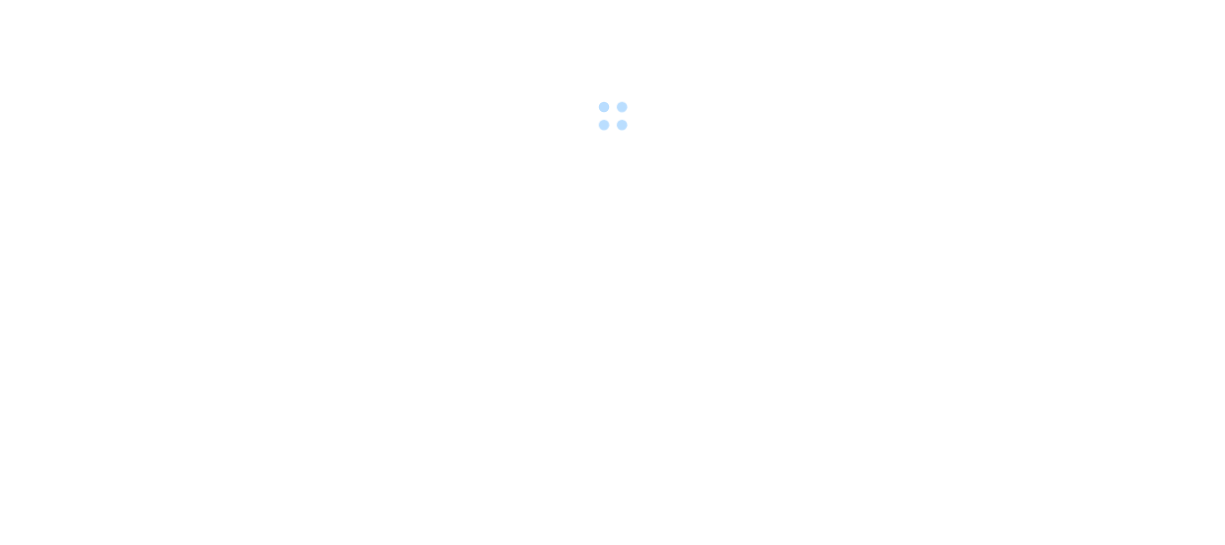 scroll, scrollTop: 0, scrollLeft: 0, axis: both 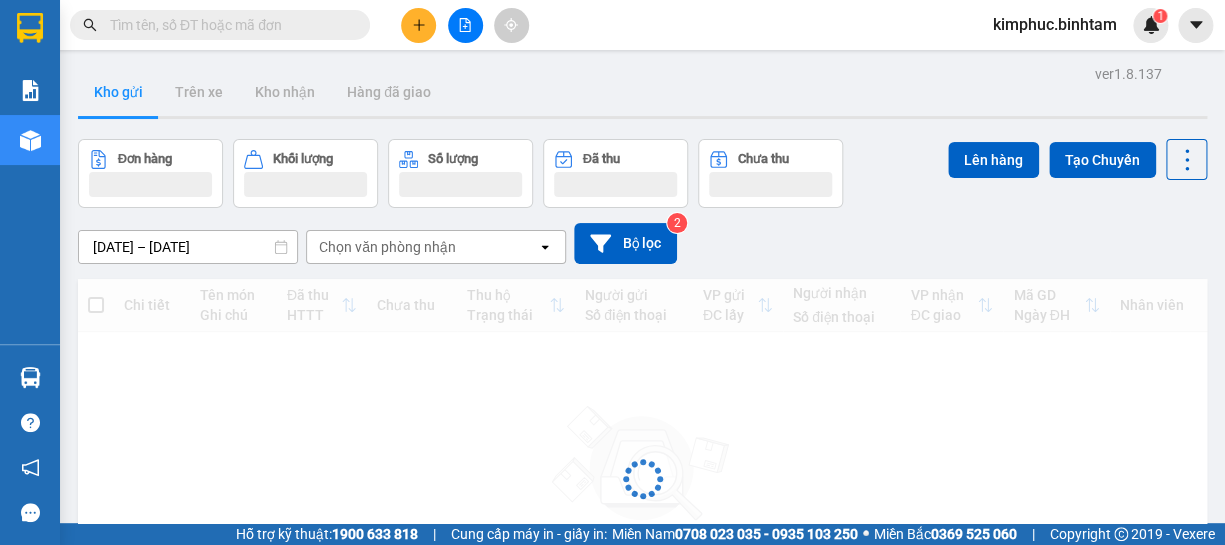 click at bounding box center [228, 25] 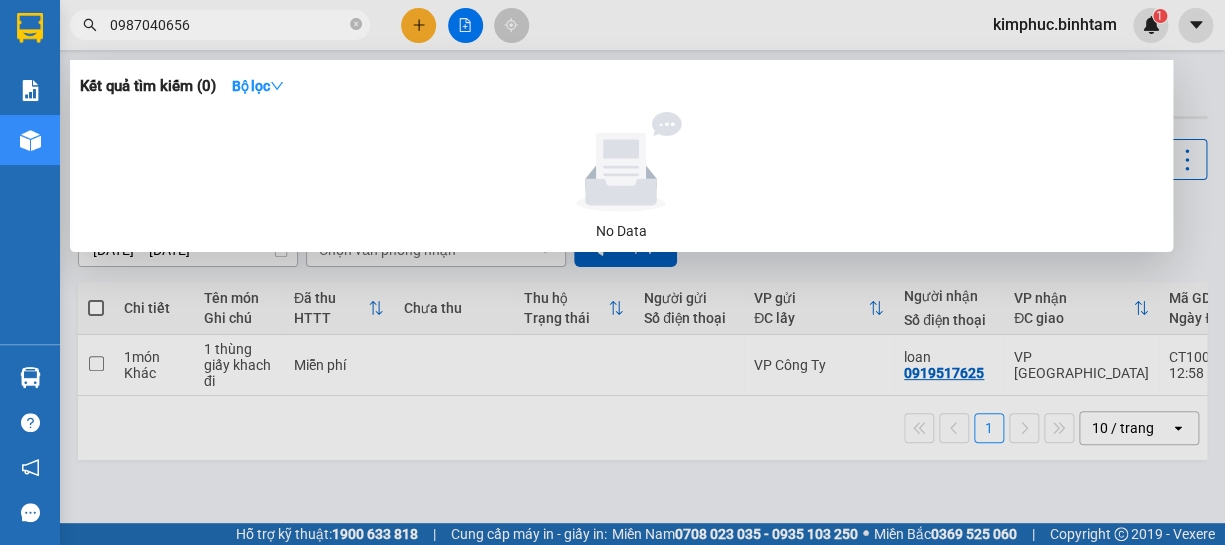 click on "0987040656" at bounding box center (228, 25) 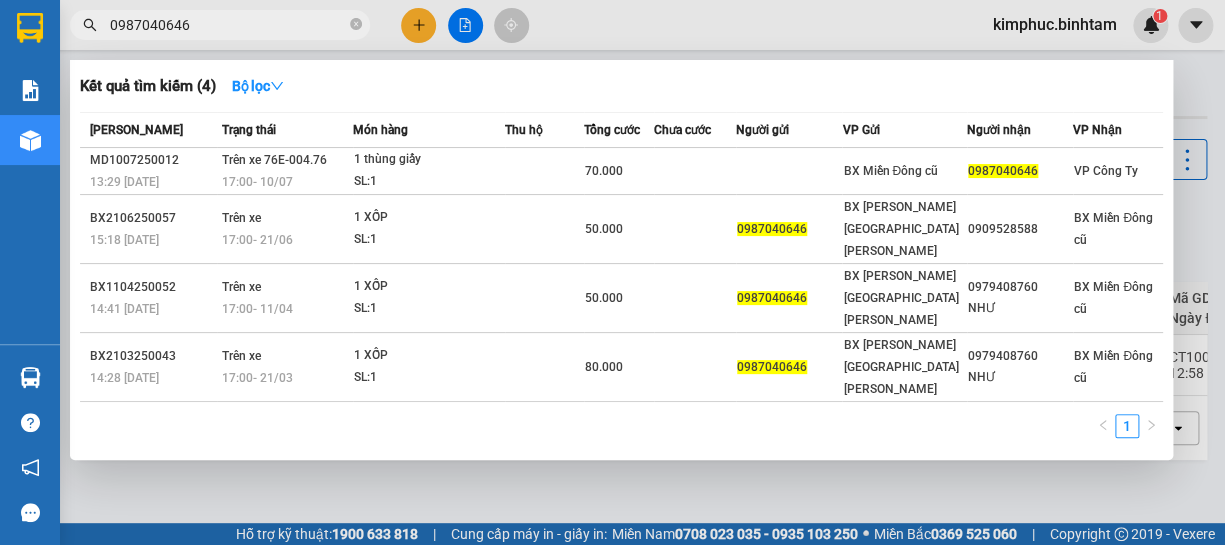 click on "0987040646" at bounding box center [228, 25] 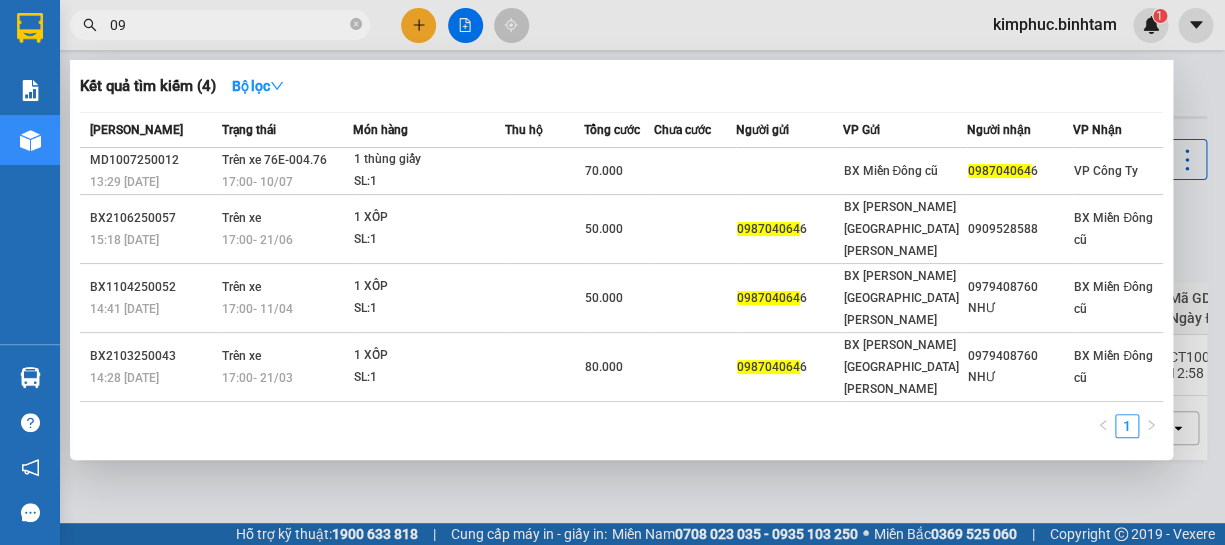 type on "0" 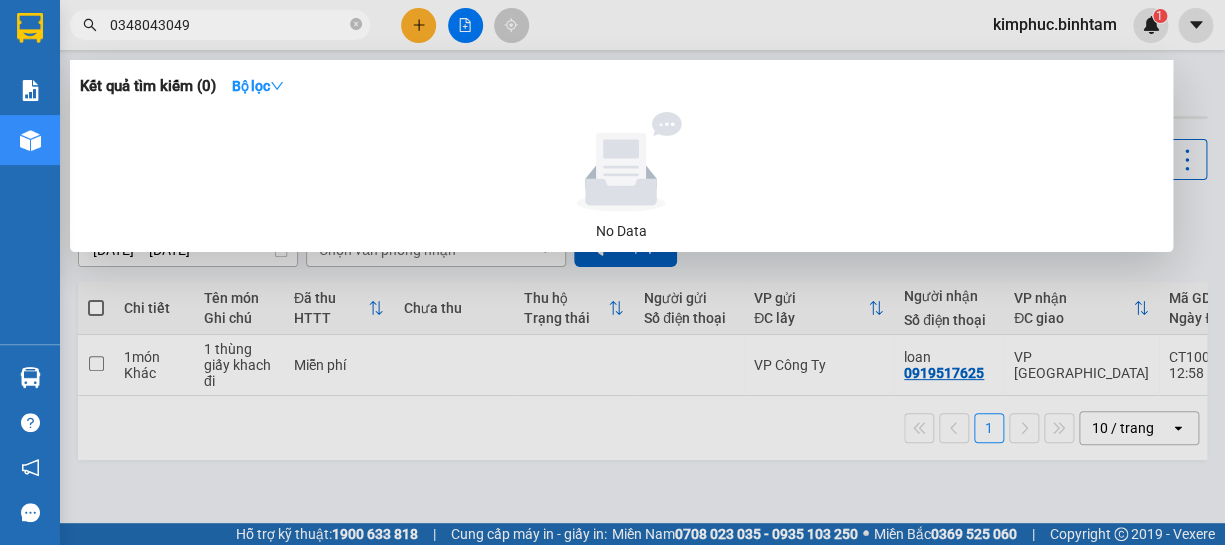 click on "0348043049" at bounding box center [228, 25] 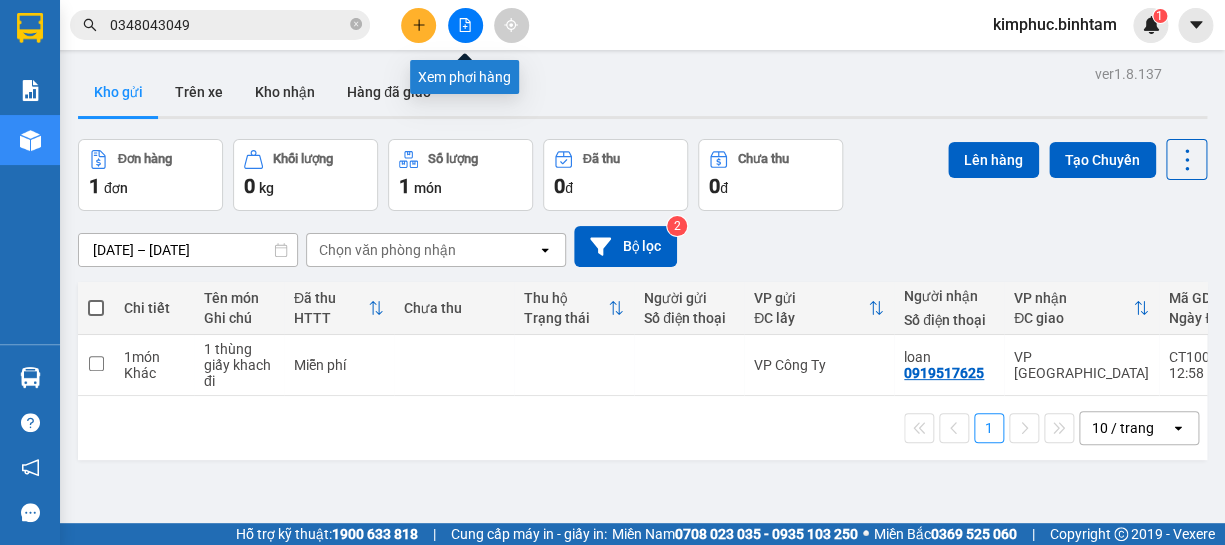 click 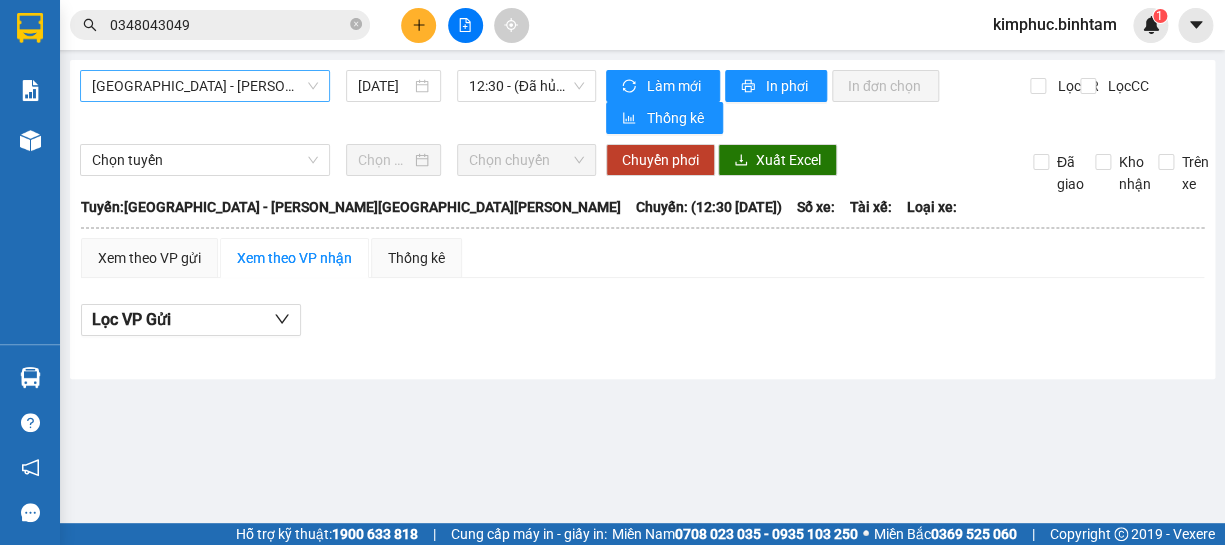 click on "Hà Nội - Quảng Ngãi" at bounding box center [205, 86] 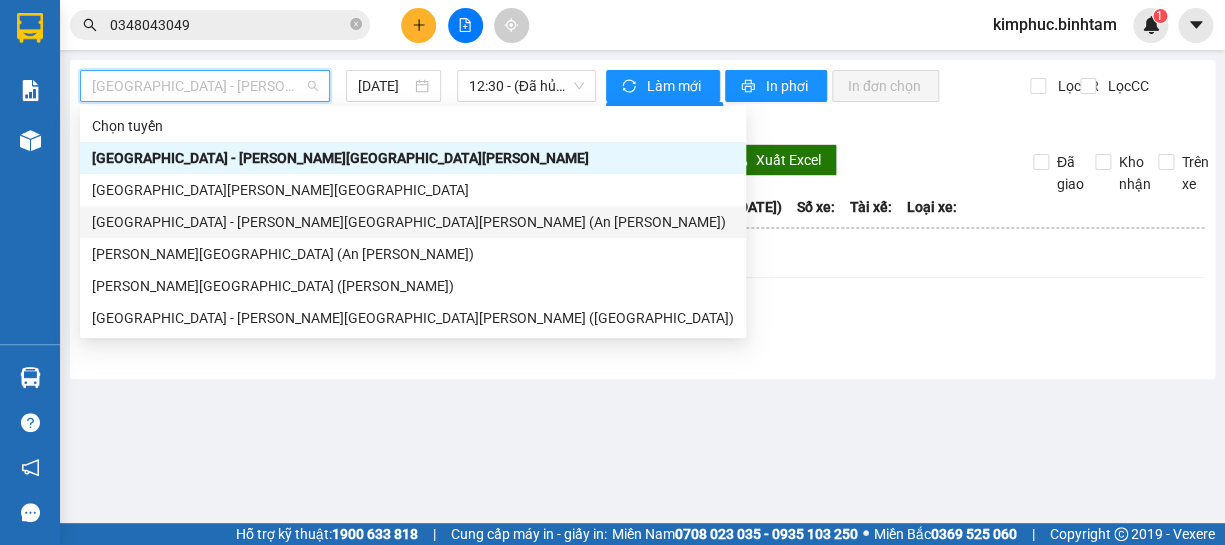 click on "Sài Gòn - Quảng Ngãi (An Sương)" at bounding box center [413, 222] 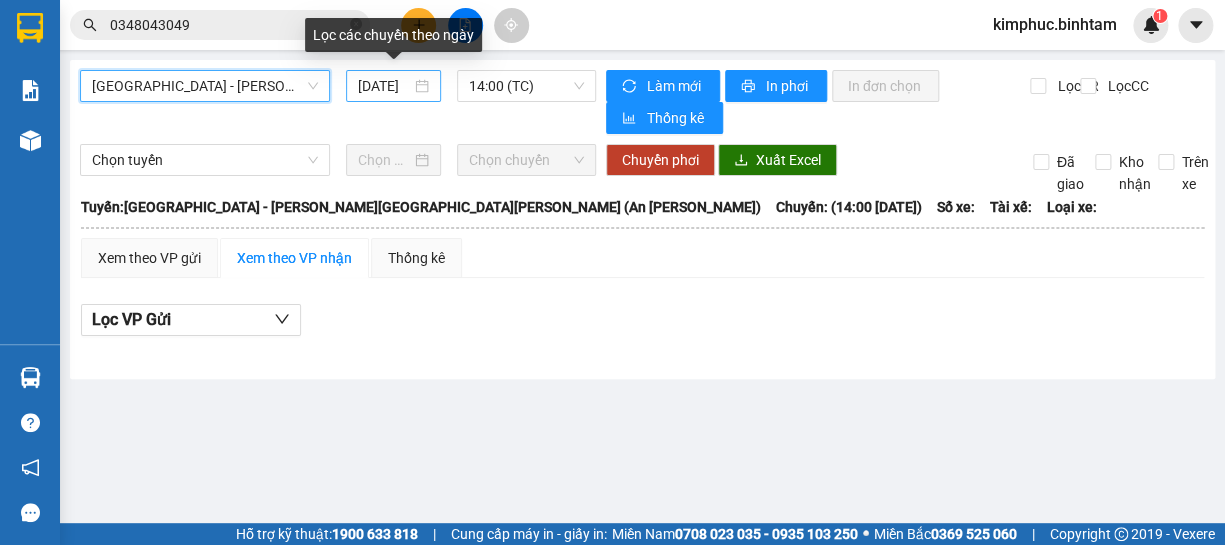 click on "11/07/2025" at bounding box center [384, 86] 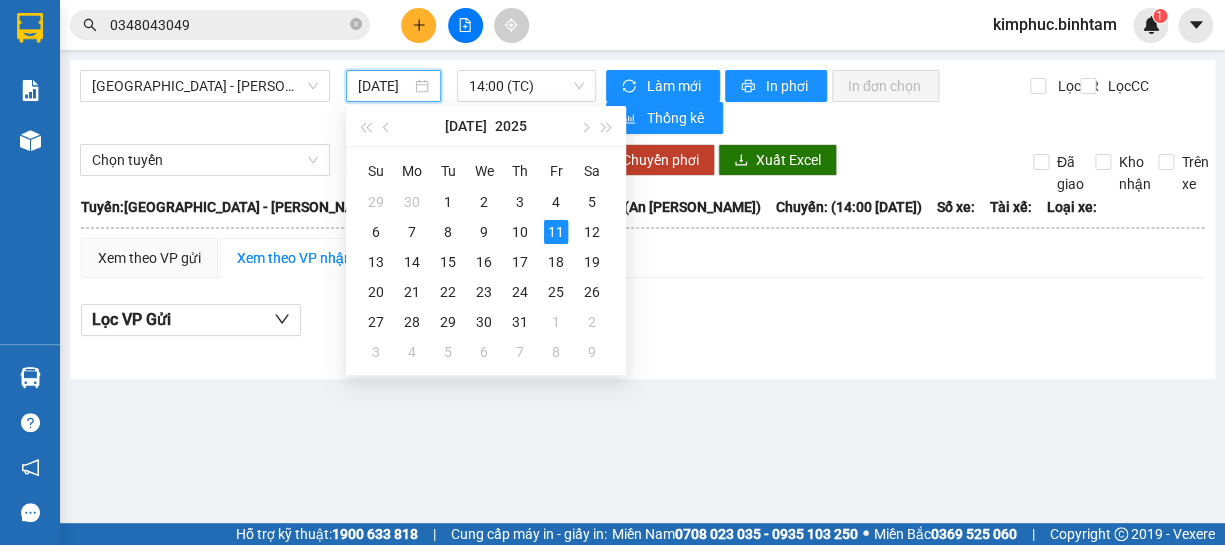 click on "11/07/2025" at bounding box center (384, 86) 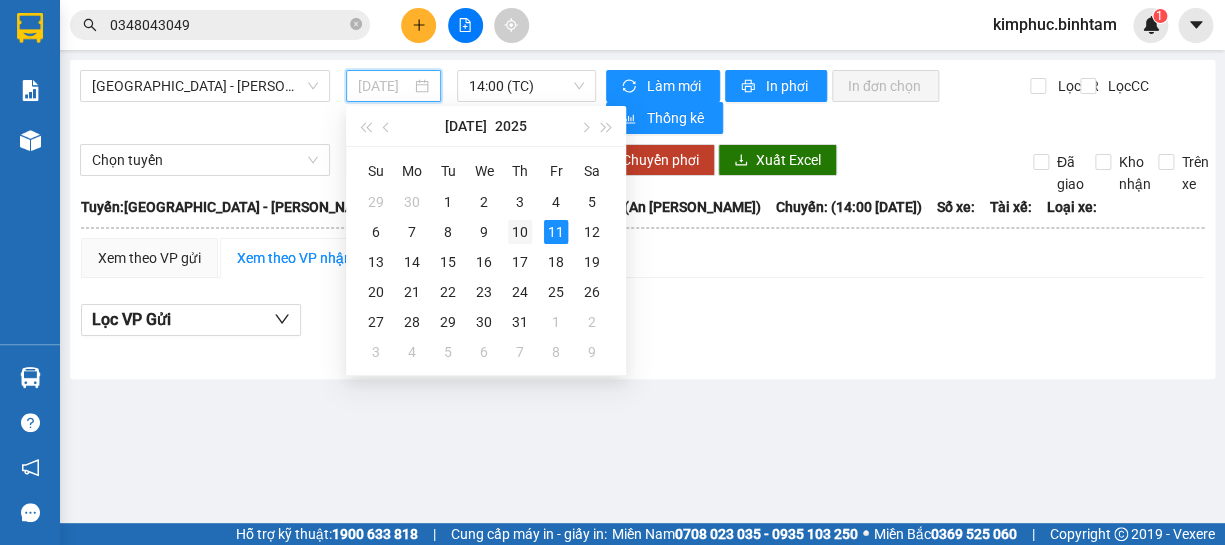 click on "10" at bounding box center [520, 232] 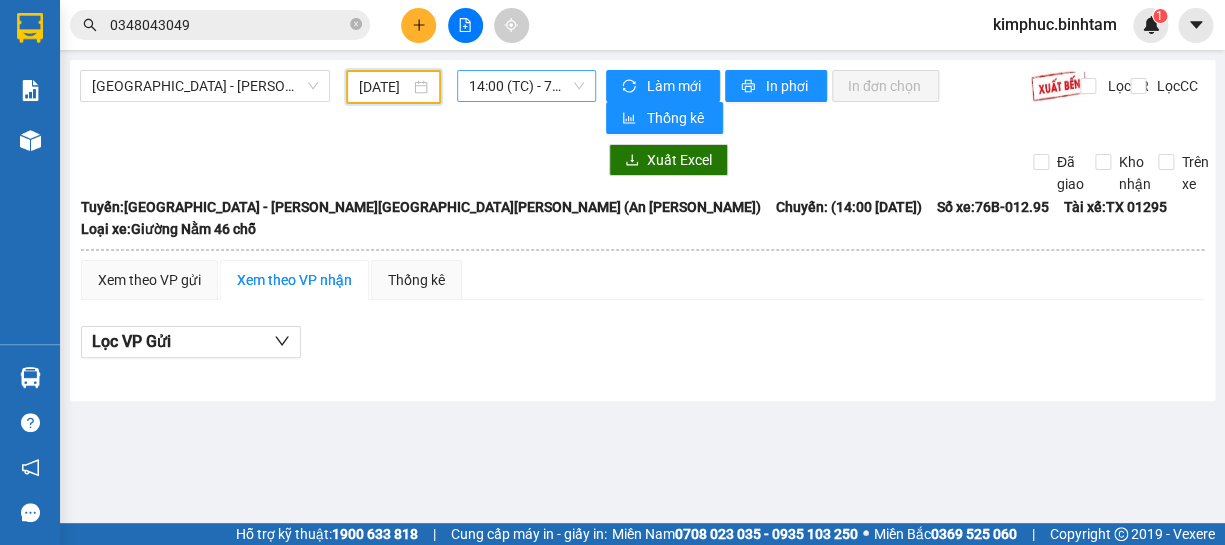 click on "14:00   (TC)   - 76B-012.95" at bounding box center (526, 86) 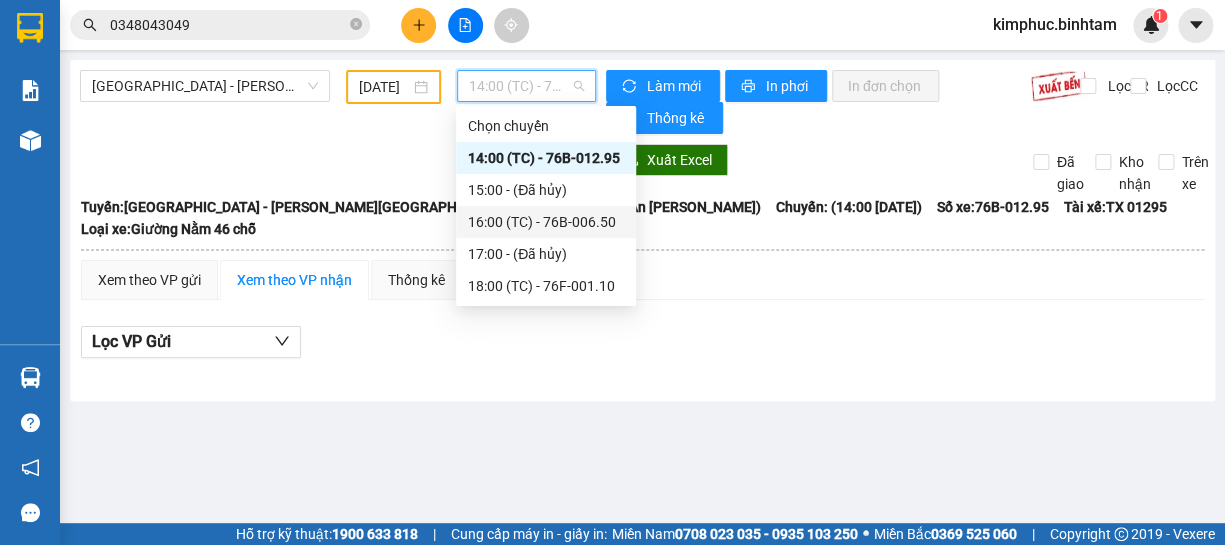 drag, startPoint x: 580, startPoint y: 192, endPoint x: 594, endPoint y: 219, distance: 30.413813 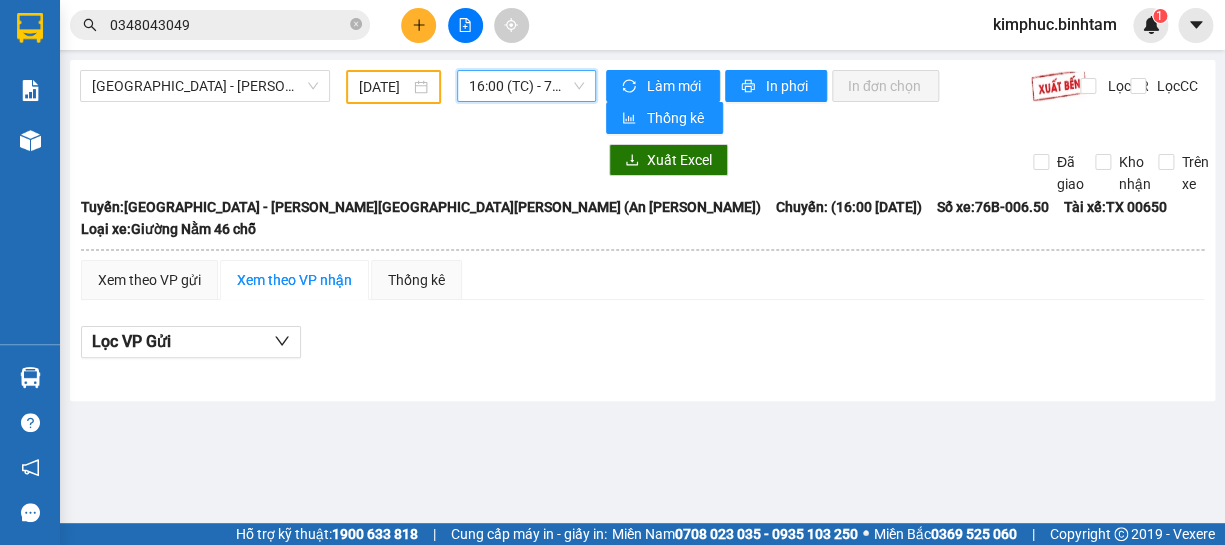 click on "16:00   (TC)   - 76B-006.50" at bounding box center [526, 86] 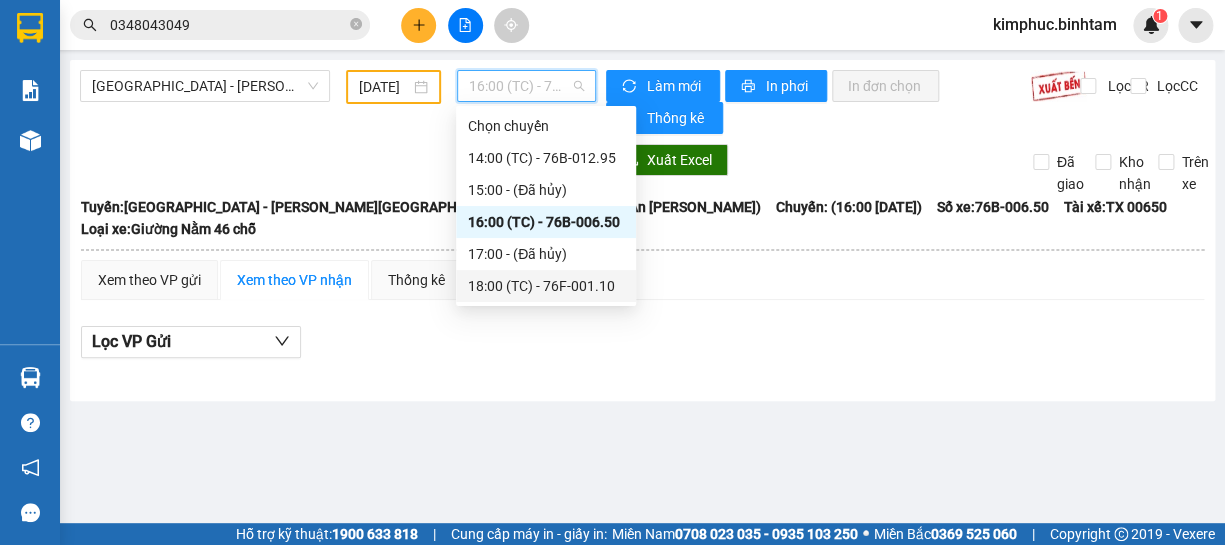 click on "18:00   (TC)   - 76F-001.10" at bounding box center [546, 286] 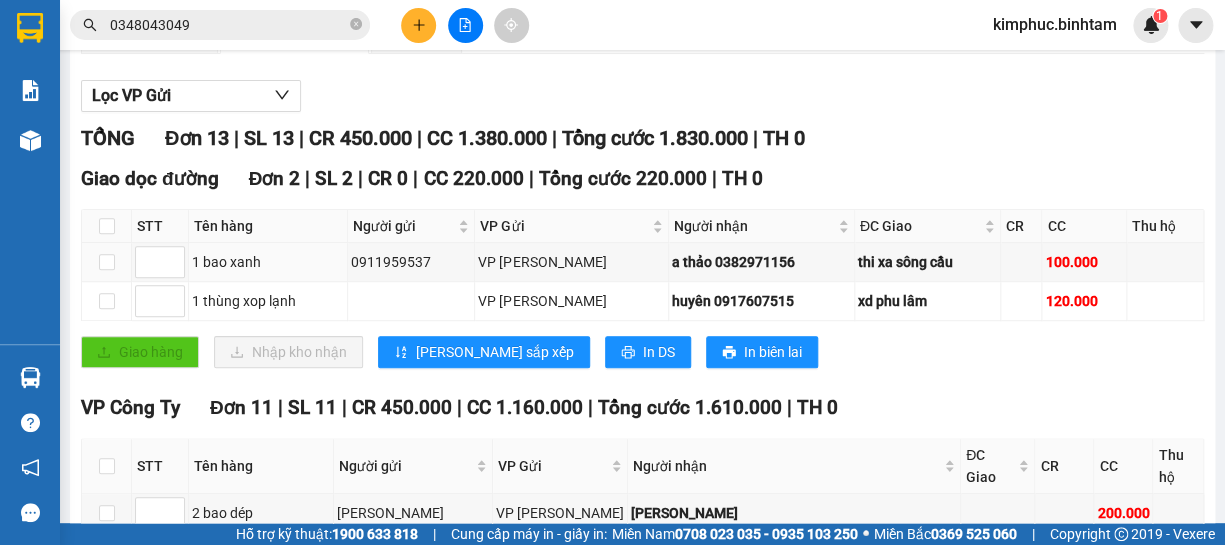 scroll, scrollTop: 0, scrollLeft: 0, axis: both 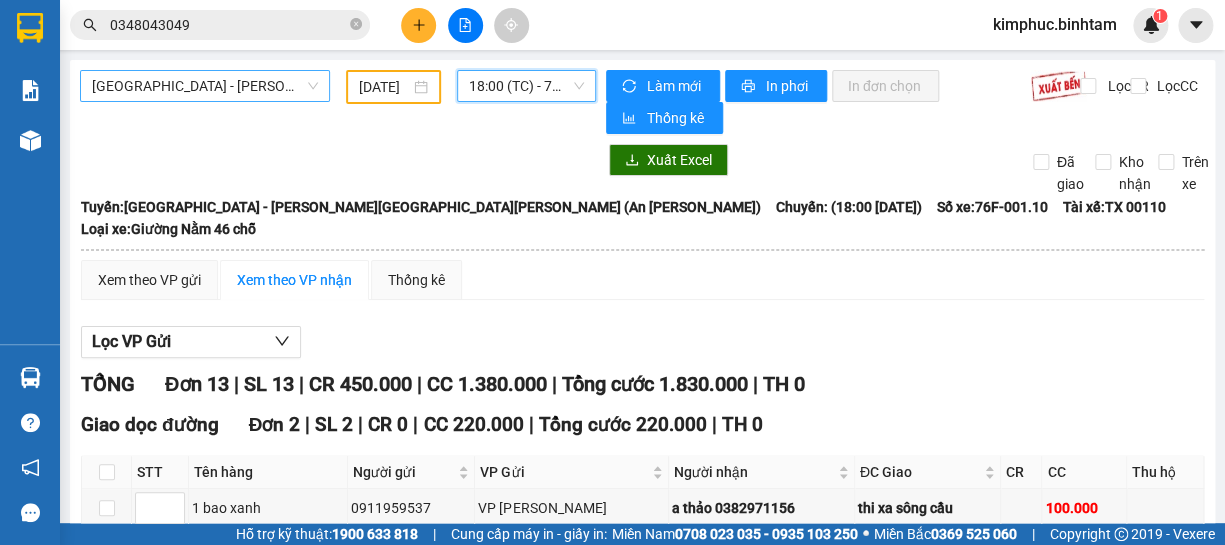 click on "Sài Gòn - Quảng Ngãi (An Sương)" at bounding box center [205, 86] 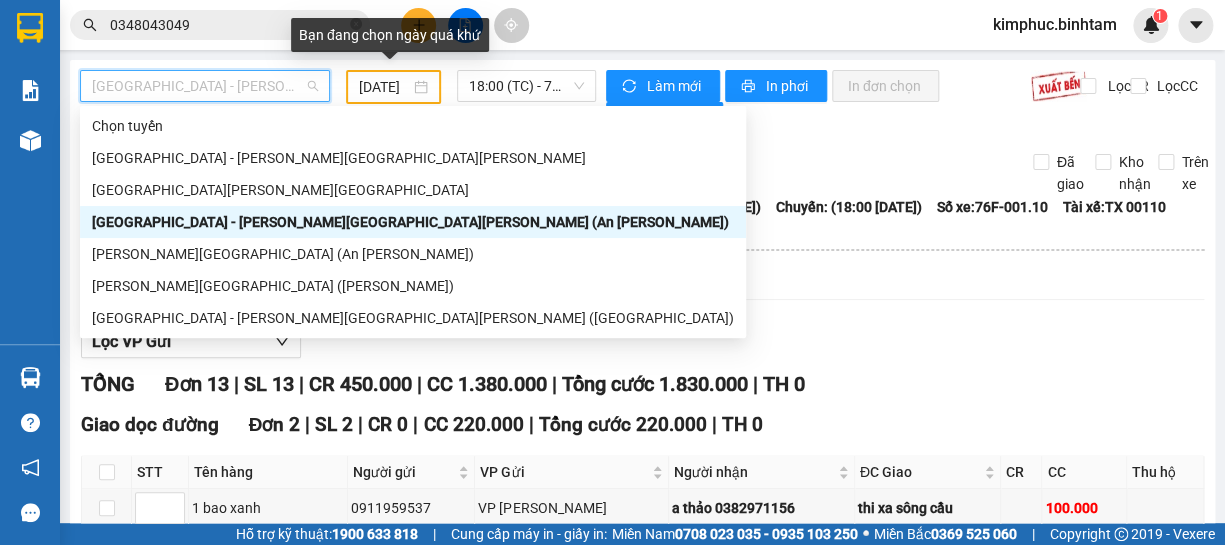 click on "10/07/2025" at bounding box center [384, 87] 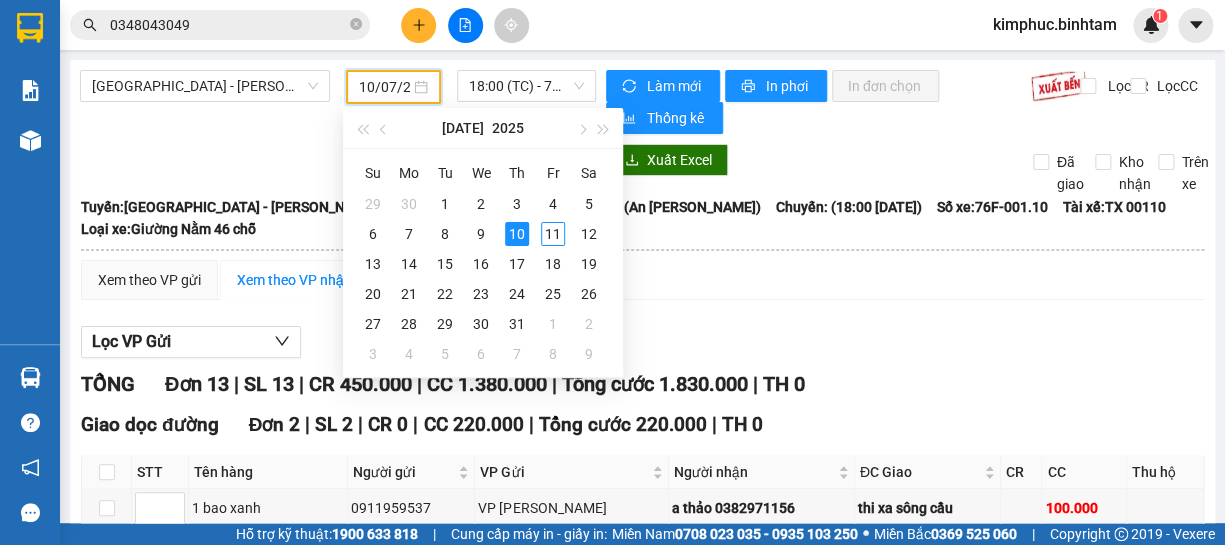 scroll, scrollTop: 0, scrollLeft: 13, axis: horizontal 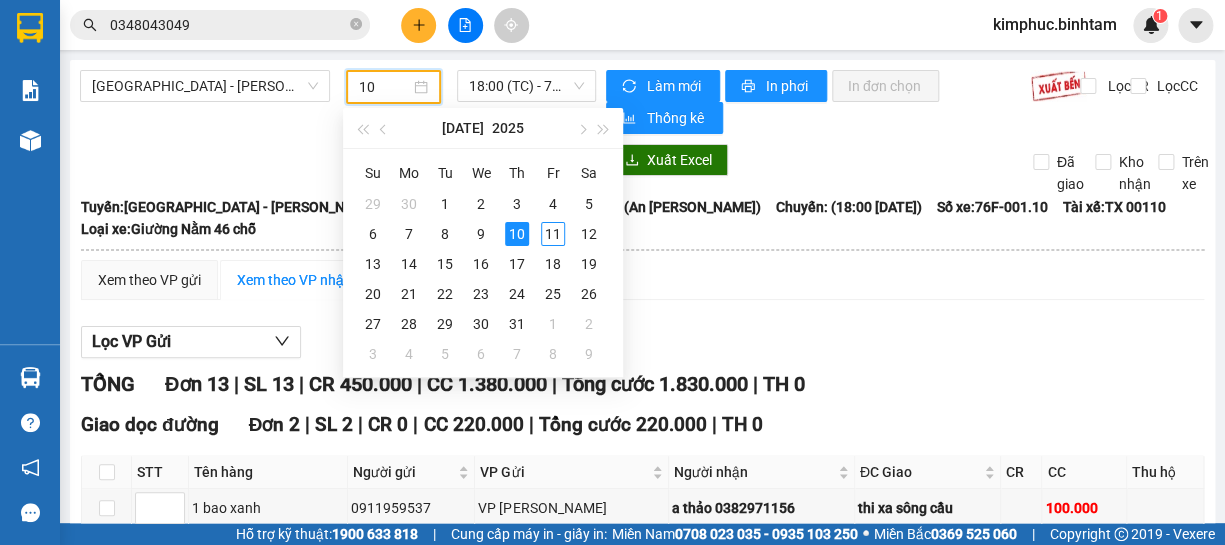 type on "1" 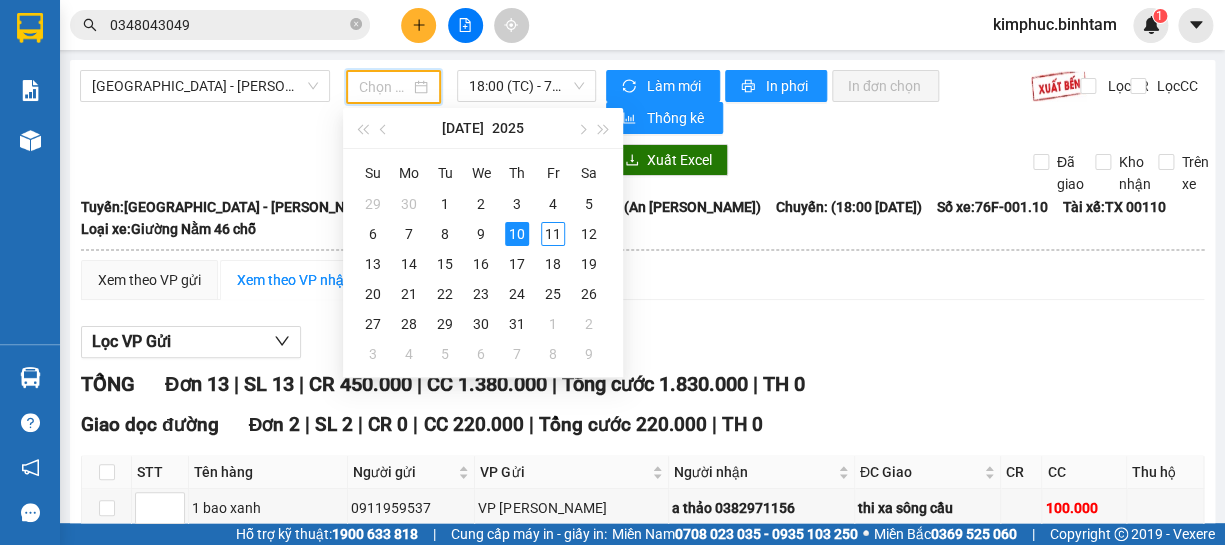 scroll, scrollTop: 0, scrollLeft: 0, axis: both 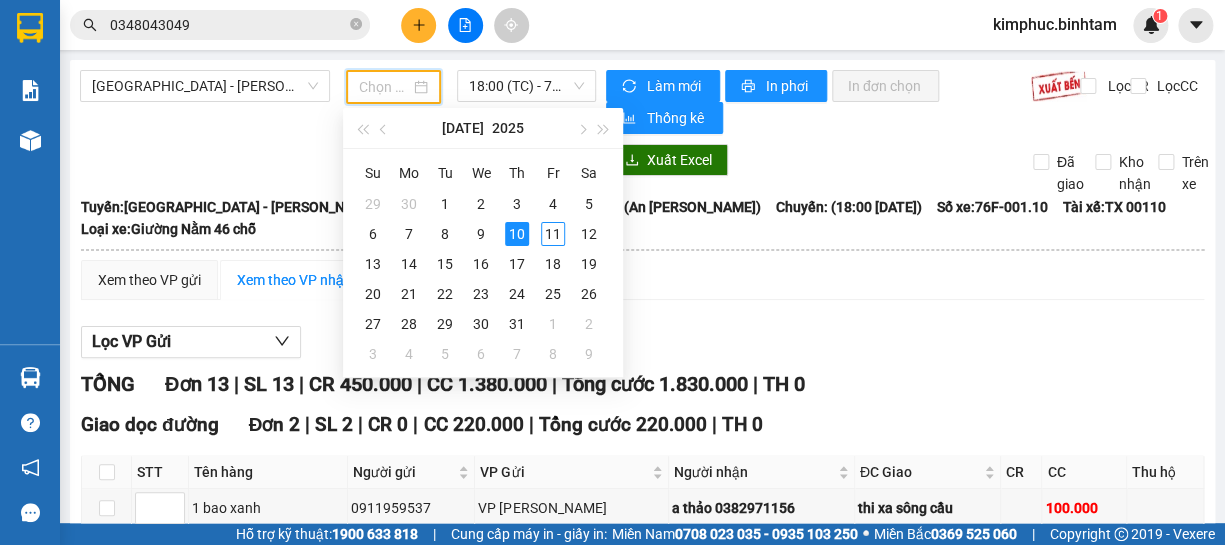 click on "0348043049" at bounding box center (228, 25) 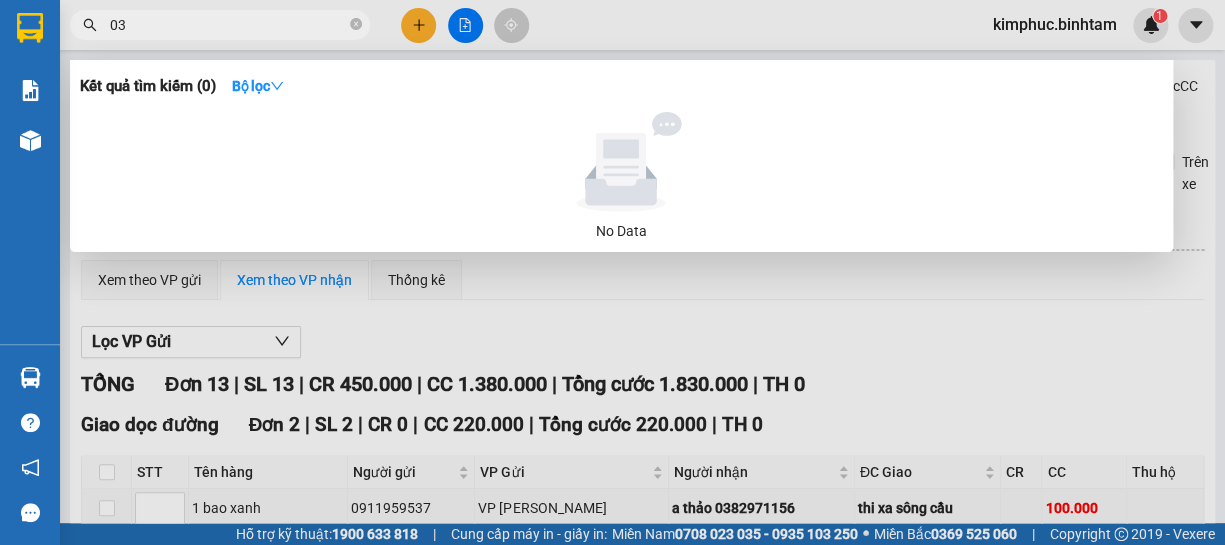type on "0" 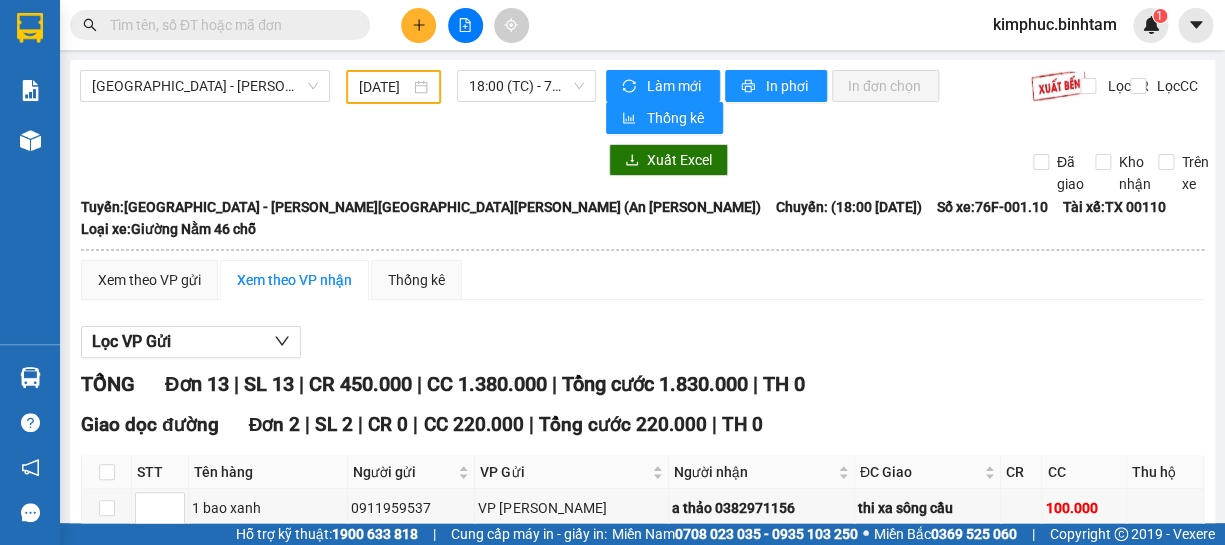 type 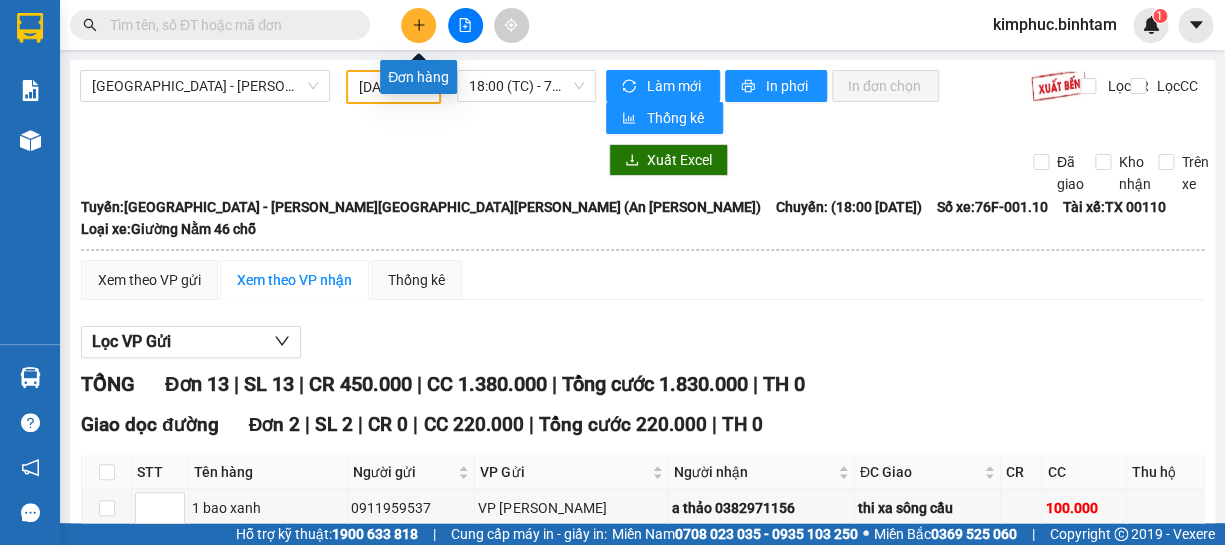 click 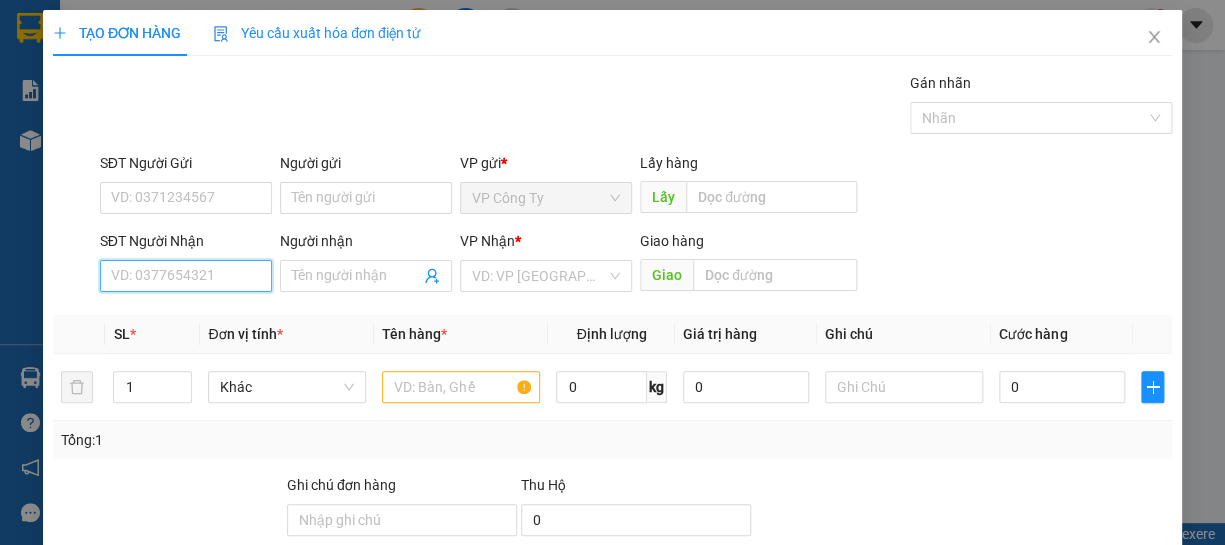 click on "SĐT Người Nhận" at bounding box center (186, 276) 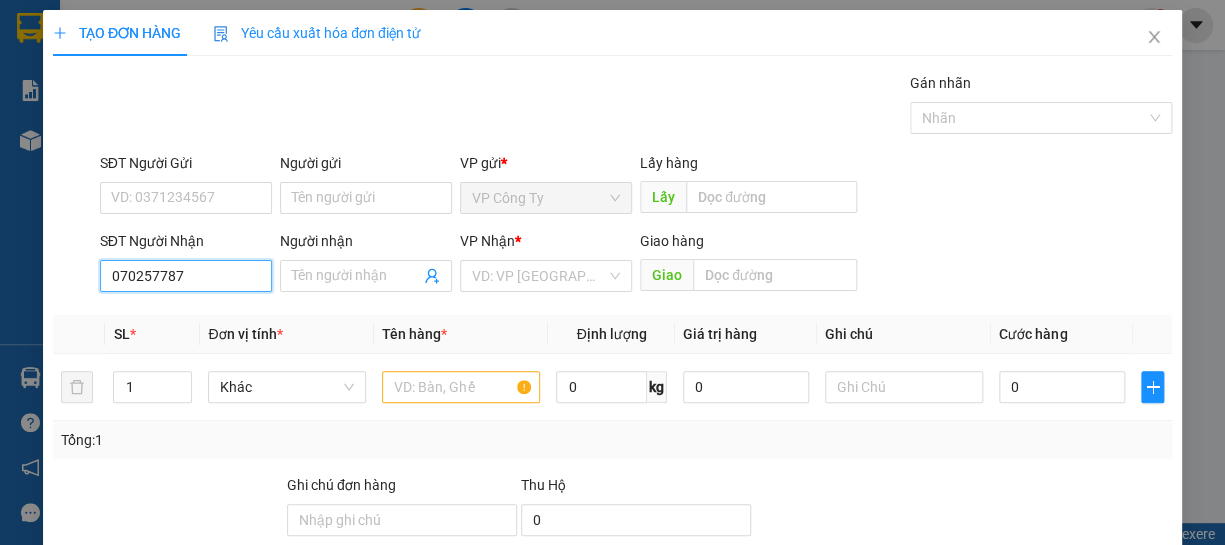 type on "0702577873" 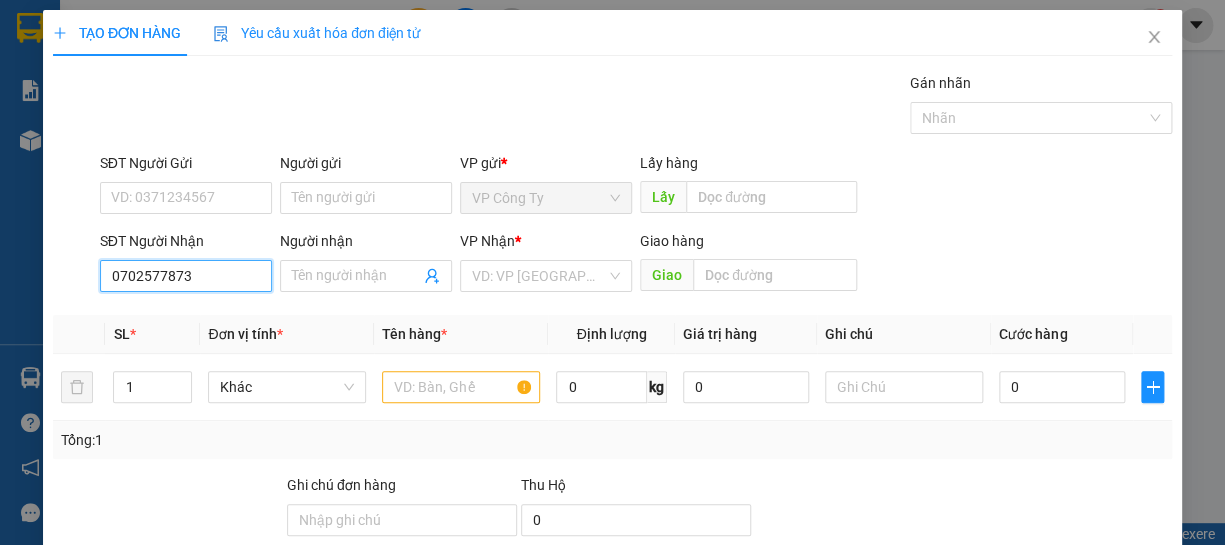 click on "0702577873" at bounding box center (186, 276) 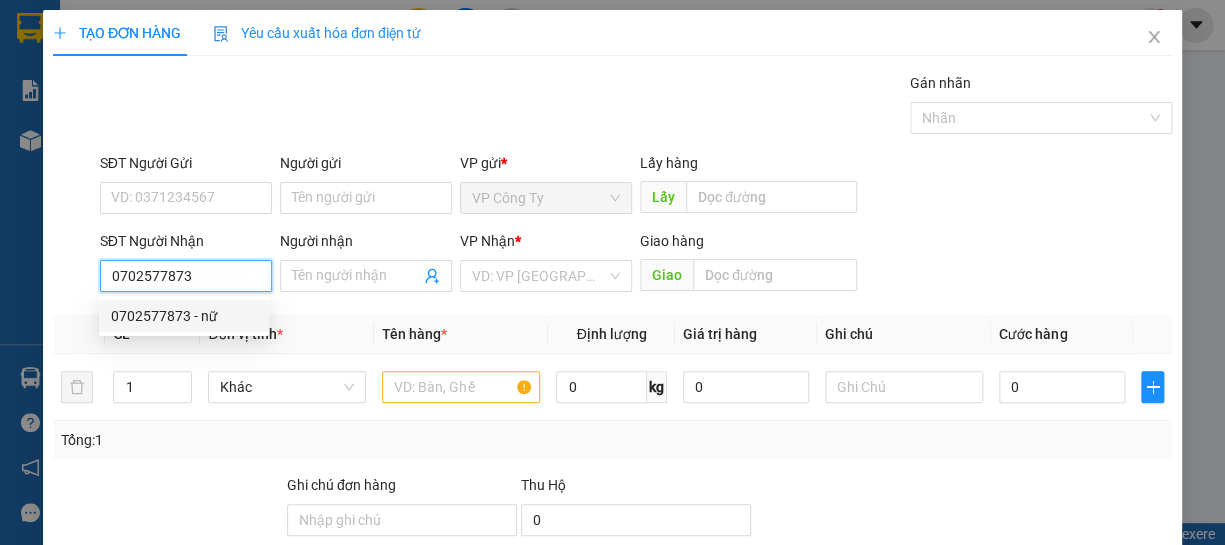 click on "0702577873 - nữ" at bounding box center (184, 316) 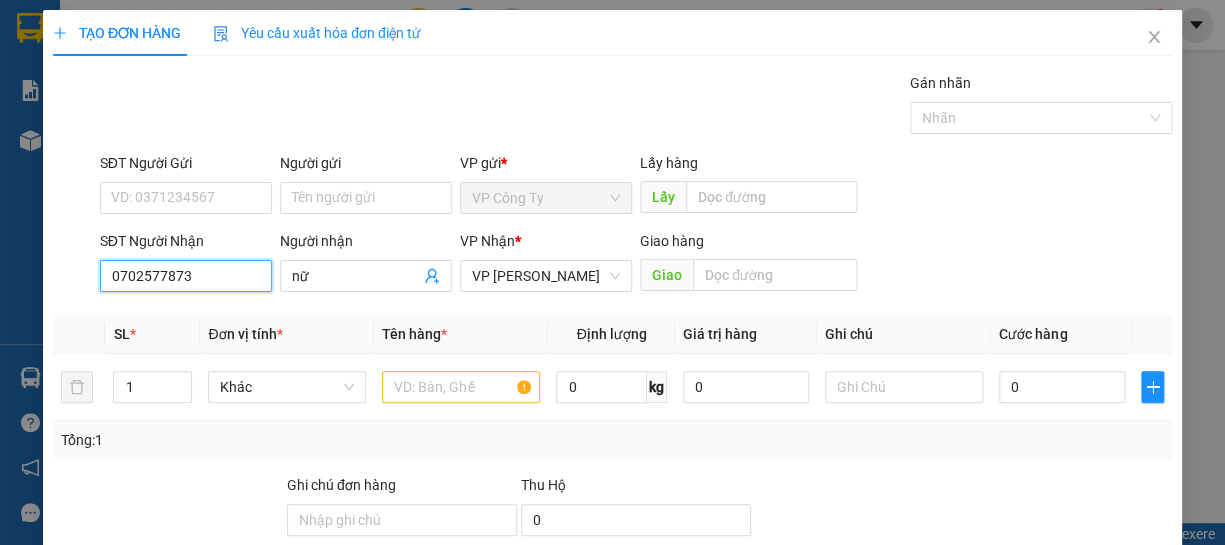 type on "50.000" 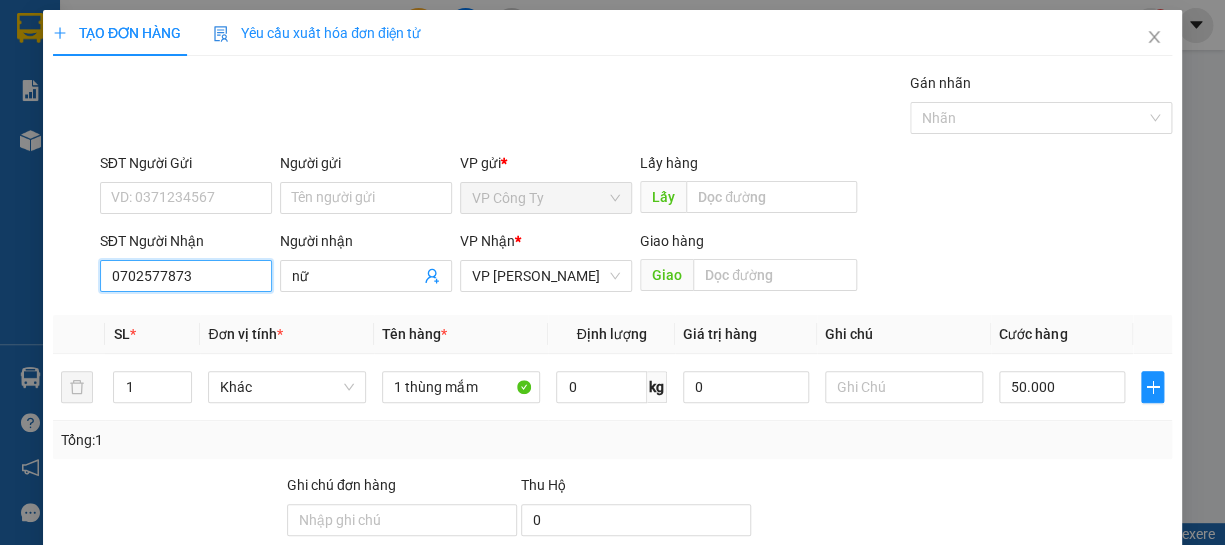 scroll, scrollTop: 194, scrollLeft: 0, axis: vertical 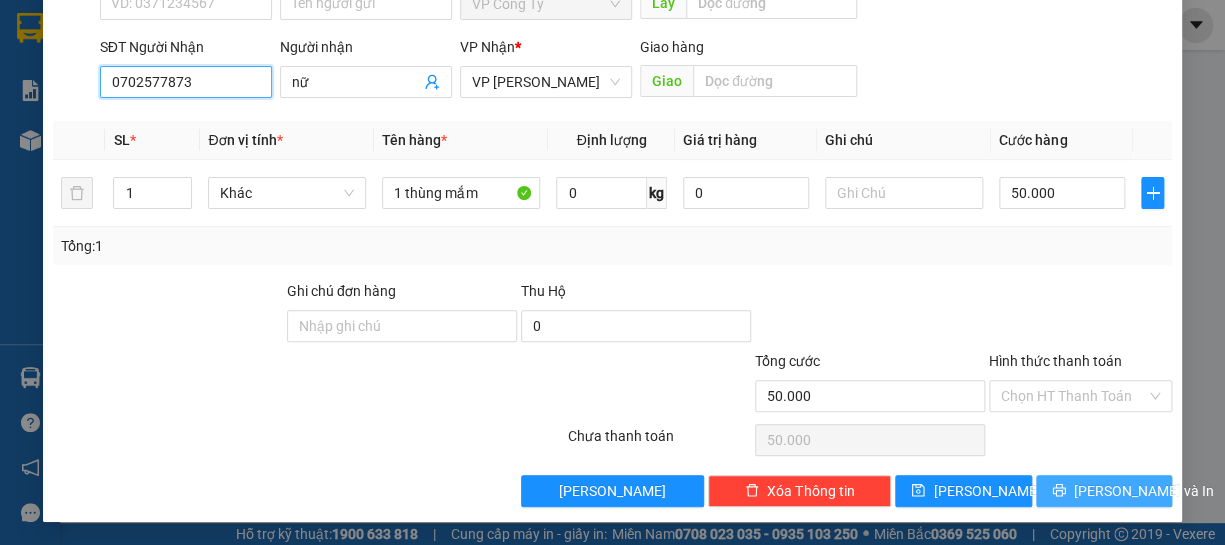 type on "0702577873" 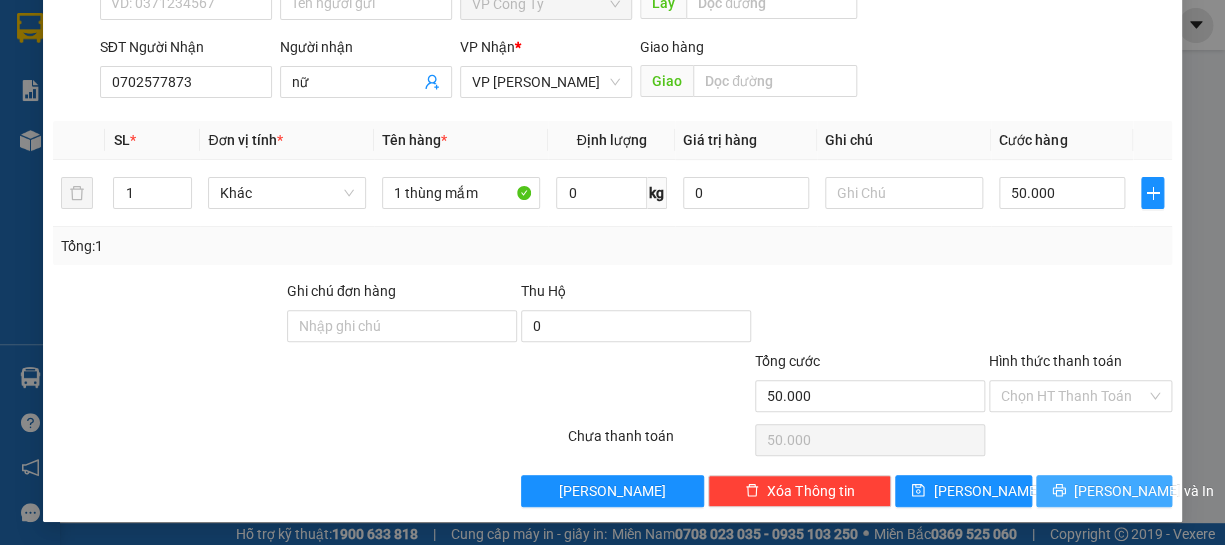 click on "[PERSON_NAME] và In" at bounding box center (1104, 491) 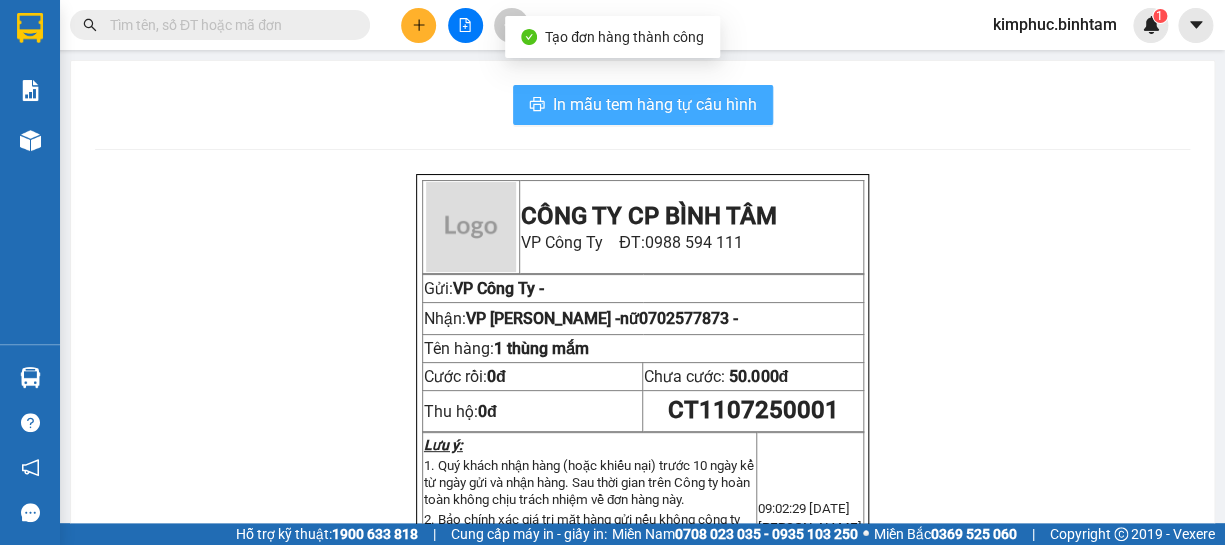 click on "In mẫu tem hàng tự cấu hình" at bounding box center (655, 104) 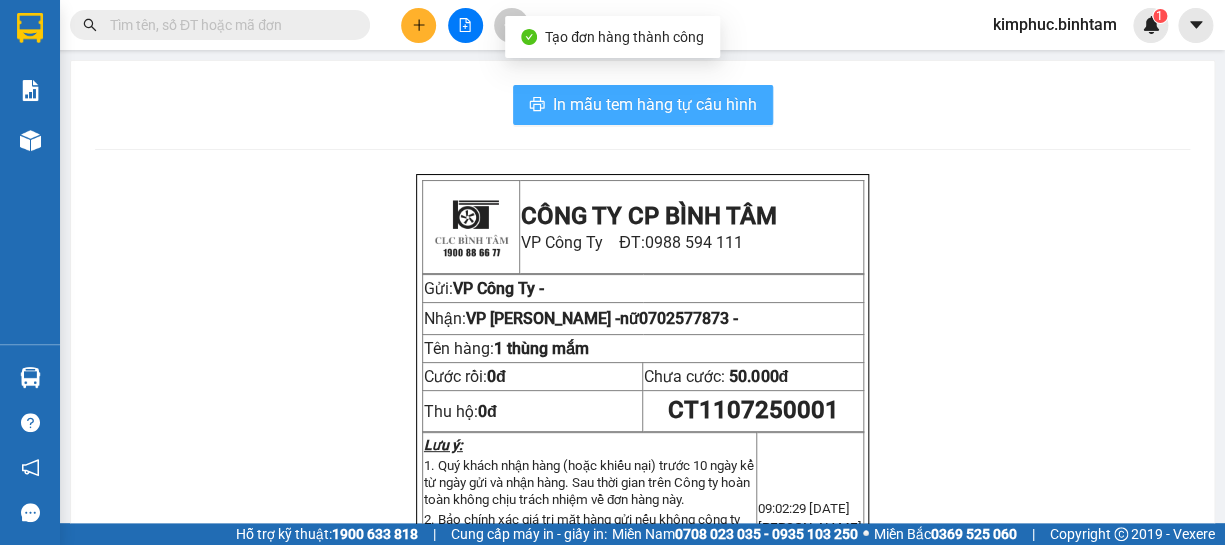 click on "In mẫu tem hàng tự cấu hình" at bounding box center [655, 104] 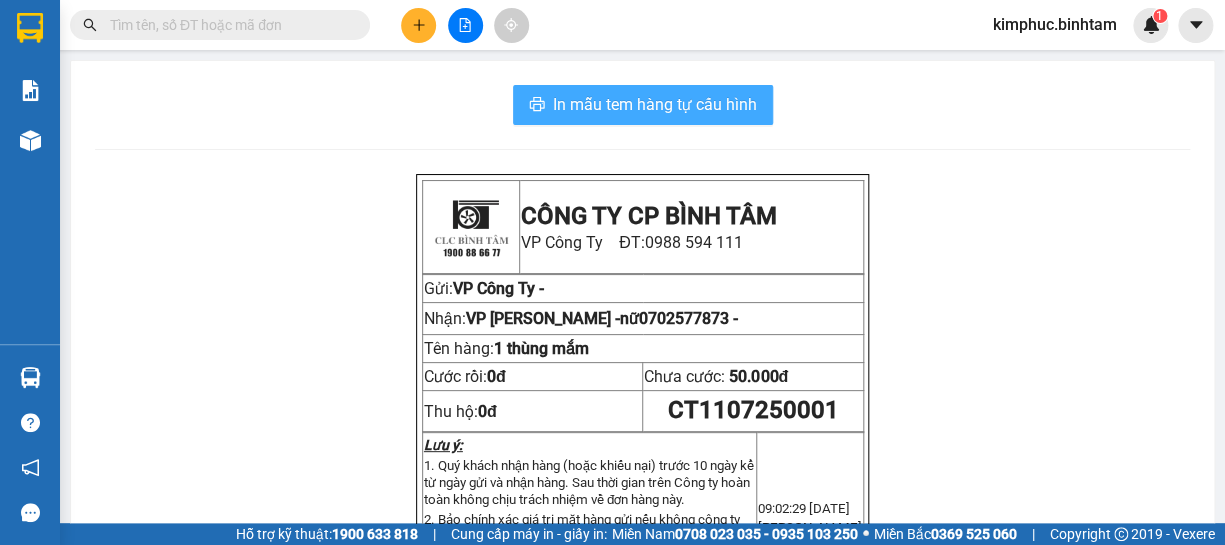 click on "In mẫu tem hàng tự cấu hình" at bounding box center [655, 104] 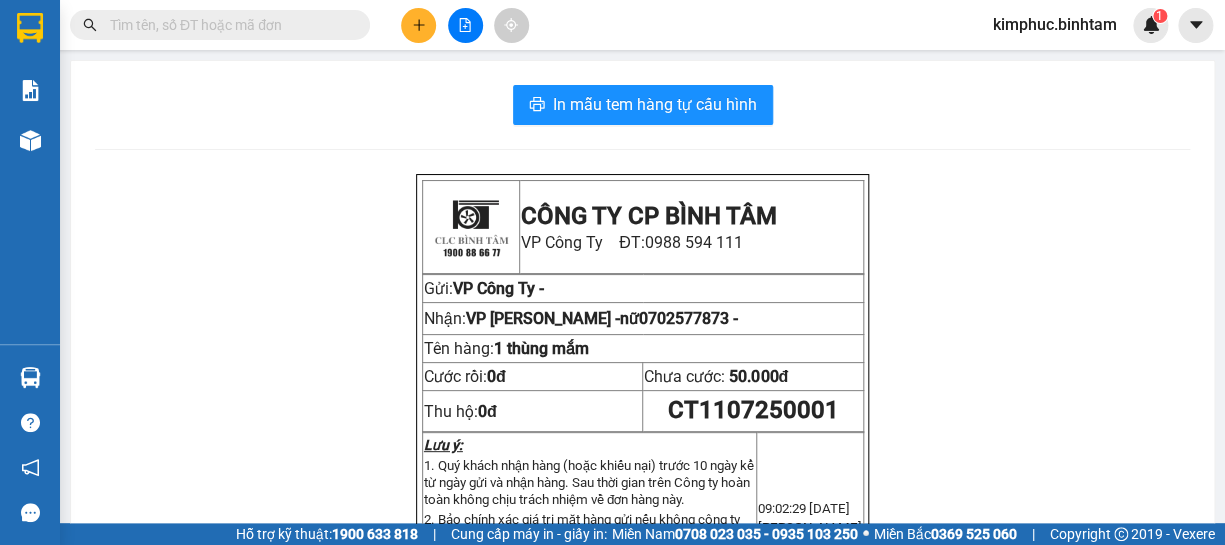 click 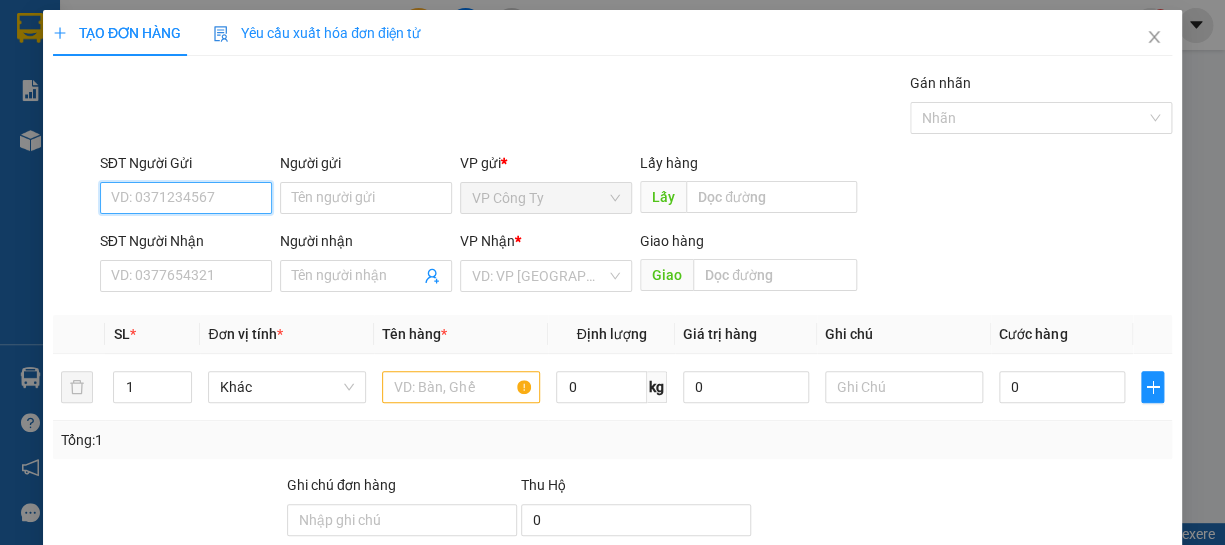 click on "SĐT Người Gửi" at bounding box center (186, 198) 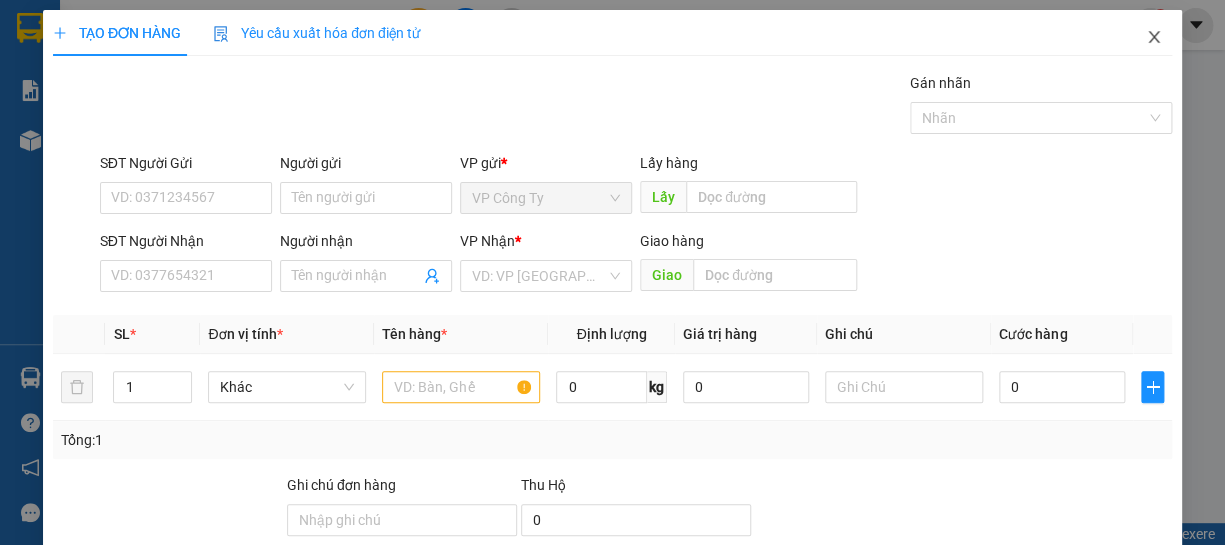 click 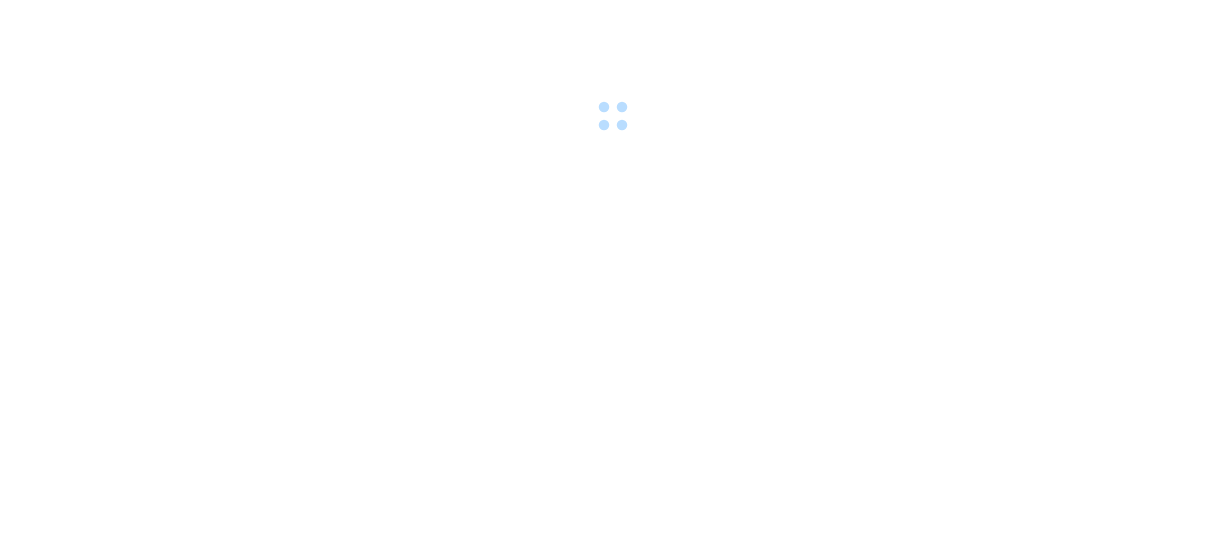 scroll, scrollTop: 0, scrollLeft: 0, axis: both 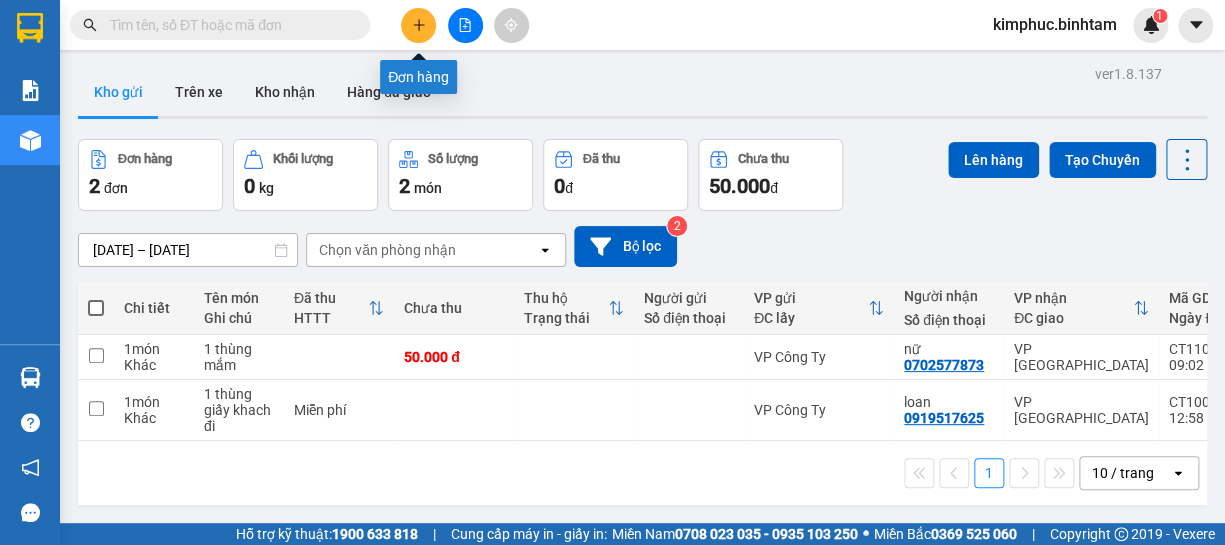 click 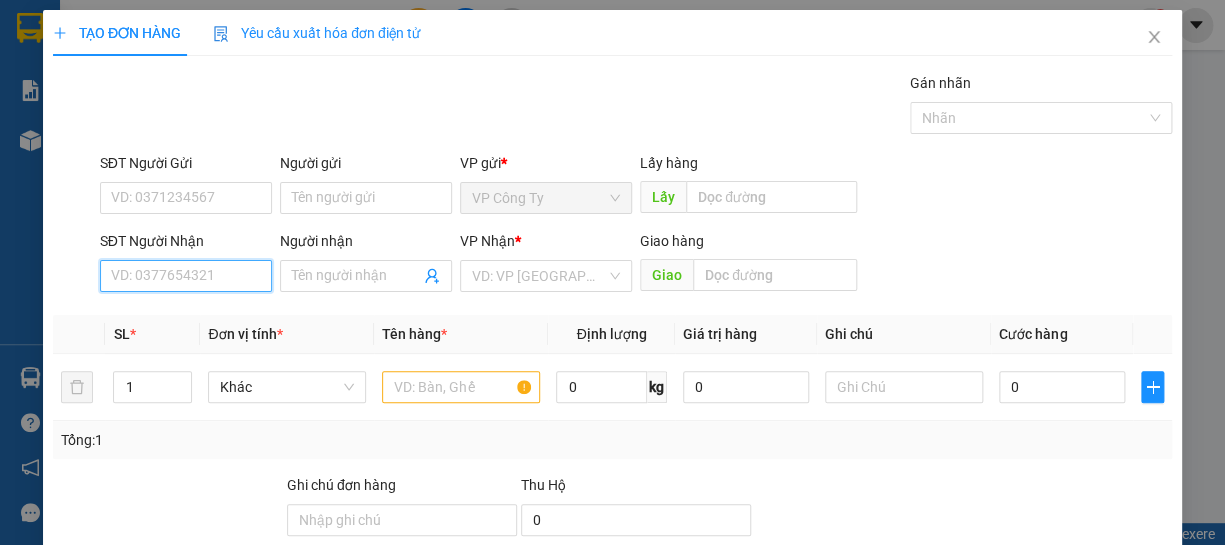 click on "SĐT Người Nhận" at bounding box center [186, 276] 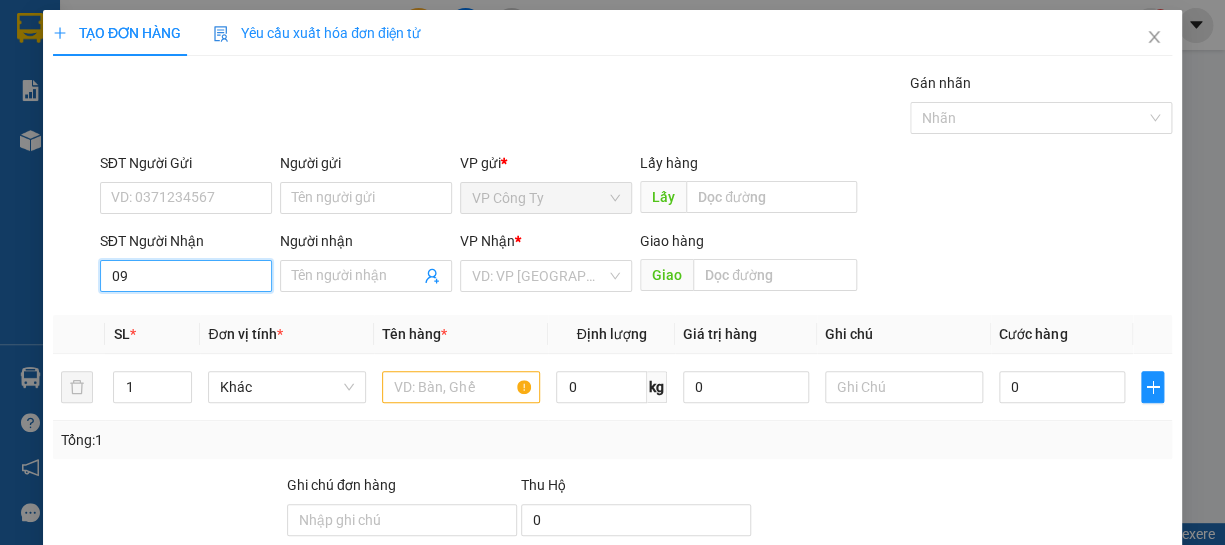 type on "0" 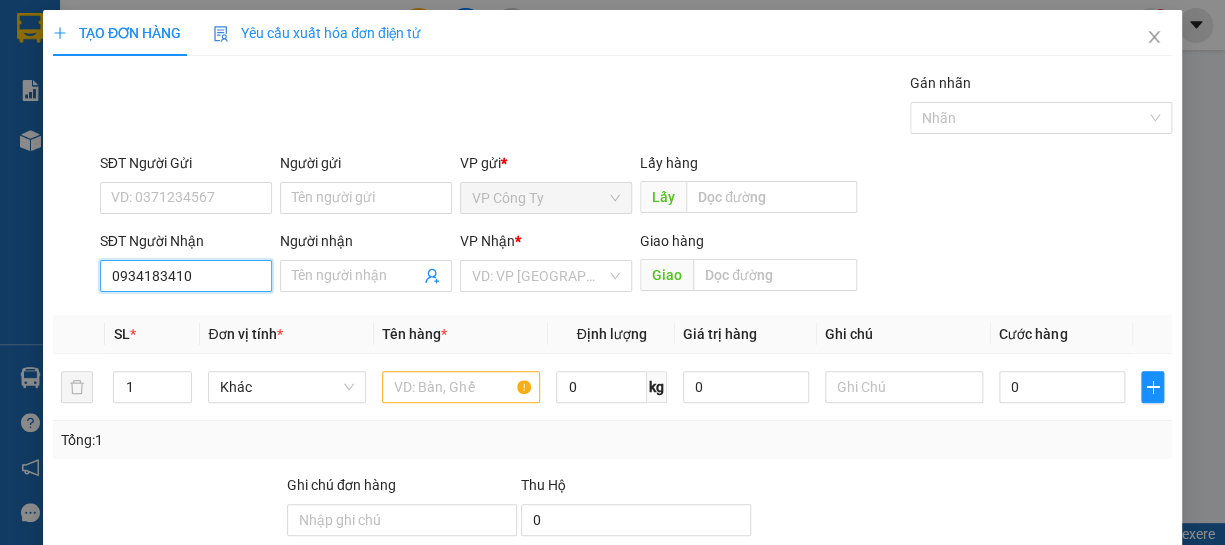 type on "0934183410" 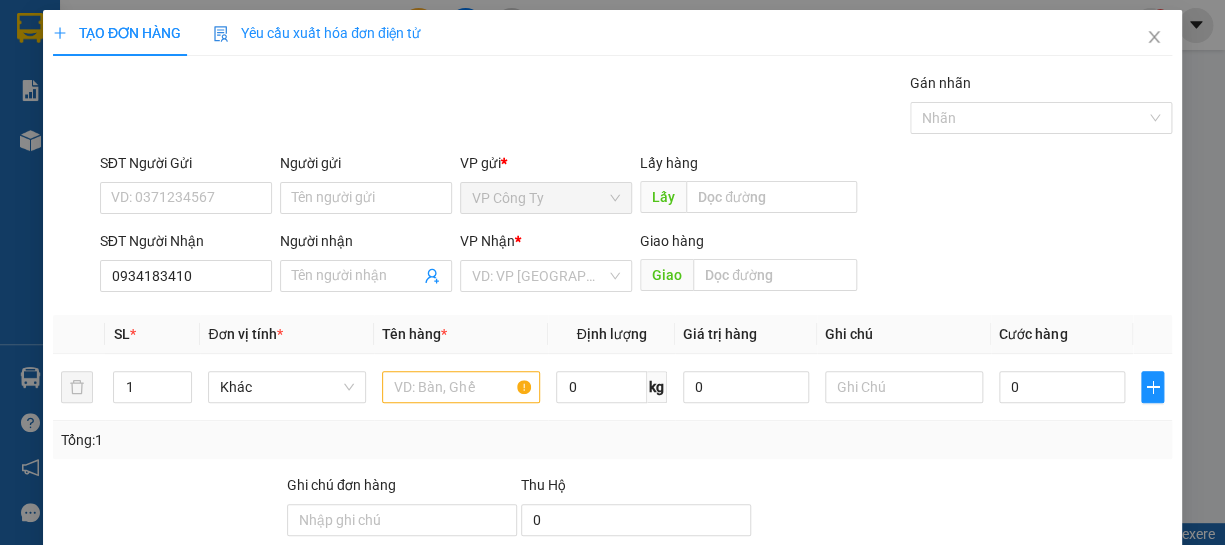 click on "SĐT Người Nhận 0934183410 0934183410" at bounding box center (186, 265) 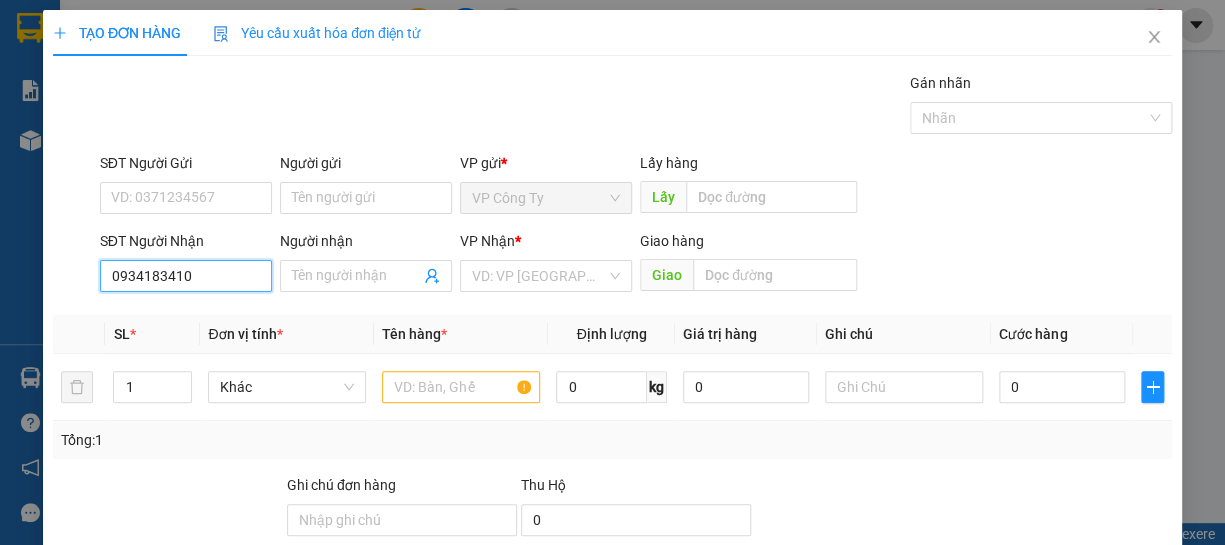 click on "0934183410" at bounding box center [186, 276] 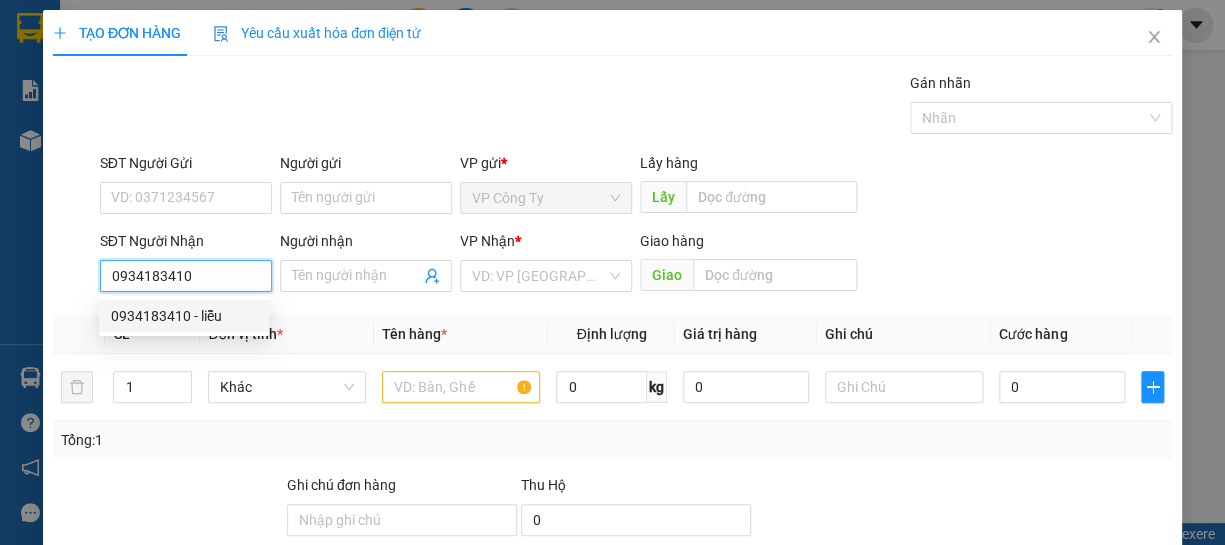 click on "0934183410 - liễu" at bounding box center [184, 316] 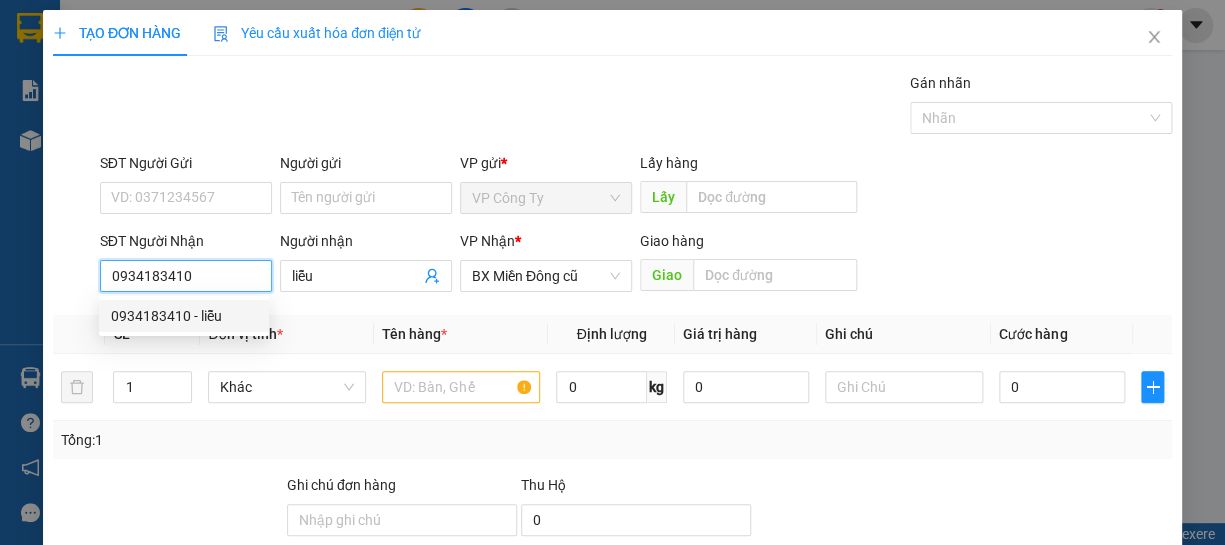 type on "50.000" 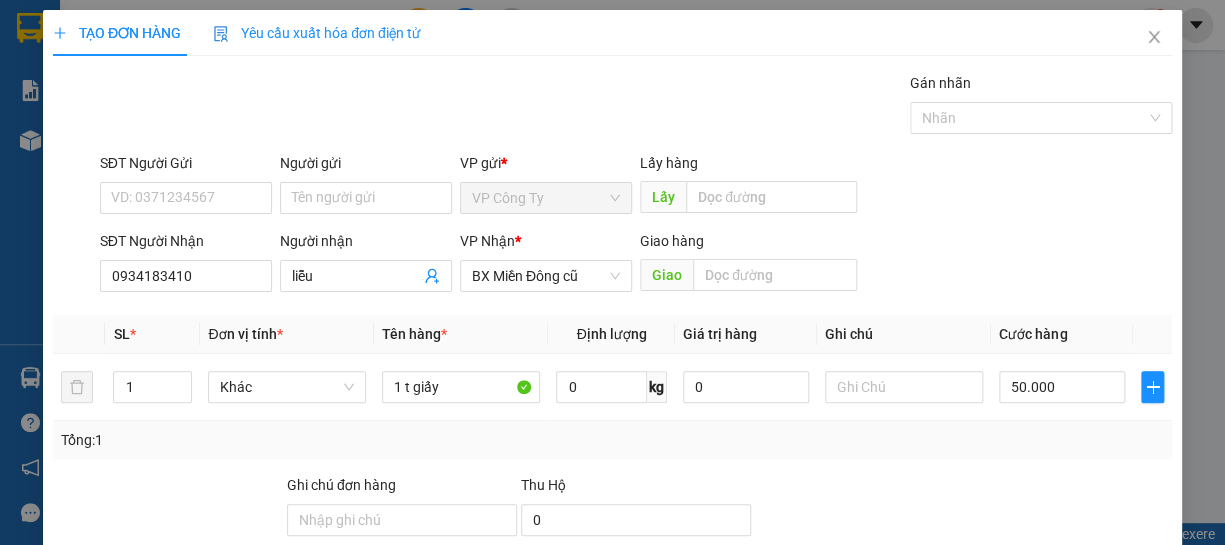 drag, startPoint x: 236, startPoint y: 308, endPoint x: 330, endPoint y: 334, distance: 97.52948 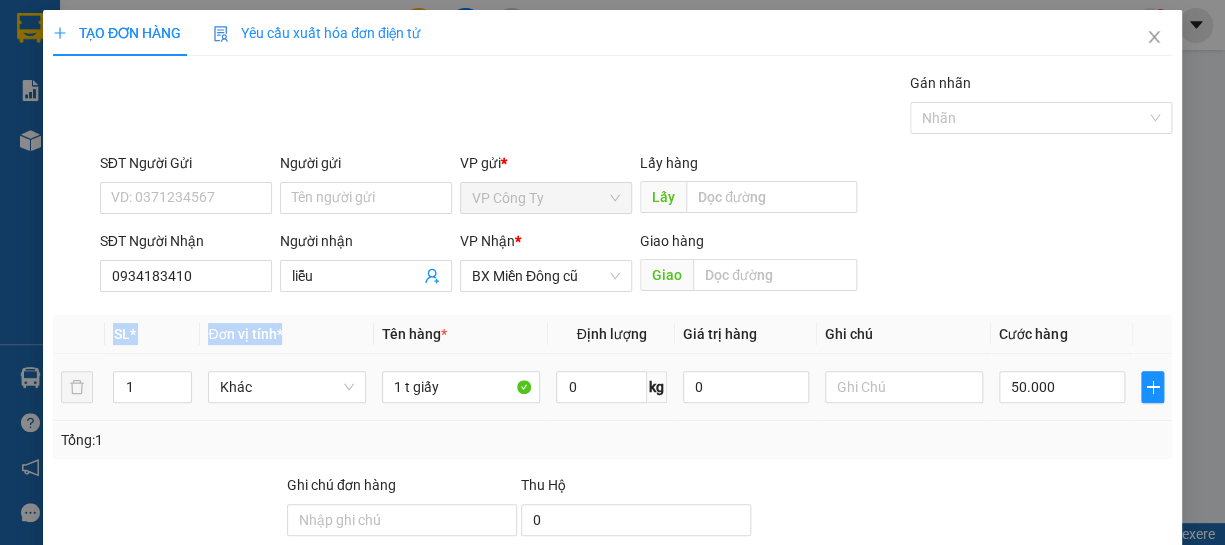 scroll, scrollTop: 194, scrollLeft: 0, axis: vertical 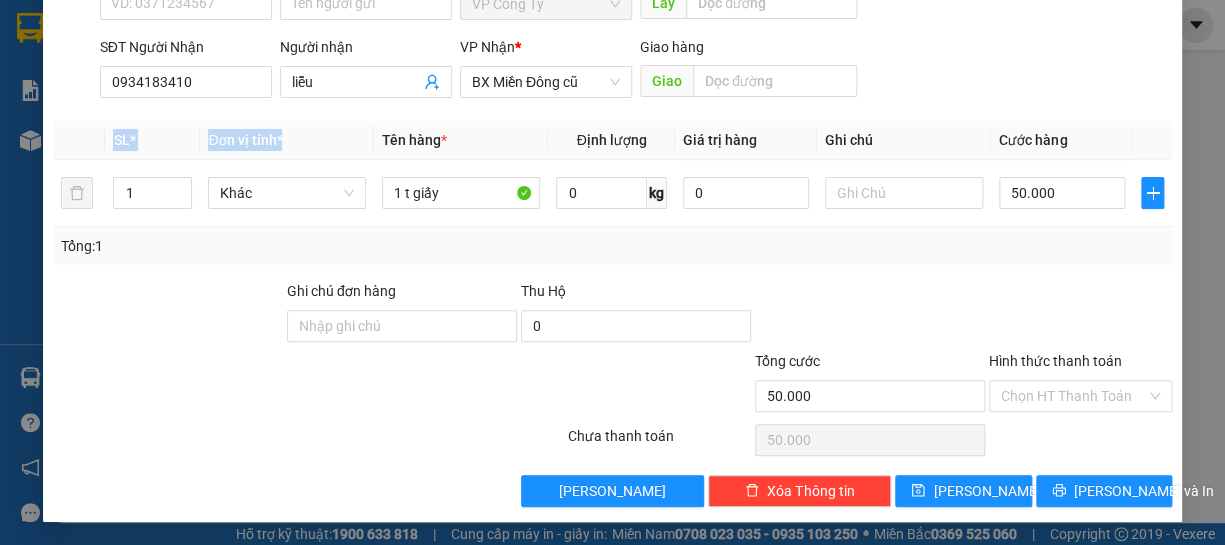 click on "Hình thức thanh toán" at bounding box center [1055, 361] 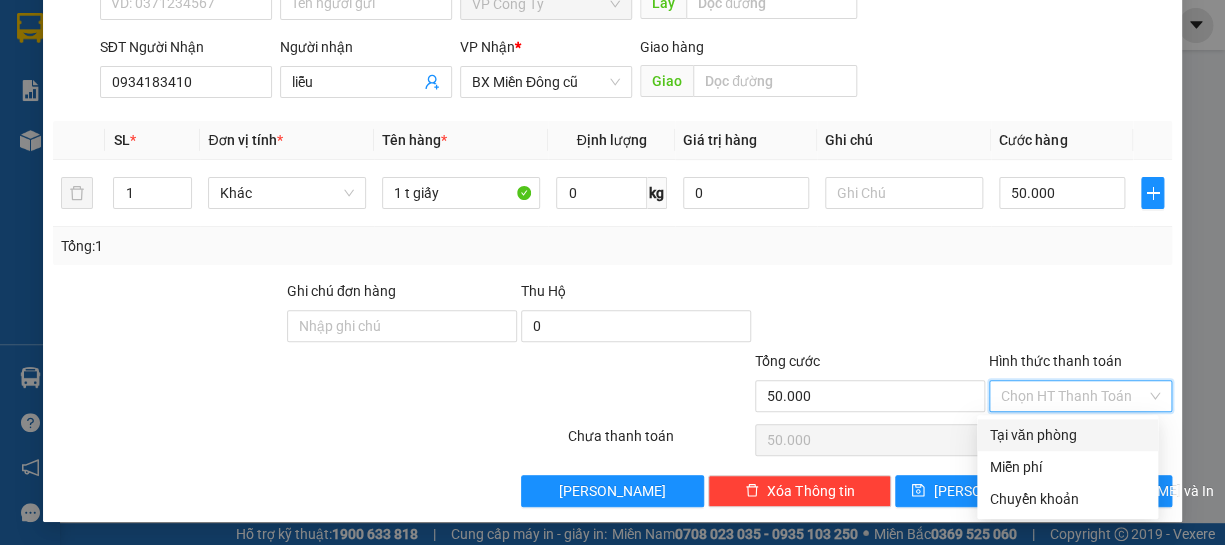click on "Tại văn phòng" at bounding box center [1067, 435] 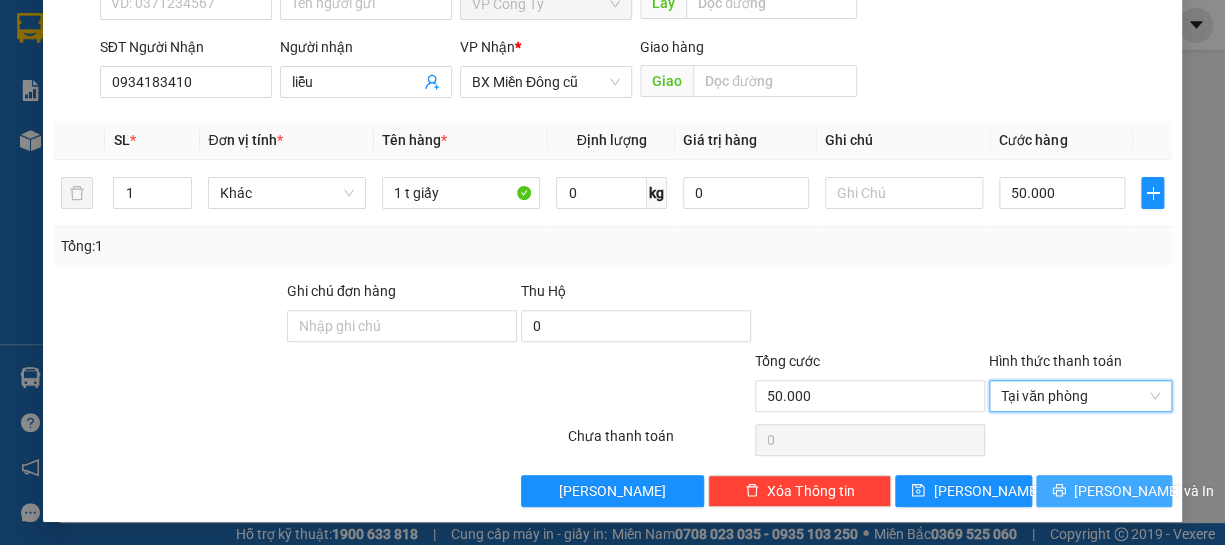 click on "[PERSON_NAME] và In" at bounding box center [1144, 491] 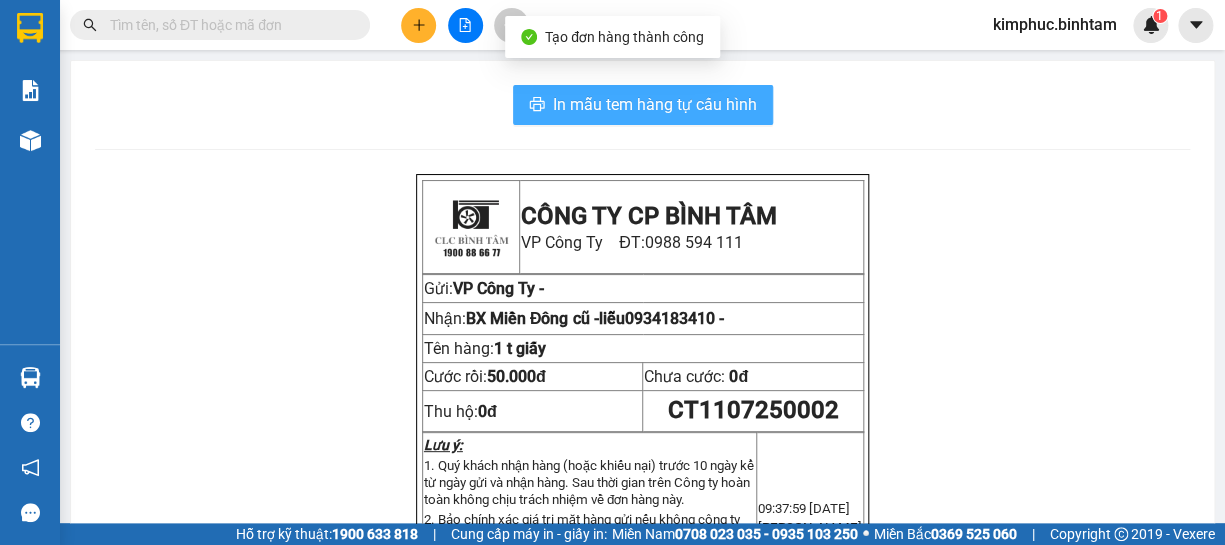 click on "In mẫu tem hàng tự cấu hình" at bounding box center [655, 104] 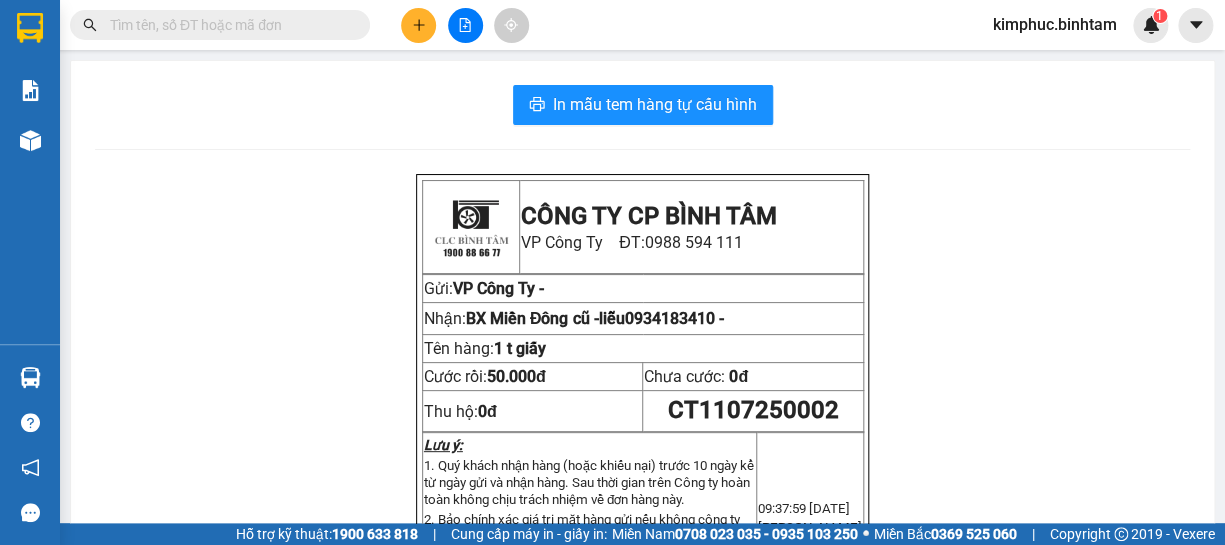 click at bounding box center [418, 25] 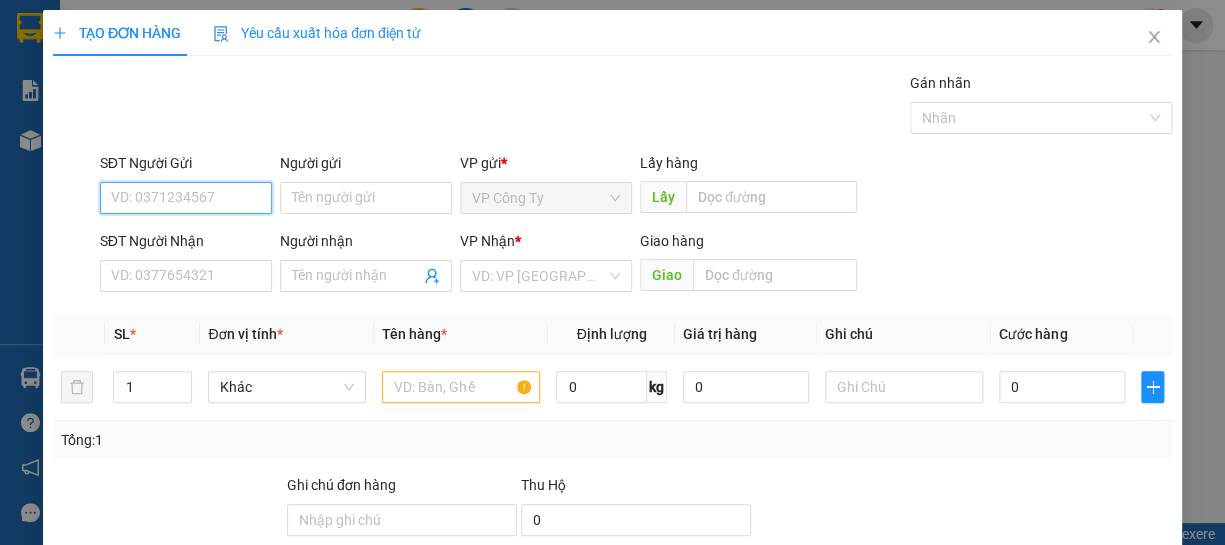 click on "SĐT Người Gửi" at bounding box center (186, 198) 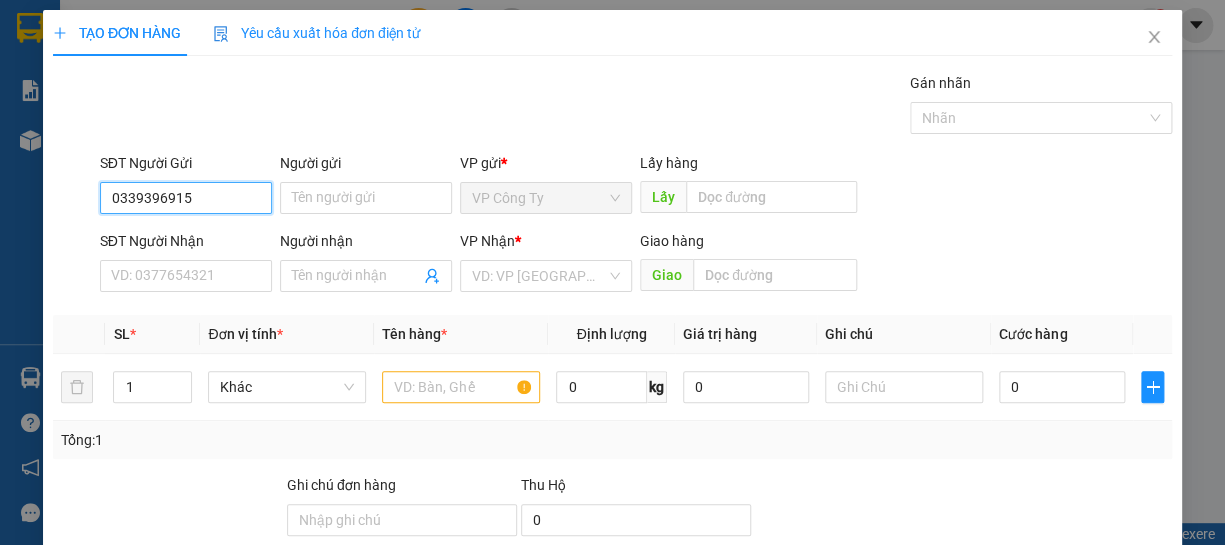 click on "0339396915" at bounding box center (186, 198) 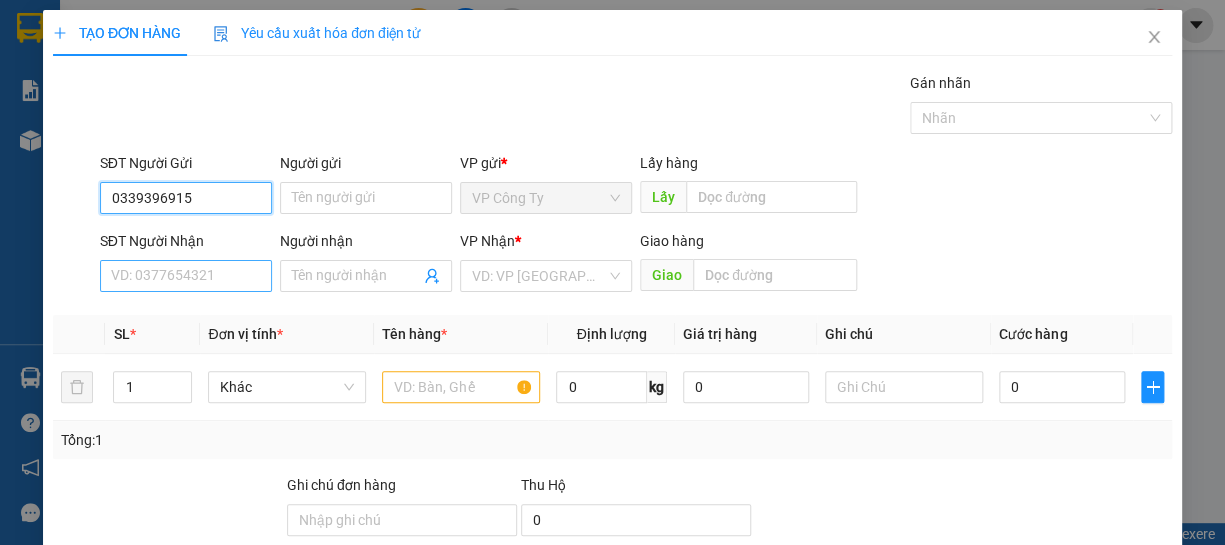 type on "0339396915" 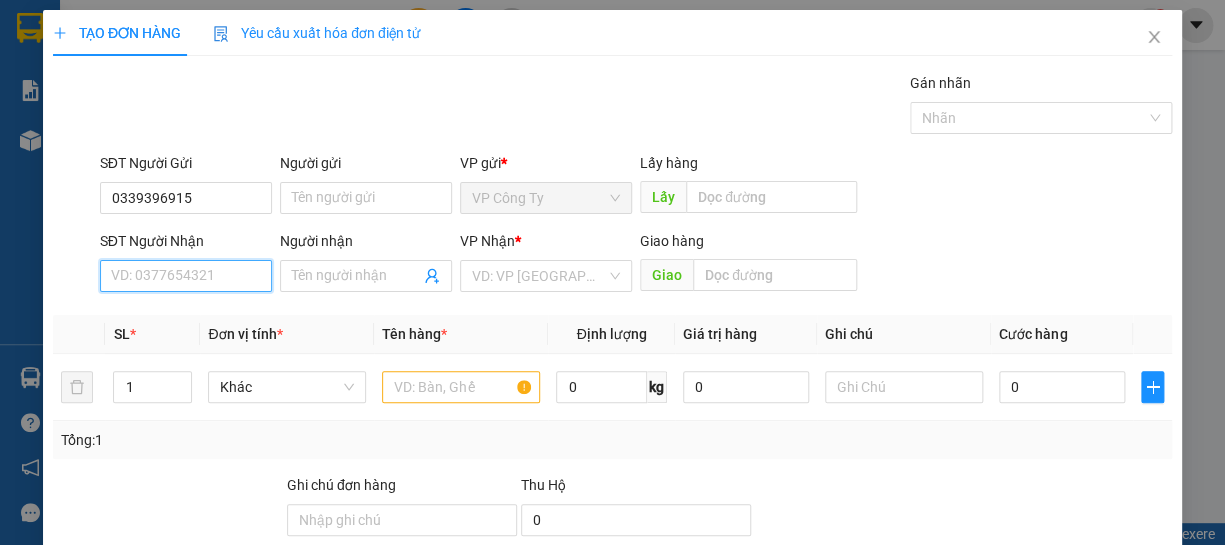 click on "SĐT Người Nhận" at bounding box center (186, 276) 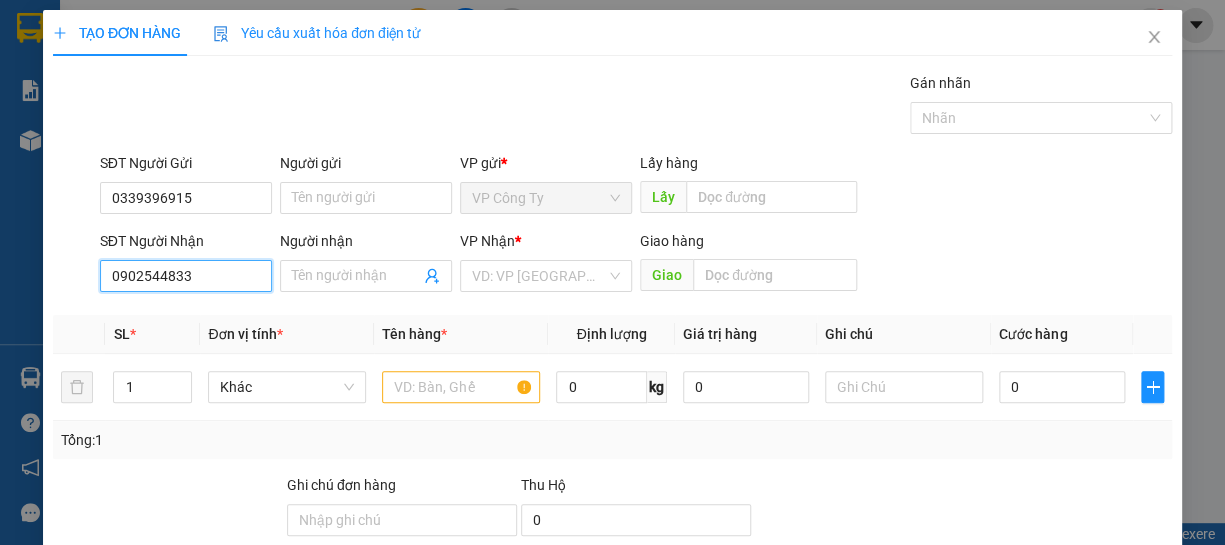 click on "0902544833" at bounding box center [186, 276] 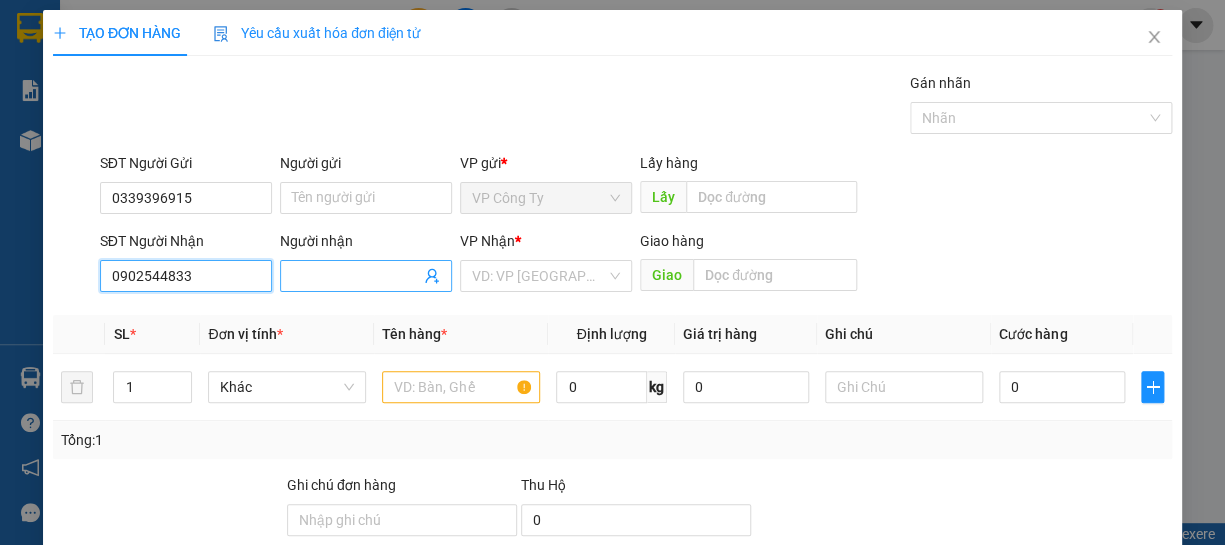 type on "0902544833" 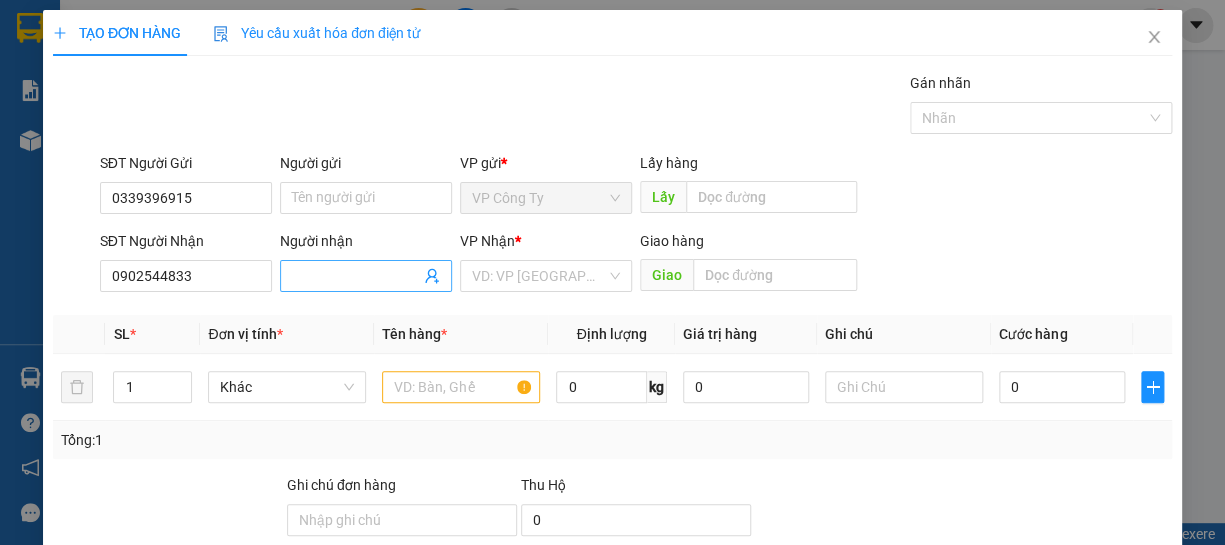 click on "Người nhận" at bounding box center (356, 276) 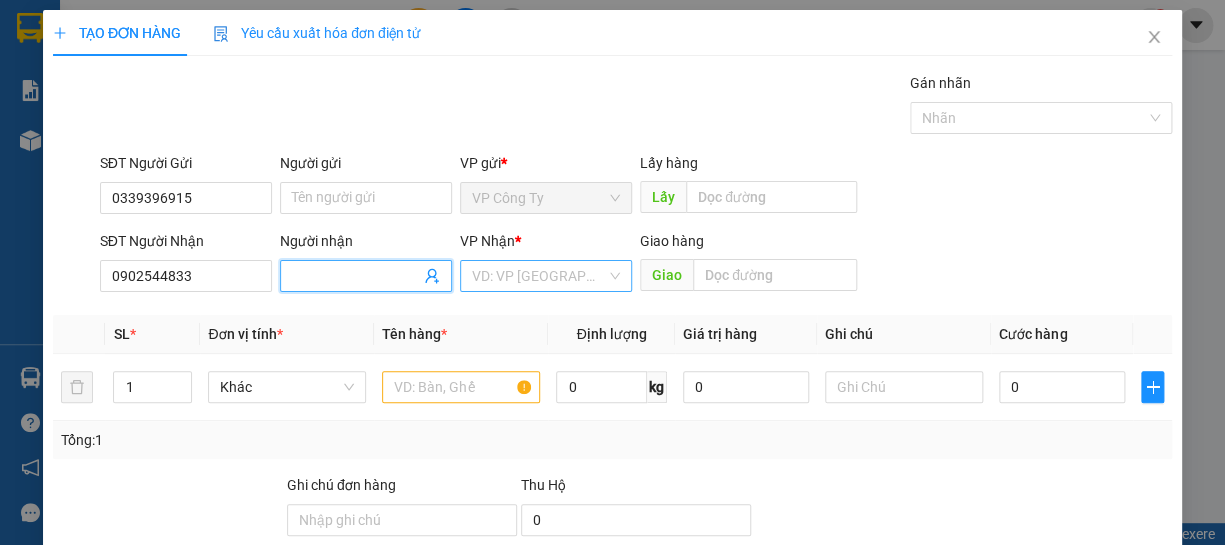 click at bounding box center [539, 276] 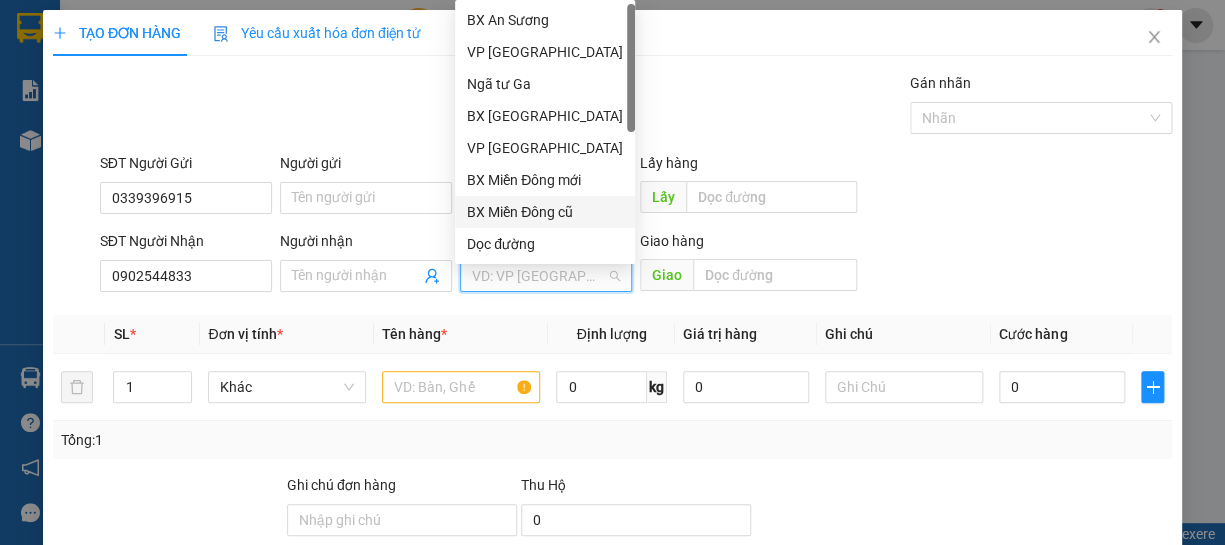 click on "BX Miền Đông cũ" at bounding box center [545, 212] 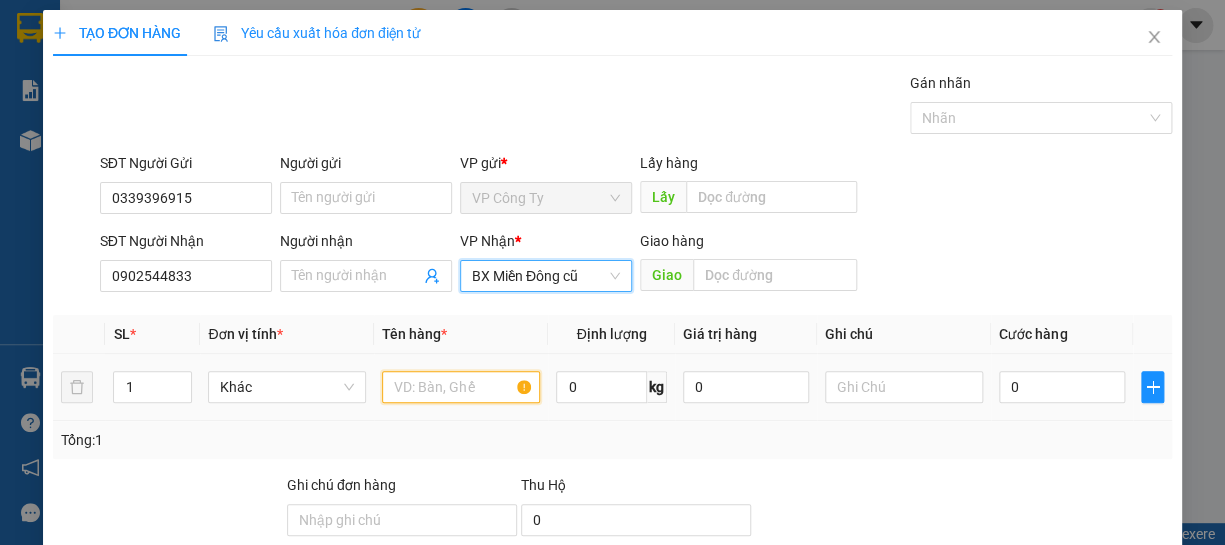 click at bounding box center (461, 387) 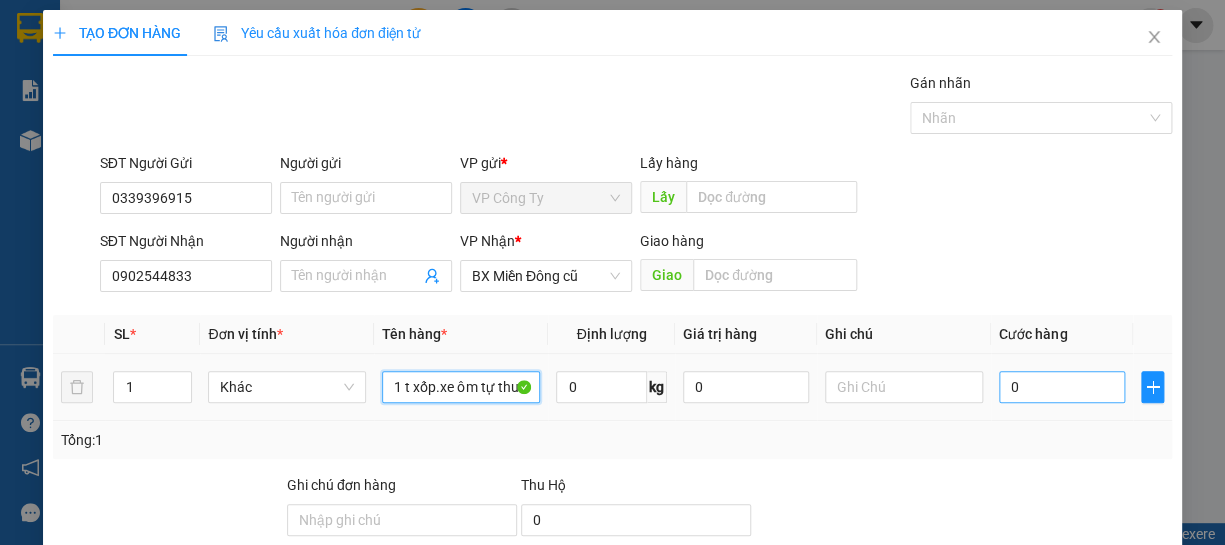 type on "1 t xốp.xe ôm tự thu" 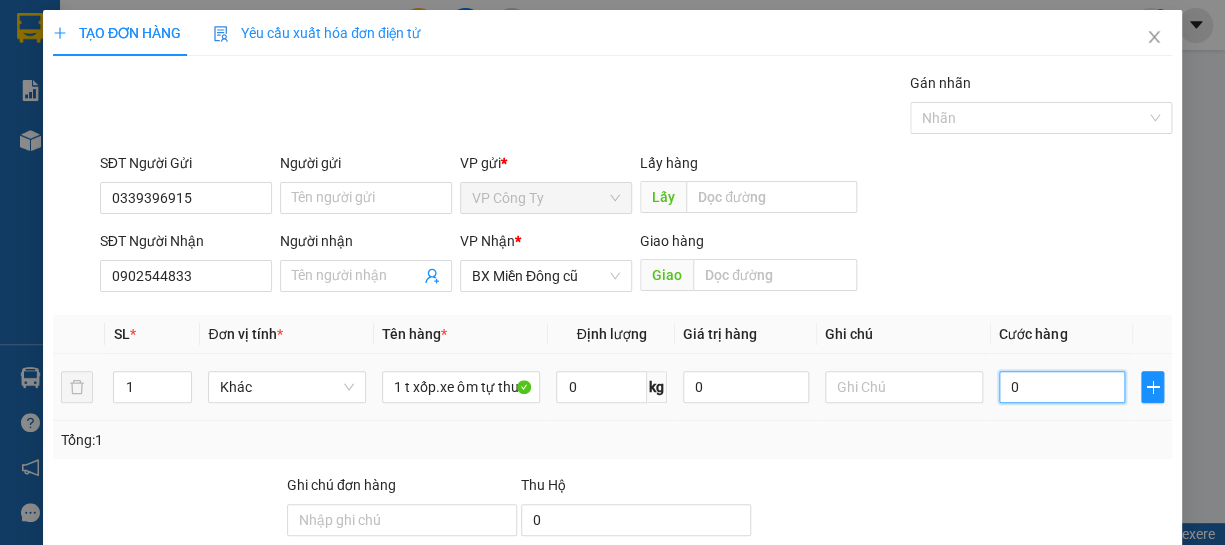 click on "0" at bounding box center [1062, 387] 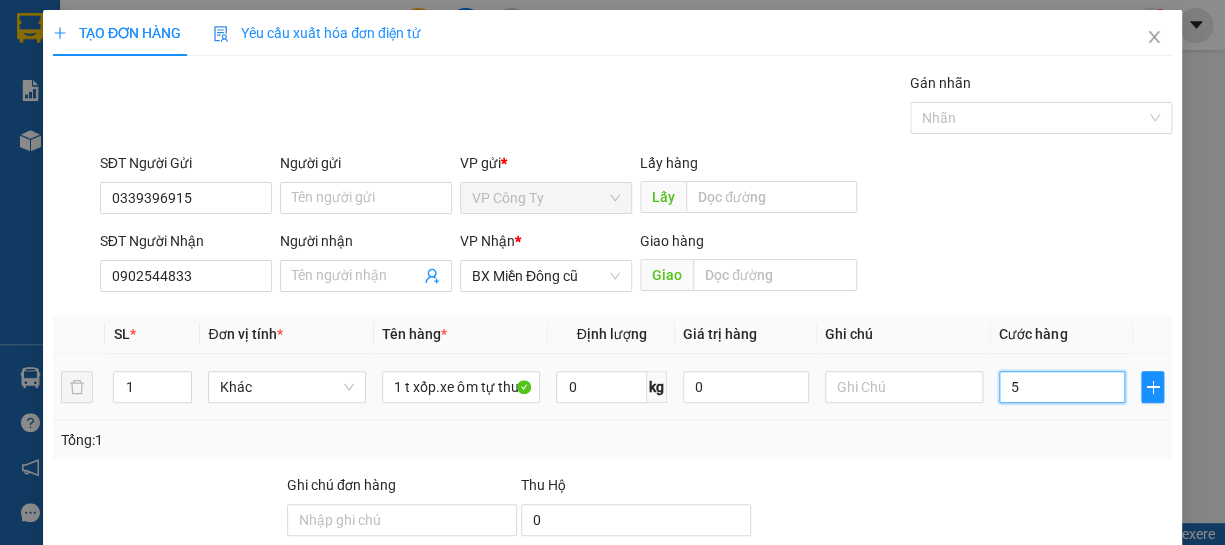 type on "5" 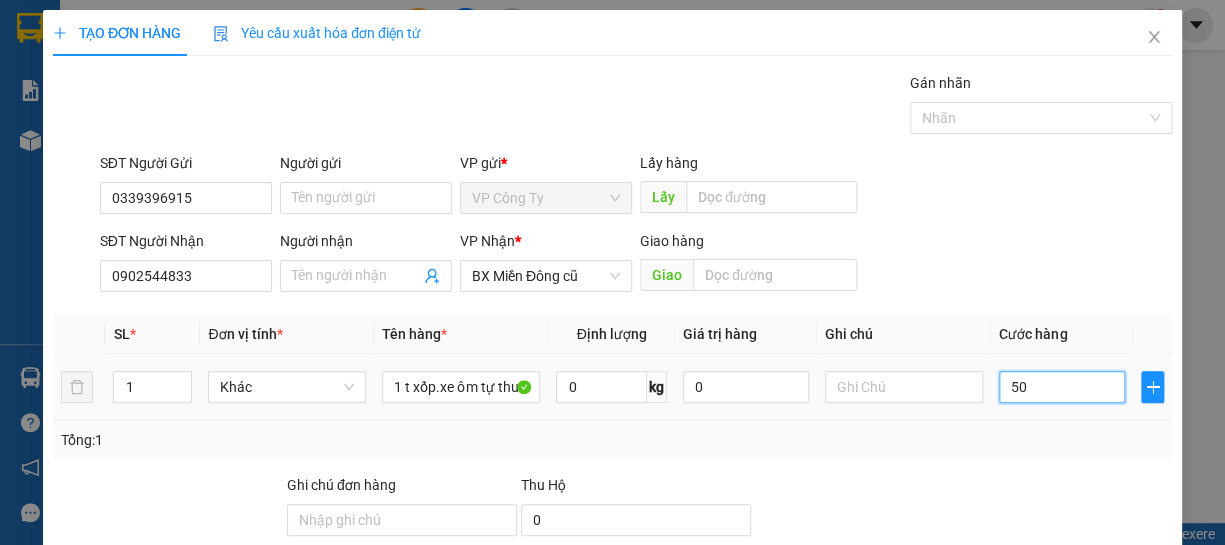 type on "500" 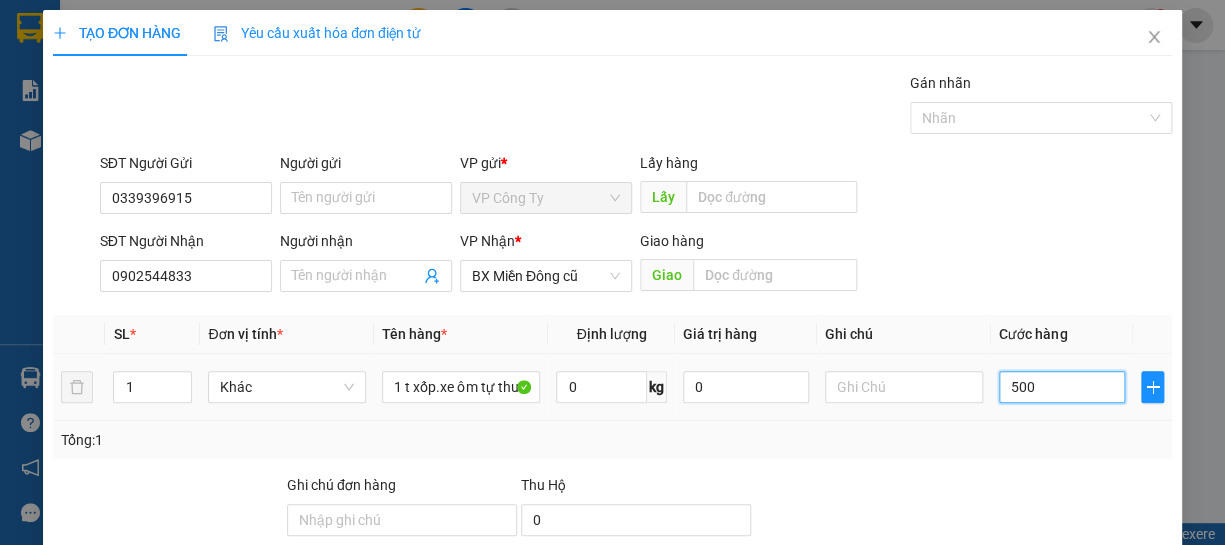 type on "500" 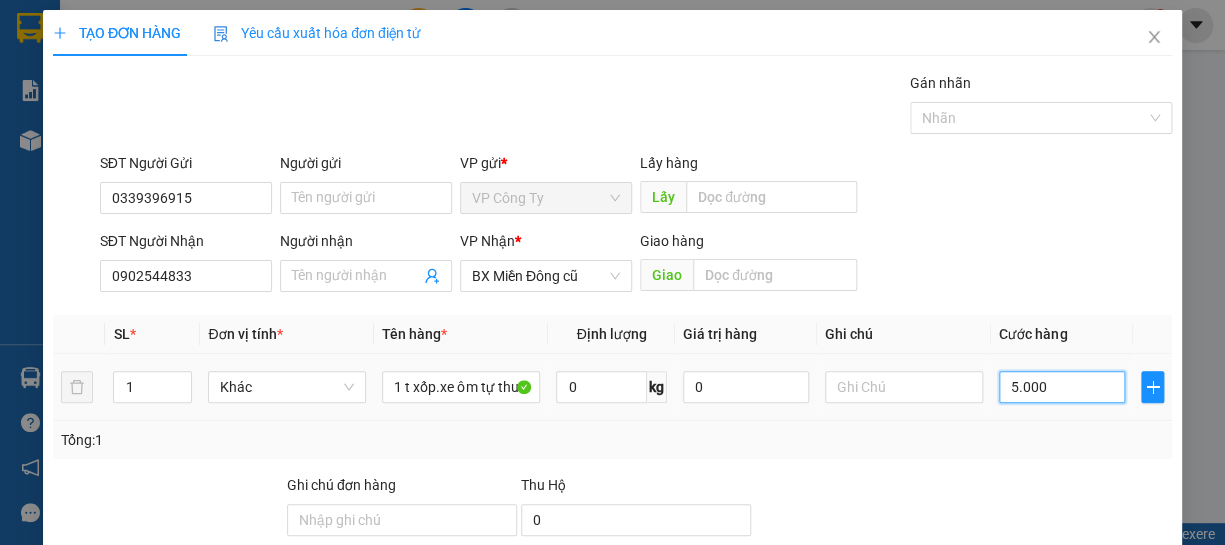 type on "5.000" 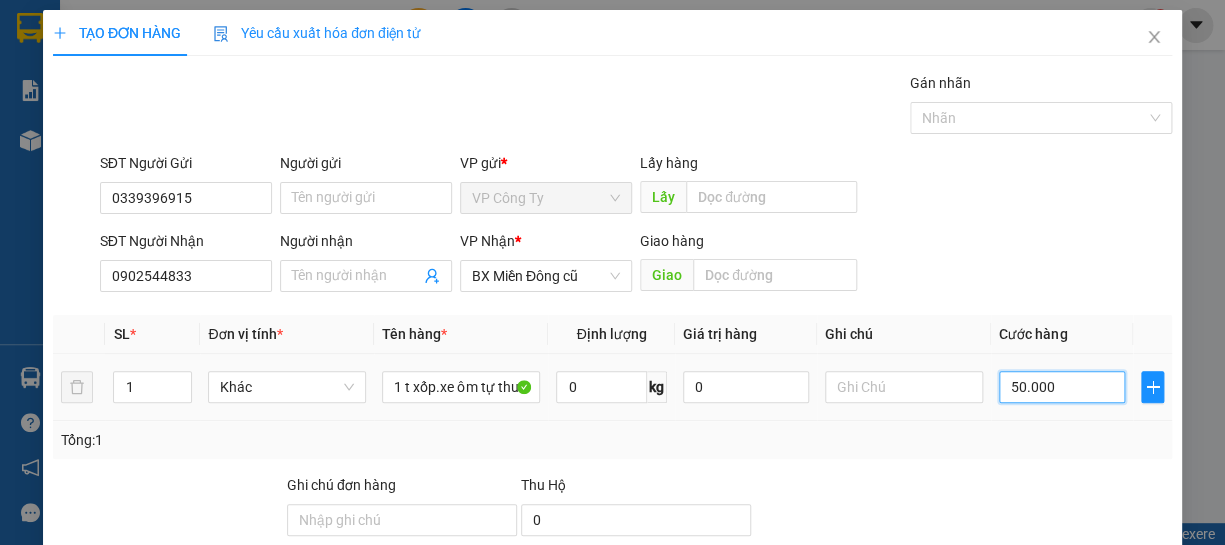 scroll, scrollTop: 194, scrollLeft: 0, axis: vertical 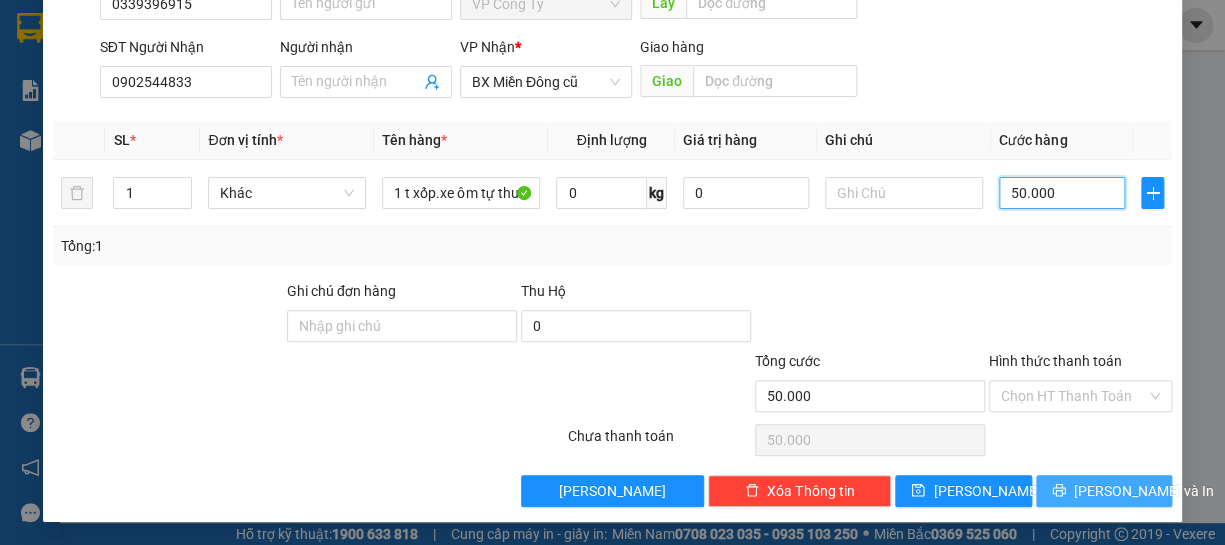 type on "50.000" 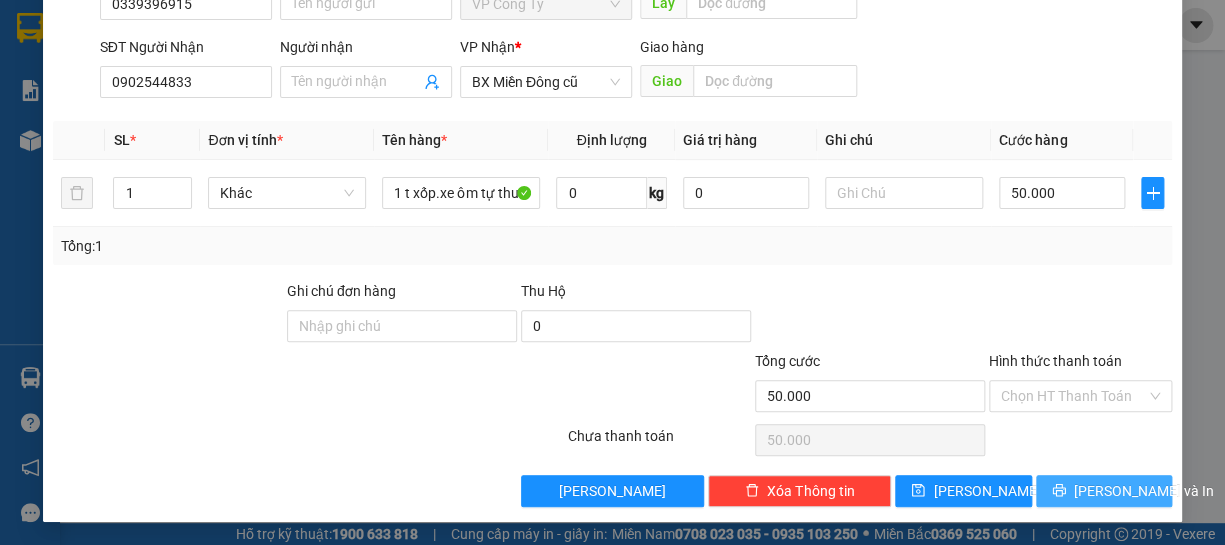 click 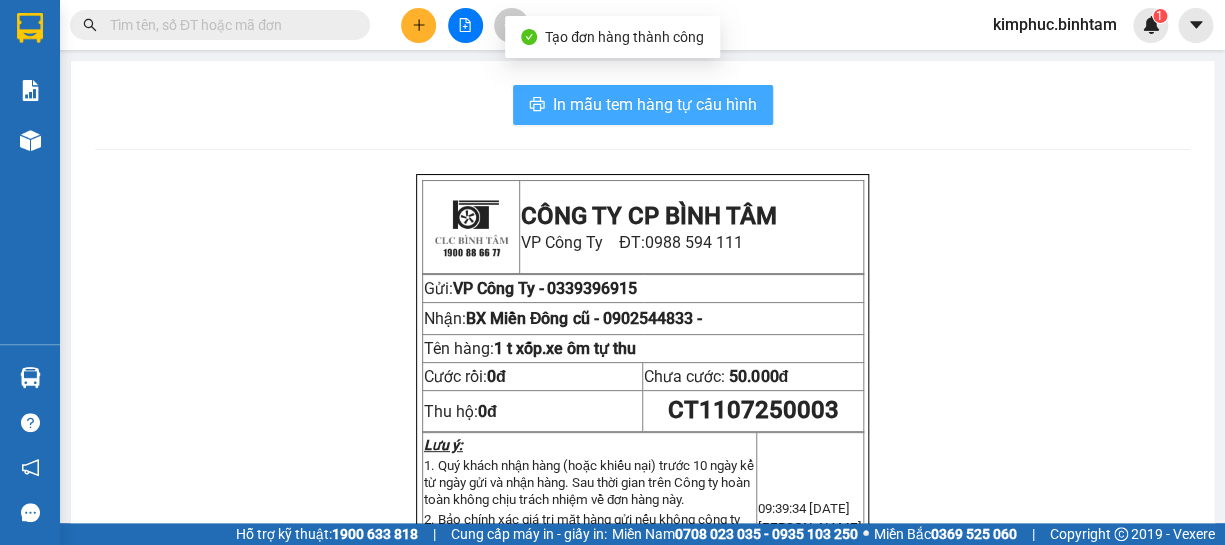 click on "In mẫu tem hàng tự cấu hình" at bounding box center [655, 104] 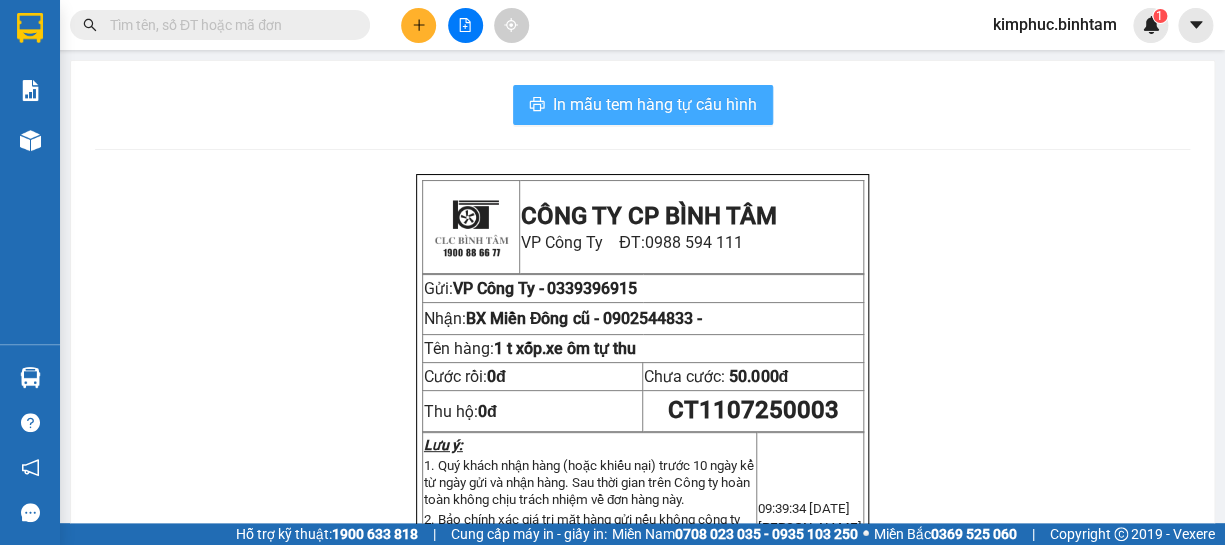 click on "In mẫu tem hàng tự cấu hình" at bounding box center [655, 104] 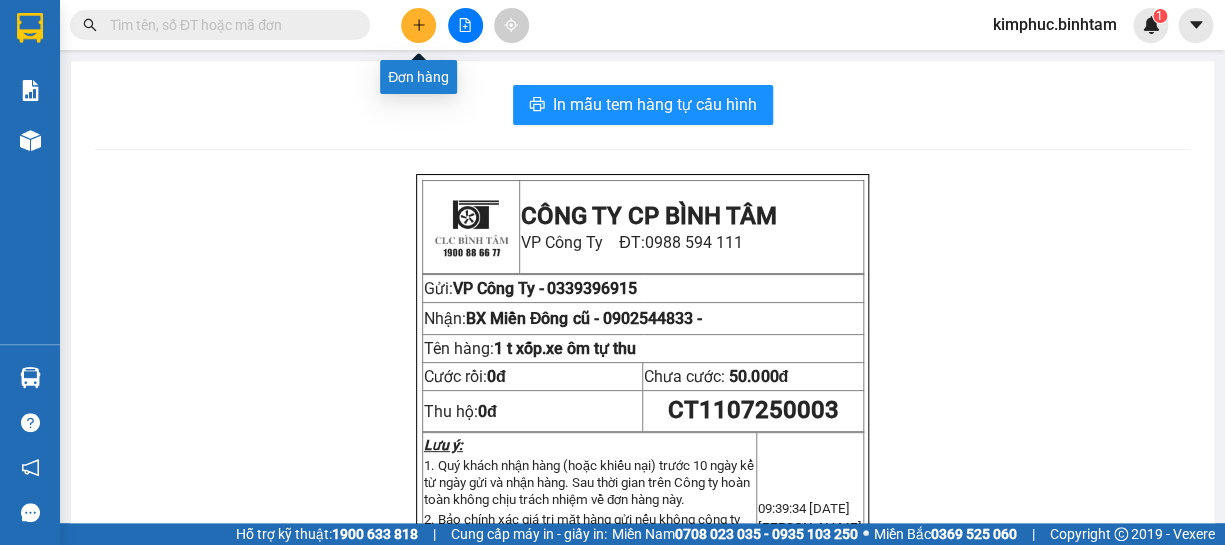 click 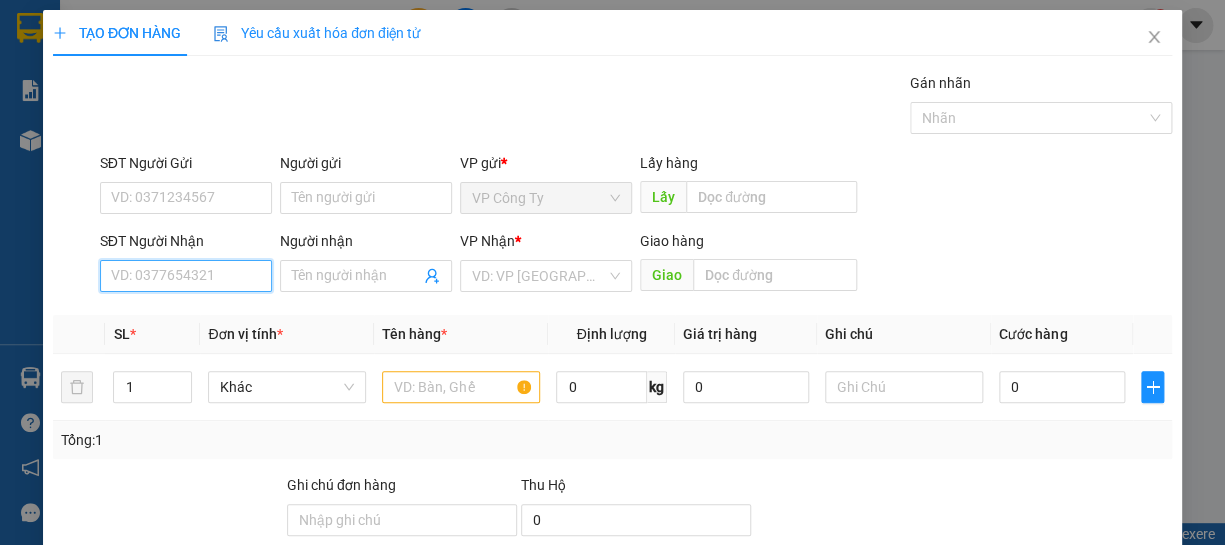 click on "SĐT Người Nhận" at bounding box center (186, 276) 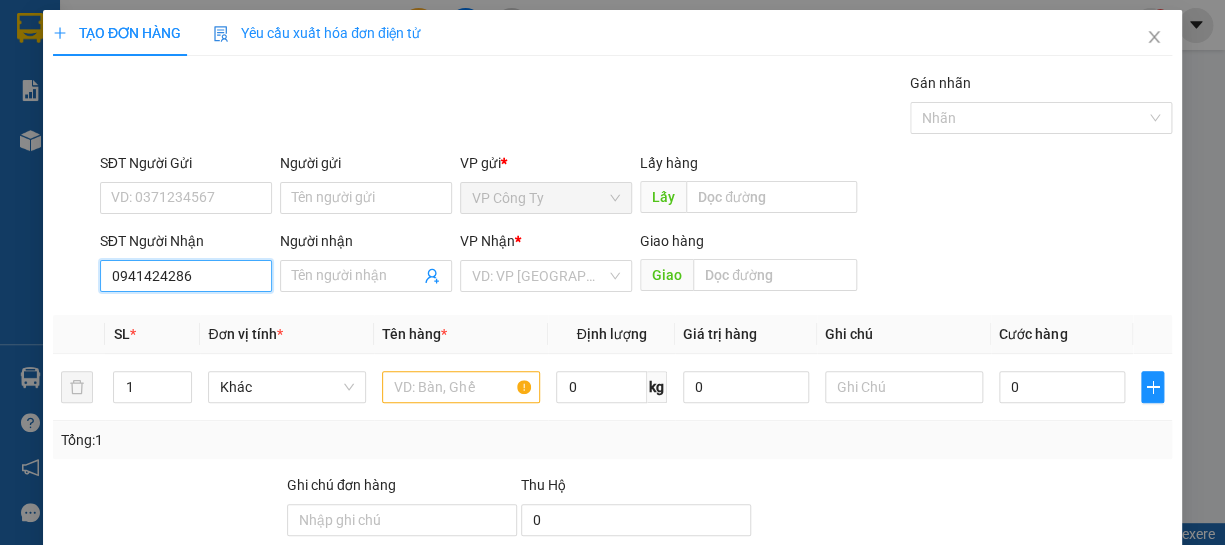 click on "0941424286" at bounding box center (186, 276) 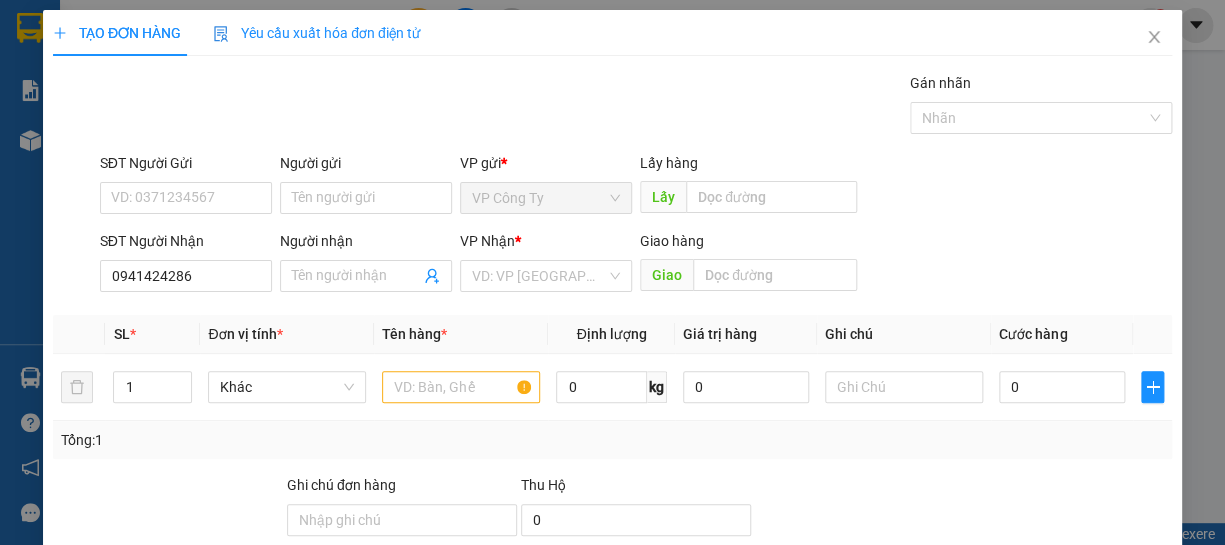 click on "SĐT Người Nhận 0941424286 0941424286" at bounding box center [186, 265] 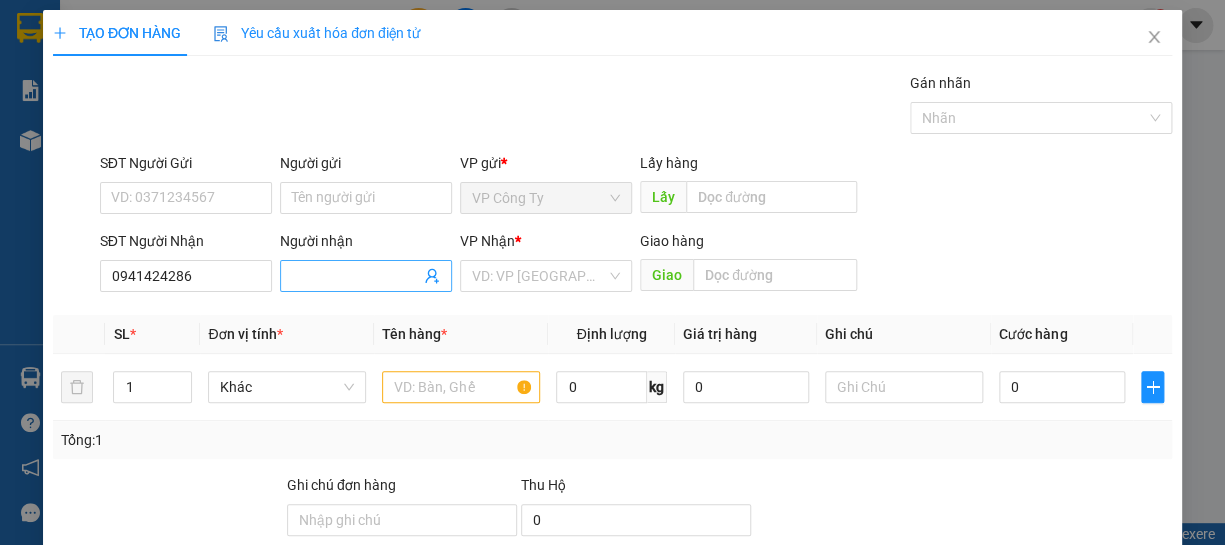 click on "Người nhận" at bounding box center [356, 276] 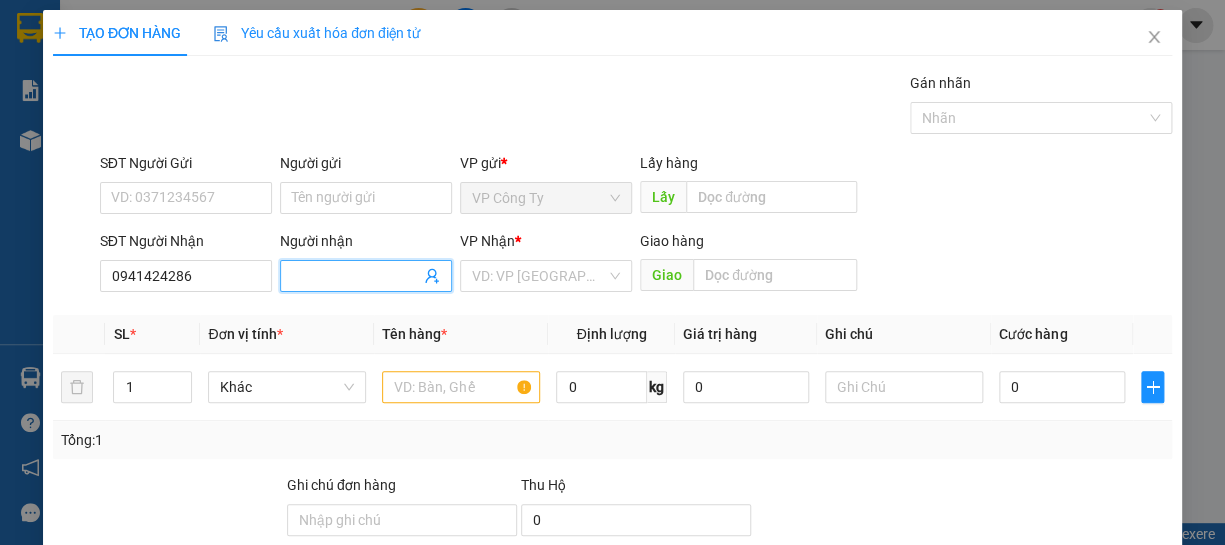 click on "Người nhận" at bounding box center [356, 276] 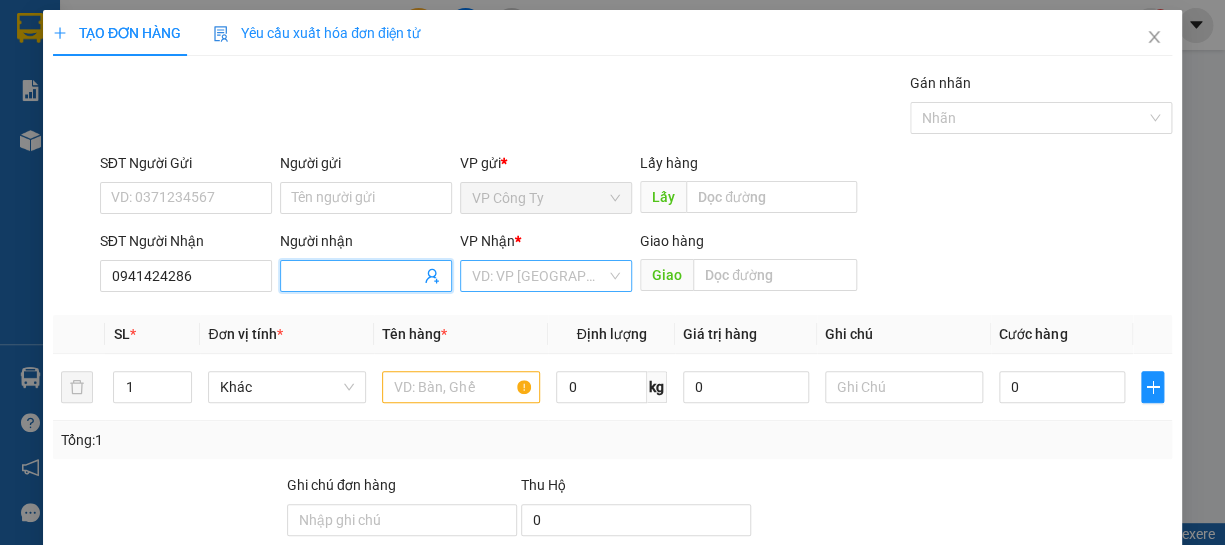 click at bounding box center [539, 276] 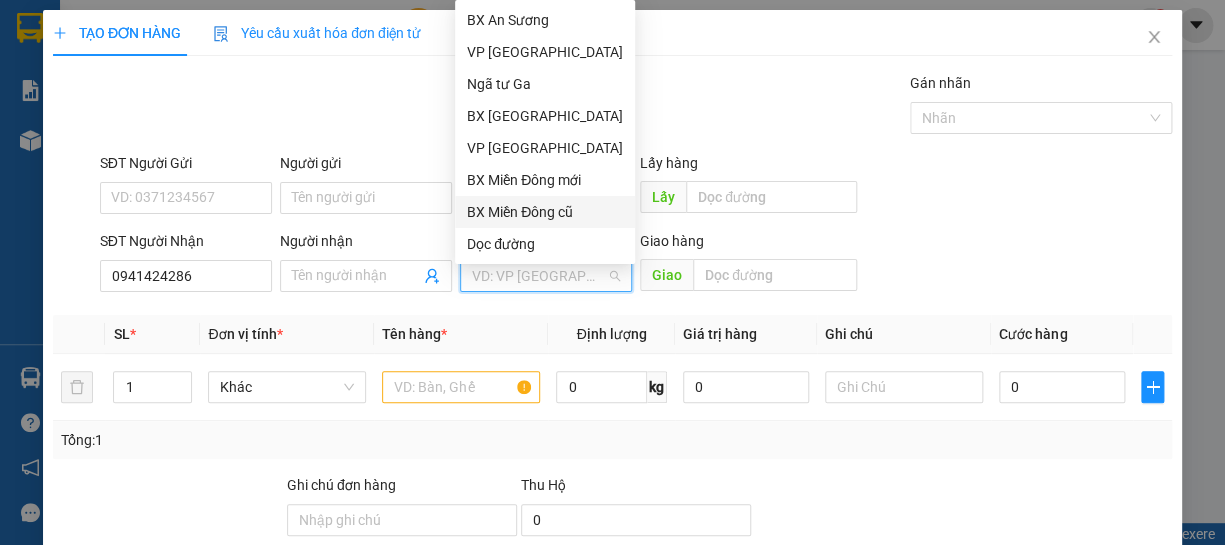 click on "BX Miền Đông cũ" at bounding box center (545, 212) 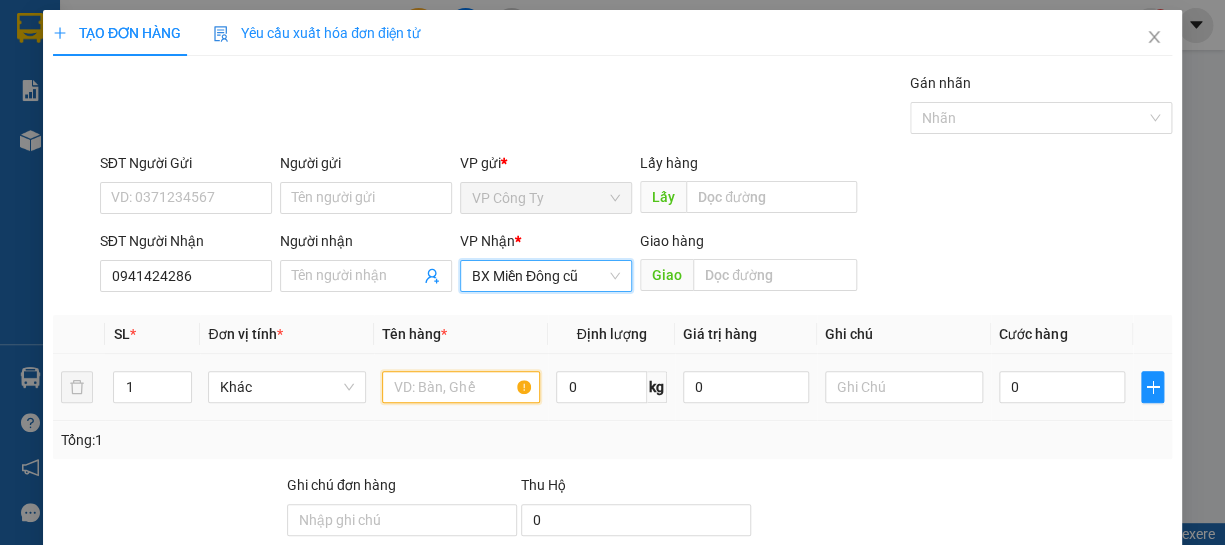 click at bounding box center [461, 387] 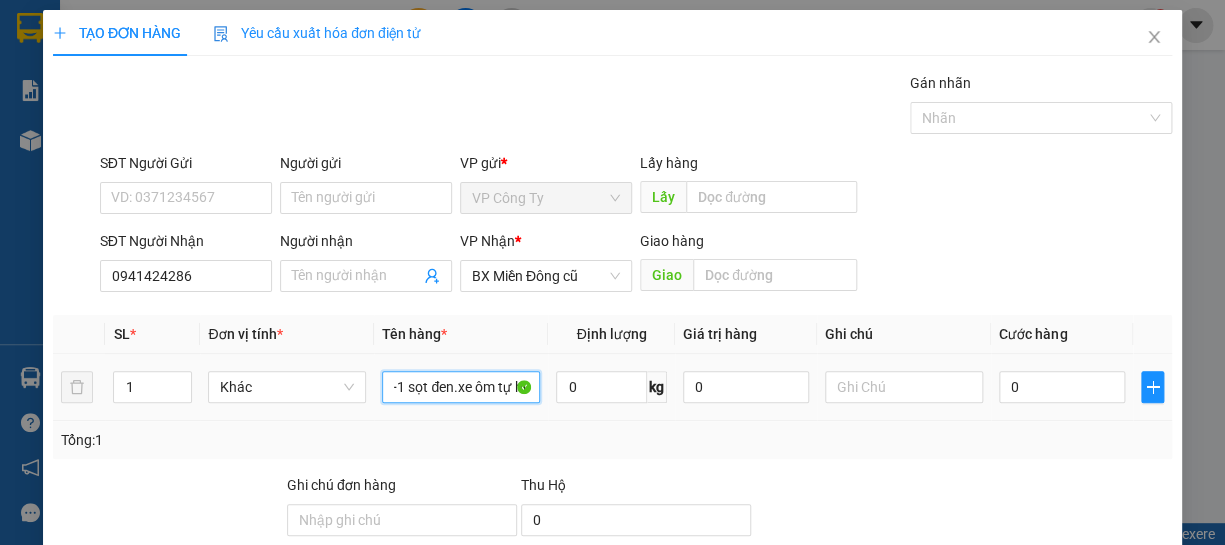 scroll, scrollTop: 0, scrollLeft: 55, axis: horizontal 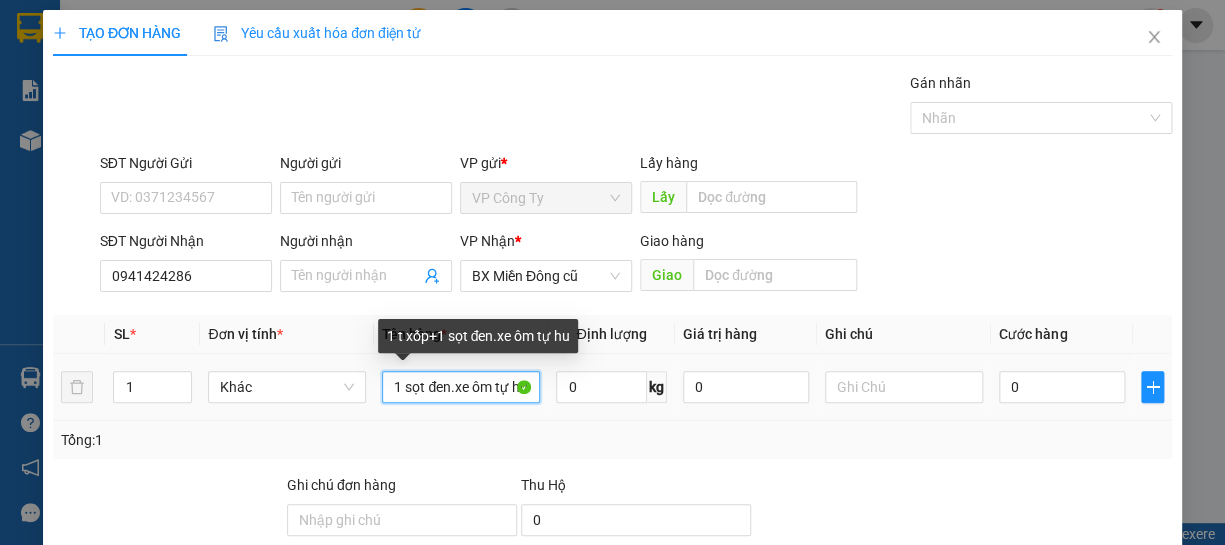 click on "1 t xốp+1 sọt đen.xe ôm tự hu" at bounding box center (461, 387) 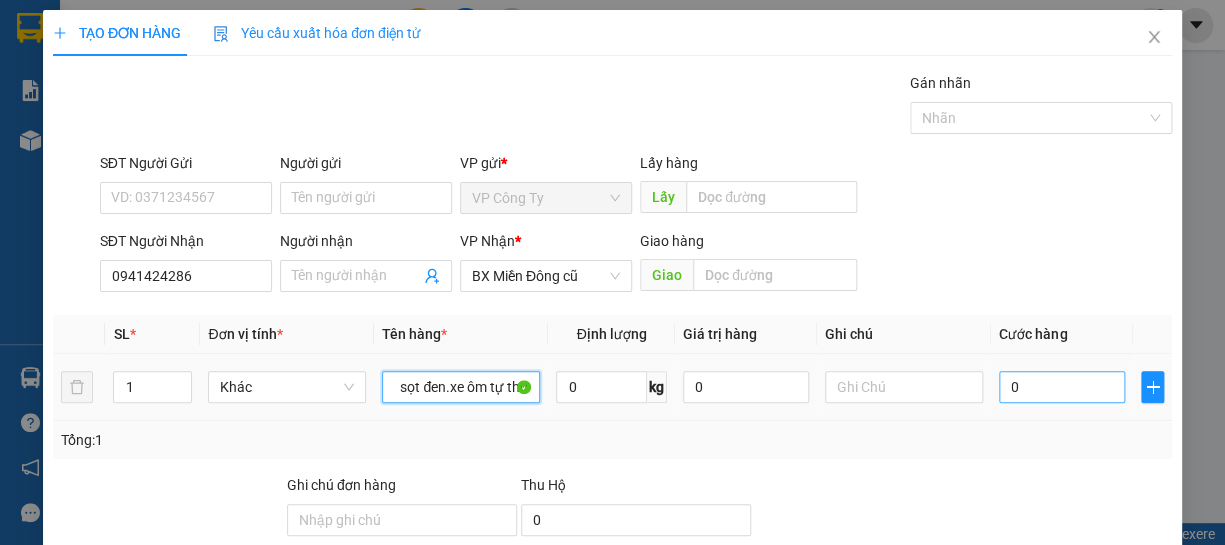 type on "1 t xốp+1 sọt đen.xe ôm tự thu" 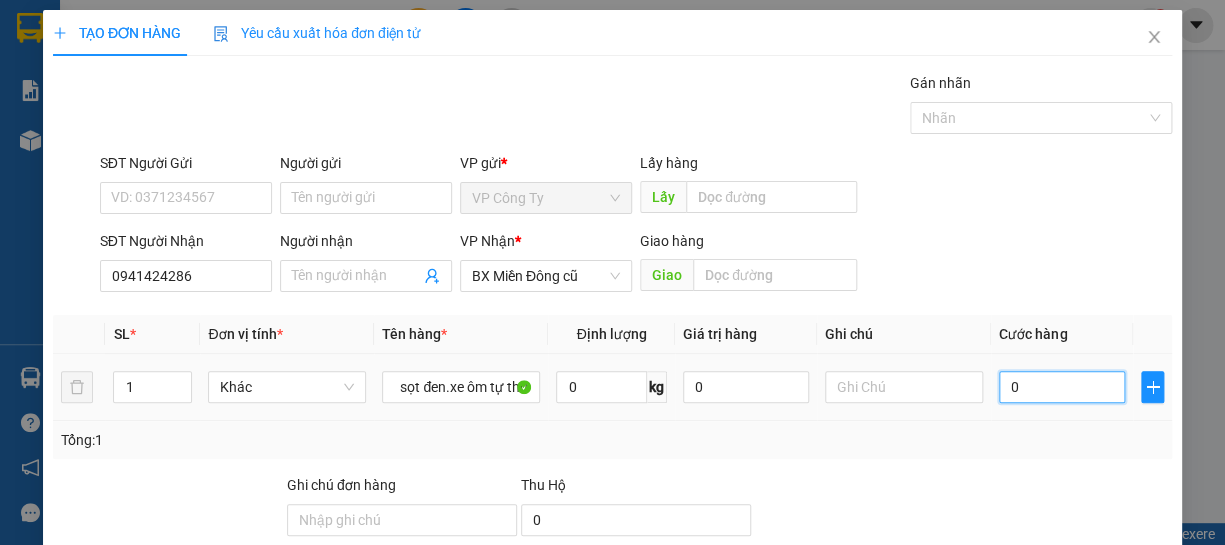 click on "0" at bounding box center [1062, 387] 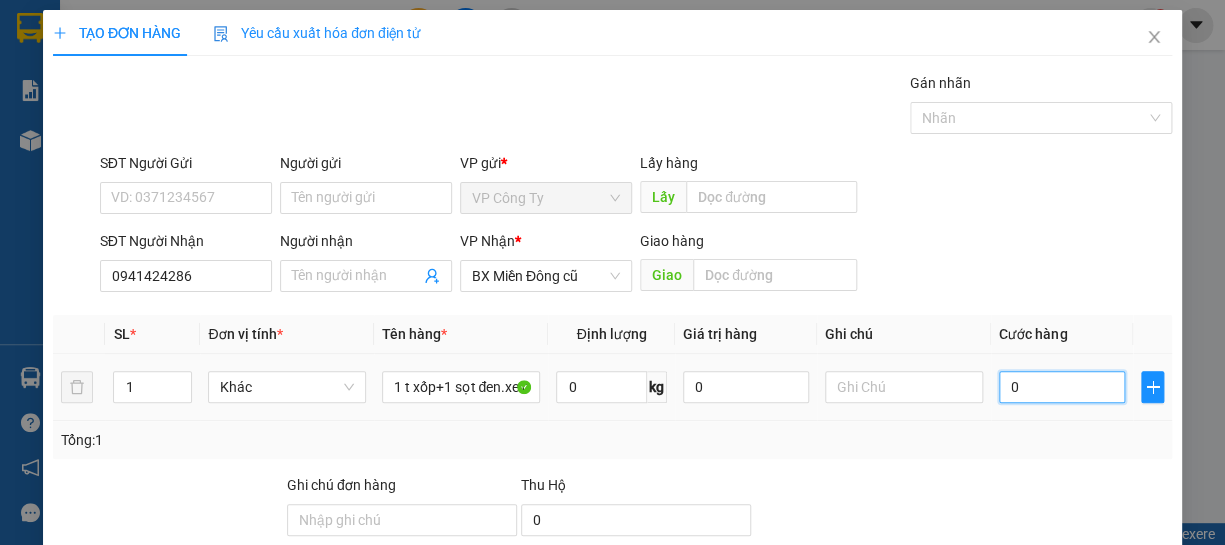 click on "0" at bounding box center [1062, 387] 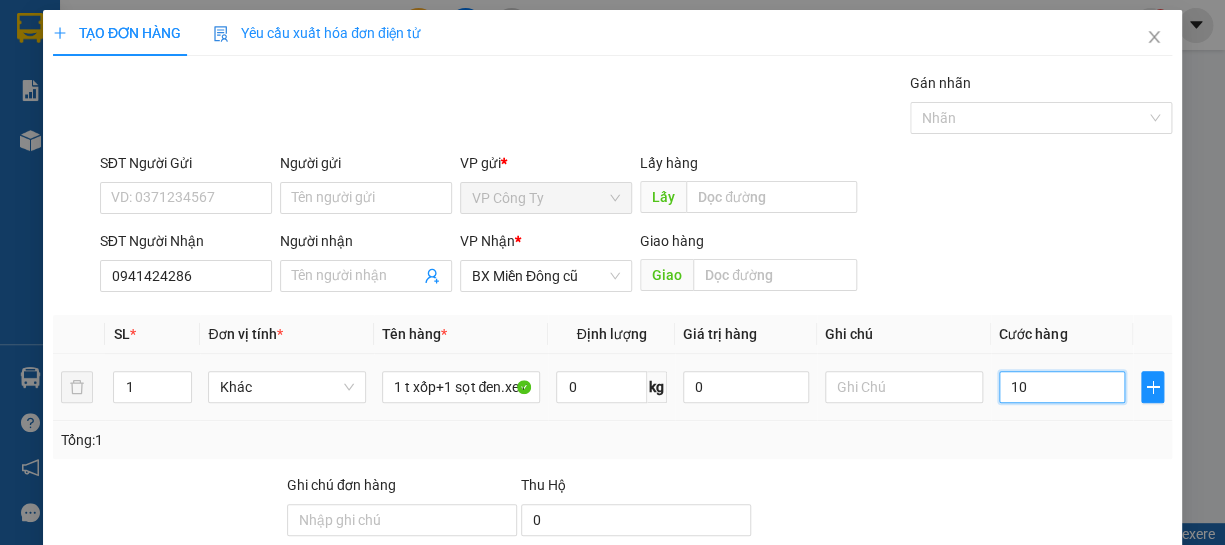 type on "150" 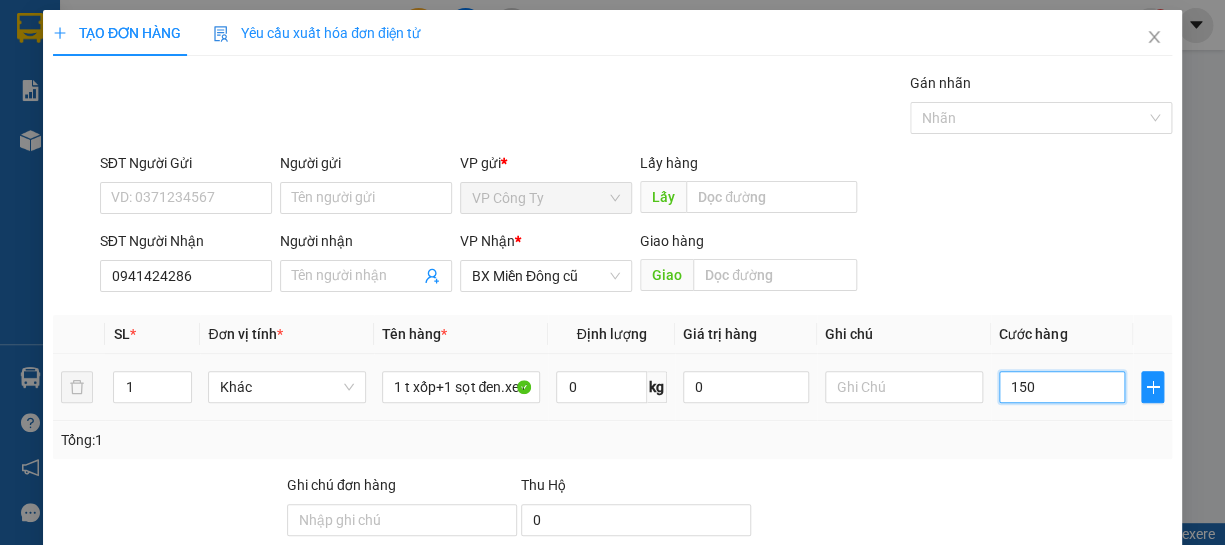 type on "1.500" 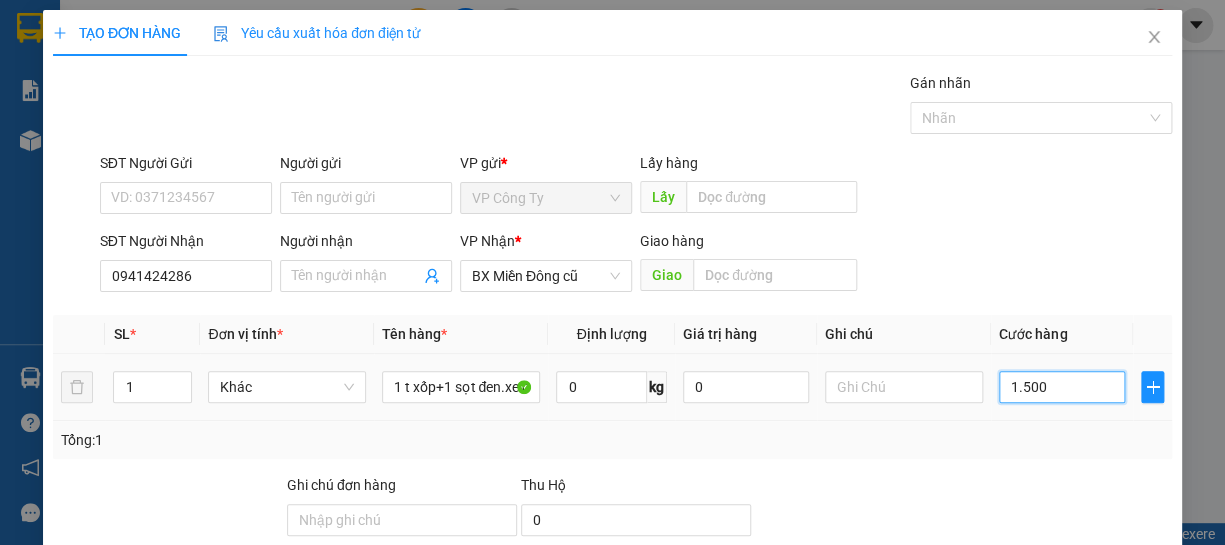 type on "15.000" 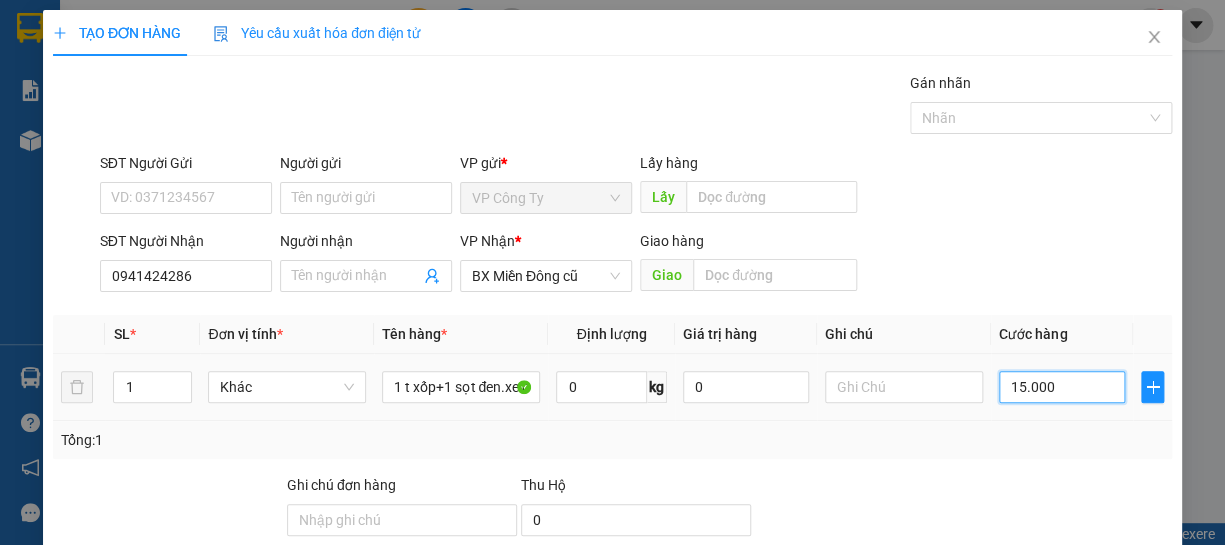 type on "15.000" 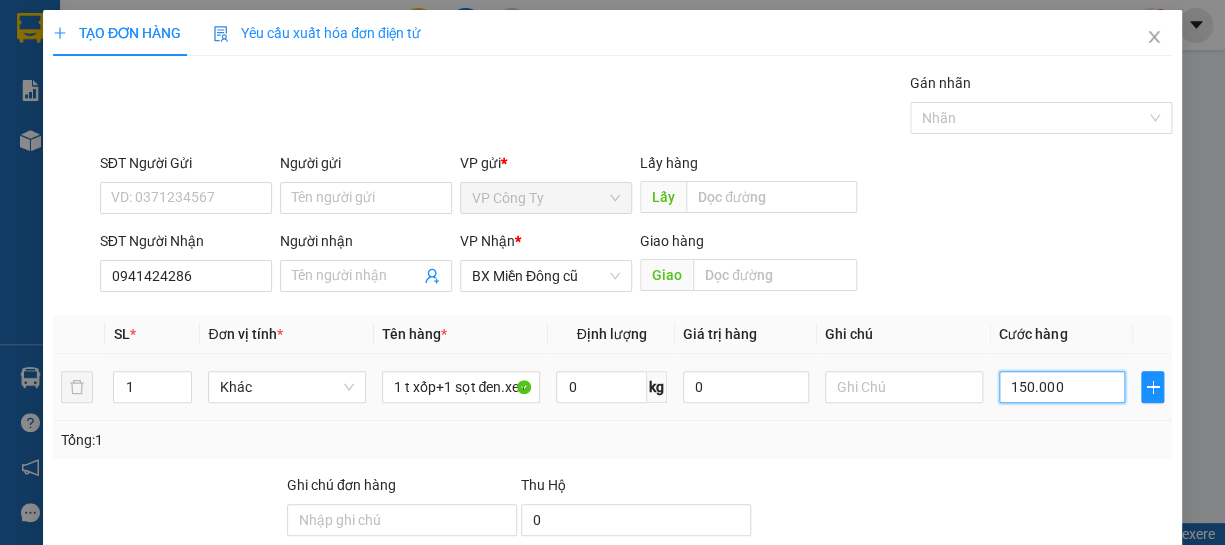 type on "150.000" 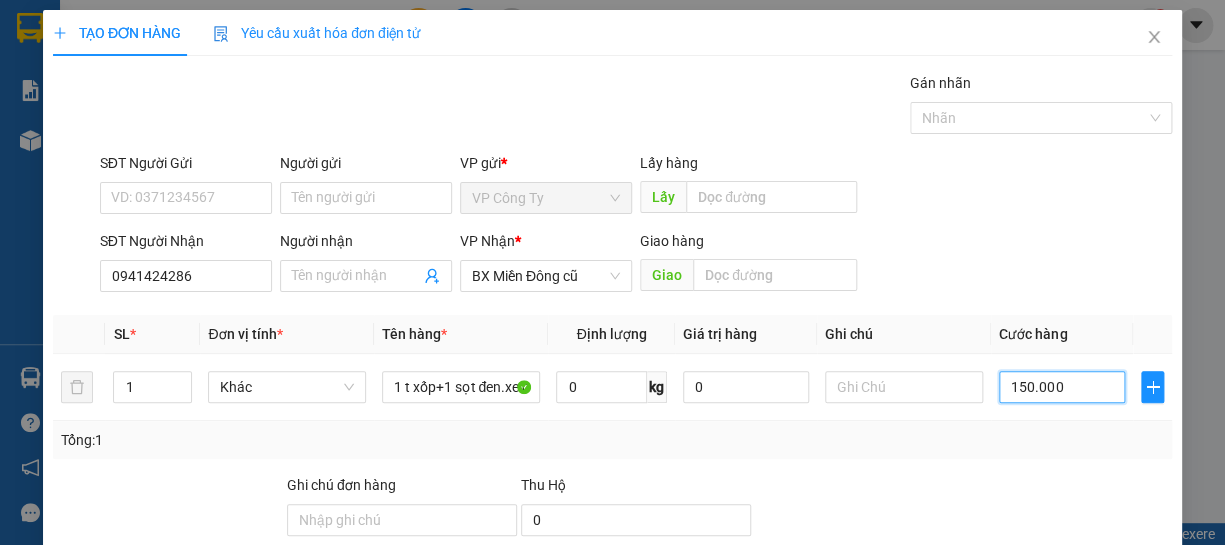 scroll, scrollTop: 194, scrollLeft: 0, axis: vertical 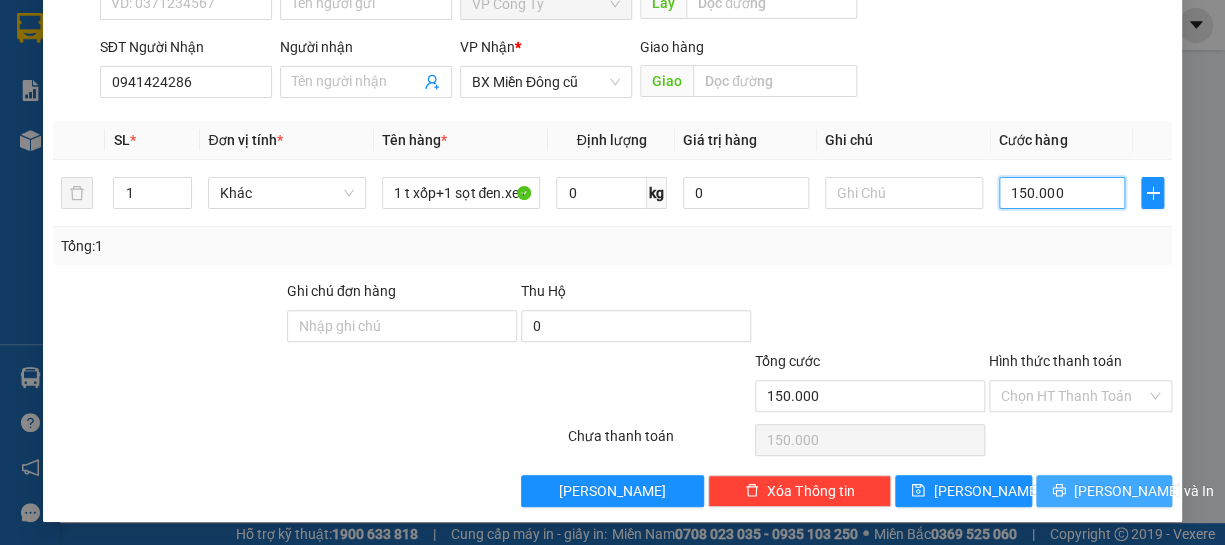 type on "150.000" 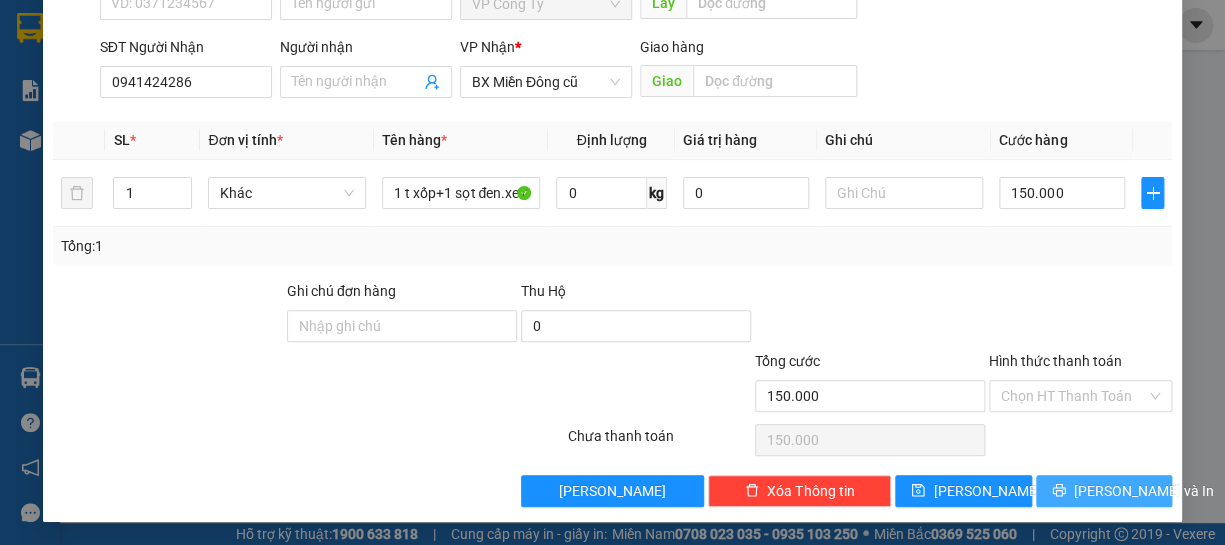 click on "[PERSON_NAME] và In" at bounding box center [1104, 491] 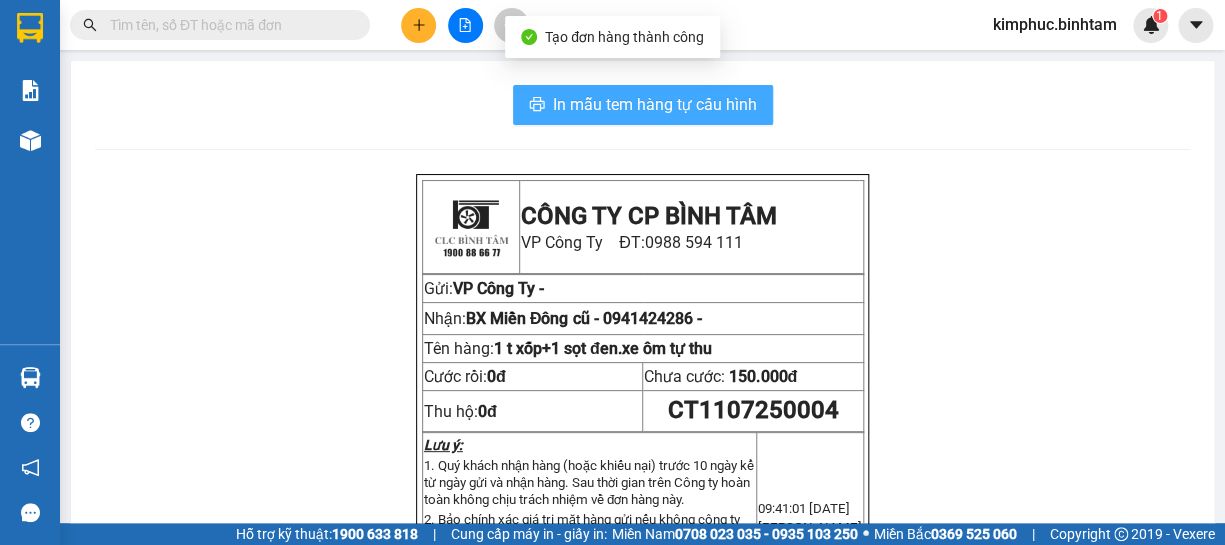 click on "In mẫu tem hàng tự cấu hình" at bounding box center (655, 104) 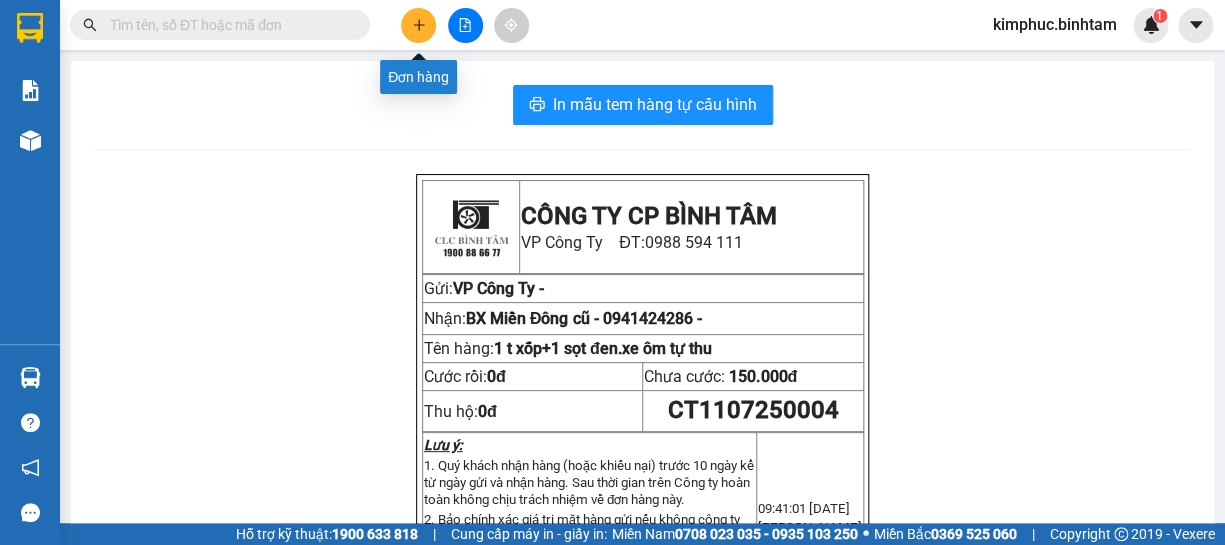 click 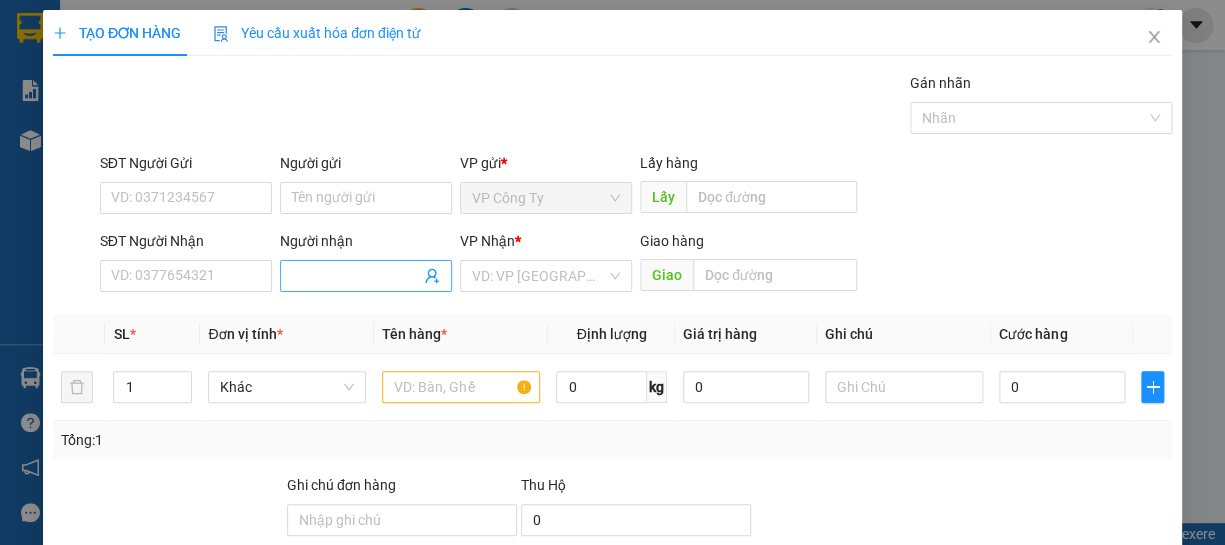 click on "Người nhận" at bounding box center (356, 276) 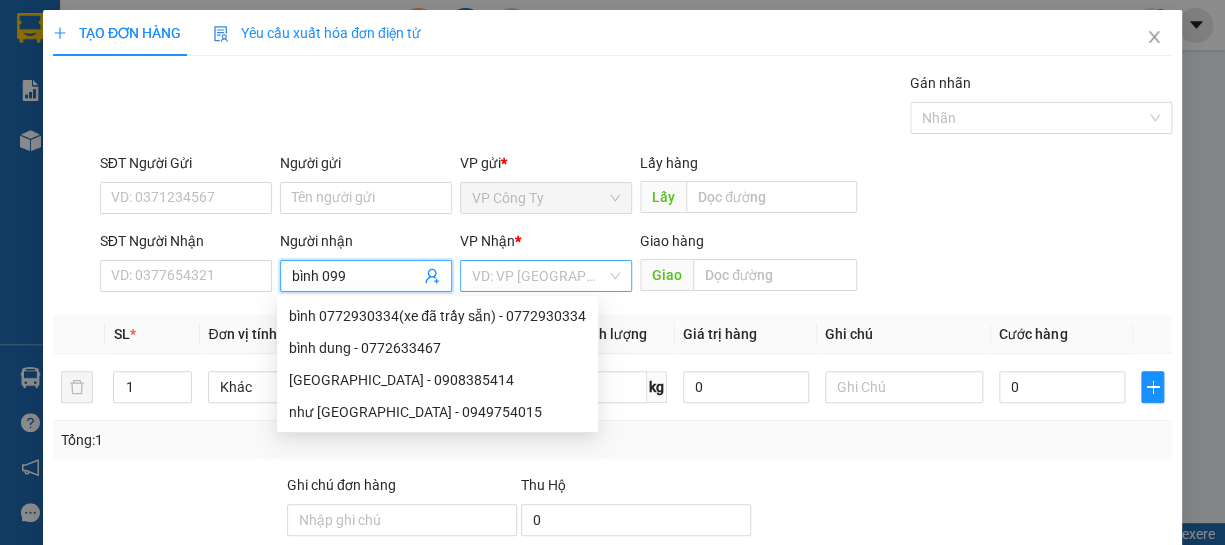 type on "bình 099" 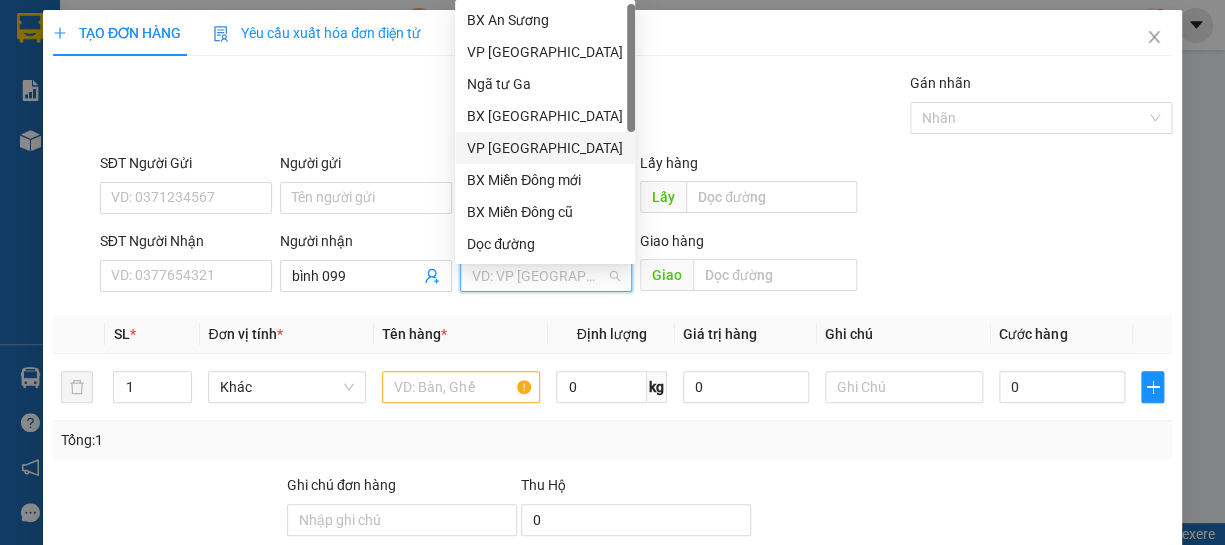 click on "VP [GEOGRAPHIC_DATA]" at bounding box center [545, 148] 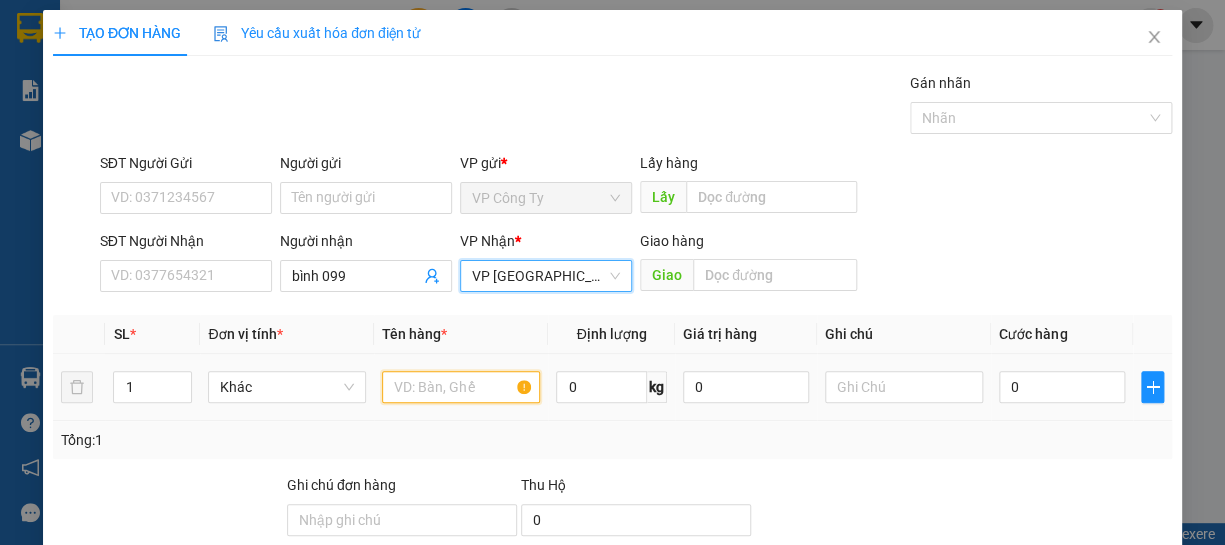 click at bounding box center (461, 387) 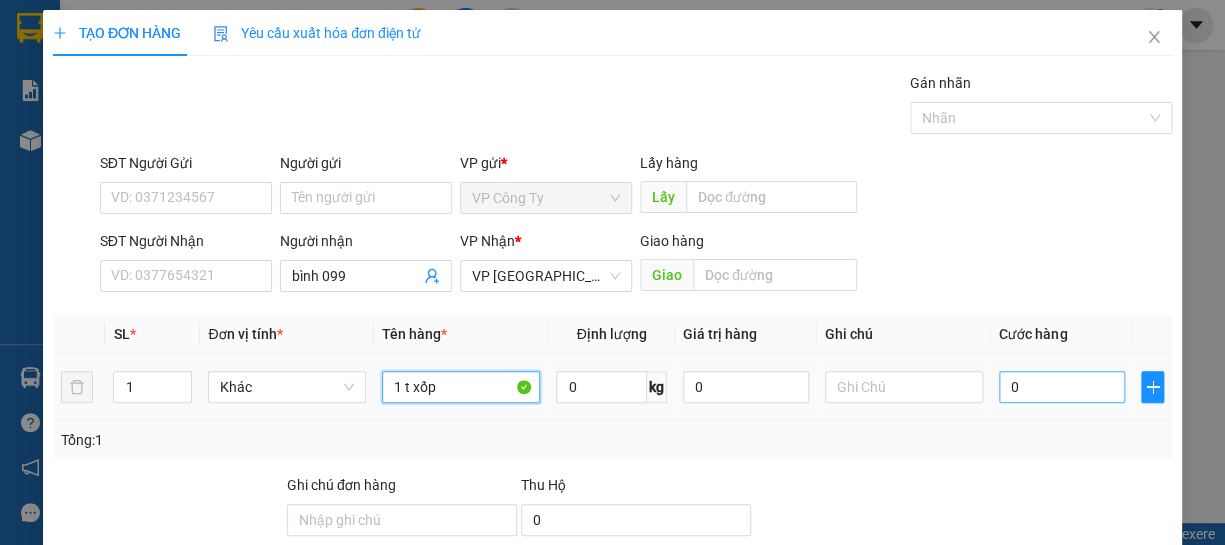 type on "1 t xốp" 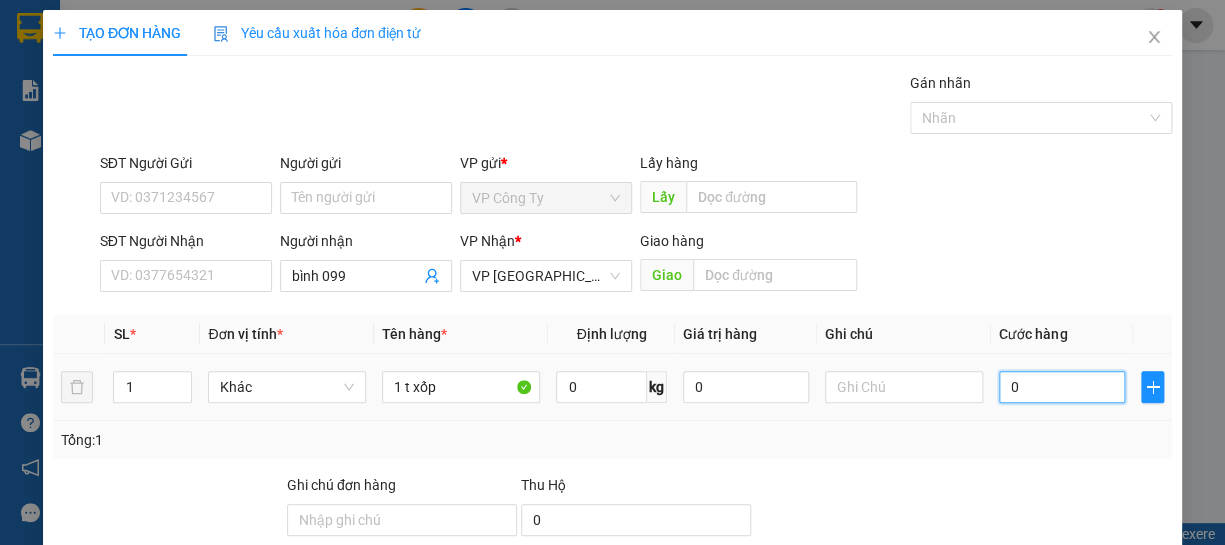 click on "0" at bounding box center (1062, 387) 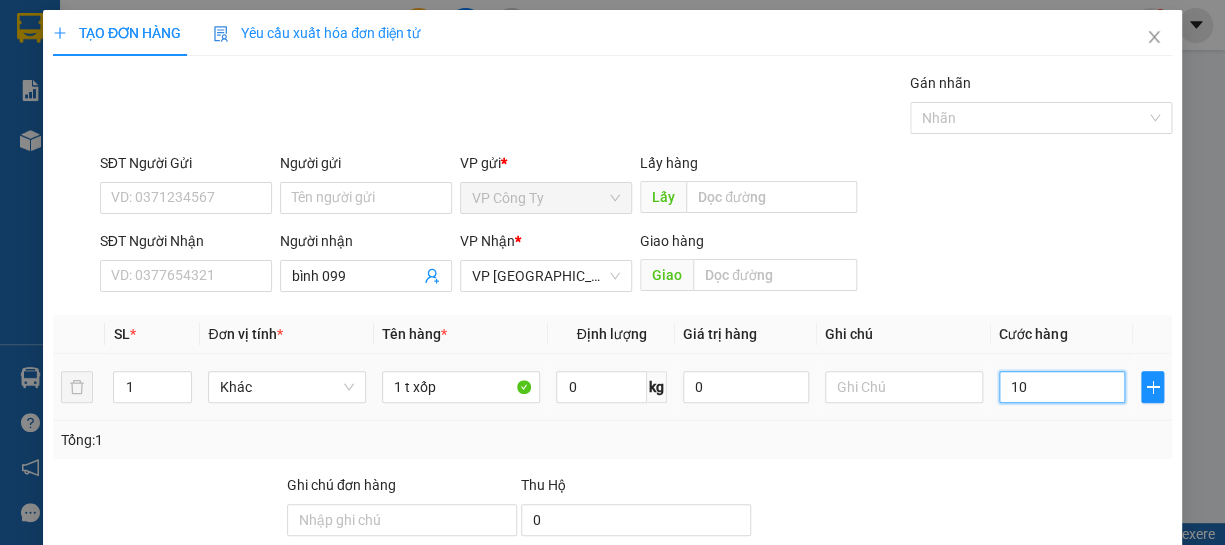 type on "120" 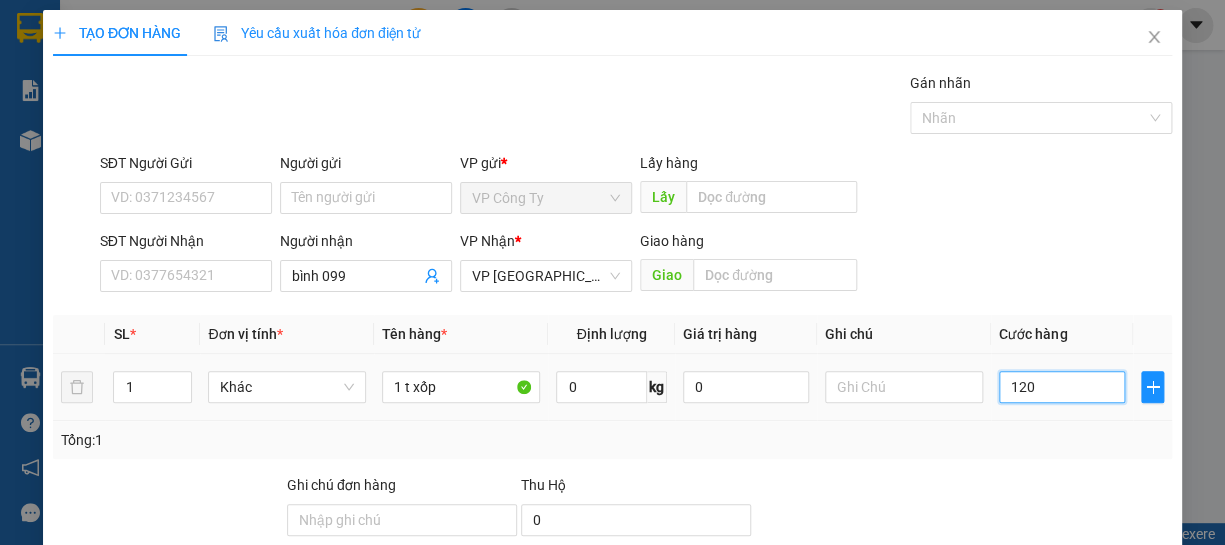 type on "1.200" 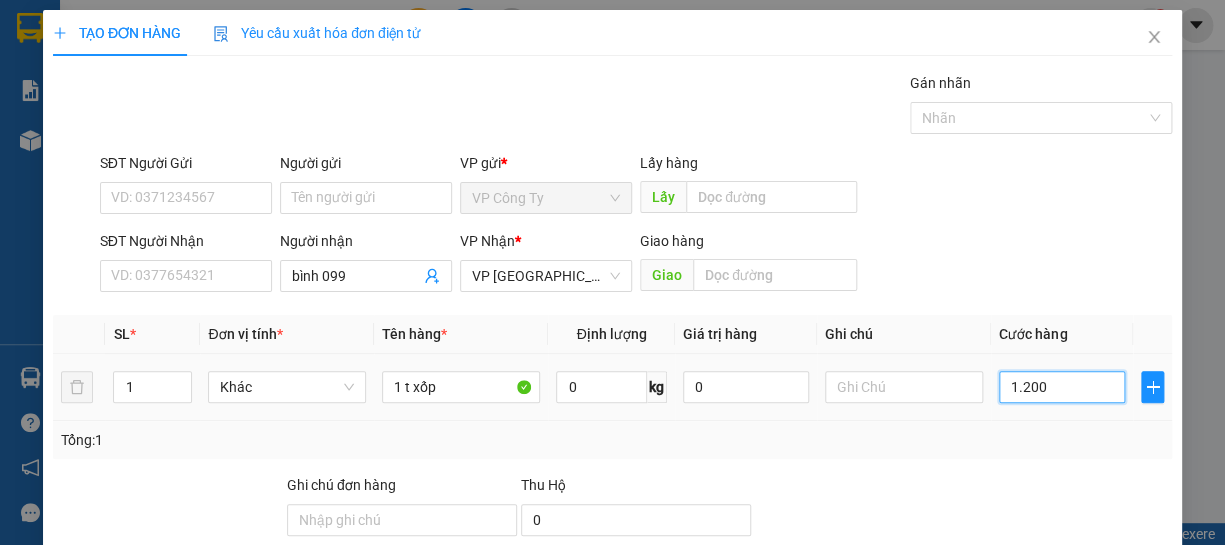 type on "12.000" 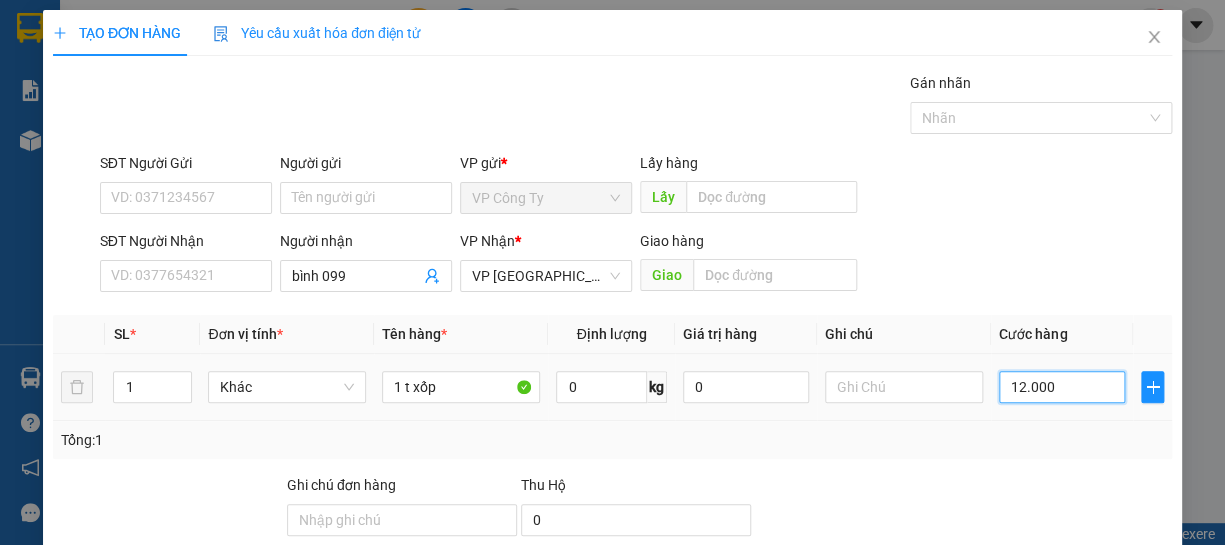 type on "12.000" 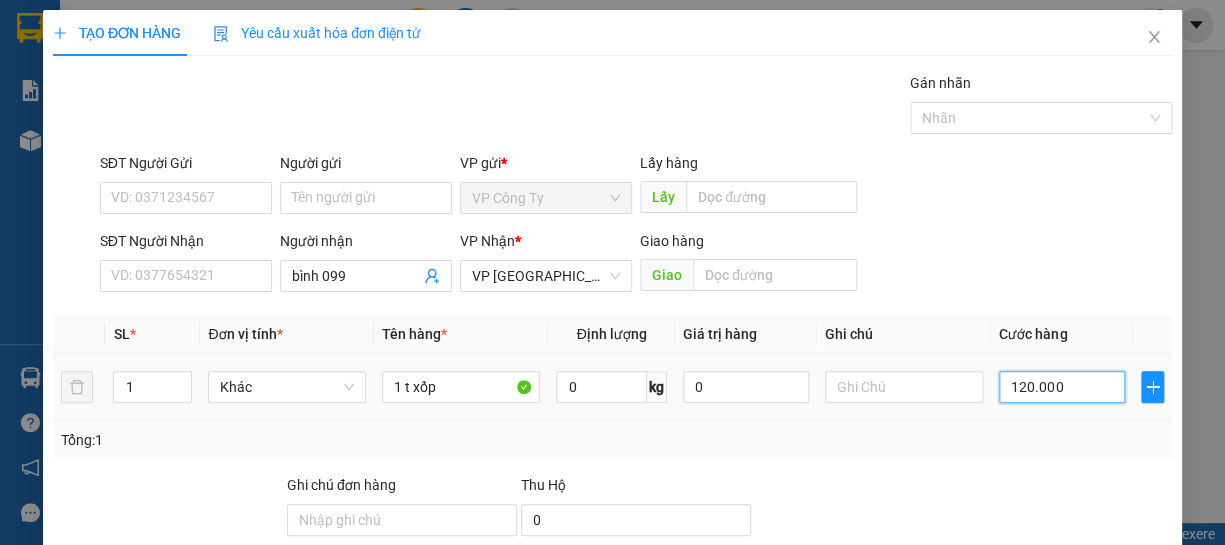 type on "120.000" 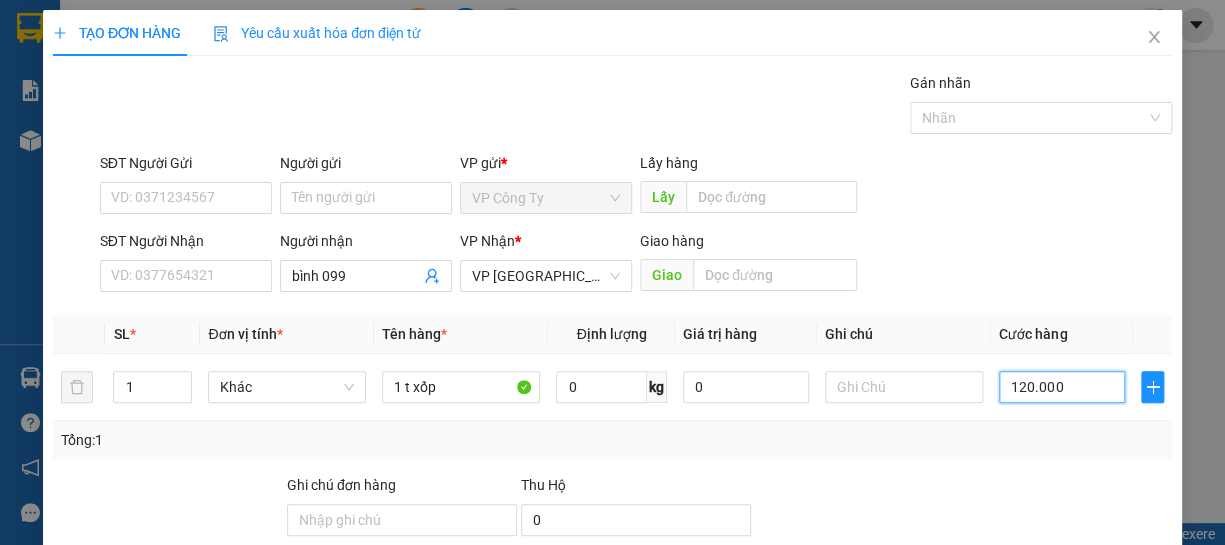 scroll, scrollTop: 194, scrollLeft: 0, axis: vertical 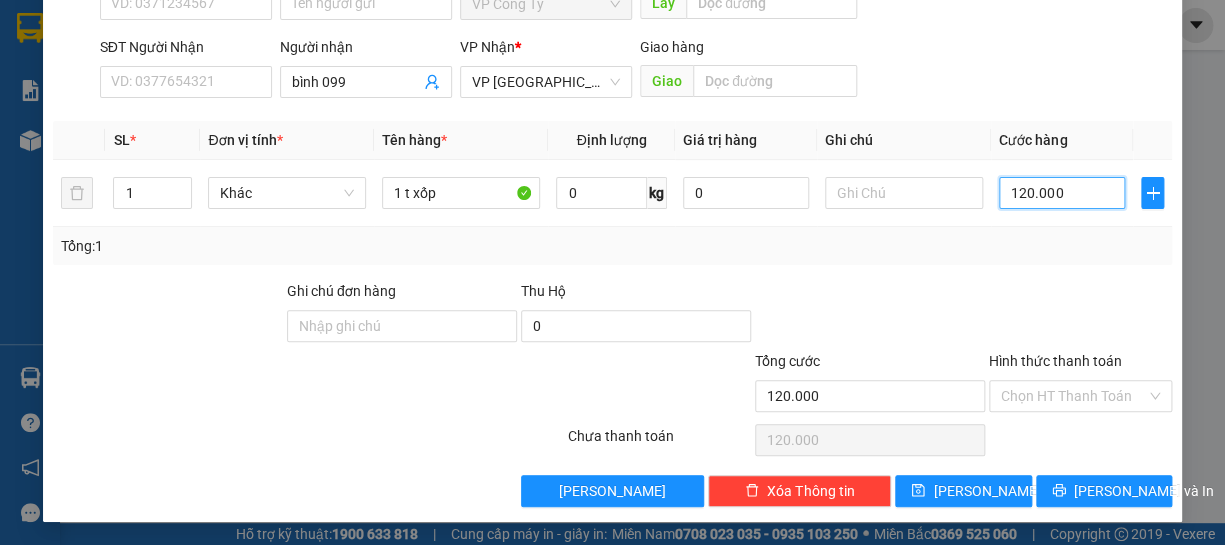 type on "120.000" 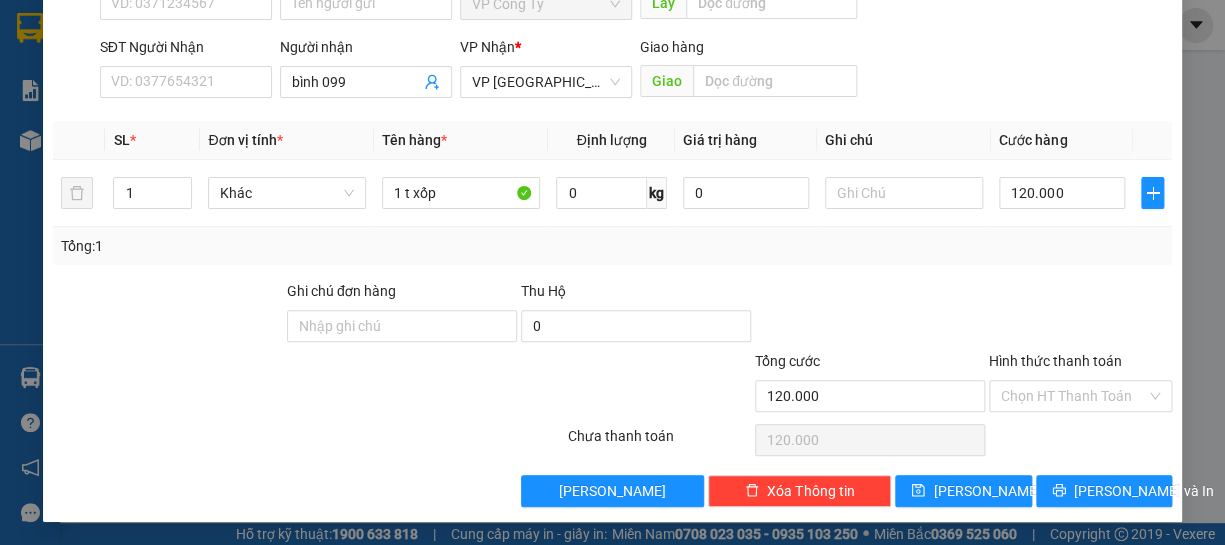 click on "Hình thức thanh toán" at bounding box center [1055, 361] 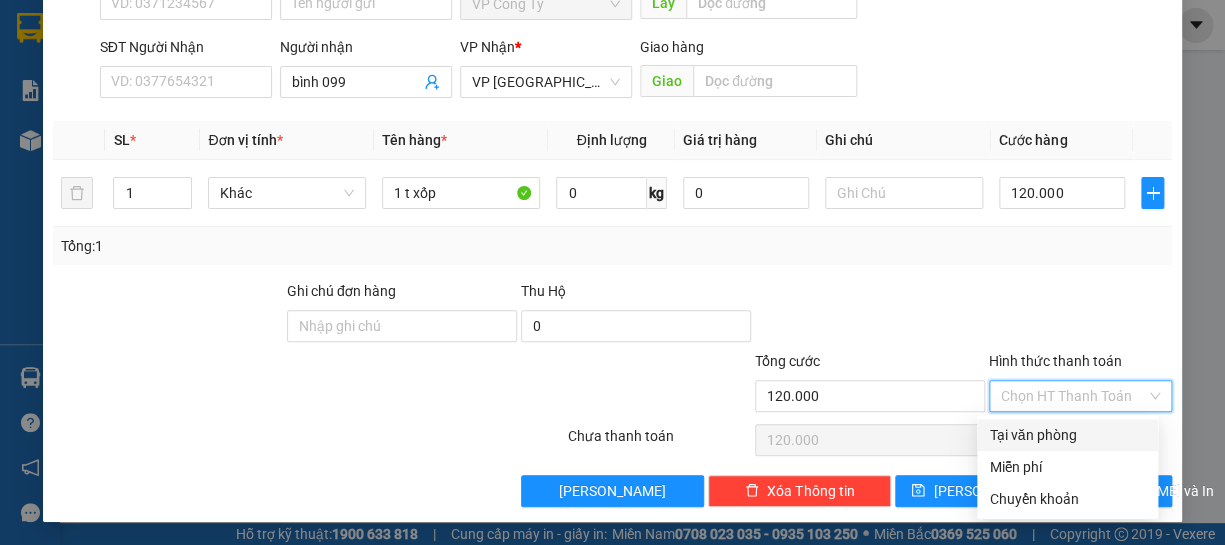 click on "Tại văn phòng" at bounding box center [1067, 435] 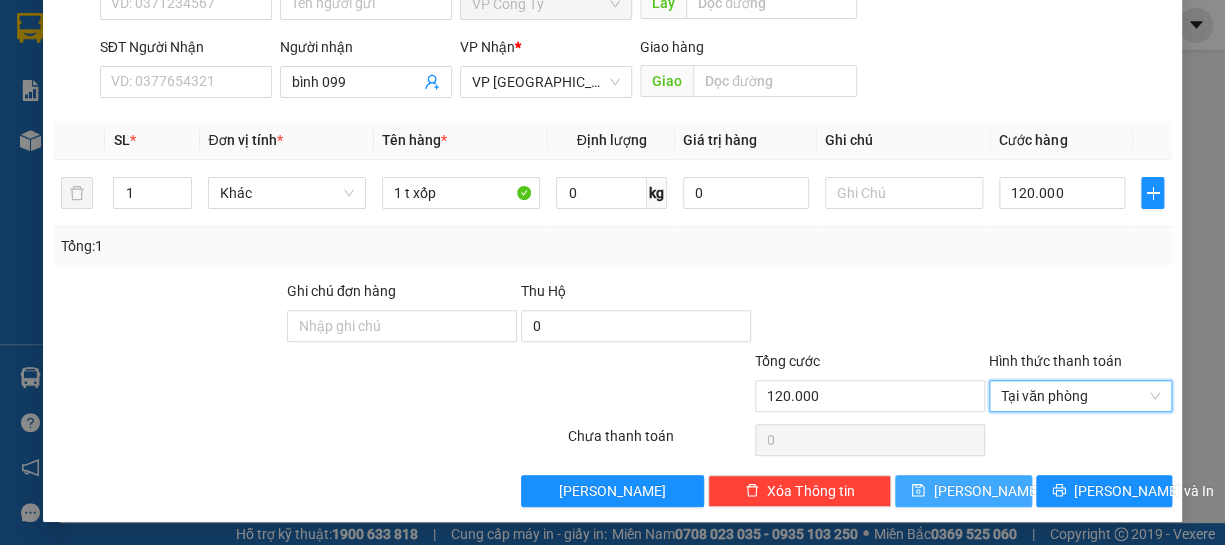 click on "[PERSON_NAME]" at bounding box center [986, 491] 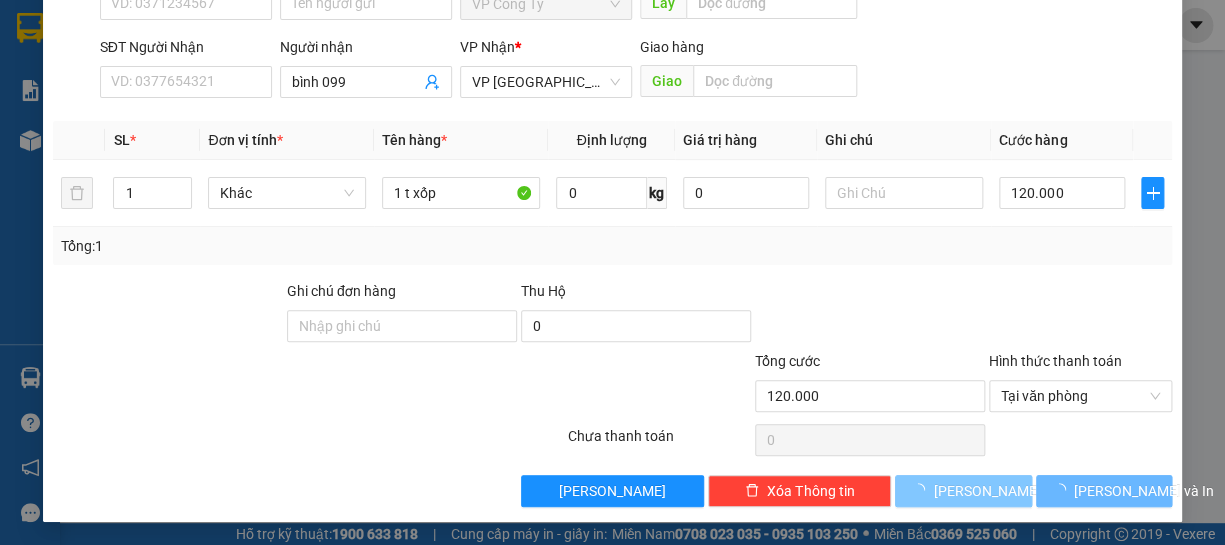 type 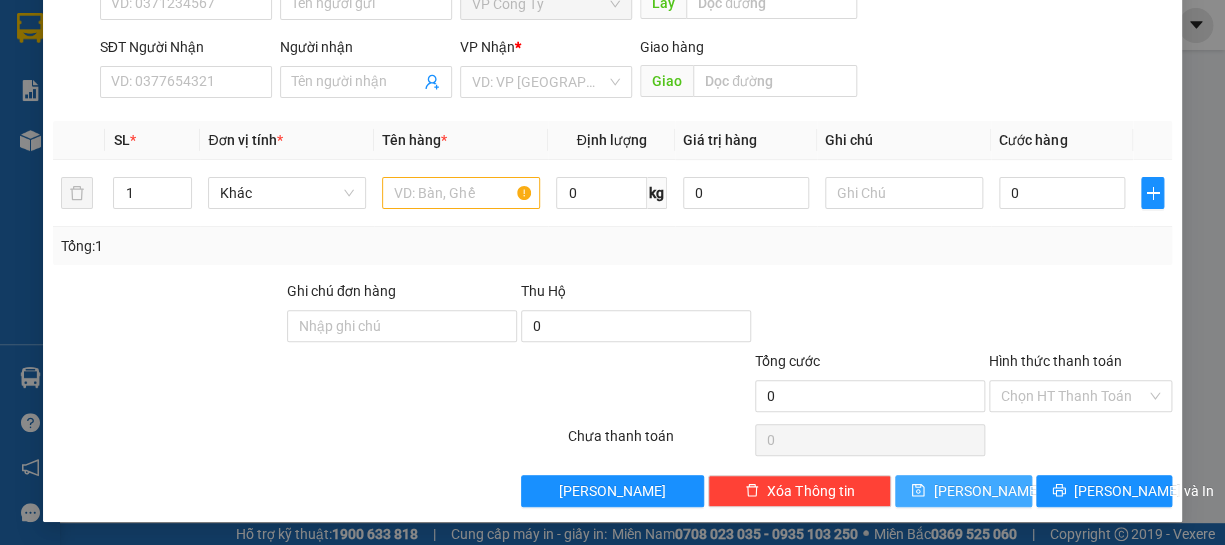 scroll, scrollTop: 103, scrollLeft: 0, axis: vertical 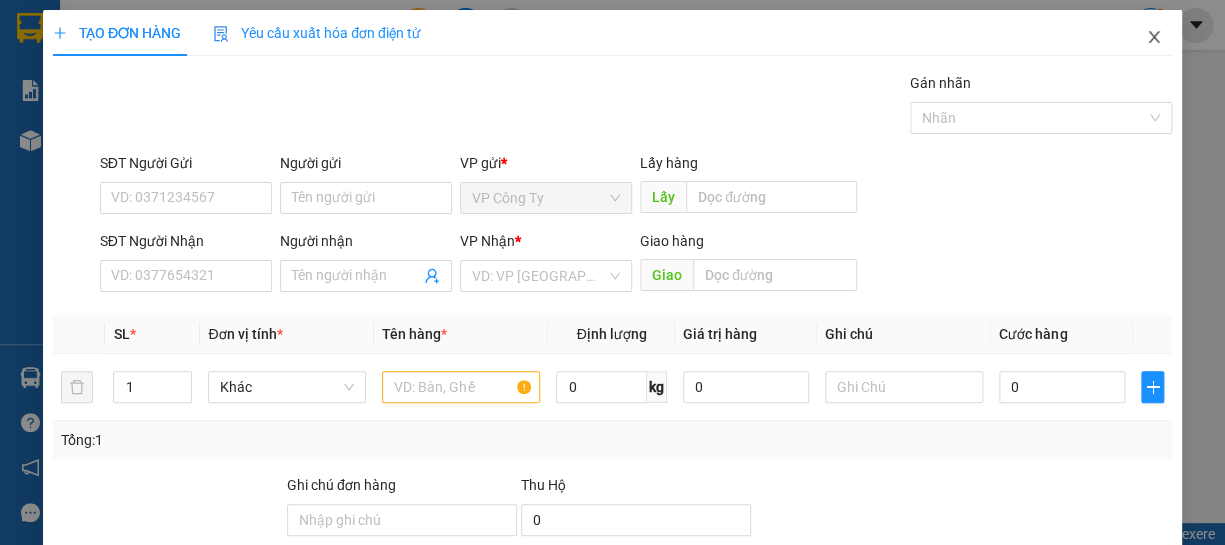 click 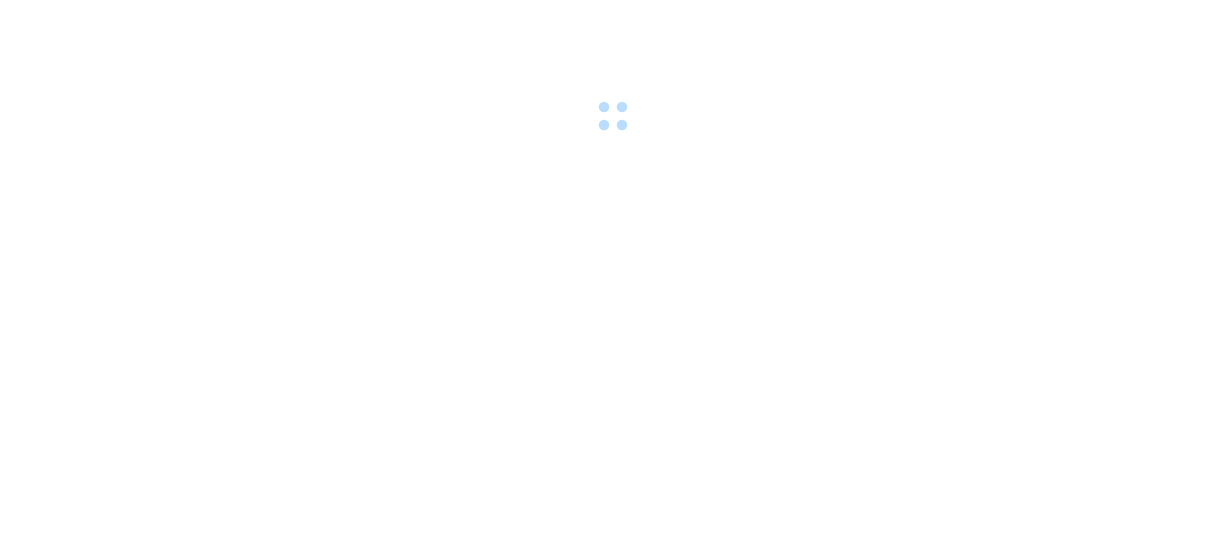 scroll, scrollTop: 0, scrollLeft: 0, axis: both 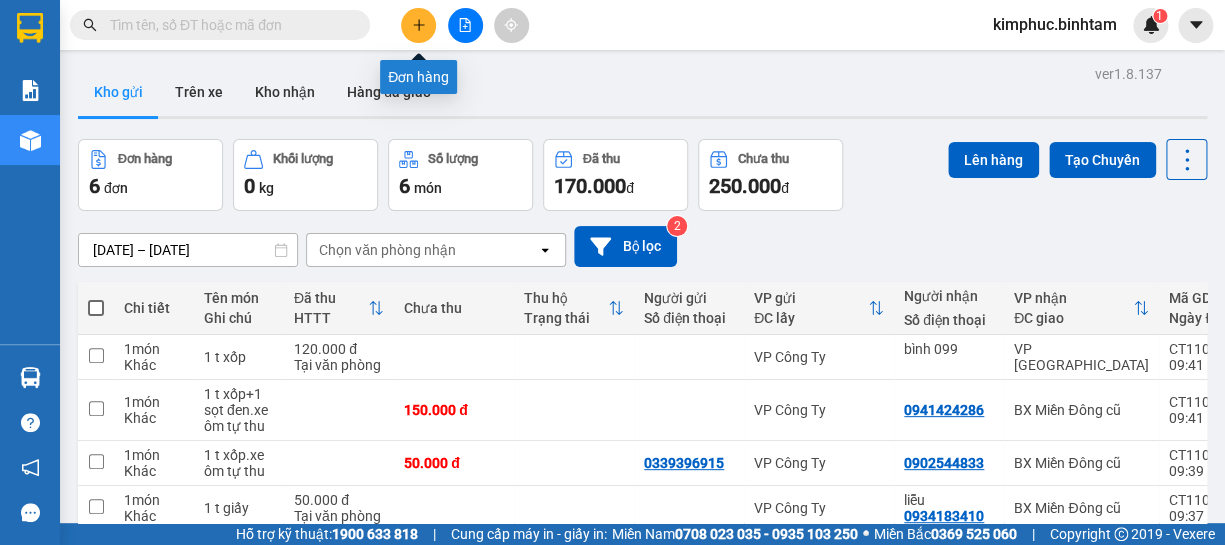 click 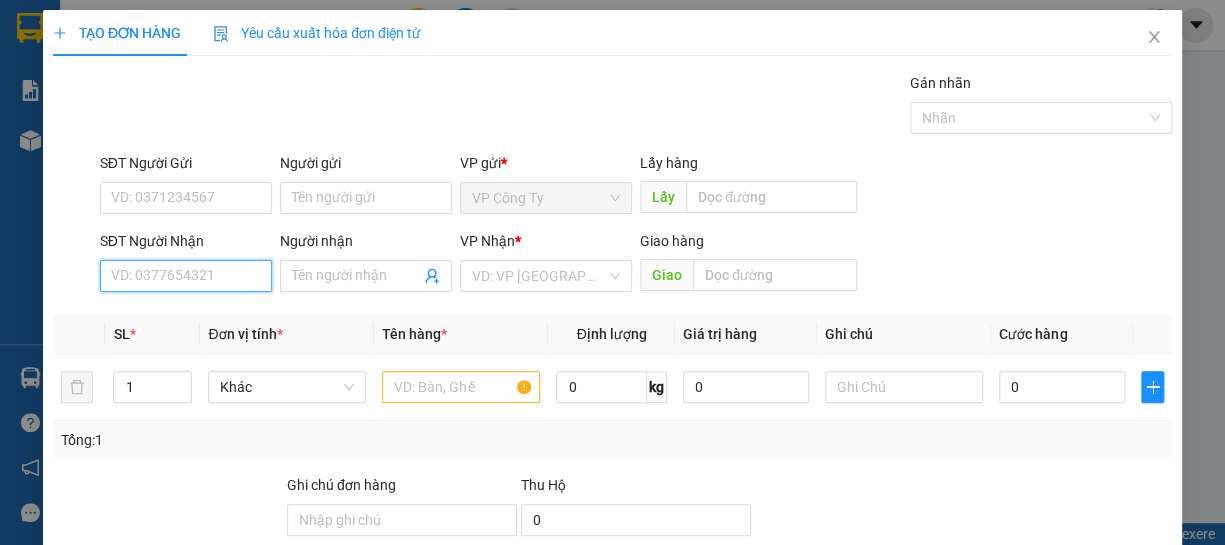 click on "SĐT Người Nhận" at bounding box center (186, 276) 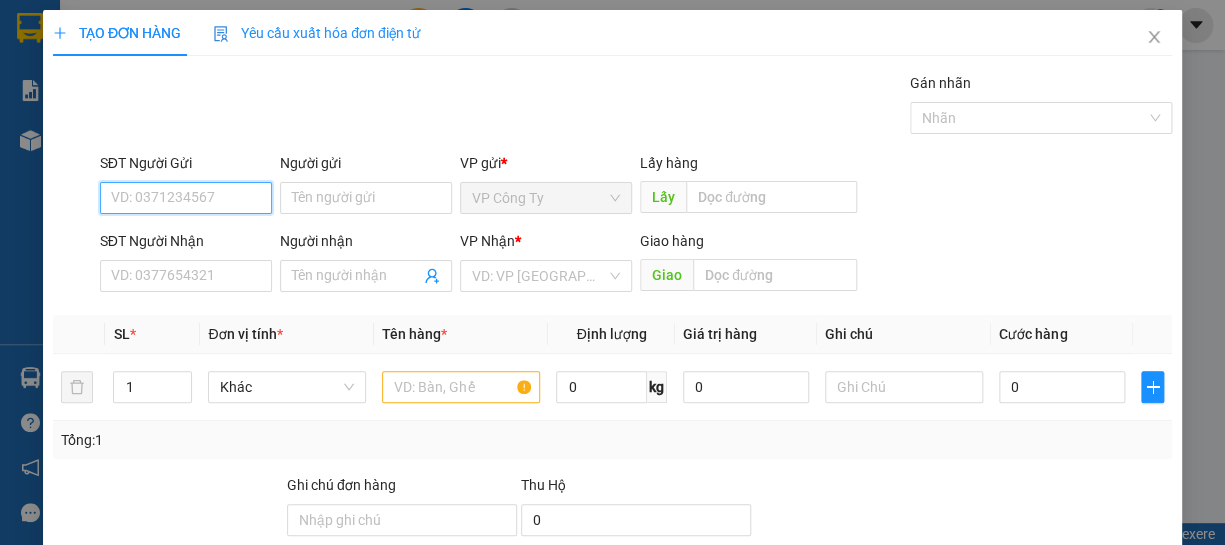 click on "SĐT Người Gửi" at bounding box center [186, 198] 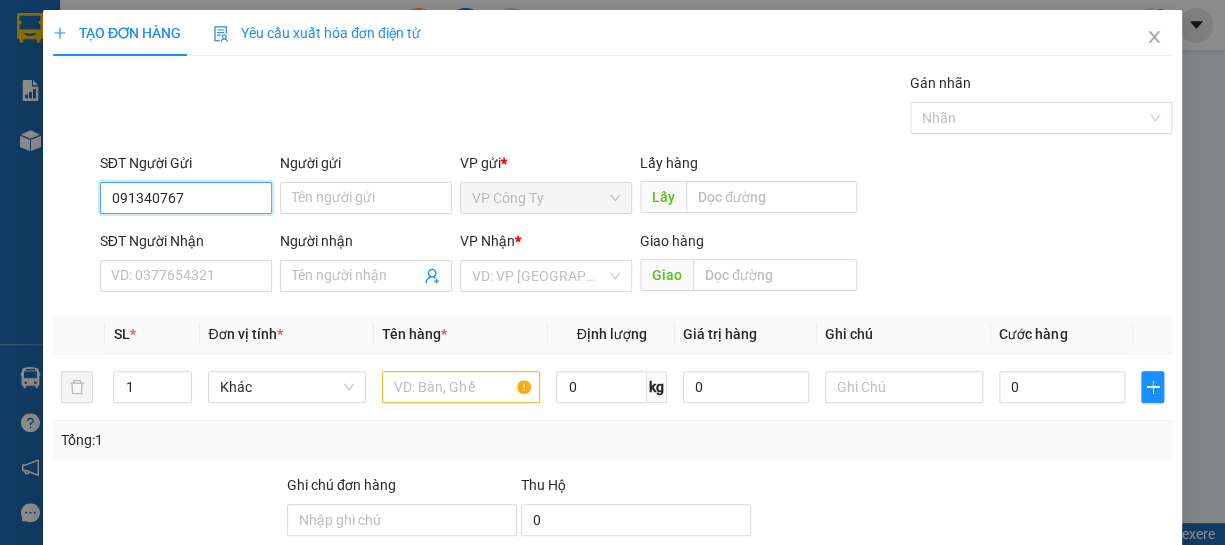 type on "0913407673" 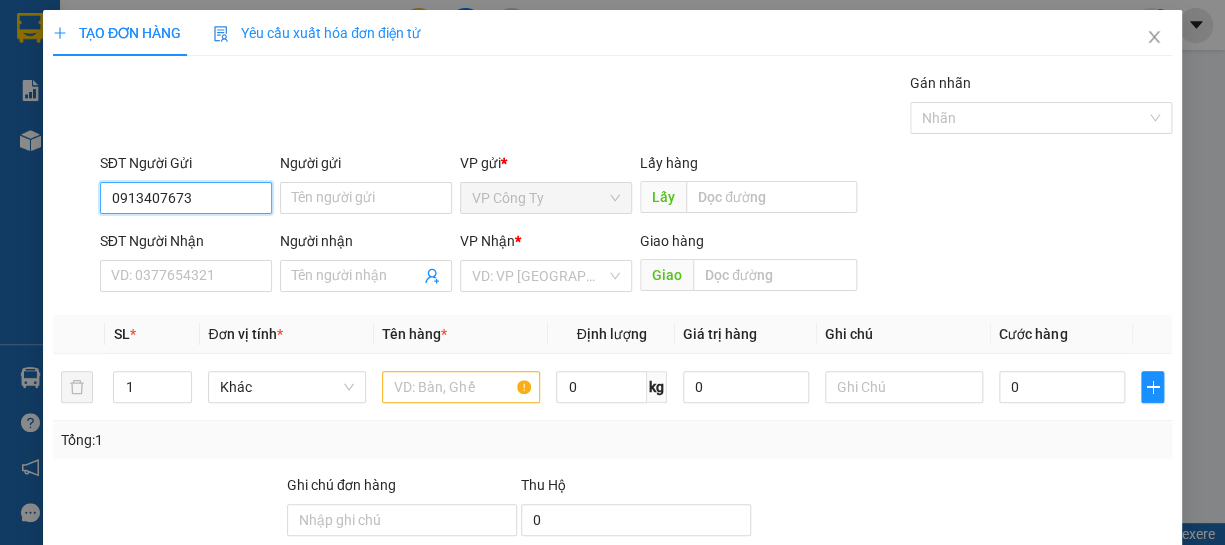 click on "0913407673" at bounding box center (186, 198) 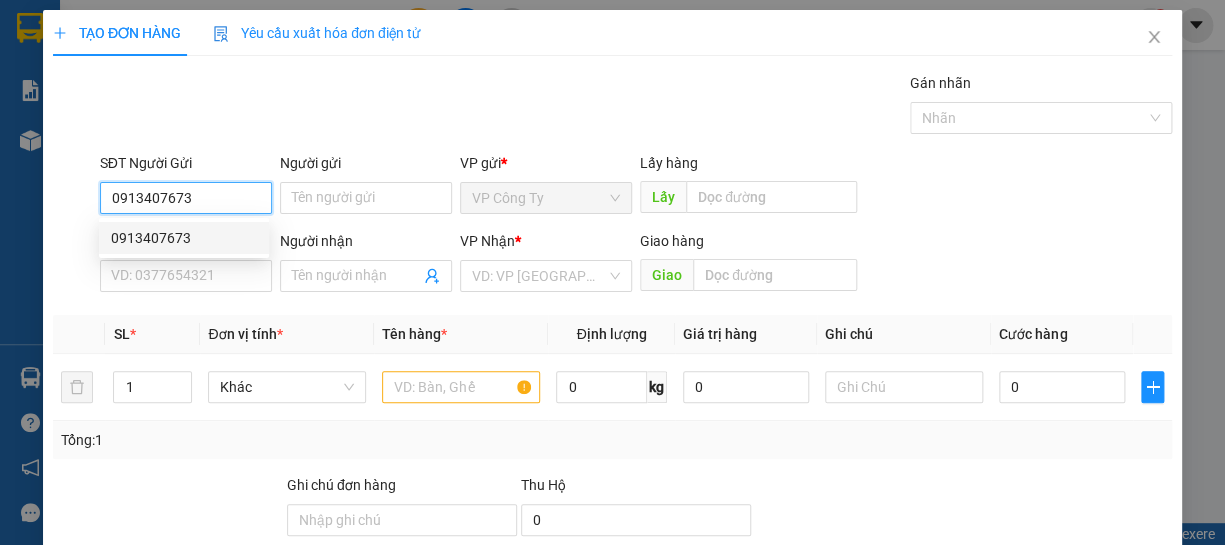 click on "0913407673" at bounding box center [184, 238] 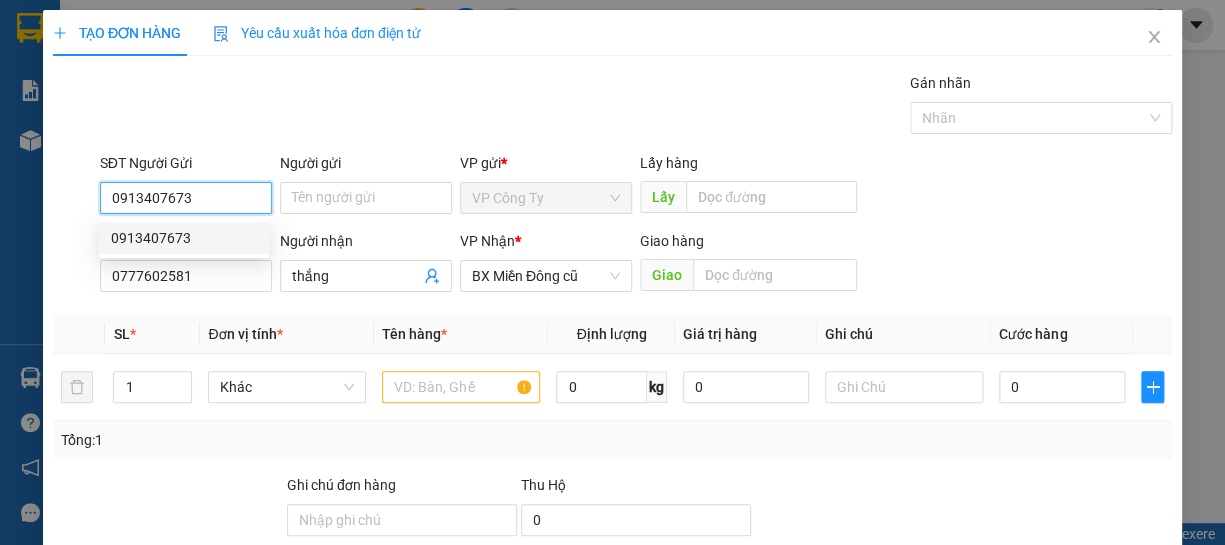 type on "70.000" 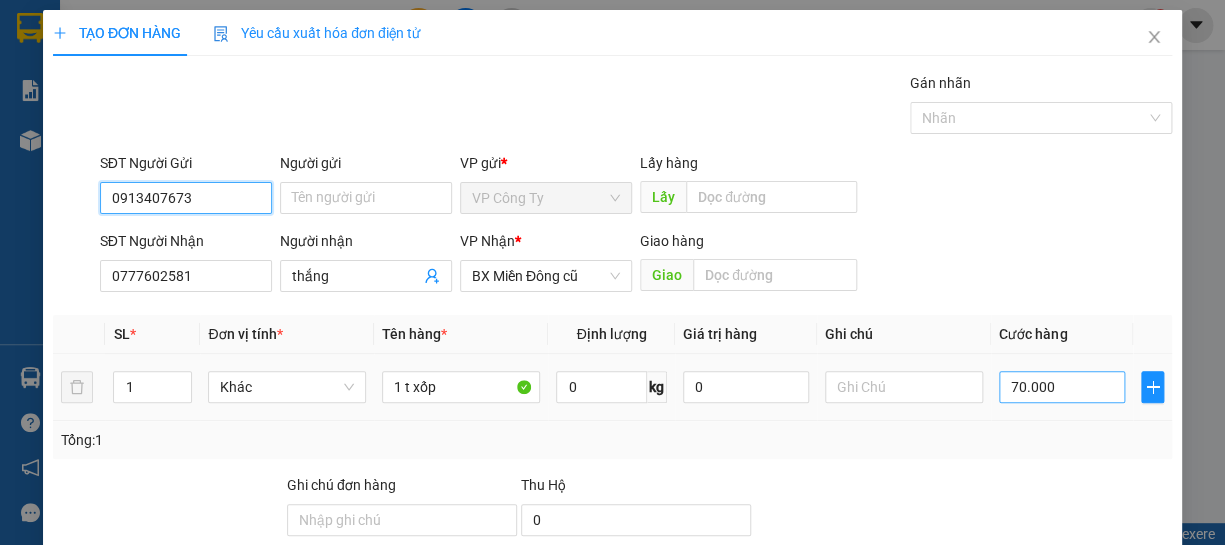 type on "0913407673" 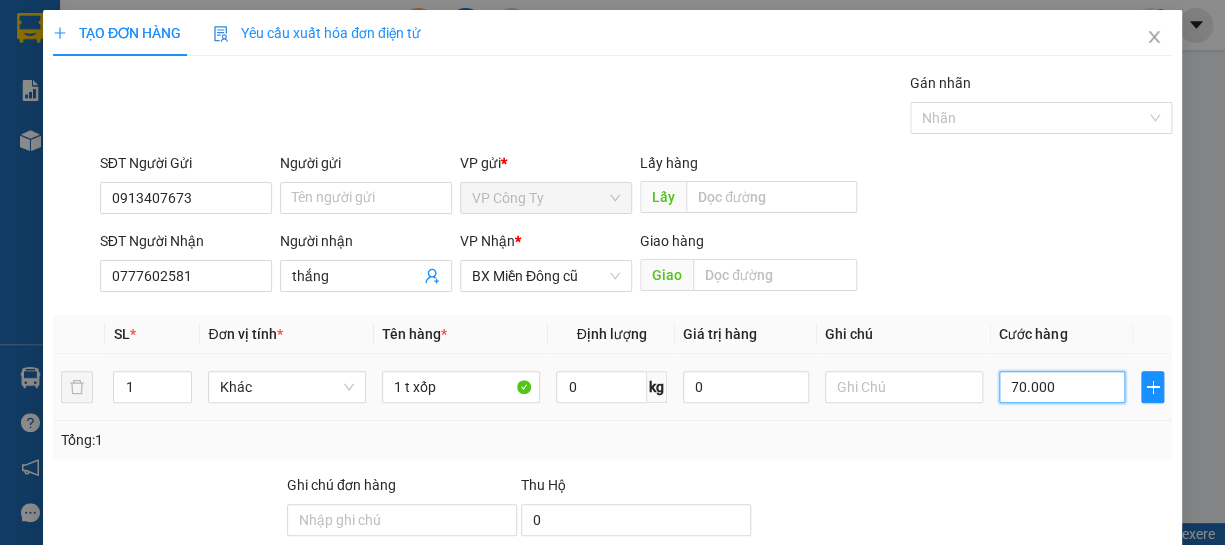 click on "70.000" at bounding box center (1062, 387) 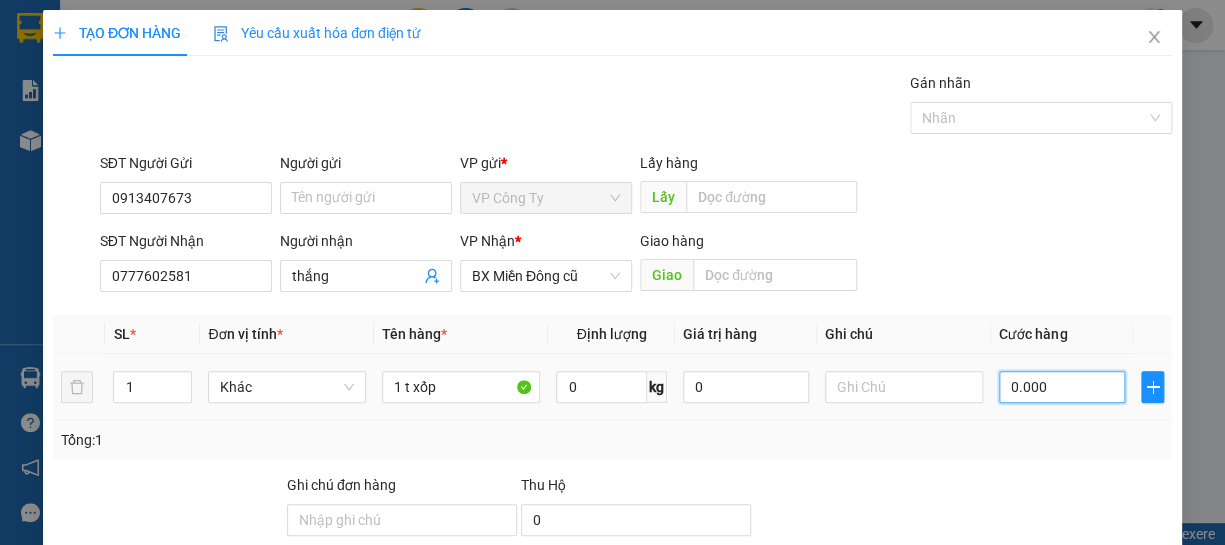 type on "0" 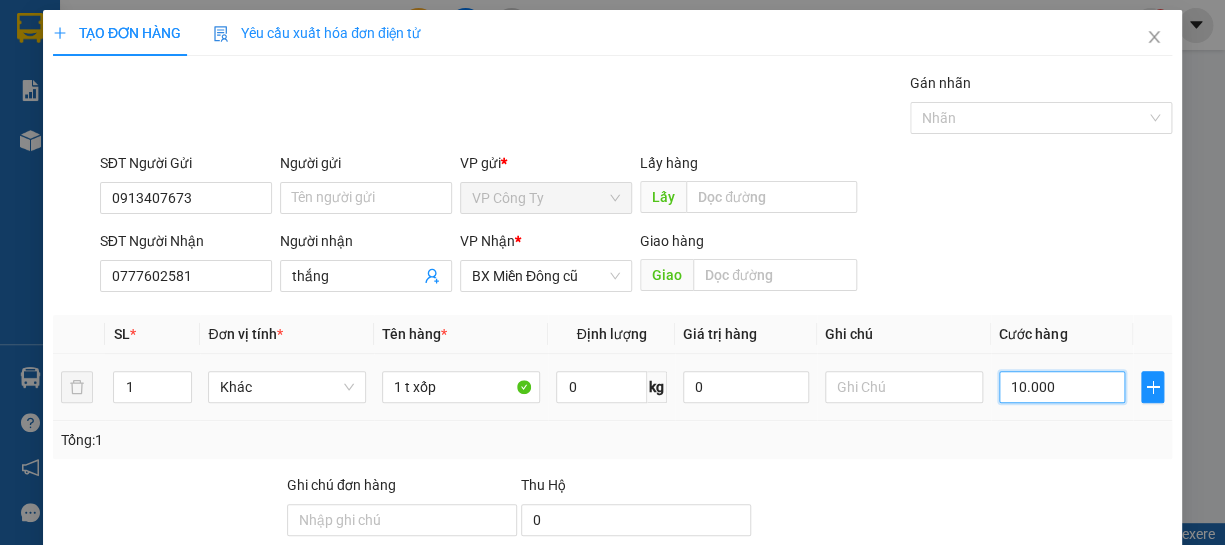 type on "10.000" 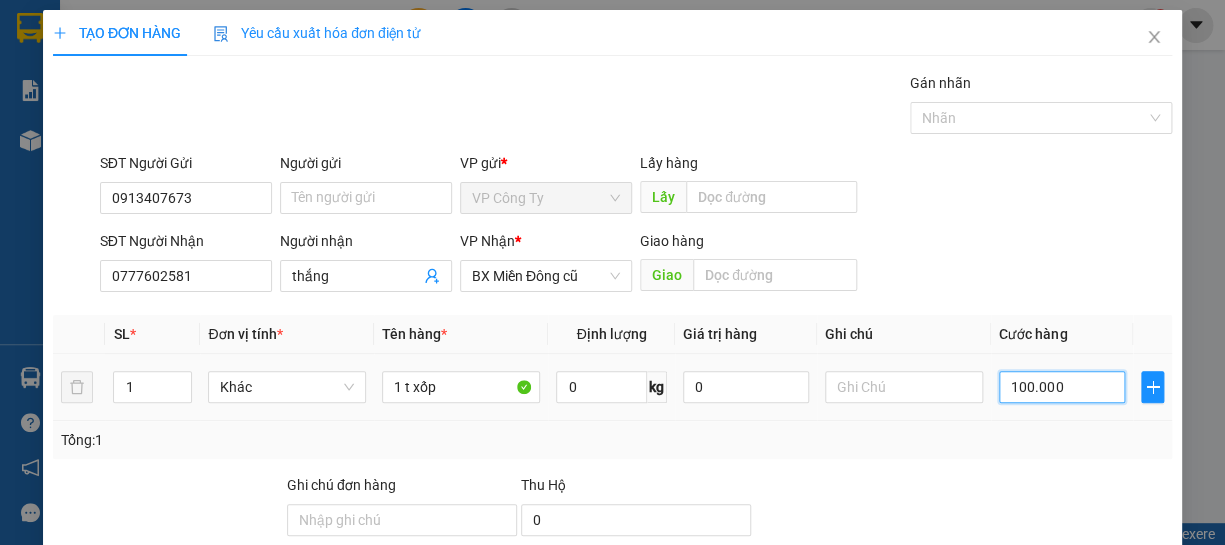 type on "100.000" 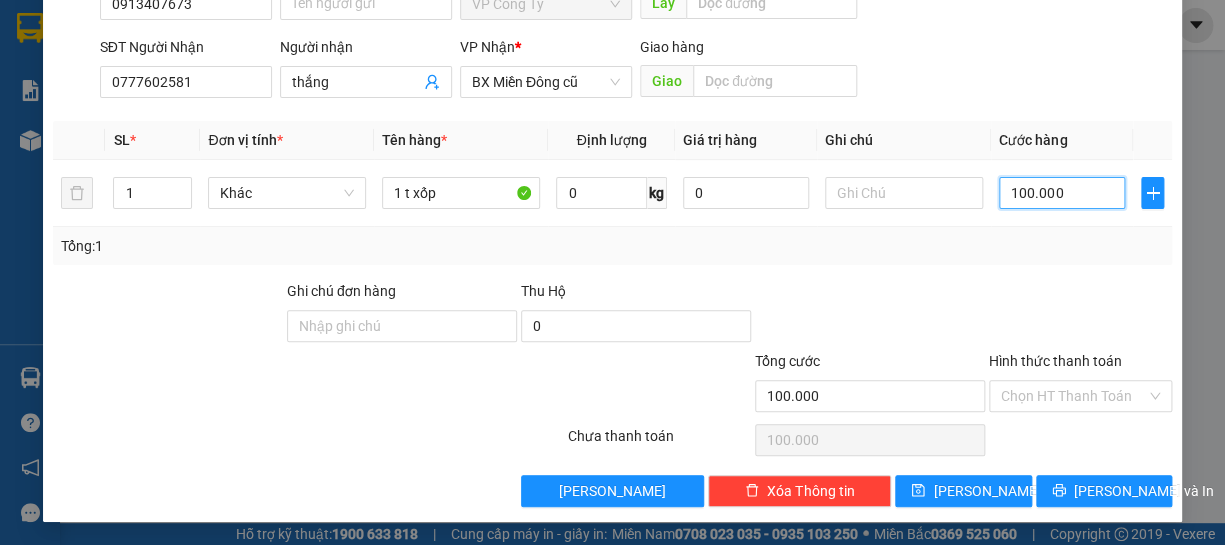 type on "100.000" 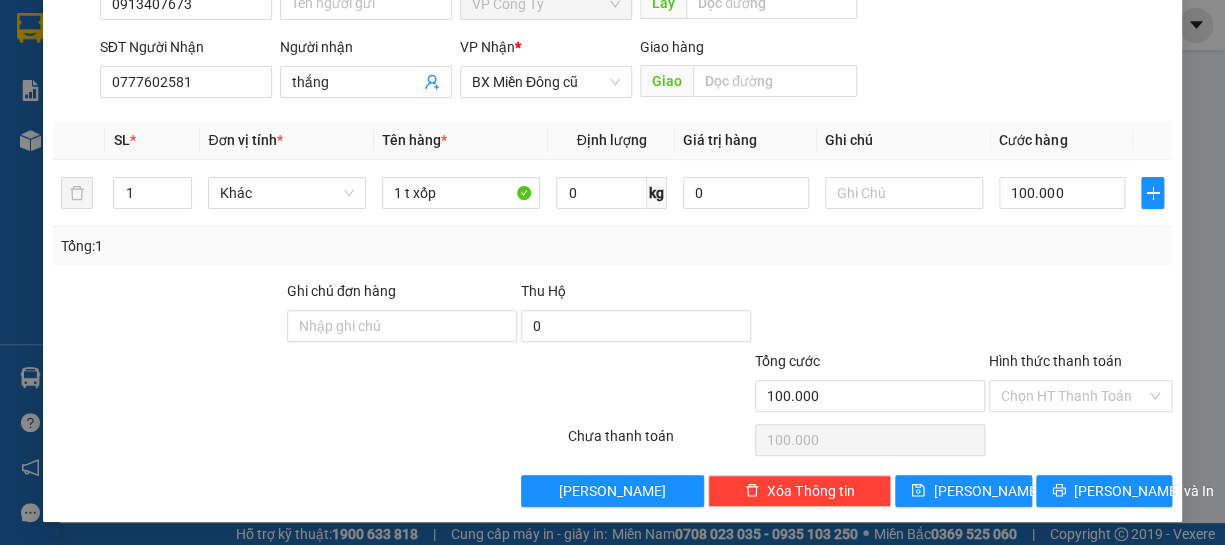 click on "Hình thức thanh toán" at bounding box center (1055, 361) 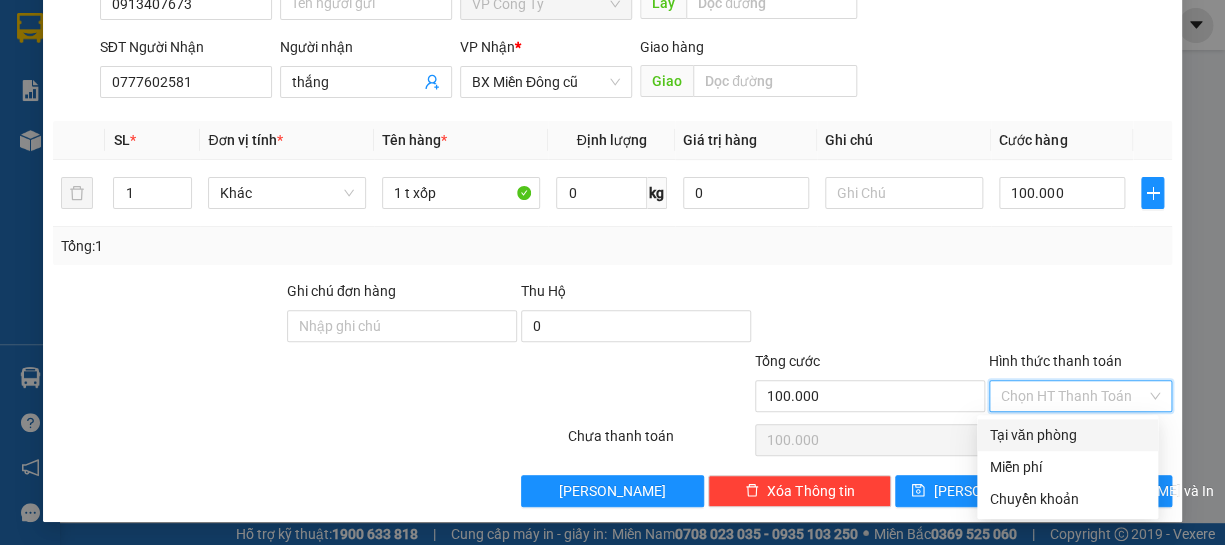 click on "Tại văn phòng" at bounding box center [1067, 435] 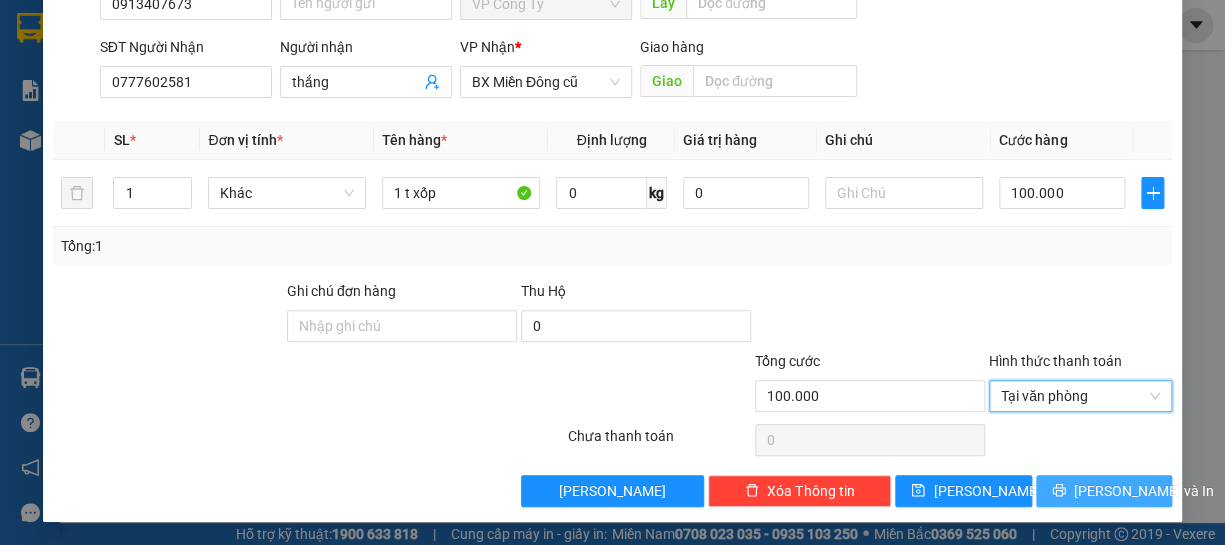 click on "[PERSON_NAME] và In" at bounding box center (1104, 491) 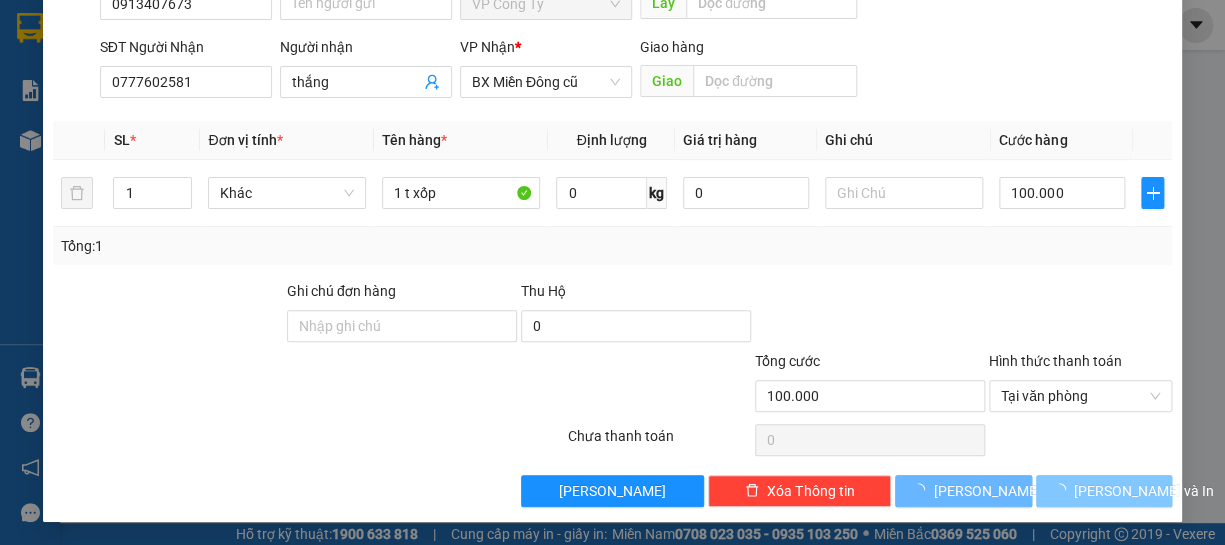 scroll, scrollTop: 0, scrollLeft: 0, axis: both 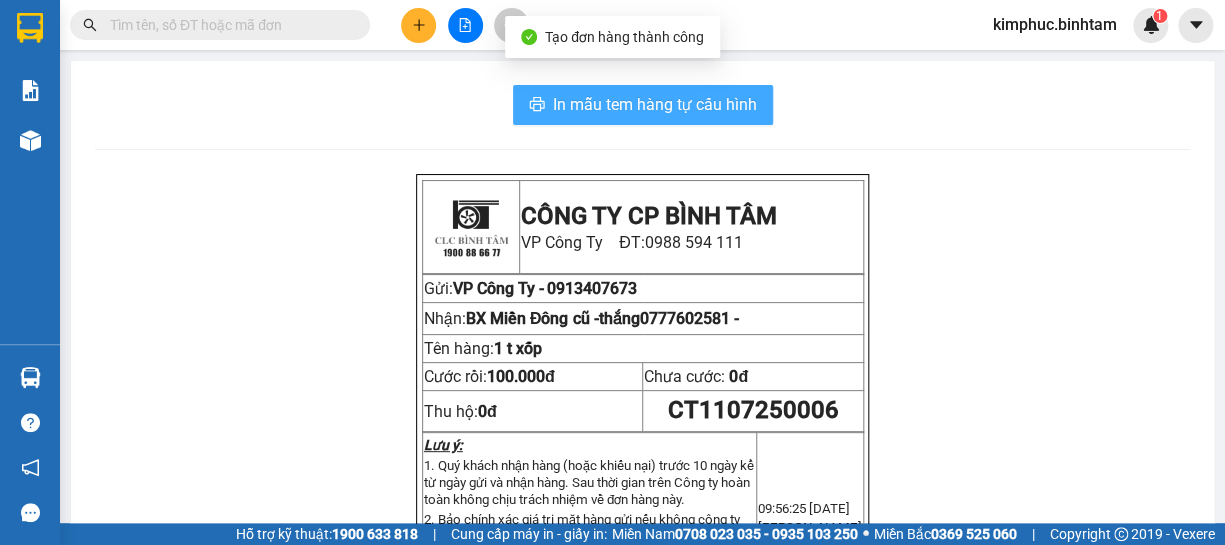 click on "In mẫu tem hàng tự cấu hình" at bounding box center (655, 104) 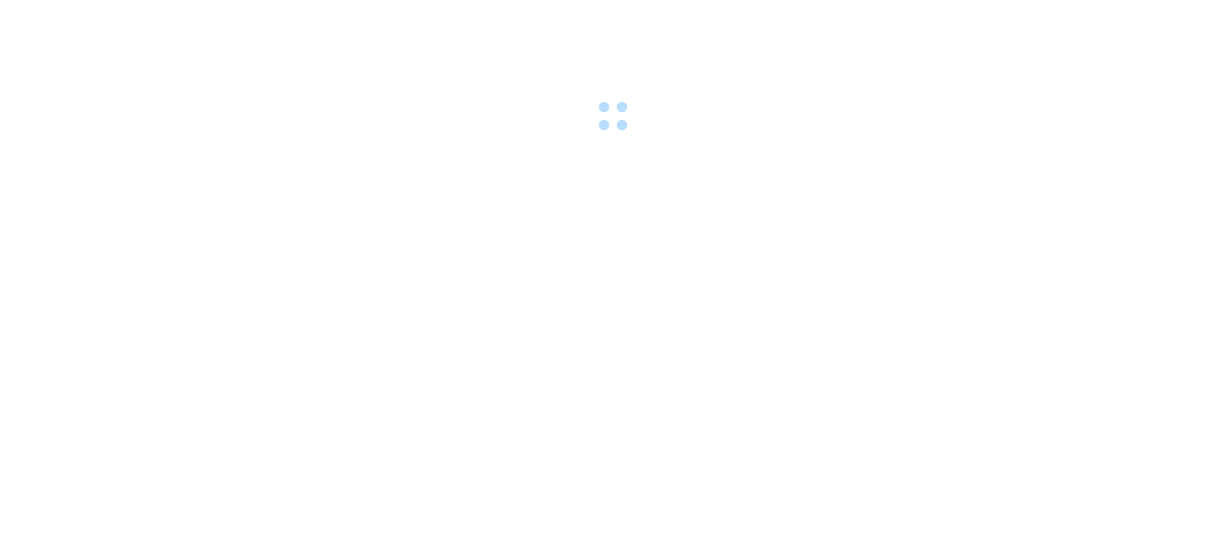 scroll, scrollTop: 0, scrollLeft: 0, axis: both 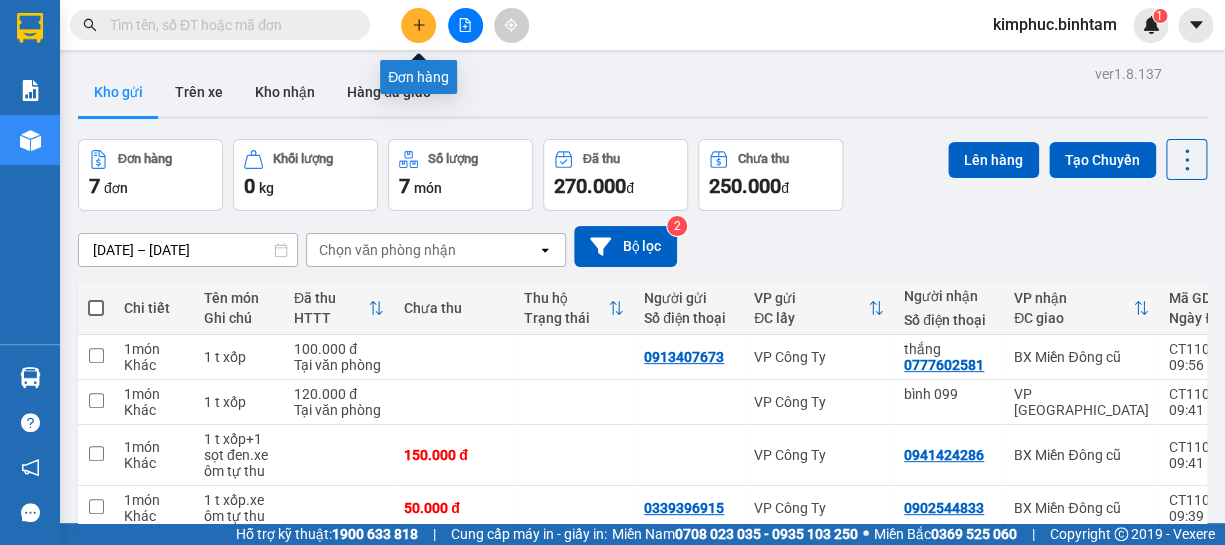 click at bounding box center [418, 25] 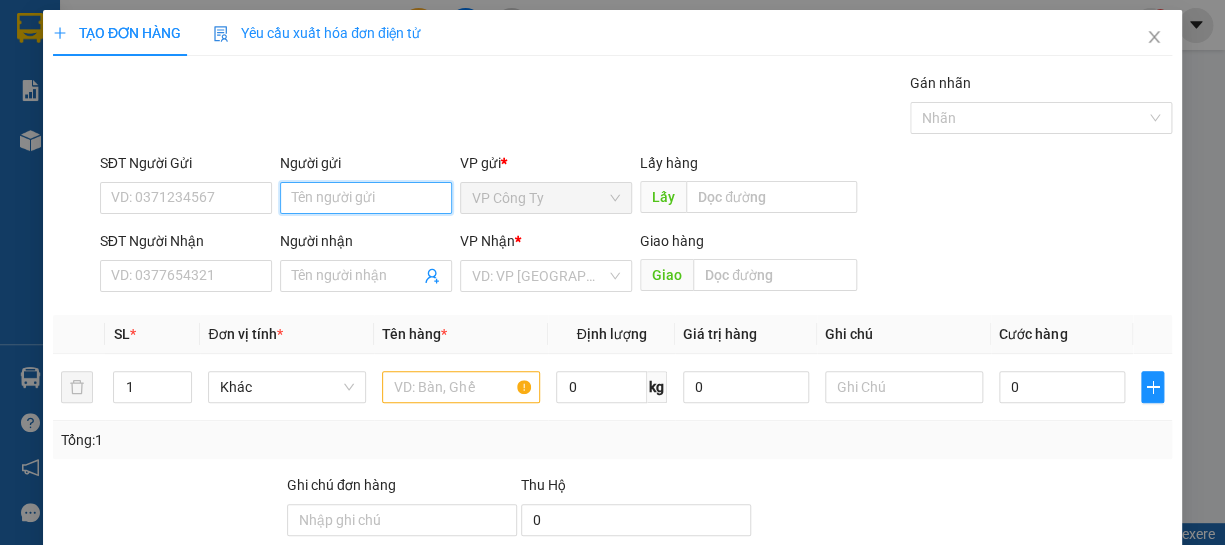 click on "Người gửi" at bounding box center [366, 198] 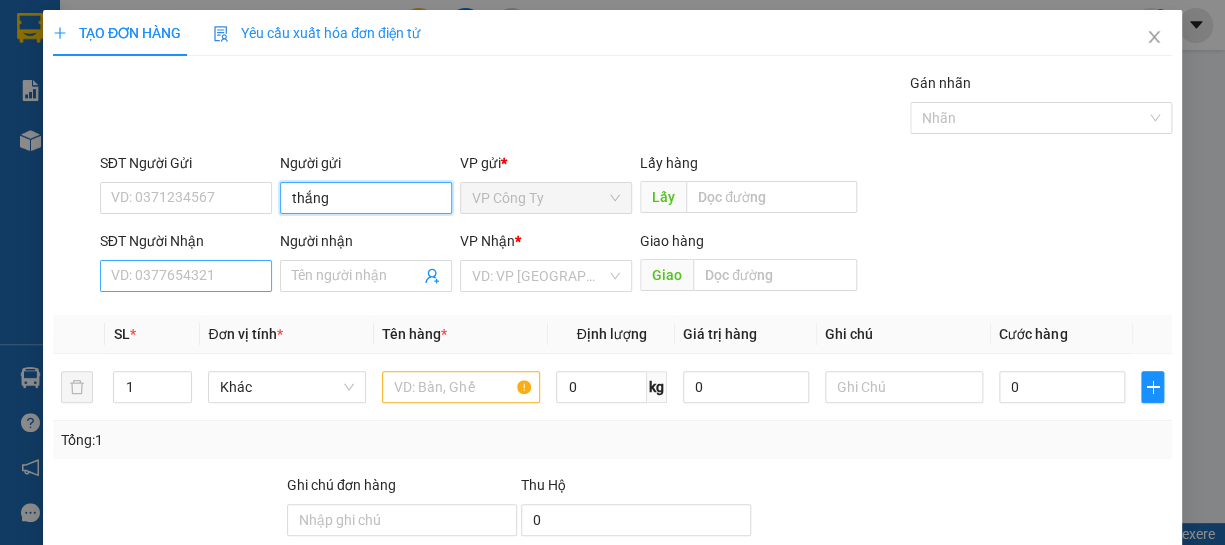 type on "thắng" 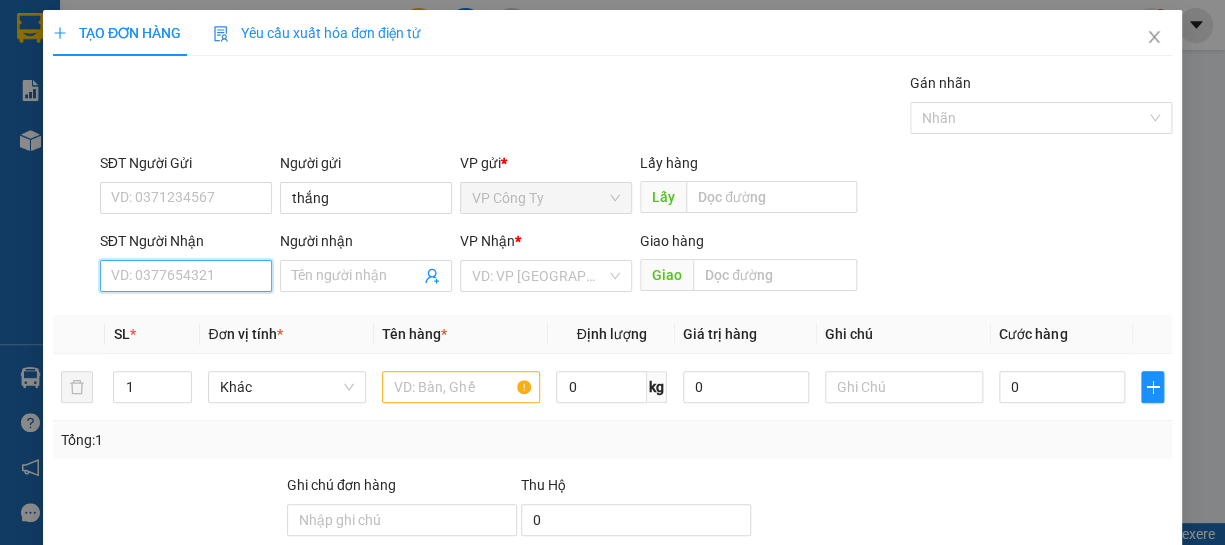 click on "SĐT Người Nhận" at bounding box center [186, 276] 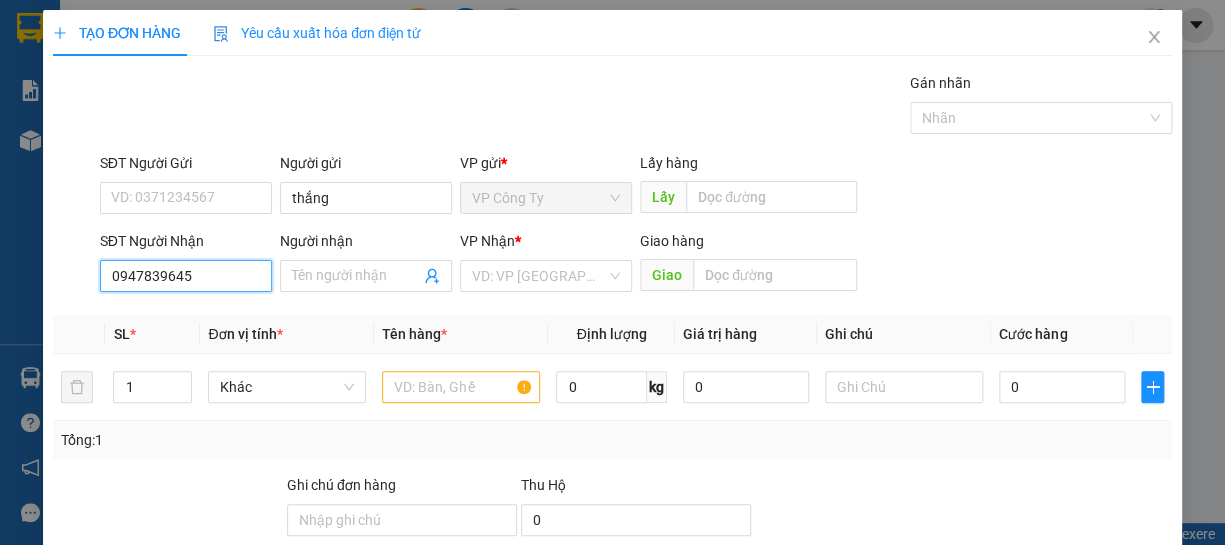click on "0947839645" at bounding box center (186, 276) 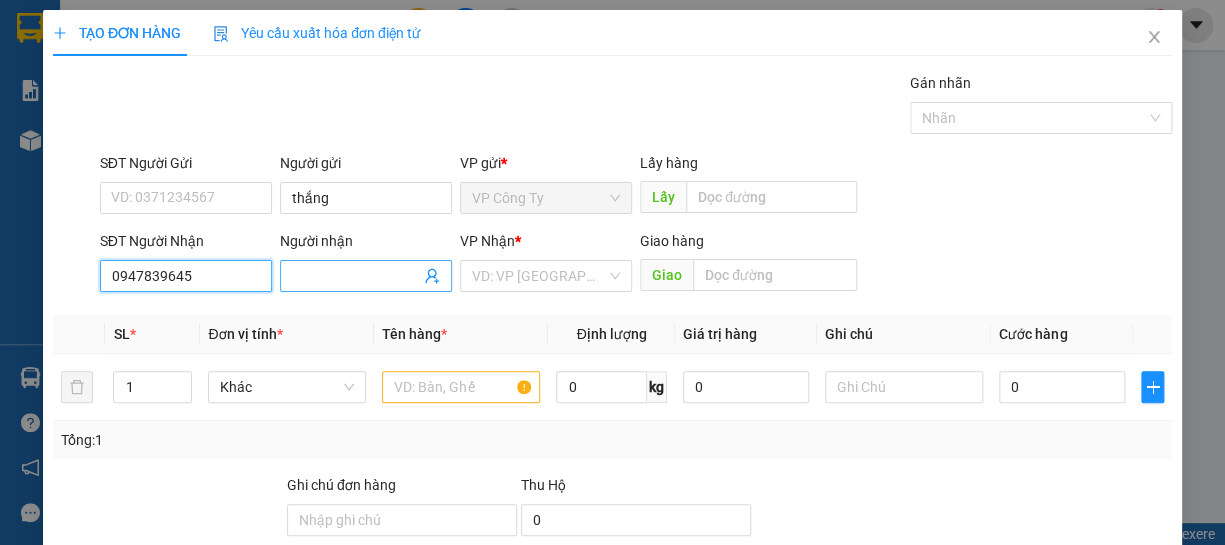 type on "0947839645" 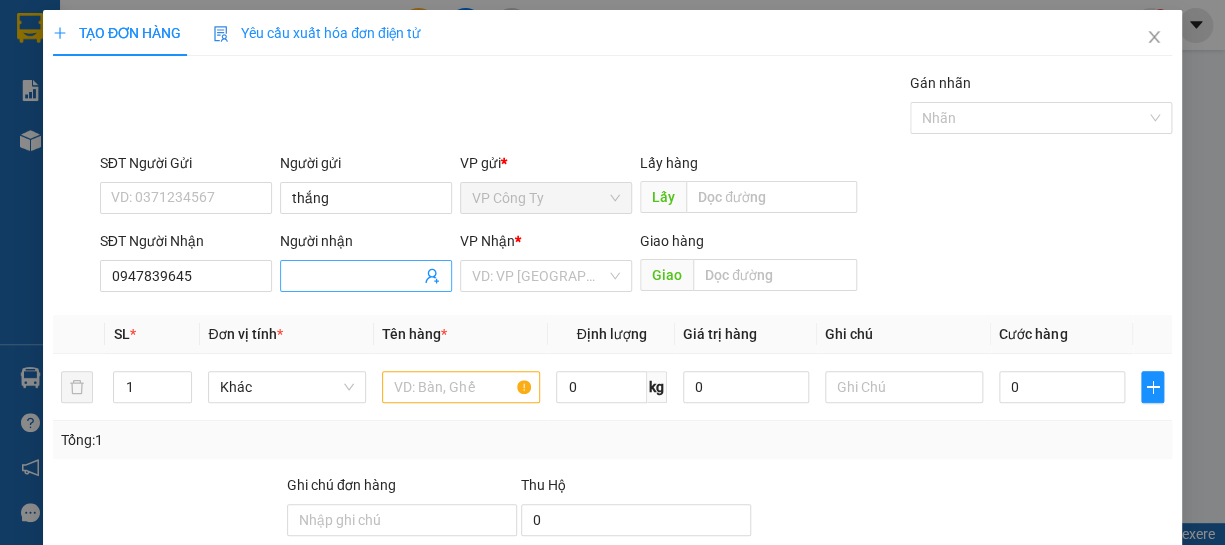 click on "Người nhận" at bounding box center [356, 276] 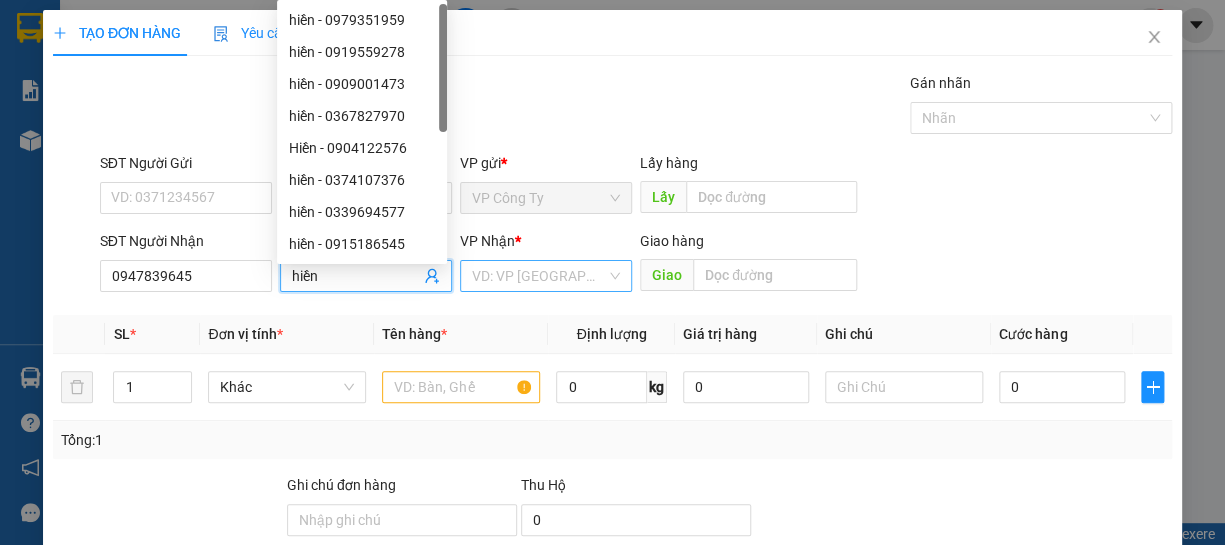 type on "hiền" 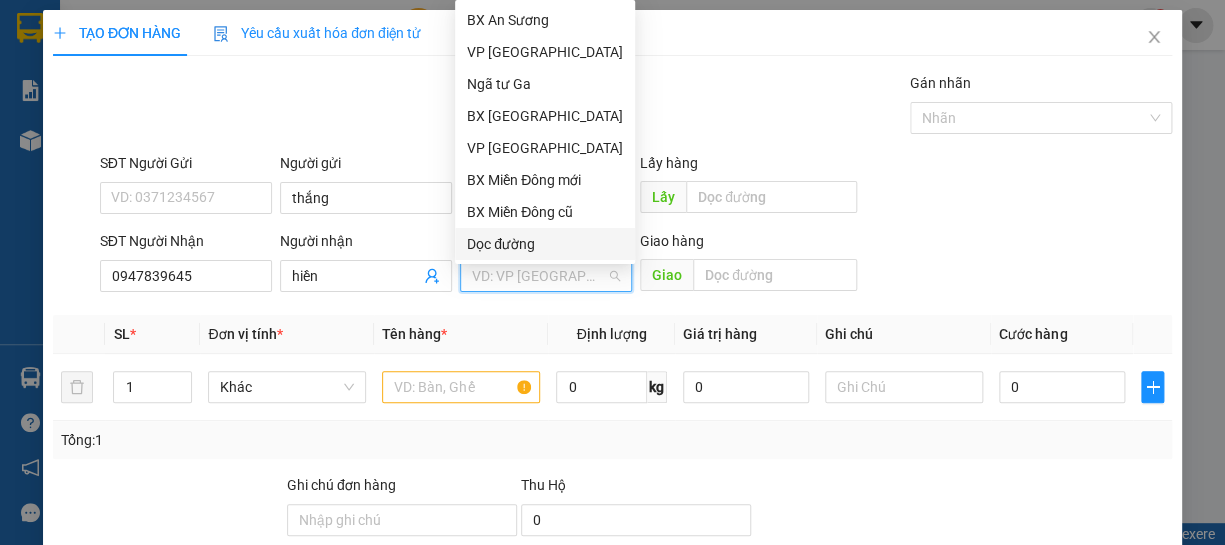 click on "Dọc đường" at bounding box center [545, 244] 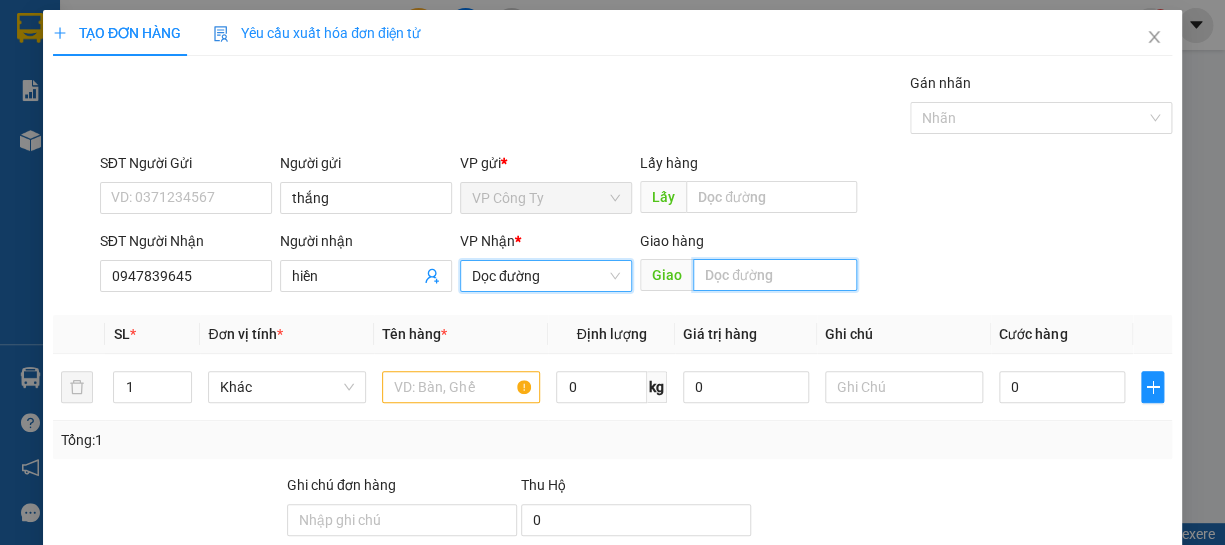 click at bounding box center [775, 275] 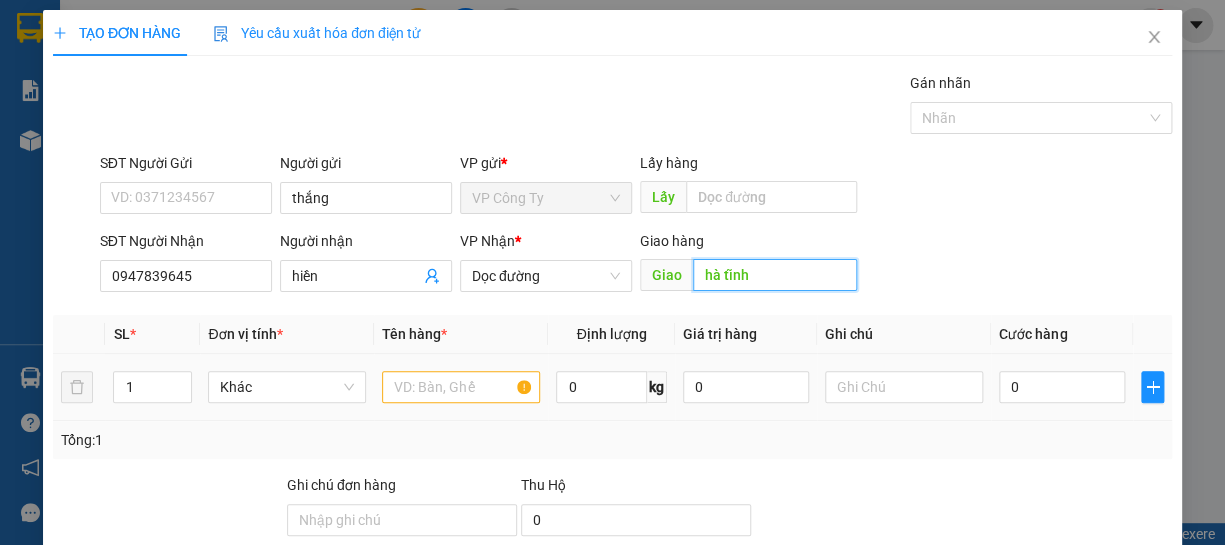 type on "hà tĩnh" 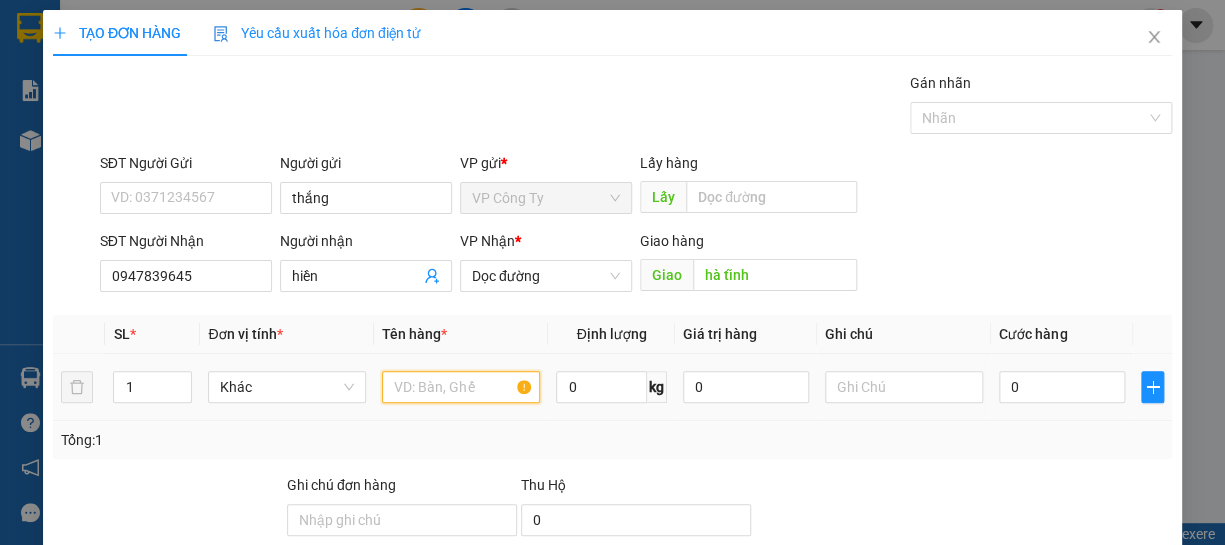 click at bounding box center [461, 387] 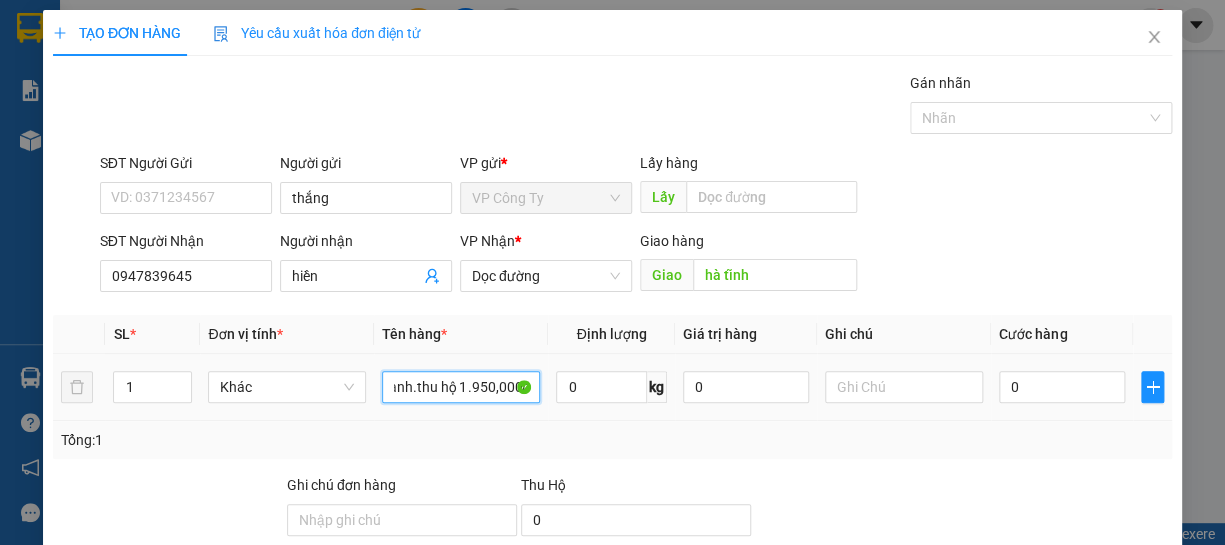 scroll, scrollTop: 0, scrollLeft: 51, axis: horizontal 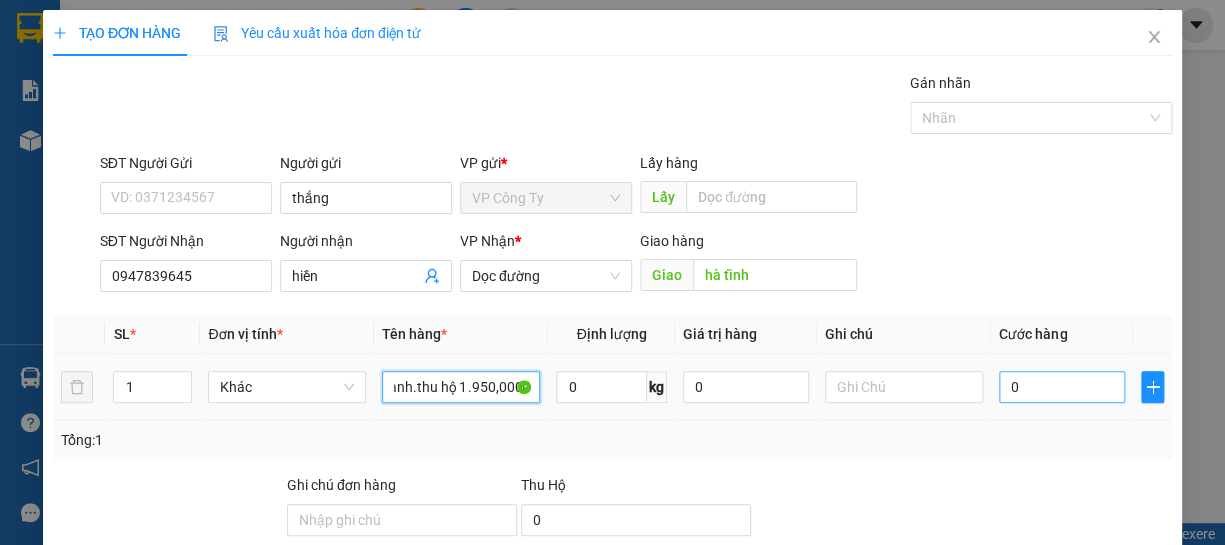 type on "1 bao hành.thu hộ 1.950,000đ" 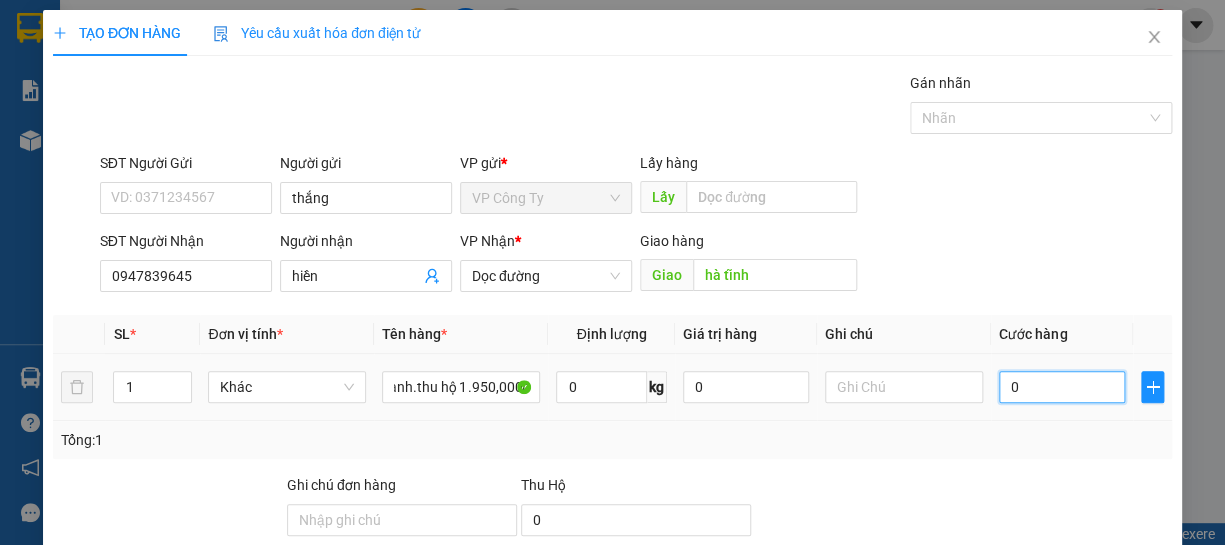 click on "0" at bounding box center (1062, 387) 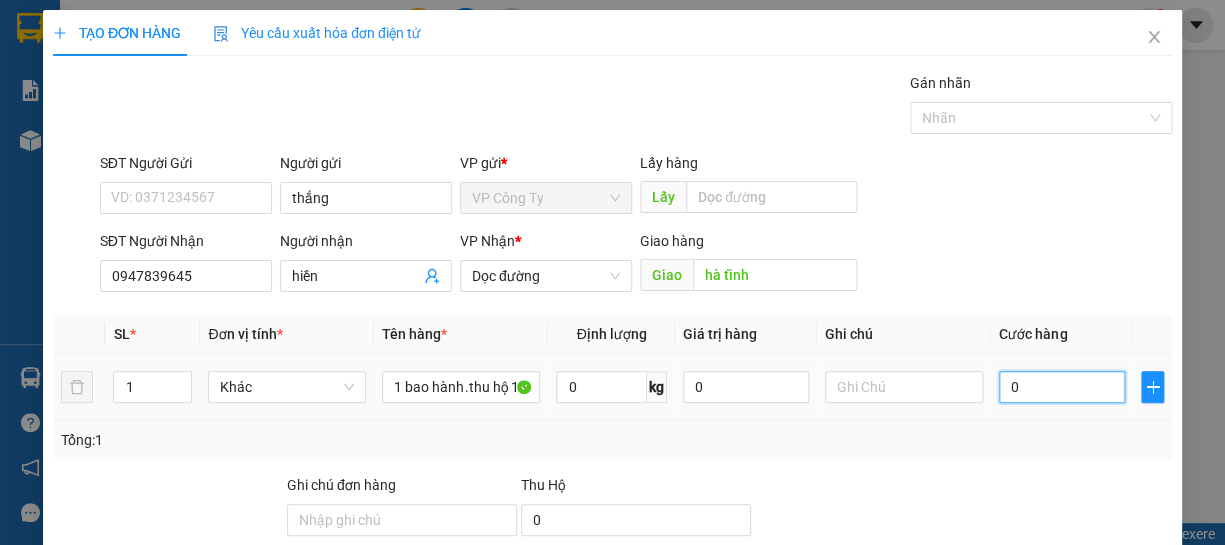 click on "0" at bounding box center [1062, 387] 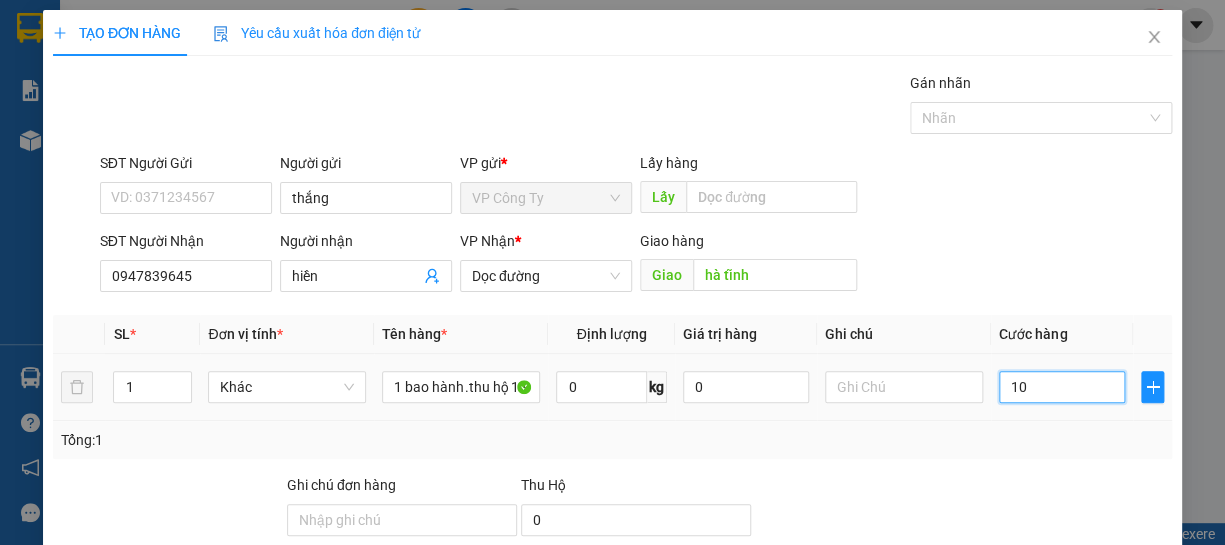 type on "100" 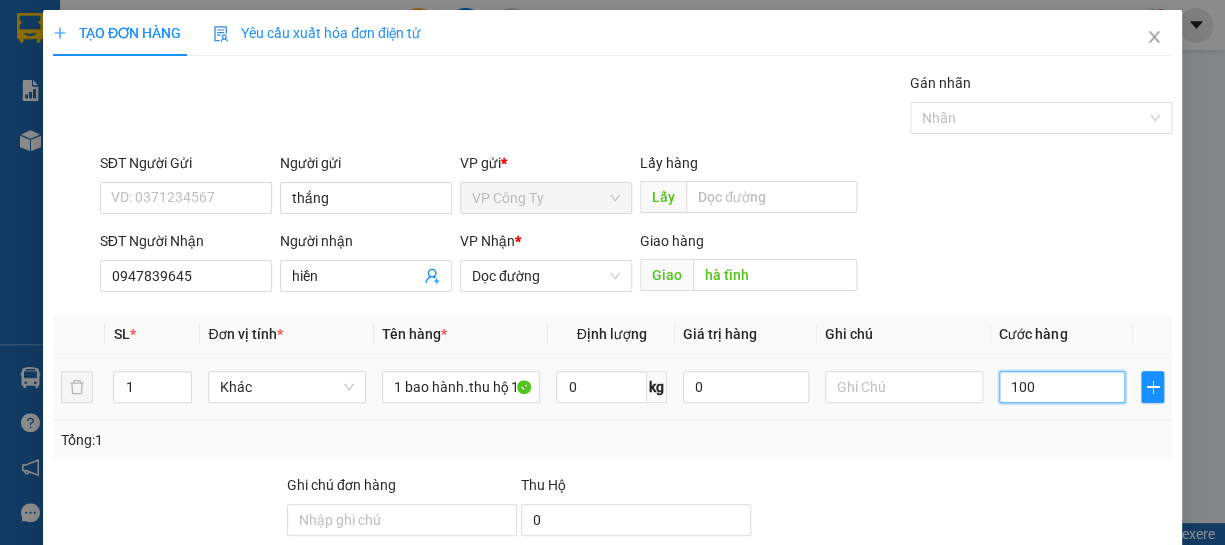 type on "1.000" 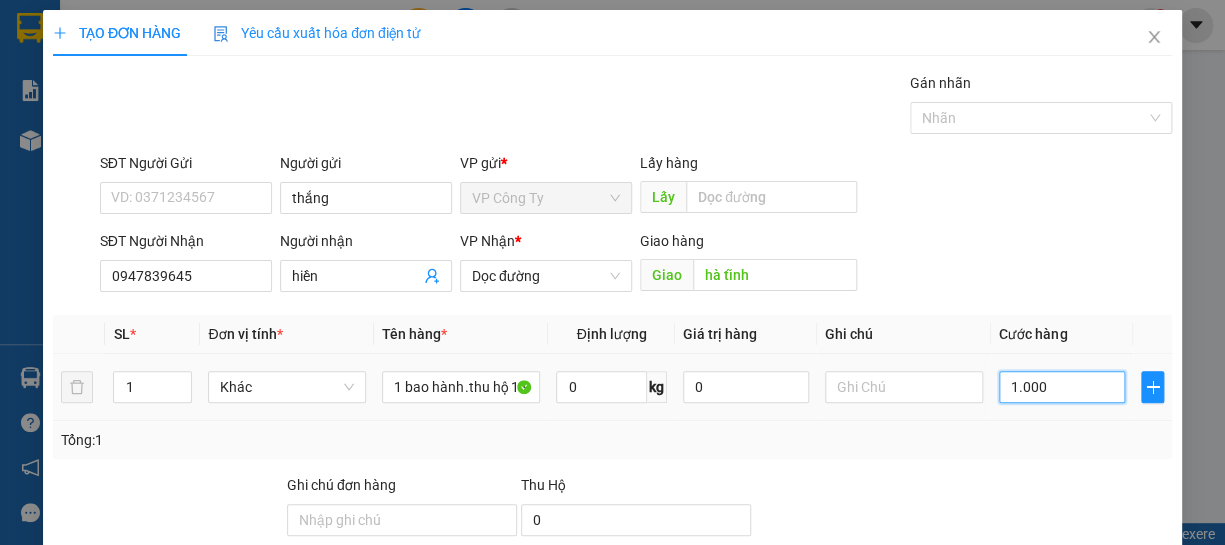 type on "1.000" 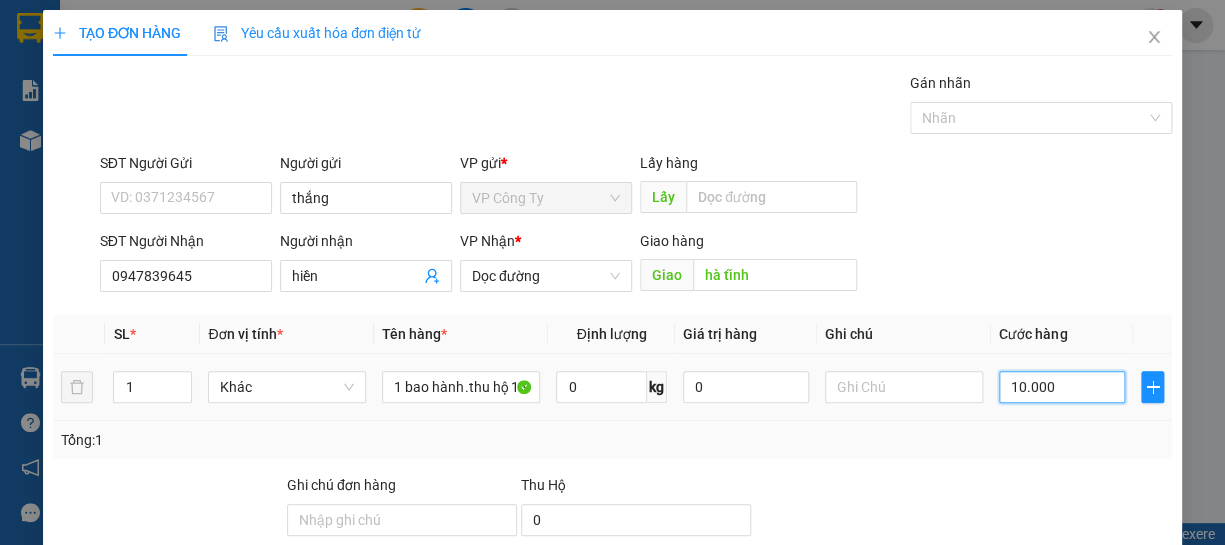type on "10.000" 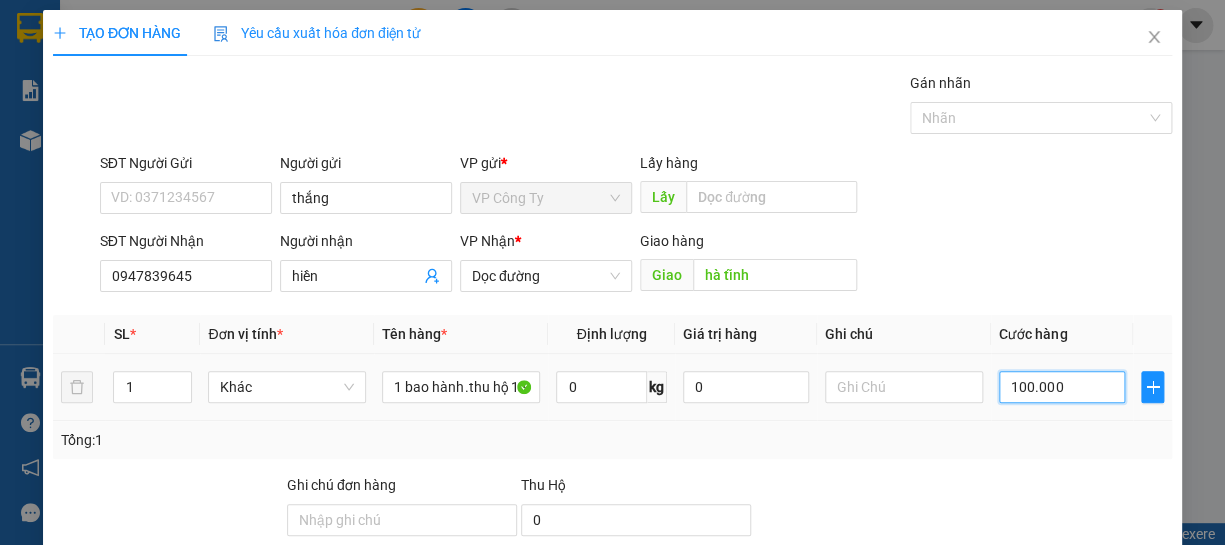 type on "100.000" 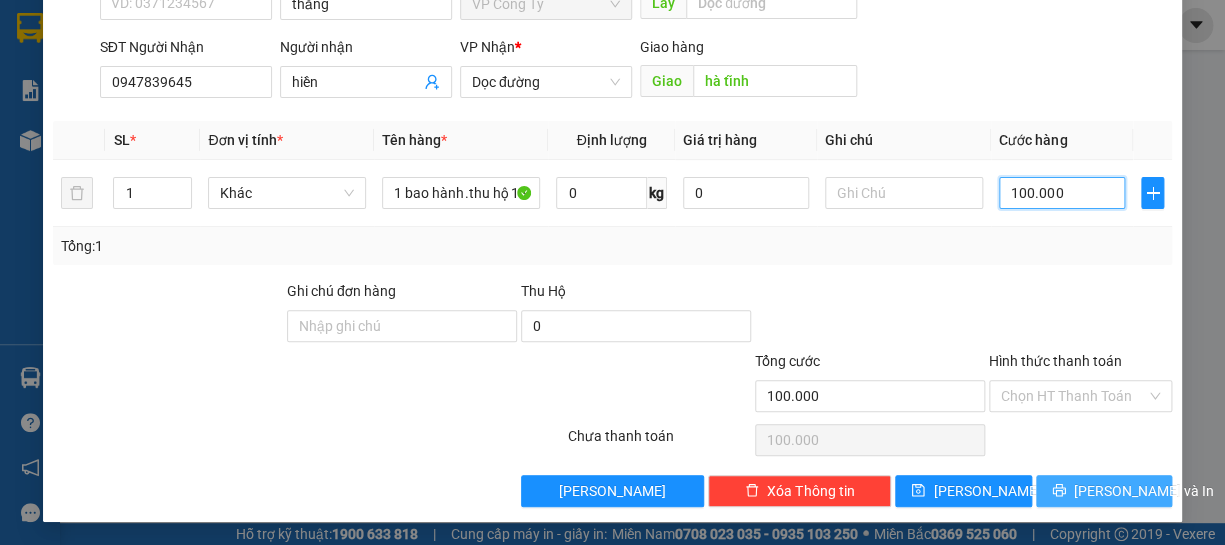 type on "100.000" 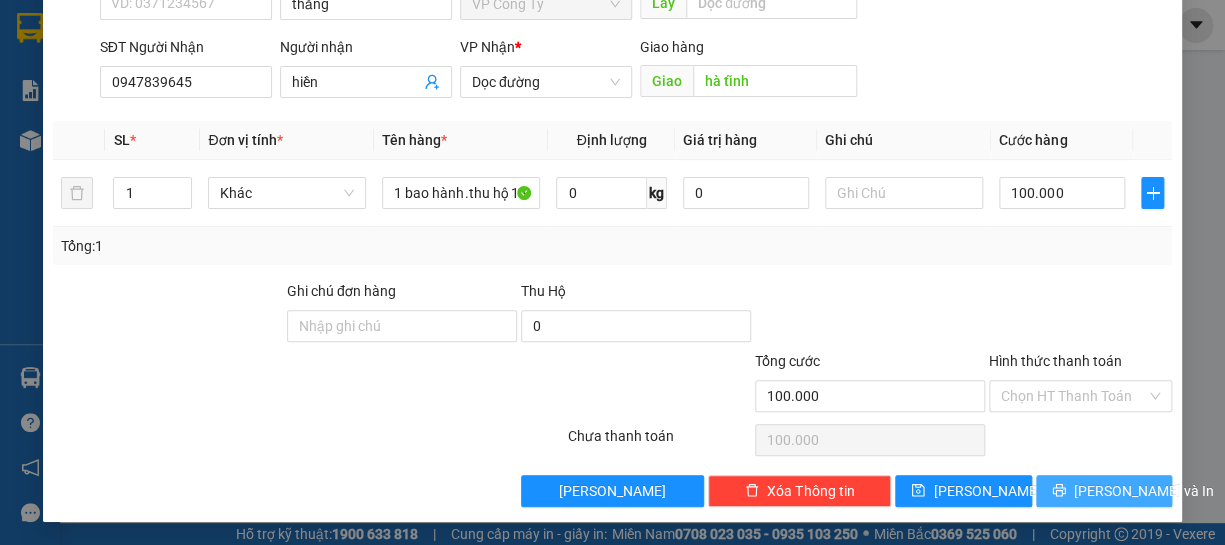 click on "[PERSON_NAME] và In" at bounding box center (1104, 491) 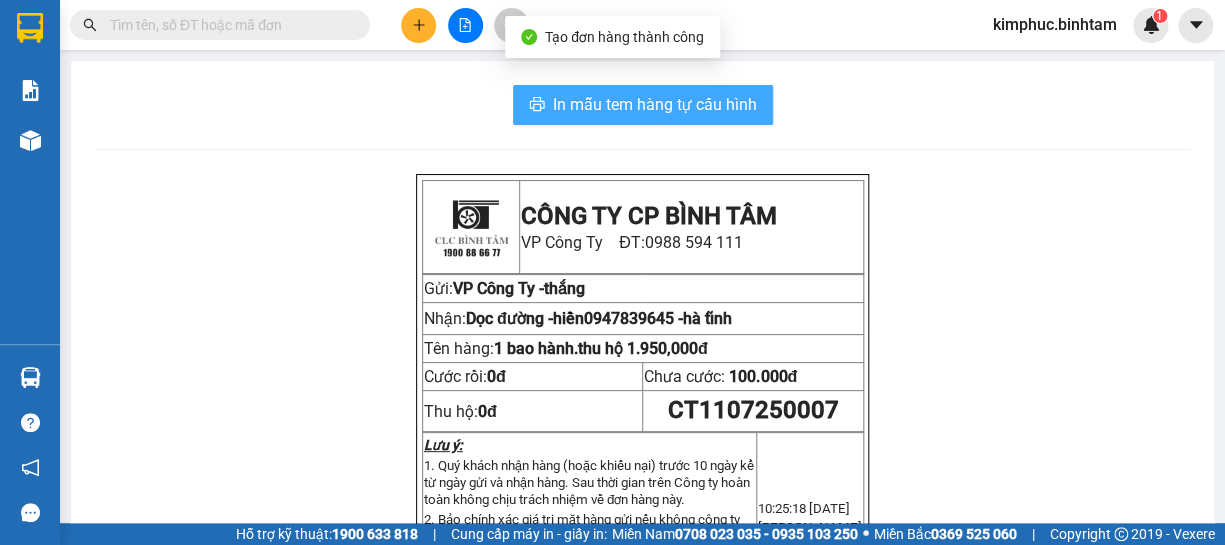 click on "In mẫu tem hàng tự cấu hình" at bounding box center (655, 104) 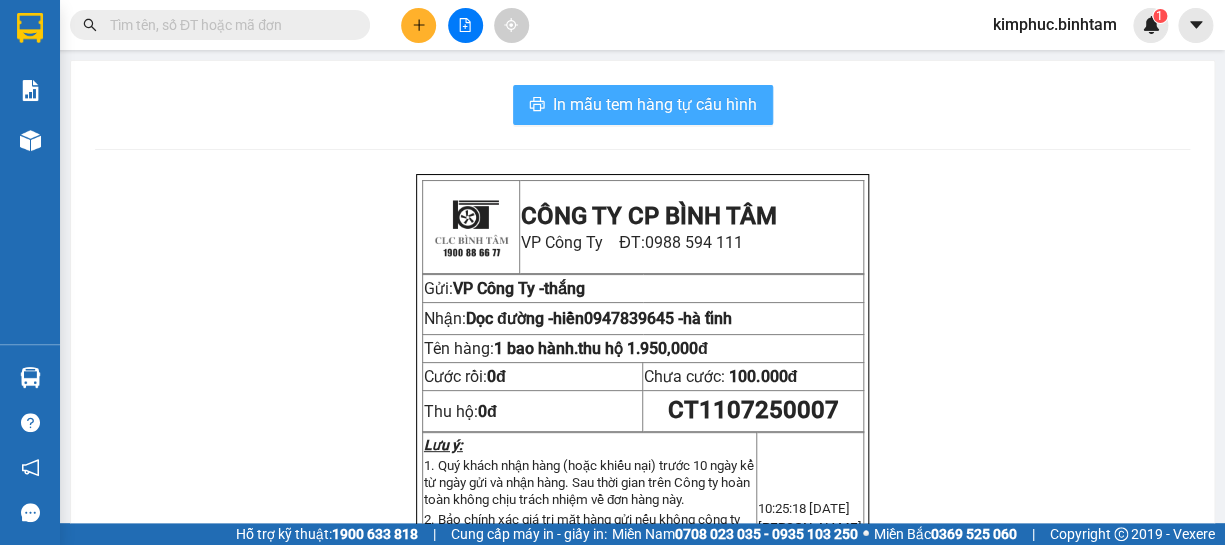scroll, scrollTop: 0, scrollLeft: 0, axis: both 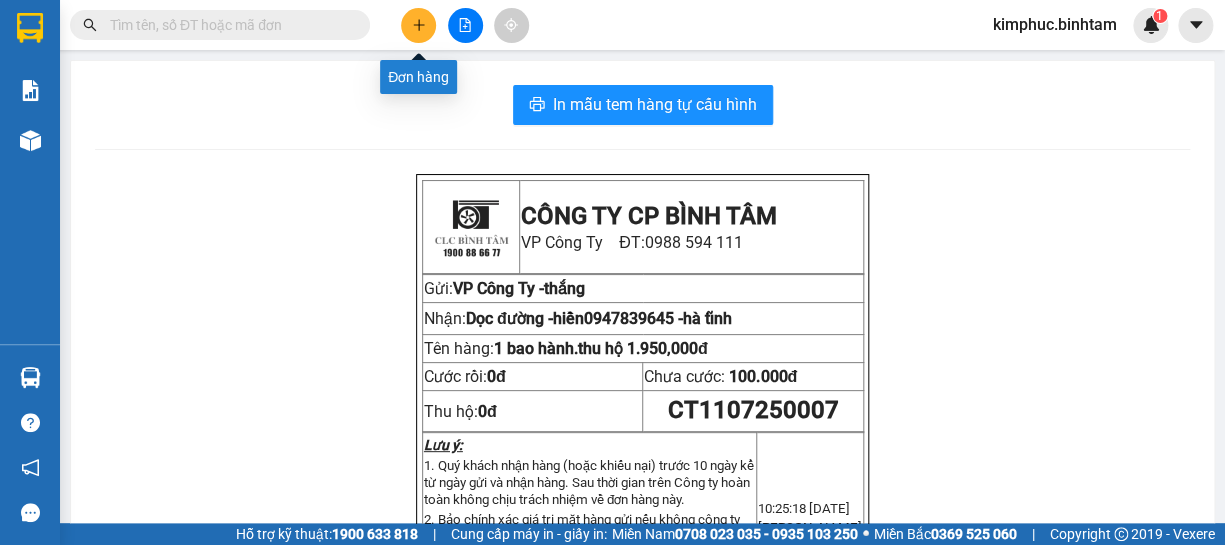 click 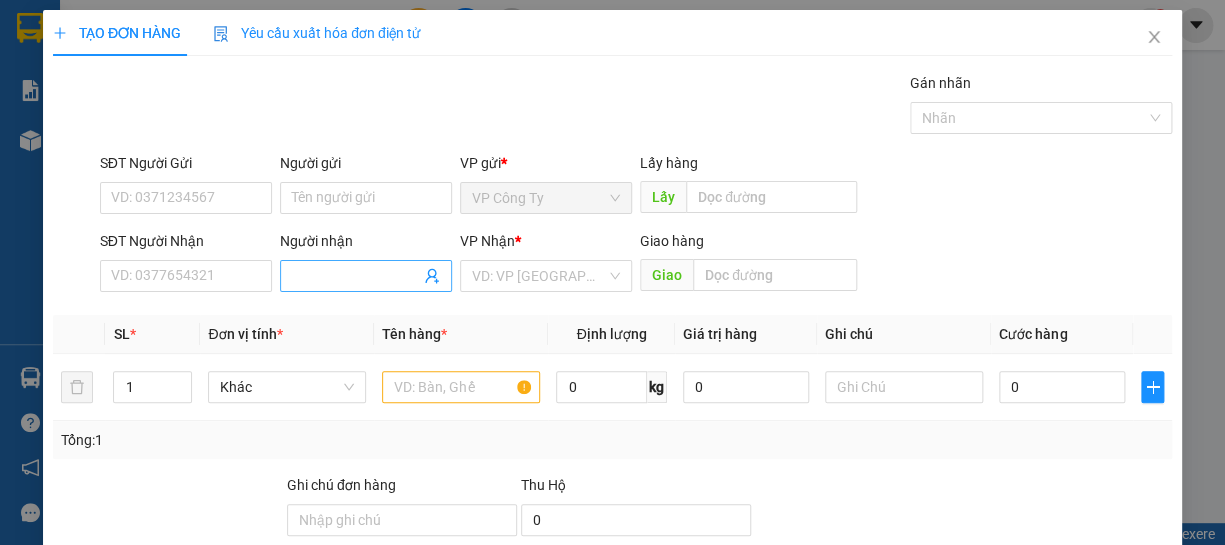 click on "Người nhận" at bounding box center [356, 276] 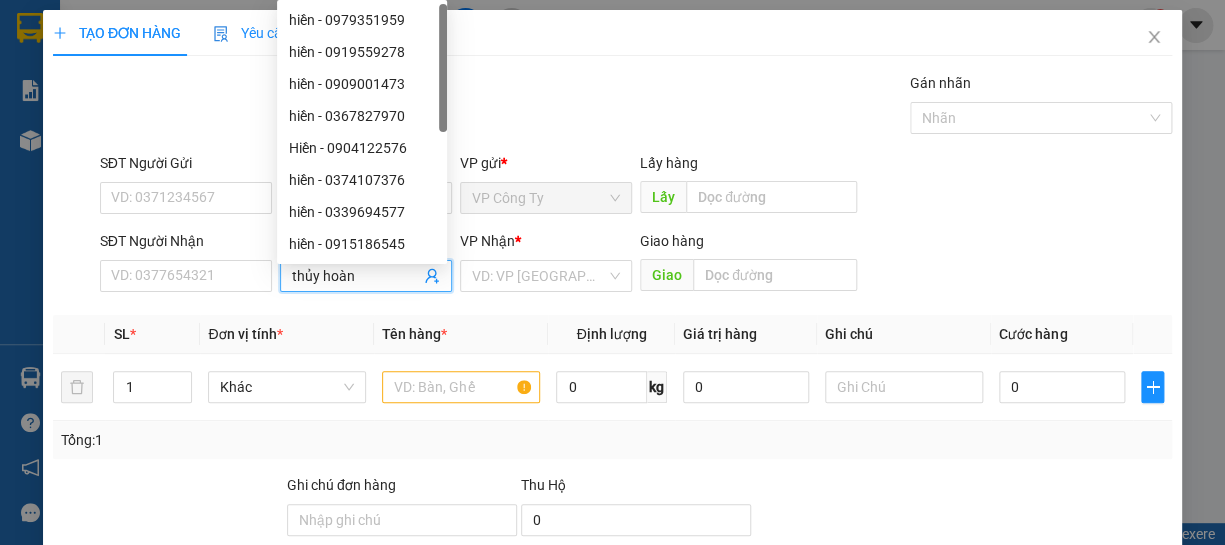 type on "thủy hoàng" 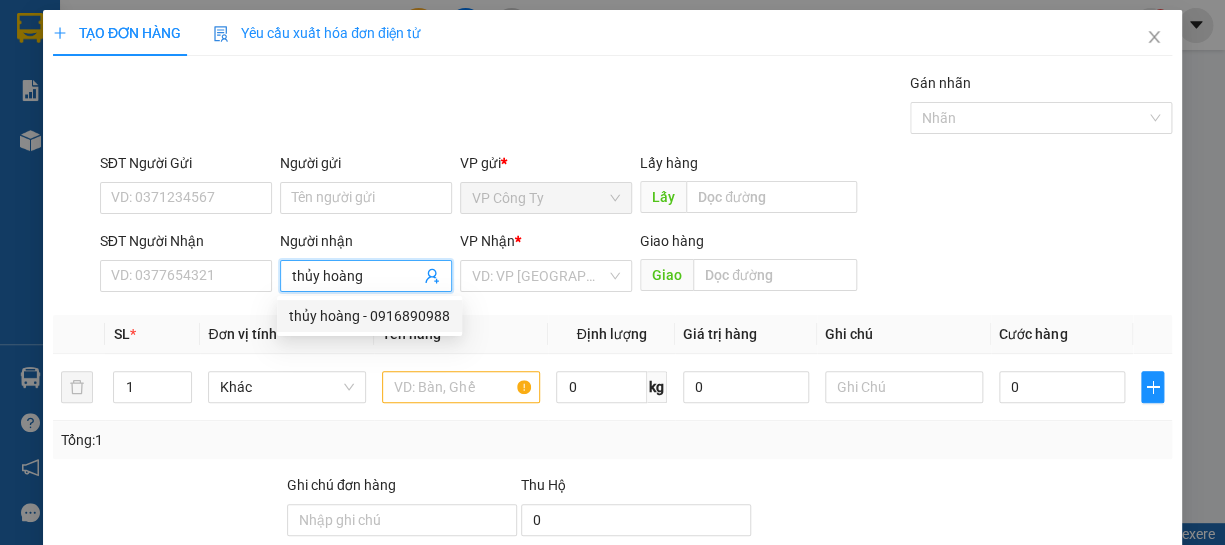 click on "thủy hoàng - 0916890988" at bounding box center [369, 316] 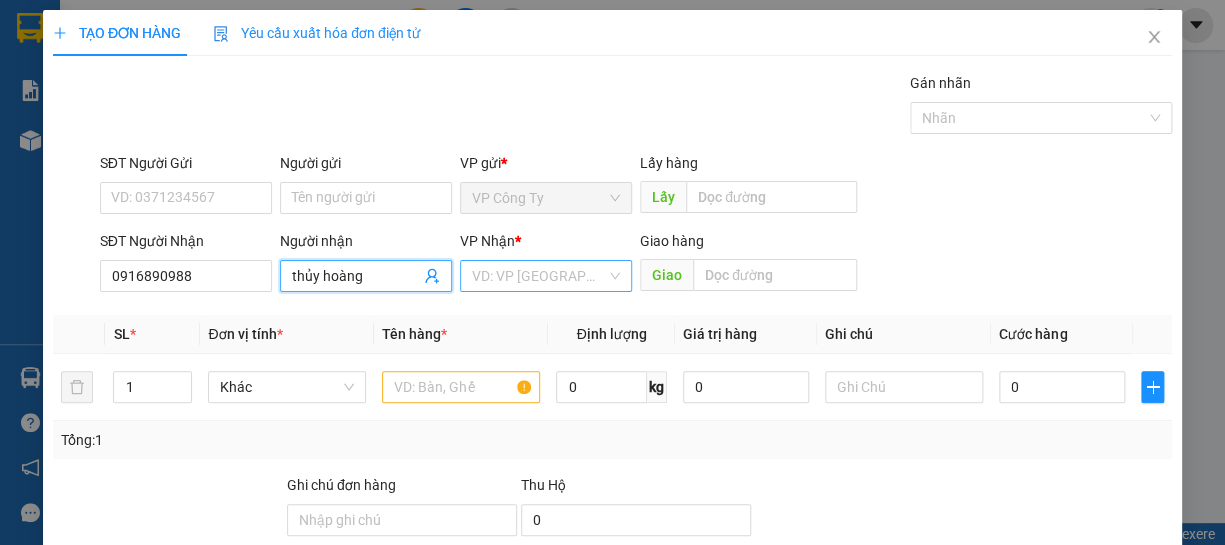 type on "thủy hoàng" 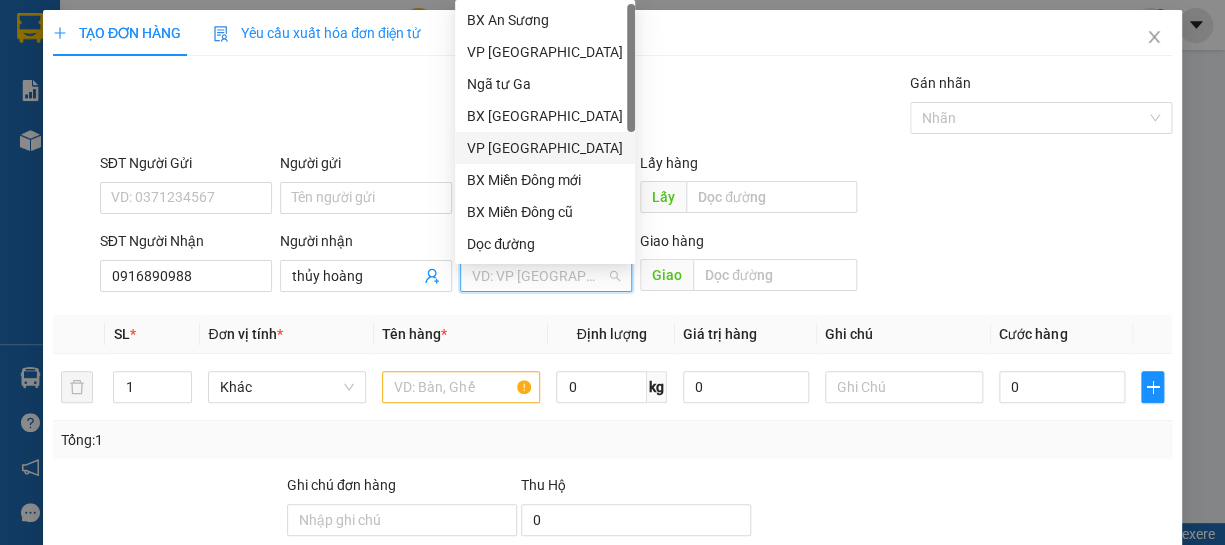 click on "VP [GEOGRAPHIC_DATA]" at bounding box center [545, 148] 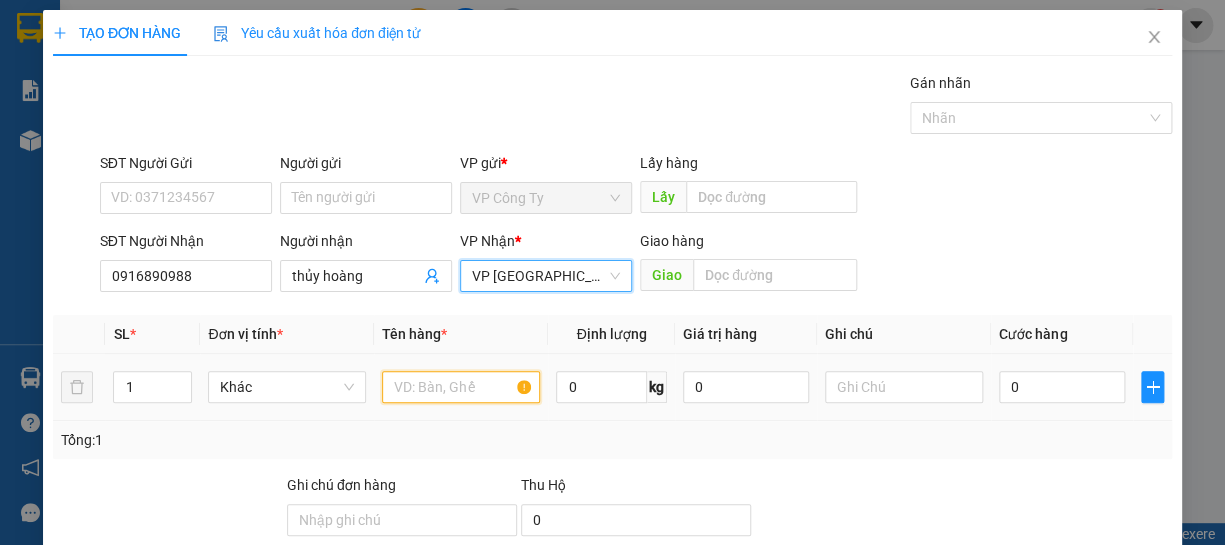 click at bounding box center (461, 387) 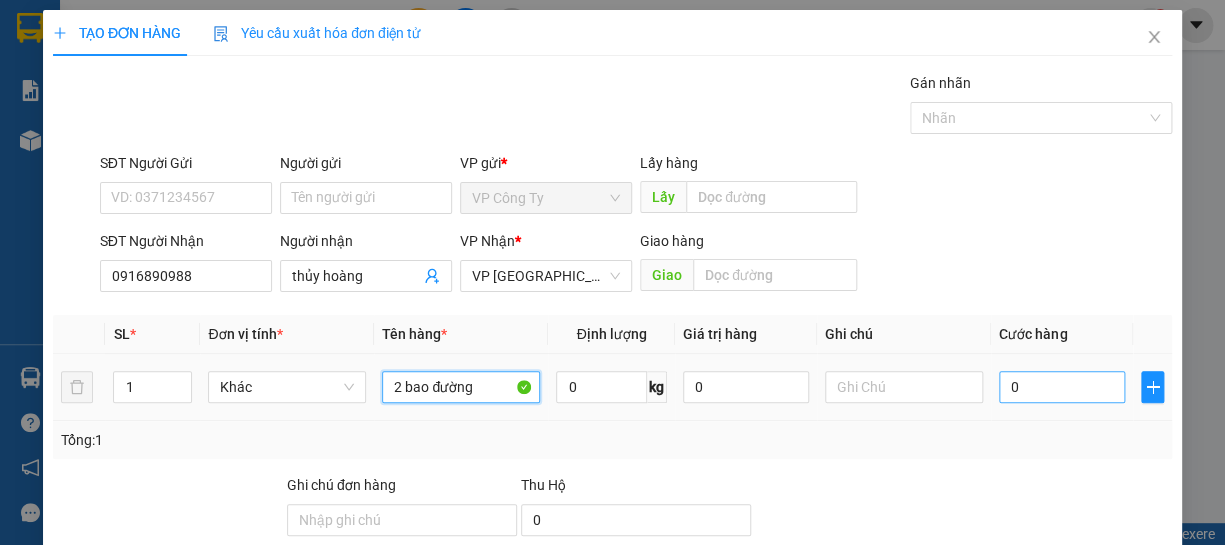type on "2 bao đường" 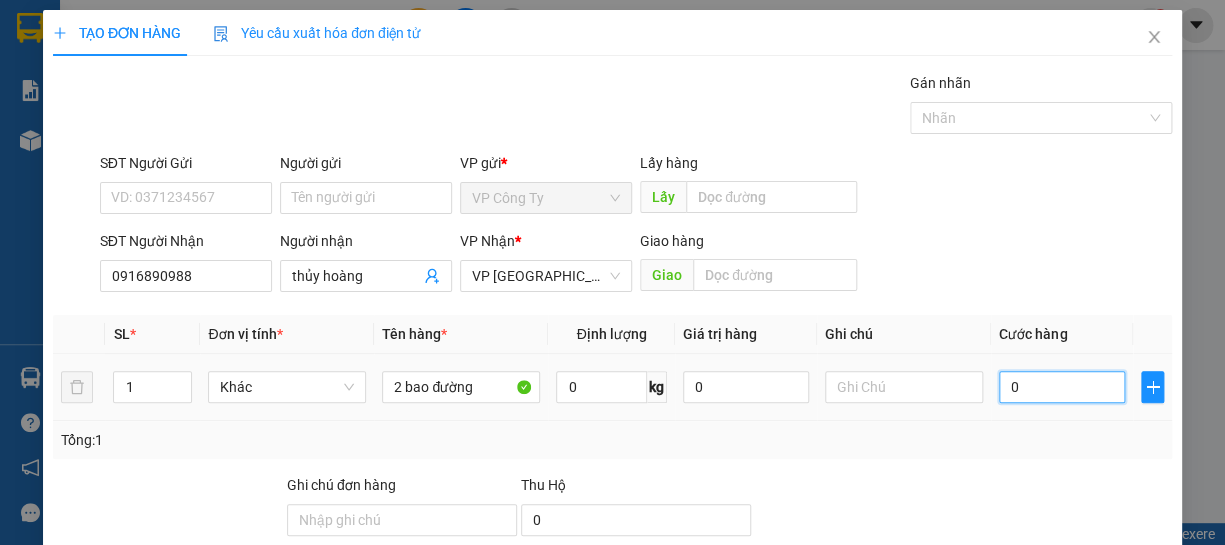 click on "0" at bounding box center (1062, 387) 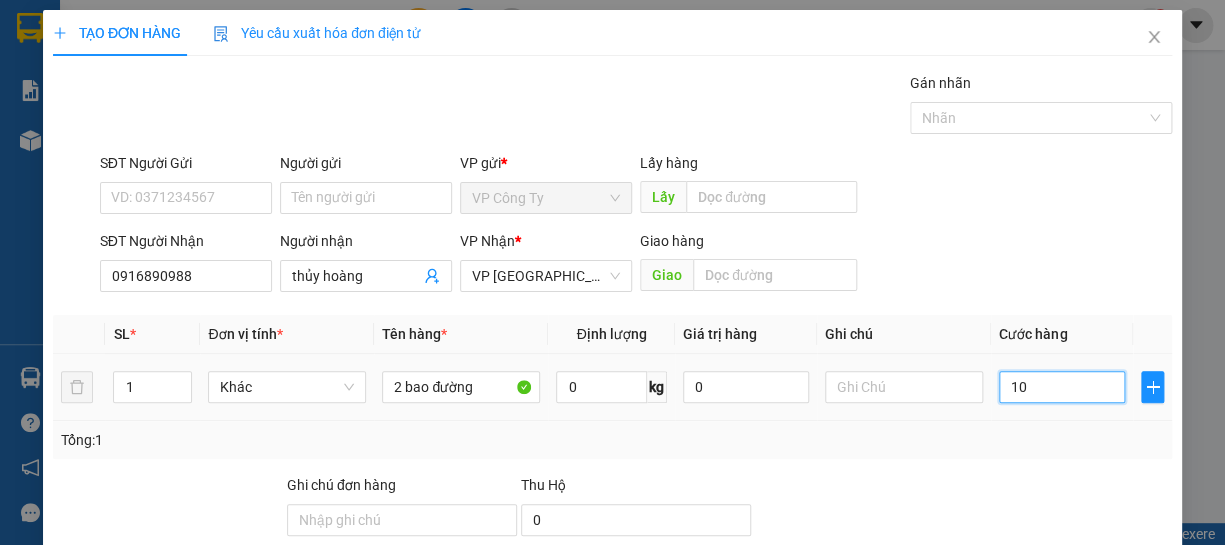 type on "10" 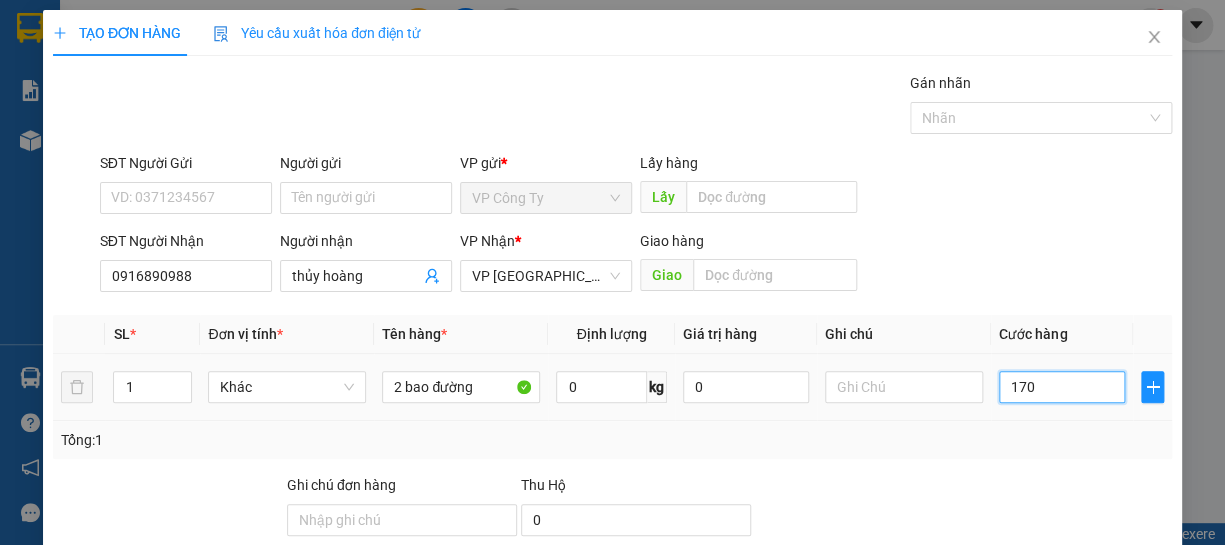 type on "1.700" 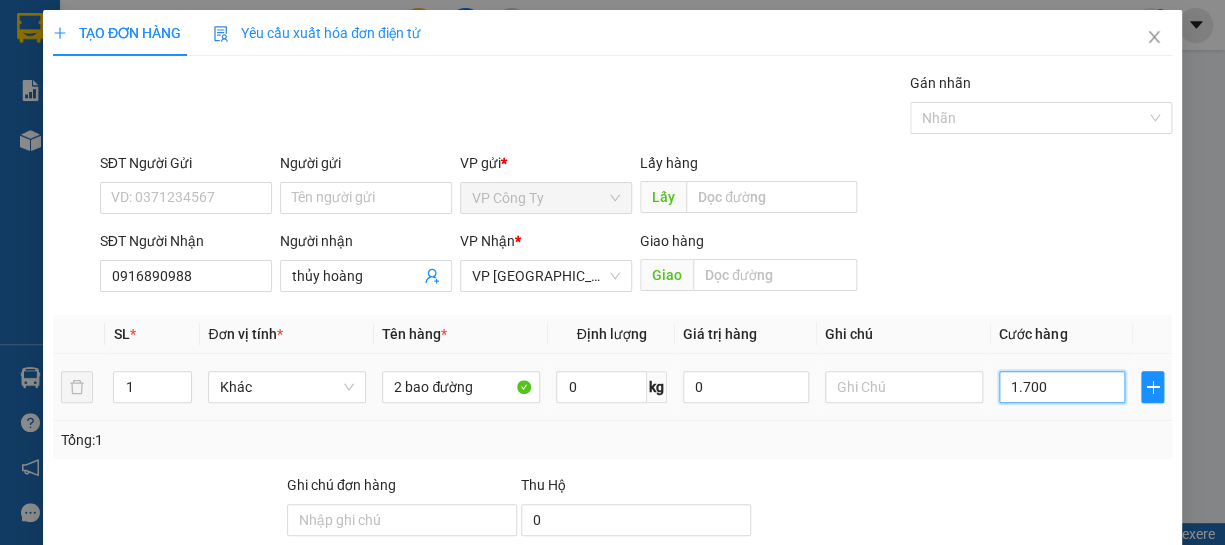 type on "17.000" 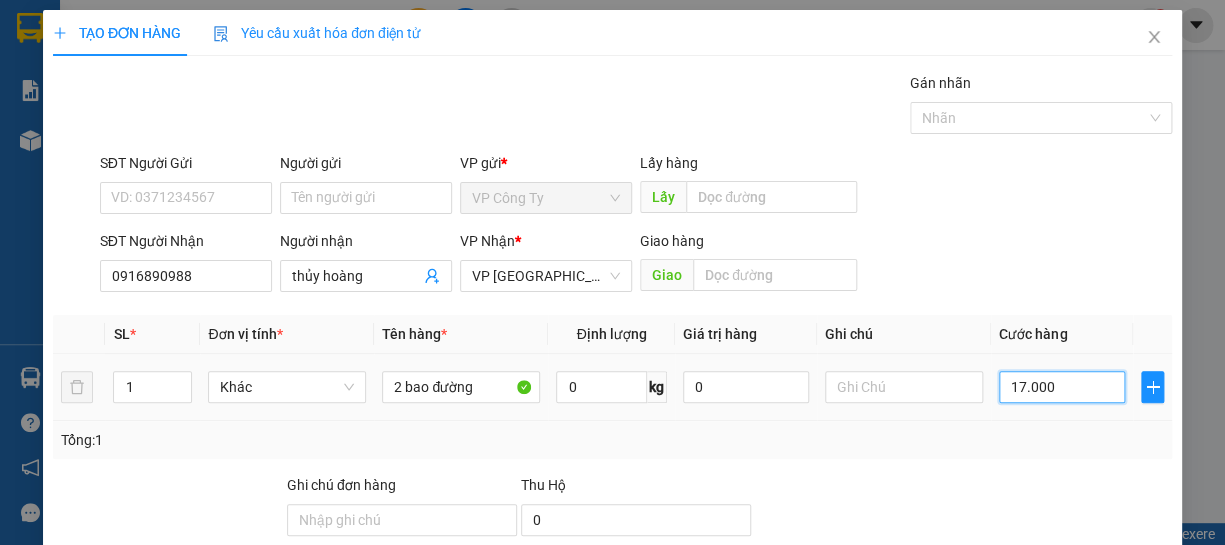 type on "17.000" 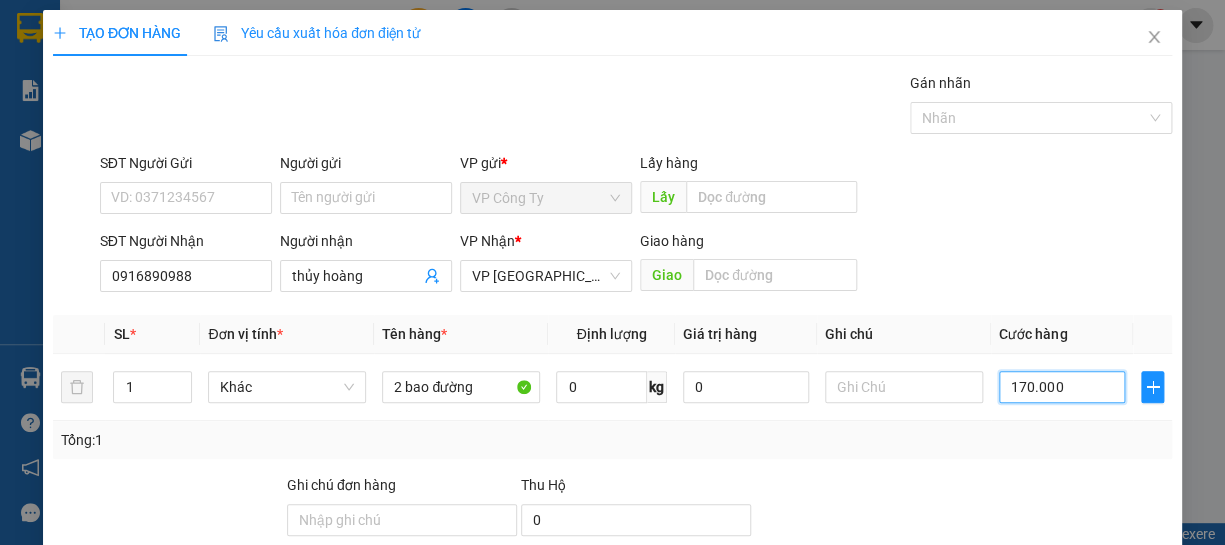 scroll, scrollTop: 181, scrollLeft: 0, axis: vertical 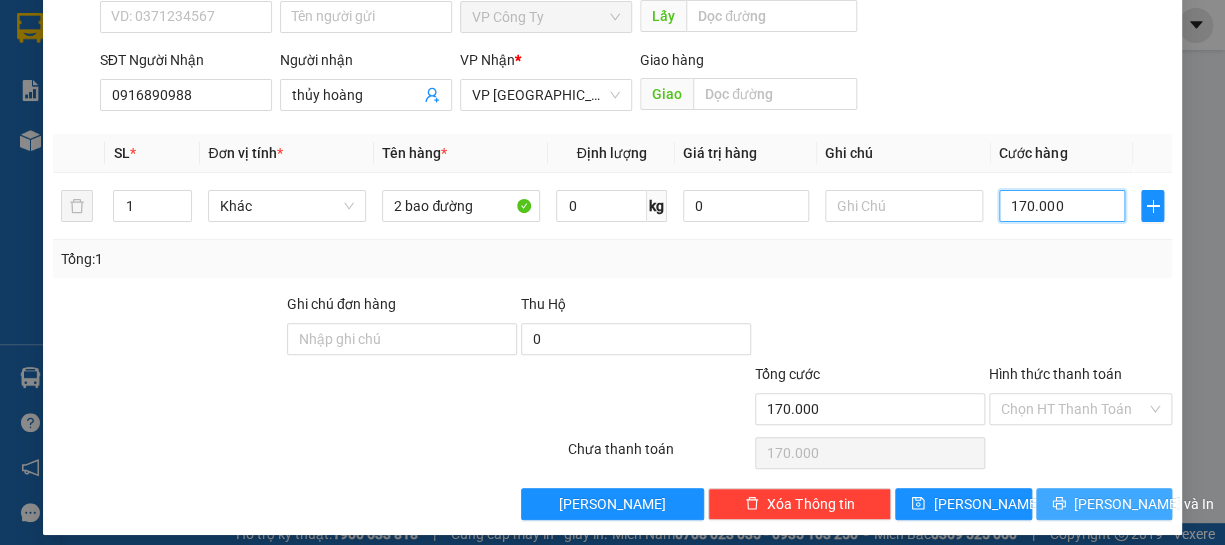 type on "170.000" 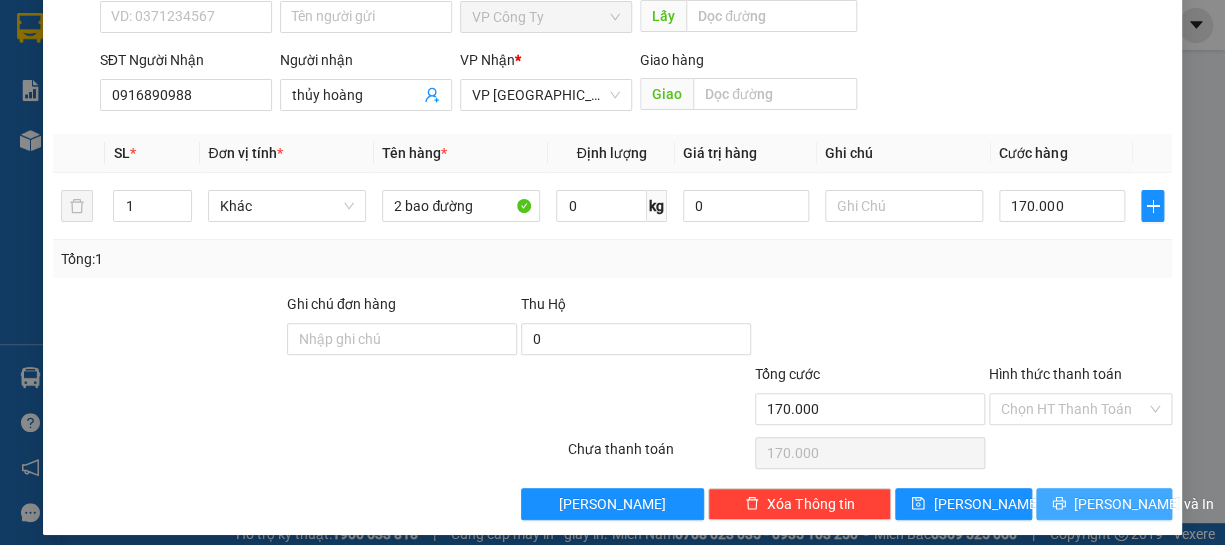 click 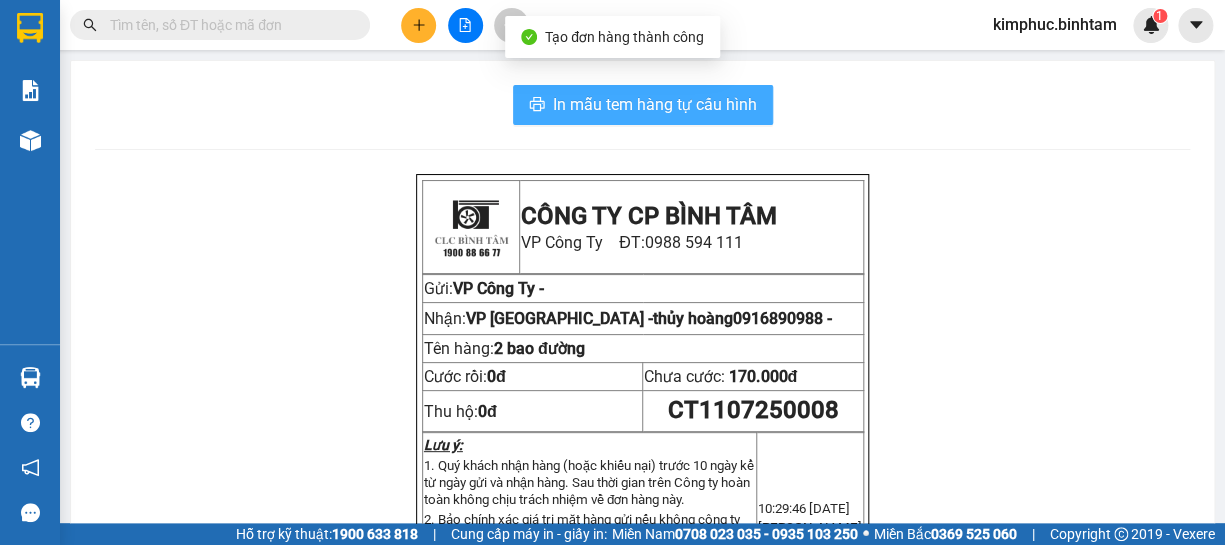 click on "In mẫu tem hàng tự cấu hình" at bounding box center [655, 104] 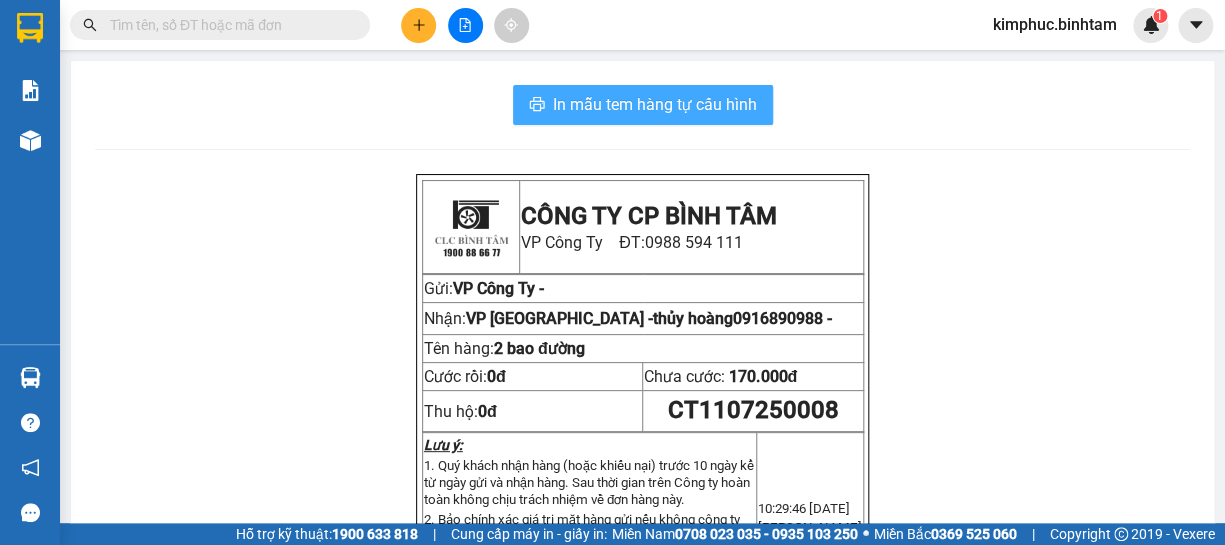 click on "In mẫu tem hàng tự cấu hình" at bounding box center (655, 104) 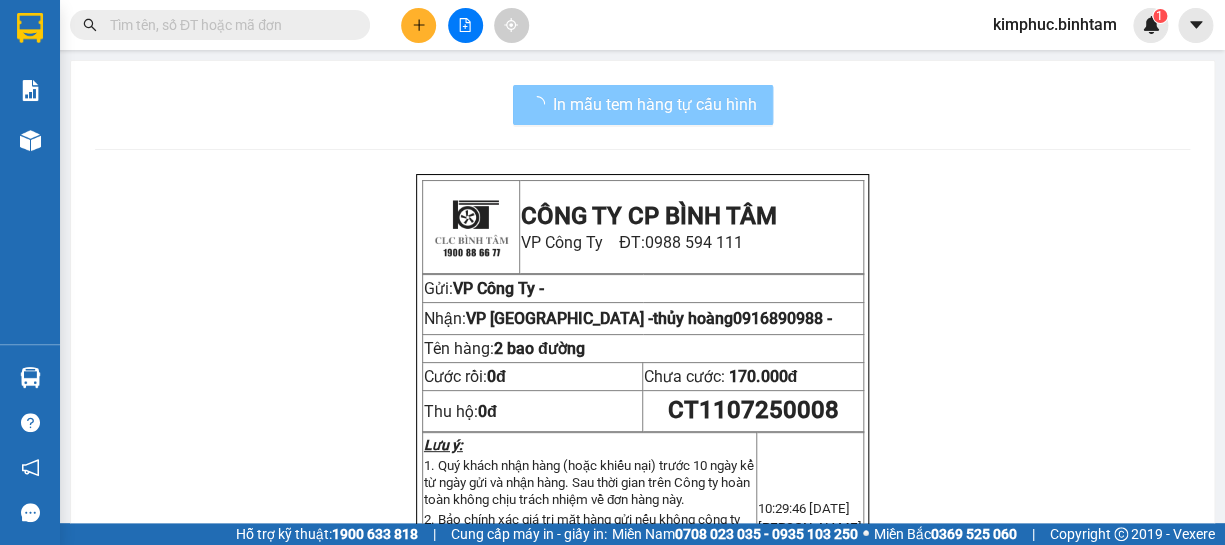 scroll, scrollTop: 0, scrollLeft: 0, axis: both 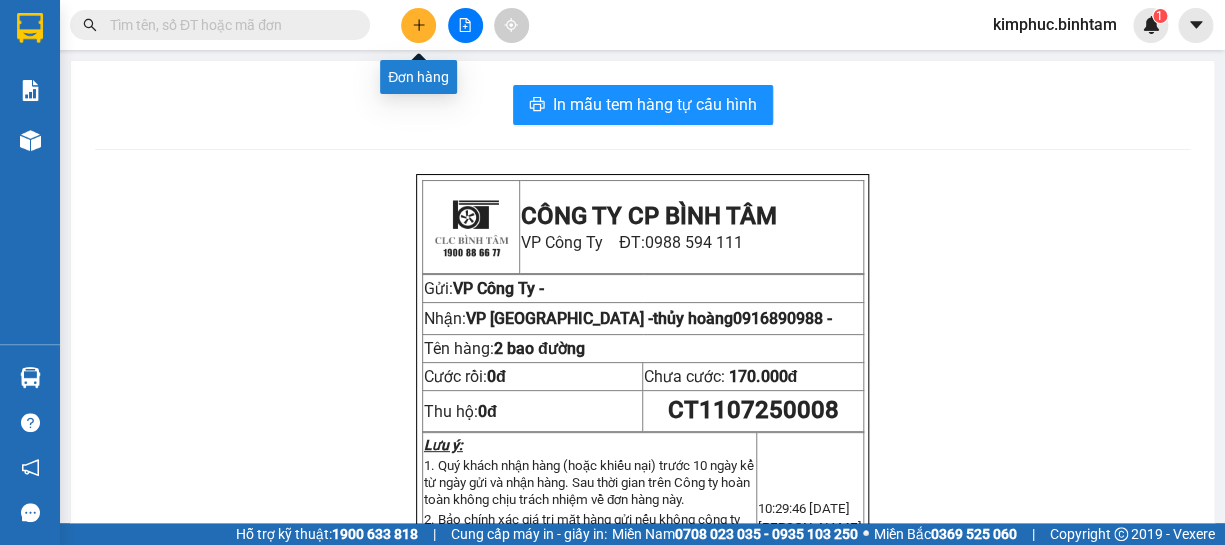 click 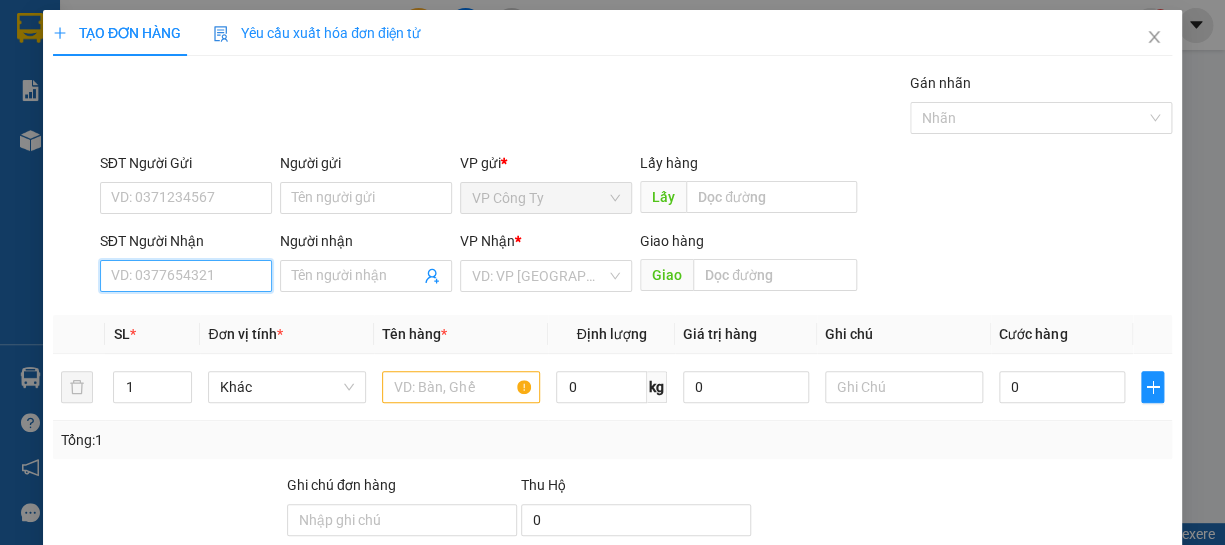 click on "SĐT Người Nhận" at bounding box center (186, 276) 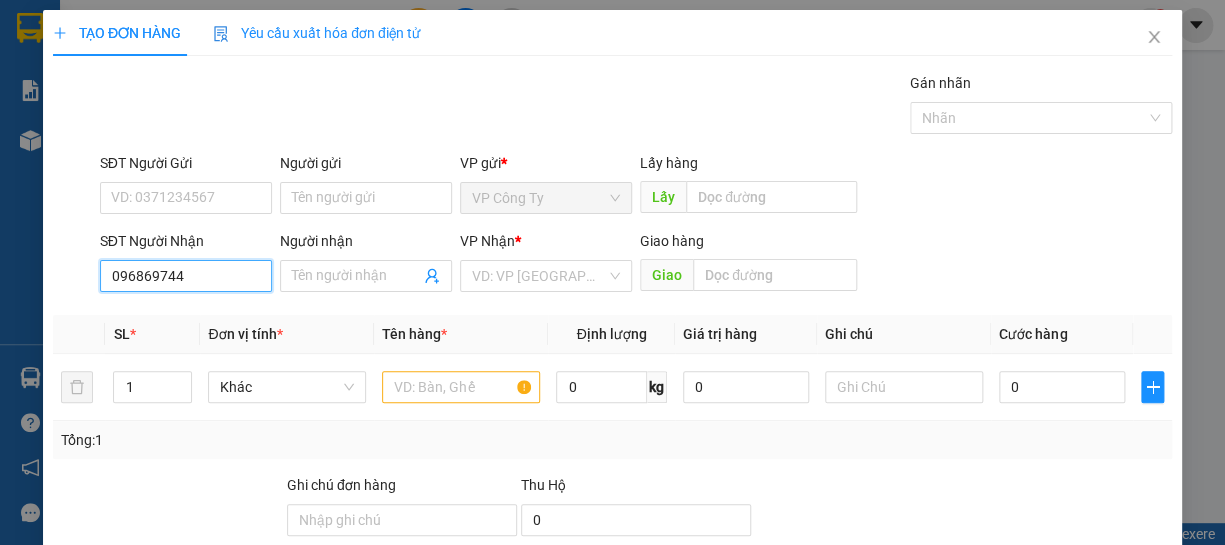 type on "0968697445" 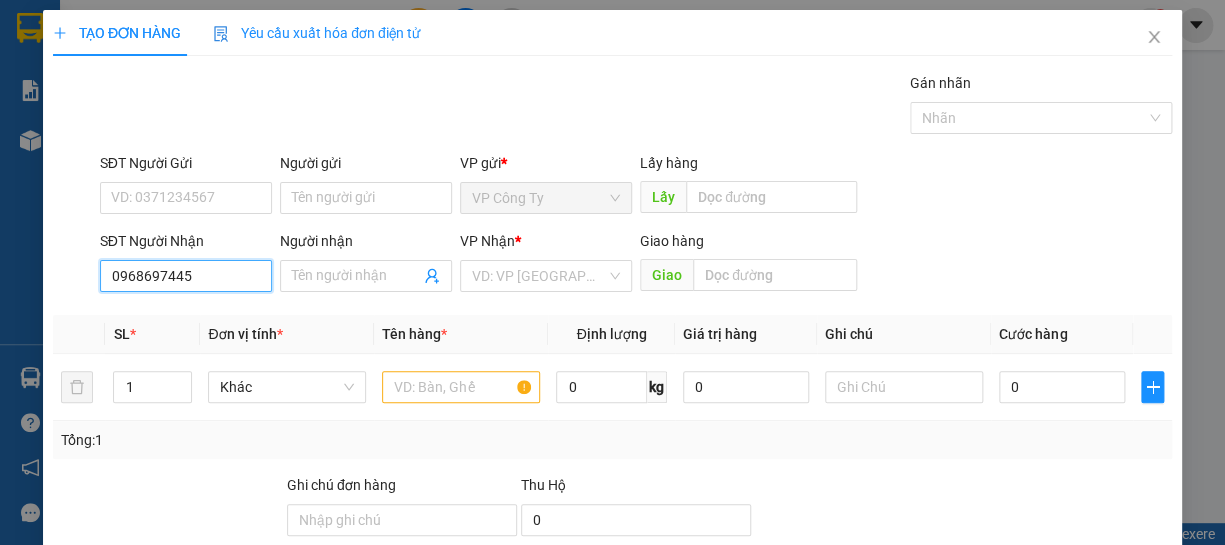 click on "0968697445" at bounding box center [186, 276] 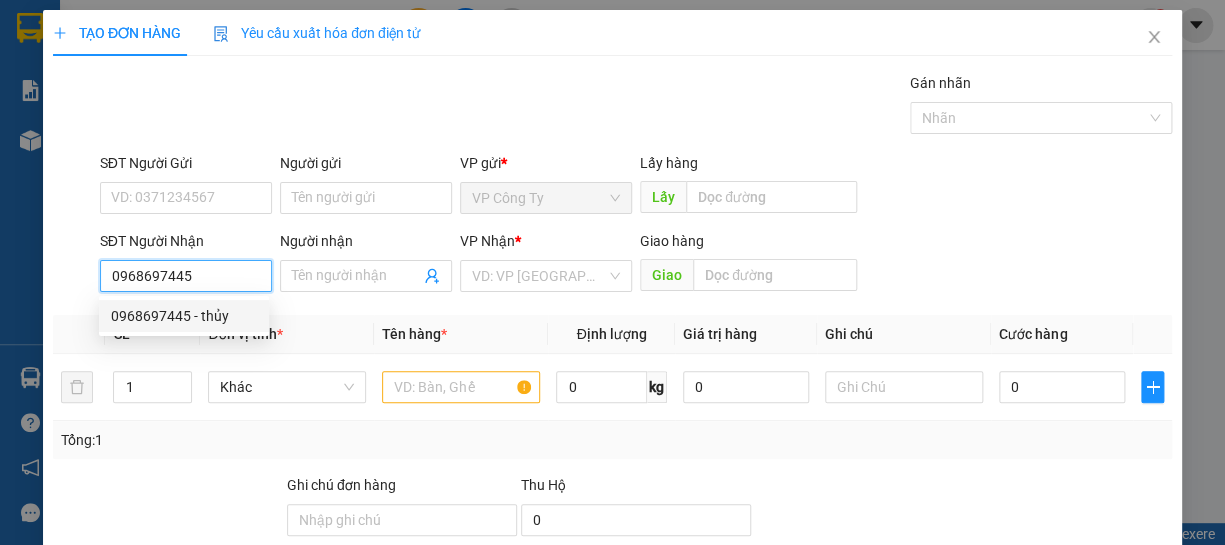click on "0968697445 - thủy" at bounding box center (184, 316) 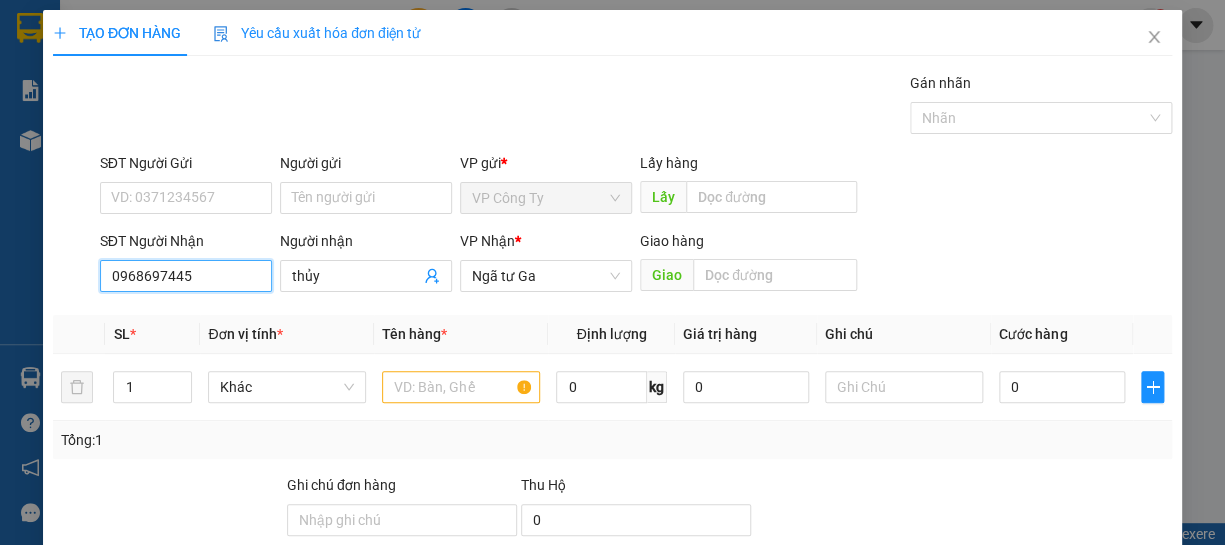 type on "80.000" 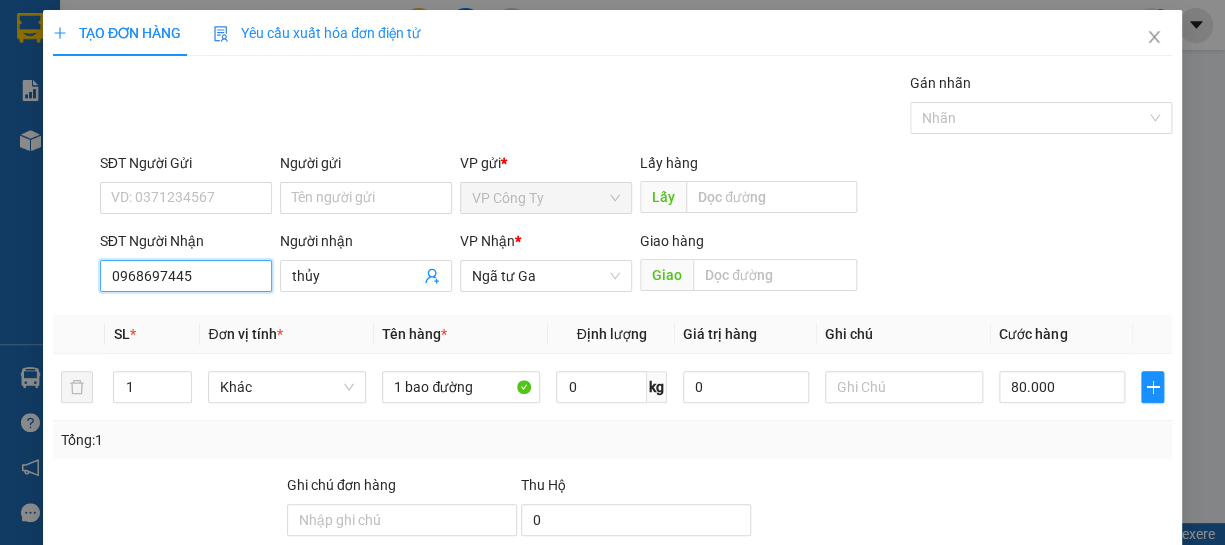 scroll, scrollTop: 194, scrollLeft: 0, axis: vertical 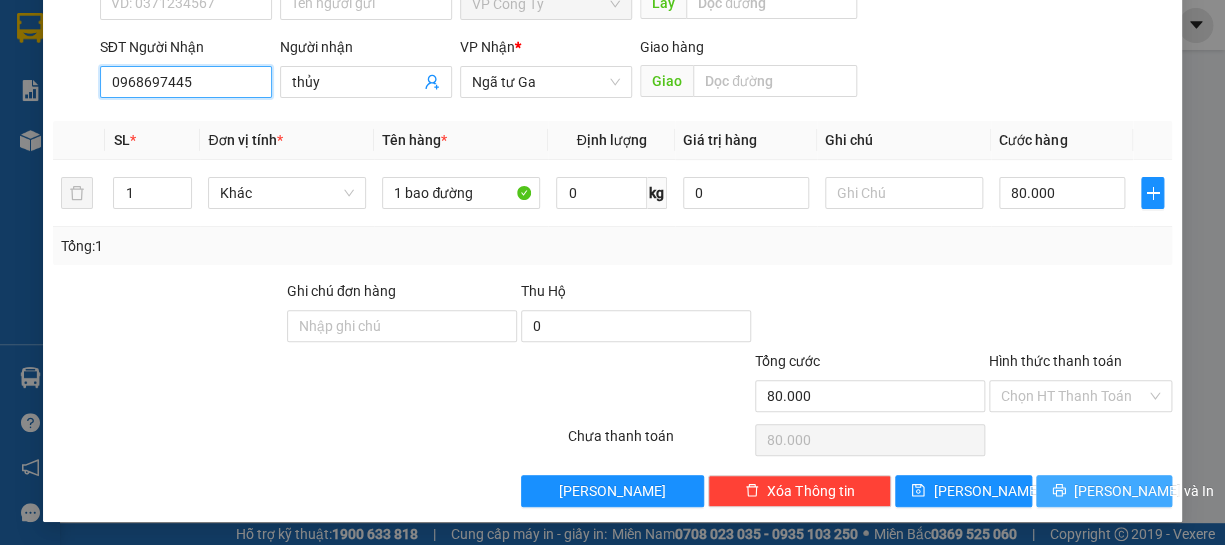 type on "0968697445" 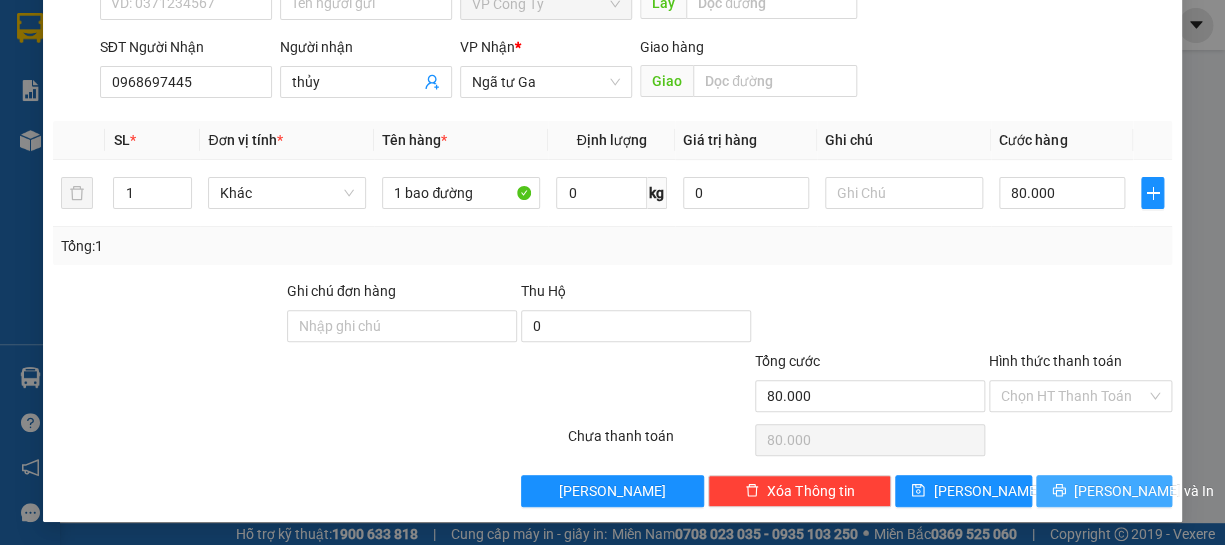 click on "[PERSON_NAME] và In" at bounding box center (1104, 491) 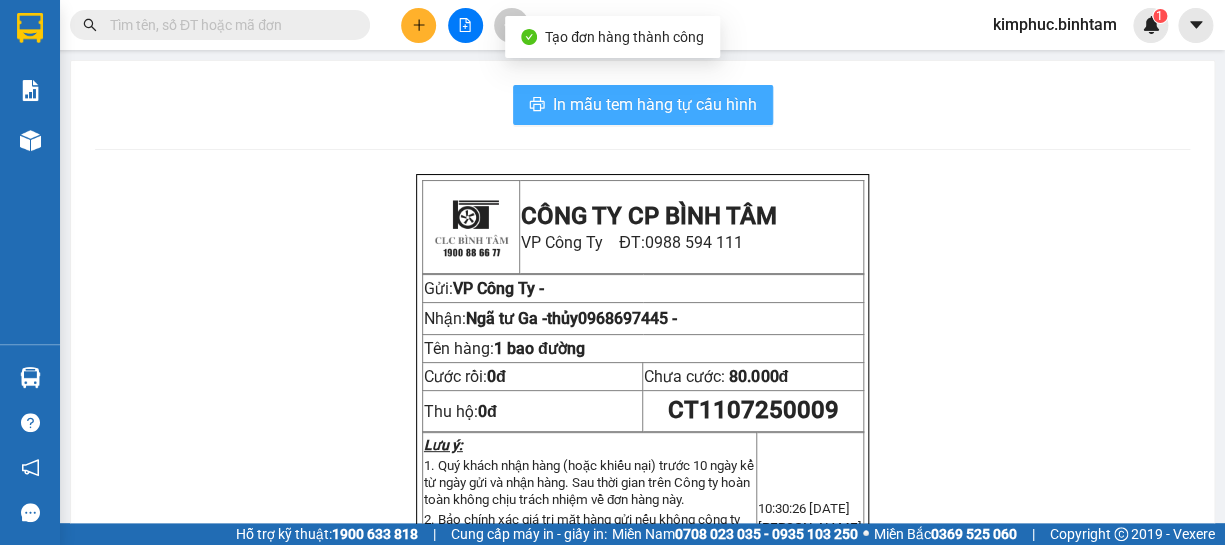 click on "In mẫu tem hàng tự cấu hình" at bounding box center (643, 105) 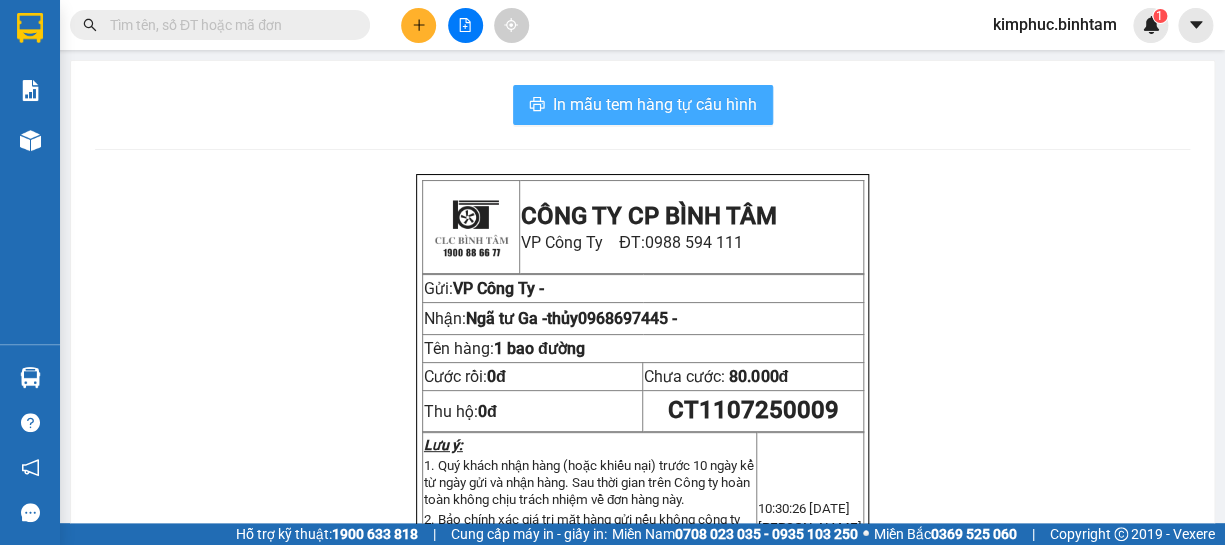 click on "In mẫu tem hàng tự cấu hình" at bounding box center [655, 104] 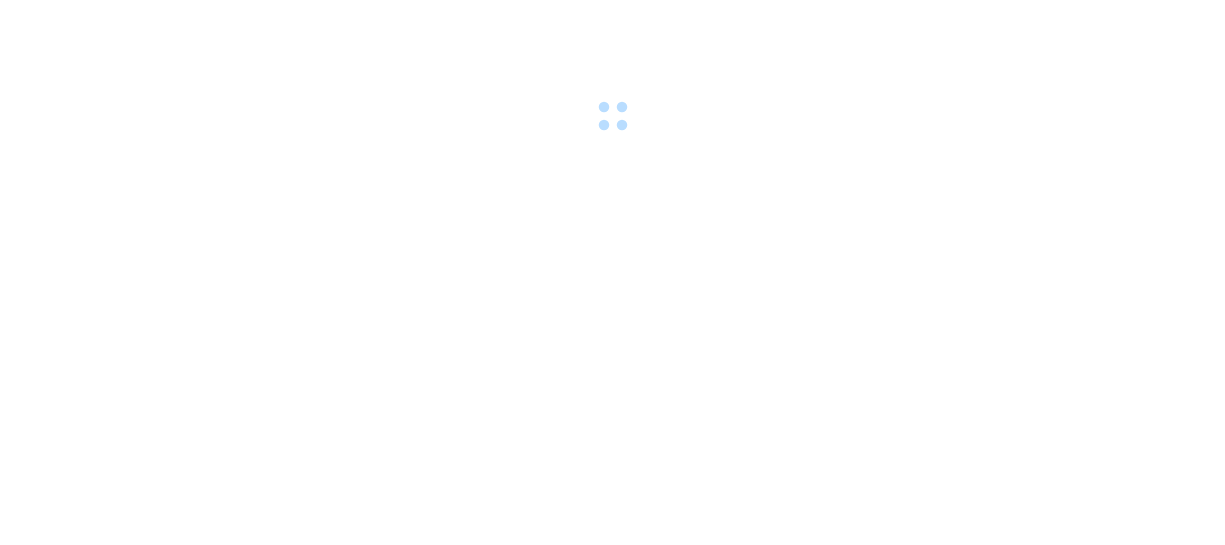 scroll, scrollTop: 0, scrollLeft: 0, axis: both 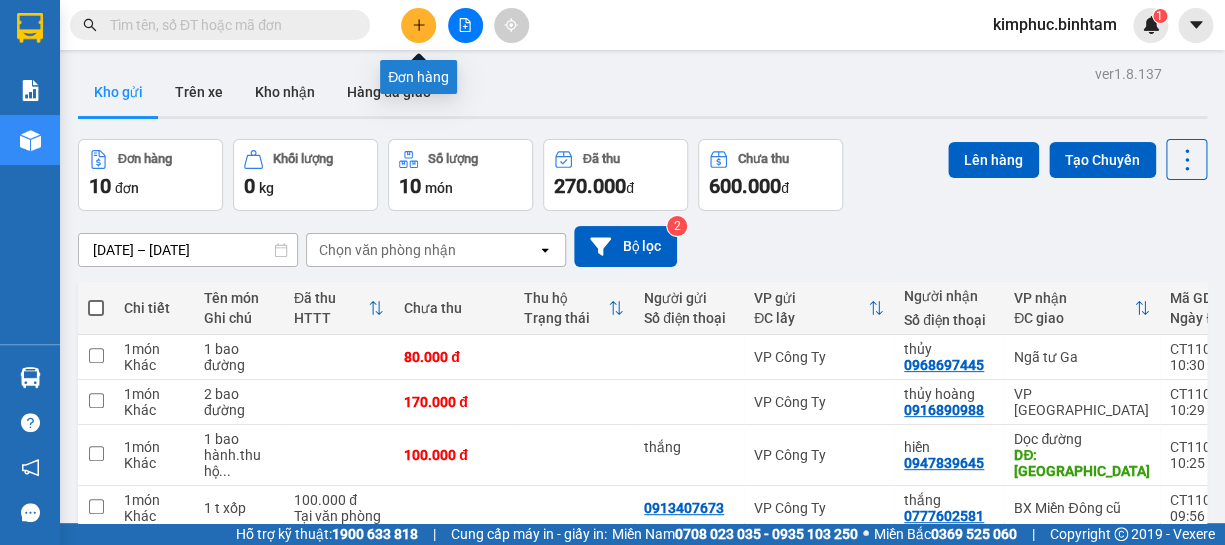 click at bounding box center (418, 25) 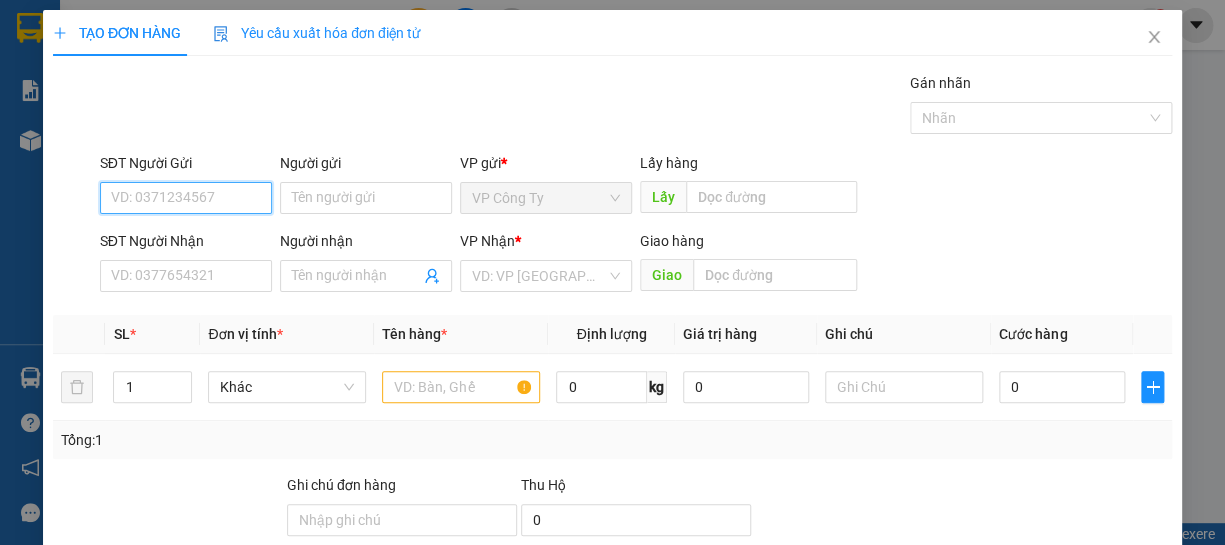 click on "SĐT Người Gửi" at bounding box center [186, 198] 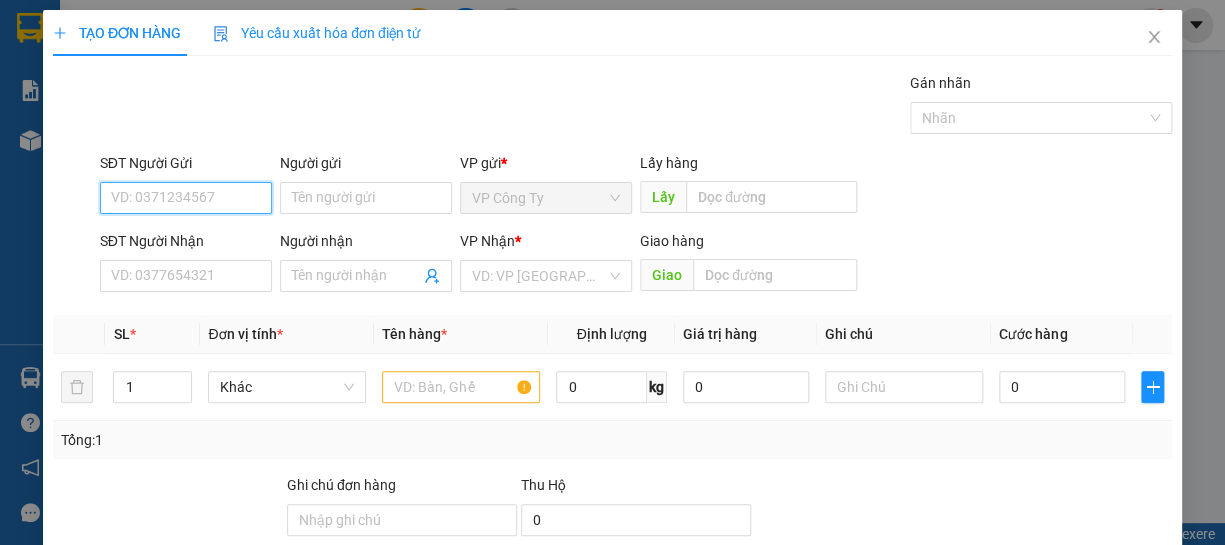 click on "SĐT Người Gửi" at bounding box center [186, 198] 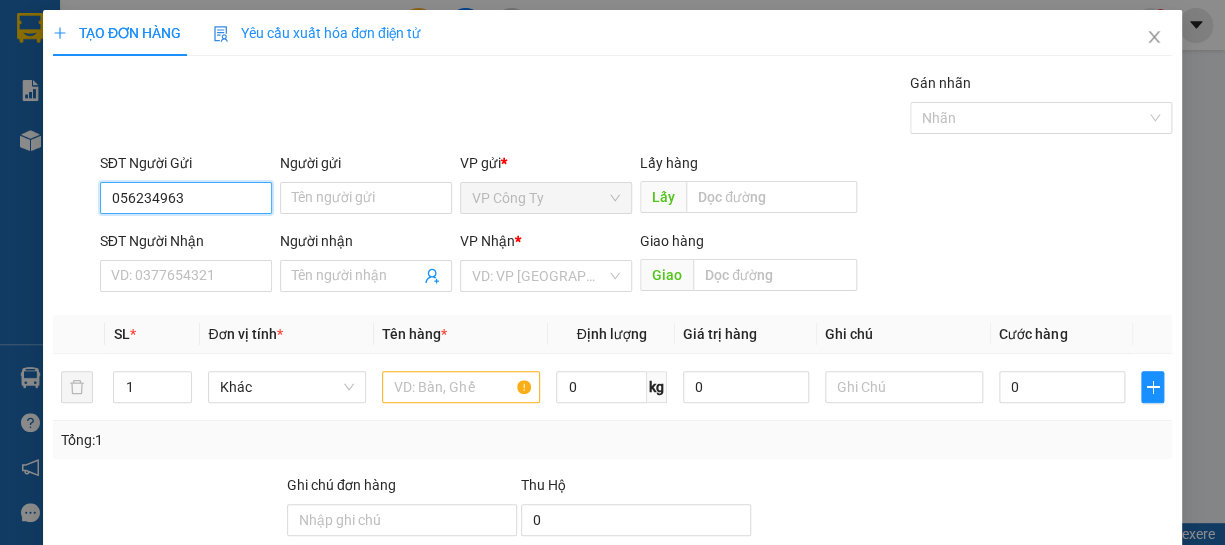 type on "0562349630" 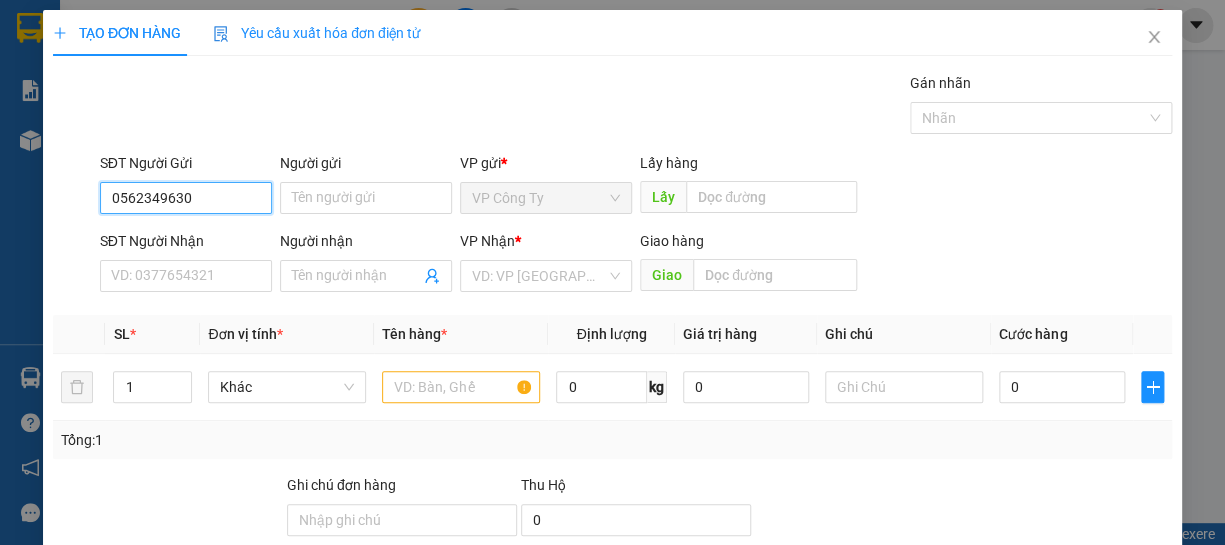 click on "0562349630" at bounding box center [186, 198] 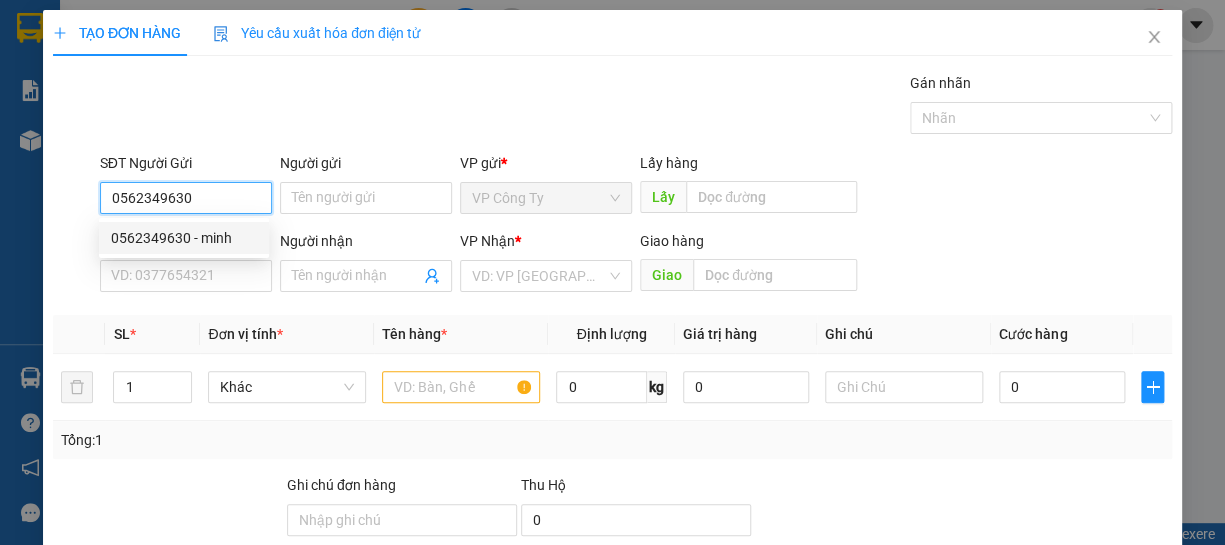 click on "0562349630 - minh" at bounding box center [184, 238] 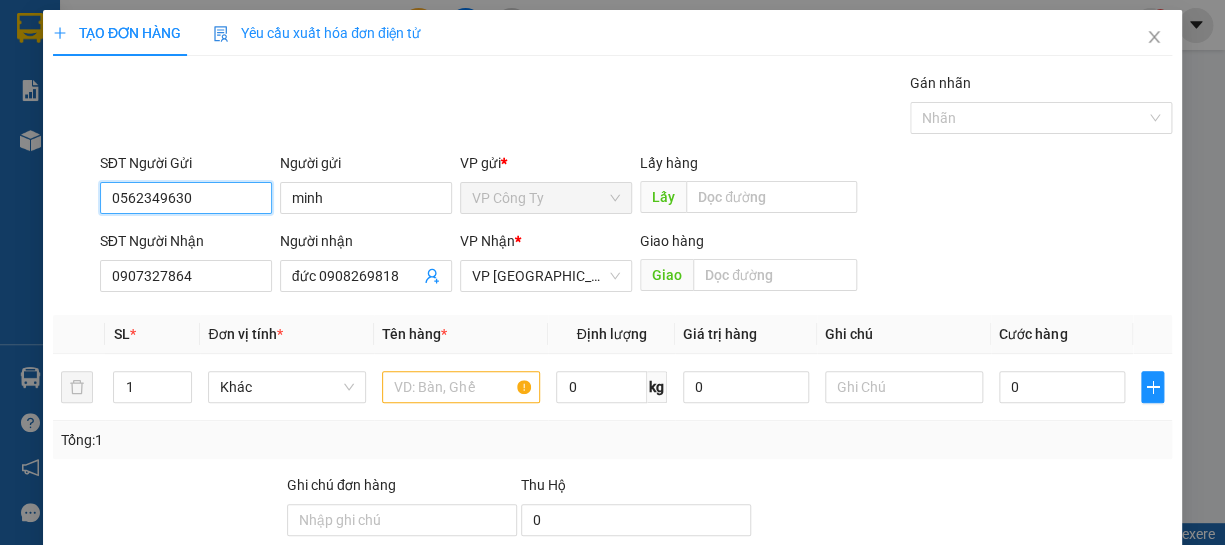 type on "100.000" 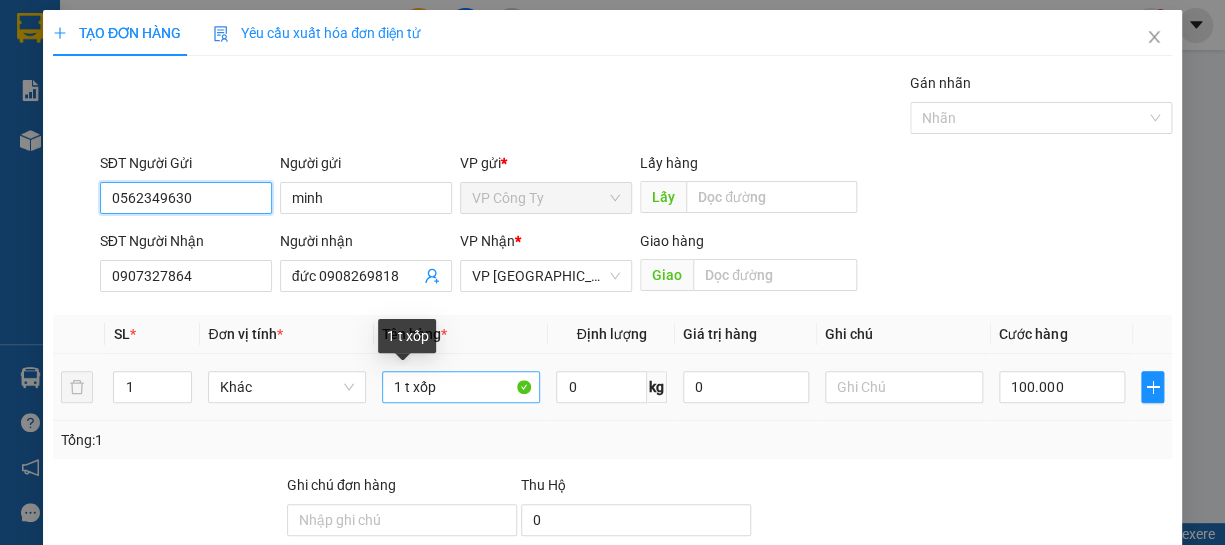 type on "0562349630" 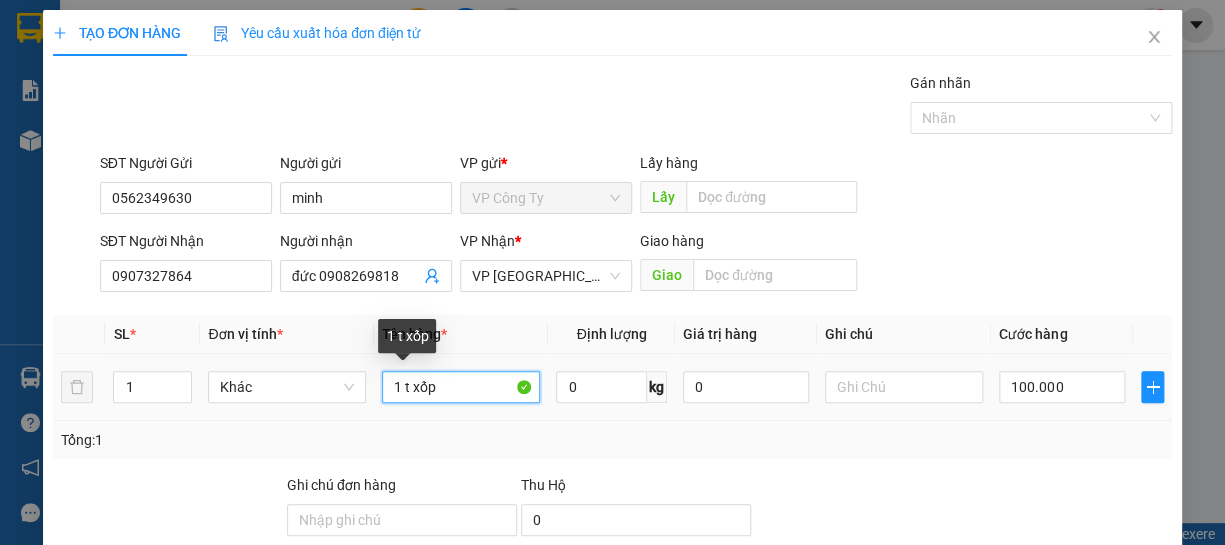 click on "1 t xốp" at bounding box center (461, 387) 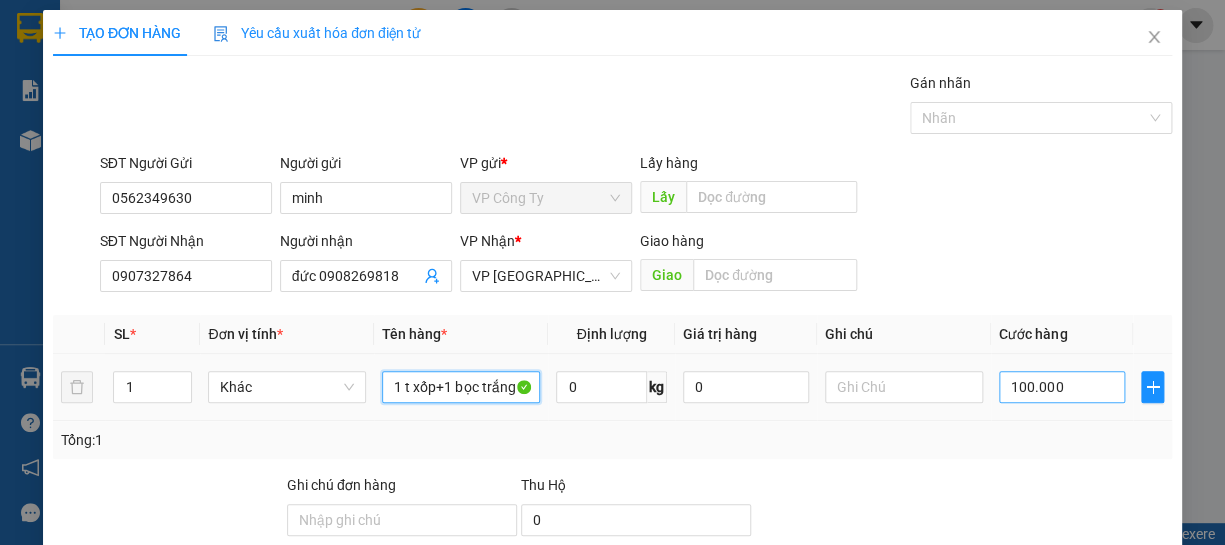 type on "1 t xốp+1 bọc trắng" 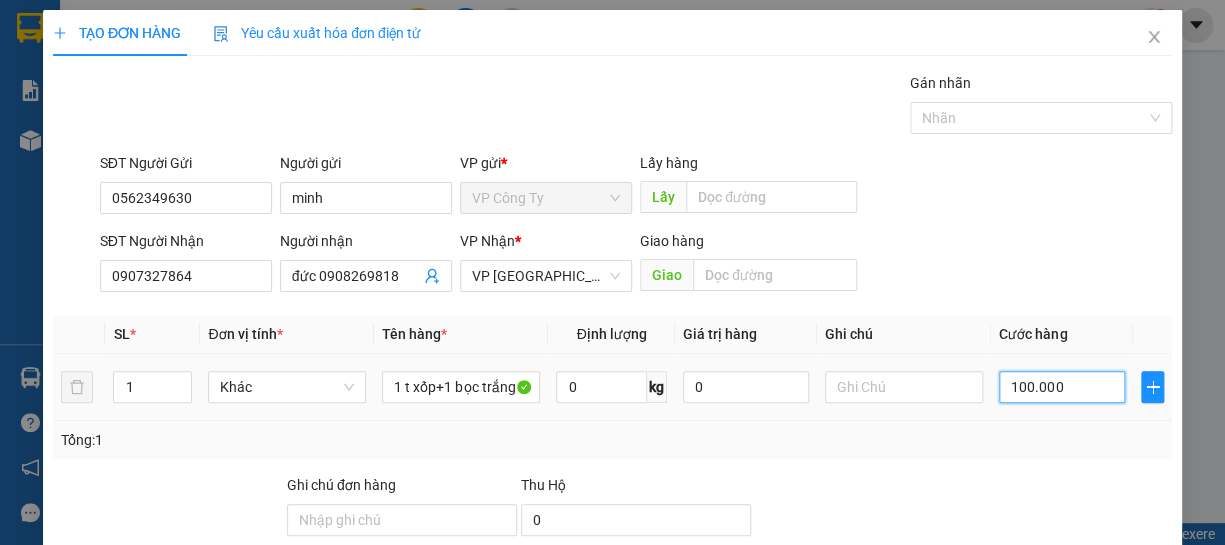 click on "100.000" at bounding box center (1062, 387) 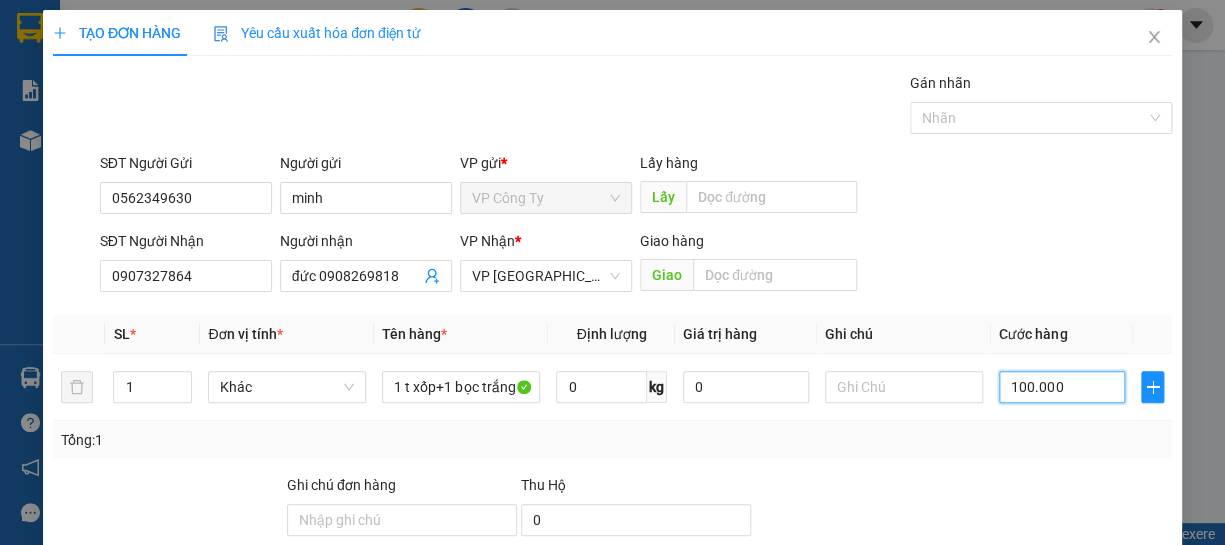 type on "10.000" 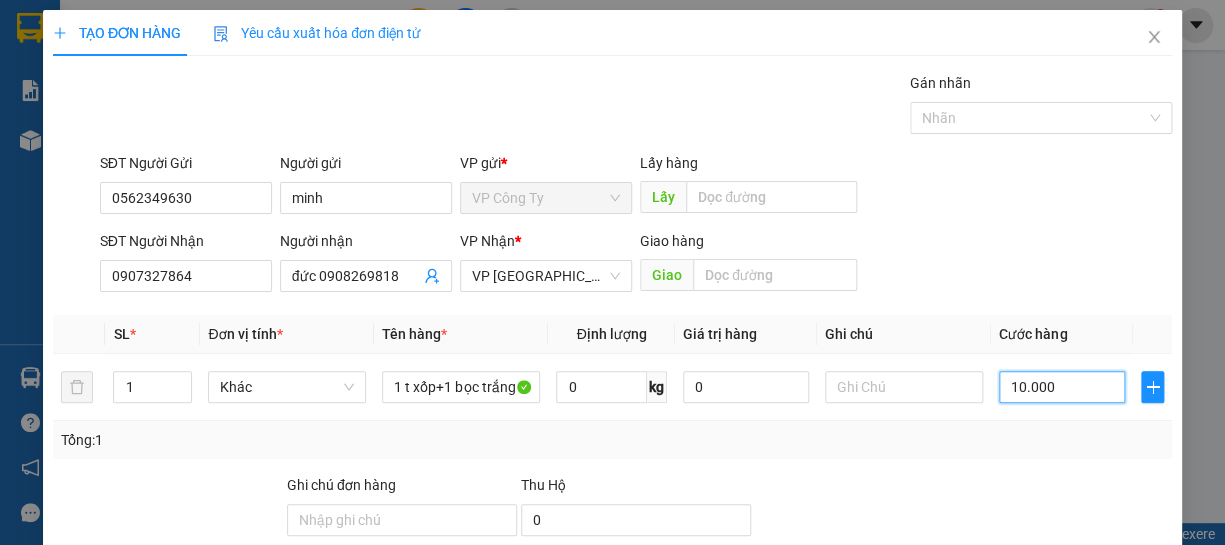 type on "130.000" 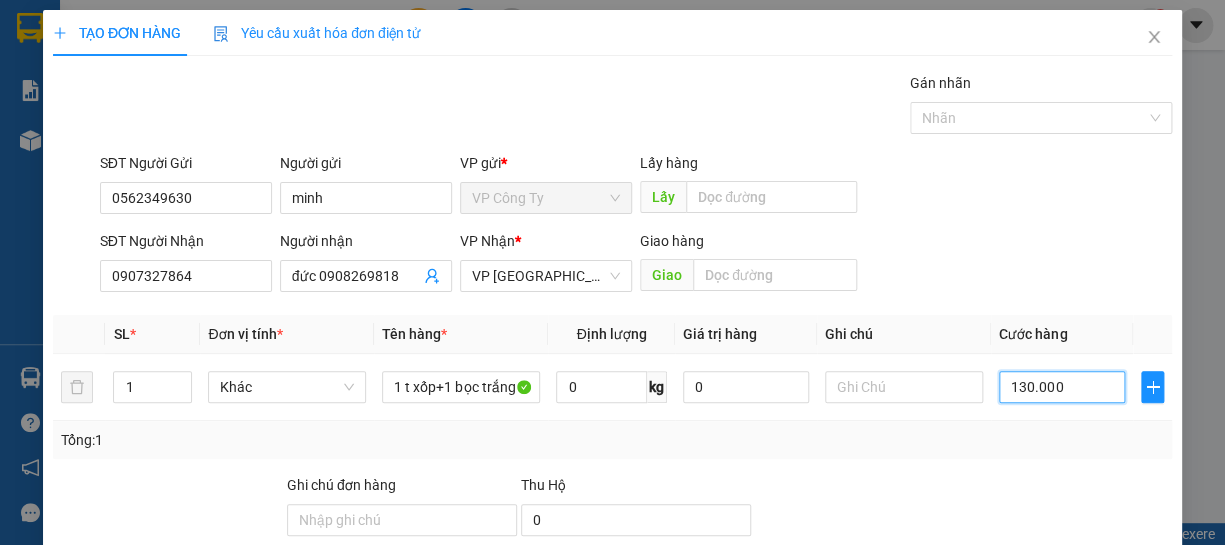 scroll, scrollTop: 194, scrollLeft: 0, axis: vertical 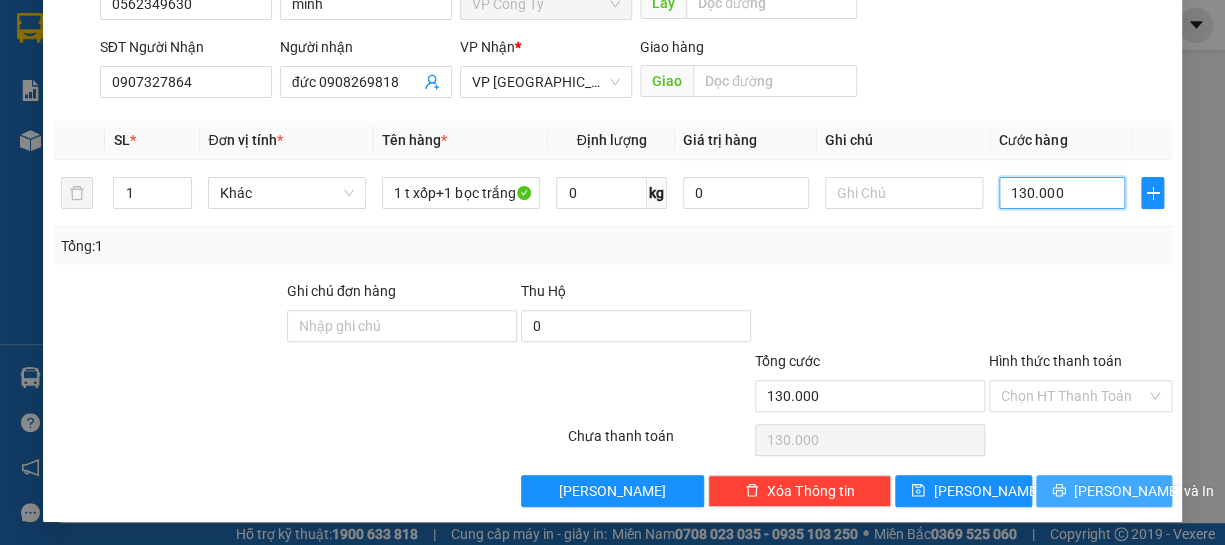 type on "130.000" 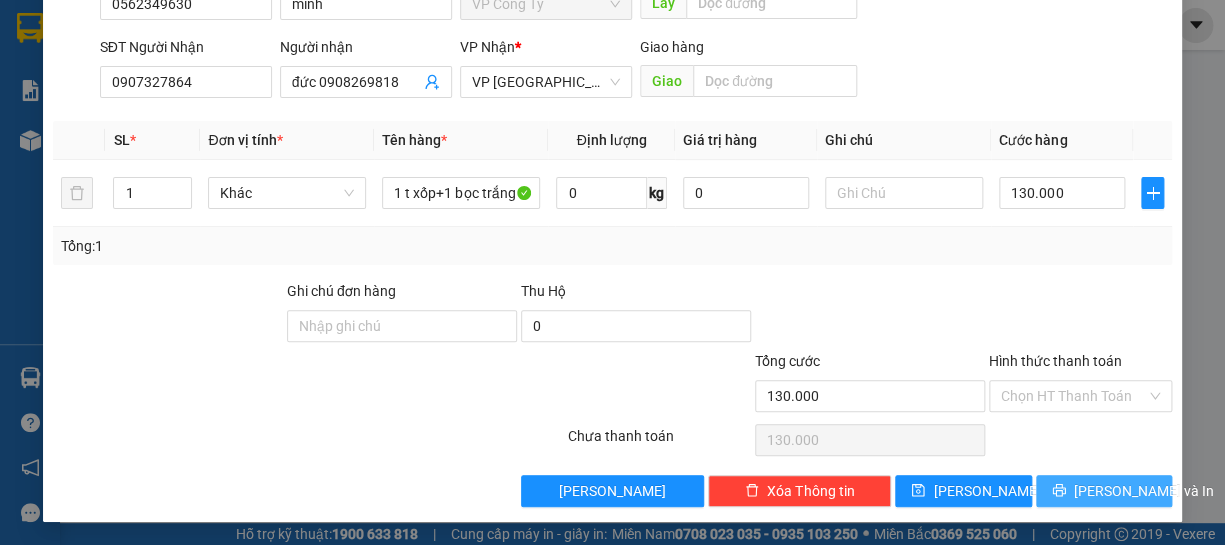 click on "[PERSON_NAME] và In" at bounding box center [1144, 491] 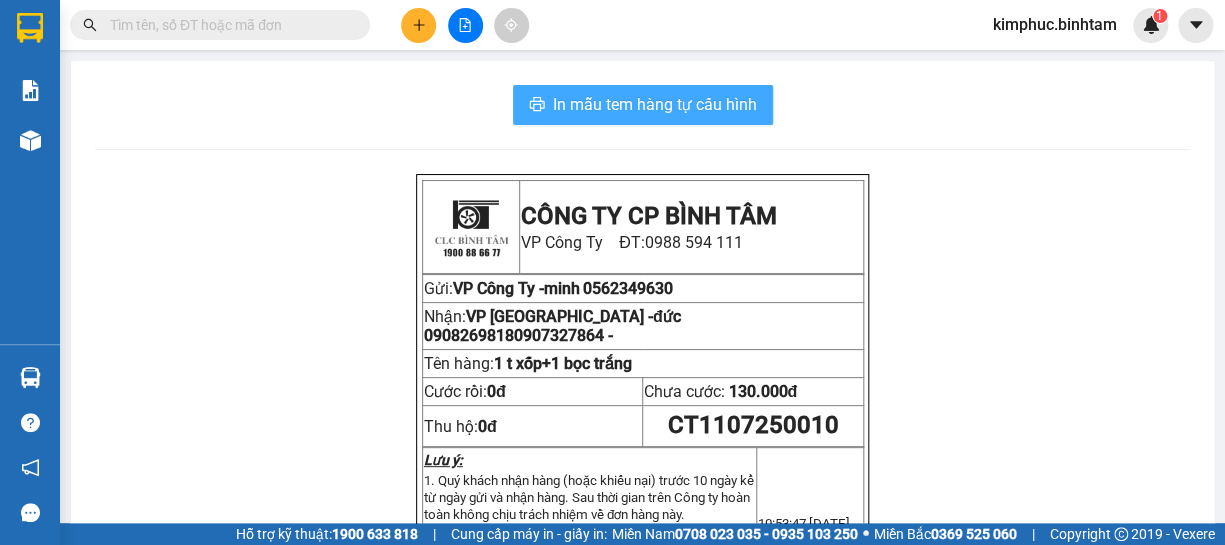 click on "In mẫu tem hàng tự cấu hình" at bounding box center (655, 104) 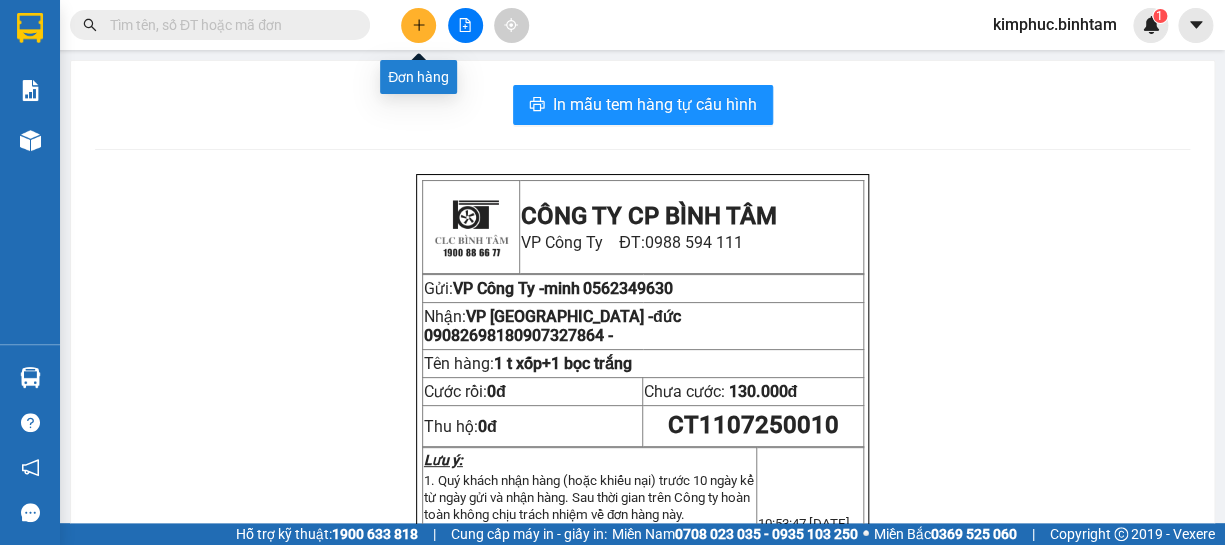 click at bounding box center [418, 25] 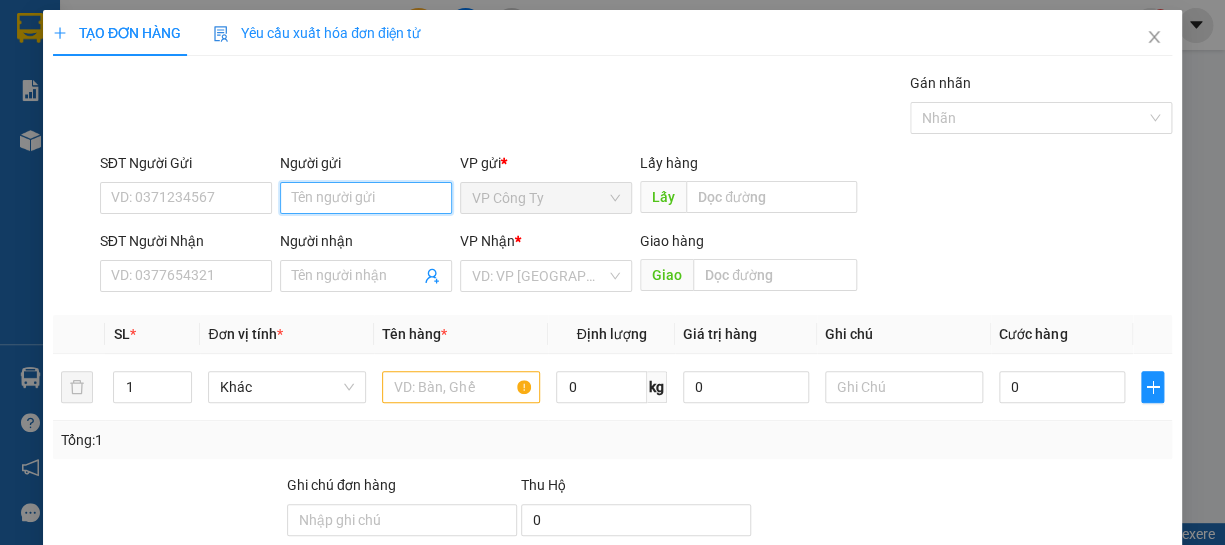 click on "Người gửi" at bounding box center [366, 198] 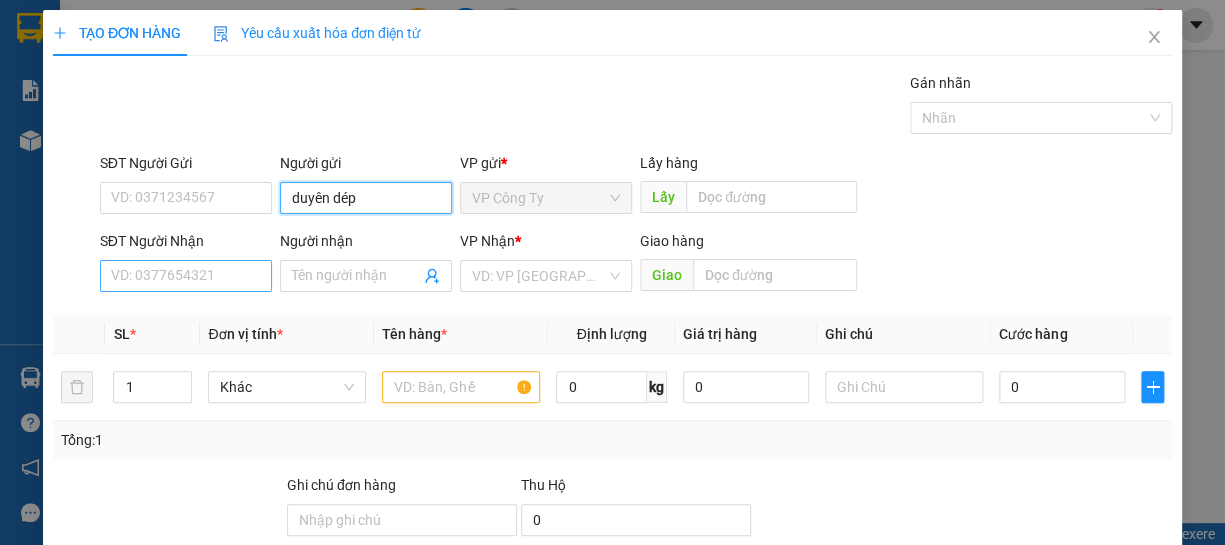 type on "duyên dép" 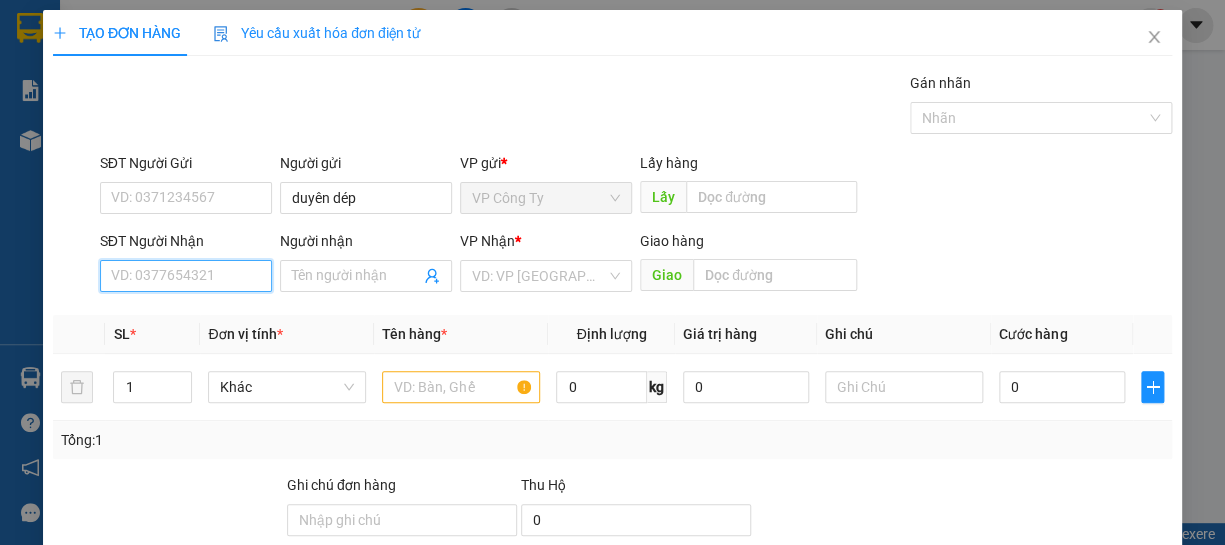 click on "SĐT Người Nhận" at bounding box center [186, 276] 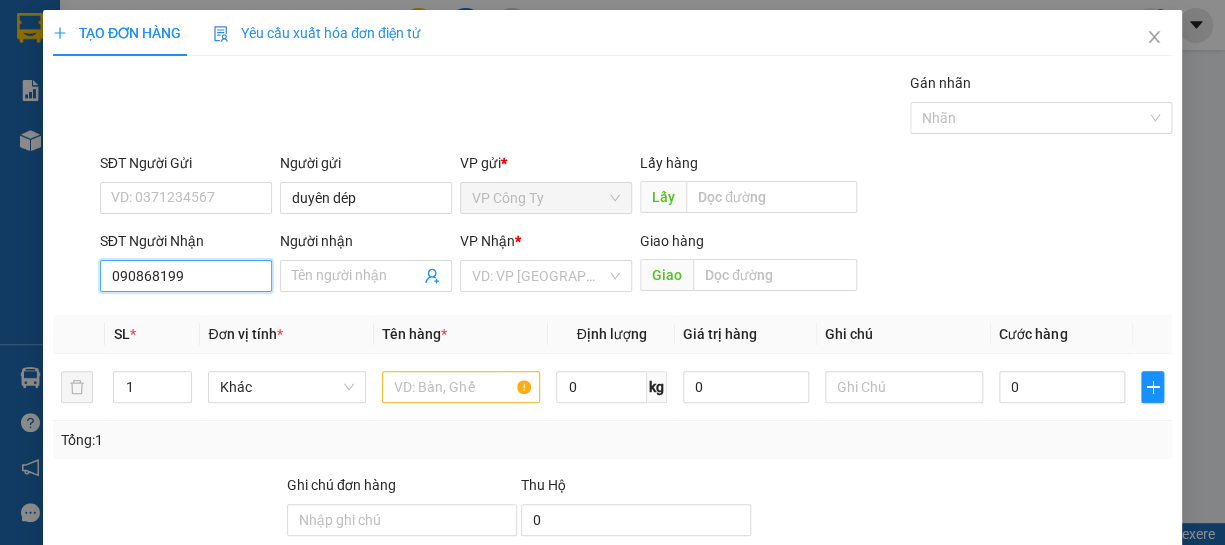 type on "0908681996" 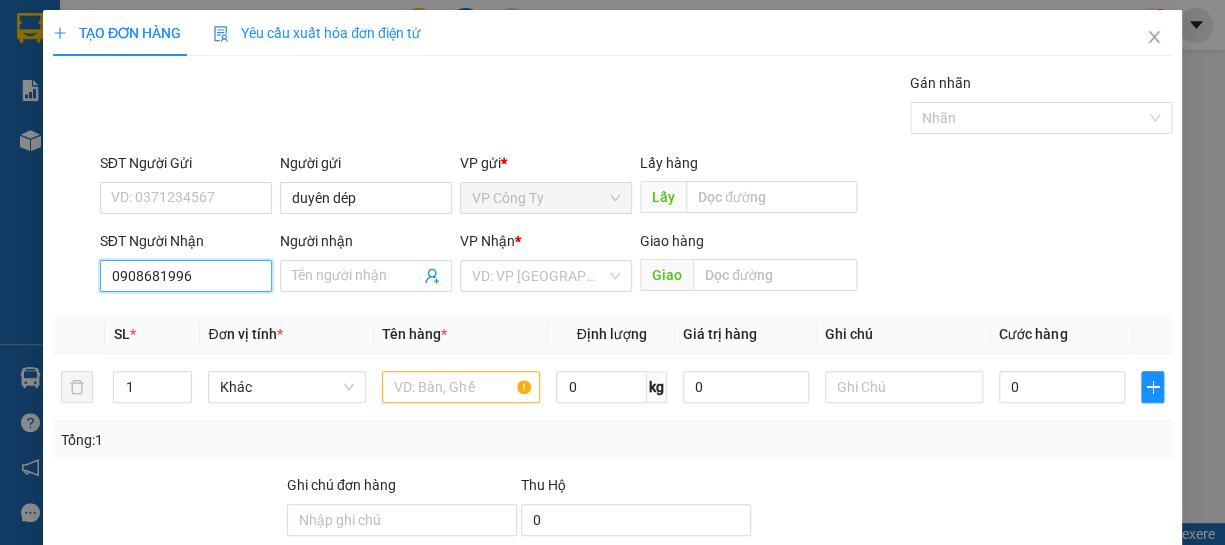 click on "0908681996" at bounding box center (186, 276) 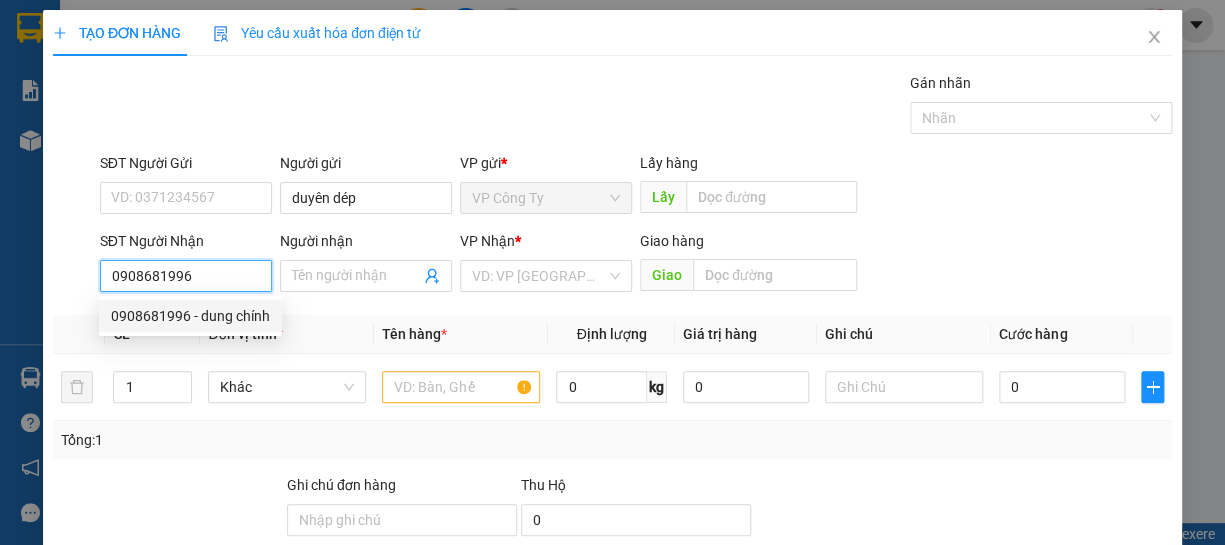 click on "0908681996 - dung chính" at bounding box center (190, 316) 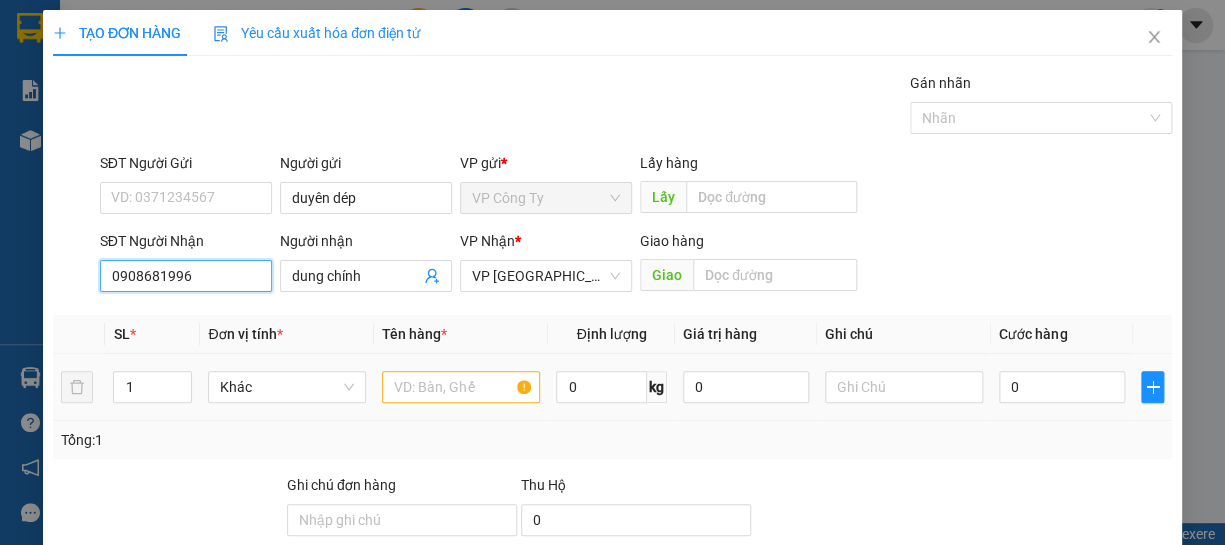 type on "70.000" 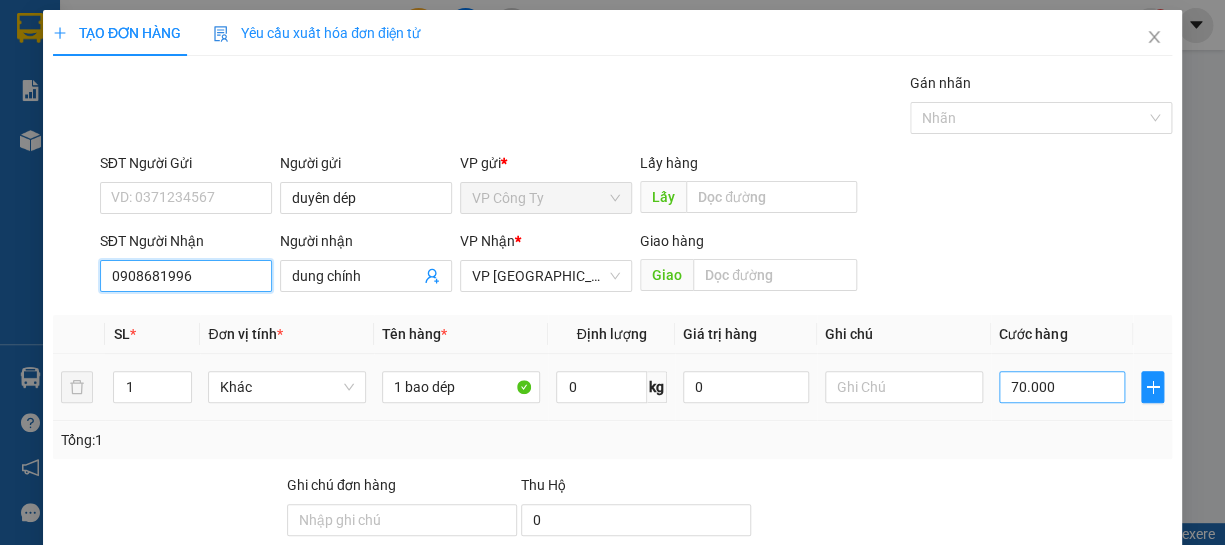 type on "0908681996" 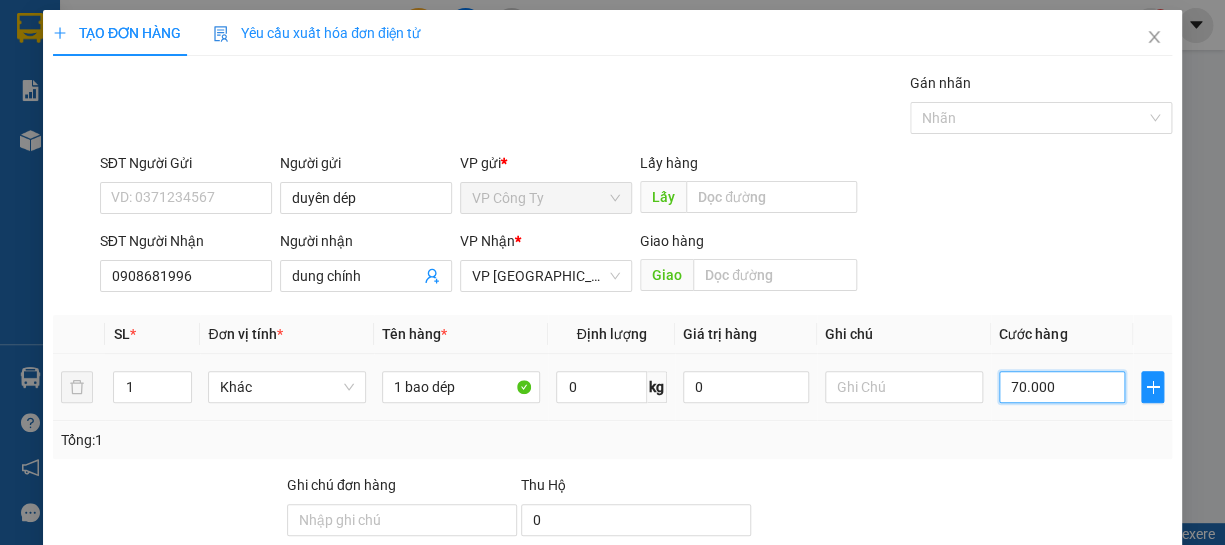 click on "70.000" at bounding box center (1062, 387) 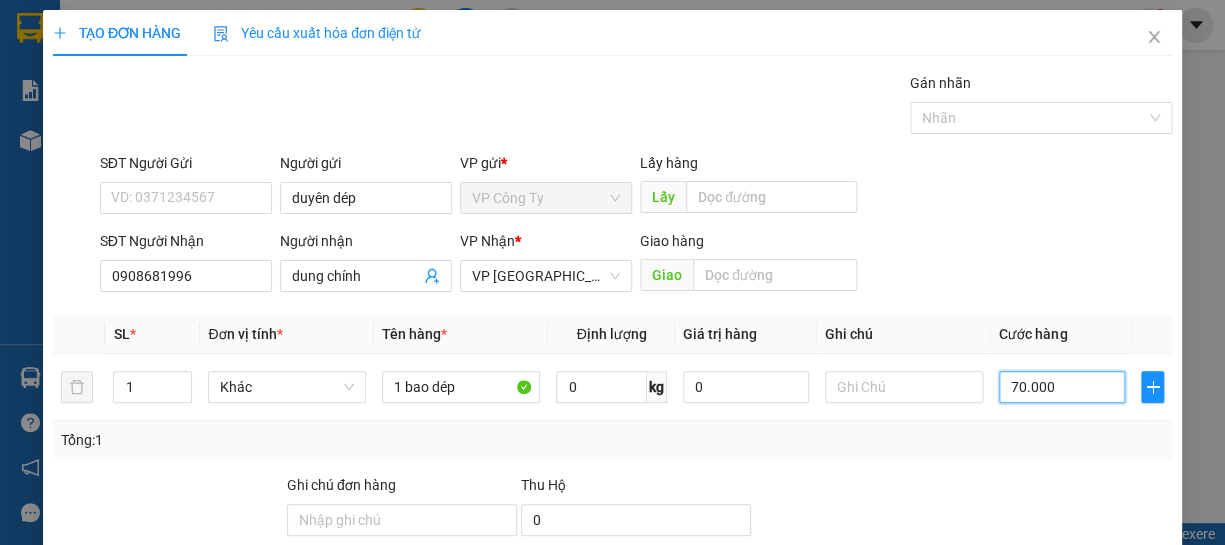 type on "0" 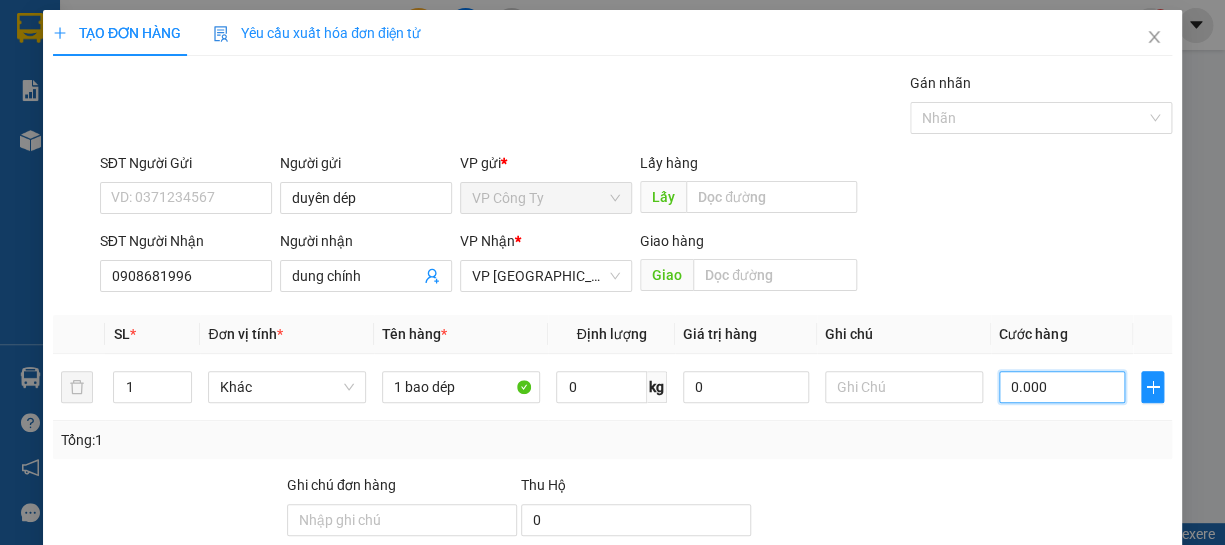 type on "10.000" 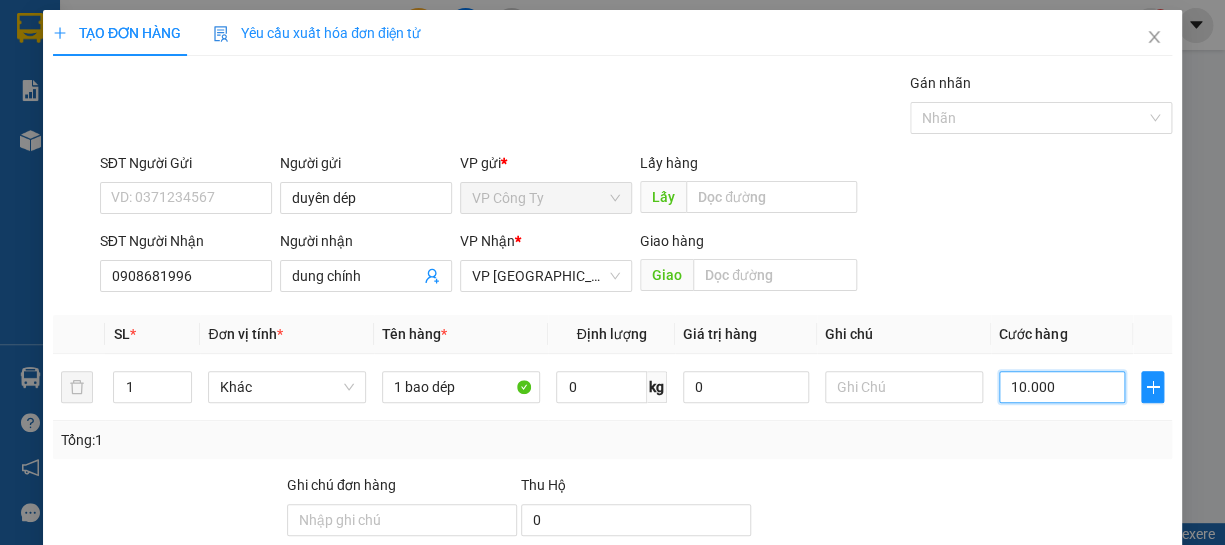 type on "100.000" 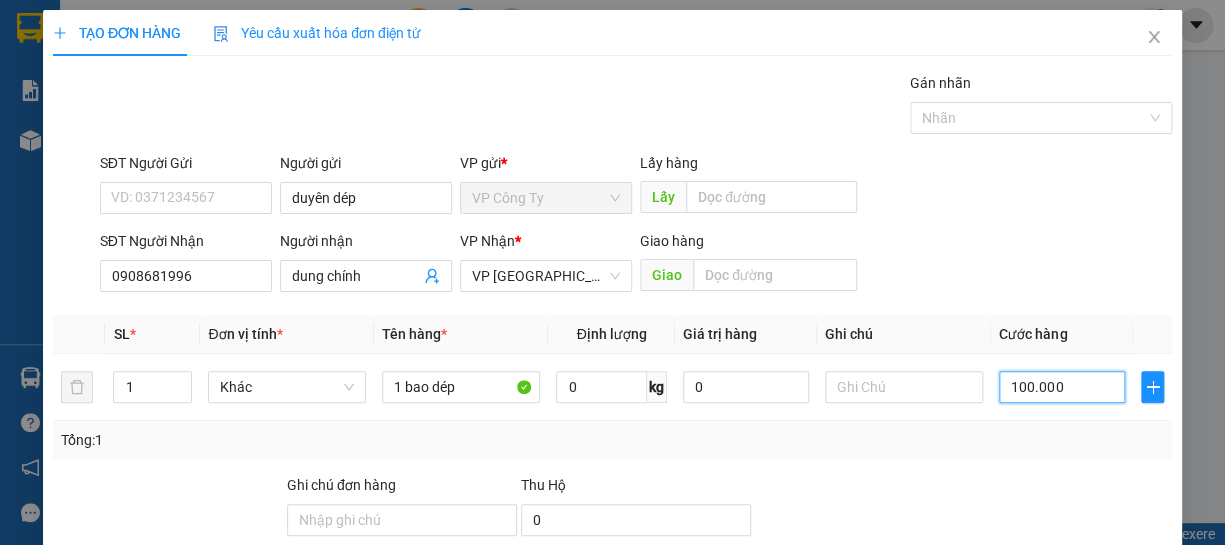 scroll, scrollTop: 194, scrollLeft: 0, axis: vertical 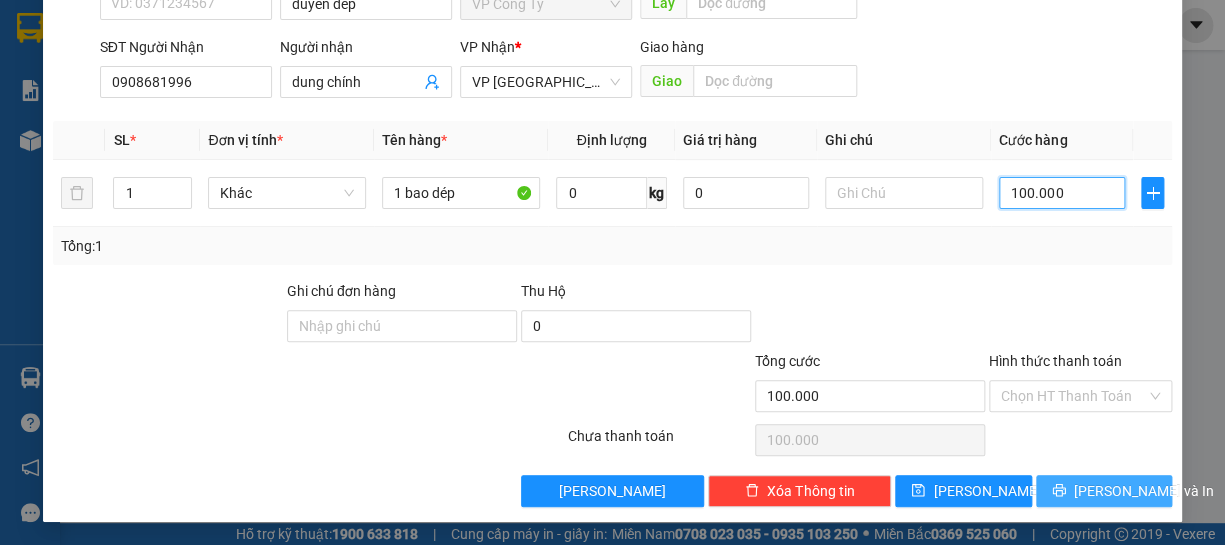 type on "100.000" 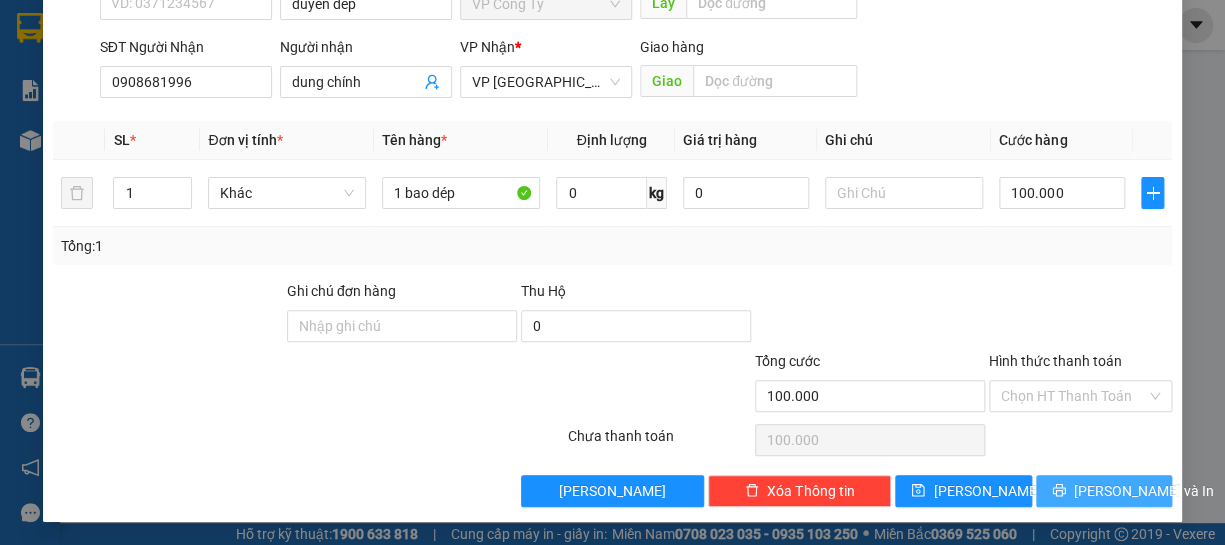 click on "[PERSON_NAME] và In" at bounding box center [1144, 491] 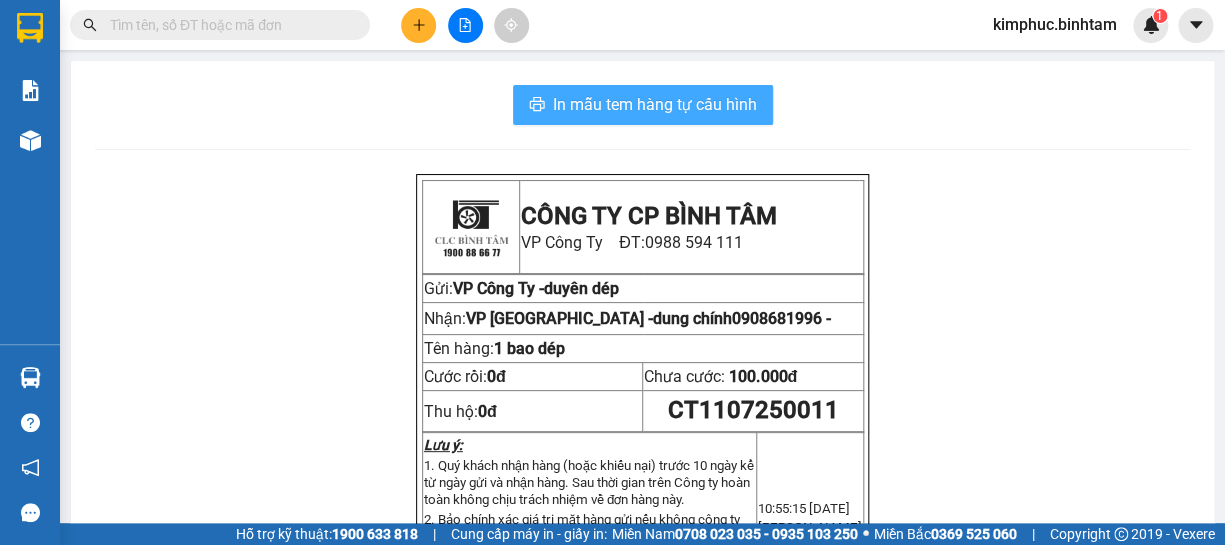 click on "In mẫu tem hàng tự cấu hình" at bounding box center [655, 104] 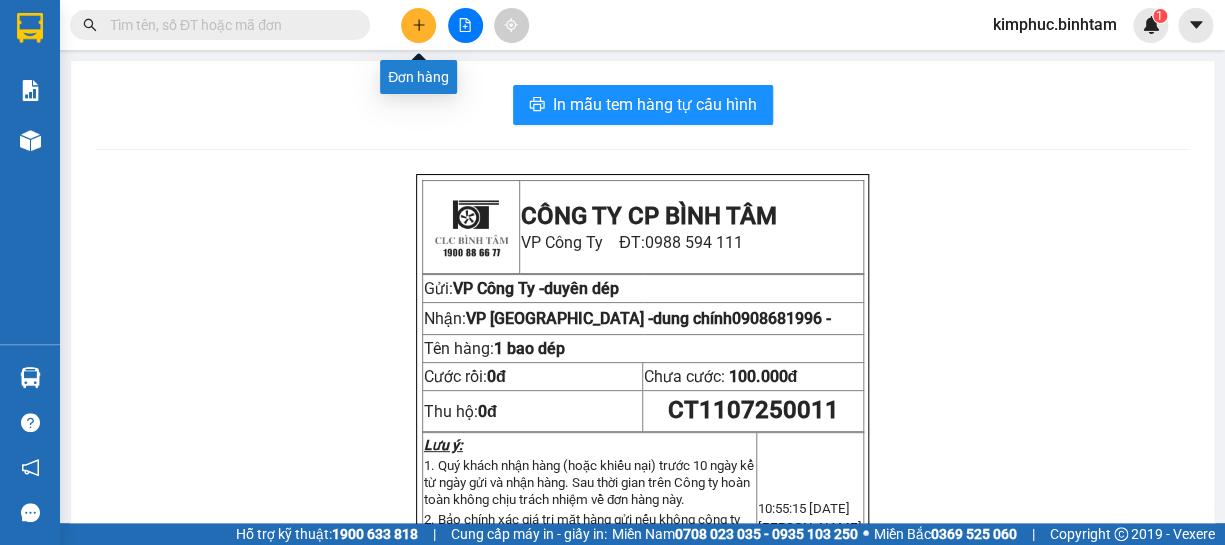 click at bounding box center (418, 25) 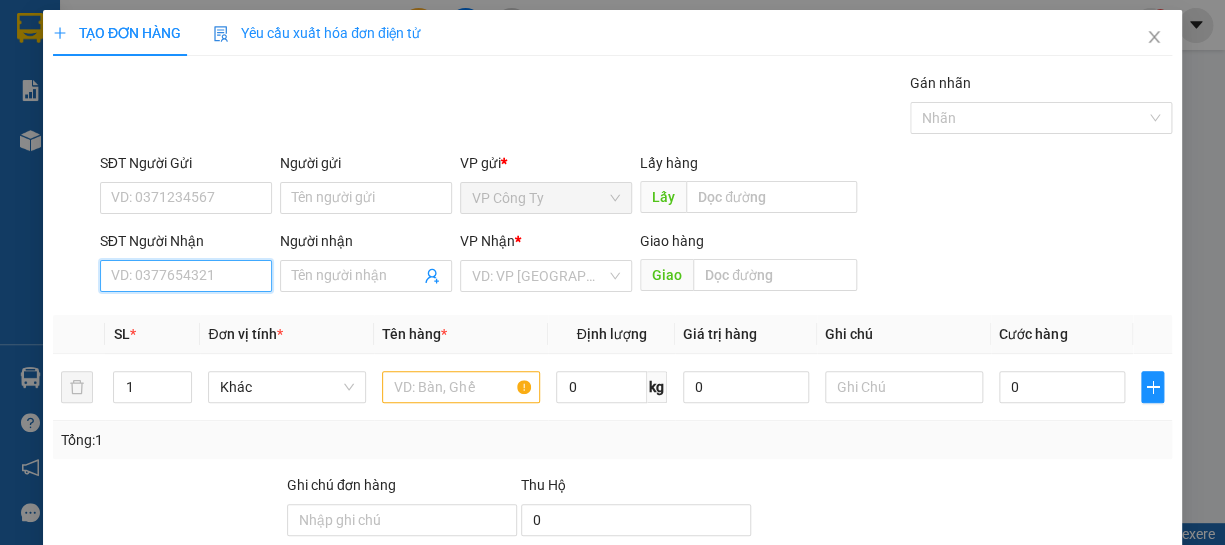 click on "SĐT Người Nhận" at bounding box center [186, 276] 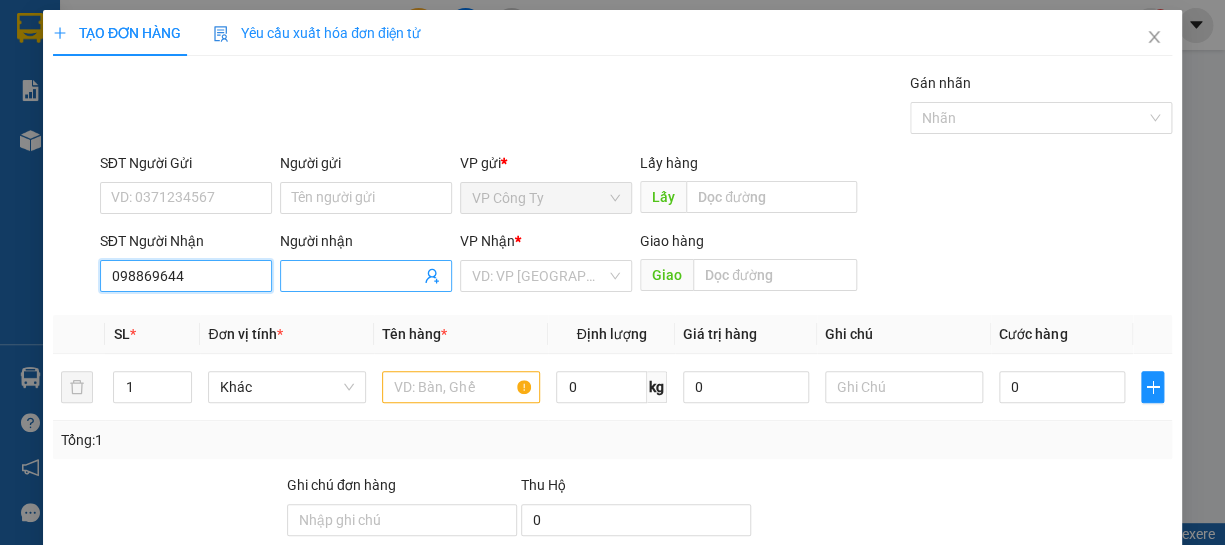 type on "0988696444" 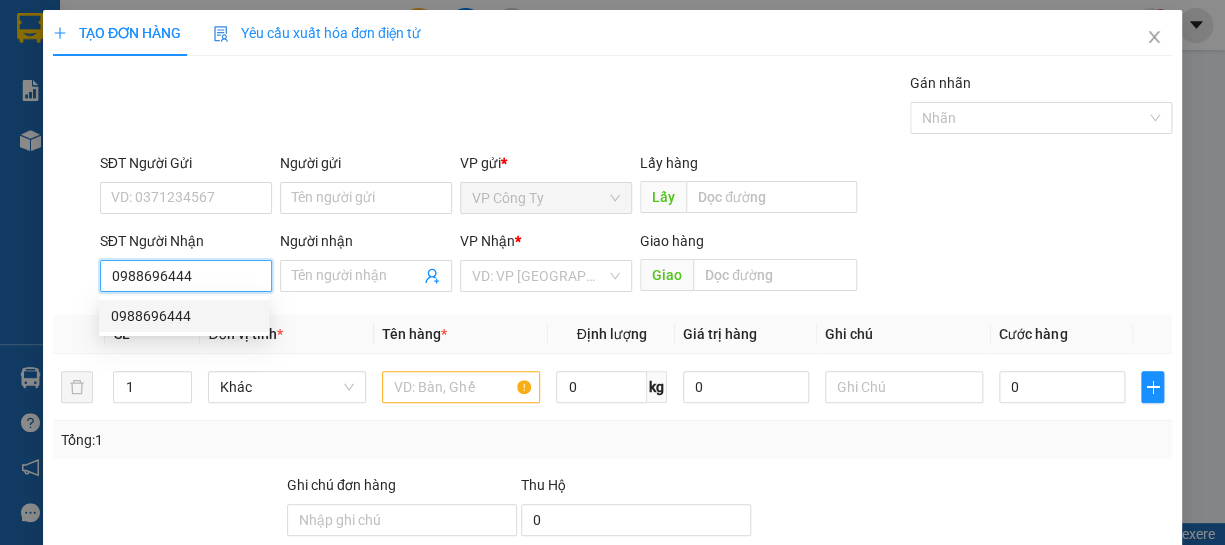 click on "0988696444" at bounding box center [184, 316] 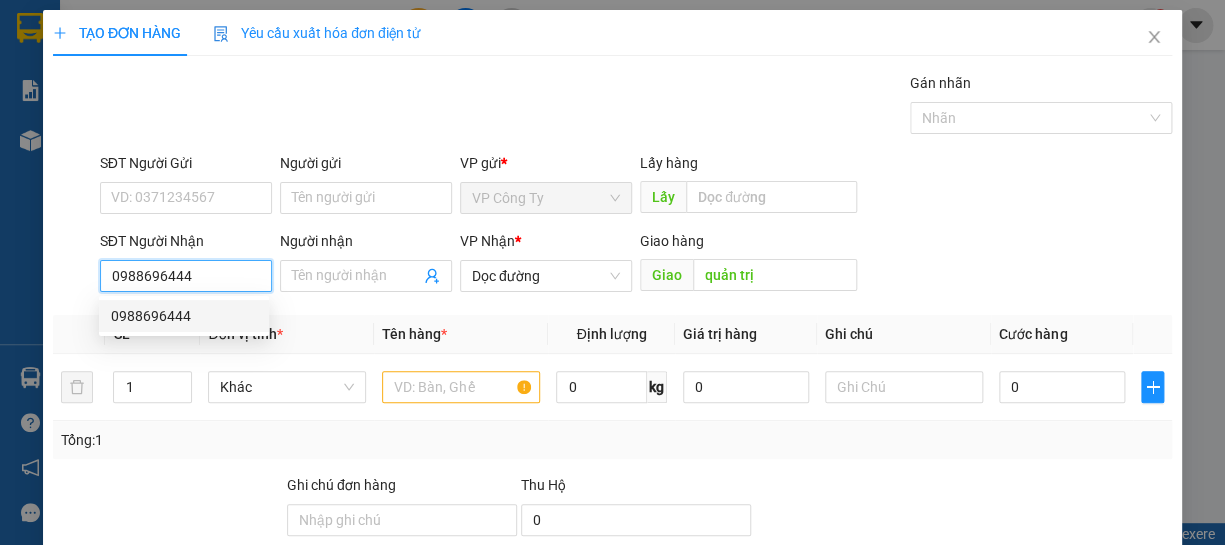 type on "50.000" 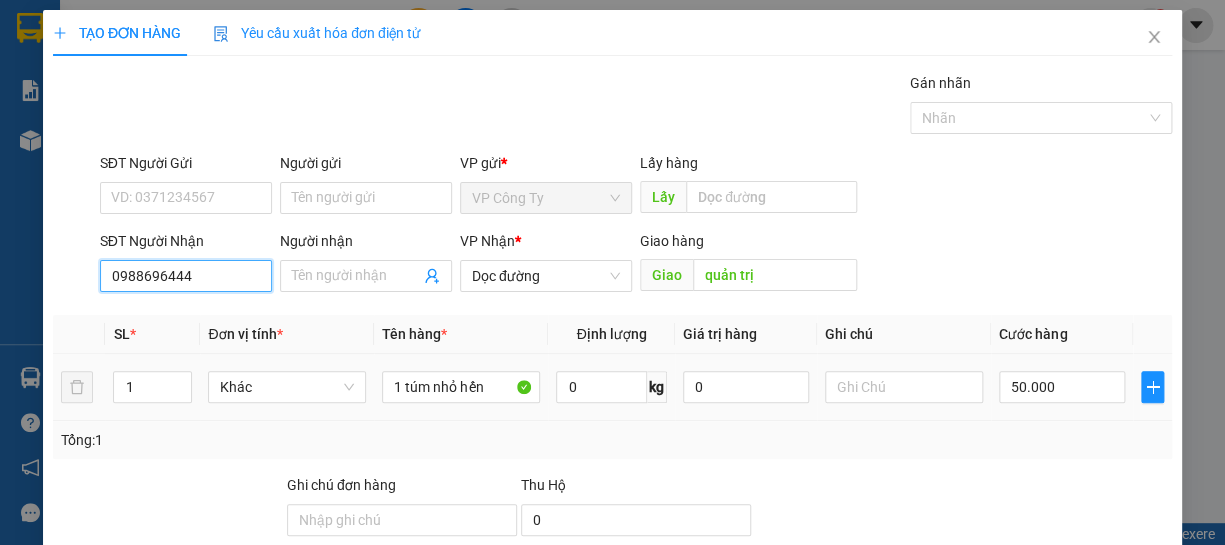 scroll, scrollTop: 194, scrollLeft: 0, axis: vertical 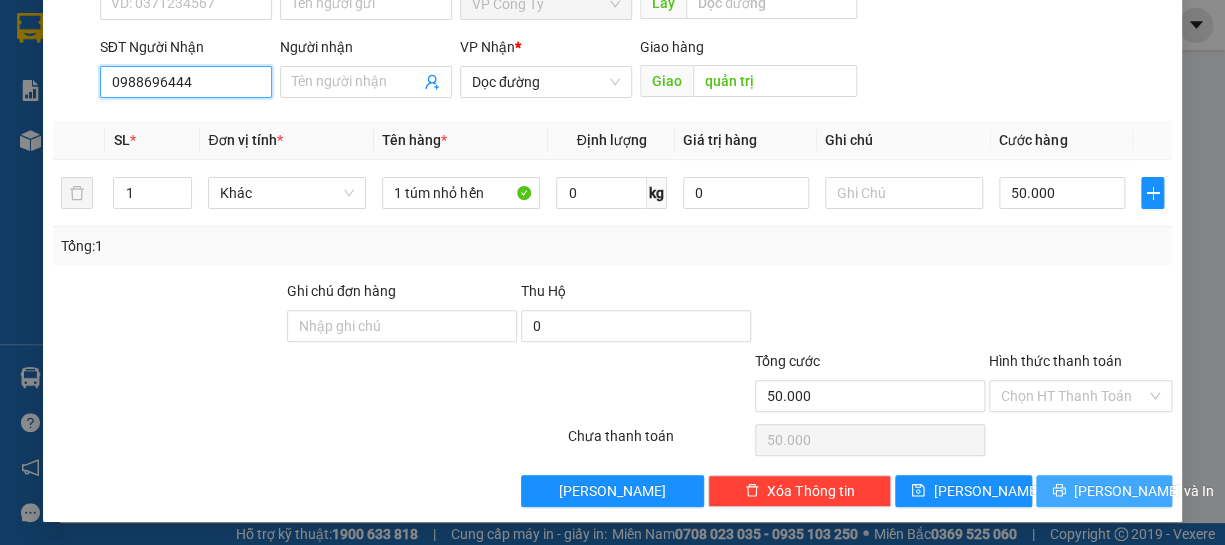 type on "0988696444" 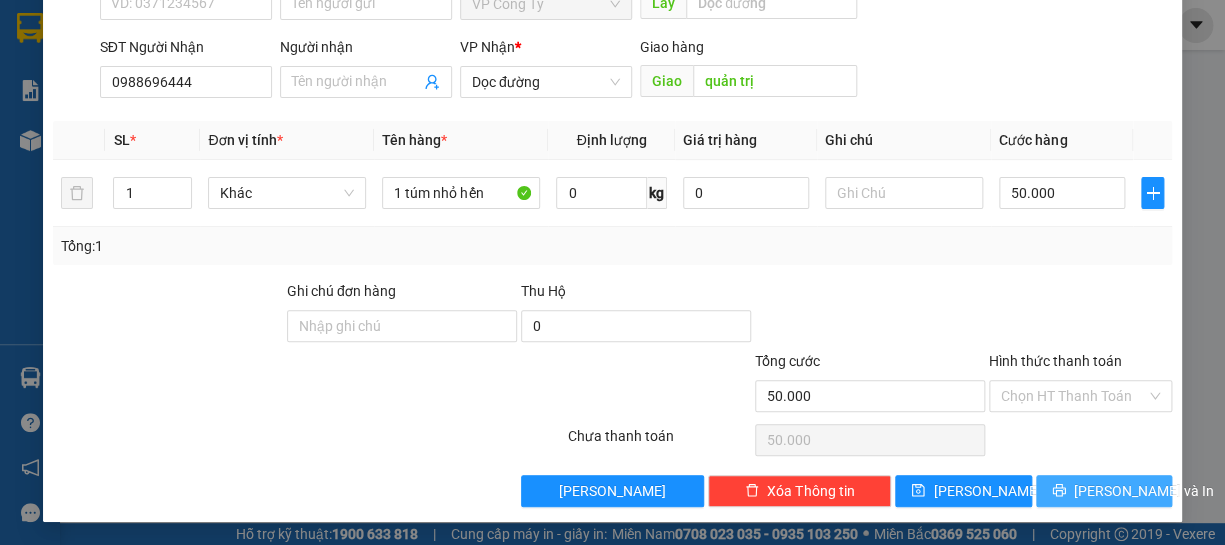 click on "[PERSON_NAME] và In" at bounding box center (1144, 491) 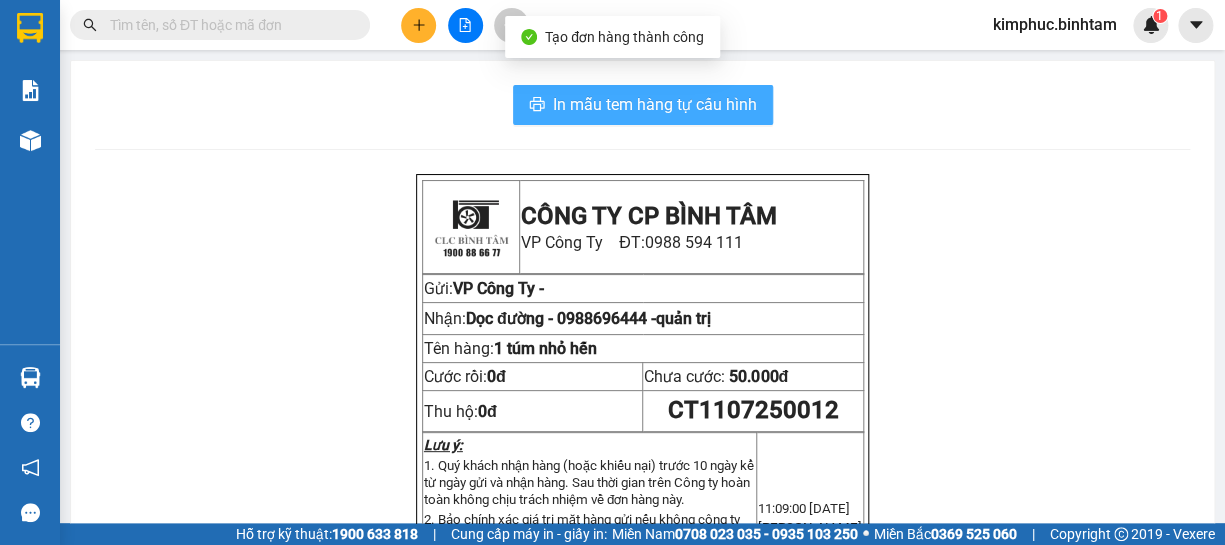 click on "In mẫu tem hàng tự cấu hình" at bounding box center (655, 104) 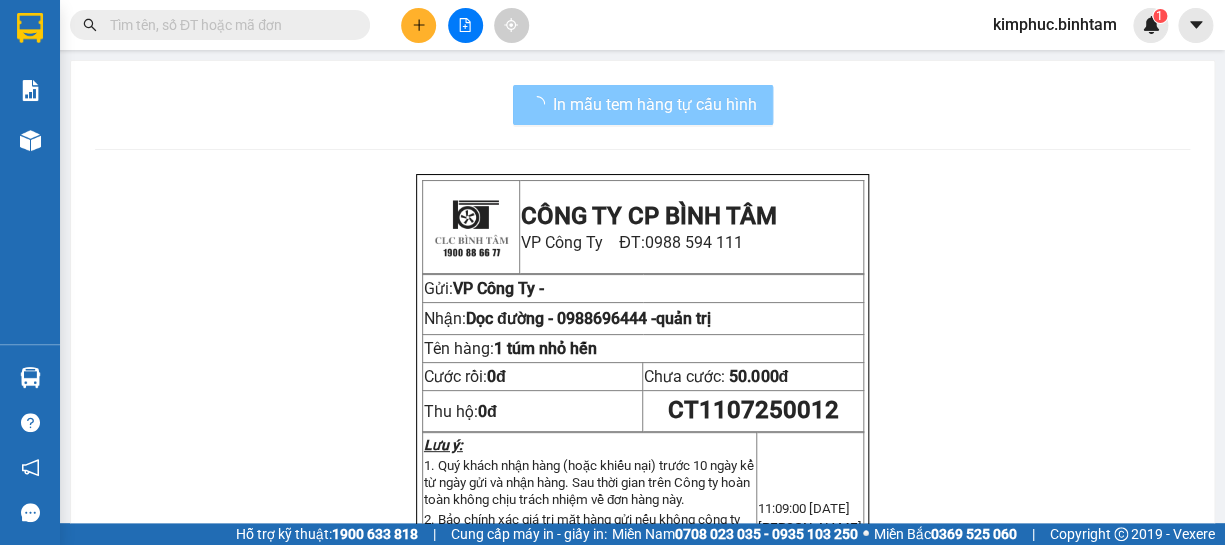 scroll, scrollTop: 0, scrollLeft: 0, axis: both 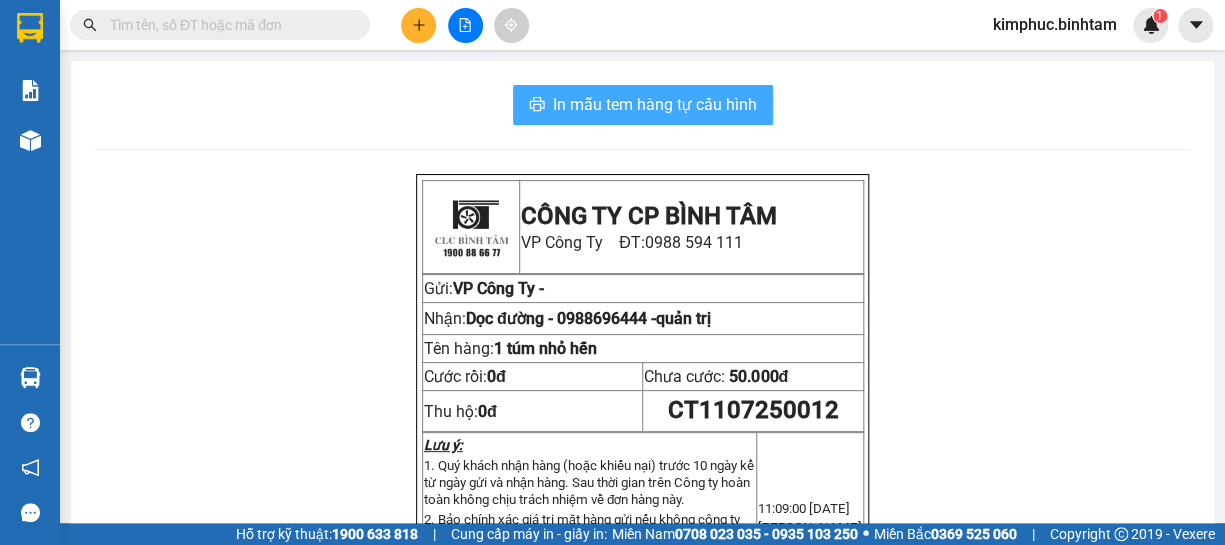 click 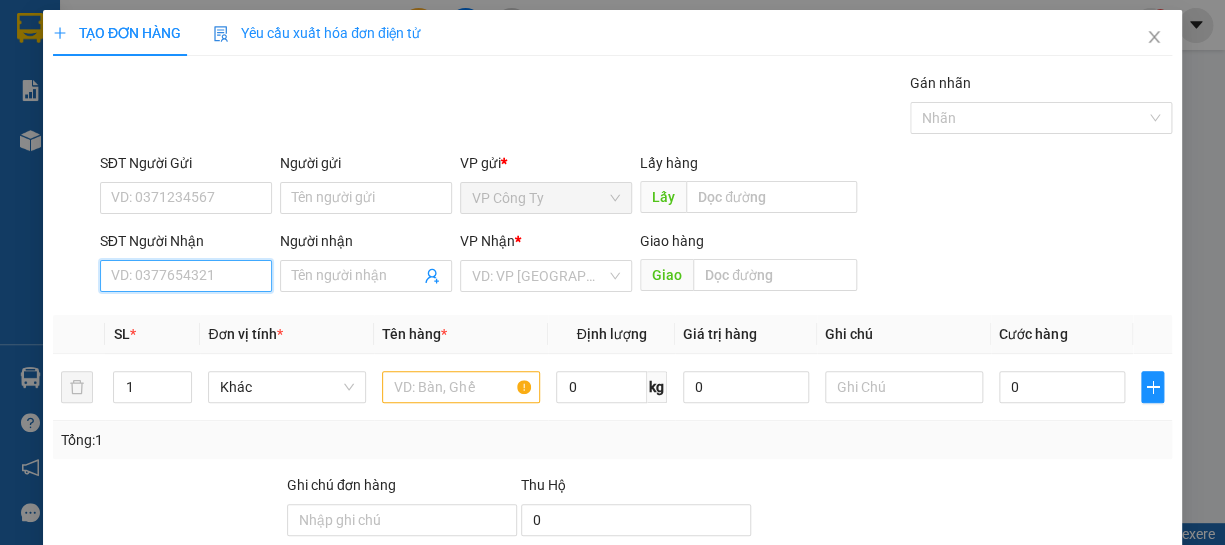 click on "SĐT Người Nhận" at bounding box center [186, 276] 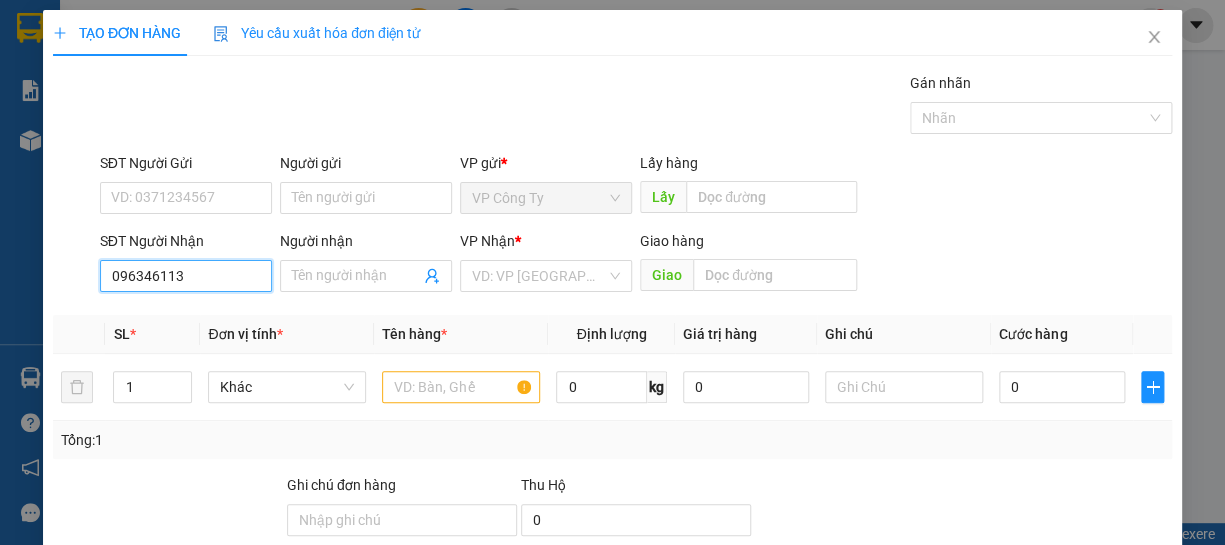 type on "0963461135" 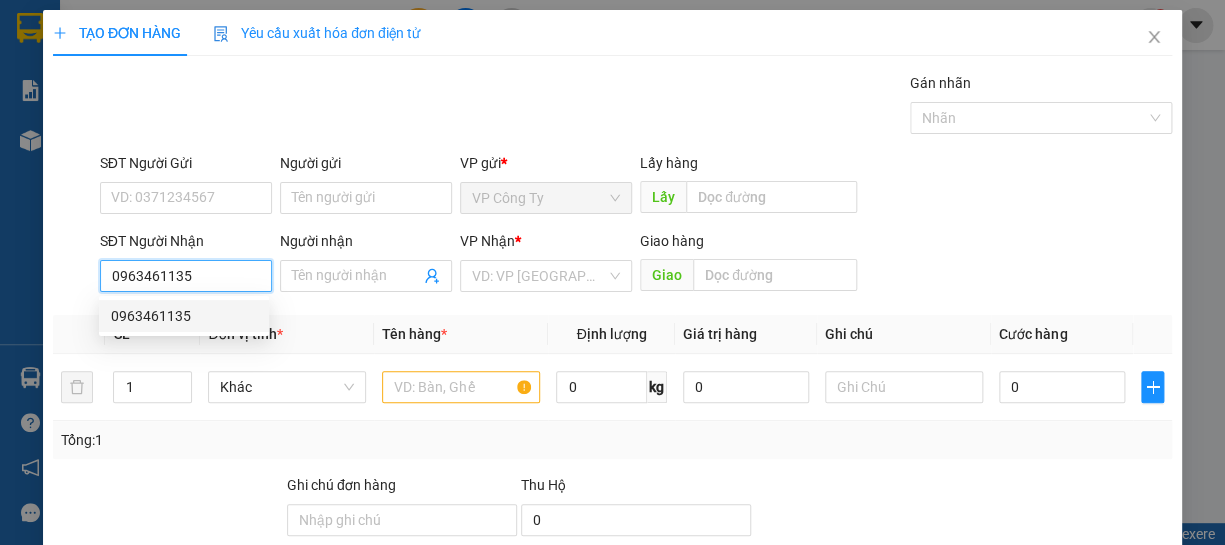 click on "0963461135" at bounding box center (184, 316) 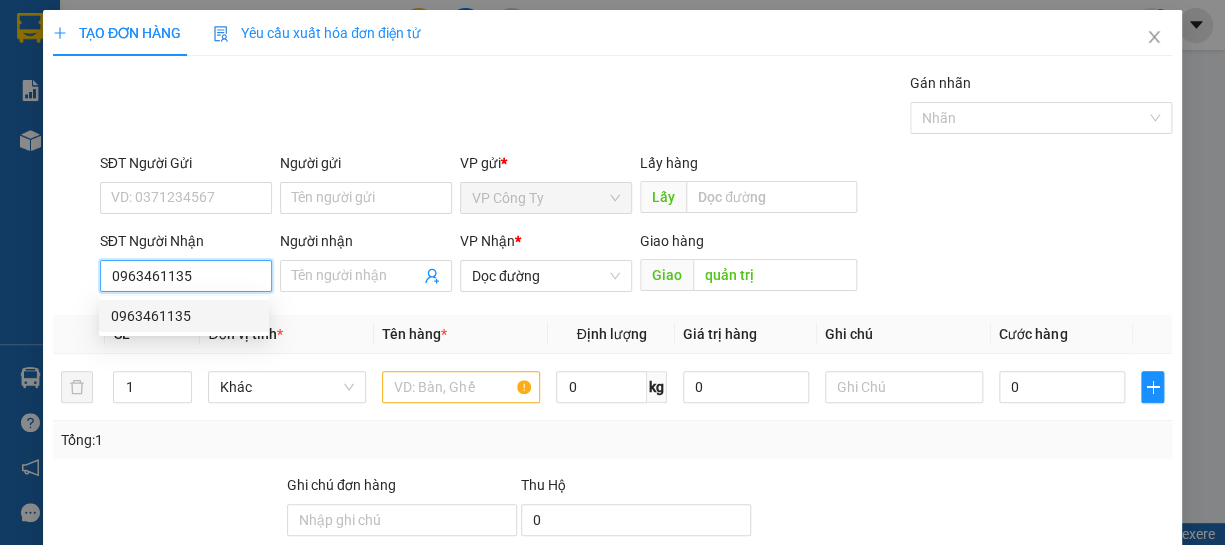type on "50.000" 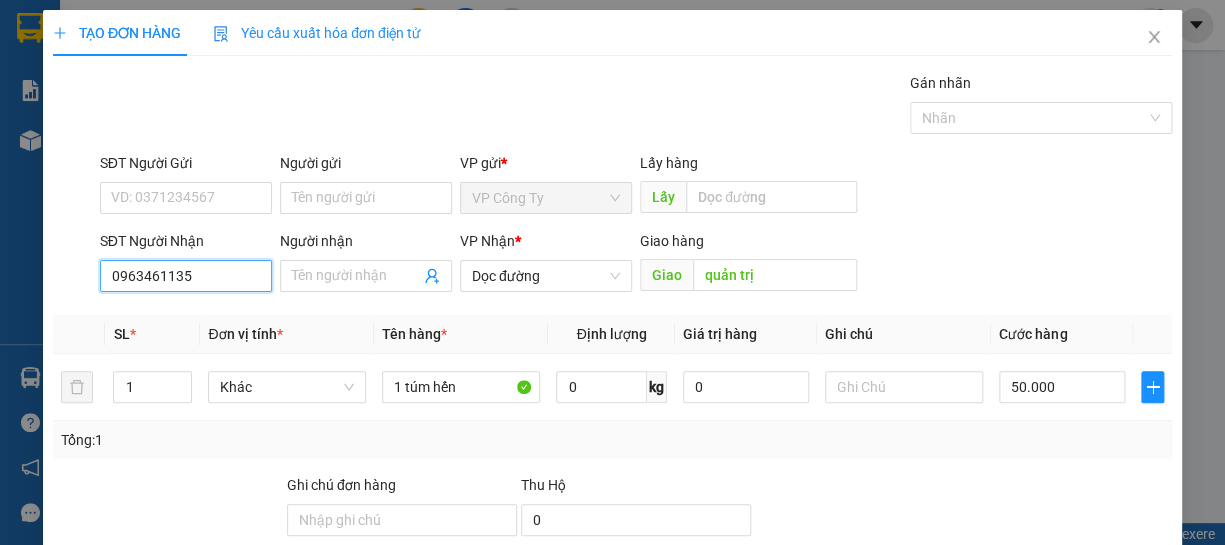 scroll, scrollTop: 194, scrollLeft: 0, axis: vertical 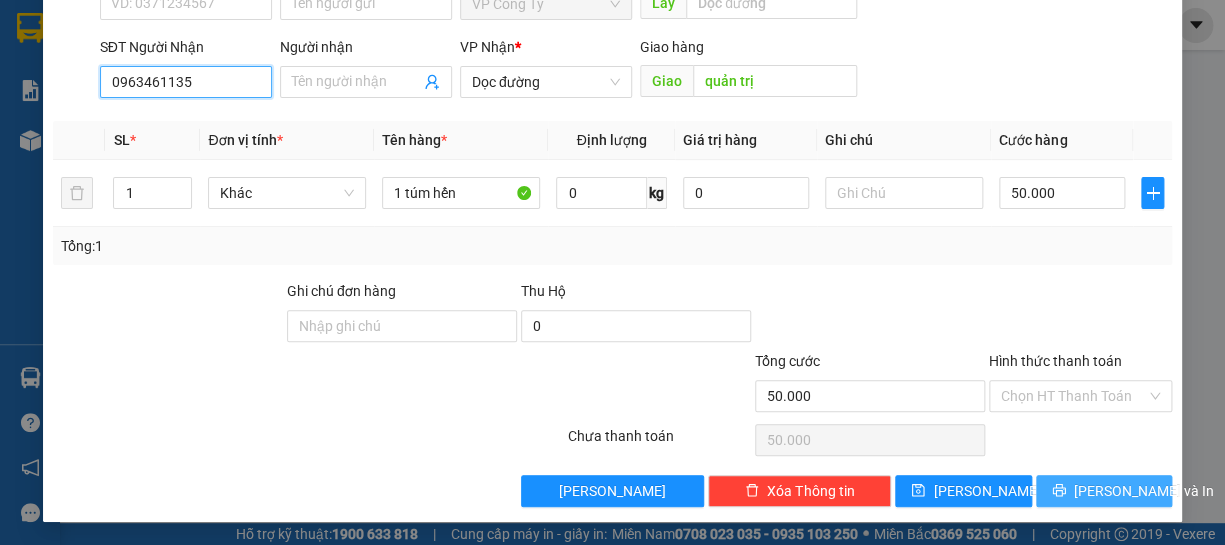 type on "0963461135" 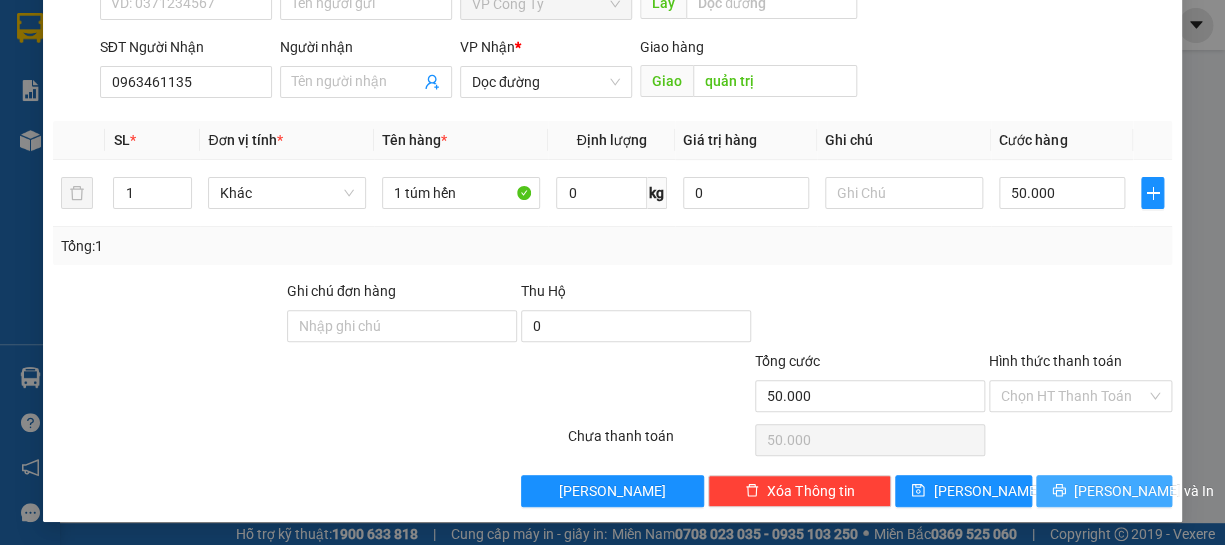 click 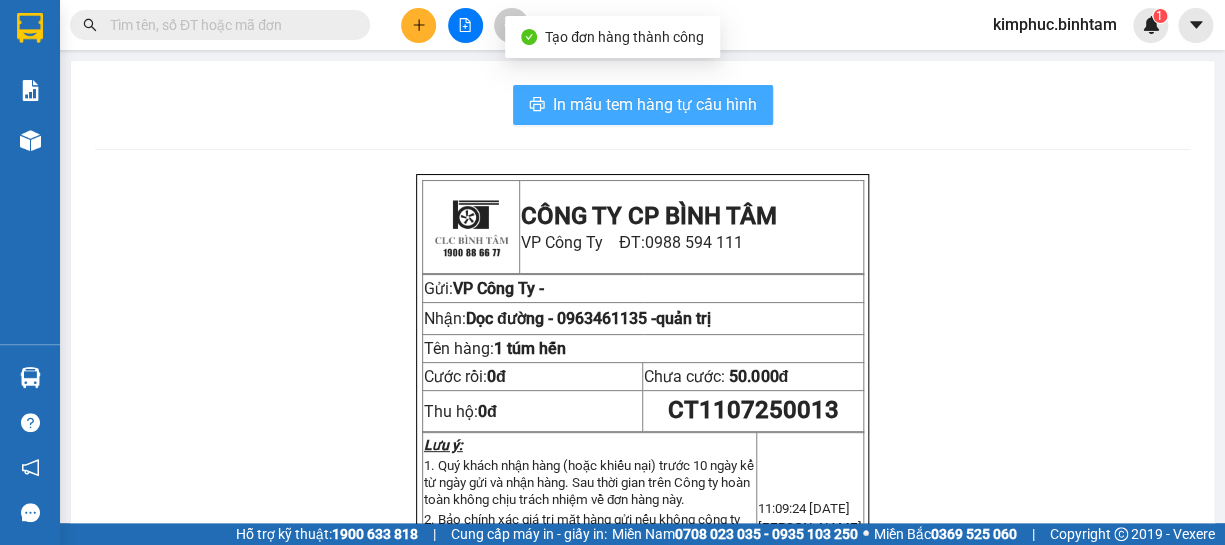 click on "In mẫu tem hàng tự cấu hình" at bounding box center (655, 104) 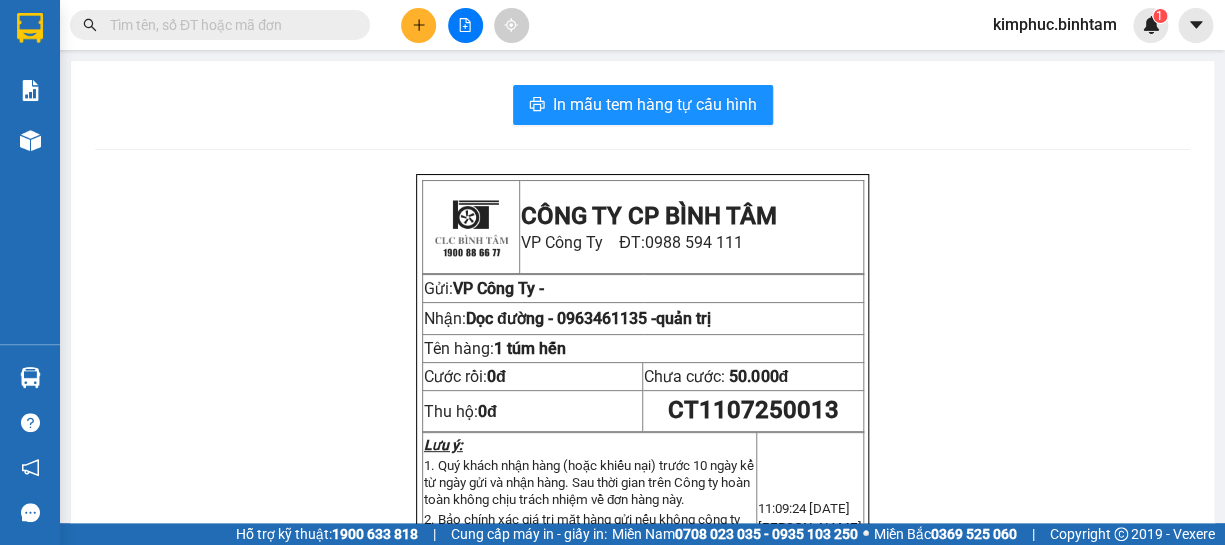 click on "Kết quả tìm kiếm ( 0 )  Bộ lọc  No Data kimphuc.binhtam 1" at bounding box center (612, 25) 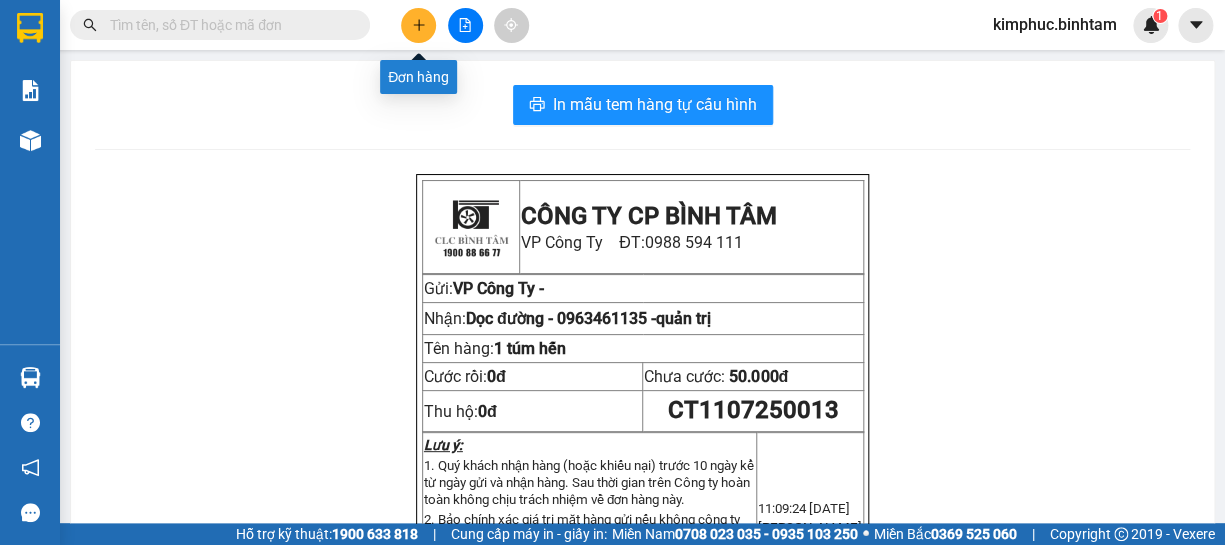 click 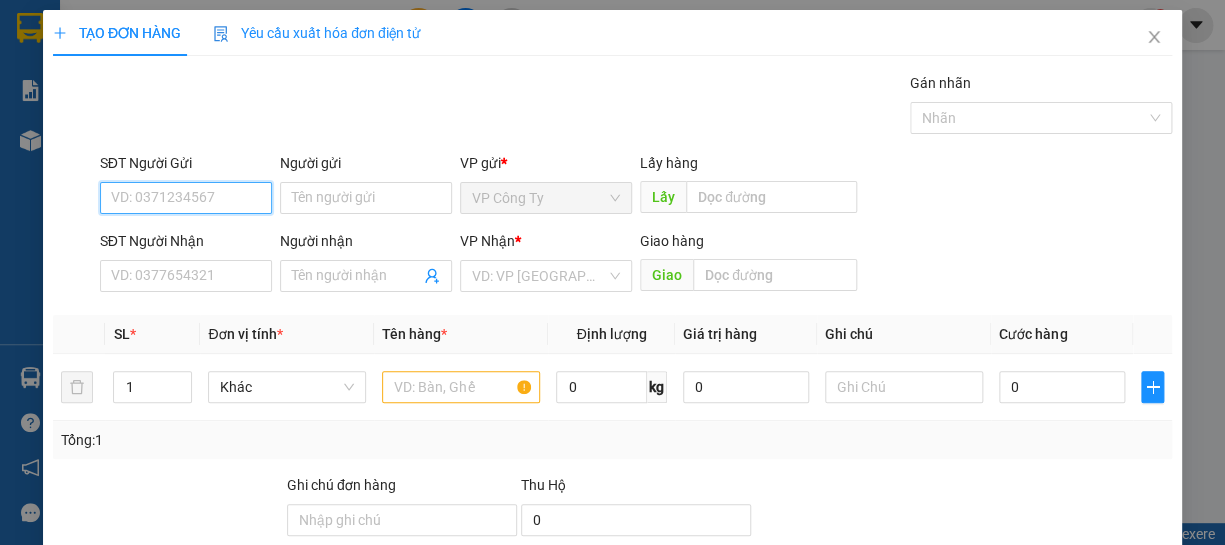 click on "SĐT Người Gửi" at bounding box center (186, 198) 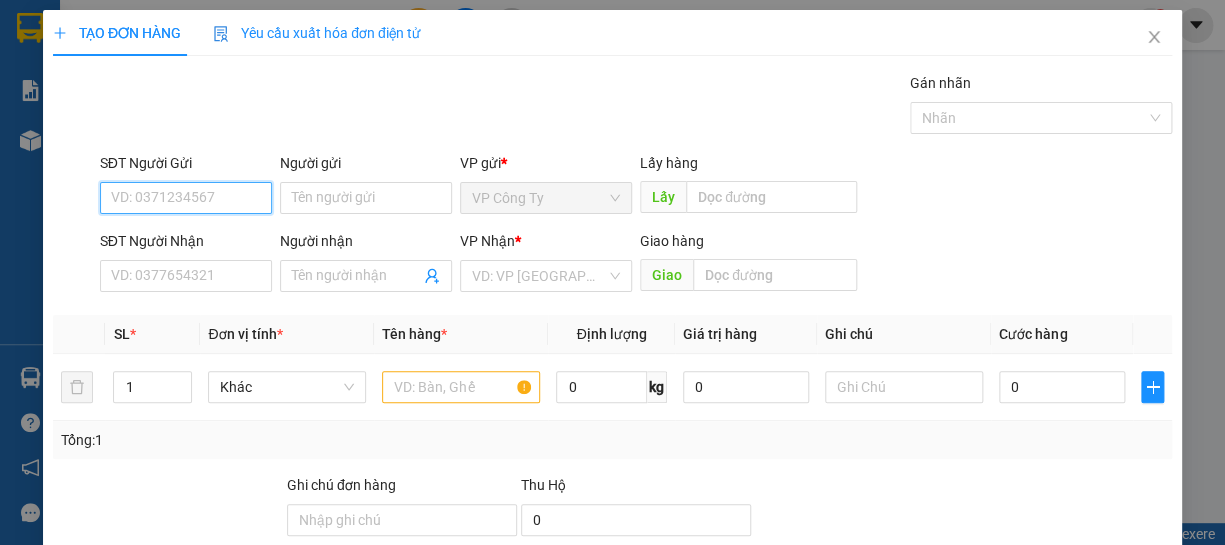 click on "SĐT Người Gửi" at bounding box center [186, 198] 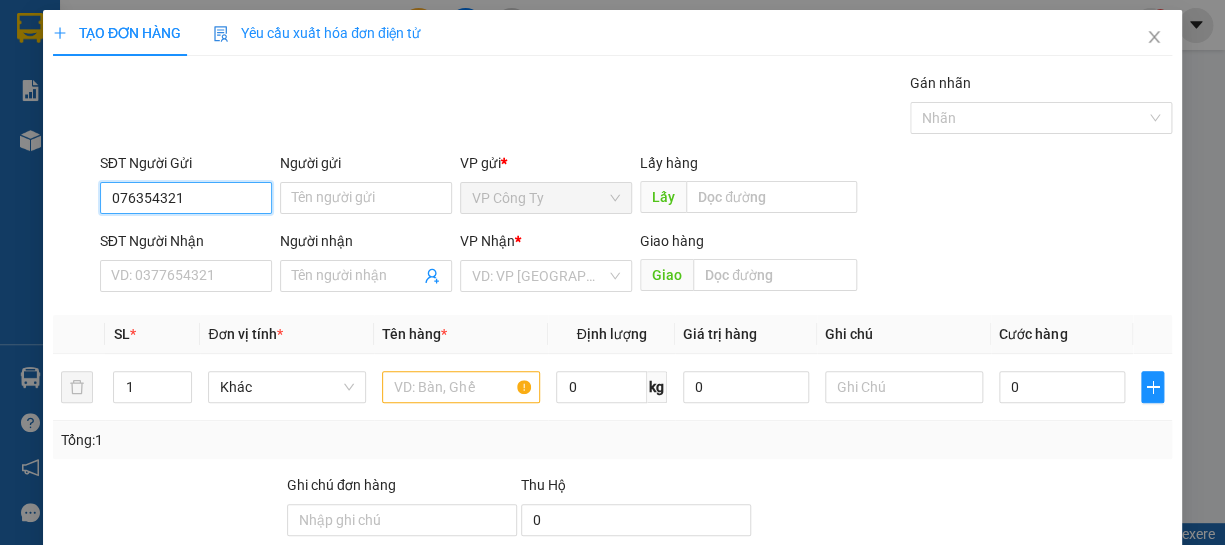 type on "0763543218" 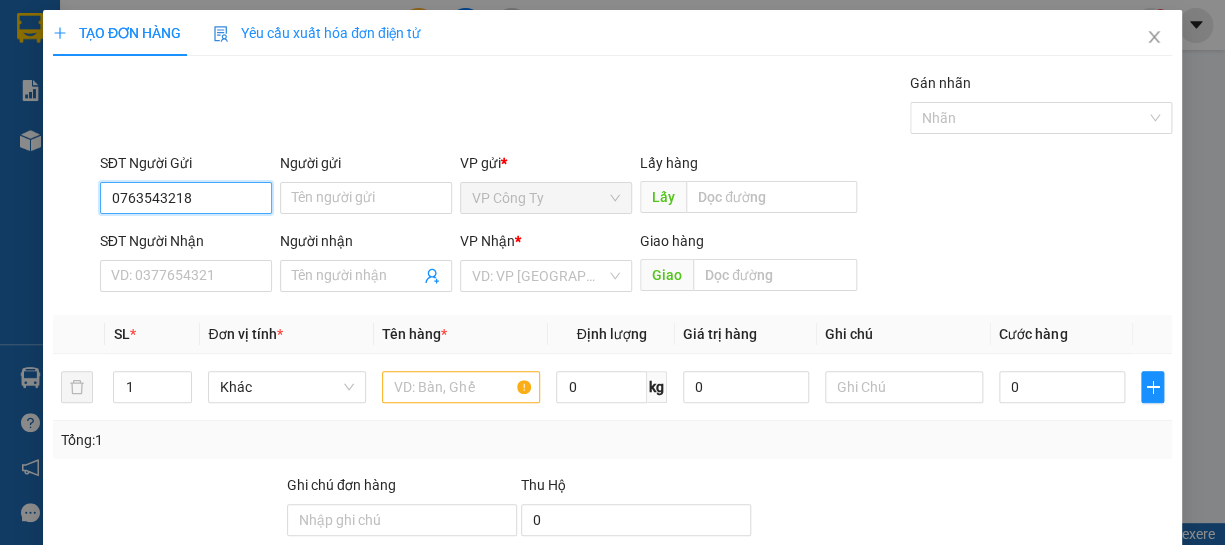 click on "0763543218" at bounding box center (186, 198) 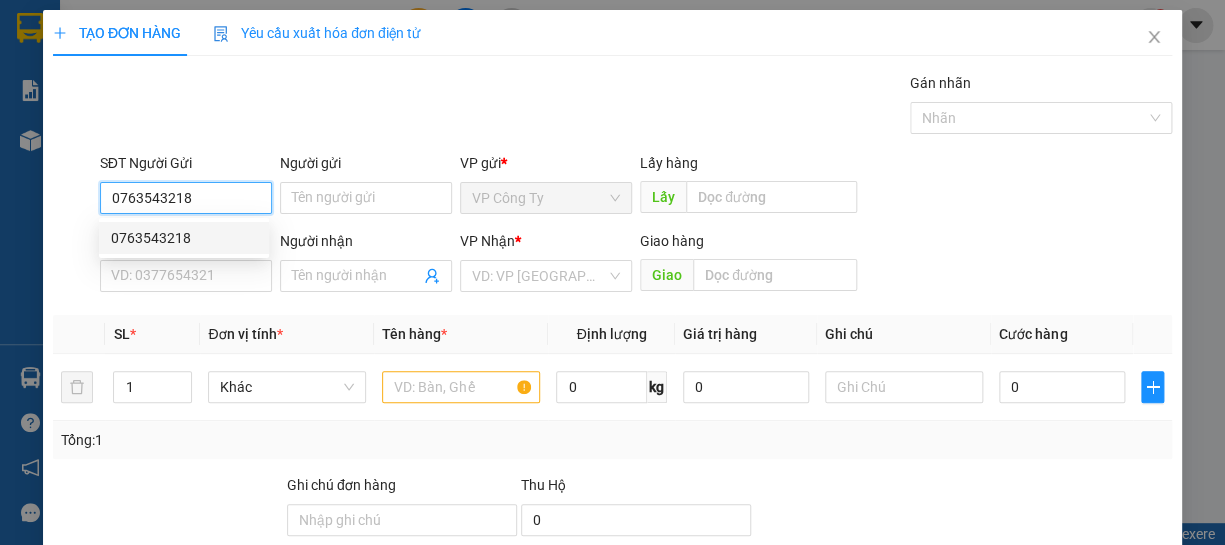 click on "0763543218" at bounding box center [184, 238] 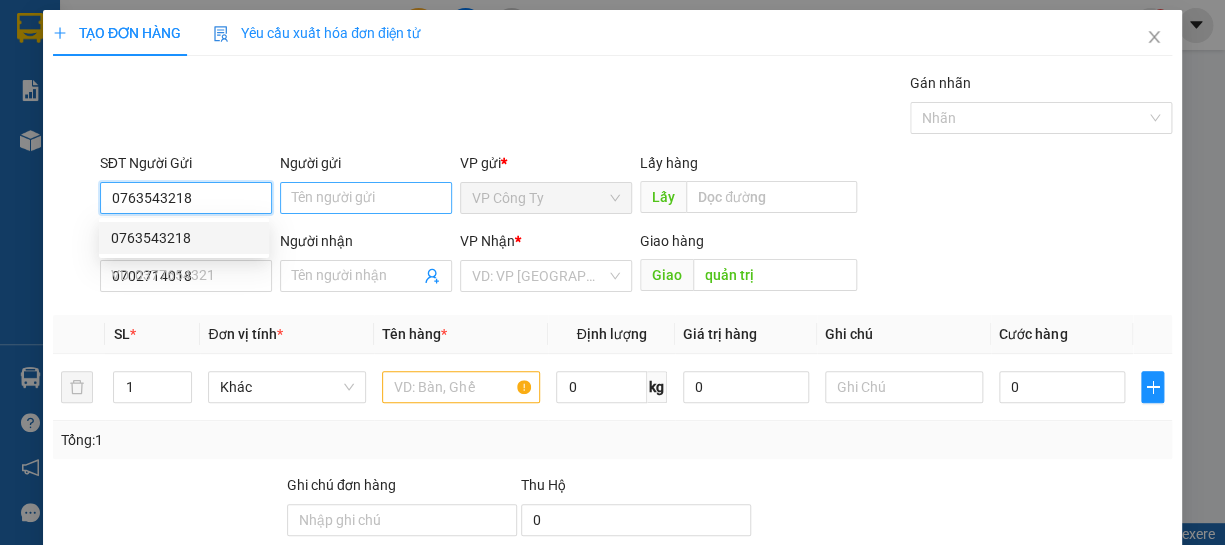 type on "50.000" 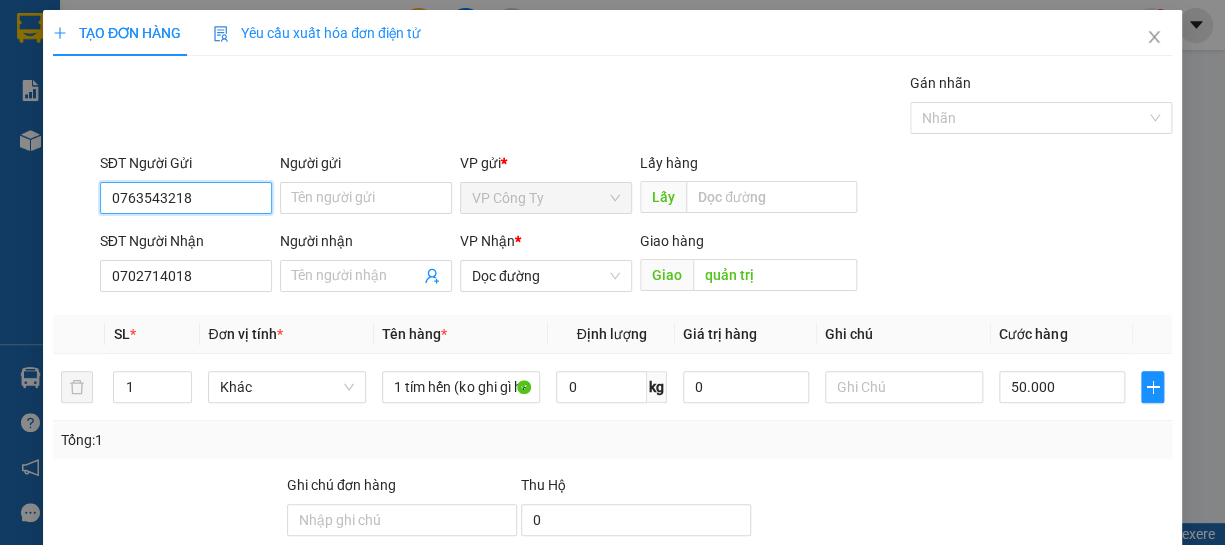 scroll, scrollTop: 194, scrollLeft: 0, axis: vertical 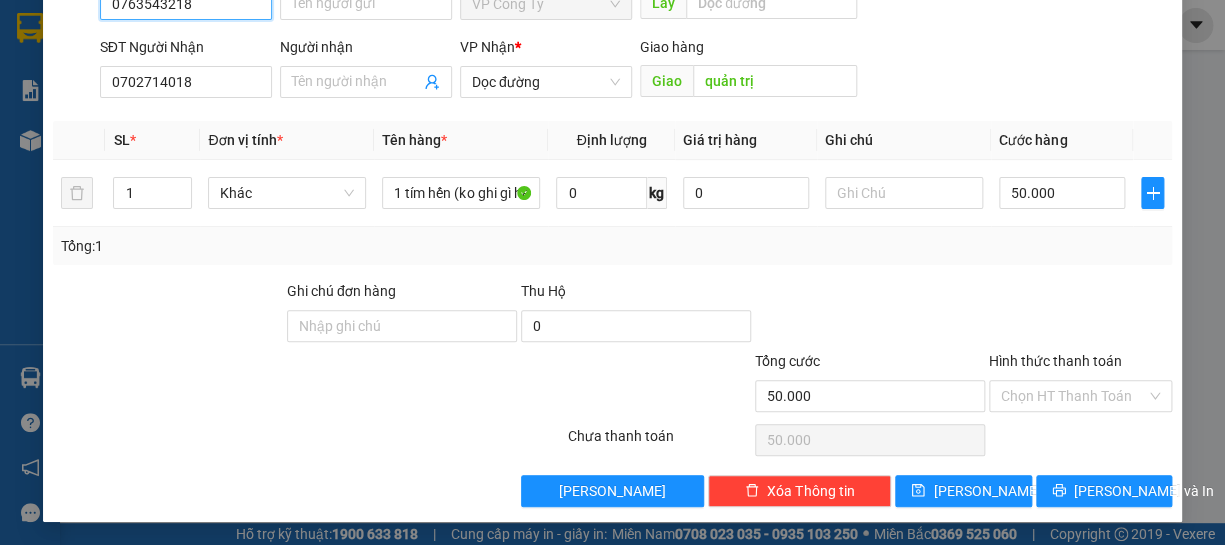 type on "0763543218" 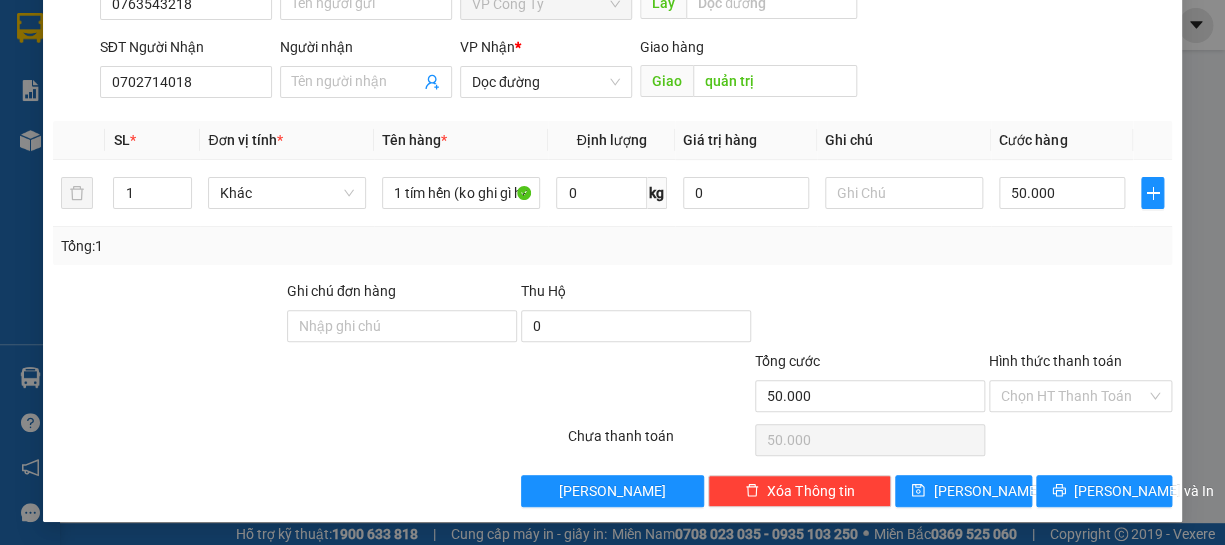 click on "Hình thức thanh toán" at bounding box center [1055, 361] 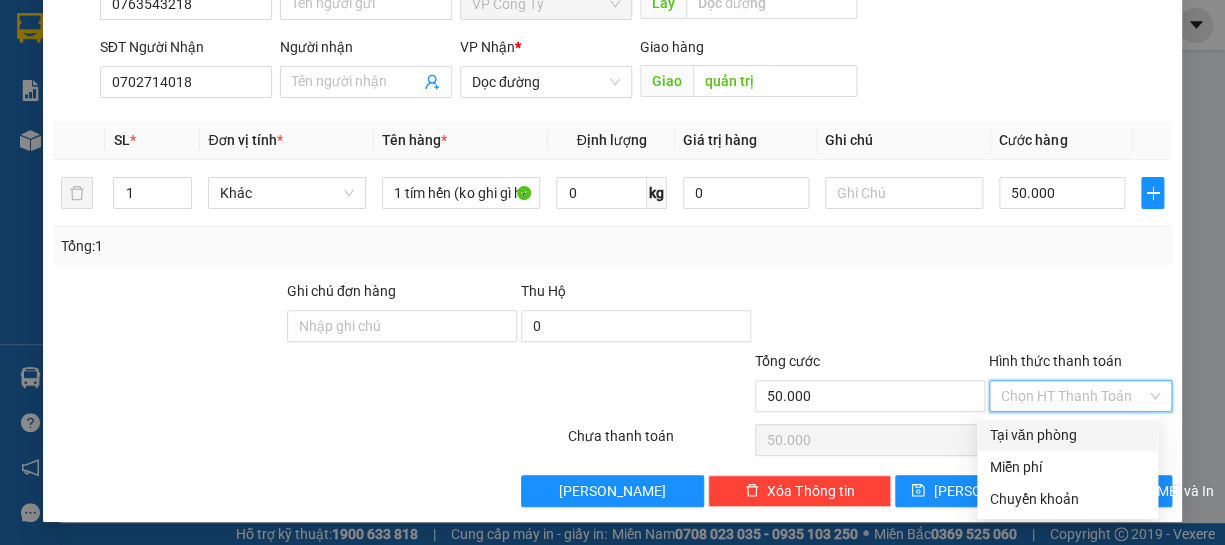 click on "Tại văn phòng" at bounding box center (1067, 435) 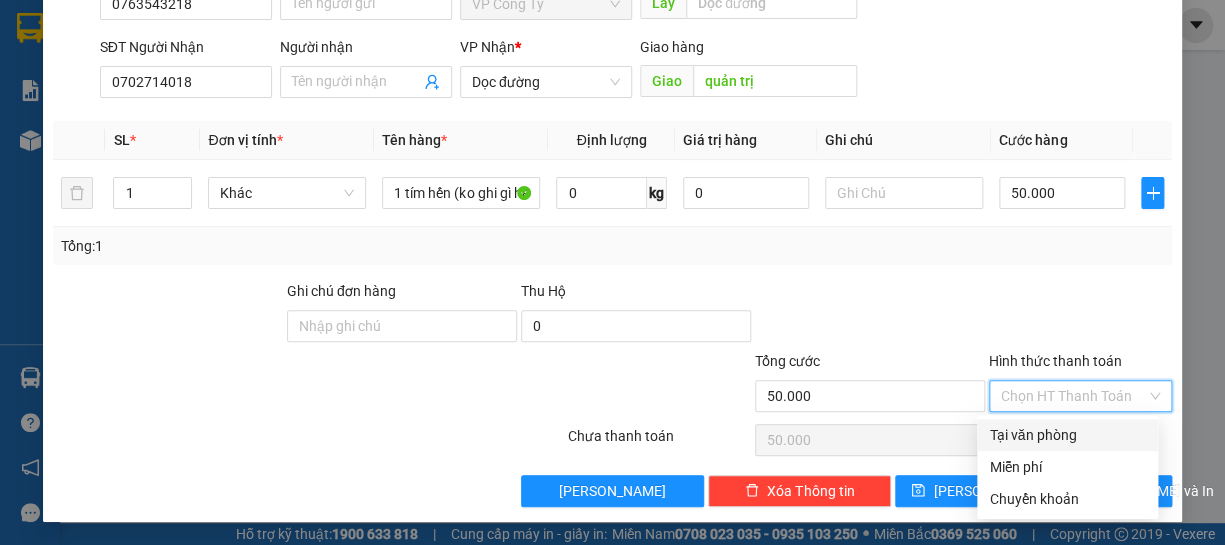 type on "0" 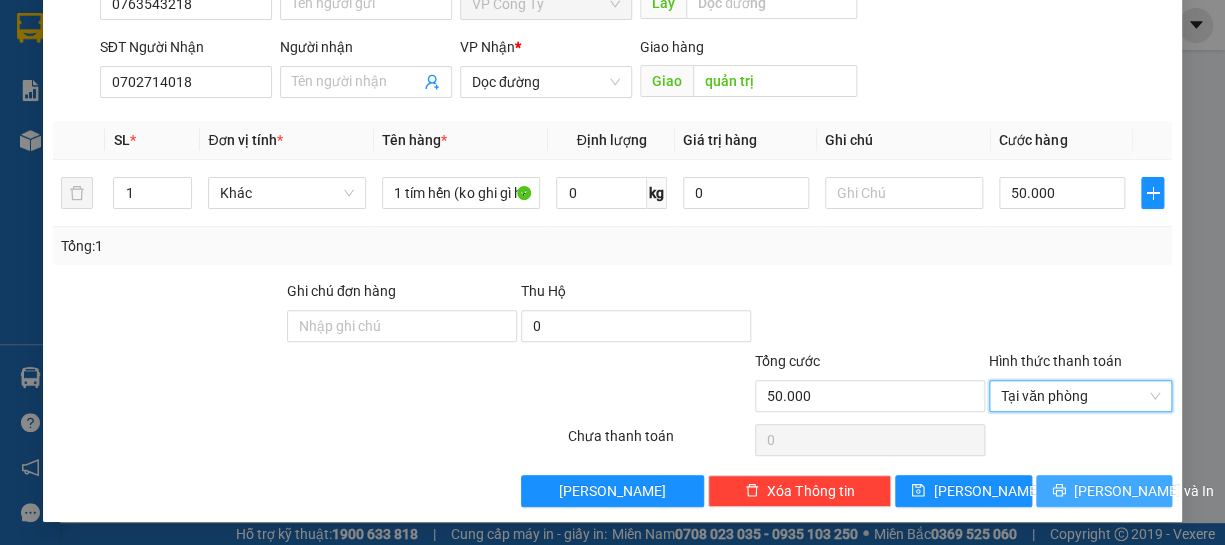 click on "[PERSON_NAME] và In" at bounding box center (1104, 491) 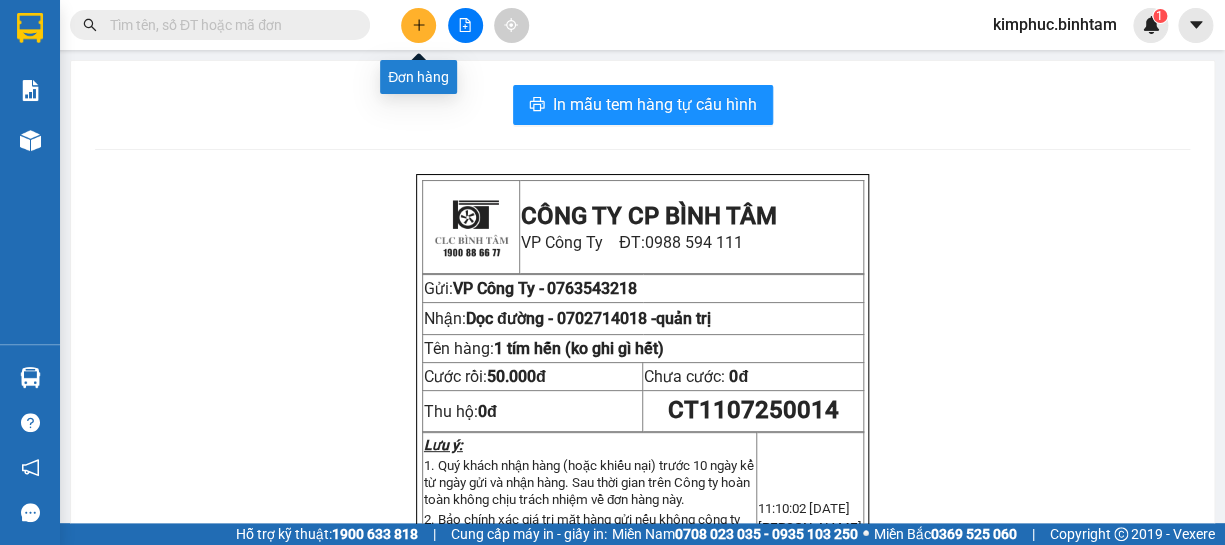 click at bounding box center [418, 25] 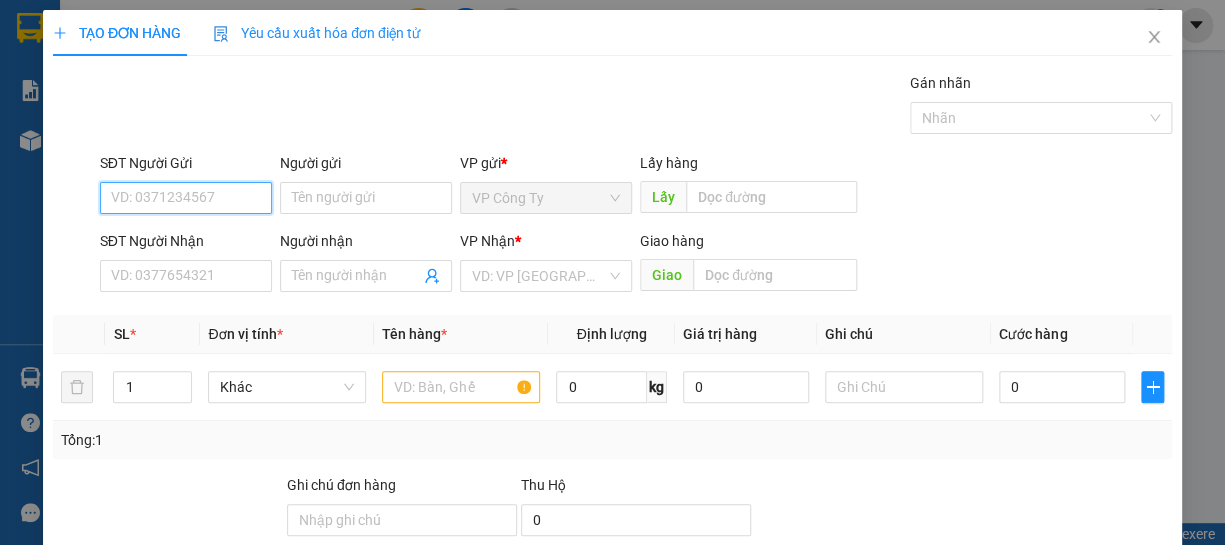 click on "SĐT Người Gửi" at bounding box center (186, 198) 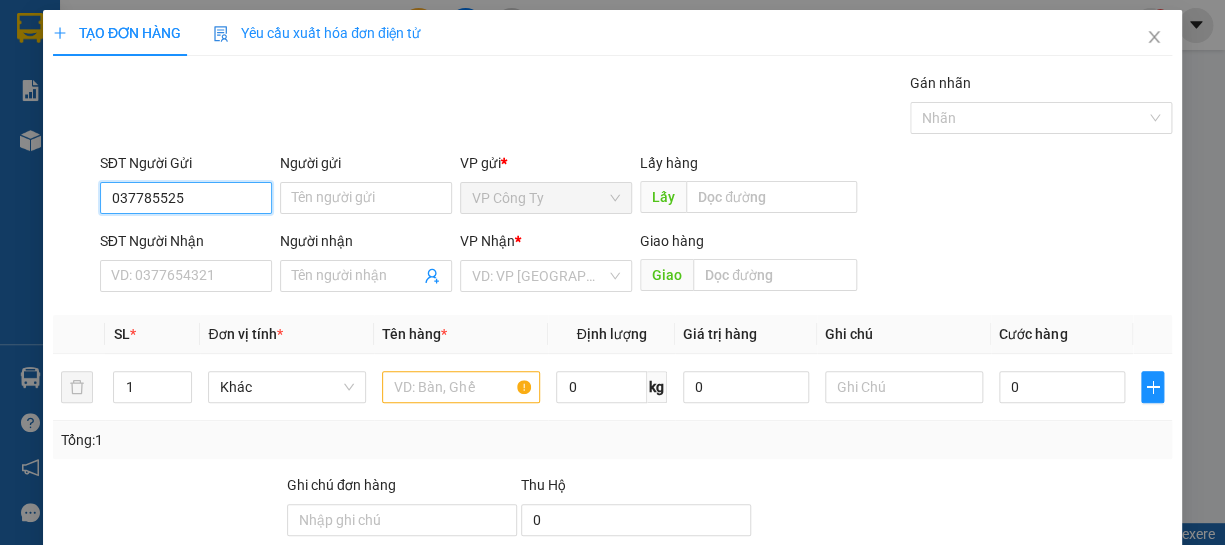 type on "0377855257" 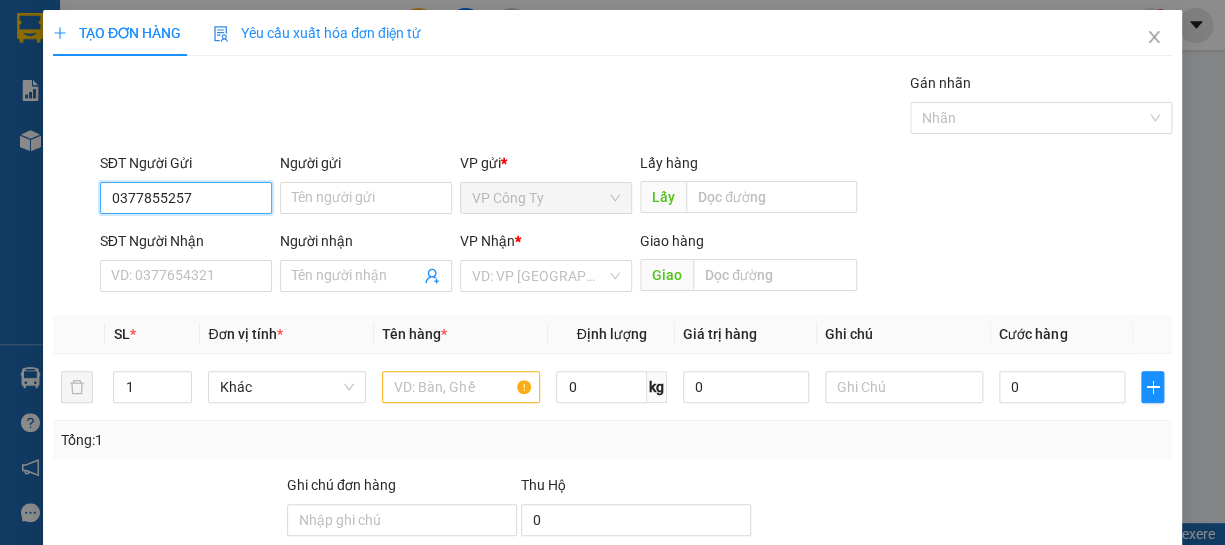 click on "0377855257" at bounding box center (186, 198) 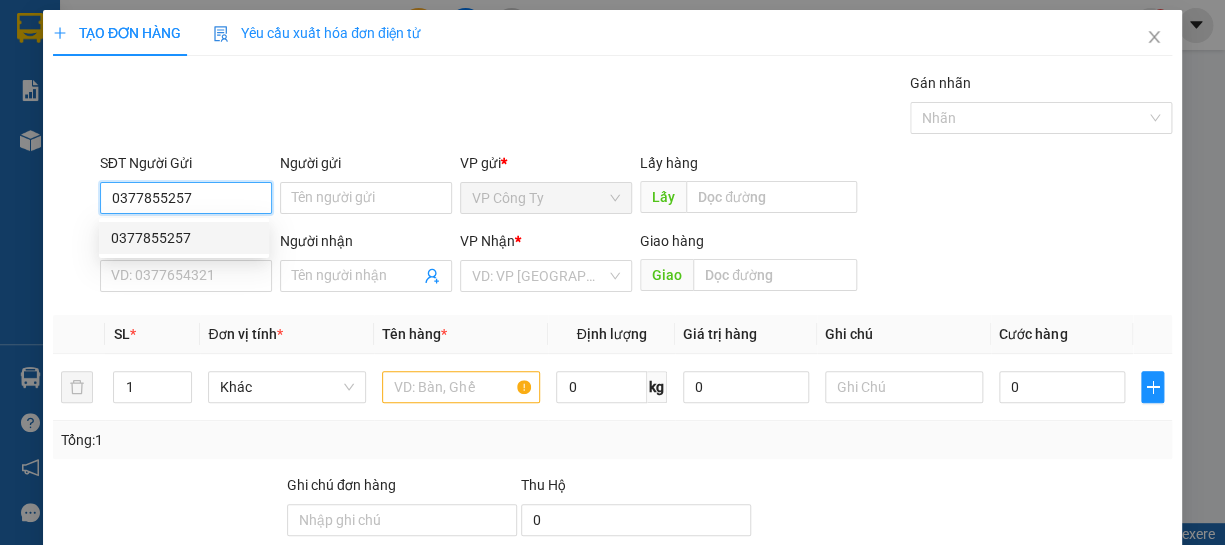 click on "0377855257" at bounding box center (184, 238) 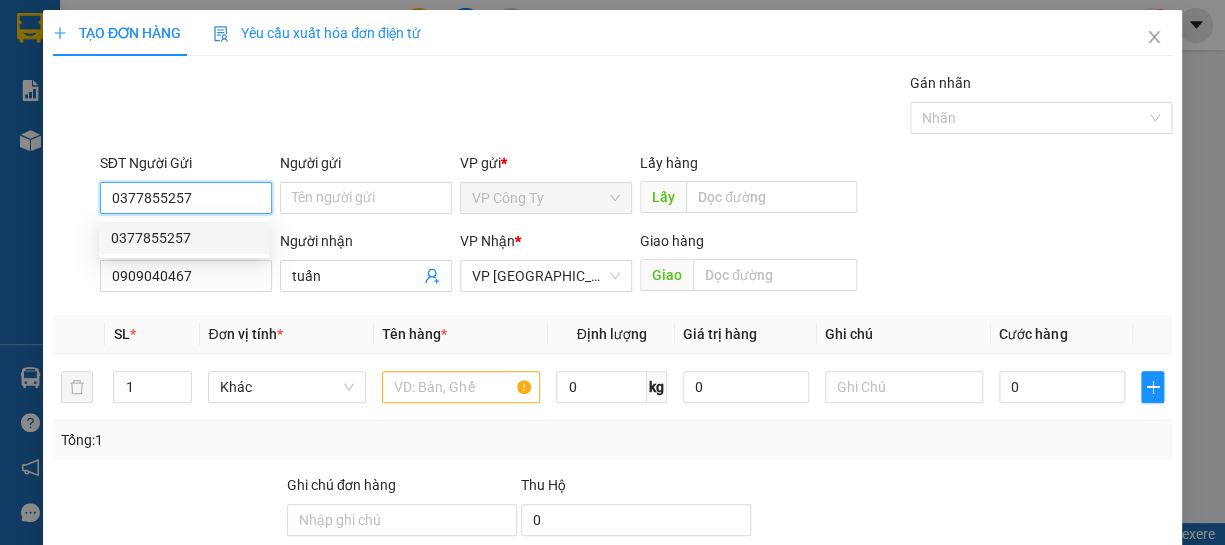 type on "130.000" 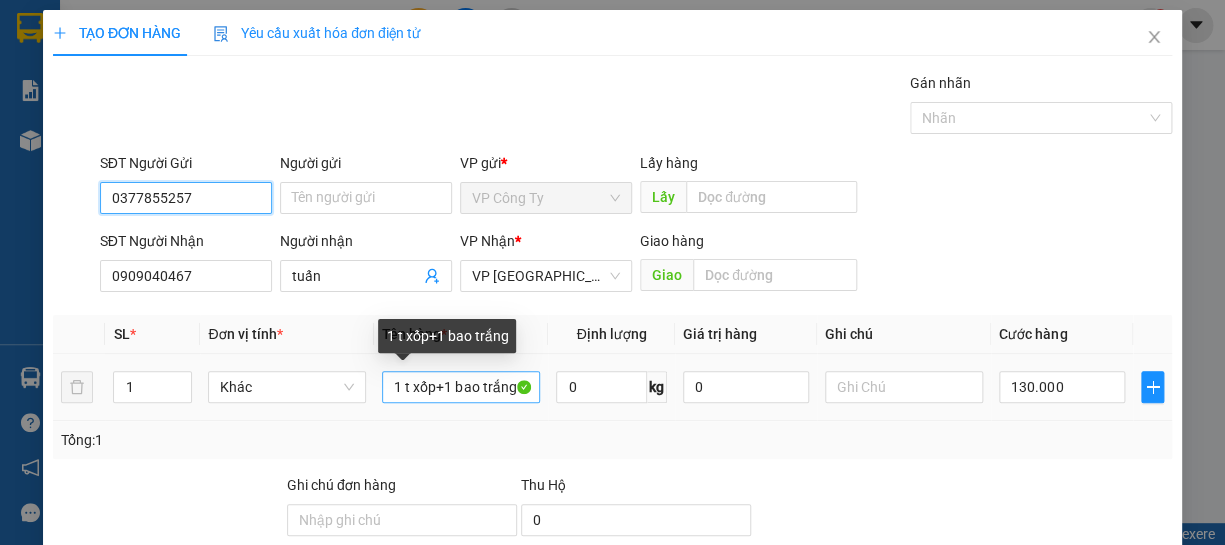 type on "0377855257" 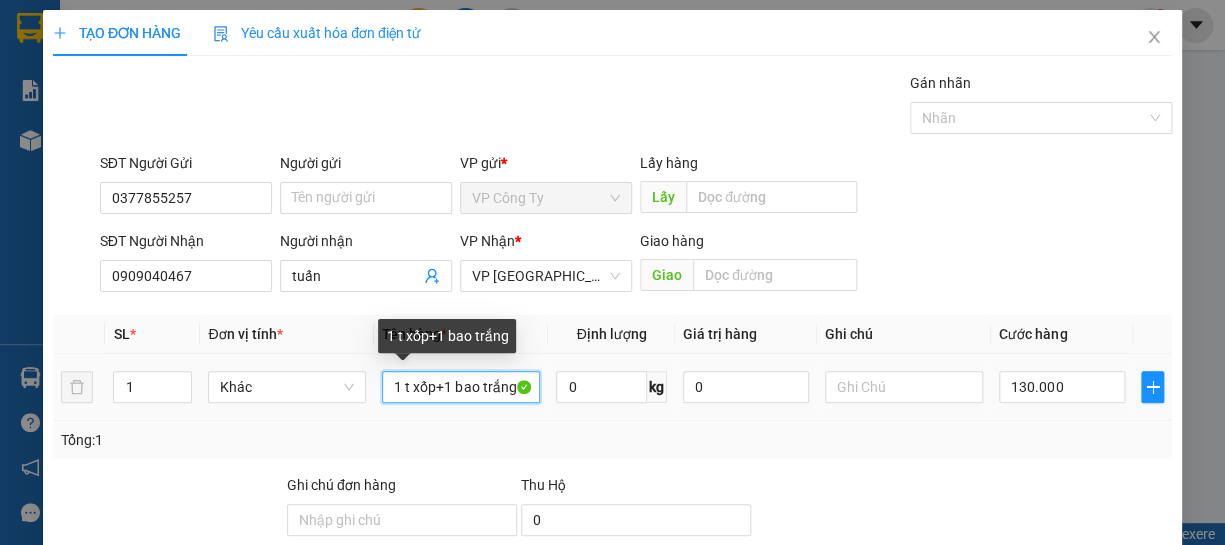 click on "1 t xốp+1 bao trắng" at bounding box center (461, 387) 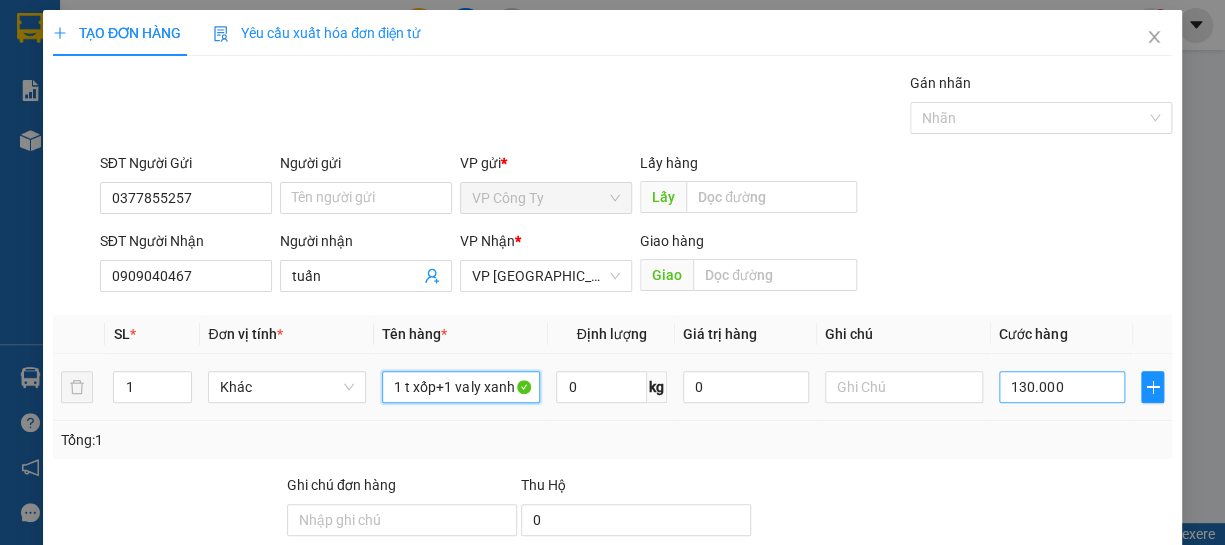 type on "1 t xốp+1 valy xanh" 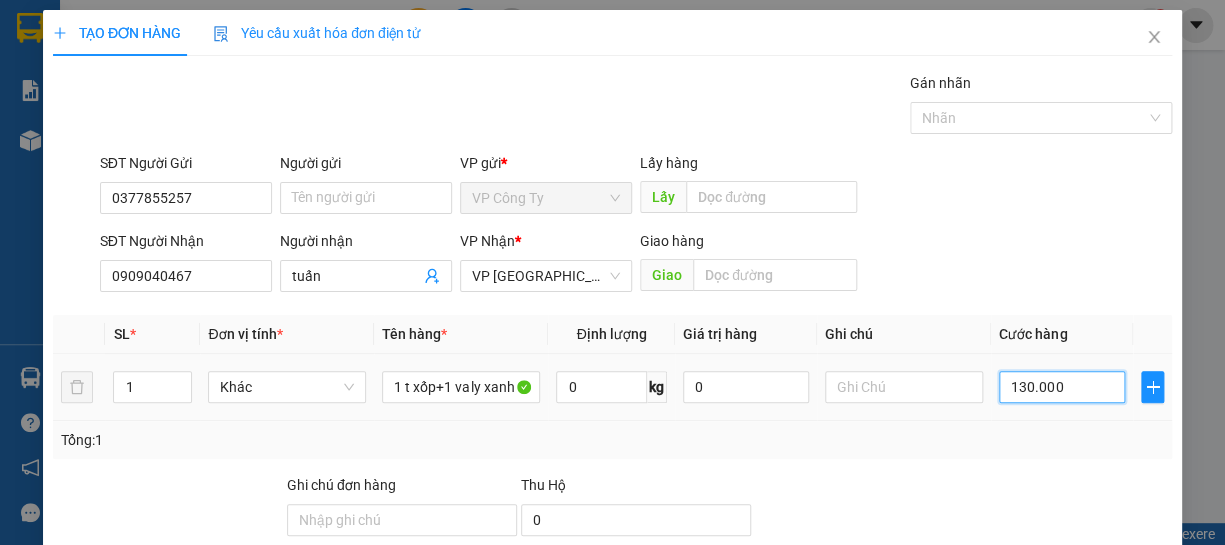click on "130.000" at bounding box center [1062, 387] 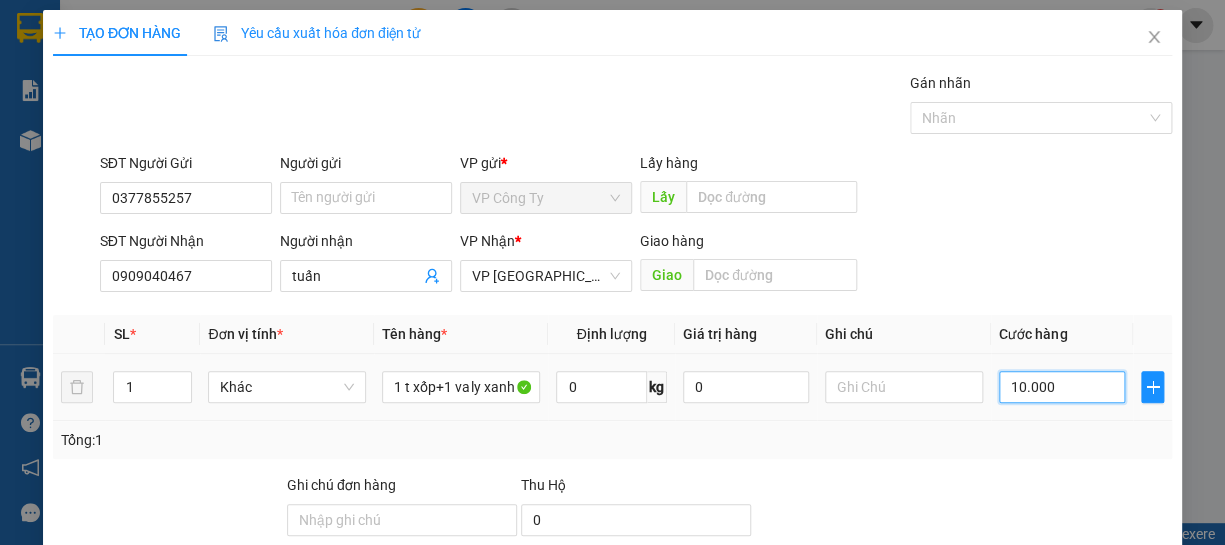 type on "10.000" 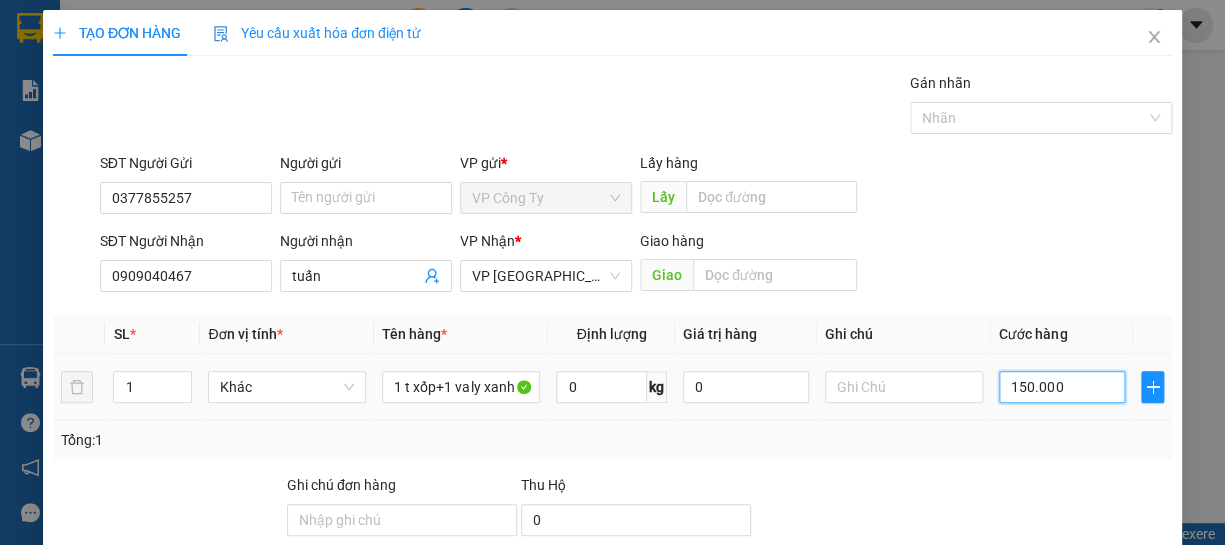 scroll, scrollTop: 194, scrollLeft: 0, axis: vertical 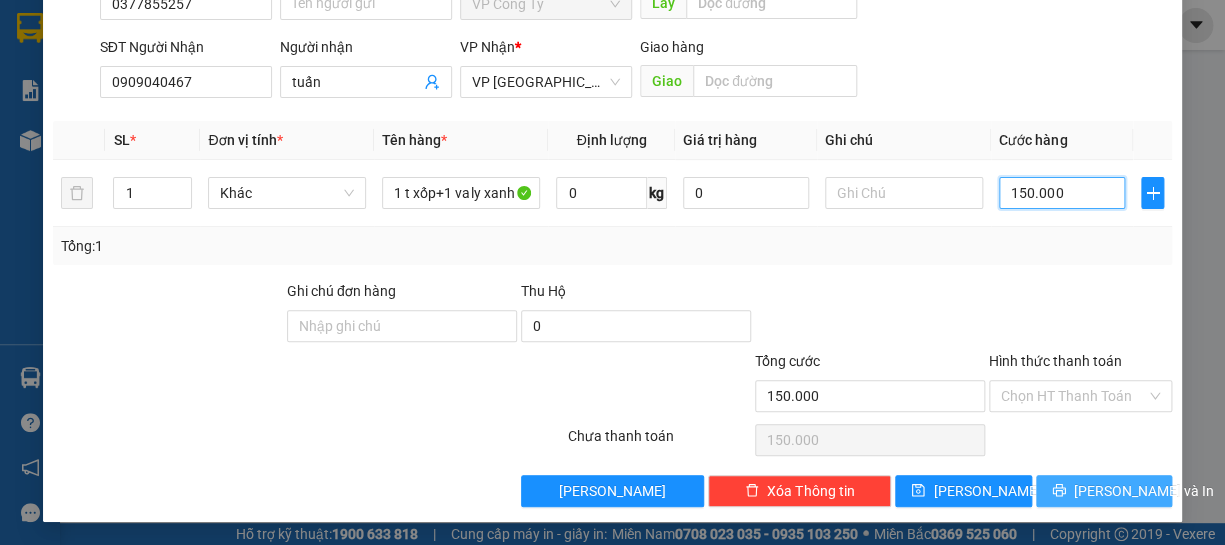type on "150.000" 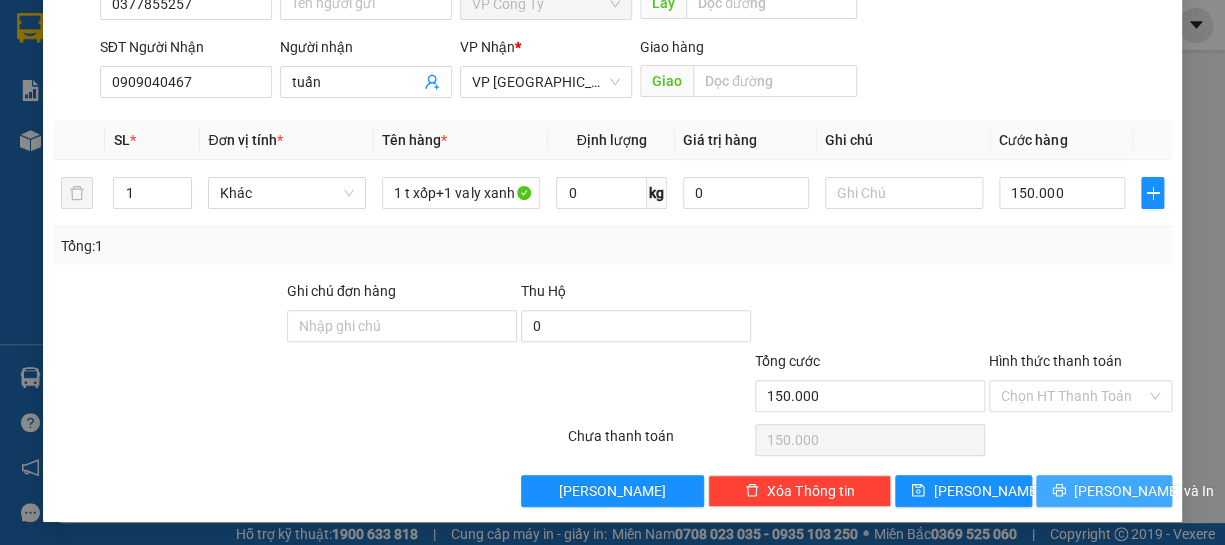 click on "[PERSON_NAME] và In" at bounding box center (1104, 491) 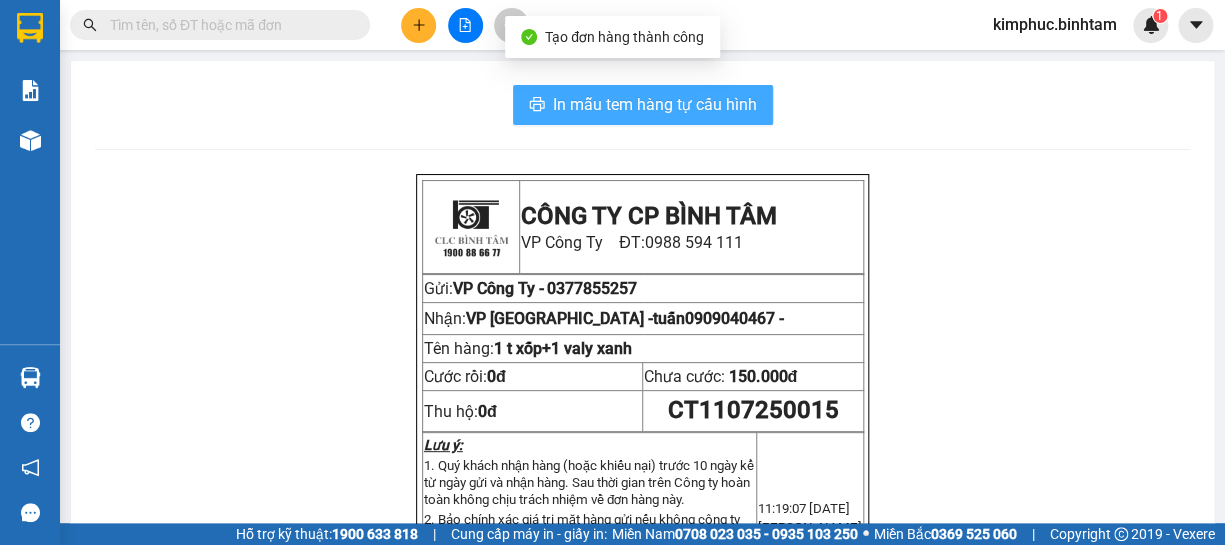 click on "In mẫu tem hàng tự cấu hình" at bounding box center [655, 104] 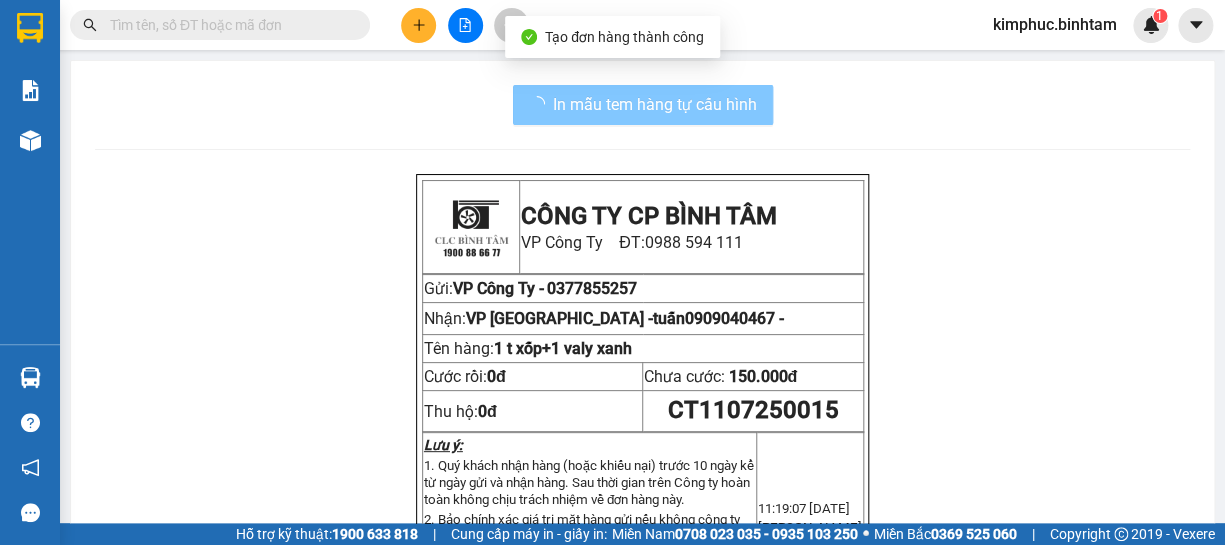 click on "In mẫu tem hàng tự cấu hình" at bounding box center [655, 104] 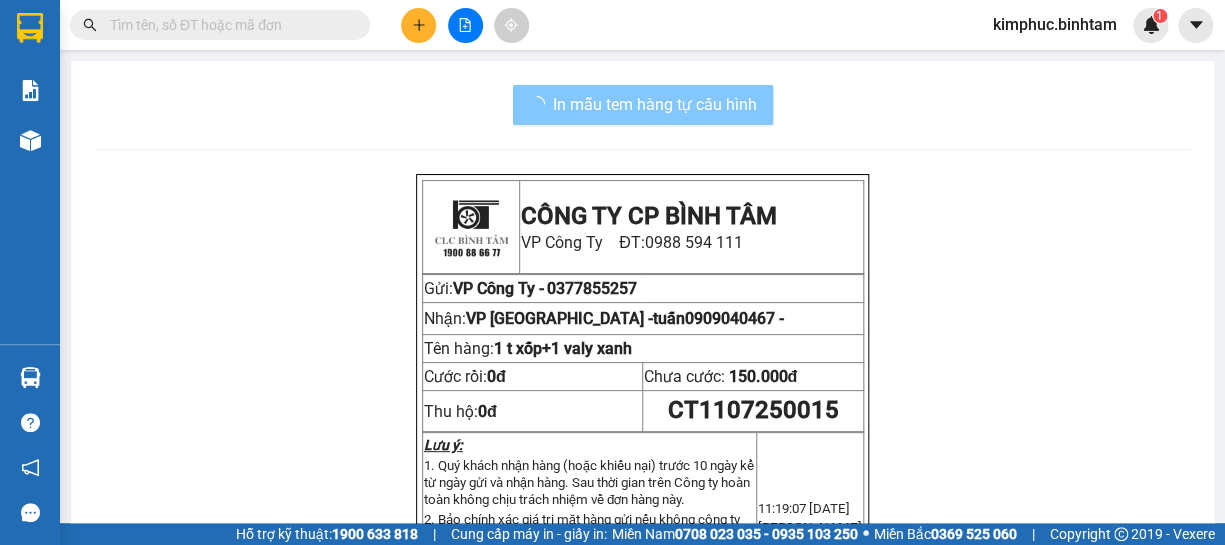 click on "In mẫu tem hàng tự cấu hình" at bounding box center [655, 104] 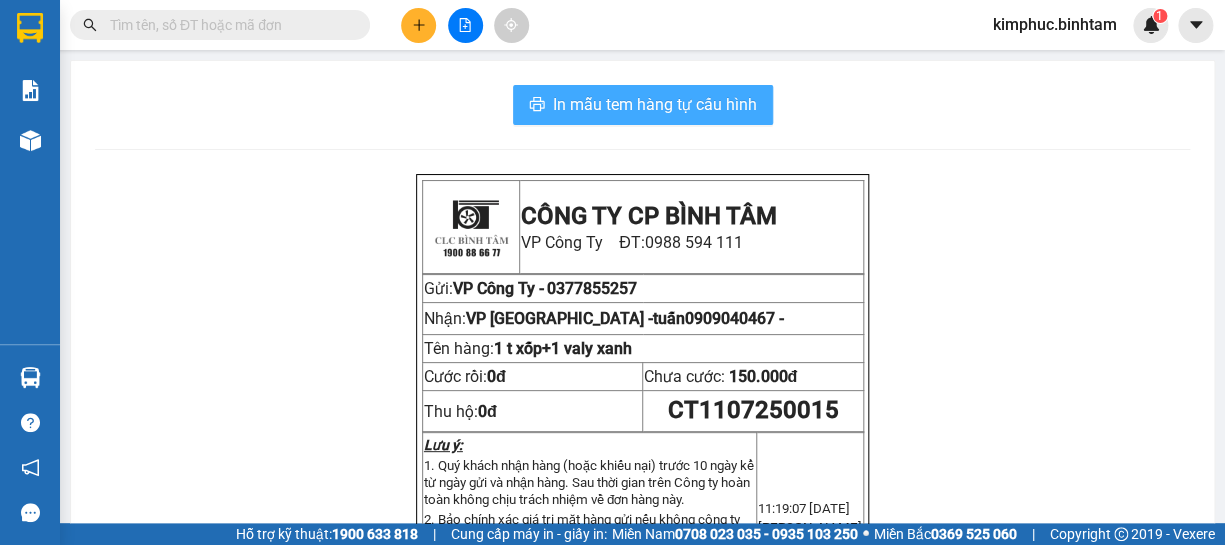 scroll, scrollTop: 0, scrollLeft: 0, axis: both 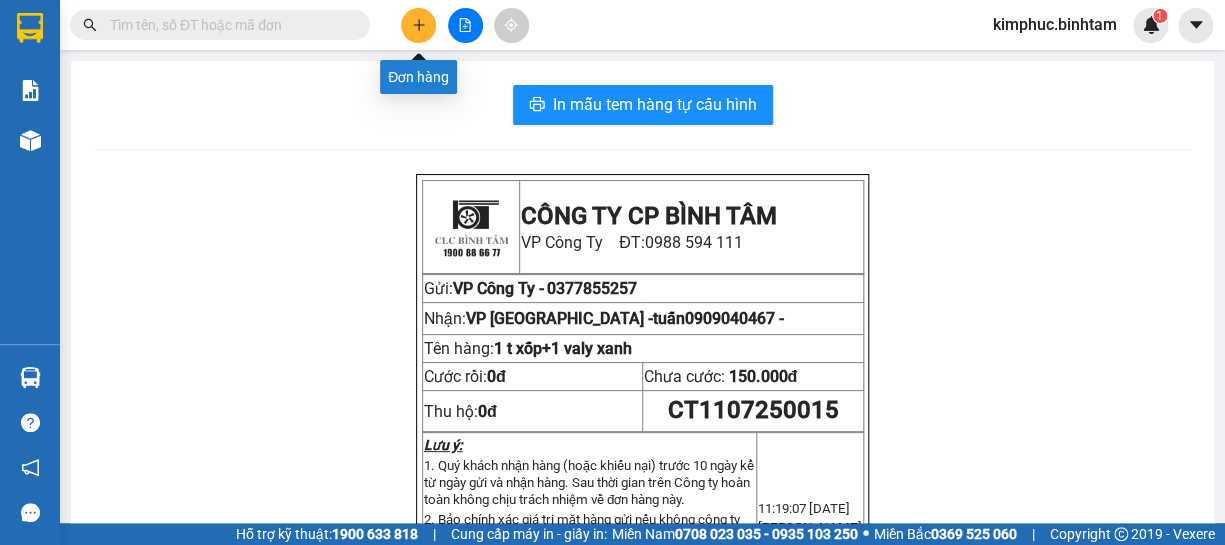 click 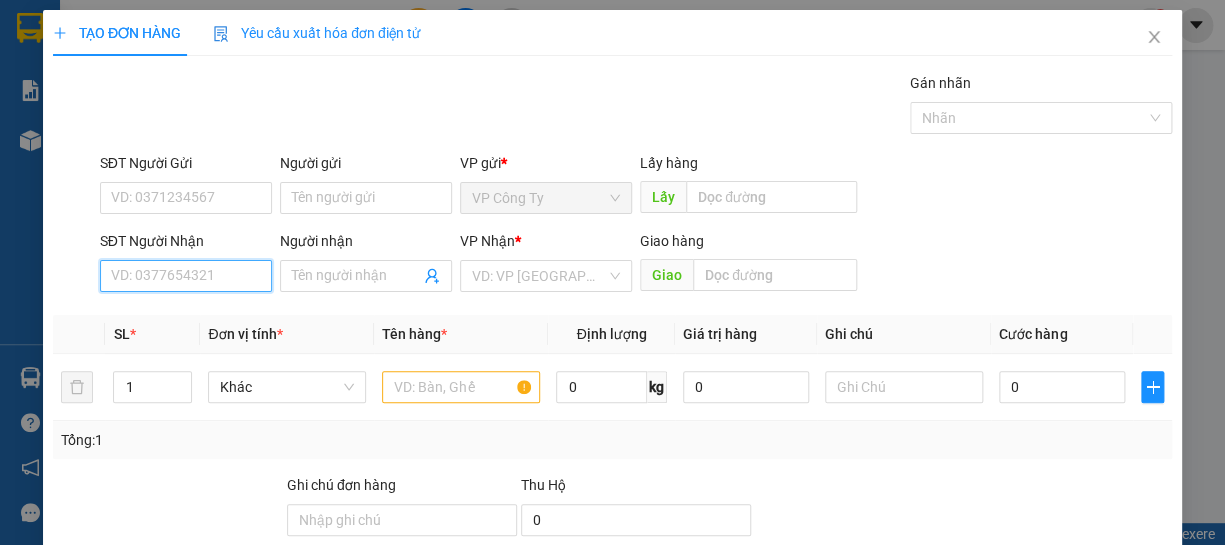 click on "SĐT Người Nhận" at bounding box center (186, 276) 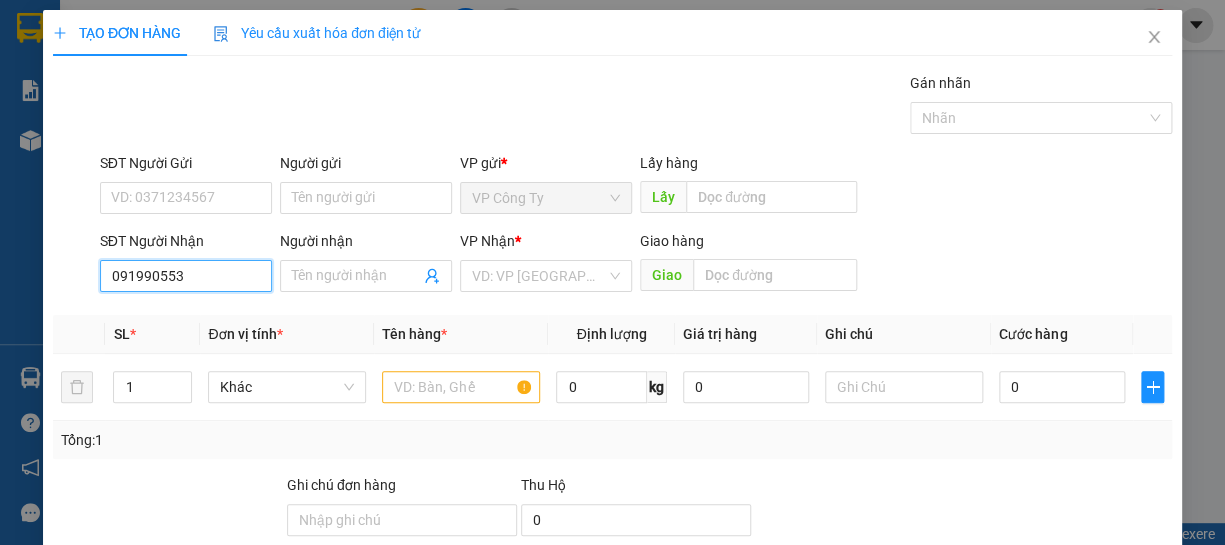 type on "0919905534" 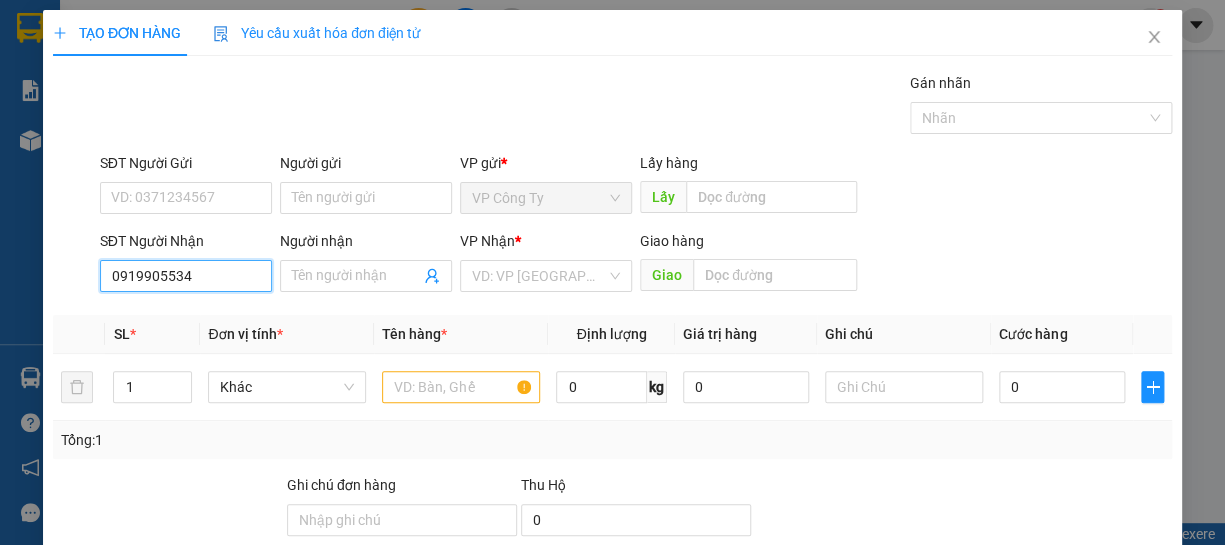 click on "0919905534" at bounding box center [186, 276] 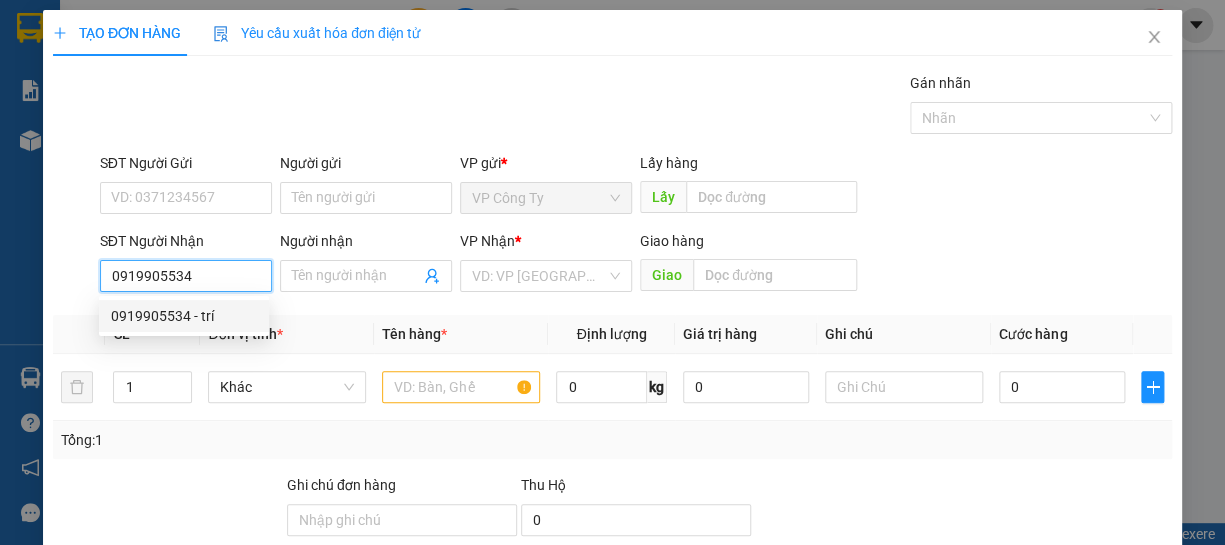 click on "0919905534 - trí" at bounding box center [184, 316] 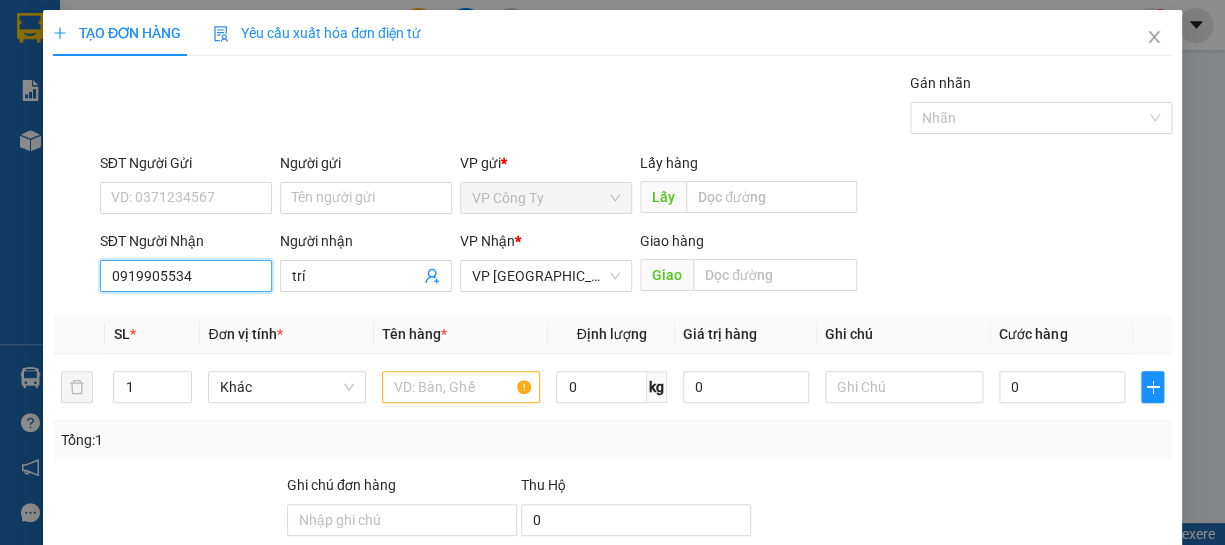 type on "40.000" 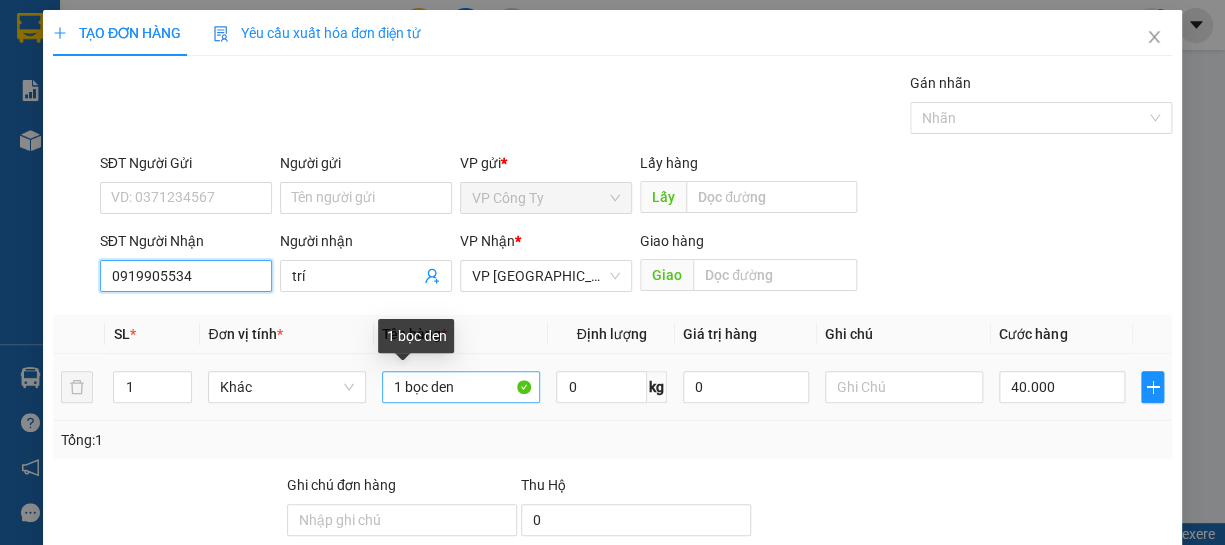 type on "0919905534" 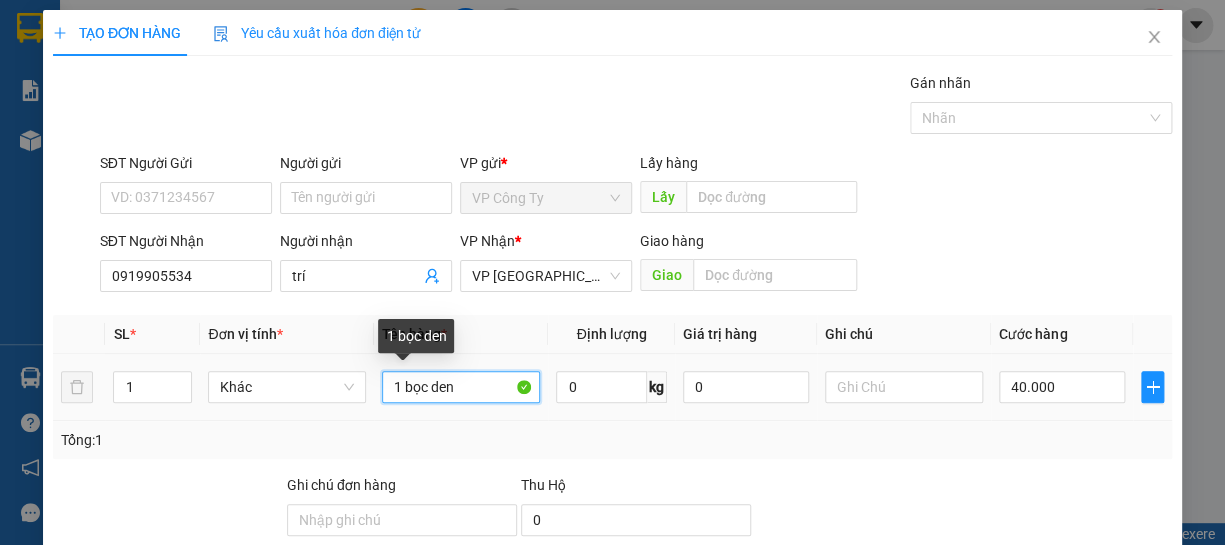click on "1 bọc den" at bounding box center [461, 387] 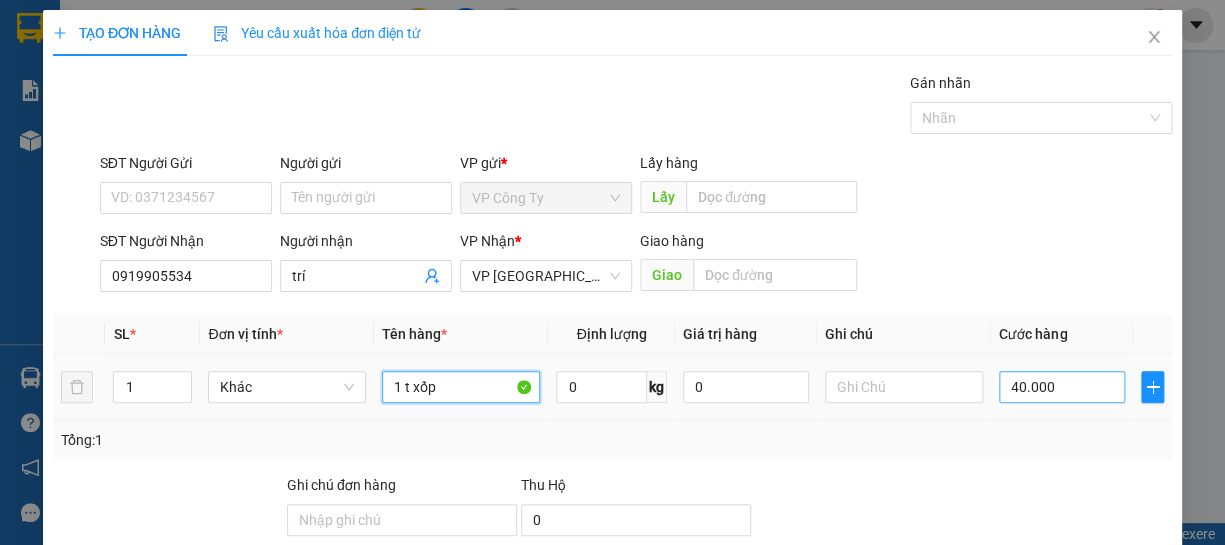 type on "1 t xốp" 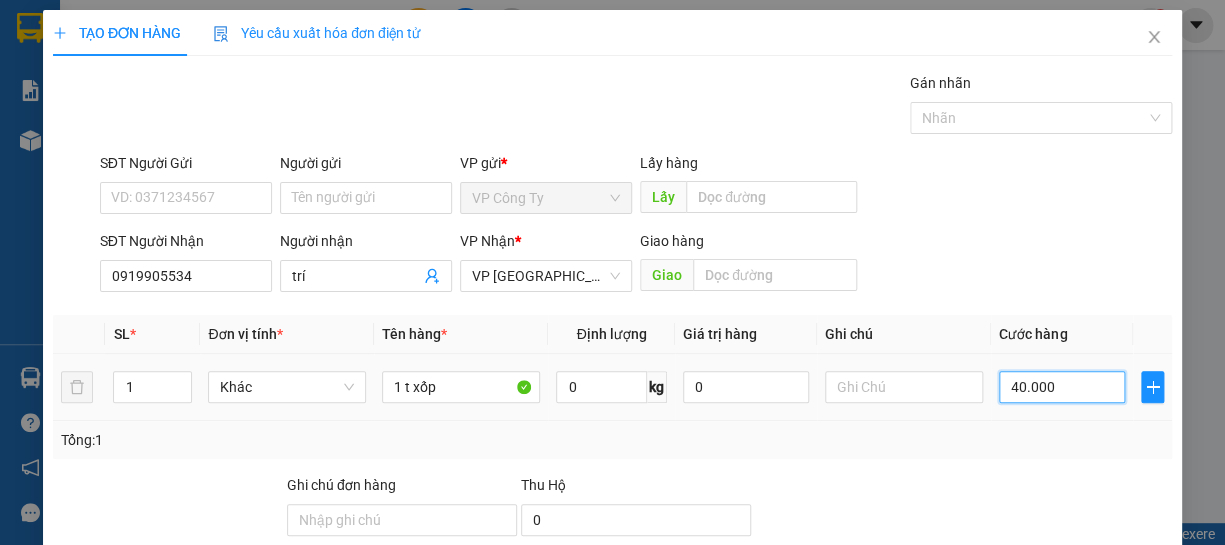 click on "40.000" at bounding box center [1062, 387] 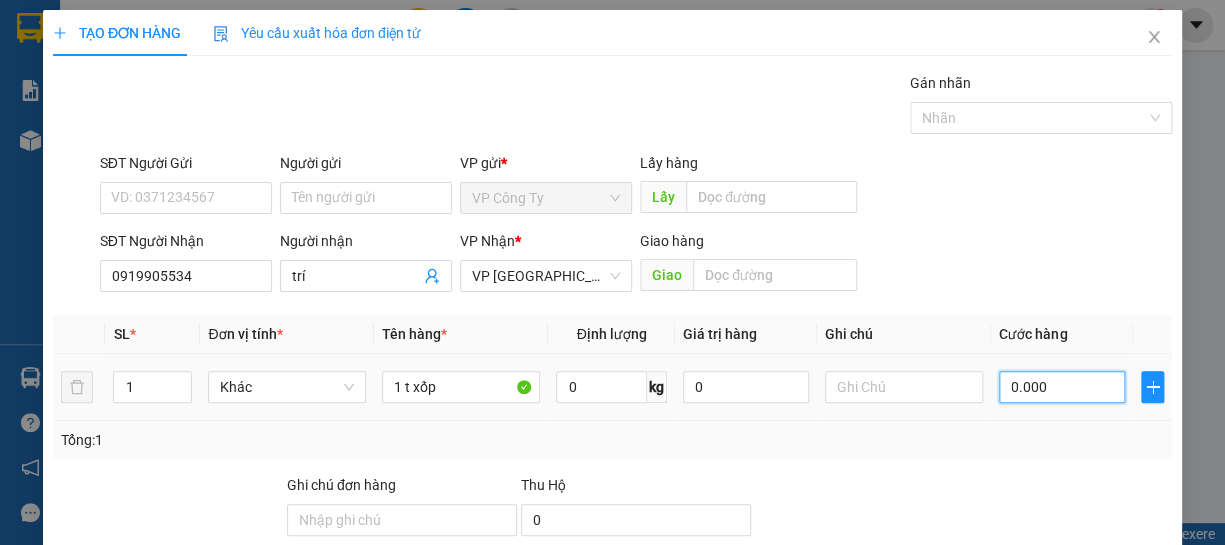 type on "50.000" 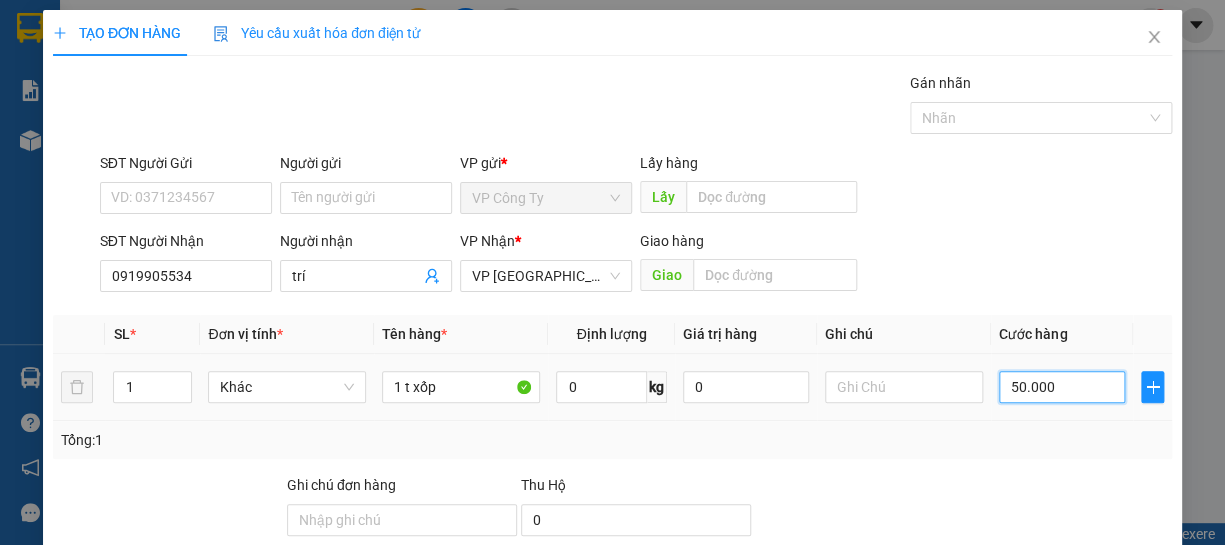 scroll, scrollTop: 194, scrollLeft: 0, axis: vertical 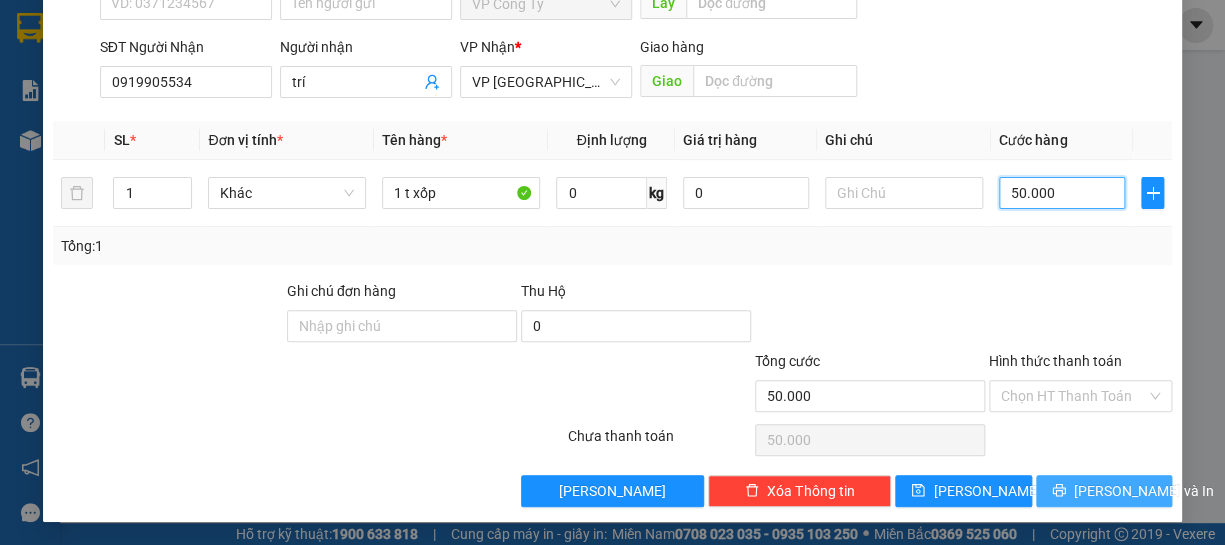 type on "50.000" 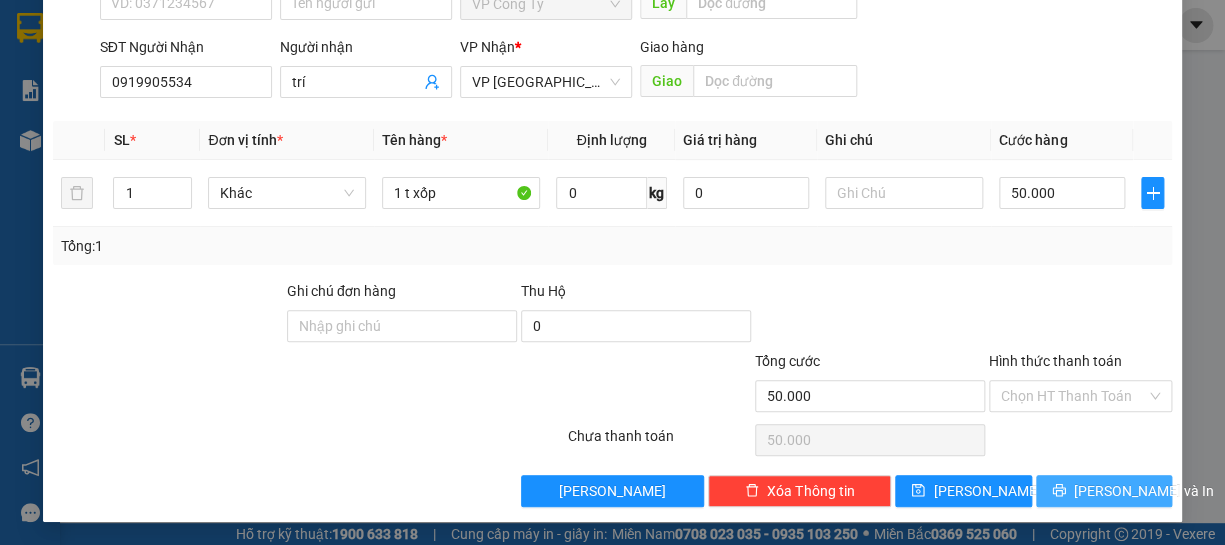 click 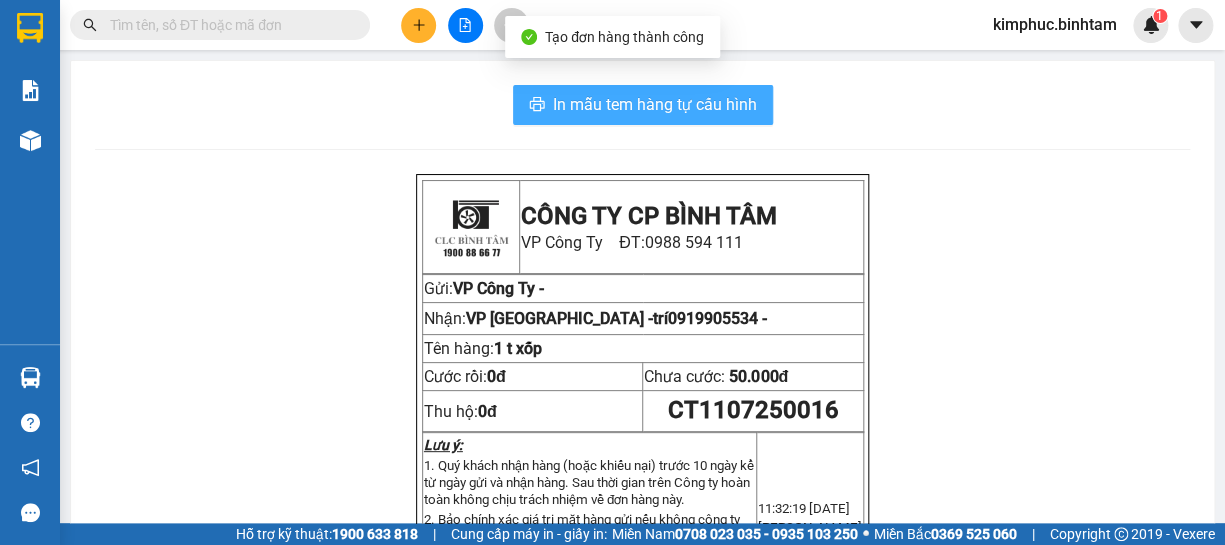 click on "In mẫu tem hàng tự cấu hình" at bounding box center [655, 104] 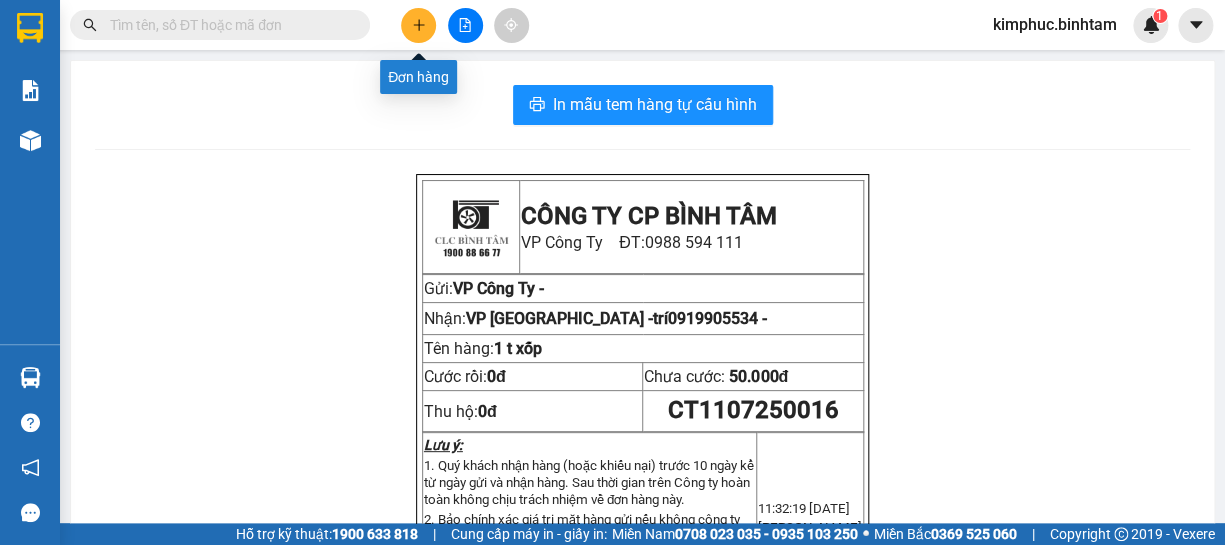 click at bounding box center (418, 25) 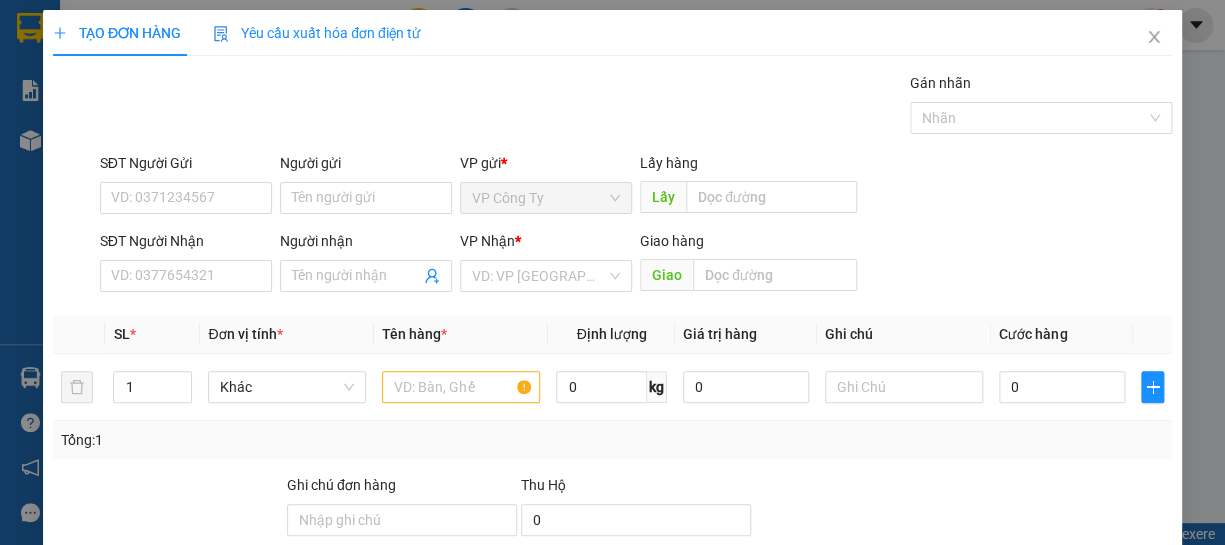 click on "SĐT Người Nhận VD: 0377654321" at bounding box center [186, 265] 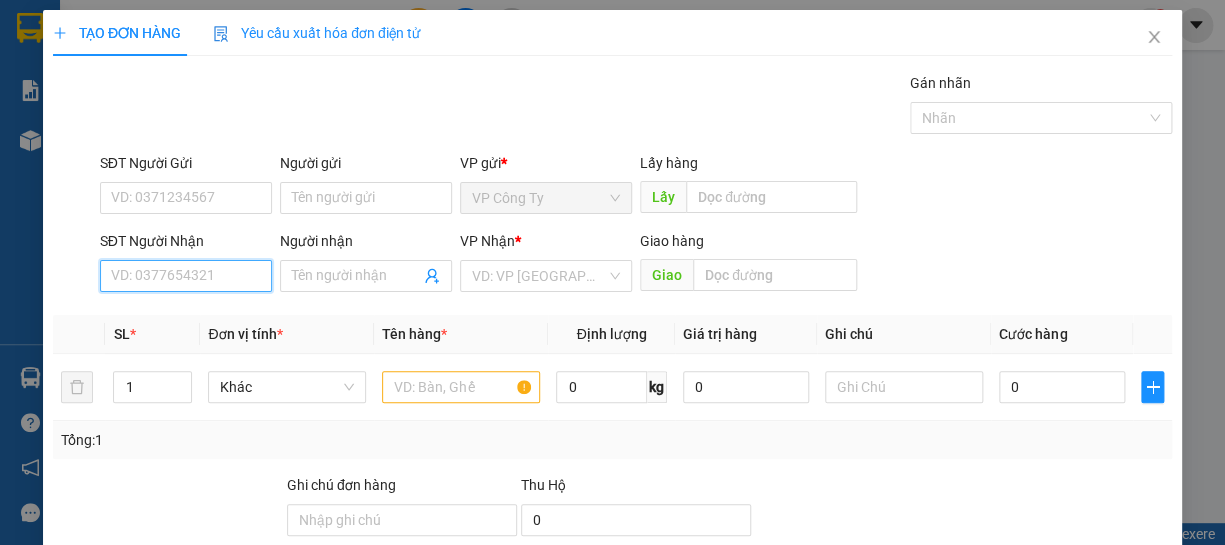 click on "SĐT Người Nhận" at bounding box center (186, 276) 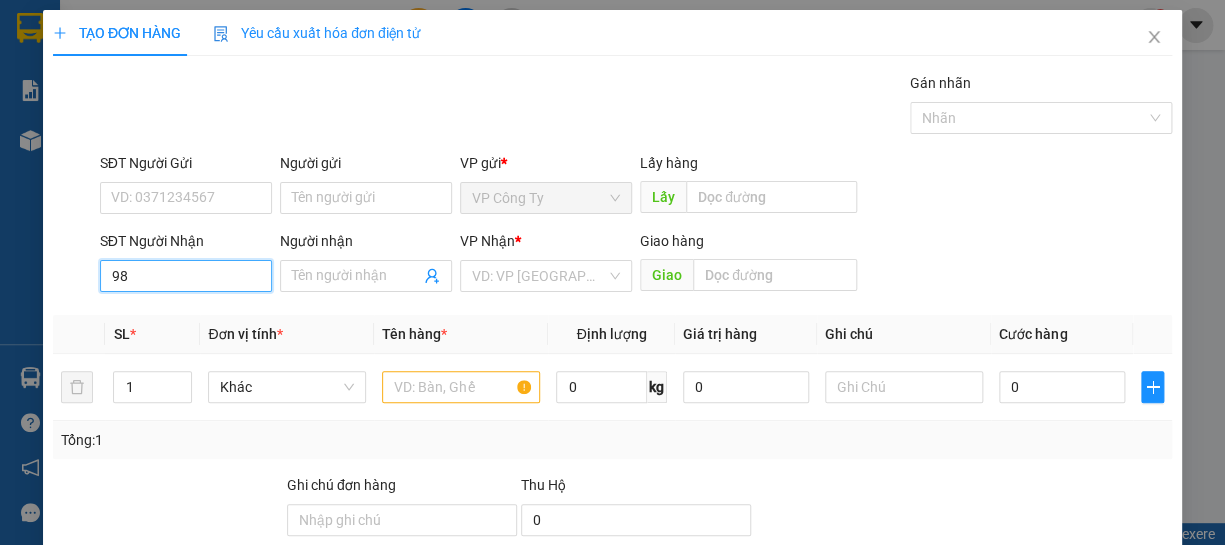 type on "9" 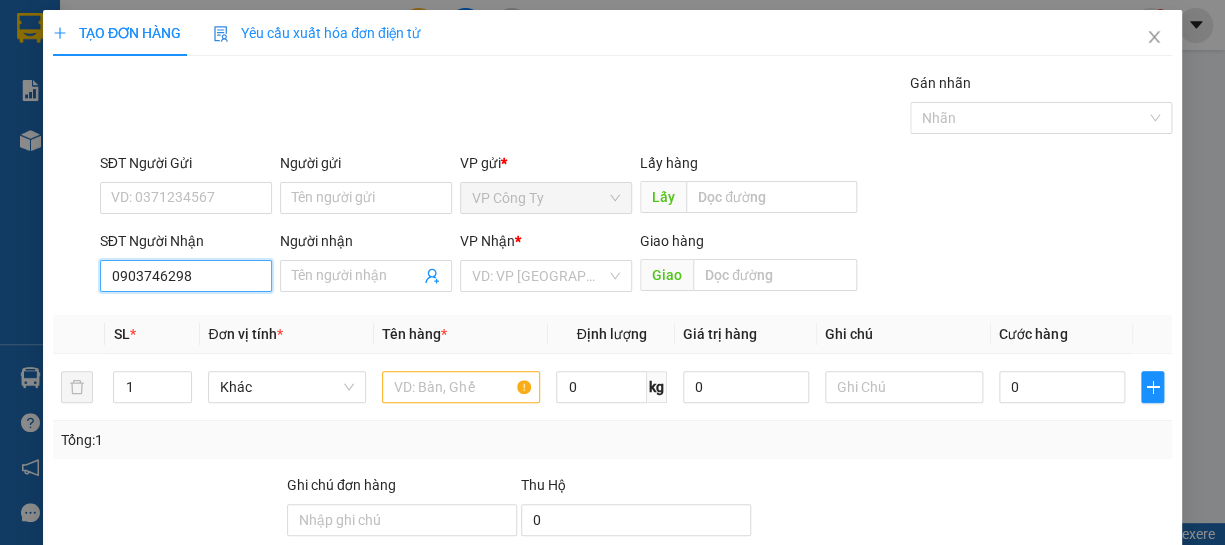 click on "0903746298" at bounding box center (186, 276) 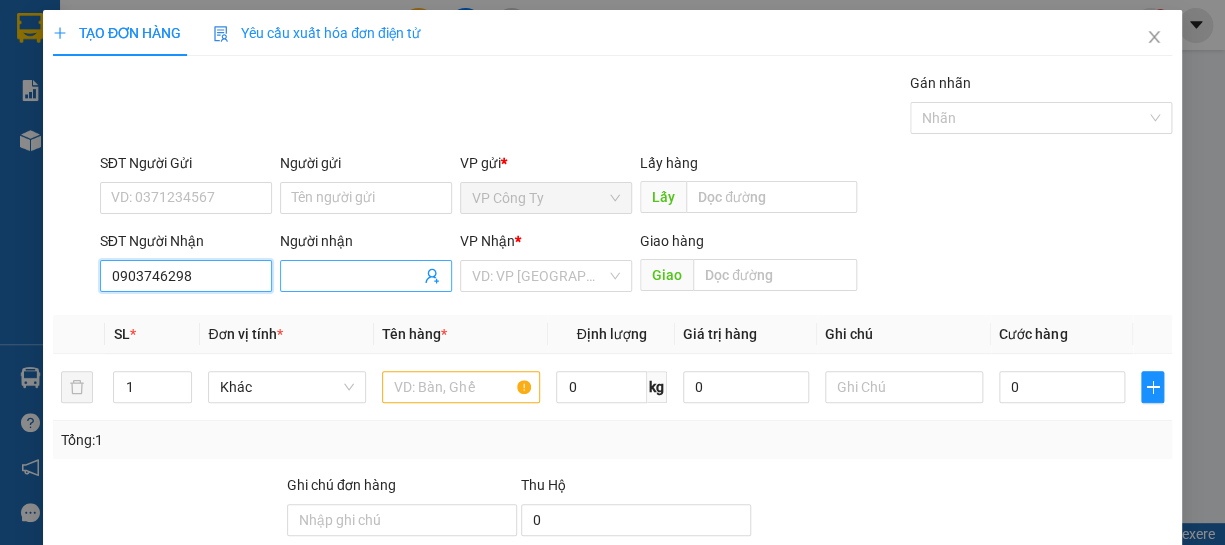type on "0903746298" 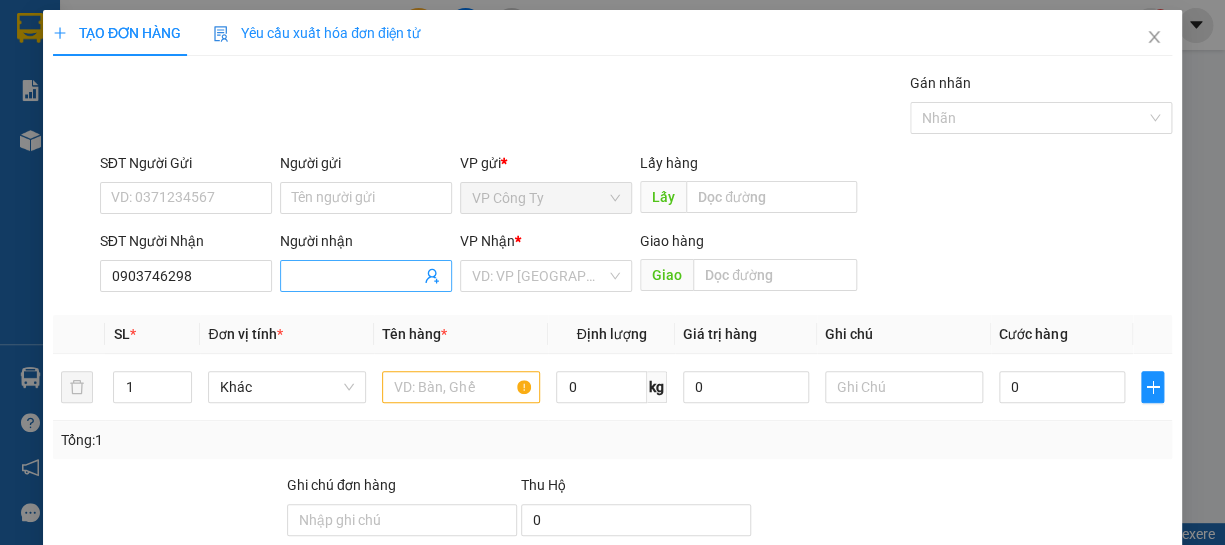 click on "Người nhận" at bounding box center (356, 276) 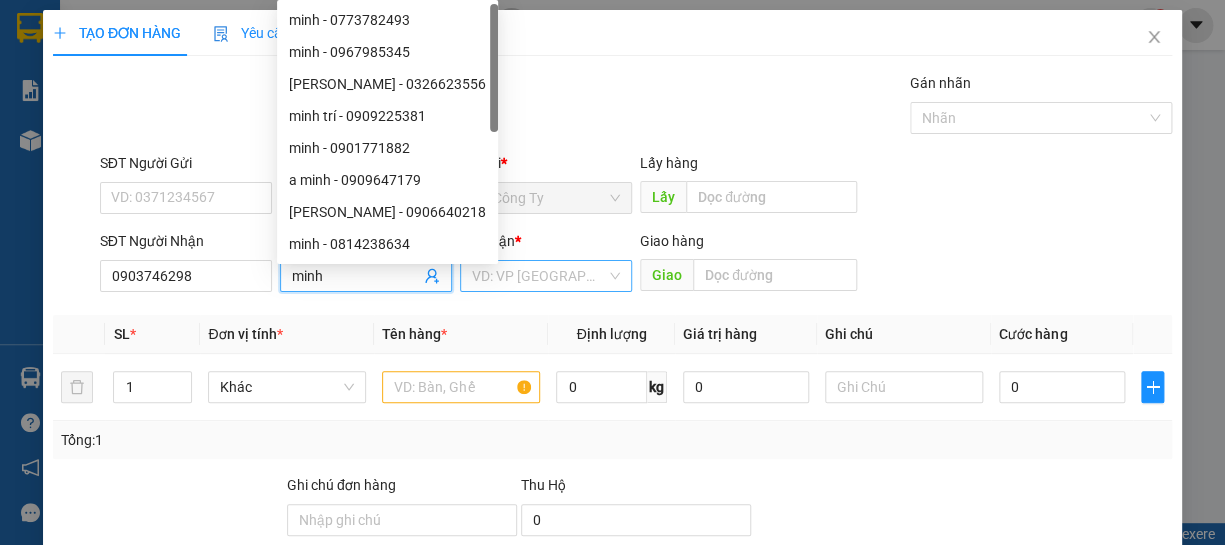 type on "minh" 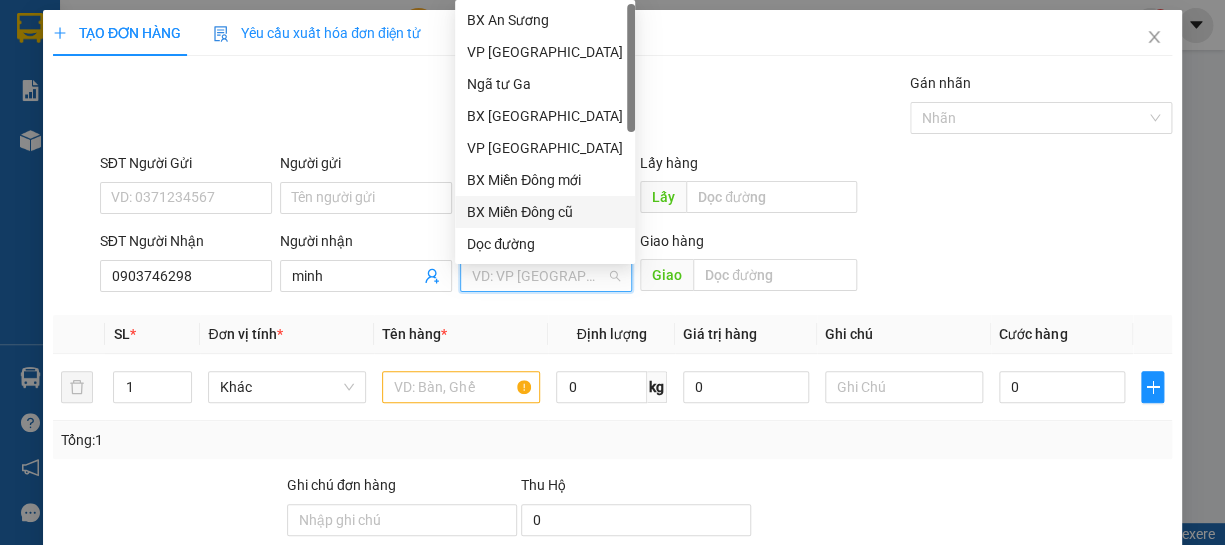 click on "BX Miền Đông cũ" at bounding box center (545, 212) 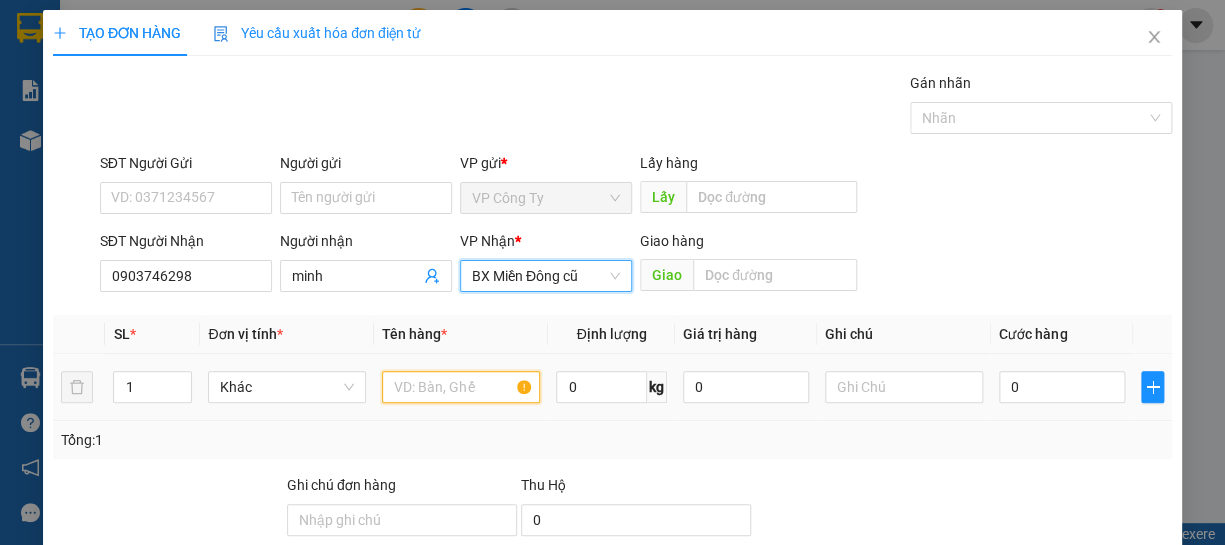 click at bounding box center (461, 387) 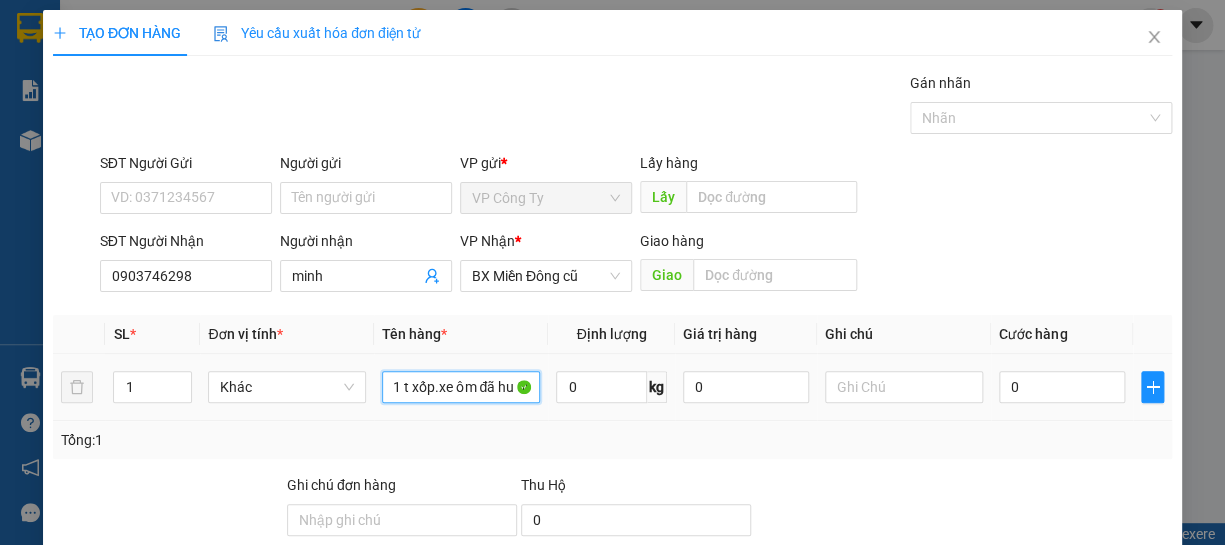 scroll, scrollTop: 0, scrollLeft: 9, axis: horizontal 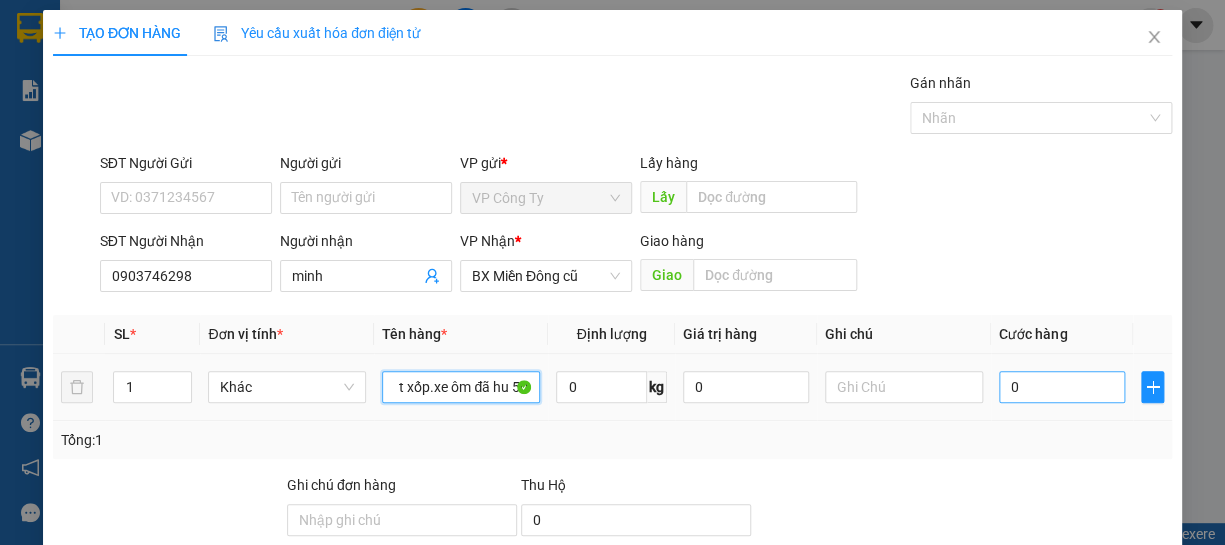 type on "1 t xốp.xe ôm đã hu 50" 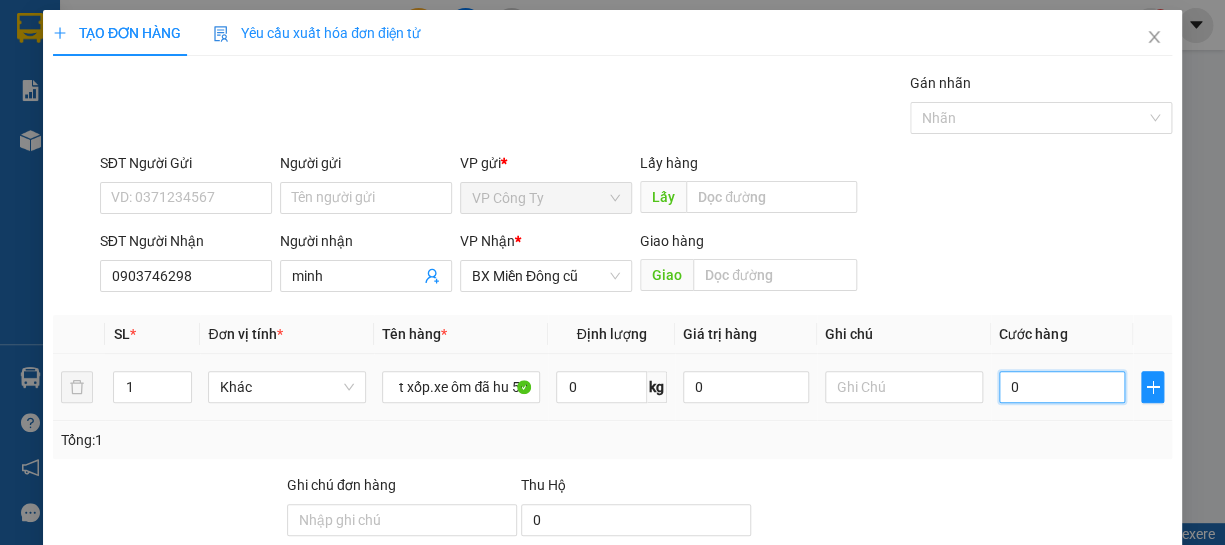 click on "0" at bounding box center [1062, 387] 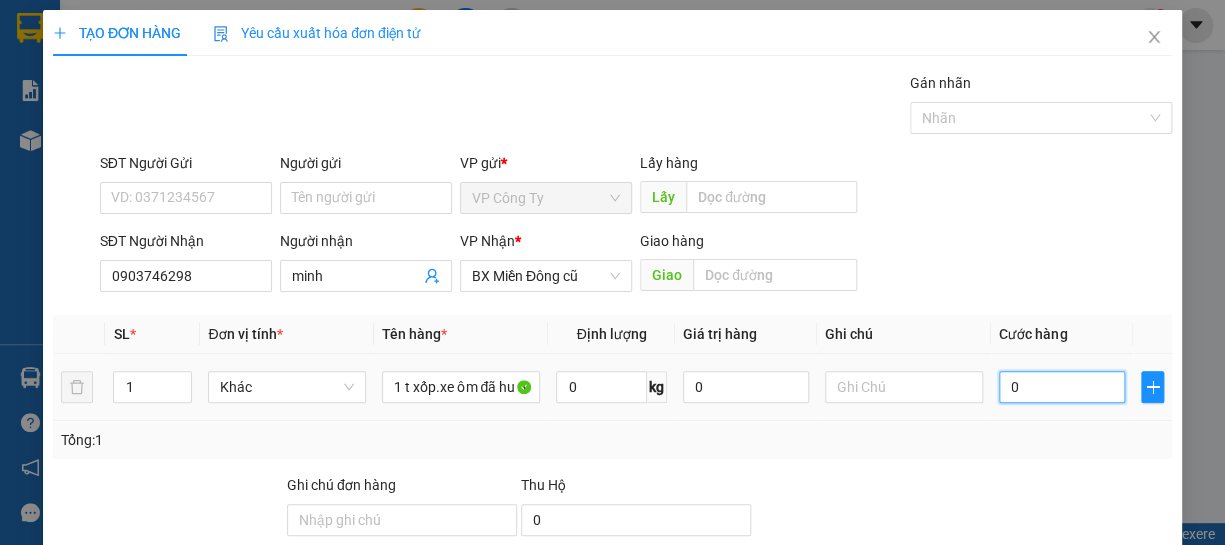click on "0" at bounding box center (1062, 387) 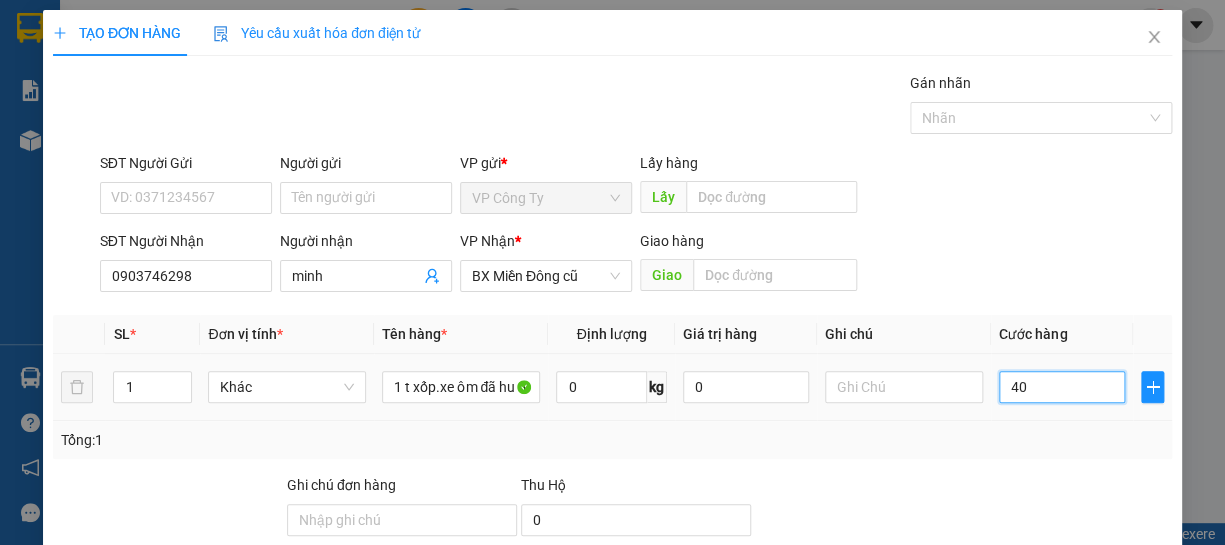 type on "400" 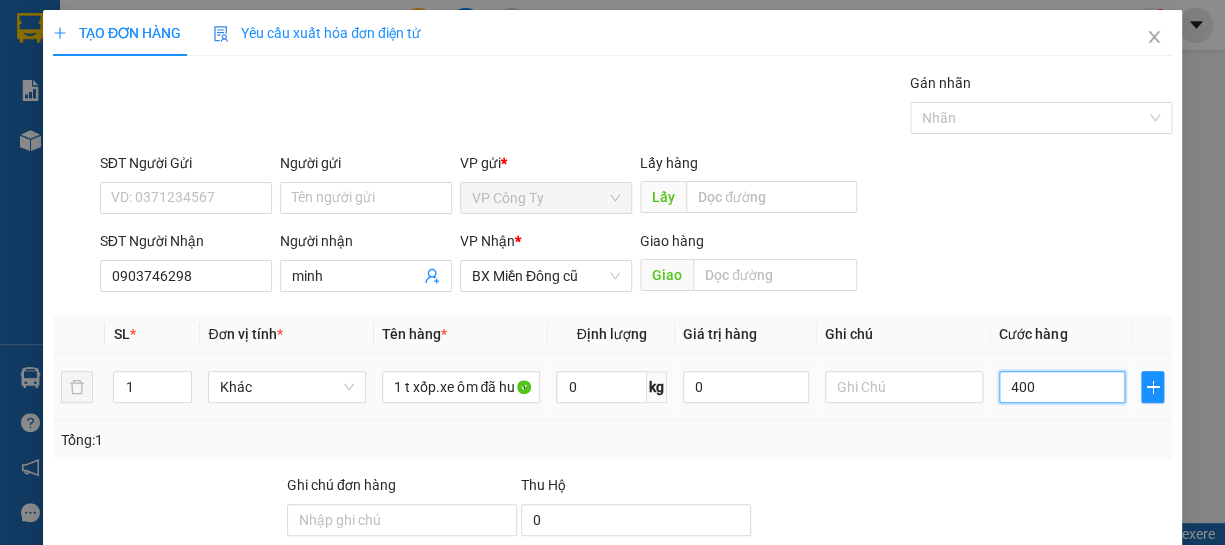 type on "4.000" 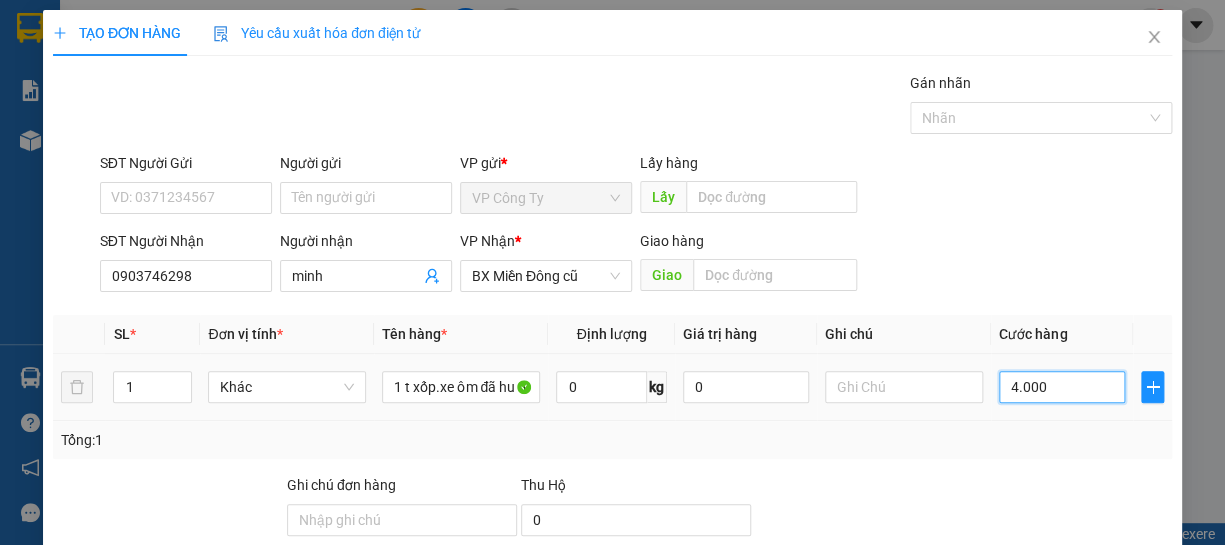 type on "4.000" 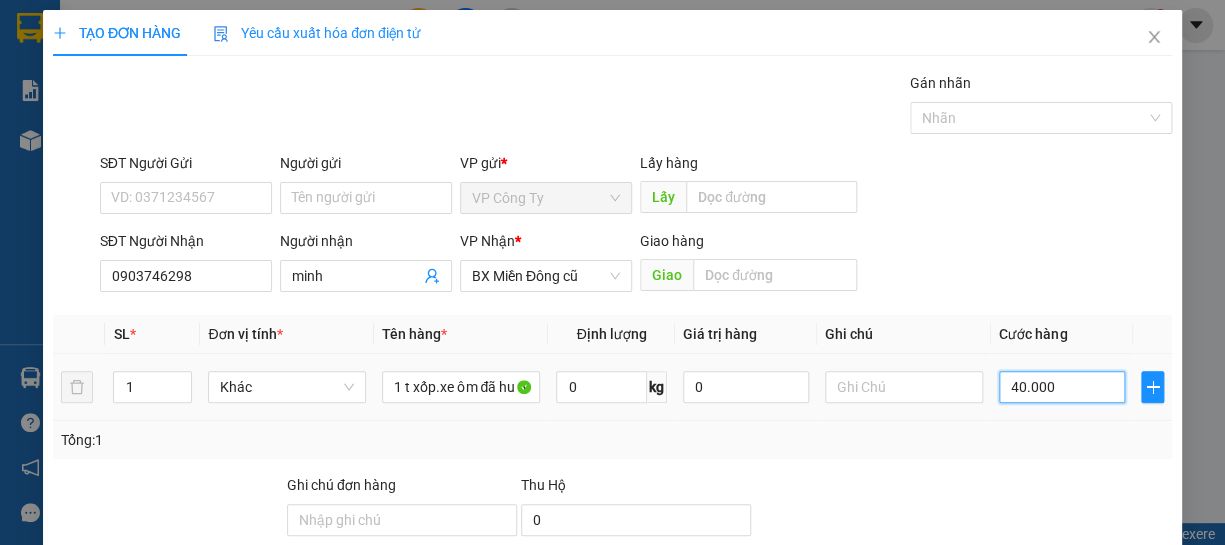 type on "40.000" 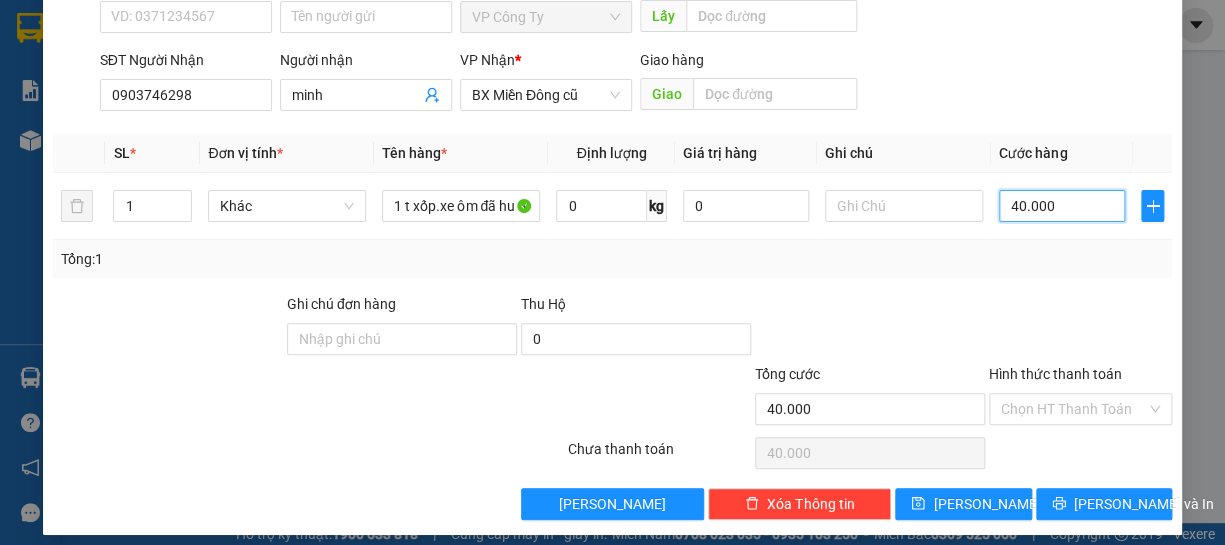 type on "40.000" 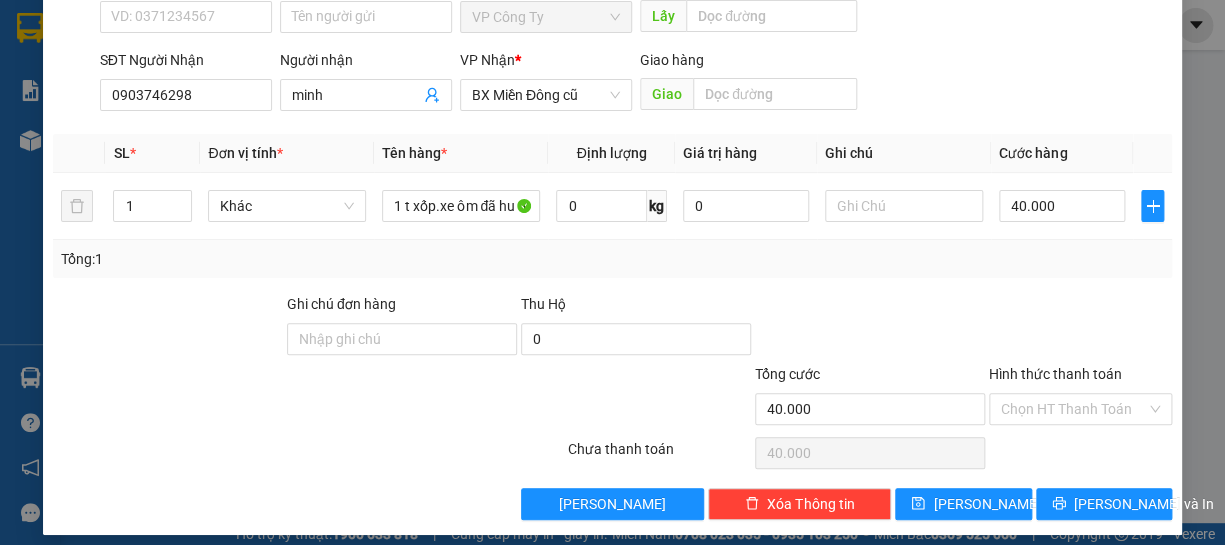 click on "Hình thức thanh toán" at bounding box center (1080, 378) 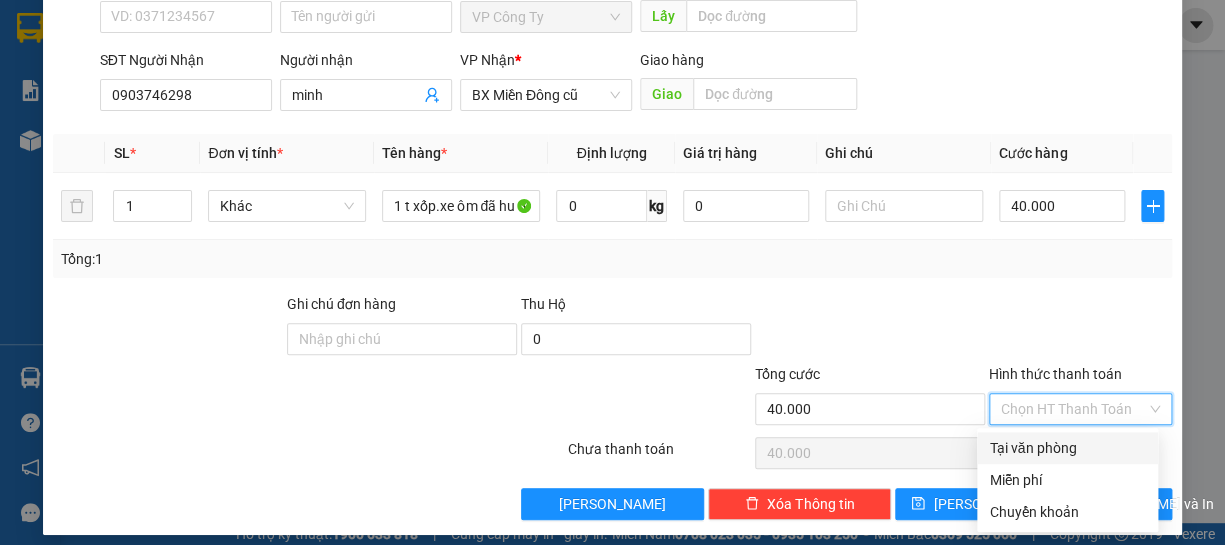 click on "Tại văn phòng" at bounding box center (1067, 448) 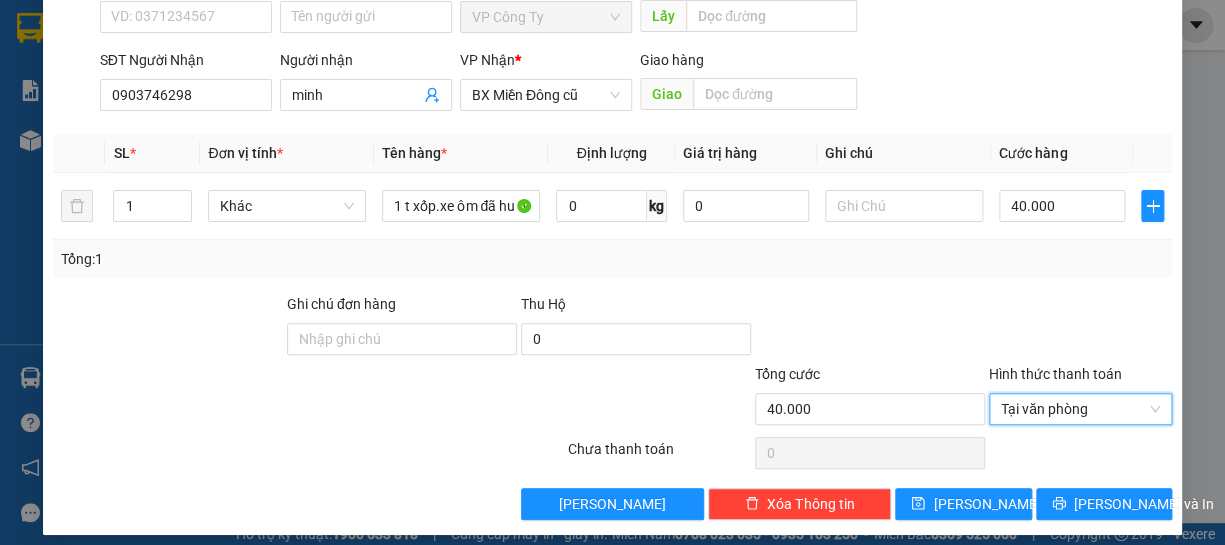 click on "TẠO ĐƠN HÀNG Yêu cầu xuất hóa đơn điện tử Transit Pickup Surcharge Ids Transit Deliver Surcharge Ids Transit Deliver Surcharge Transit Deliver Surcharge Gán nhãn   Nhãn SĐT Người Gửi VD: 0371234567 Người gửi Tên người gửi VP gửi  * VP Công Ty Lấy hàng Lấy SĐT Người Nhận 0903746298 Người nhận minh VP Nhận  * BX Miền Đông cũ Giao hàng Giao SL  * Đơn vị tính  * Tên hàng  * Định lượng Giá trị hàng Ghi chú Cước hàng                   1 Khác 1 t xốp.xe ôm đã hu 50 0 kg 0 40.000 Tổng:  1 Ghi chú đơn hàng Thu Hộ 0 Tổng cước 40.000 Hình thức thanh toán Tại văn phòng Tại văn phòng Số tiền thu trước 0 Tại văn phòng Chưa thanh toán 0 Lưu nháp Xóa Thông tin Lưu Lưu và In Tại văn phòng Miễn phí Tại văn phòng Miễn phí Chuyển khoản" at bounding box center [612, 272] 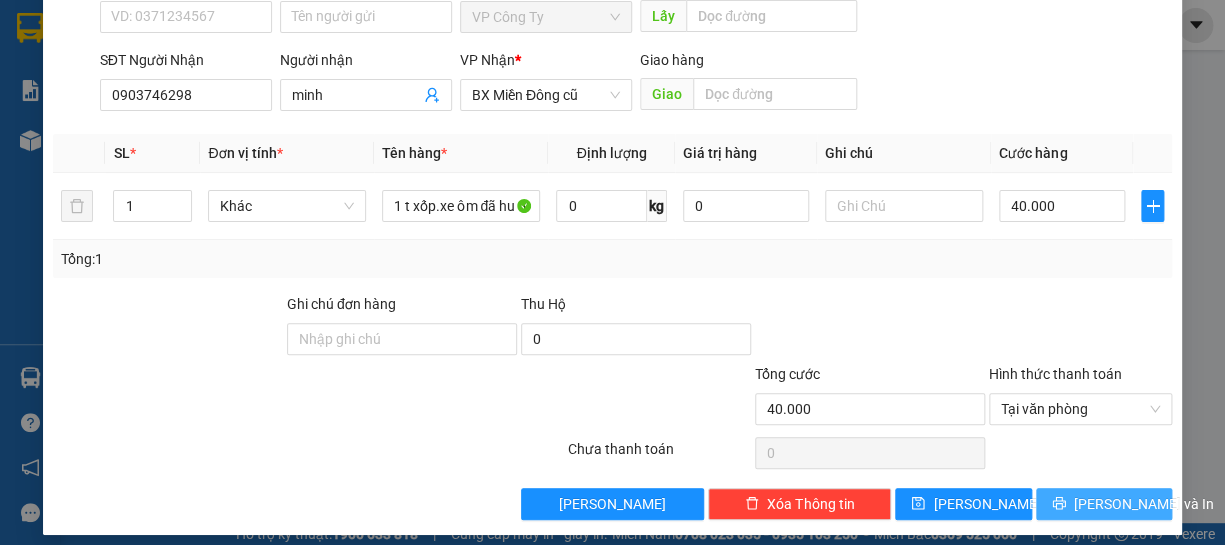 click on "[PERSON_NAME] và In" at bounding box center [1144, 504] 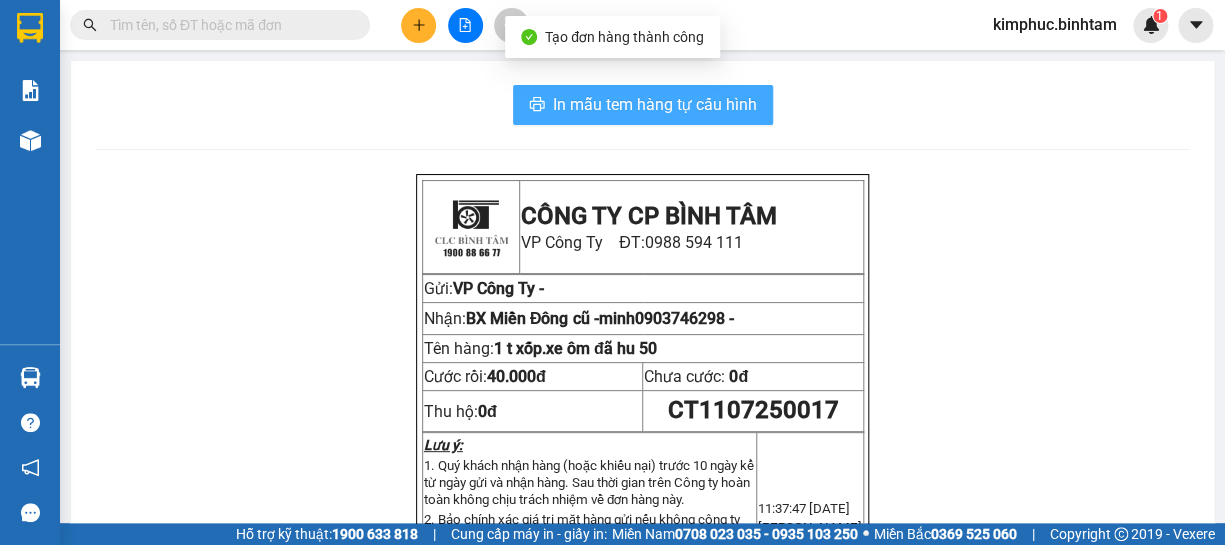click on "In mẫu tem hàng tự cấu hình" at bounding box center (655, 104) 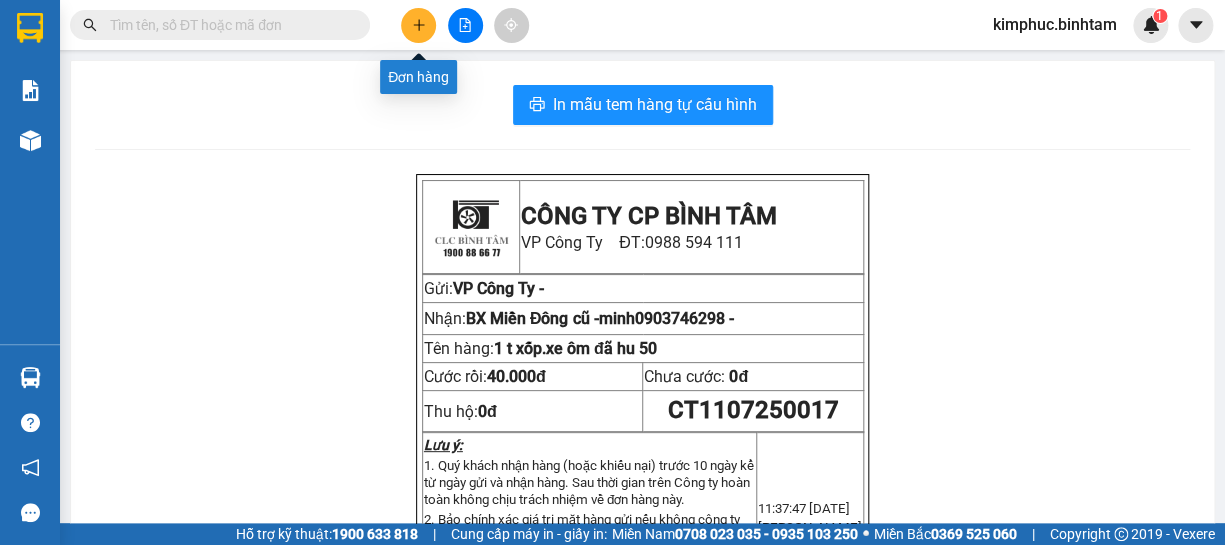 click 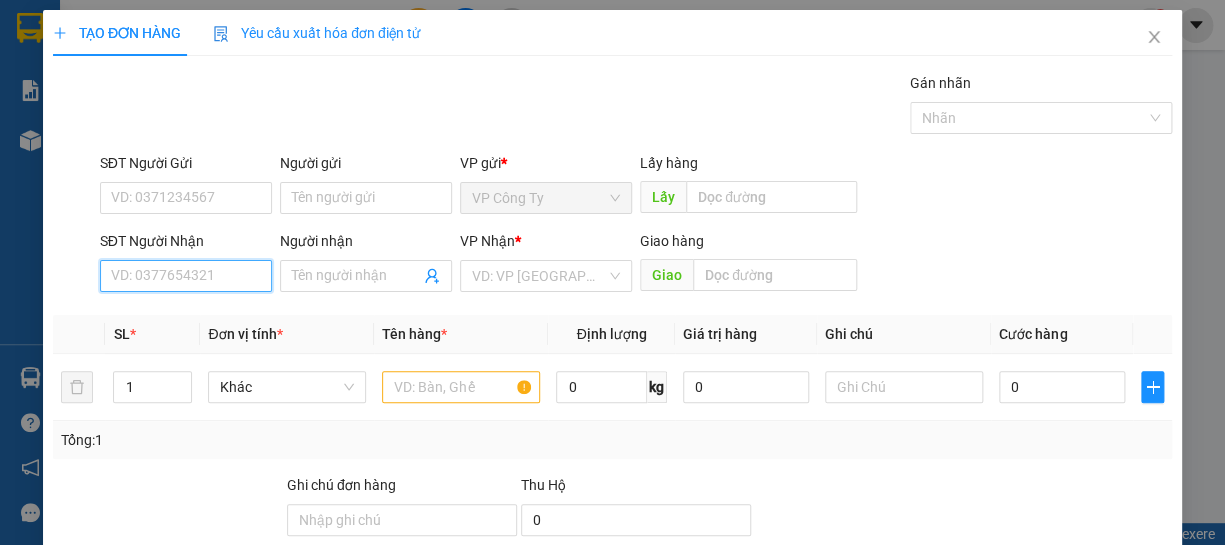 click on "SĐT Người Nhận" at bounding box center (186, 276) 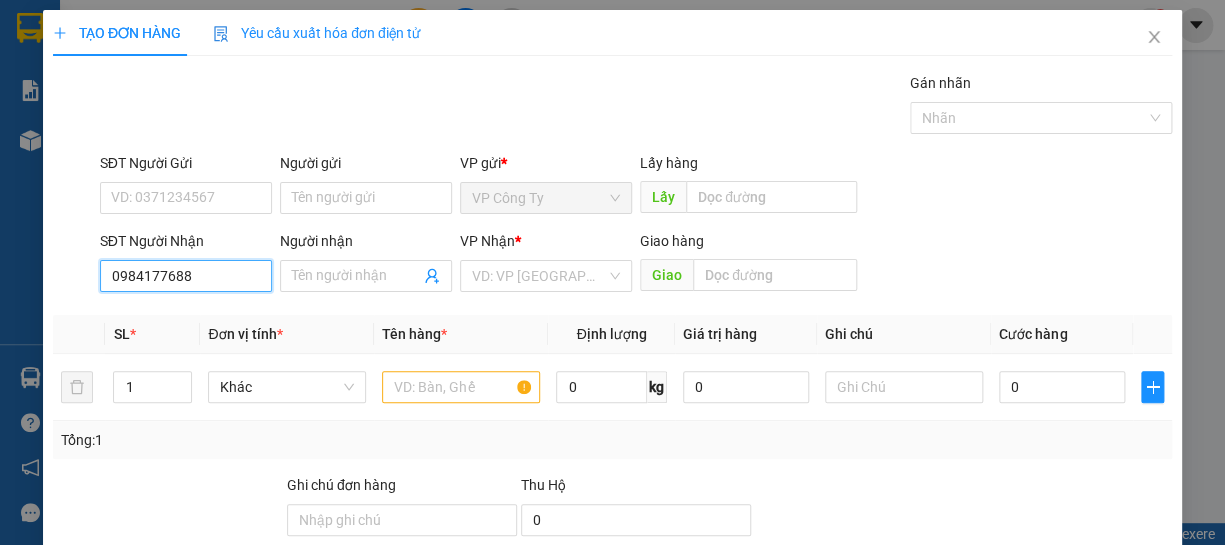 click on "0984177688" at bounding box center [186, 276] 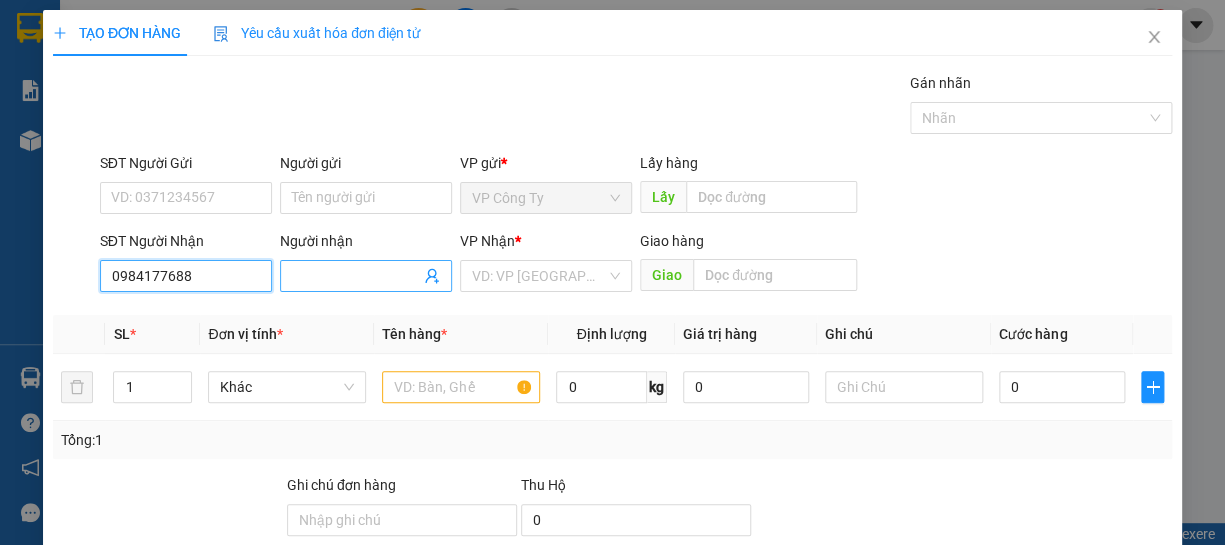 type on "0984177688" 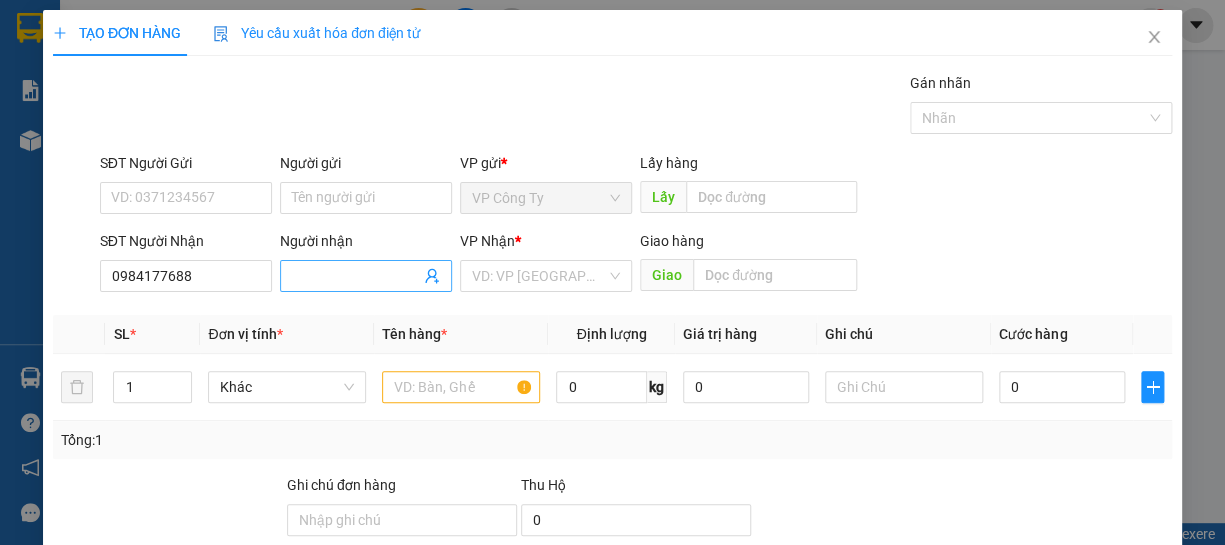 click on "Người nhận" at bounding box center [356, 276] 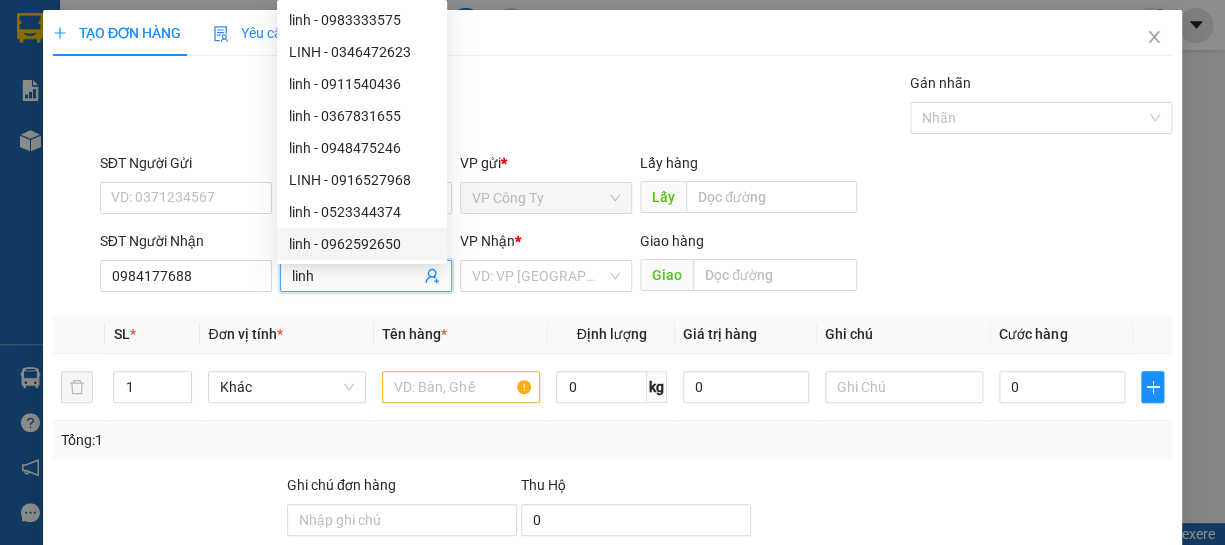 type on "linh" 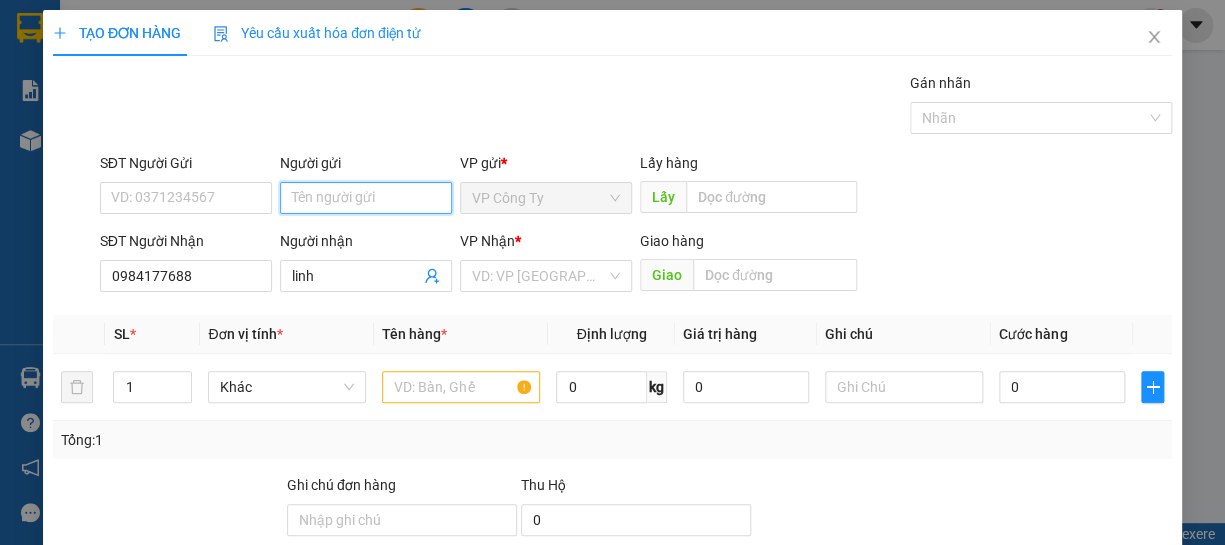click on "Người gửi" at bounding box center (366, 198) 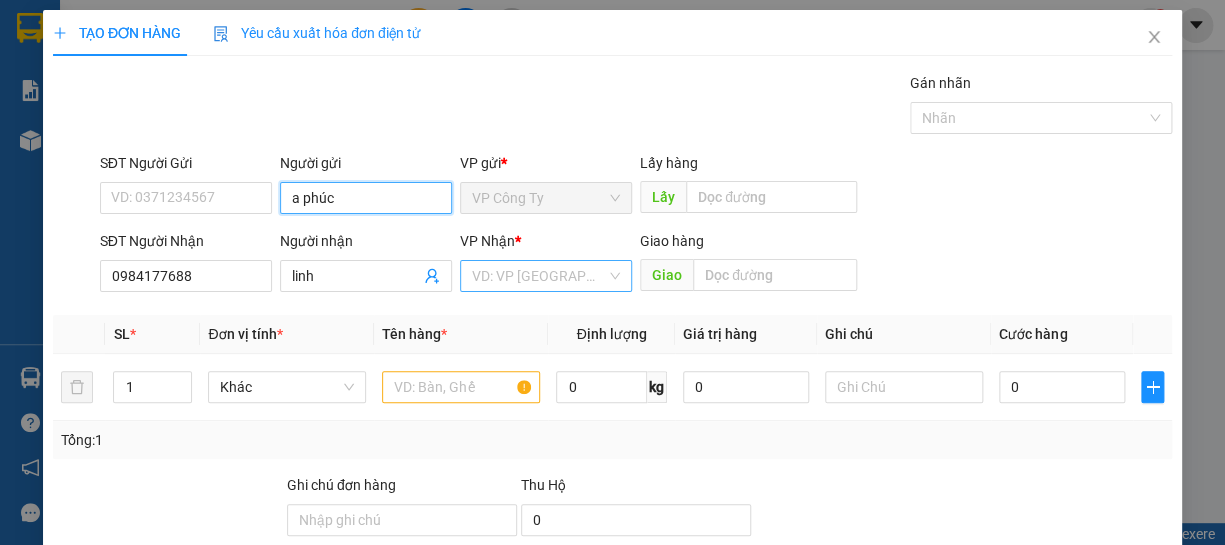 type on "a phúc" 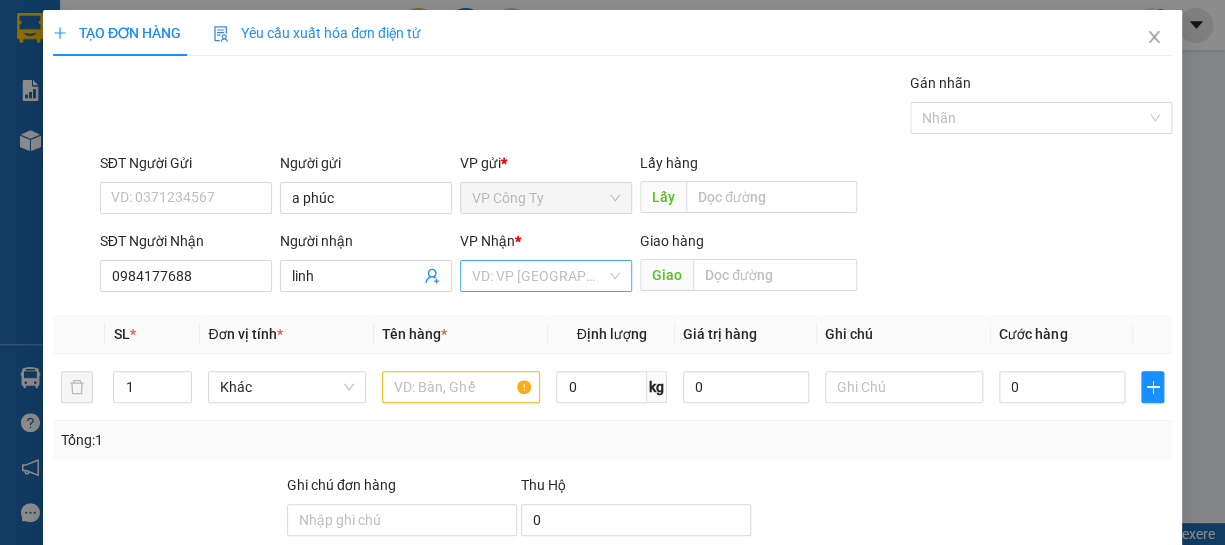 click at bounding box center (539, 276) 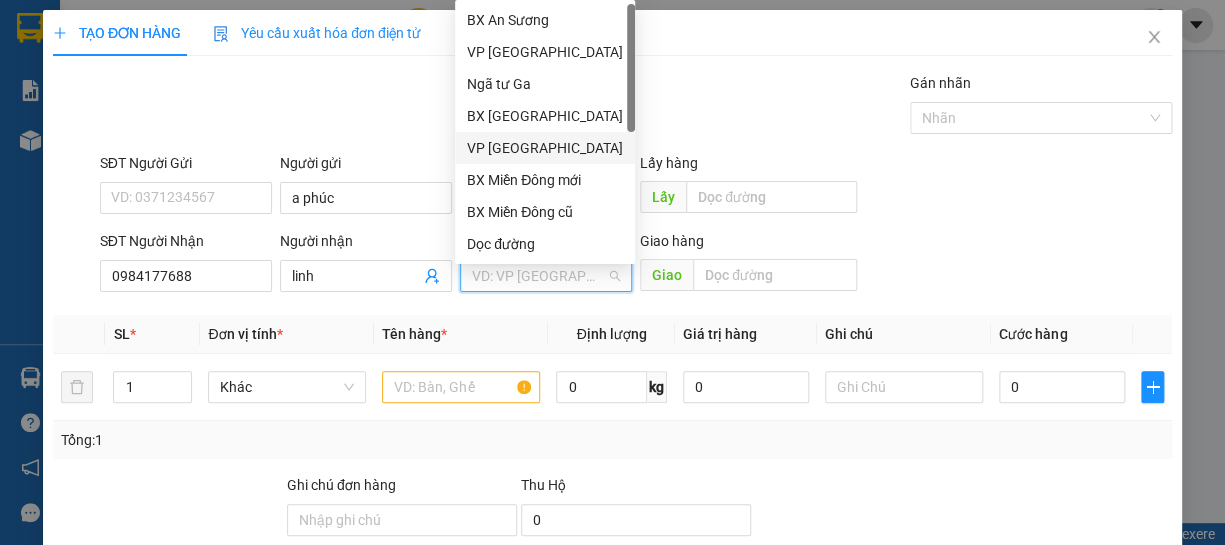 click on "VP [GEOGRAPHIC_DATA]" at bounding box center [545, 148] 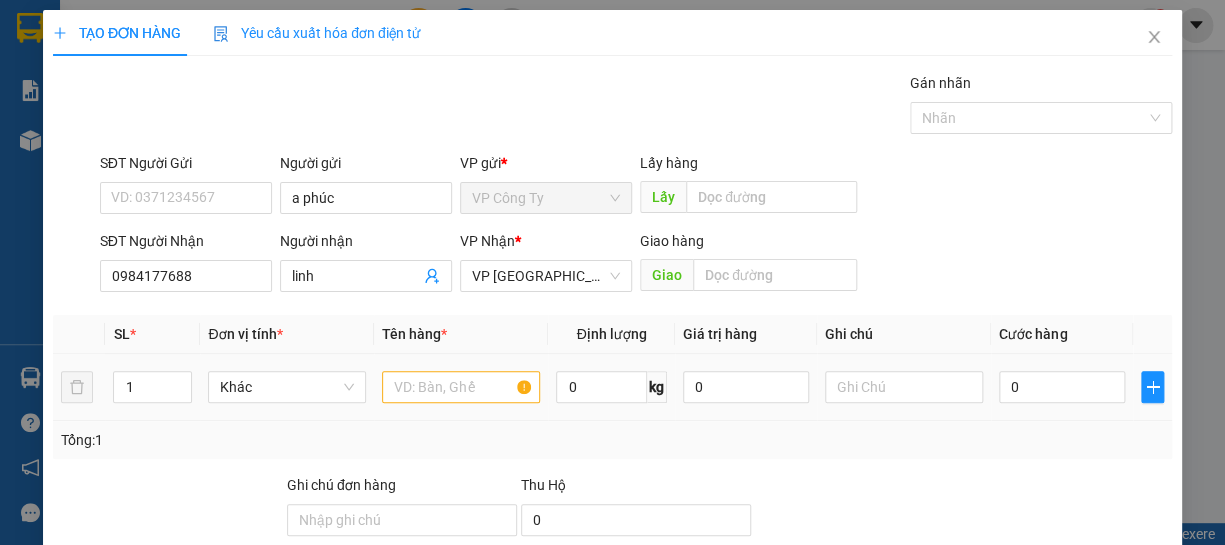 click at bounding box center (461, 387) 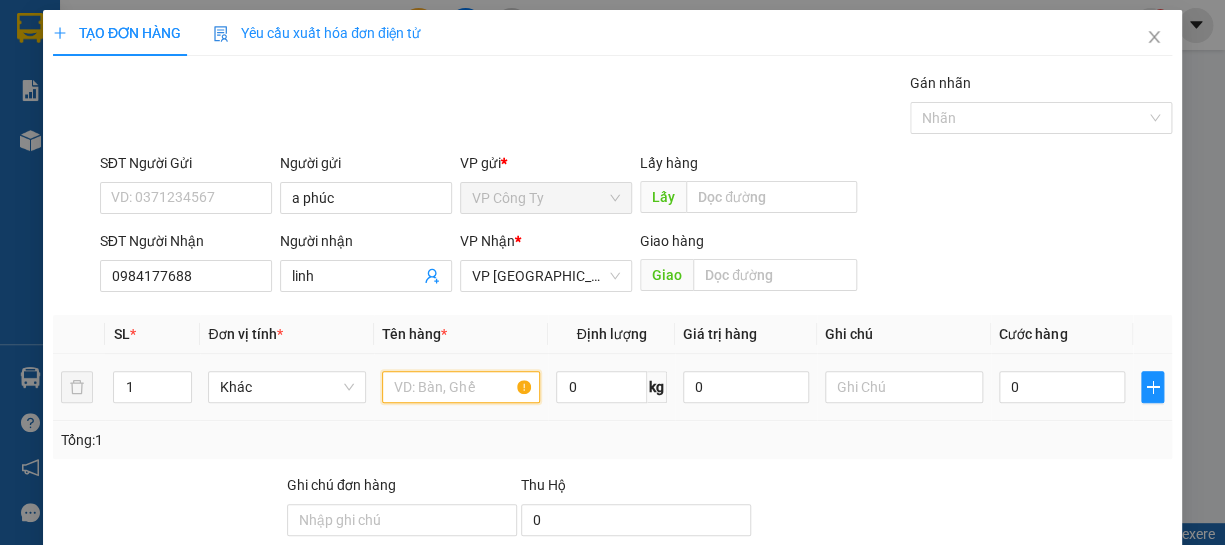 click at bounding box center [461, 387] 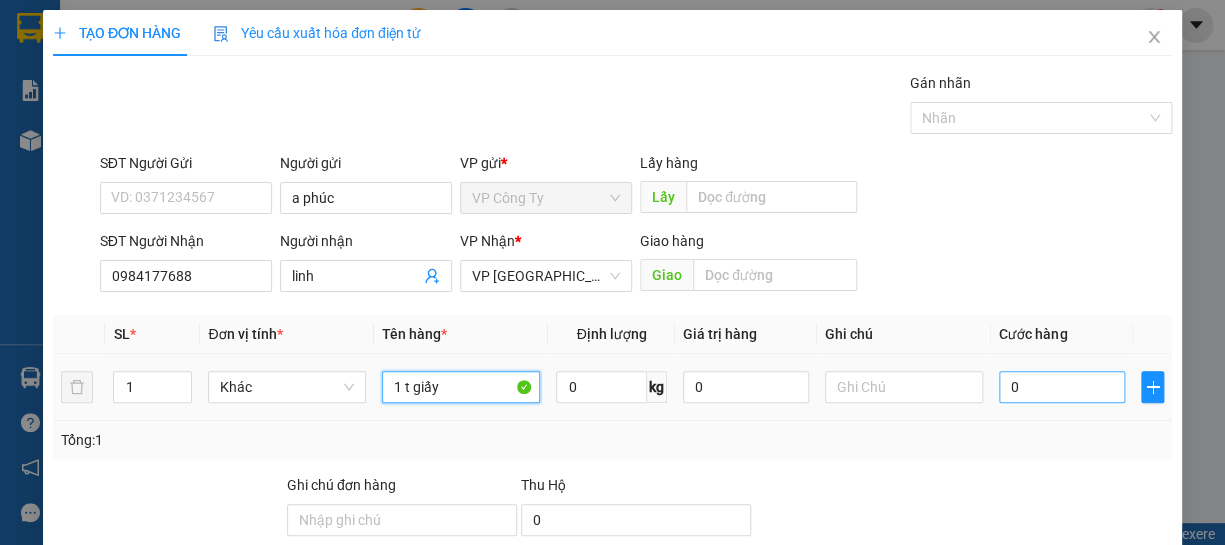 type on "1 t giấy" 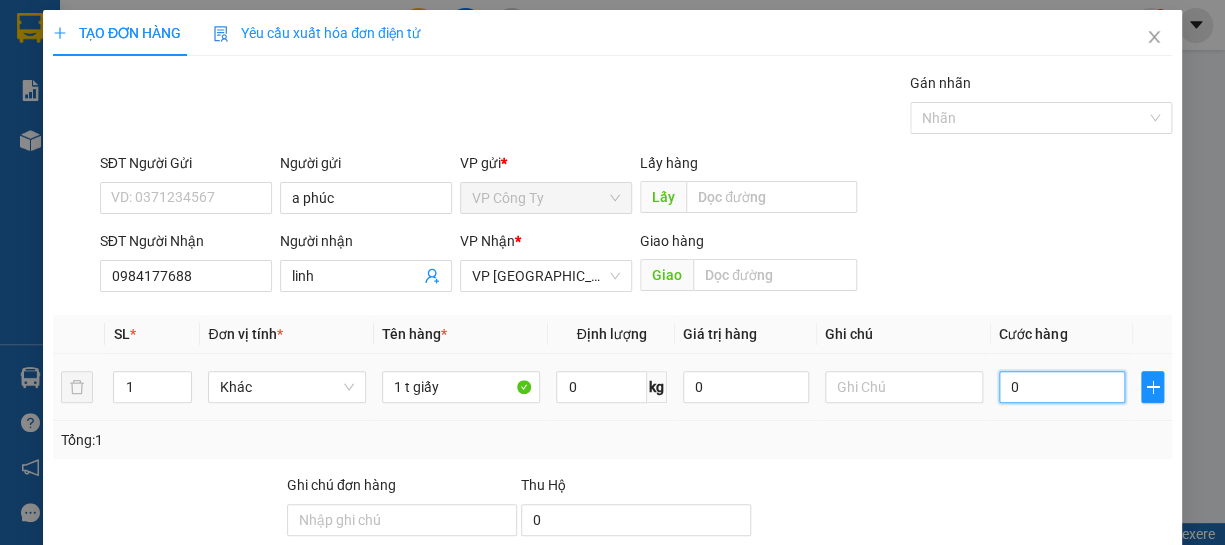 click on "0" at bounding box center (1062, 387) 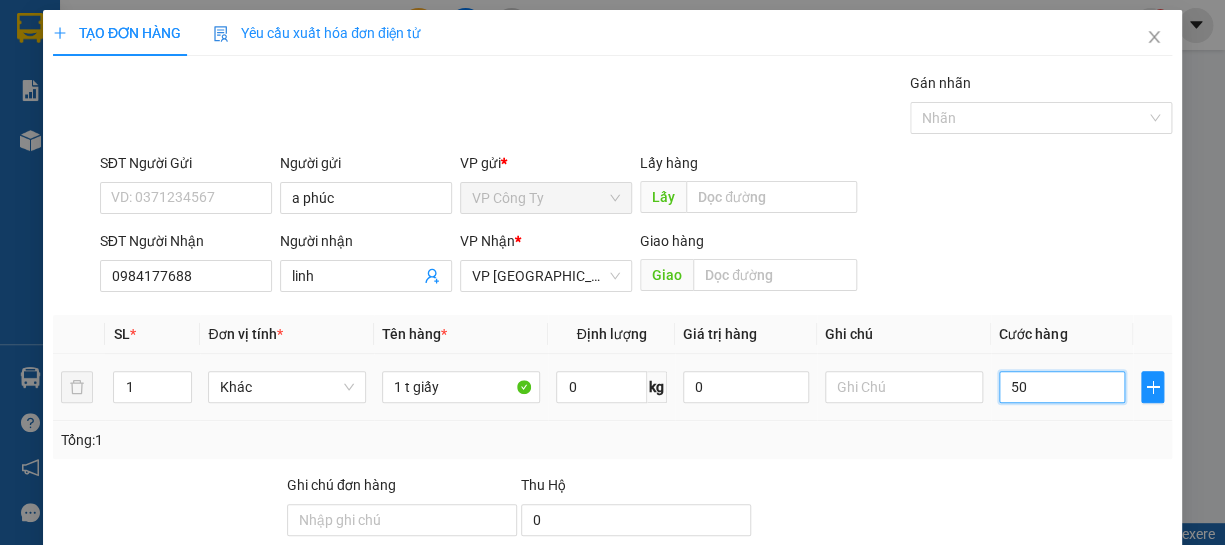 type on "500" 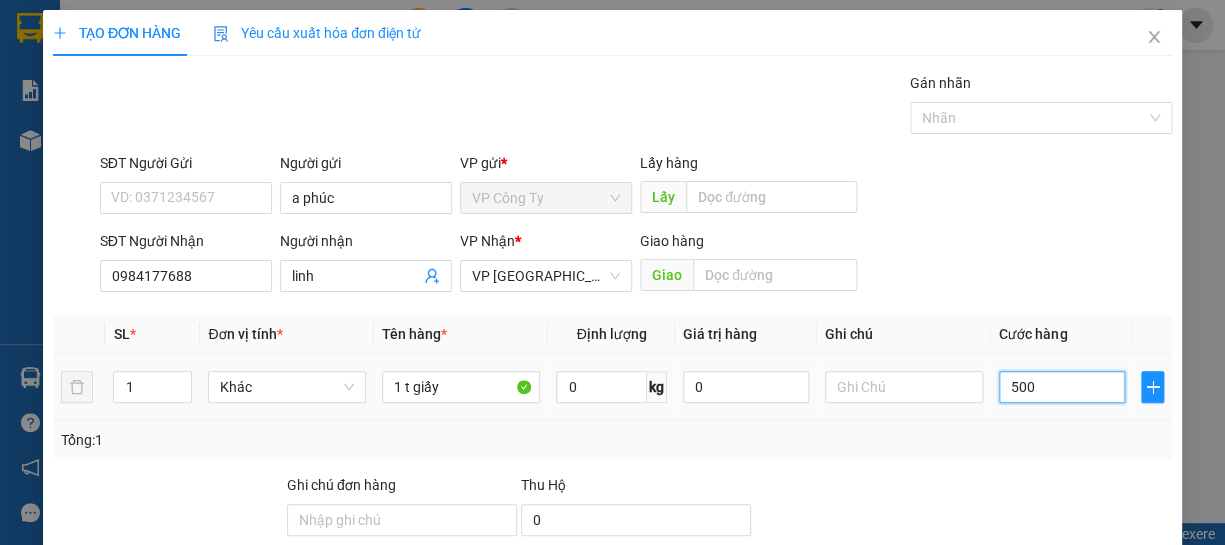 type on "5.000" 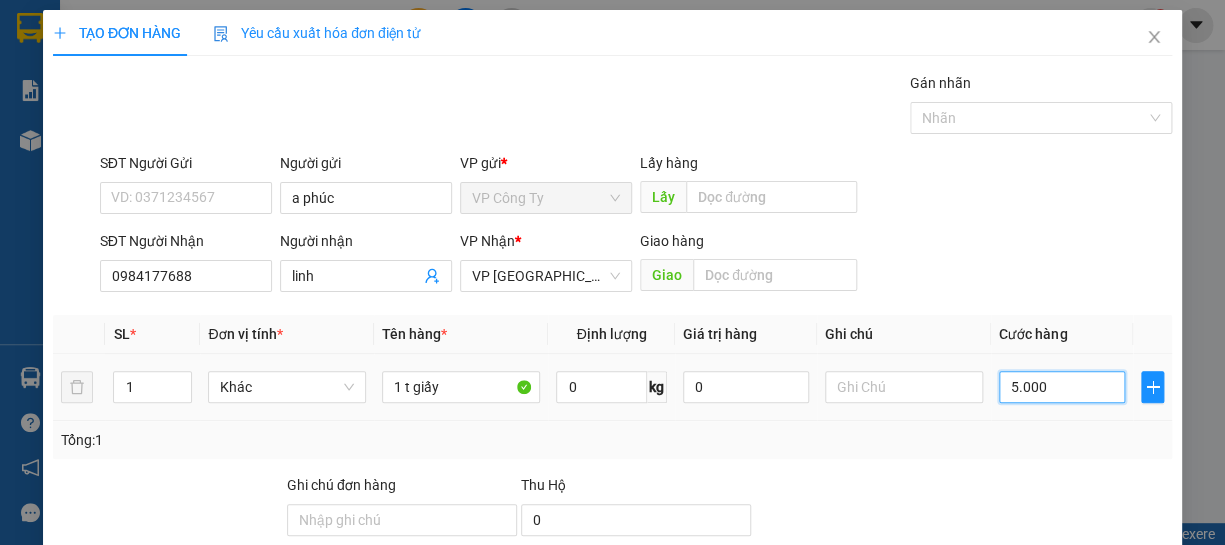 type on "5.000" 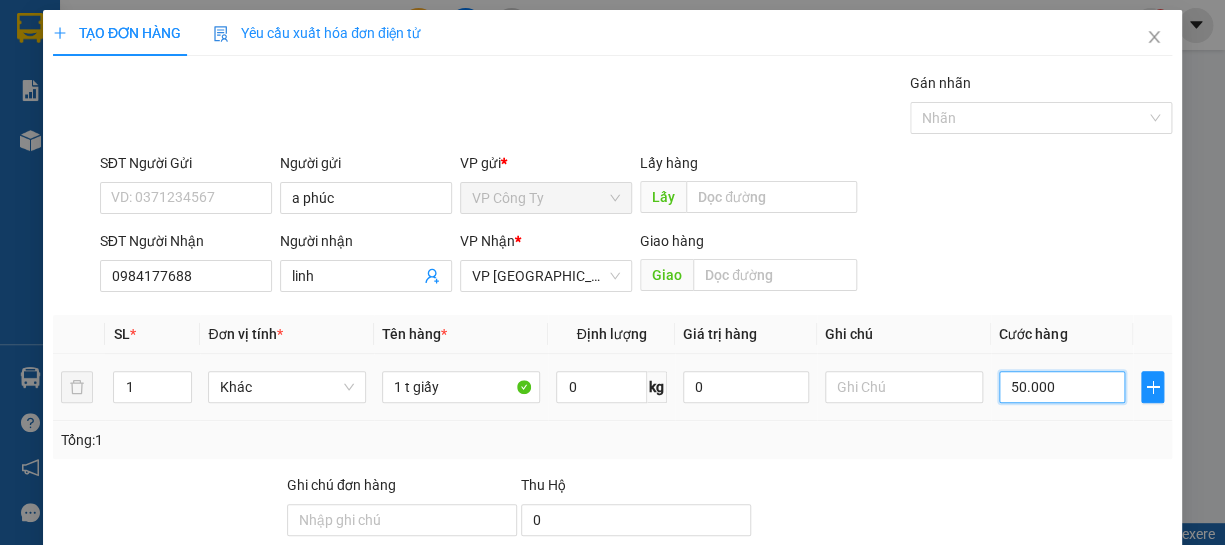 type on "50.000" 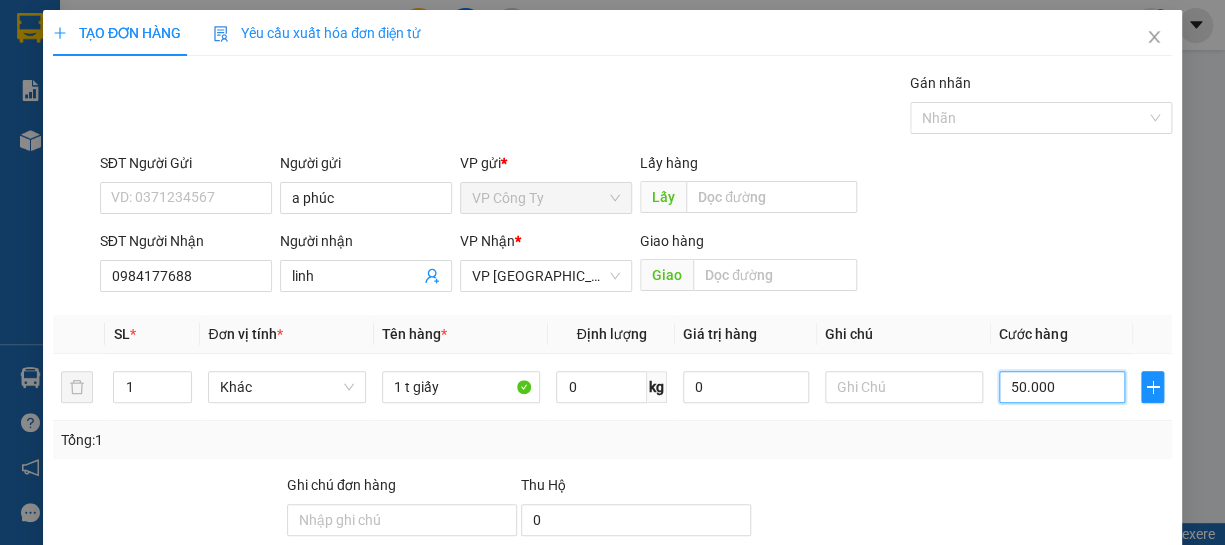 type on "50.000" 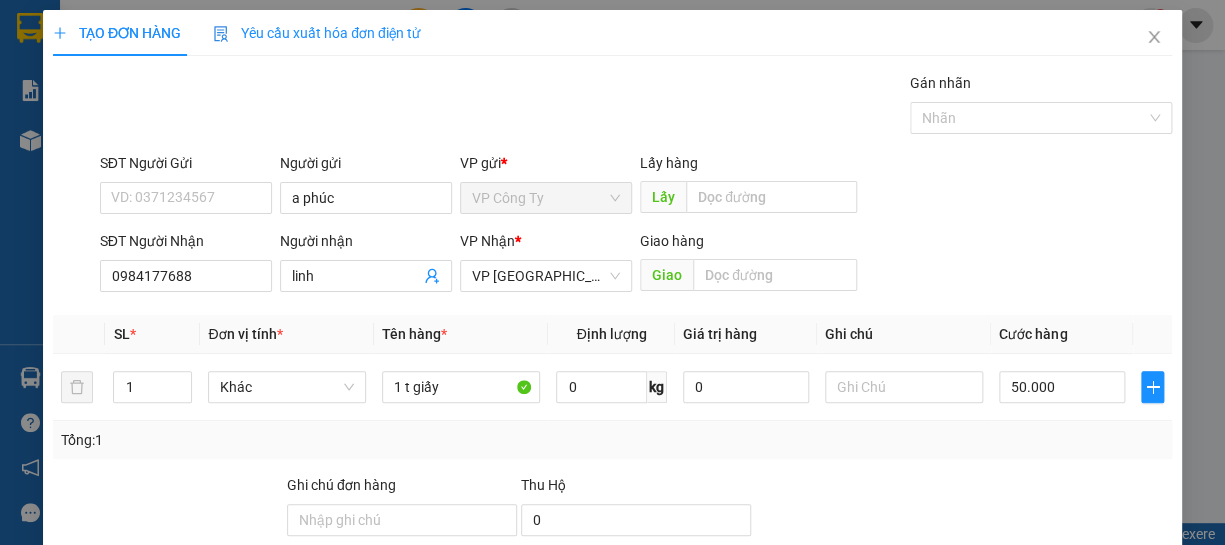click on "Hình thức thanh toán" at bounding box center [1055, 555] 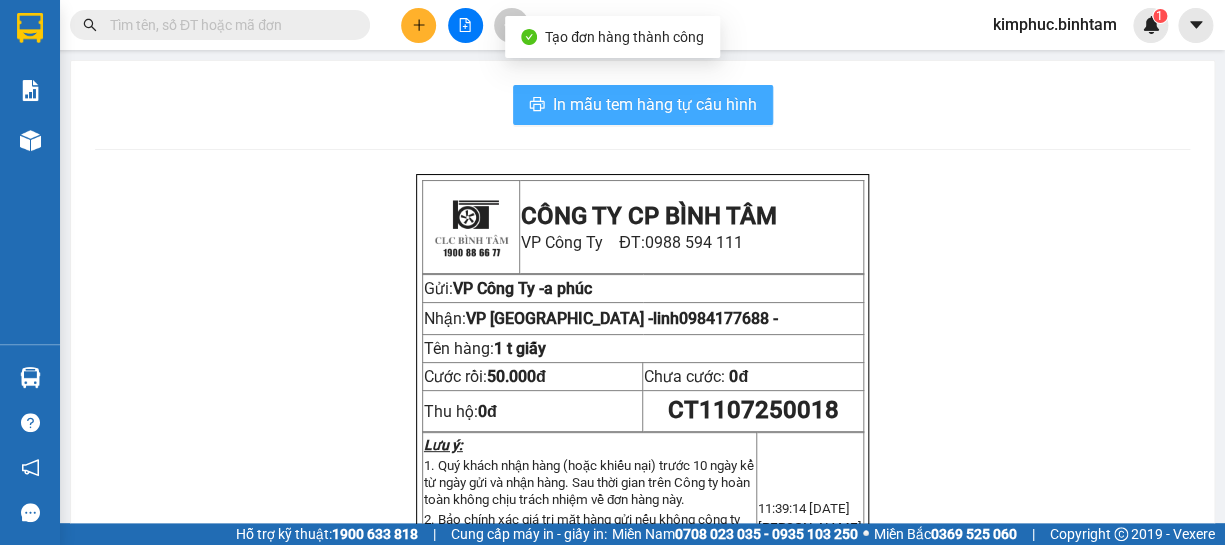 click on "In mẫu tem hàng tự cấu hình" at bounding box center (655, 104) 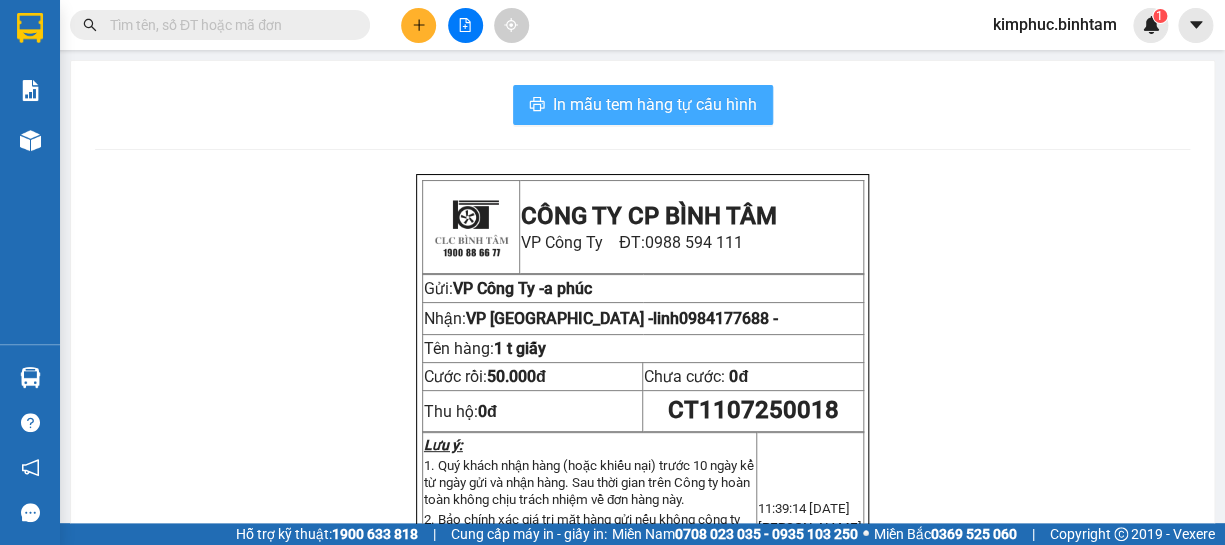 click on "In mẫu tem hàng tự cấu hình" at bounding box center (655, 104) 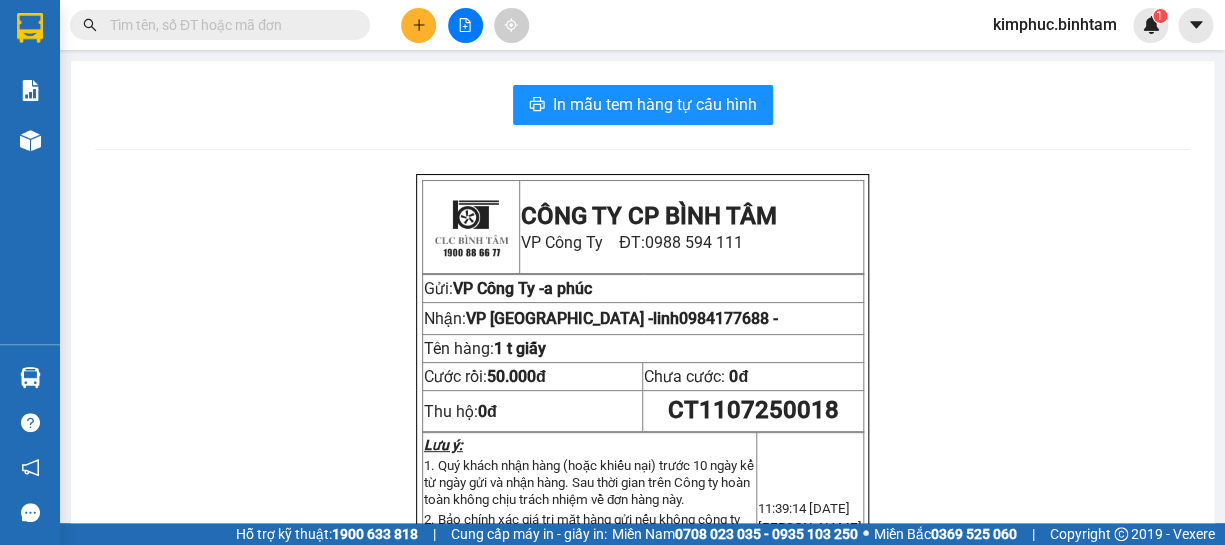 click at bounding box center (418, 25) 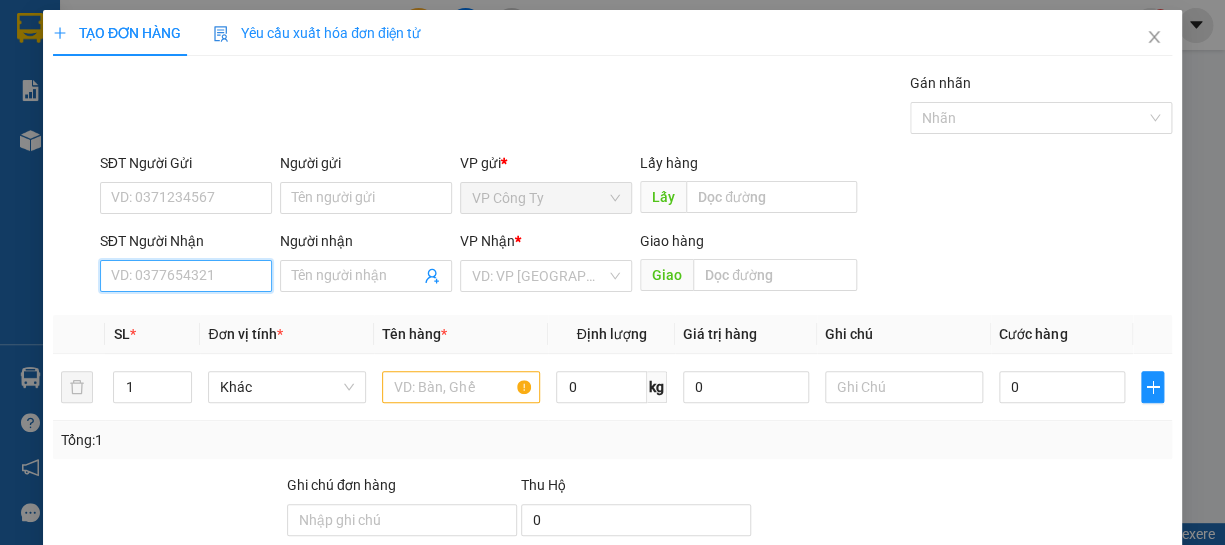 click on "SĐT Người Nhận" at bounding box center (186, 276) 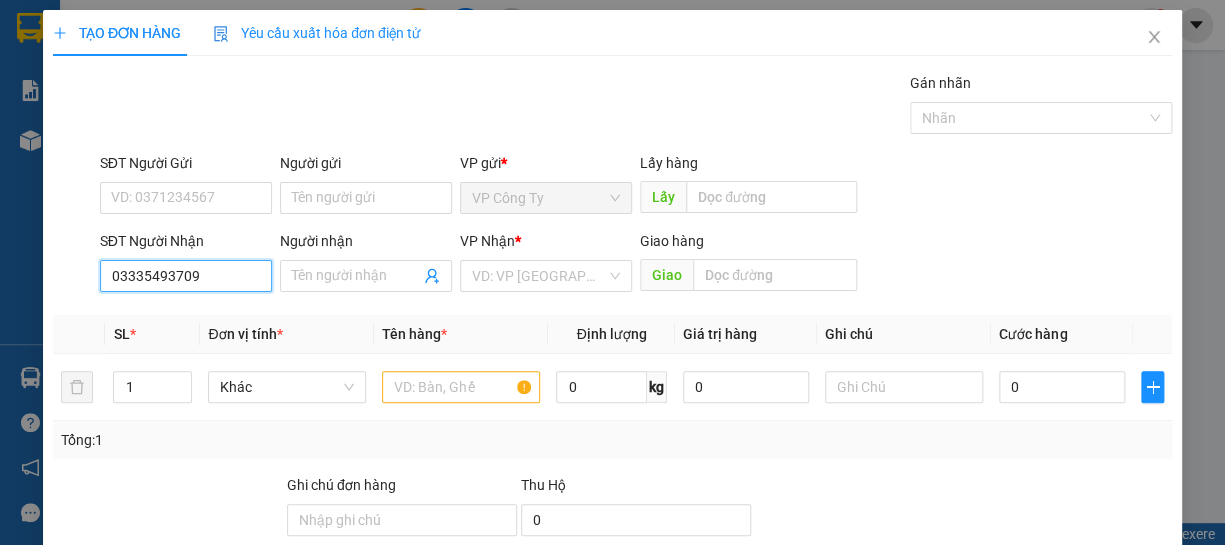 click on "03335493709" at bounding box center [186, 276] 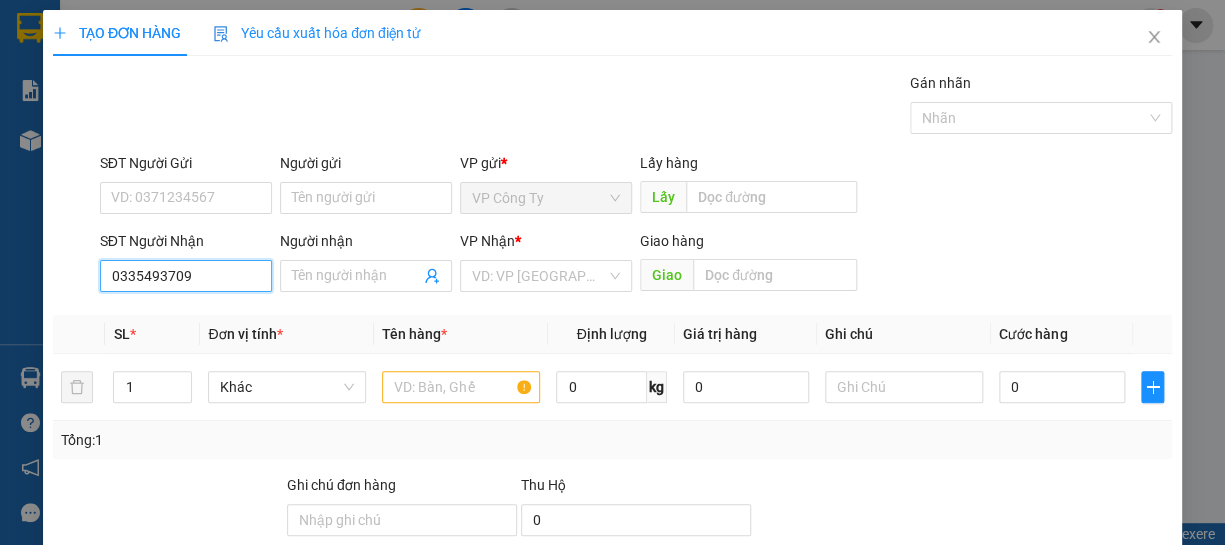 click on "0335493709" at bounding box center (186, 276) 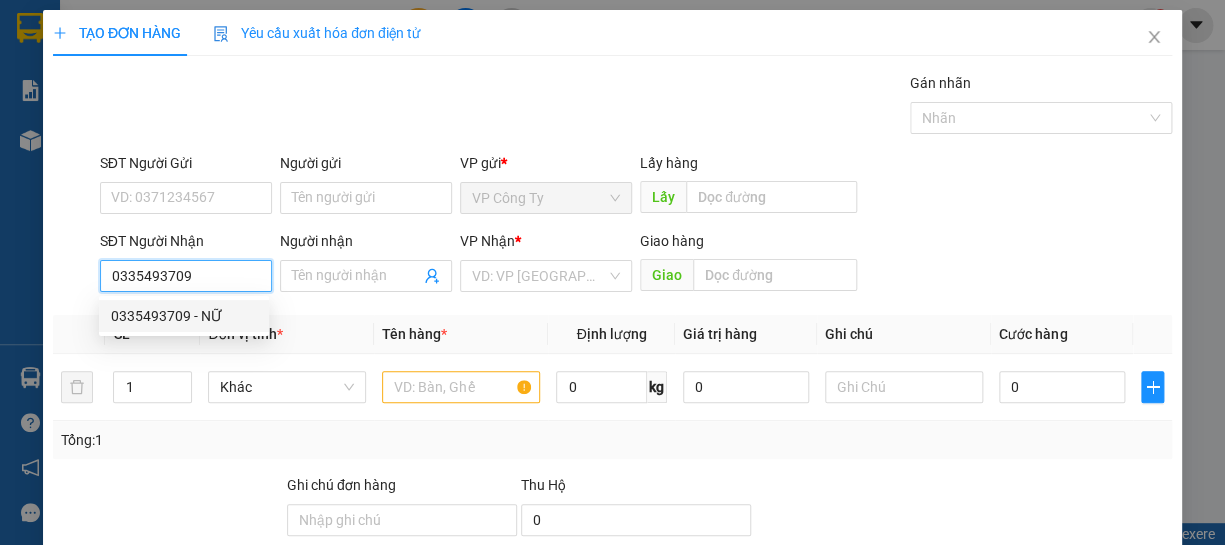 click on "0335493709 -   NỮ" at bounding box center [184, 316] 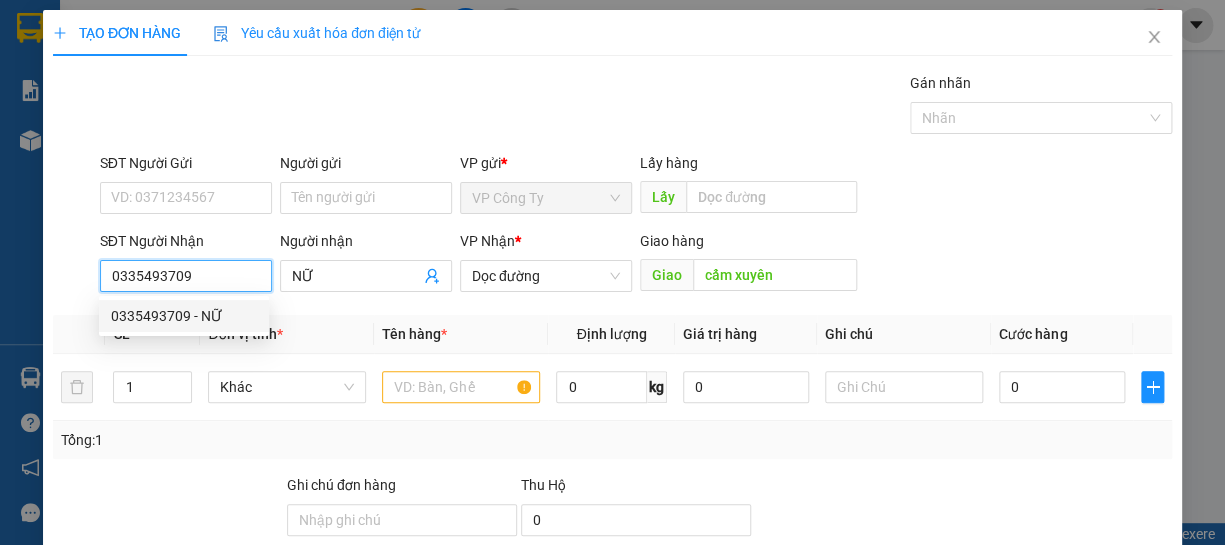type on "150.000" 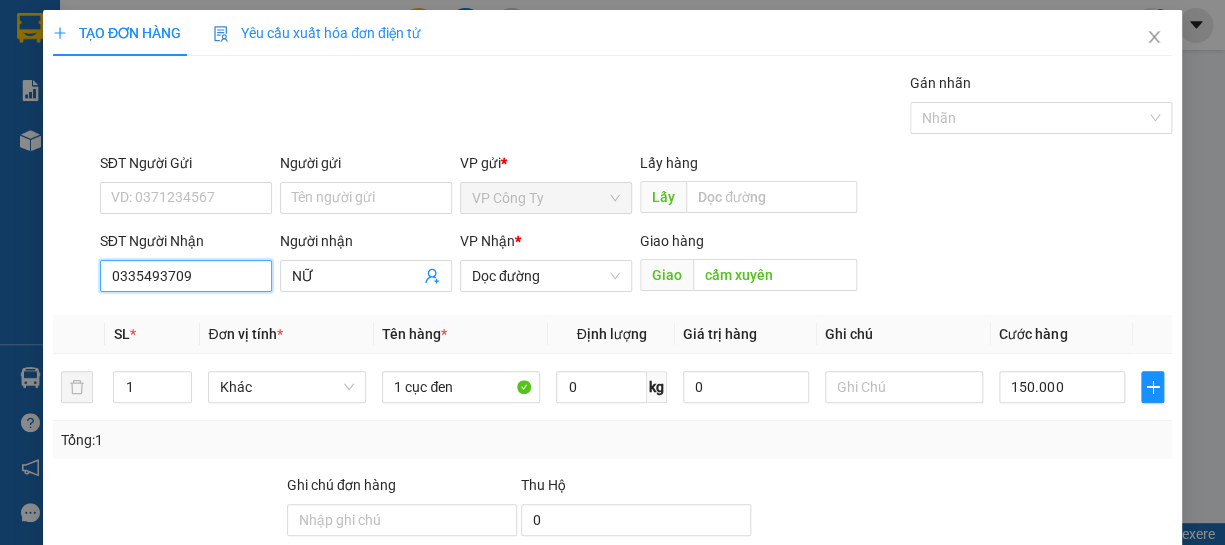 type on "0335493709" 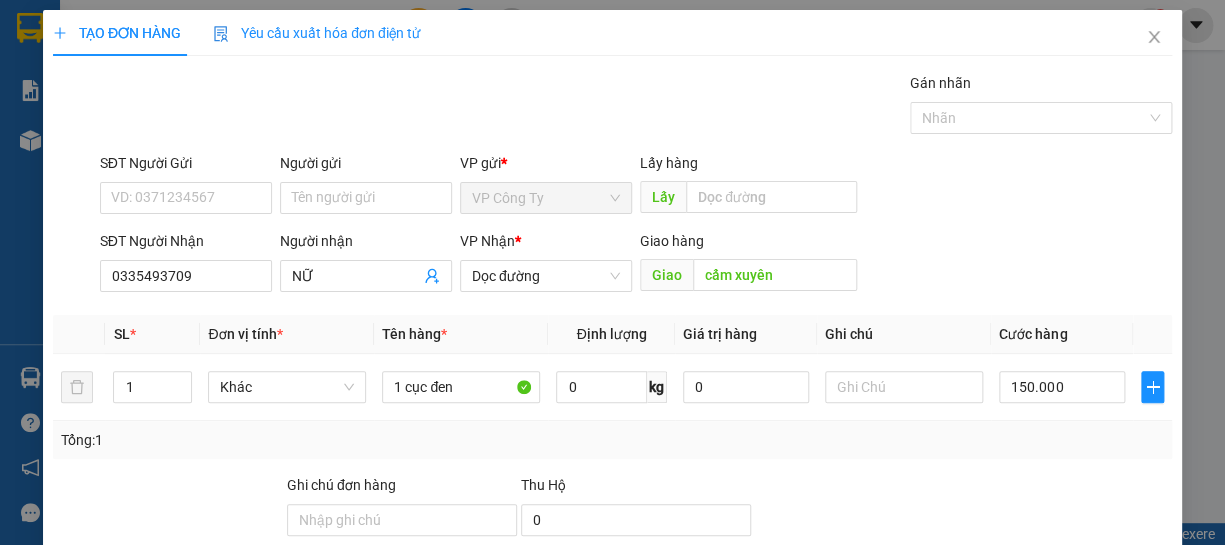 click on "[PERSON_NAME]" at bounding box center [986, 685] 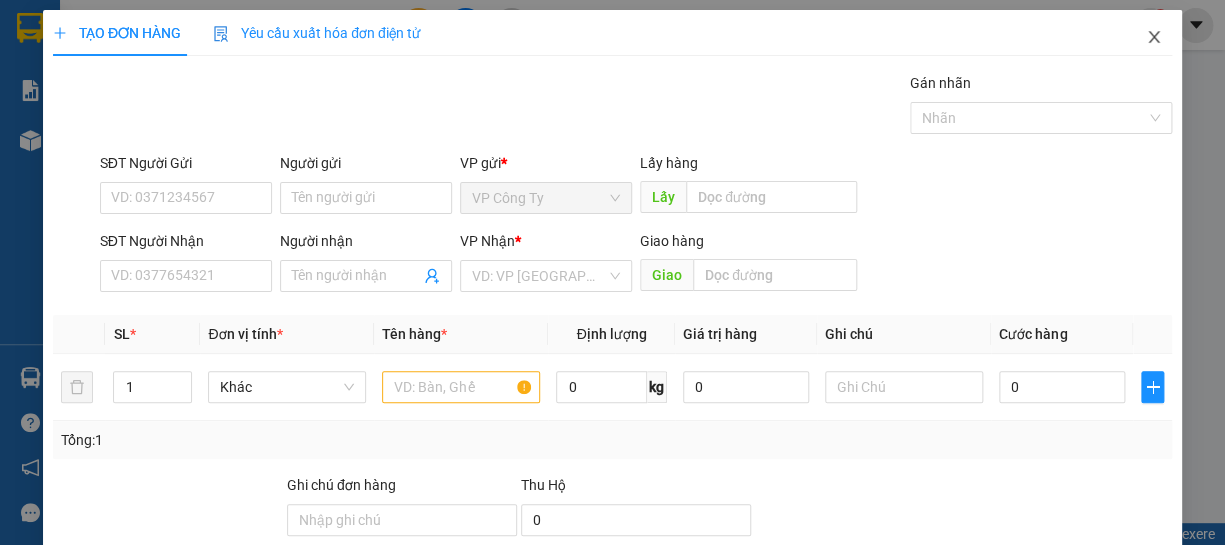 click at bounding box center [1154, 38] 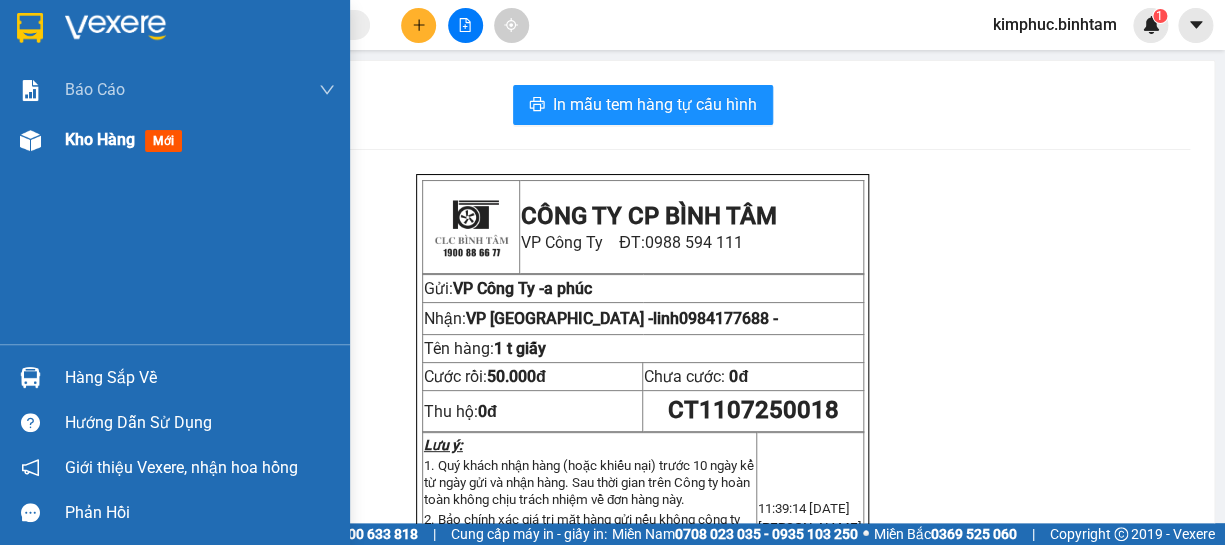 click on "Kho hàng" at bounding box center (100, 139) 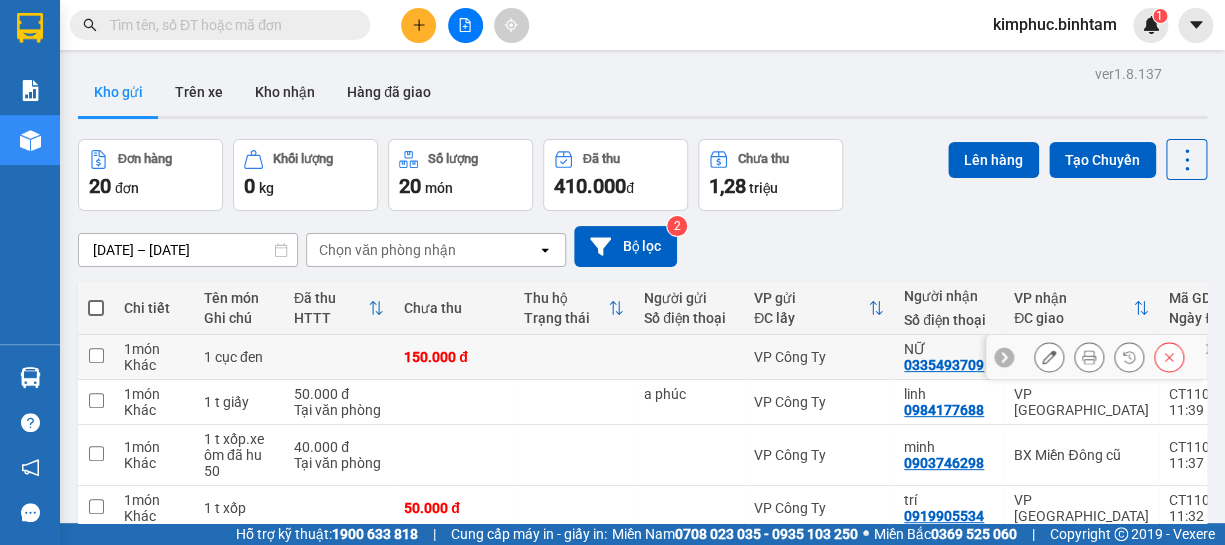 click at bounding box center (96, 355) 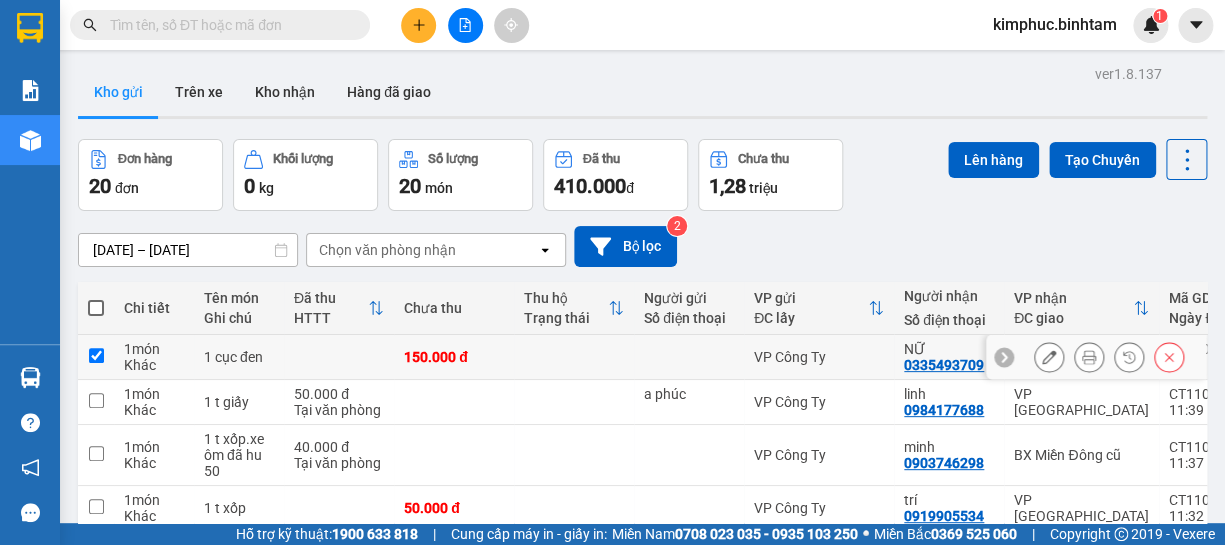 checkbox on "true" 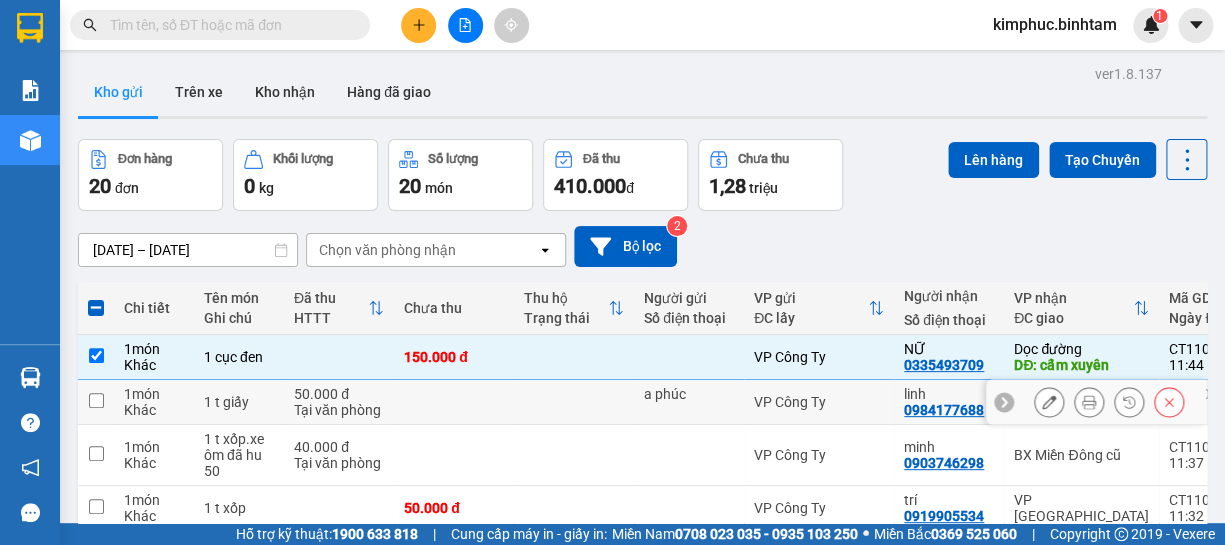 click at bounding box center (96, 400) 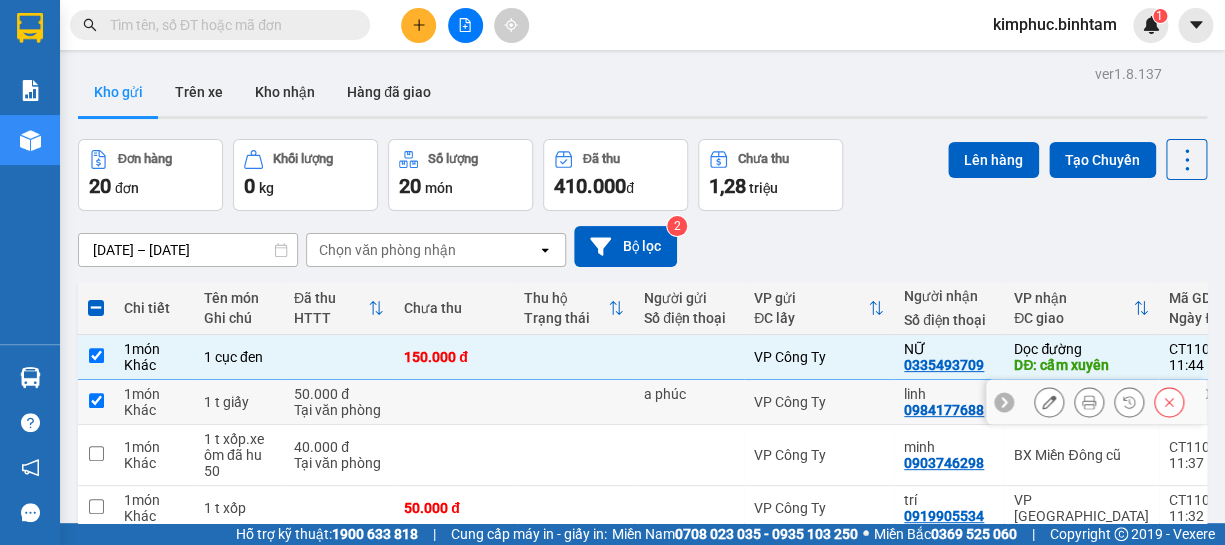 checkbox on "true" 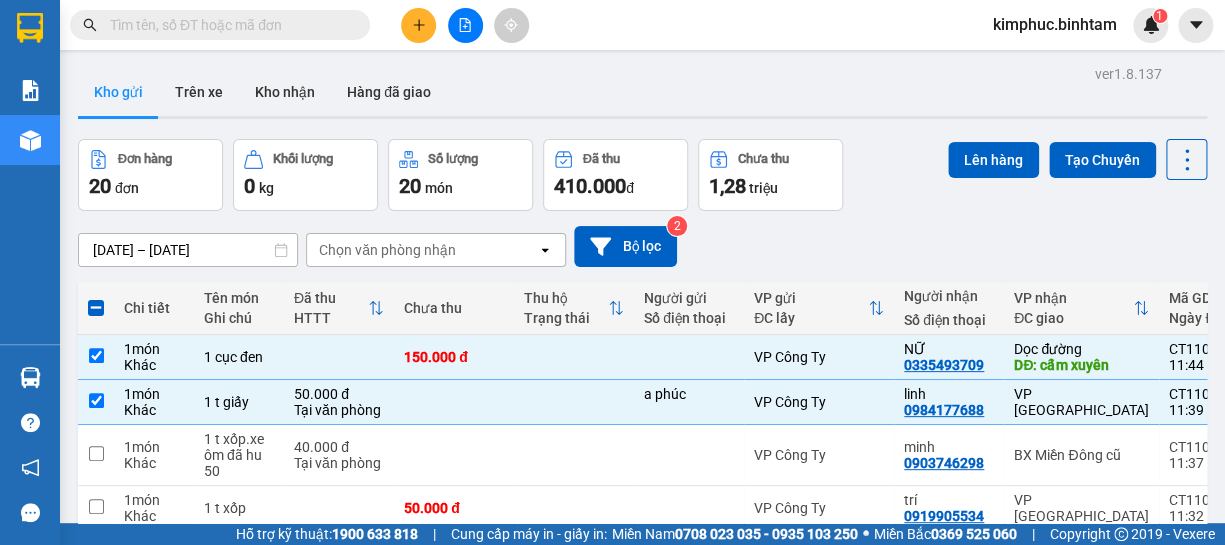 click at bounding box center [96, 604] 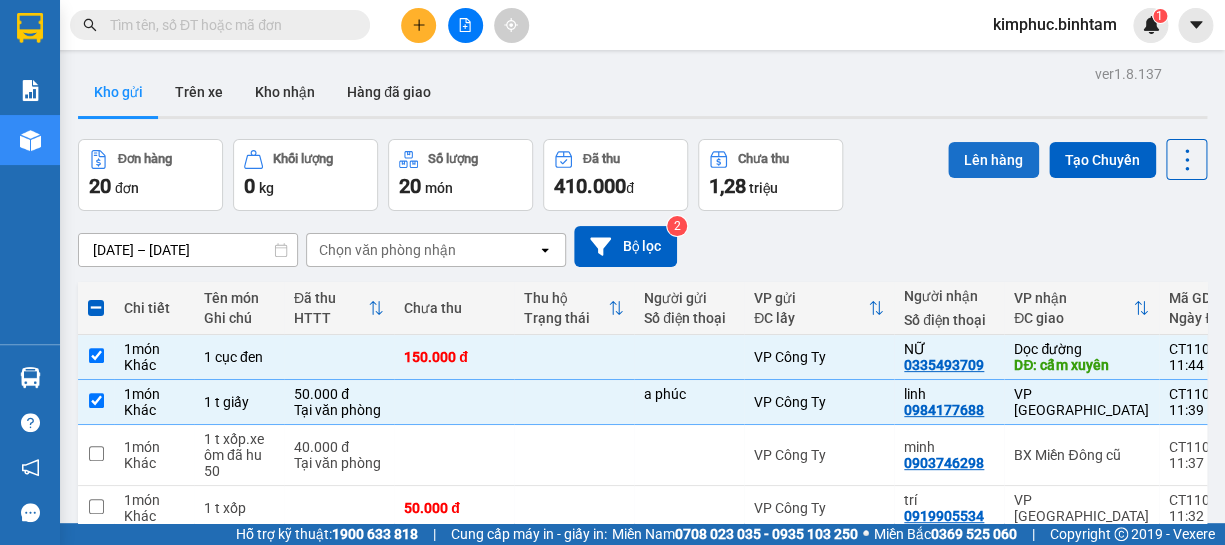 click on "Lên hàng" at bounding box center [993, 160] 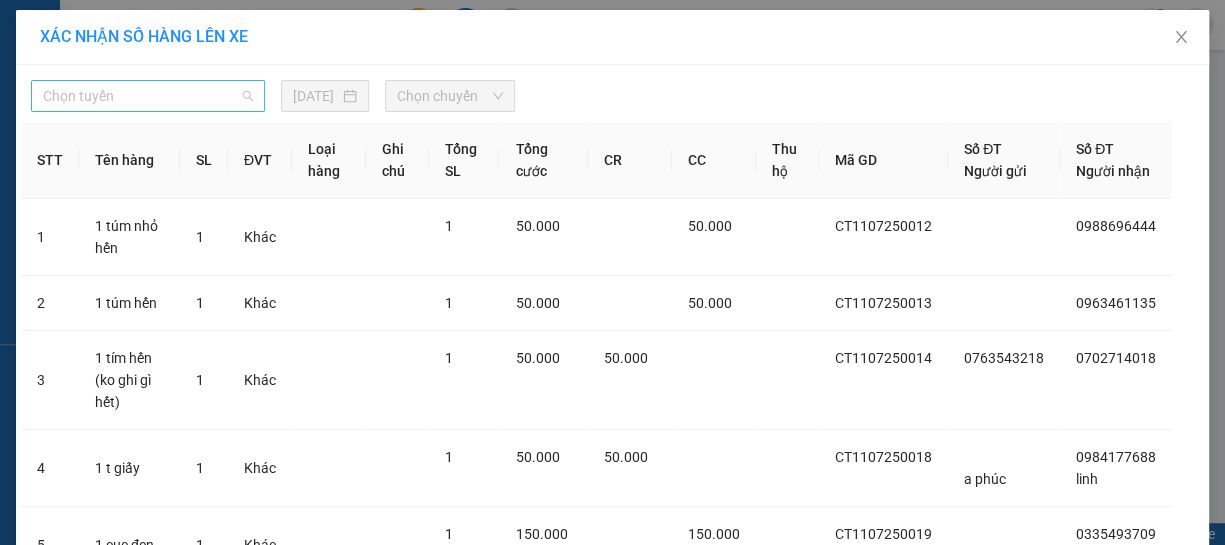 click on "Chọn tuyến" at bounding box center [148, 96] 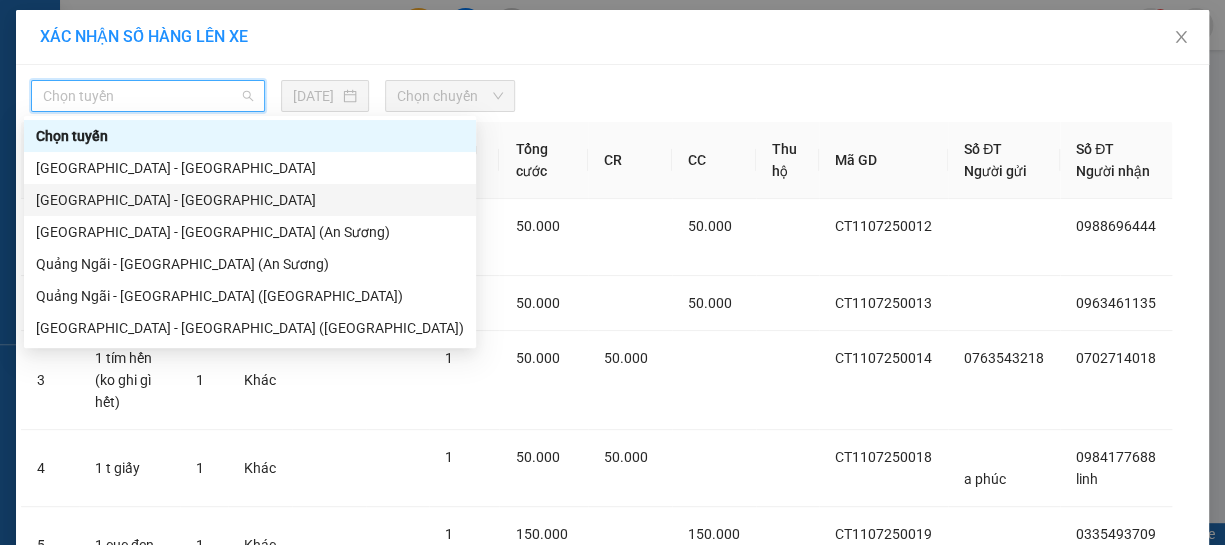 click on "[GEOGRAPHIC_DATA] - [GEOGRAPHIC_DATA]" at bounding box center [250, 200] 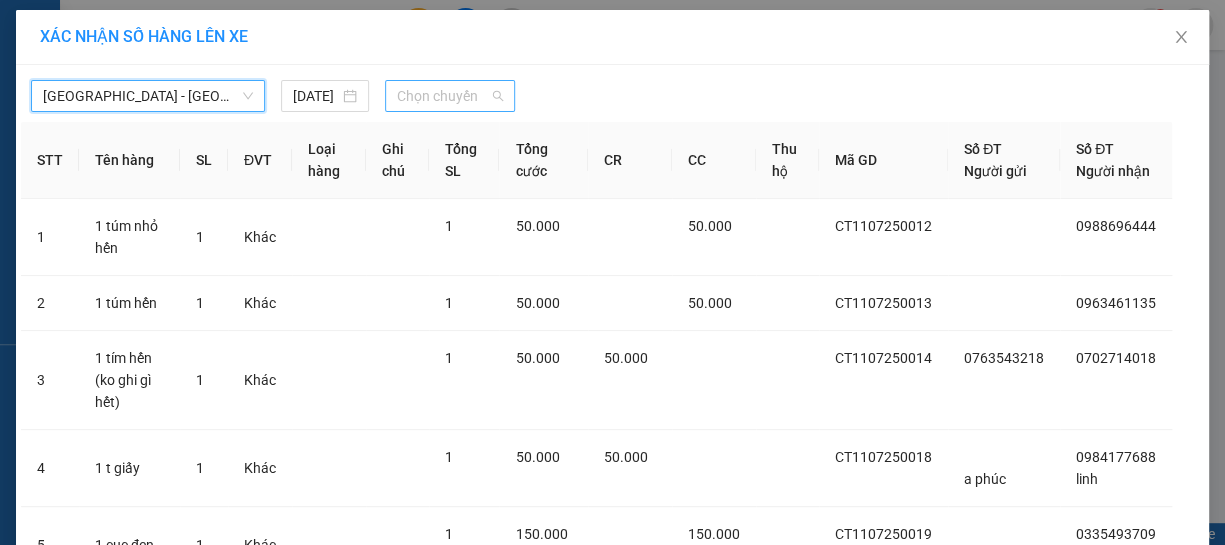click on "Chọn chuyến" at bounding box center (450, 96) 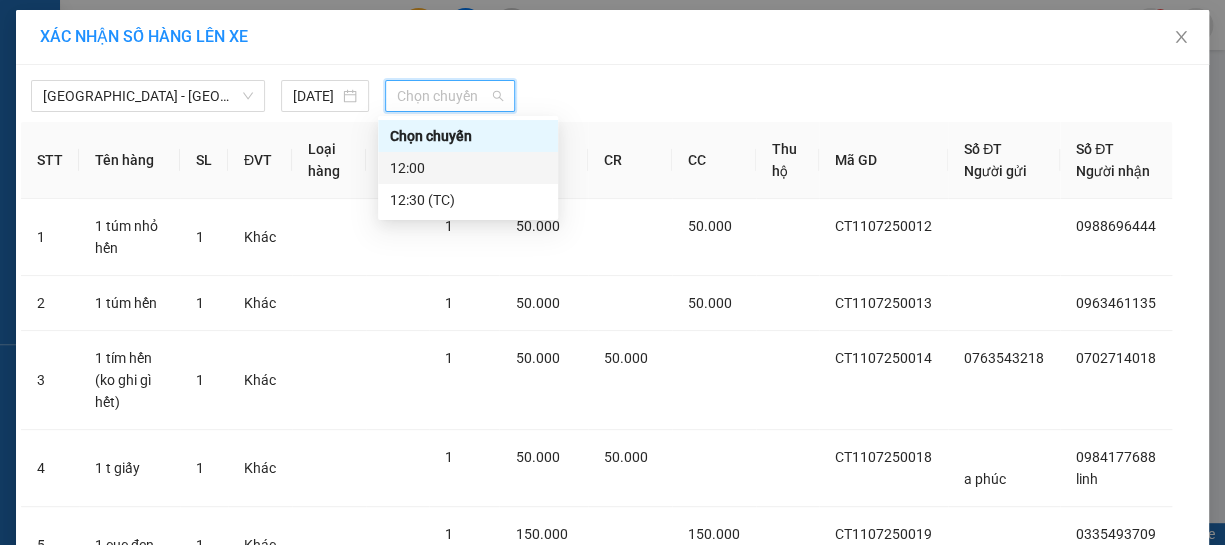 click on "12:00" at bounding box center [468, 168] 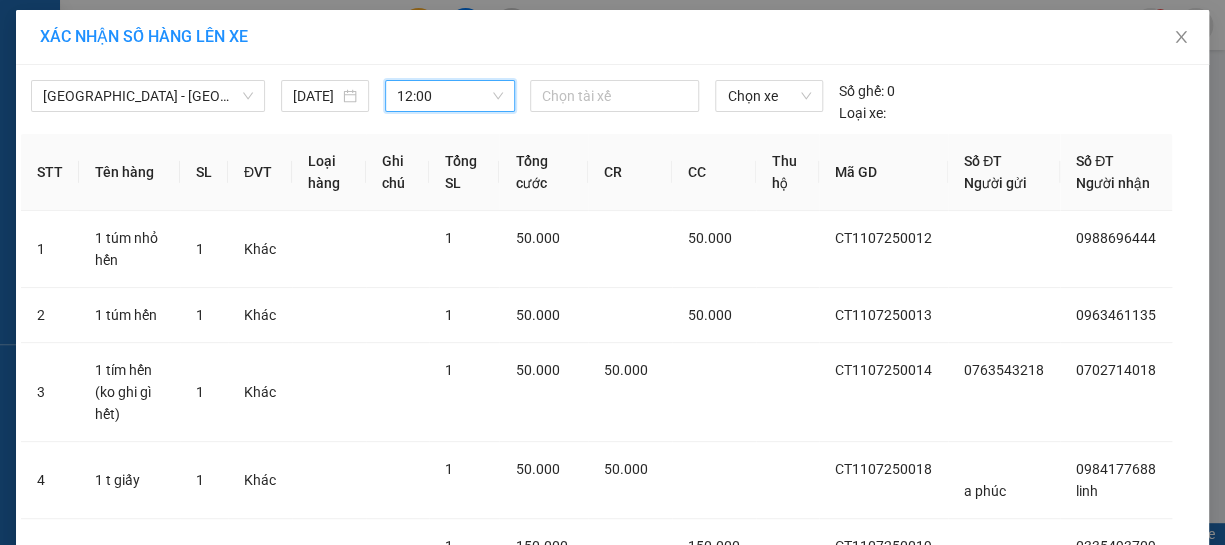 click on "Lên hàng" at bounding box center [686, 687] 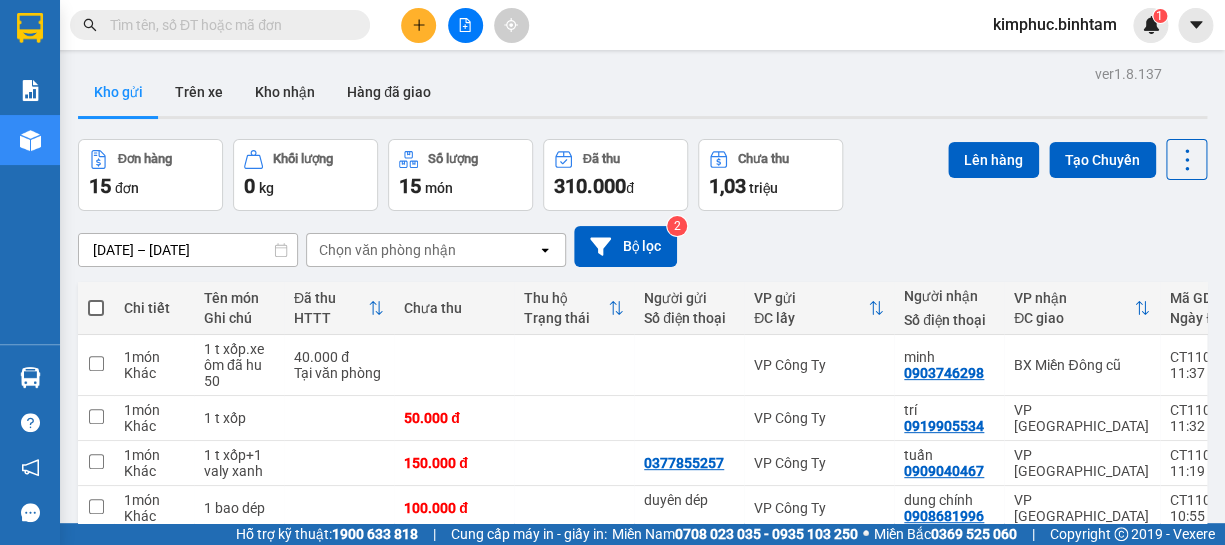 click at bounding box center [96, 792] 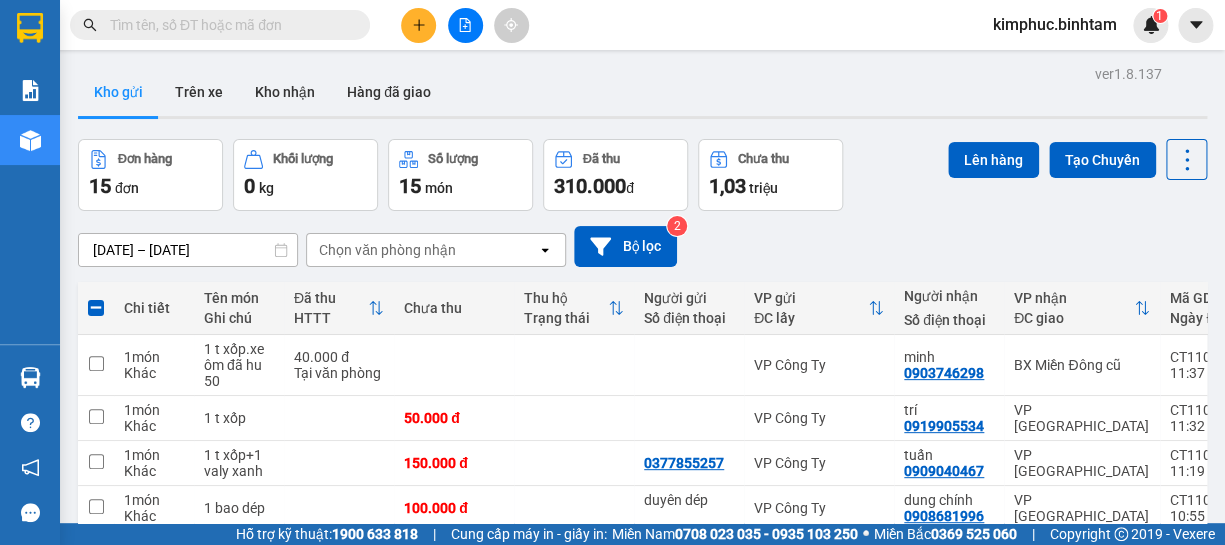 click at bounding box center [96, 694] 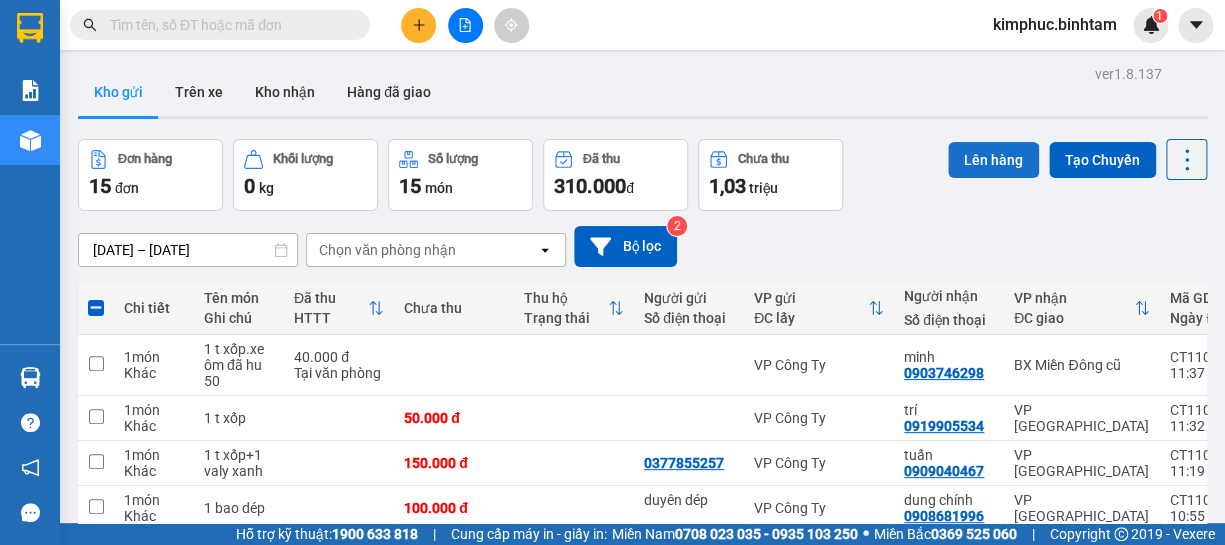 click on "Lên hàng" at bounding box center (993, 160) 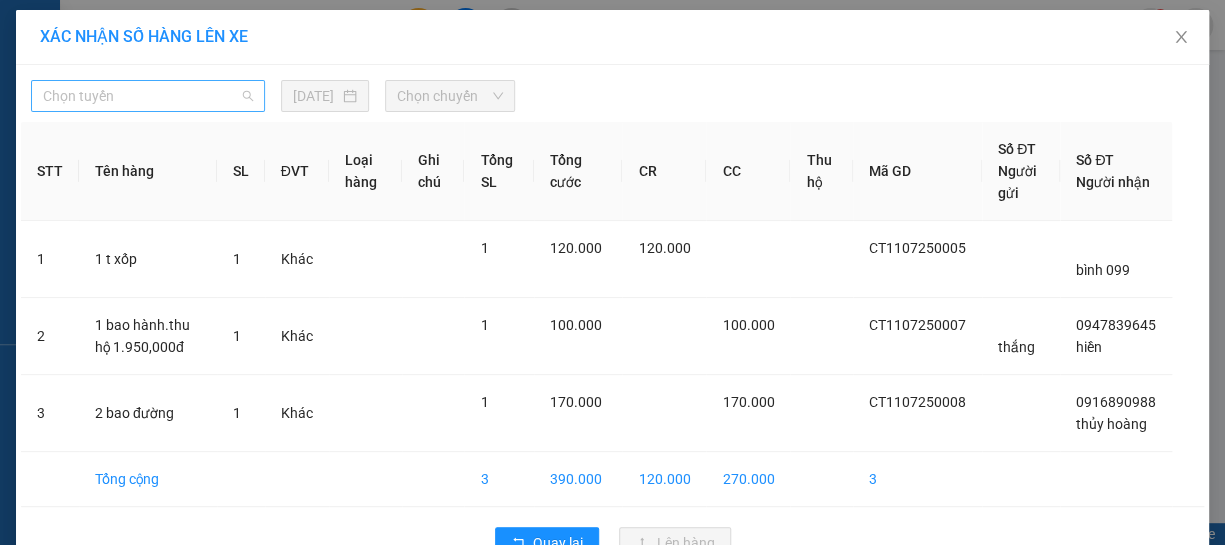 click on "Chọn tuyến" at bounding box center (148, 96) 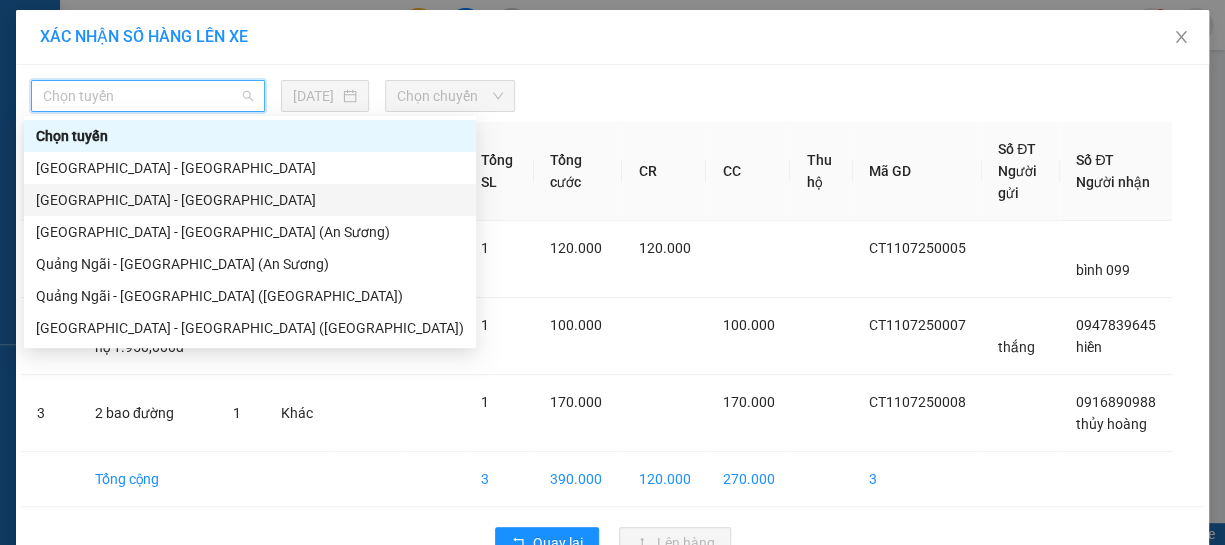 click on "[GEOGRAPHIC_DATA] - [GEOGRAPHIC_DATA]" at bounding box center [250, 200] 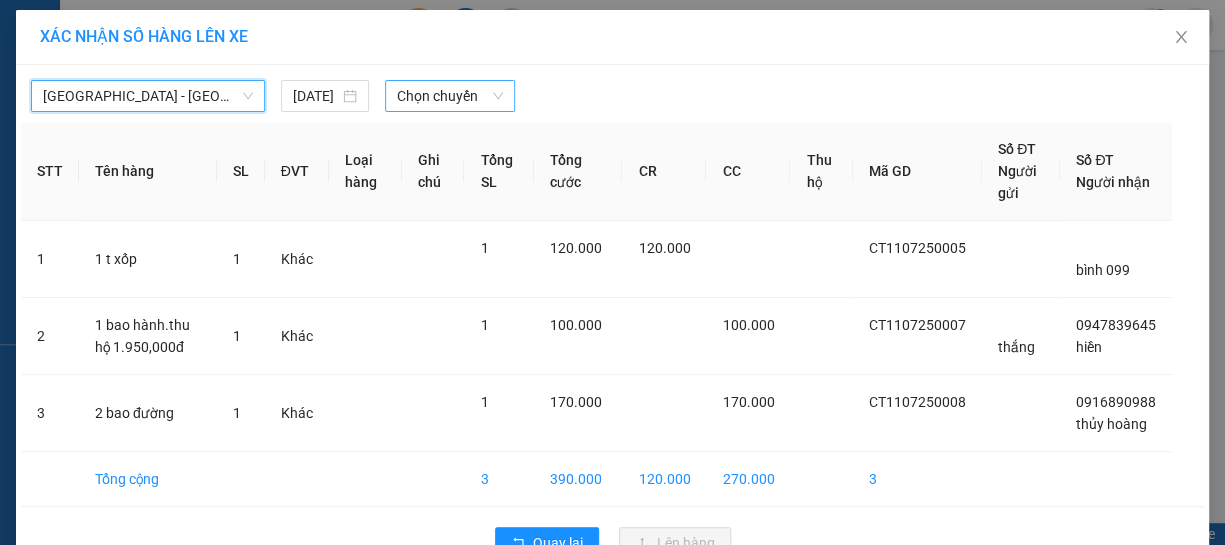 click on "Chọn chuyến" at bounding box center [450, 96] 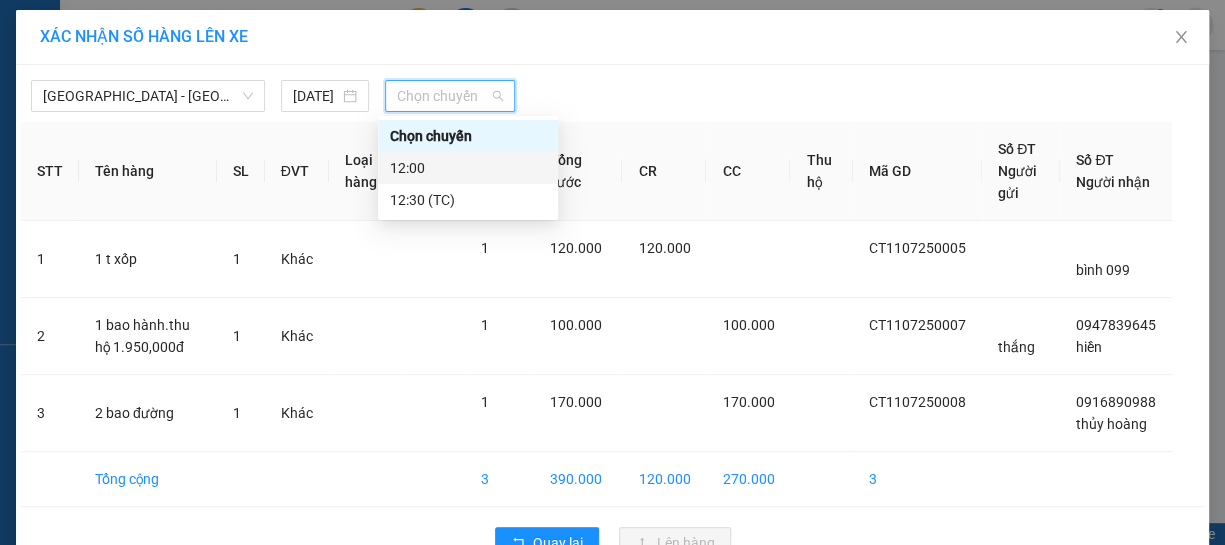 click on "12:00" at bounding box center [468, 168] 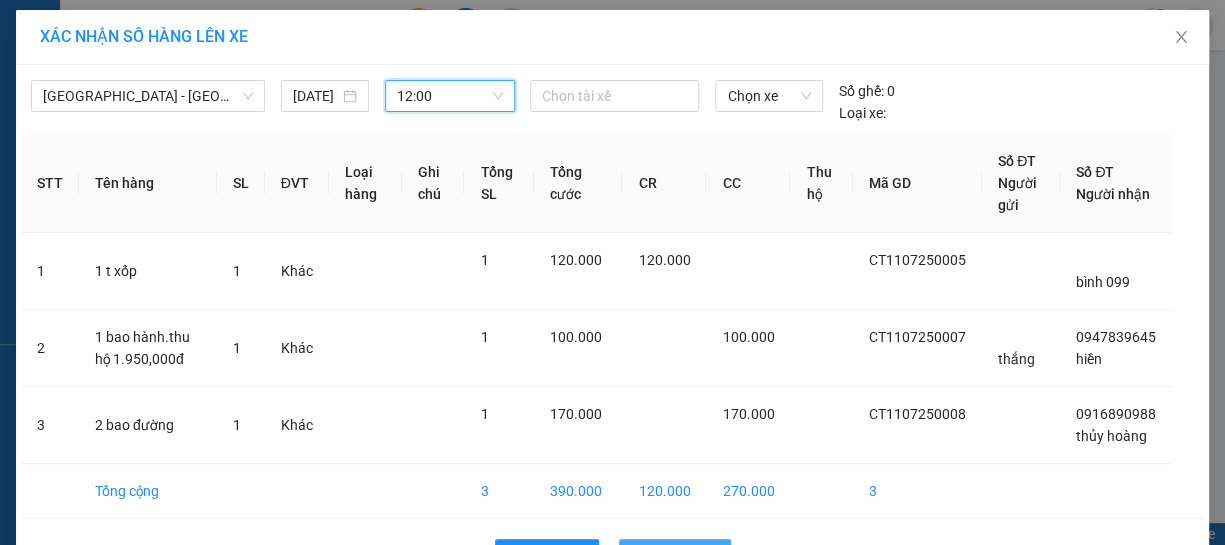 click on "Lên hàng" at bounding box center (686, 555) 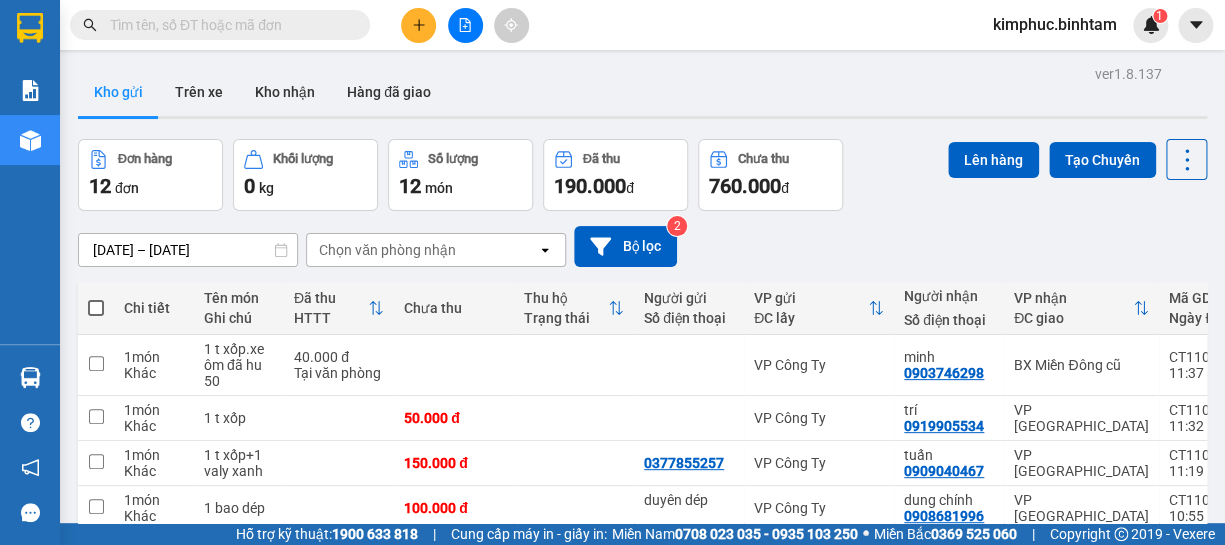 click on "2" at bounding box center [989, 849] 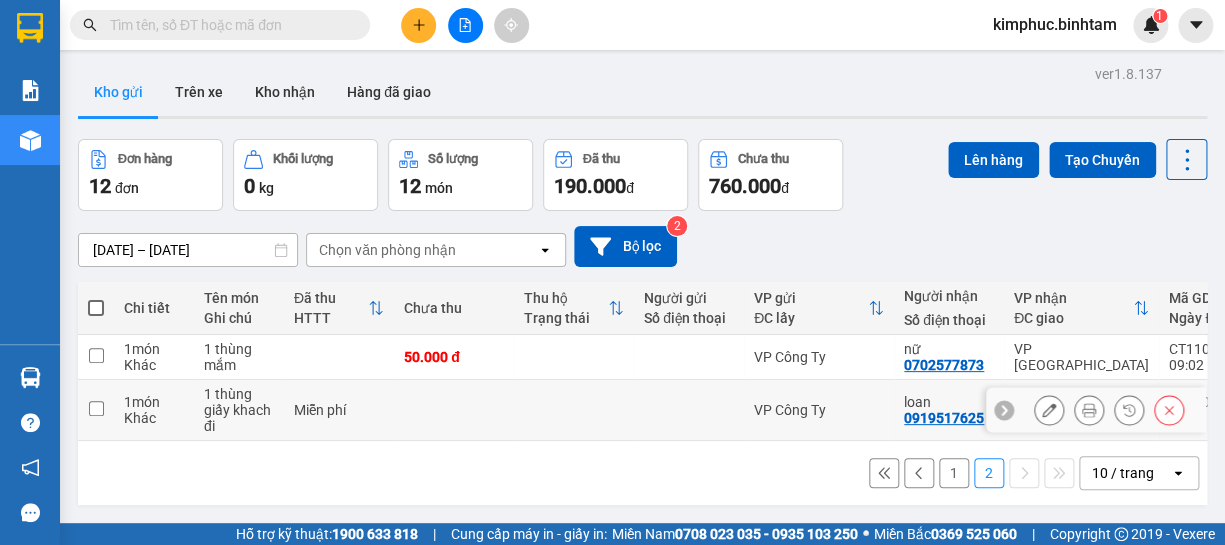 click on "1  món Khác" at bounding box center (154, 410) 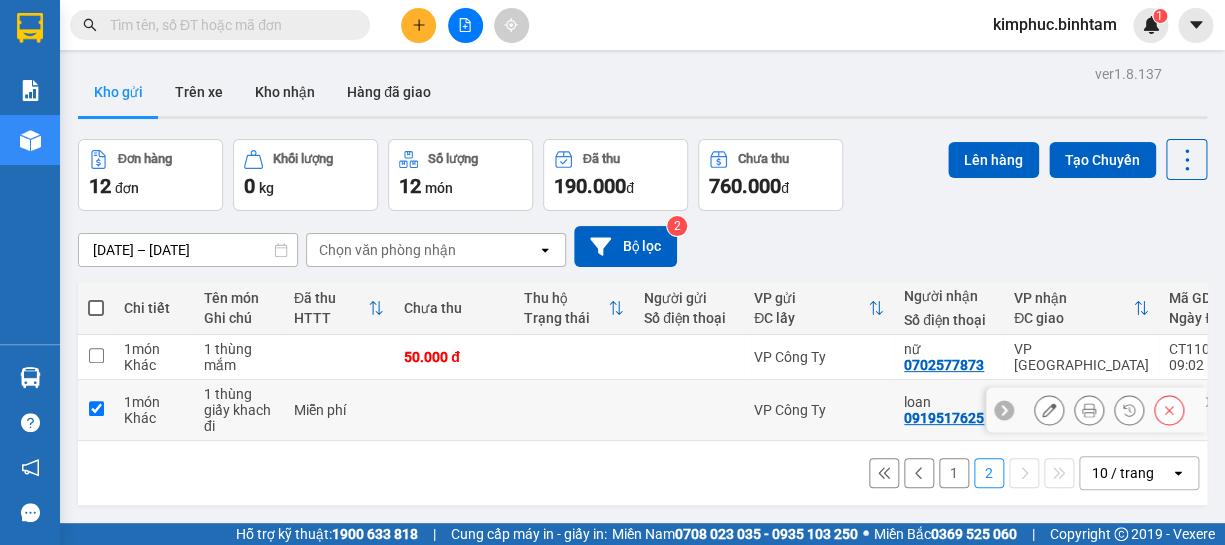 checkbox on "true" 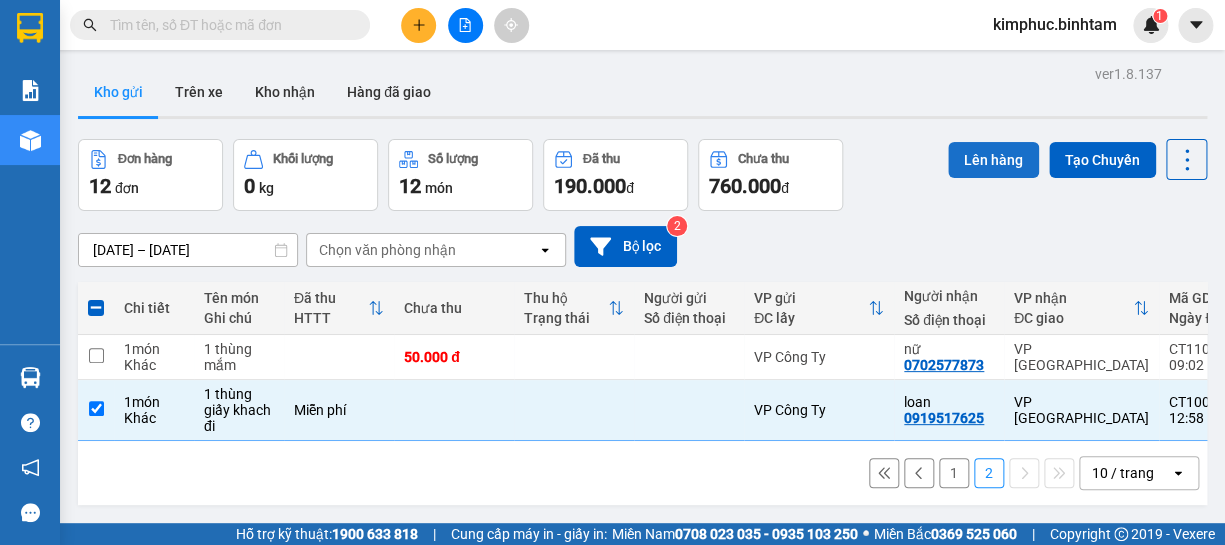click on "Lên hàng" at bounding box center [993, 160] 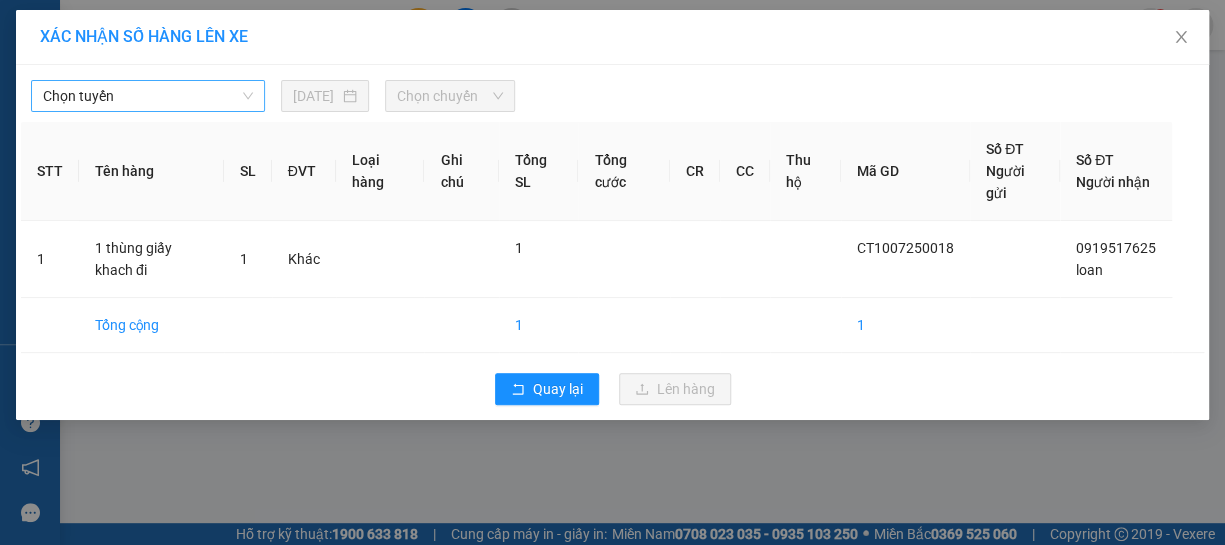 click on "Chọn tuyến" at bounding box center [148, 96] 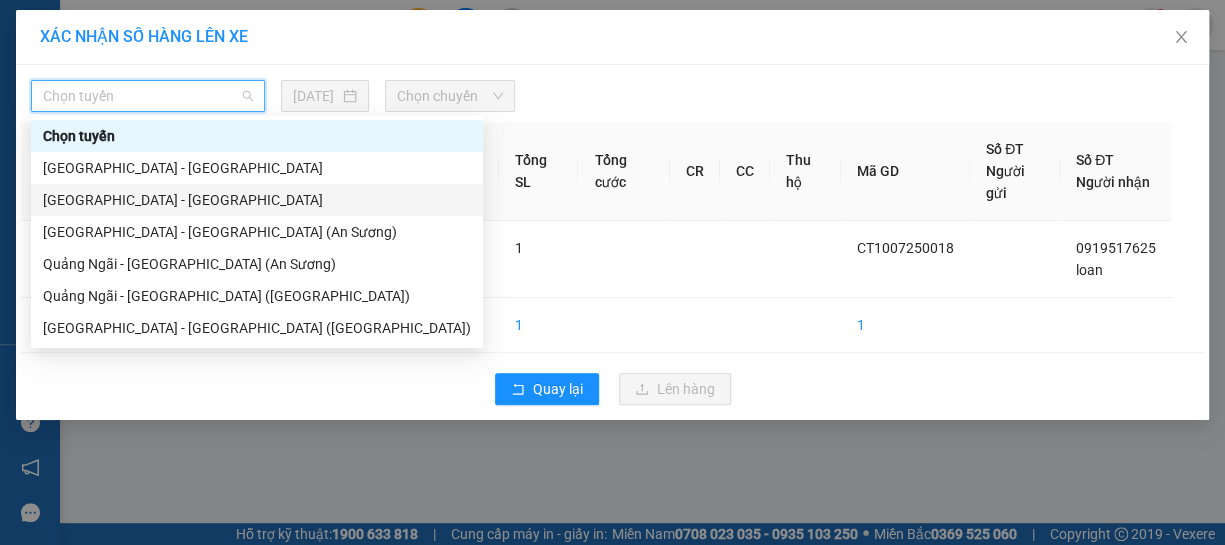 click on "[GEOGRAPHIC_DATA] - [GEOGRAPHIC_DATA]" at bounding box center [257, 200] 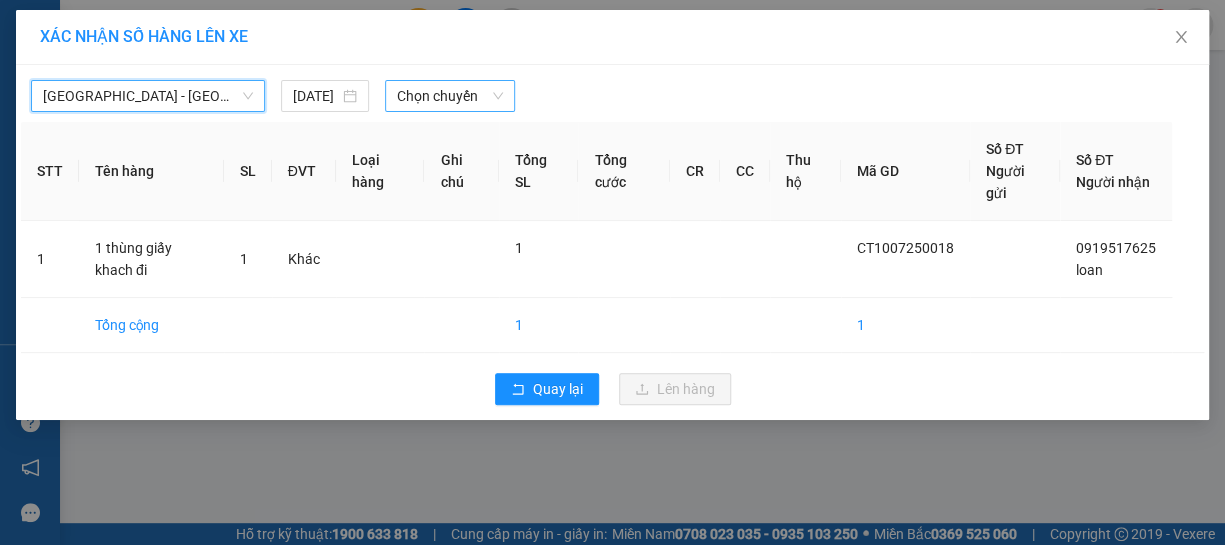 click on "Chọn chuyến" at bounding box center (450, 96) 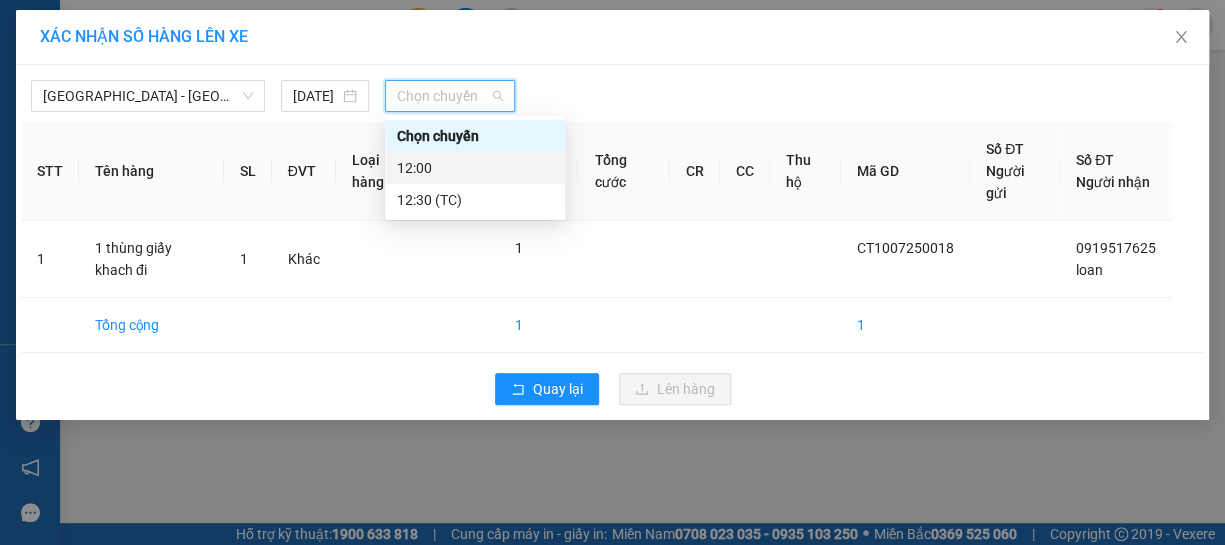 click on "12:00" at bounding box center (475, 168) 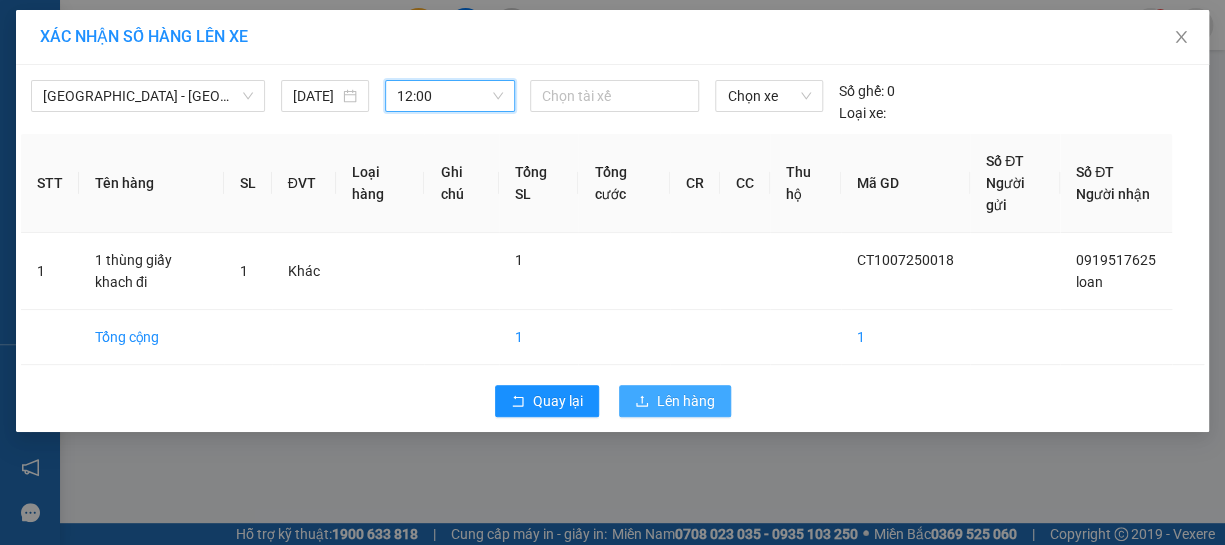 click on "Lên hàng" at bounding box center [686, 401] 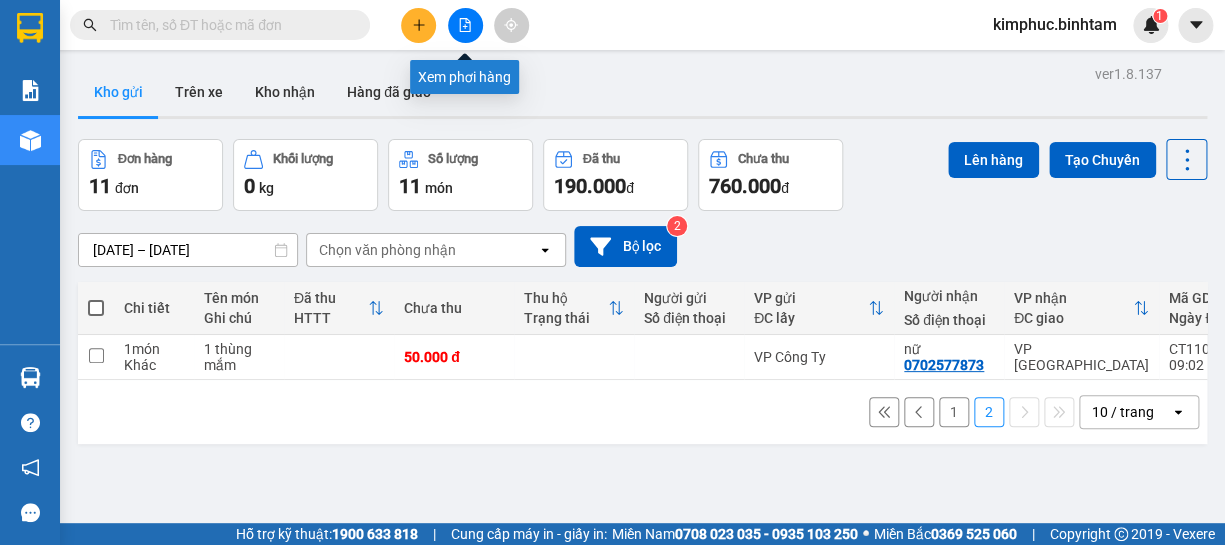 click 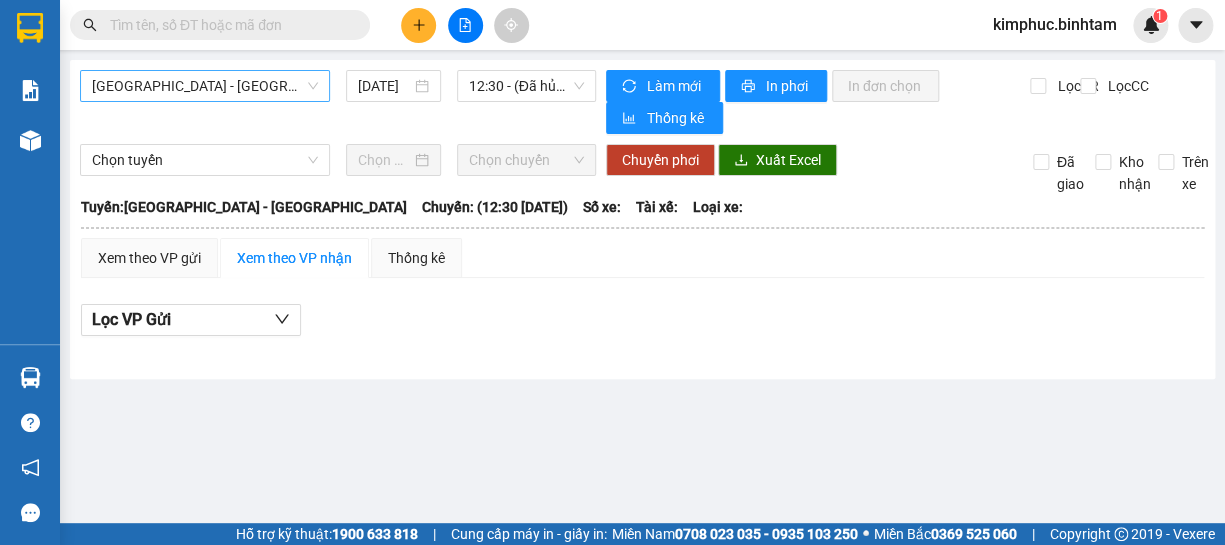click on "[GEOGRAPHIC_DATA] - [GEOGRAPHIC_DATA]" at bounding box center [205, 86] 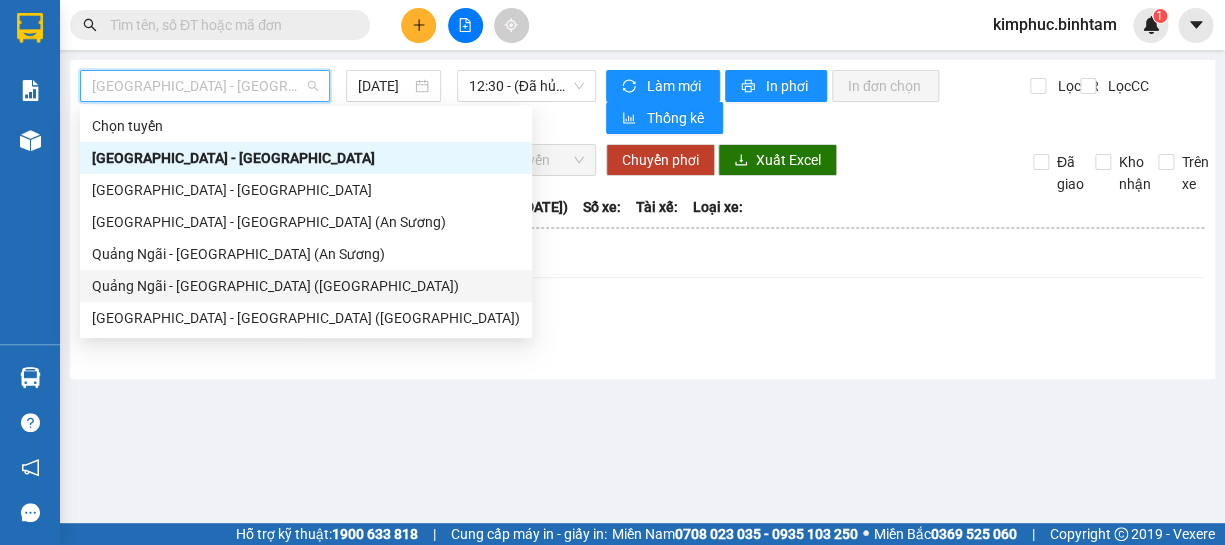 click on "Quảng Ngãi - [GEOGRAPHIC_DATA] ([GEOGRAPHIC_DATA])" at bounding box center [306, 286] 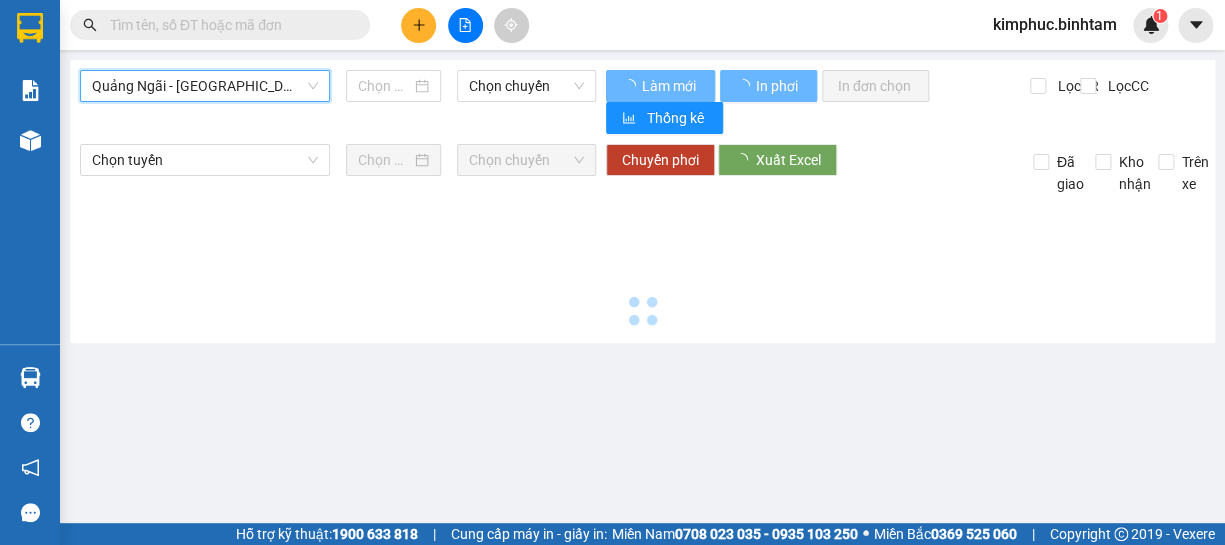type on "[DATE]" 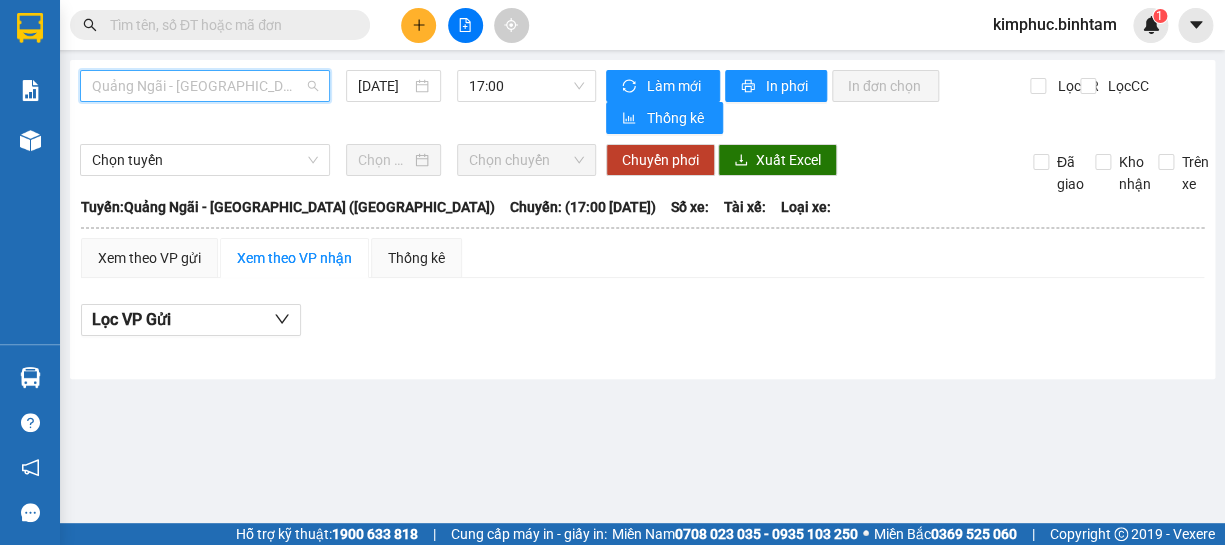 click on "Quảng Ngãi - [GEOGRAPHIC_DATA] ([GEOGRAPHIC_DATA])" at bounding box center [205, 86] 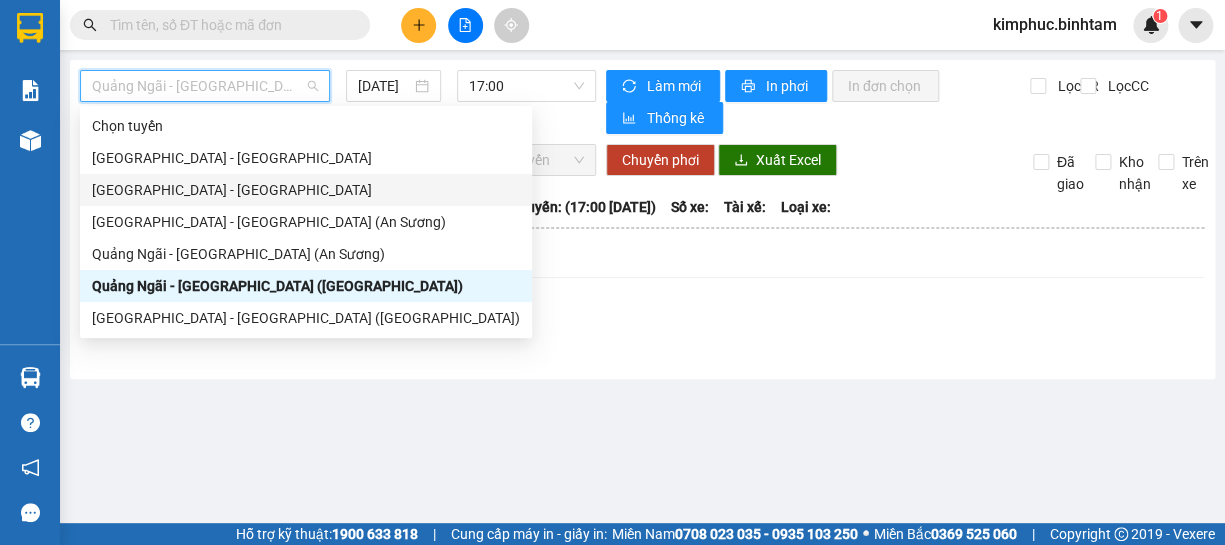 click on "[GEOGRAPHIC_DATA] - [GEOGRAPHIC_DATA]" at bounding box center (306, 190) 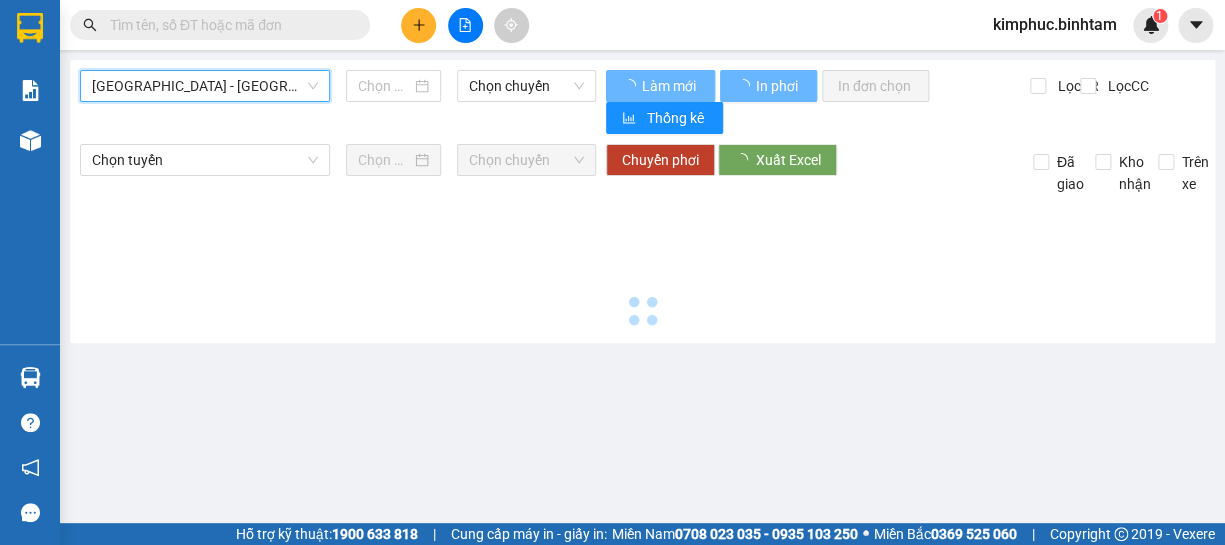 type on "[DATE]" 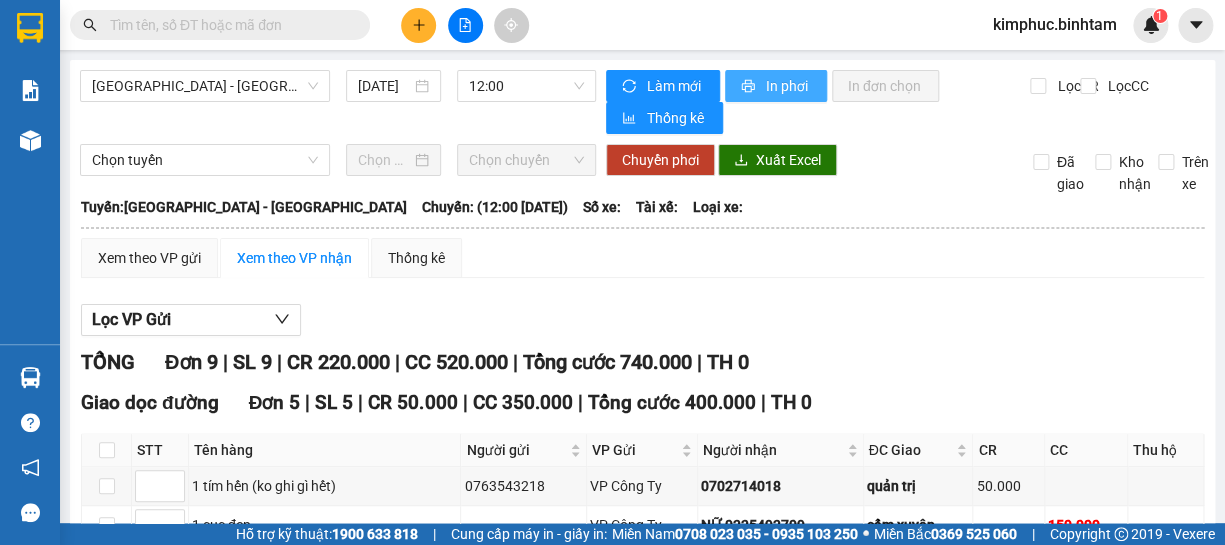 click on "In phơi" at bounding box center (788, 86) 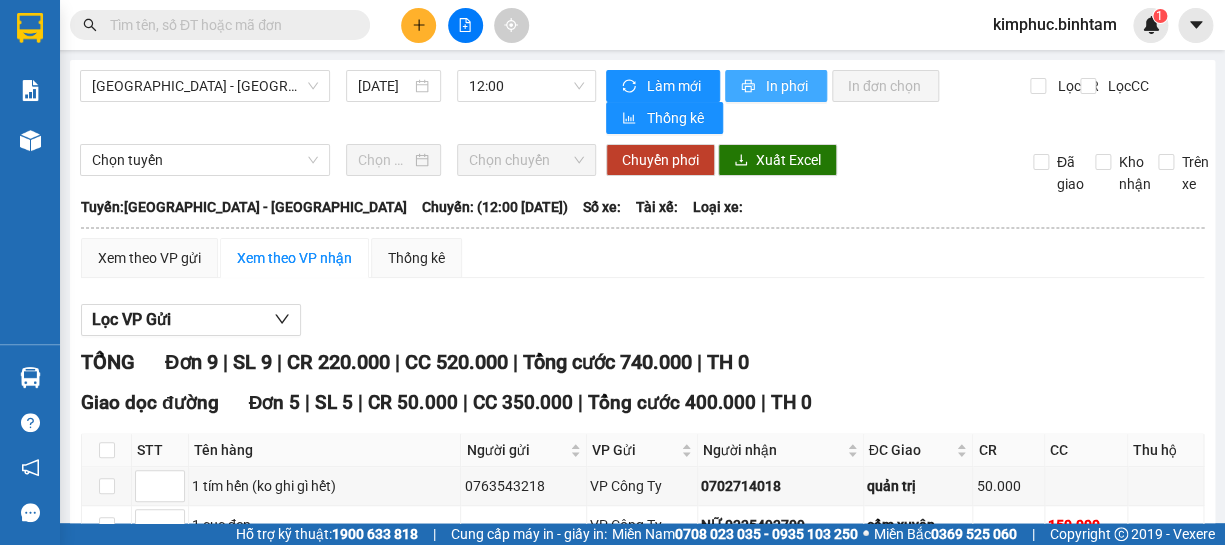 click on "In phơi" at bounding box center (788, 86) 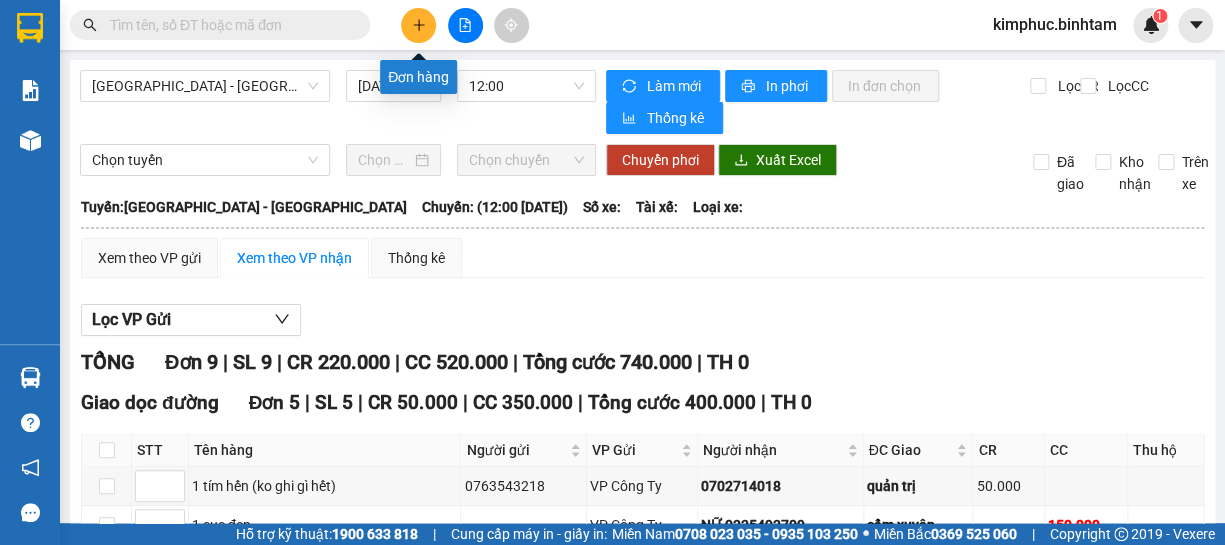 click 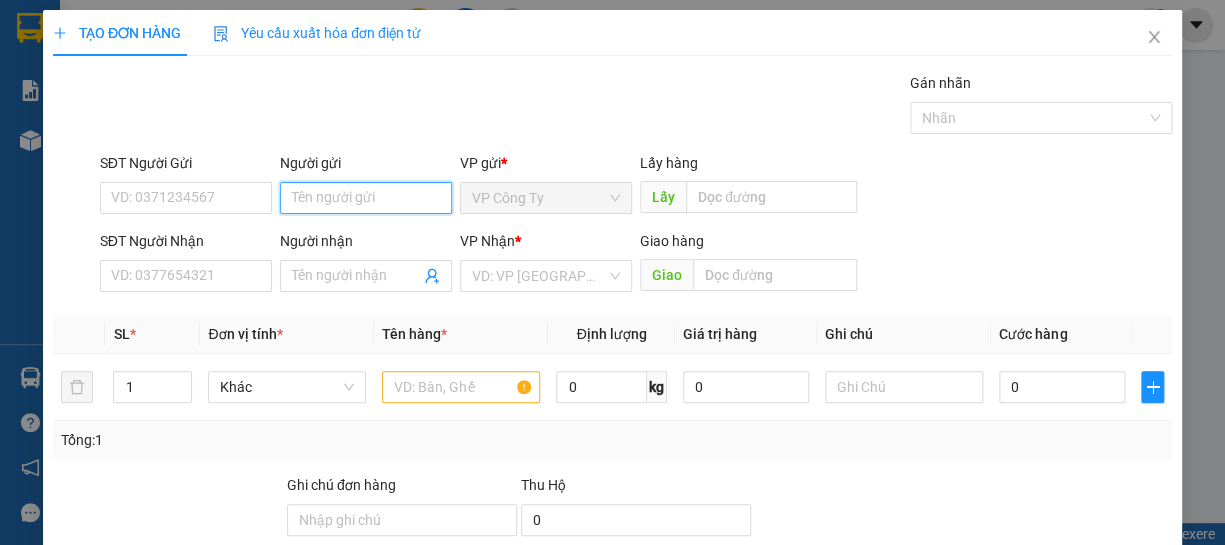 click on "Người gửi" at bounding box center [366, 198] 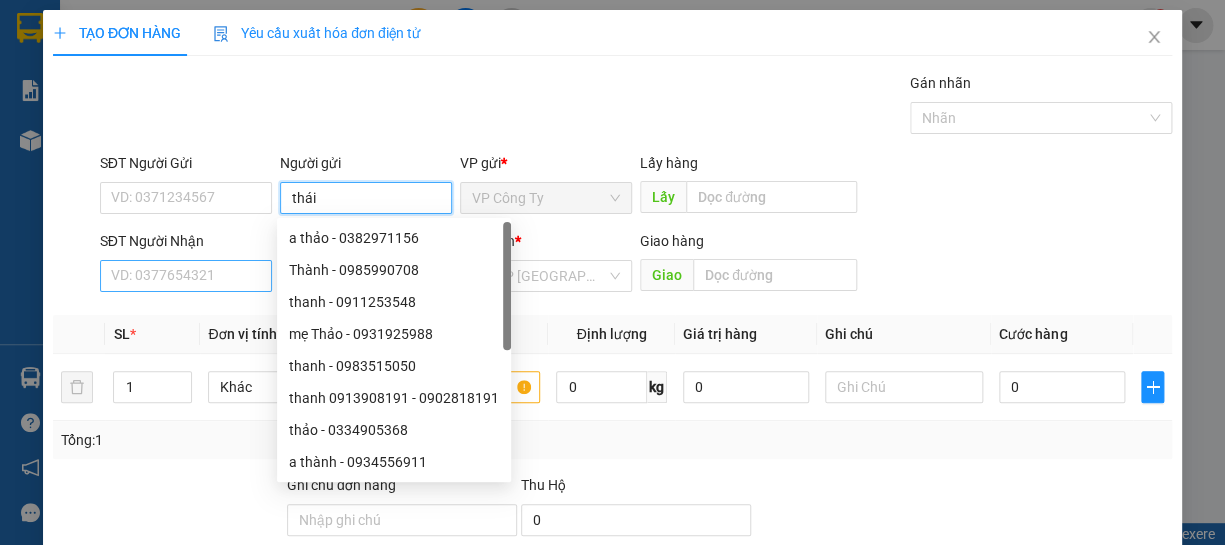 type on "thái" 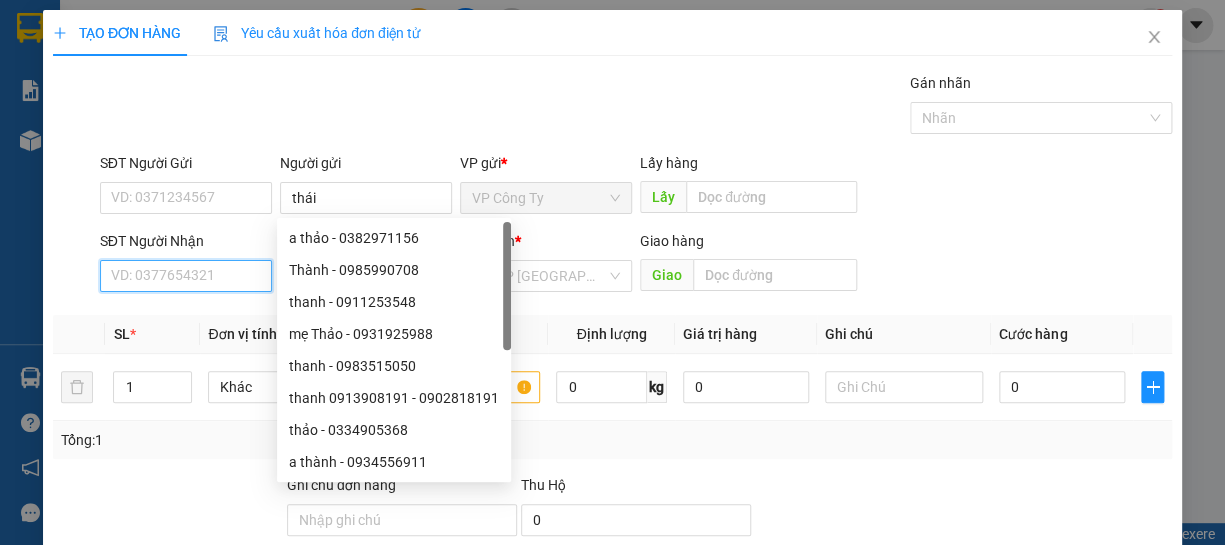 click on "SĐT Người Nhận" at bounding box center (186, 276) 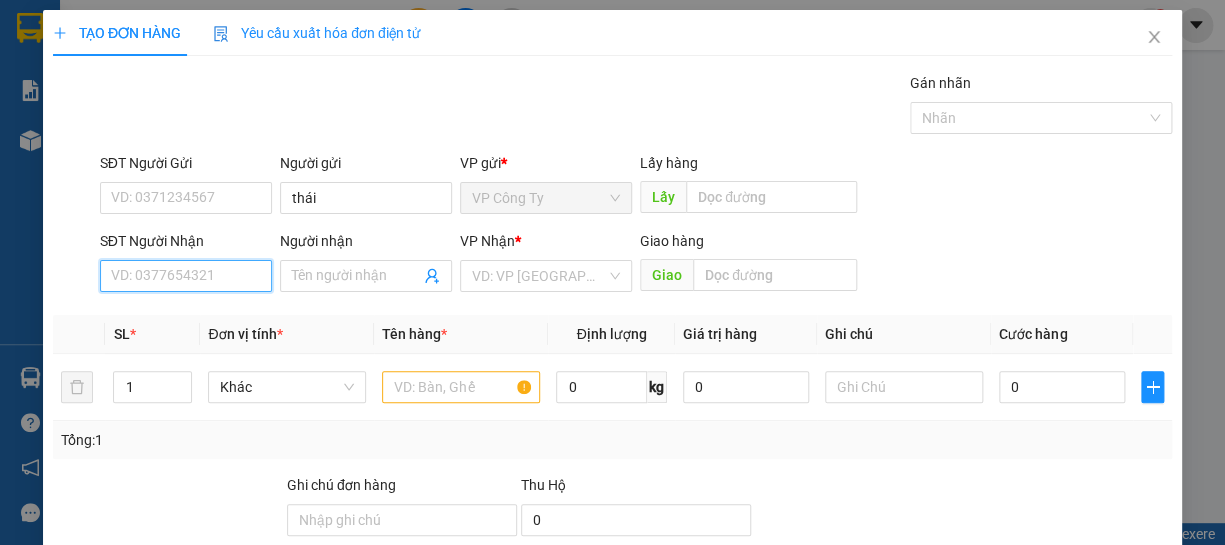 click on "SĐT Người Nhận" at bounding box center [186, 276] 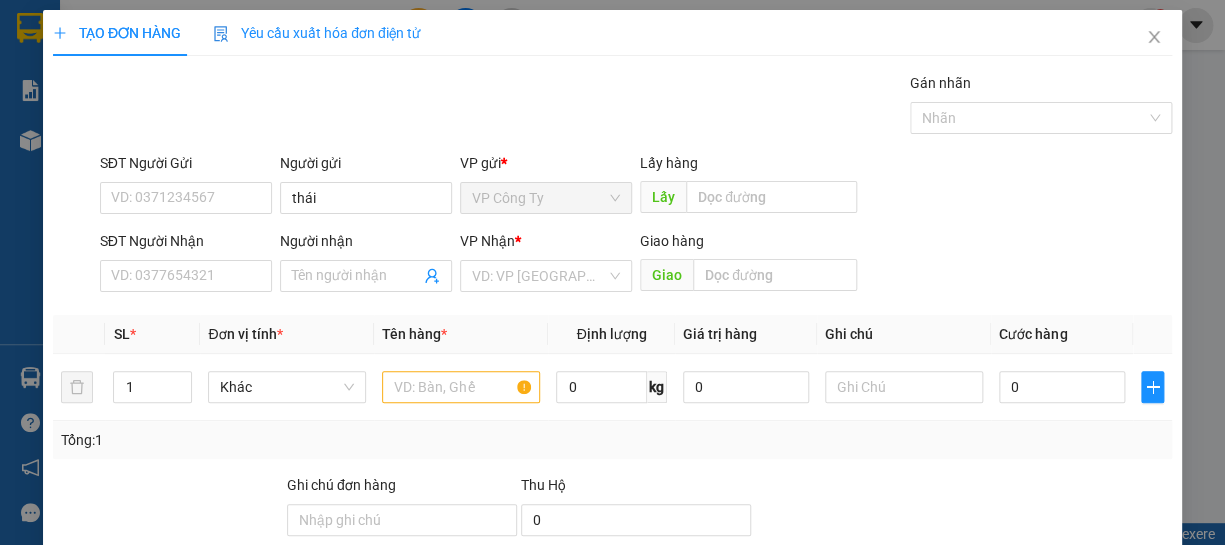 click on "SĐT Người Nhận VD: 0377654321" at bounding box center (186, 265) 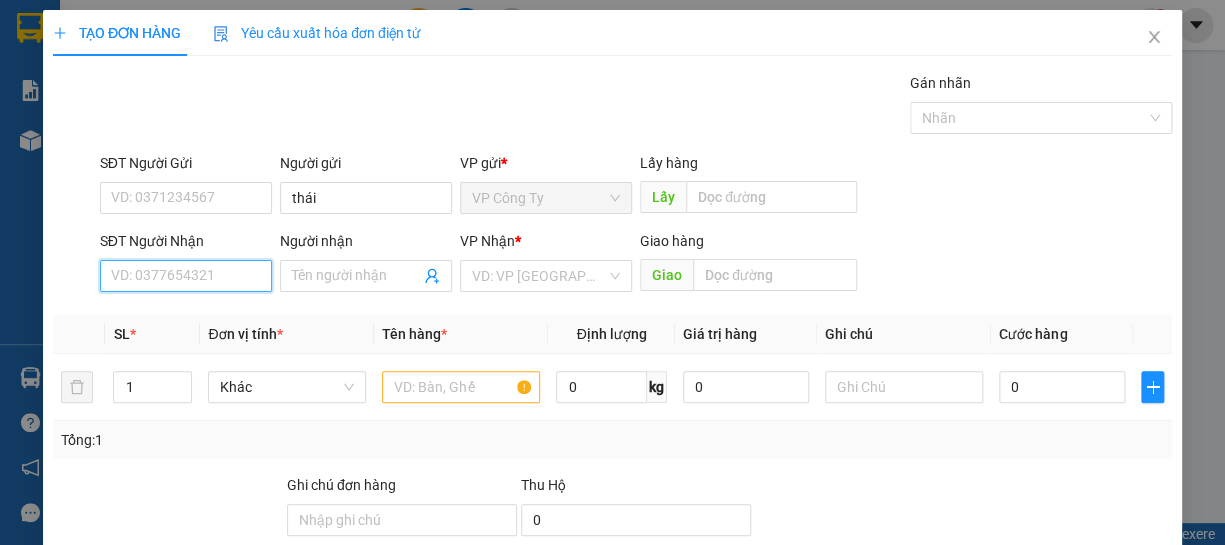 click on "SĐT Người Nhận" at bounding box center [186, 276] 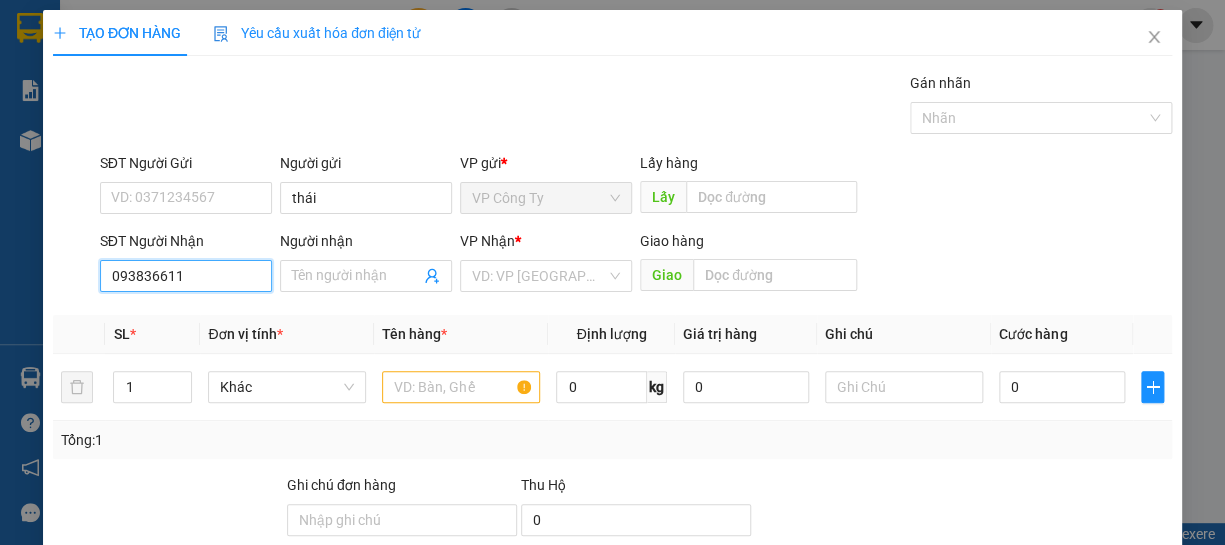 type on "0938366111" 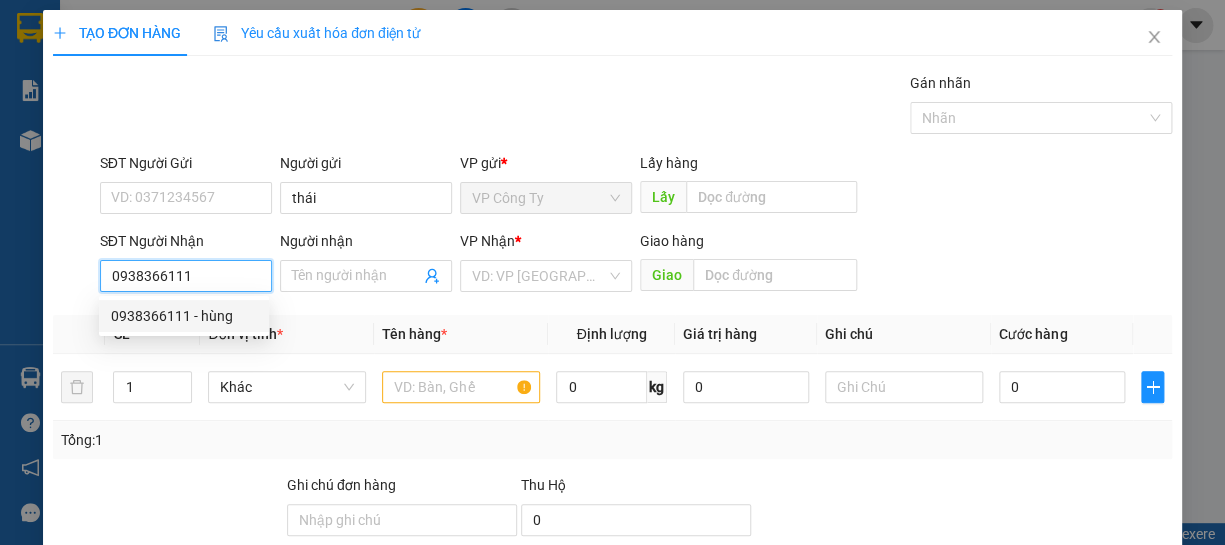 click on "0938366111 - hùng" at bounding box center [184, 316] 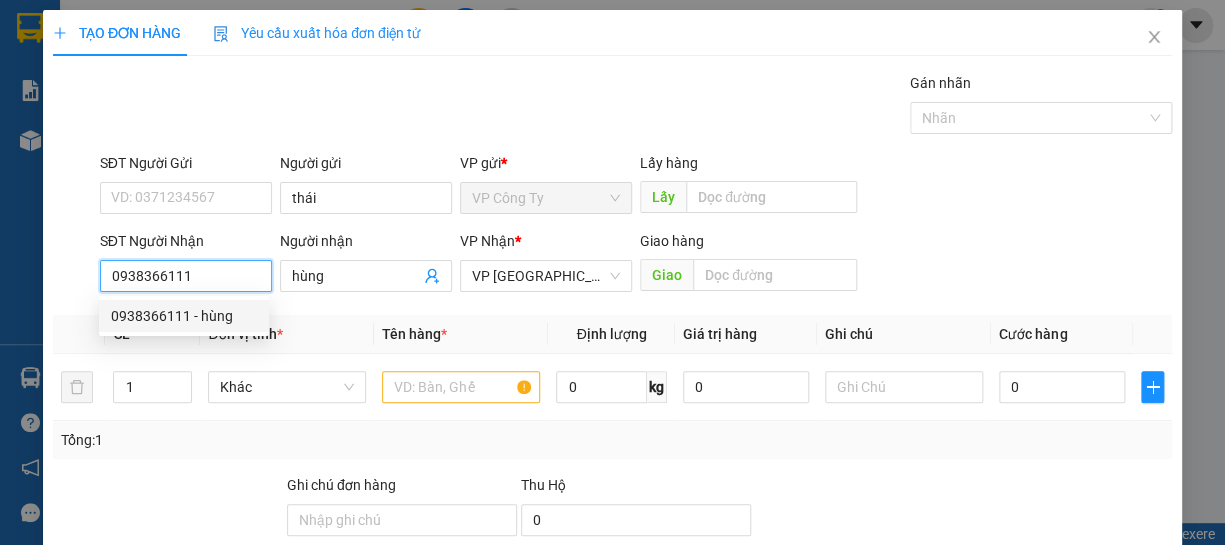 type on "100.000" 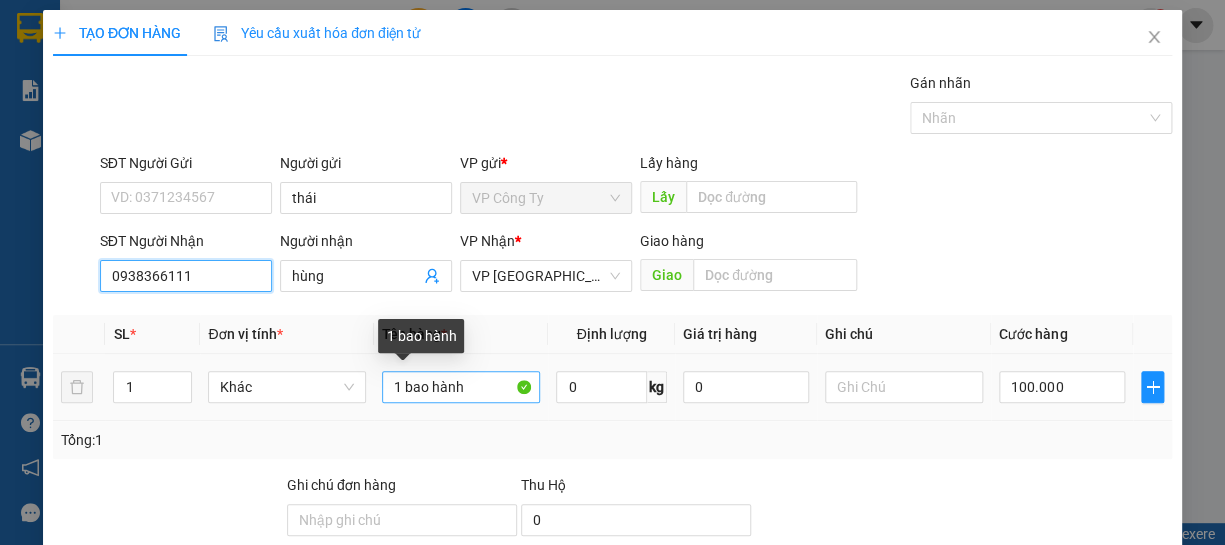 type on "0938366111" 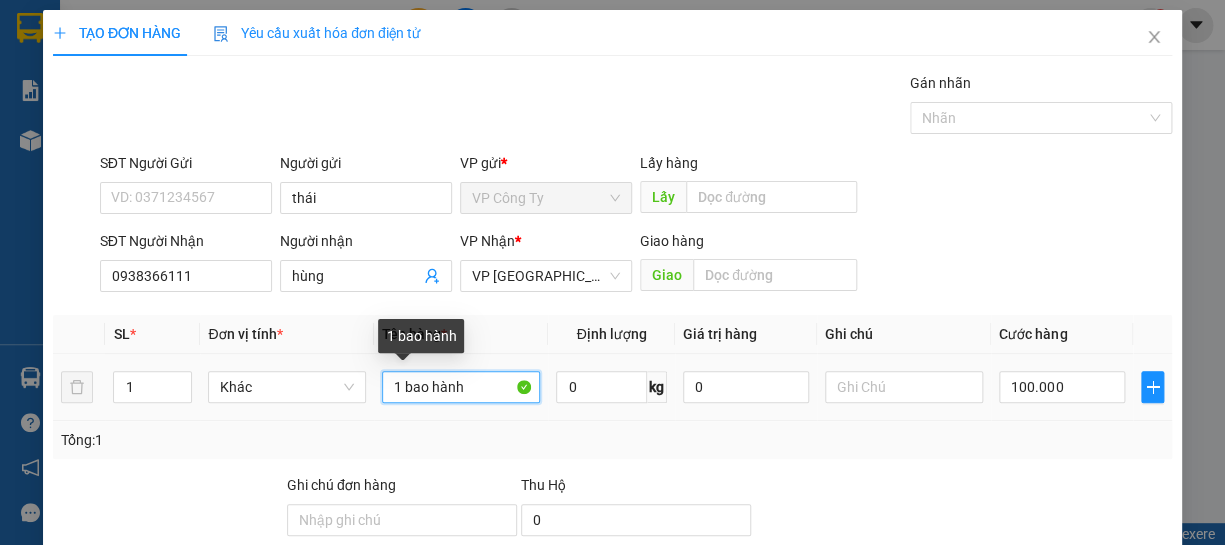 click on "1 bao hành" at bounding box center (461, 387) 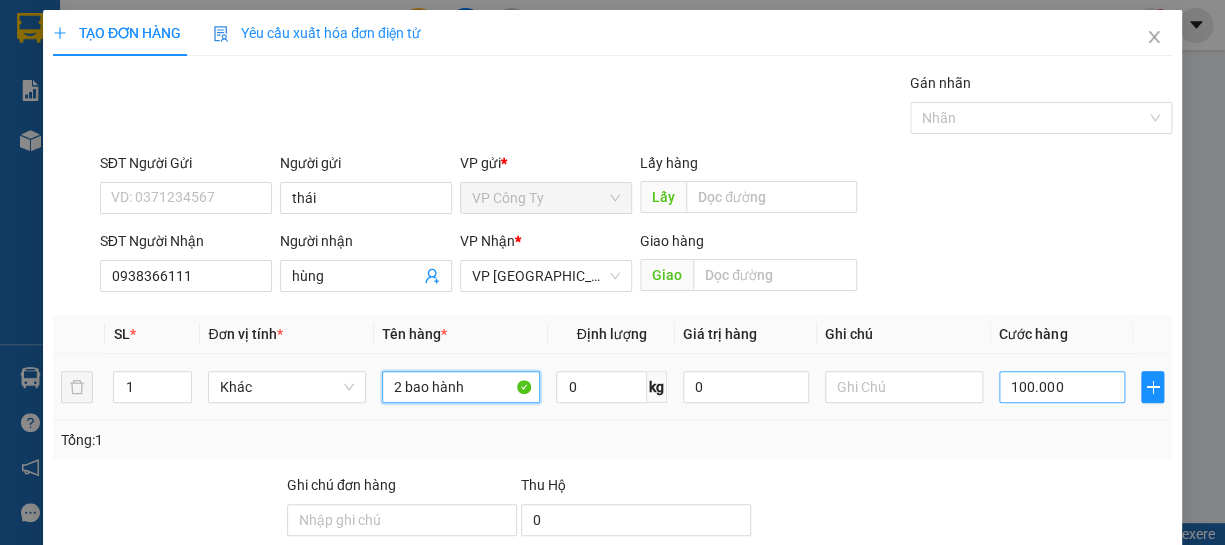 type on "2 bao hành" 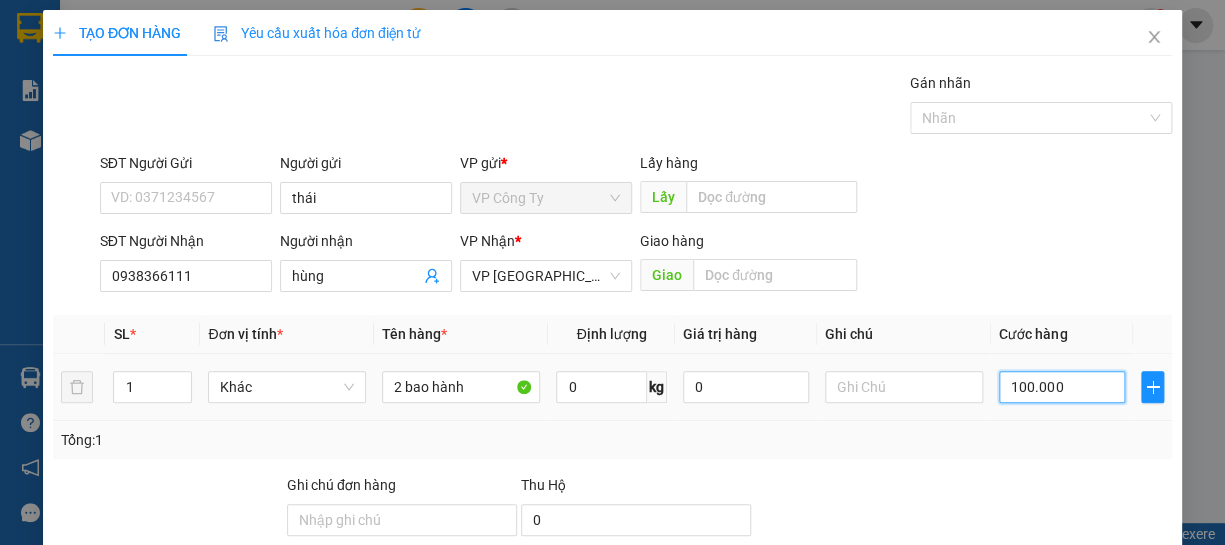 click on "100.000" at bounding box center [1062, 387] 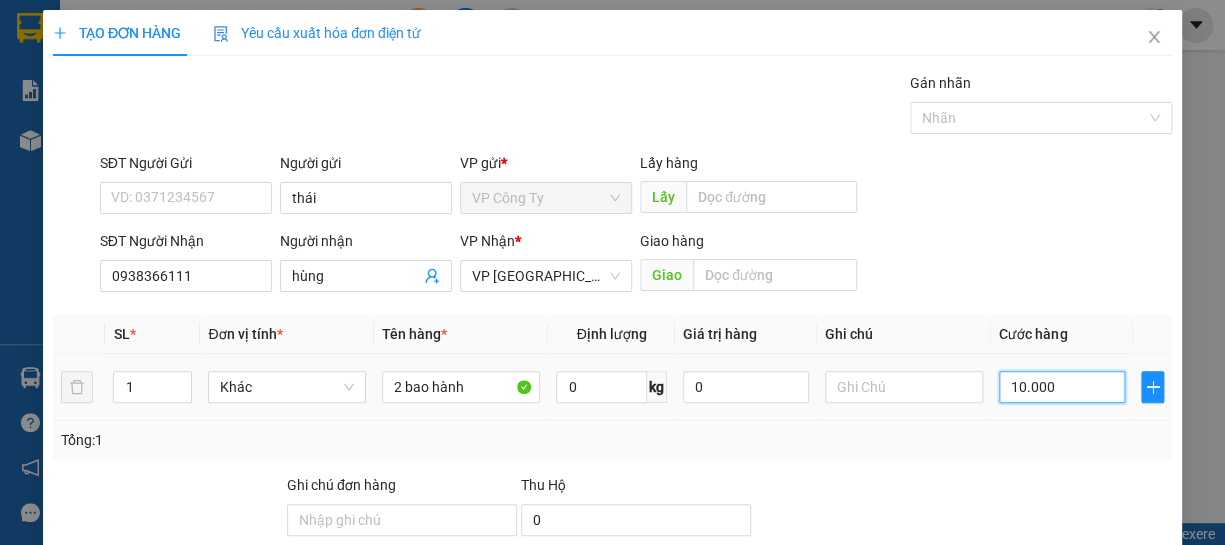 type on "170.000" 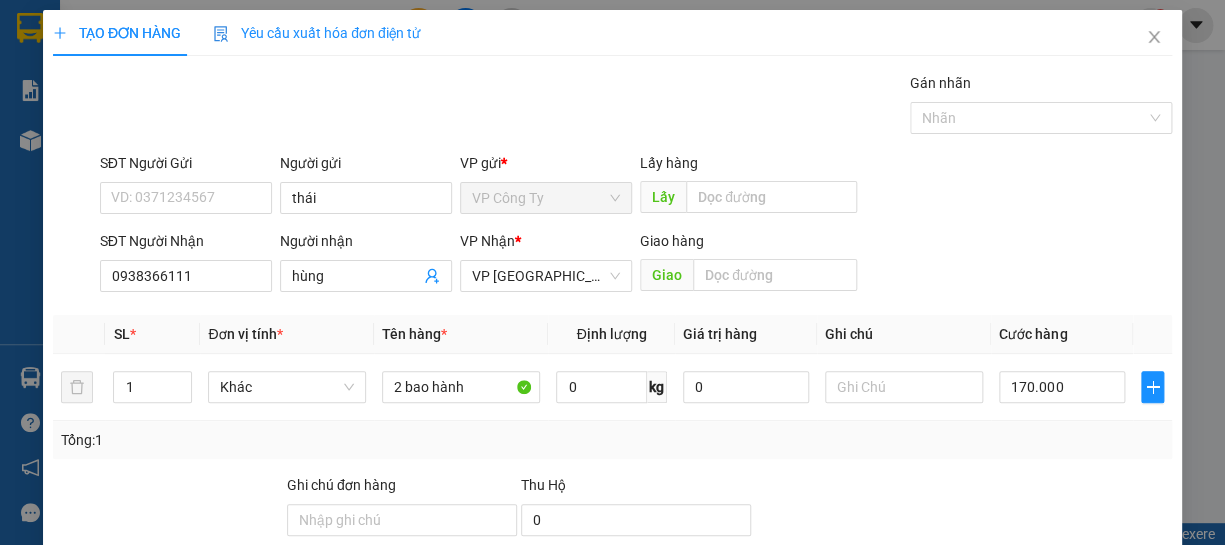 click on "[PERSON_NAME]" at bounding box center (963, 685) 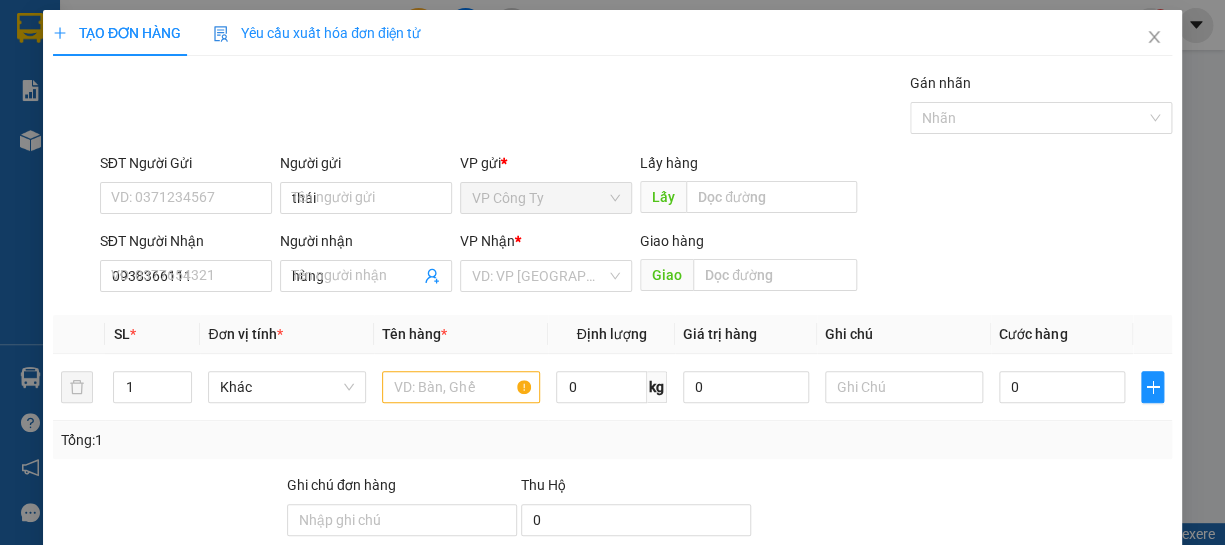 type 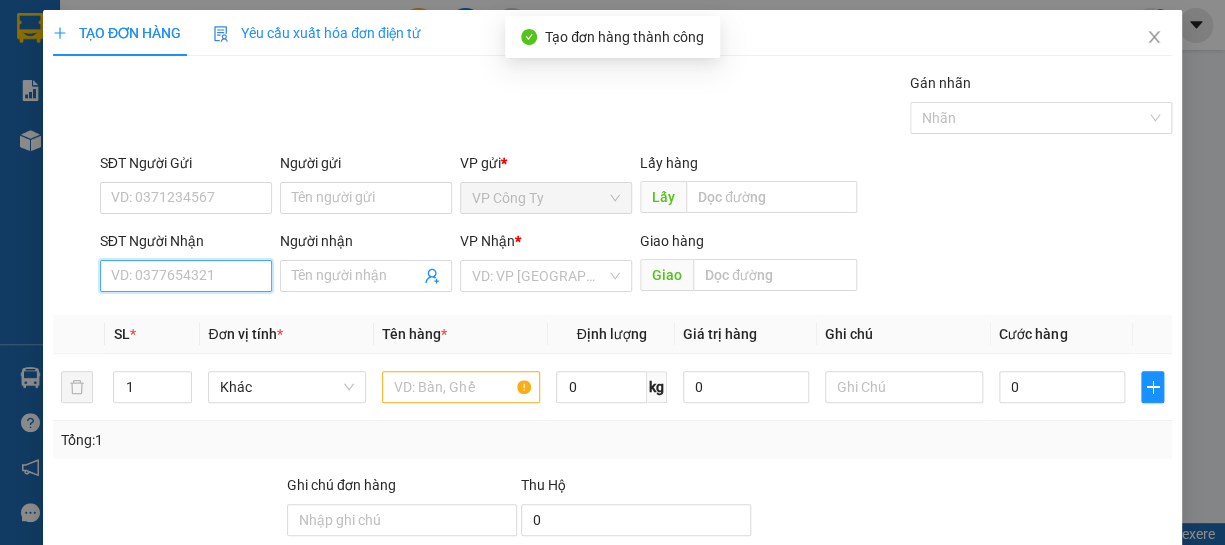 click on "SĐT Người Nhận" at bounding box center (186, 276) 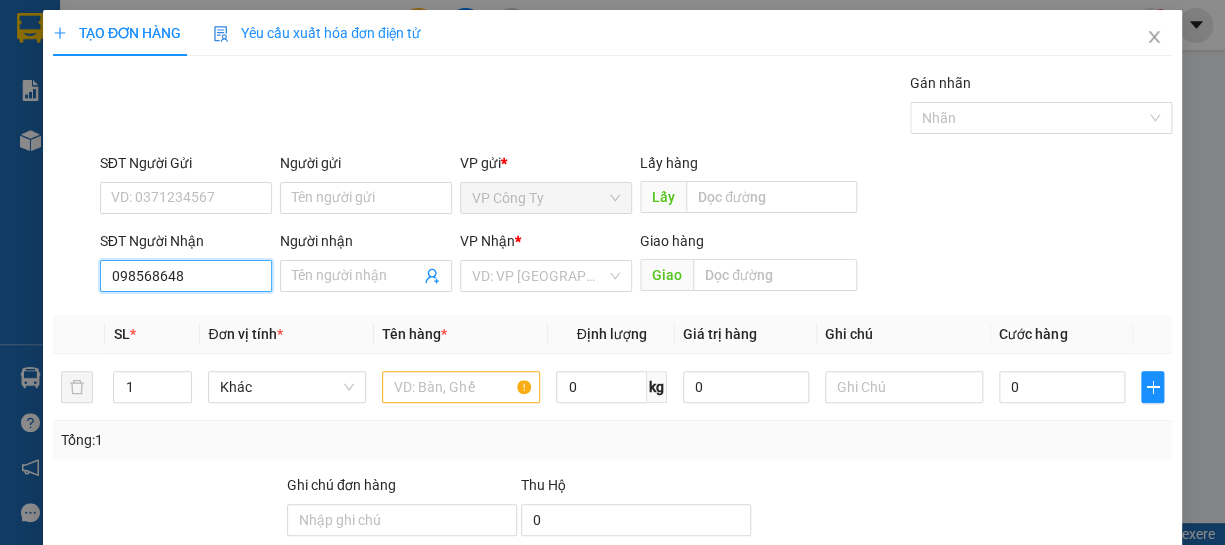type on "0985686489" 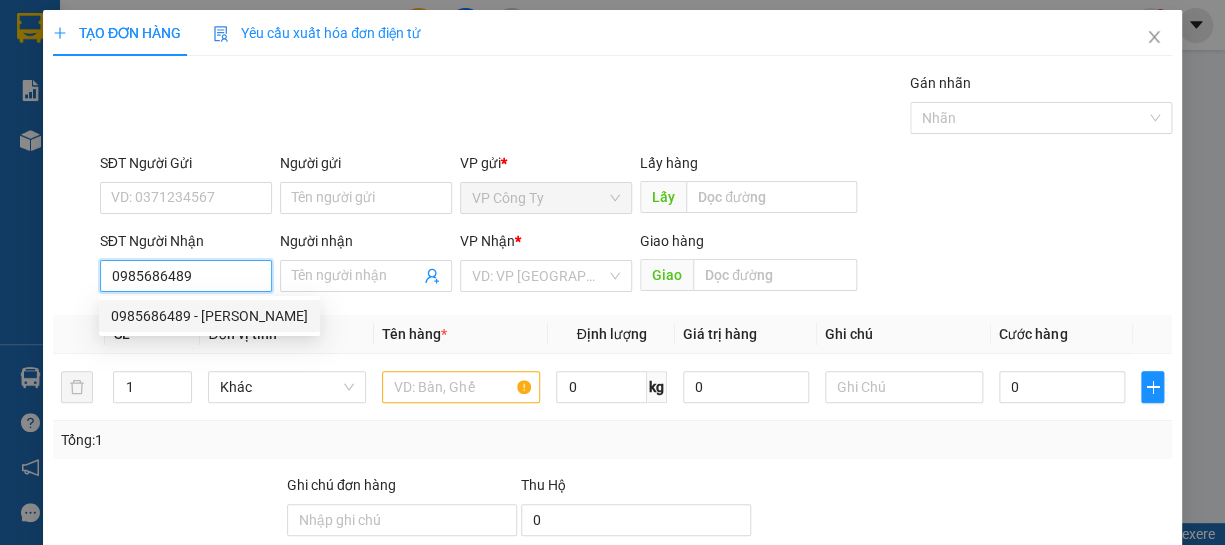 click on "0985686489 - ngọc" at bounding box center [209, 316] 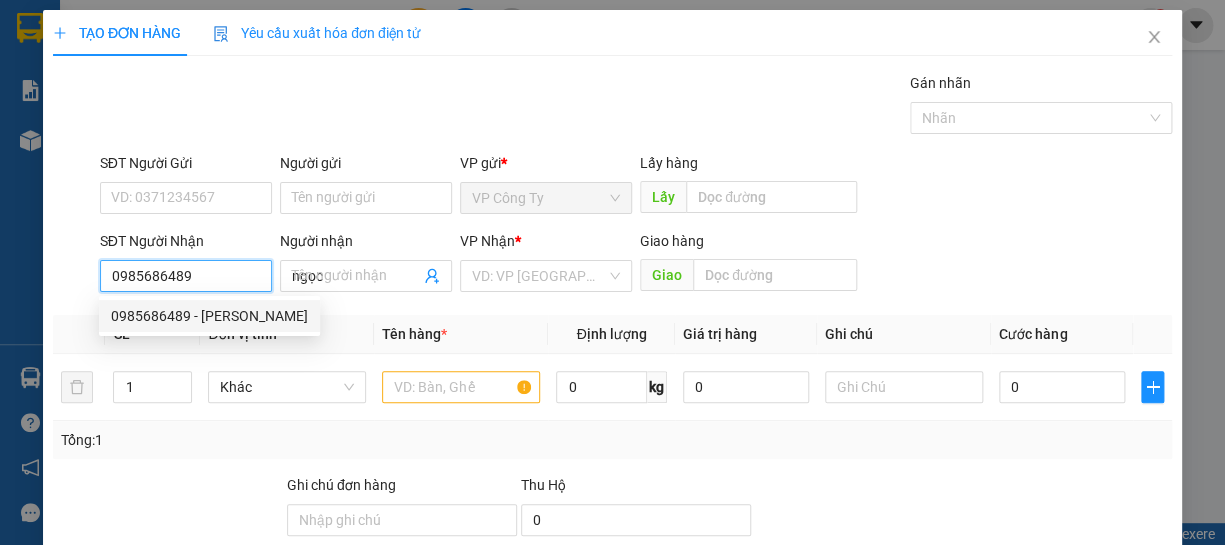 type on "60.000" 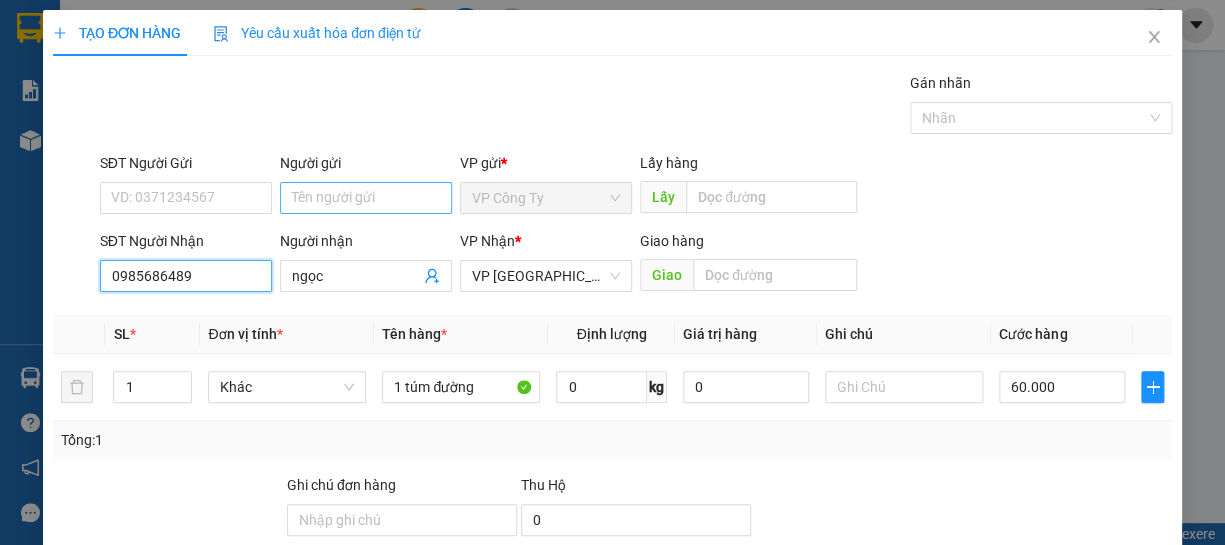 type on "0985686489" 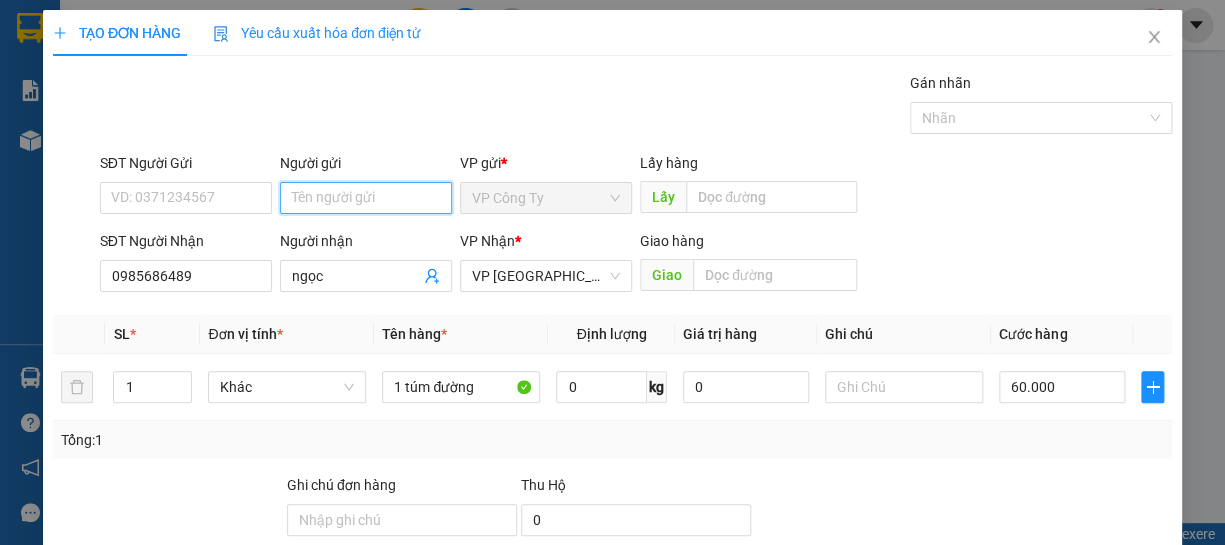click on "Người gửi" at bounding box center [366, 198] 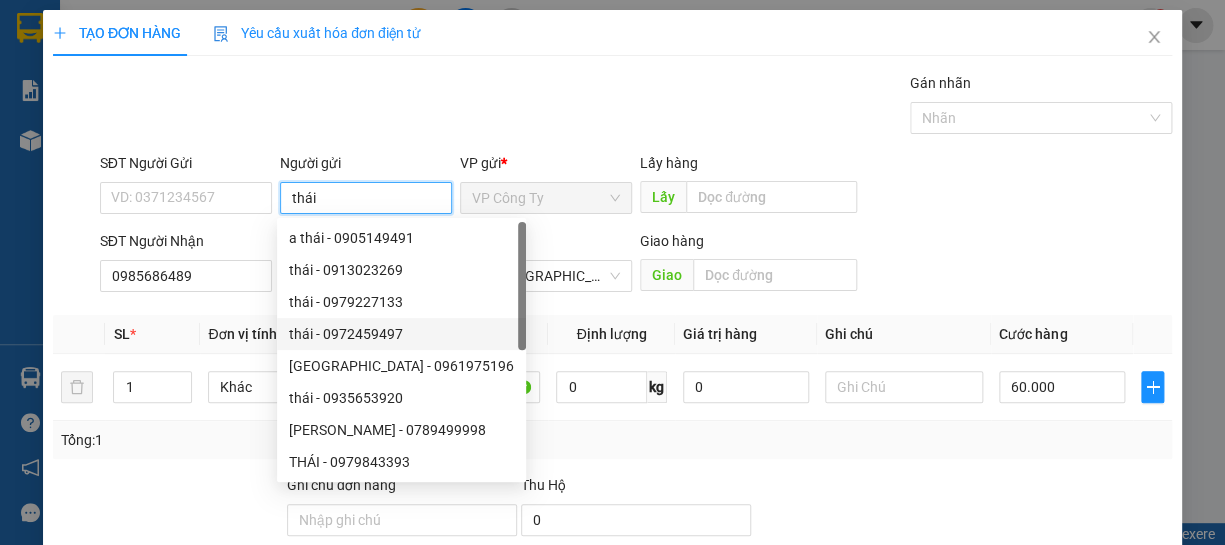 type on "thái" 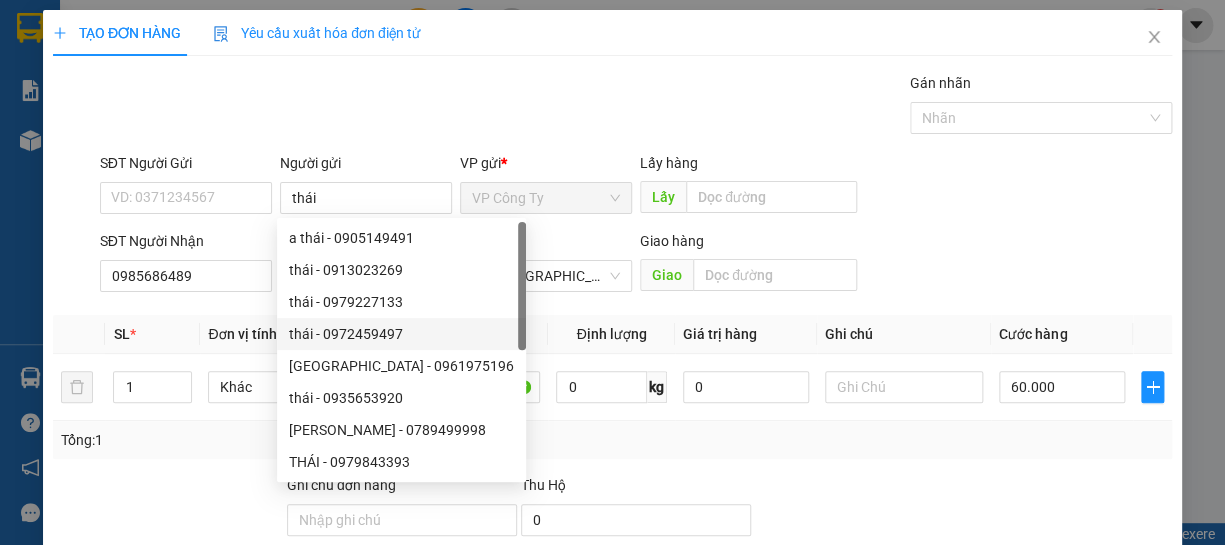 click on "Tên hàng  *" at bounding box center [461, 334] 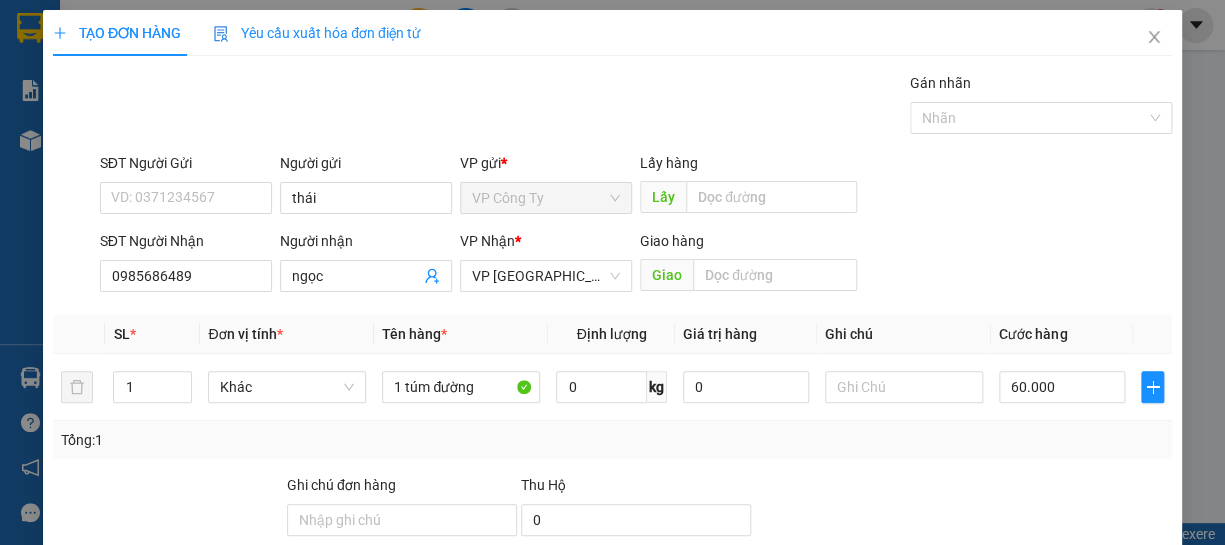 click on "[PERSON_NAME]" at bounding box center [986, 685] 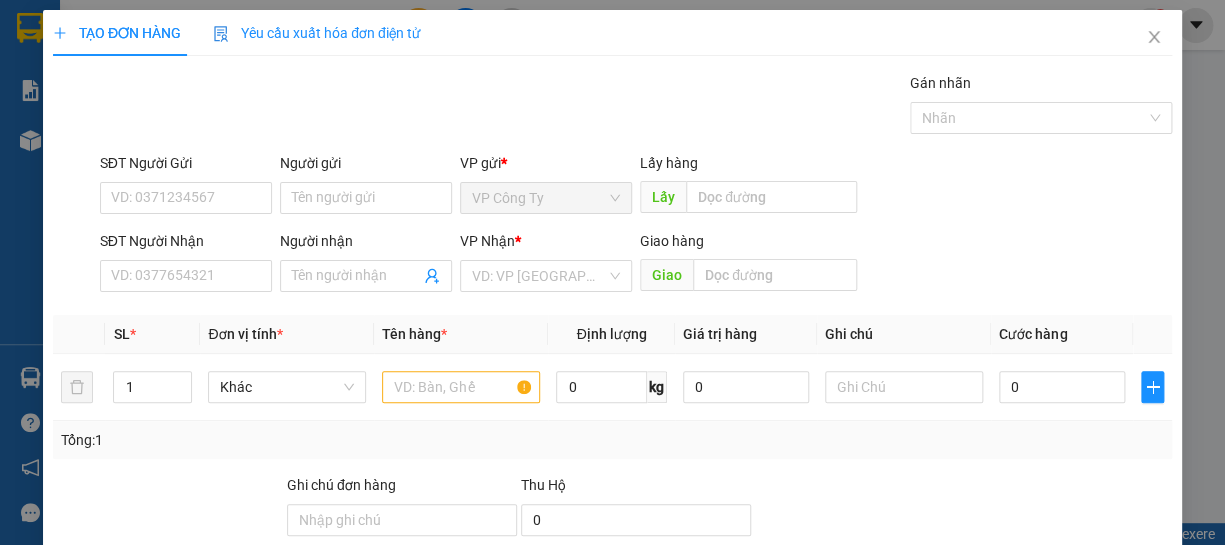 click 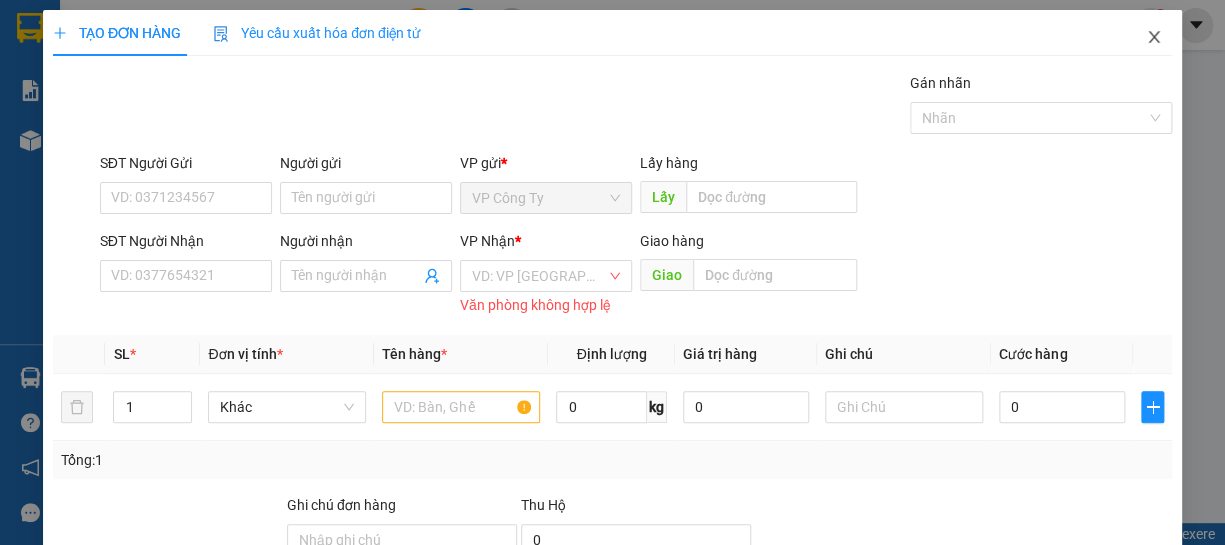 click at bounding box center [1154, 38] 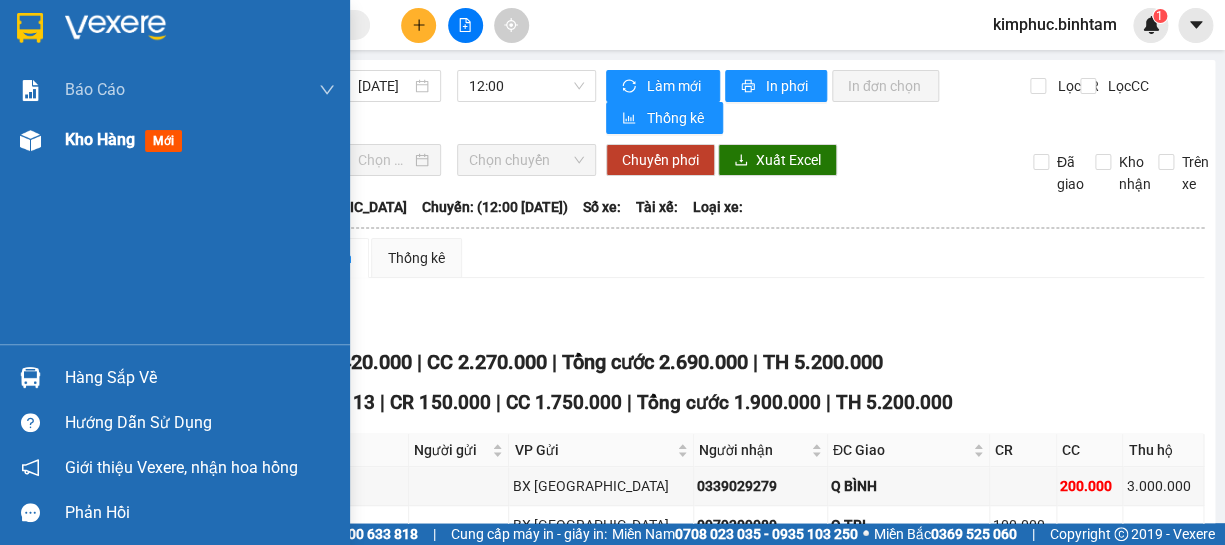 click on "Kho hàng" at bounding box center (100, 139) 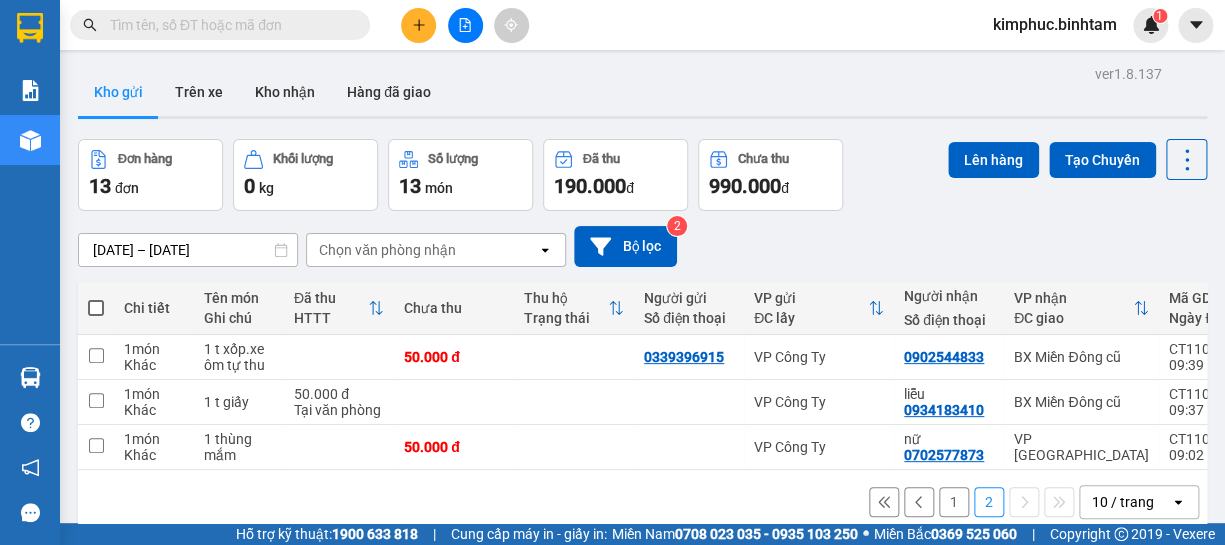 click on "1" at bounding box center [954, 502] 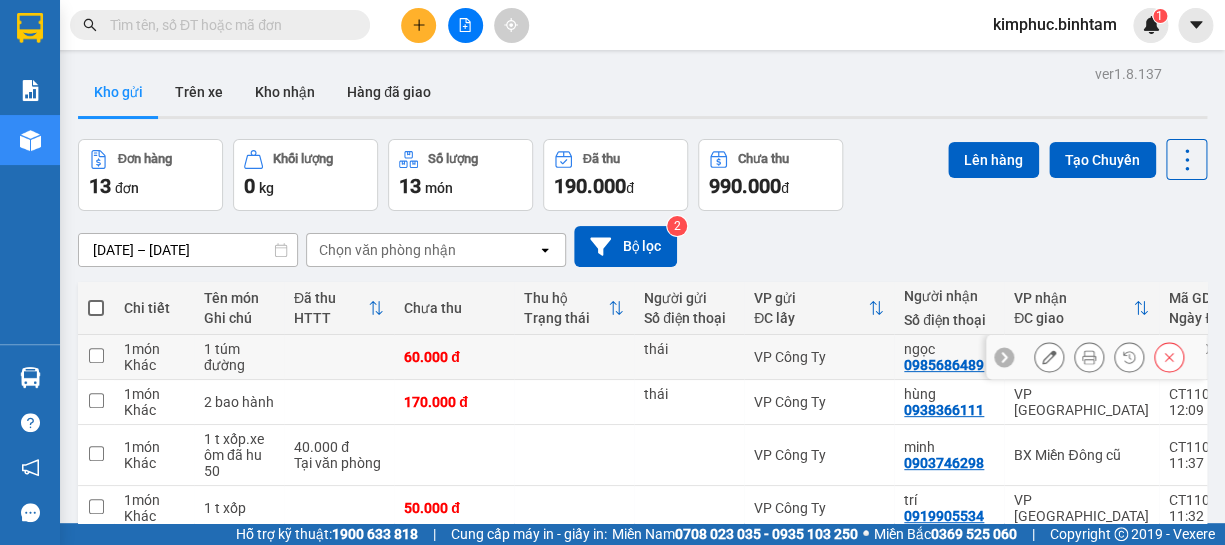 click at bounding box center [96, 355] 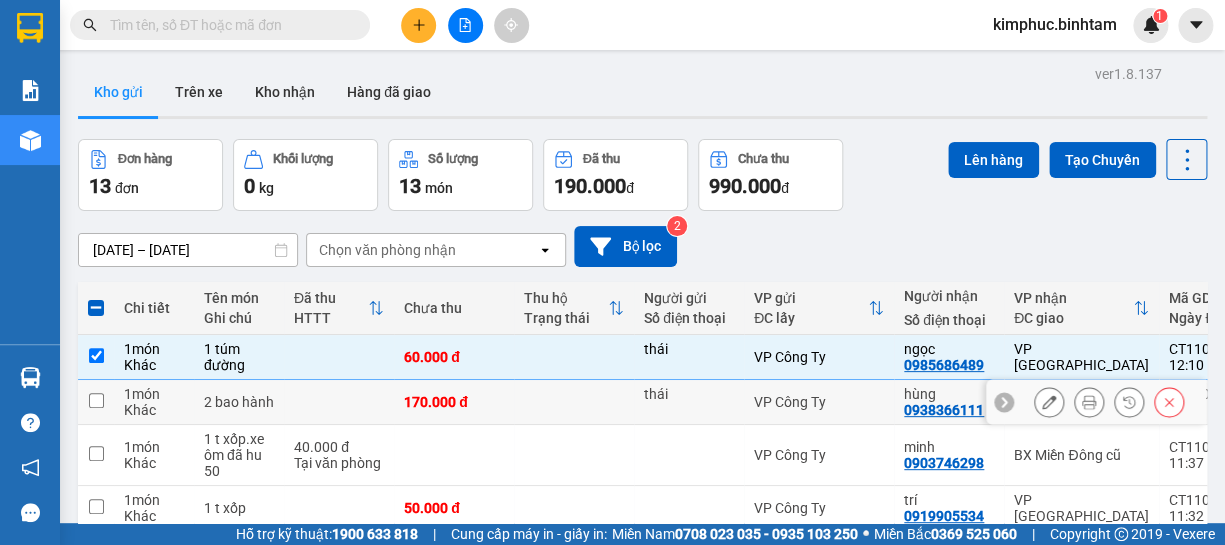 click at bounding box center (96, 402) 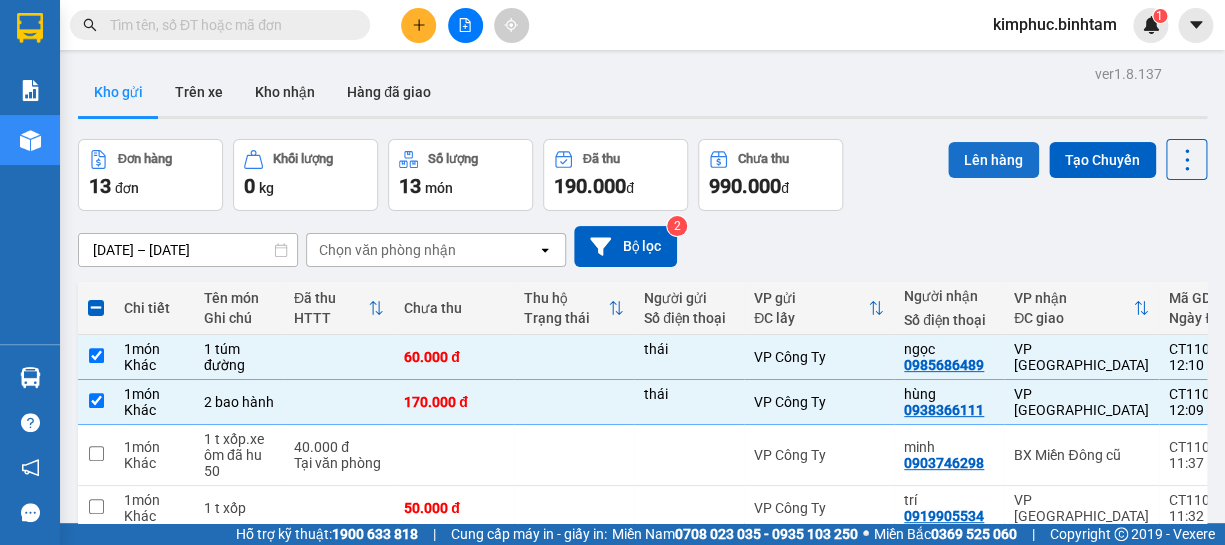 click on "Lên hàng" at bounding box center [993, 160] 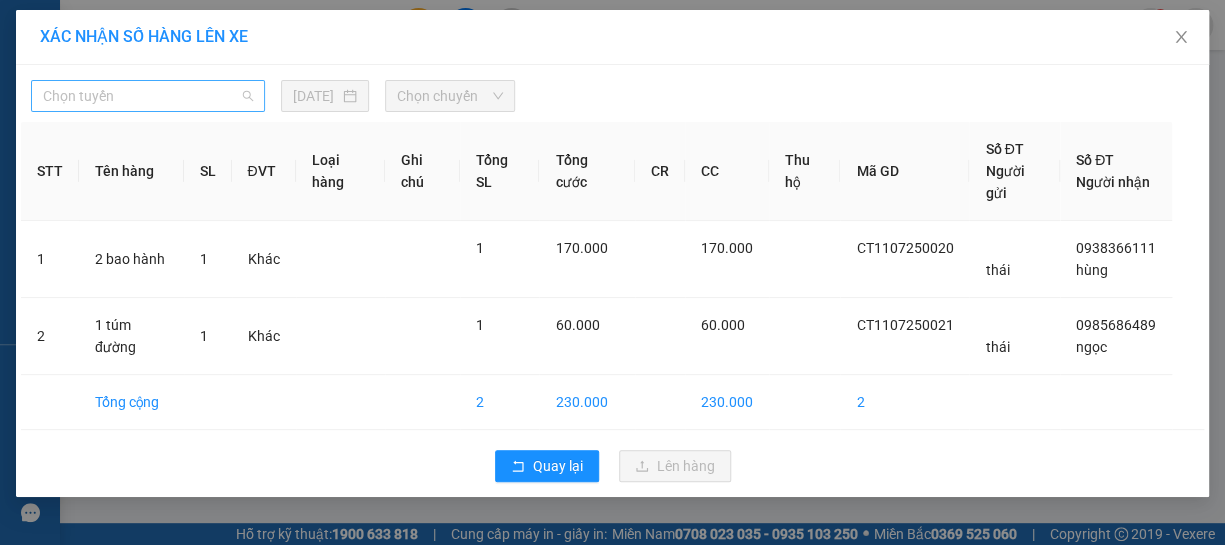 click on "Chọn tuyến" at bounding box center (148, 96) 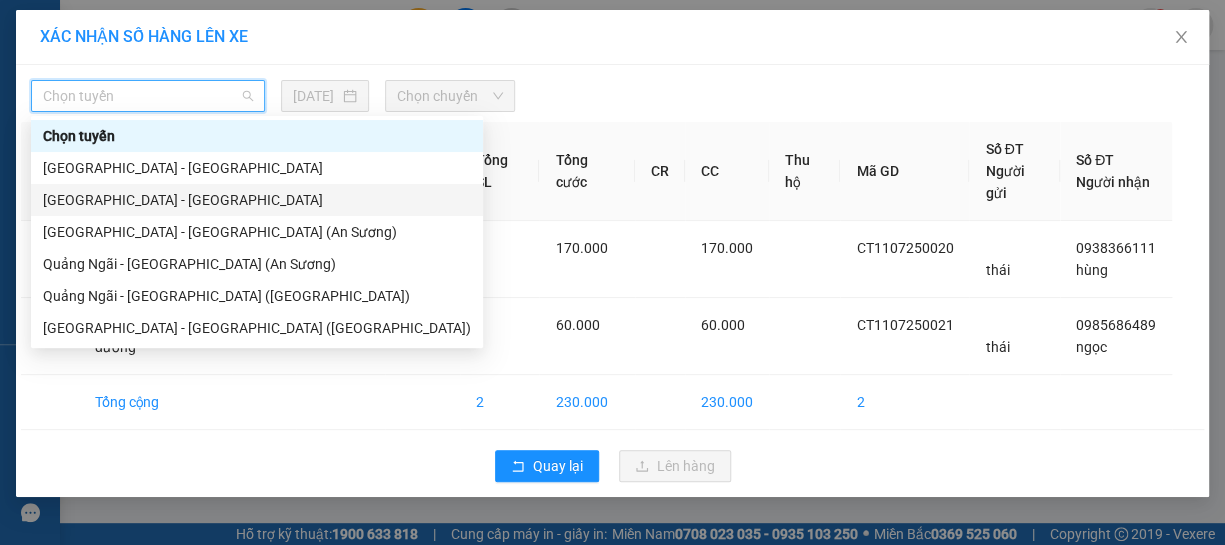click on "[GEOGRAPHIC_DATA] - [GEOGRAPHIC_DATA]" at bounding box center (257, 200) 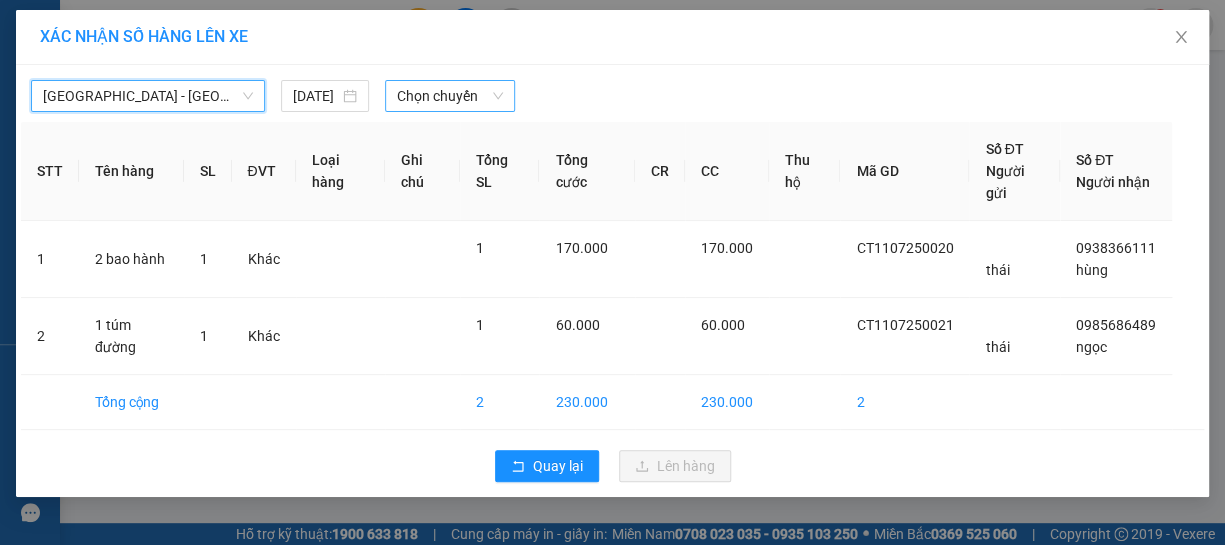 click on "Chọn chuyến" at bounding box center [450, 96] 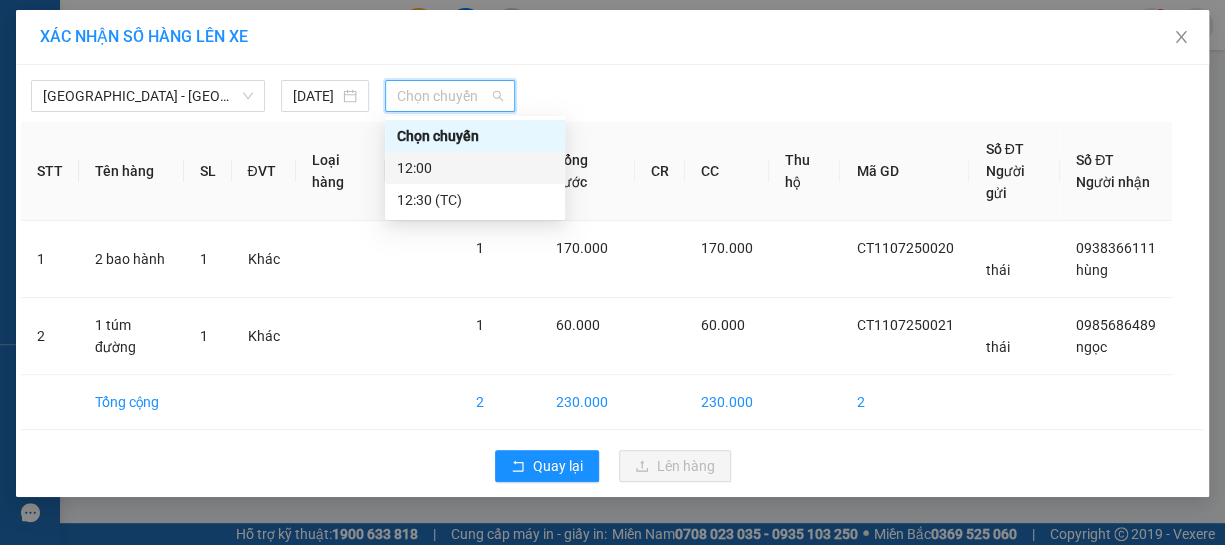 click on "12:00" at bounding box center (475, 168) 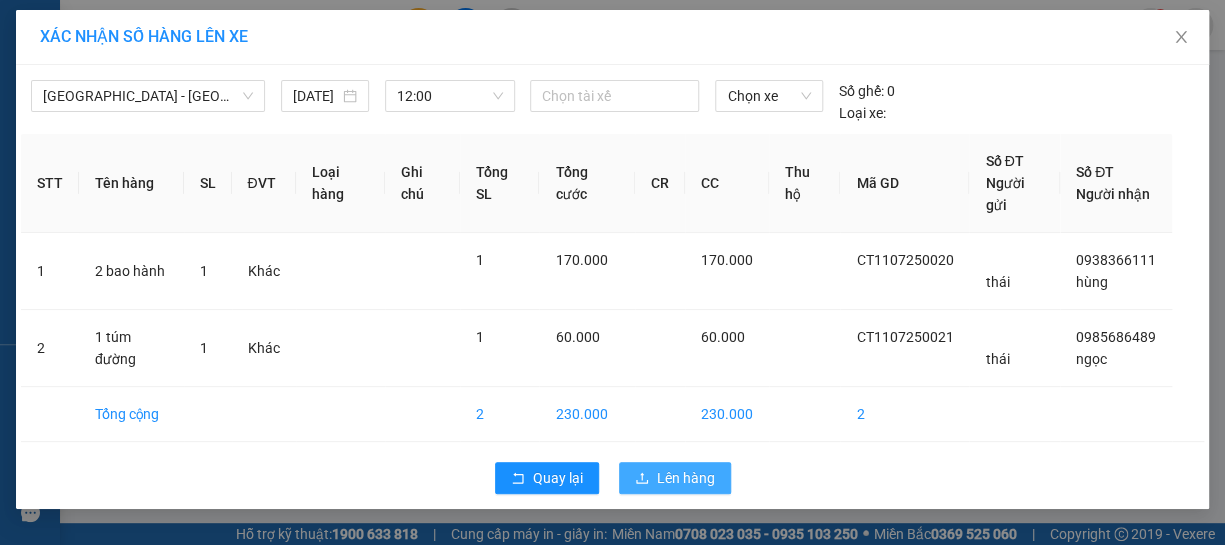 click on "Lên hàng" at bounding box center [675, 478] 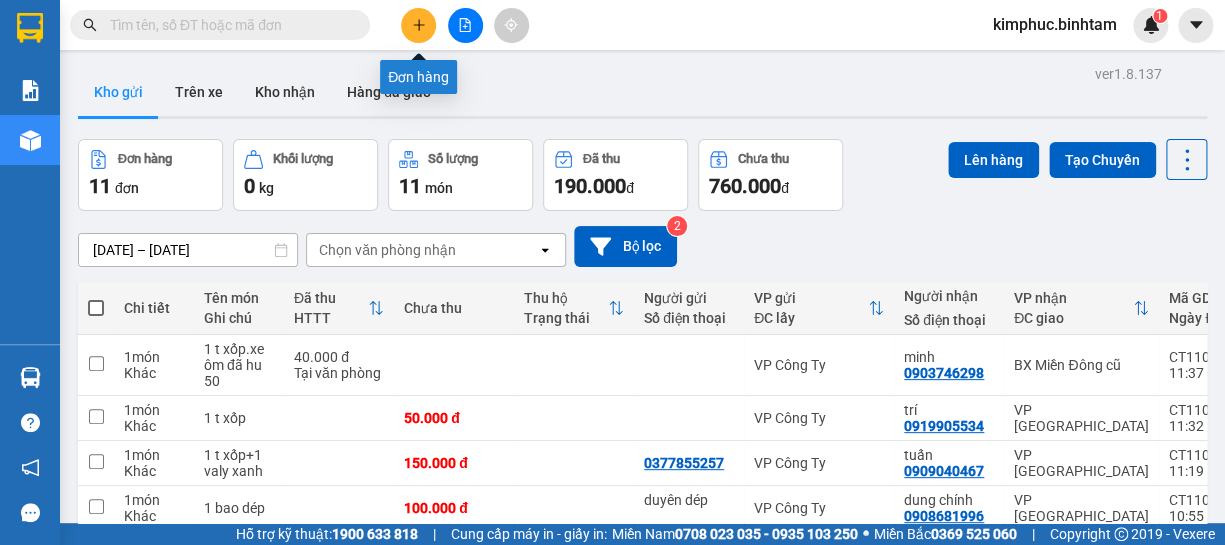 click 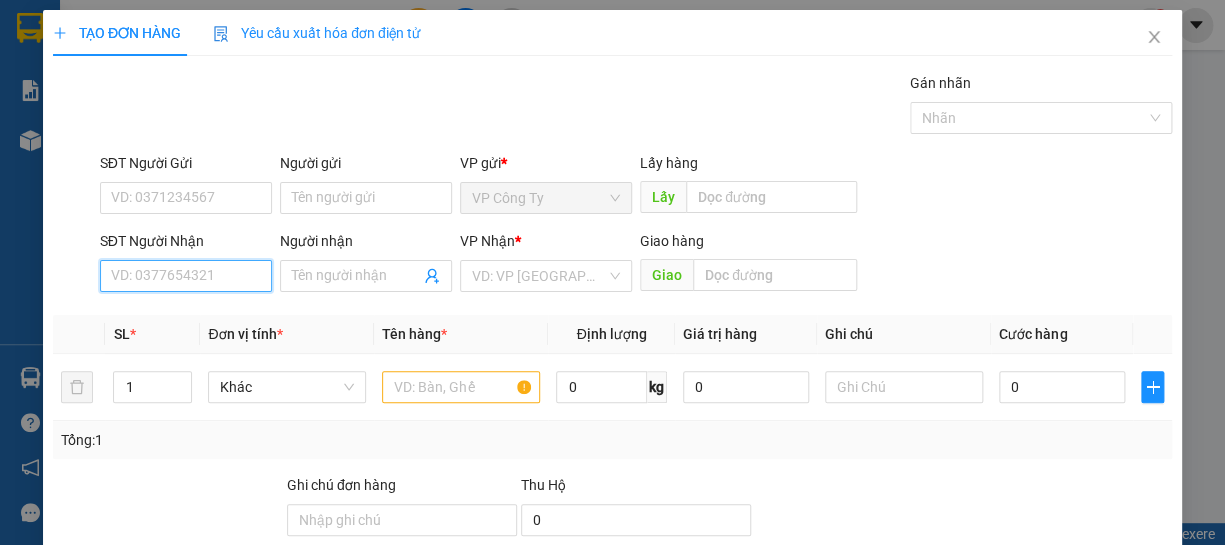 click on "SĐT Người Nhận" at bounding box center [186, 276] 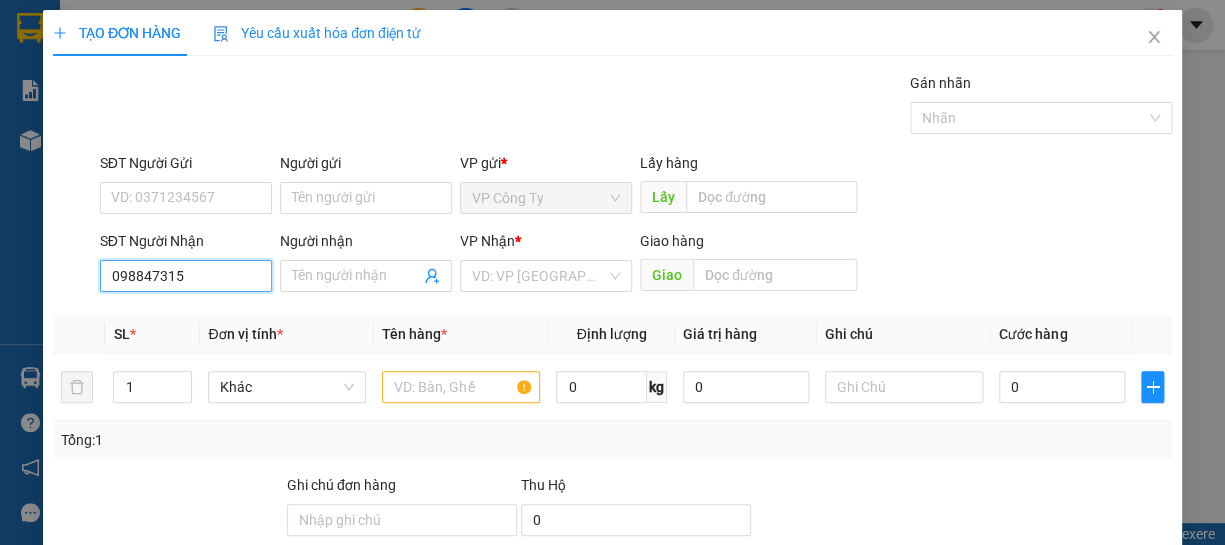 type on "0988473155" 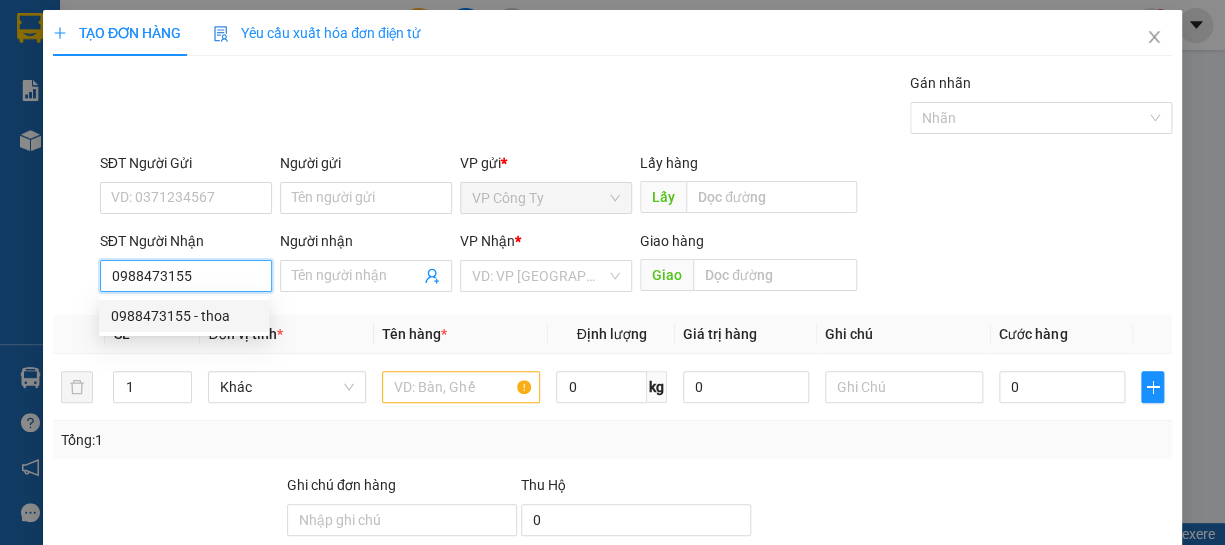 click on "0988473155 - thoa" at bounding box center (184, 316) 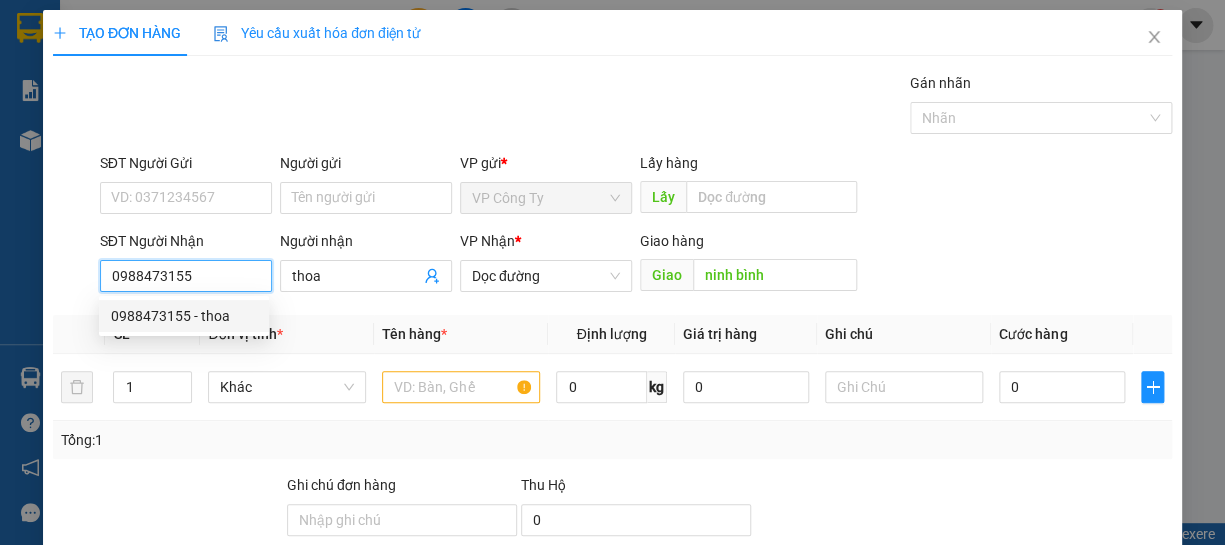 type on "100.000" 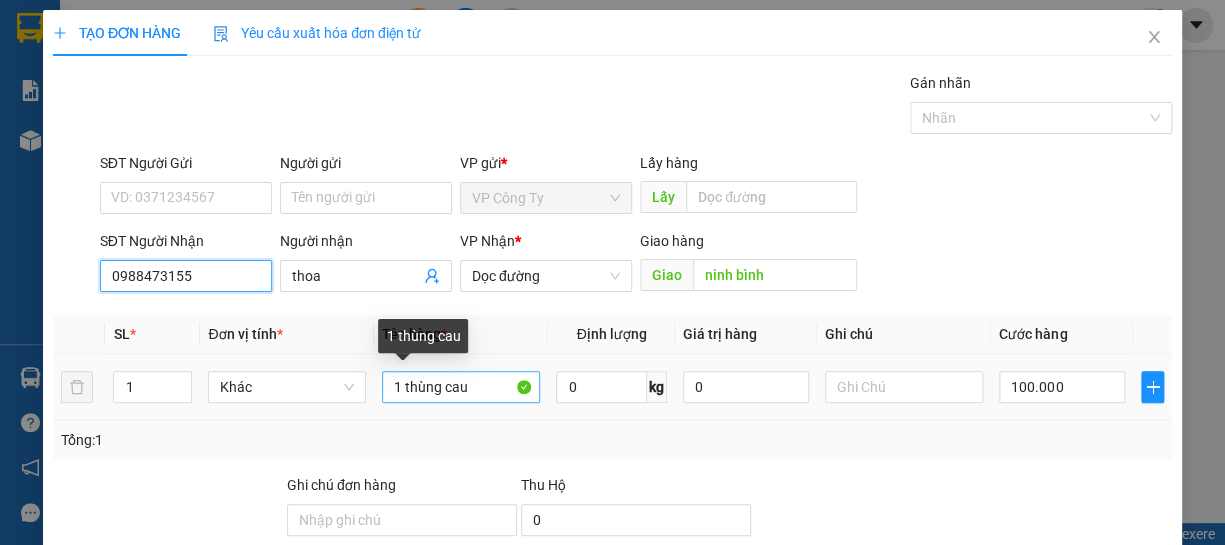 type on "0988473155" 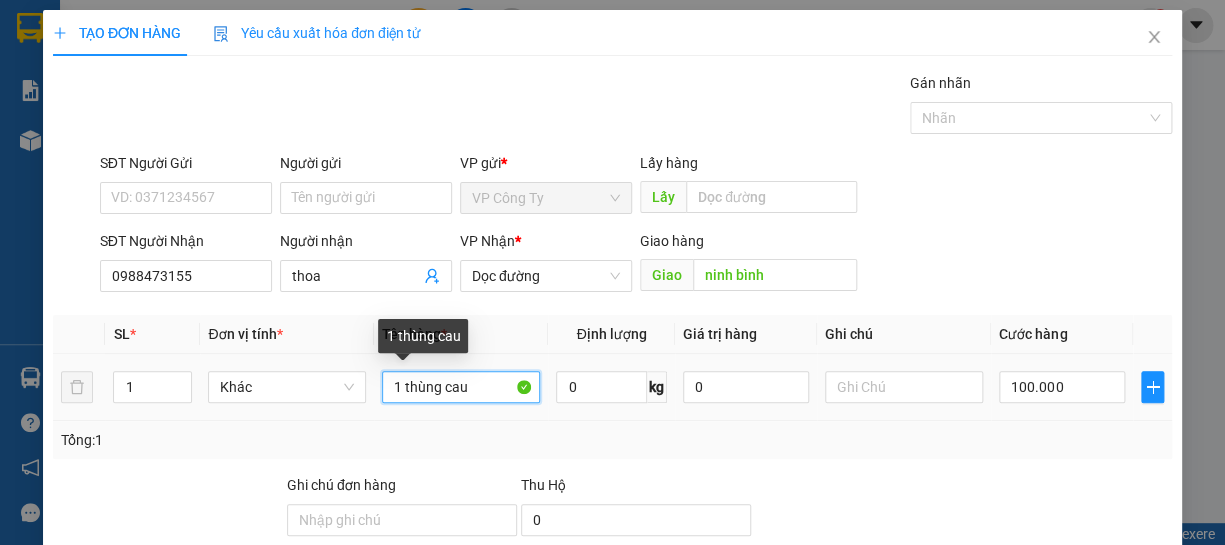 click on "1 thùng cau" at bounding box center (461, 387) 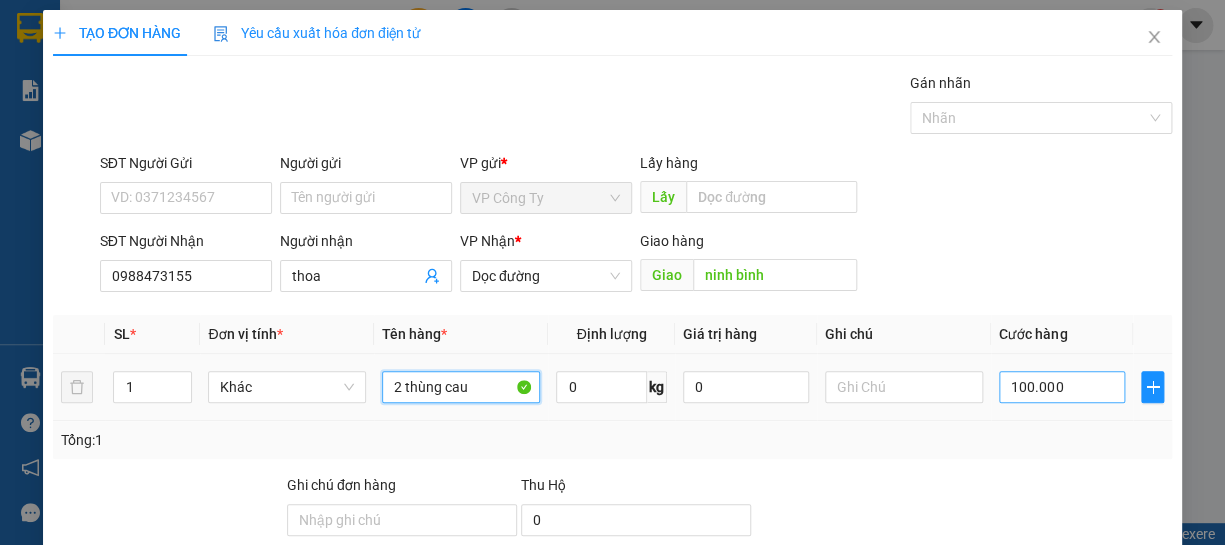 type on "2 thùng cau" 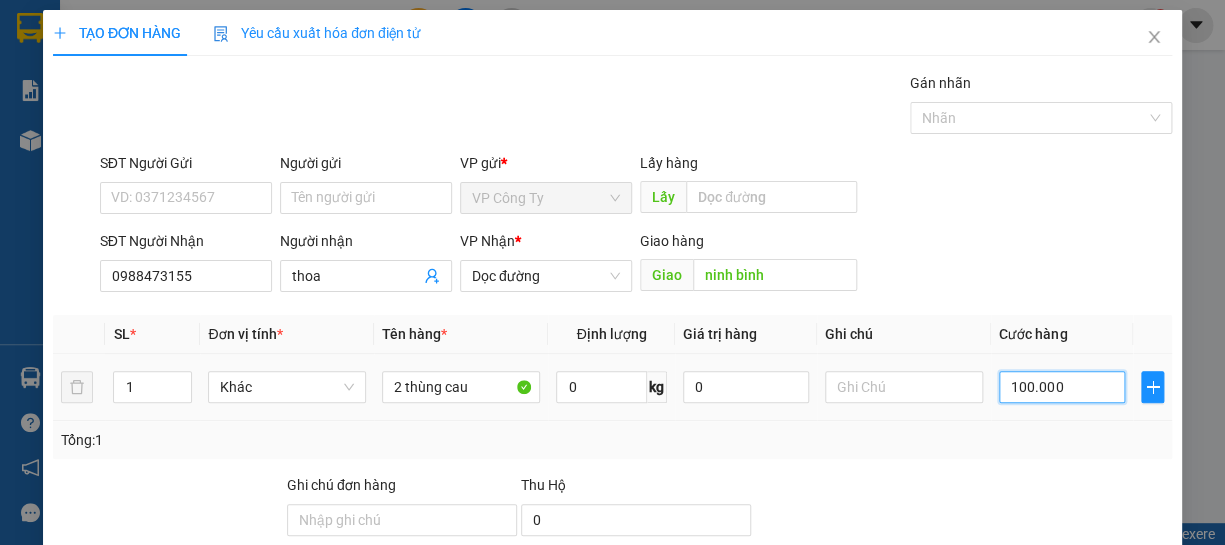 click on "100.000" at bounding box center (1062, 387) 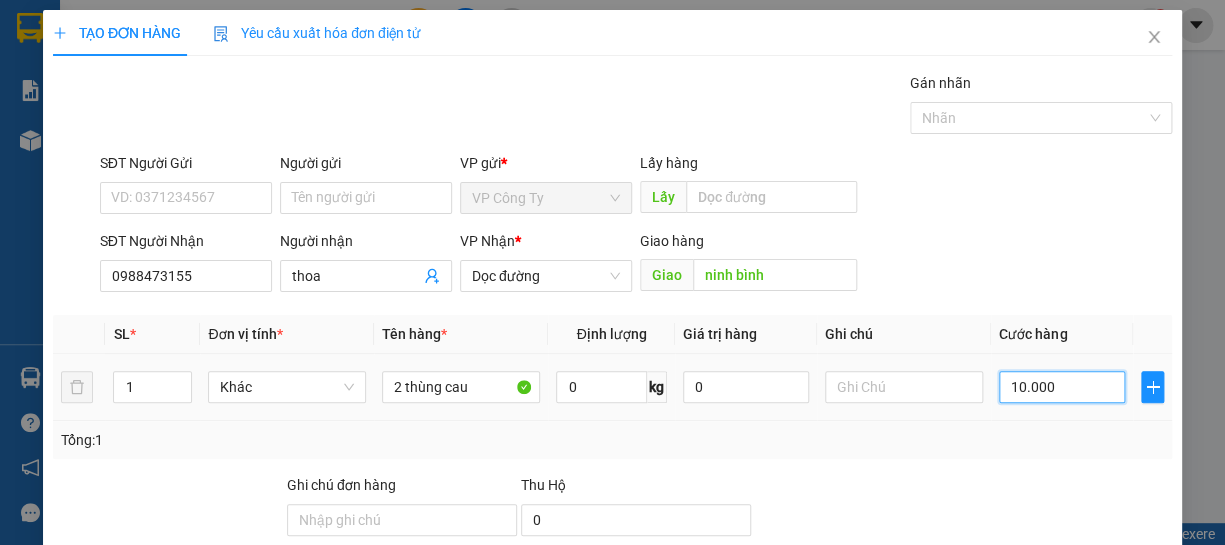 type on "0" 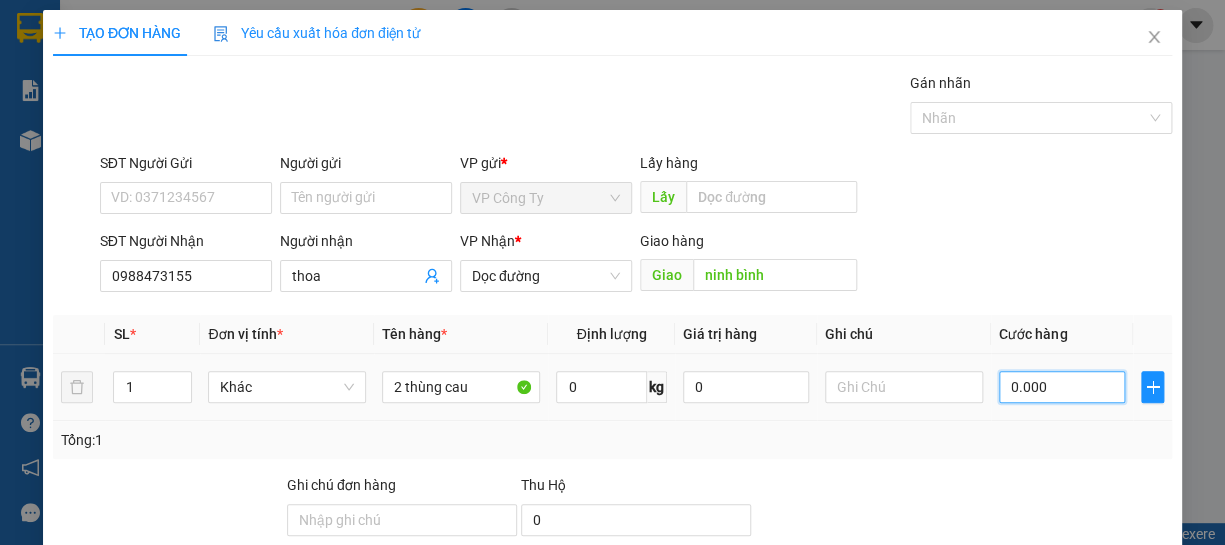 type on "20.000" 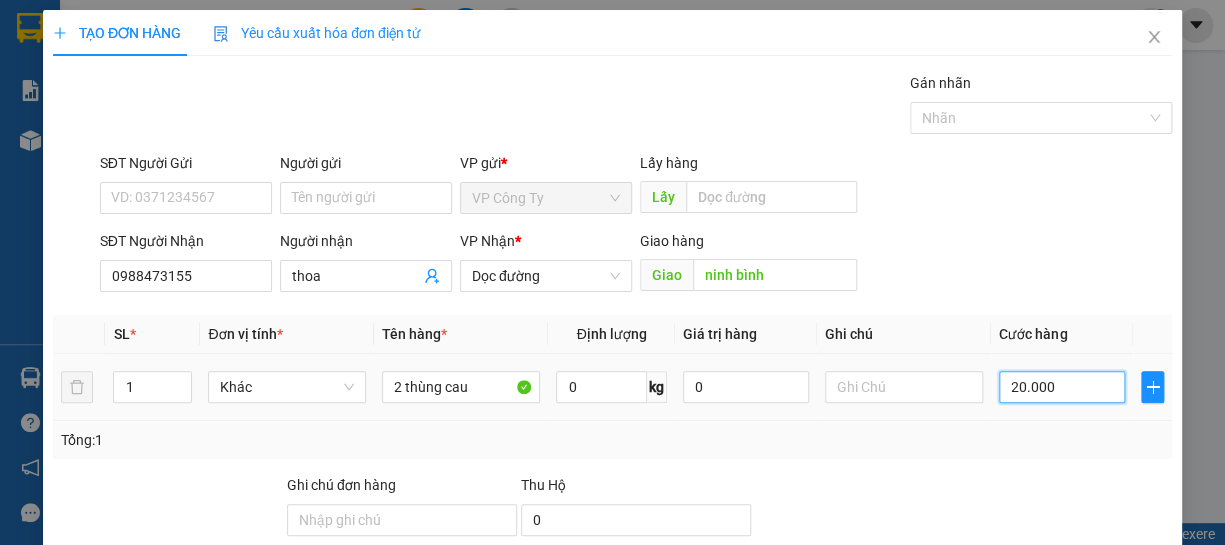 type on "240.000" 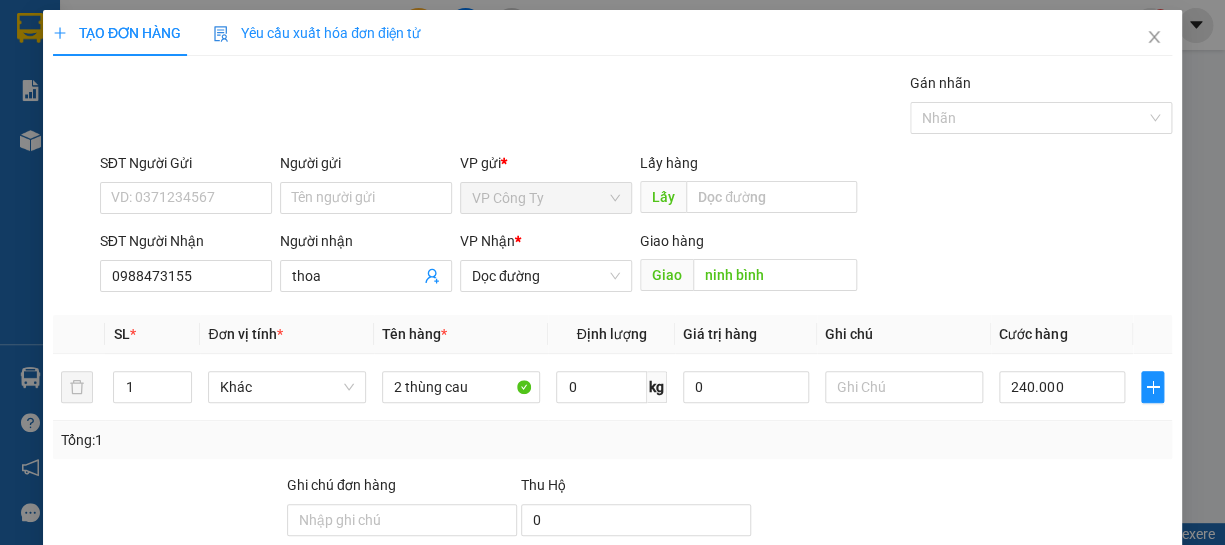 click on "[PERSON_NAME]" at bounding box center [986, 685] 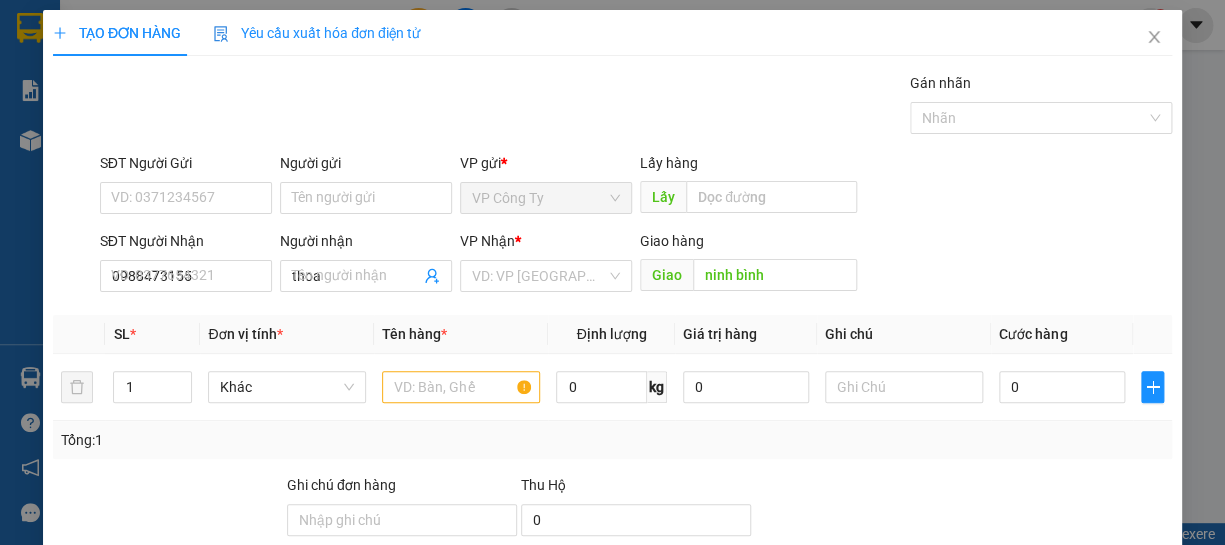 type 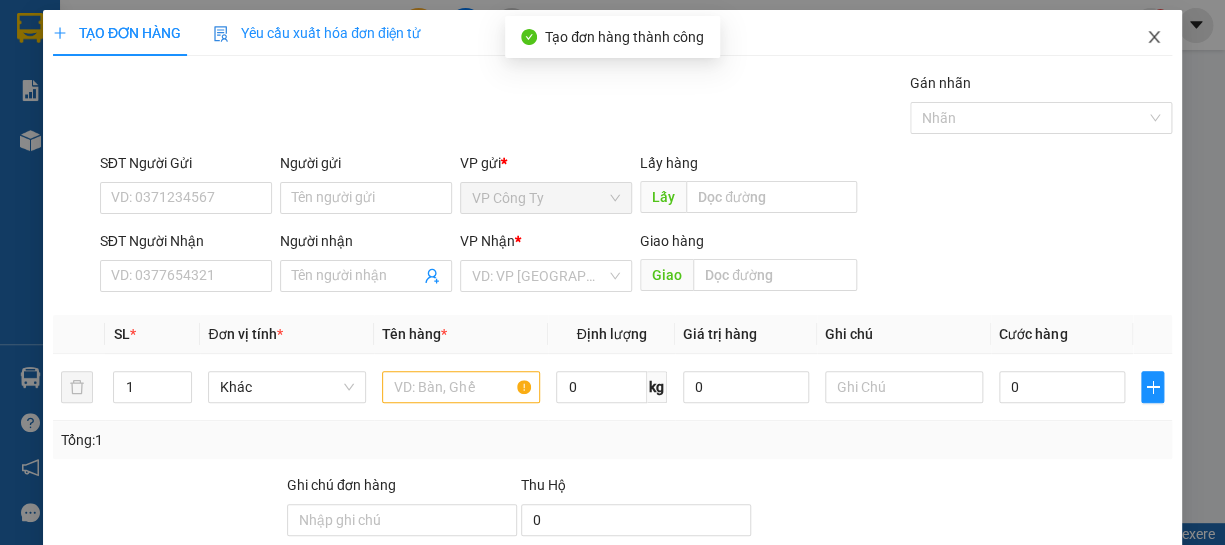 click at bounding box center (1154, 38) 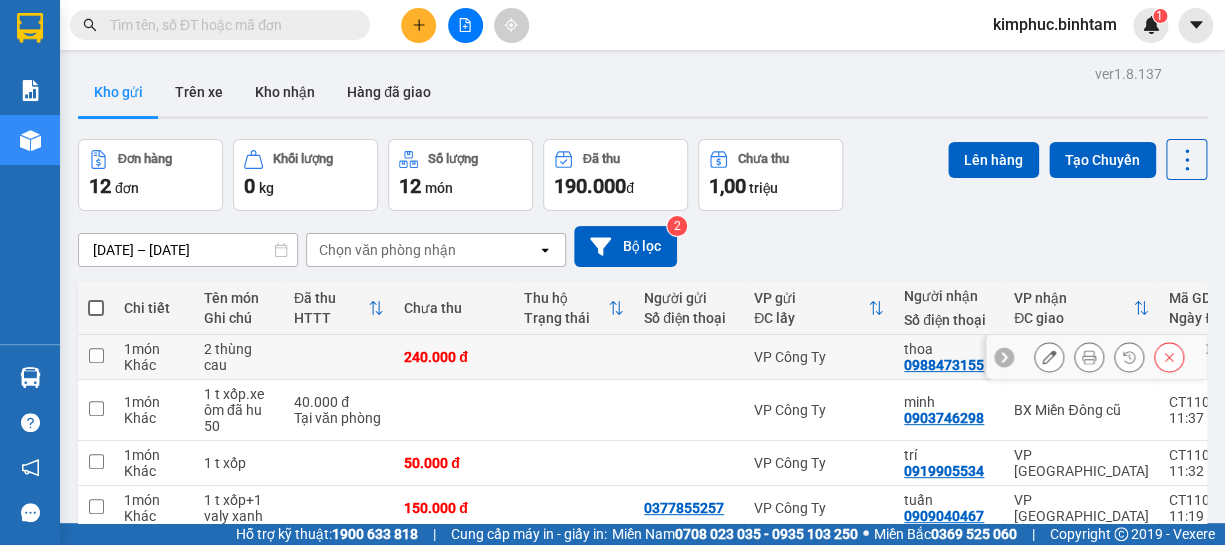 click at bounding box center [96, 355] 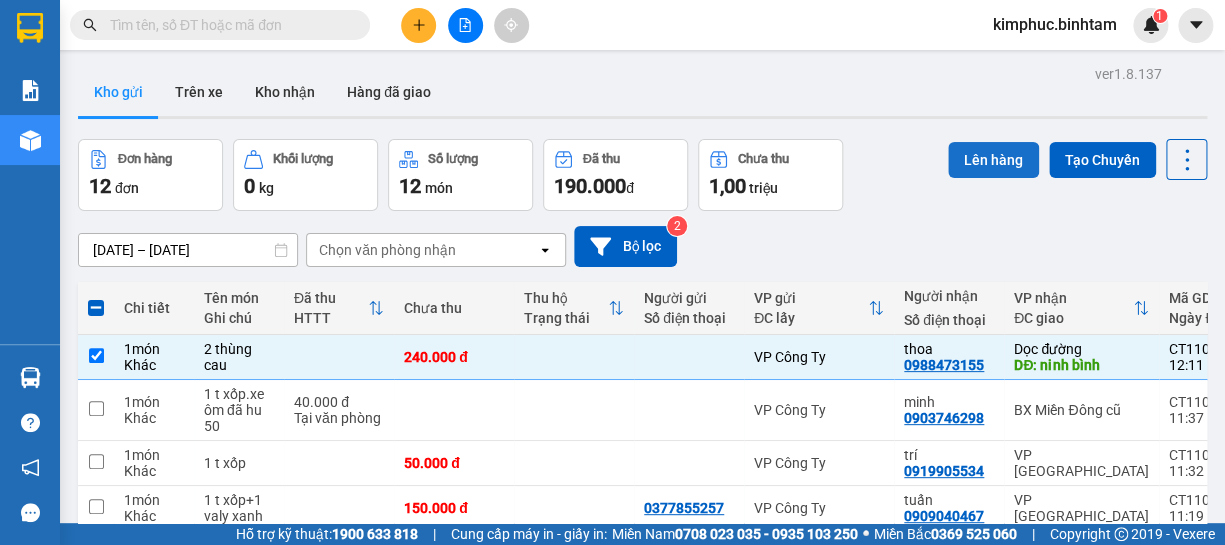 click on "Lên hàng" at bounding box center (993, 160) 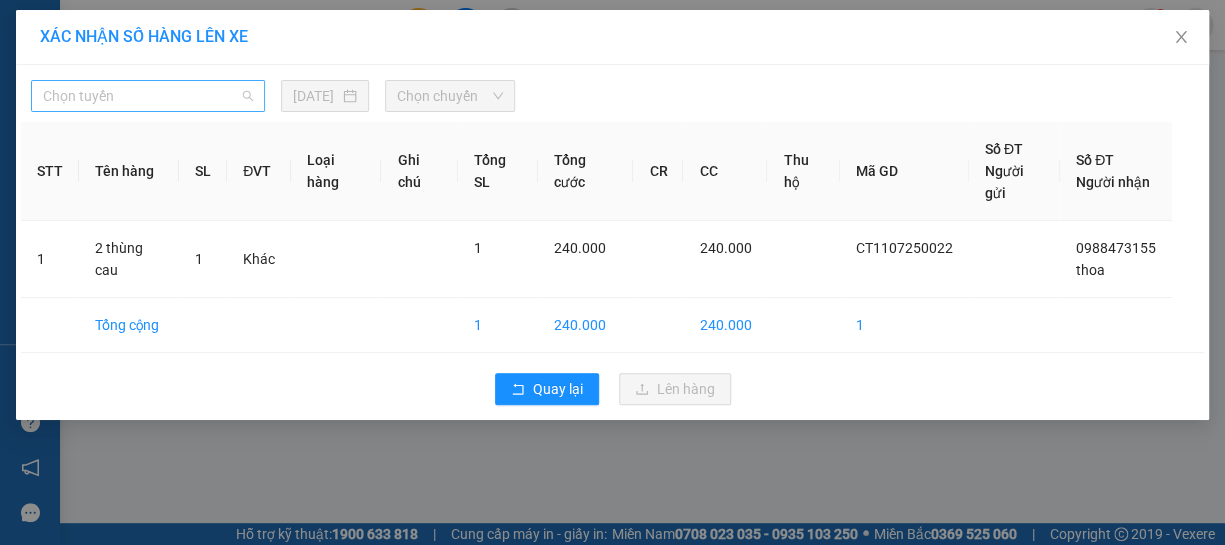 click on "Chọn tuyến" at bounding box center (148, 96) 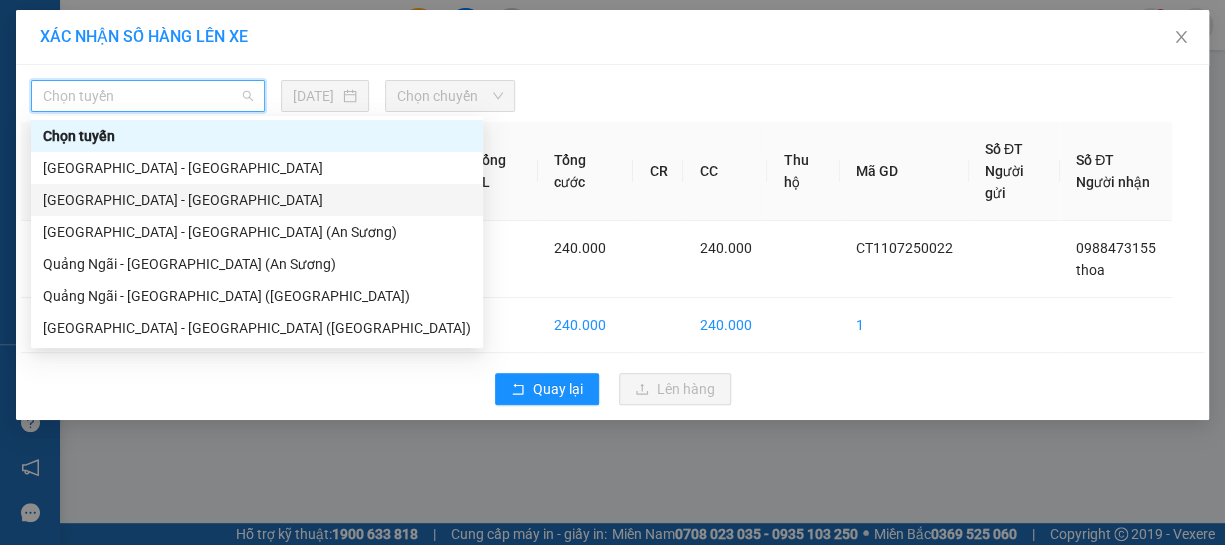 click on "[GEOGRAPHIC_DATA] - [GEOGRAPHIC_DATA]" at bounding box center [257, 200] 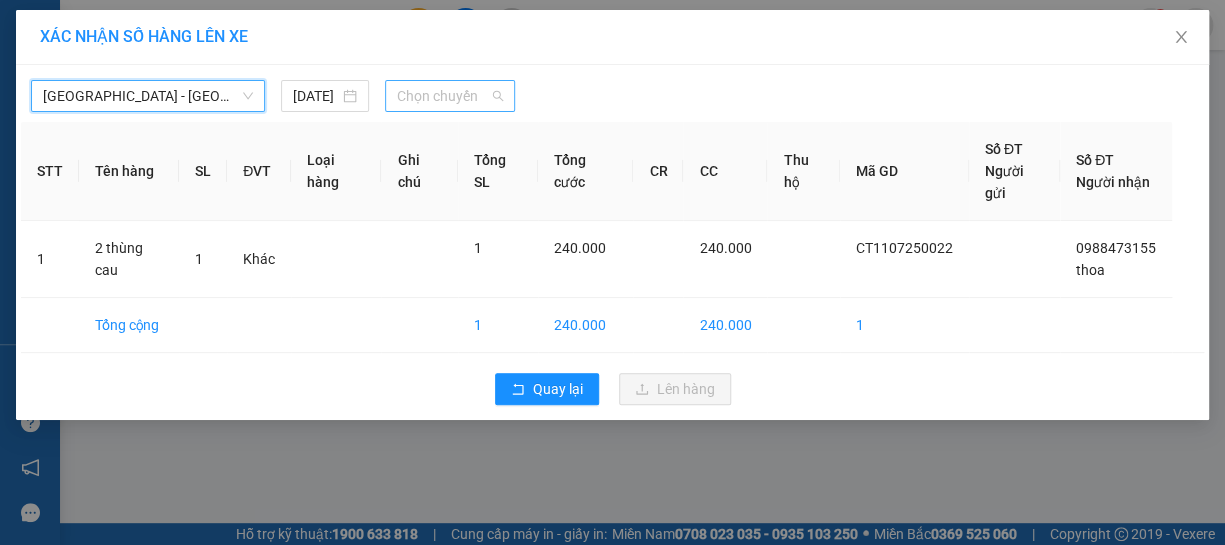 click on "Chọn chuyến" at bounding box center (450, 96) 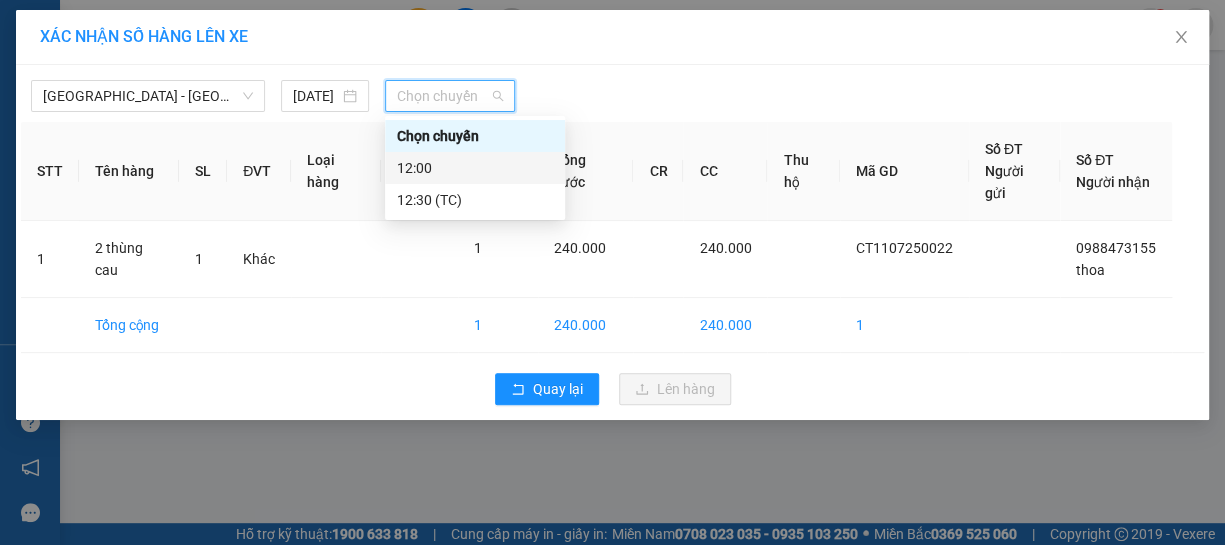 click on "12:00" at bounding box center (475, 168) 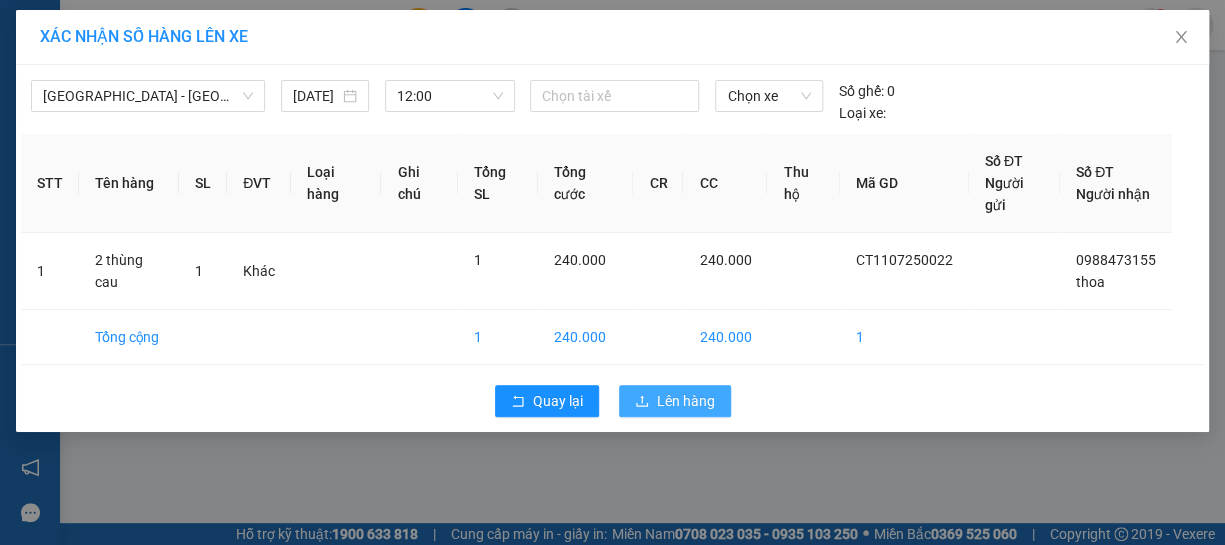 click on "Lên hàng" at bounding box center (675, 401) 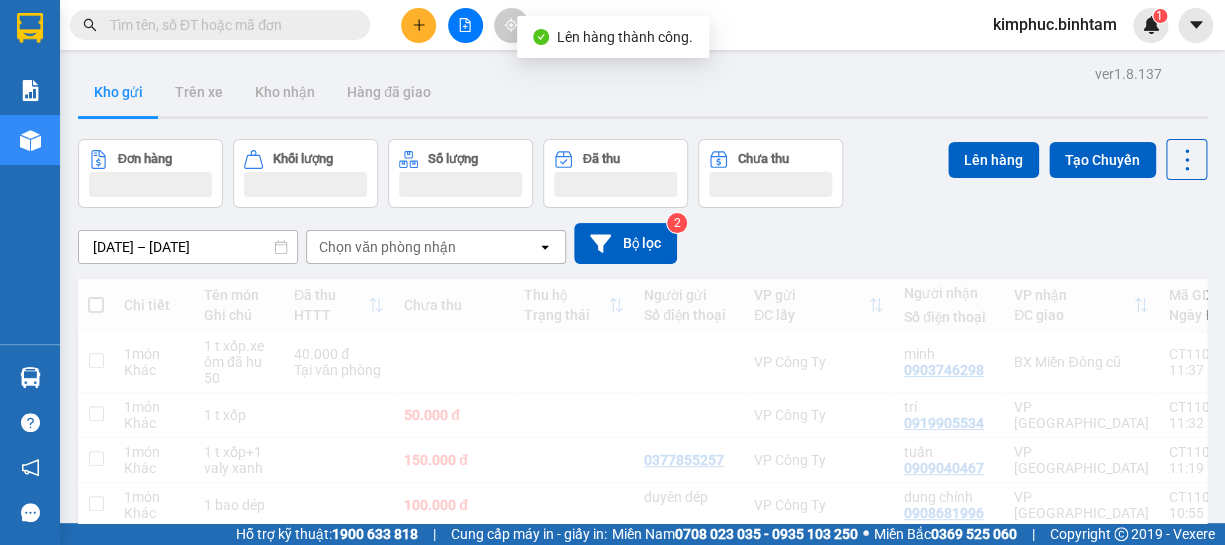 click at bounding box center (465, 25) 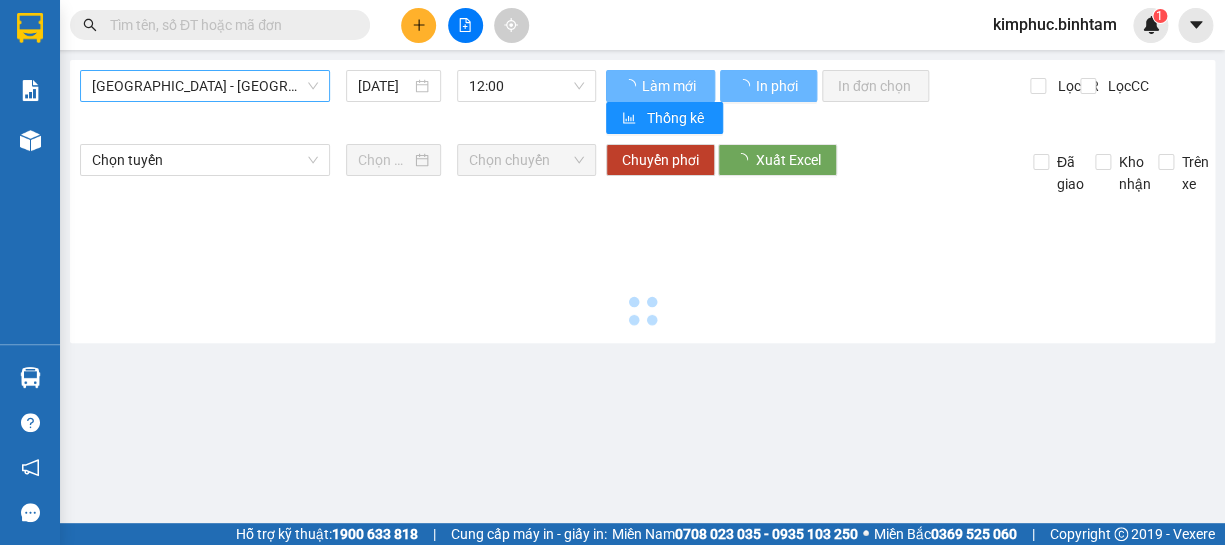 click on "[GEOGRAPHIC_DATA] - [GEOGRAPHIC_DATA]" at bounding box center (205, 86) 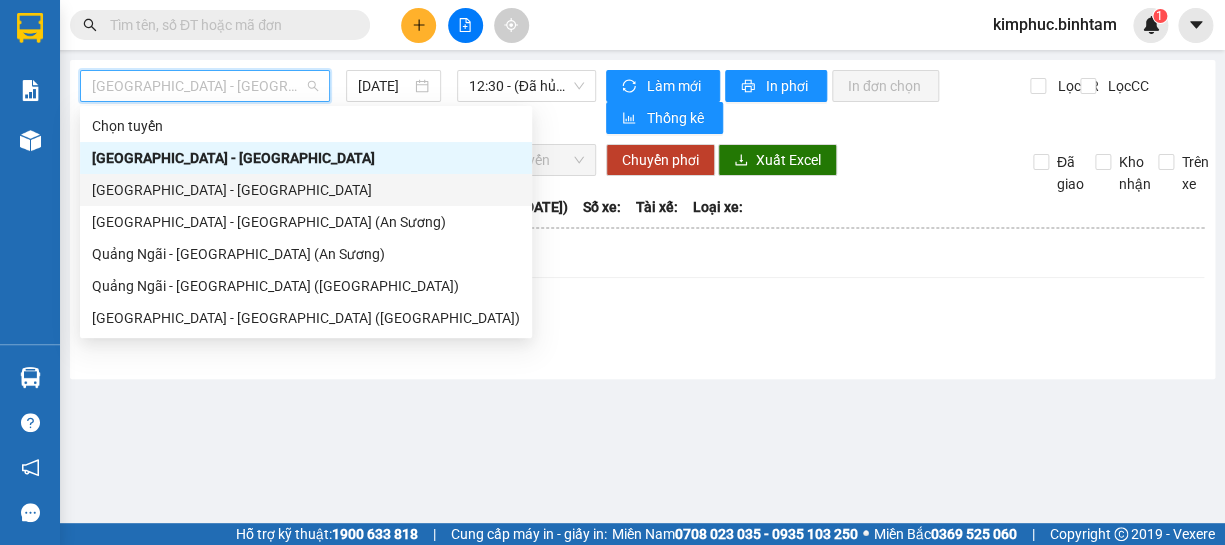 click on "[GEOGRAPHIC_DATA] - [GEOGRAPHIC_DATA]" at bounding box center (306, 190) 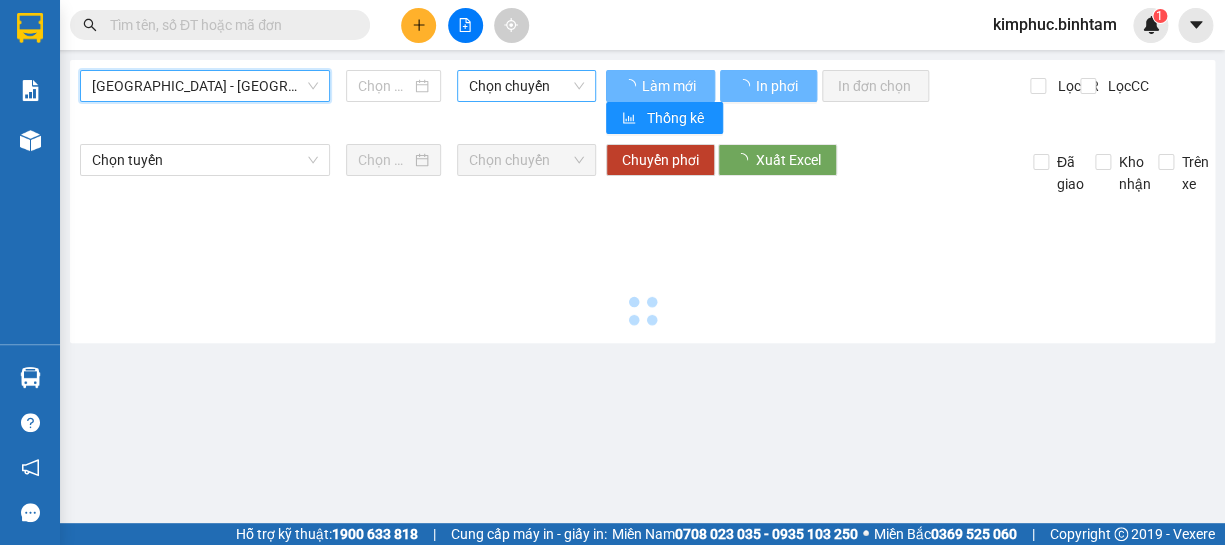 type on "[DATE]" 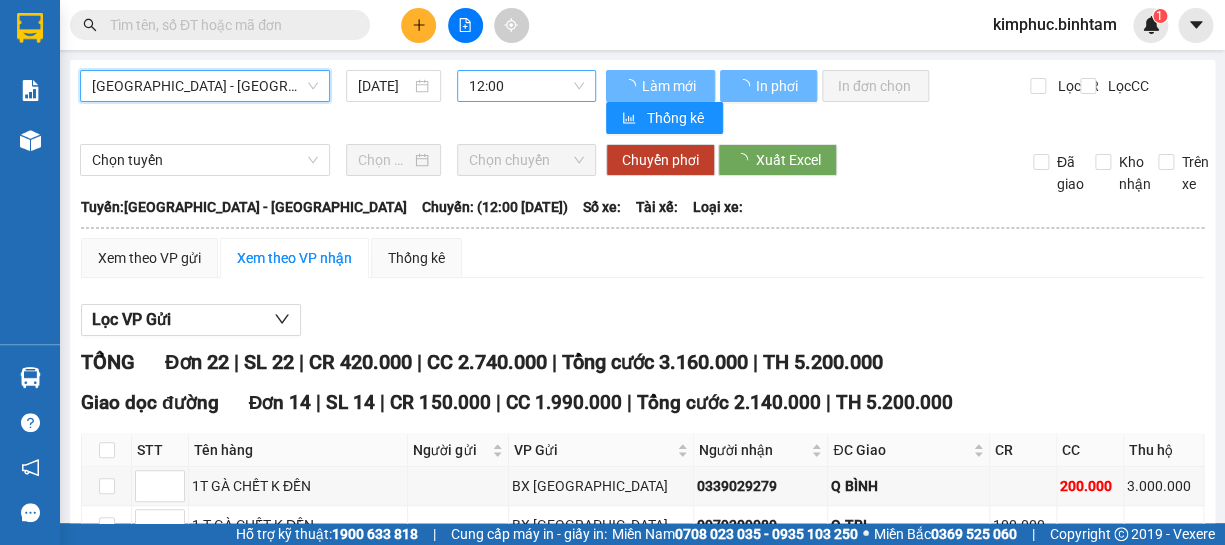 click on "12:00" at bounding box center (526, 86) 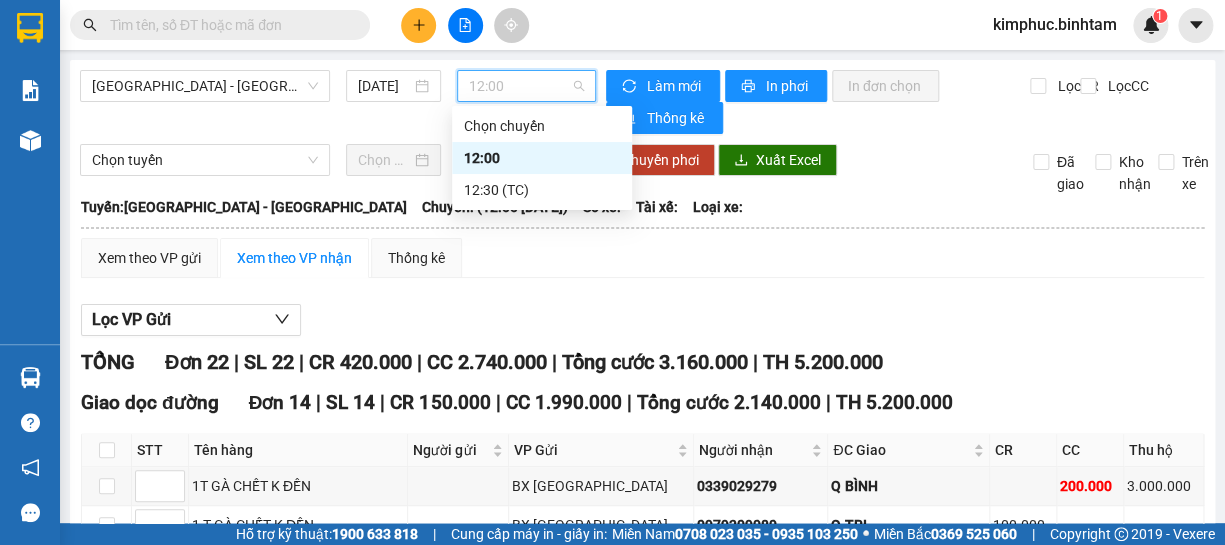 click on "12:00" at bounding box center (542, 158) 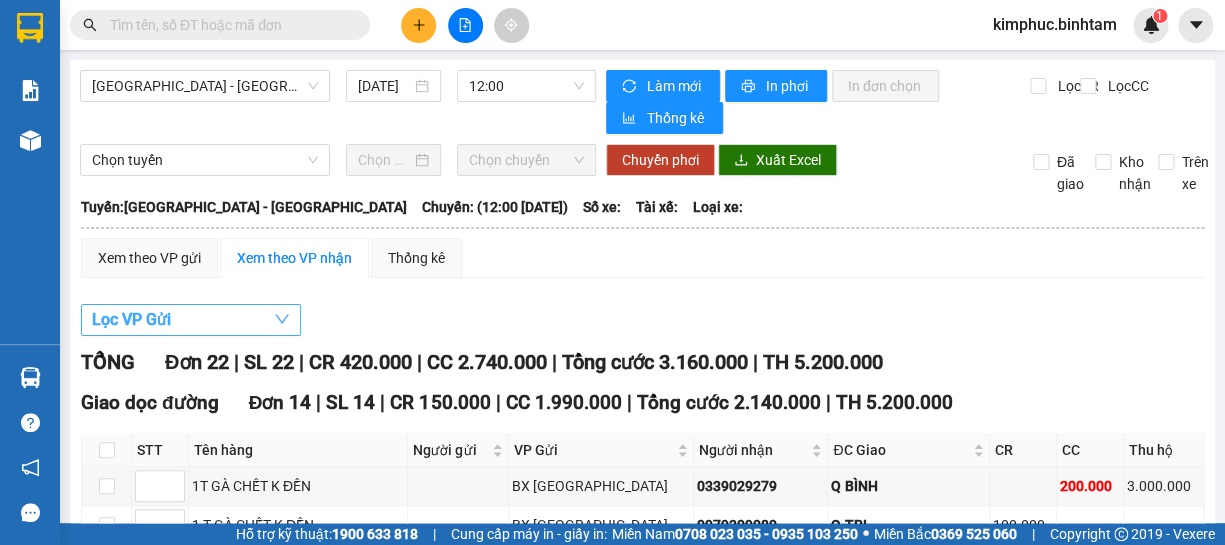 click on "Lọc VP Gửi" at bounding box center (131, 319) 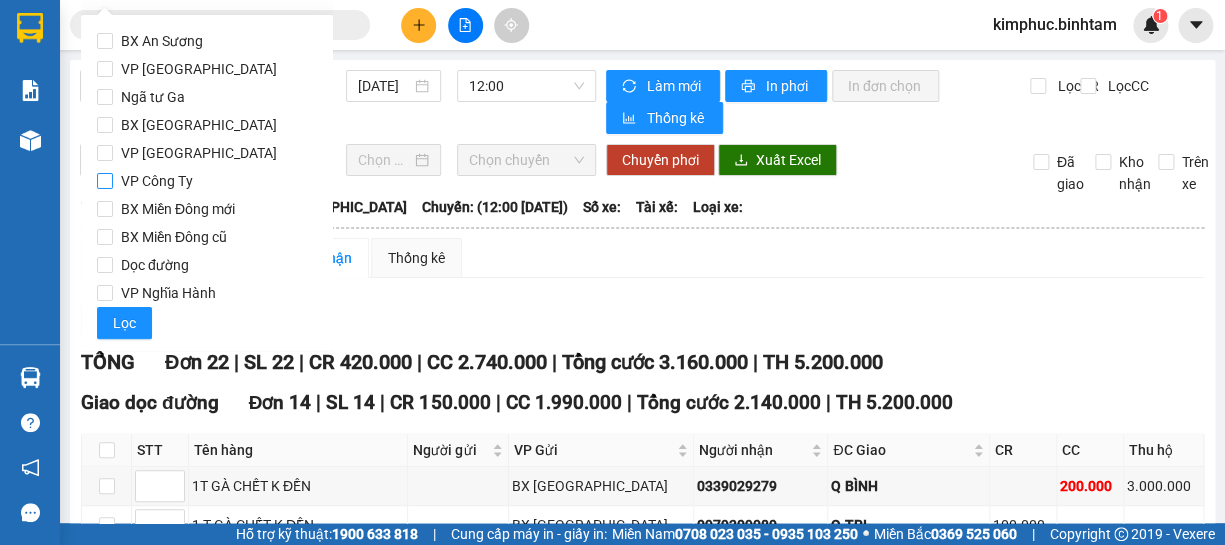 drag, startPoint x: 109, startPoint y: 175, endPoint x: 107, endPoint y: 186, distance: 11.18034 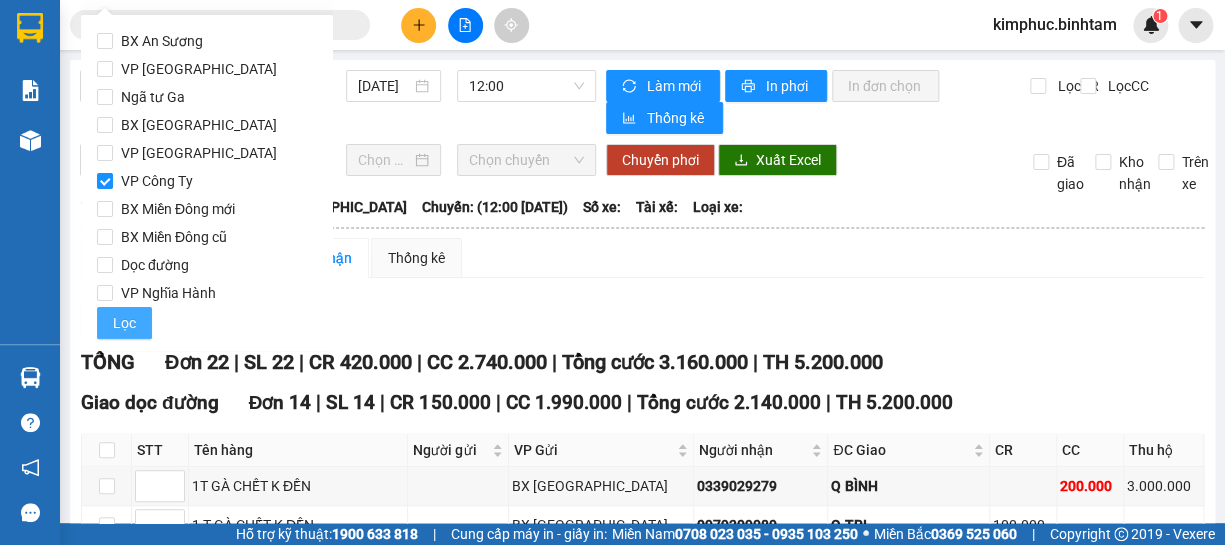 click on "Lọc" at bounding box center [124, 323] 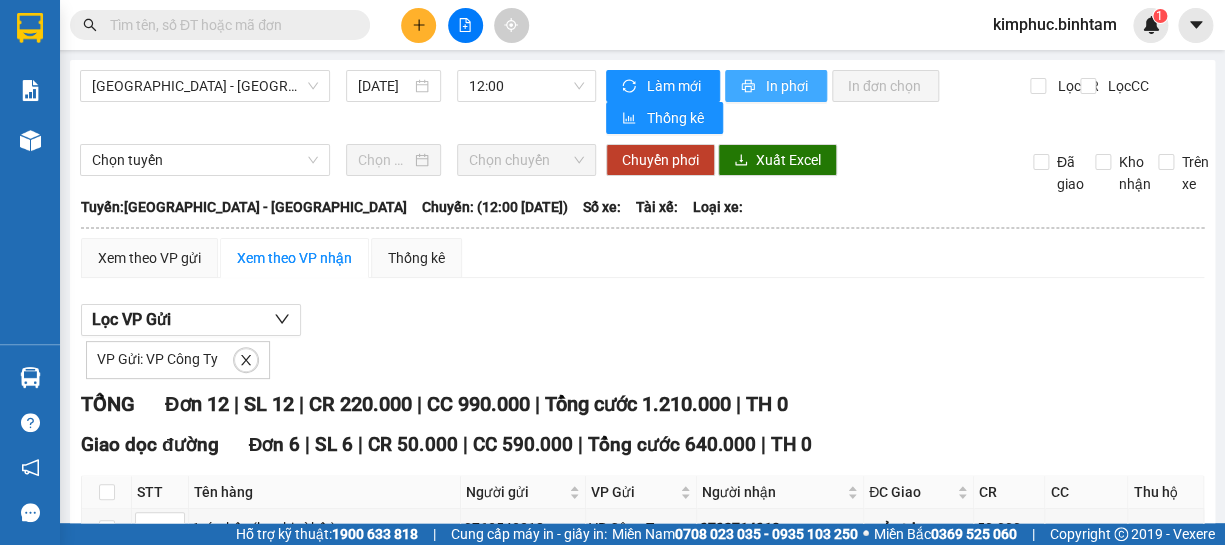 click on "In phơi" at bounding box center [788, 86] 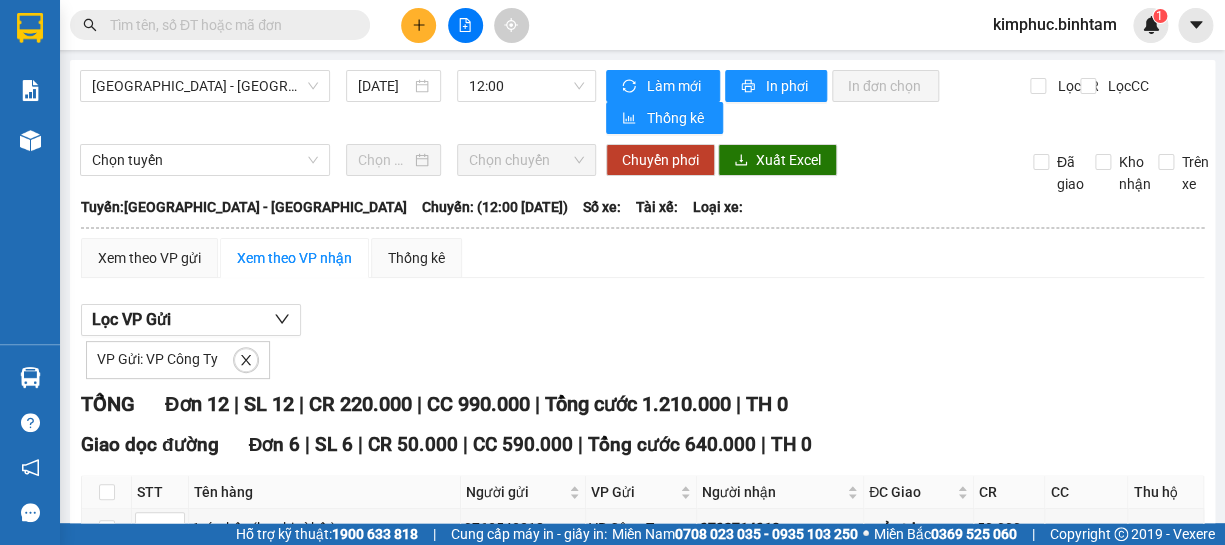 drag, startPoint x: 979, startPoint y: 345, endPoint x: 809, endPoint y: 275, distance: 183.84776 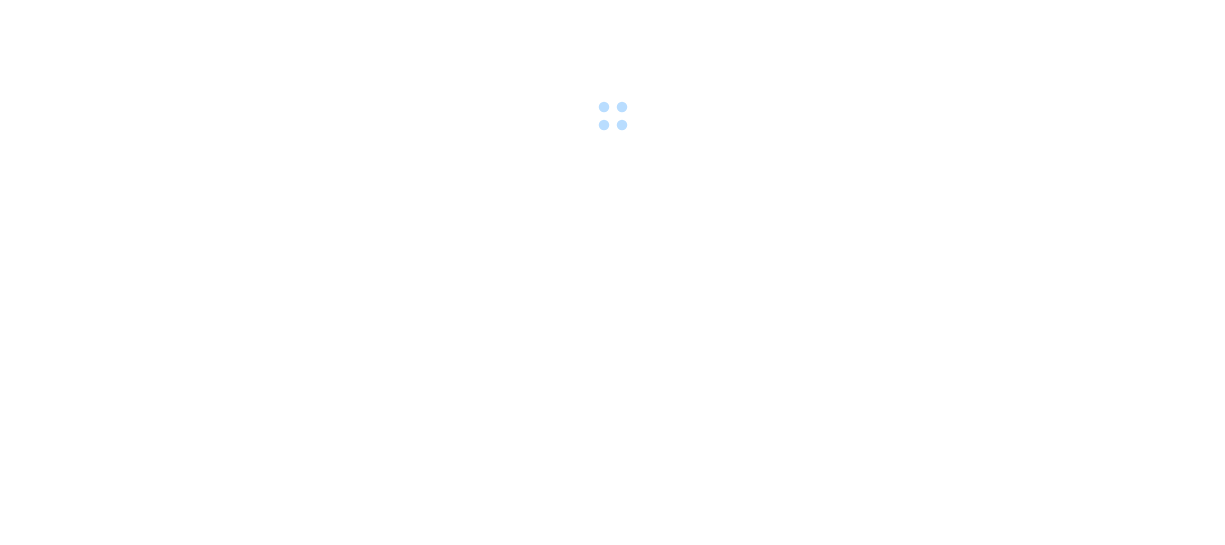scroll, scrollTop: 0, scrollLeft: 0, axis: both 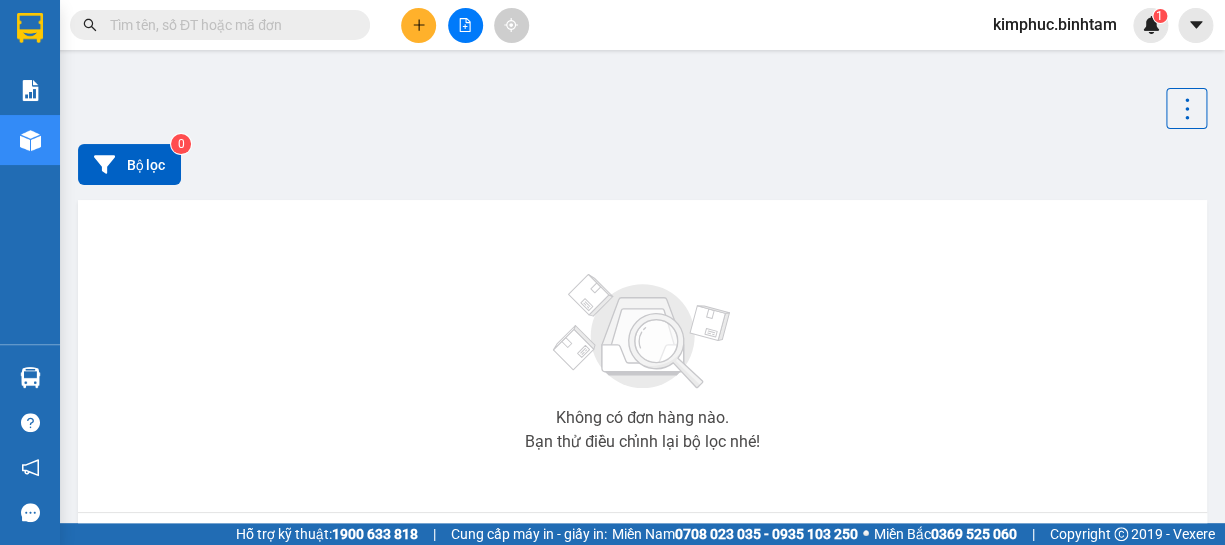 click 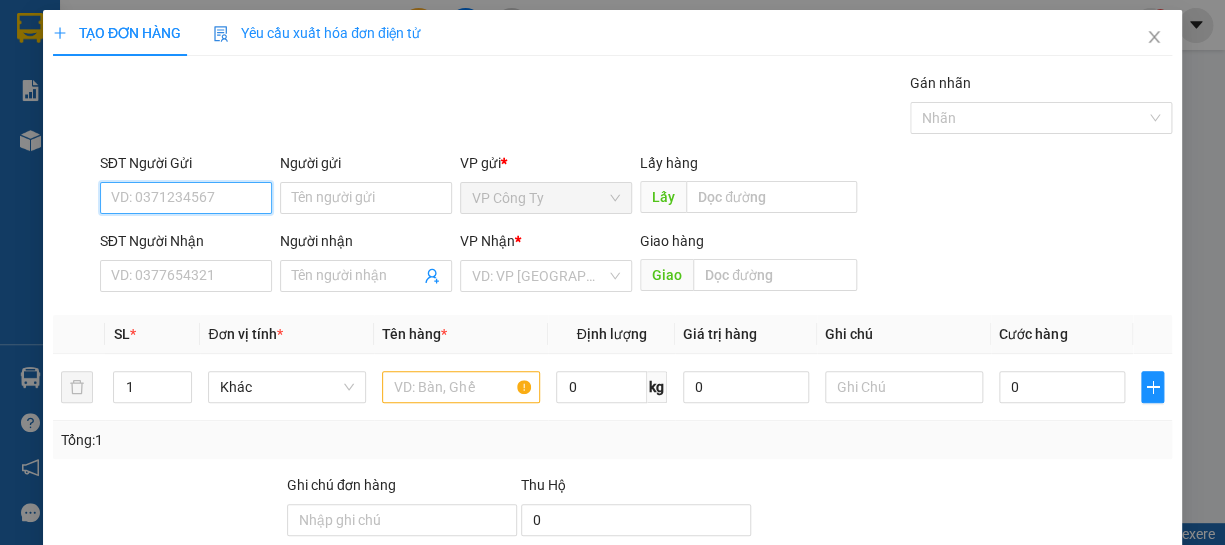 click on "SĐT Người Gửi" at bounding box center (186, 198) 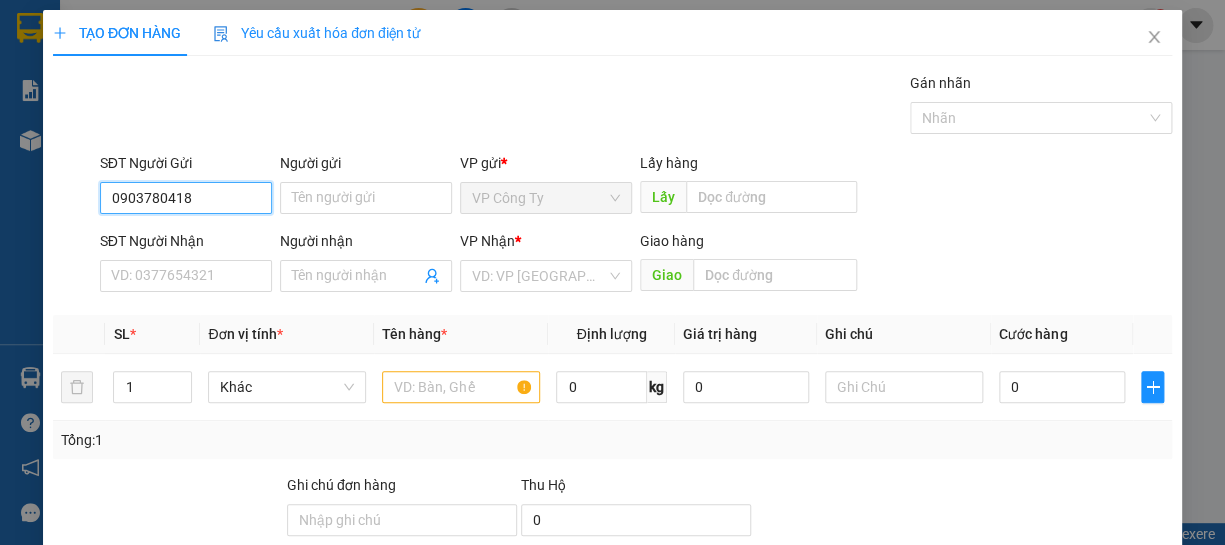 type on "0903780418" 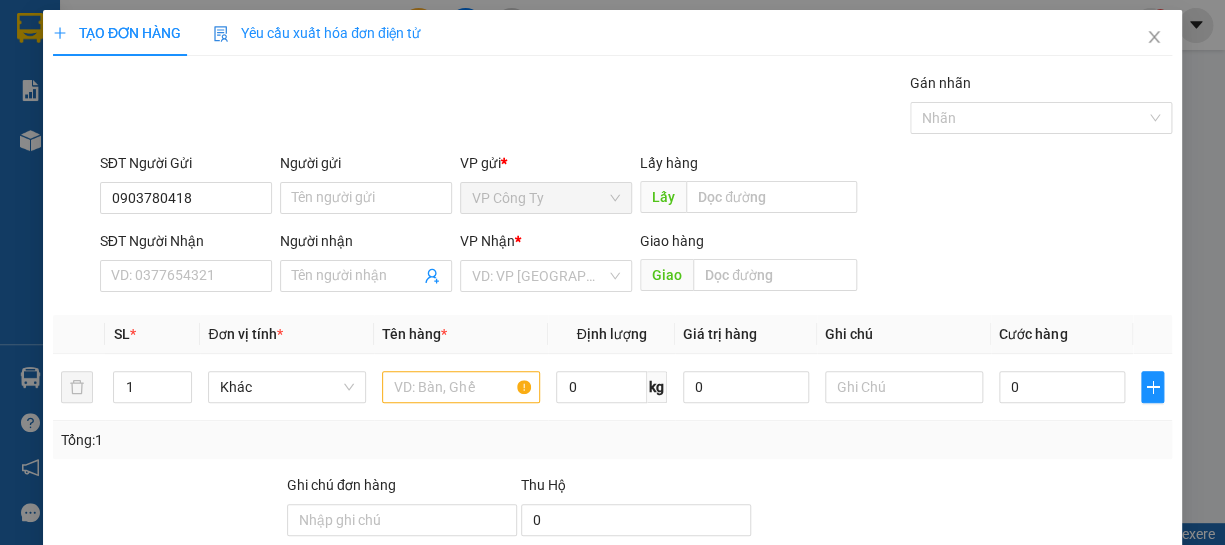 click on "Người gửi Tên người gửi" at bounding box center (366, 187) 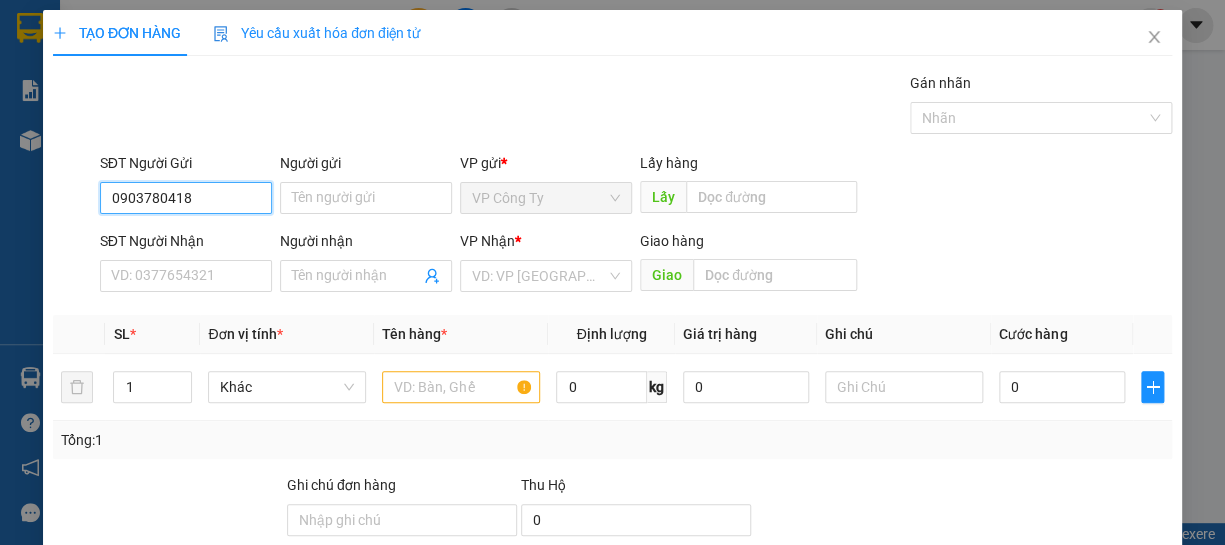 click on "0903780418" at bounding box center [186, 198] 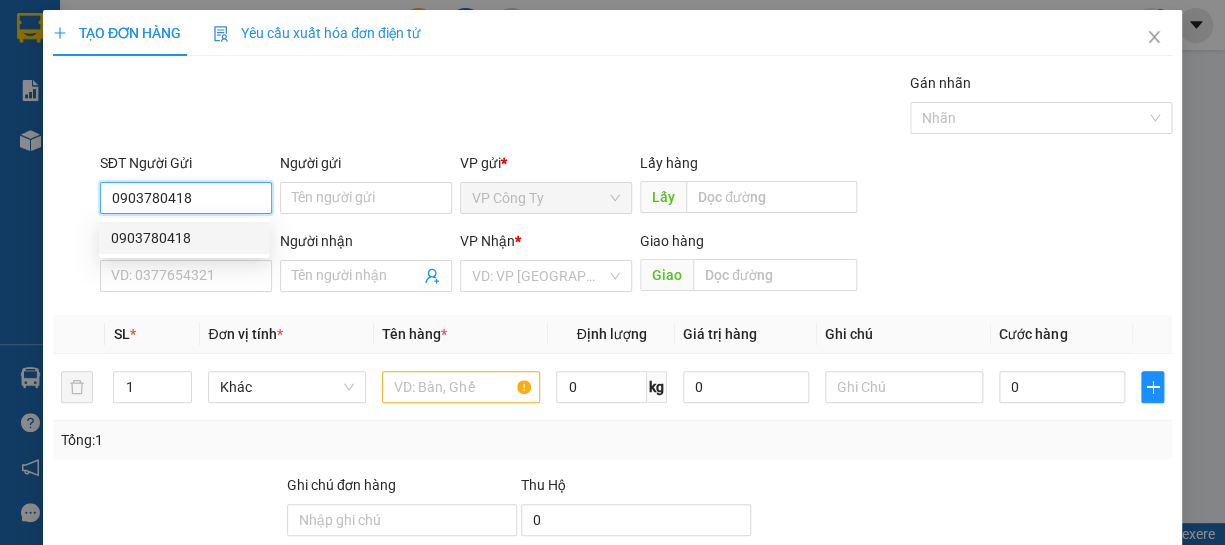 click on "0903780418" at bounding box center (184, 238) 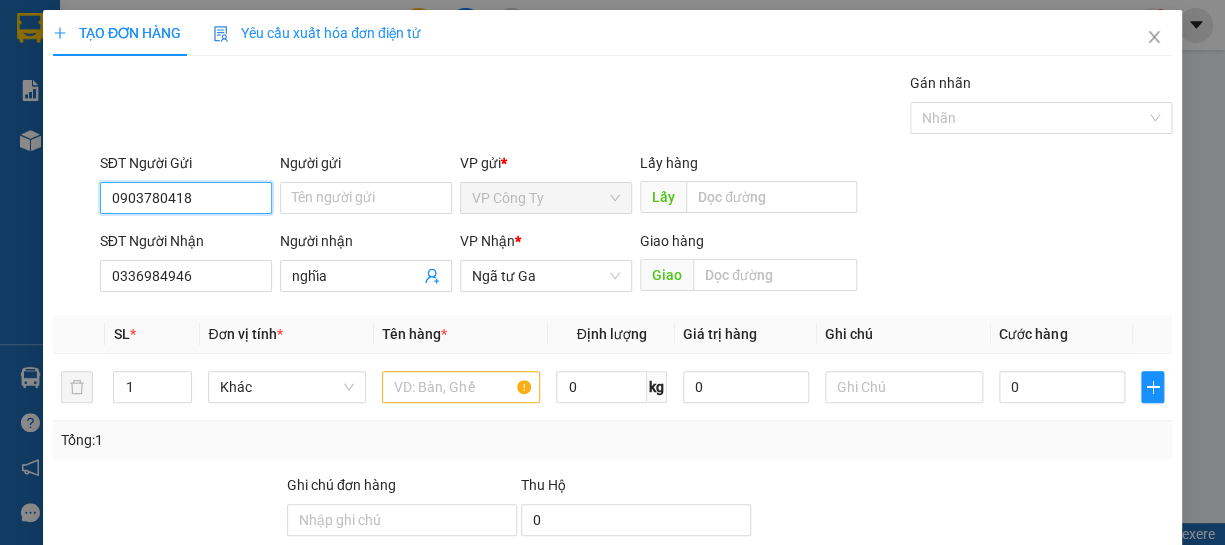 type on "70.000" 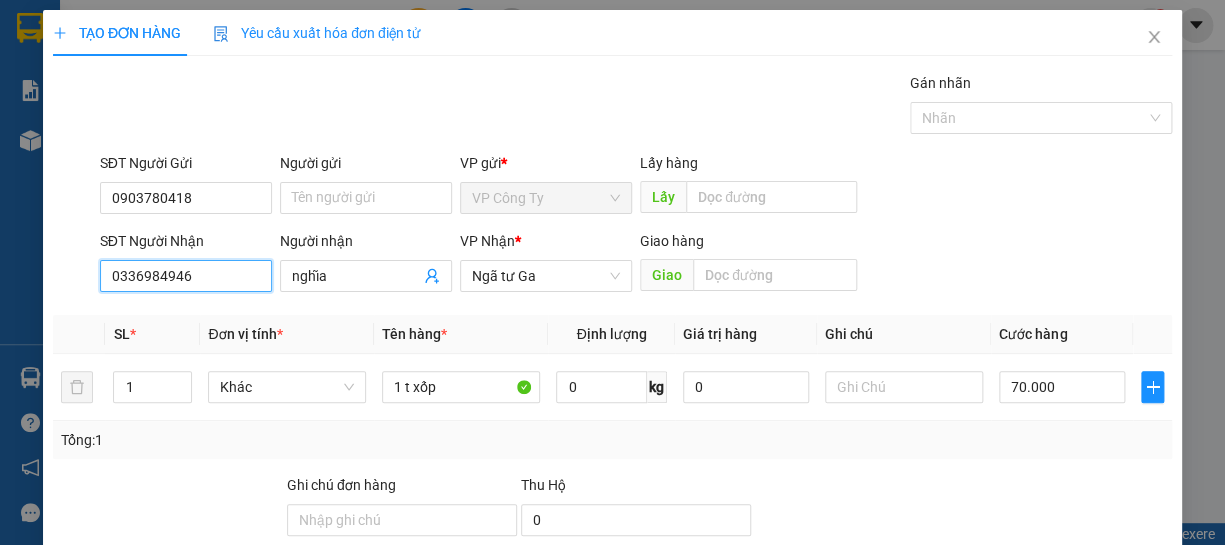 click on "0336984946" at bounding box center [186, 276] 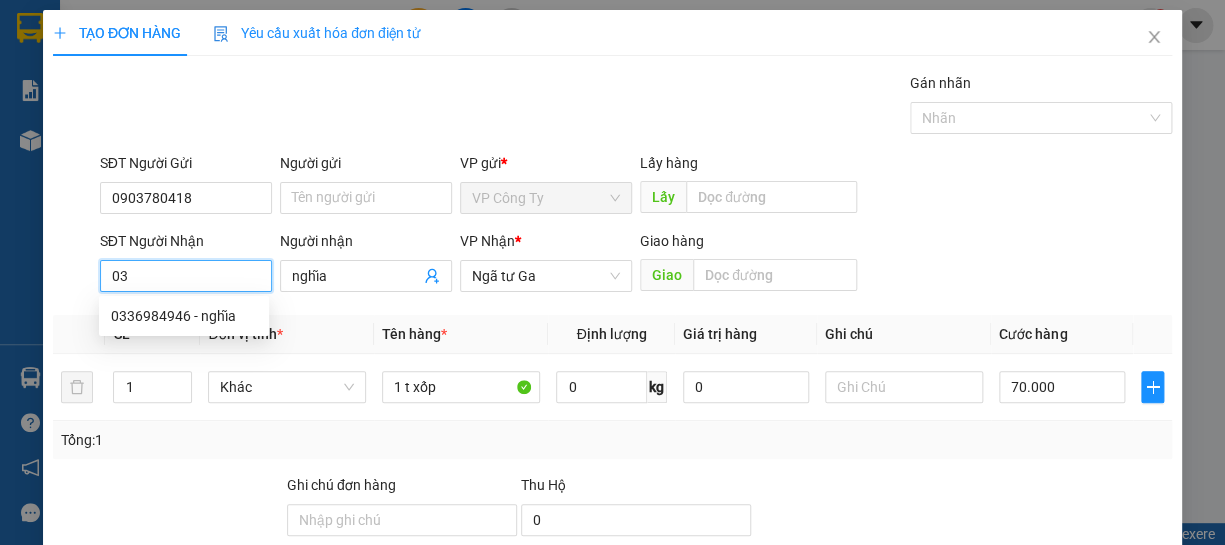 type on "0" 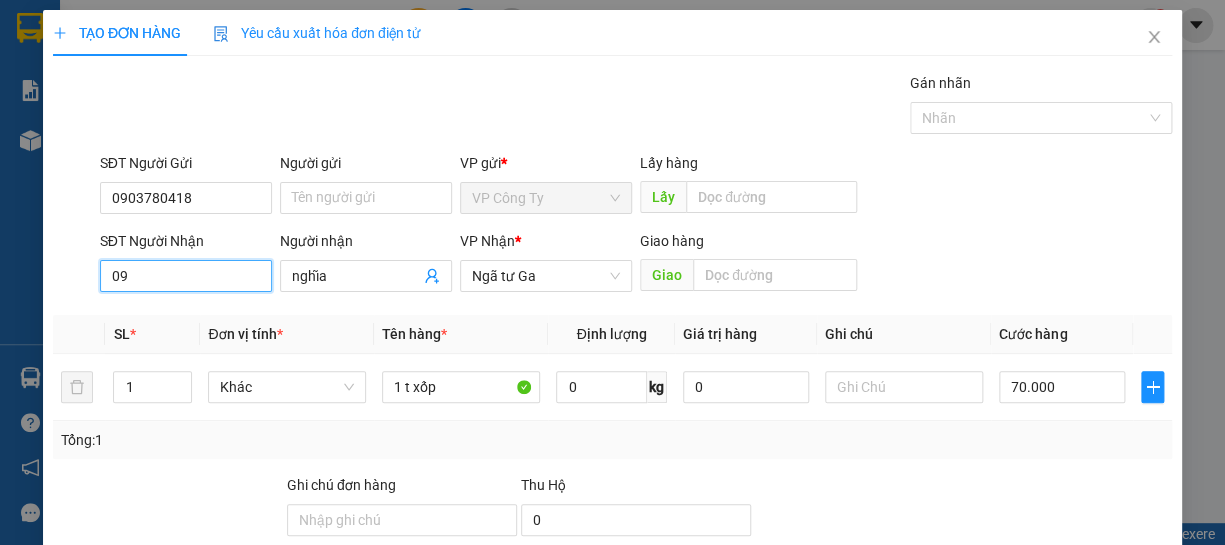 click on "09" at bounding box center (186, 276) 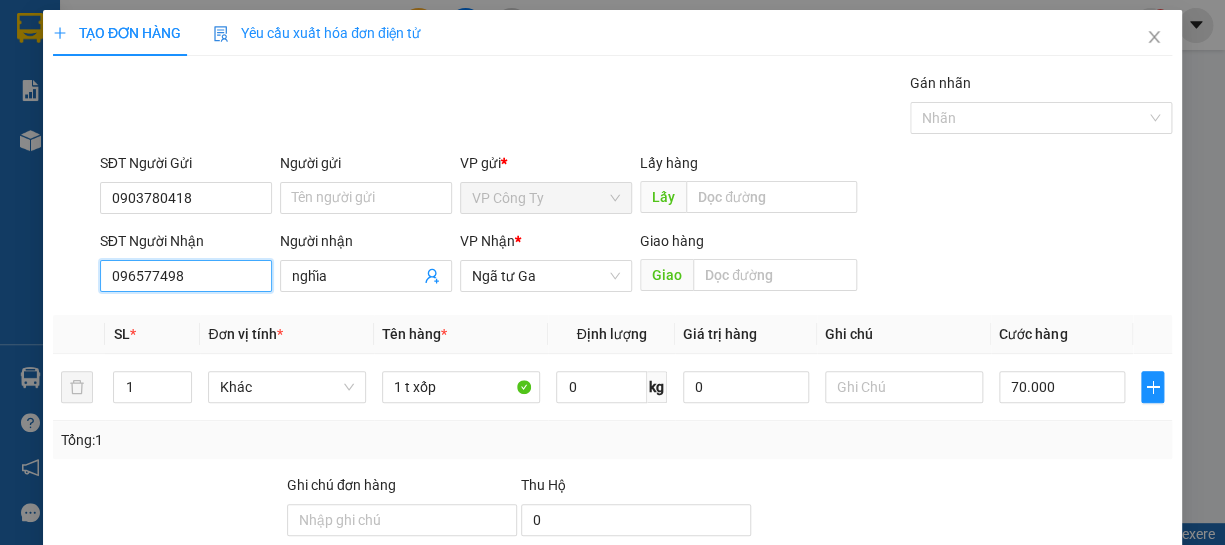 type on "0965774989" 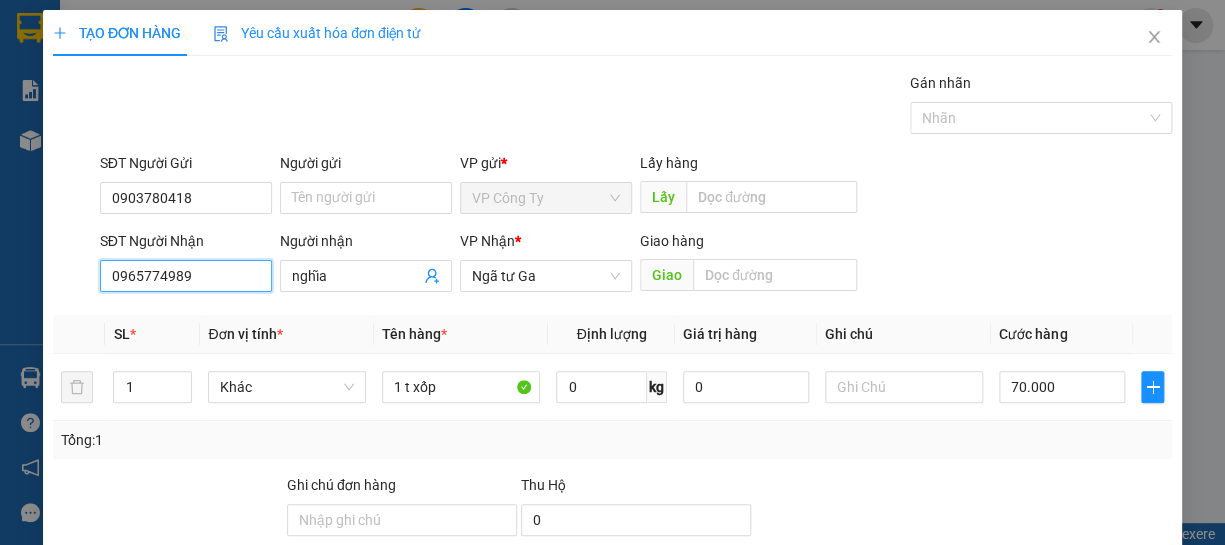 click on "0965774989" at bounding box center (186, 276) 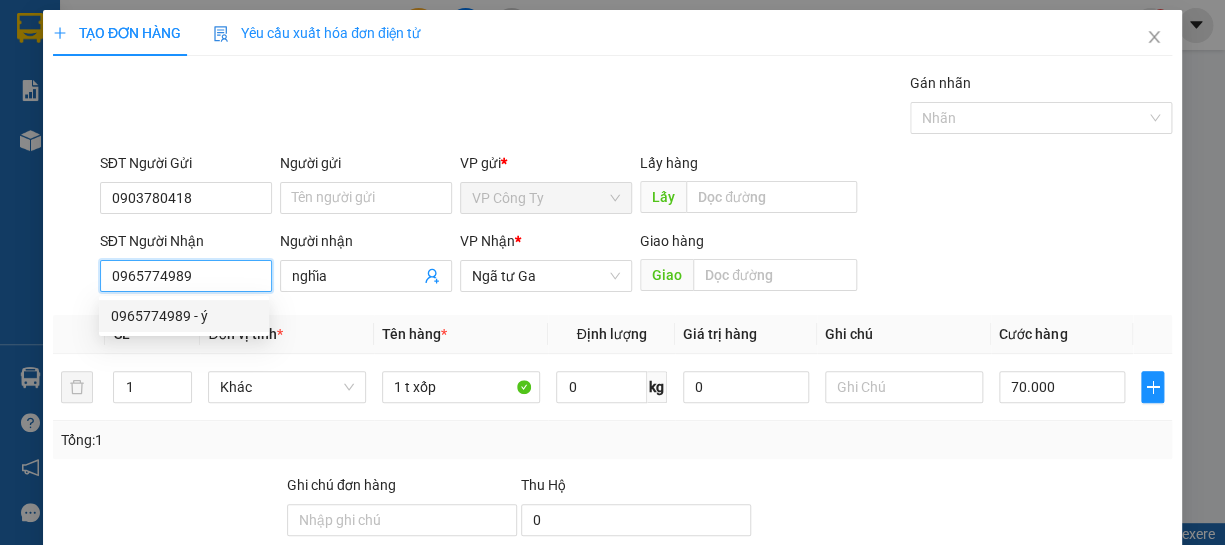click on "0965774989 - ý" at bounding box center (184, 316) 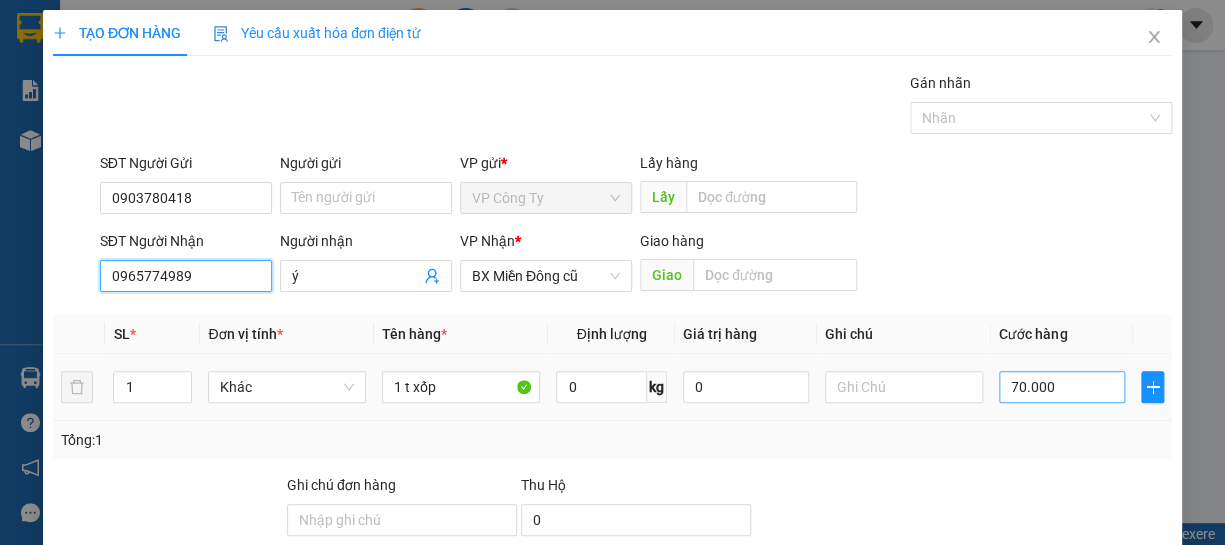scroll, scrollTop: 90, scrollLeft: 0, axis: vertical 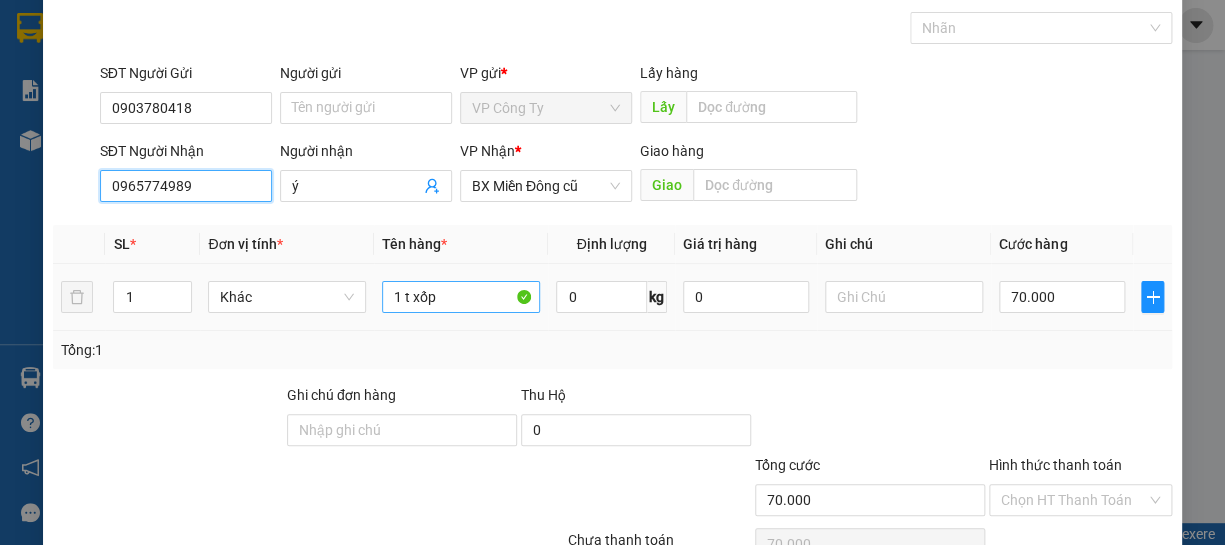 type on "0965774989" 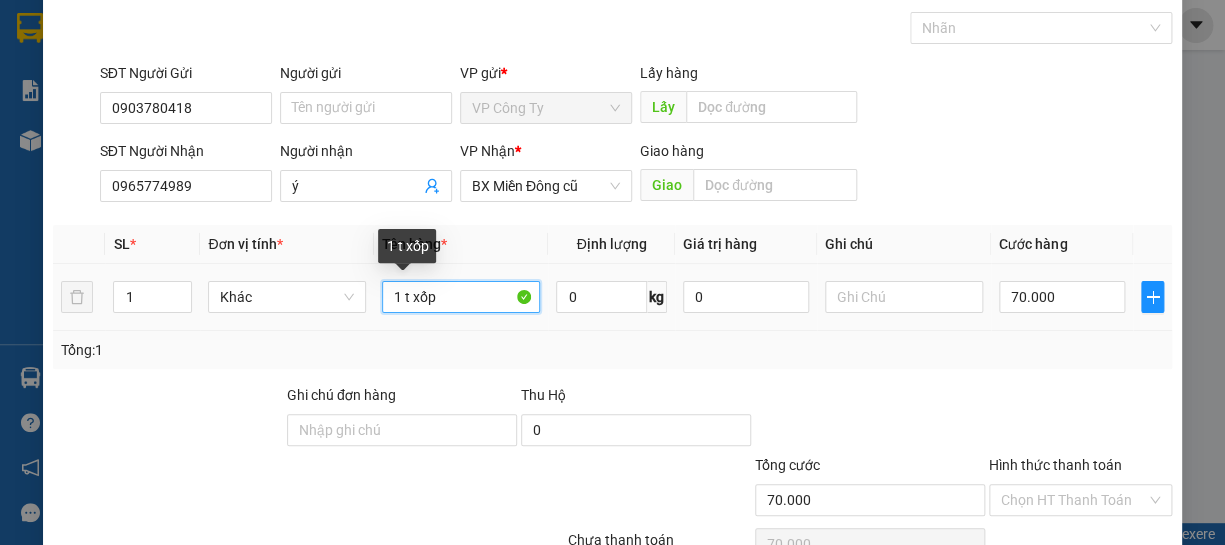 click on "1 t xốp" at bounding box center [461, 297] 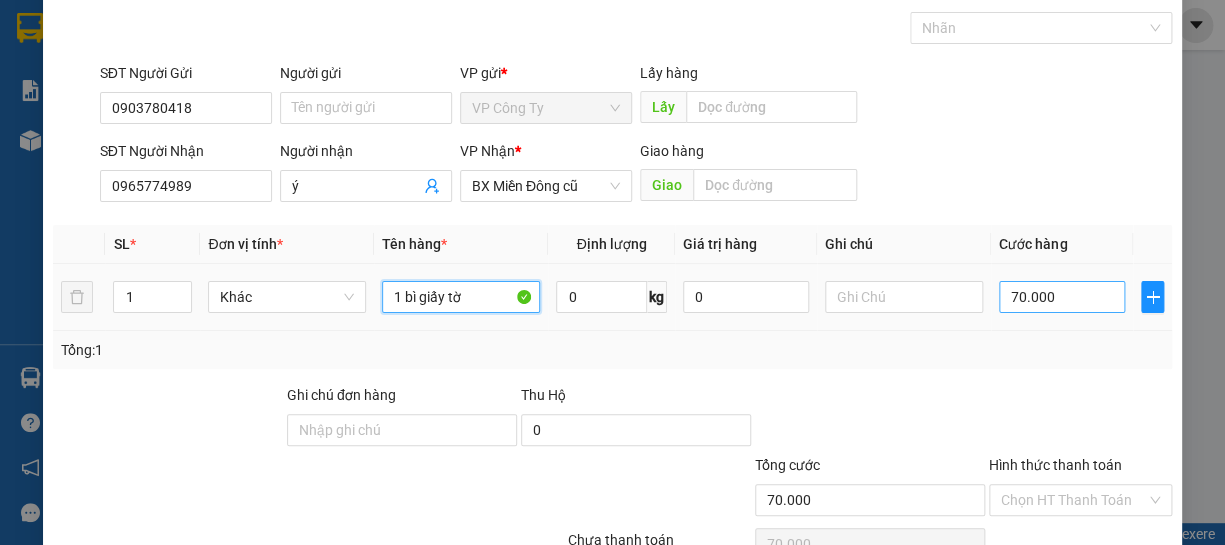 type on "1 bì giấy tờ" 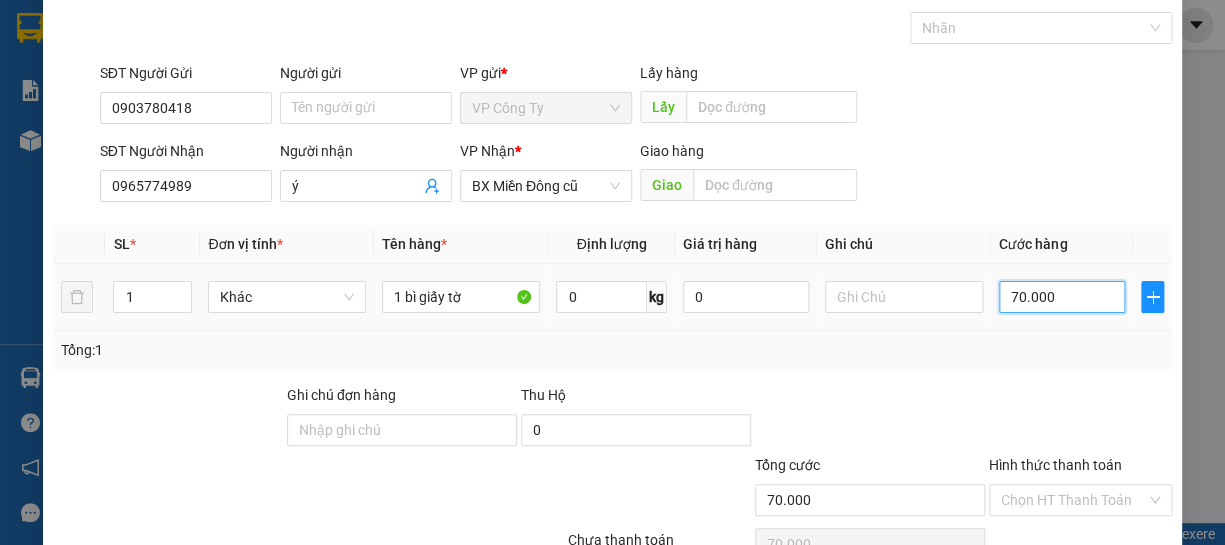 click on "70.000" at bounding box center (1062, 297) 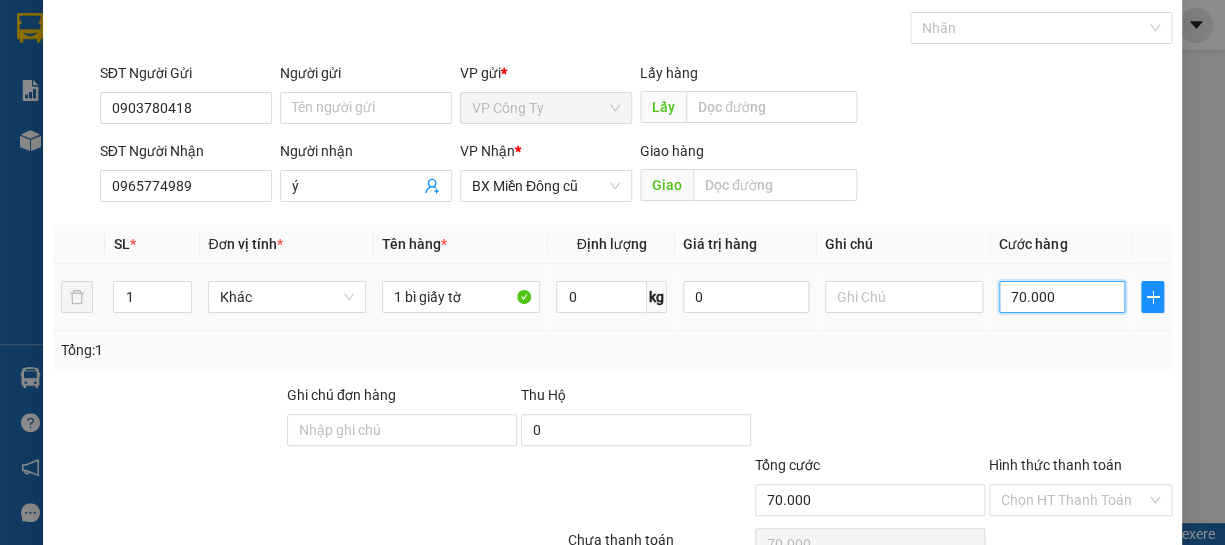 type on "0.000" 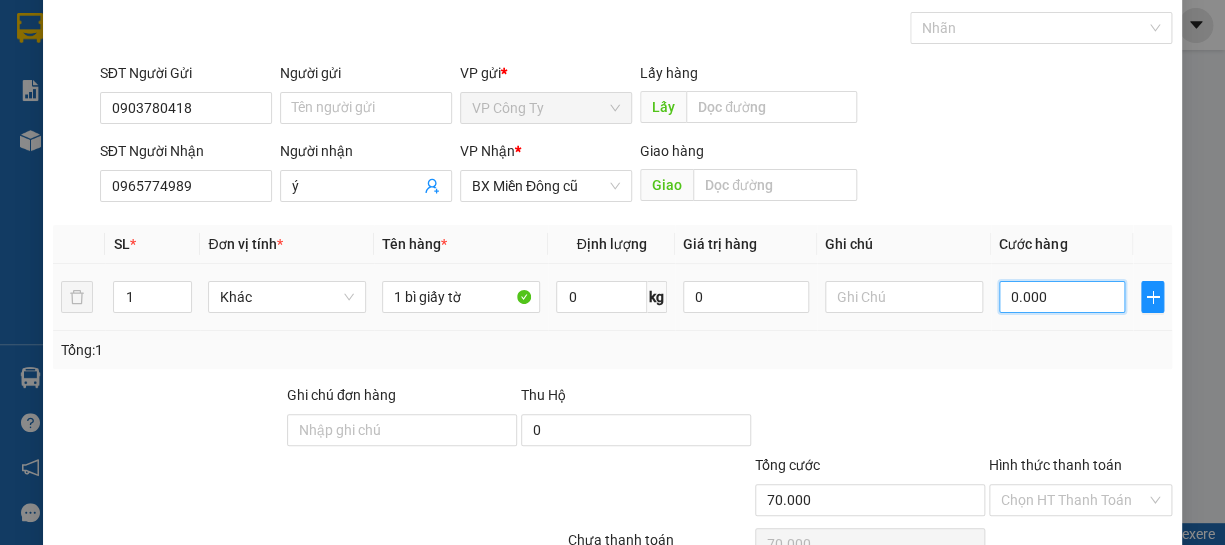 type on "0" 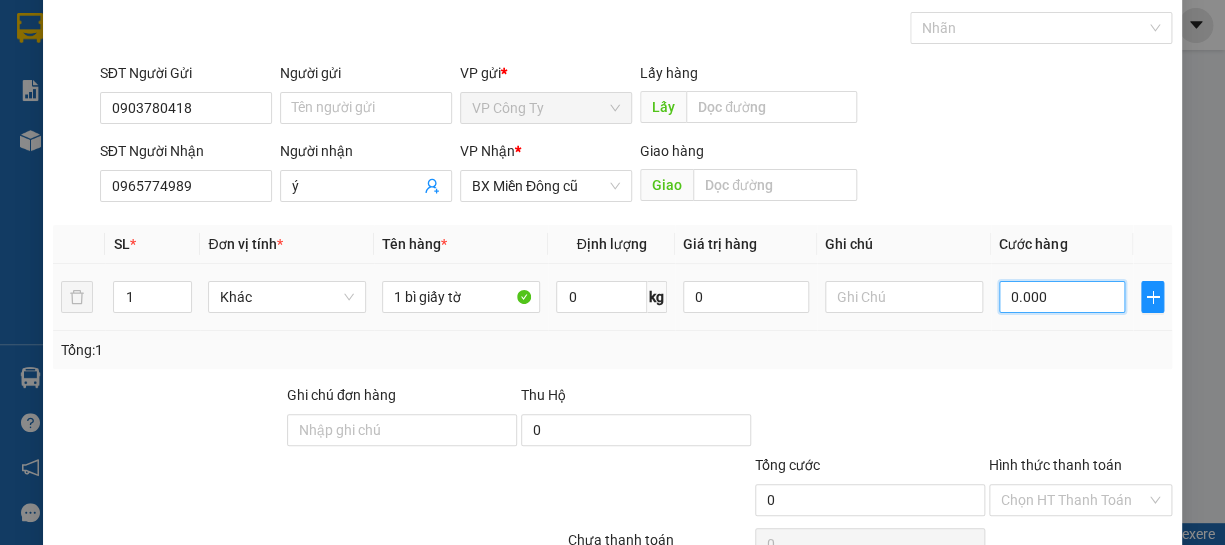 type on "40.000" 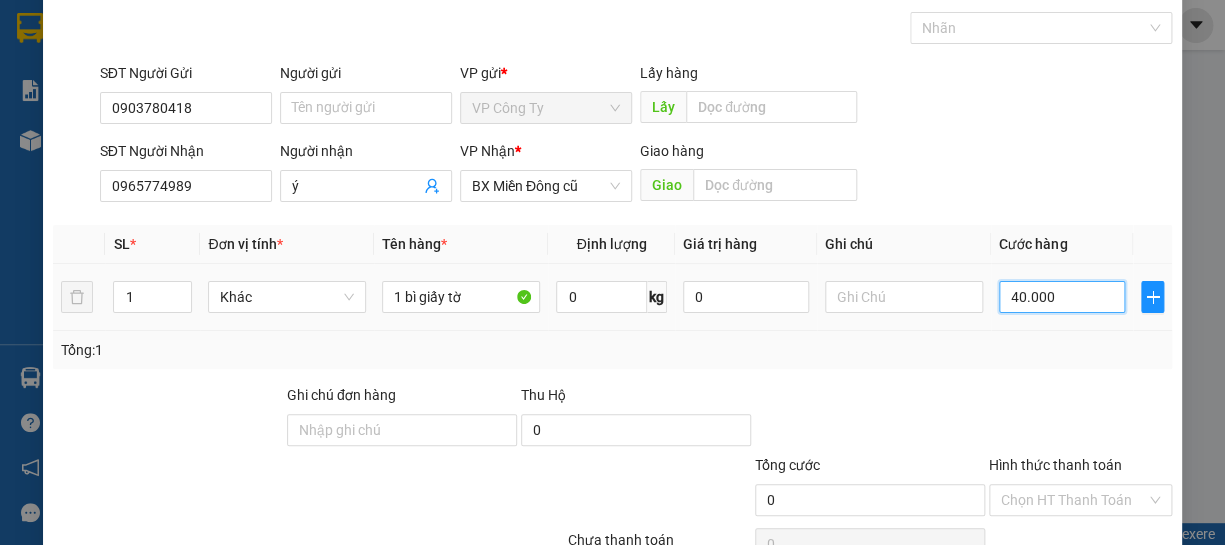 type on "40.000" 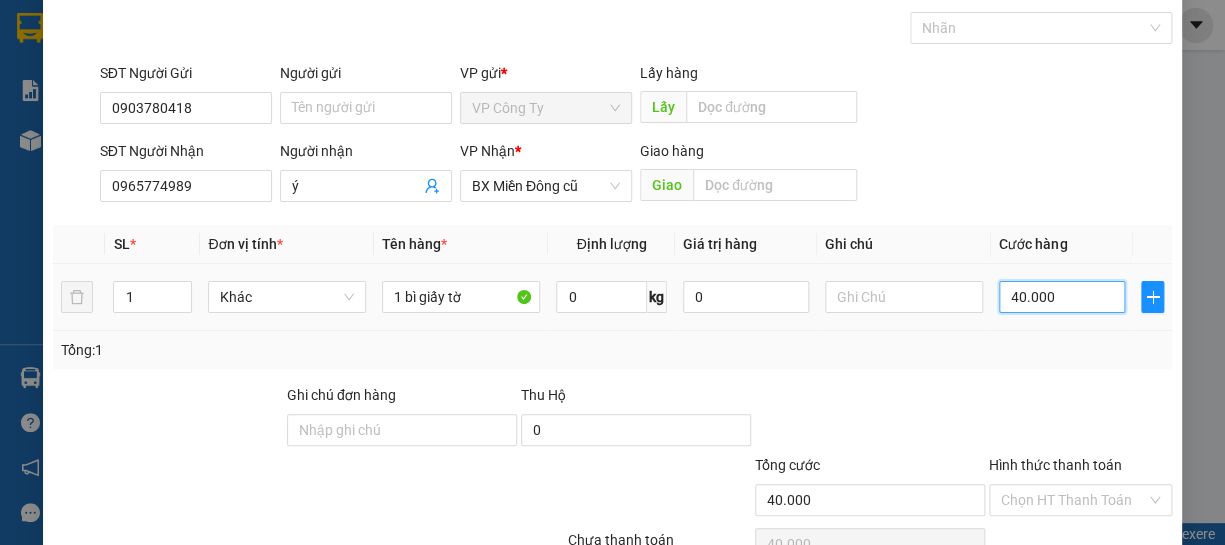 scroll, scrollTop: 194, scrollLeft: 0, axis: vertical 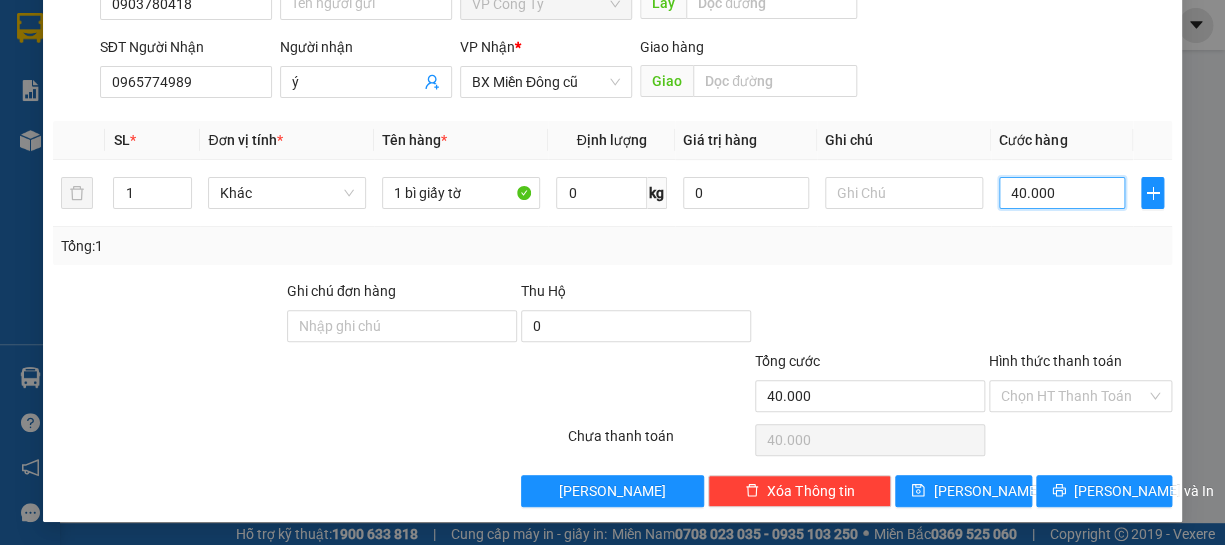 type on "40.000" 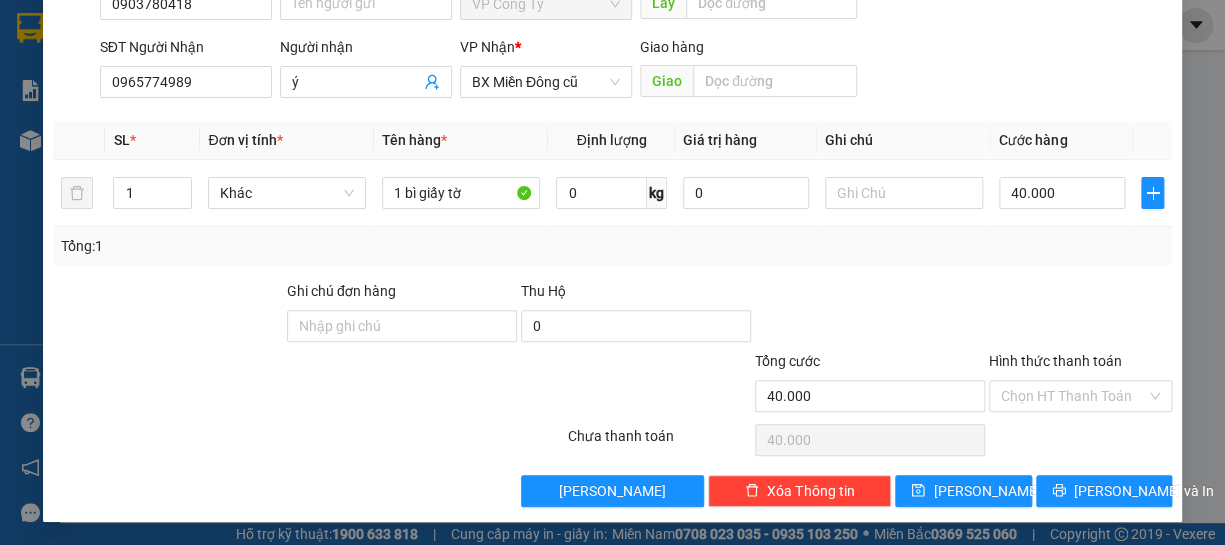 click on "Hình thức thanh toán" at bounding box center [1055, 361] 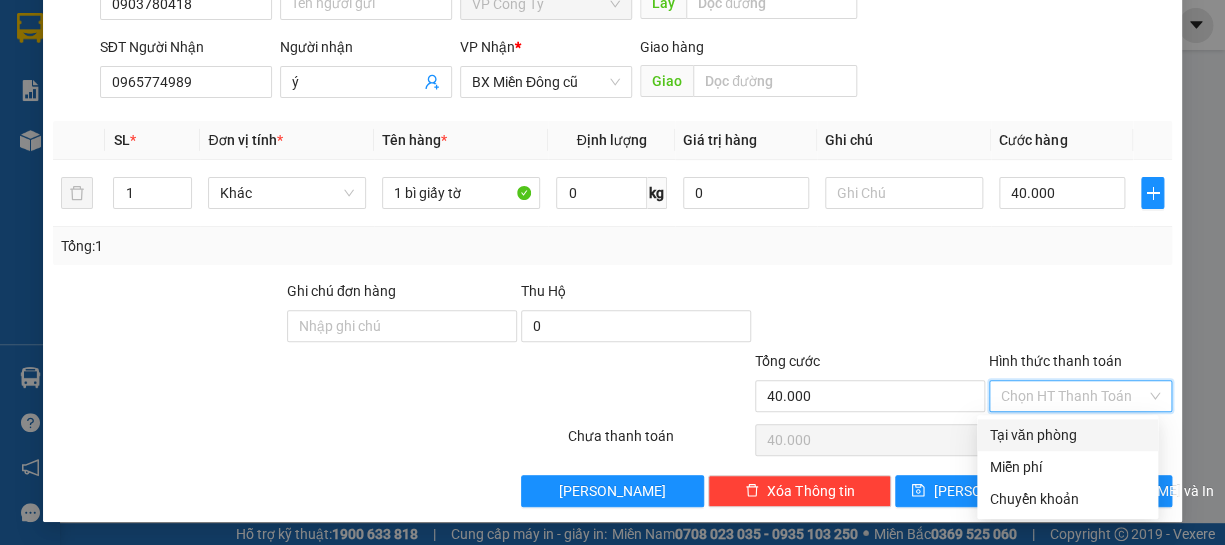 click on "Tại văn phòng" at bounding box center (1067, 435) 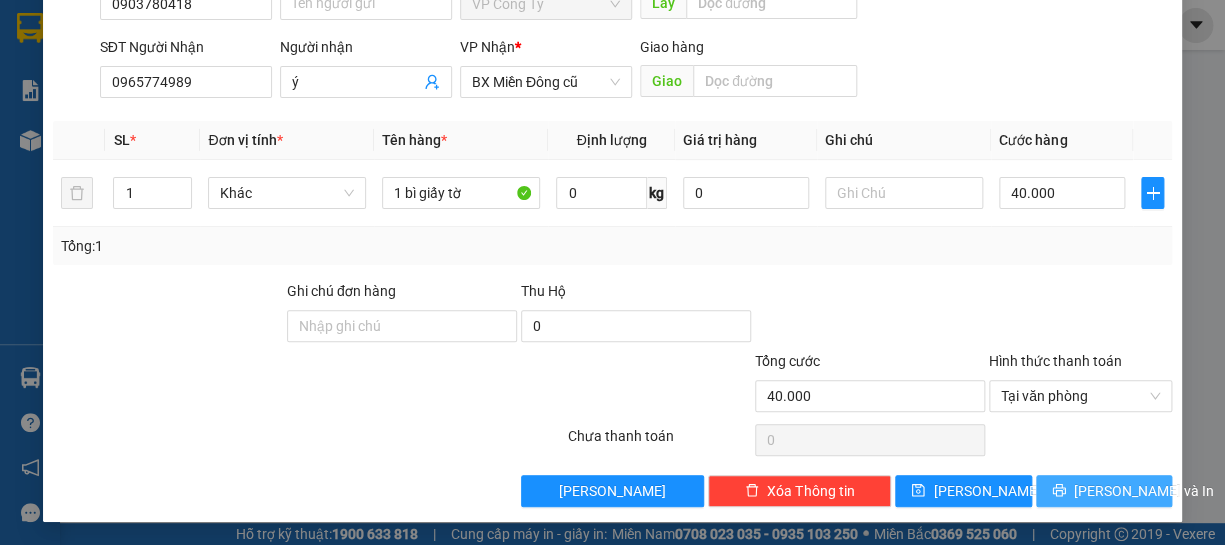 click 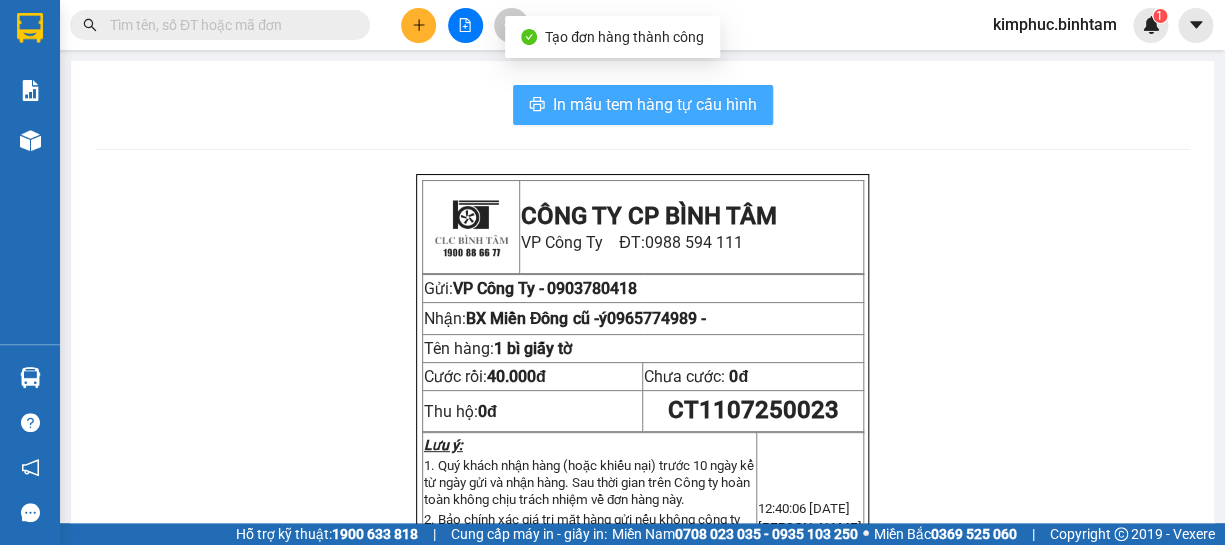 click on "In mẫu tem hàng tự cấu hình" at bounding box center (655, 104) 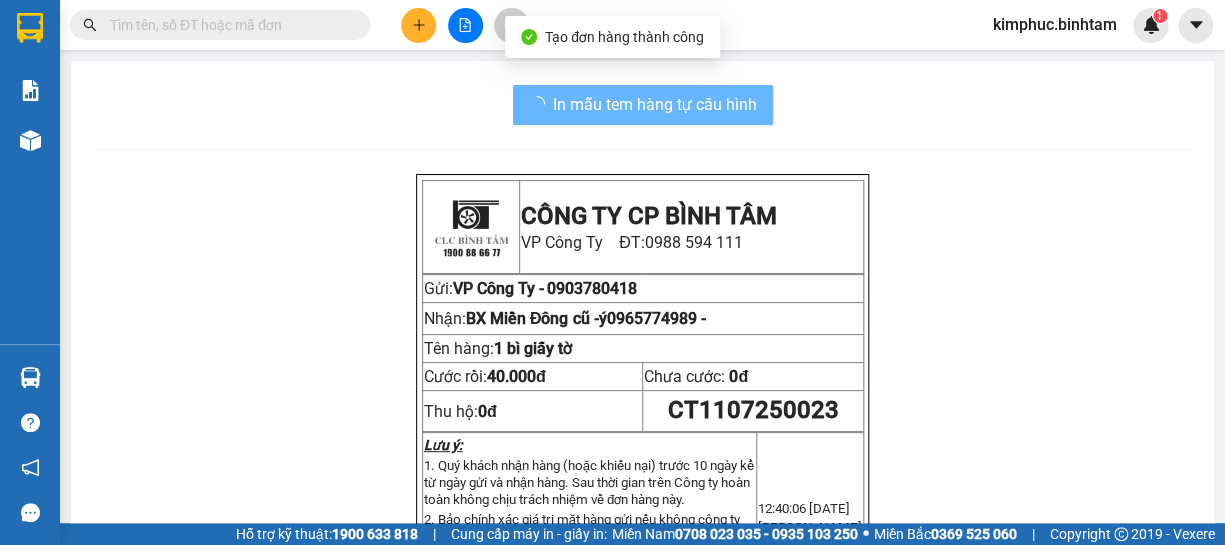 scroll, scrollTop: 0, scrollLeft: 0, axis: both 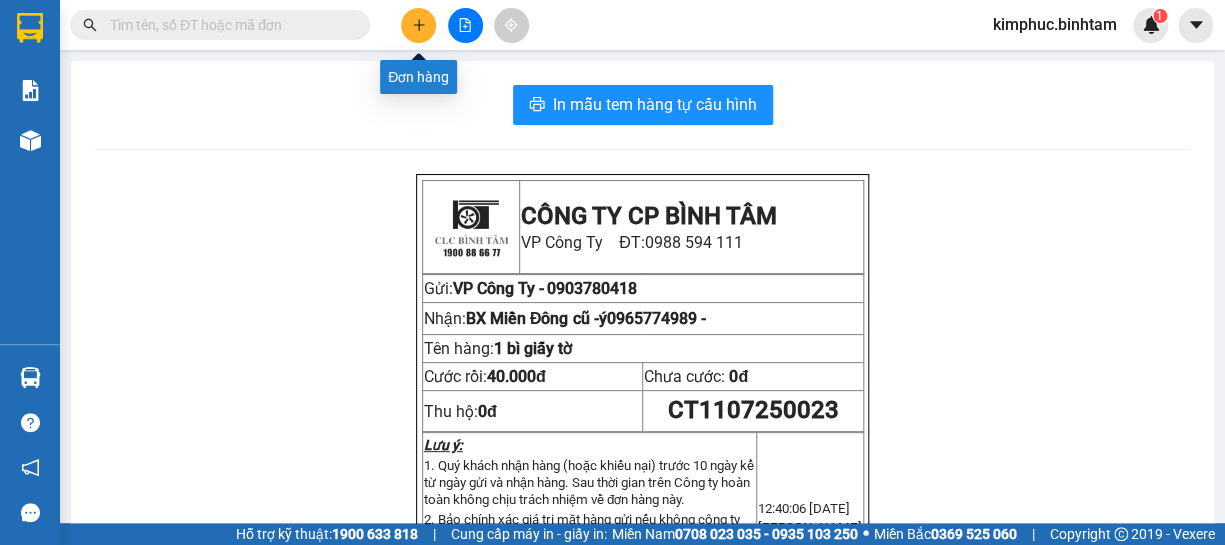 click 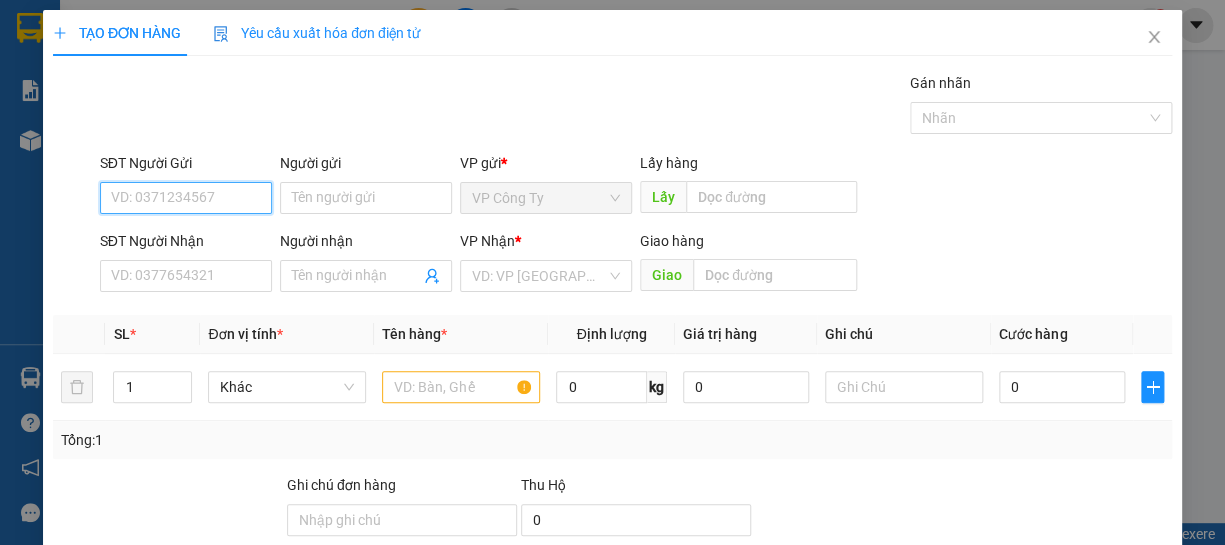 click on "SĐT Người Gửi" at bounding box center (186, 198) 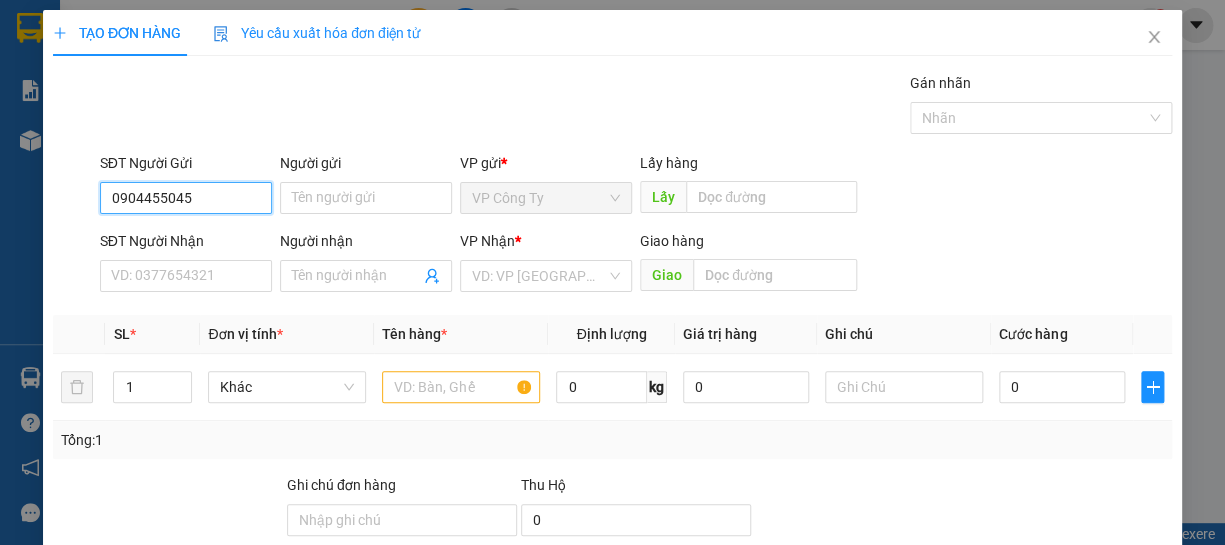 click on "0904455045" at bounding box center (186, 198) 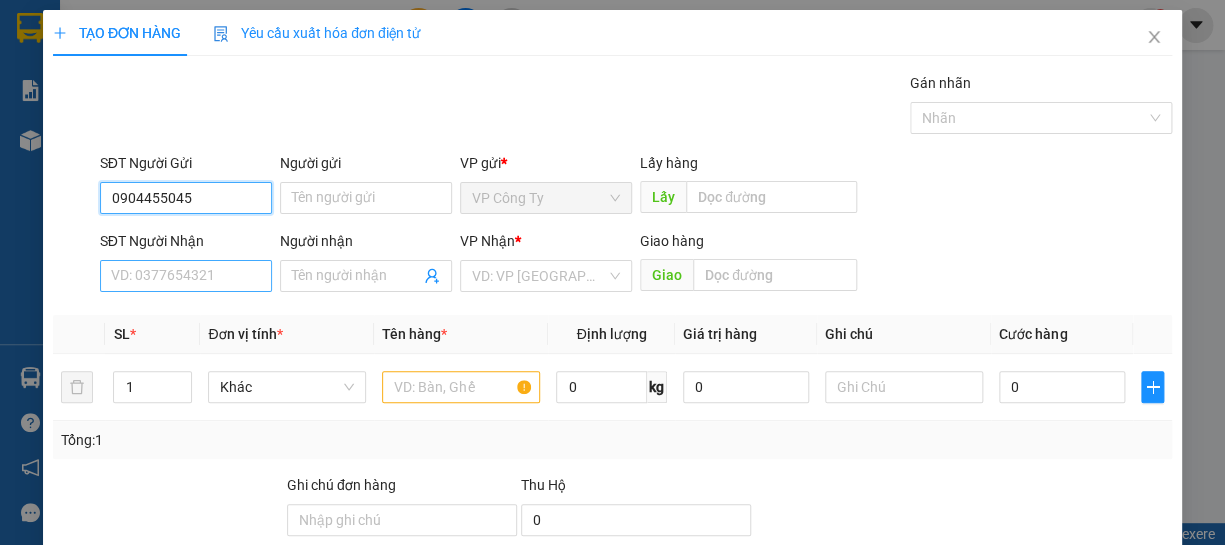 type on "0904455045" 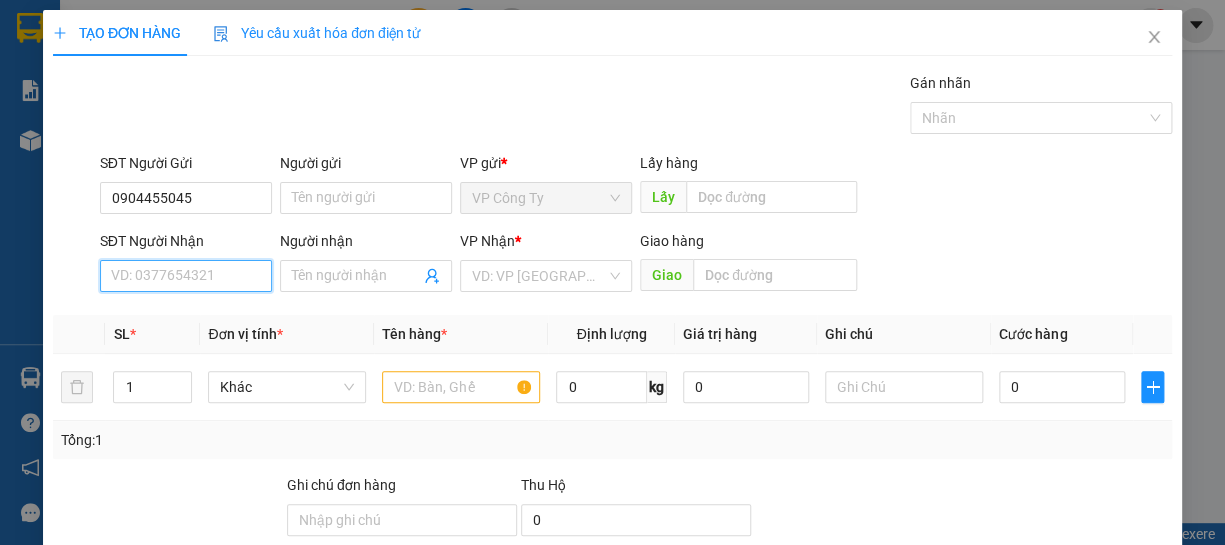 click on "SĐT Người Nhận" at bounding box center (186, 276) 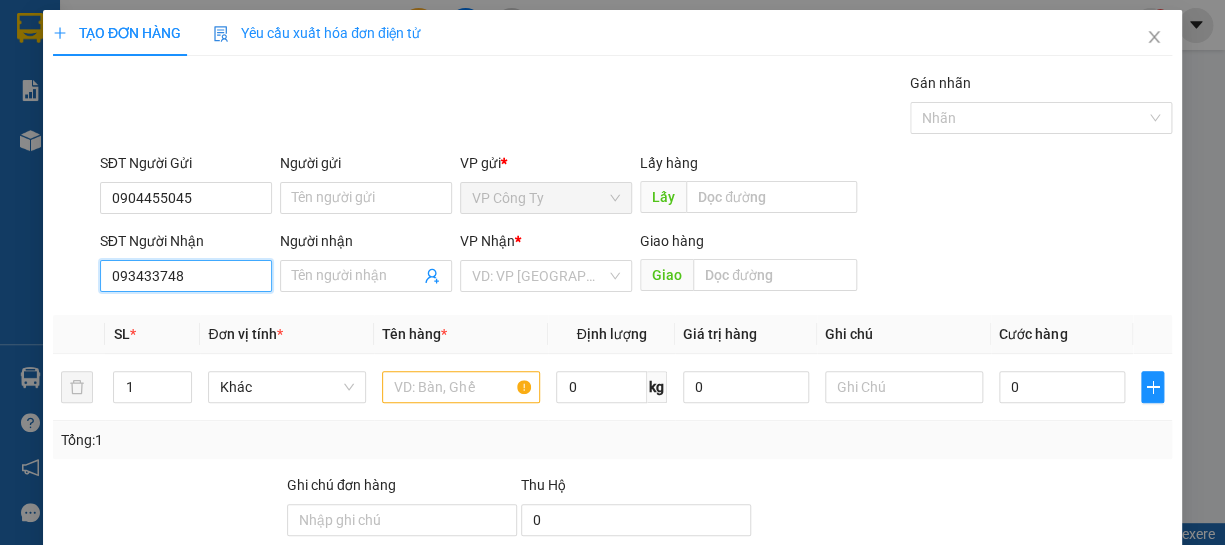 click on "093433748" at bounding box center [186, 276] 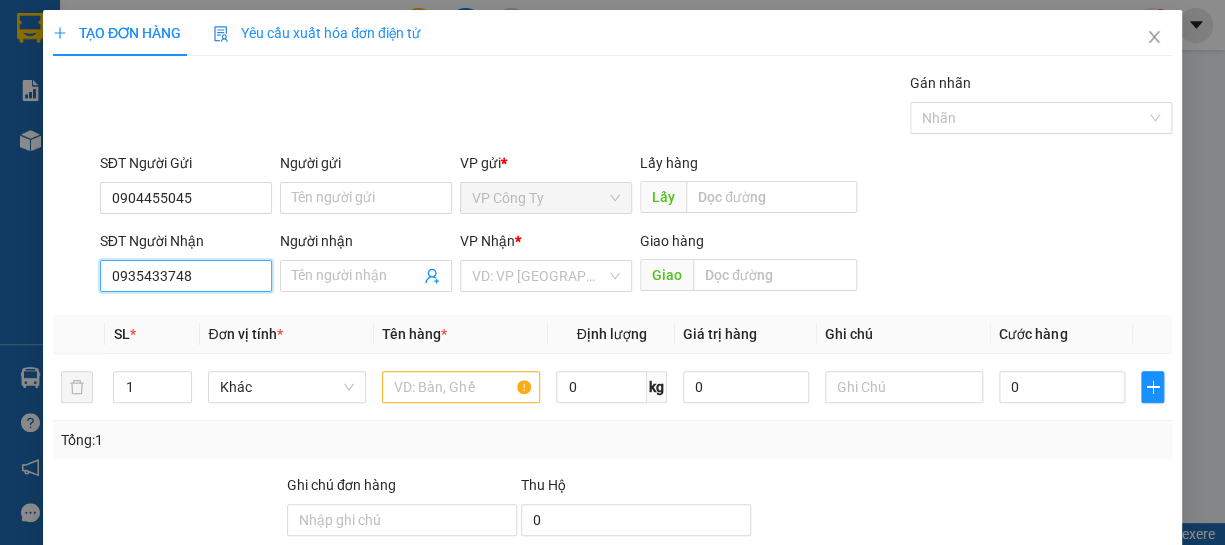 click on "0935433748" at bounding box center (186, 276) 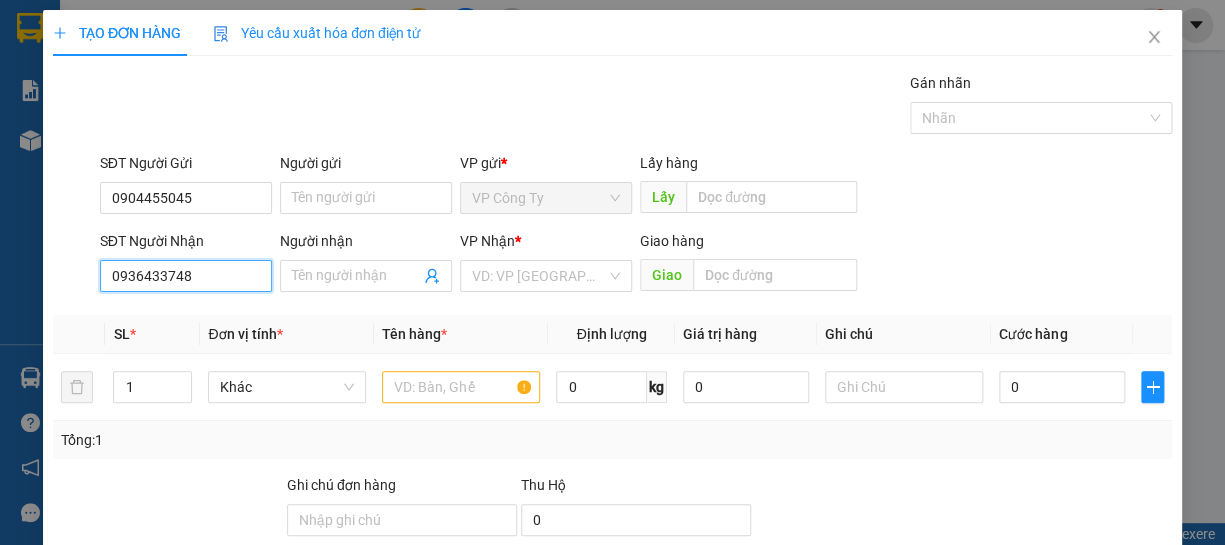 click on "0936433748" at bounding box center [186, 276] 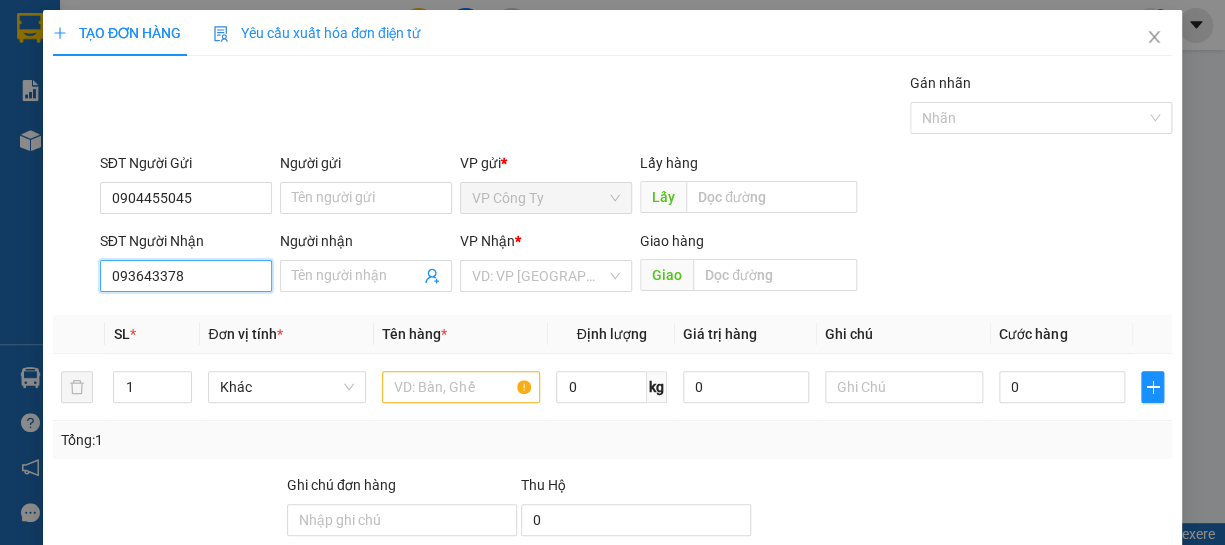 type on "0936433788" 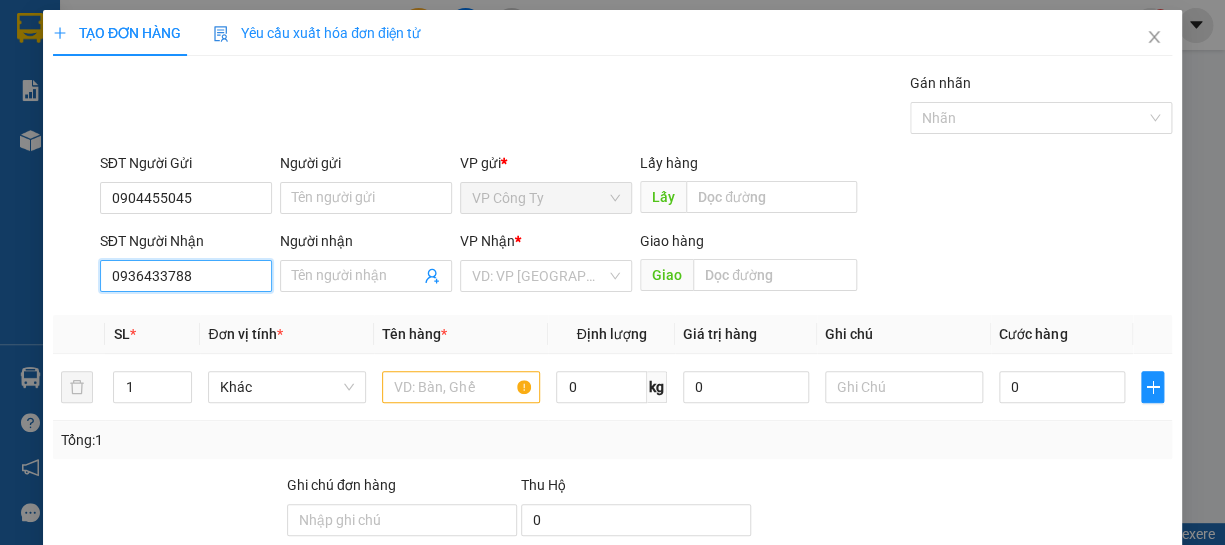 click on "0936433788" at bounding box center (186, 276) 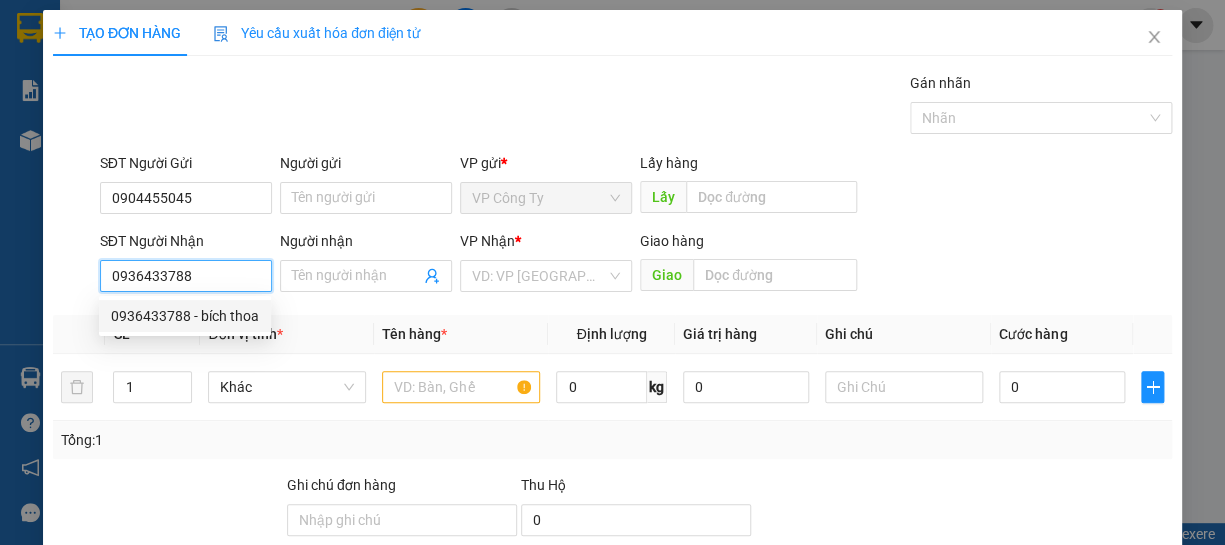 click on "0936433788 - bích thoa" at bounding box center [185, 316] 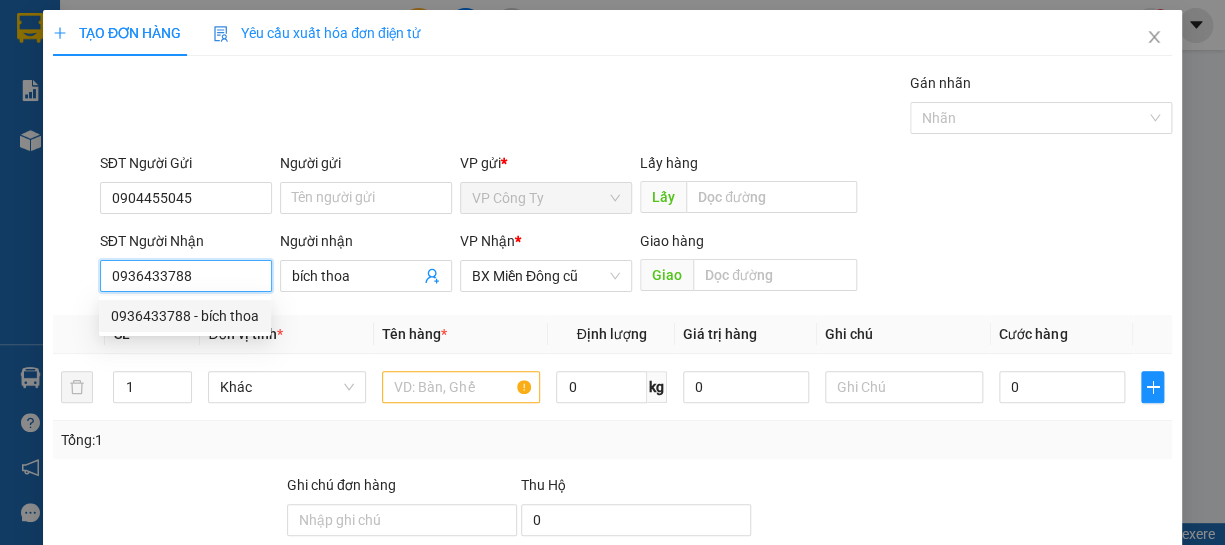 type on "50.000" 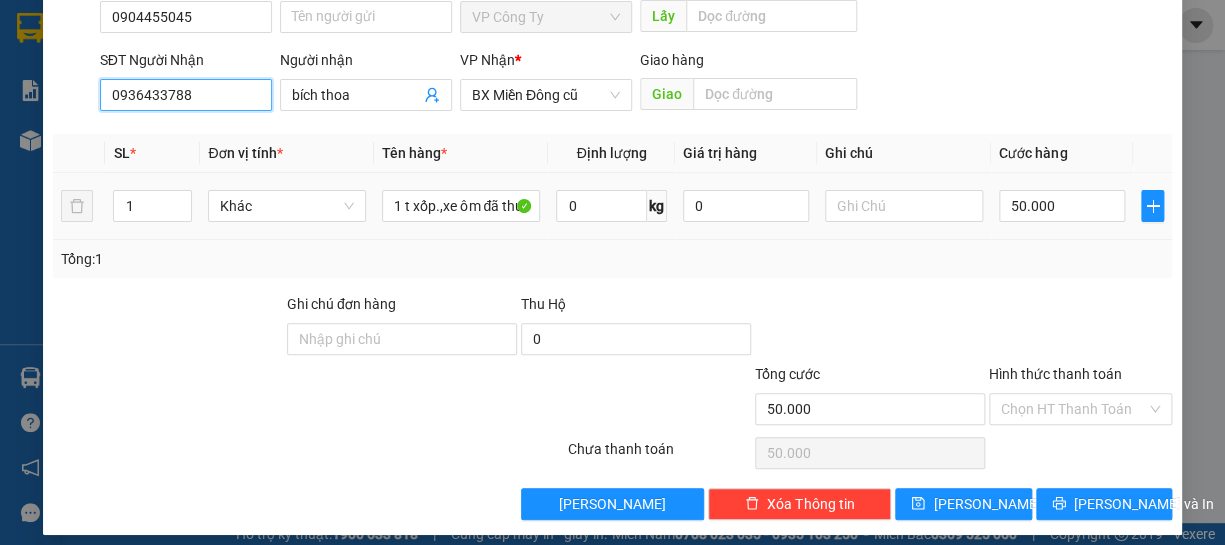 scroll, scrollTop: 194, scrollLeft: 0, axis: vertical 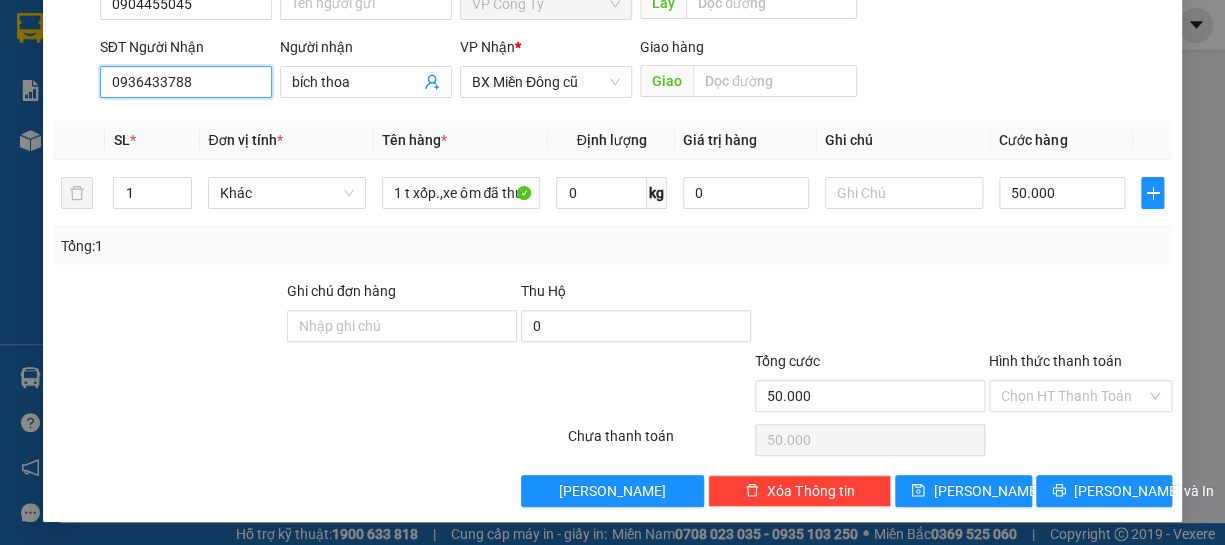 type on "0936433788" 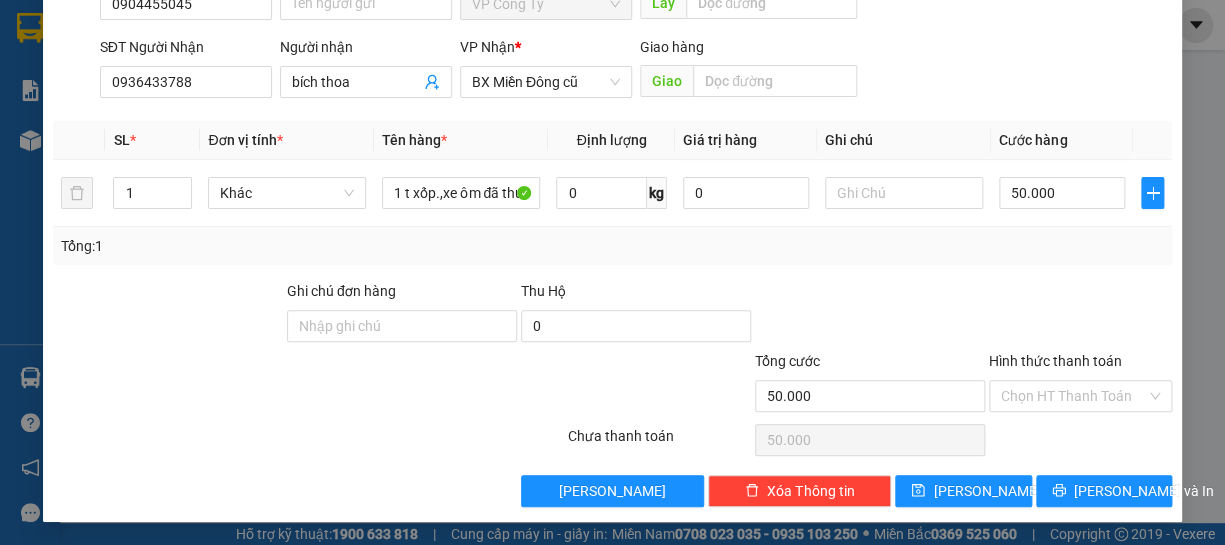 click at bounding box center [1080, 315] 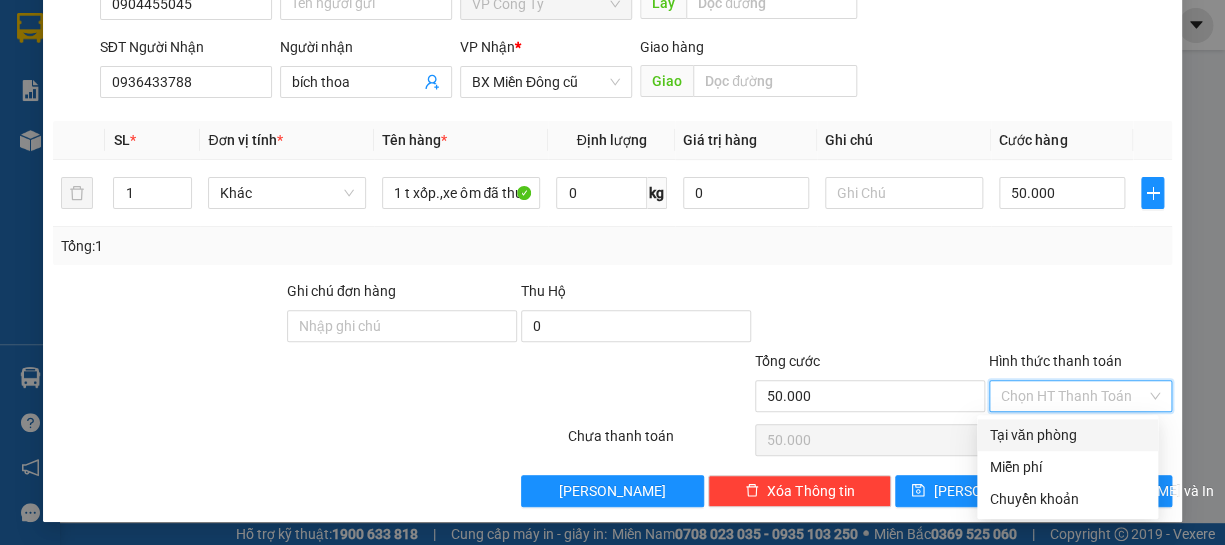 click on "Tại văn phòng" at bounding box center (1067, 435) 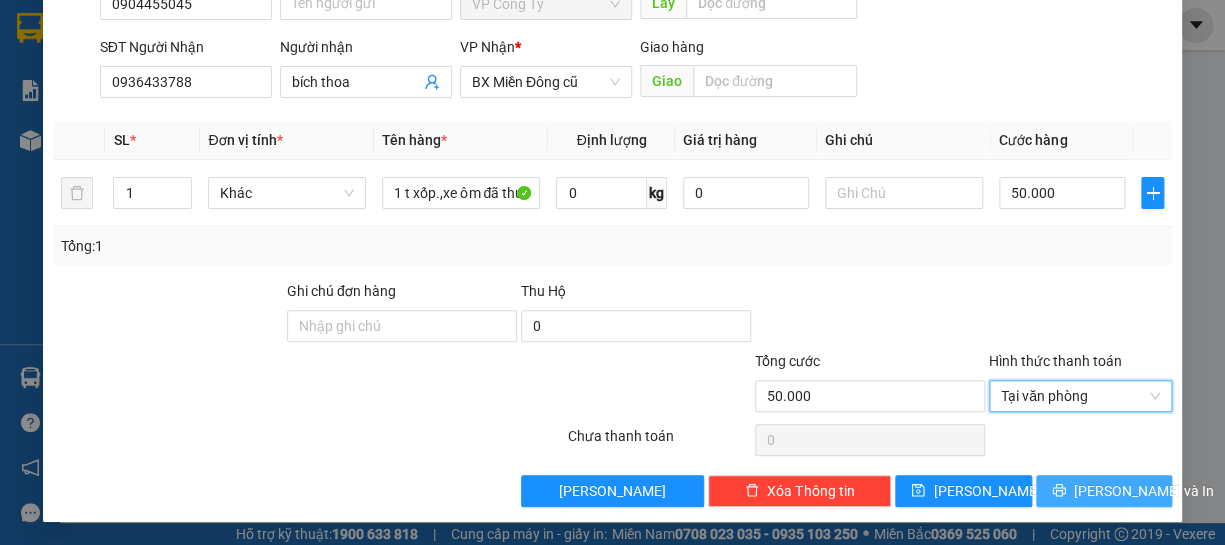 click on "[PERSON_NAME] và In" at bounding box center [1144, 491] 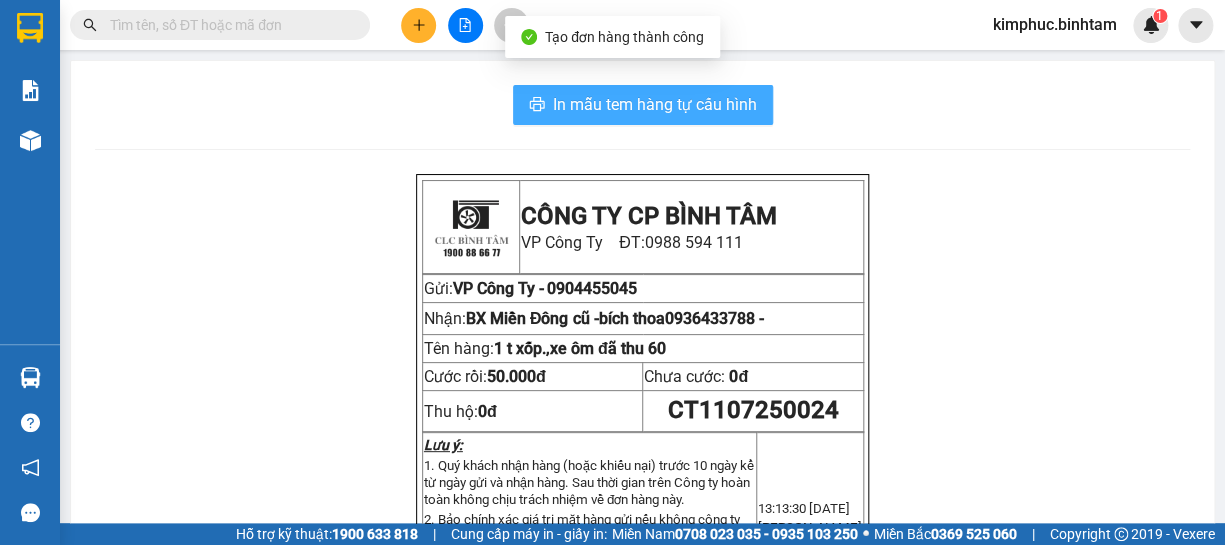 click on "In mẫu tem hàng tự cấu hình" at bounding box center (643, 105) 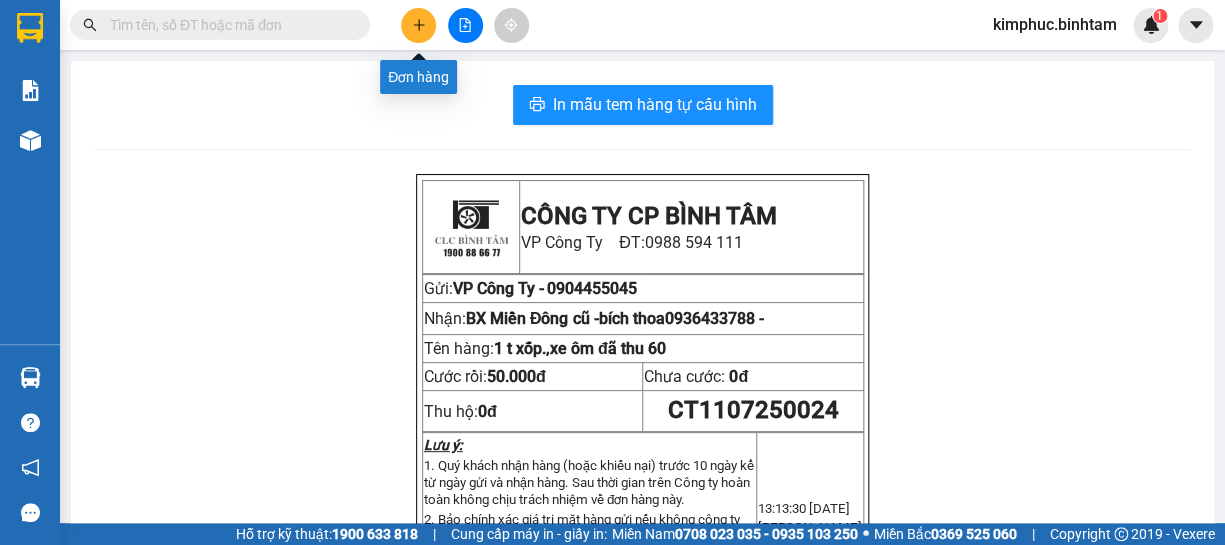 click at bounding box center (418, 25) 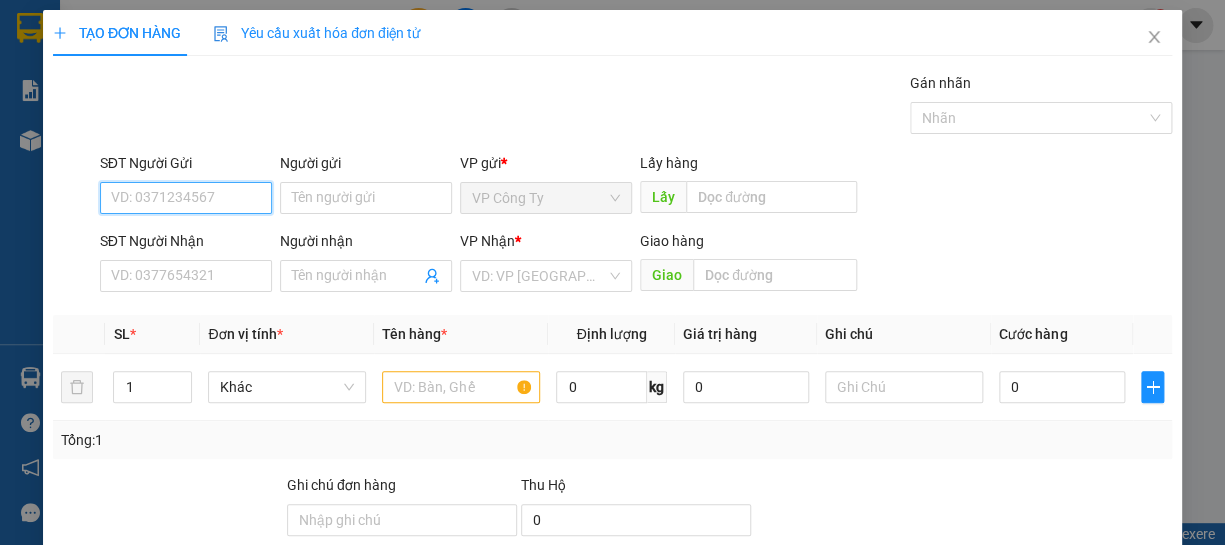 click on "SĐT Người Gửi" at bounding box center (186, 198) 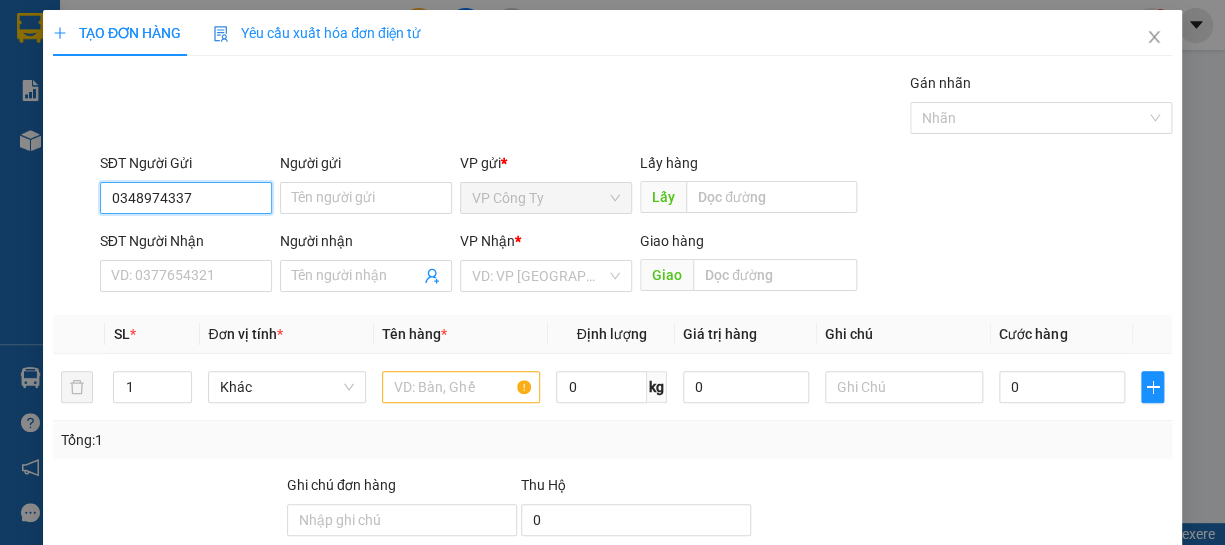 click on "0348974337" at bounding box center (186, 198) 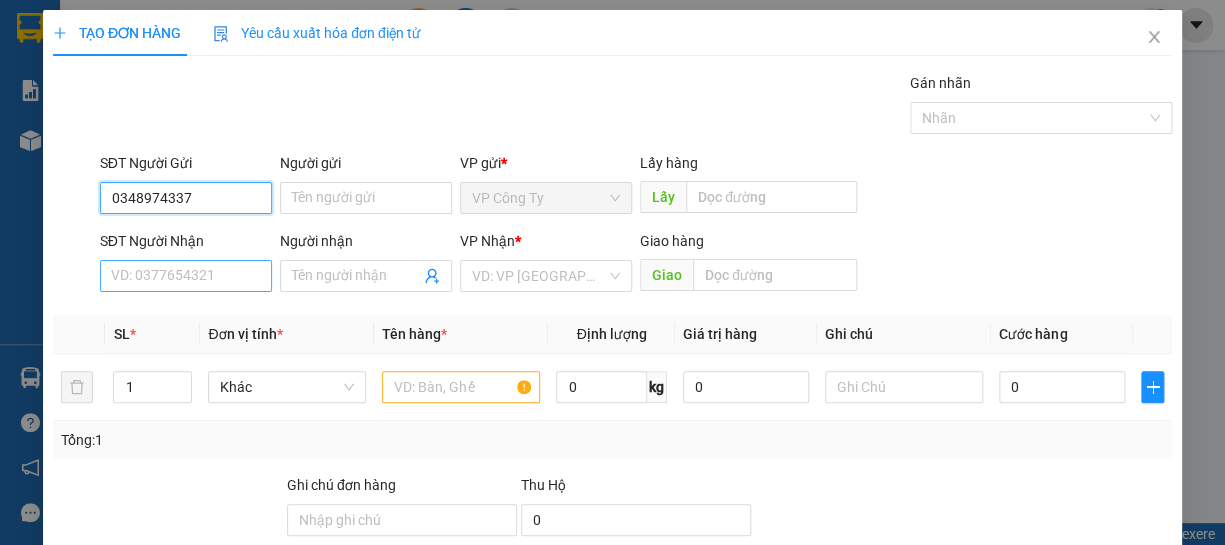 type on "0348974337" 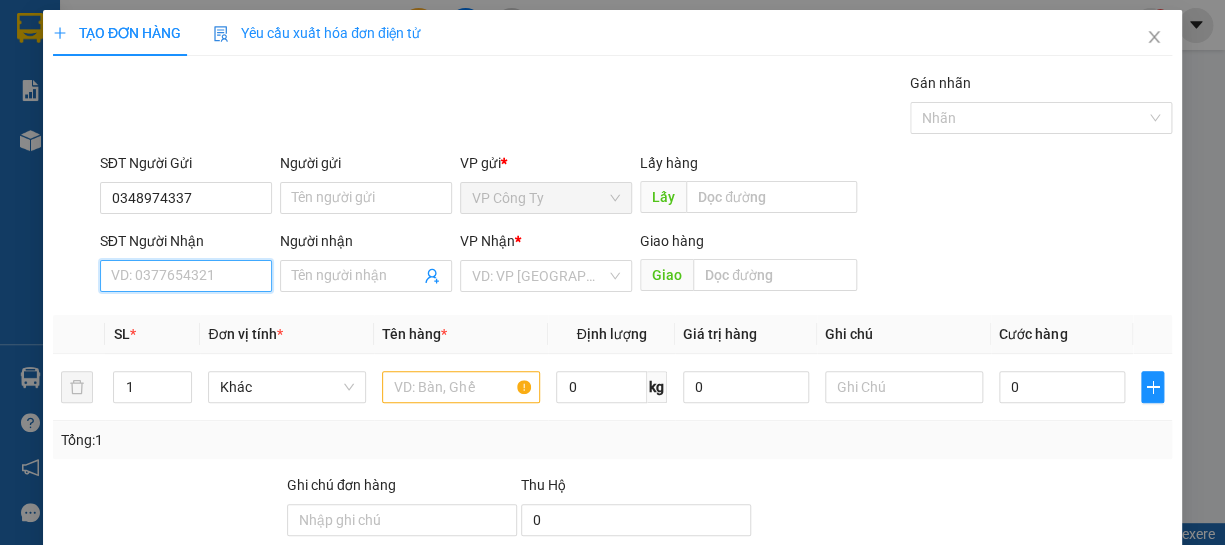 click on "SĐT Người Nhận" at bounding box center (186, 276) 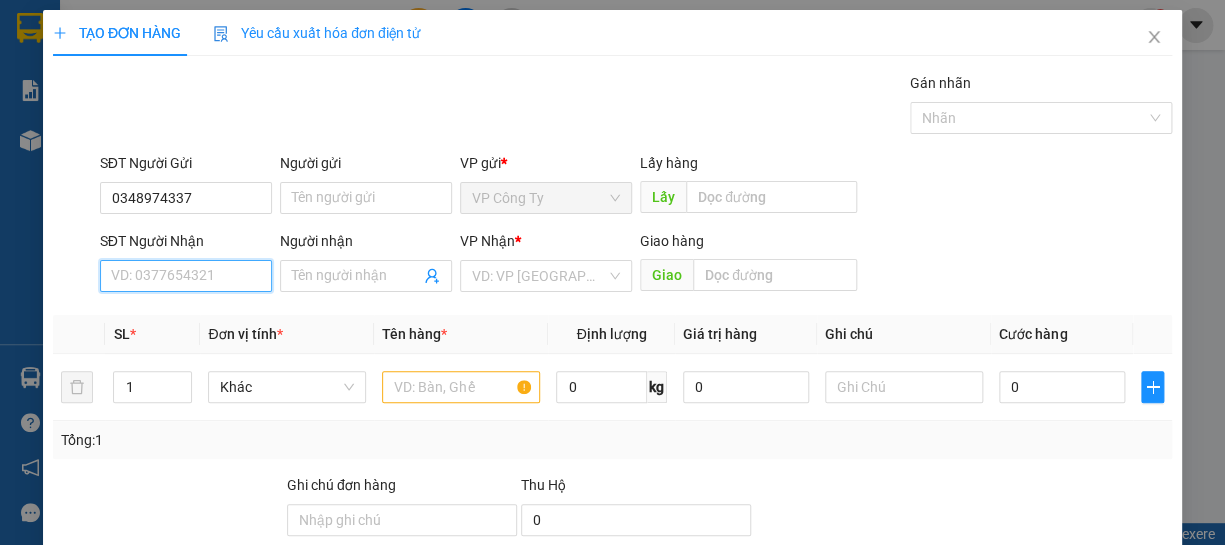 click on "SĐT Người Nhận" at bounding box center (186, 276) 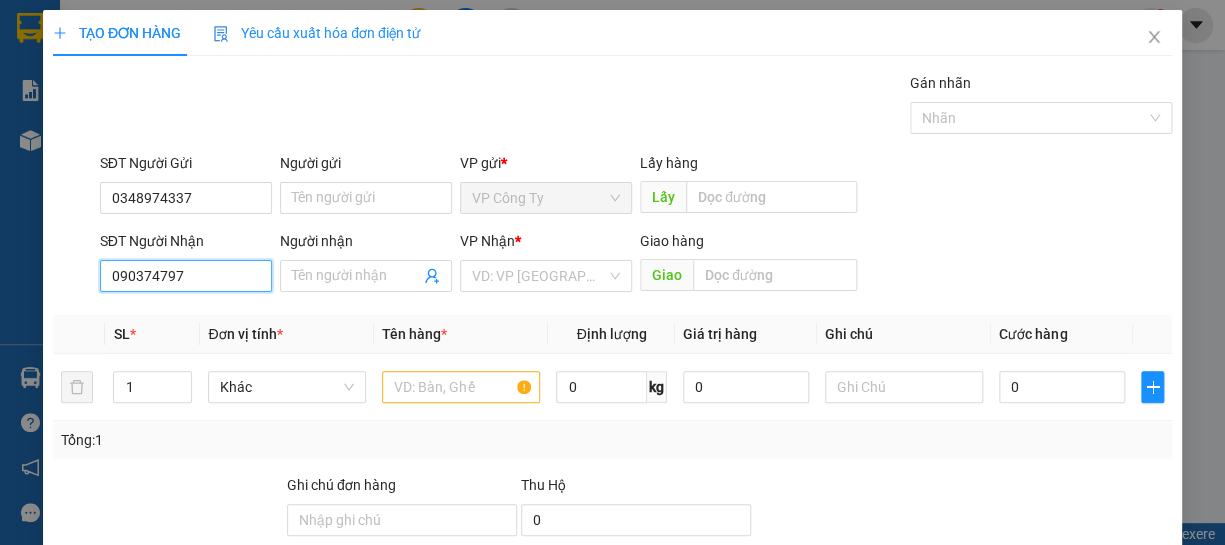 type on "0903747978" 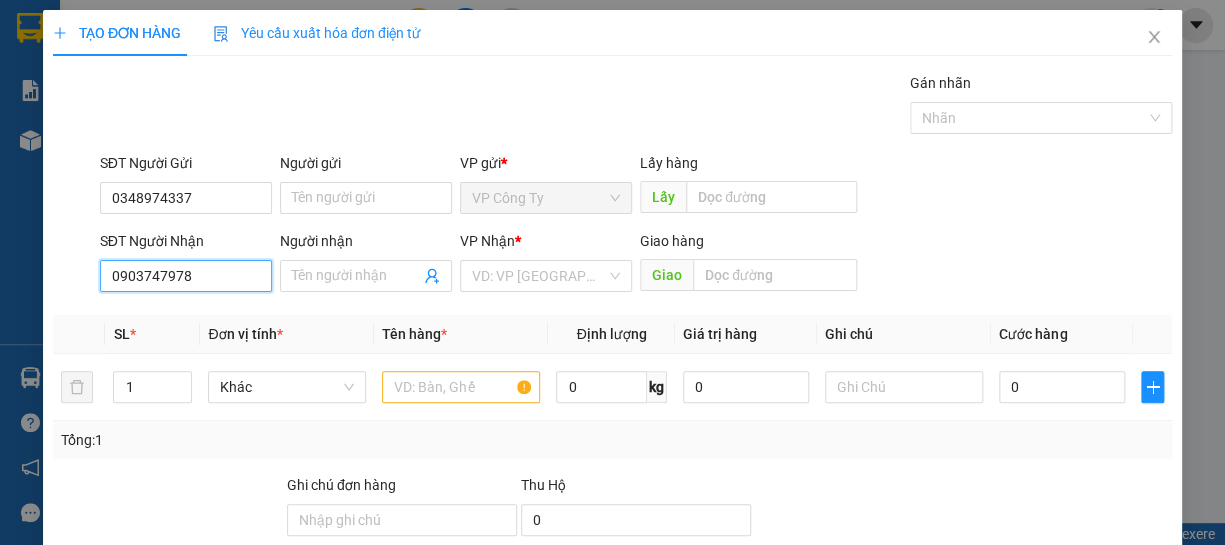 click on "0903747978" at bounding box center (186, 276) 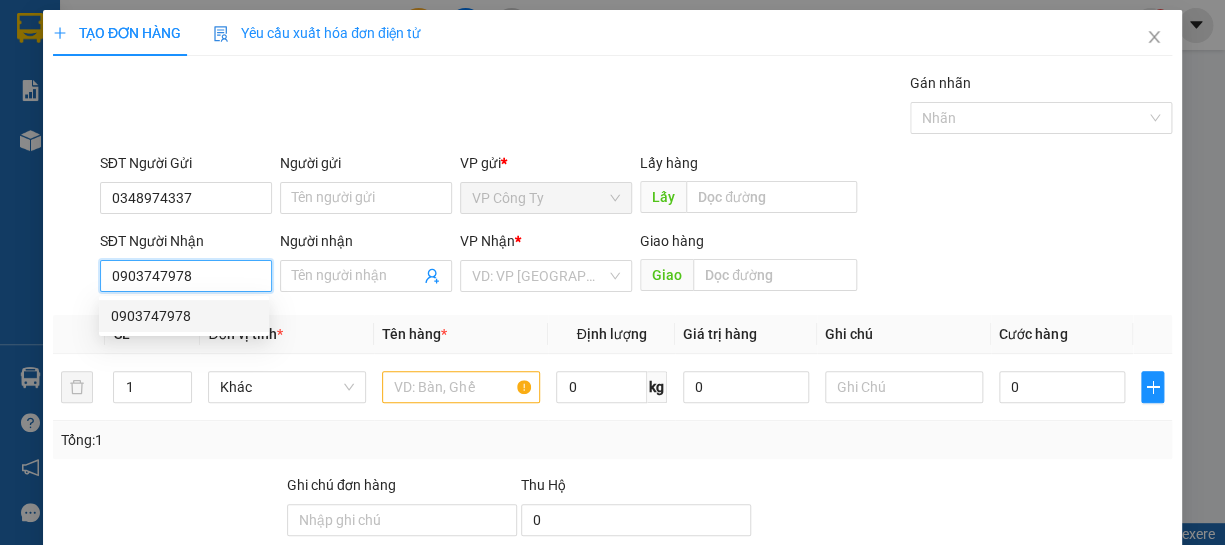 click on "0903747978" at bounding box center [184, 316] 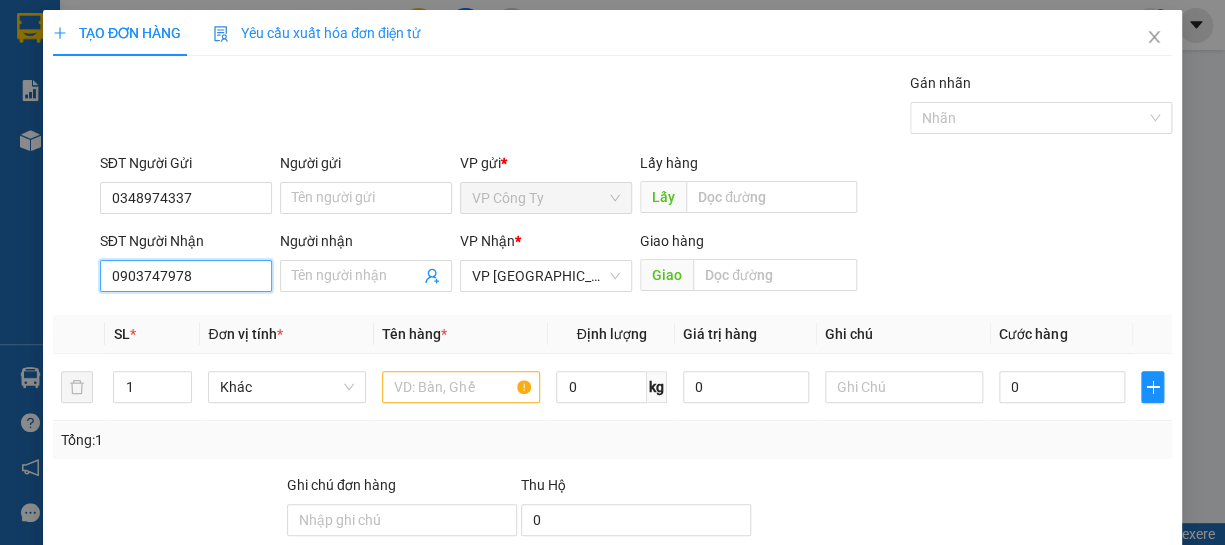type on "200.000" 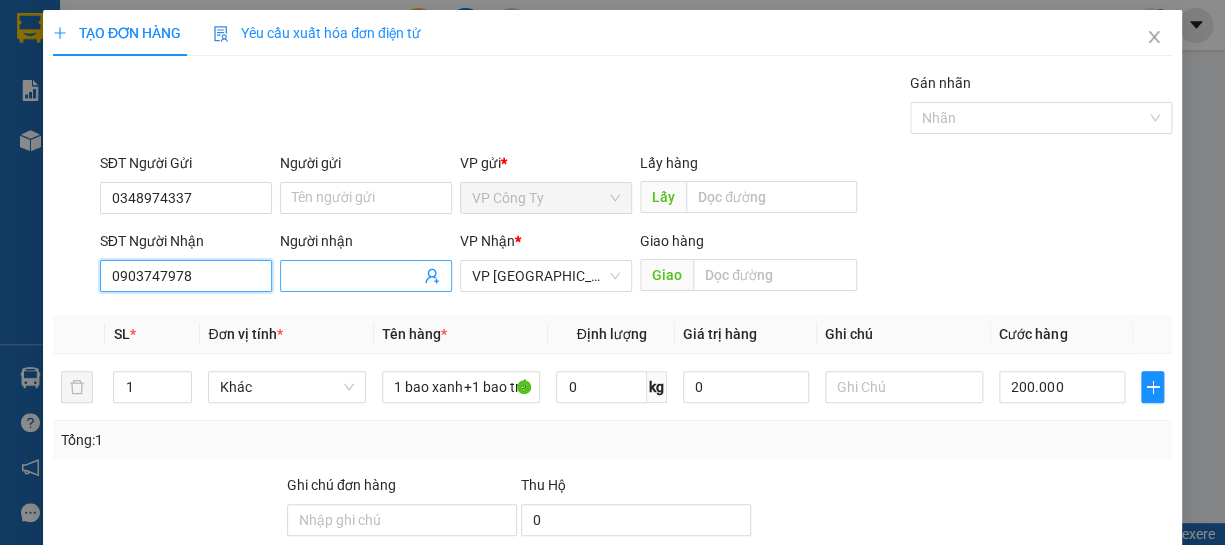 type on "0903747978" 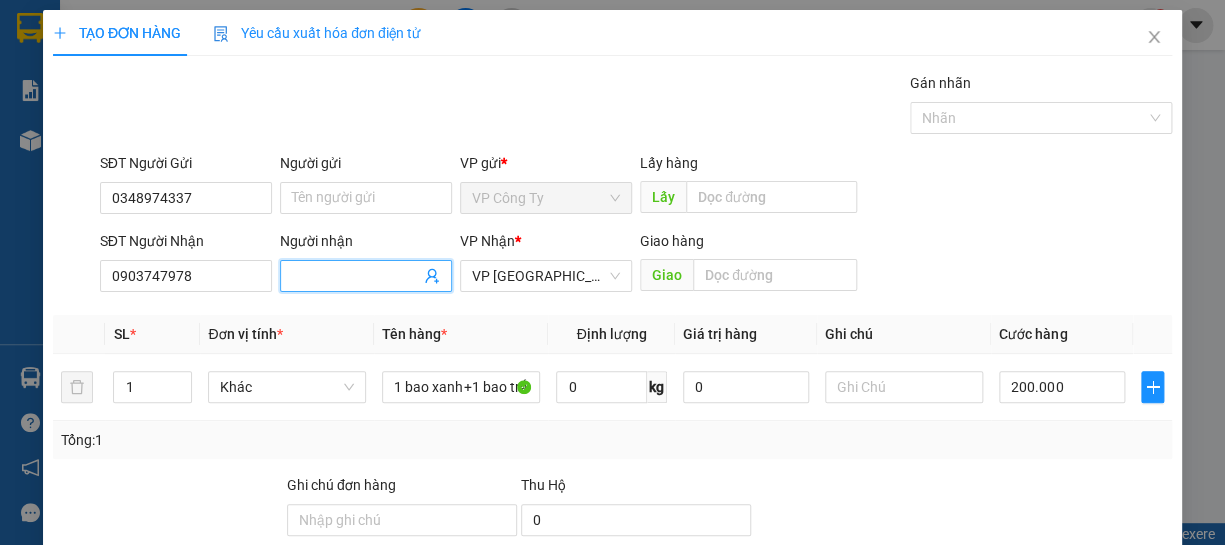click on "Người nhận" at bounding box center (356, 276) 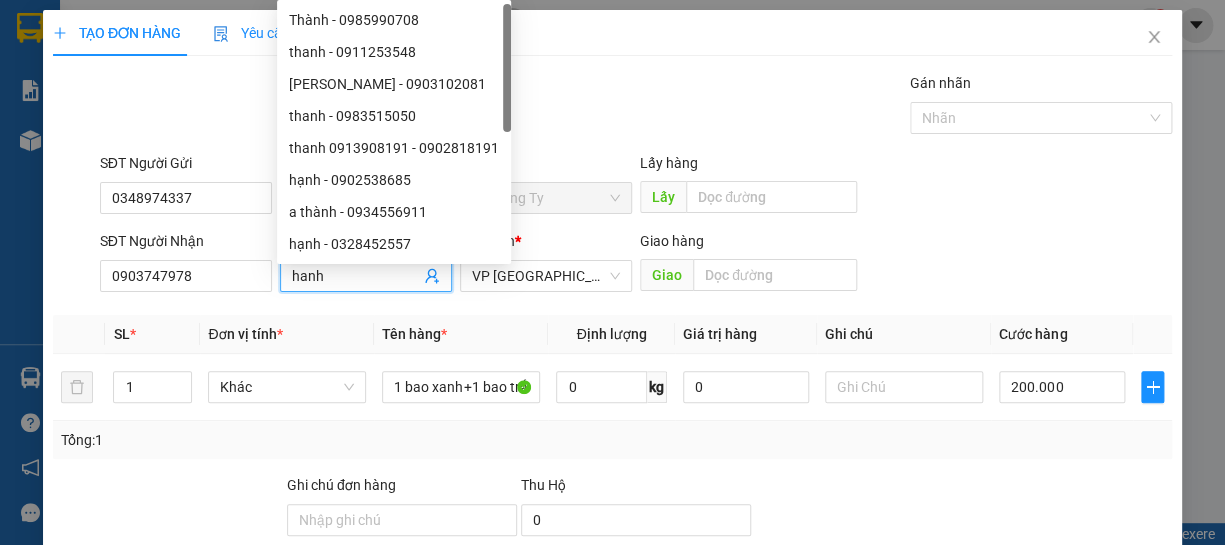 click on "hanh" at bounding box center (366, 276) 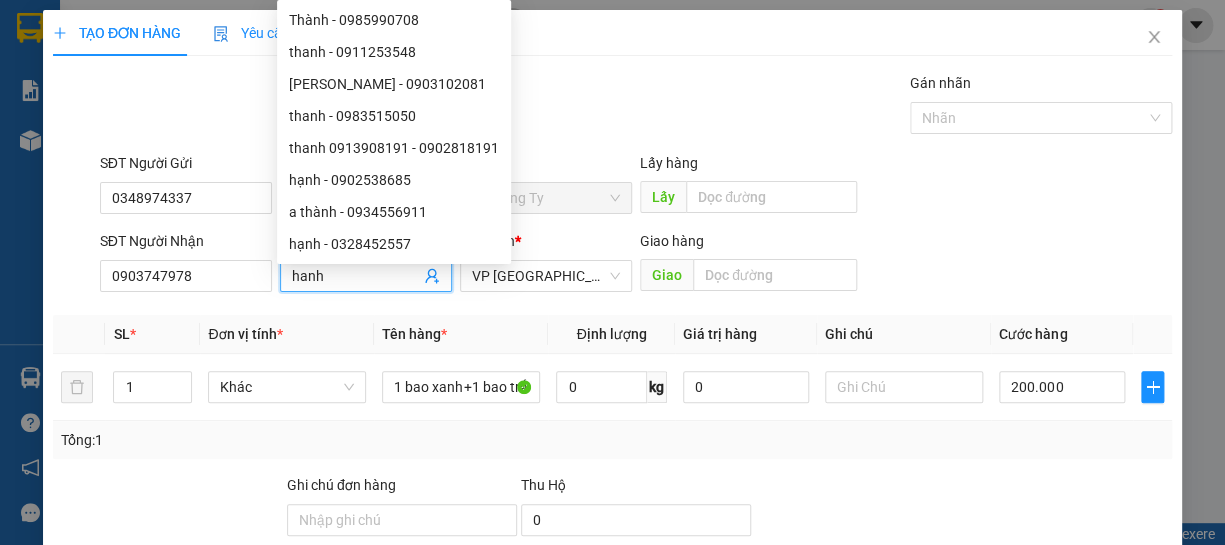 click on "hanh" at bounding box center (366, 276) 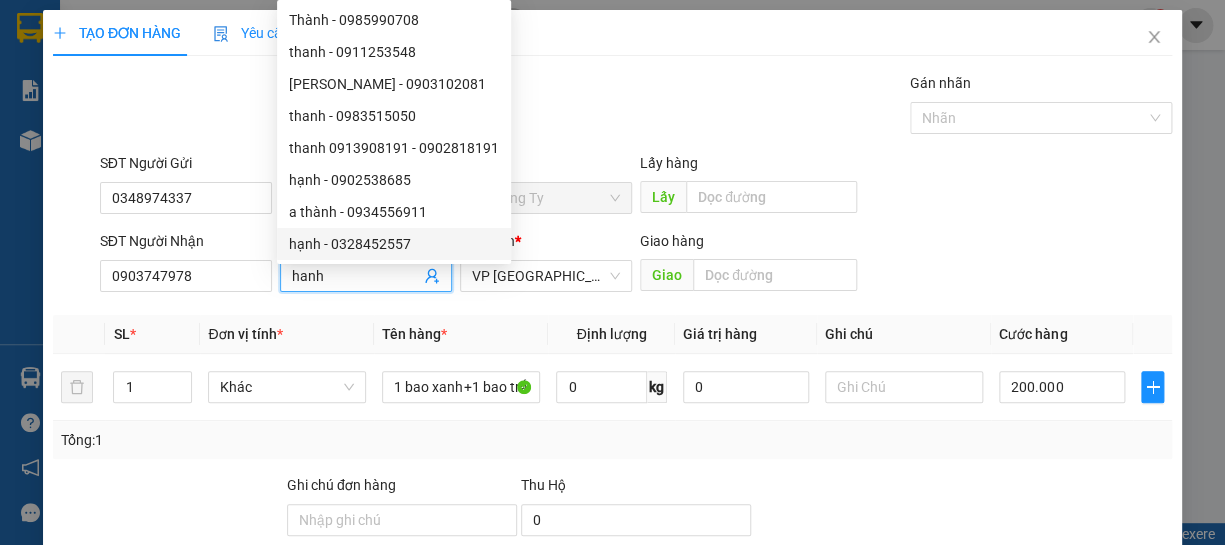 click on "hanh" at bounding box center (356, 276) 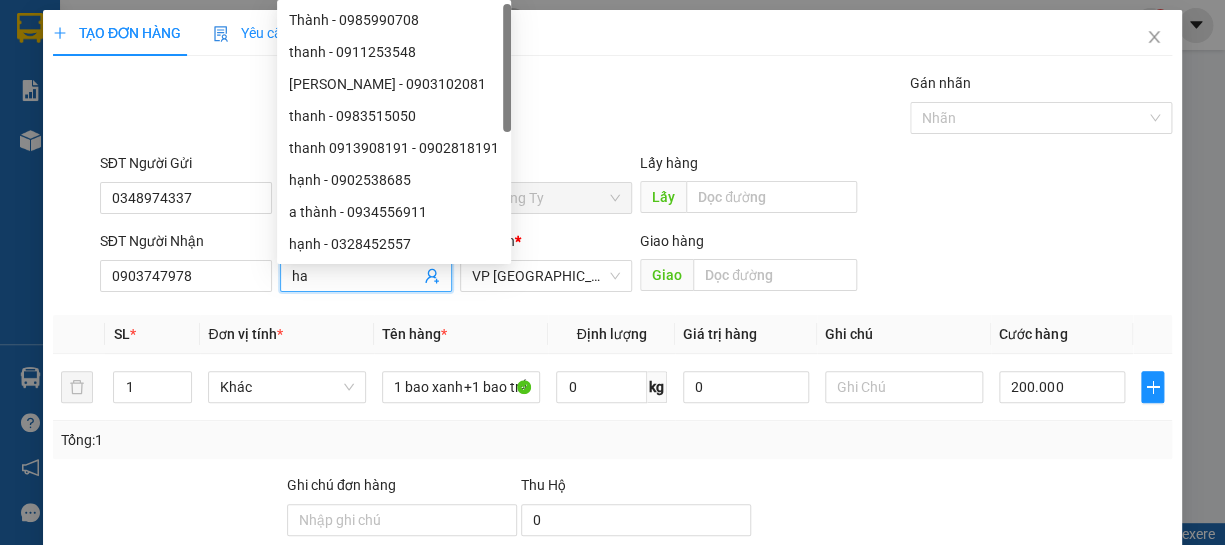 type on "h" 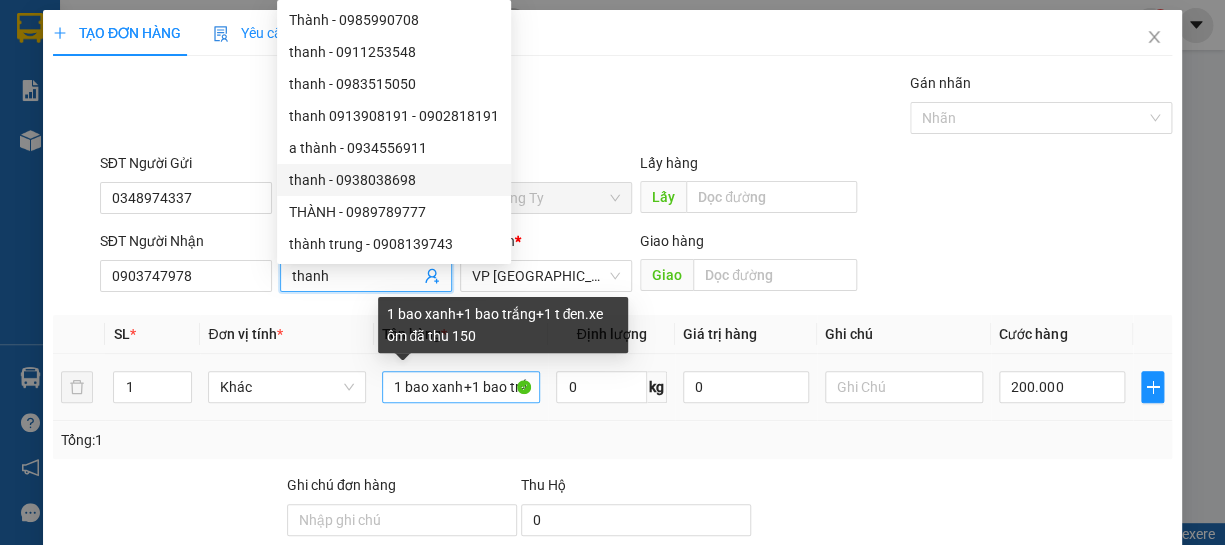 type on "thanh" 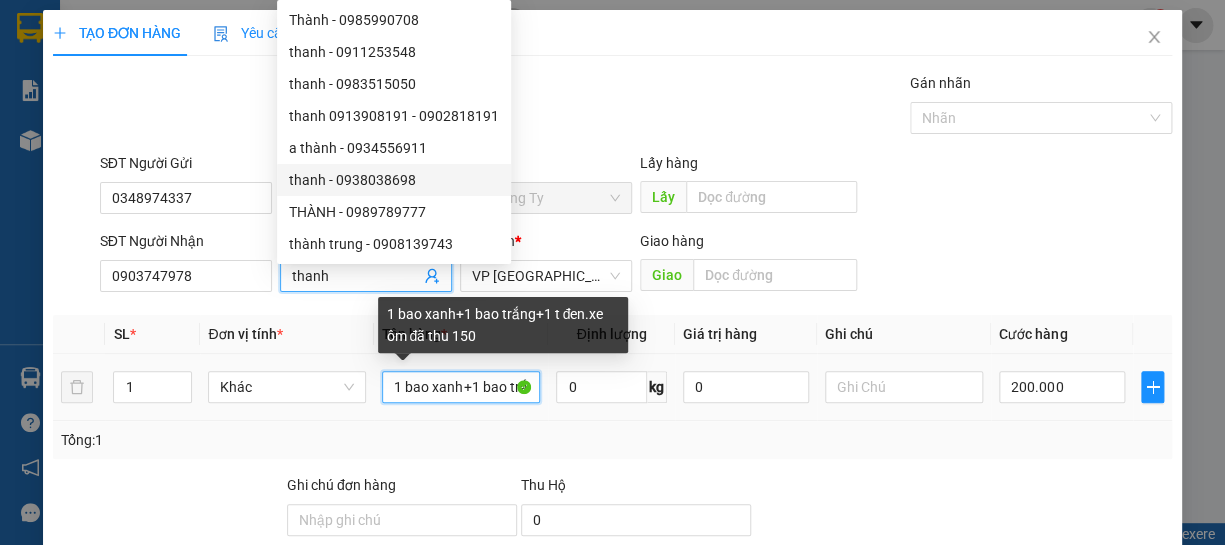 click on "1 bao xanh+1 bao trắng+1 t đen.xe ôm đã thu 150" at bounding box center (461, 387) 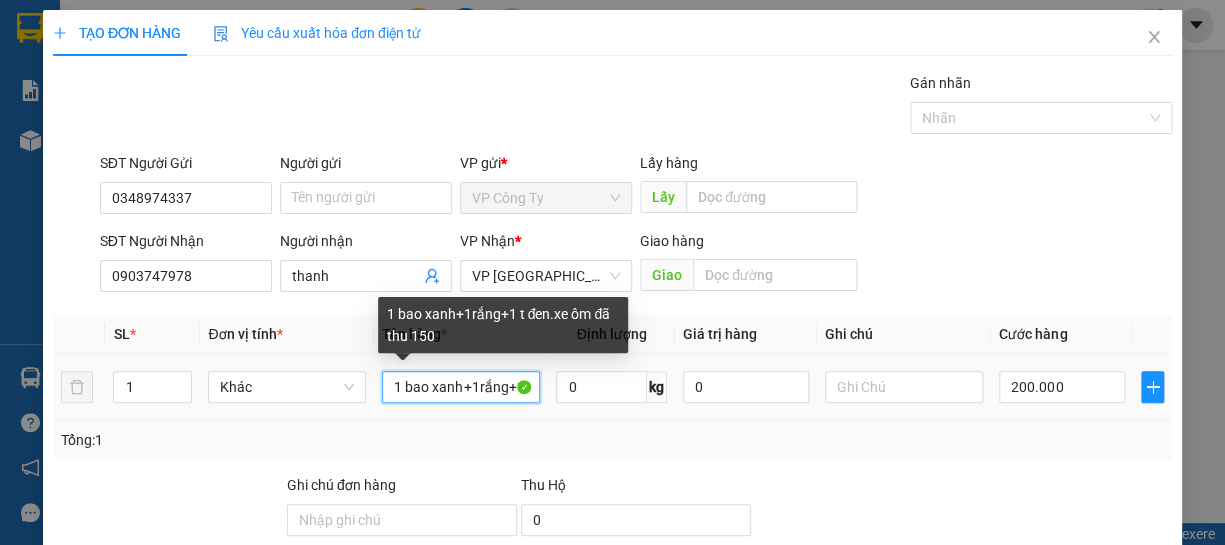 click on "1 bao xanh+1rắng+1 t đen.xe ôm đã thu 150" at bounding box center (461, 387) 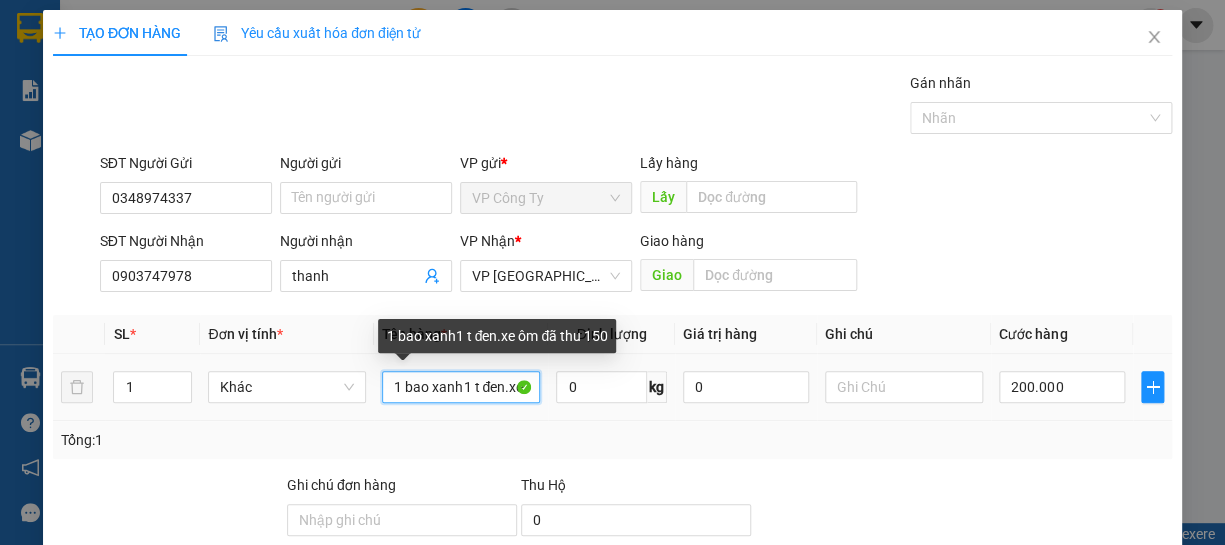 click on "1 bao xanh1 t đen.xe ôm đã thu 150" at bounding box center [461, 387] 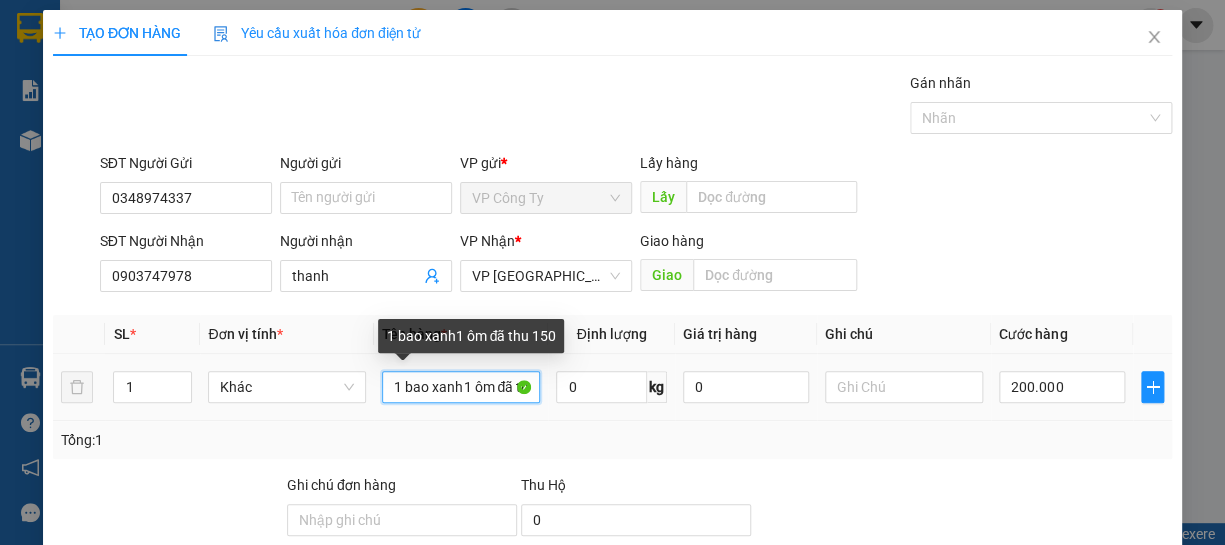 click on "1 bao xanh1 ôm đã thu 150" at bounding box center (461, 387) 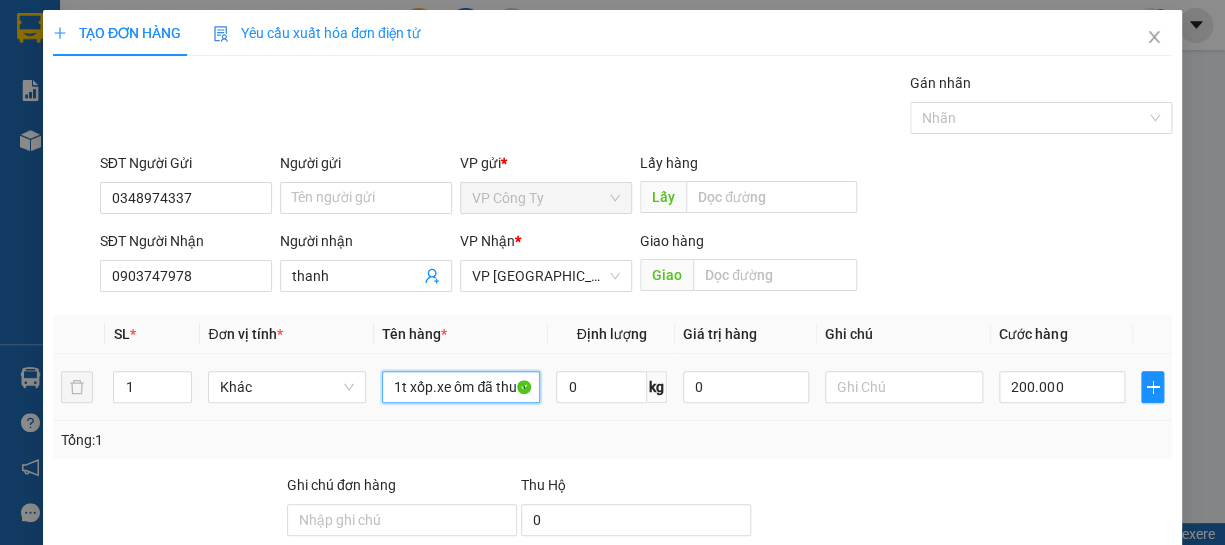 scroll, scrollTop: 194, scrollLeft: 0, axis: vertical 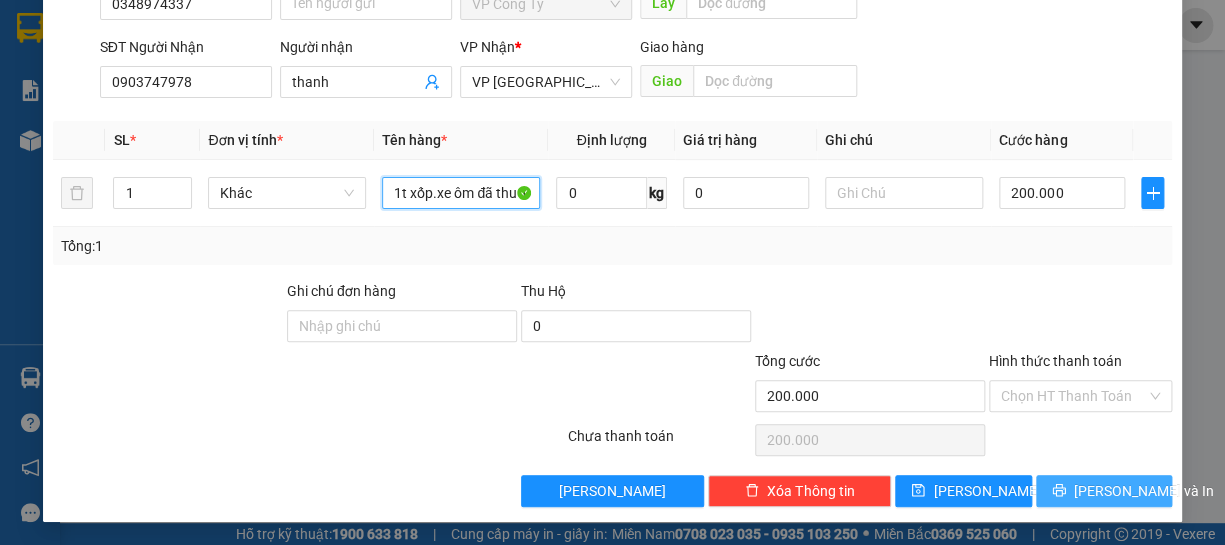 type on "1t xốp.xe ôm đã thu 150" 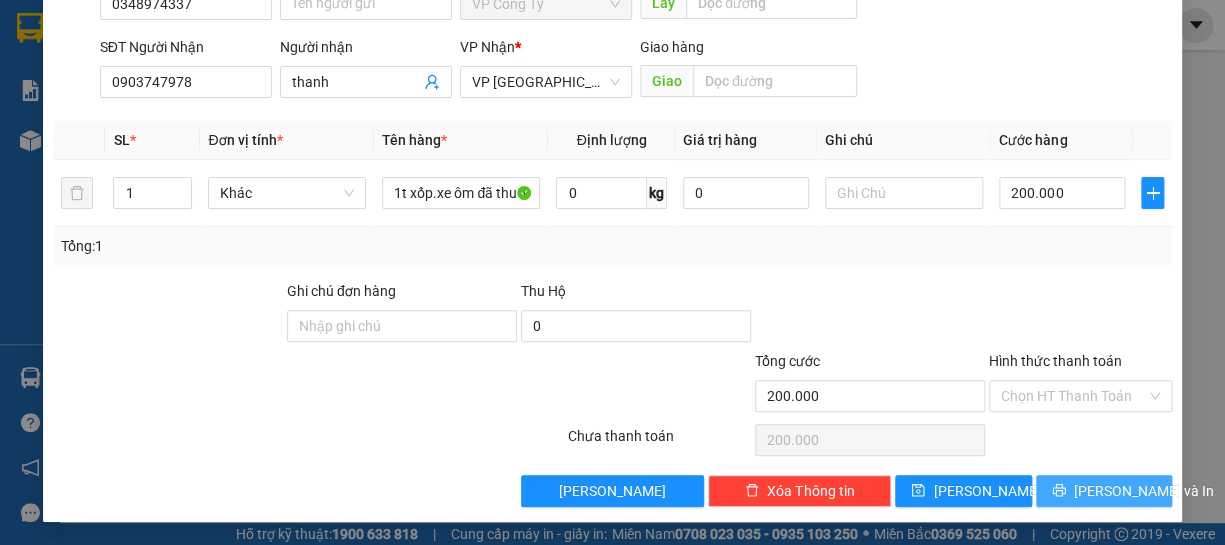 click on "[PERSON_NAME] và In" at bounding box center (1104, 491) 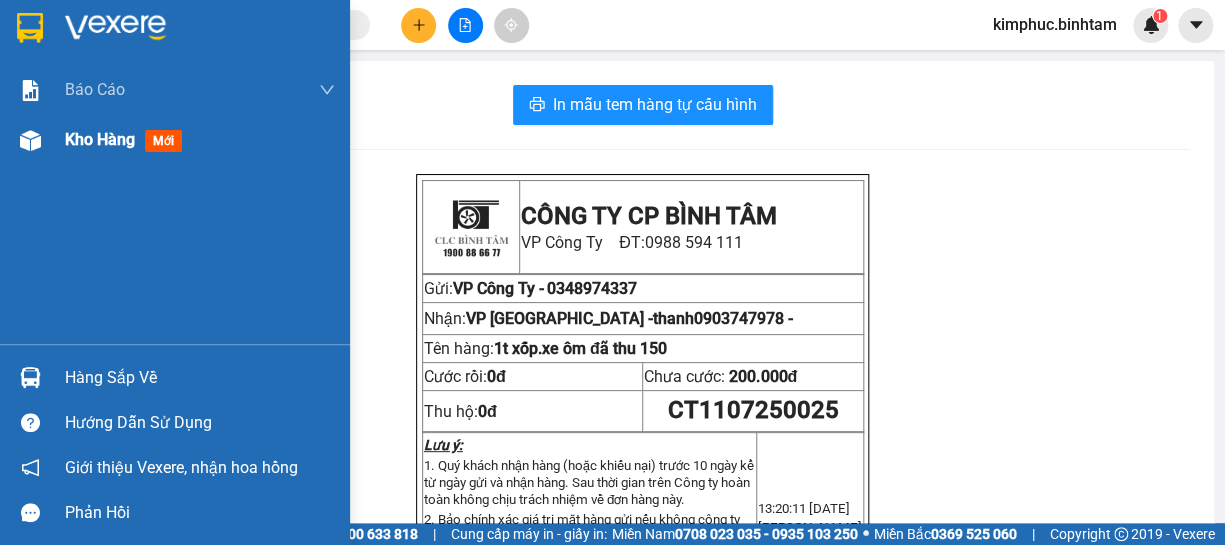 click on "Kho hàng" at bounding box center [100, 139] 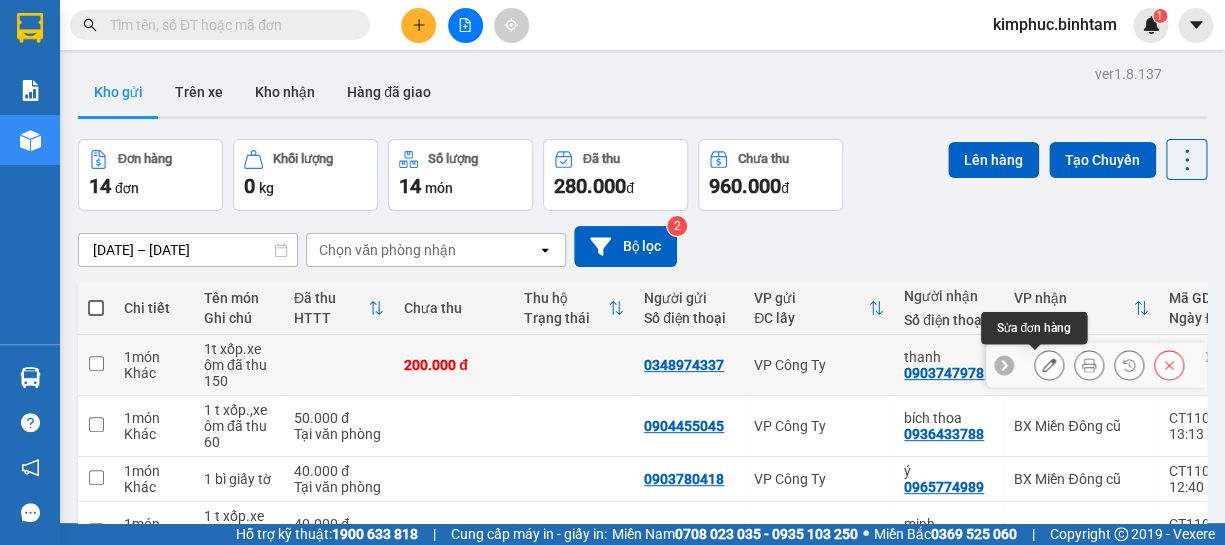 click 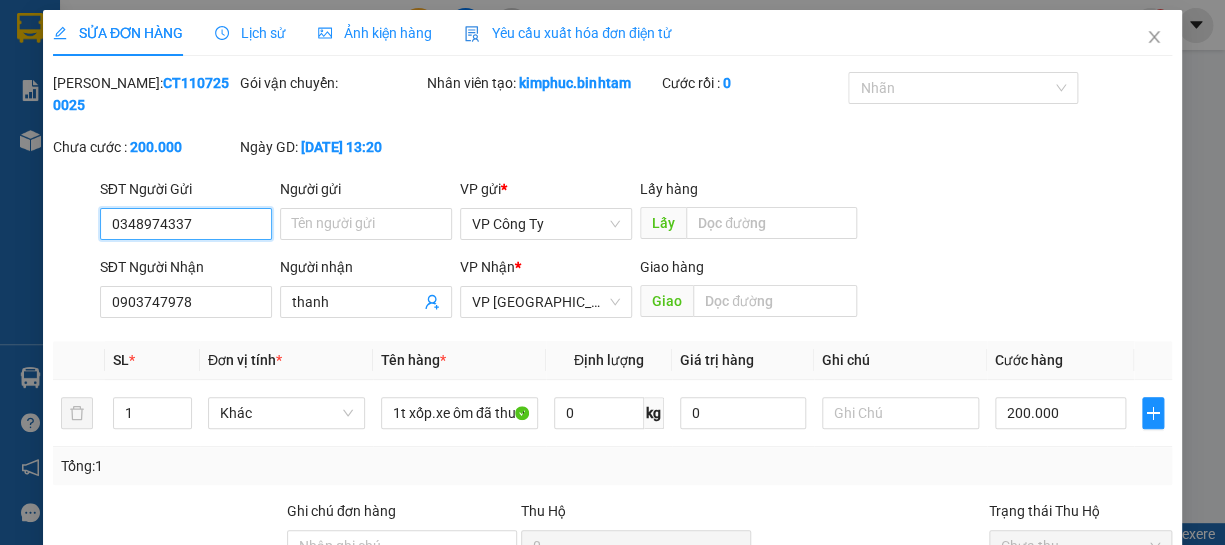 type on "0348974337" 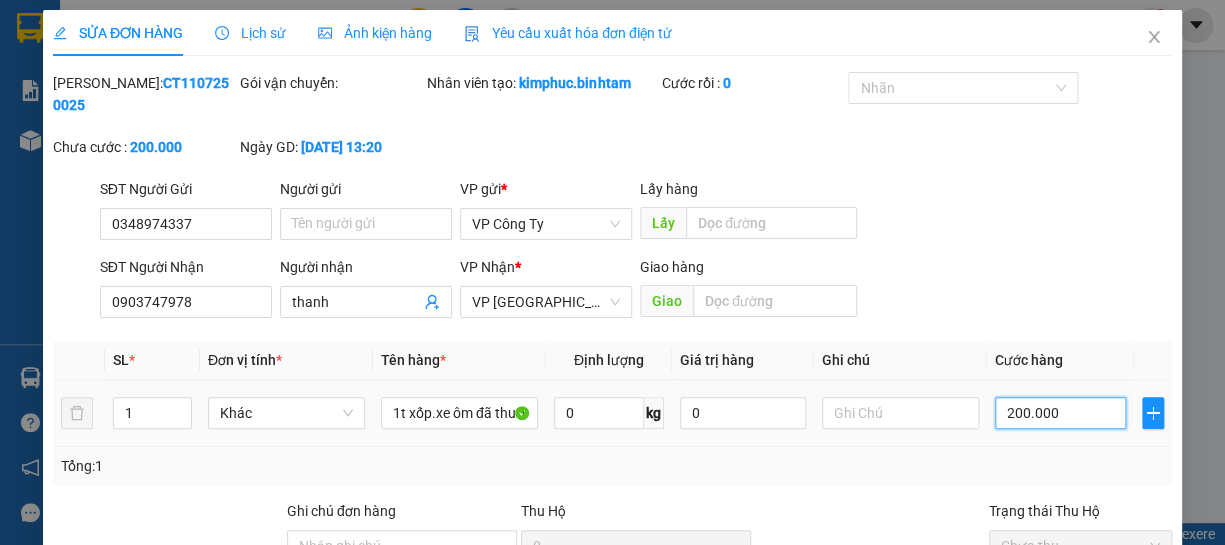 click on "200.000" at bounding box center (1060, 413) 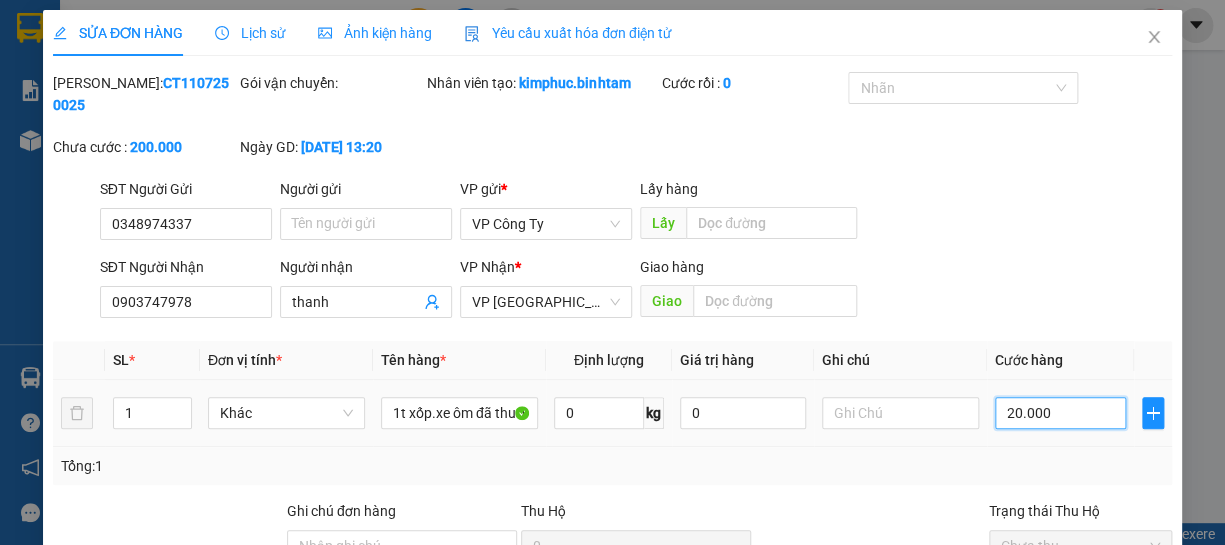 type on "20.000" 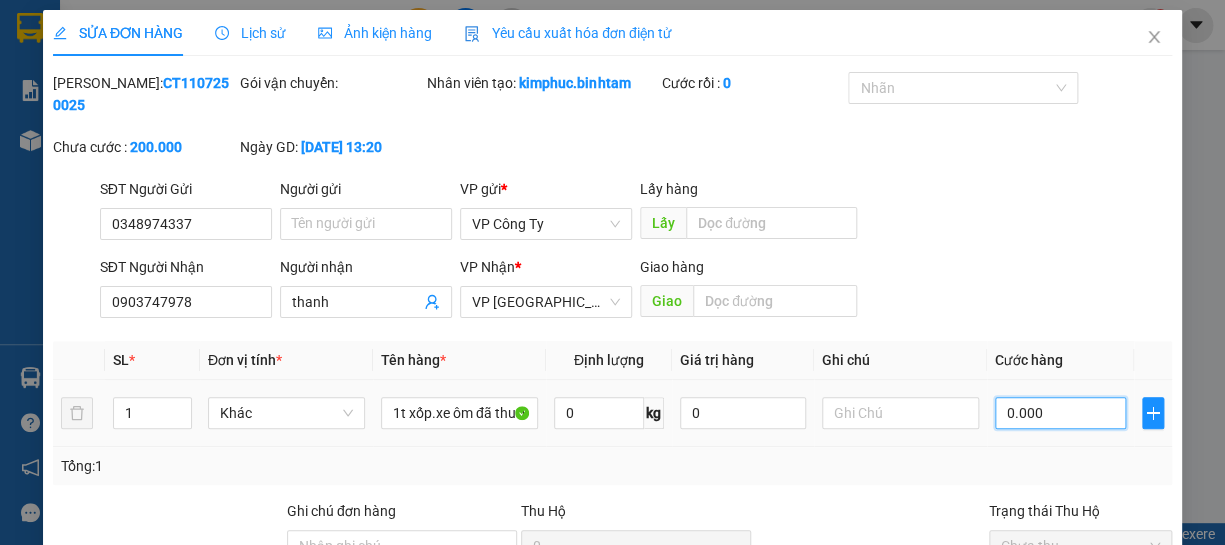 type on "0" 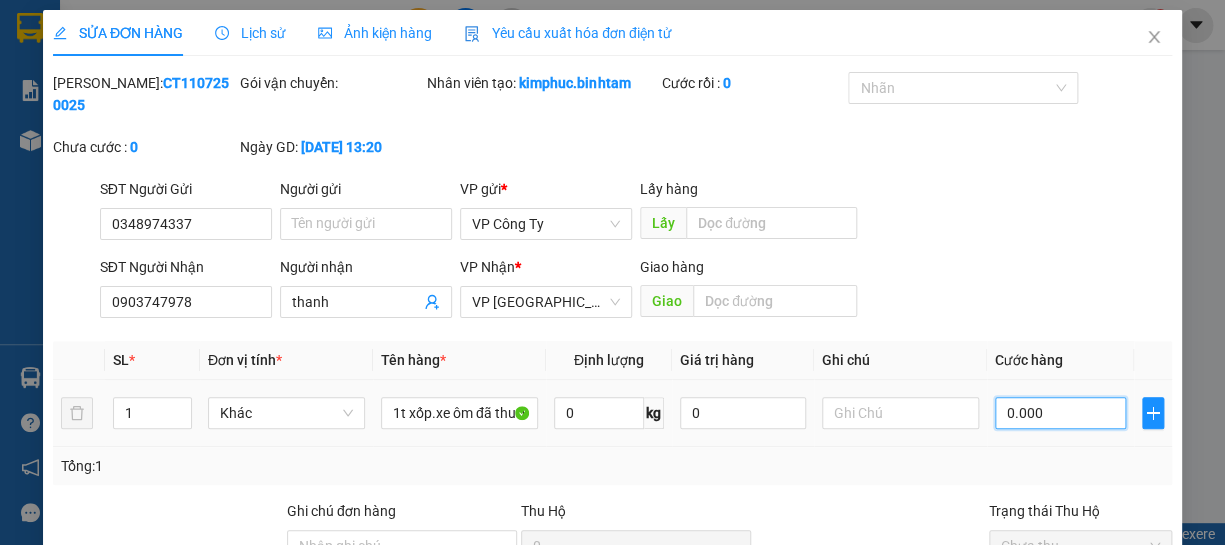 type on "80.000" 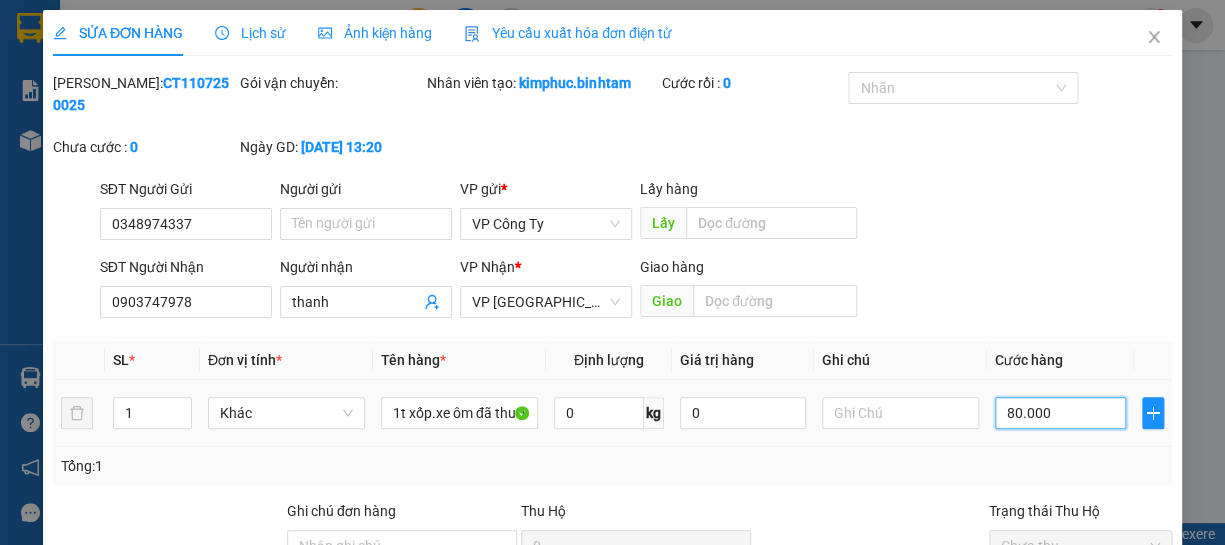 type on "80.000" 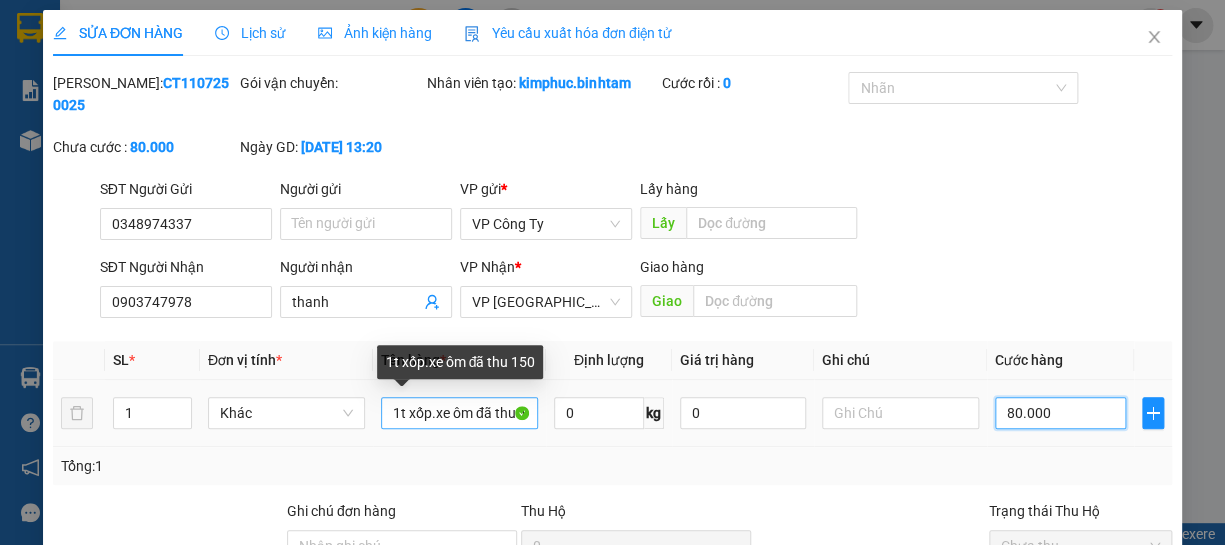 type on "80.000" 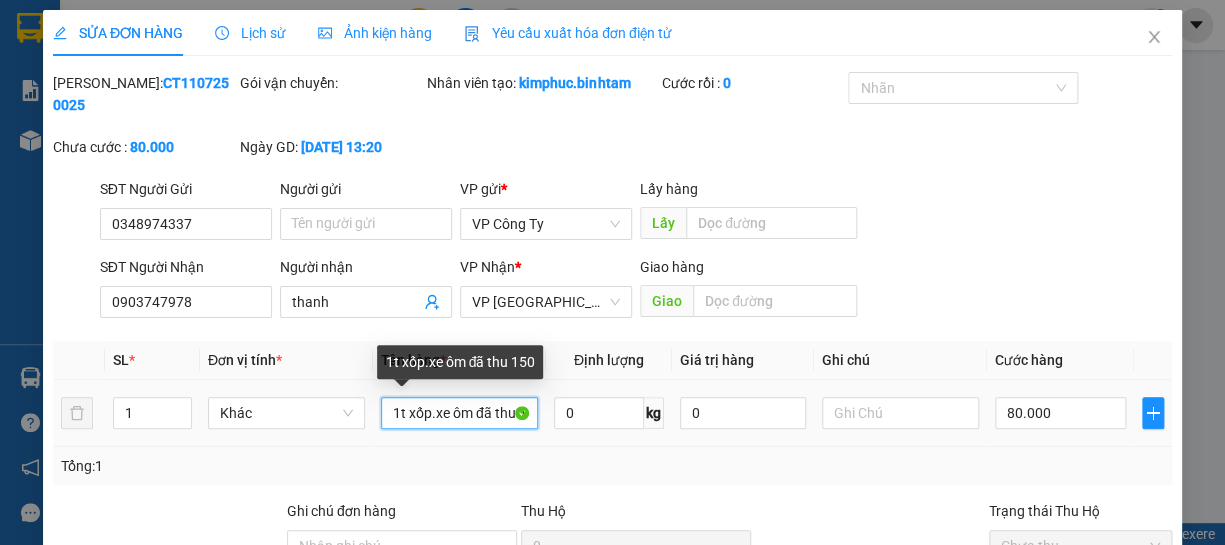click on "1t xốp.xe ôm đã thu 150" at bounding box center [459, 413] 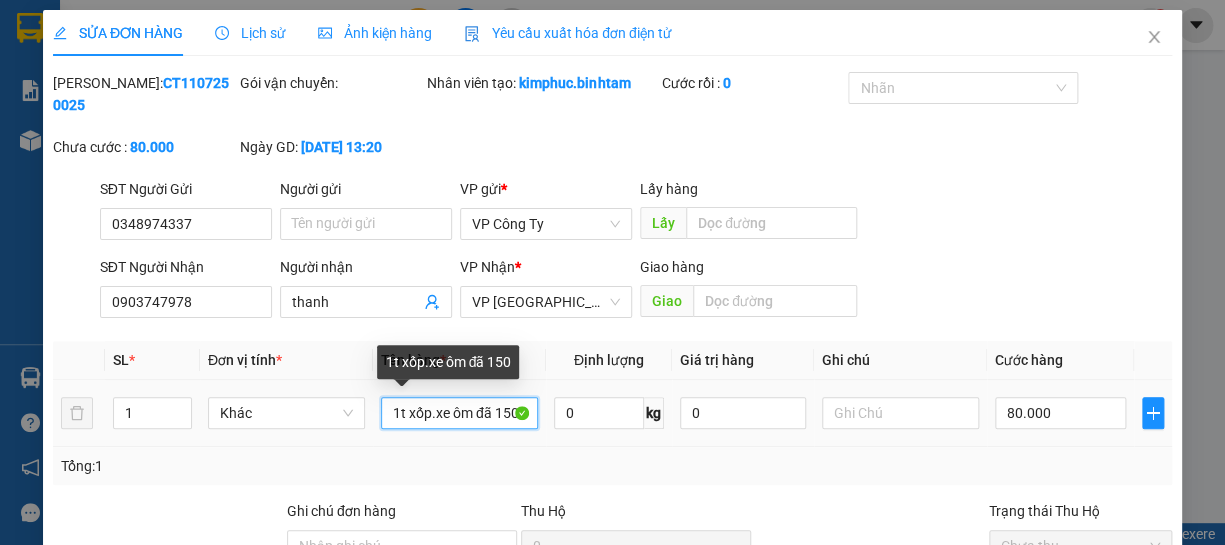 click on "1t xốp.xe ôm đã 150" at bounding box center (459, 413) 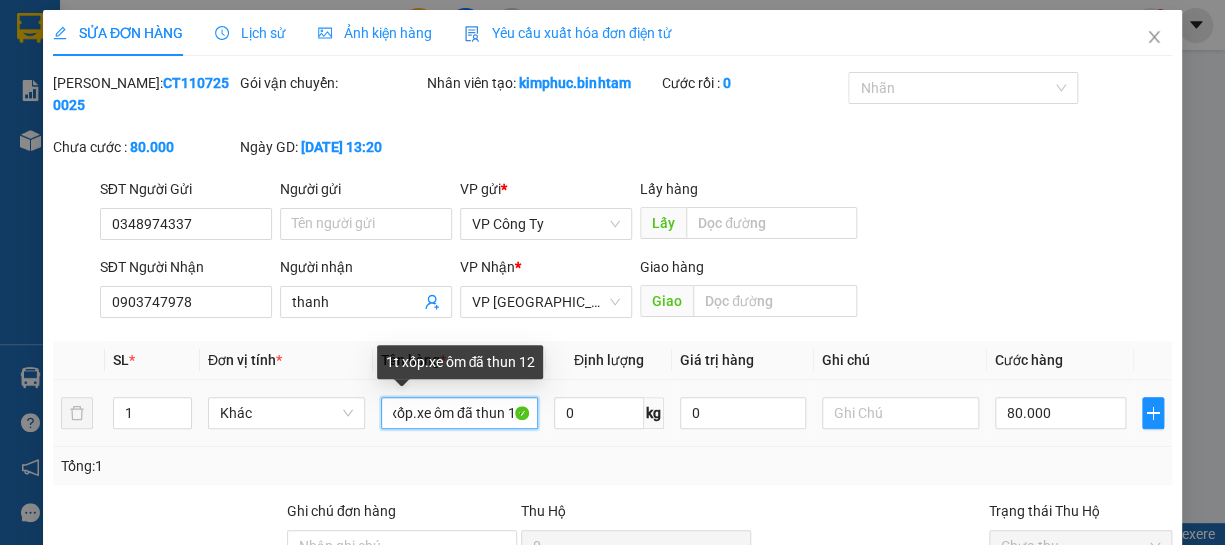 scroll, scrollTop: 0, scrollLeft: 27, axis: horizontal 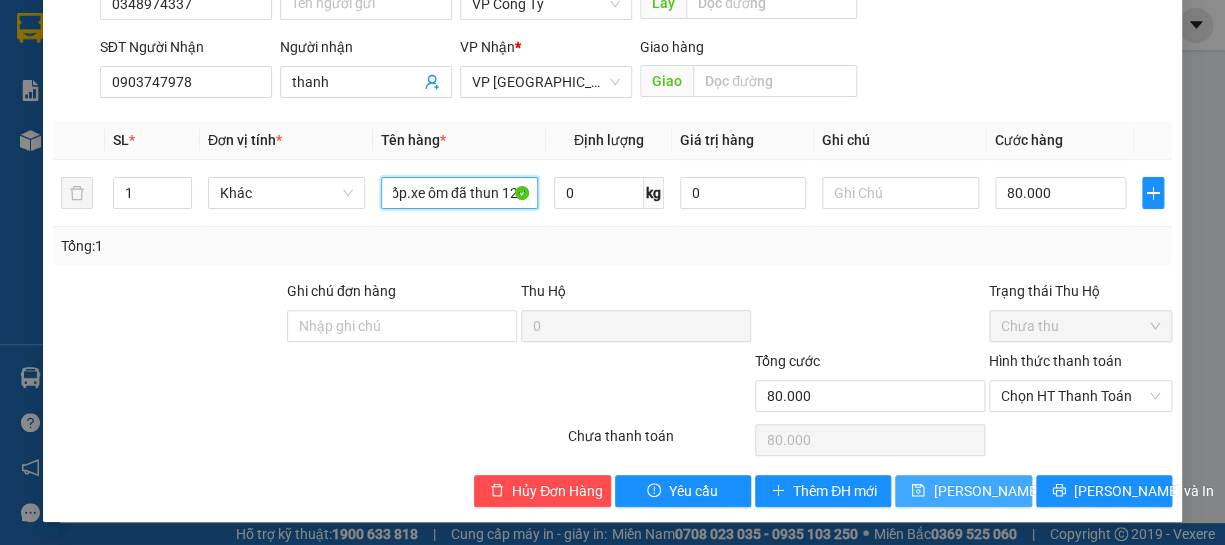 type on "1t xốp.xe ôm đã thun 120" 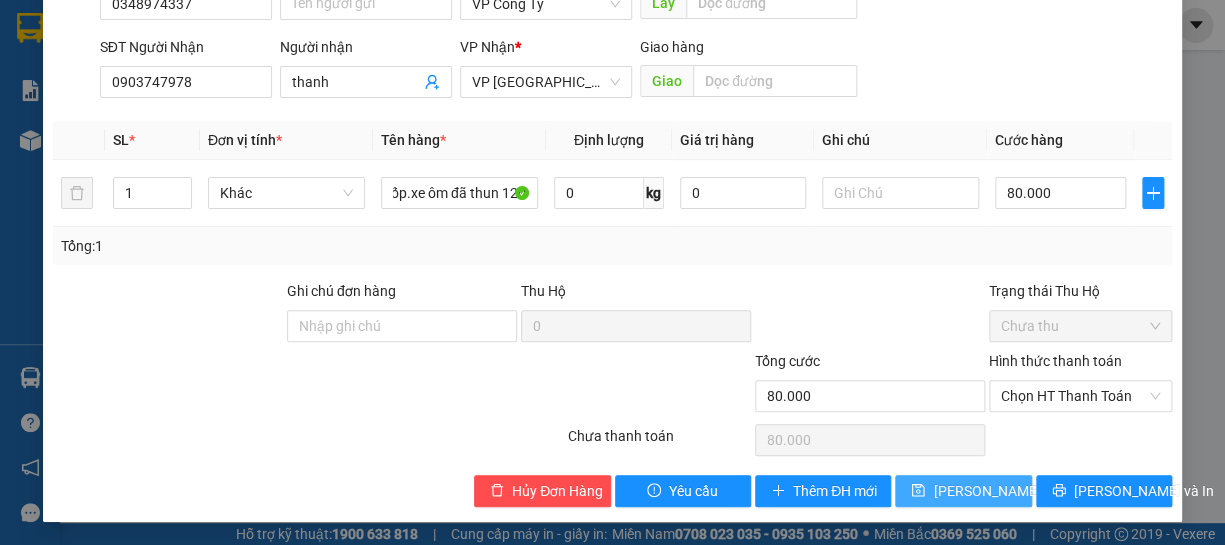 click on "[PERSON_NAME] thay đổi" at bounding box center [1013, 491] 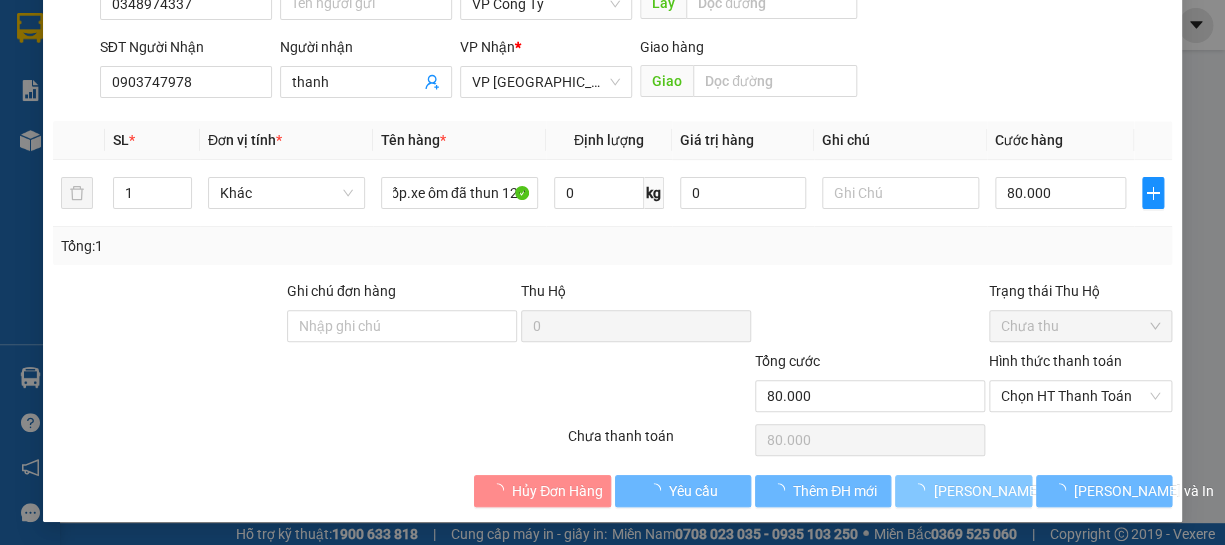 scroll, scrollTop: 0, scrollLeft: 0, axis: both 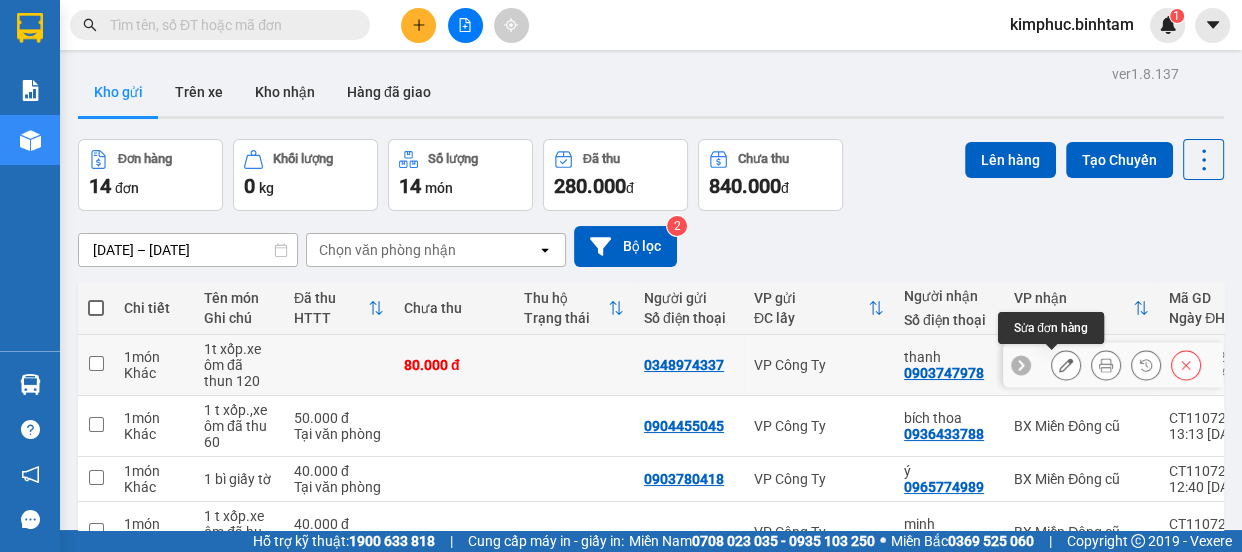 click 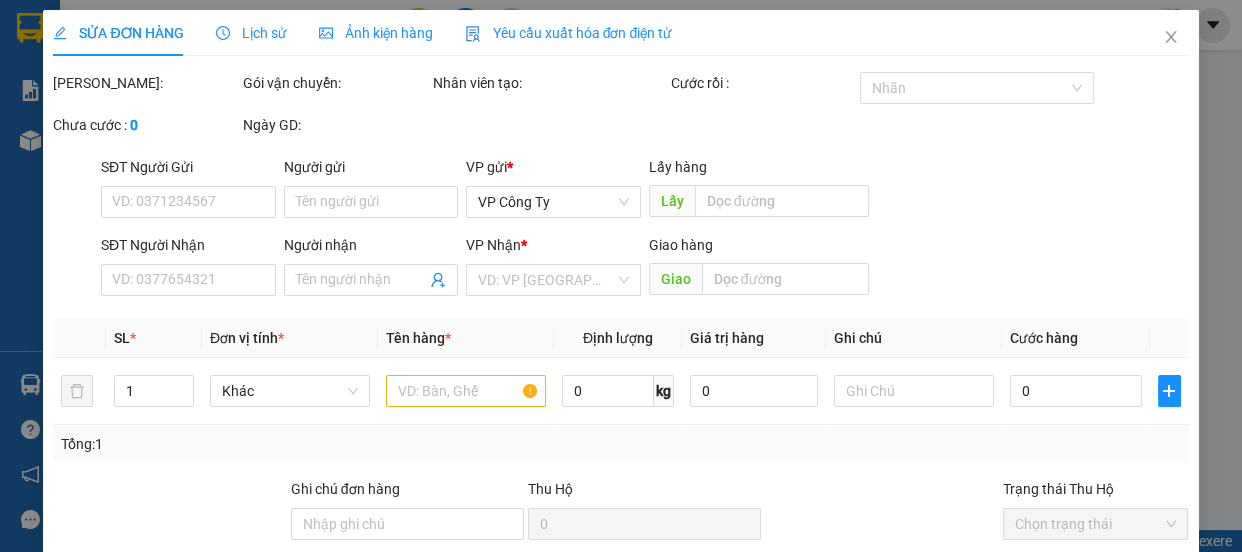 type on "0348974337" 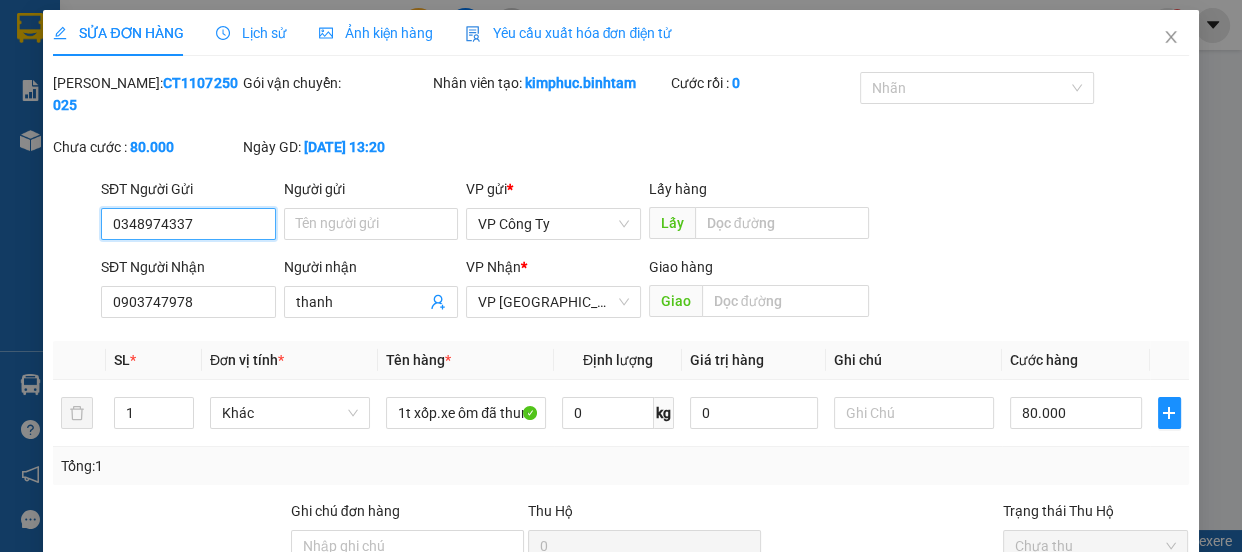 scroll, scrollTop: 213, scrollLeft: 0, axis: vertical 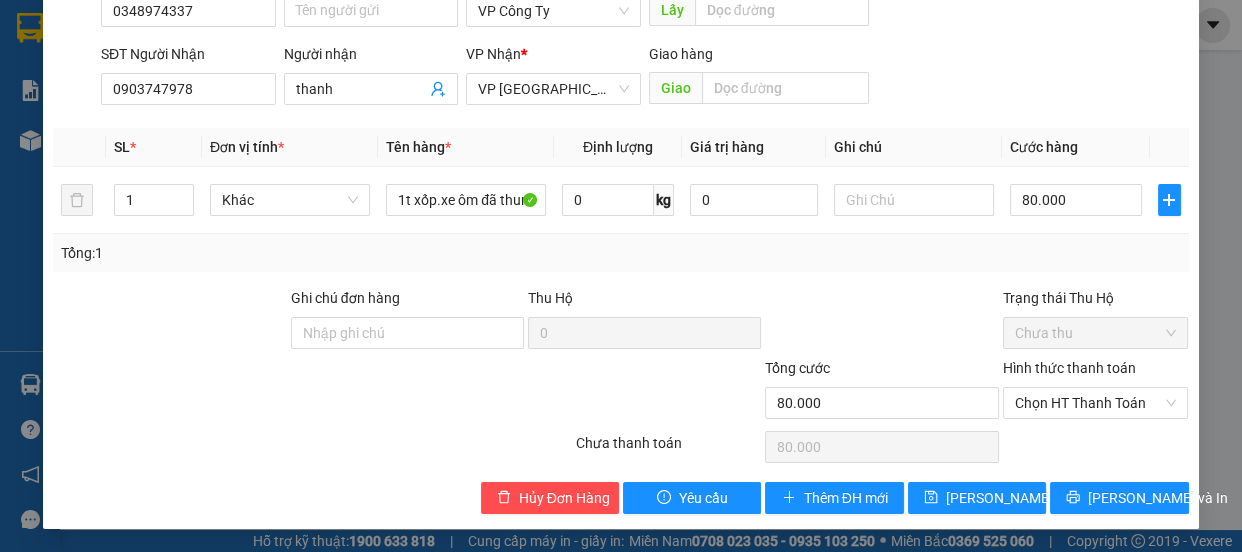 click on "Hình thức thanh toán" at bounding box center (1069, 368) 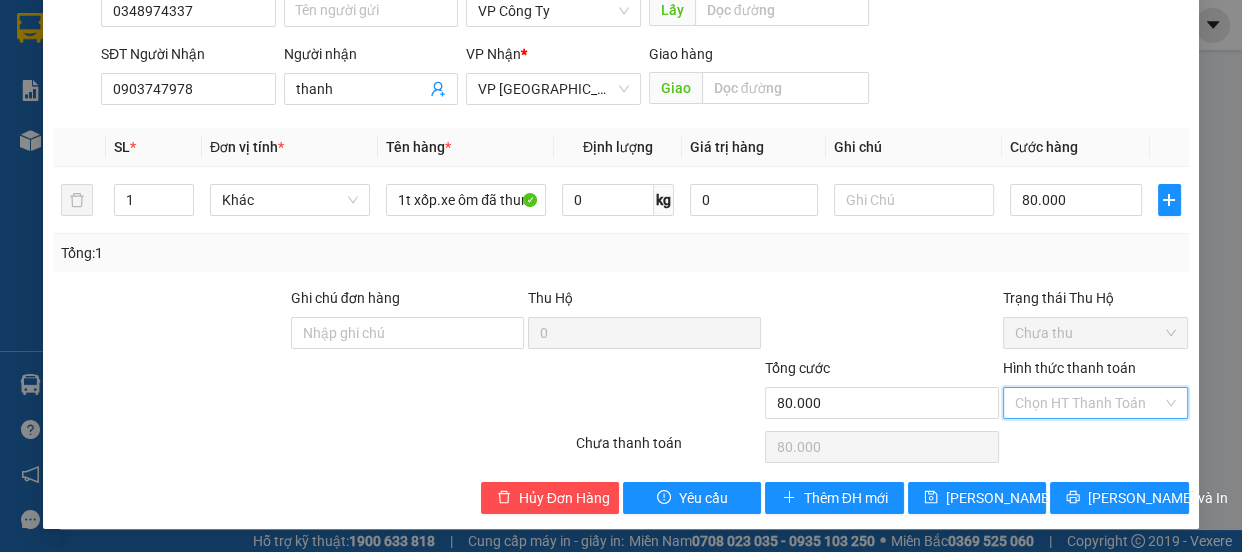drag, startPoint x: 1053, startPoint y: 368, endPoint x: 1060, endPoint y: 376, distance: 10.630146 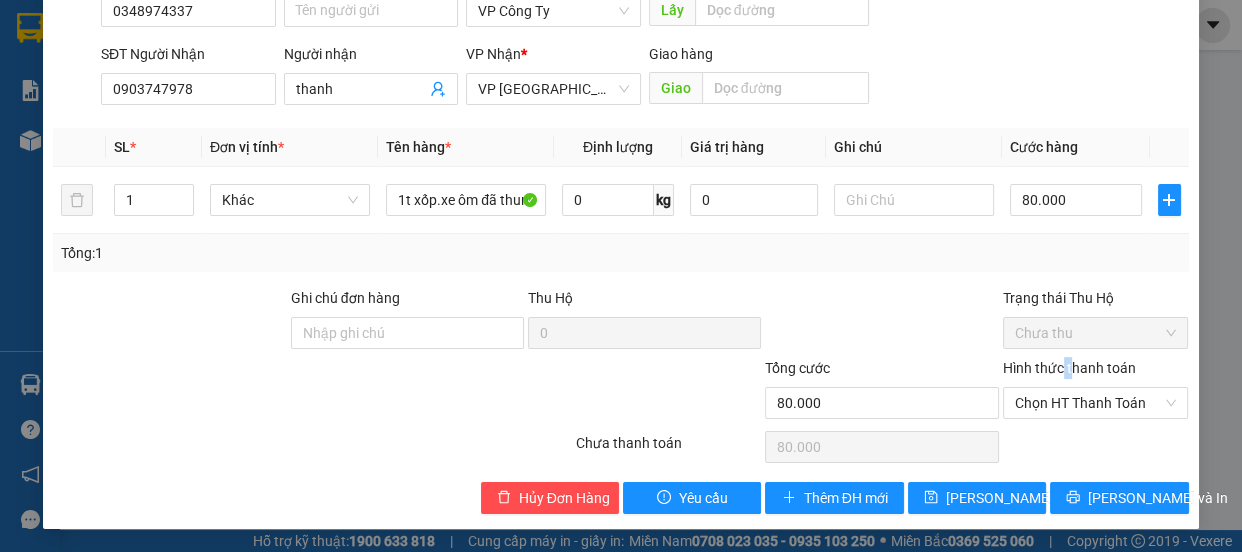 scroll, scrollTop: 0, scrollLeft: 0, axis: both 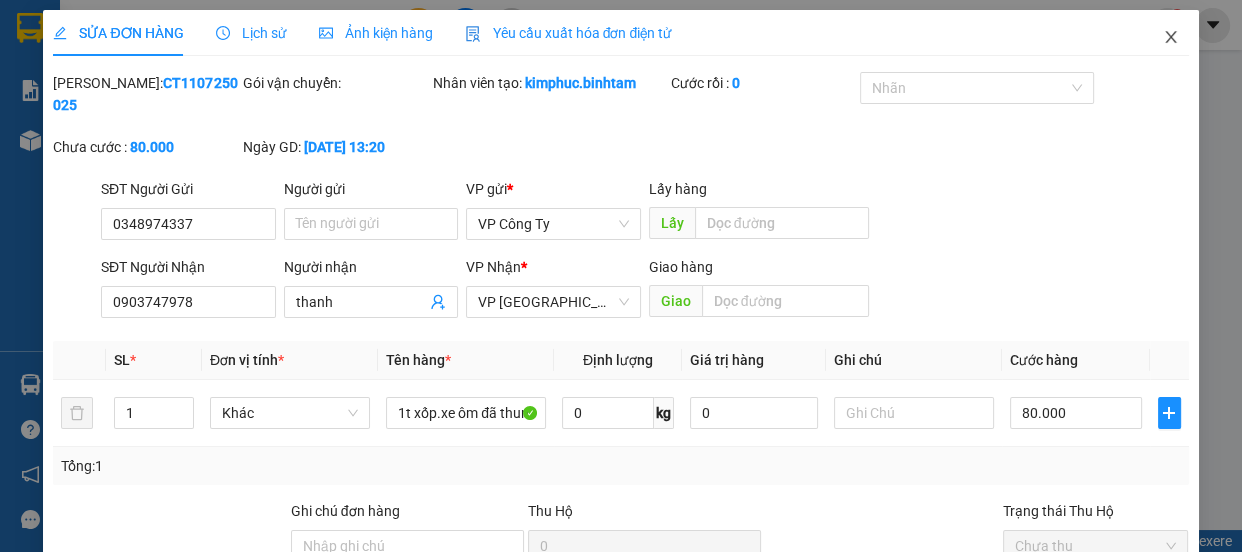 click 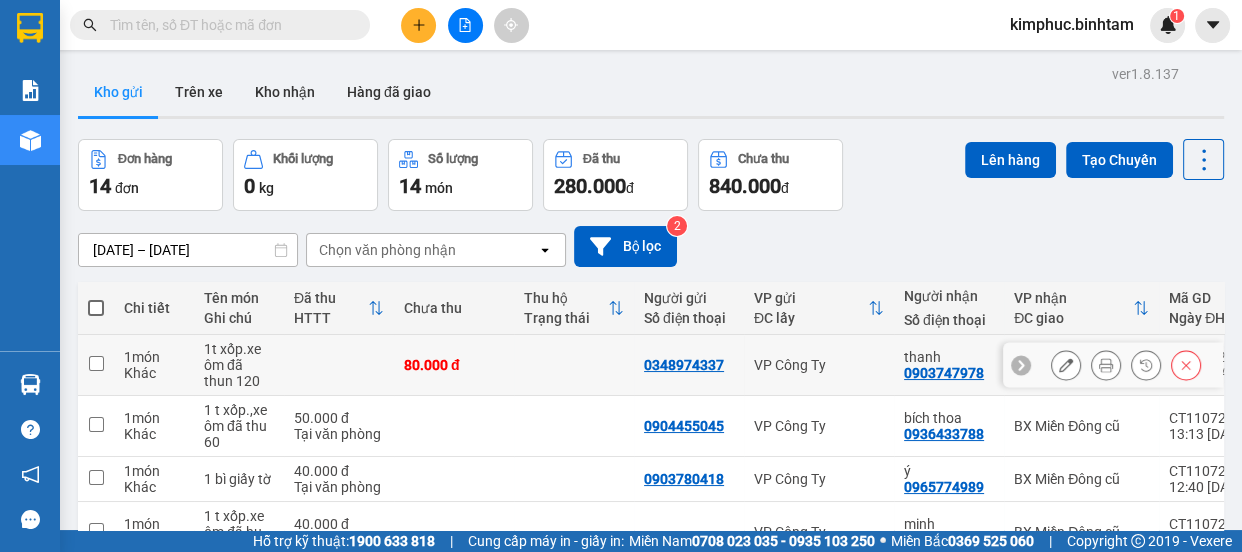click on "0903747978" at bounding box center [944, 373] 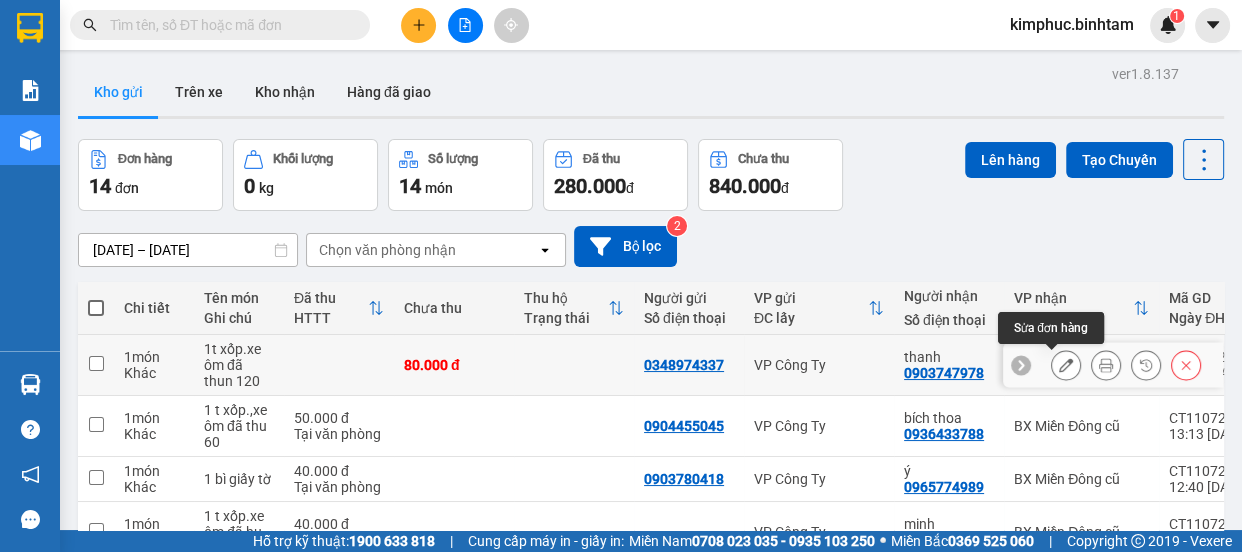 click 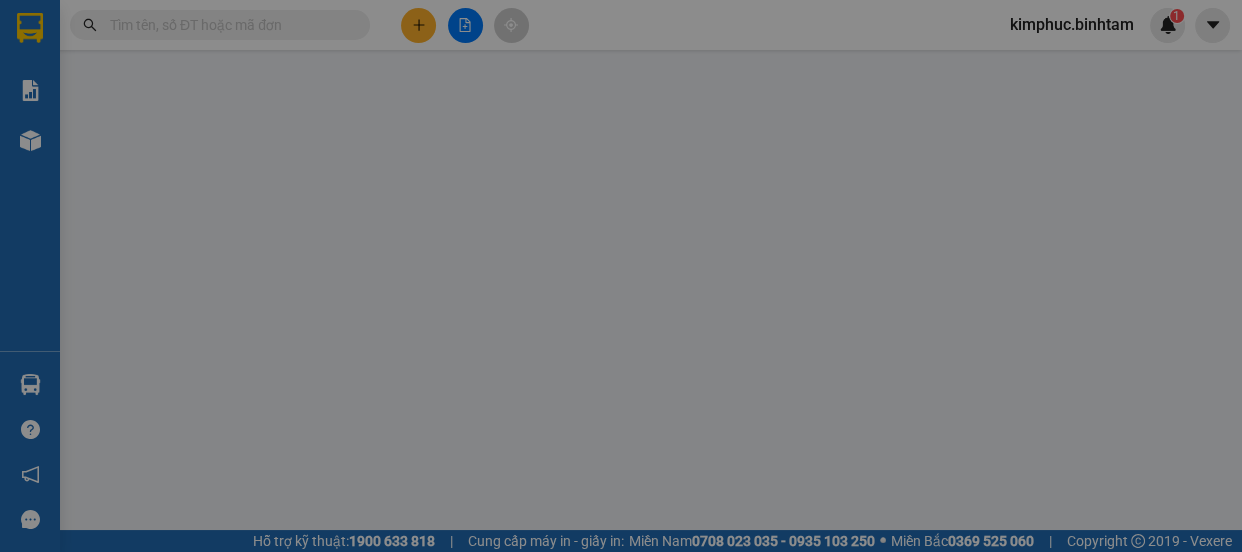 type on "0348974337" 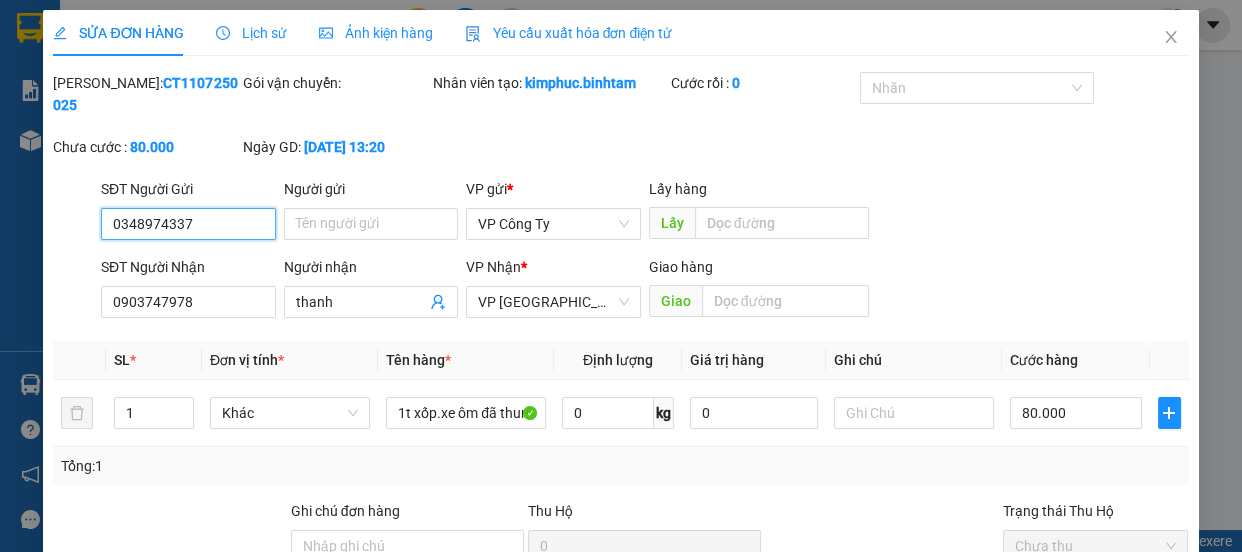 scroll, scrollTop: 213, scrollLeft: 0, axis: vertical 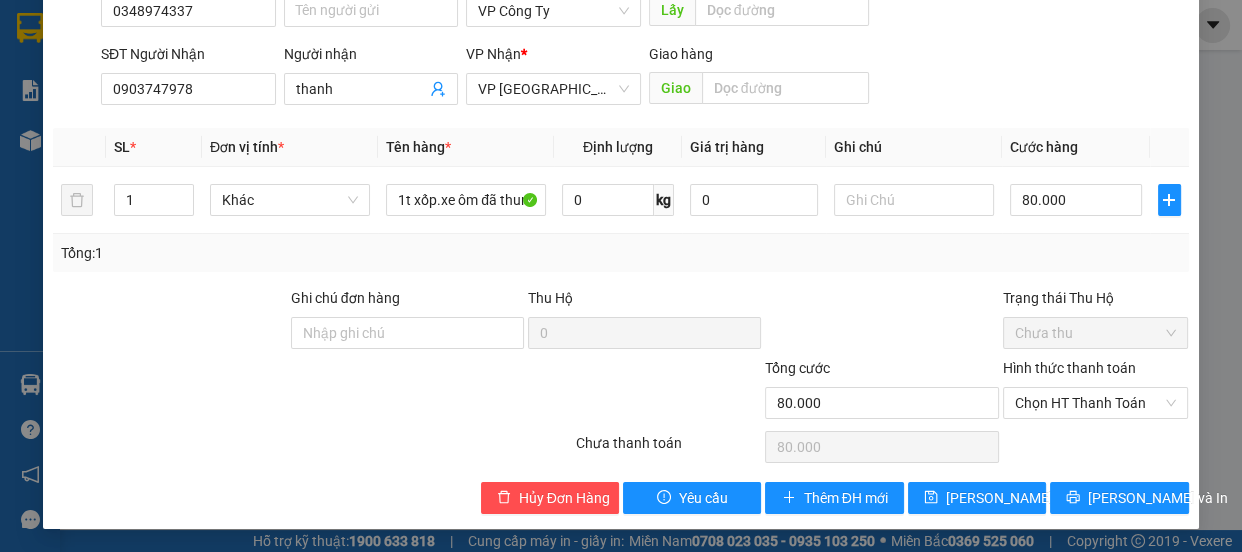 drag, startPoint x: 1041, startPoint y: 364, endPoint x: 1062, endPoint y: 364, distance: 21 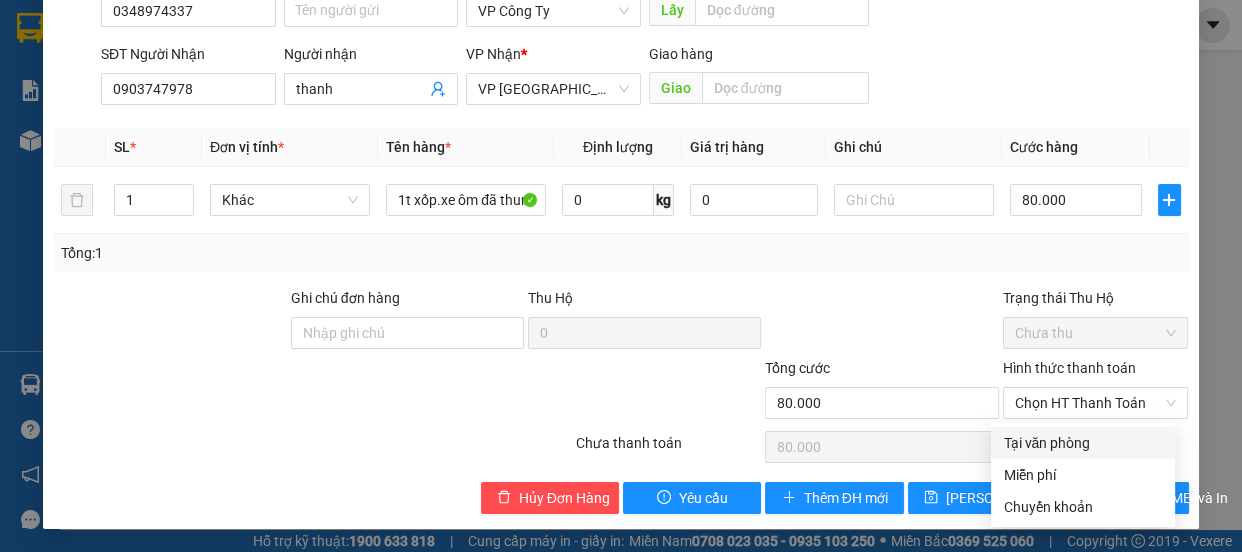click on "Hình thức thanh toán" at bounding box center (1069, 368) 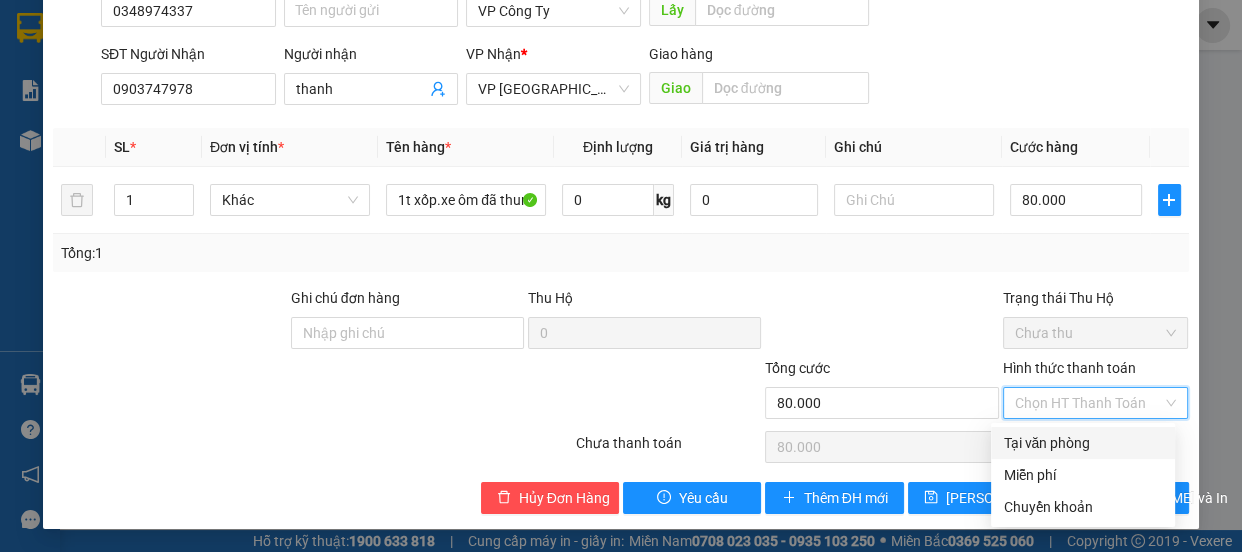 click on "Tại văn phòng" at bounding box center (1083, 443) 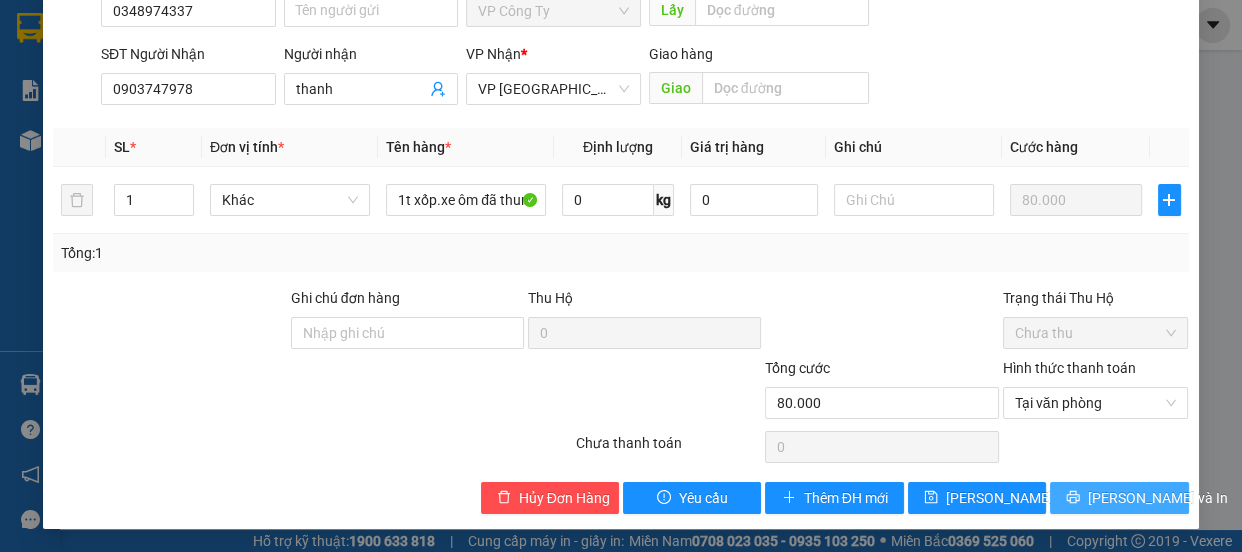 click on "[PERSON_NAME] và In" at bounding box center (1119, 498) 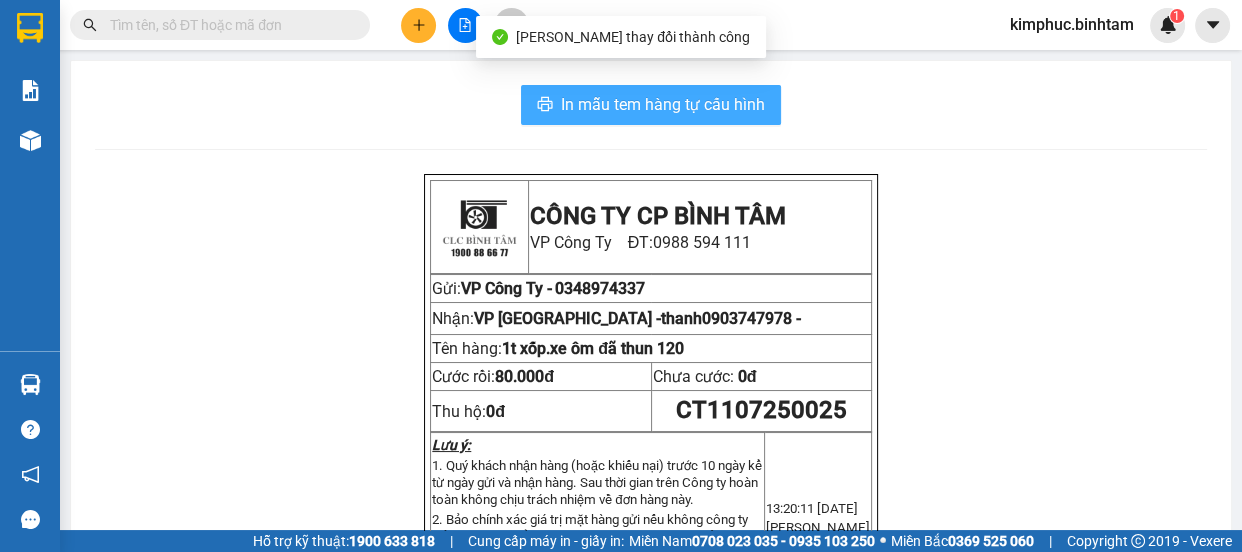 click on "In mẫu tem hàng tự cấu hình" at bounding box center [663, 104] 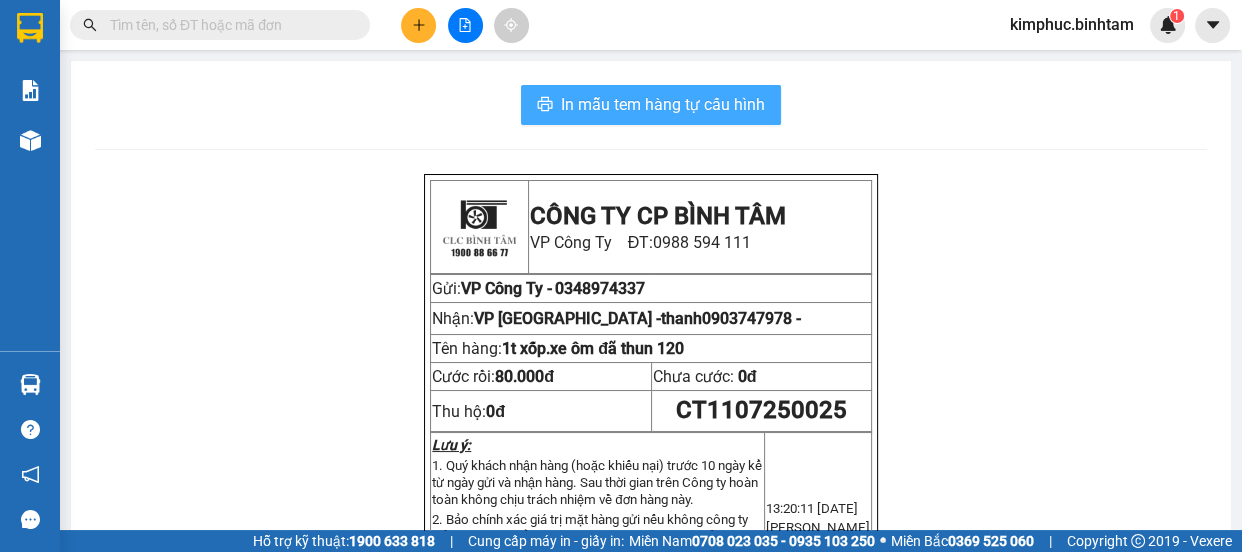 click on "In mẫu tem hàng tự cấu hình" at bounding box center [663, 104] 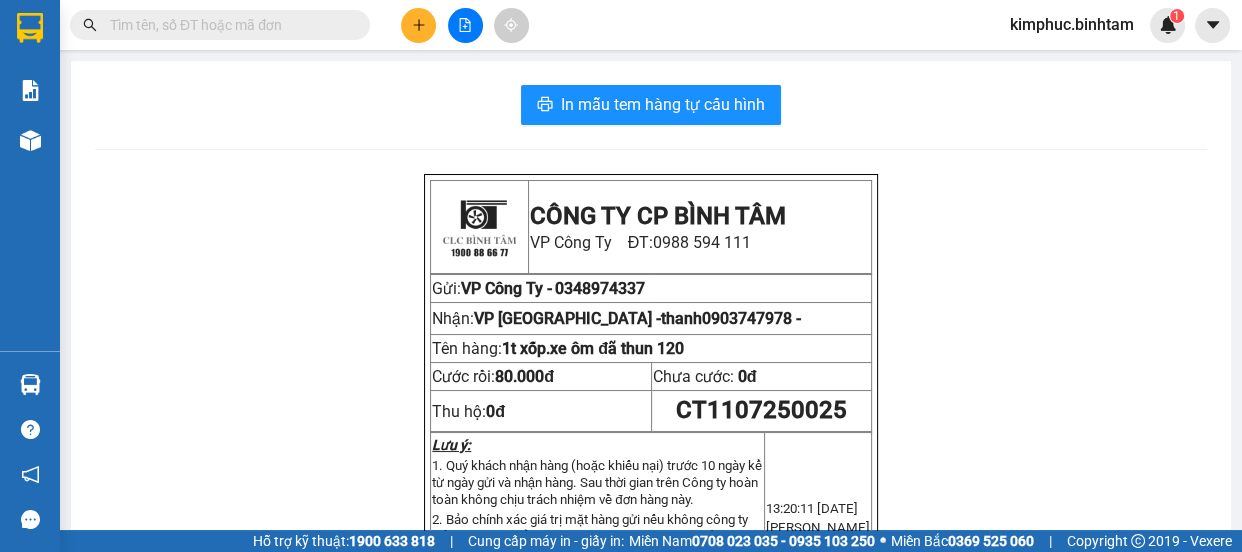 click at bounding box center [418, 25] 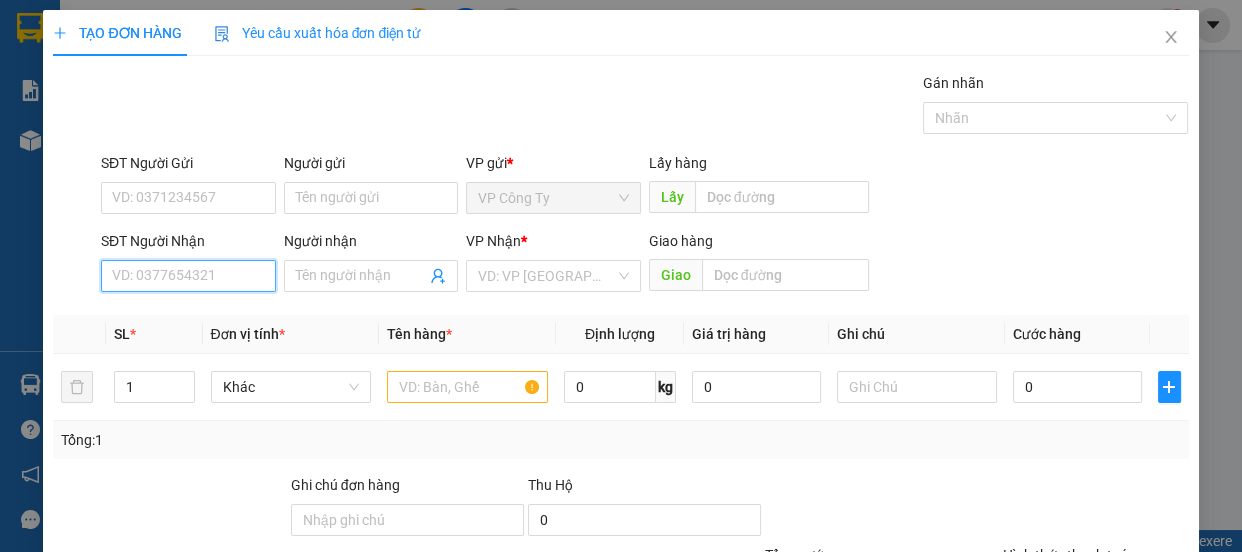 click on "SĐT Người Nhận" at bounding box center [188, 276] 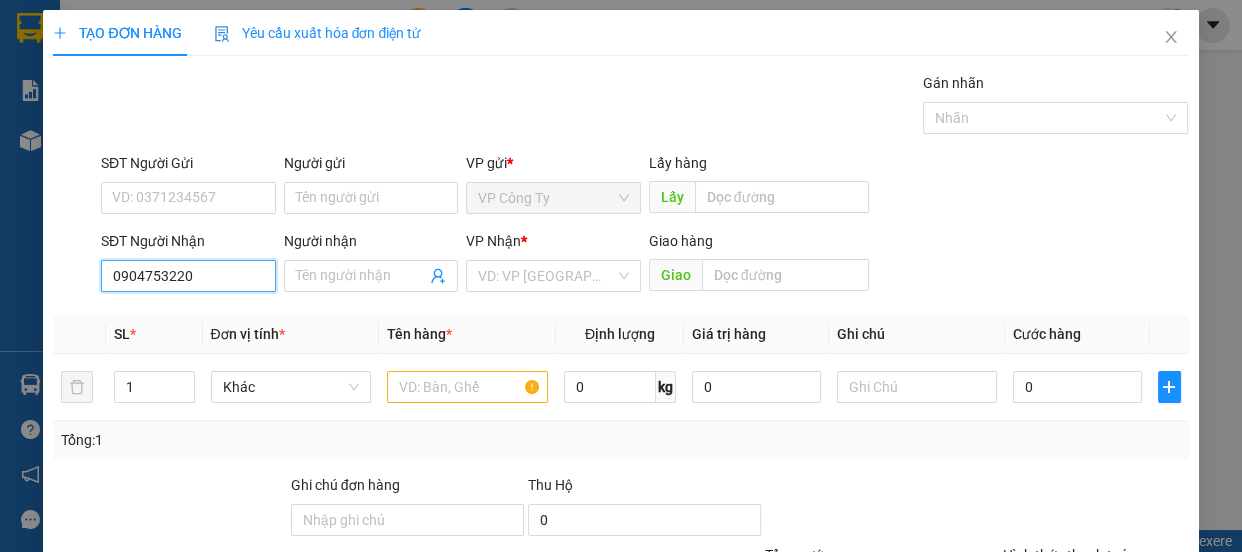 click on "0904753220" at bounding box center (188, 276) 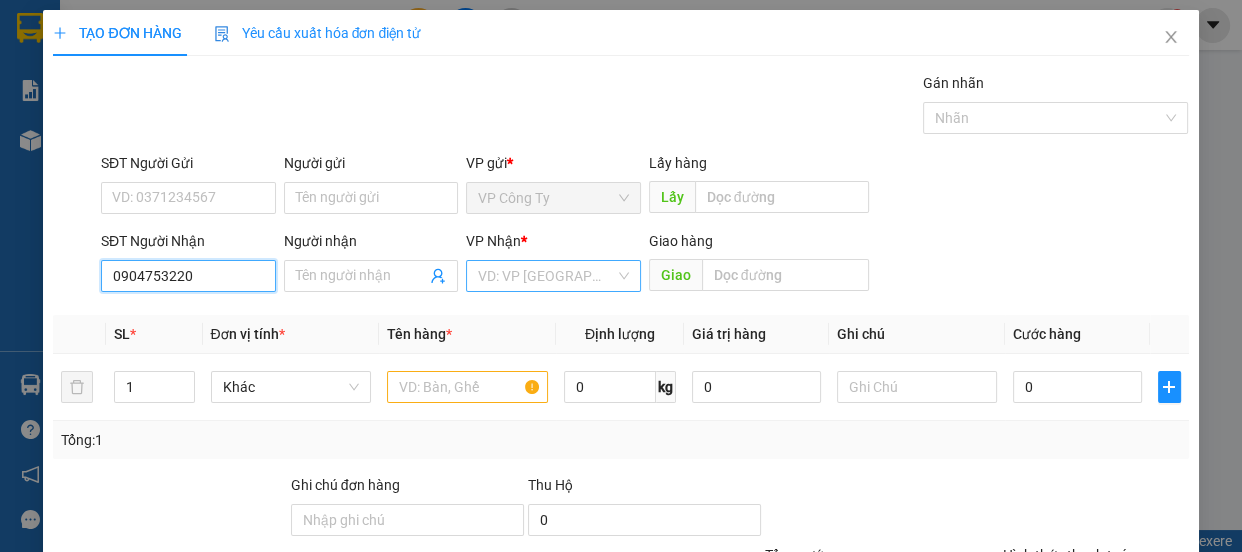 type on "0904753220" 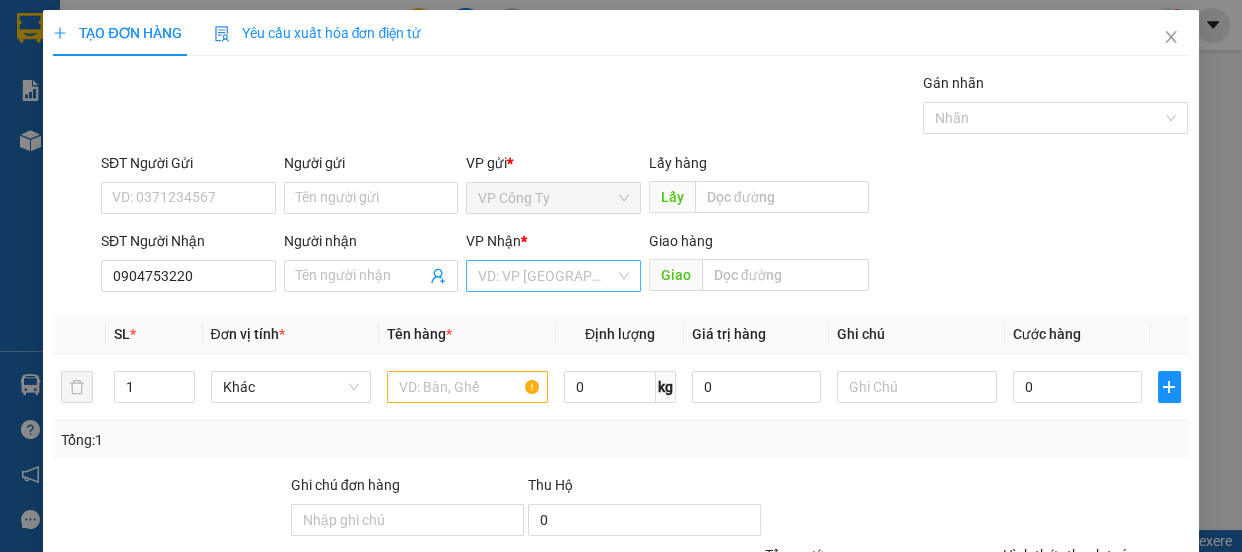click at bounding box center [546, 276] 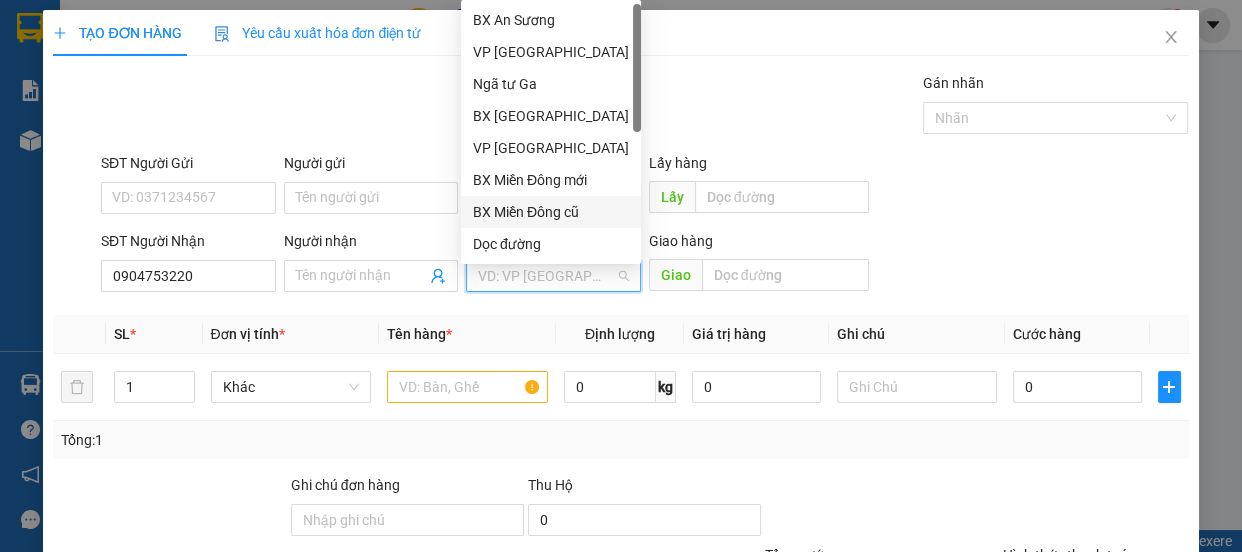 click on "BX Miền Đông cũ" at bounding box center [551, 212] 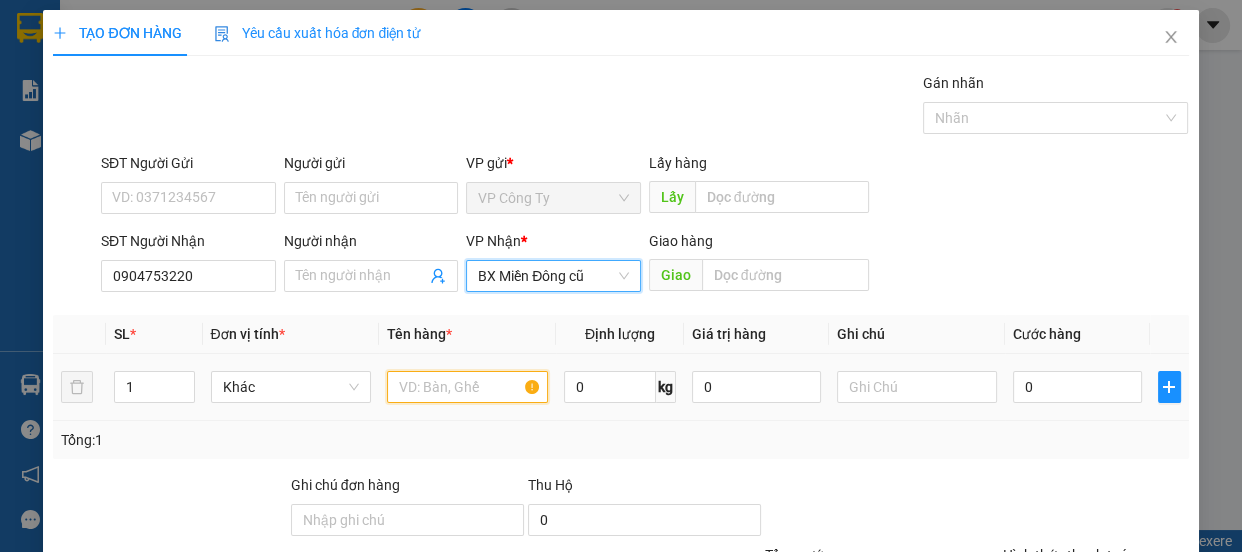 click at bounding box center [467, 387] 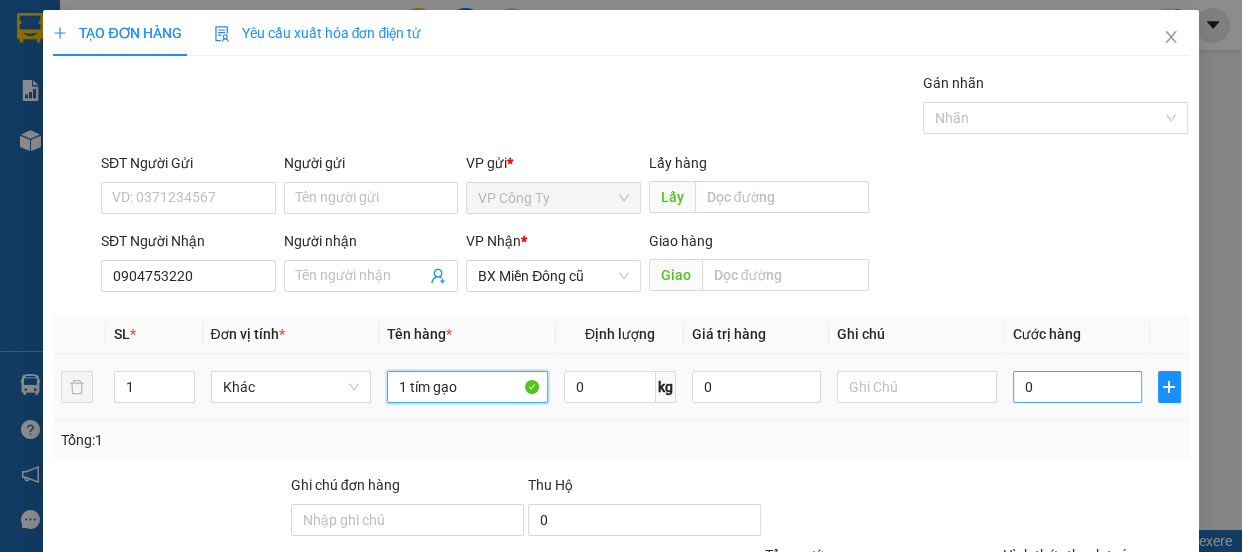 type on "1 tím gạo" 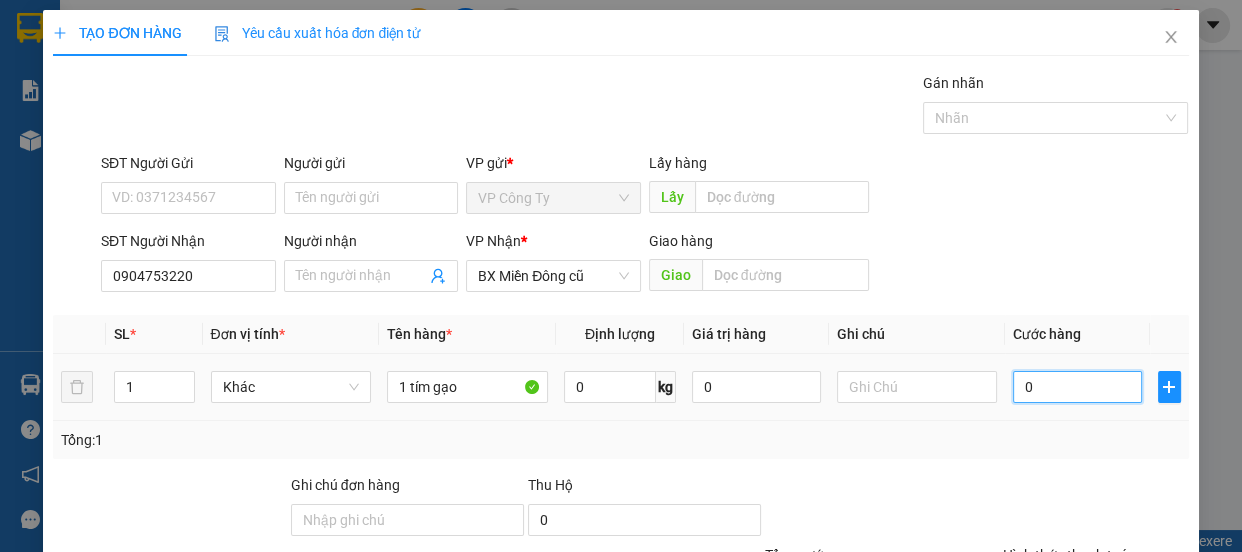 click on "0" at bounding box center [1077, 387] 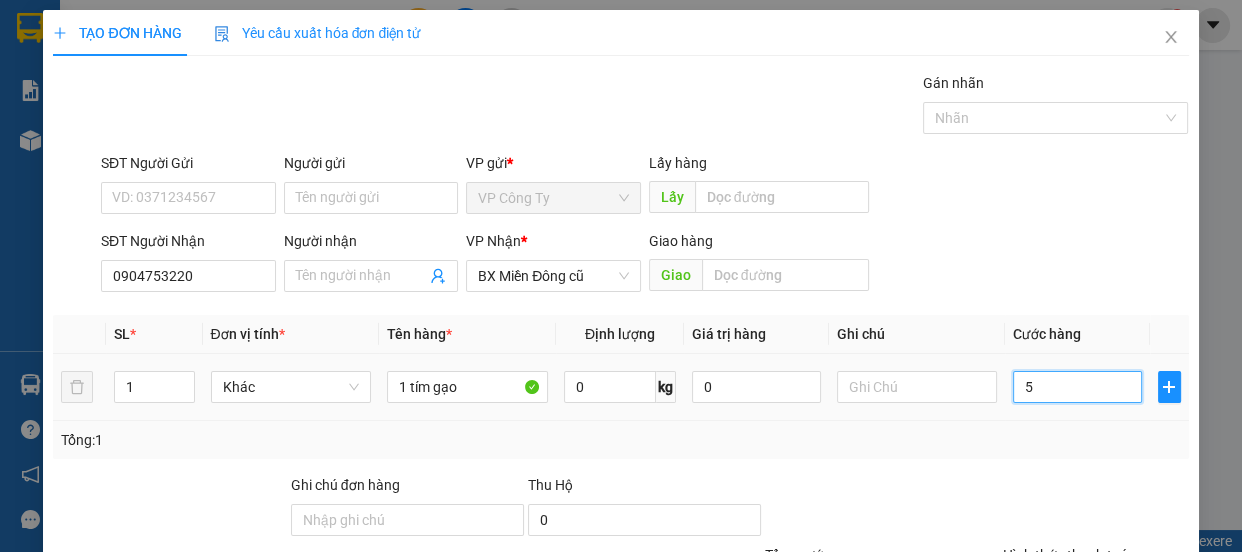 type on "50" 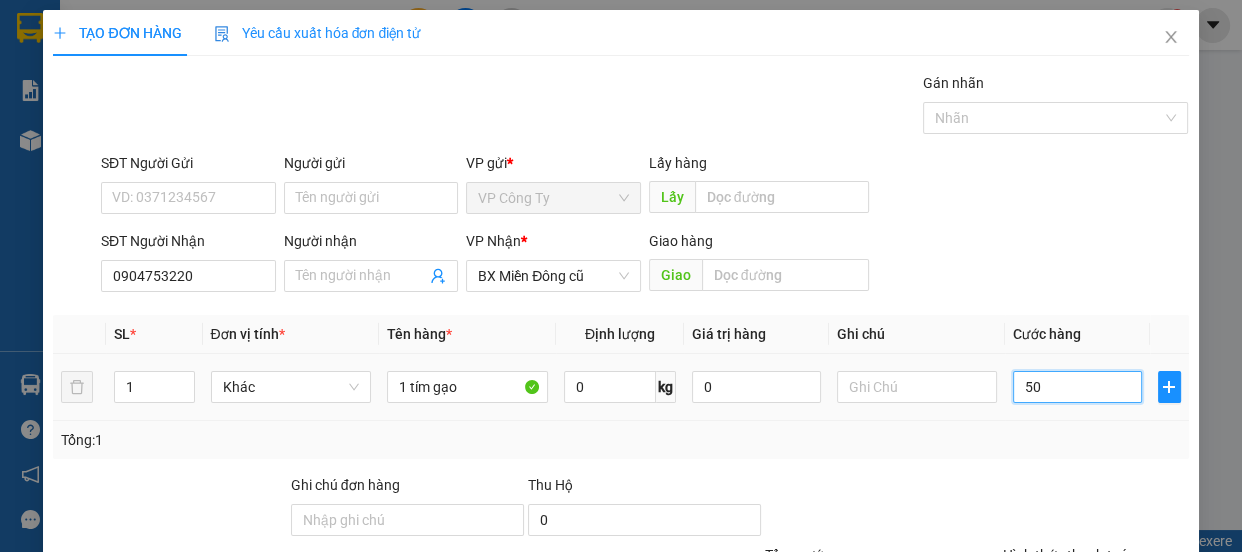 type on "500" 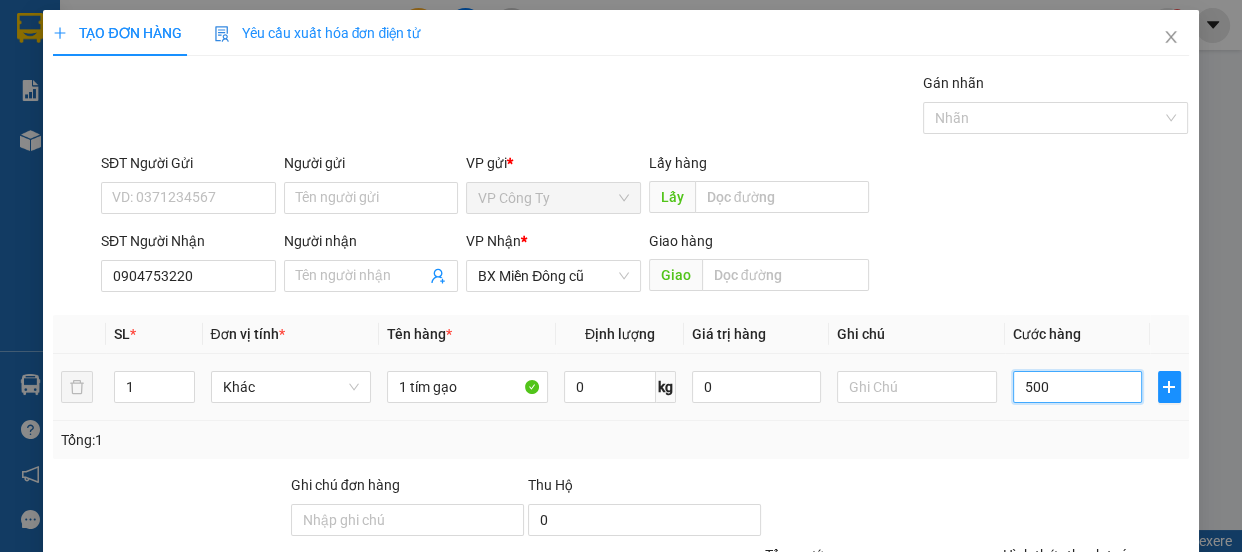 type on "5.000" 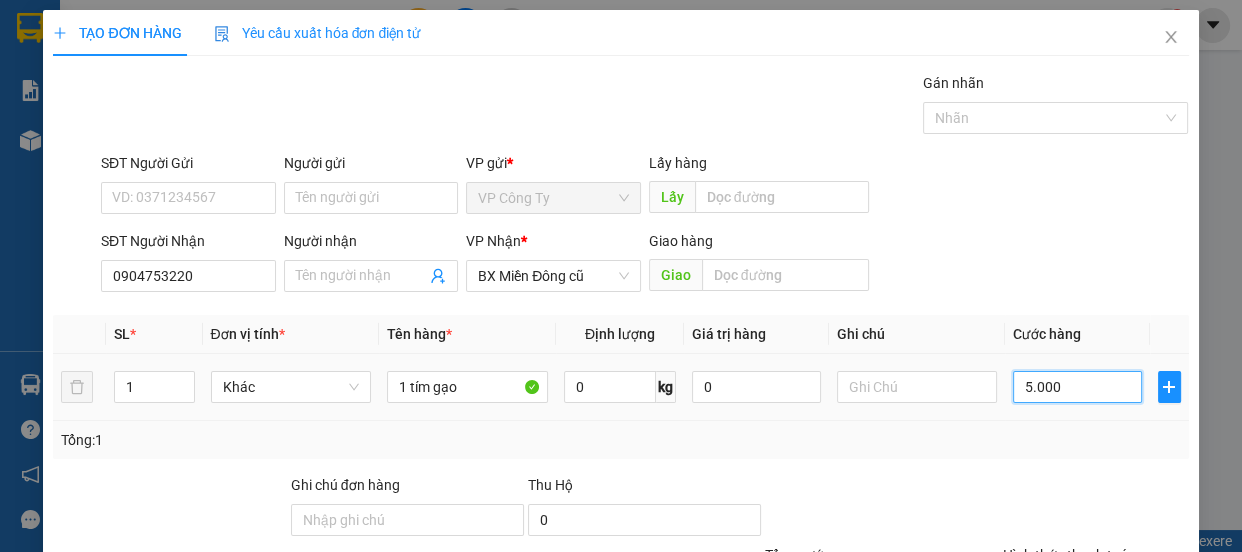 type on "50.000" 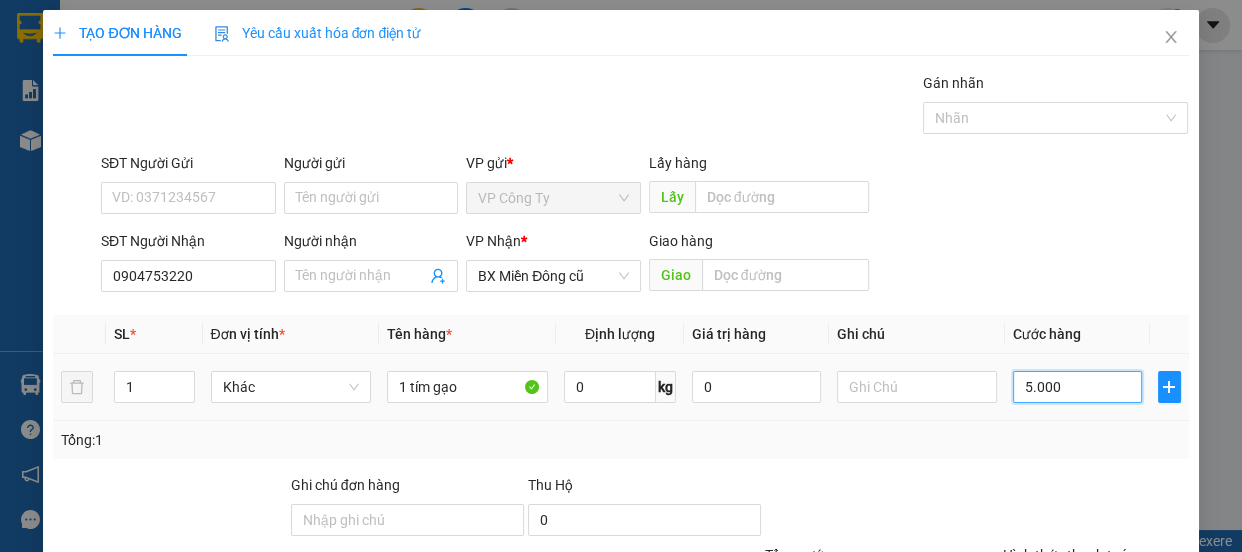 type on "50.000" 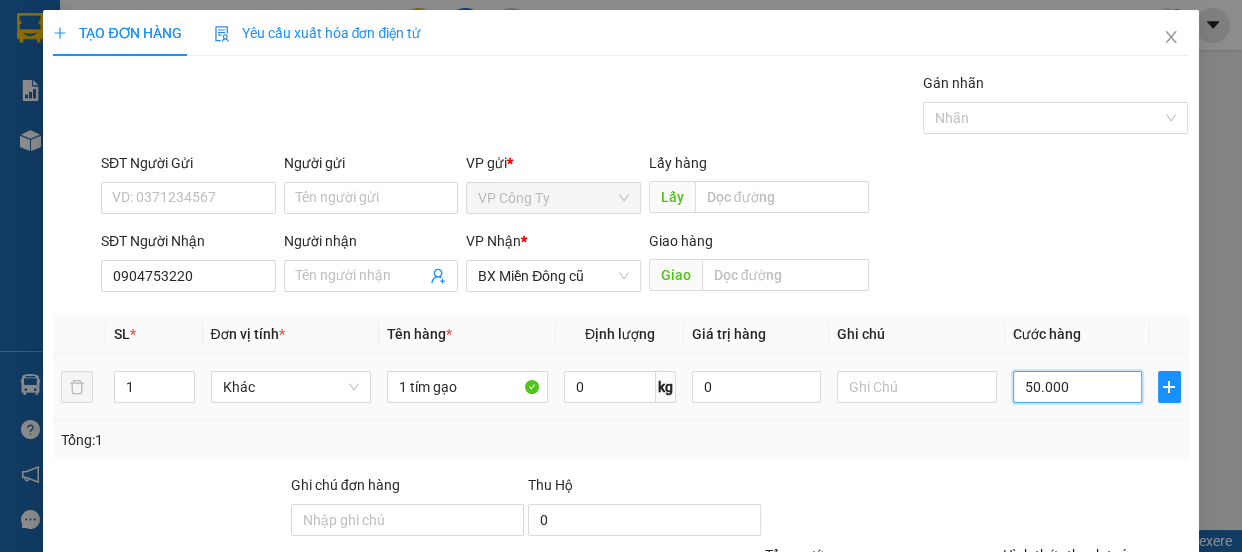 scroll, scrollTop: 187, scrollLeft: 0, axis: vertical 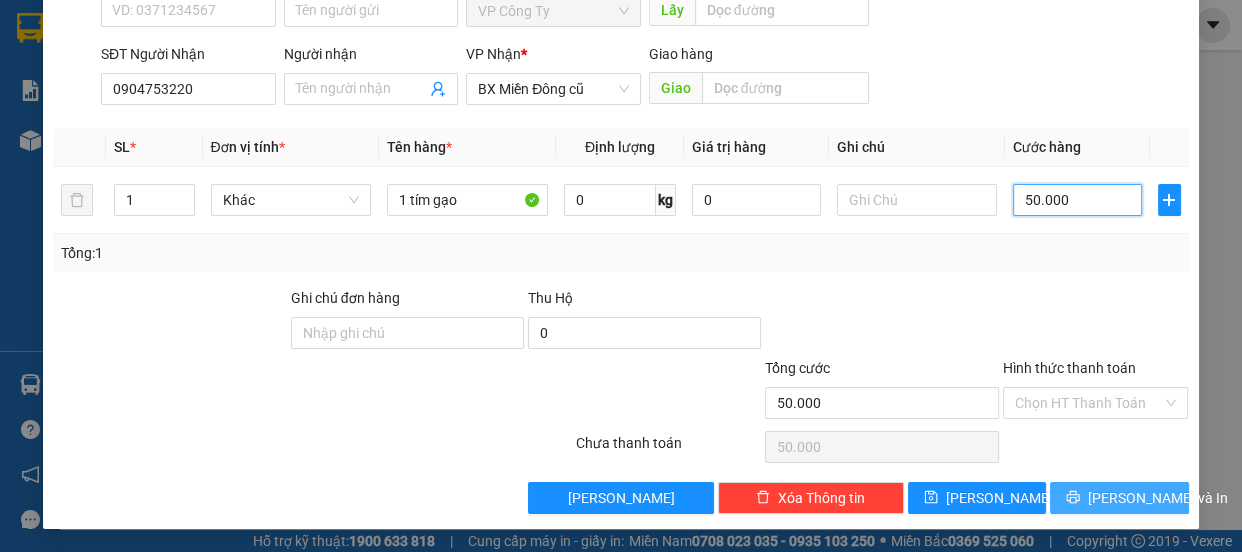 type on "50.000" 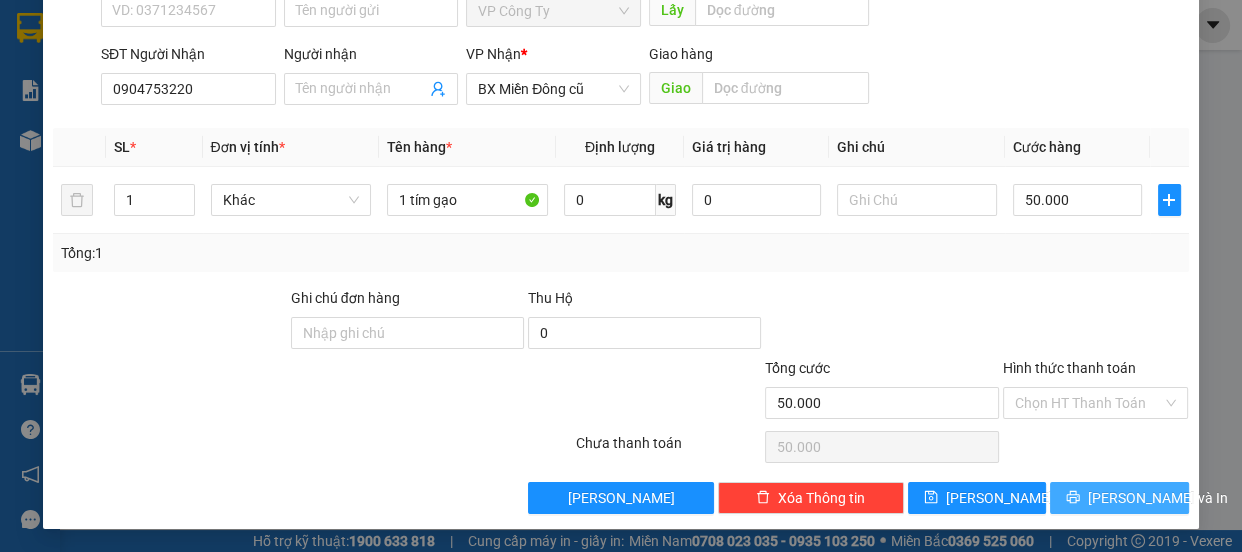 click on "[PERSON_NAME] và In" at bounding box center (1119, 498) 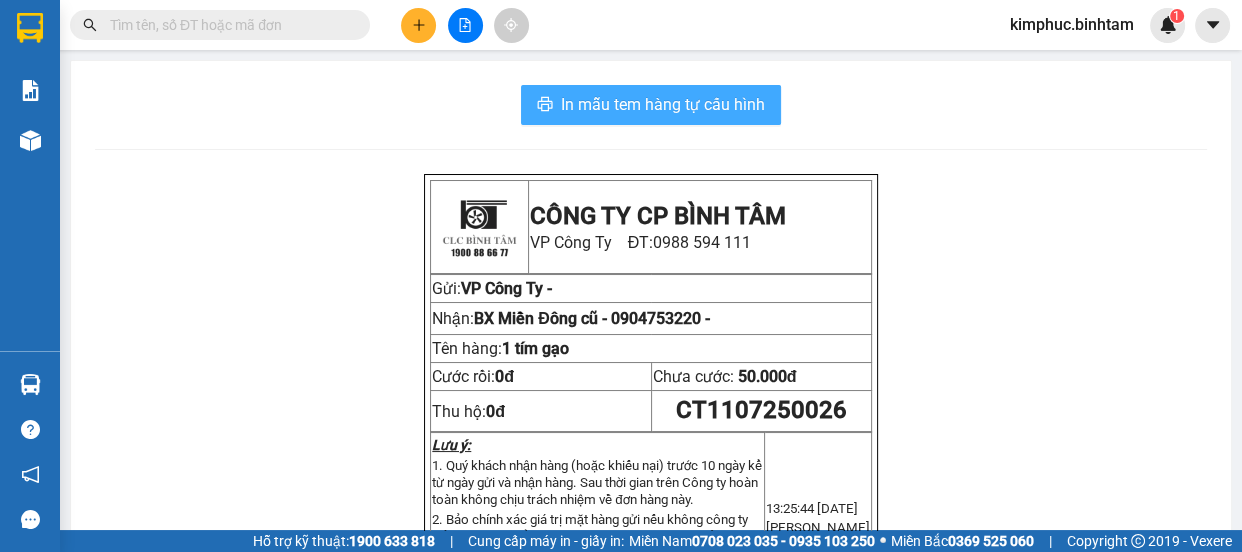 click on "In mẫu tem hàng tự cấu hình" at bounding box center [663, 104] 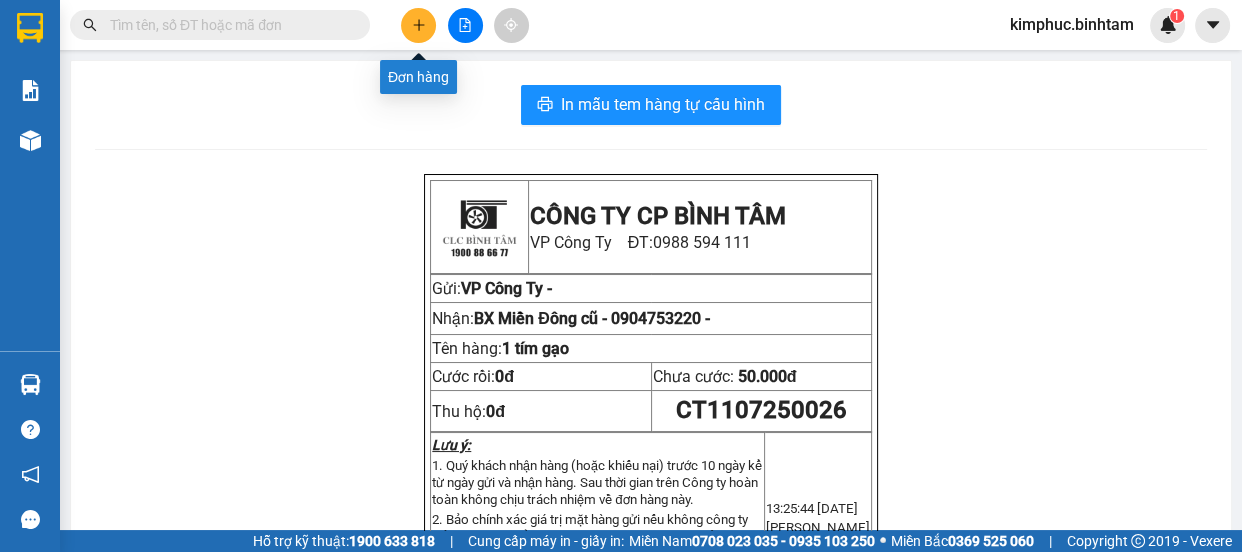 click 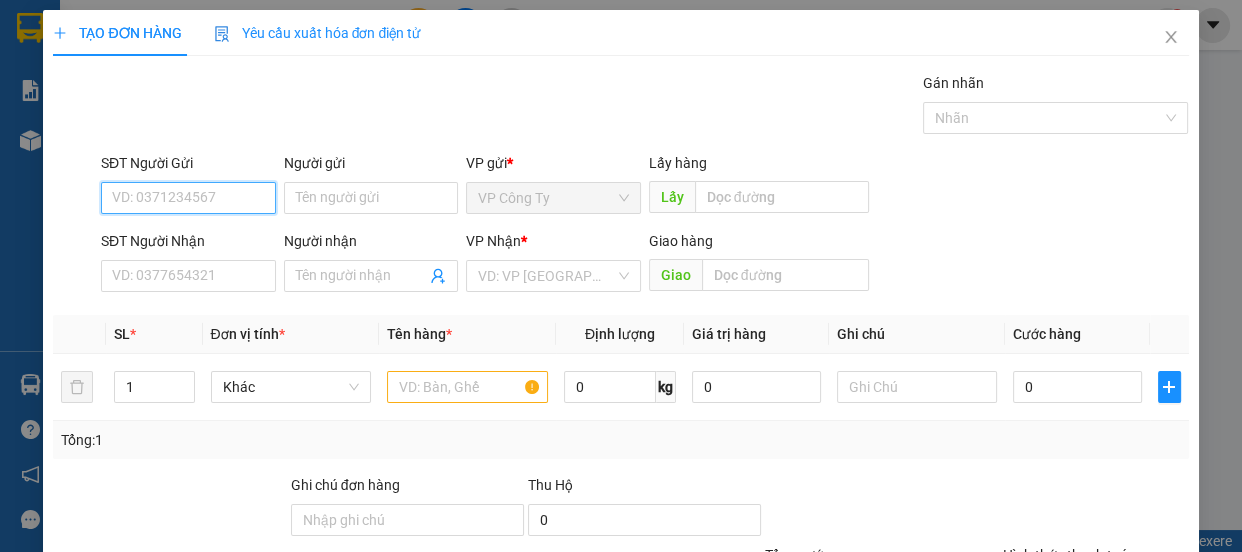 click on "SĐT Người Gửi" at bounding box center (188, 198) 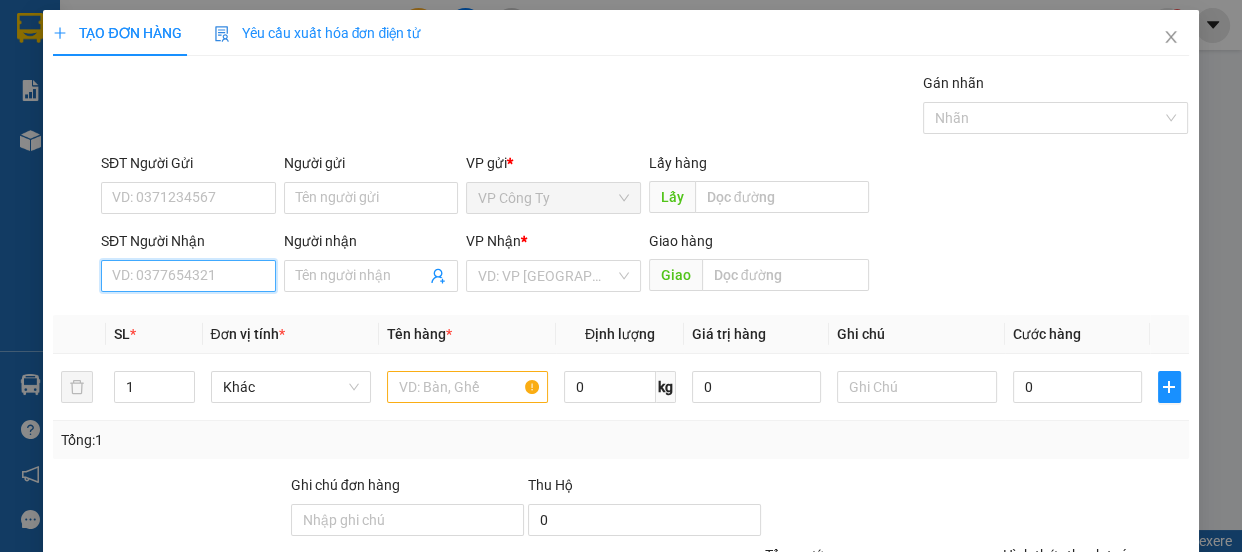 click on "SĐT Người Nhận" at bounding box center (188, 276) 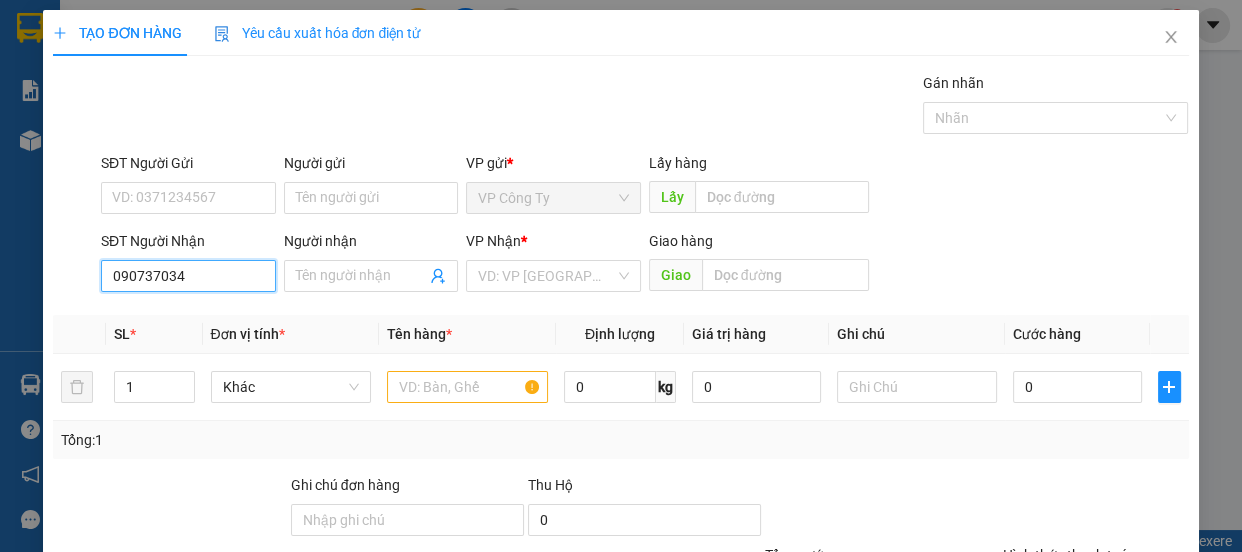 type on "0907370342" 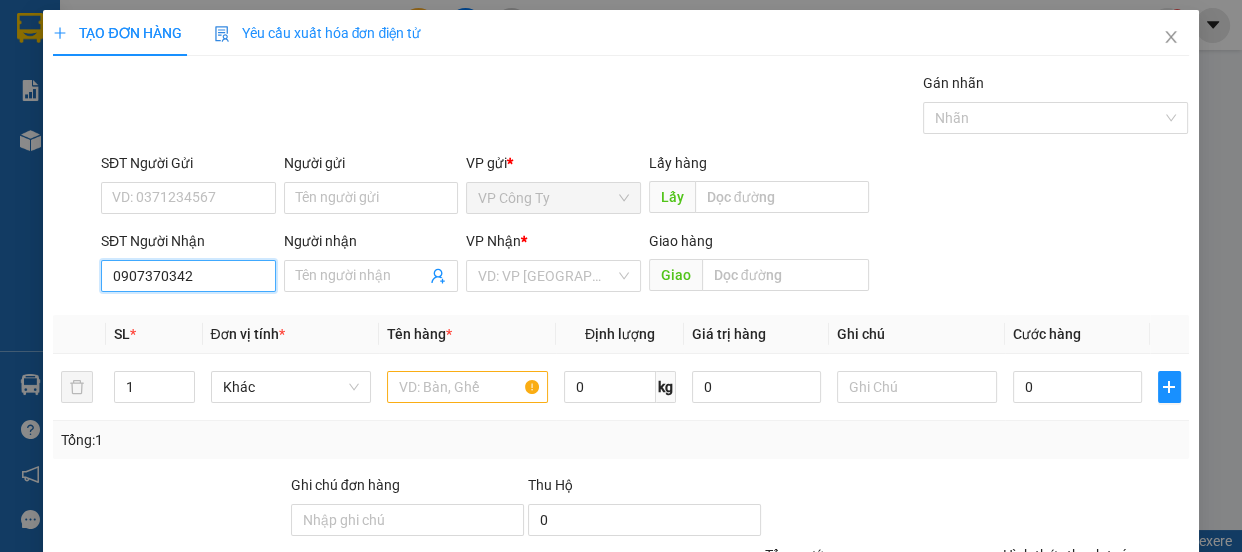 click on "0907370342" at bounding box center (188, 276) 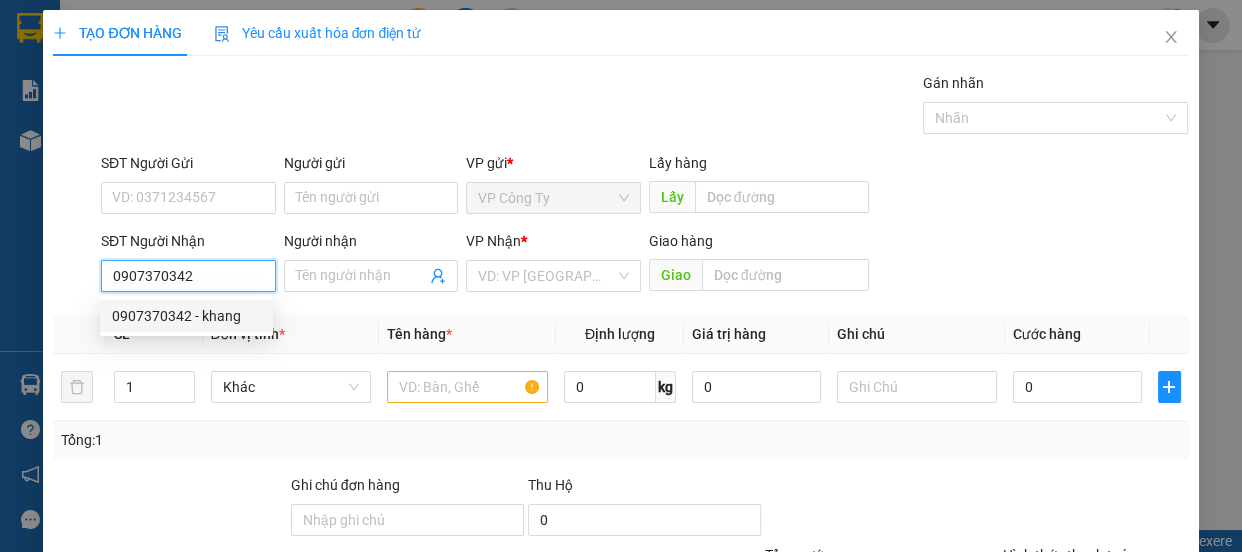click on "0907370342 - khang" at bounding box center (186, 316) 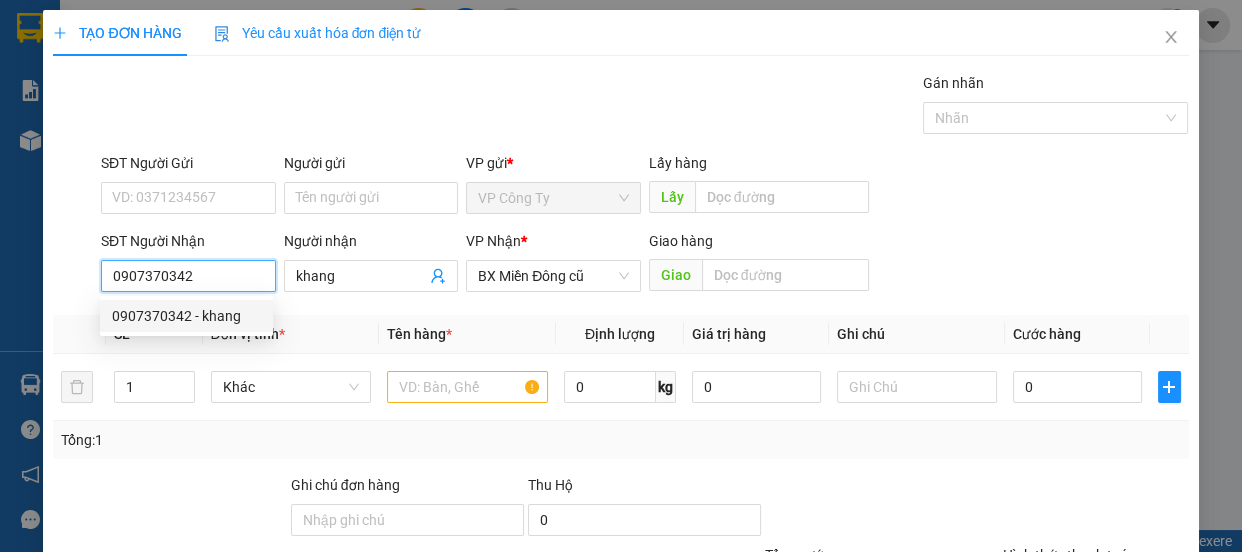 type on "50.000" 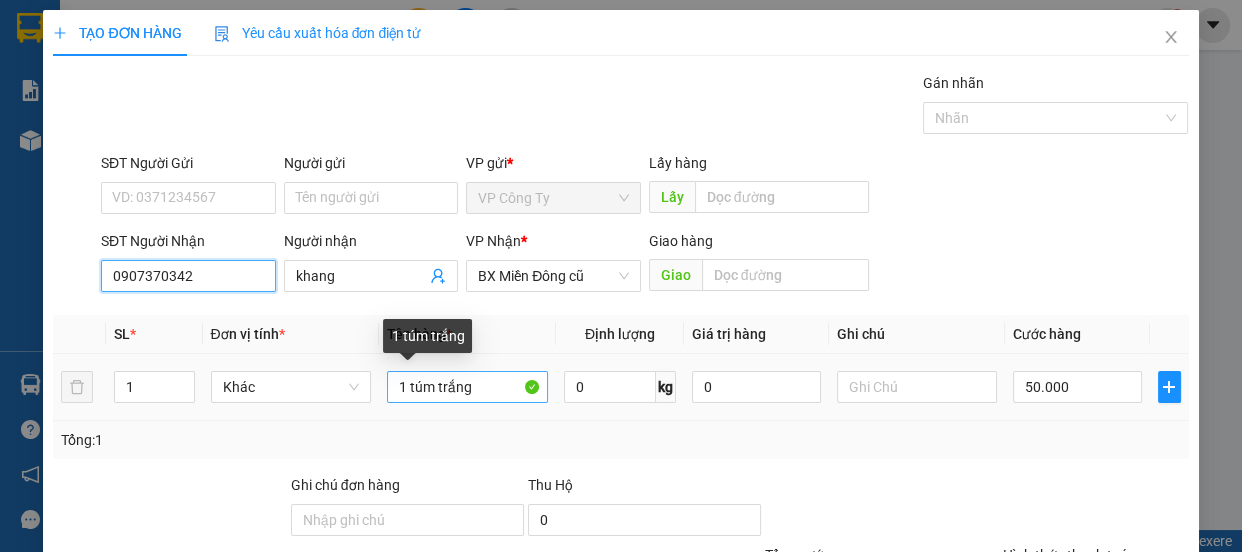 type on "0907370342" 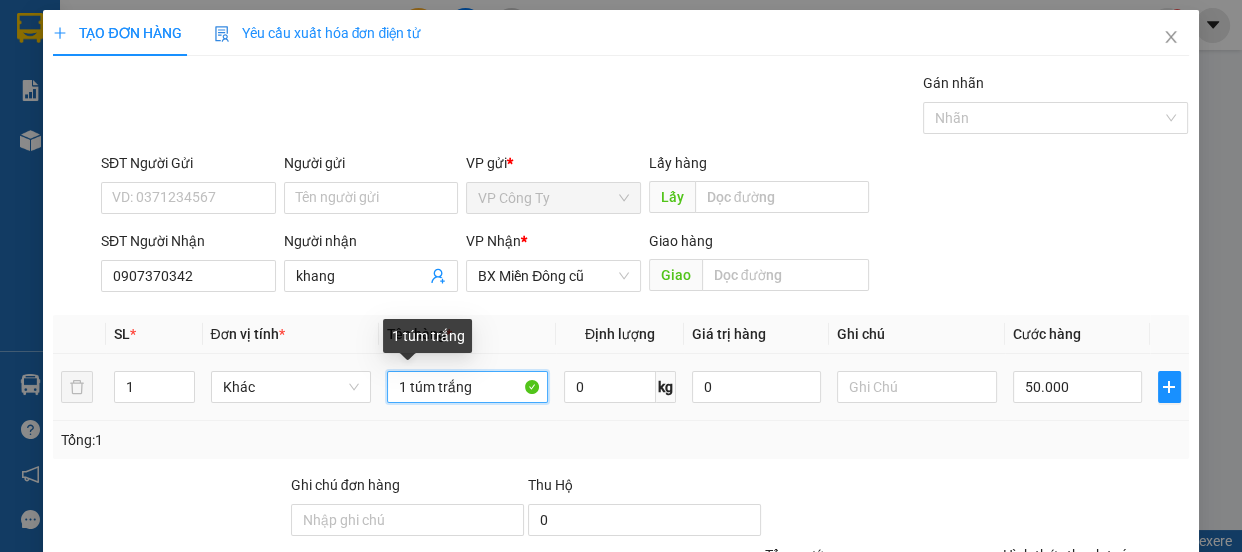 click on "1 túm trắng" at bounding box center (467, 387) 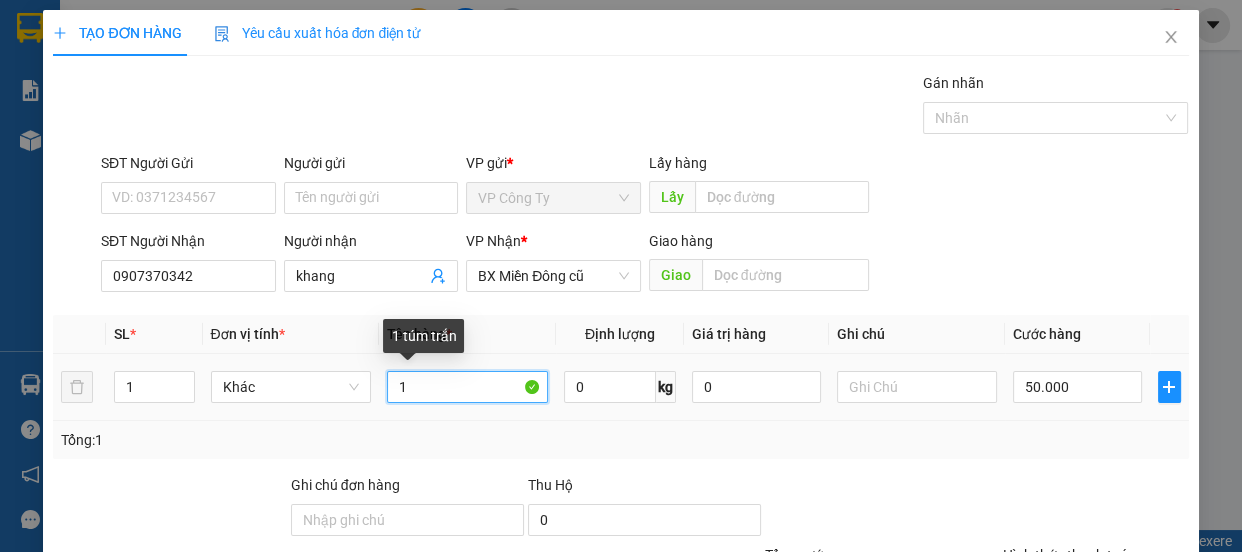 type on "1" 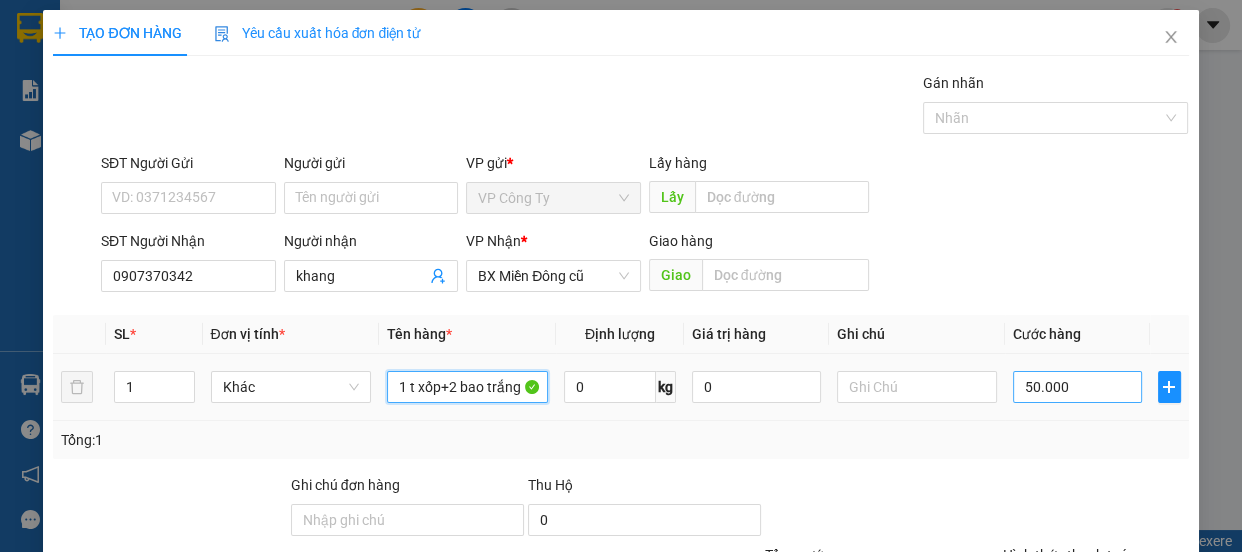 type on "1 t xốp+2 bao trắng" 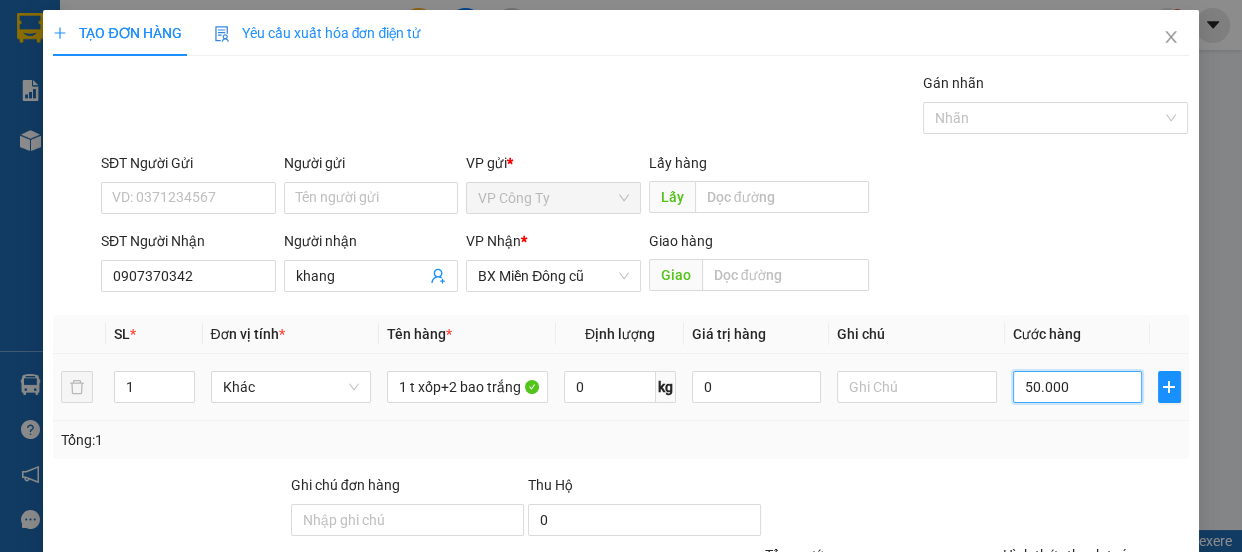 click on "50.000" at bounding box center [1077, 387] 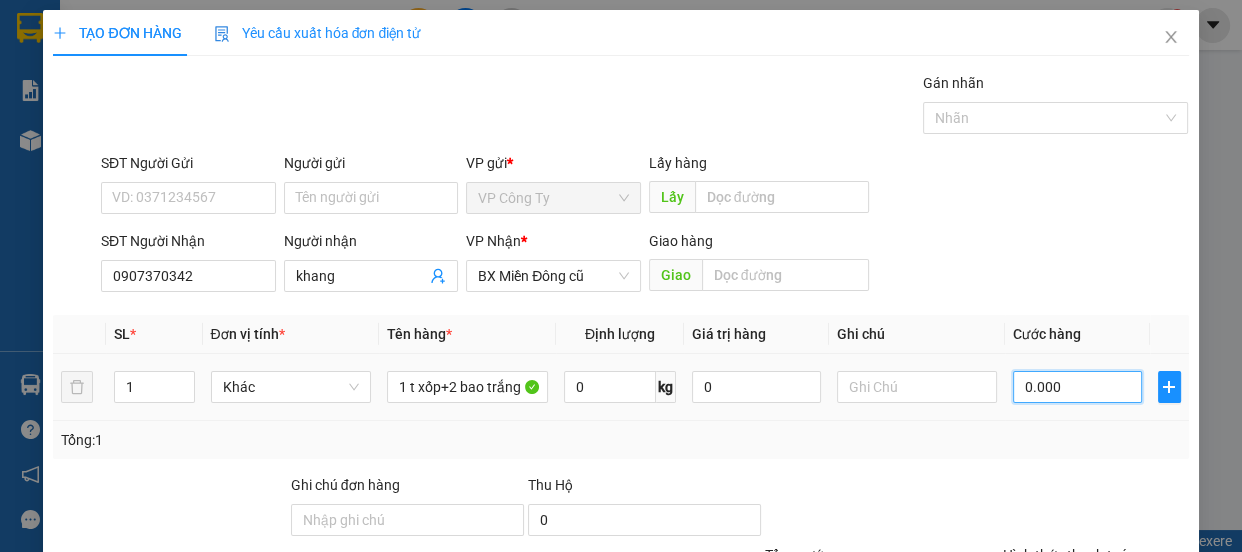 type on "0" 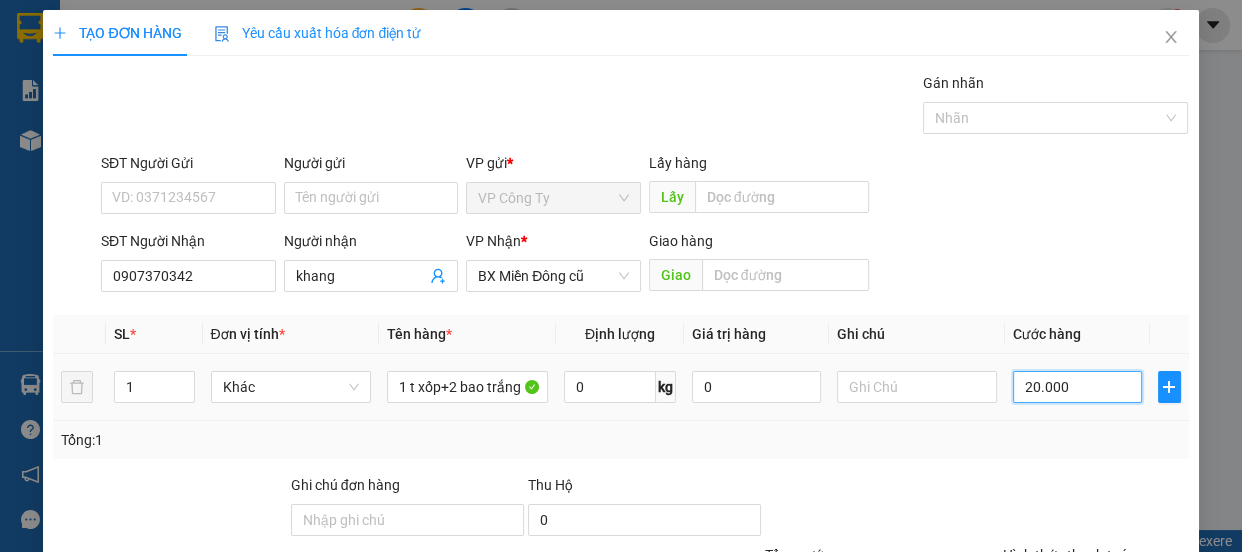 type on "220.000" 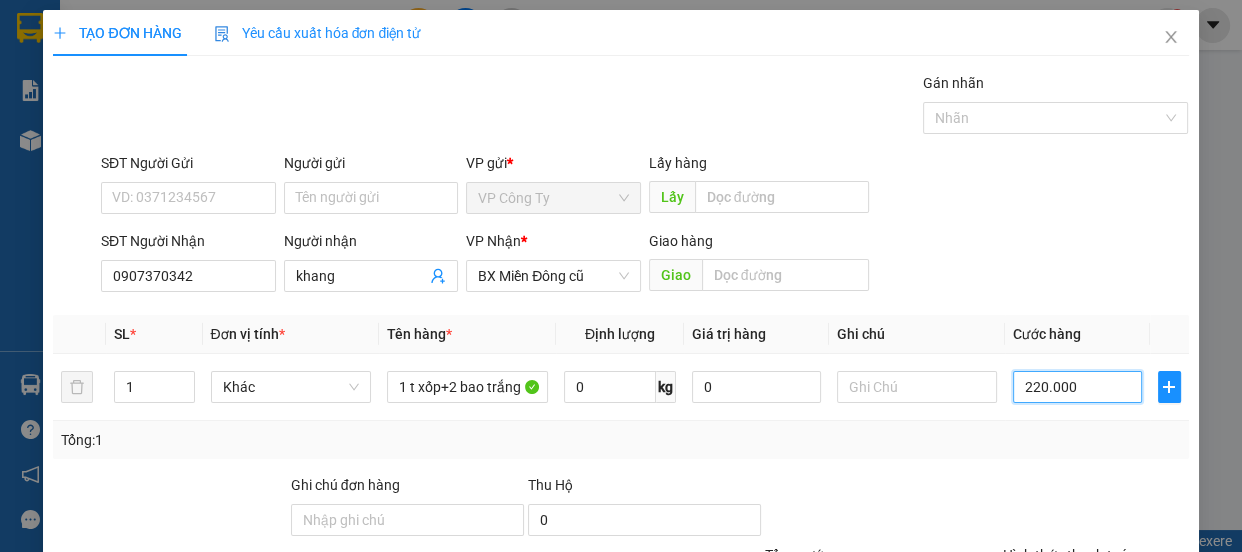 scroll, scrollTop: 187, scrollLeft: 0, axis: vertical 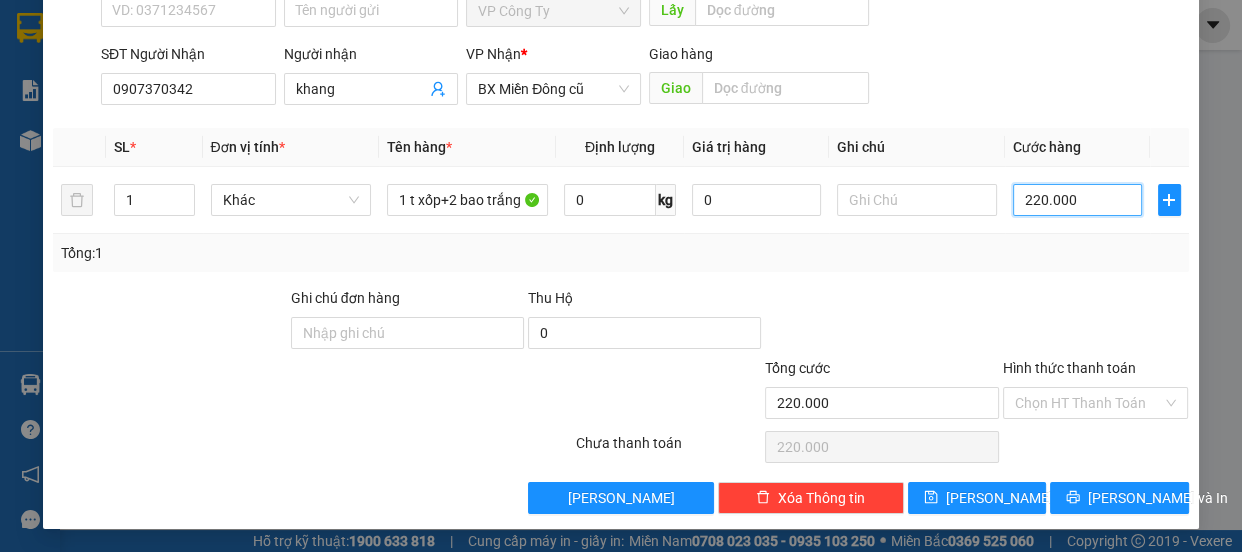 type on "220.000" 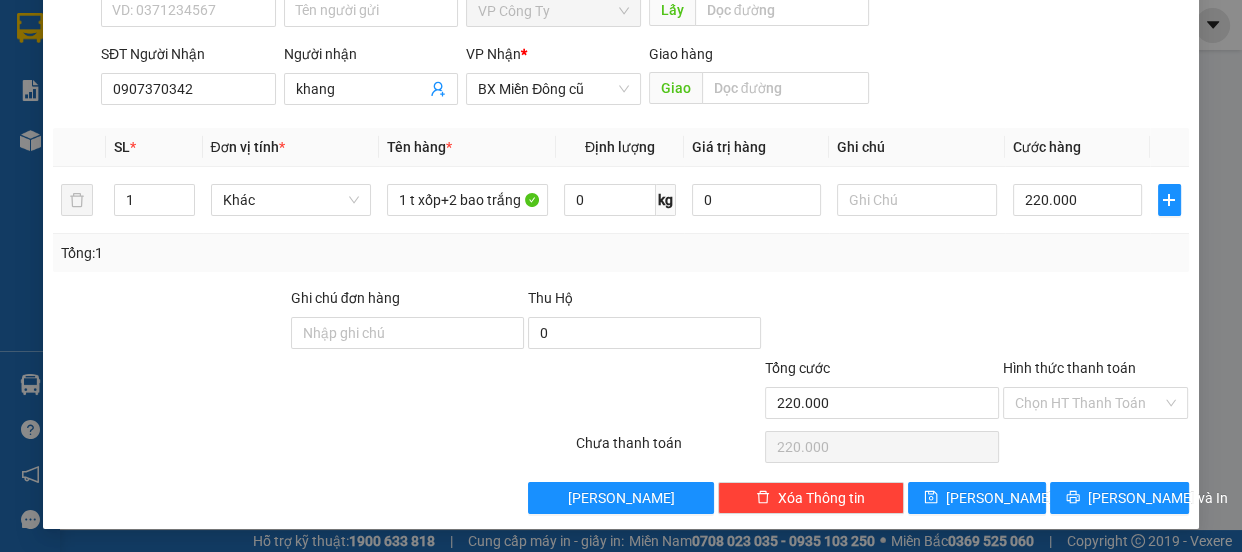click on "Hình thức thanh toán" at bounding box center (1069, 368) 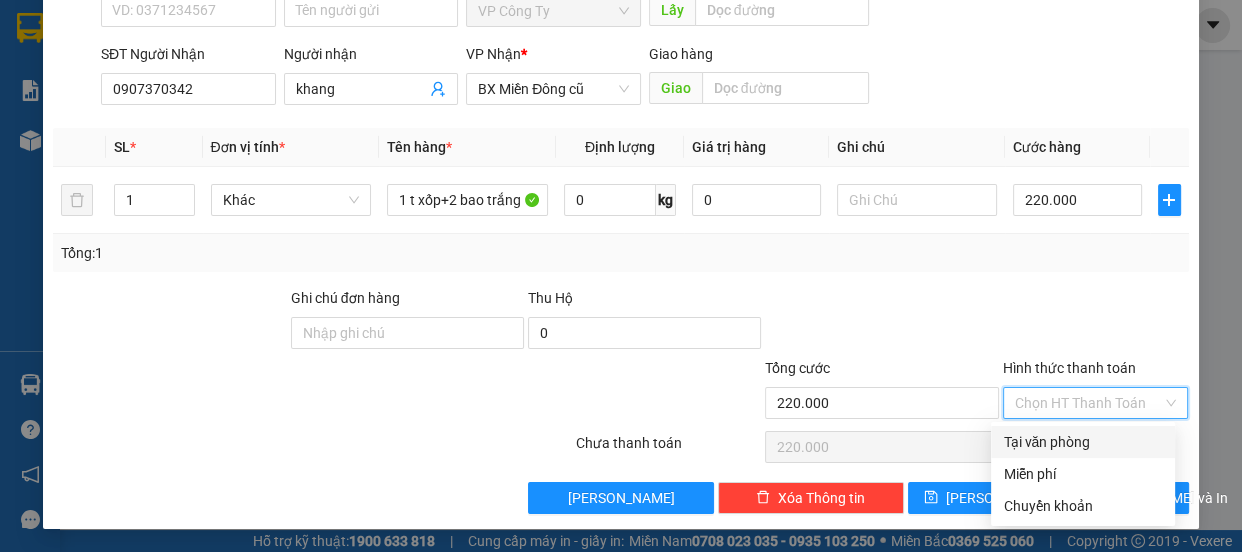 click on "Tại văn phòng" at bounding box center [1083, 442] 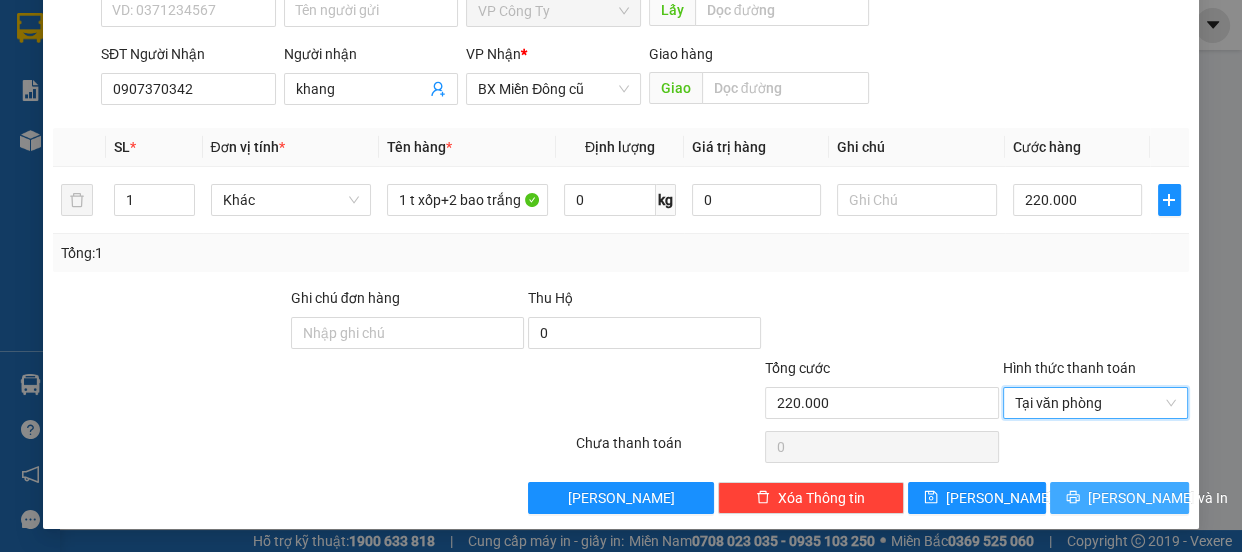 click 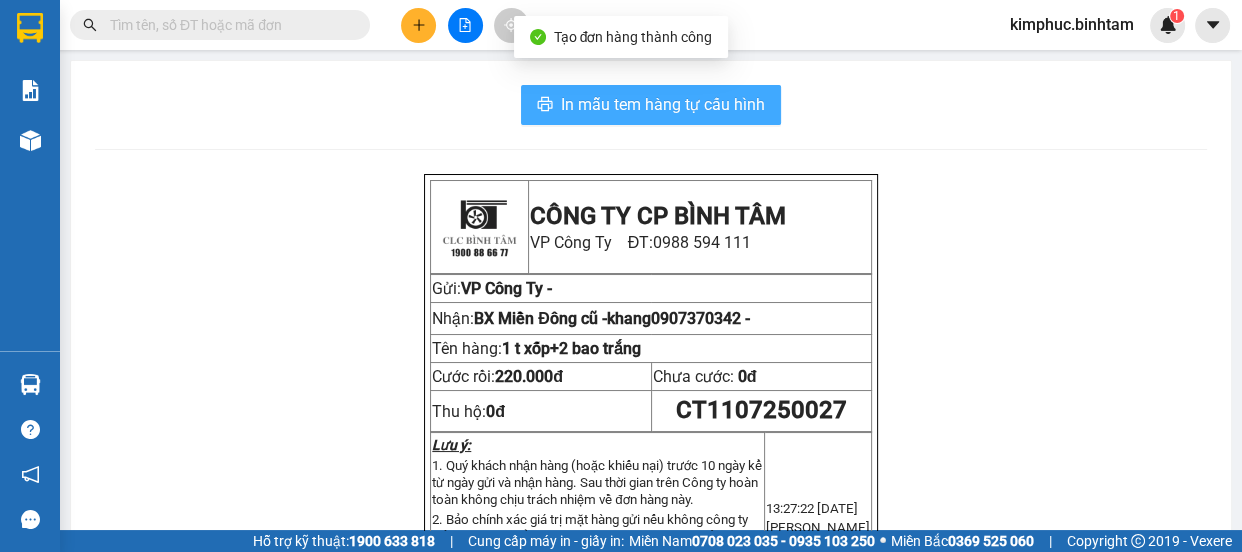 click on "In mẫu tem hàng tự cấu hình" at bounding box center [663, 104] 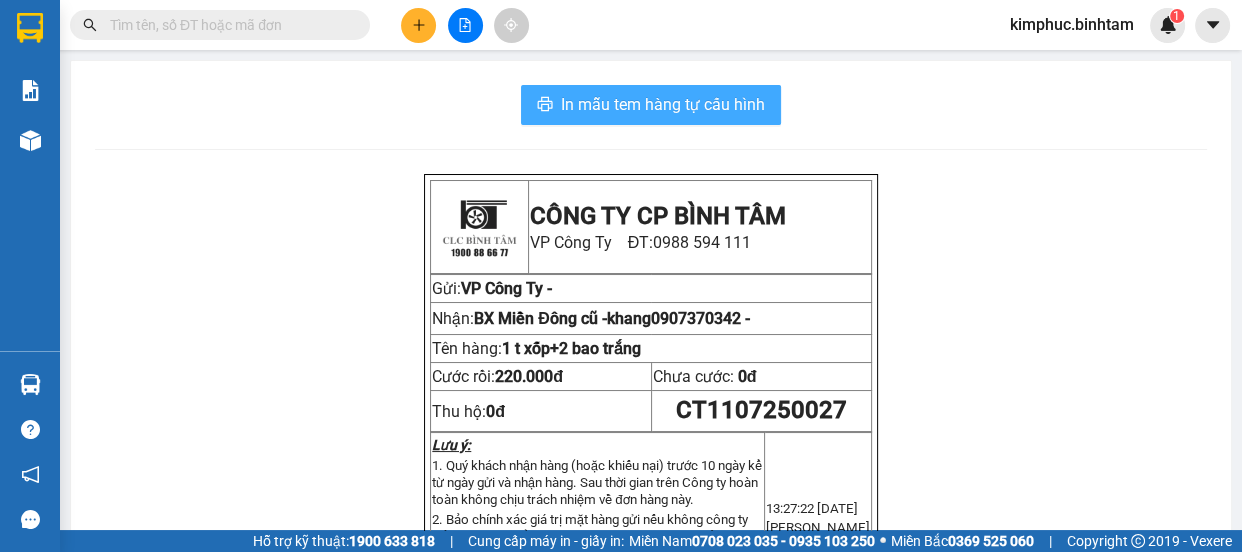 click on "In mẫu tem hàng tự cấu hình" at bounding box center [663, 104] 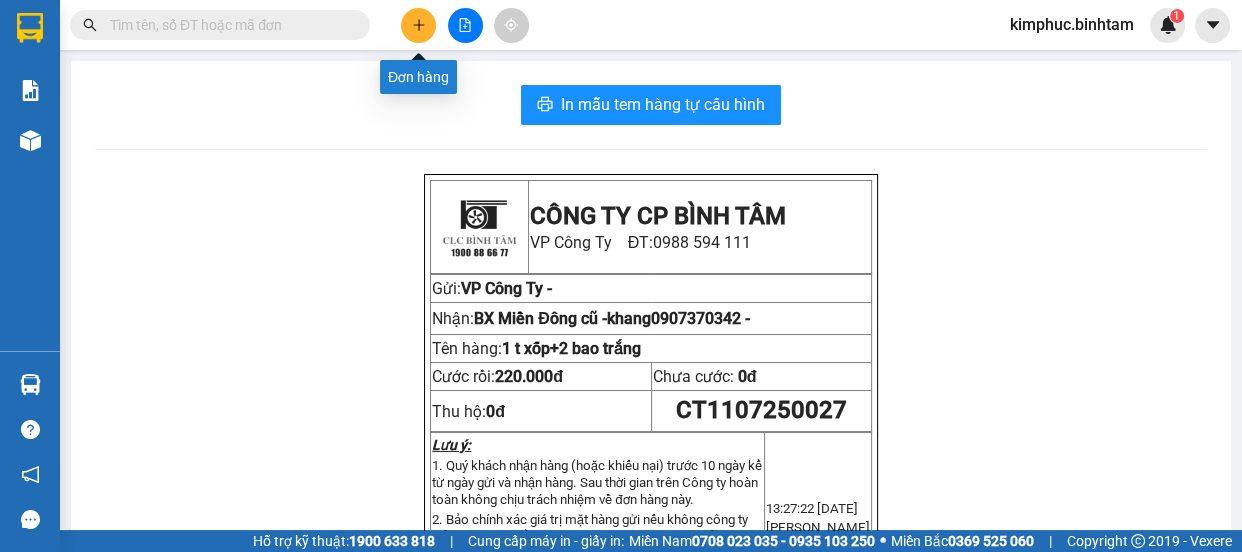 click 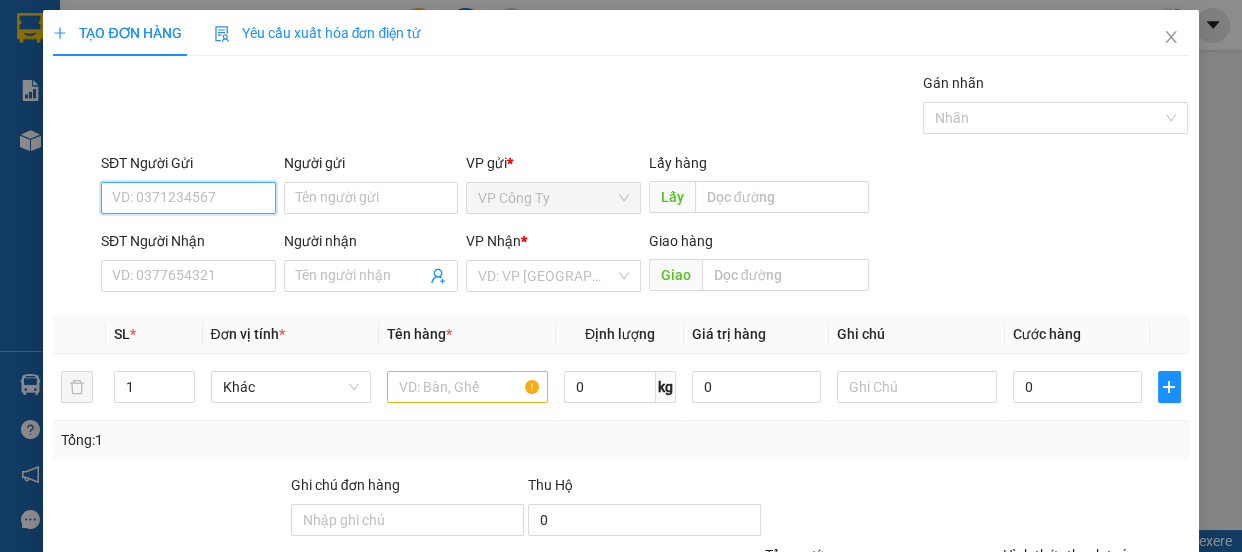 click on "SĐT Người Gửi" at bounding box center (188, 198) 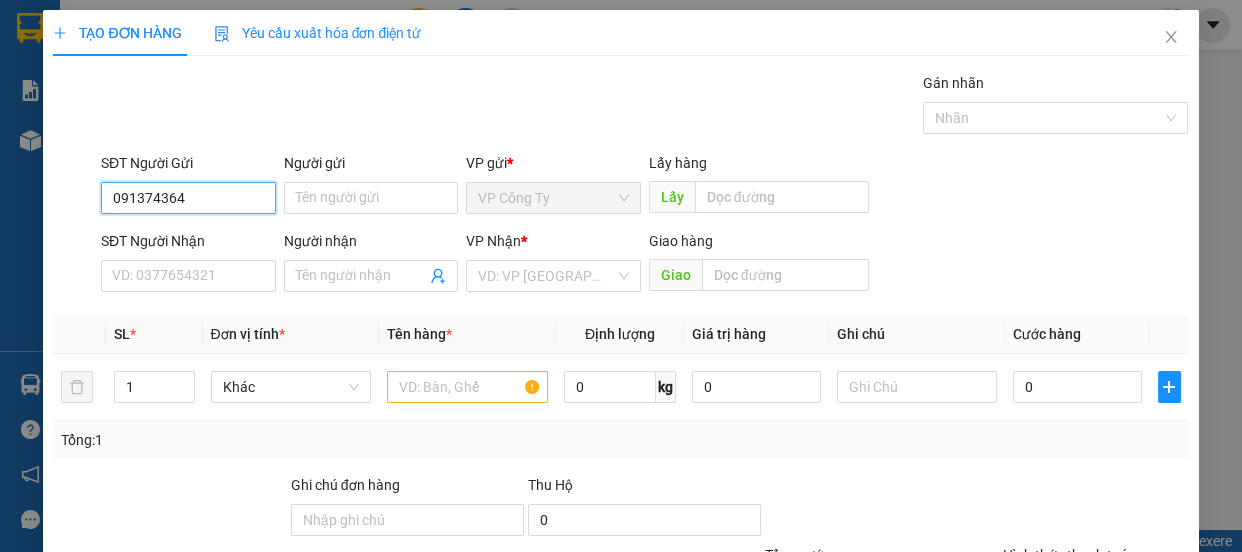type on "0913743649" 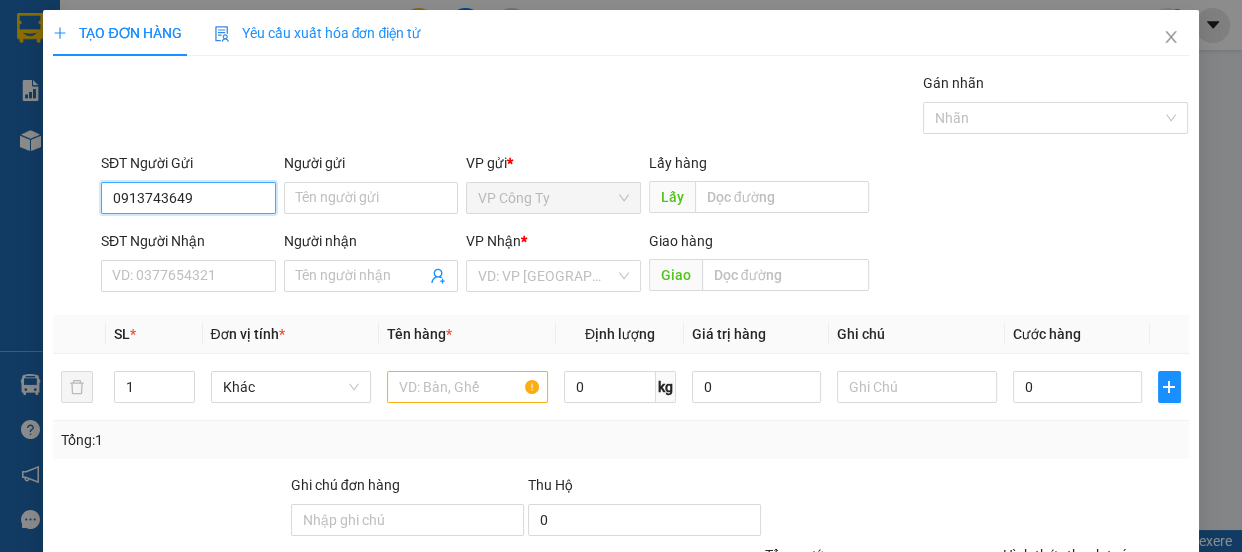 click on "0913743649" at bounding box center [188, 198] 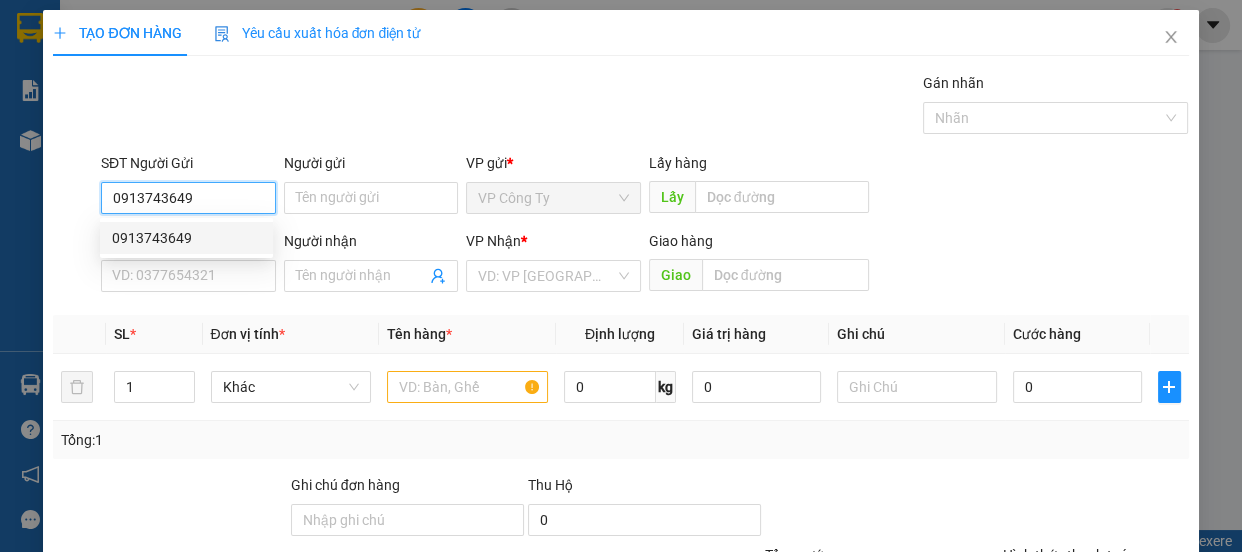 click on "0913743649" at bounding box center [186, 238] 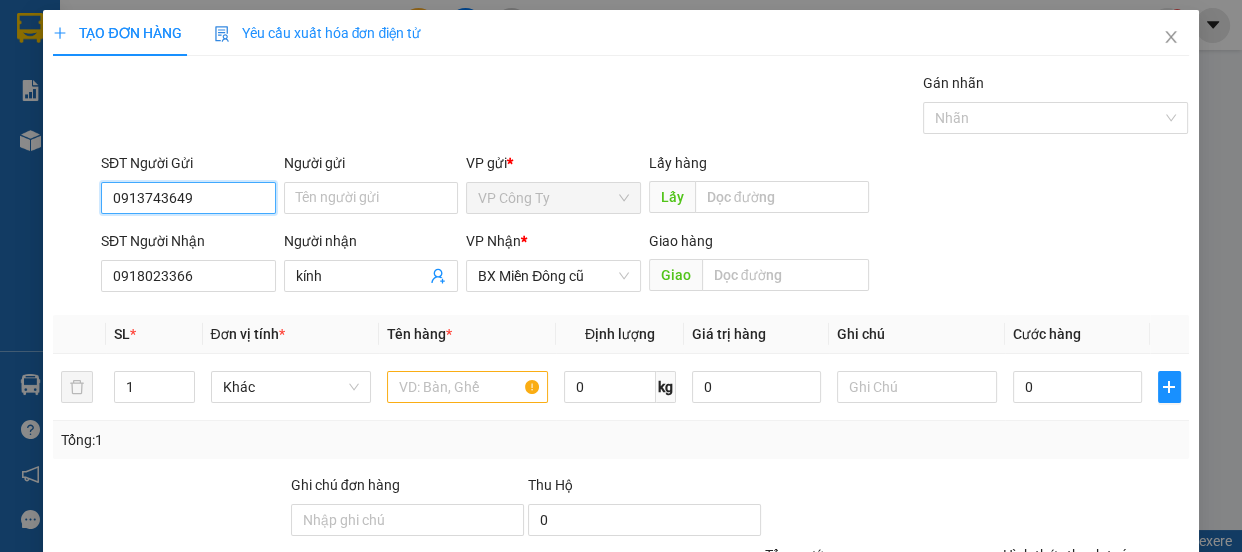 type on "40.000" 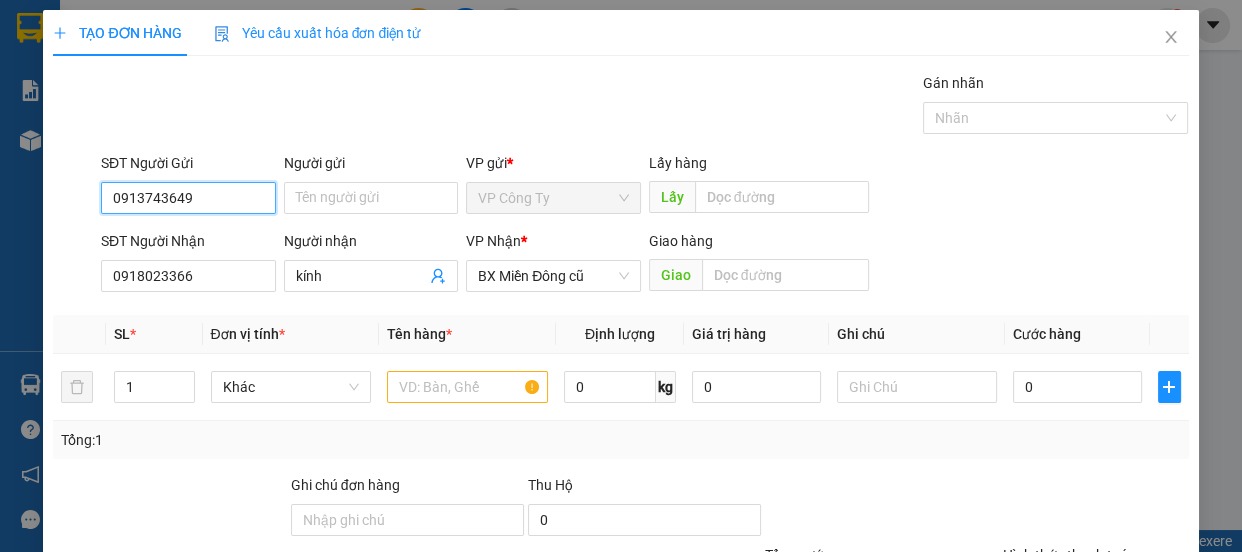 type on "40.000" 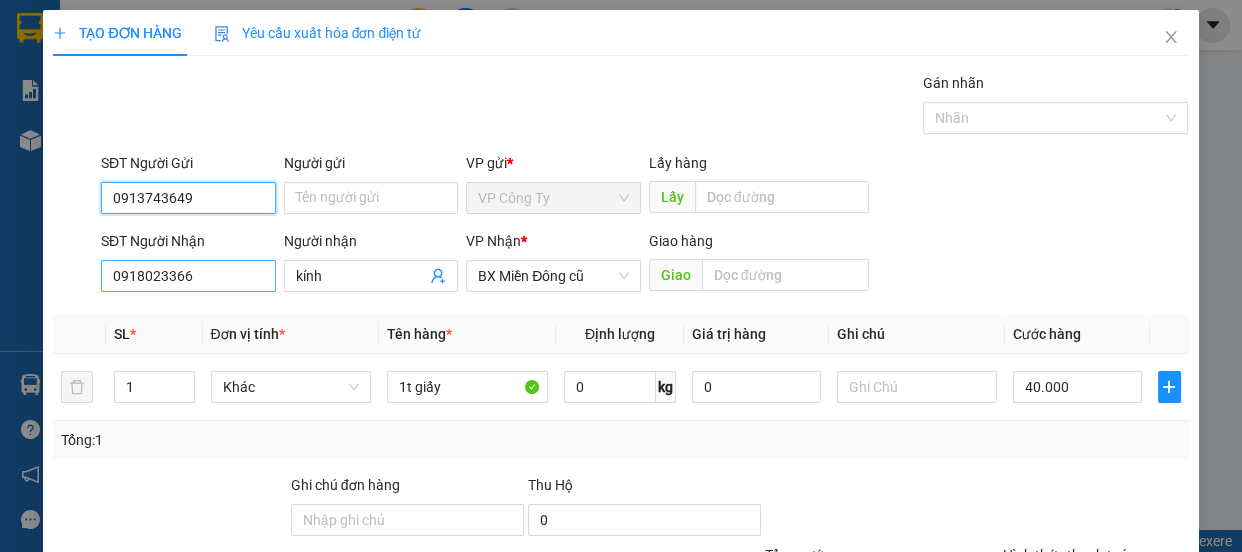 type on "0913743649" 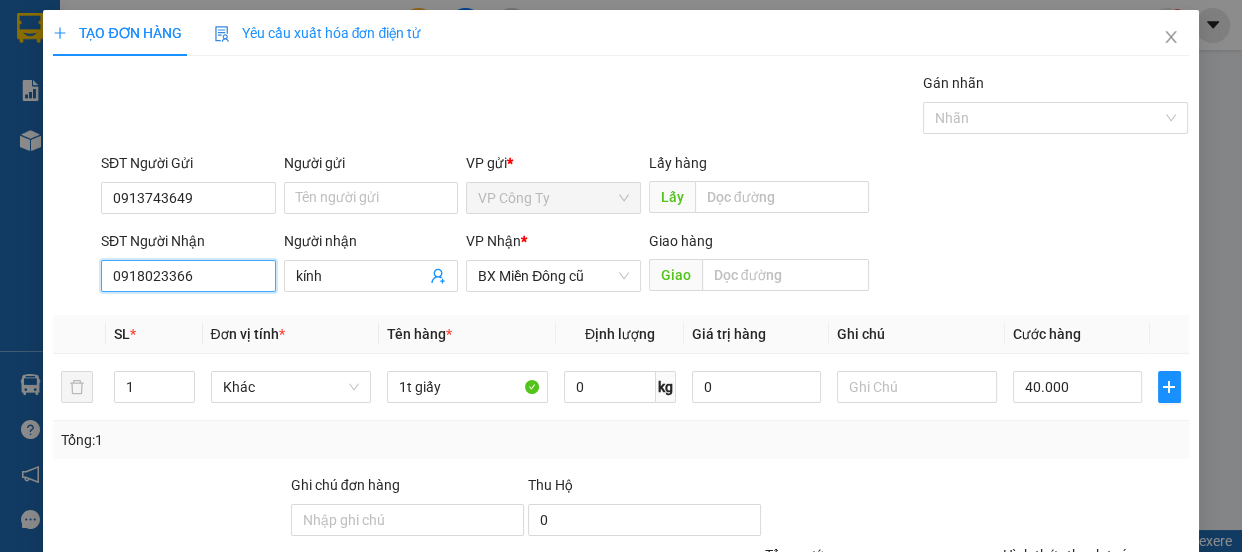click on "0918023366" at bounding box center [188, 276] 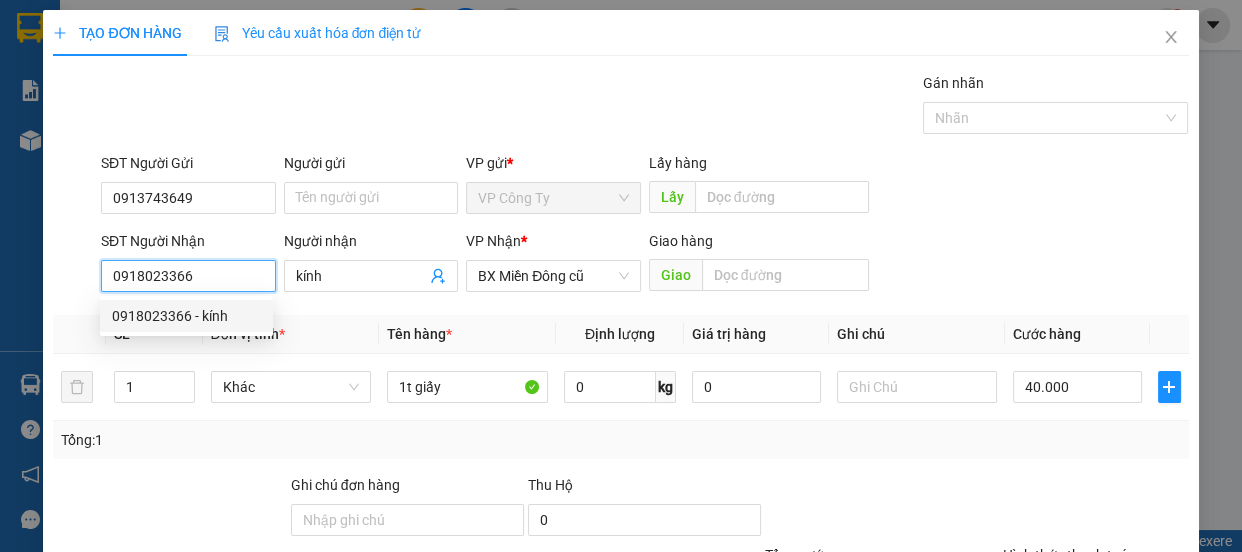 click on "0918023366" at bounding box center (188, 276) 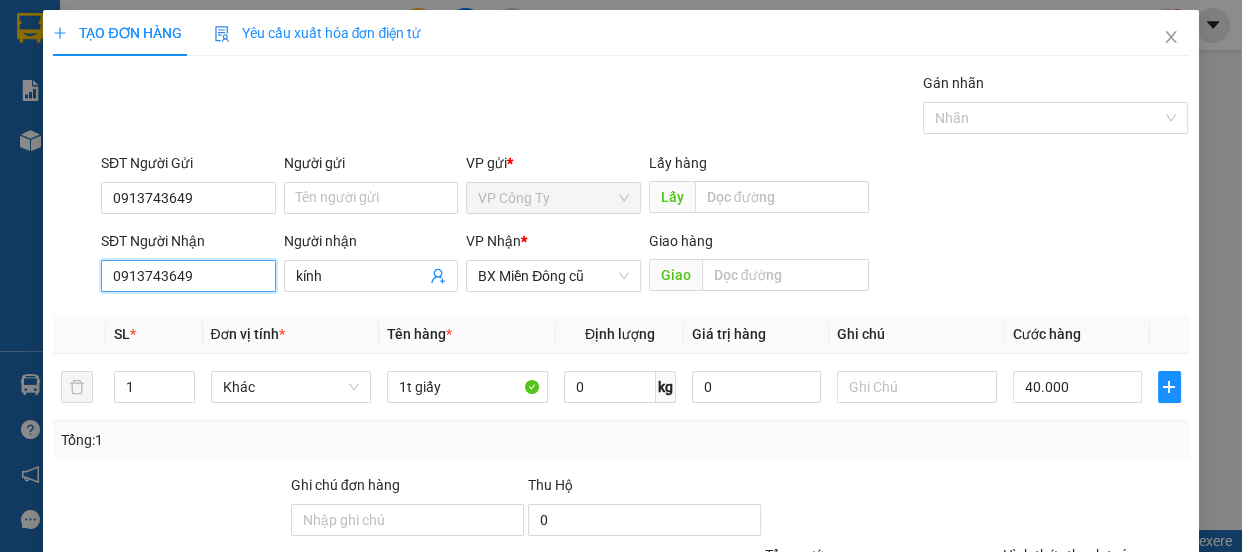 click on "0913743649" at bounding box center [188, 276] 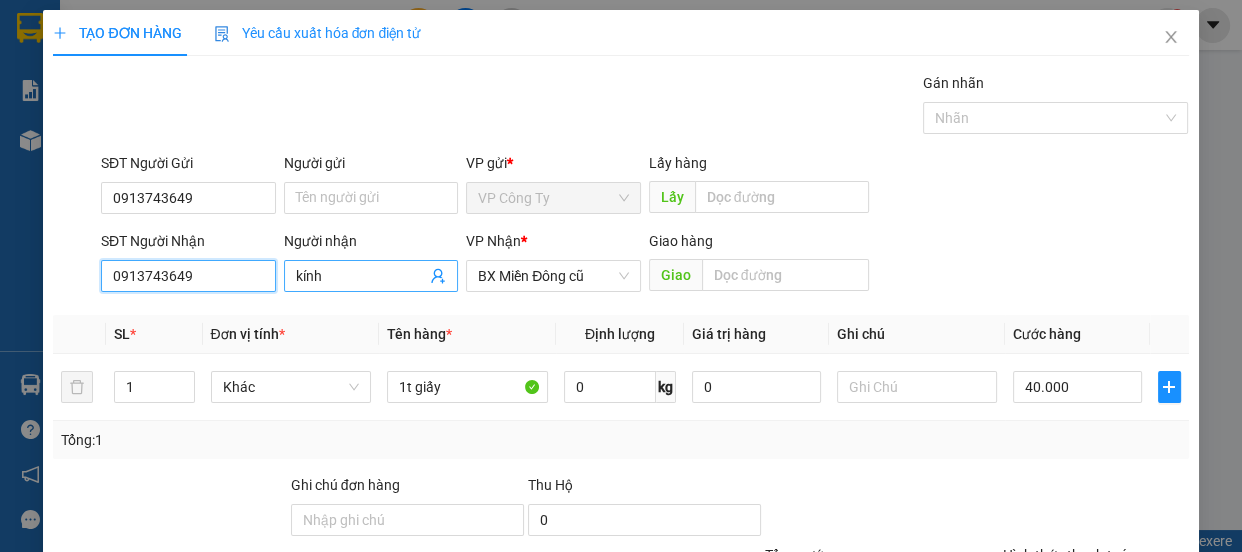 type on "0913743649" 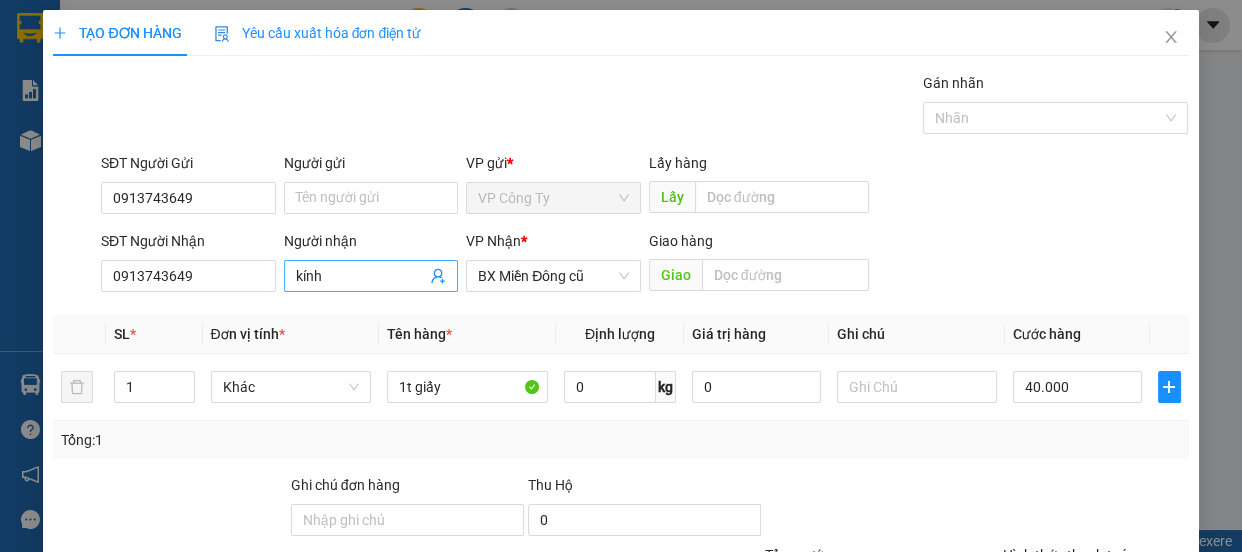 click on "kính" at bounding box center [371, 276] 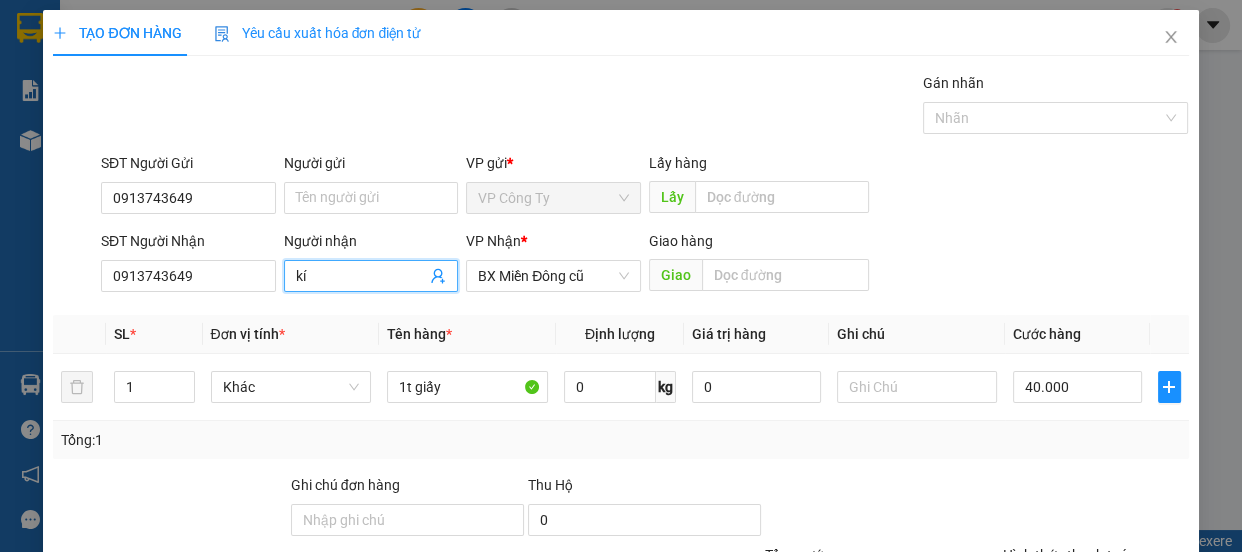 type on "k" 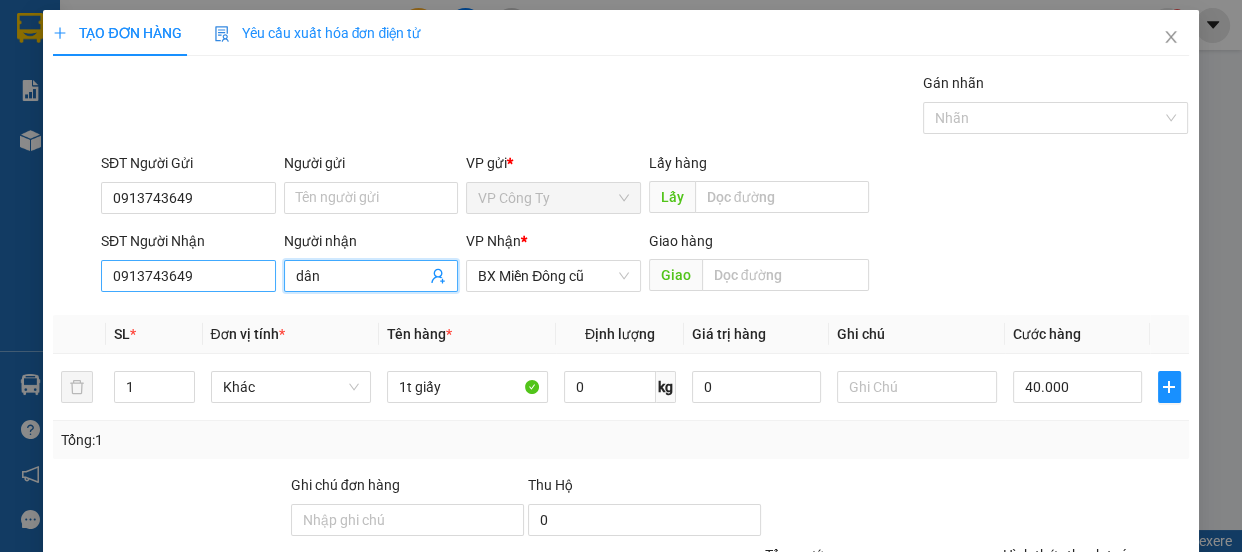 type on "dân" 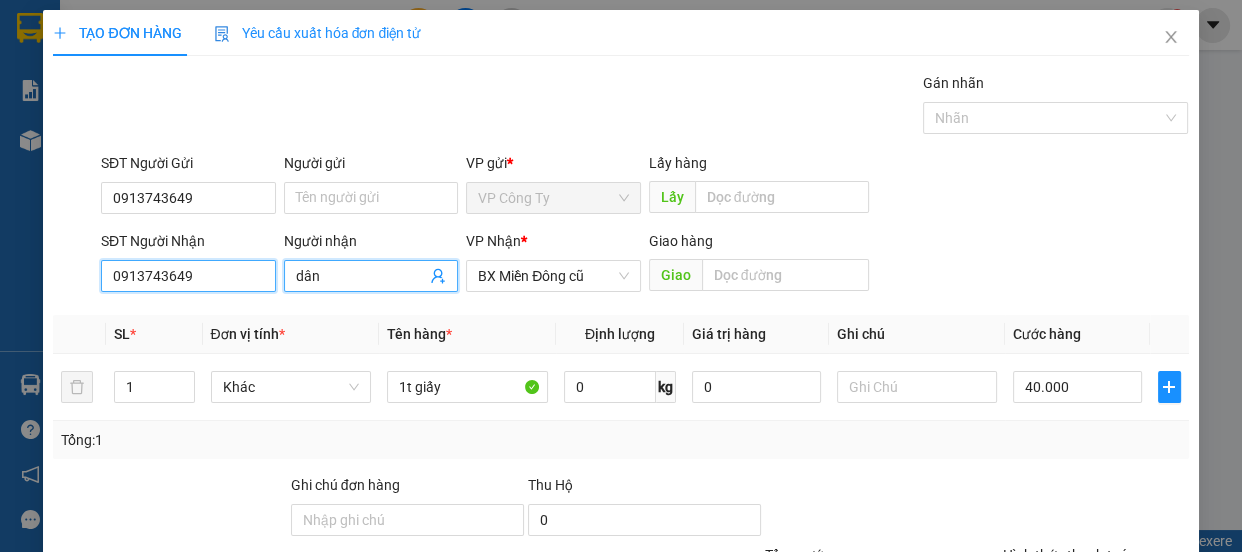 click on "0913743649" at bounding box center (188, 276) 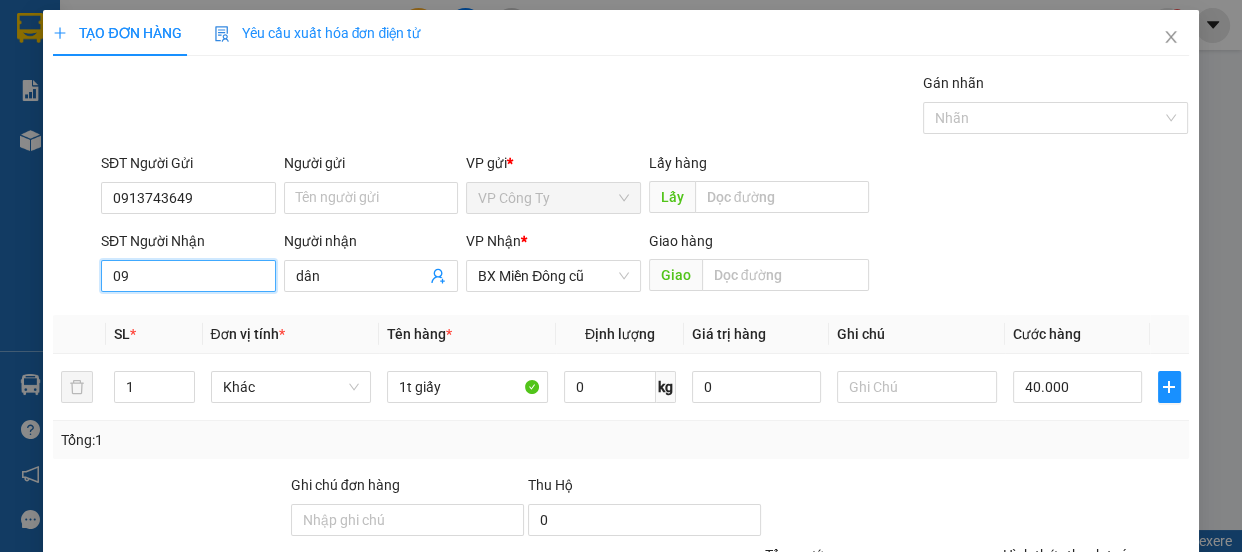 type on "0" 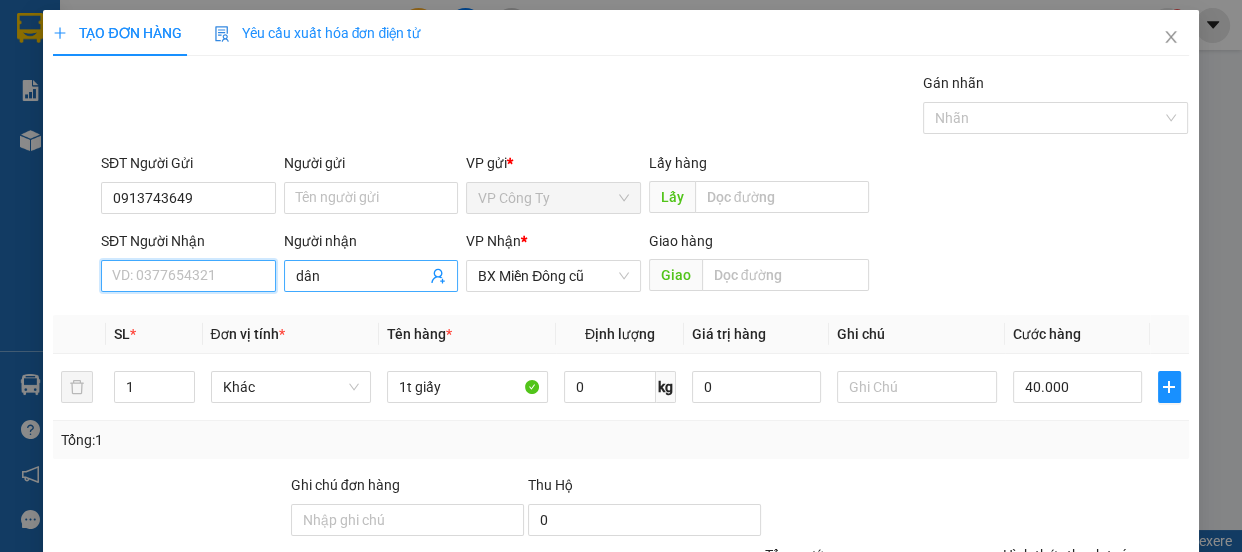 type 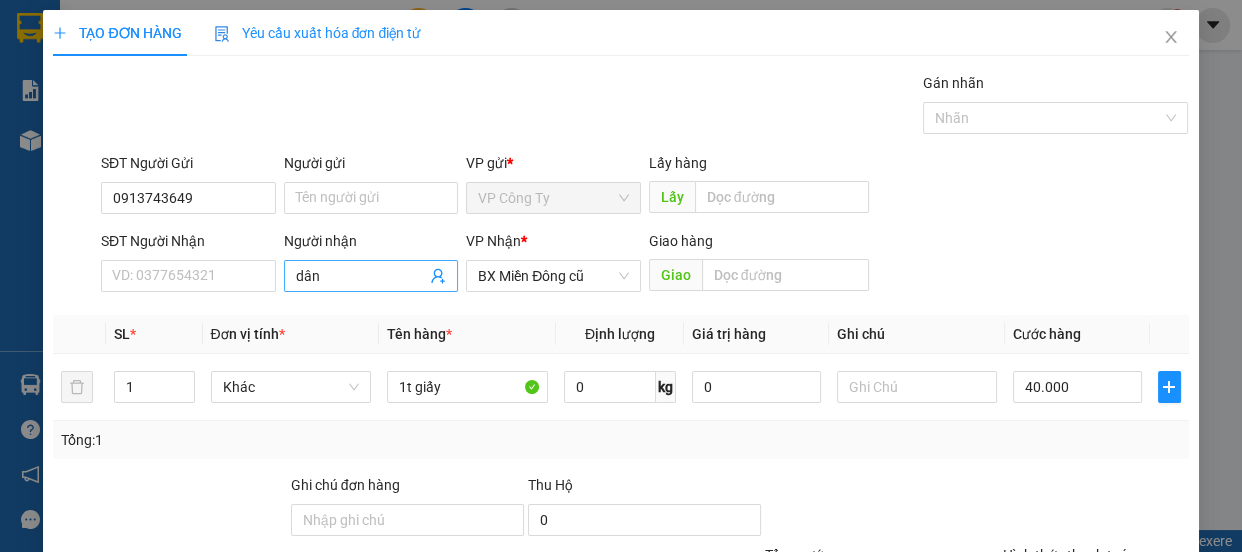 click on "dân" at bounding box center [361, 276] 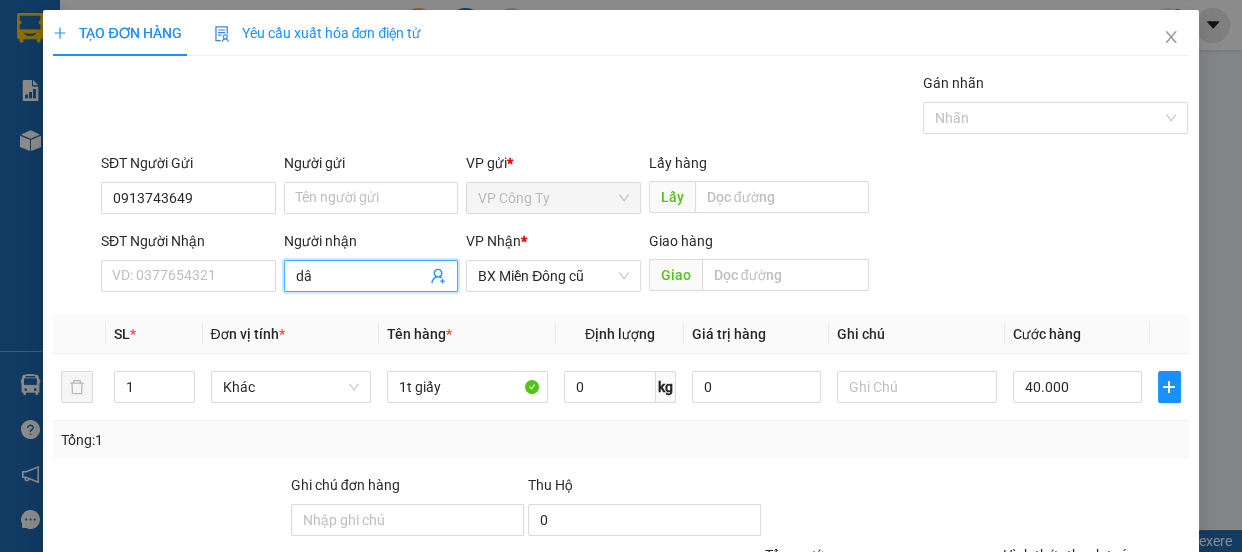 type on "d" 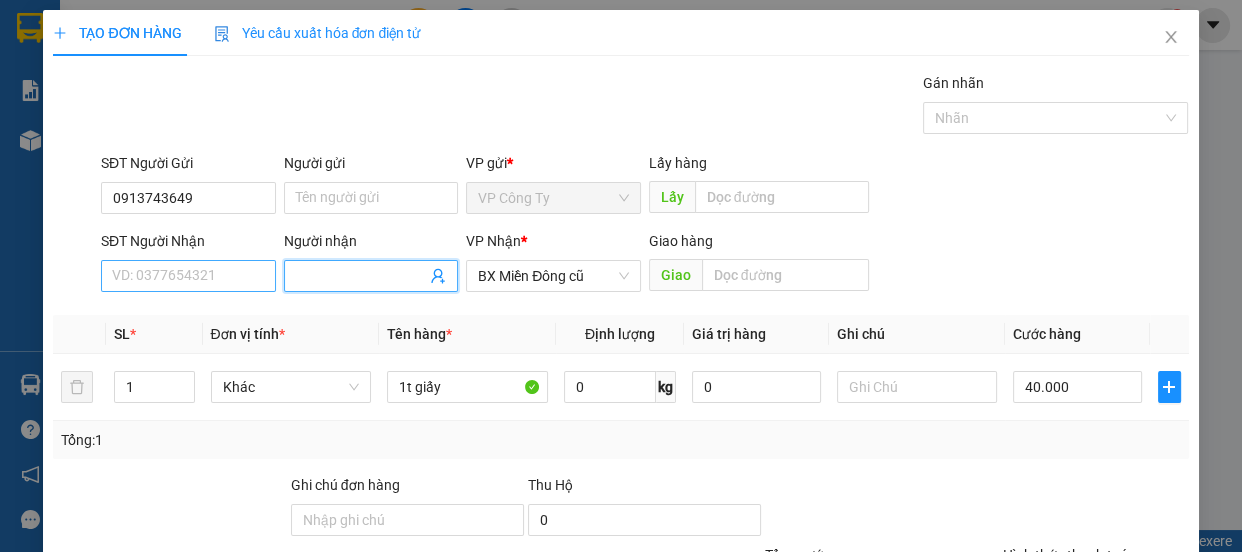 type 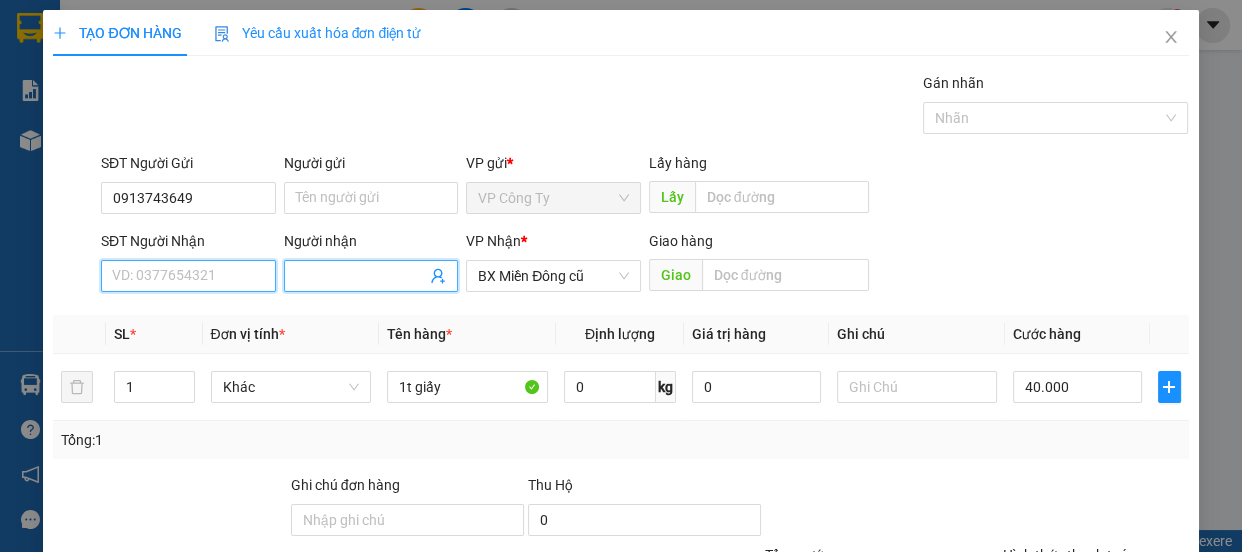 click on "SĐT Người Nhận" at bounding box center [188, 276] 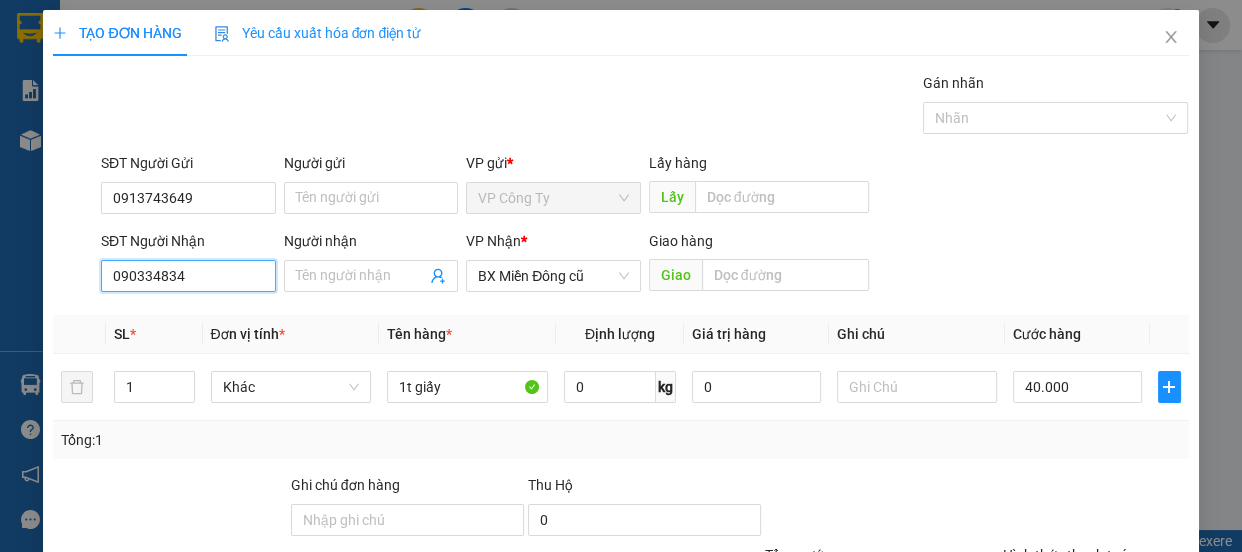 type on "0903348340" 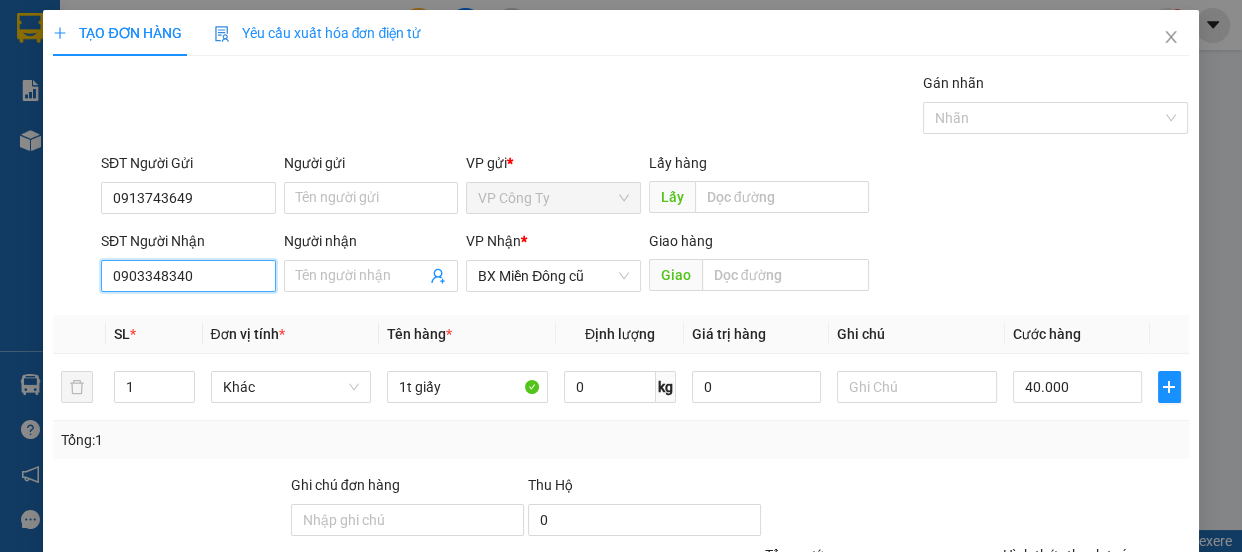 click on "0903348340" at bounding box center (188, 276) 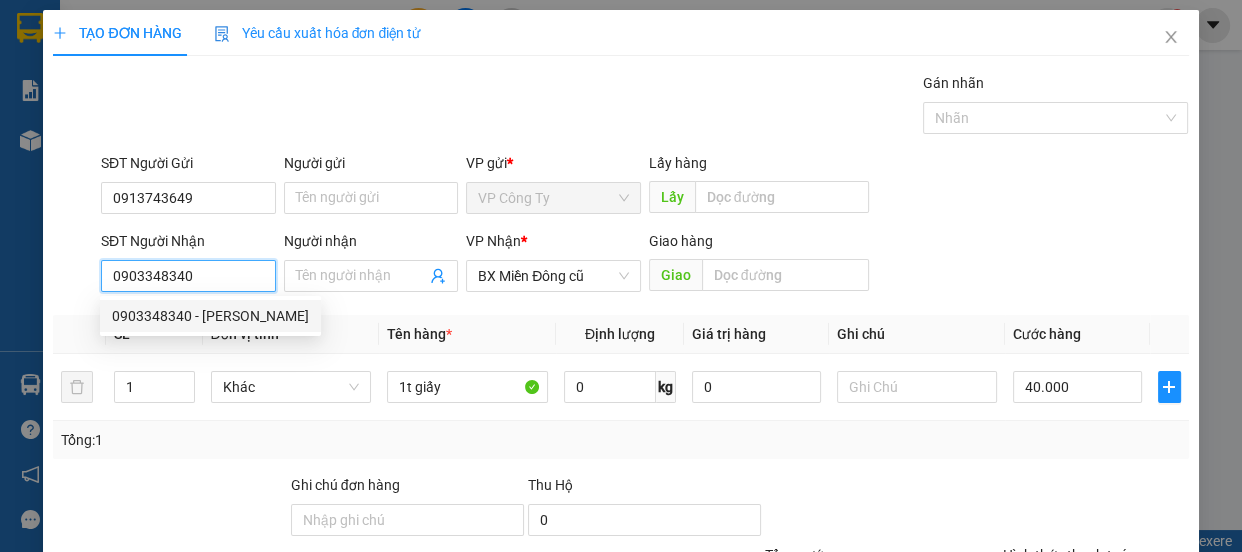 click on "0903348340" at bounding box center [188, 276] 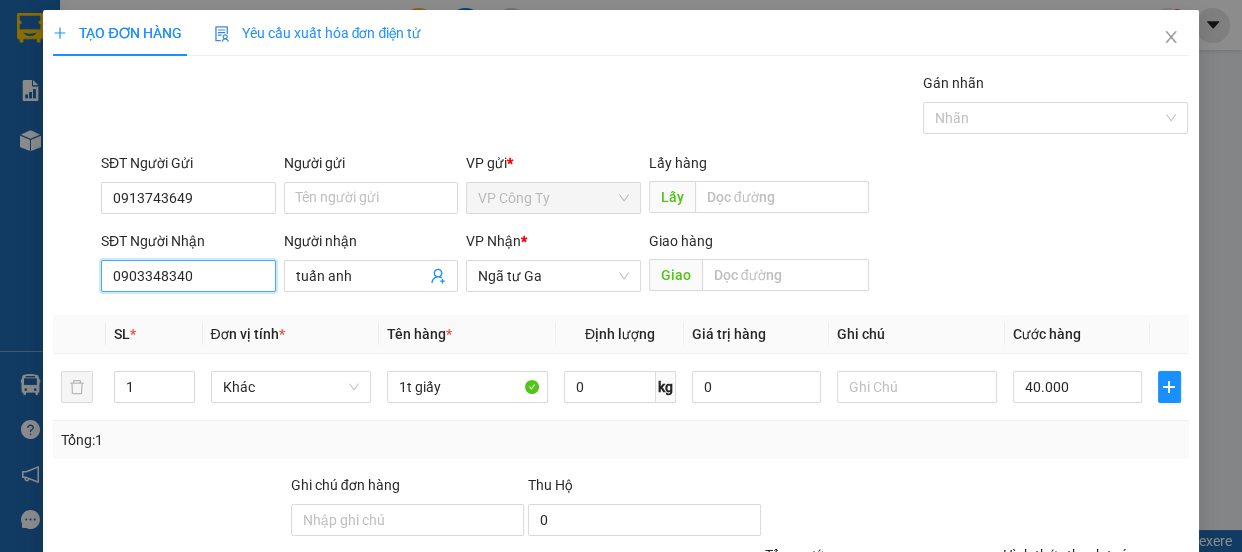 type on "70.000" 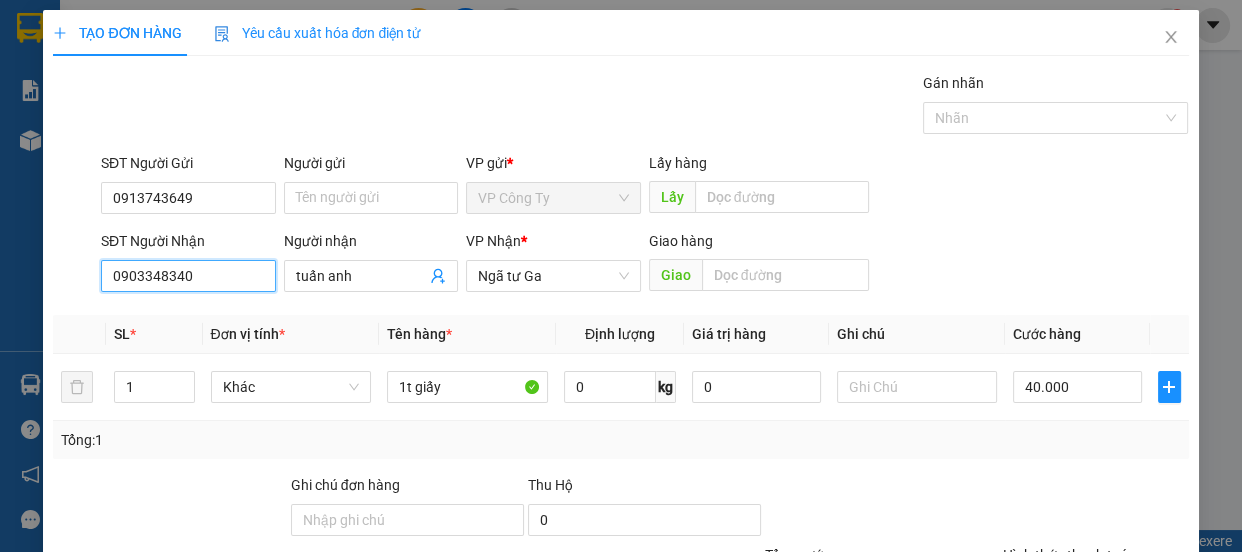 type on "70.000" 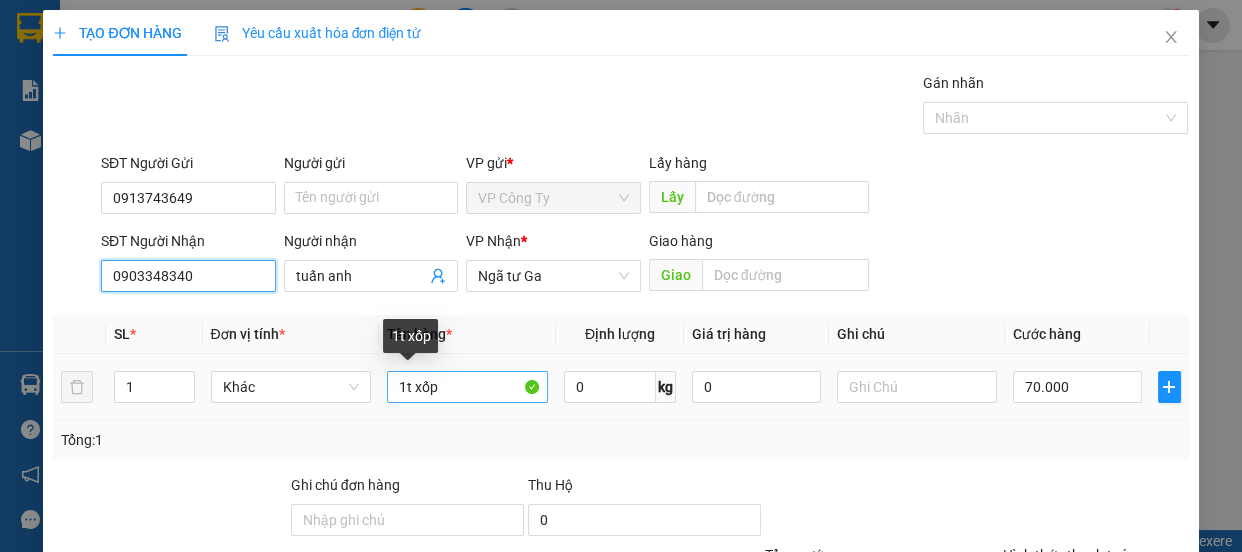 type on "0903348340" 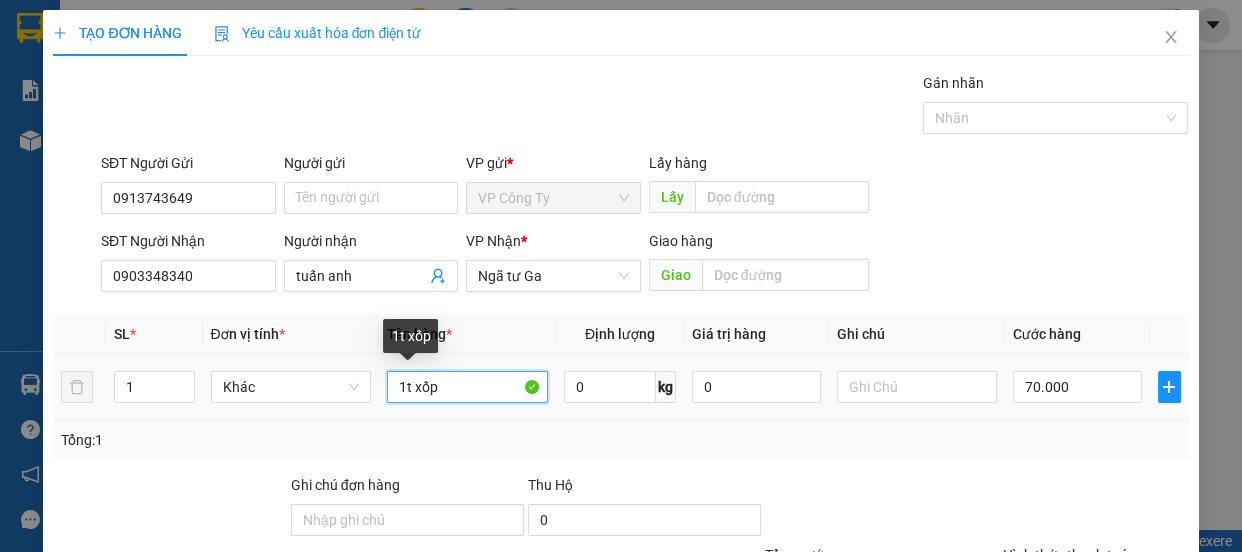 click on "1t xốp" at bounding box center (467, 387) 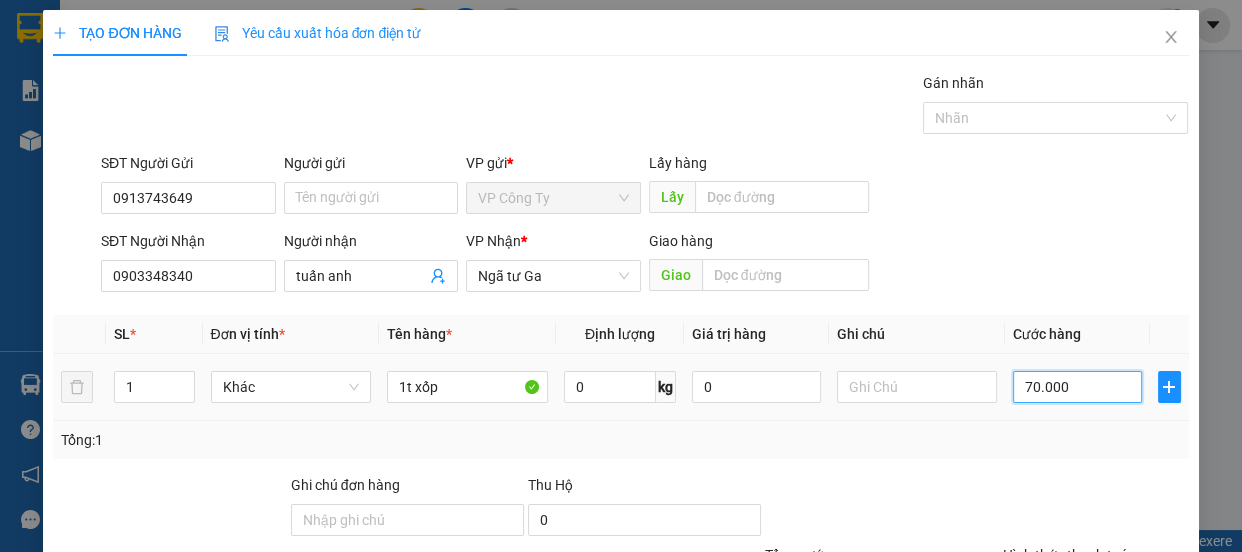 click on "70.000" at bounding box center [1077, 387] 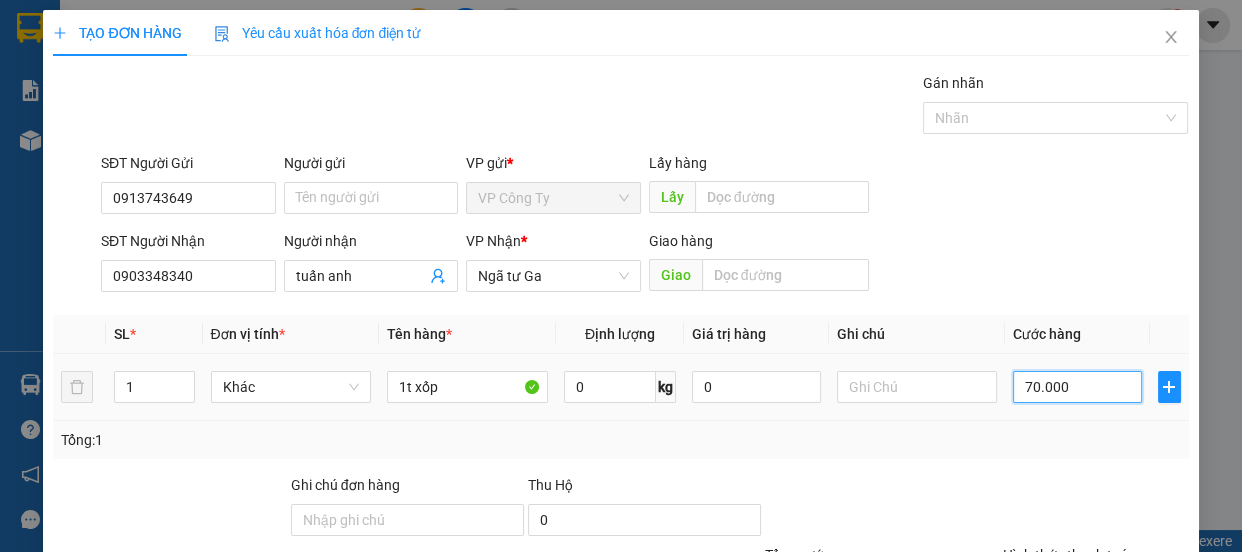 type on "0" 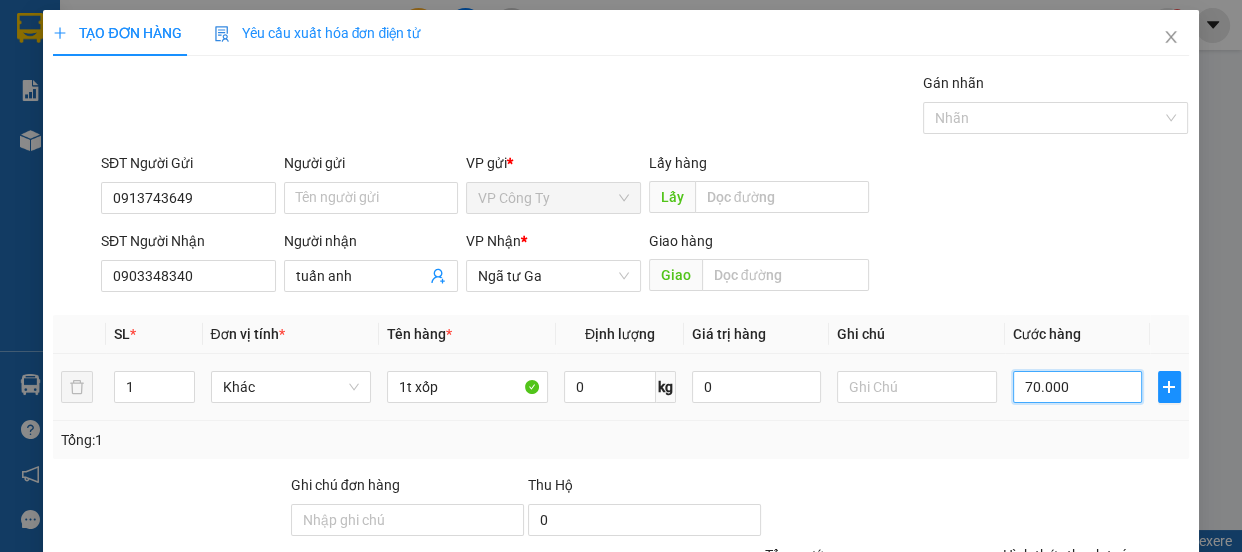 type on "0" 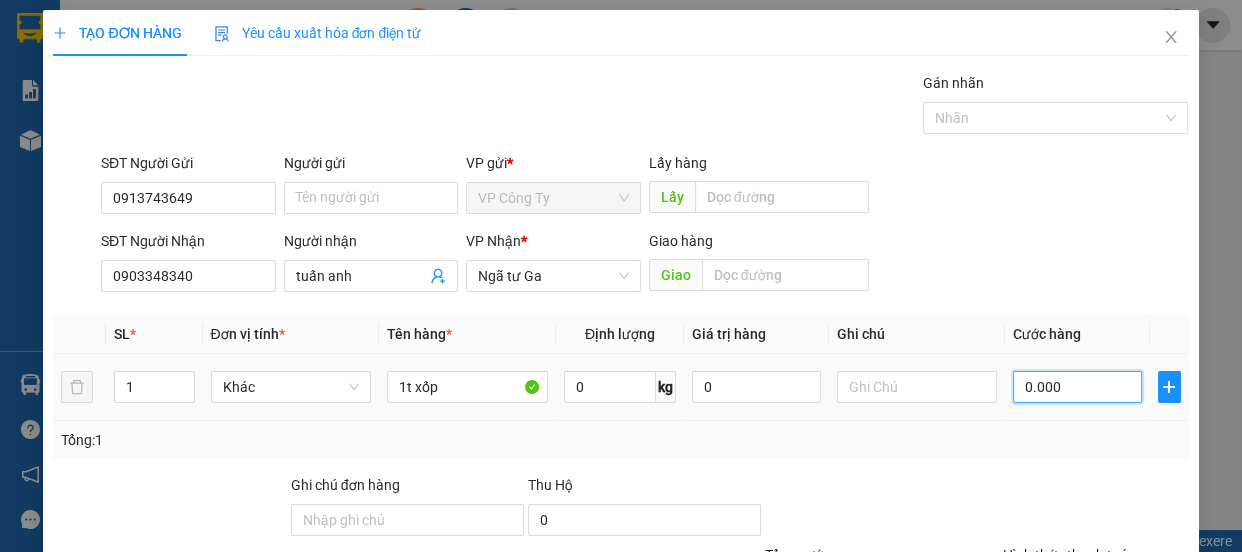 type on "50.000" 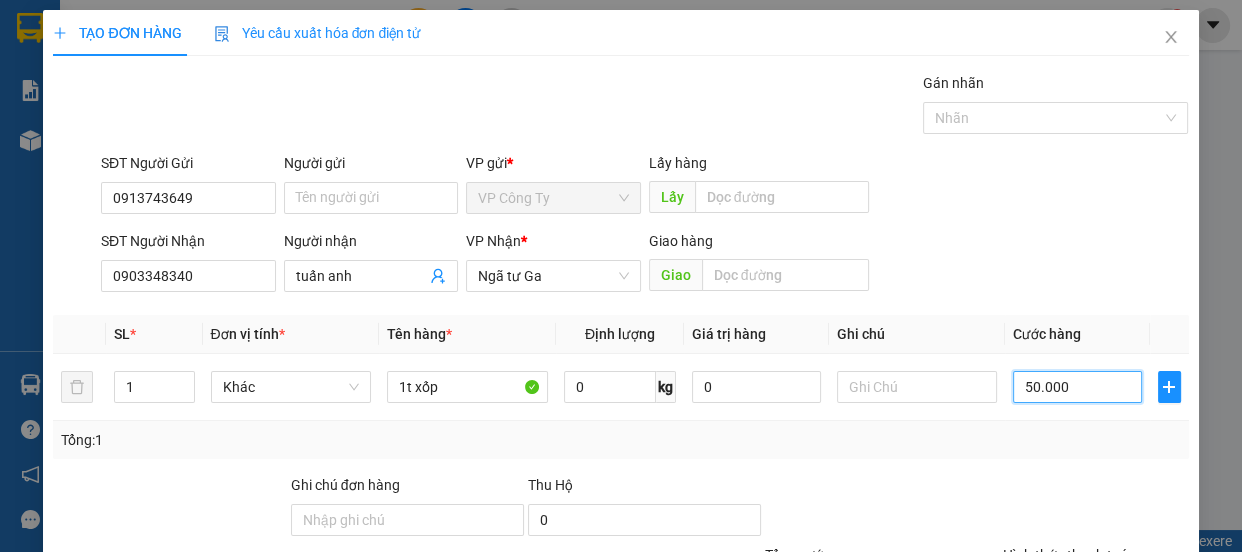 scroll, scrollTop: 187, scrollLeft: 0, axis: vertical 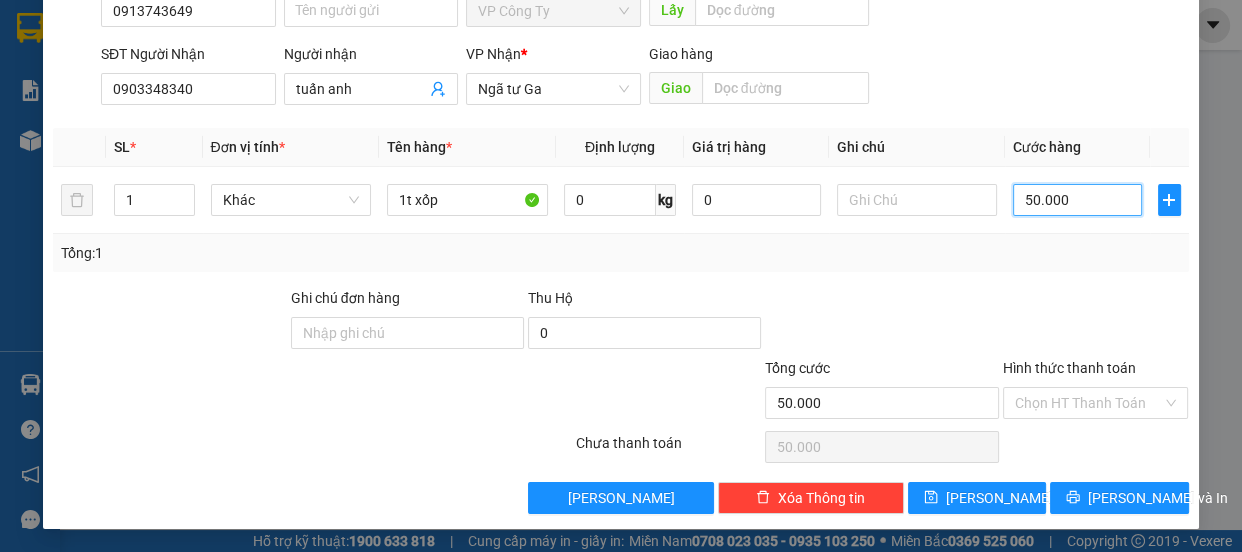 type on "50.000" 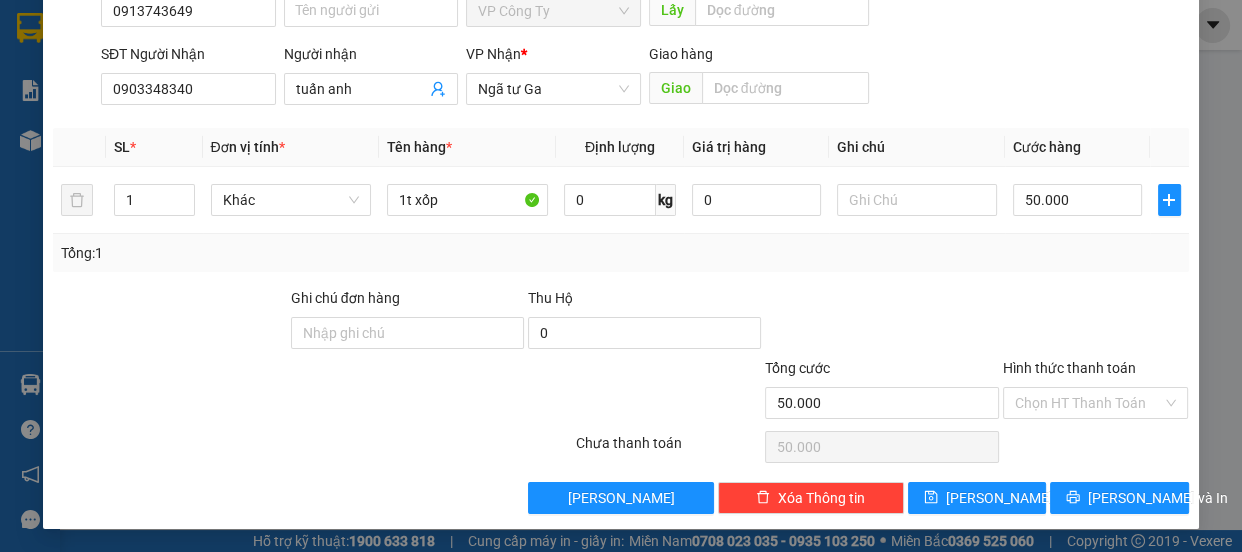 click on "Hình thức thanh toán" at bounding box center [1096, 372] 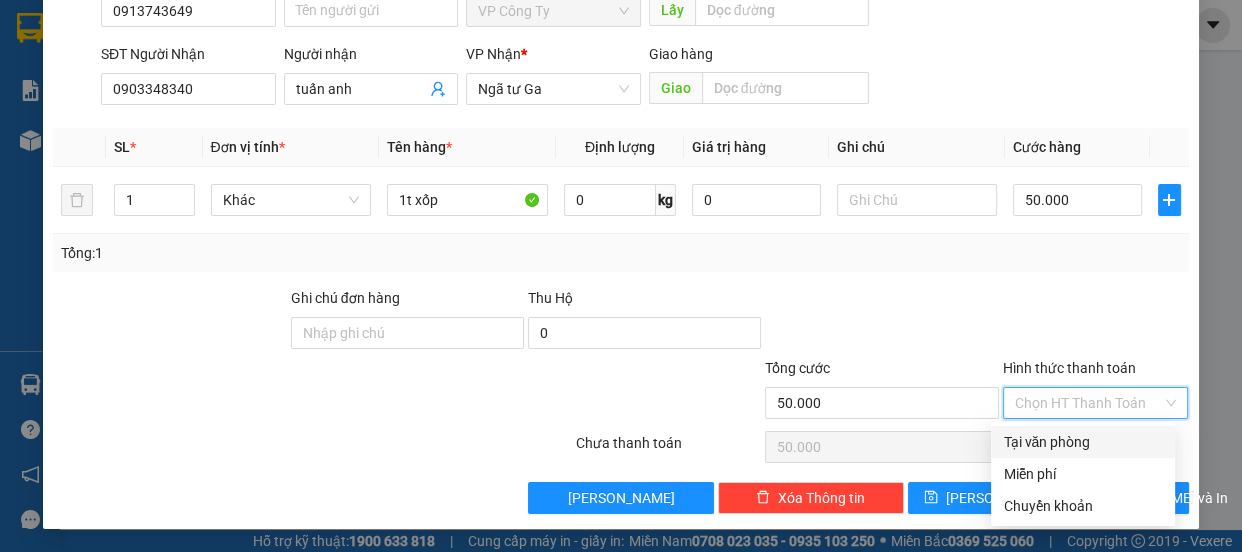 click on "Tại văn phòng" at bounding box center (1083, 442) 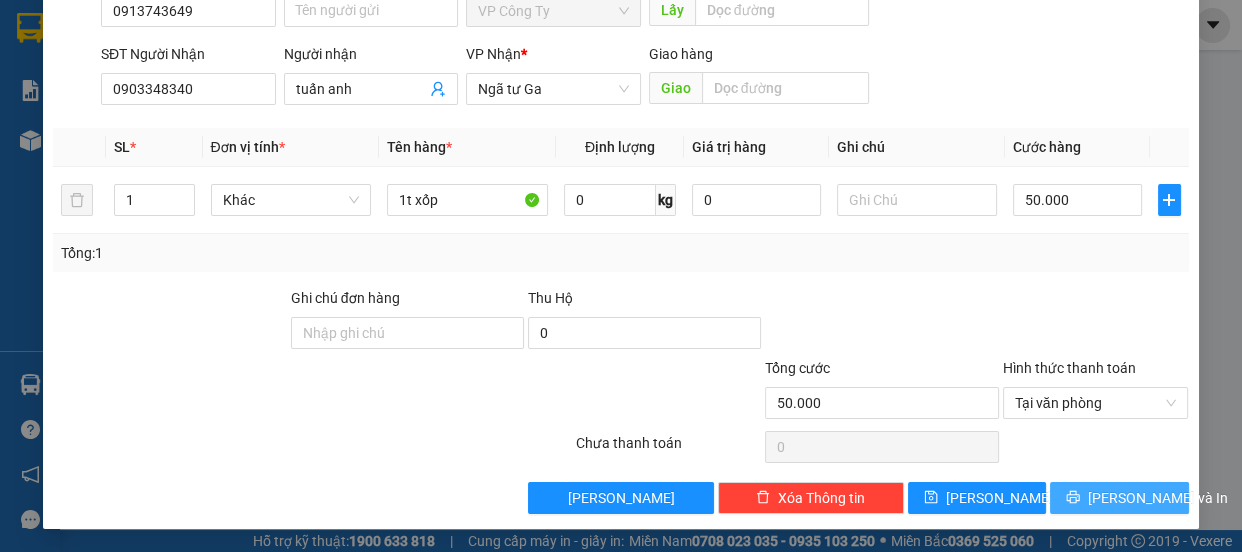 click on "[PERSON_NAME] và In" at bounding box center [1119, 498] 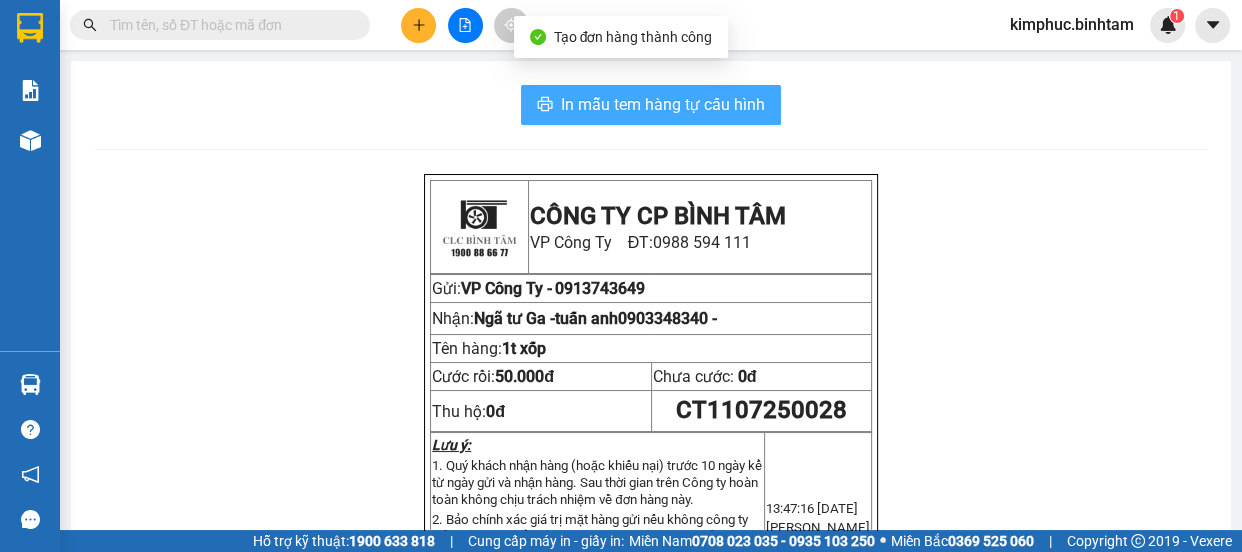 click on "In mẫu tem hàng tự cấu hình" at bounding box center [663, 104] 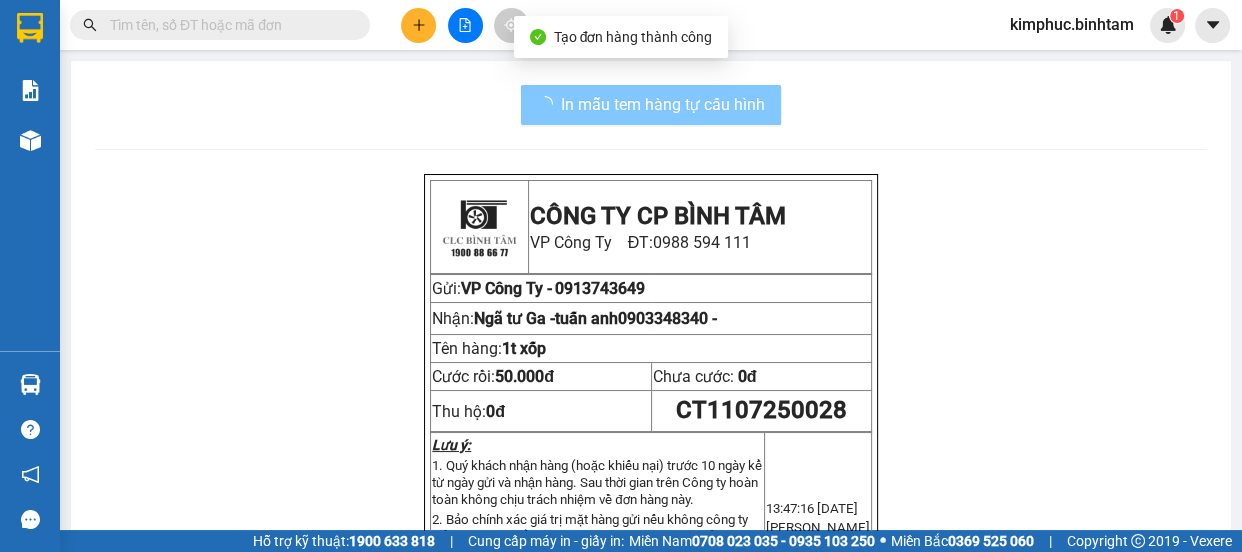 scroll, scrollTop: 0, scrollLeft: 0, axis: both 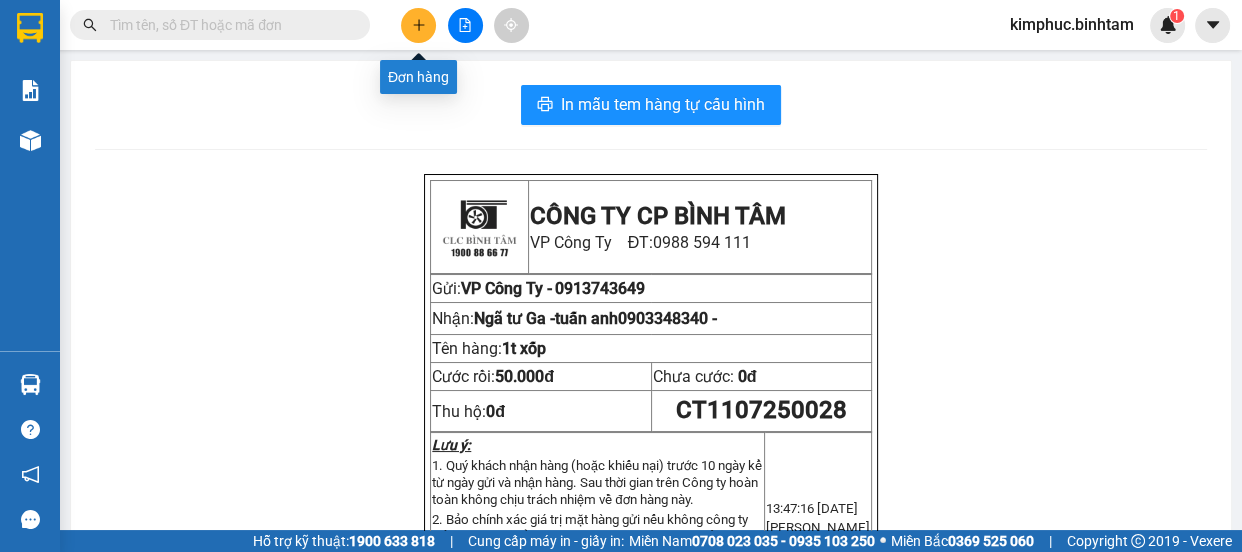 click at bounding box center [418, 25] 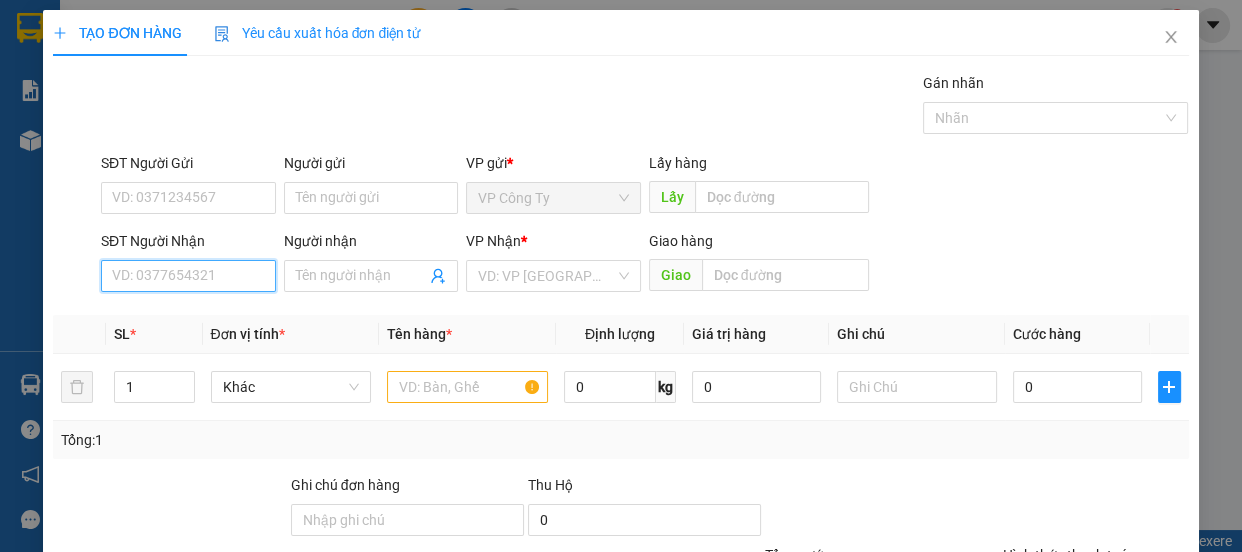click on "SĐT Người Nhận" at bounding box center [188, 276] 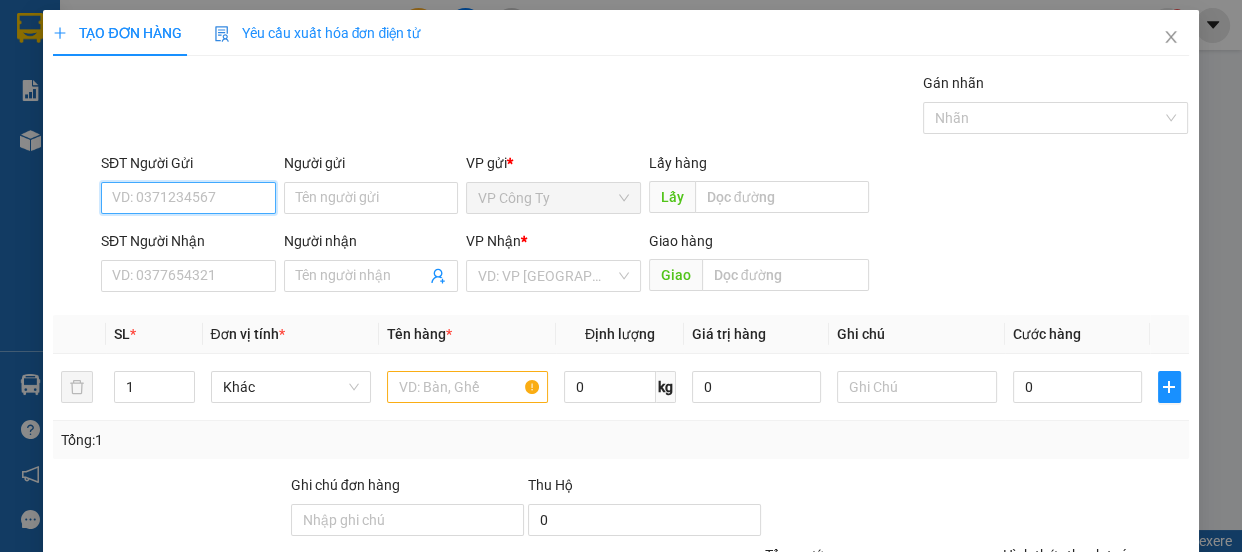 click on "SĐT Người Gửi" at bounding box center (188, 198) 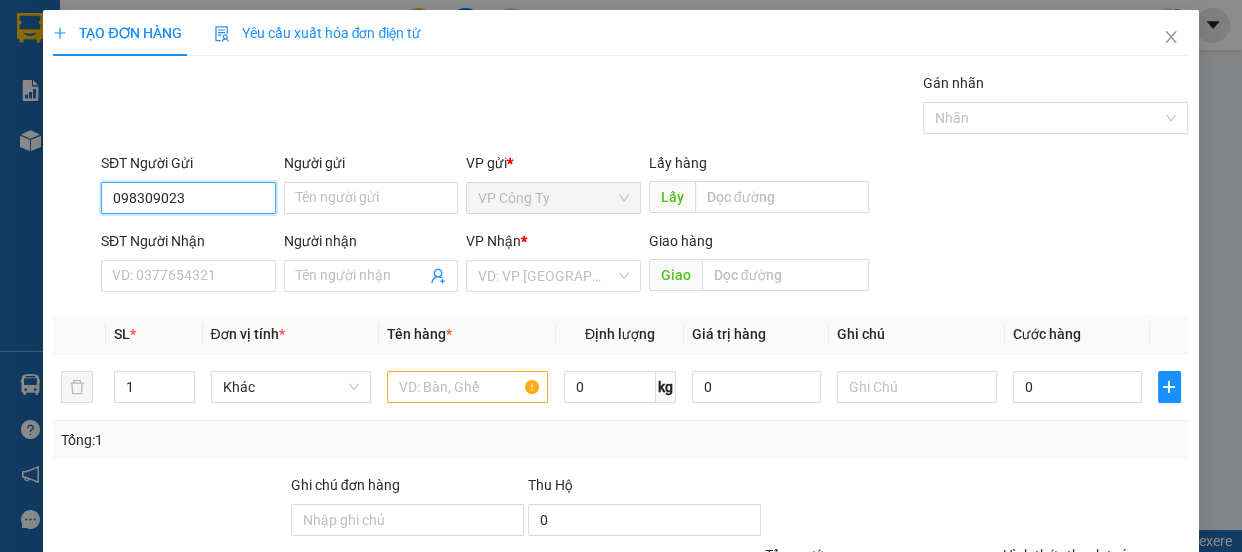 type on "0983090236" 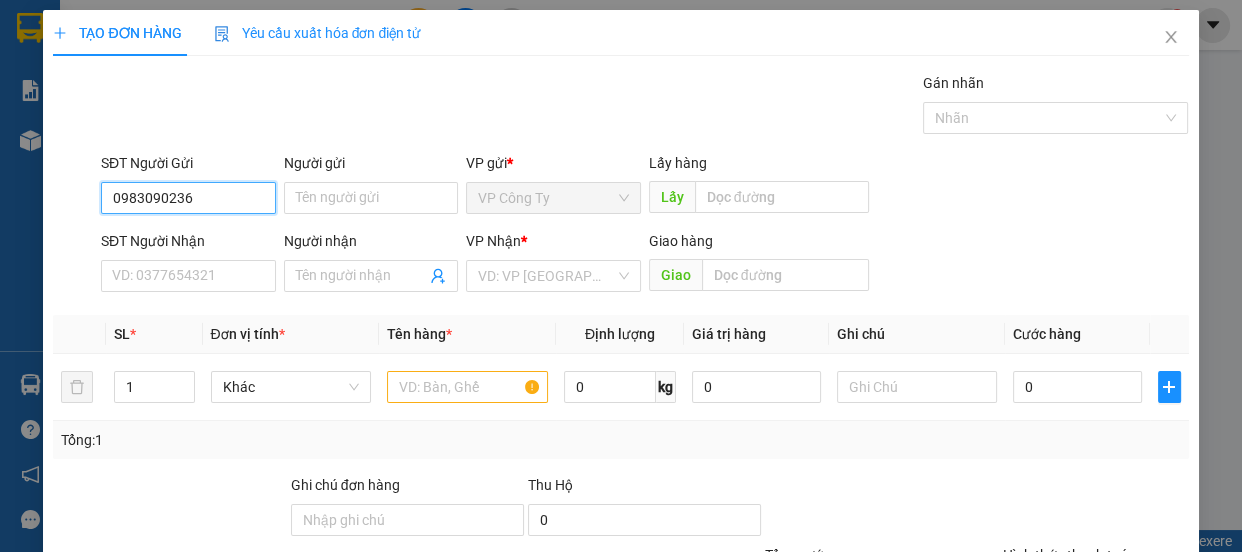 click on "0983090236" at bounding box center [188, 198] 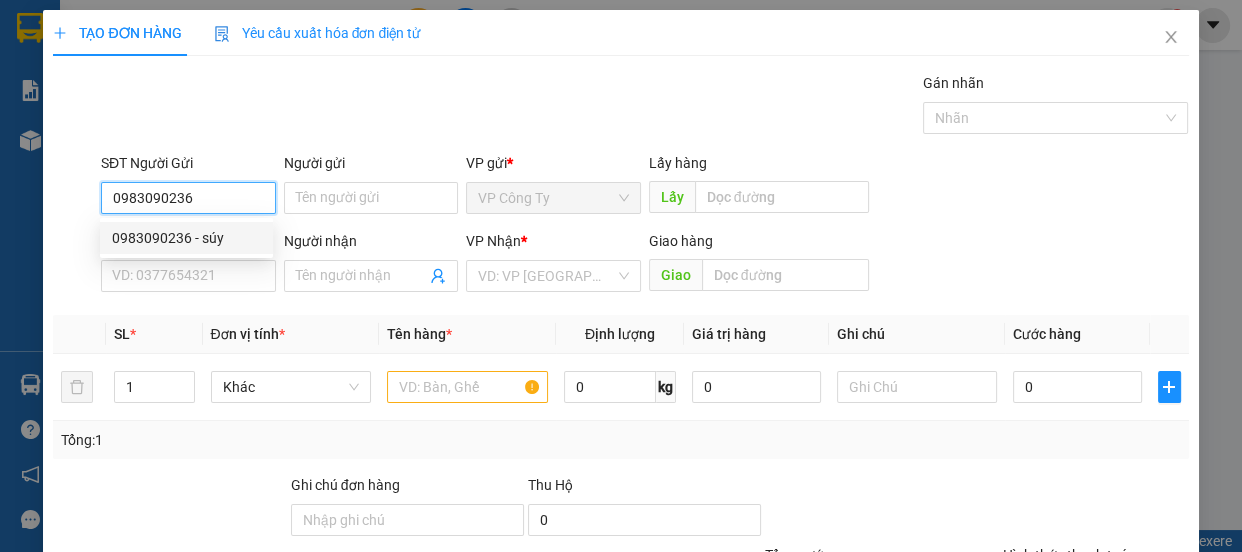 click on "0983090236" at bounding box center (188, 198) 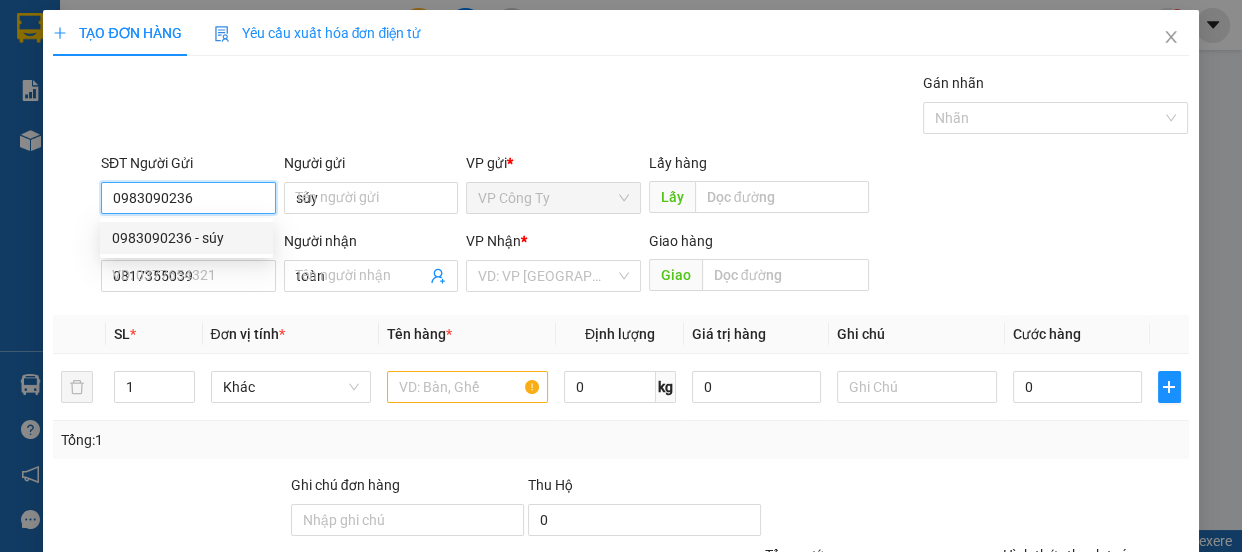 type on "40.000" 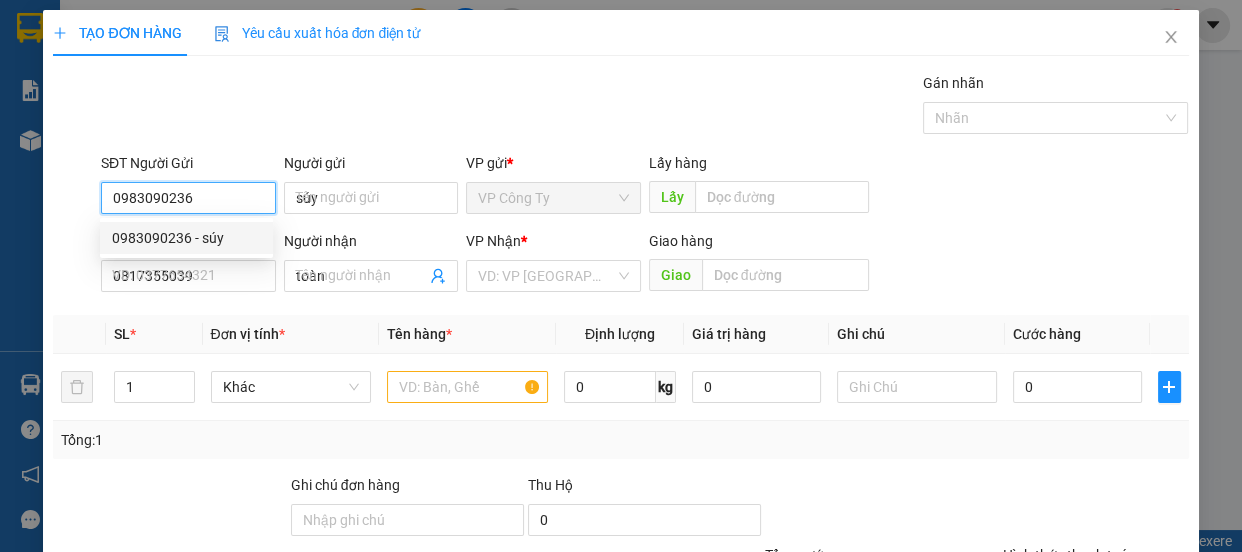 type on "40.000" 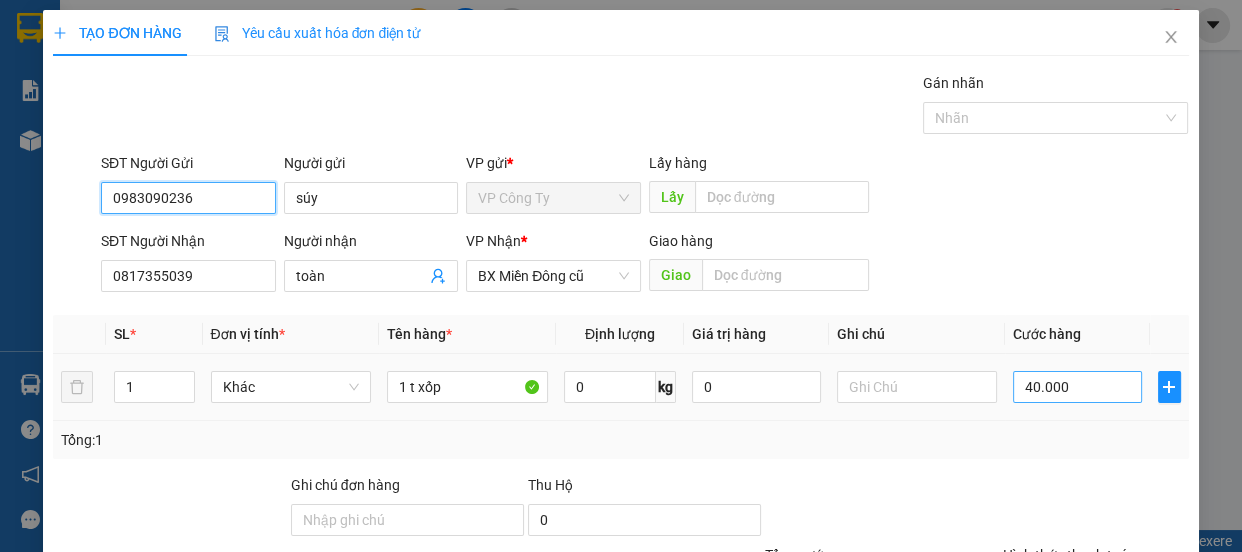 type on "0983090236" 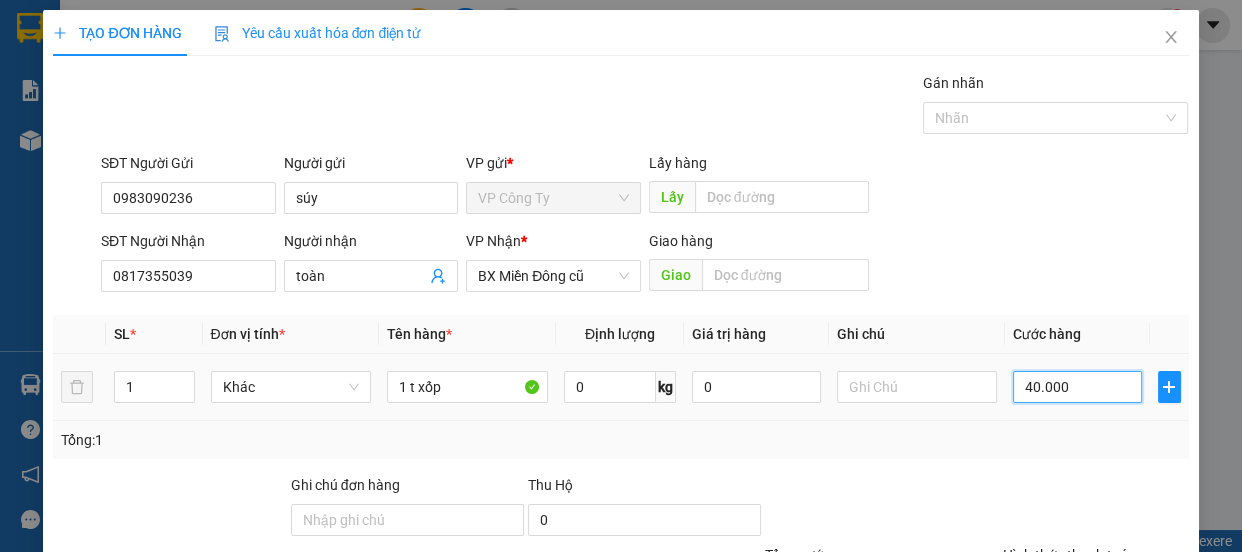 click on "40.000" at bounding box center (1077, 387) 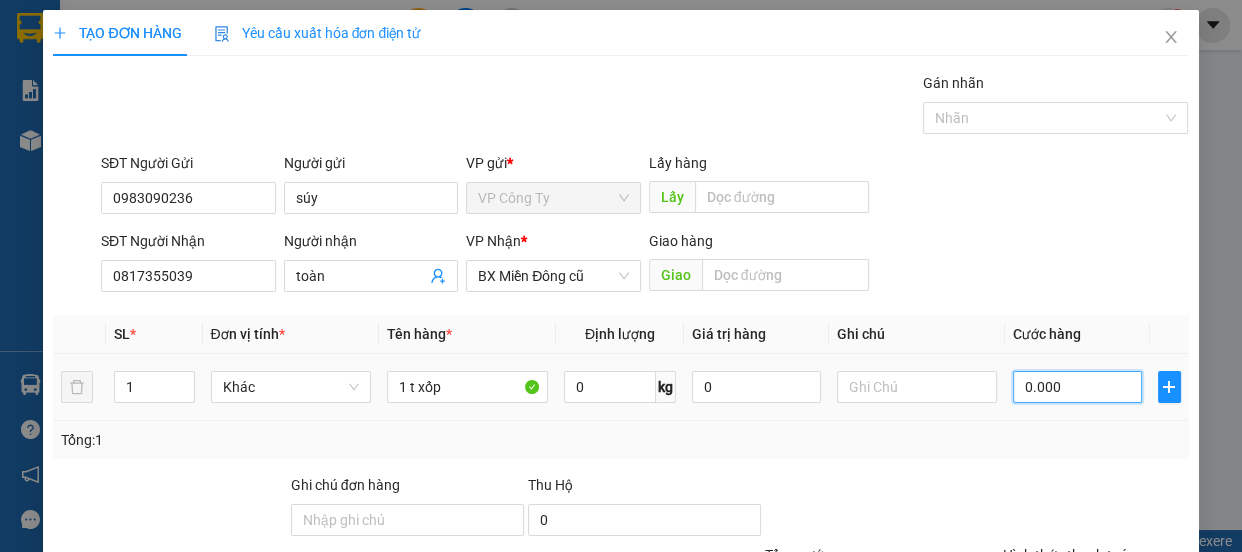 type on "10.000" 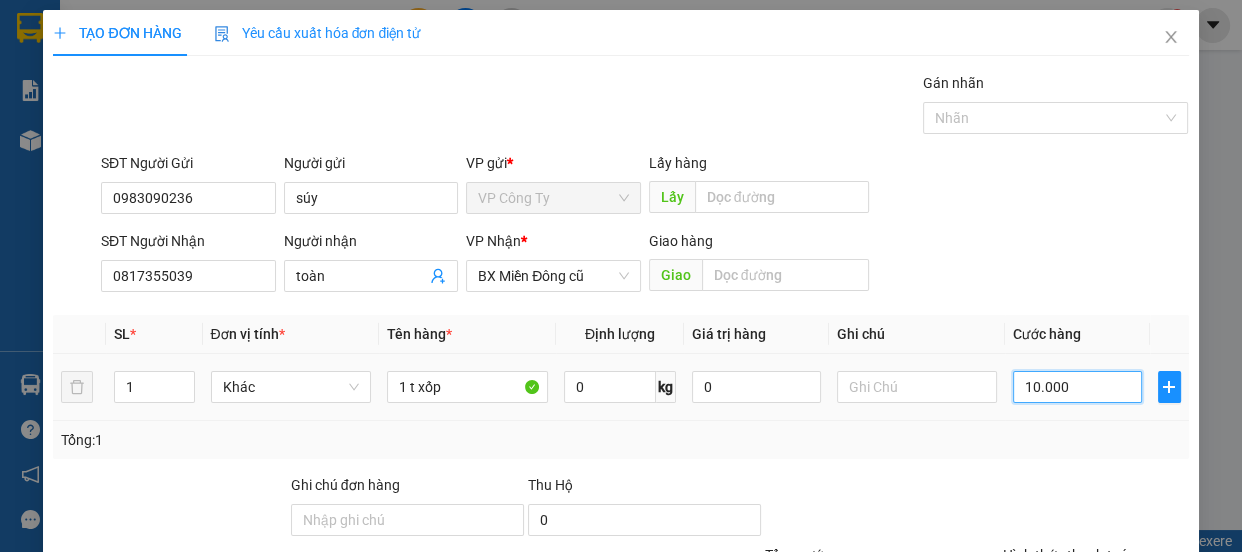 type on "100.000" 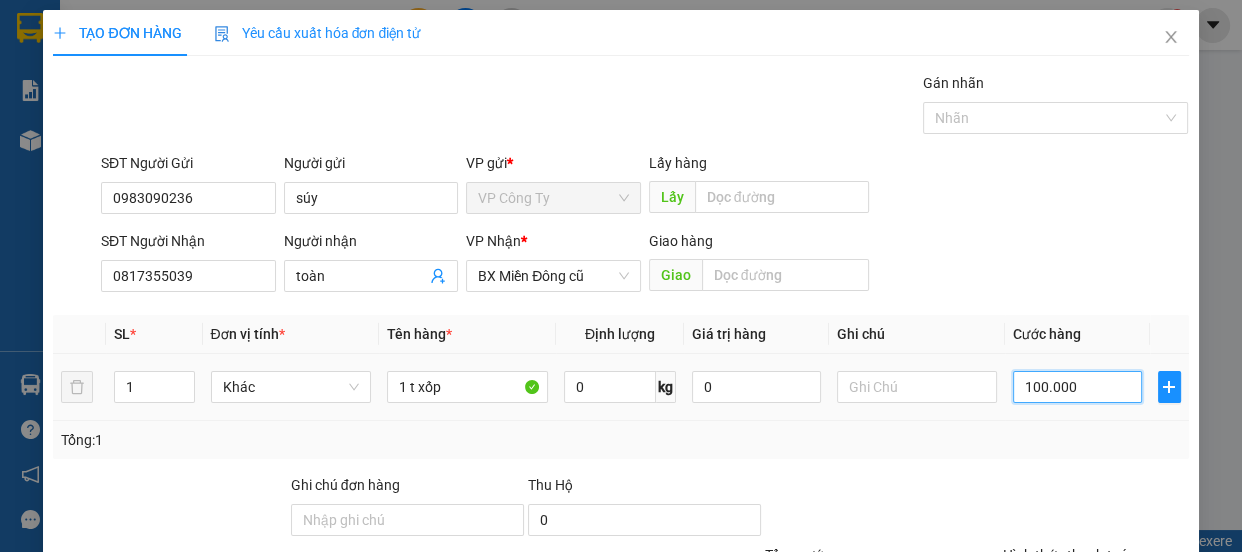 scroll, scrollTop: 187, scrollLeft: 0, axis: vertical 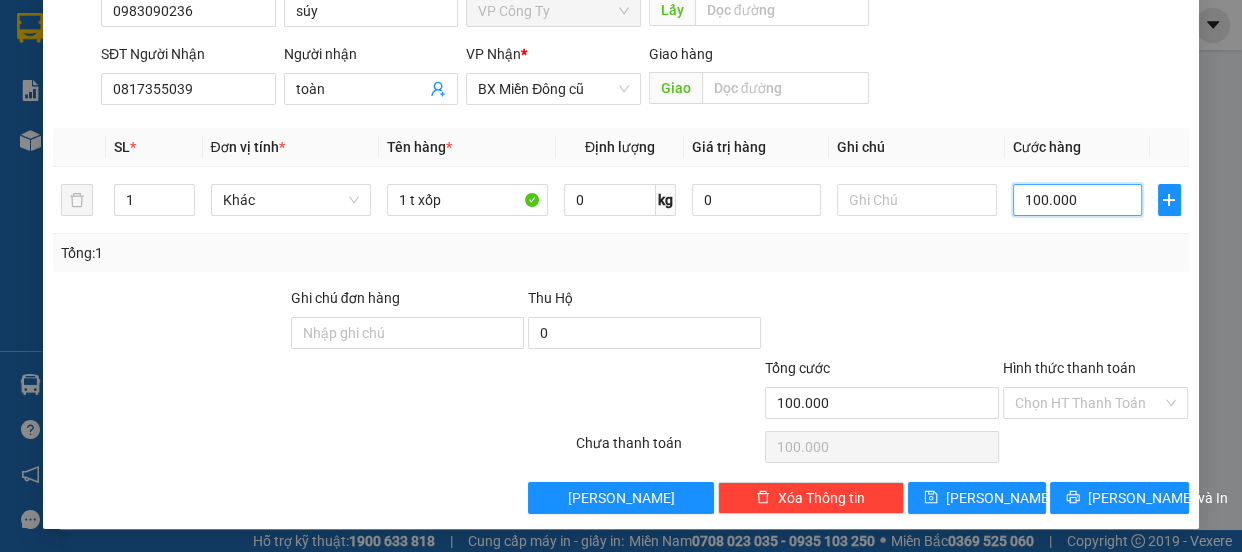 type on "100.000" 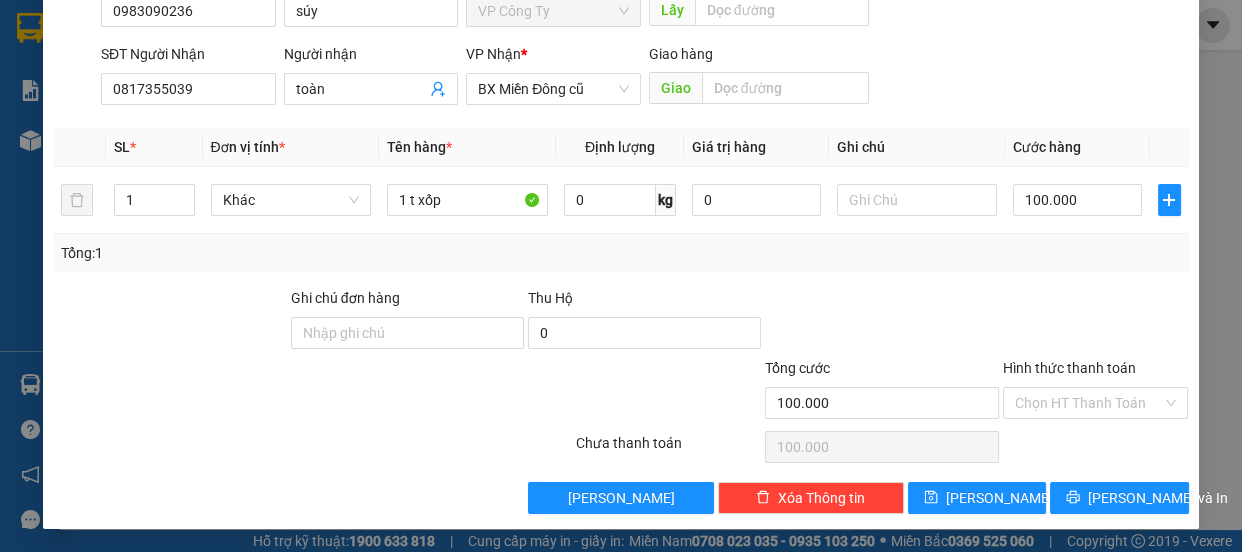 click on "Hình thức thanh toán" at bounding box center (1069, 368) 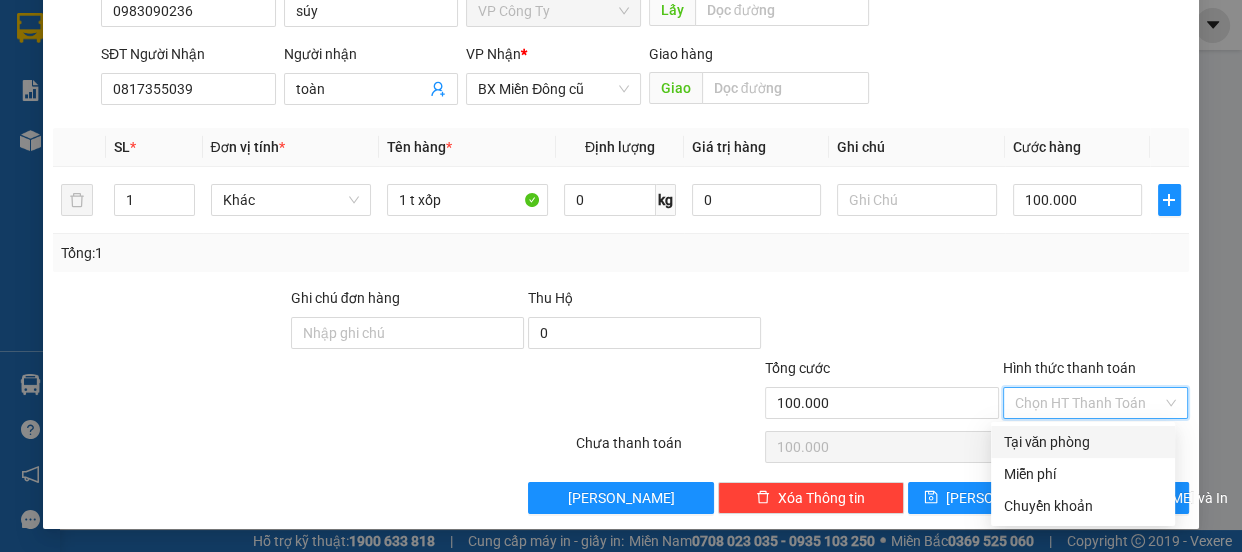 click on "Tại văn phòng" at bounding box center [1083, 442] 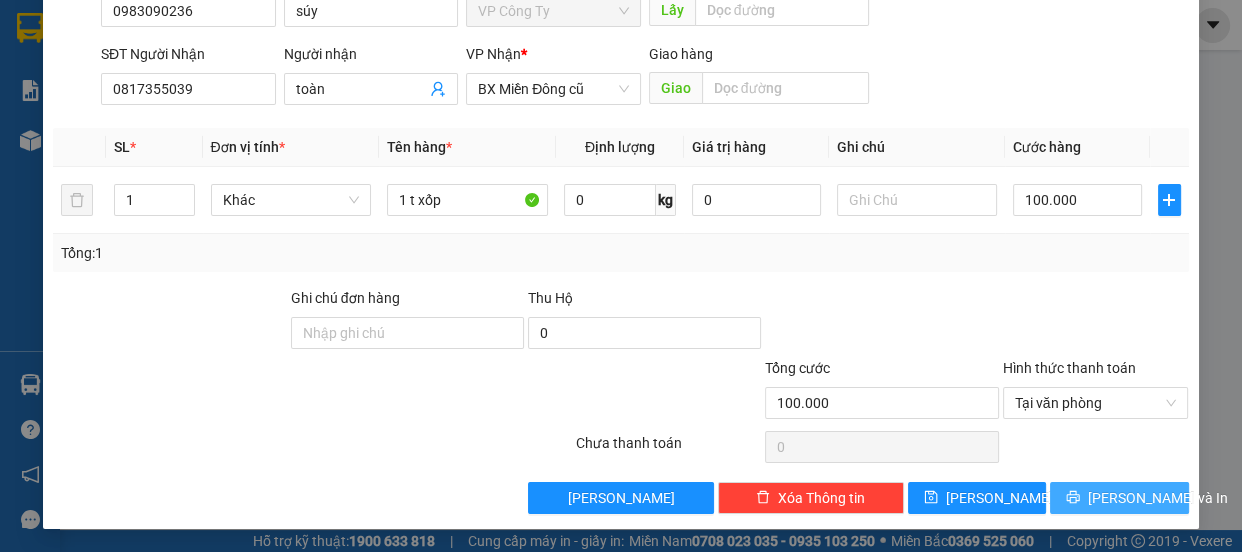 click on "[PERSON_NAME] và In" at bounding box center (1158, 498) 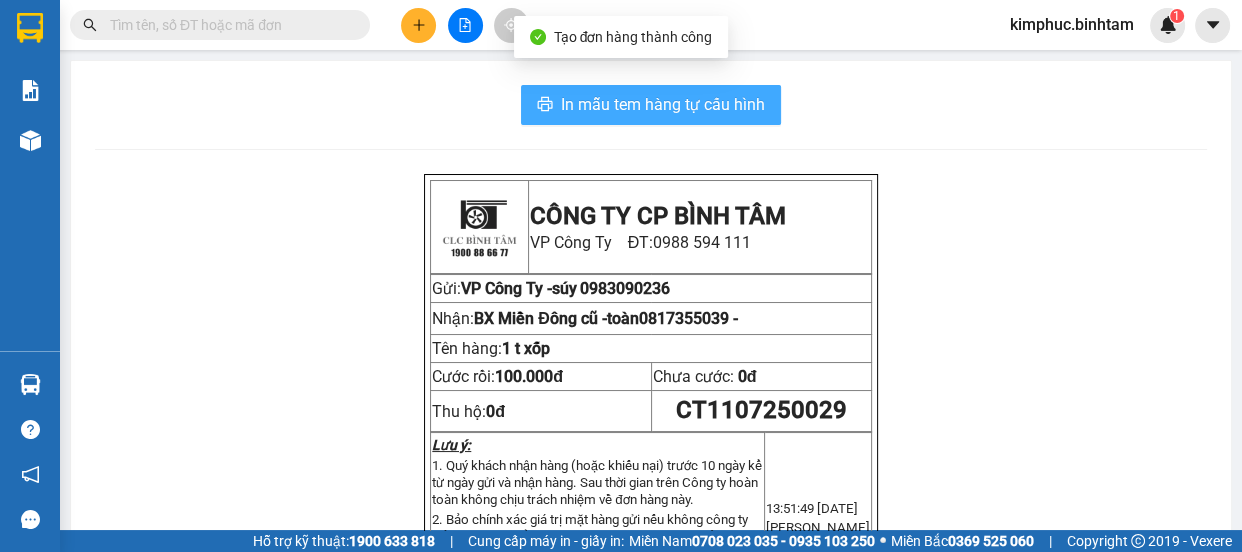 click on "In mẫu tem hàng tự cấu hình" at bounding box center (663, 104) 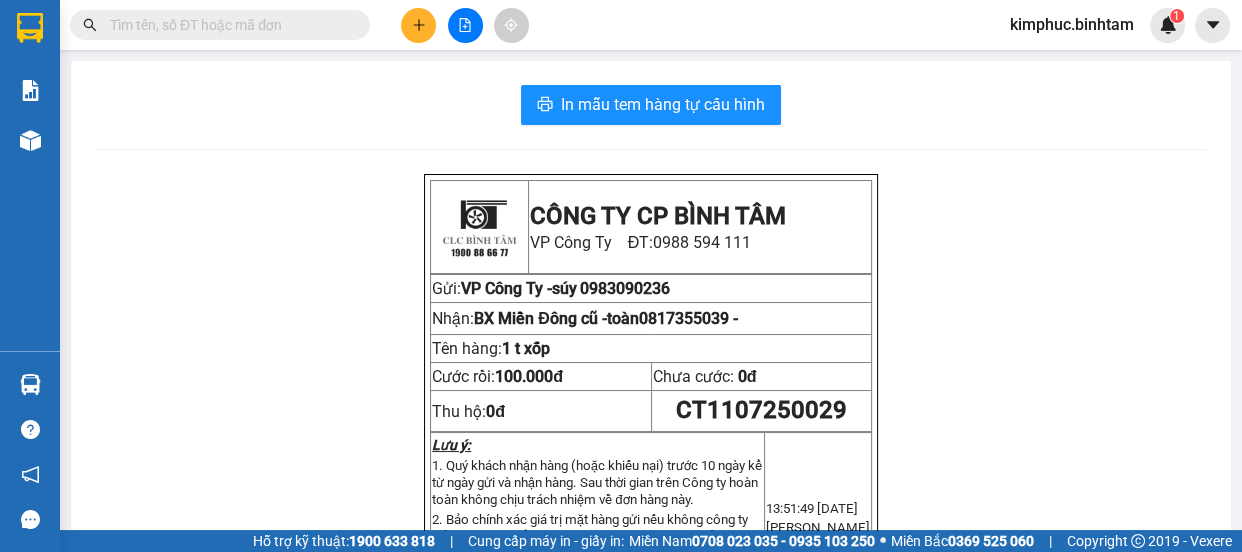 click 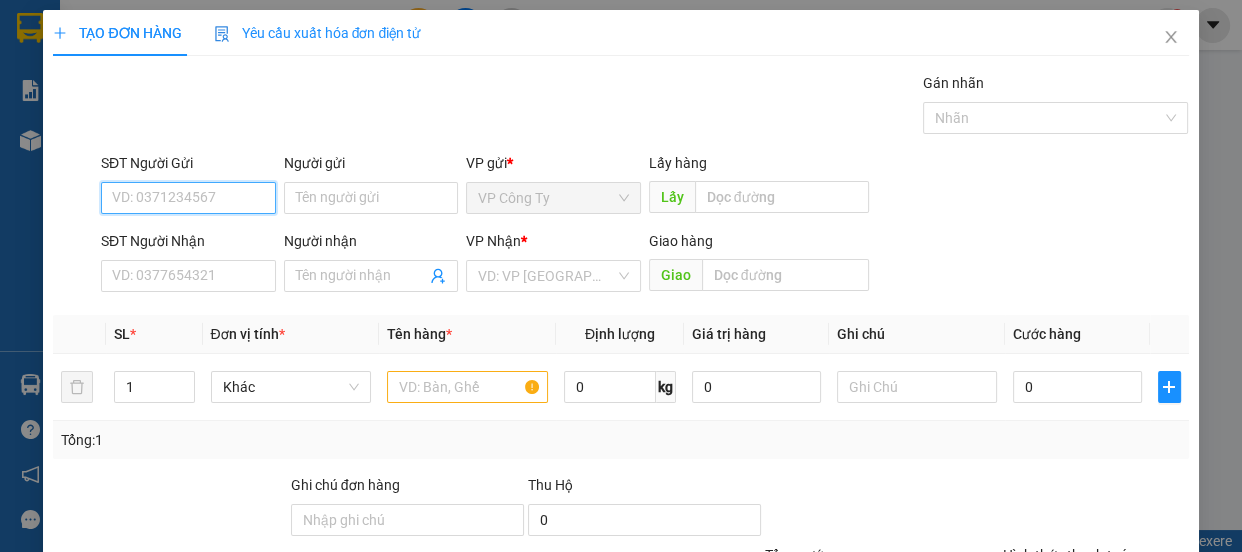 click on "SĐT Người Gửi" at bounding box center (188, 198) 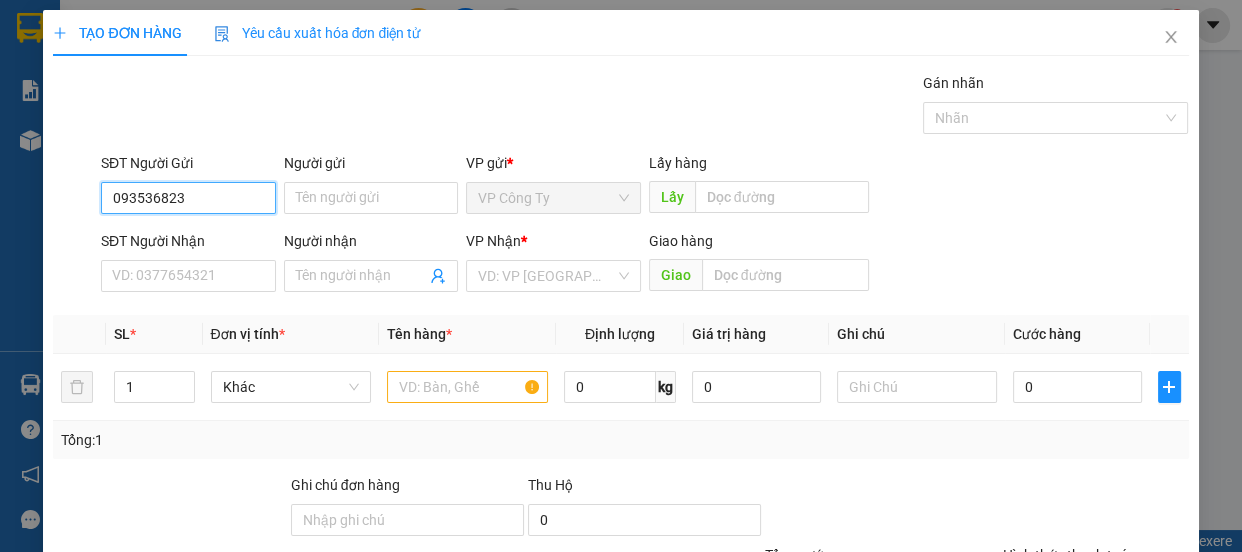 type on "0935368238" 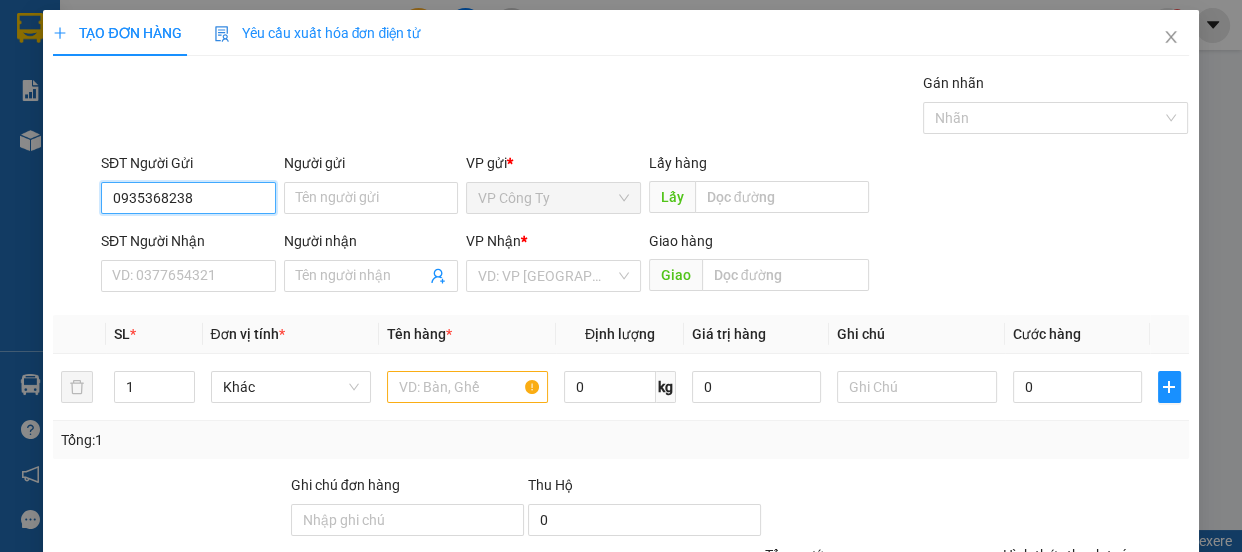 click on "0935368238" at bounding box center [188, 198] 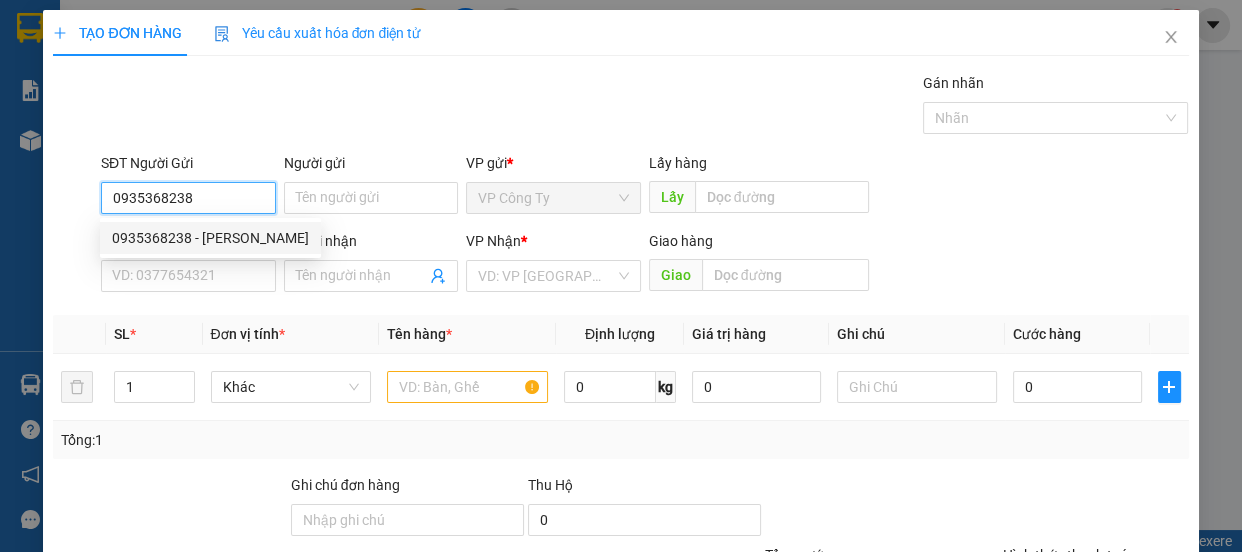 click on "0935368238 - nguyễn bình" at bounding box center [210, 238] 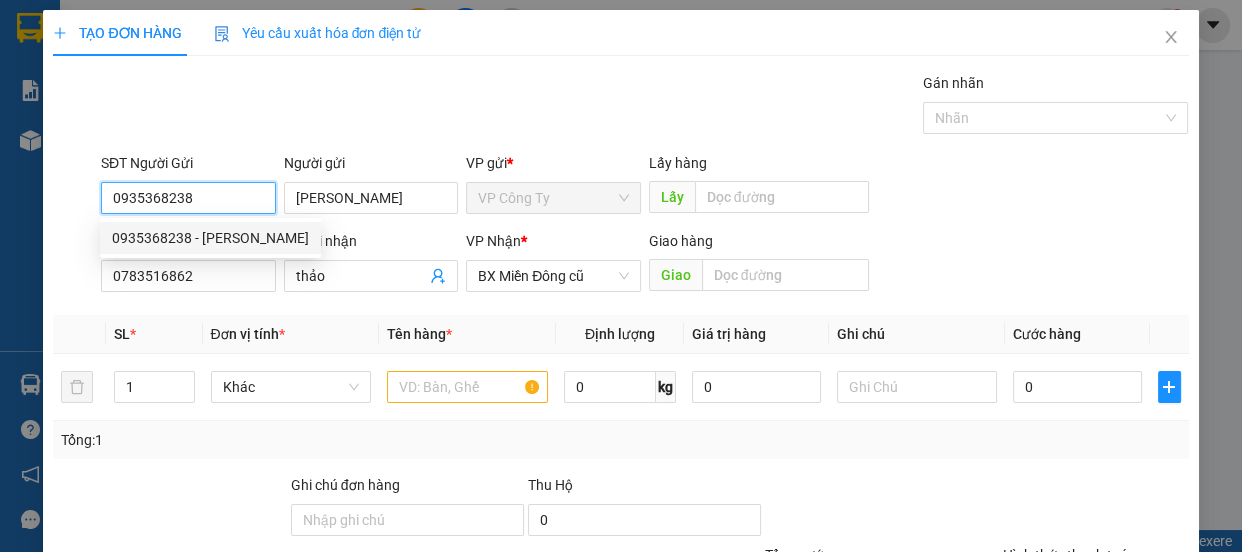 type on "50.000" 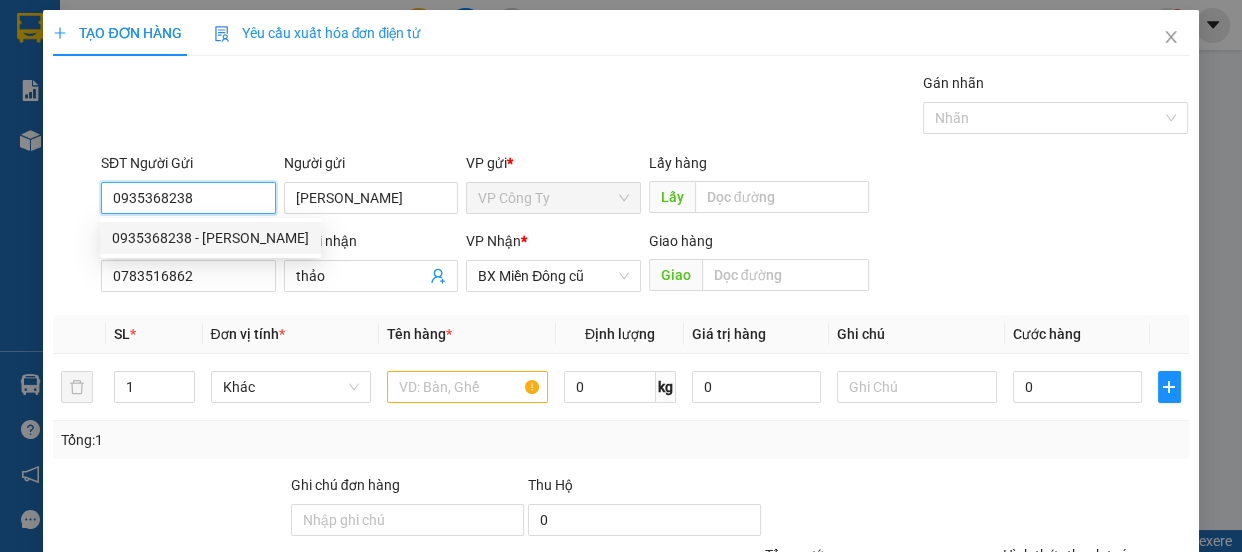 type on "50.000" 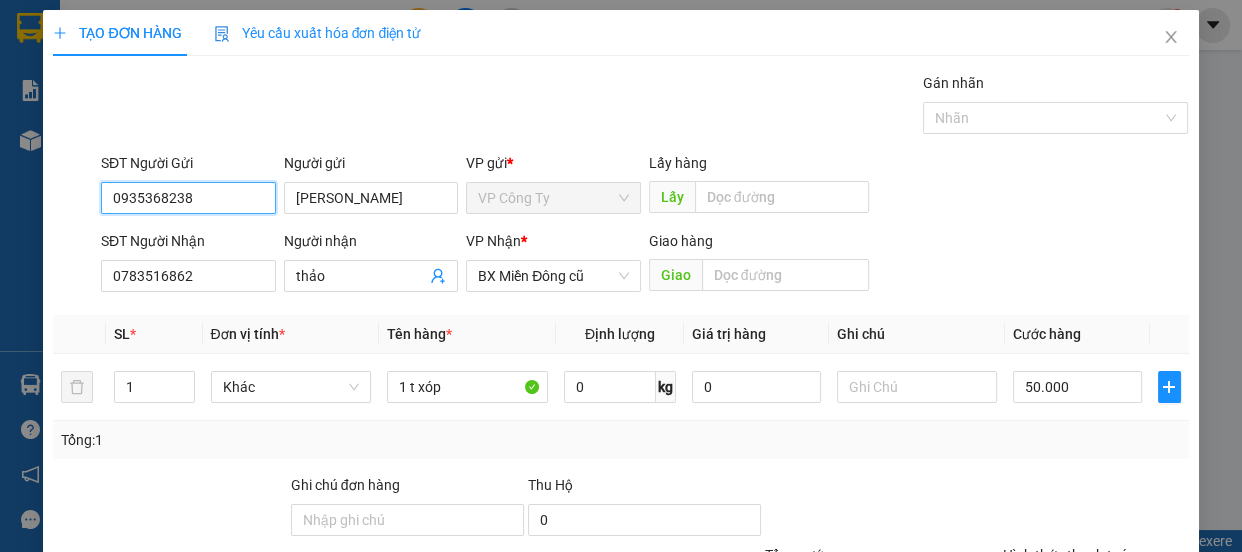 scroll, scrollTop: 187, scrollLeft: 0, axis: vertical 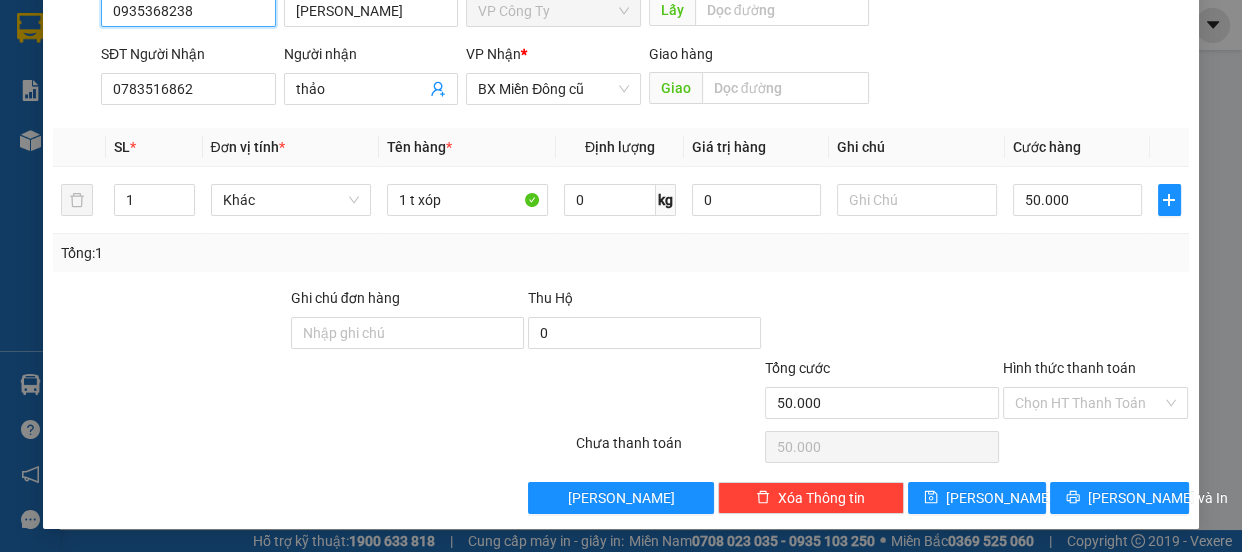 type on "0935368238" 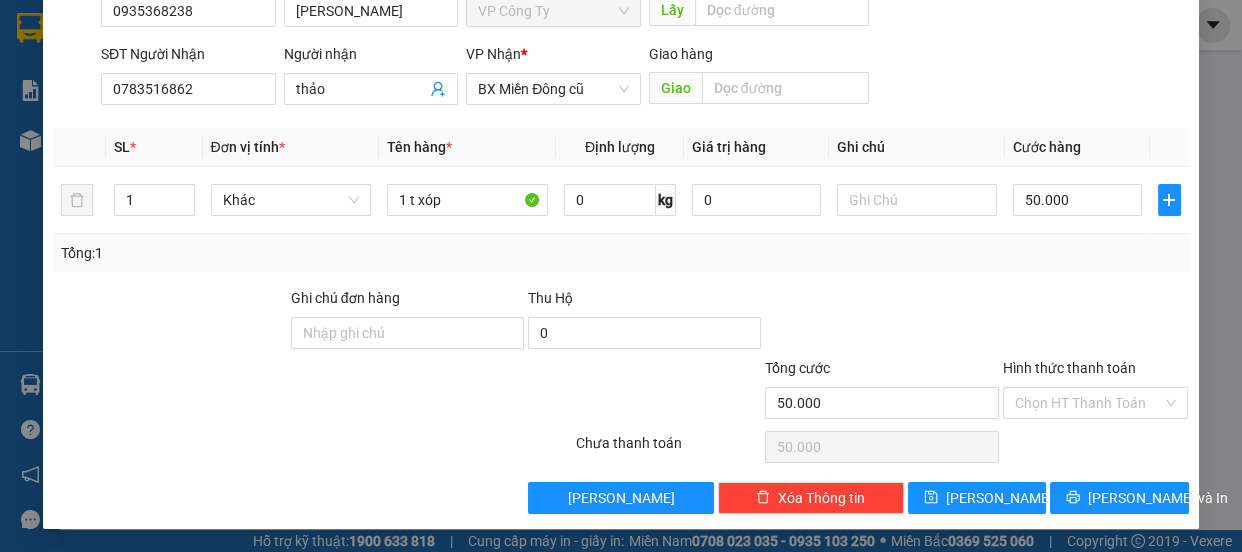 click on "Hình thức thanh toán" at bounding box center [1069, 368] 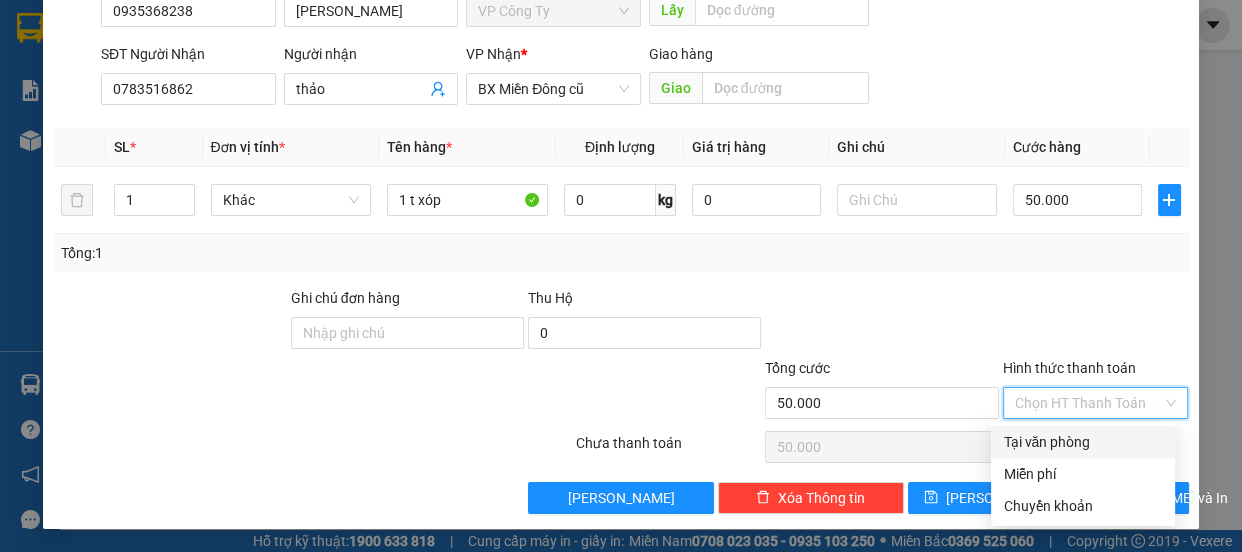 click on "Tại văn phòng" at bounding box center [1083, 442] 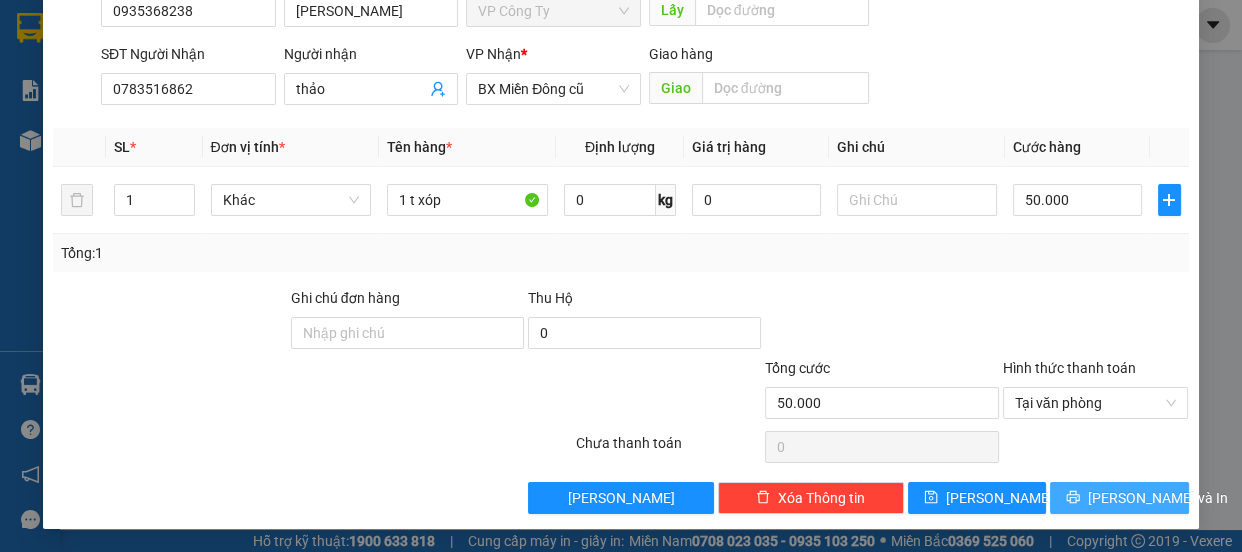 click on "[PERSON_NAME] và In" at bounding box center [1119, 498] 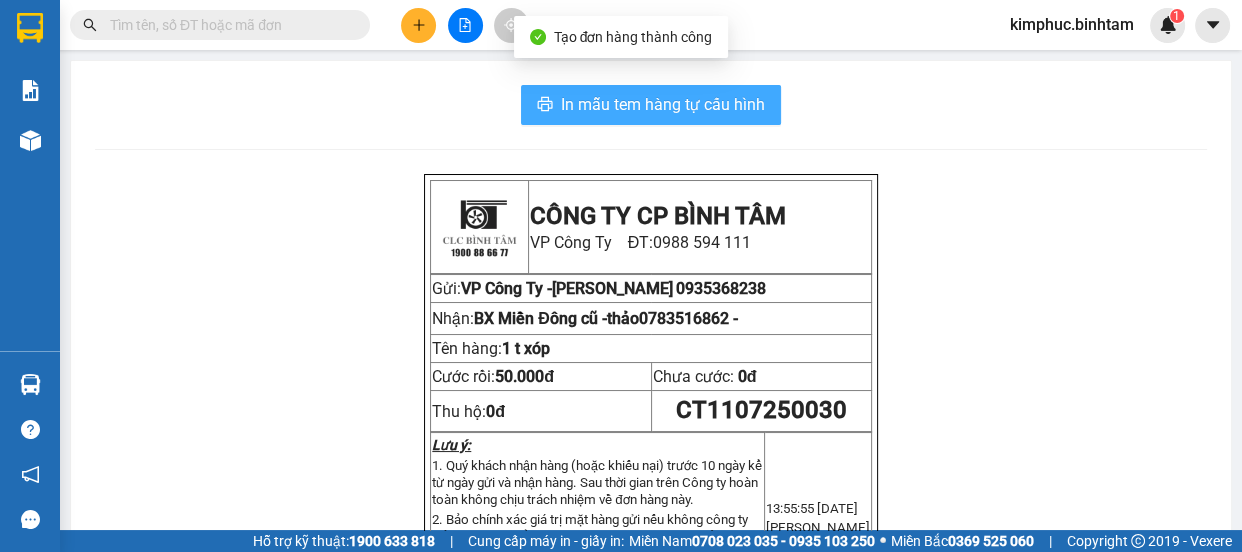 click on "In mẫu tem hàng tự cấu hình" at bounding box center (663, 104) 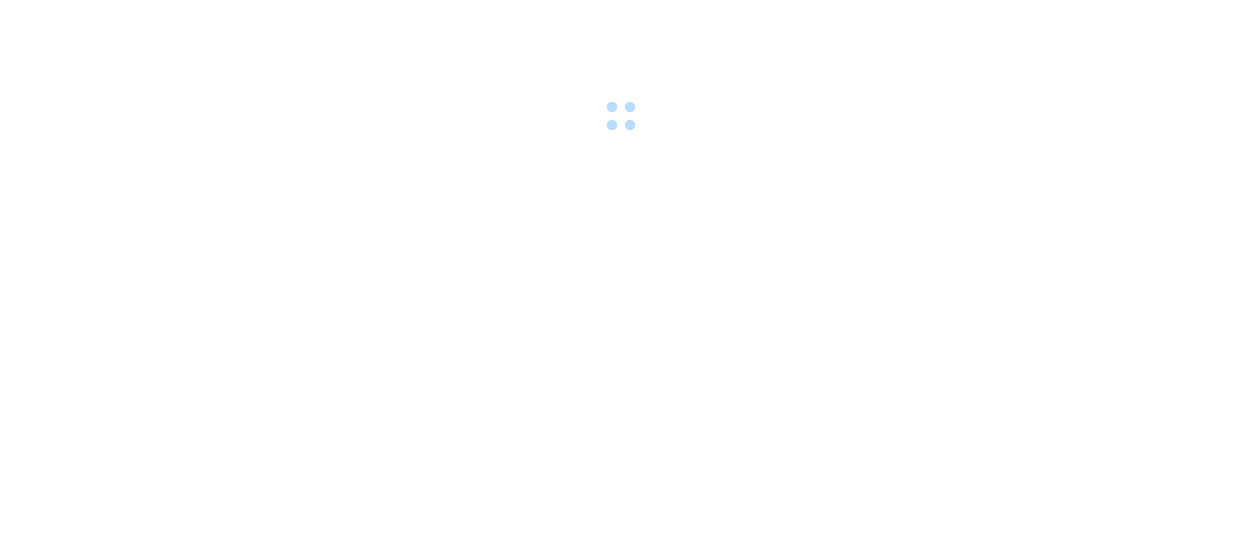 scroll, scrollTop: 0, scrollLeft: 0, axis: both 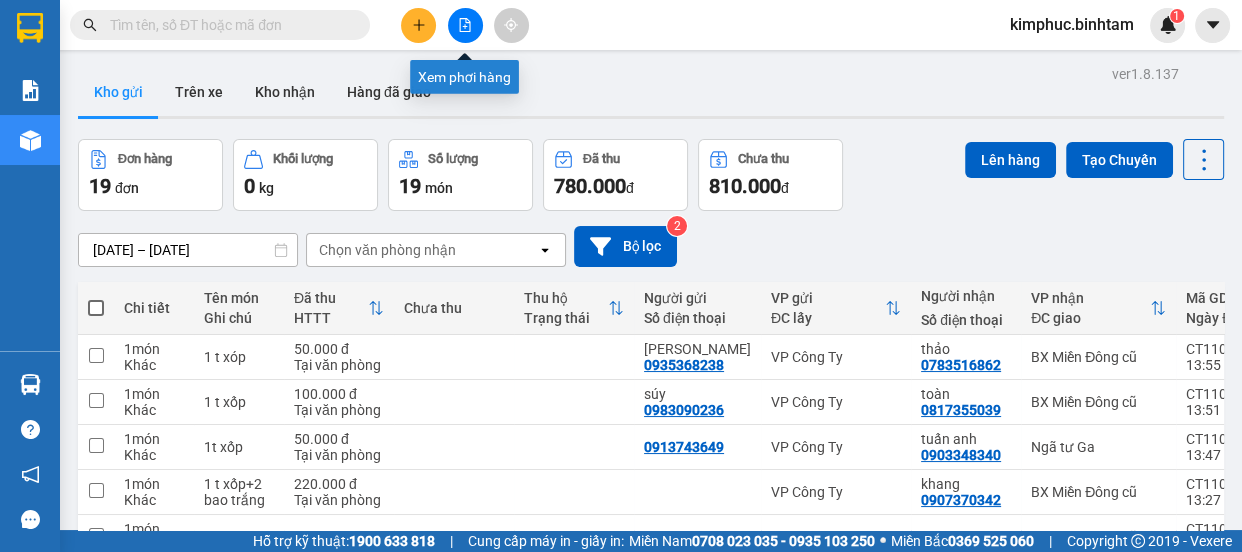 click at bounding box center (465, 25) 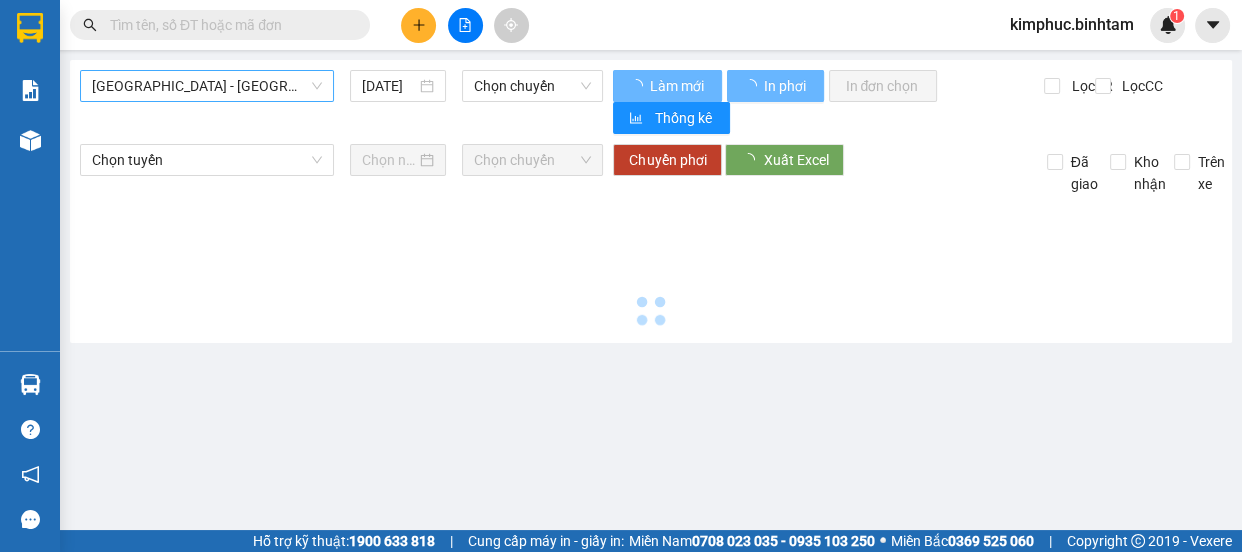 click on "[GEOGRAPHIC_DATA] - [GEOGRAPHIC_DATA]" at bounding box center (207, 86) 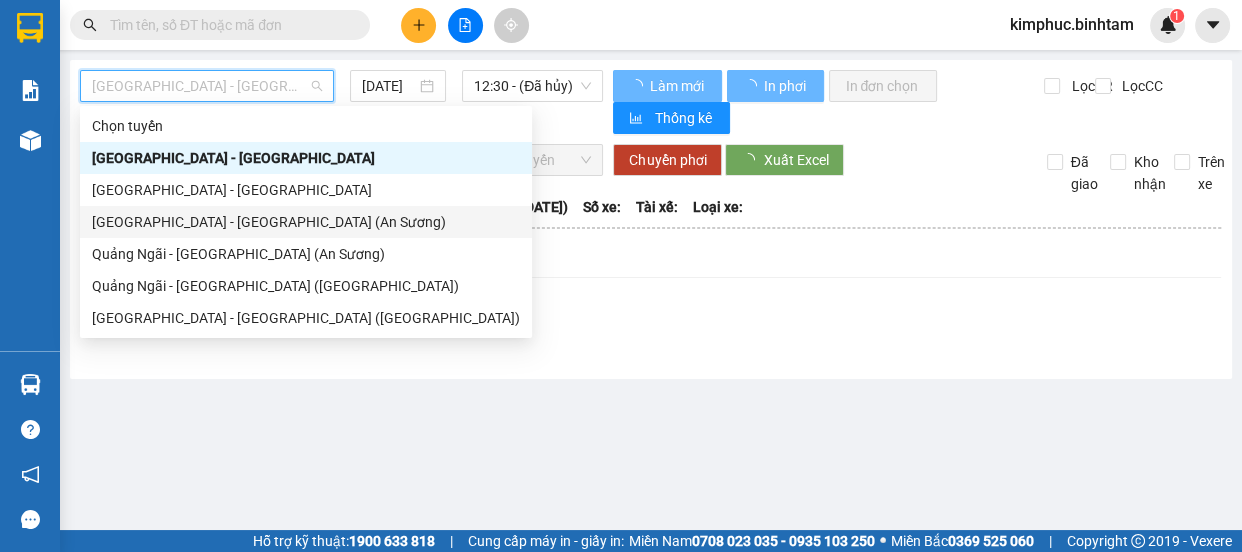 click on "[GEOGRAPHIC_DATA] - [GEOGRAPHIC_DATA] (An Sương)" at bounding box center (306, 222) 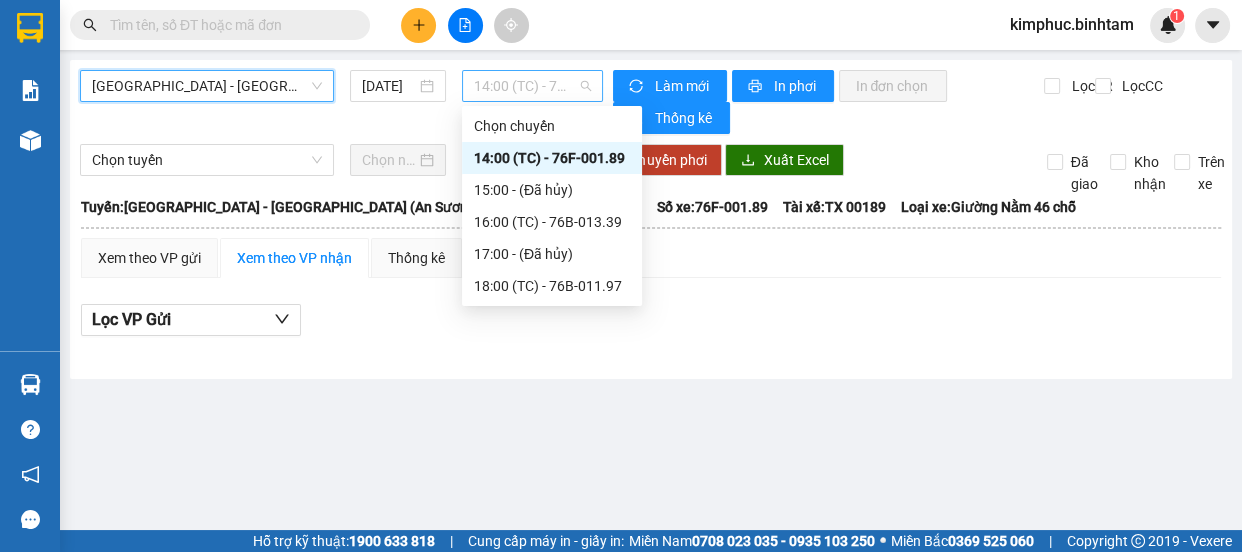 click on "14:00   (TC)   - 76F-001.89" at bounding box center [532, 86] 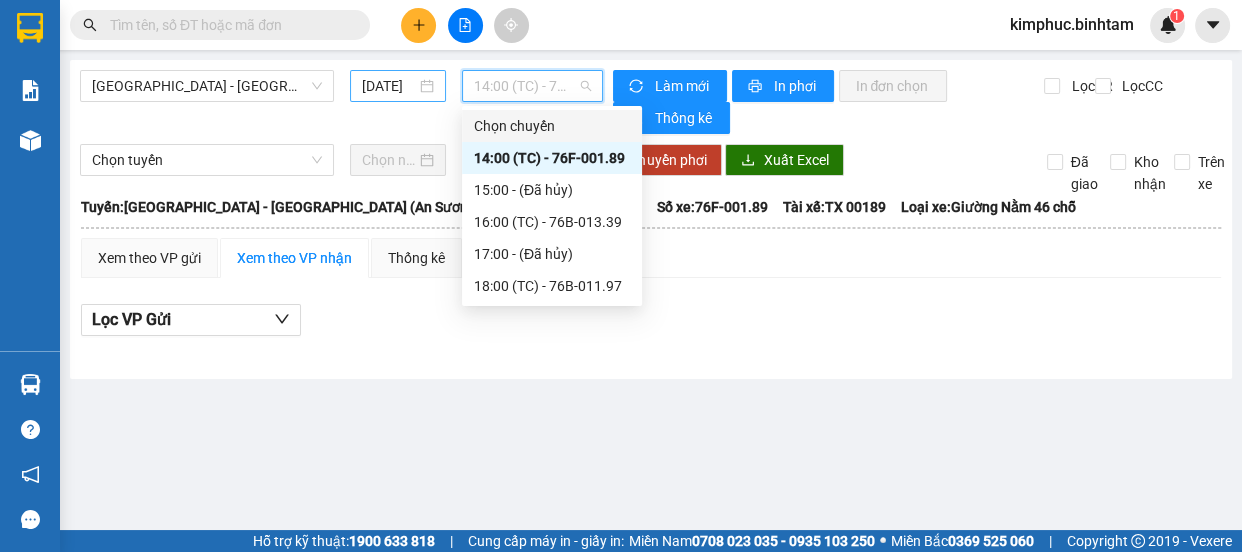 click on "[DATE]" at bounding box center [389, 86] 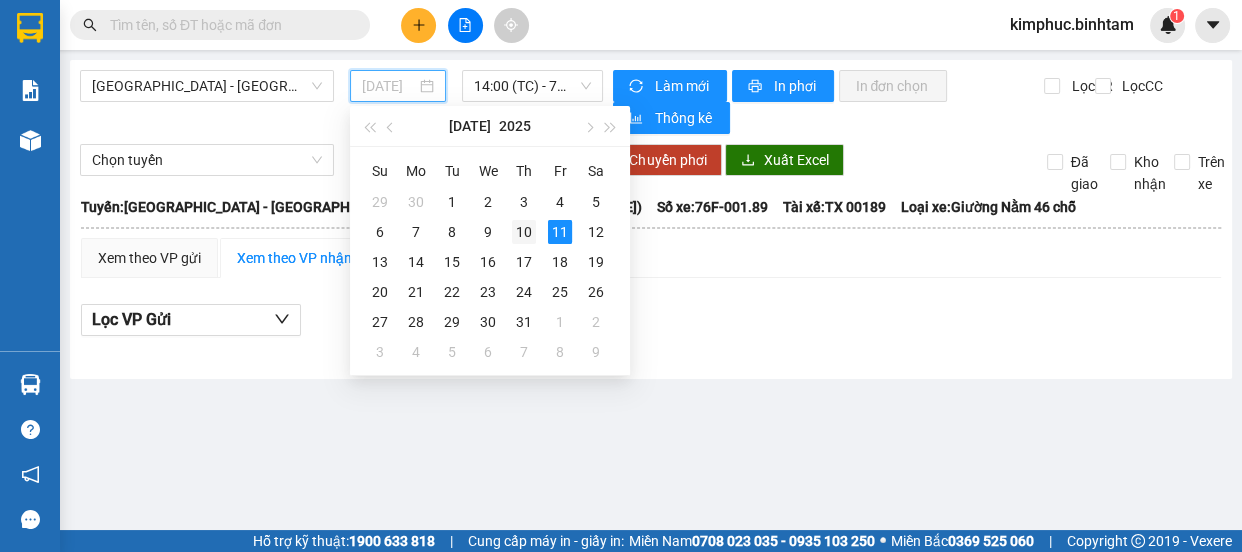 click on "10" at bounding box center (524, 232) 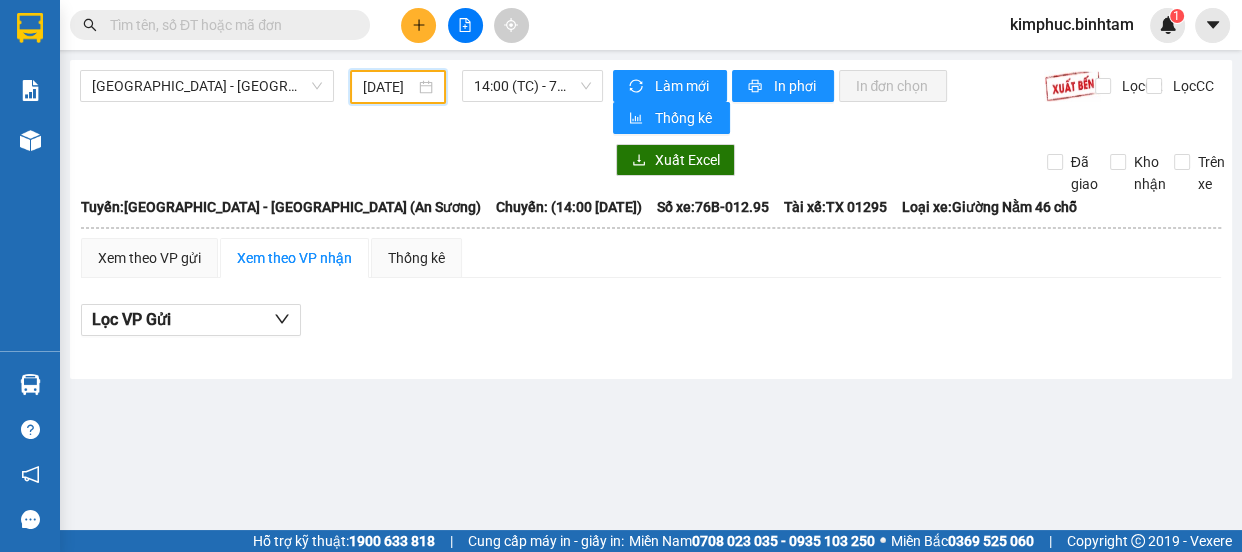 click on "[DATE]" at bounding box center [389, 87] 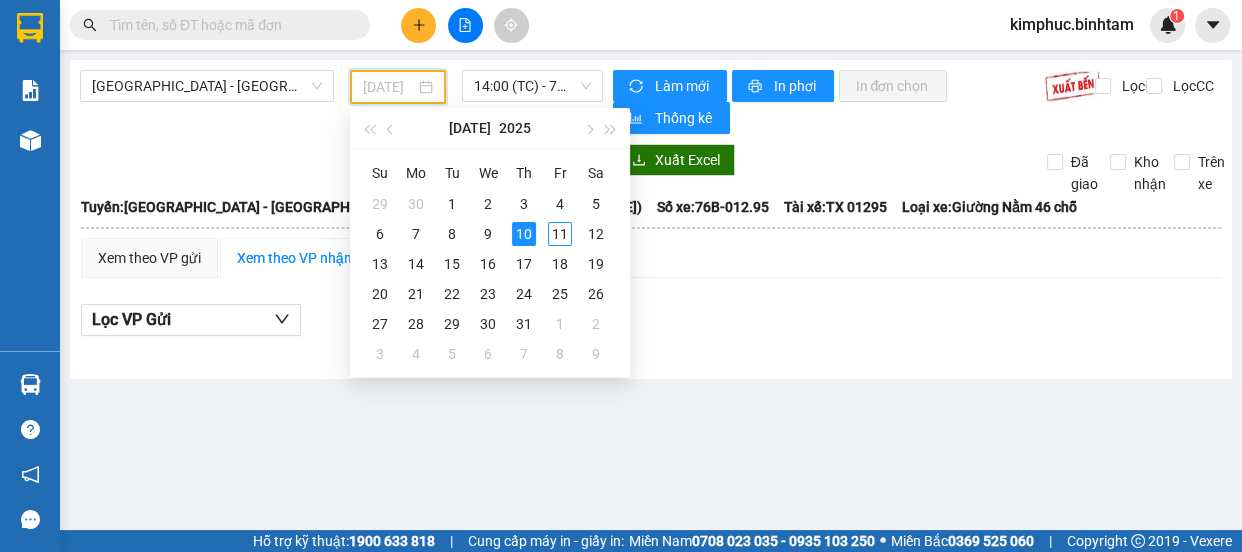 type on "[DATE]" 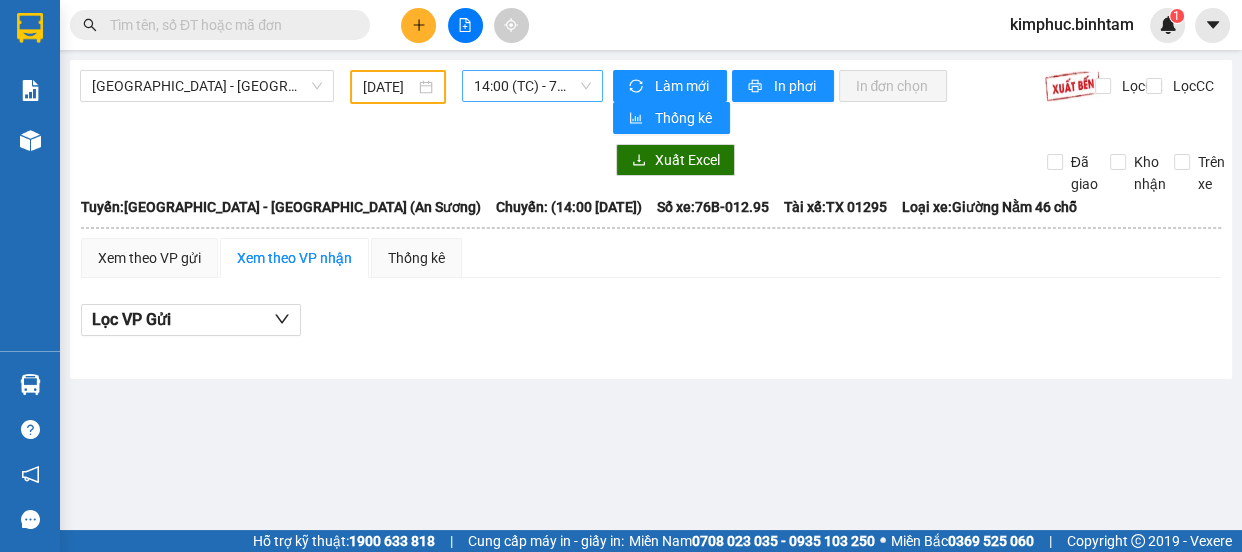 click on "14:00   (TC)   - 76B-012.95" at bounding box center [532, 86] 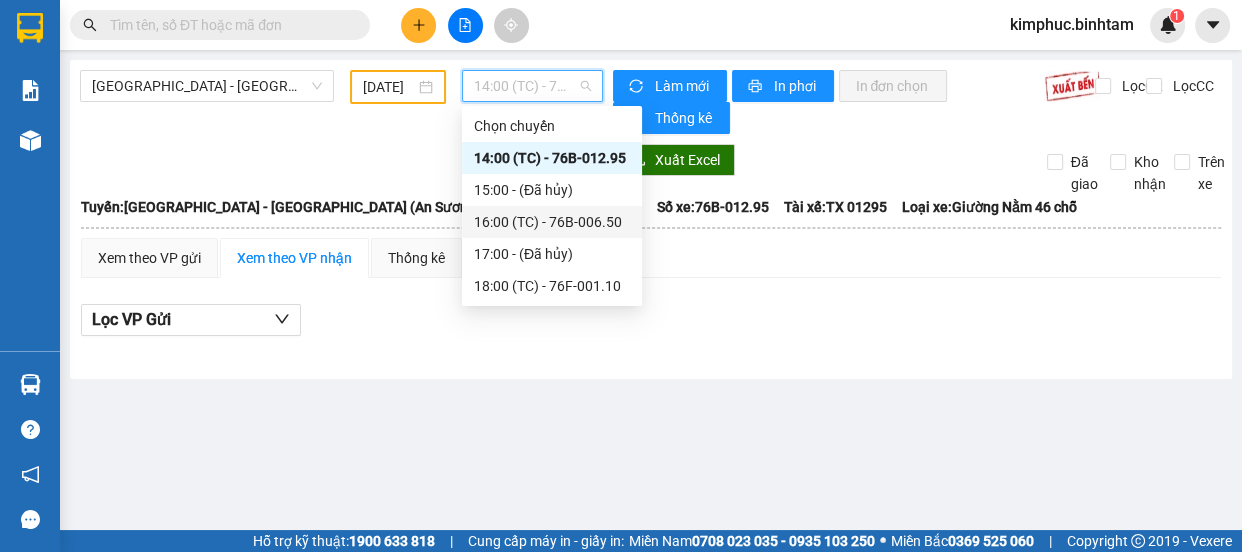 click on "16:00   (TC)   - 76B-006.50" at bounding box center (552, 222) 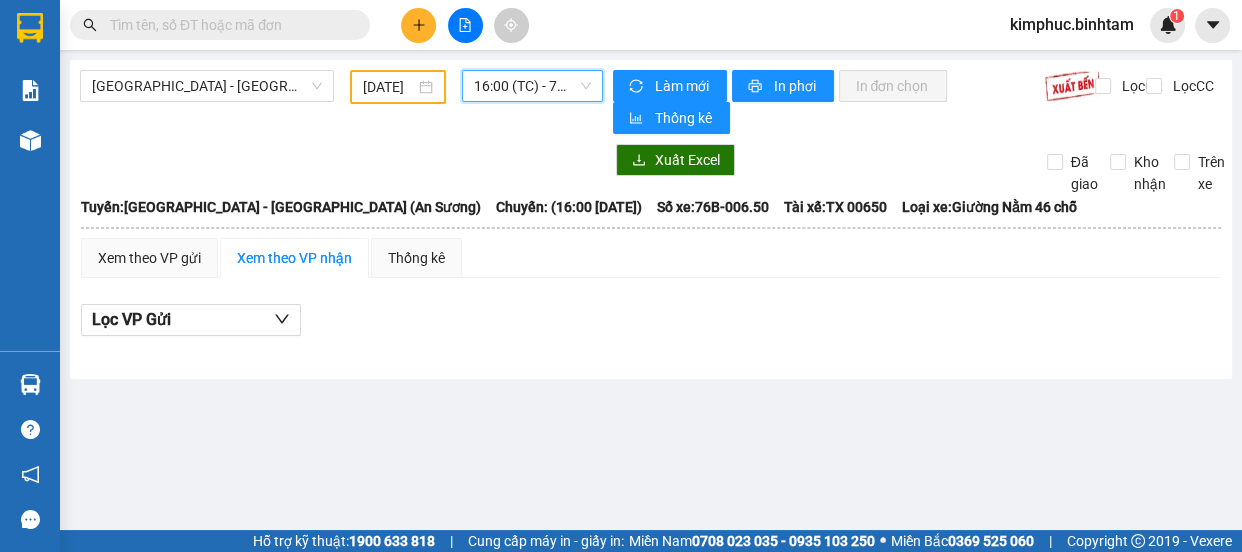 click on "16:00   (TC)   - 76B-006.50" at bounding box center (532, 86) 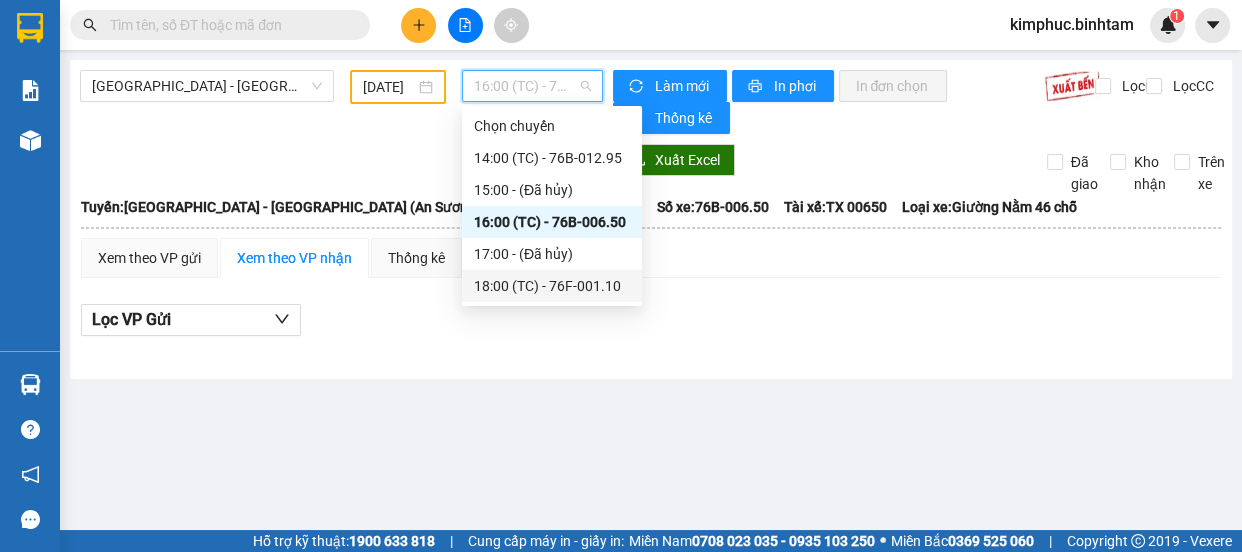 click on "18:00   (TC)   - 76F-001.10" at bounding box center (552, 286) 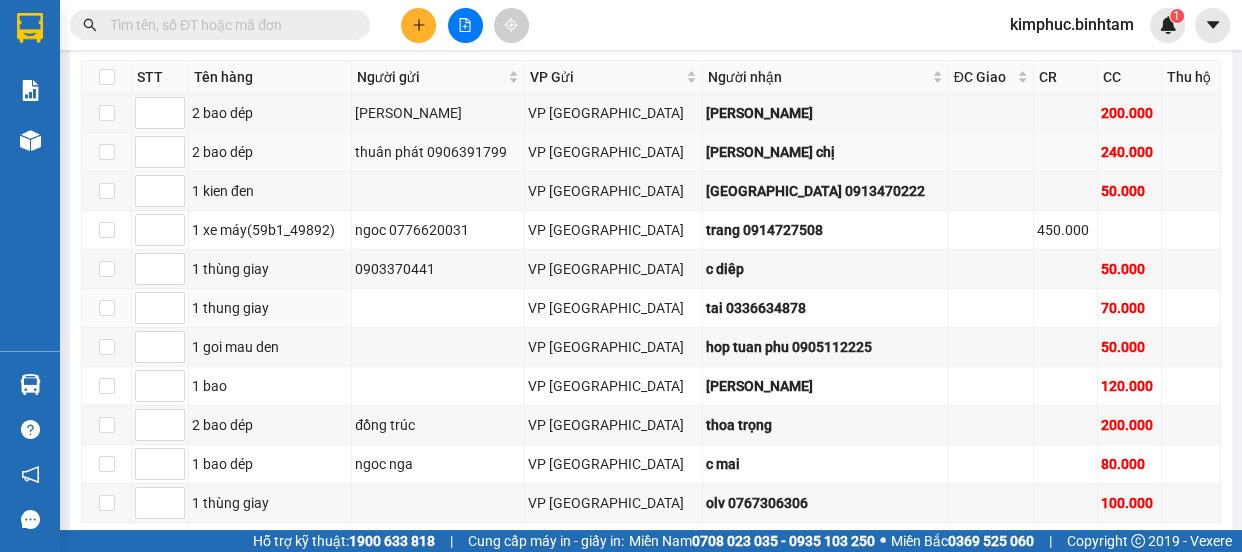 scroll, scrollTop: 693, scrollLeft: 0, axis: vertical 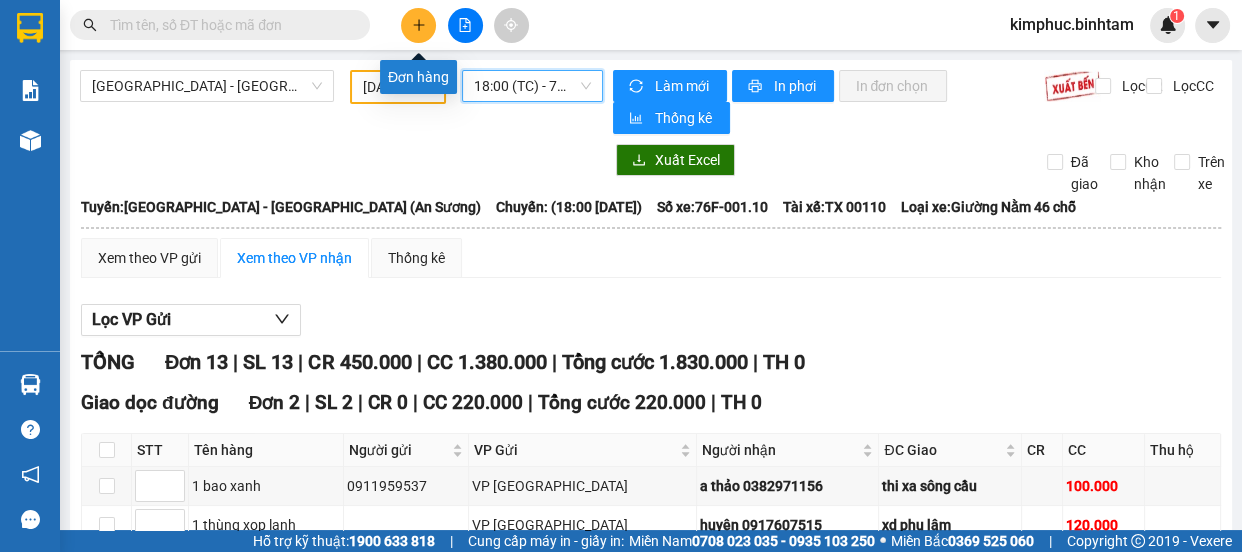 click at bounding box center [418, 25] 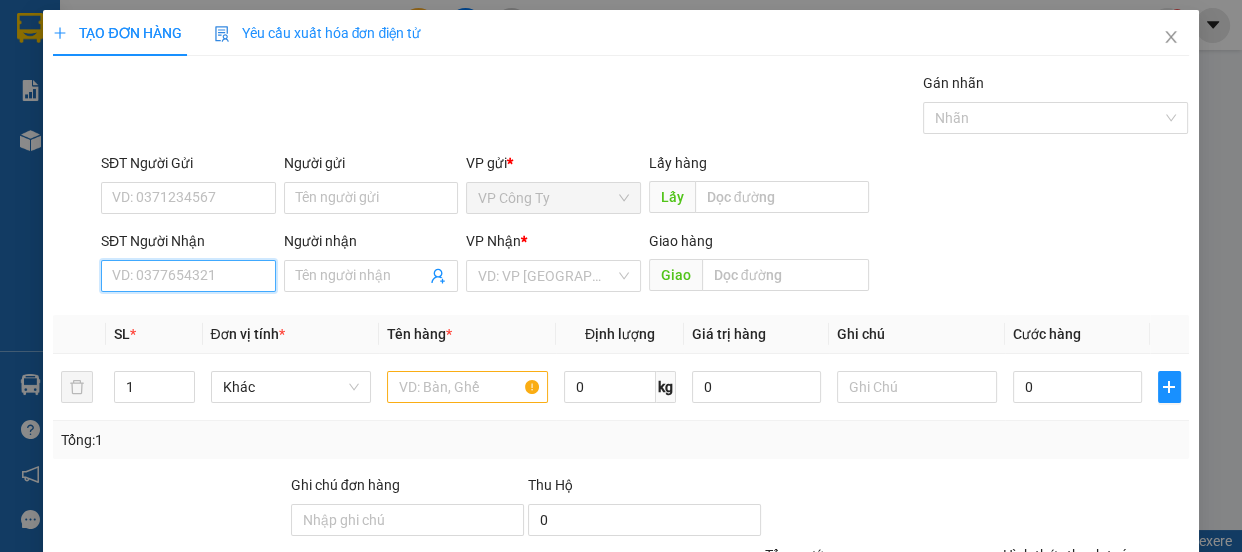 click on "SĐT Người Nhận" at bounding box center [188, 276] 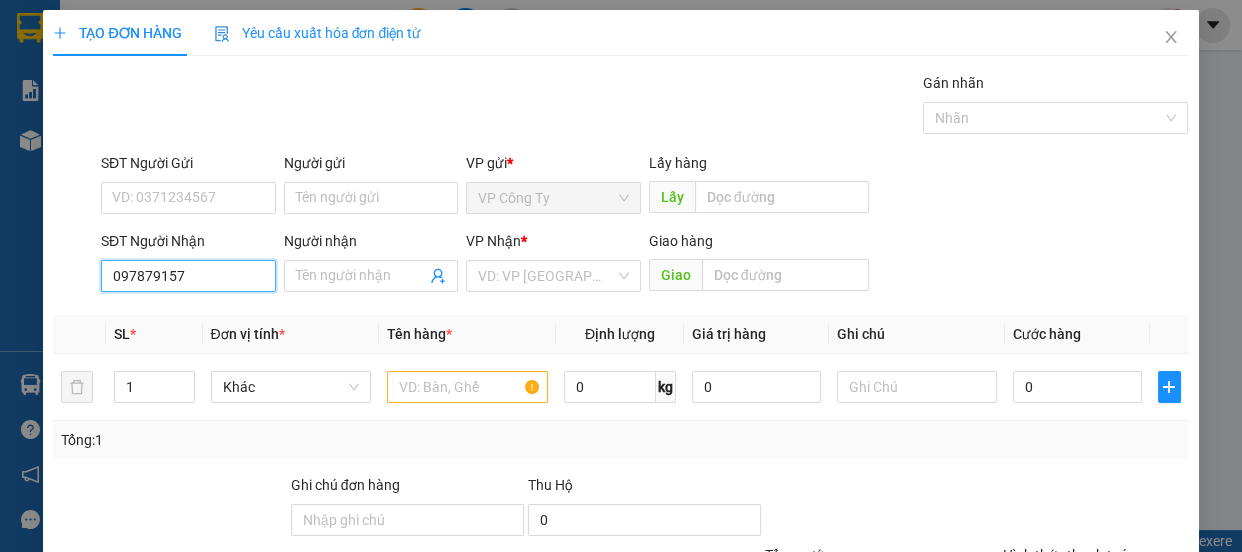 type on "0978791572" 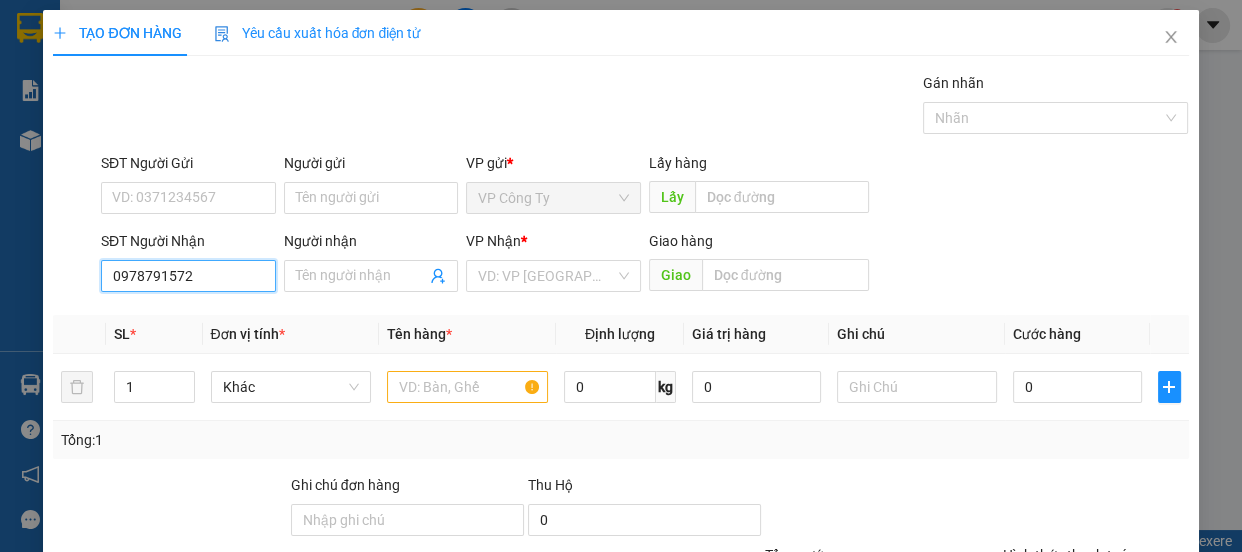 click on "0978791572" at bounding box center (188, 276) 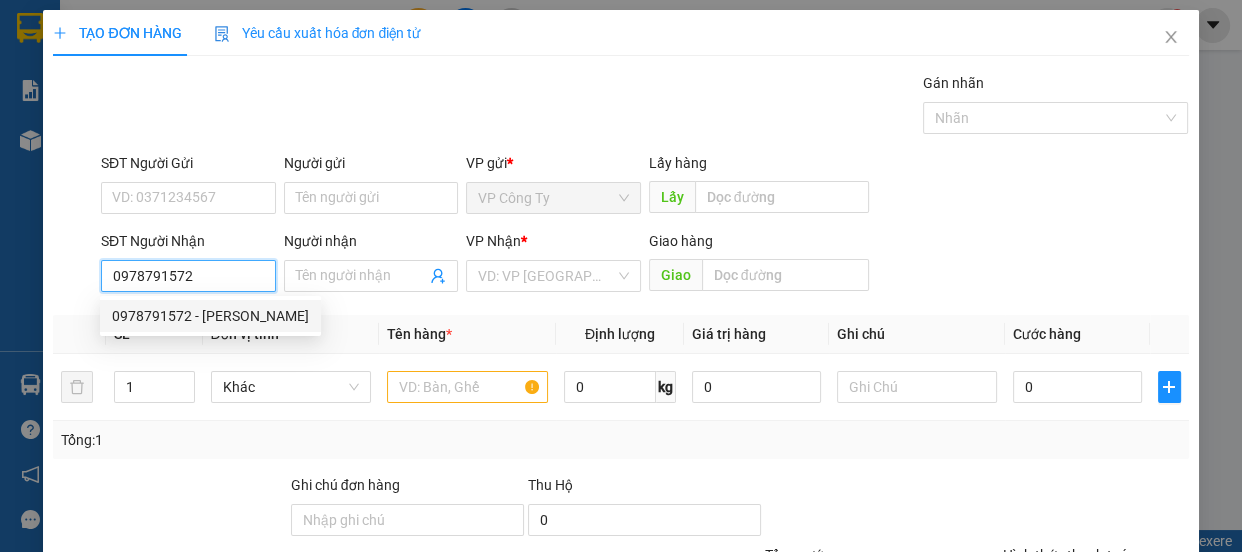 click on "0978791572" at bounding box center (188, 276) 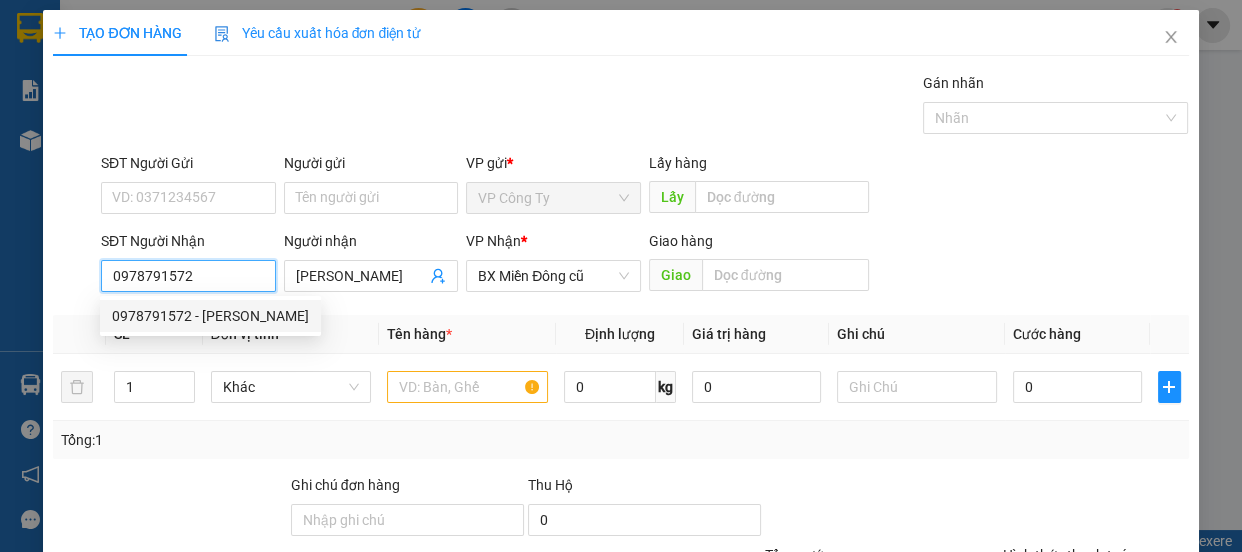 type on "230.000" 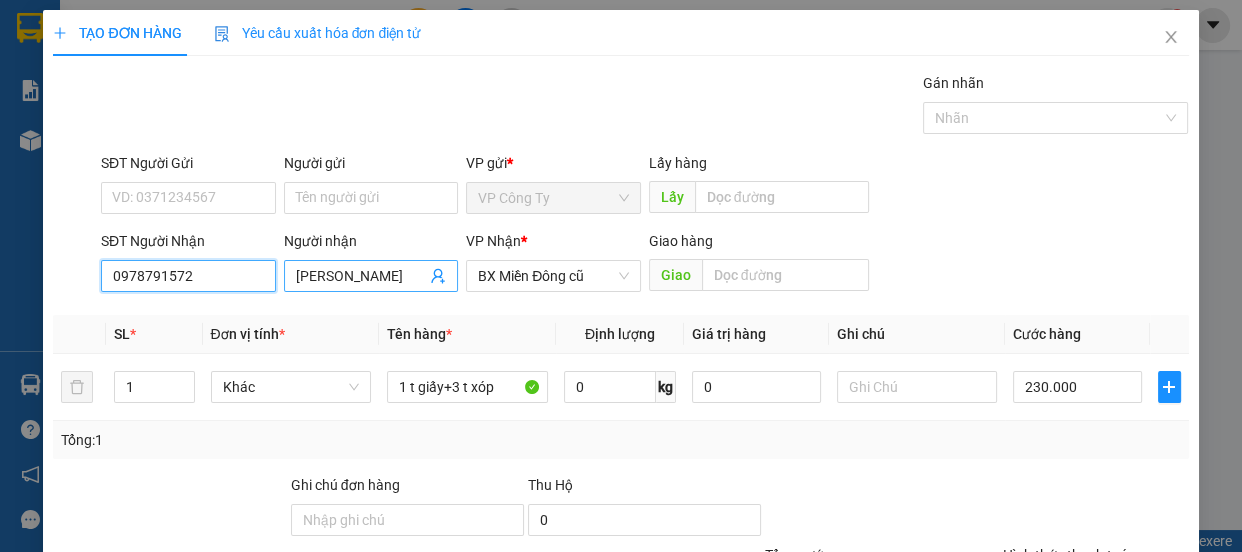 type on "0978791572" 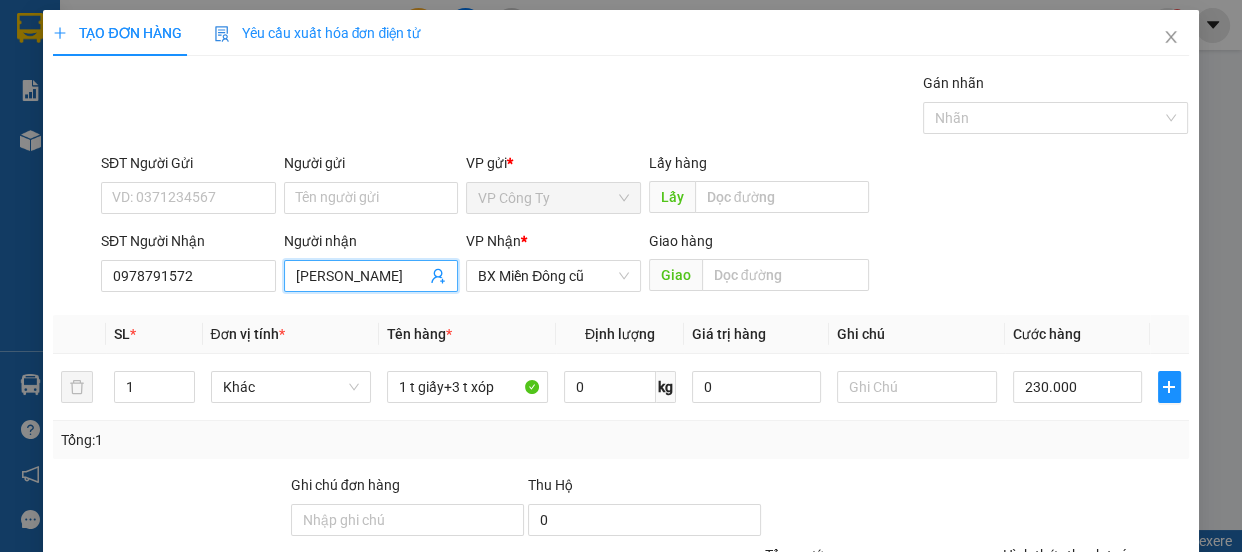 click on "[PERSON_NAME]" at bounding box center [361, 276] 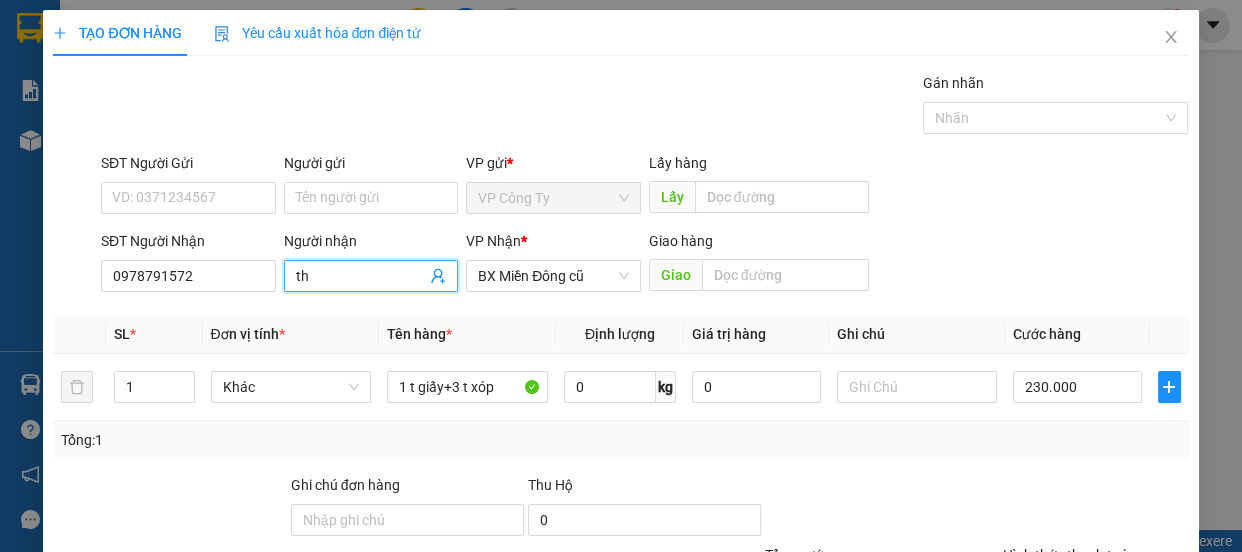 type on "t" 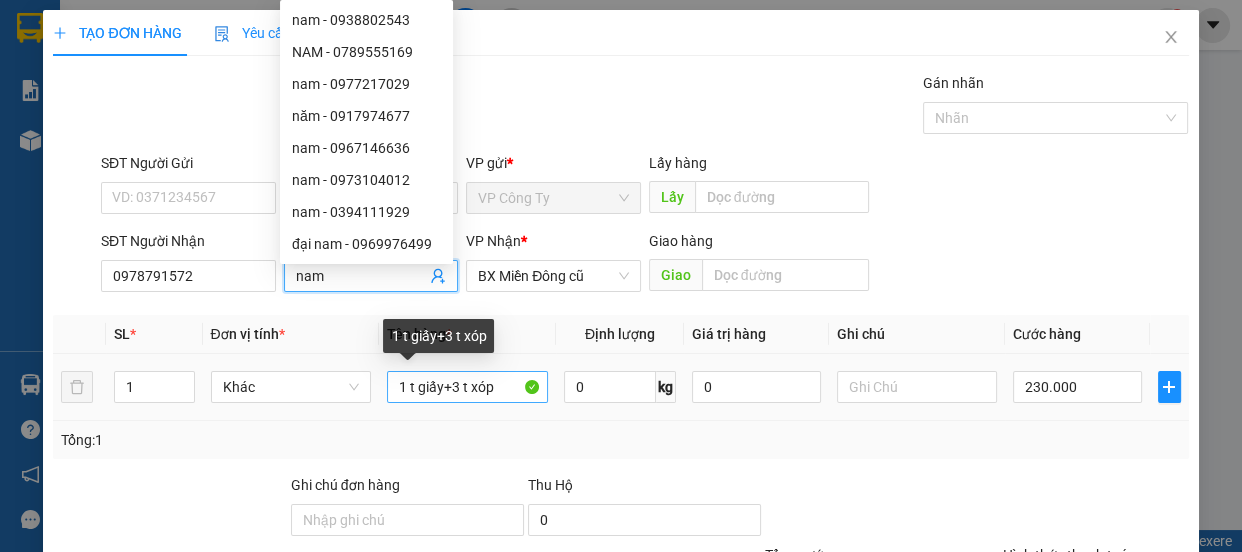 type on "nam" 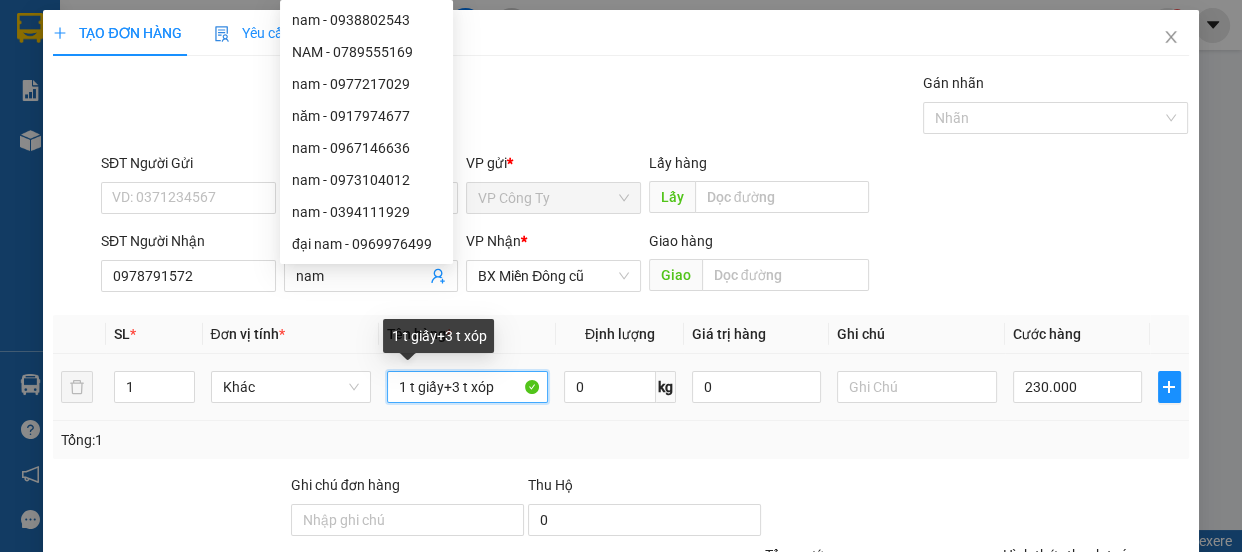 click on "1 t giấy+3 t xóp" at bounding box center [467, 387] 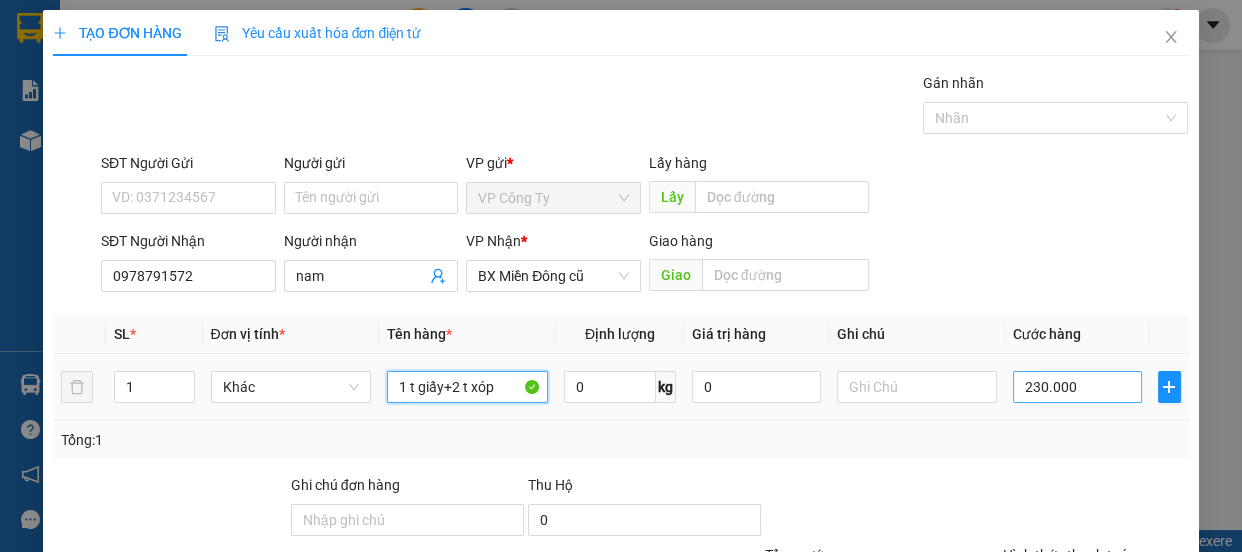 type on "1 t giấy+2 t xóp" 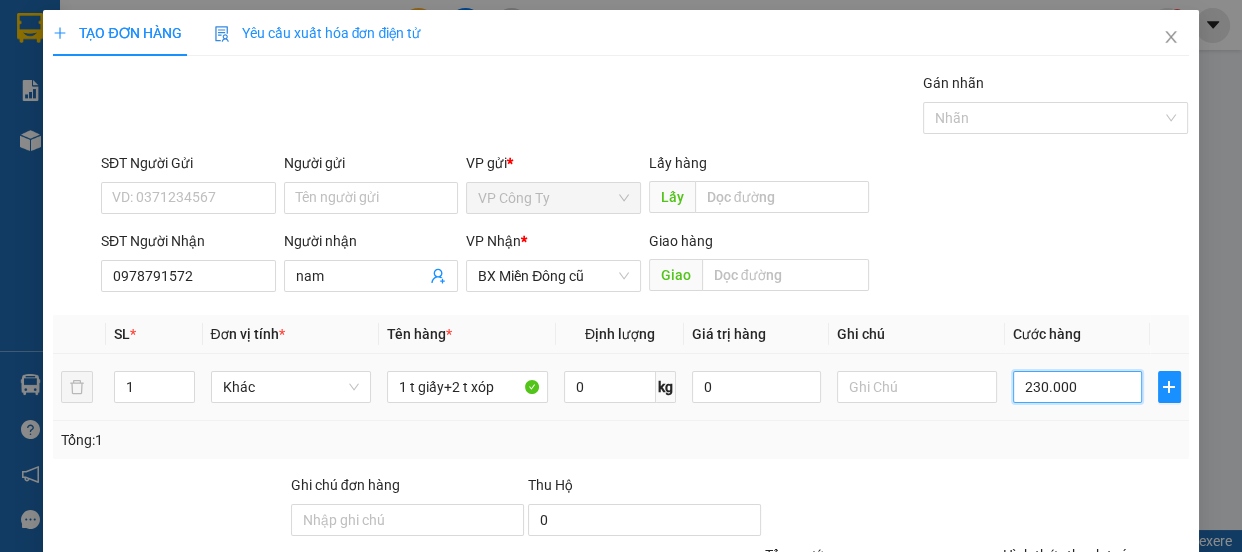 click on "230.000" at bounding box center [1077, 387] 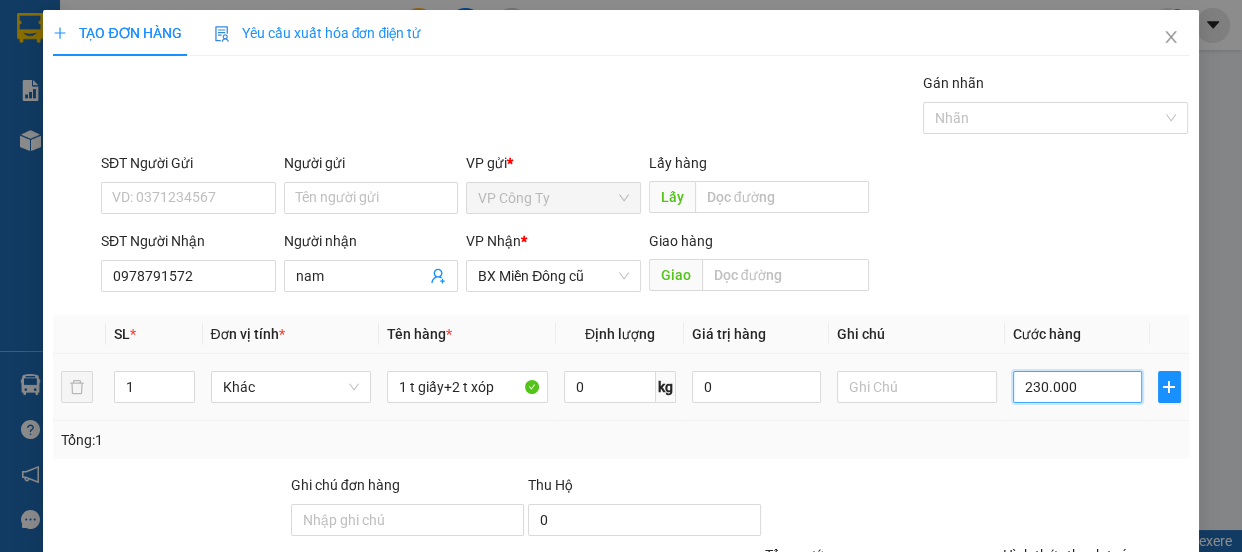 type on "20.000" 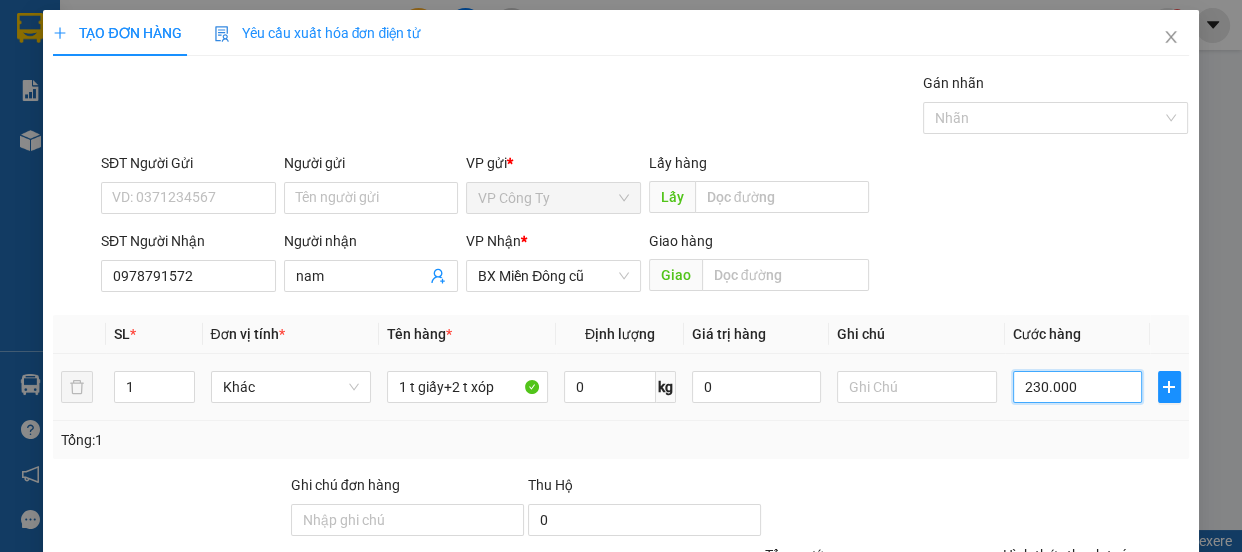 type on "20.000" 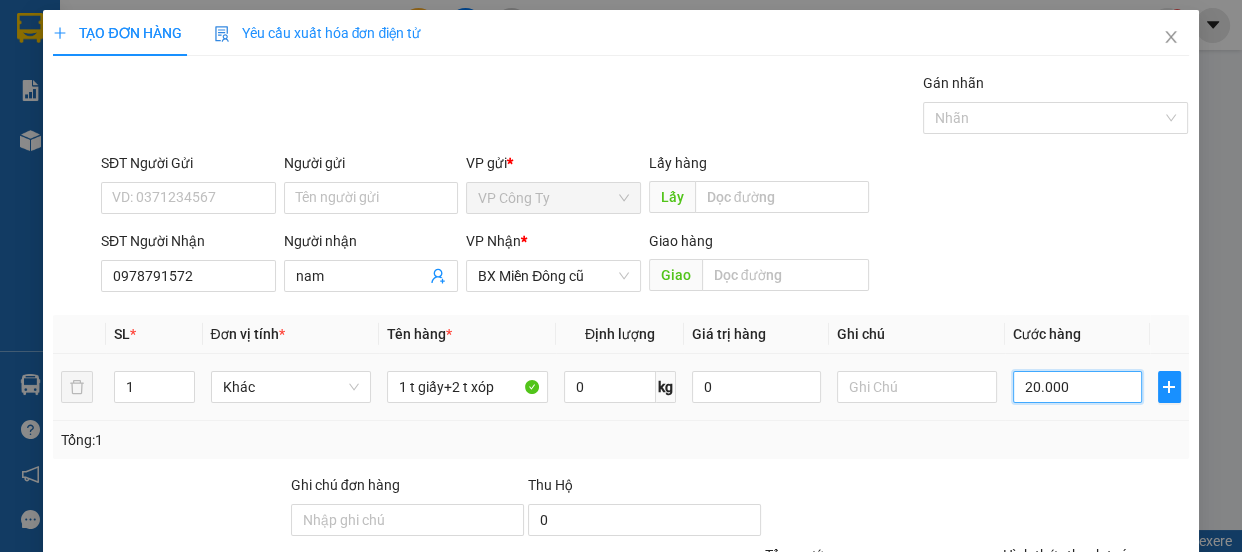 type on "0.000" 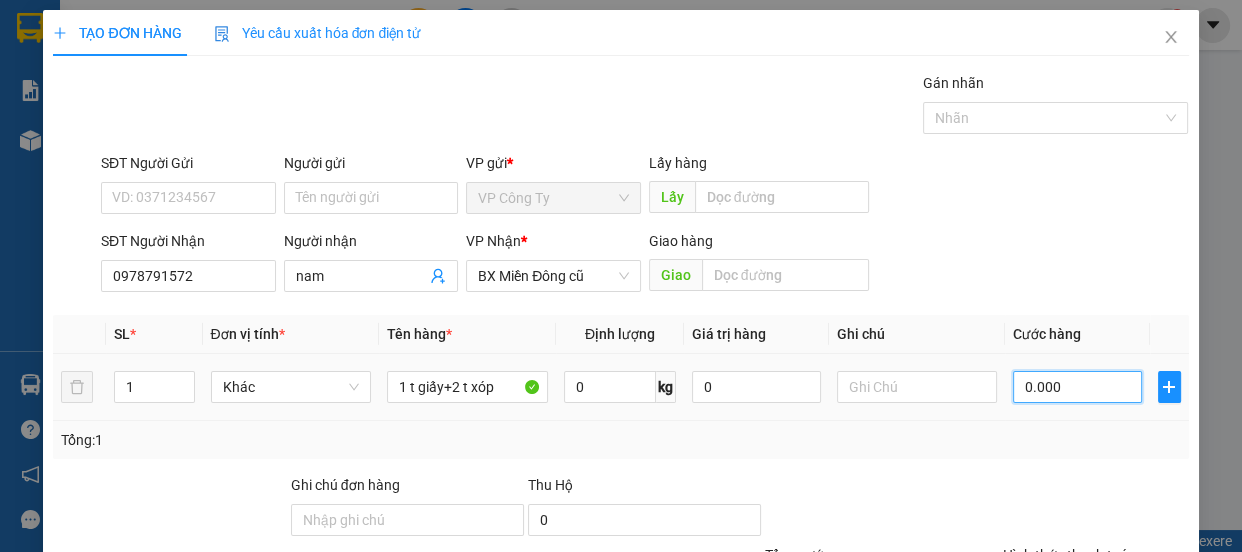 type on "0" 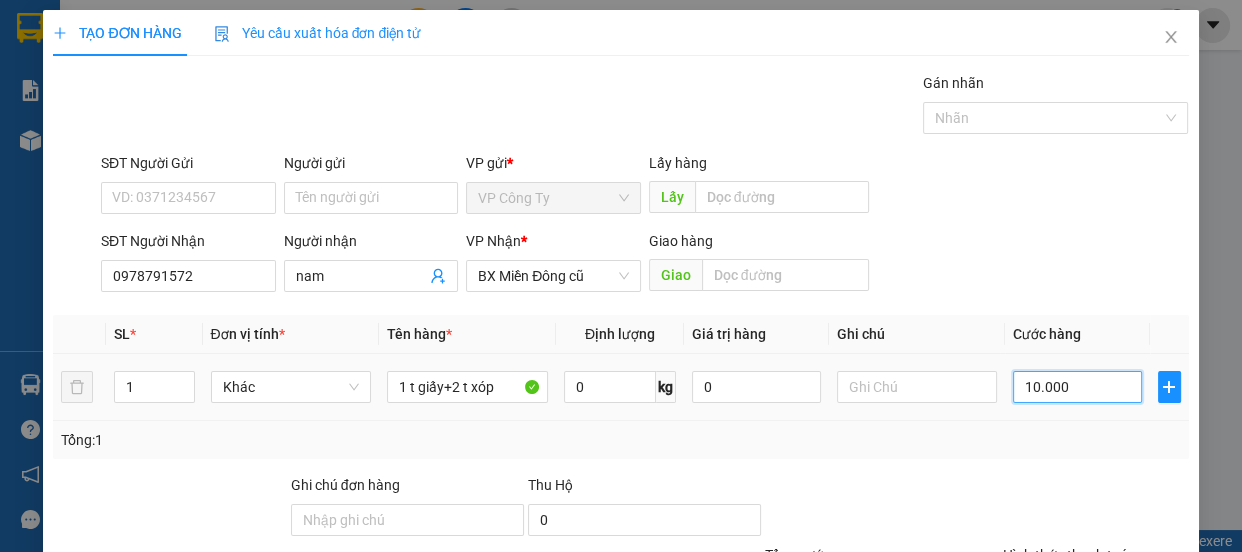 type on "170.000" 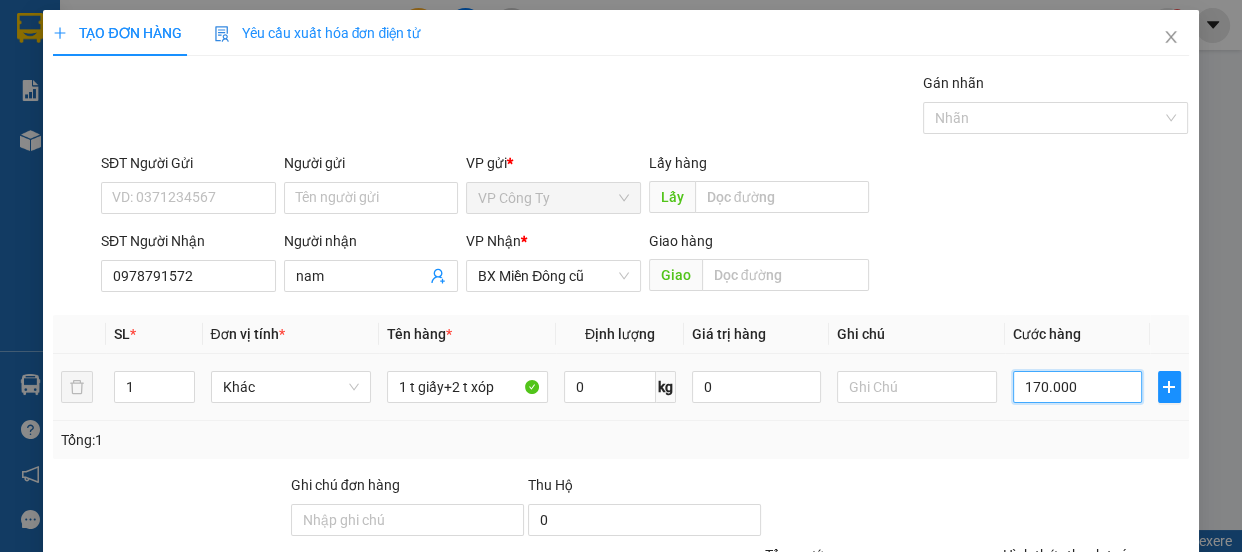 scroll, scrollTop: 187, scrollLeft: 0, axis: vertical 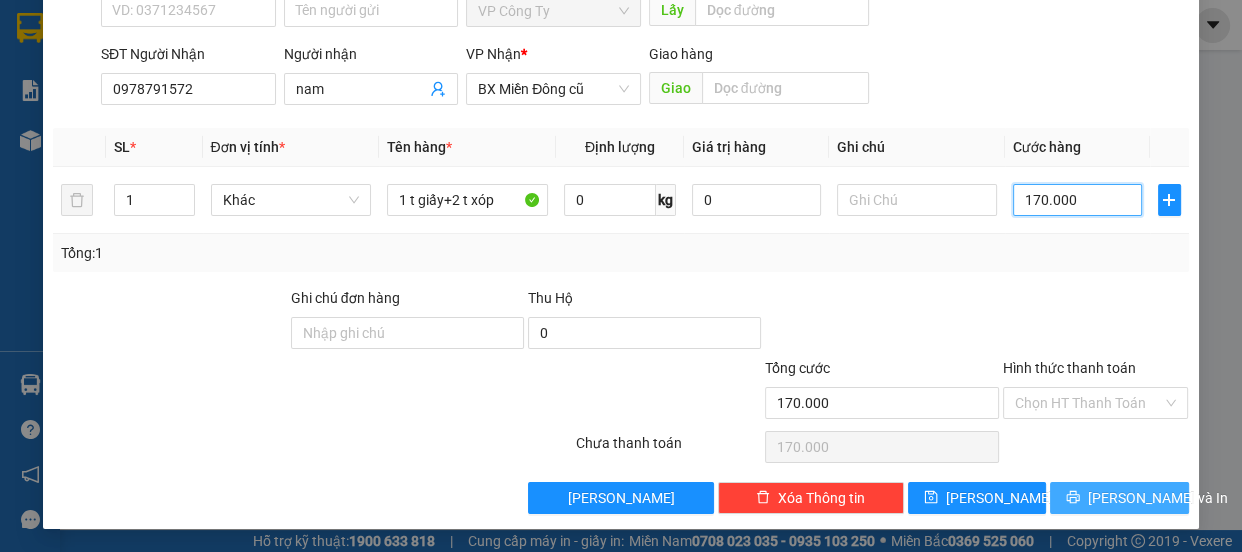 type on "170.000" 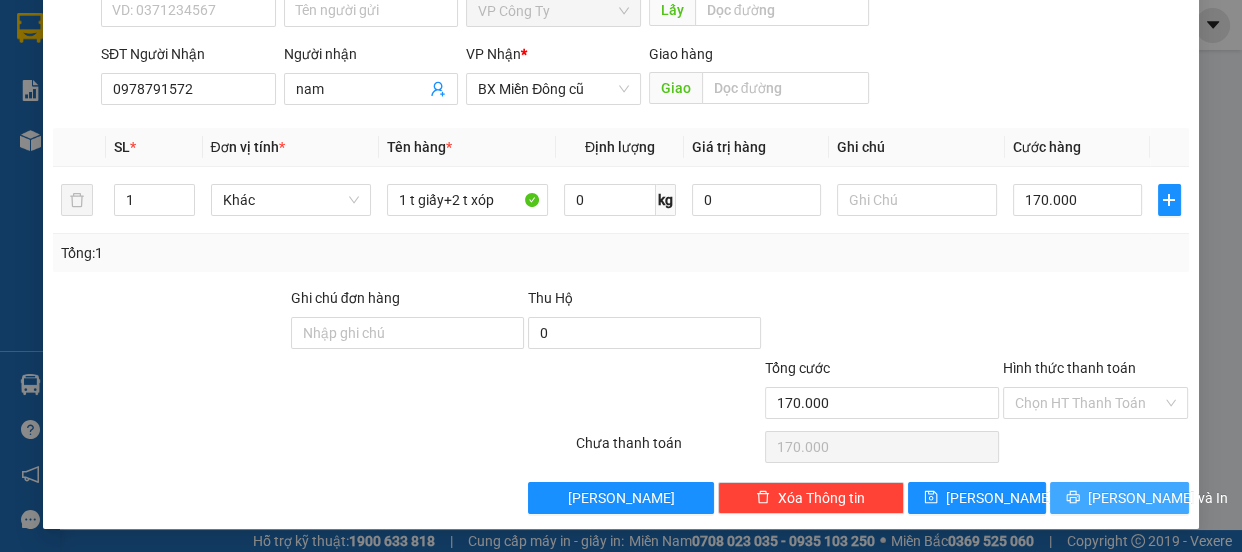 click 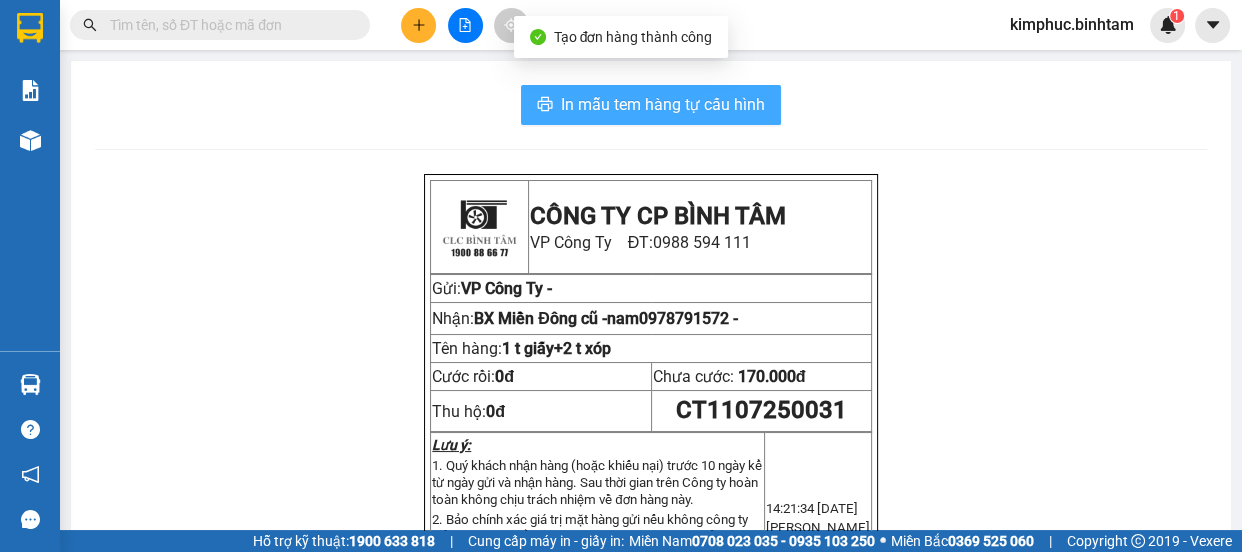 click on "In mẫu tem hàng tự cấu hình" at bounding box center [663, 104] 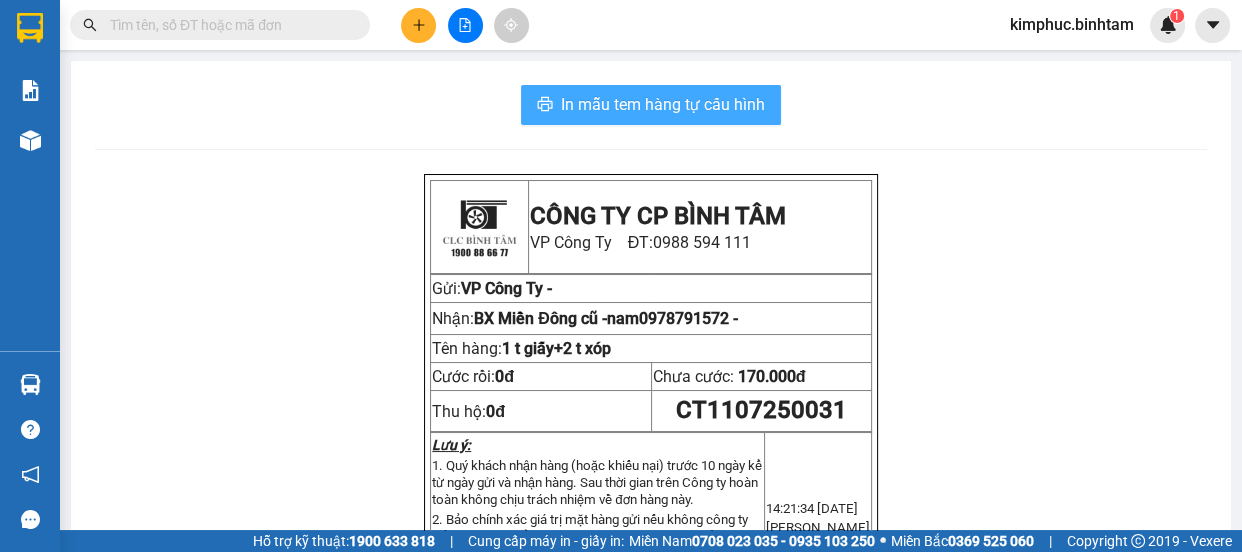 click on "In mẫu tem hàng tự cấu hình" at bounding box center [663, 104] 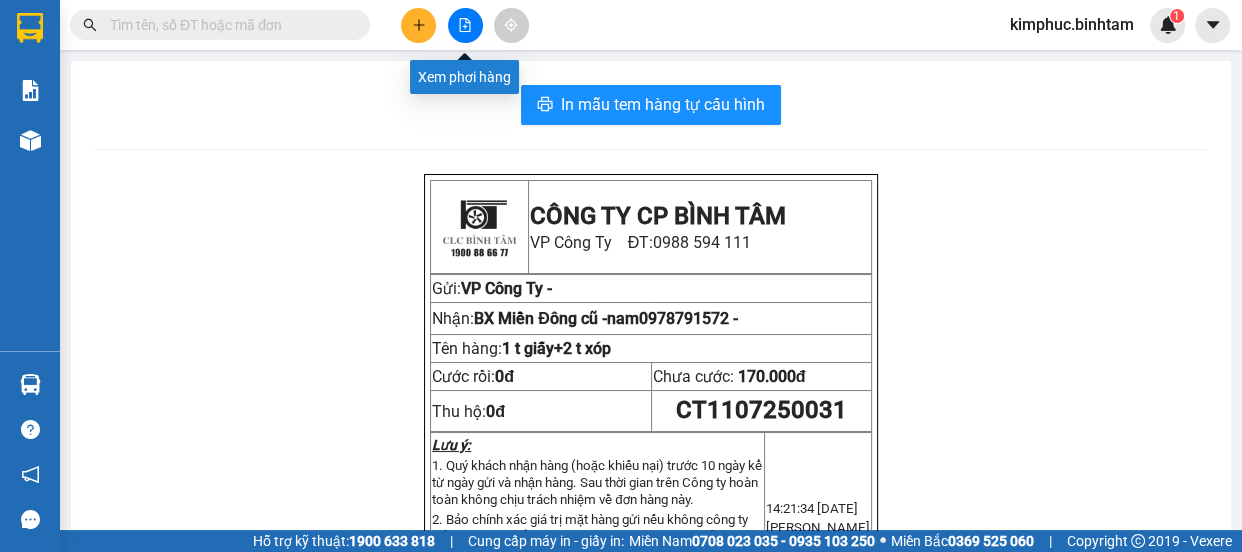 click at bounding box center [465, 25] 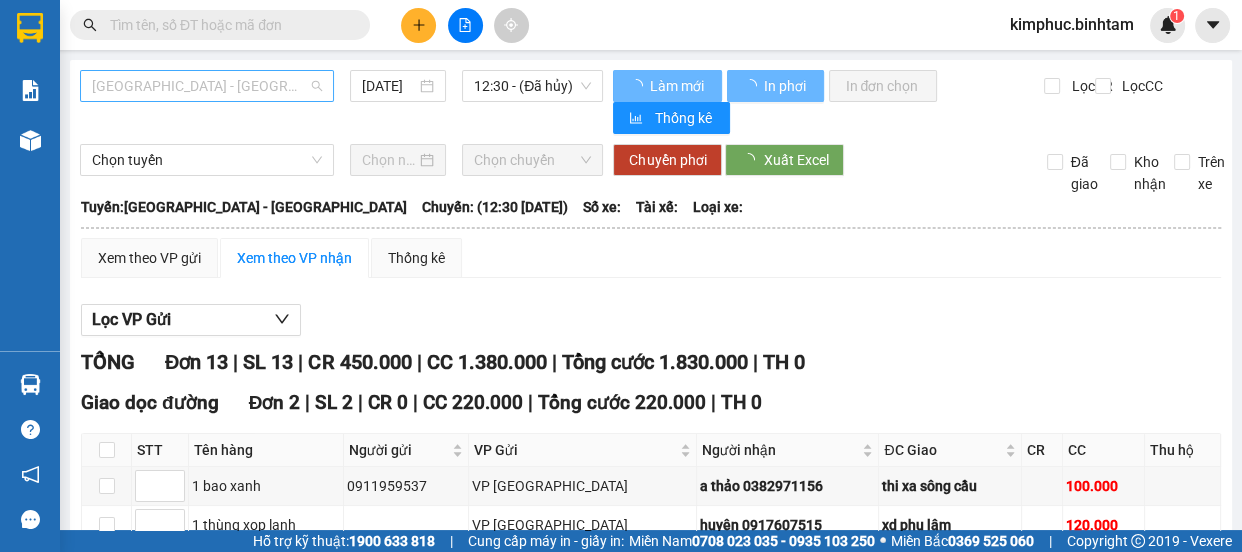 click on "[GEOGRAPHIC_DATA] - [GEOGRAPHIC_DATA]" at bounding box center [207, 86] 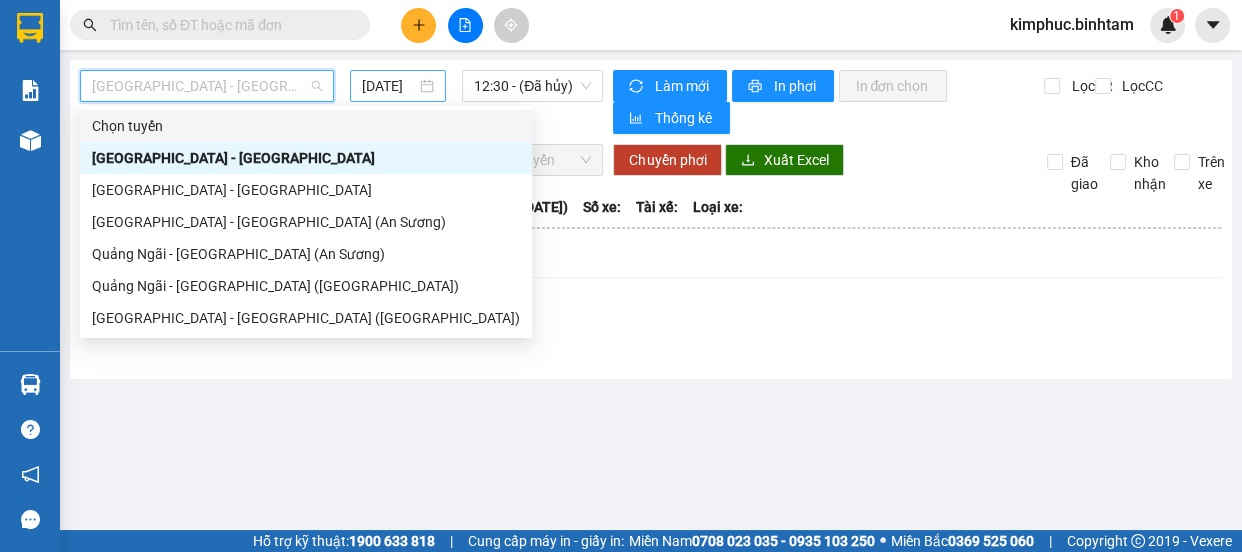 click on "[DATE]" at bounding box center (389, 86) 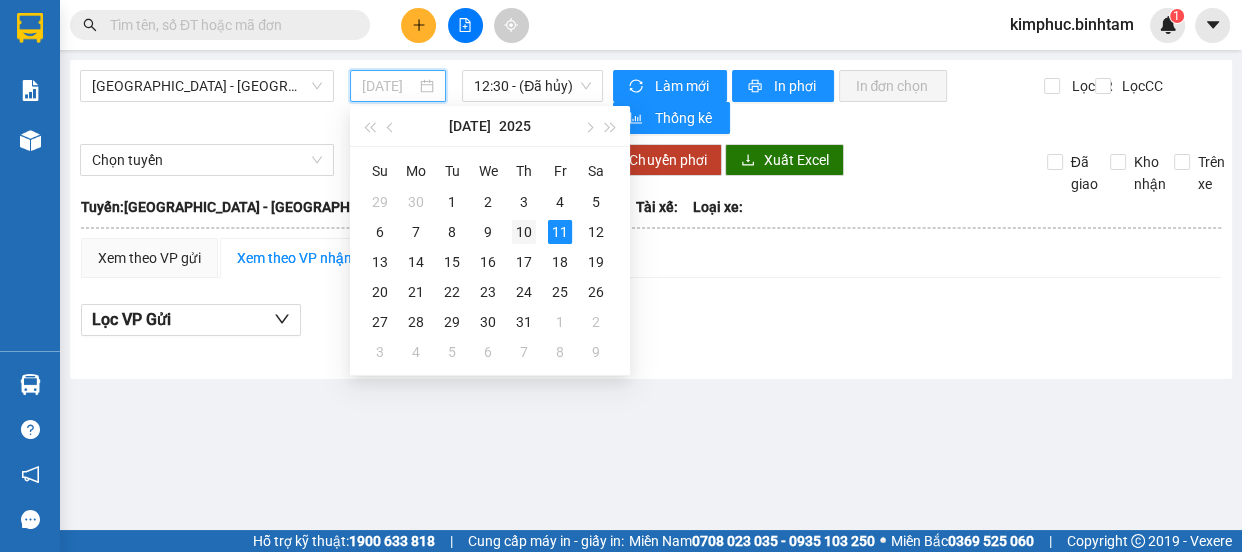 click on "10" at bounding box center (524, 232) 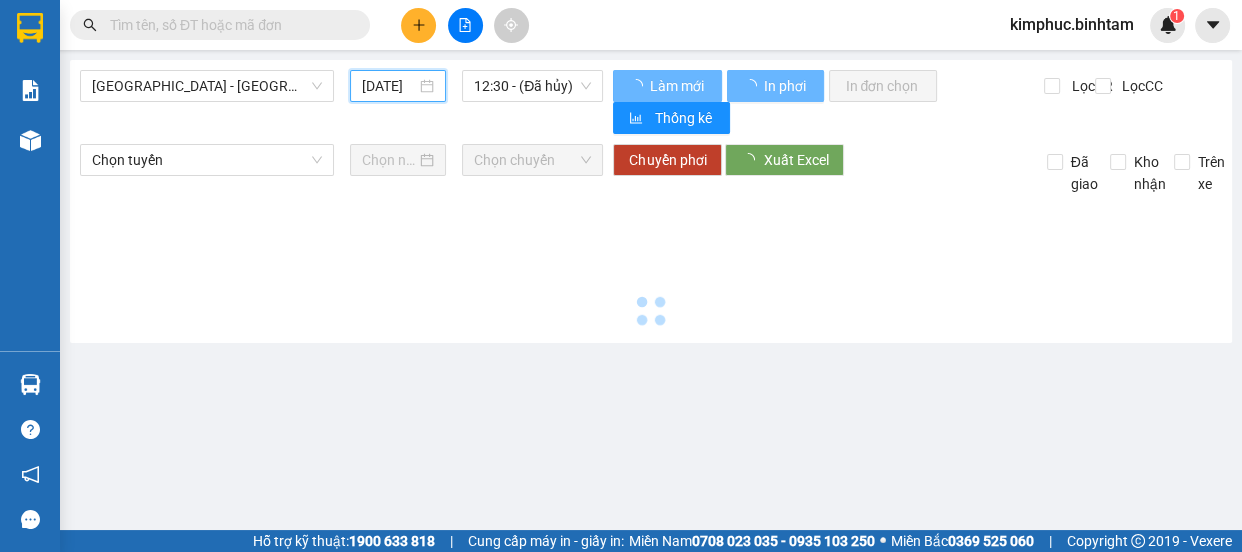 type on "10/07/2025" 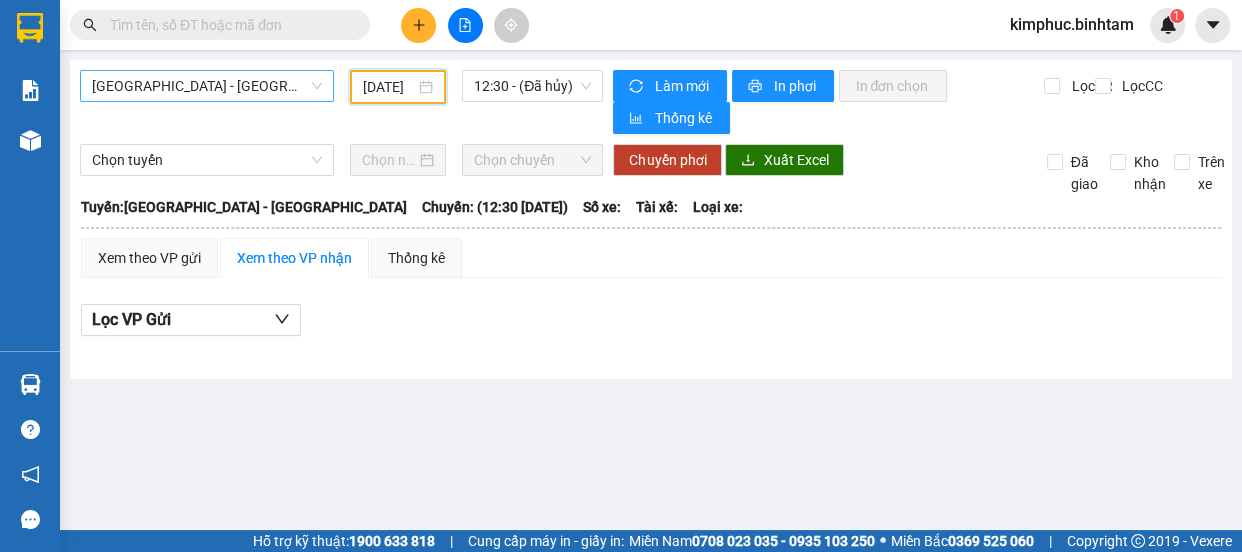 click on "[GEOGRAPHIC_DATA] - [GEOGRAPHIC_DATA]" at bounding box center (207, 86) 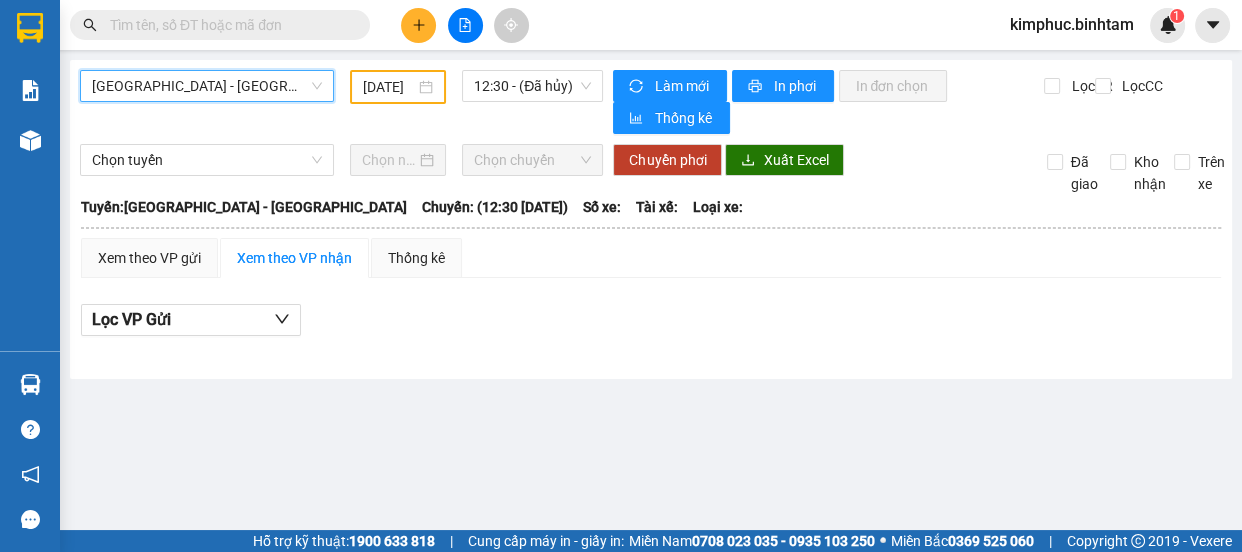 click on "[GEOGRAPHIC_DATA] - [GEOGRAPHIC_DATA]" at bounding box center [207, 86] 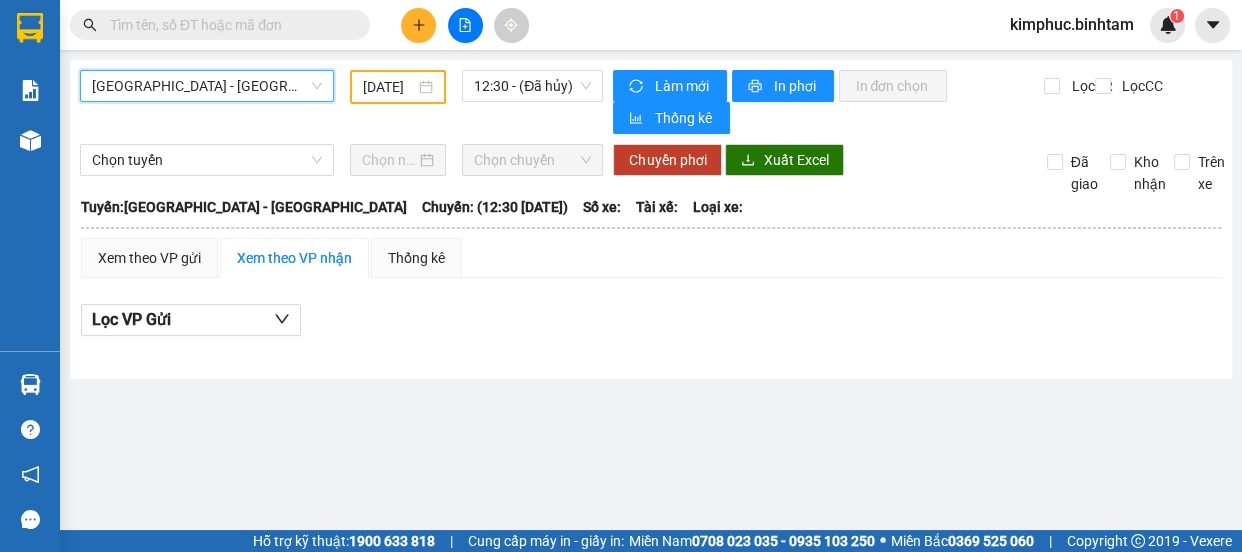 click on "[GEOGRAPHIC_DATA] - [GEOGRAPHIC_DATA]" at bounding box center (207, 86) 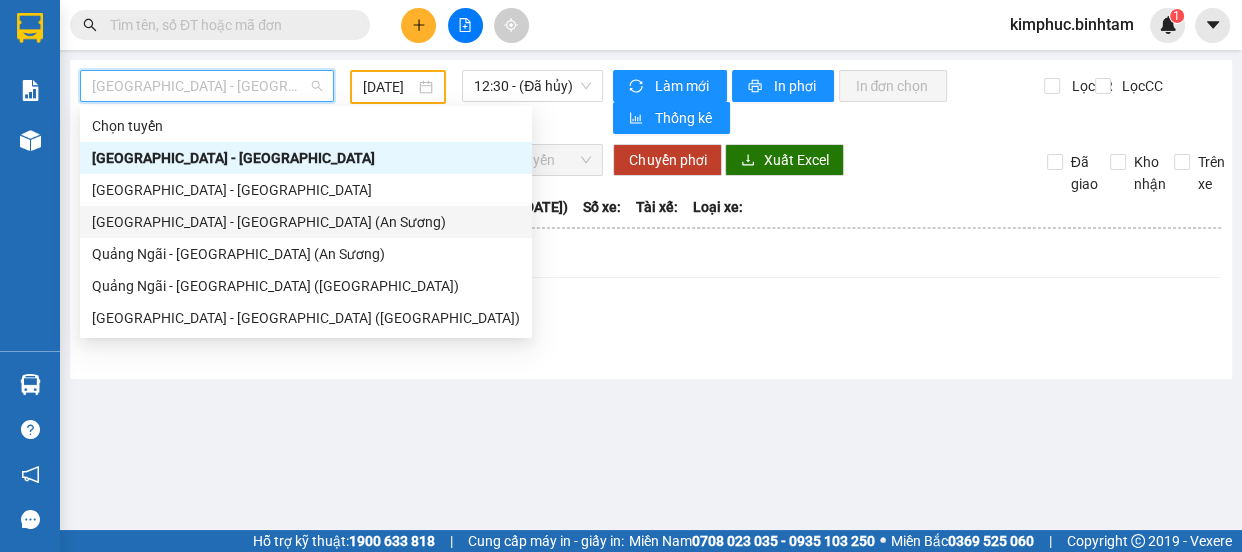 click on "[GEOGRAPHIC_DATA] - [GEOGRAPHIC_DATA] (An Sương)" at bounding box center [306, 222] 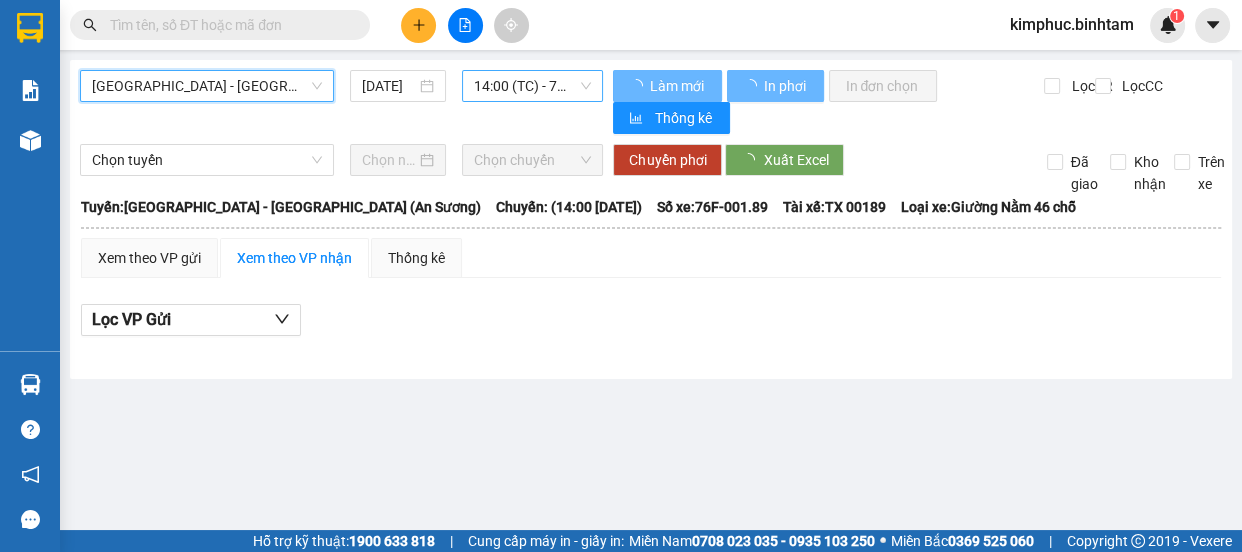 click on "14:00   (TC)   - 76F-001.89" at bounding box center [532, 86] 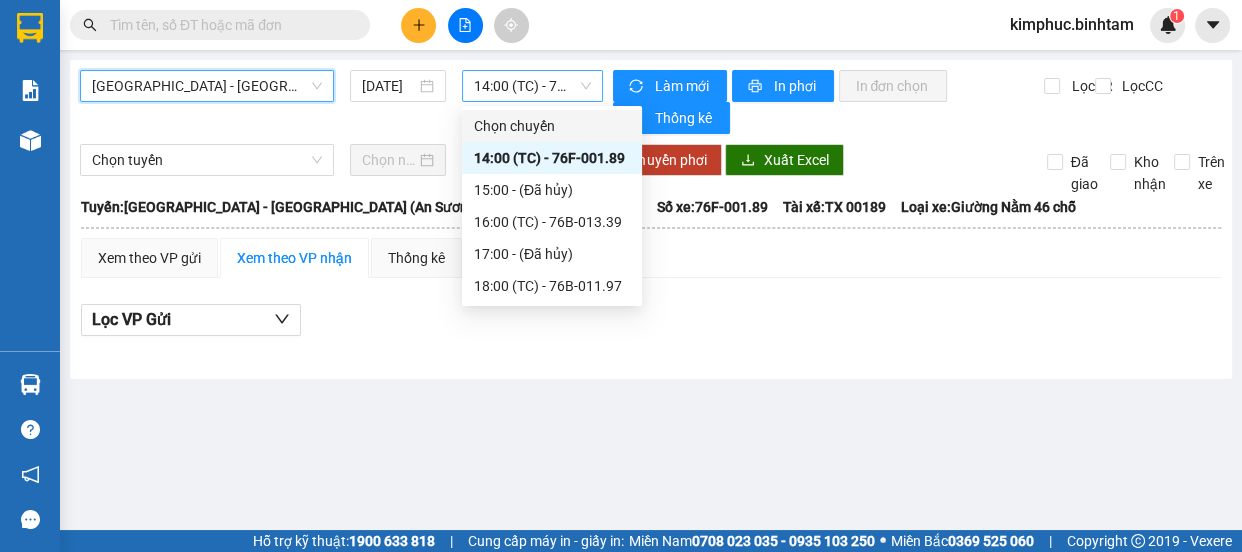 click on "14:00   (TC)   - 76F-001.89" at bounding box center [532, 86] 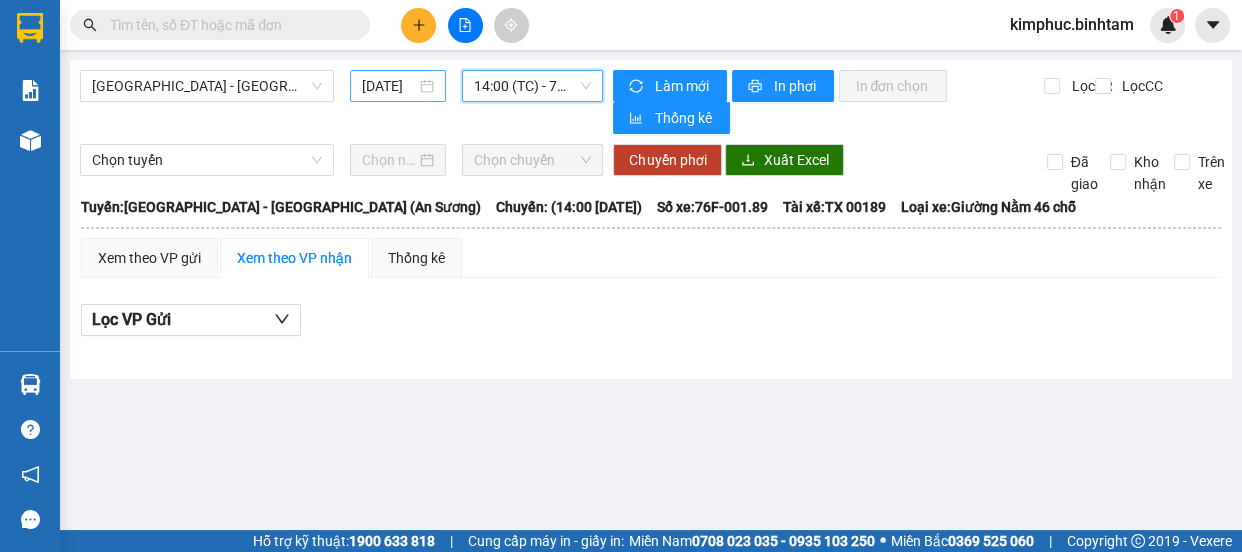 click on "[DATE]" at bounding box center [389, 86] 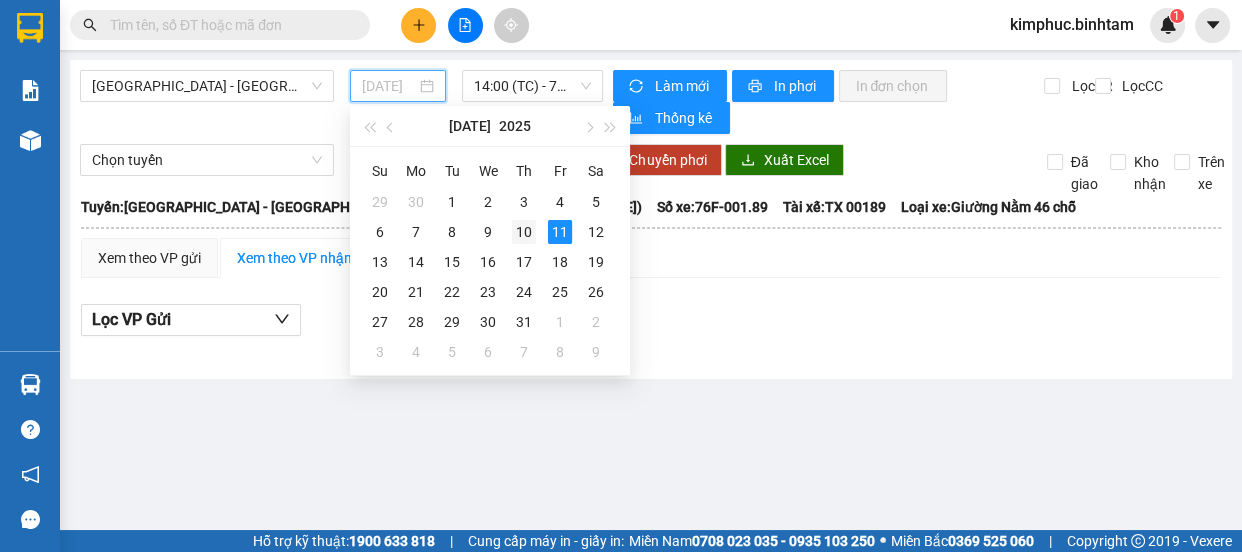 click on "10" at bounding box center (524, 232) 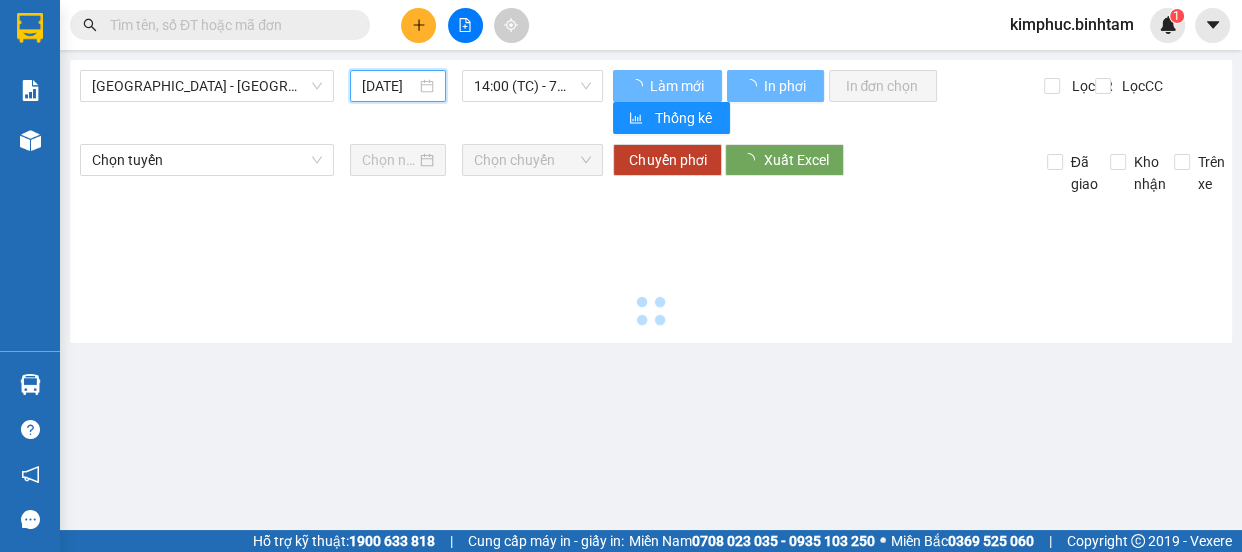 type on "10/07/2025" 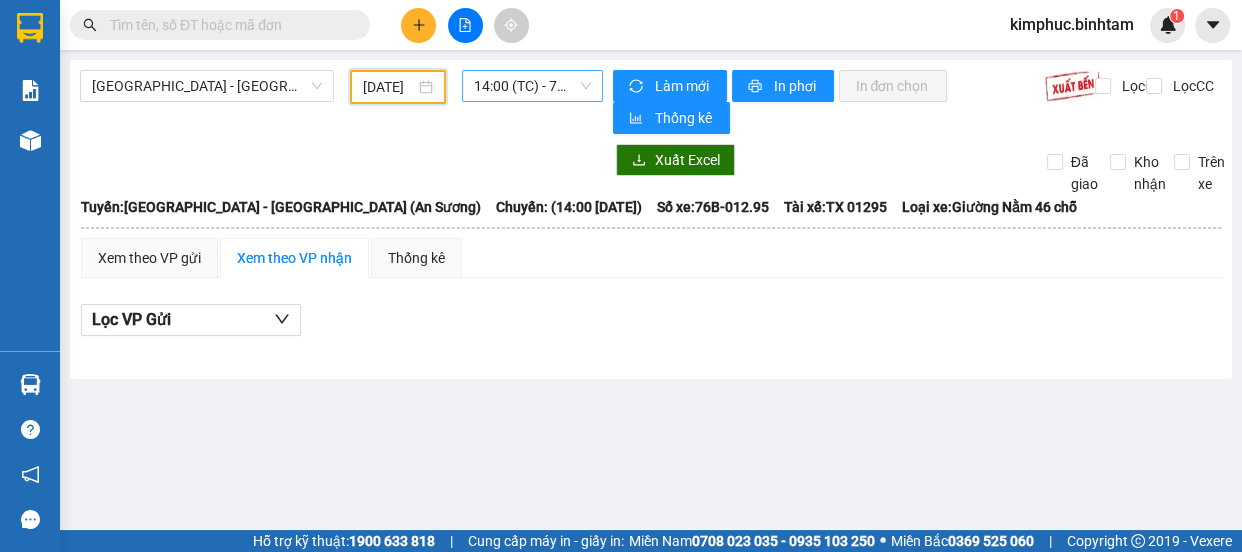 click on "14:00   (TC)   - 76B-012.95" at bounding box center (532, 86) 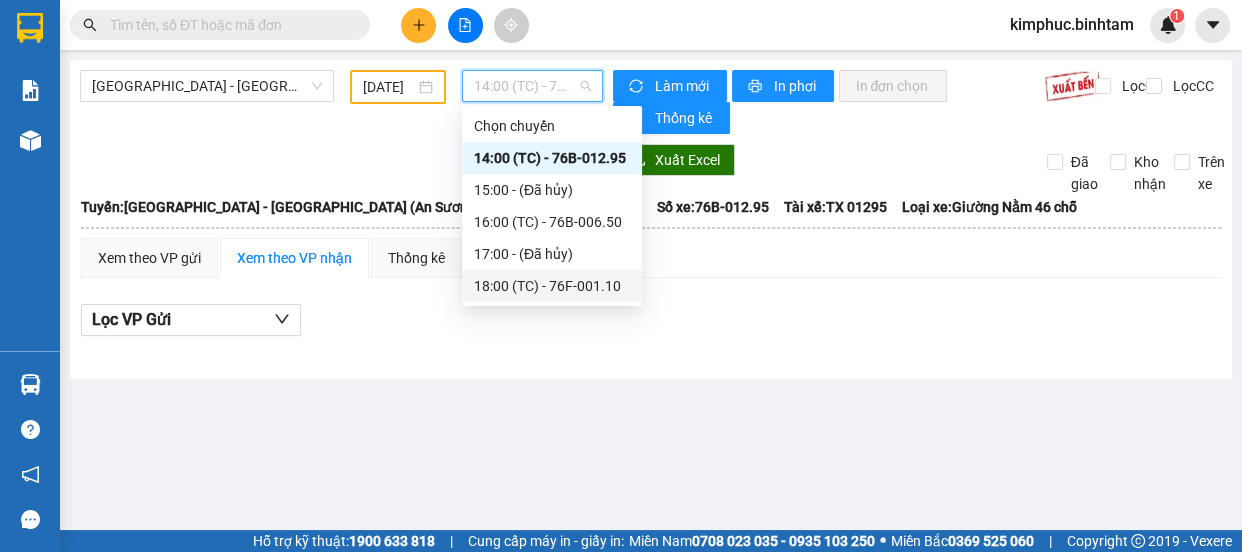 click on "18:00   (TC)   - 76F-001.10" at bounding box center [552, 286] 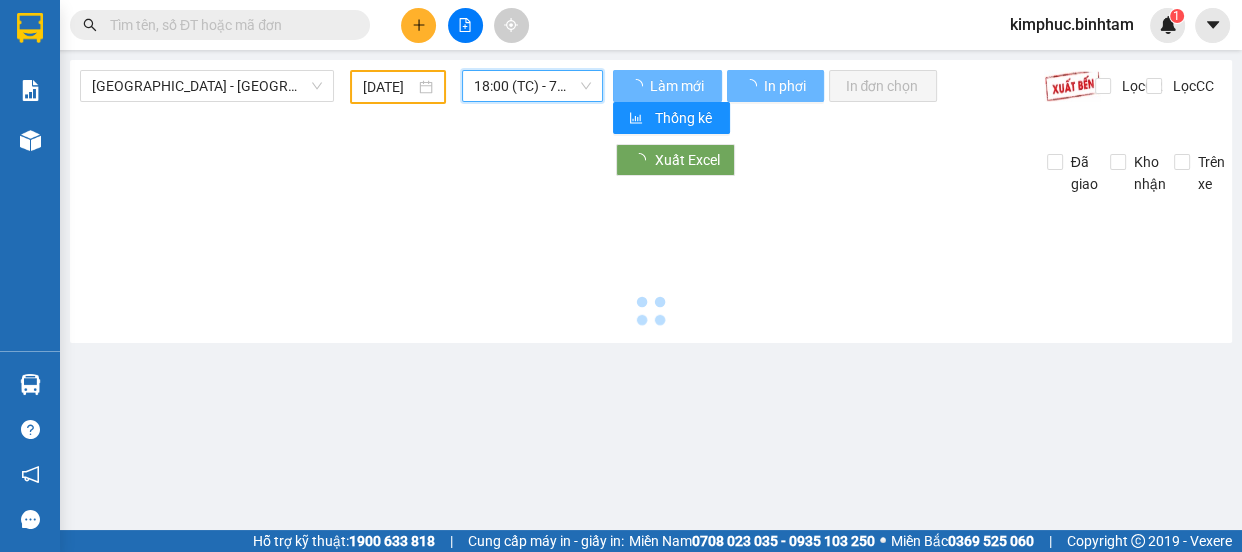 click at bounding box center (651, 264) 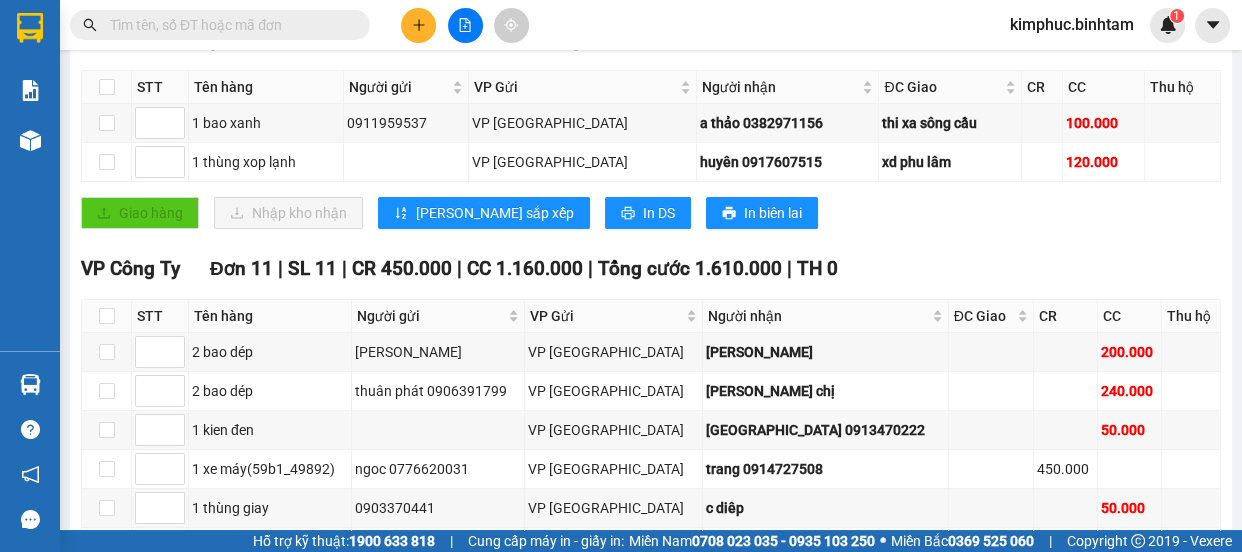 scroll, scrollTop: 693, scrollLeft: 0, axis: vertical 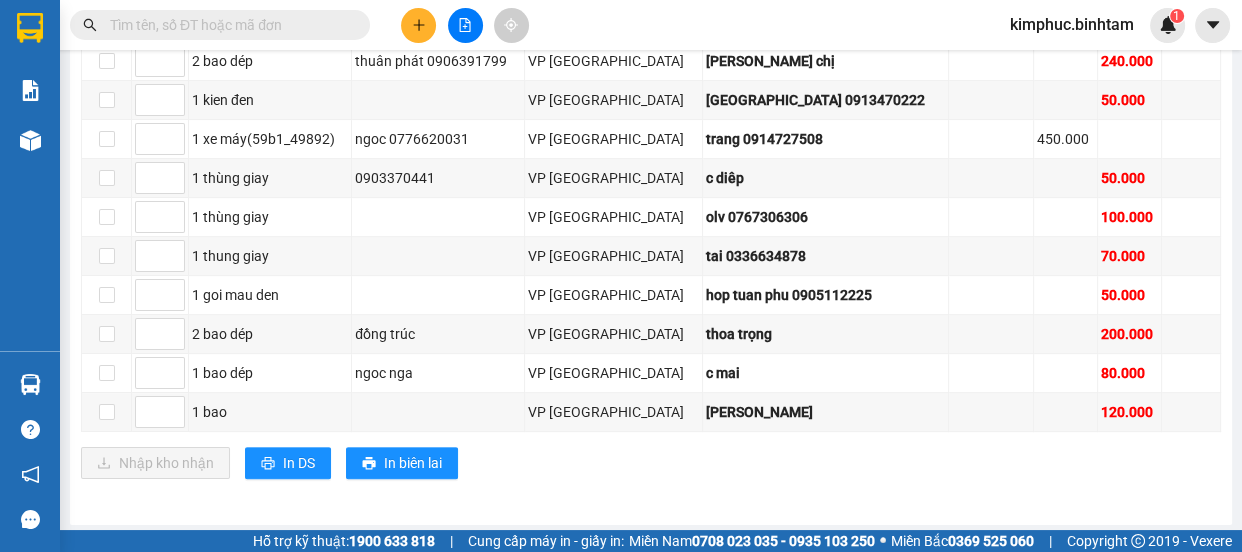 click at bounding box center [228, 25] 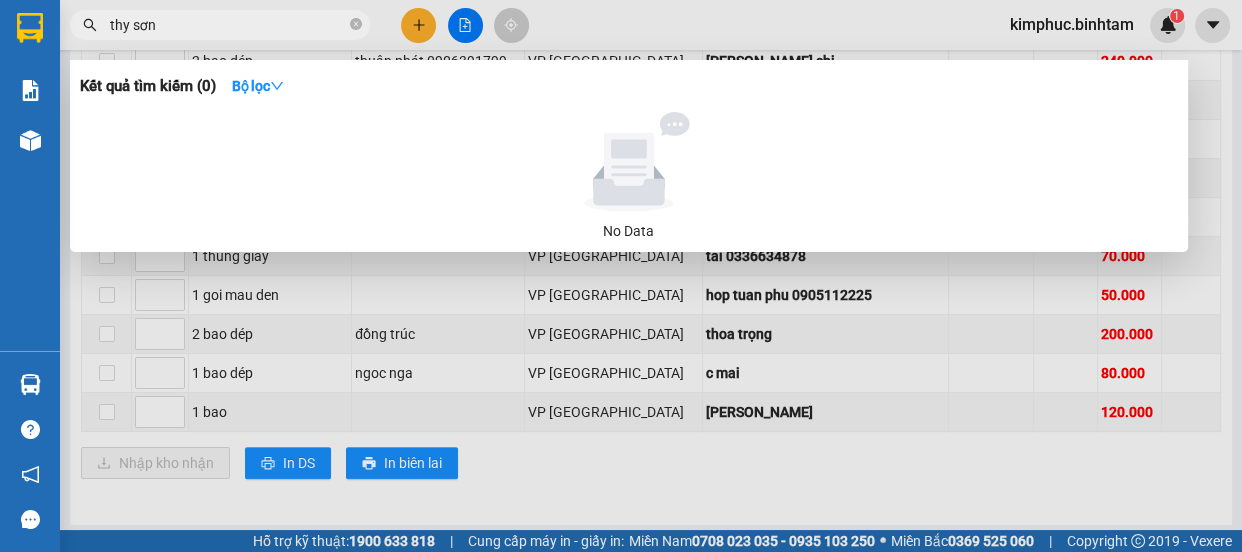 click on "thy sơn" at bounding box center [228, 25] 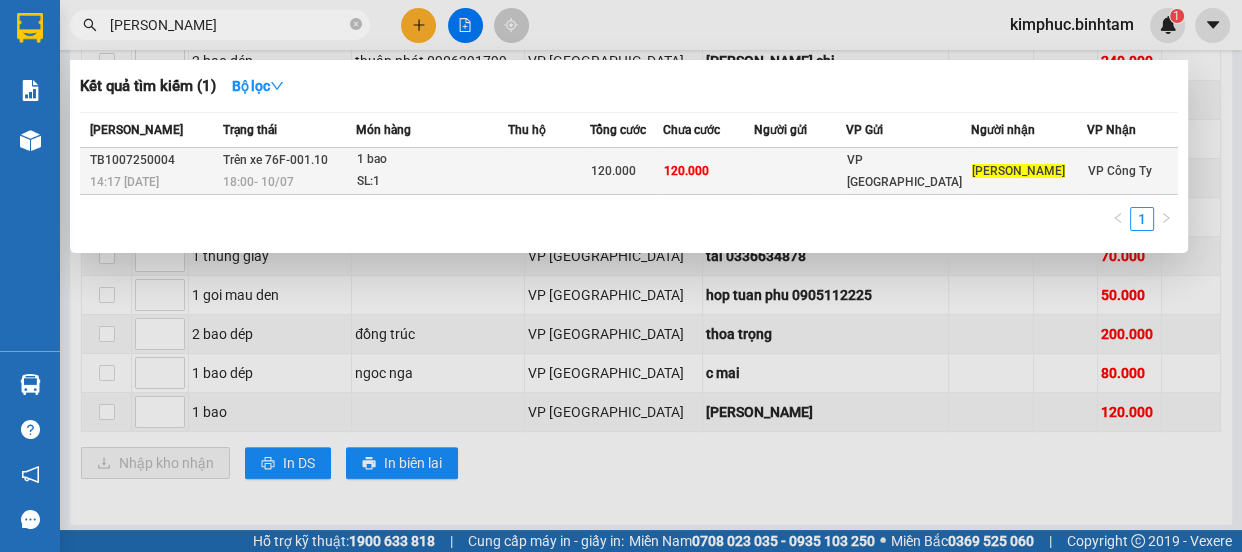 type on "thuy sơn" 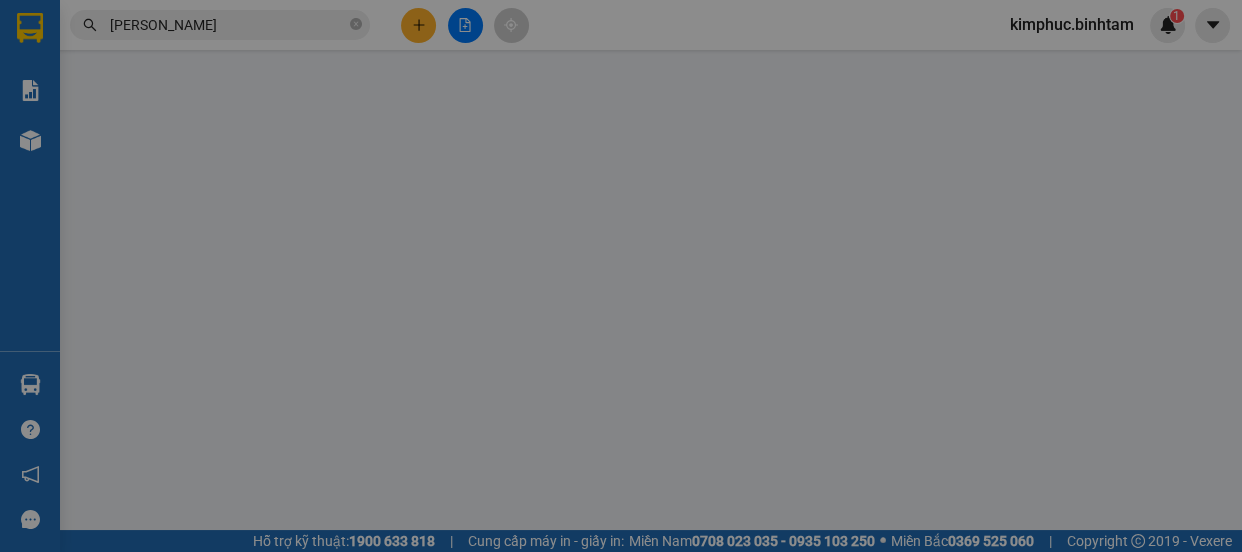 scroll, scrollTop: 0, scrollLeft: 0, axis: both 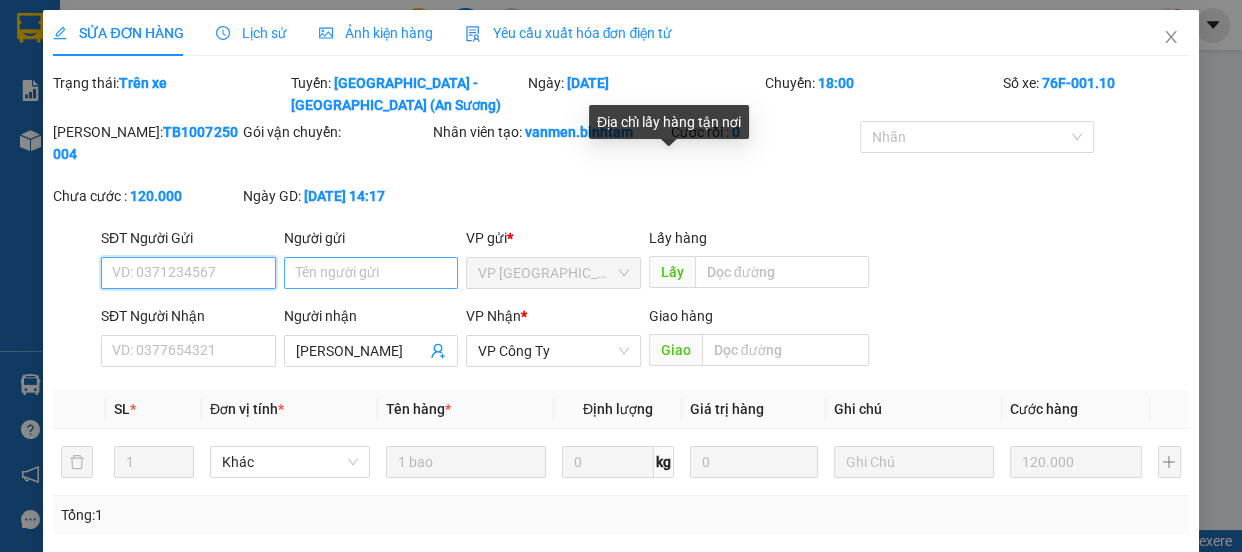 type on "thuy sơn" 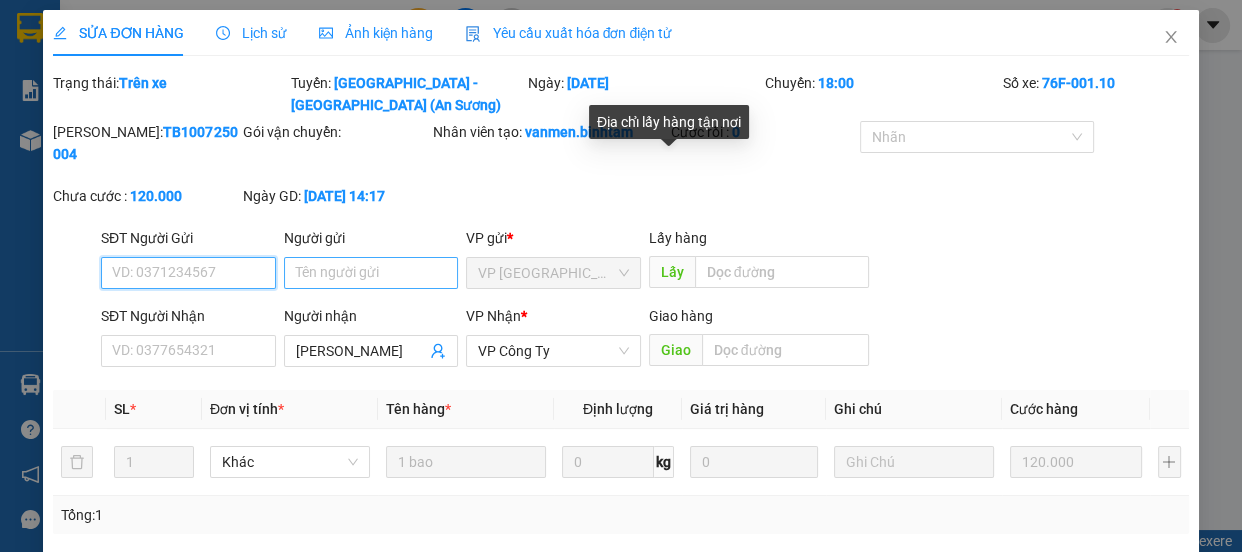 type on "120.000" 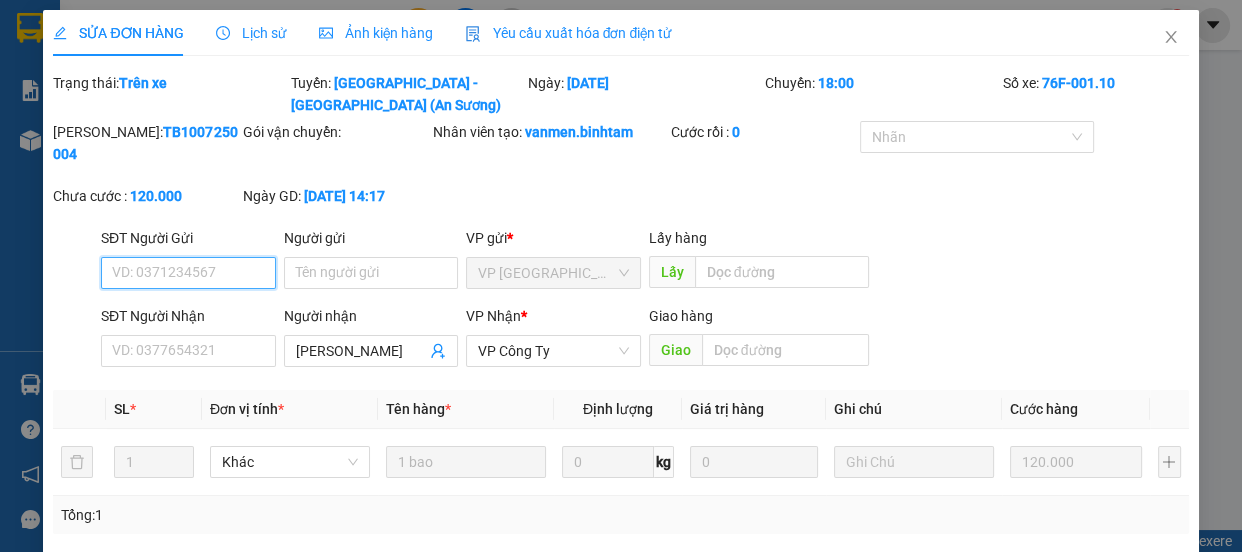 scroll, scrollTop: 181, scrollLeft: 0, axis: vertical 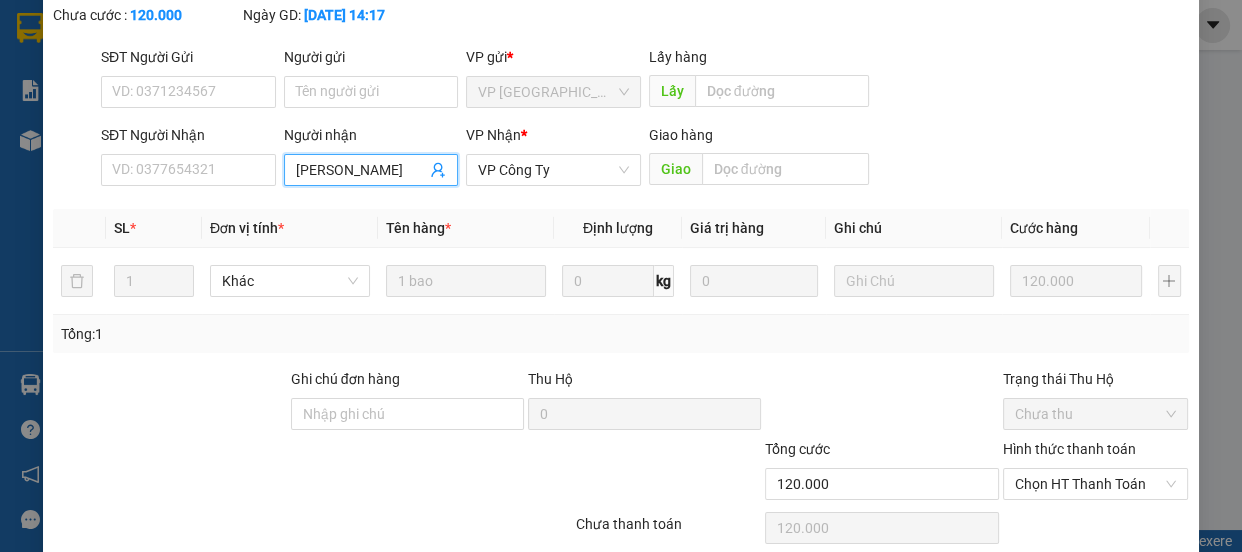 click on "thuy sơn" at bounding box center [361, 170] 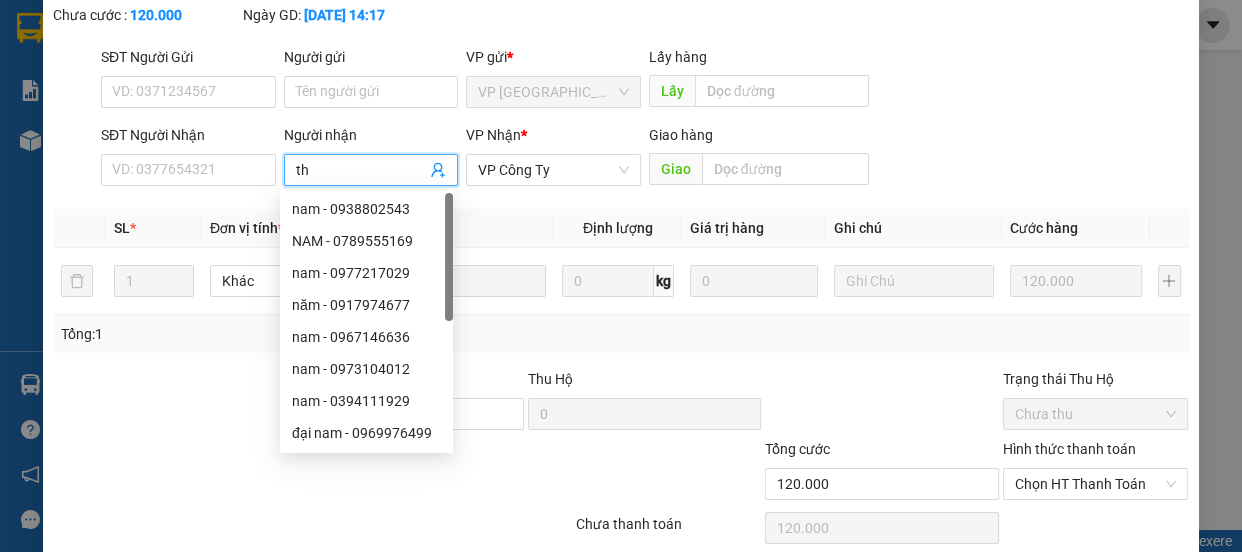 type on "t" 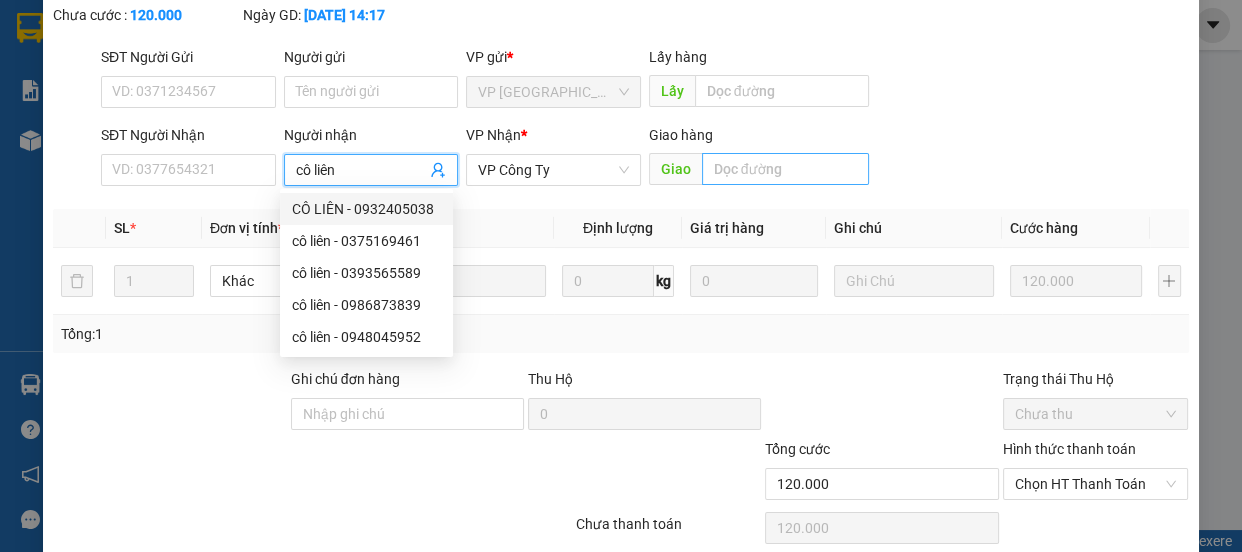 scroll, scrollTop: 262, scrollLeft: 0, axis: vertical 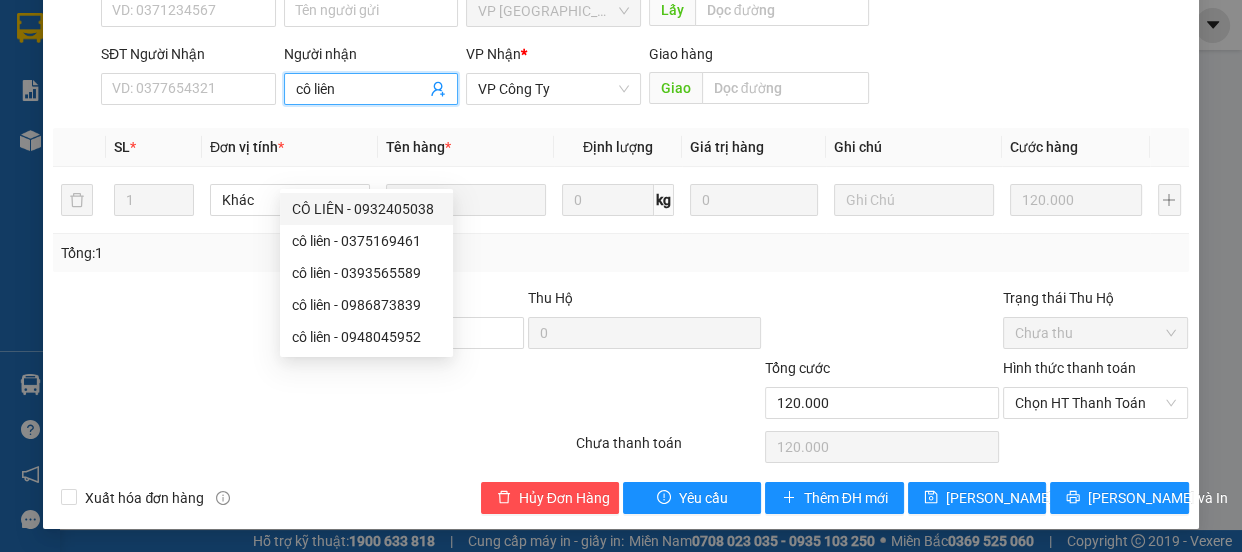 type on "cô liên" 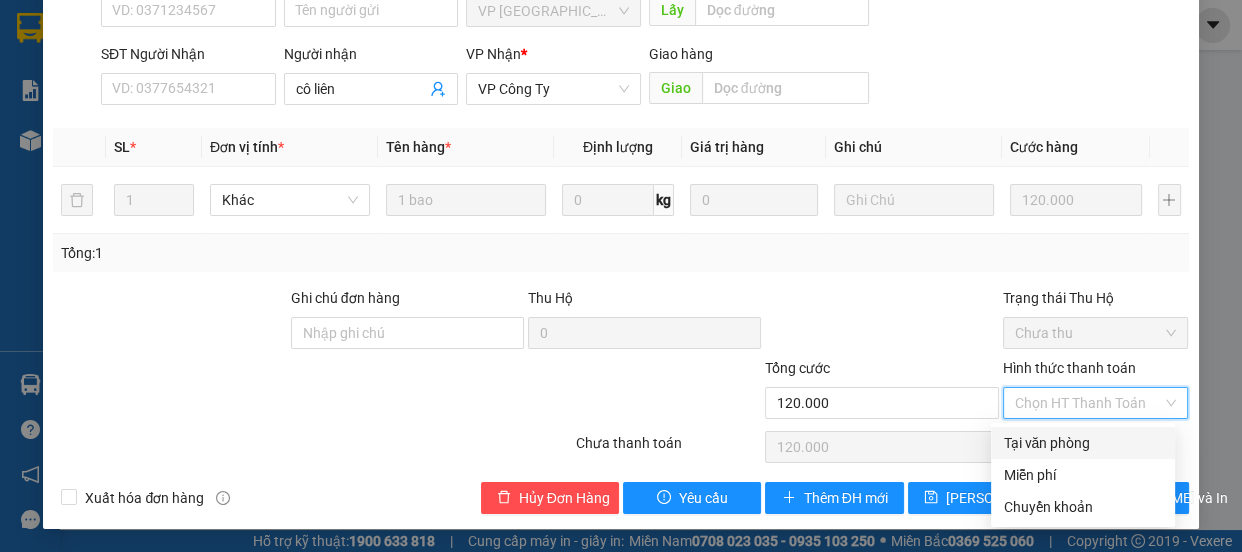 click on "Tại văn phòng" at bounding box center (1083, 443) 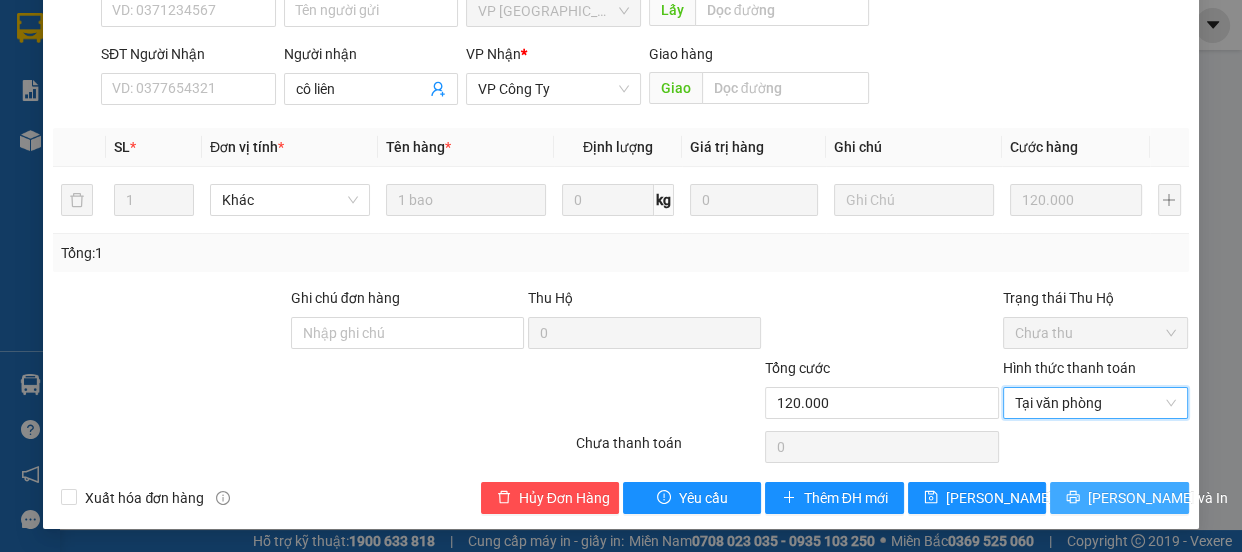 click on "[PERSON_NAME] và In" at bounding box center [1119, 498] 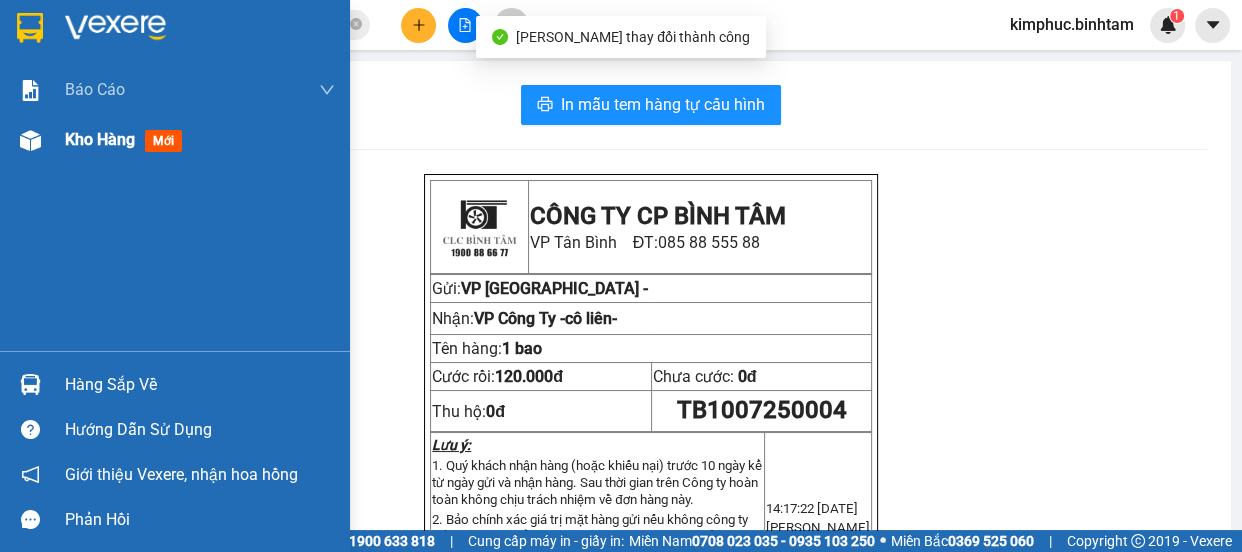 click on "Kho hàng" at bounding box center (100, 139) 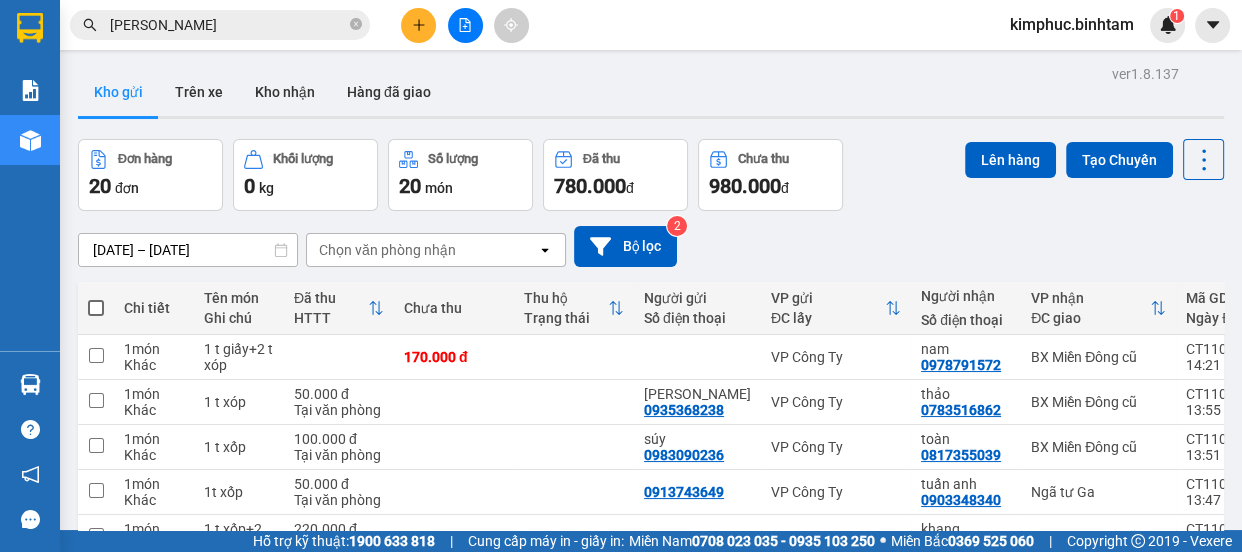 scroll, scrollTop: 363, scrollLeft: 0, axis: vertical 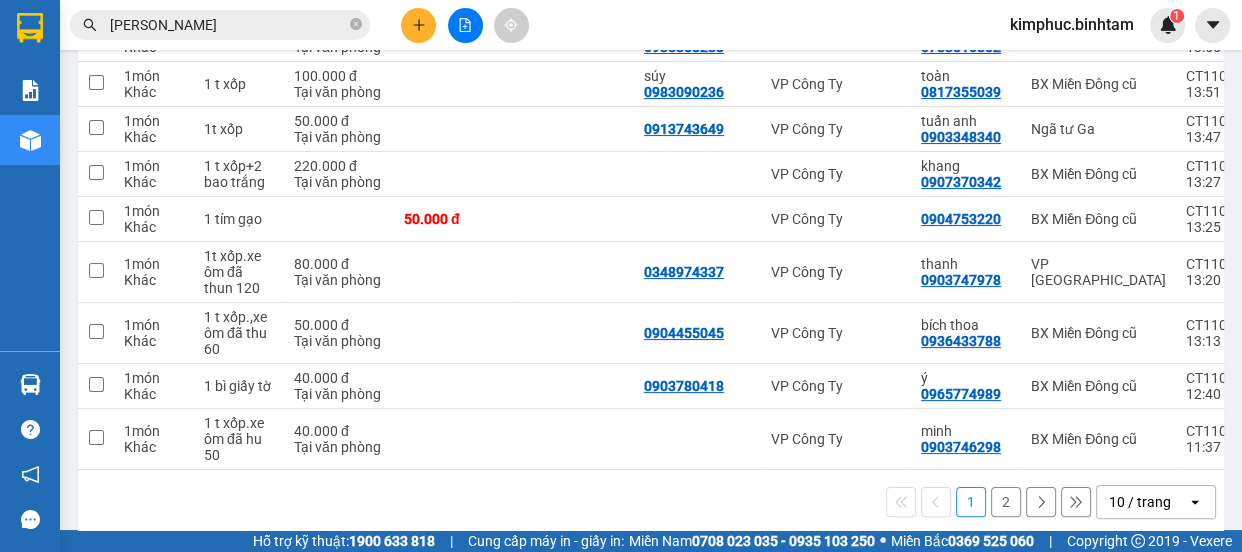 click on "2" at bounding box center [1006, 502] 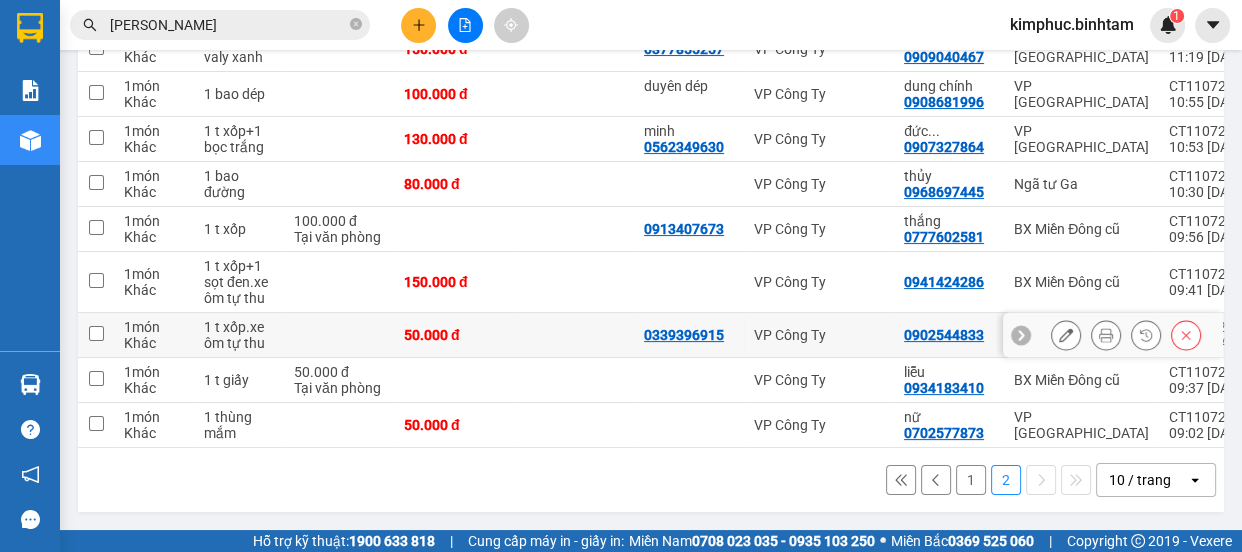 scroll, scrollTop: 0, scrollLeft: 0, axis: both 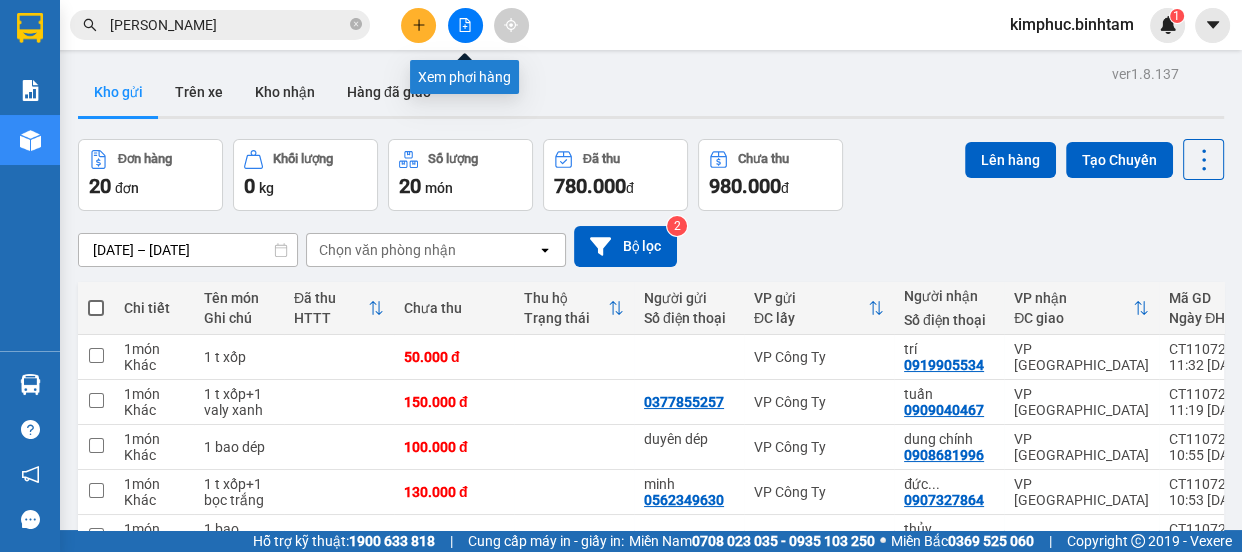 click 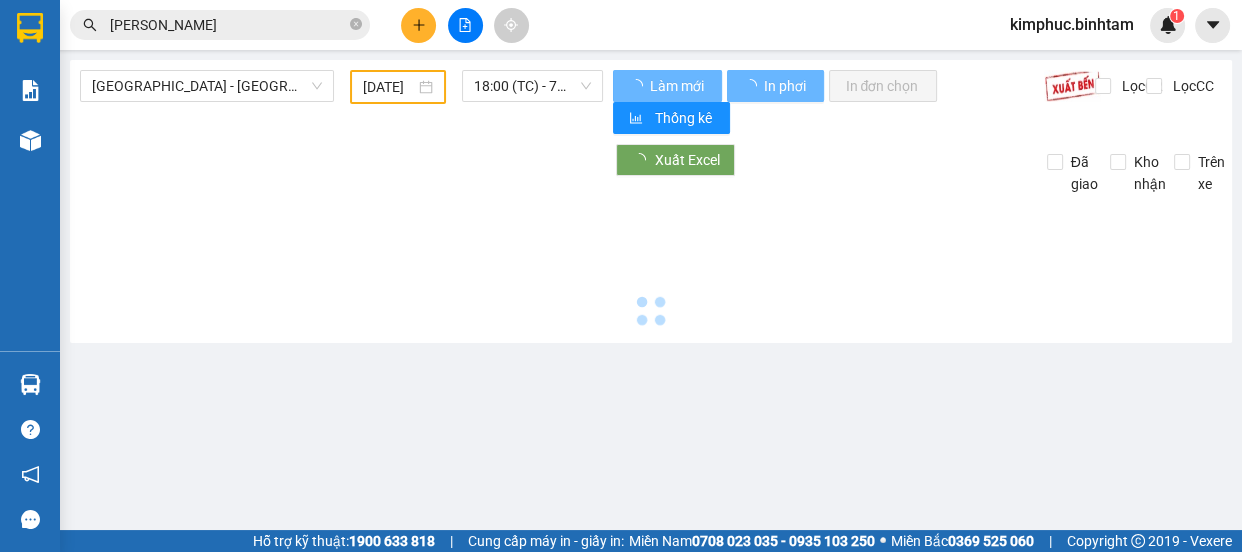 type on "[DATE]" 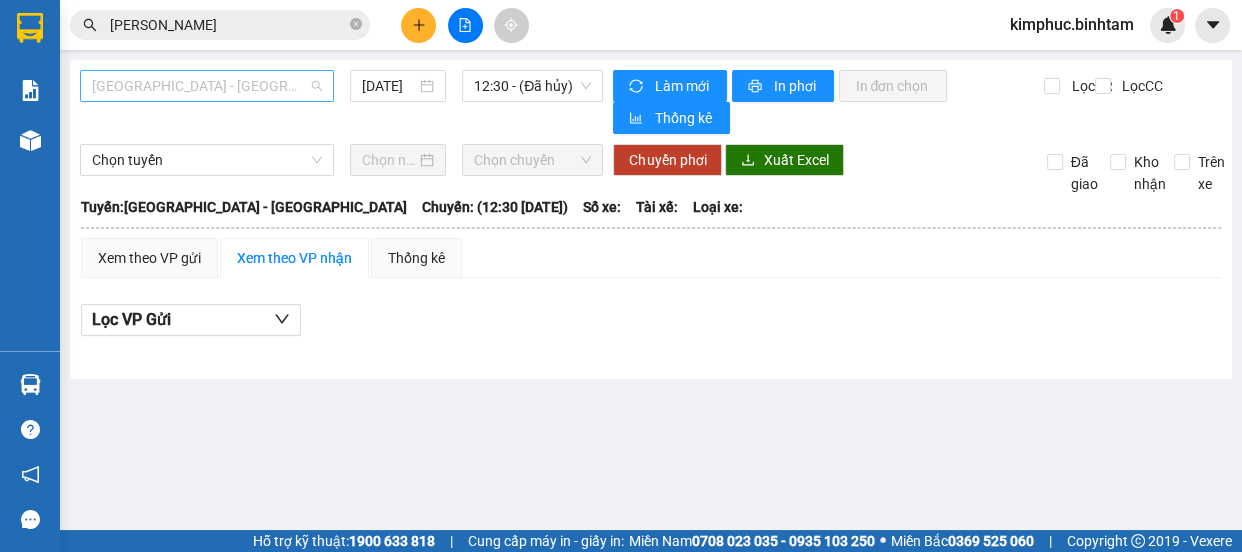 click on "[GEOGRAPHIC_DATA] - [GEOGRAPHIC_DATA]" at bounding box center [207, 86] 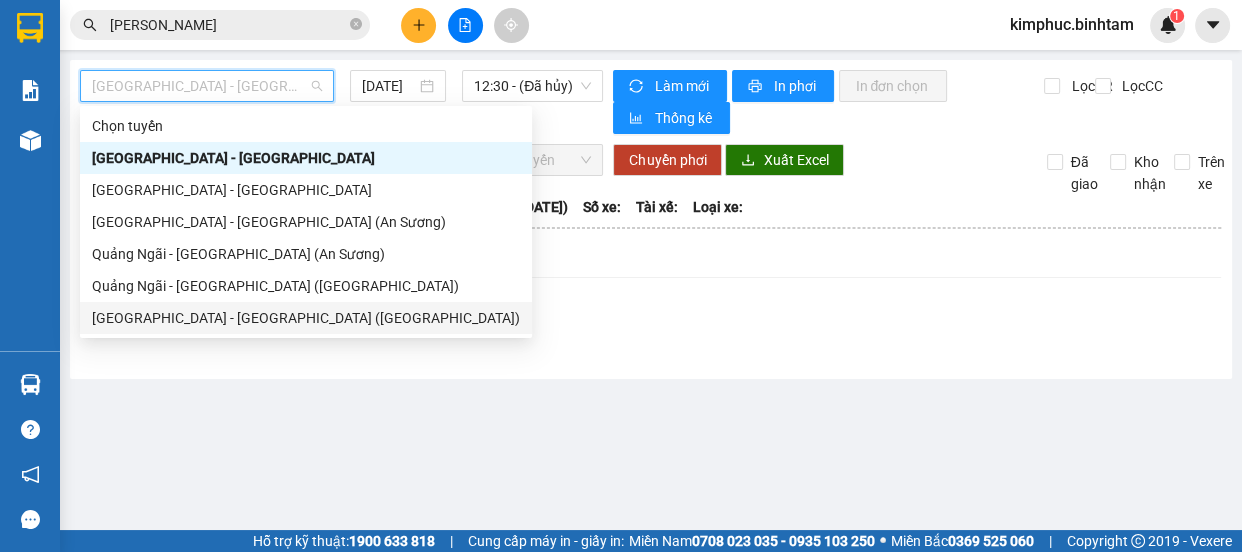 click on "[GEOGRAPHIC_DATA] - [GEOGRAPHIC_DATA] ([GEOGRAPHIC_DATA])" at bounding box center (306, 318) 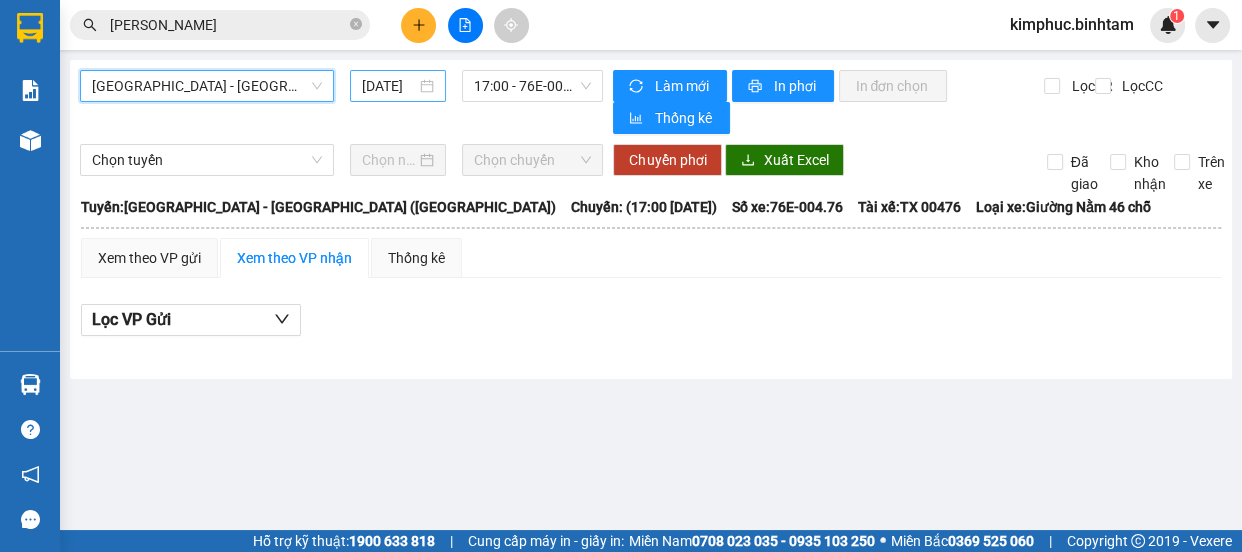 click on "[DATE]" at bounding box center [389, 86] 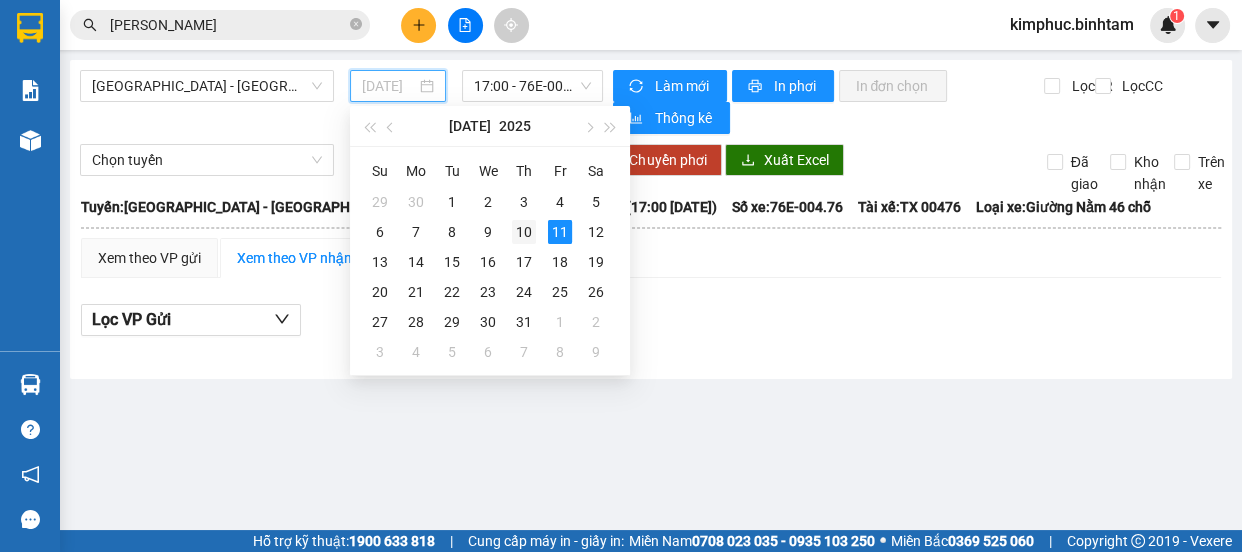 click on "10" at bounding box center [524, 232] 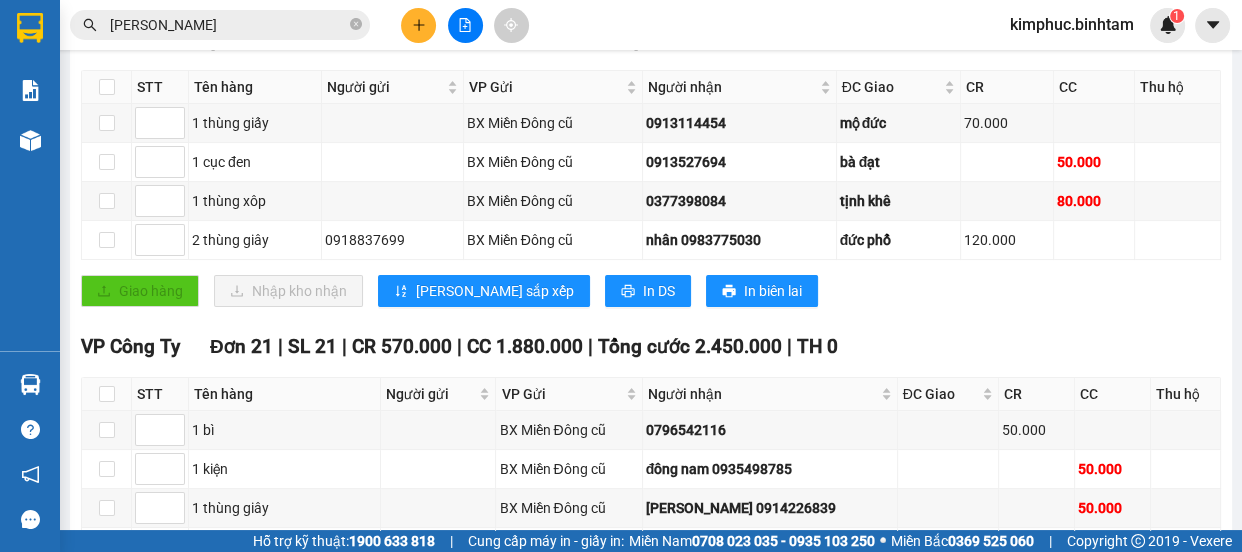 scroll, scrollTop: 0, scrollLeft: 0, axis: both 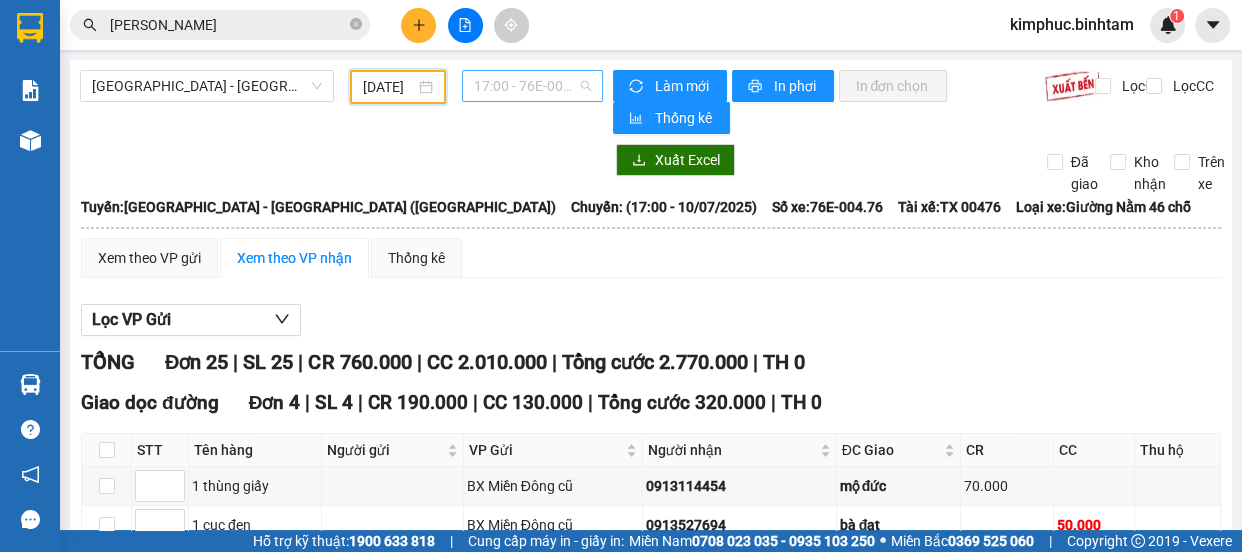 click on "17:00     - 76E-004.76" at bounding box center (532, 86) 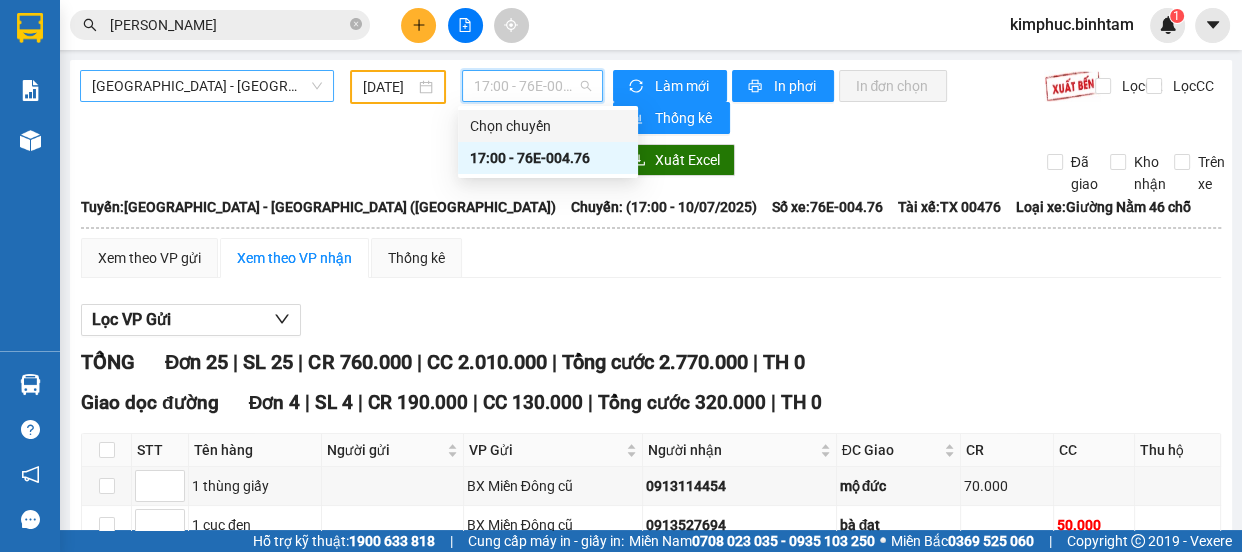 click on "[GEOGRAPHIC_DATA] - [GEOGRAPHIC_DATA] ([GEOGRAPHIC_DATA])" at bounding box center [207, 86] 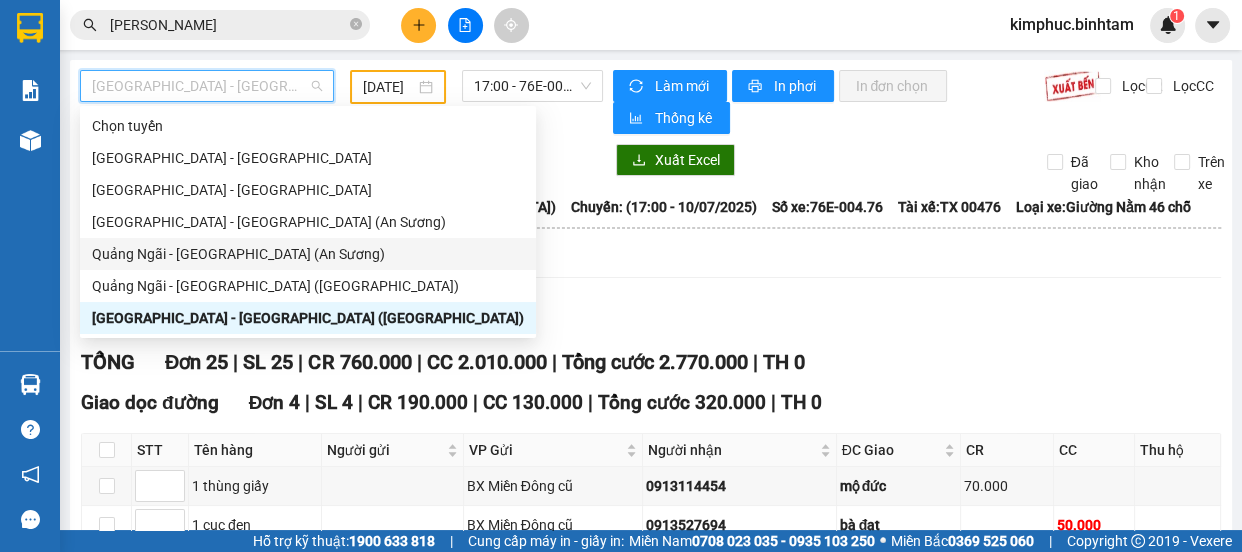 click on "Quảng Ngãi - [GEOGRAPHIC_DATA] (An Sương)" at bounding box center (308, 254) 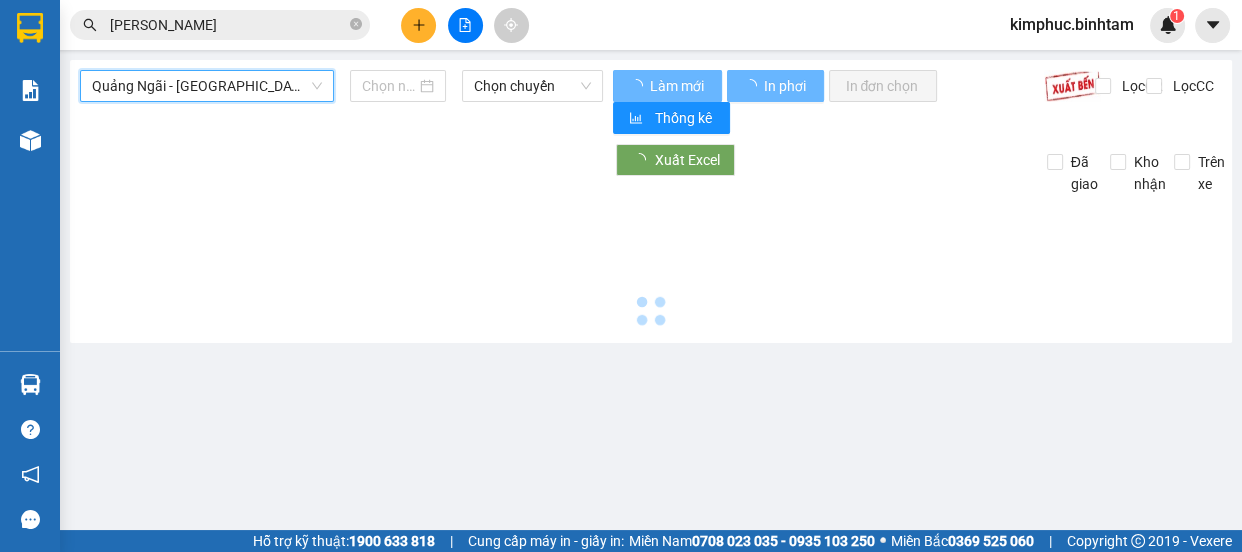 type on "[DATE]" 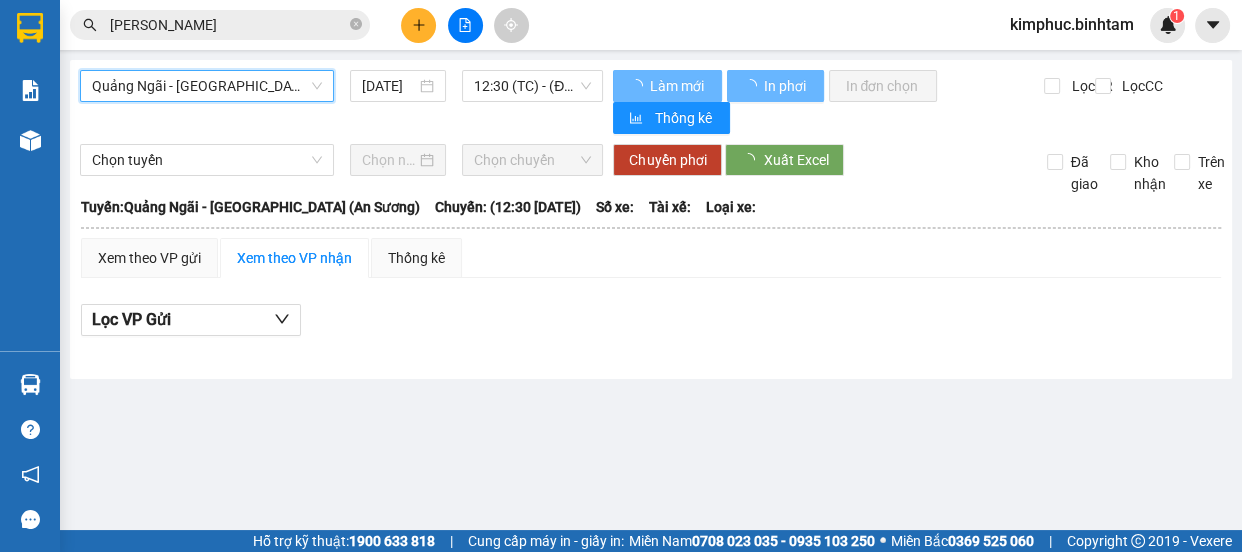click on "Quảng Ngãi - [GEOGRAPHIC_DATA] (An Sương)" at bounding box center [207, 86] 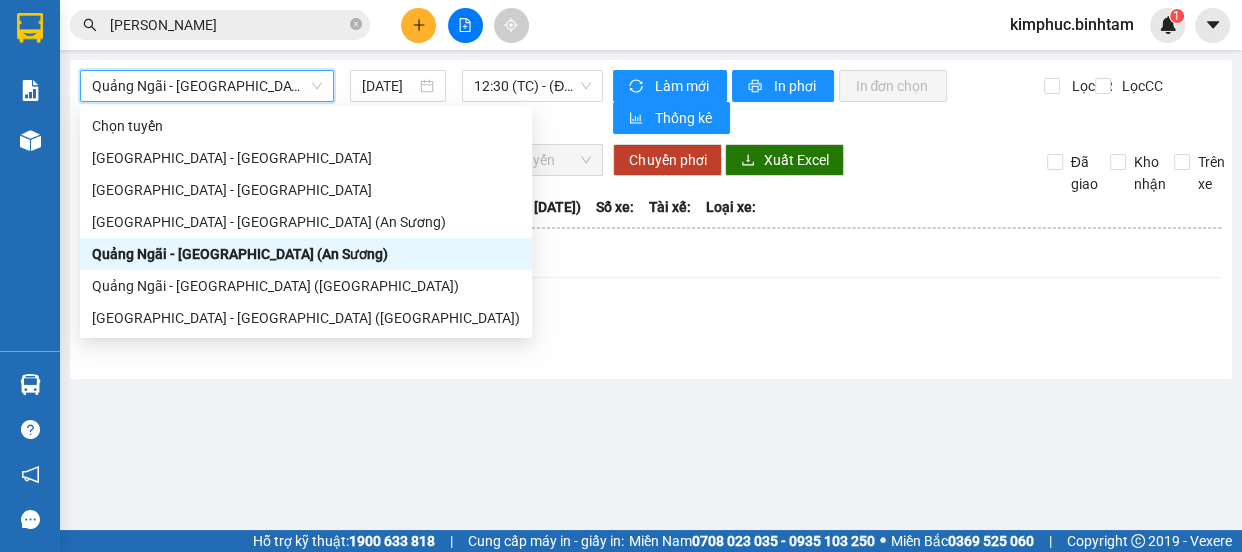click on "Quảng Ngãi - [GEOGRAPHIC_DATA] (An Sương)" at bounding box center [207, 86] 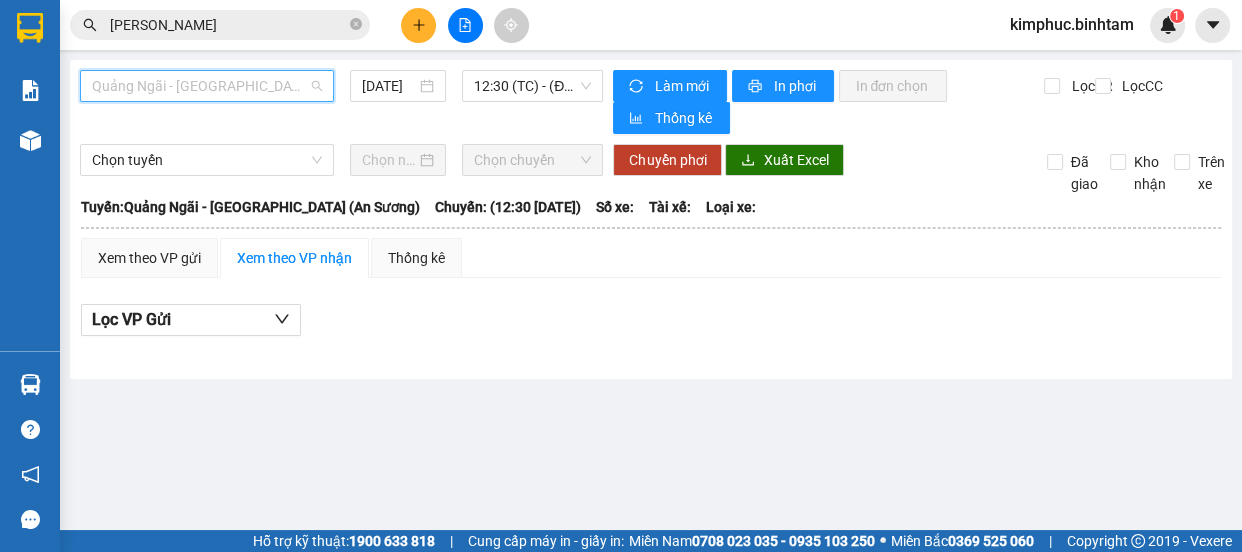 click on "Quảng Ngãi - [GEOGRAPHIC_DATA] (An Sương)" at bounding box center (207, 86) 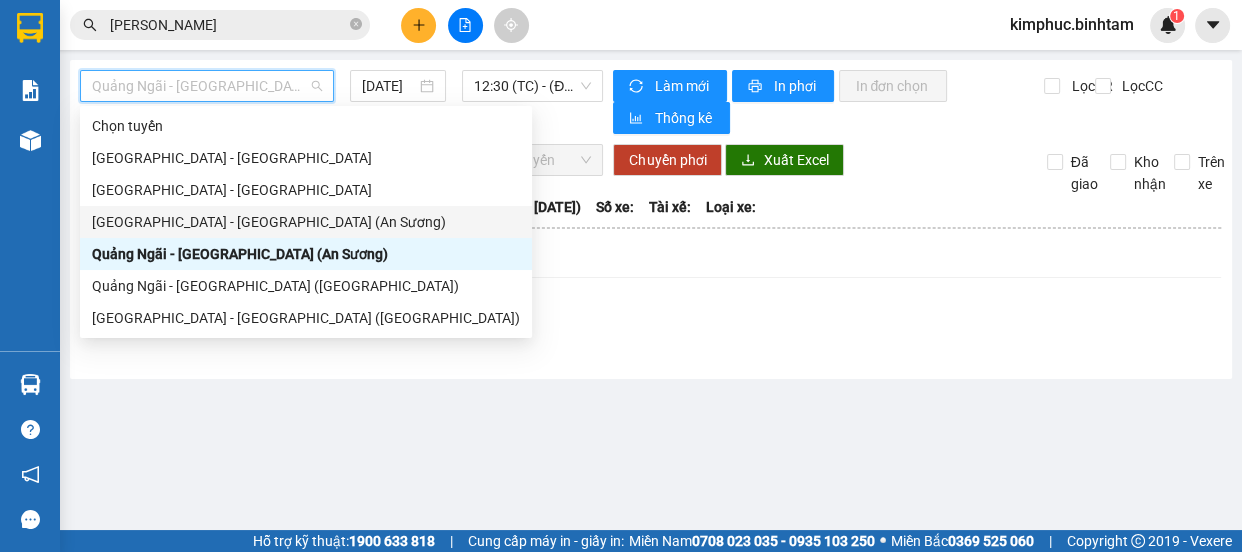 click on "[GEOGRAPHIC_DATA] - [GEOGRAPHIC_DATA] (An Sương)" at bounding box center (306, 222) 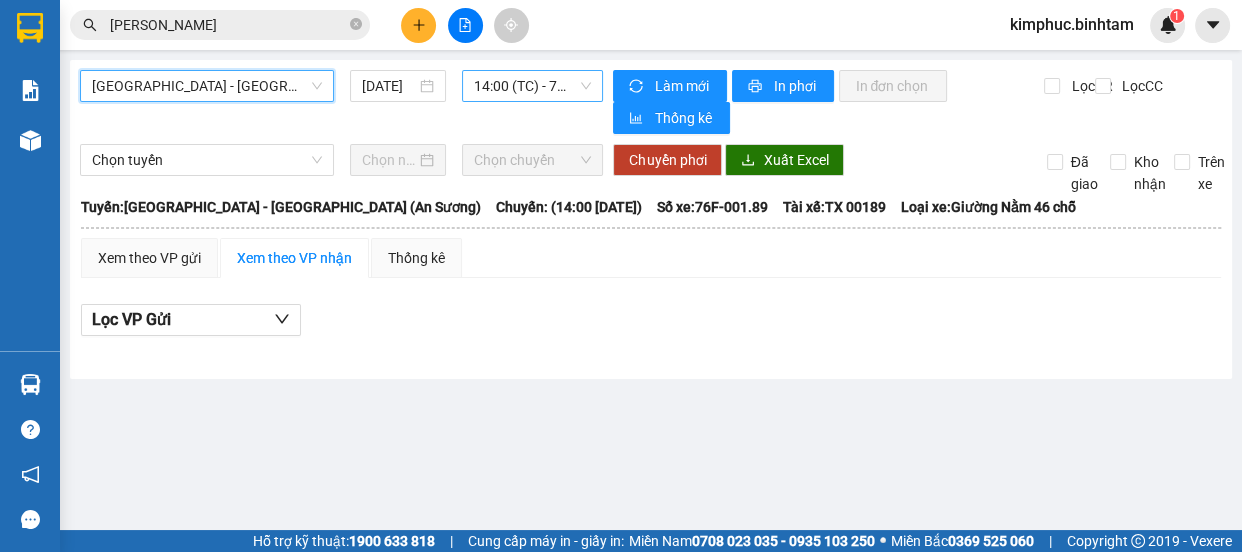 click on "14:00   (TC)   - 76F-001.89" at bounding box center [532, 86] 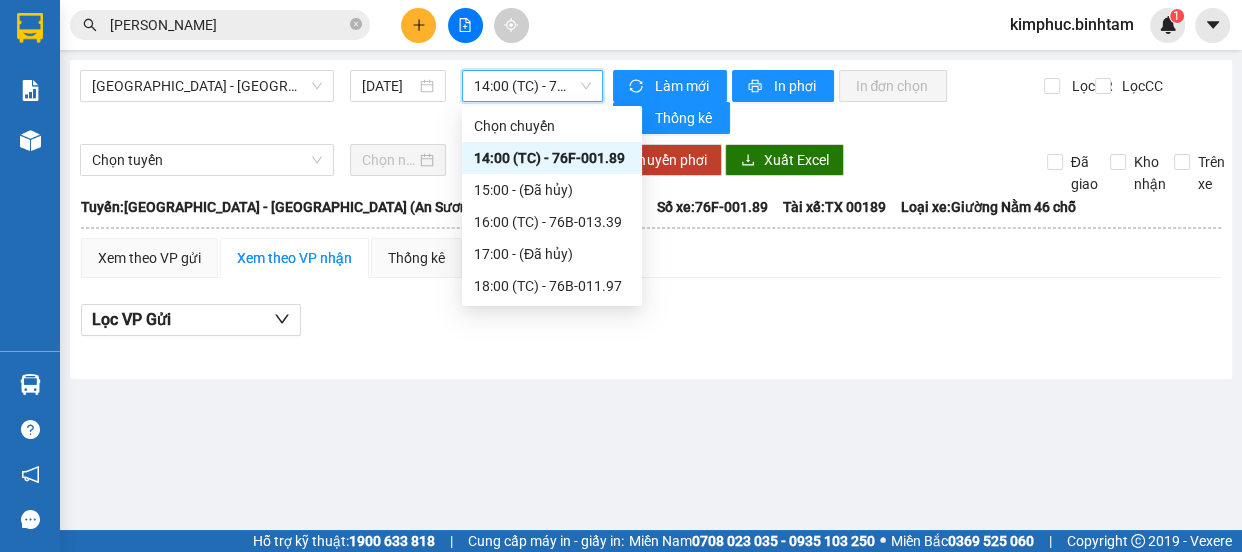 click on "14:00   (TC)   - 76F-001.89" at bounding box center [532, 86] 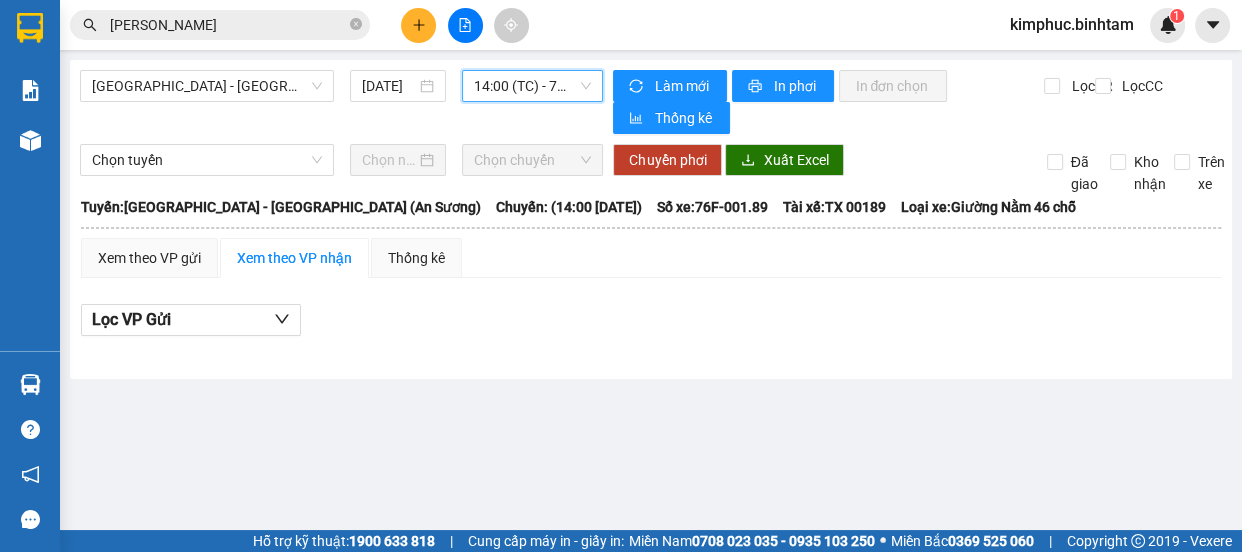 click on "14:00   (TC)   - 76F-001.89" at bounding box center (532, 86) 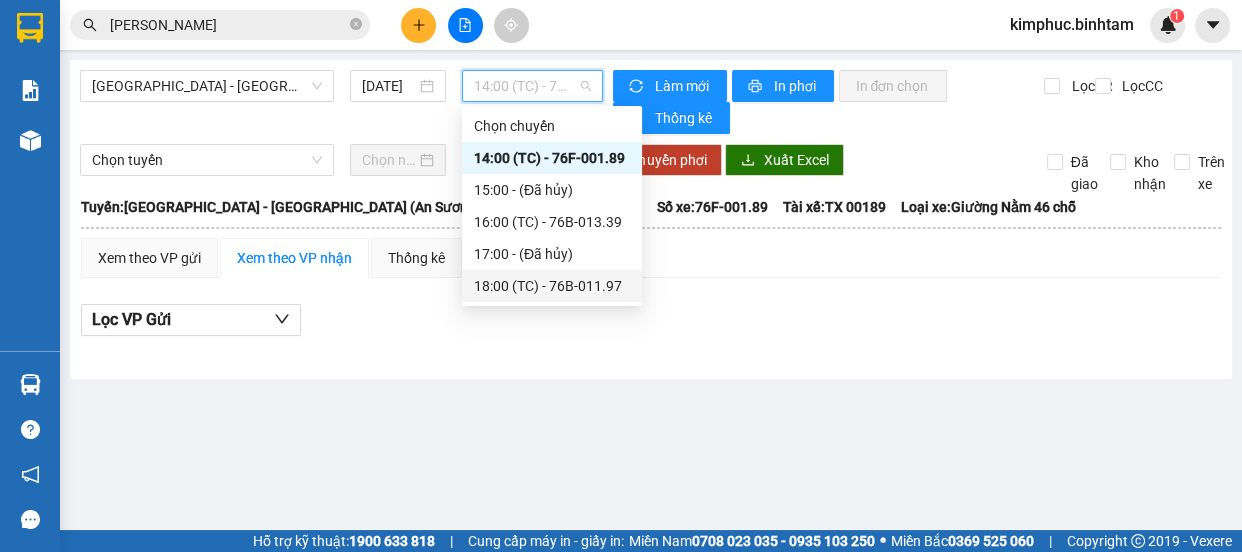 click on "18:00   (TC)   - 76B-011.97" at bounding box center (552, 286) 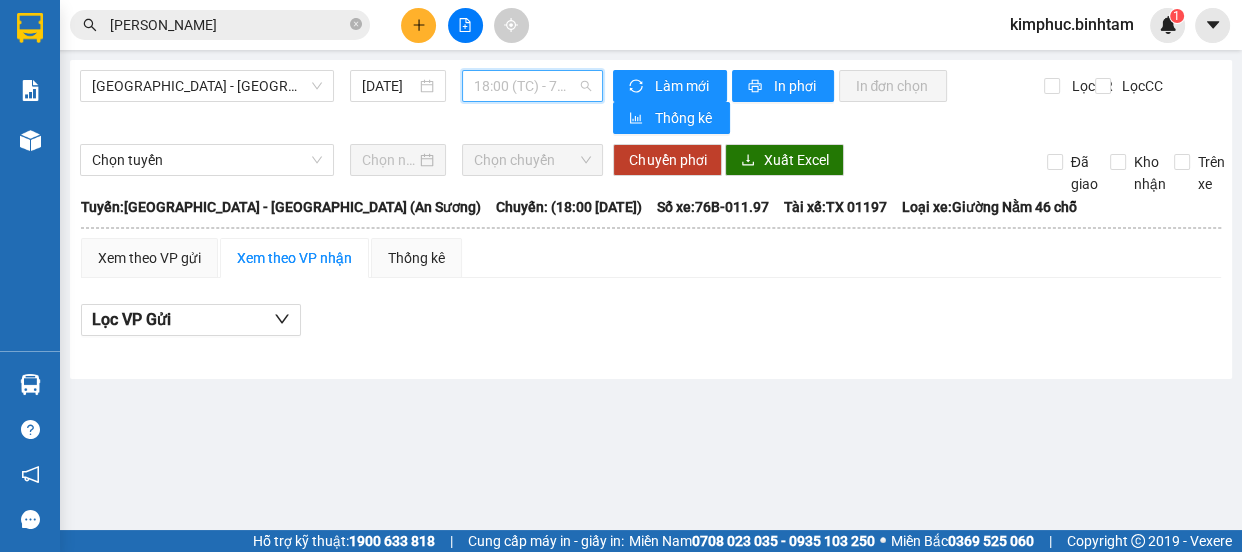 click on "18:00   (TC)   - 76B-011.97" at bounding box center [532, 86] 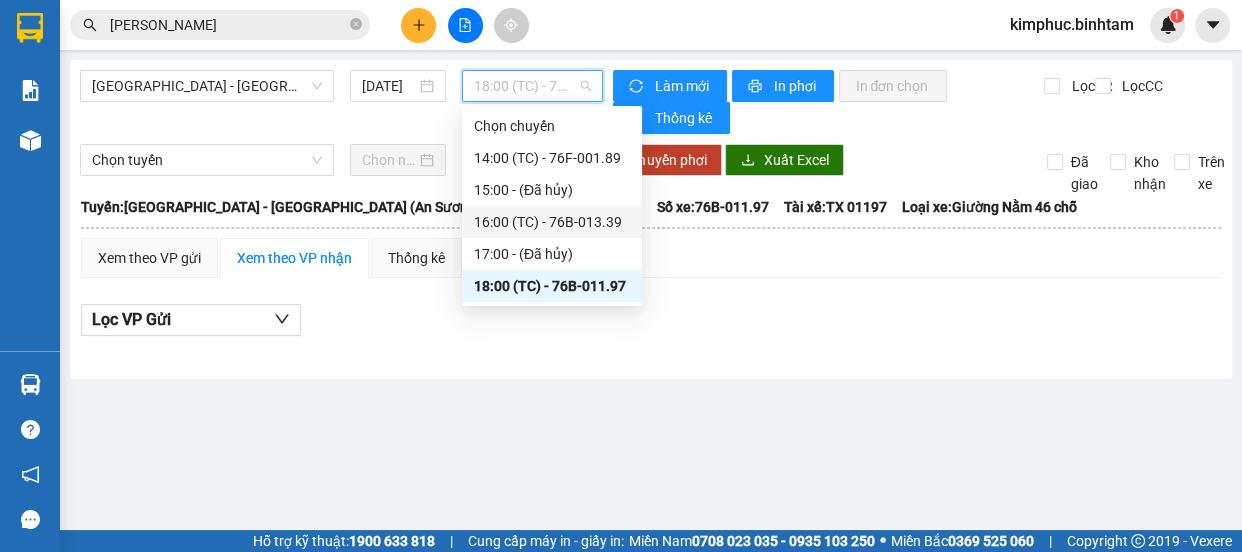 click on "16:00   (TC)   - 76B-013.39" at bounding box center [552, 222] 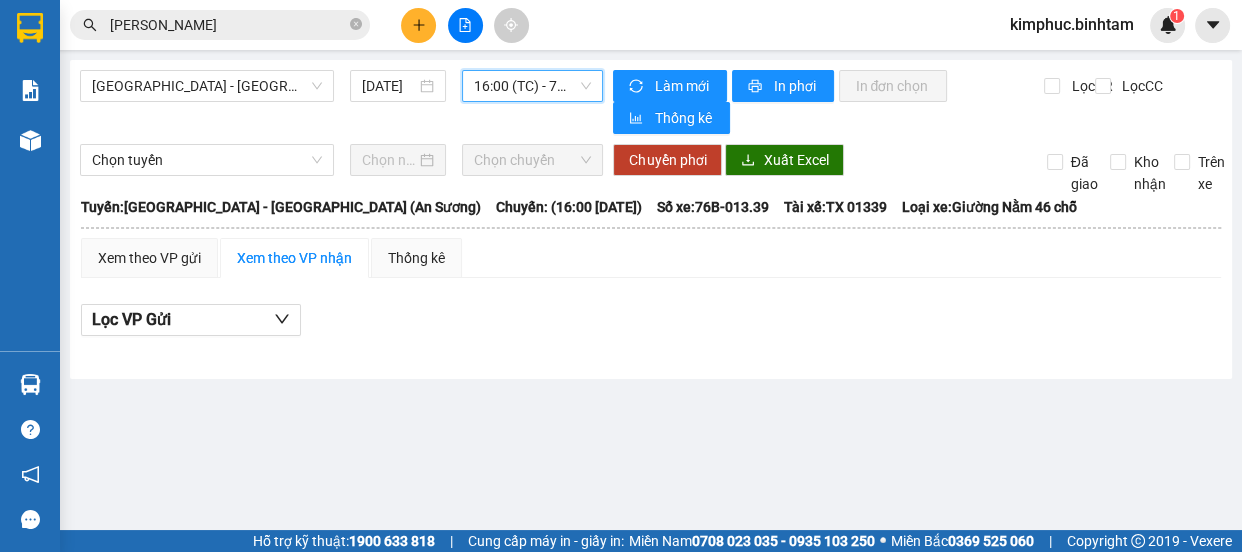 click on "16:00   (TC)   - 76B-013.39" at bounding box center [532, 86] 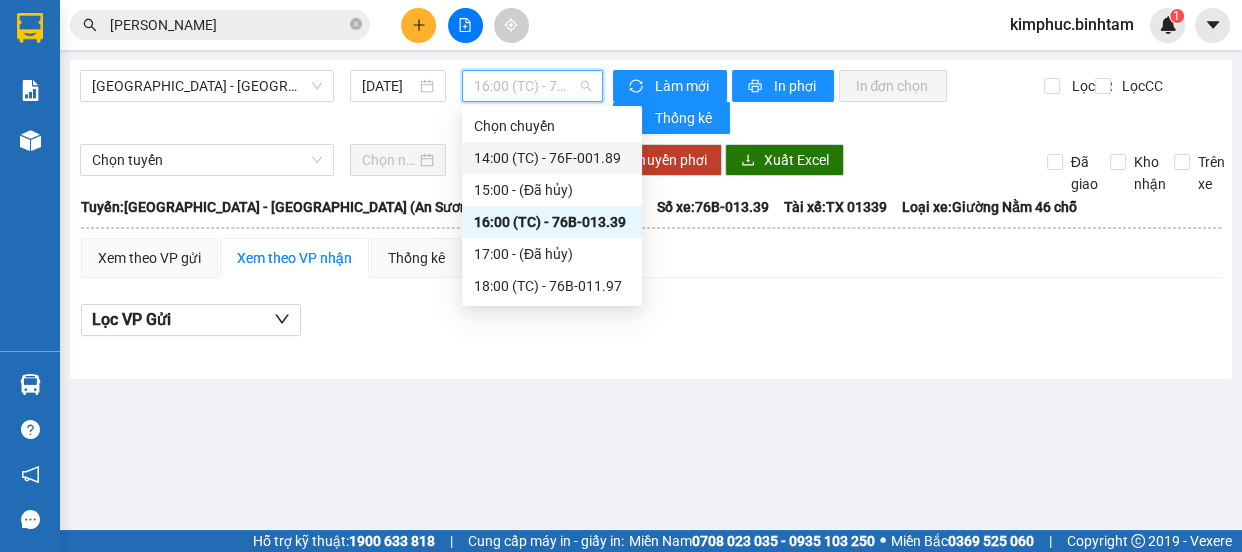 click on "14:00   (TC)   - 76F-001.89" at bounding box center (552, 158) 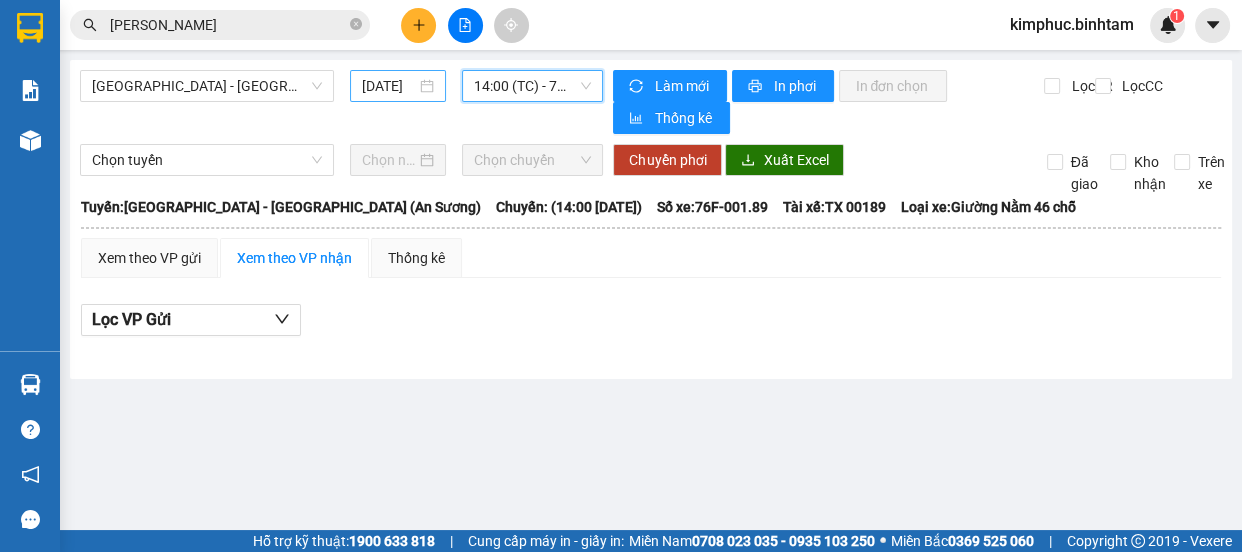 click on "[DATE]" at bounding box center [389, 86] 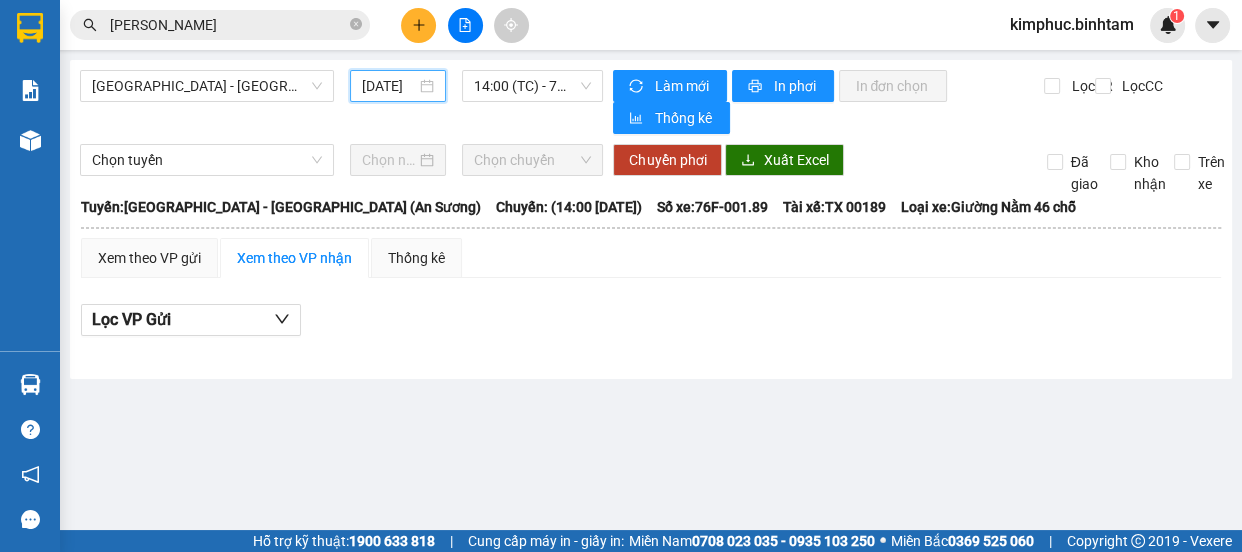 click on "[DATE]" at bounding box center [389, 86] 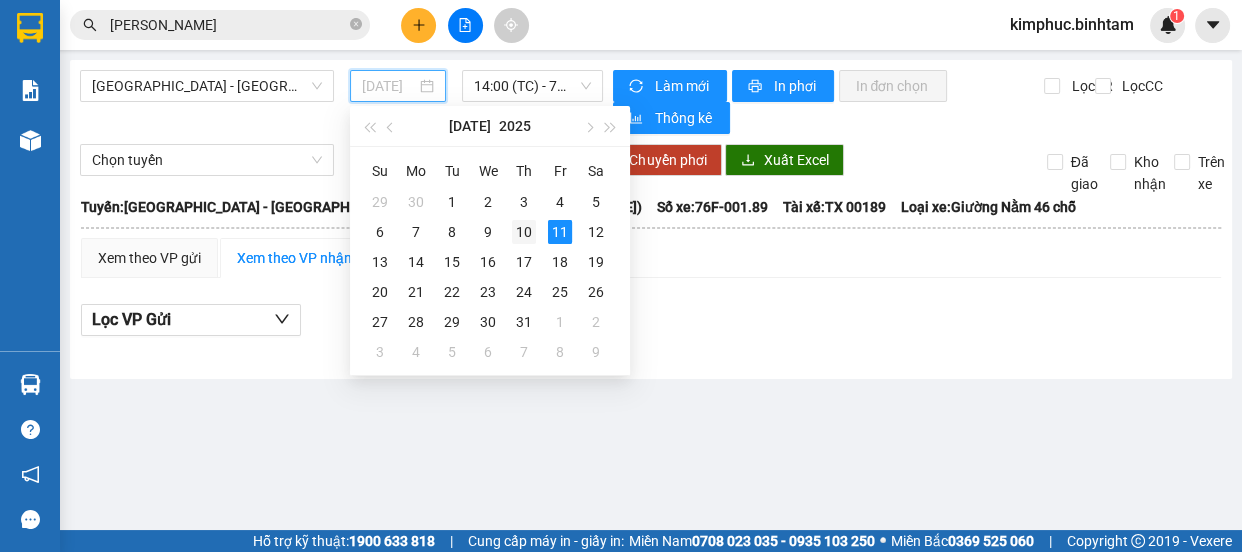 click on "10" at bounding box center [524, 232] 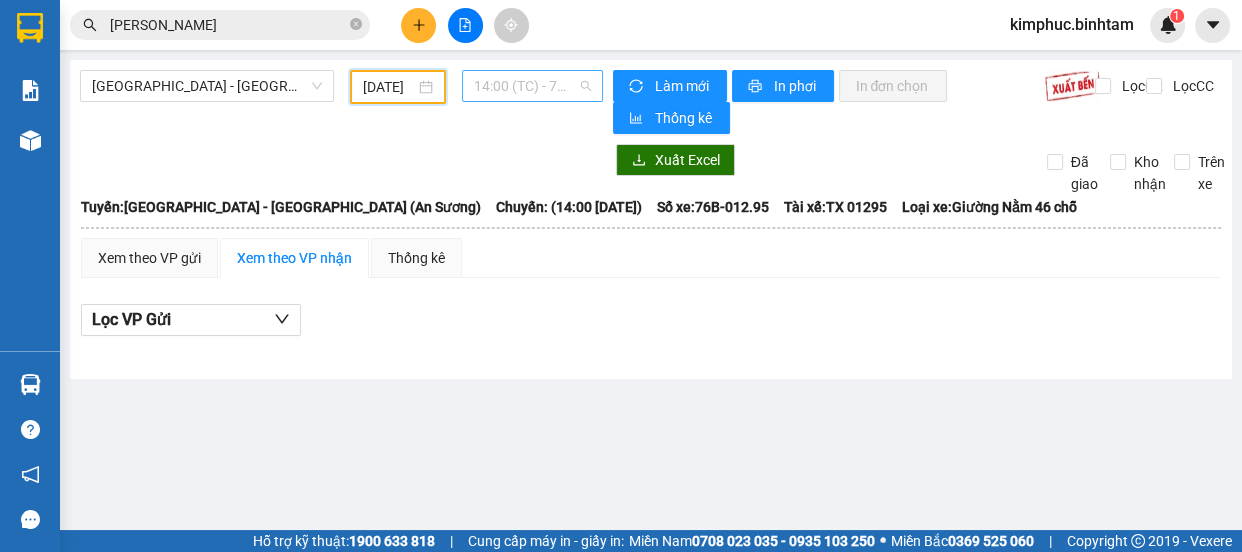 click on "14:00   (TC)   - 76B-012.95" at bounding box center [532, 86] 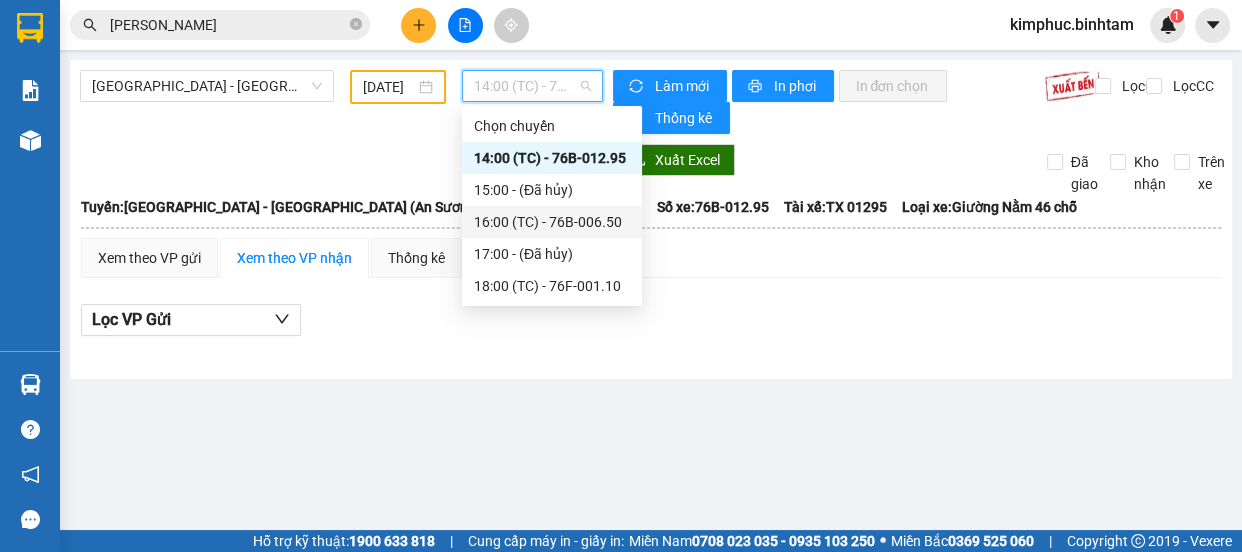 click on "16:00   (TC)   - 76B-006.50" at bounding box center (552, 222) 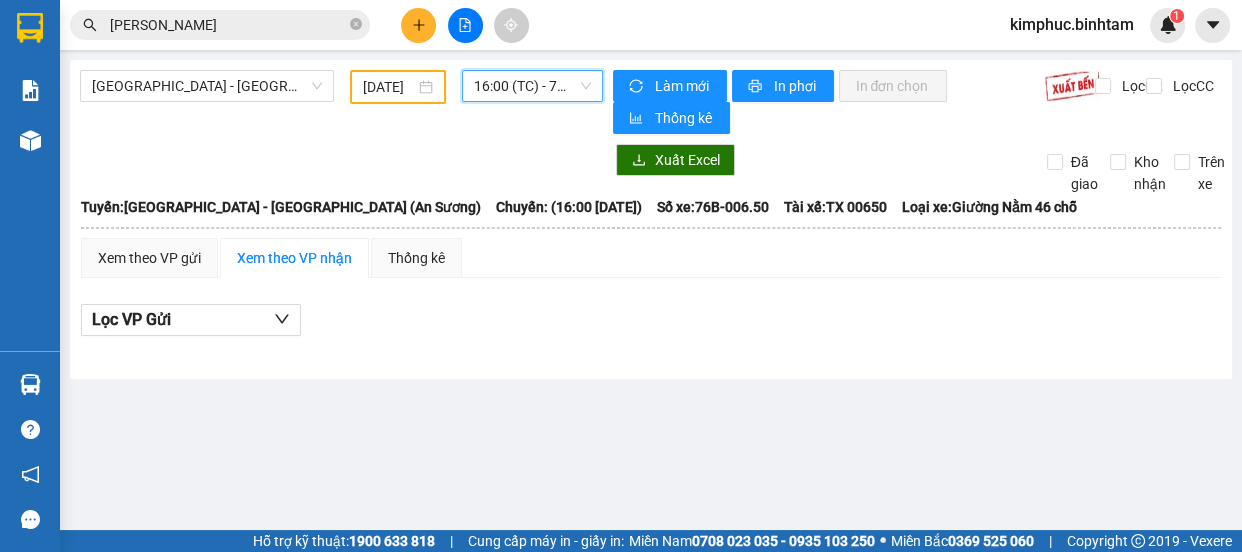 click on "16:00   (TC)   - 76B-006.50" at bounding box center (532, 86) 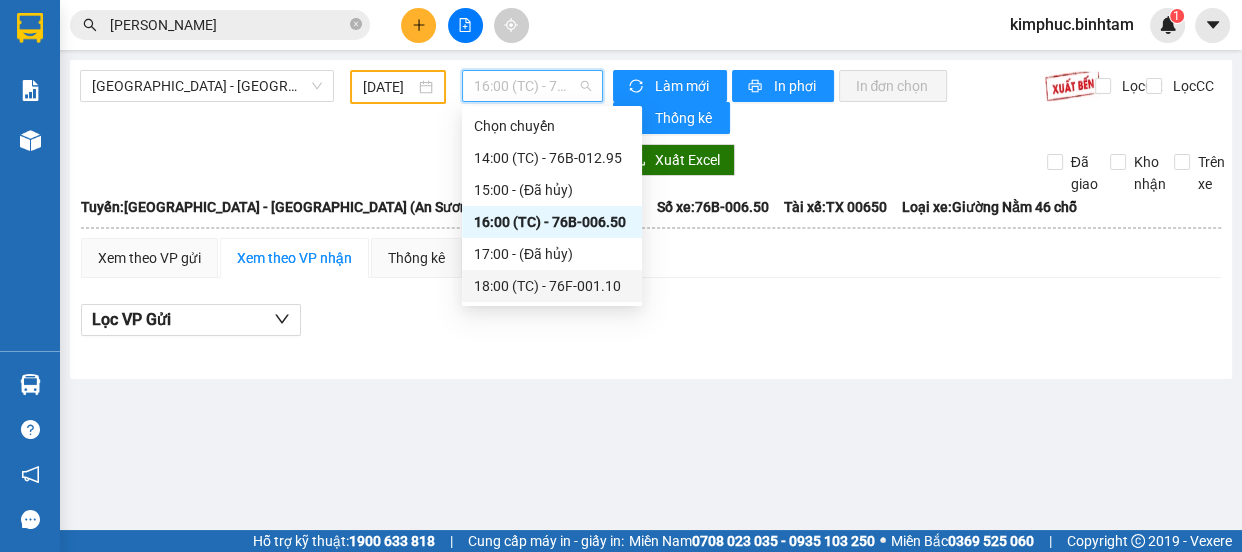 click on "18:00   (TC)   - 76F-001.10" at bounding box center [552, 286] 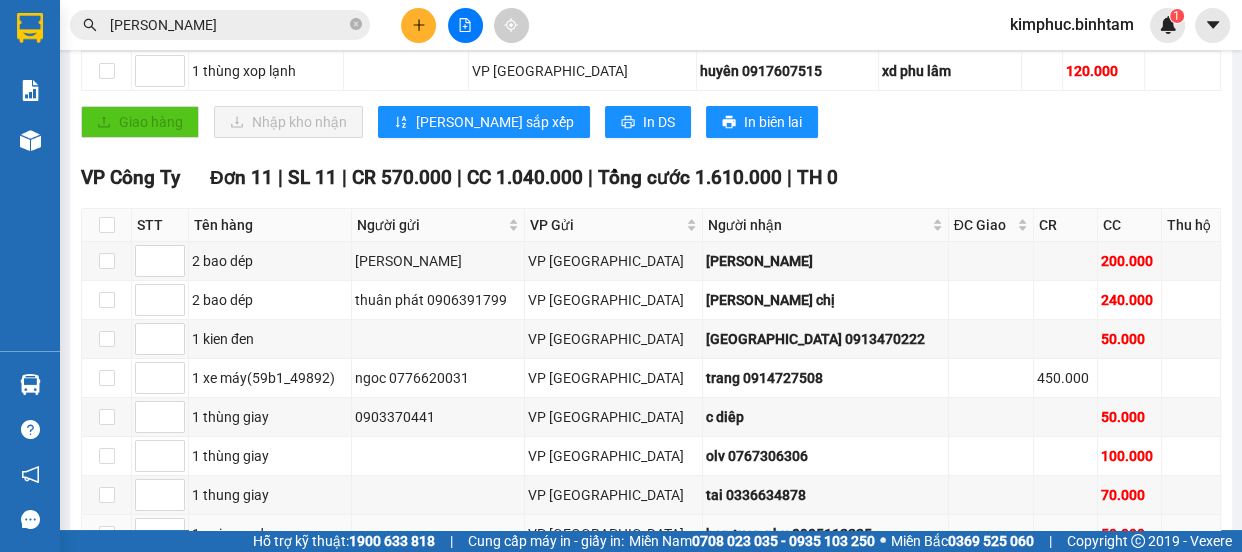 scroll, scrollTop: 693, scrollLeft: 0, axis: vertical 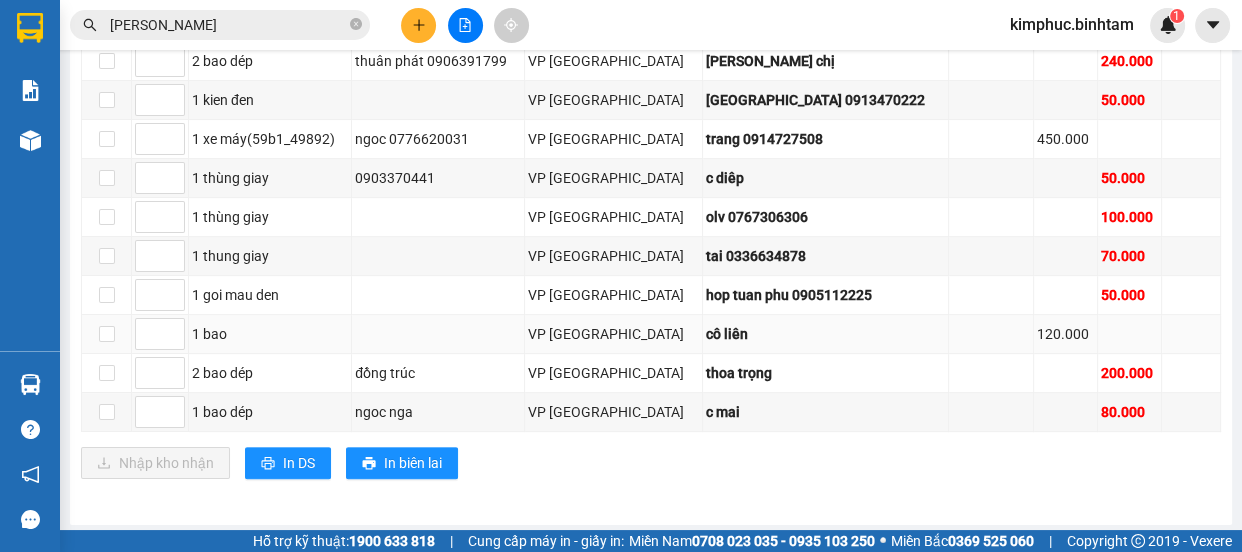 click on "cô liên" at bounding box center [826, 334] 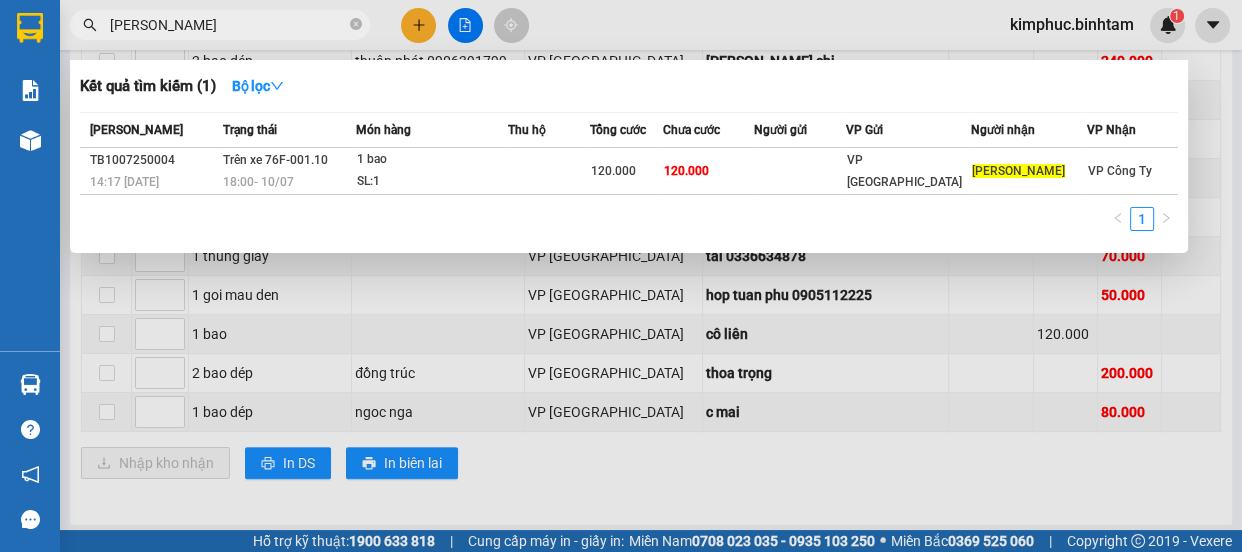 click on "thuy sơn" at bounding box center [228, 25] 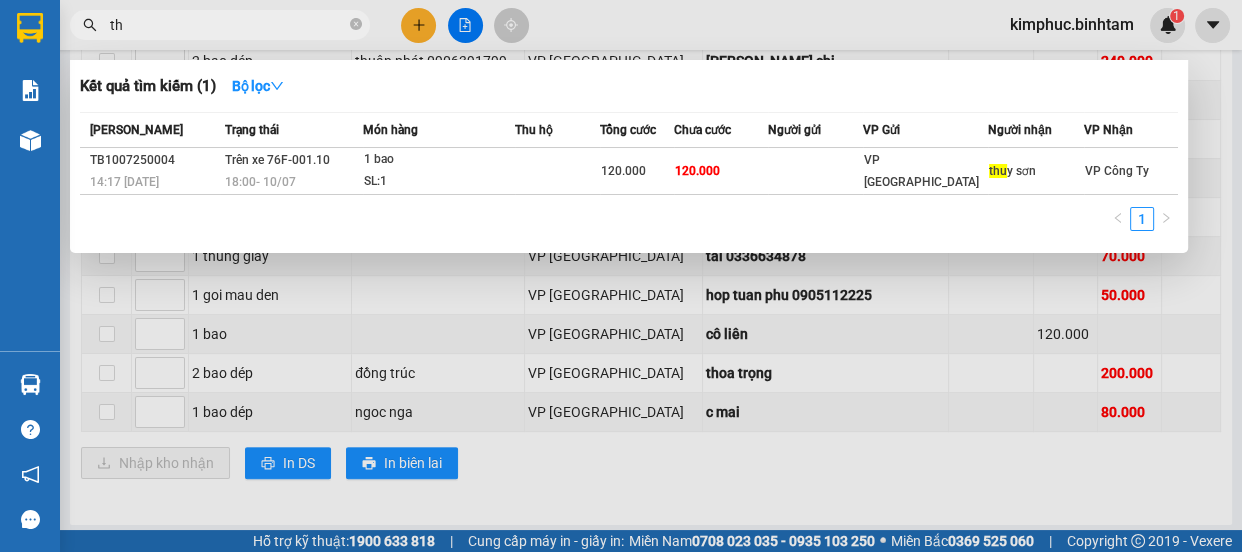 type on "t" 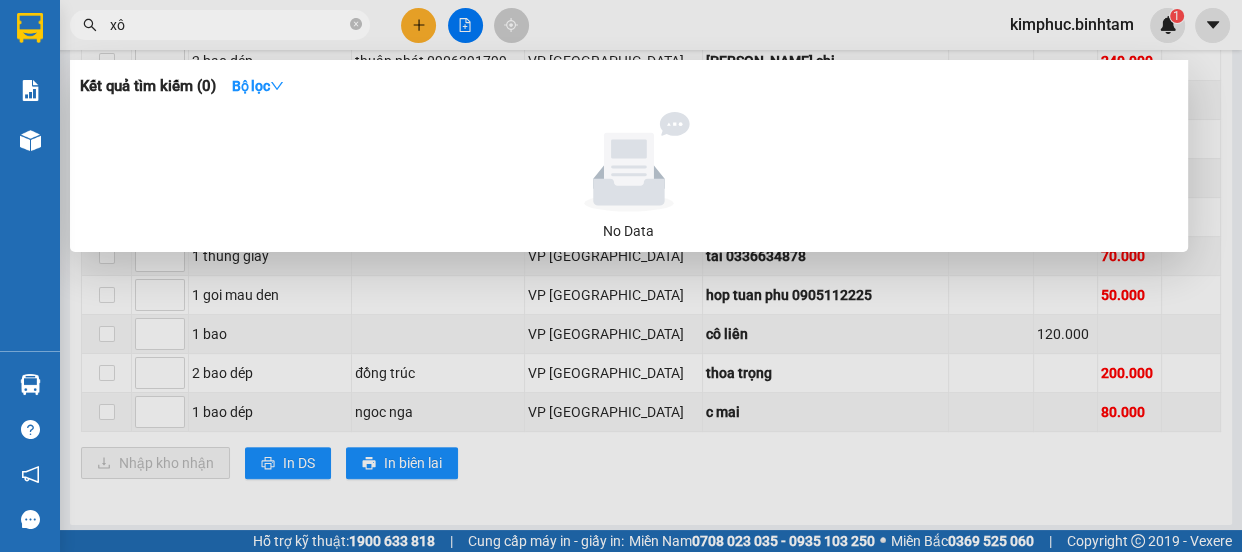 type on "x" 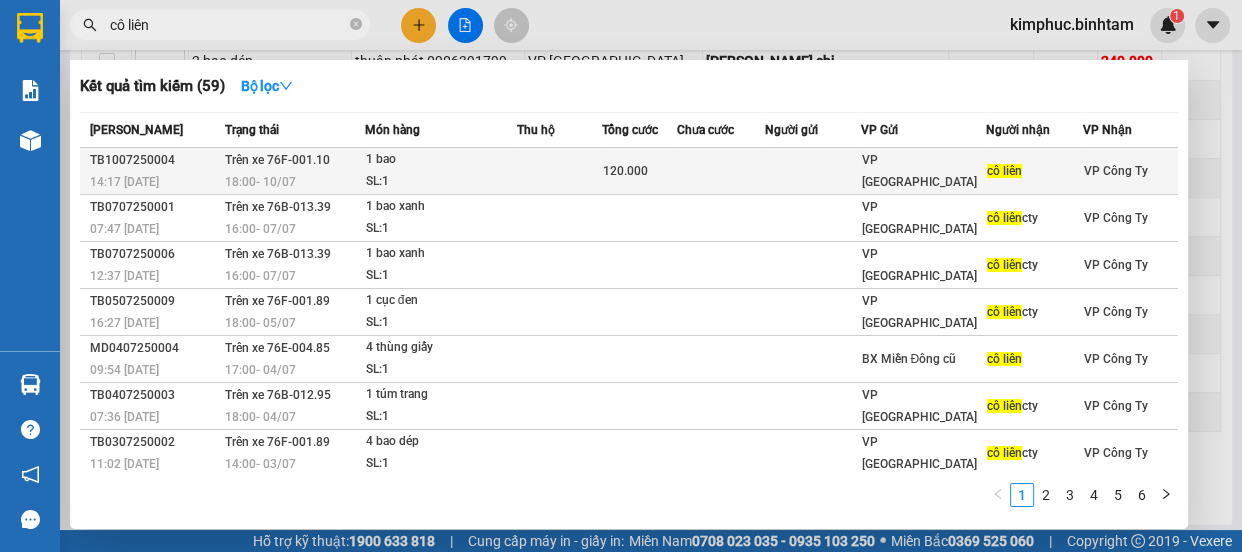 type on "cô liên" 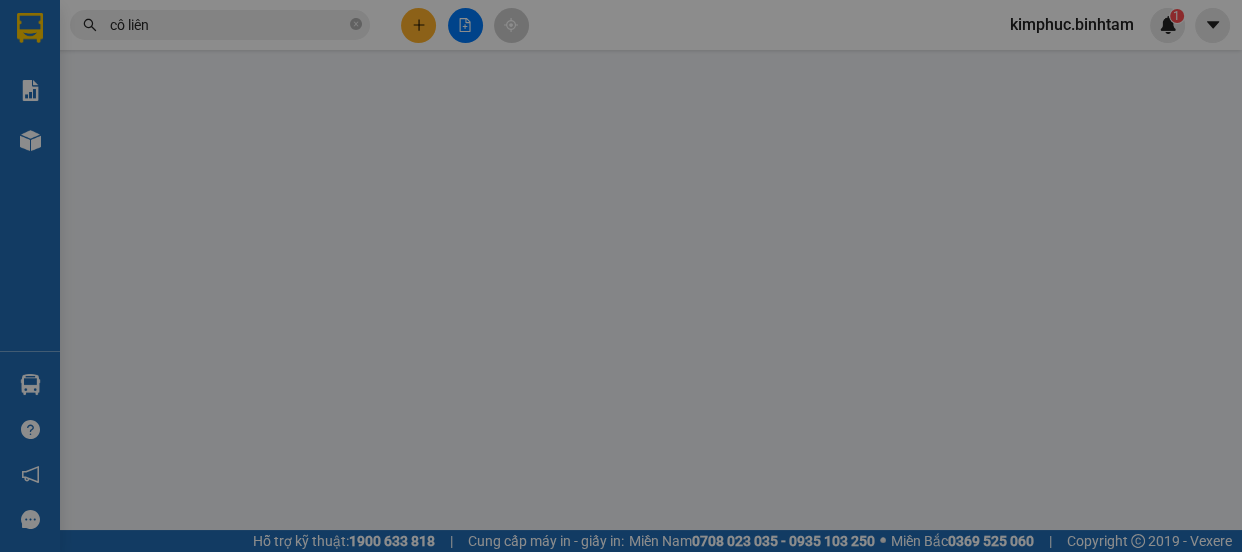scroll, scrollTop: 0, scrollLeft: 0, axis: both 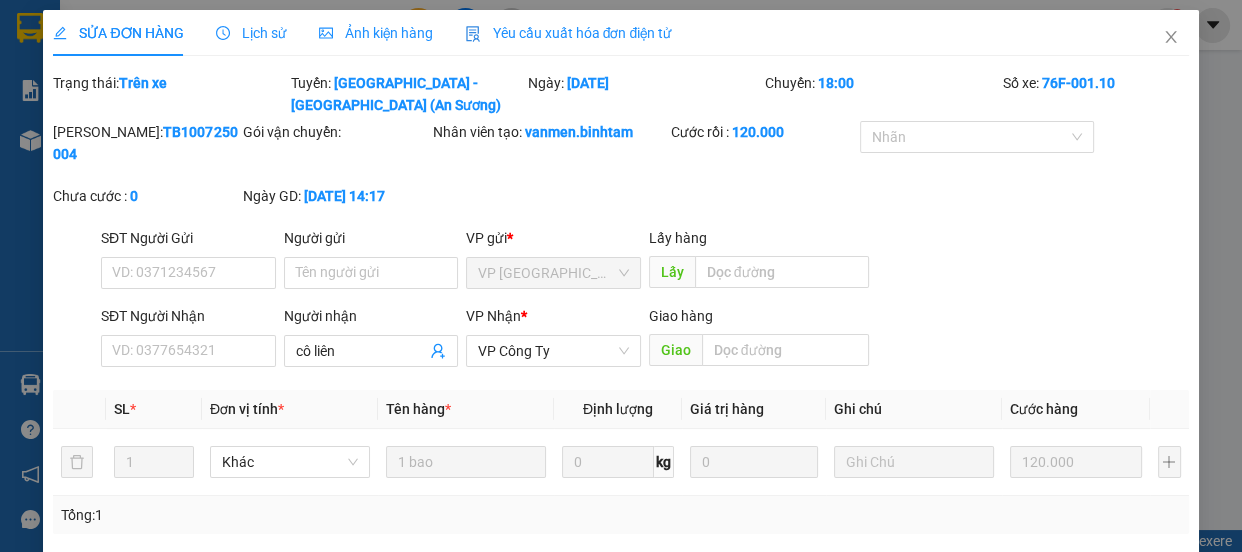 type on "cô liên" 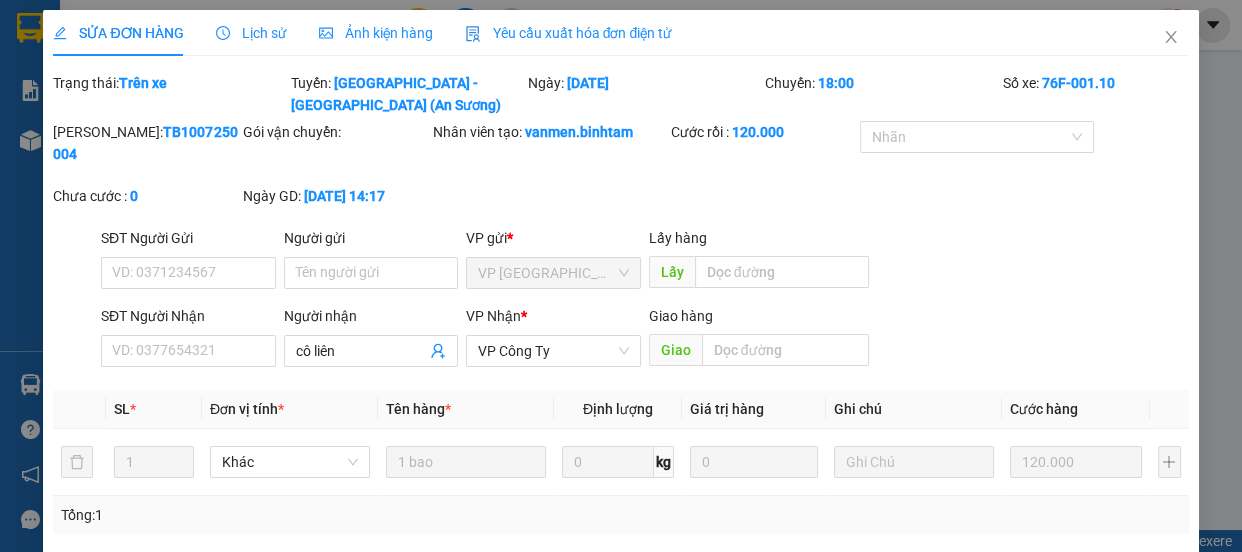 type on "120.000" 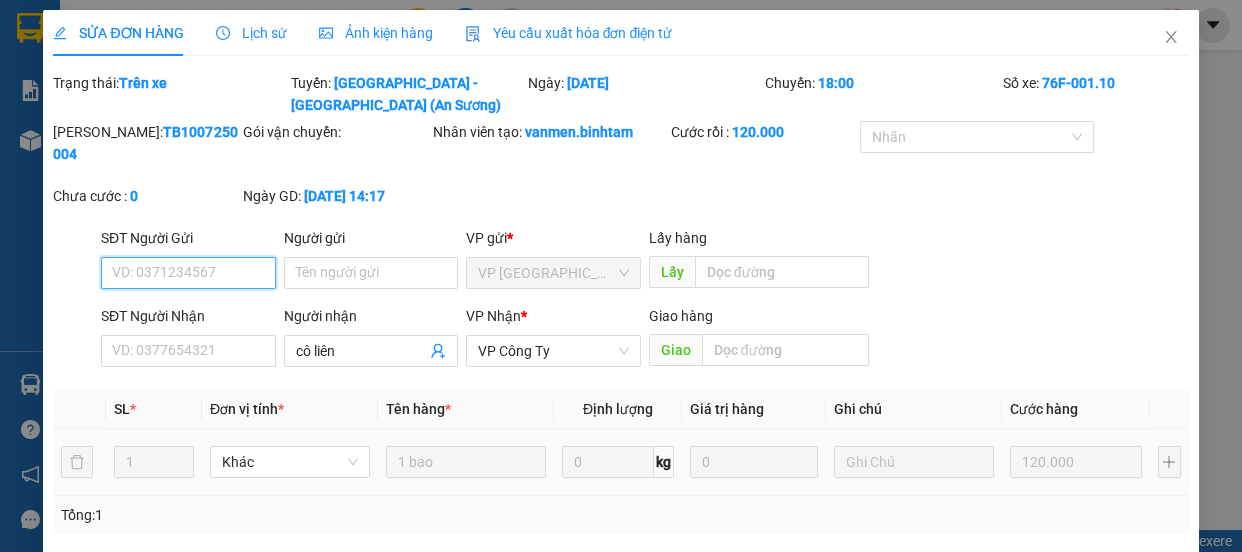 scroll, scrollTop: 181, scrollLeft: 0, axis: vertical 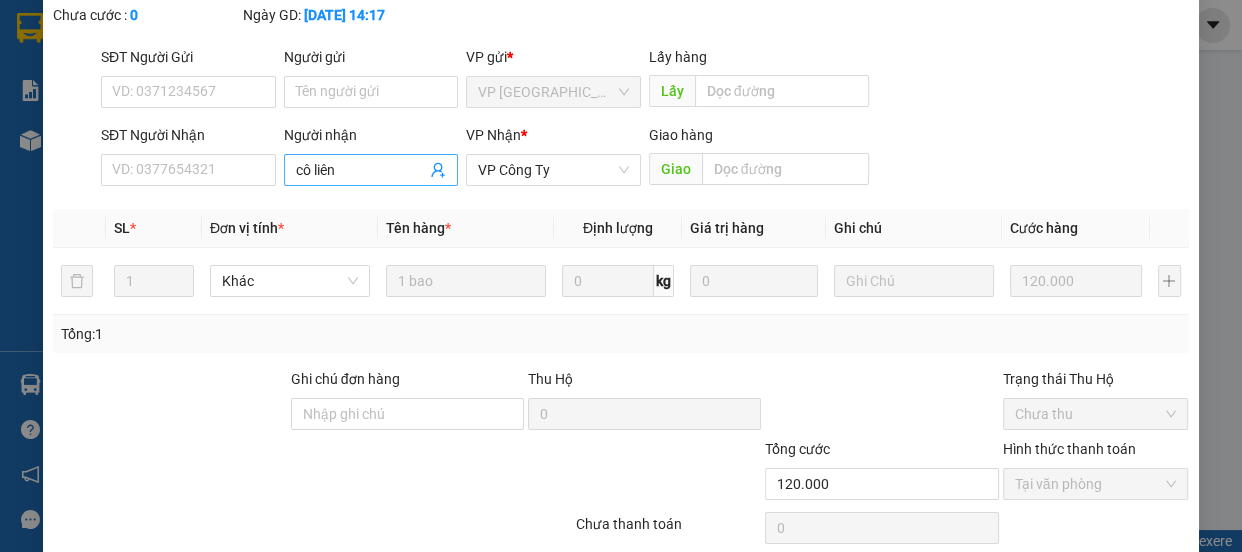 click on "cô liên" at bounding box center (361, 170) 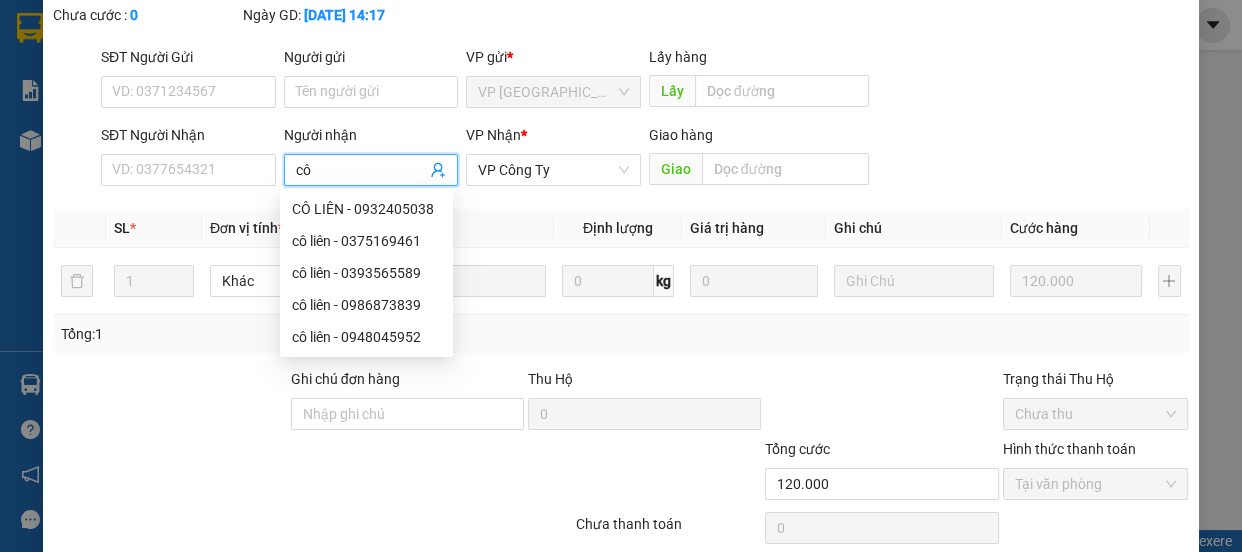 type on "c" 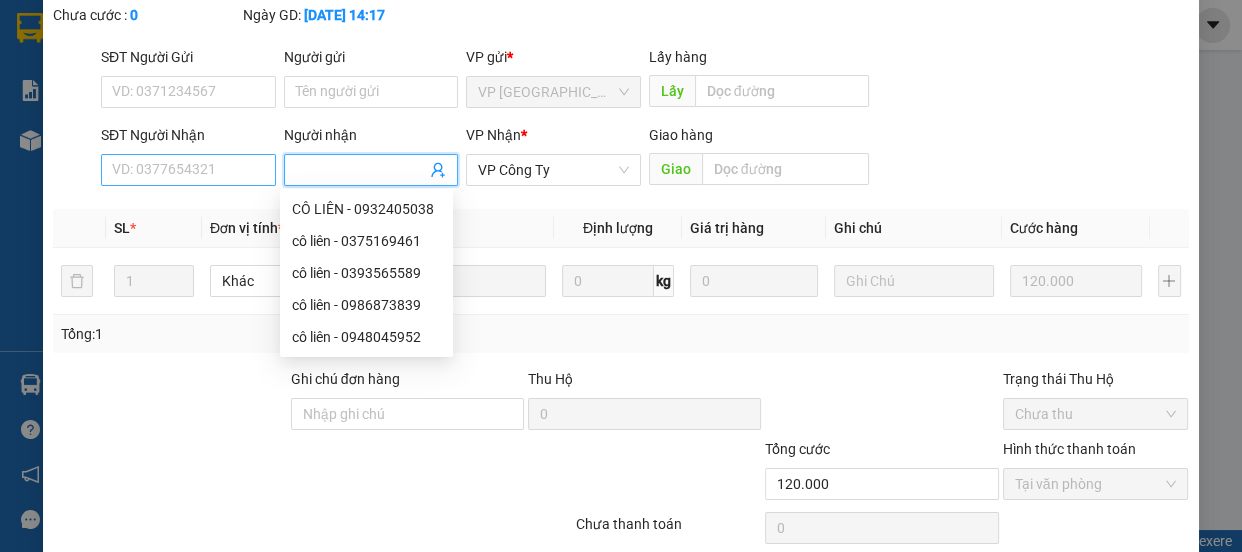 type 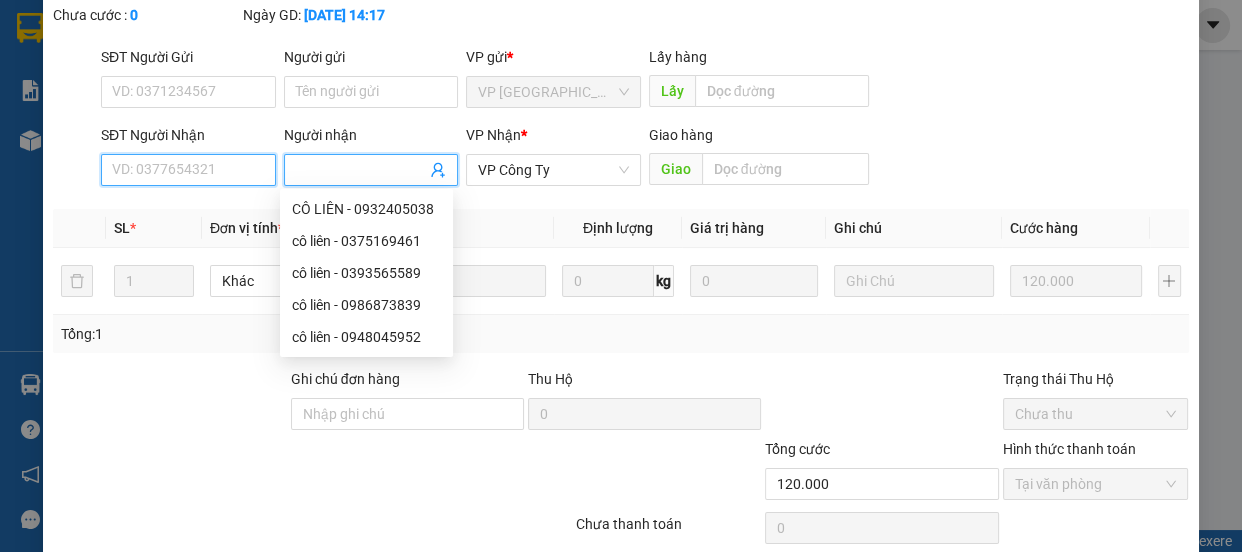 click on "SĐT Người Nhận" at bounding box center (188, 170) 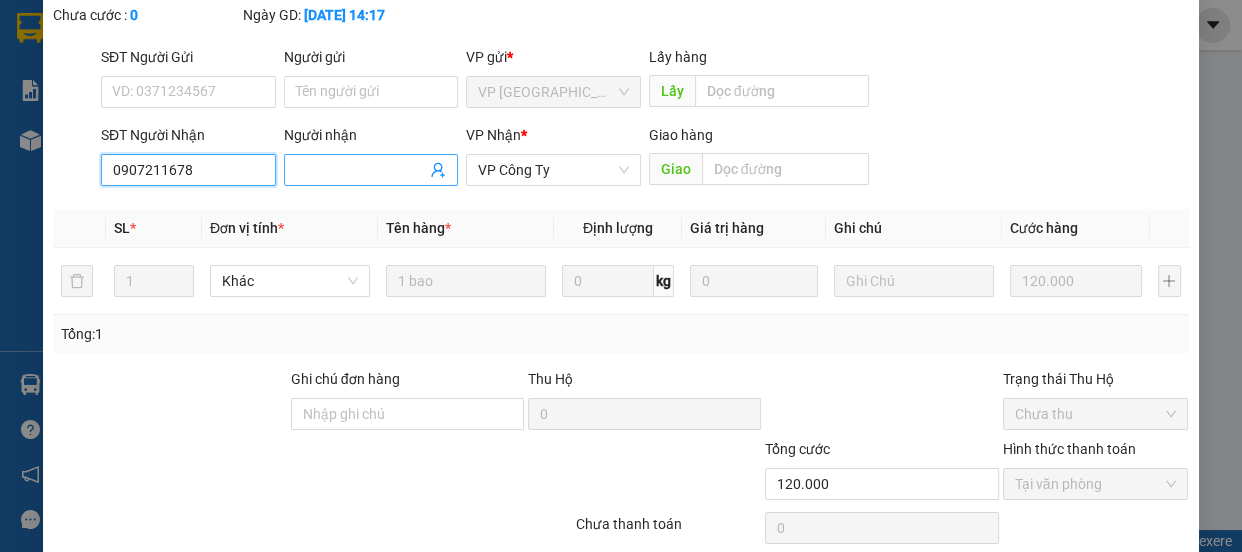 type on "0907211678" 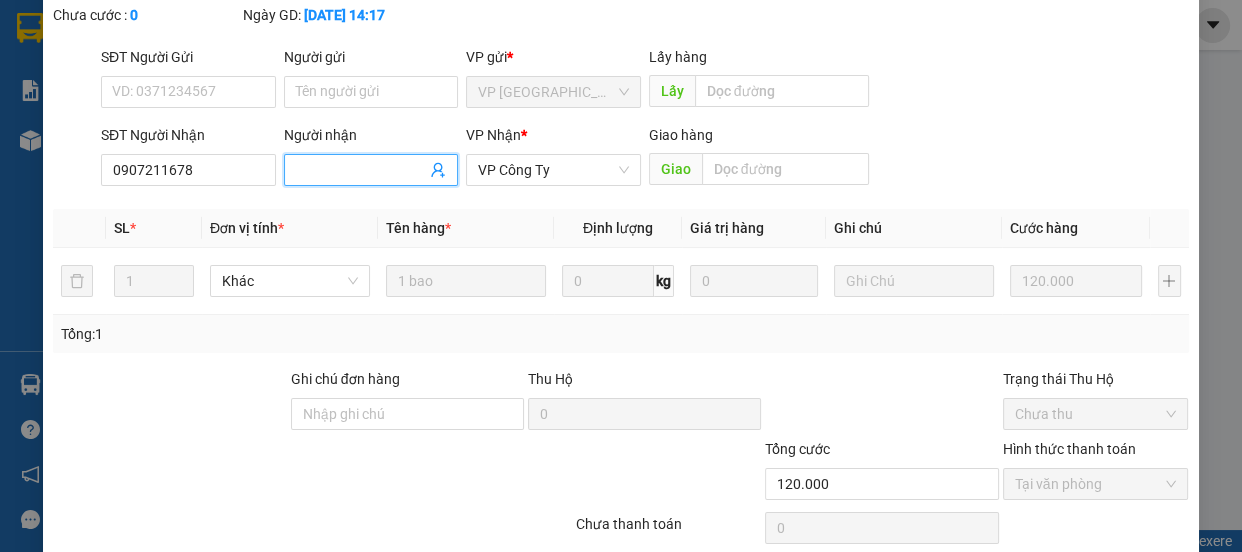 click on "Người nhận" at bounding box center (361, 170) 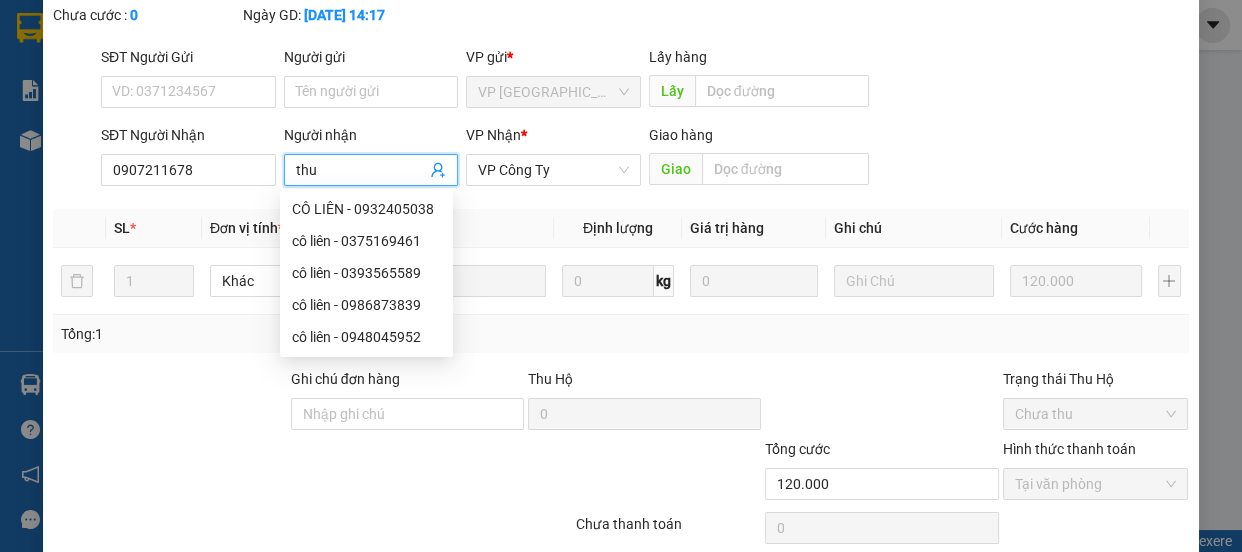 scroll, scrollTop: 262, scrollLeft: 0, axis: vertical 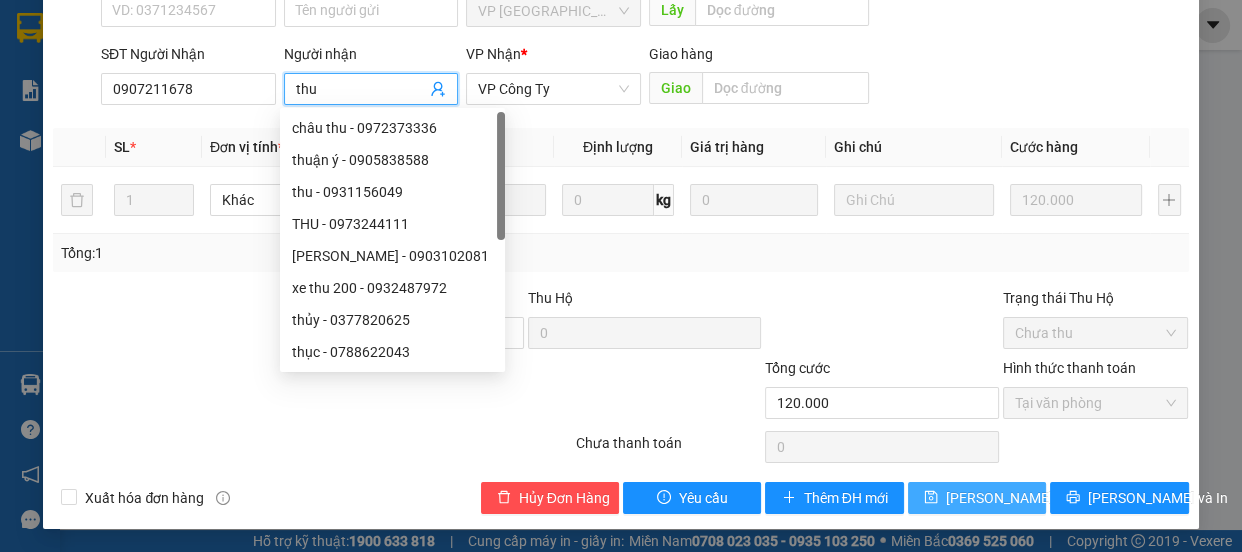 type on "thu" 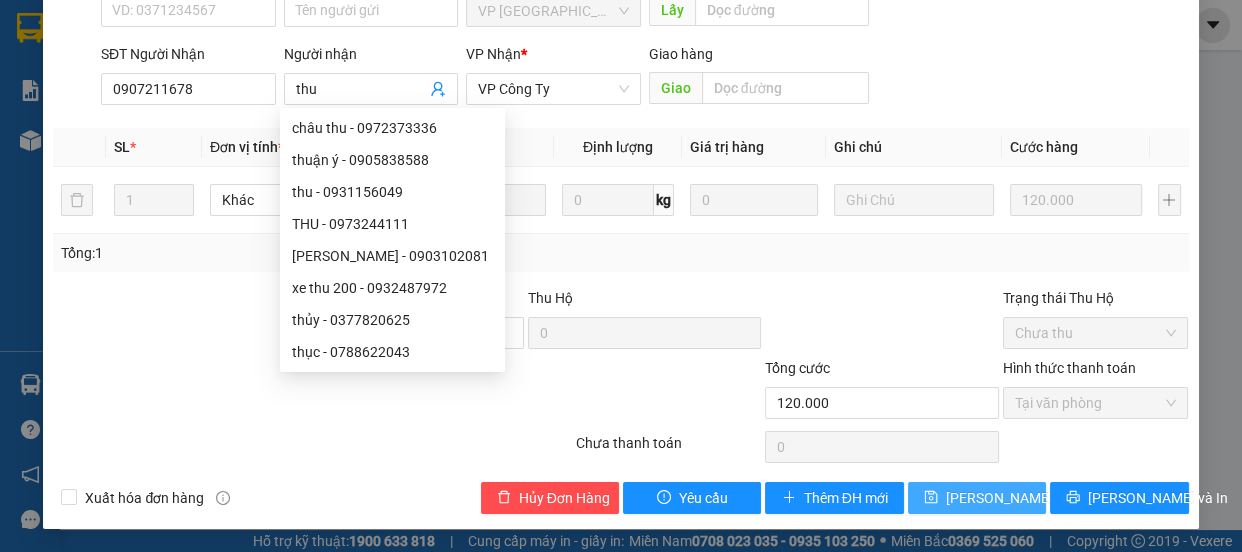 click on "[PERSON_NAME] thay đổi" at bounding box center (1026, 498) 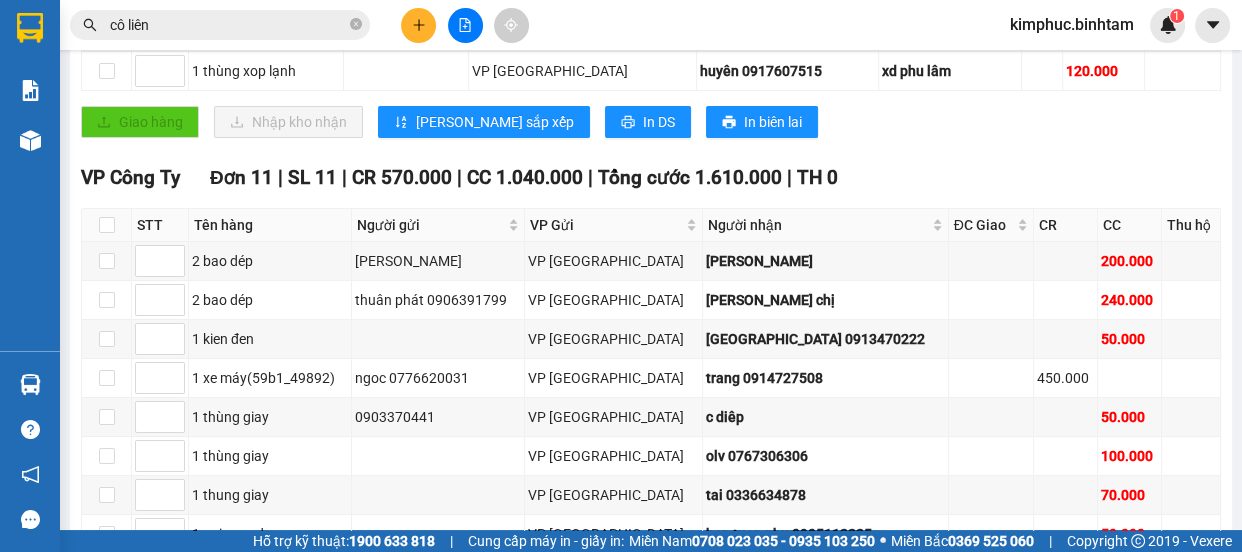 scroll, scrollTop: 636, scrollLeft: 0, axis: vertical 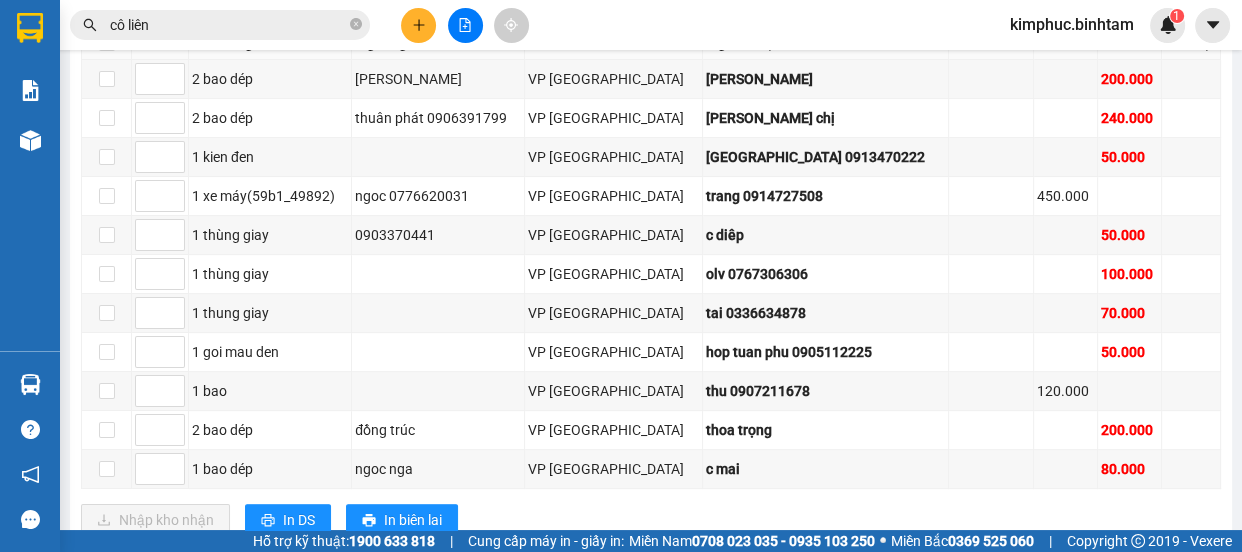click on "cô liên" at bounding box center [228, 25] 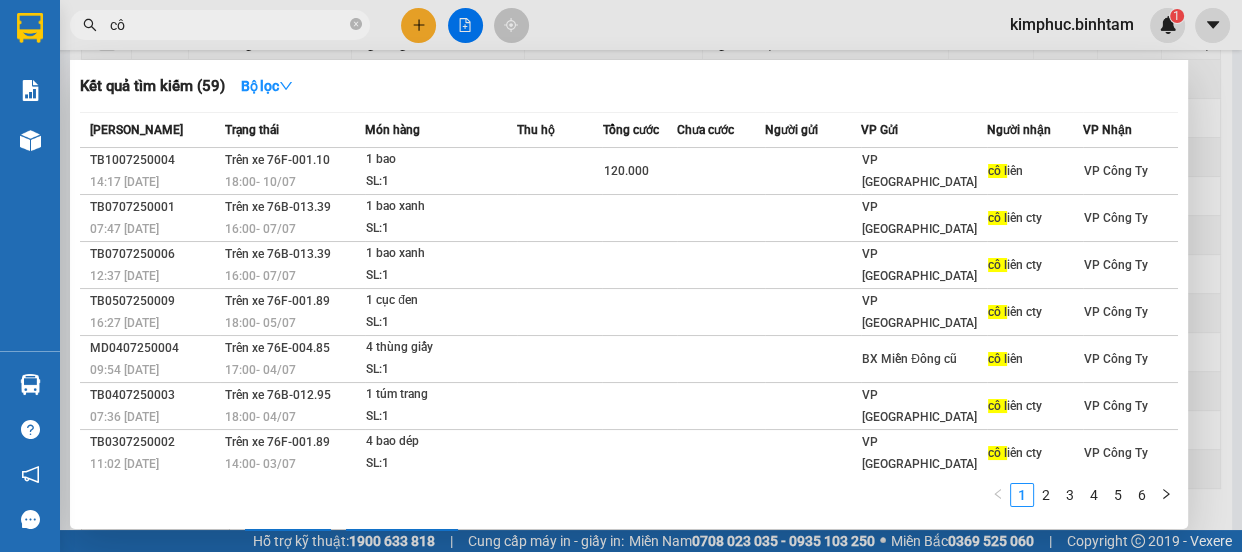 type on "c" 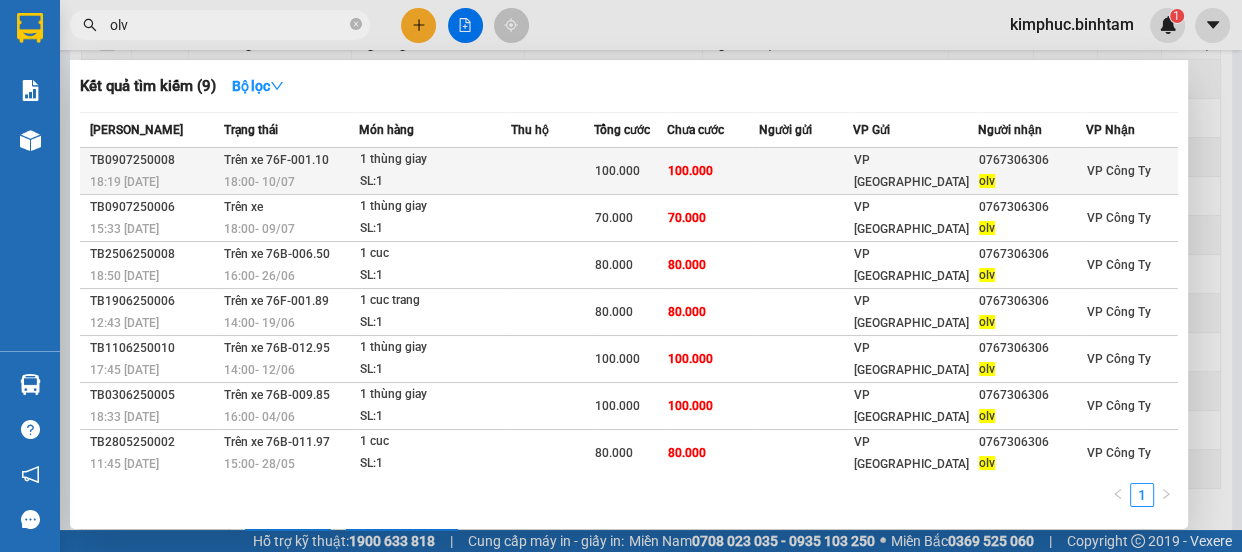 type on "olv" 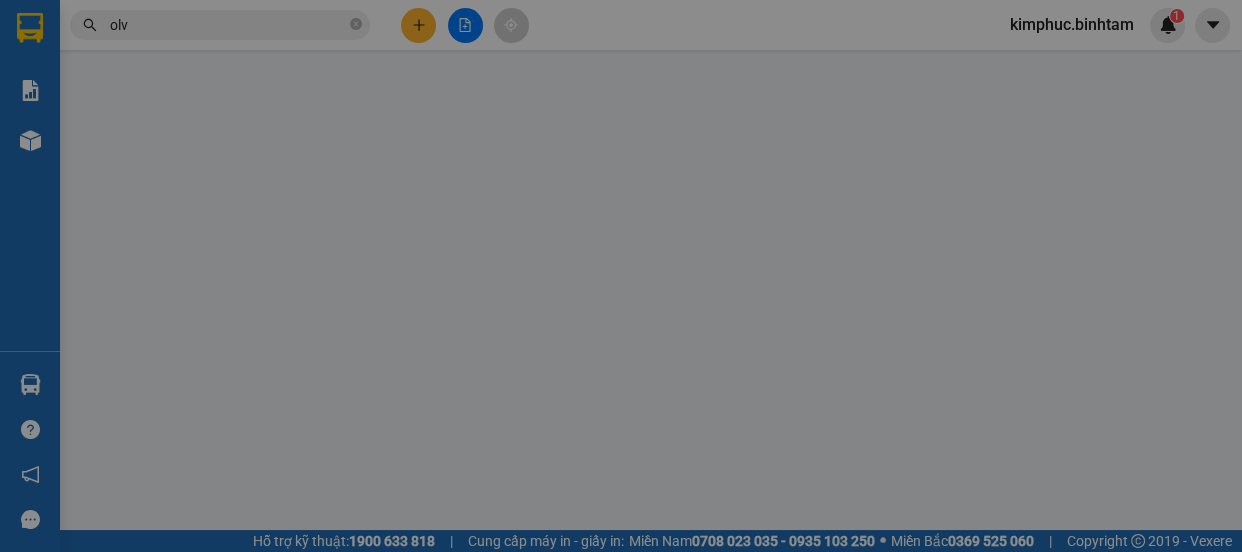 scroll, scrollTop: 0, scrollLeft: 0, axis: both 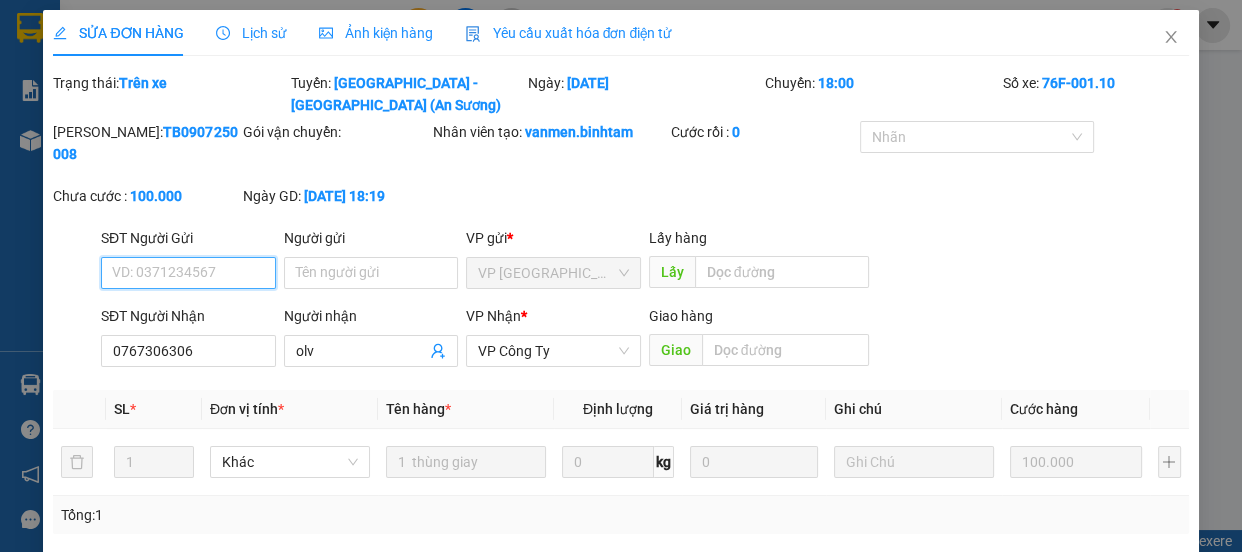 type on "0767306306" 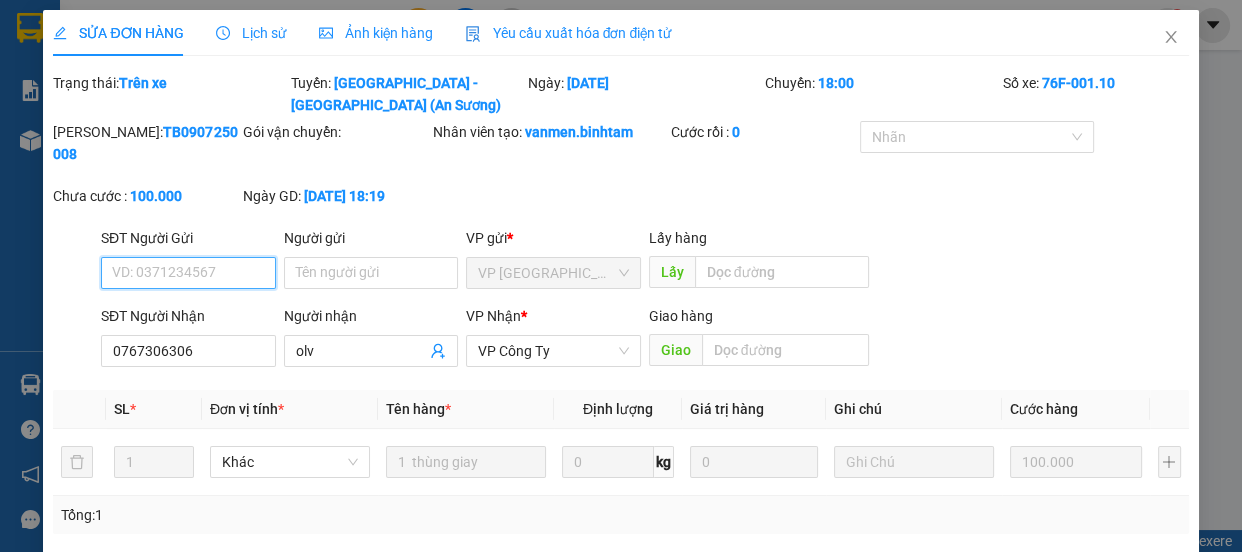 type on "olv" 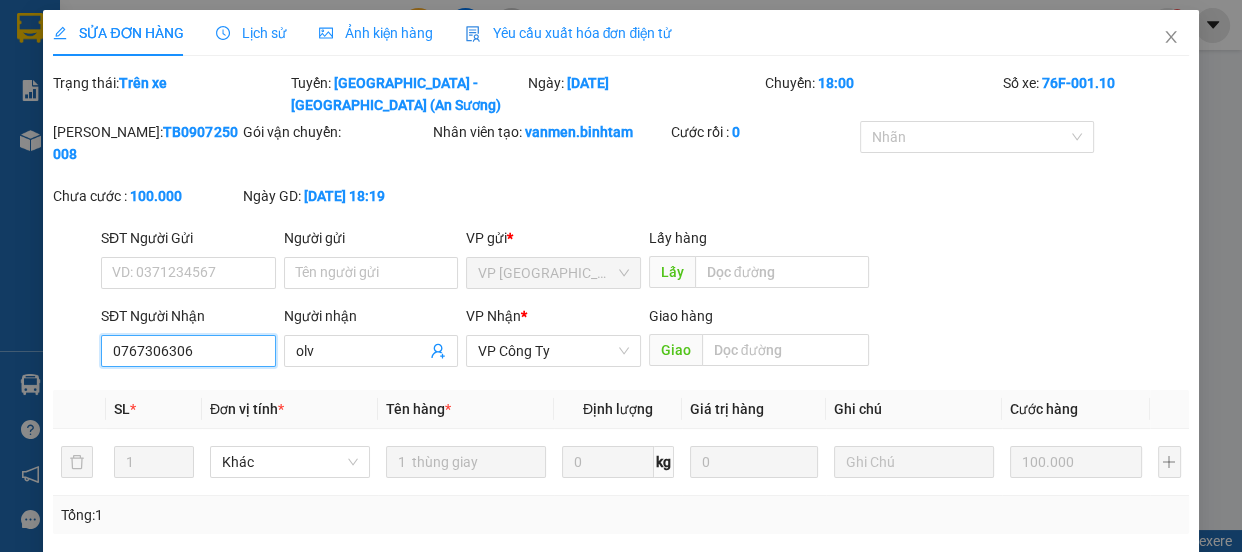 click on "0767306306" at bounding box center (188, 351) 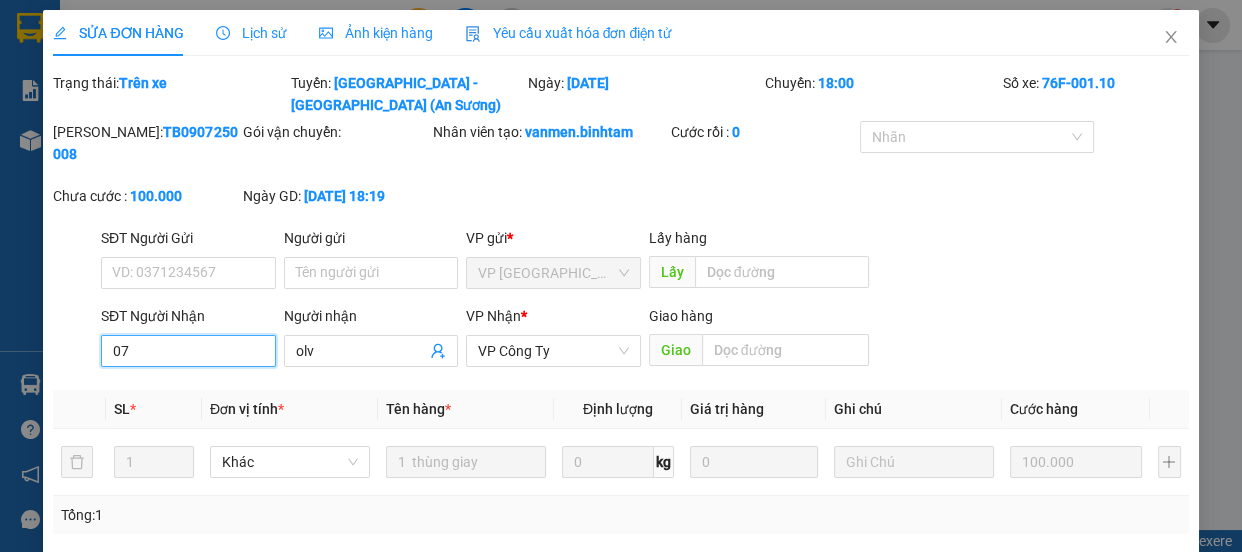 type on "0" 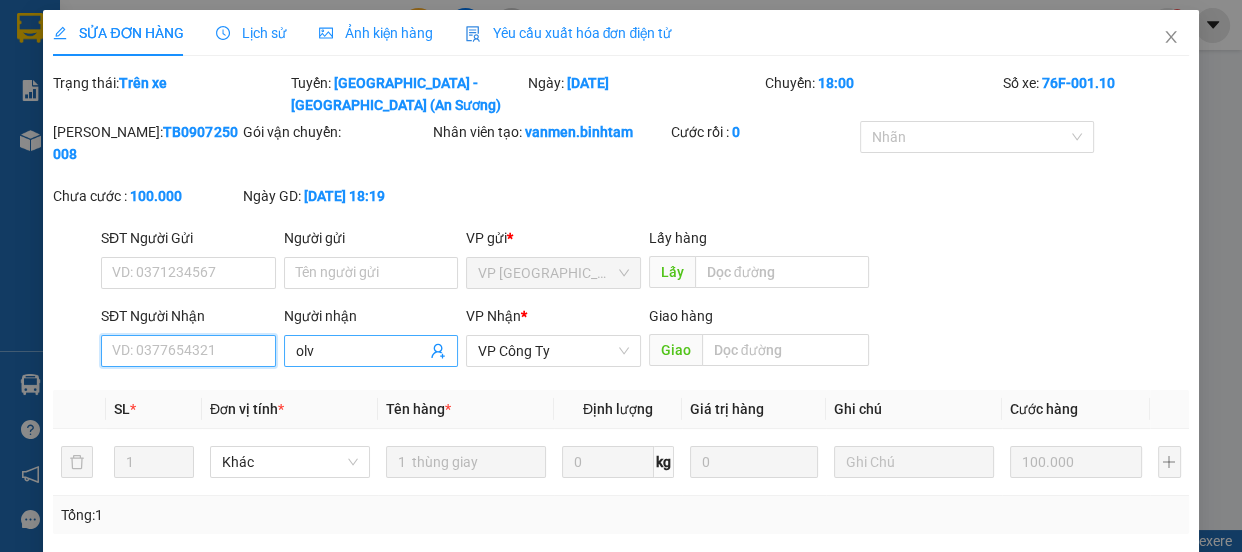 type 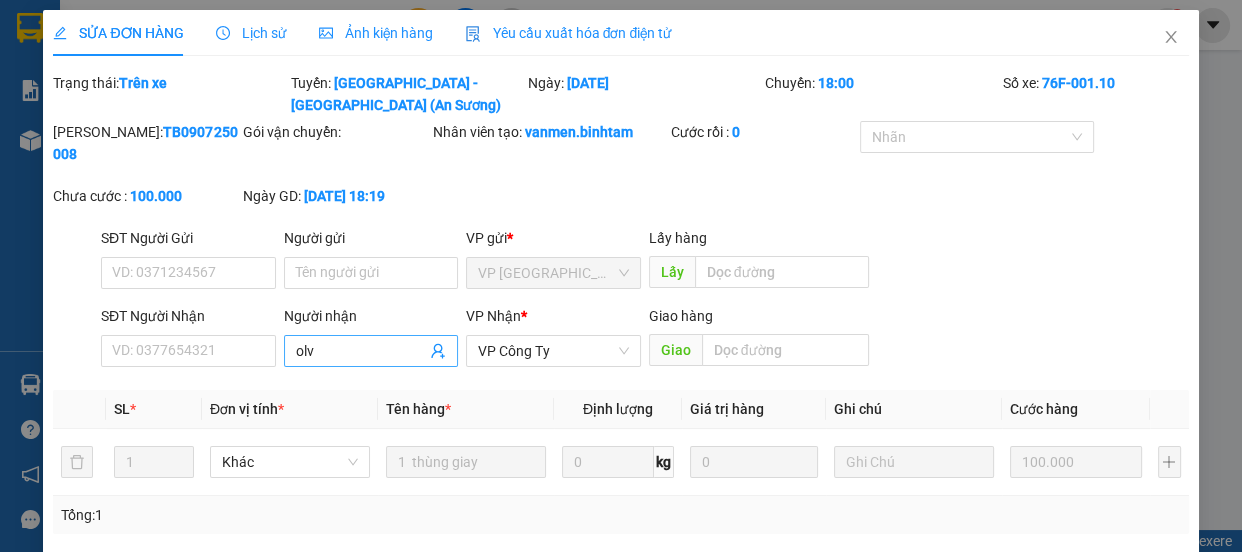 click on "olv" at bounding box center [361, 351] 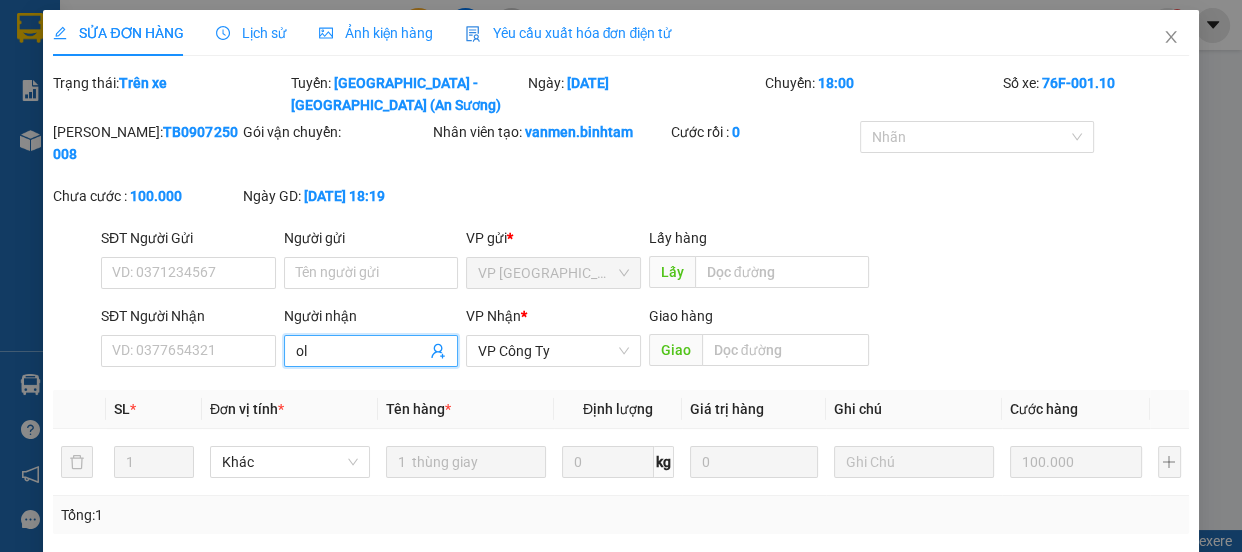 type on "o" 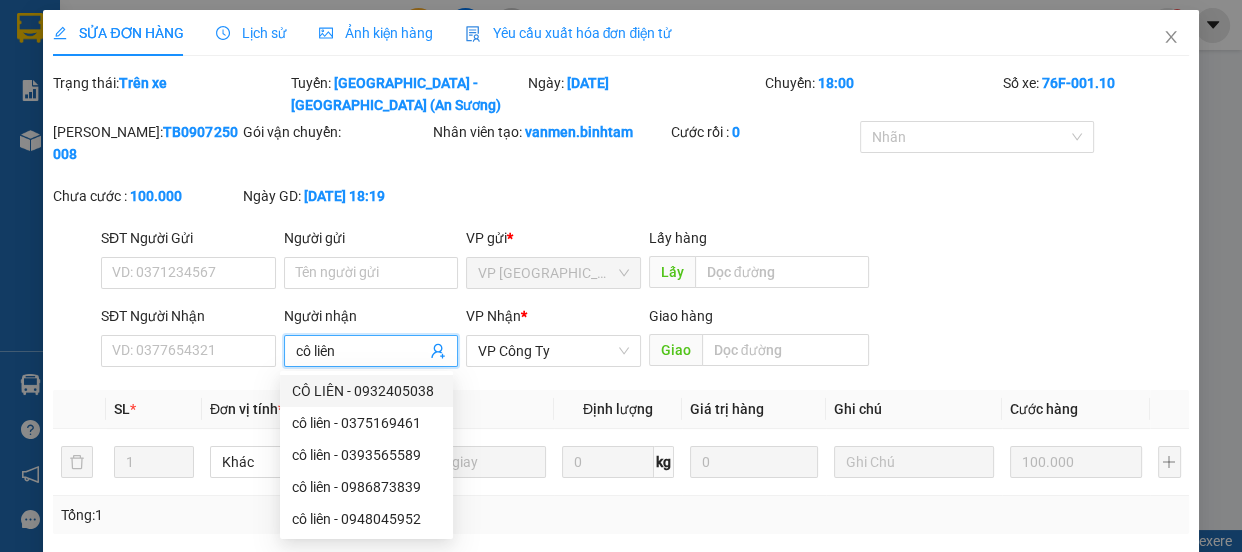 type on "cô liên" 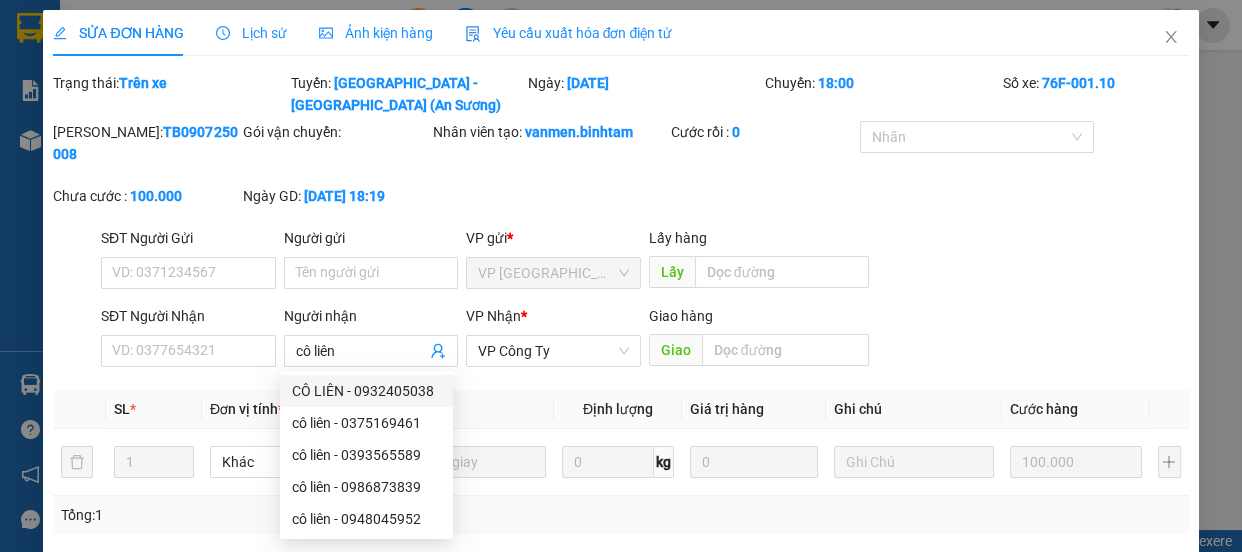 click on "Tên hàng  *" at bounding box center [466, 409] 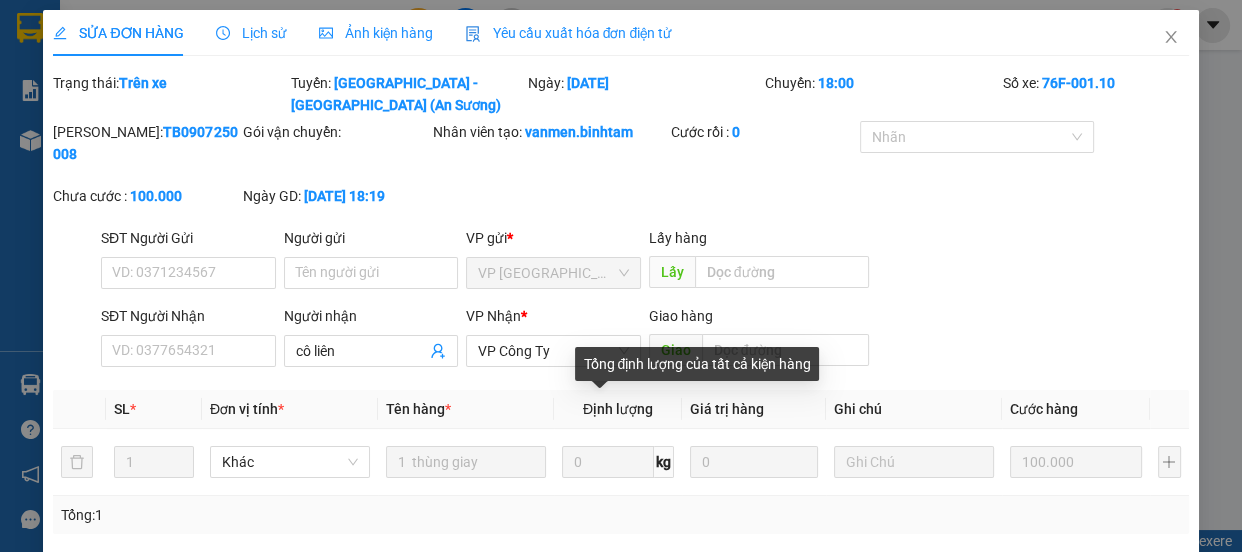 scroll, scrollTop: 90, scrollLeft: 0, axis: vertical 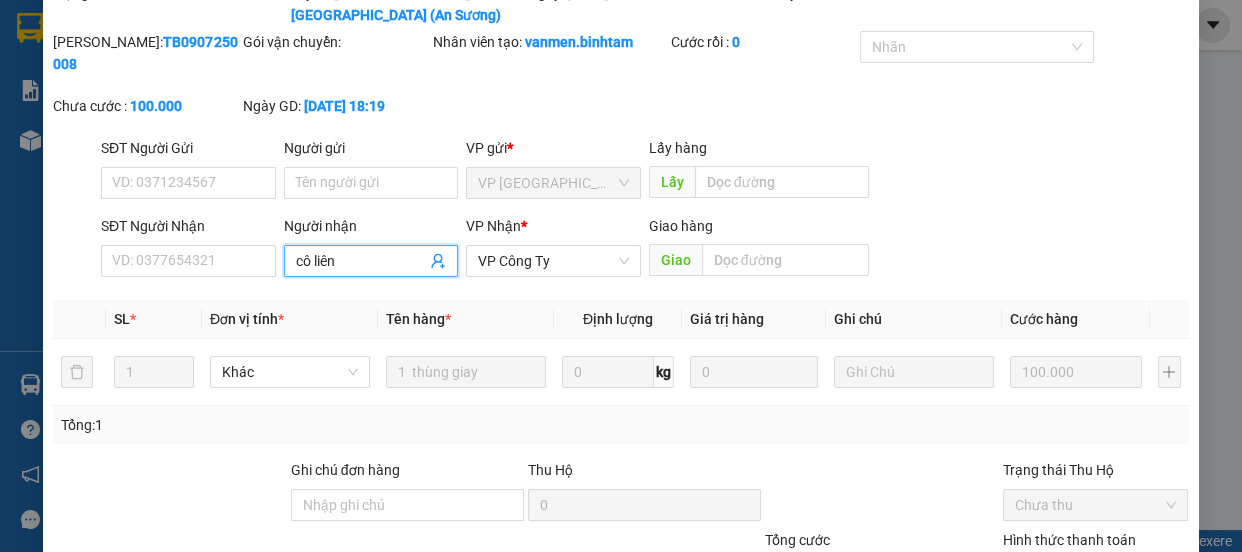 click on "cô liên" at bounding box center (361, 261) 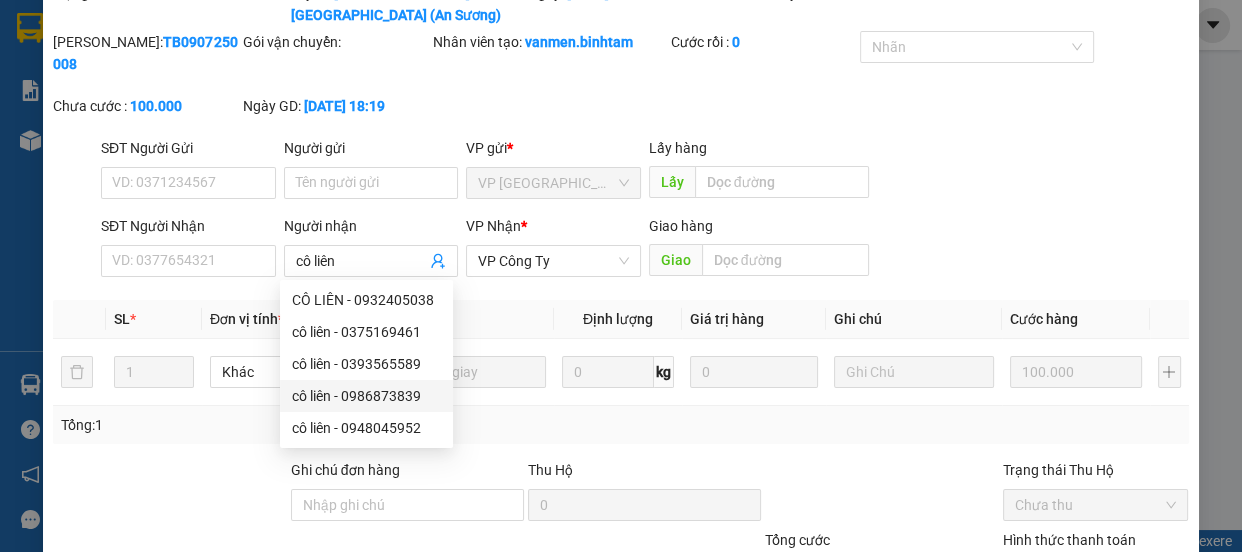click on "Tổng:  1" at bounding box center (620, 425) 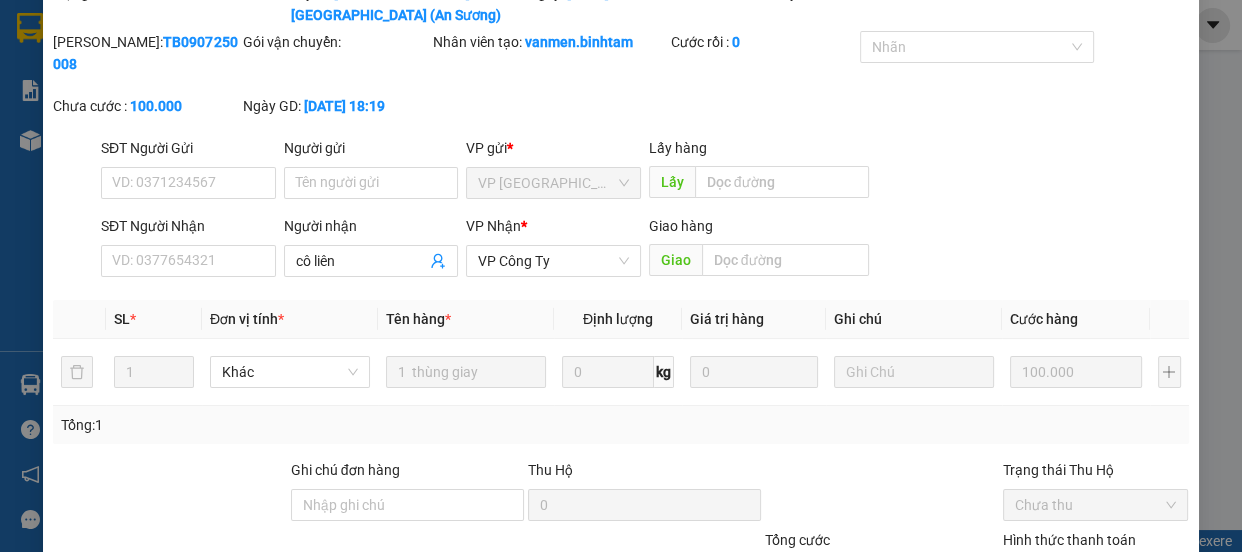 scroll, scrollTop: 262, scrollLeft: 0, axis: vertical 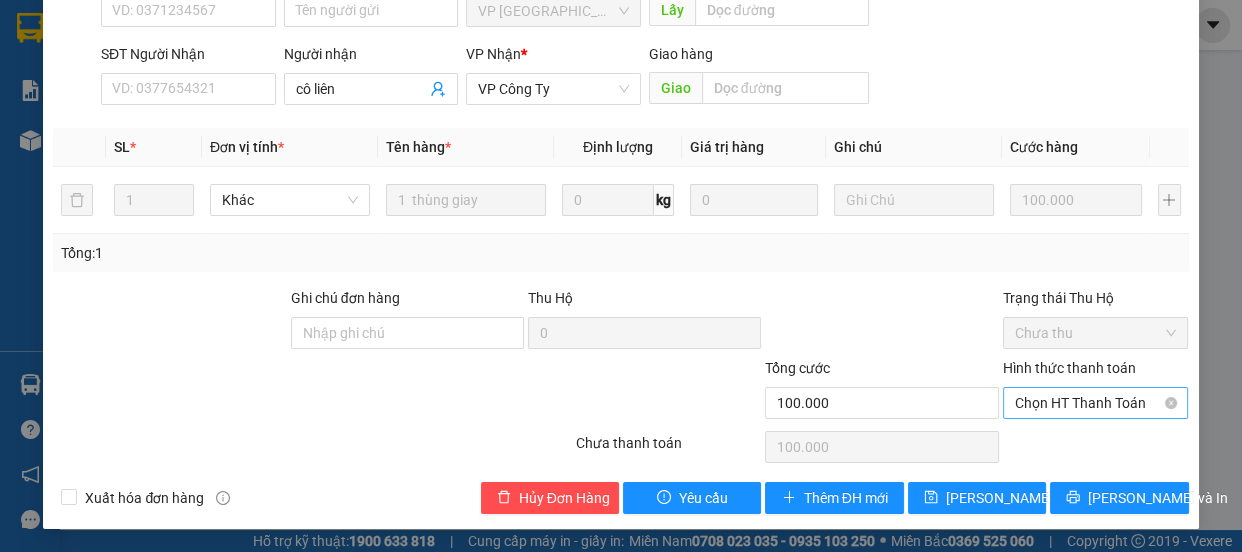 click on "Chọn HT Thanh Toán" at bounding box center (1096, 403) 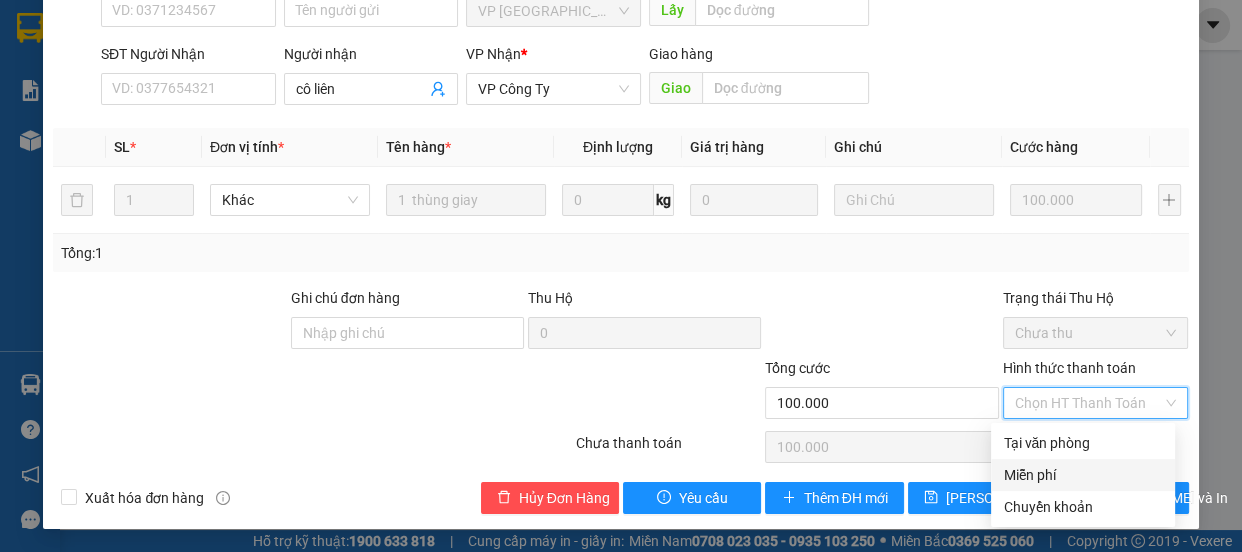 click on "Miễn phí" at bounding box center [1083, 475] 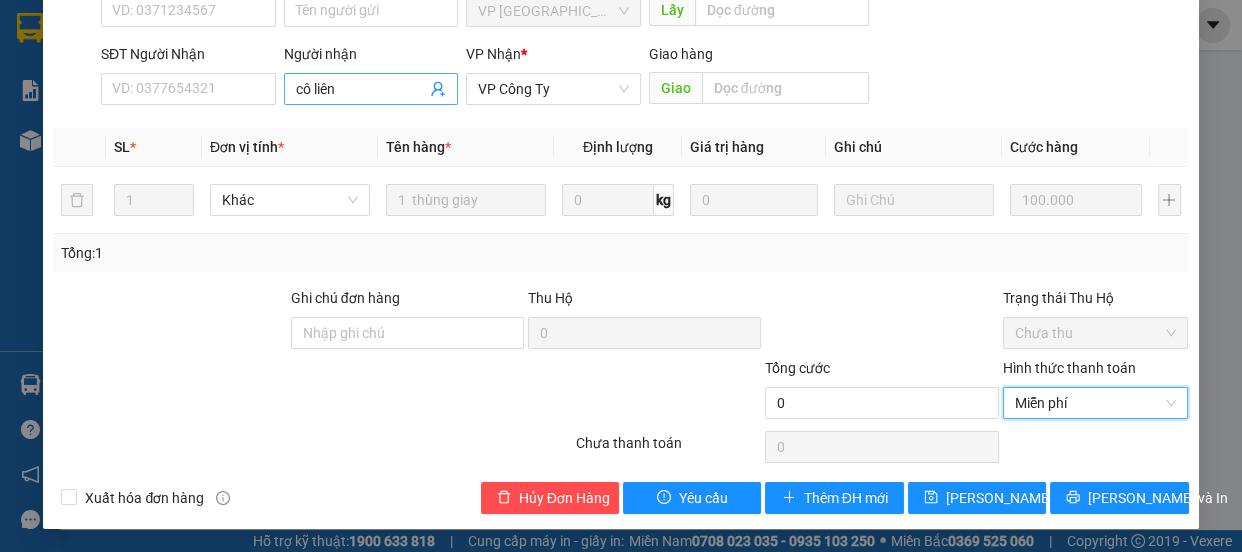 click on "cô liên" at bounding box center [361, 89] 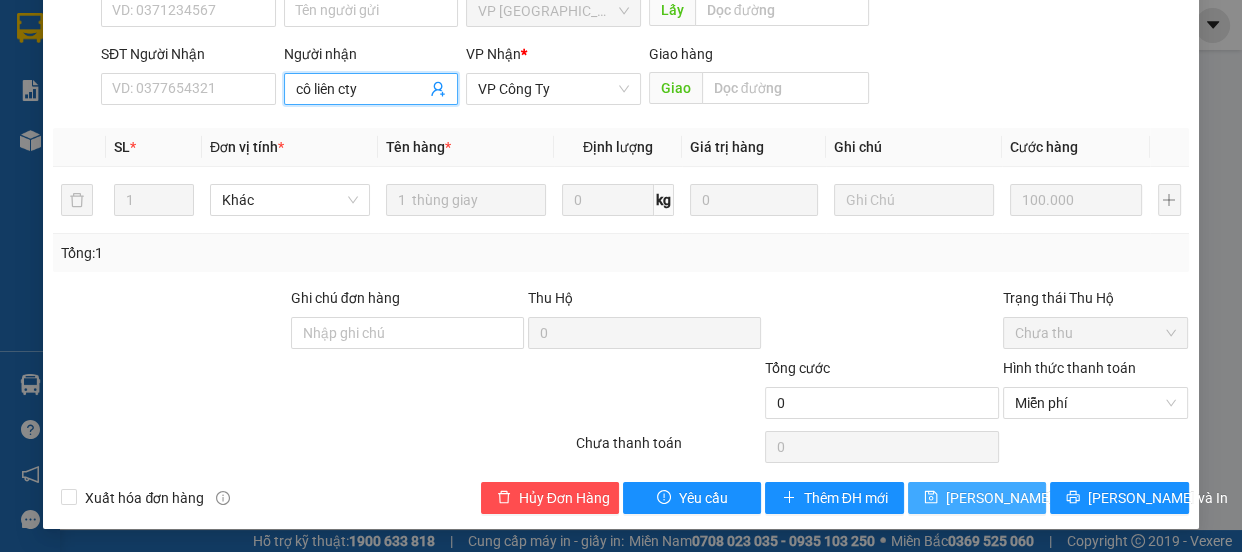 type on "cô liên cty" 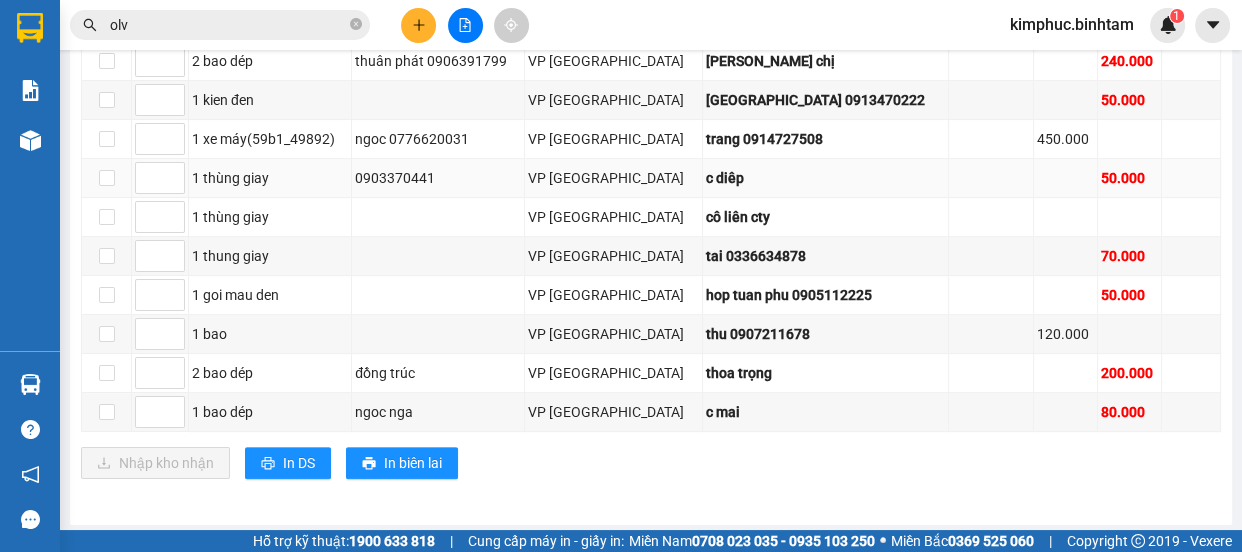 scroll, scrollTop: 602, scrollLeft: 0, axis: vertical 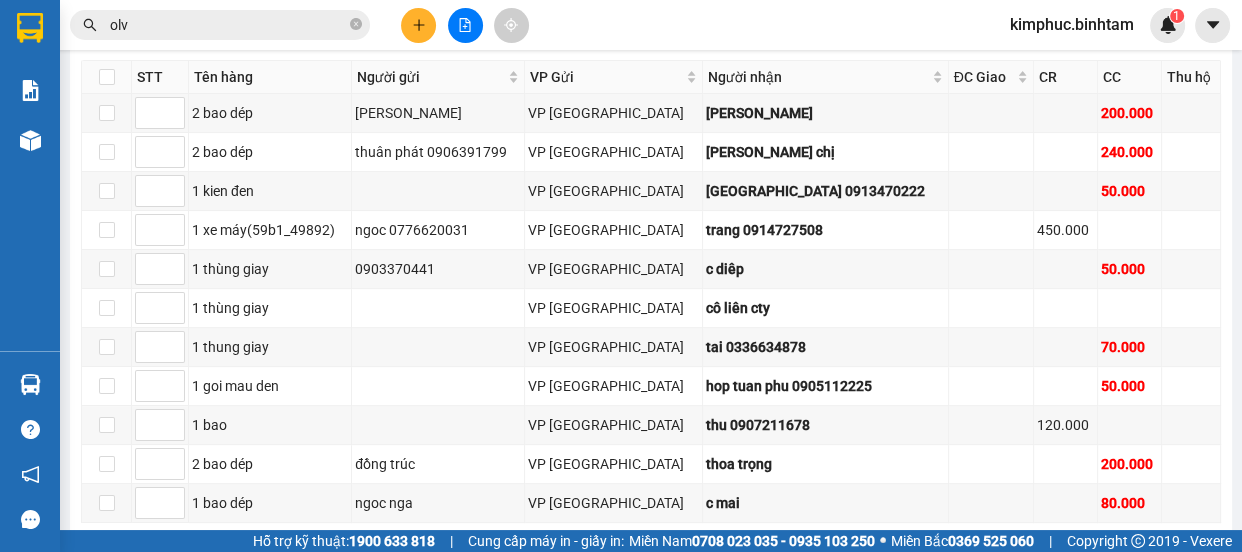 click on "olv" at bounding box center [228, 25] 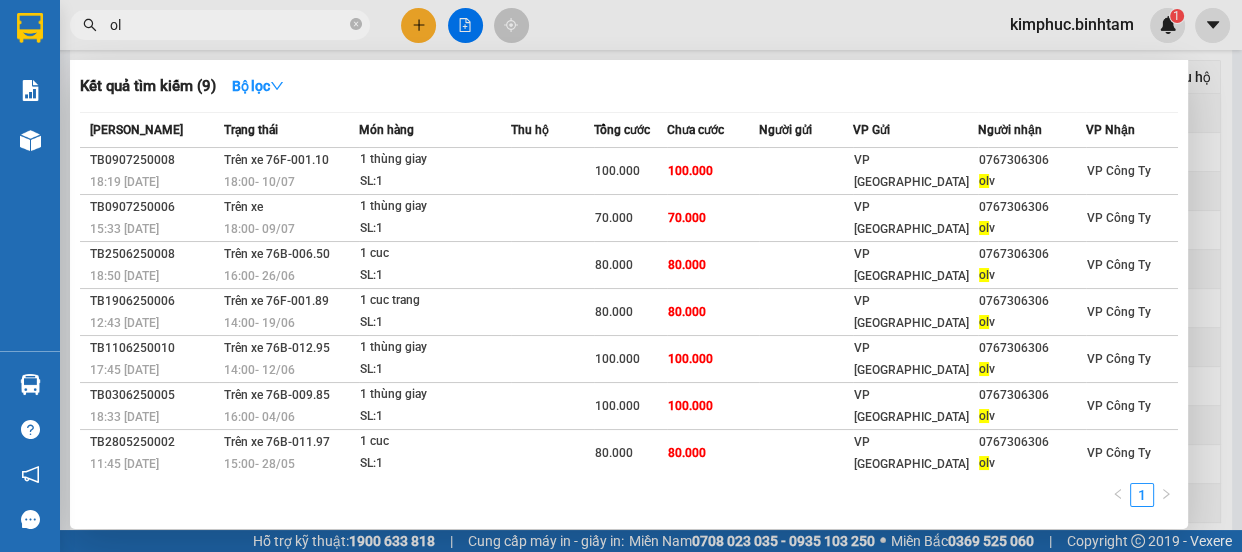 type on "o" 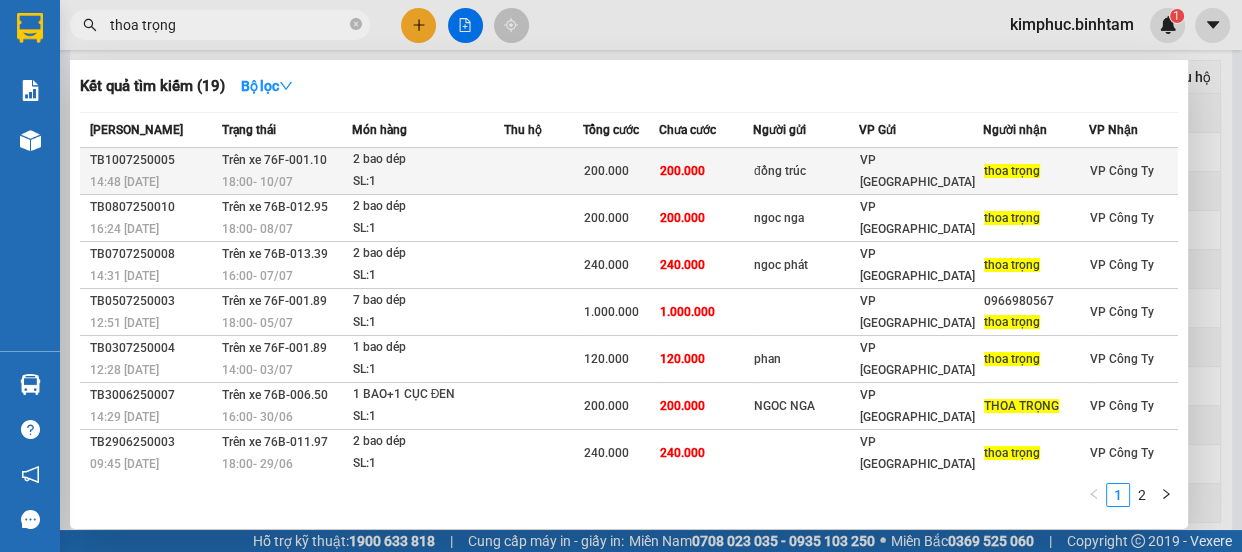 type on "thoa trọng" 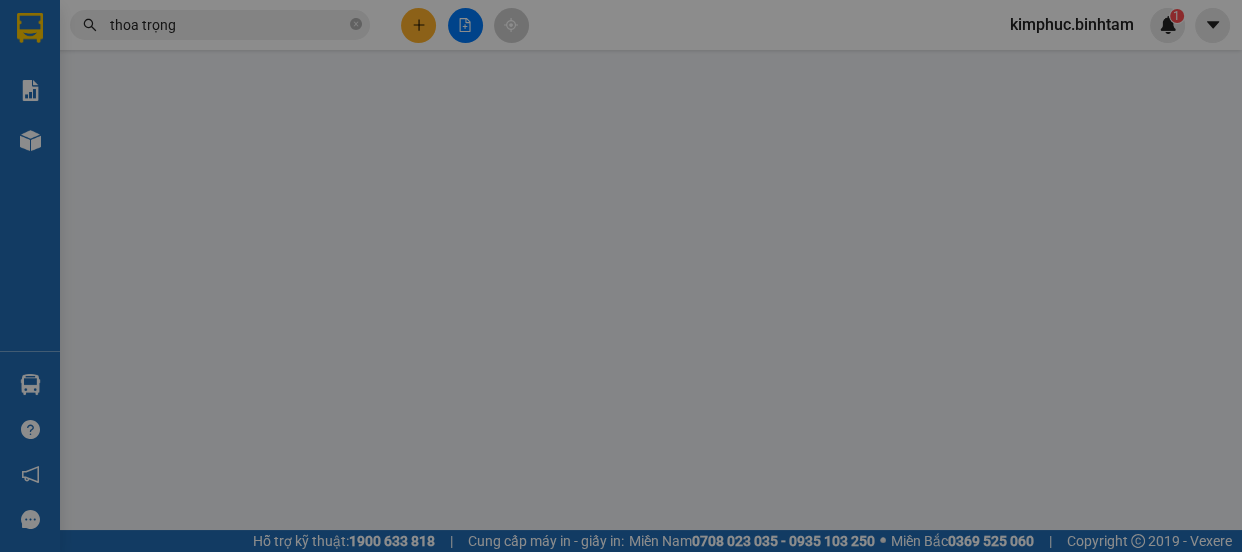scroll, scrollTop: 0, scrollLeft: 0, axis: both 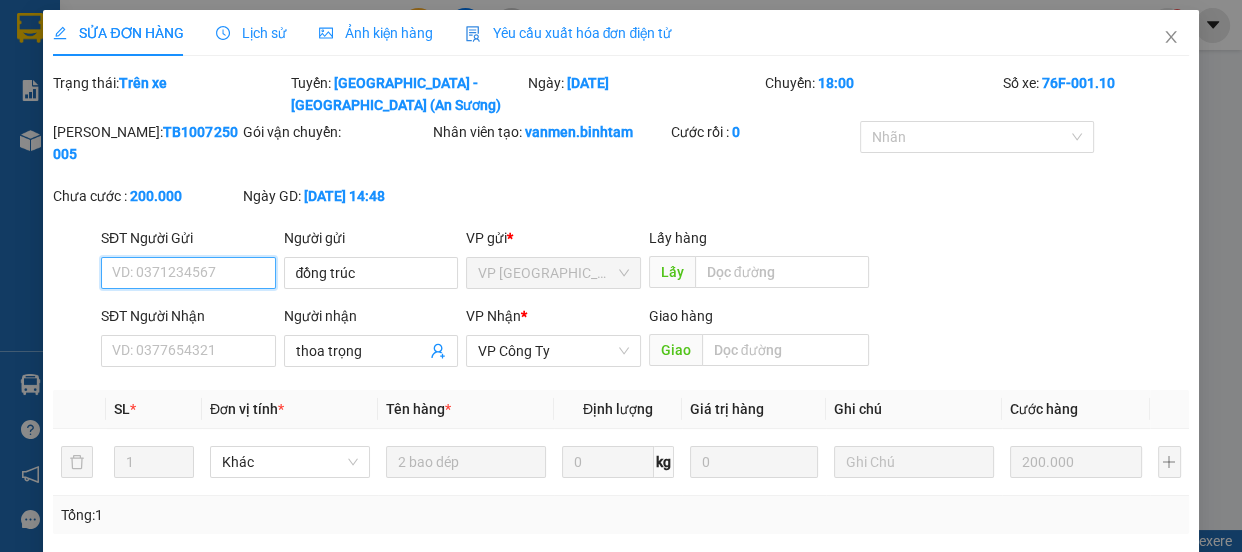 type on "đồng trúc" 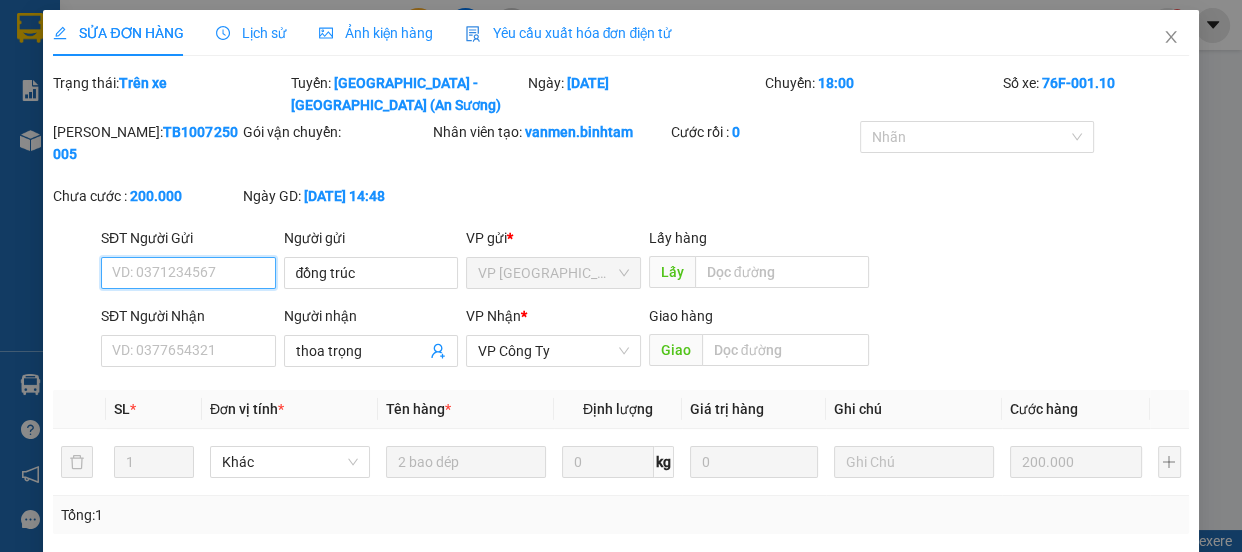 type on "thoa trọng" 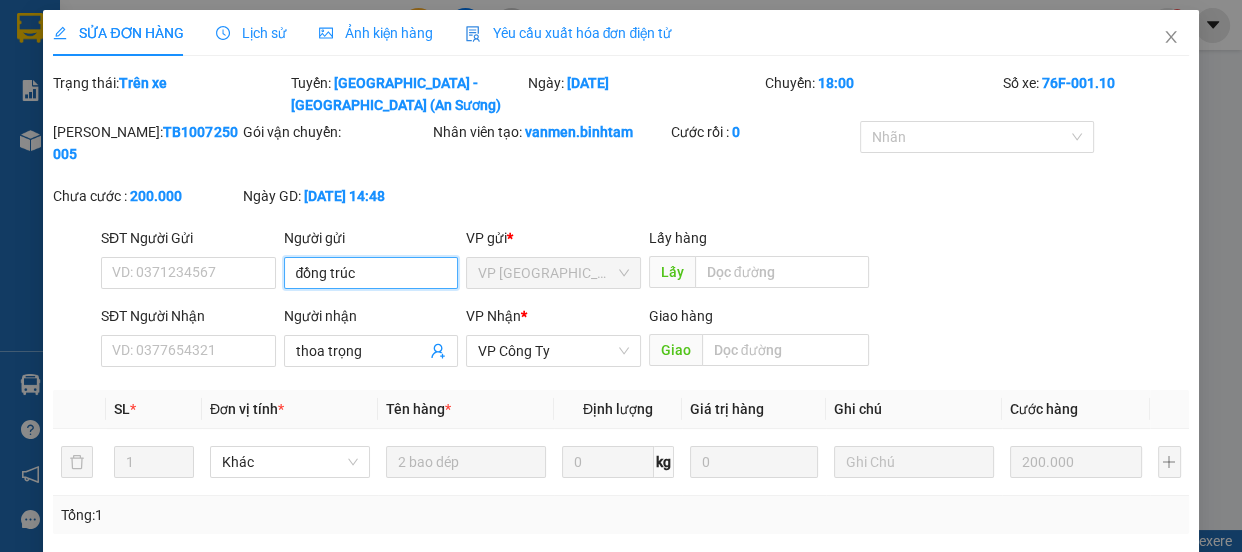 click on "đồng trúc" at bounding box center (371, 273) 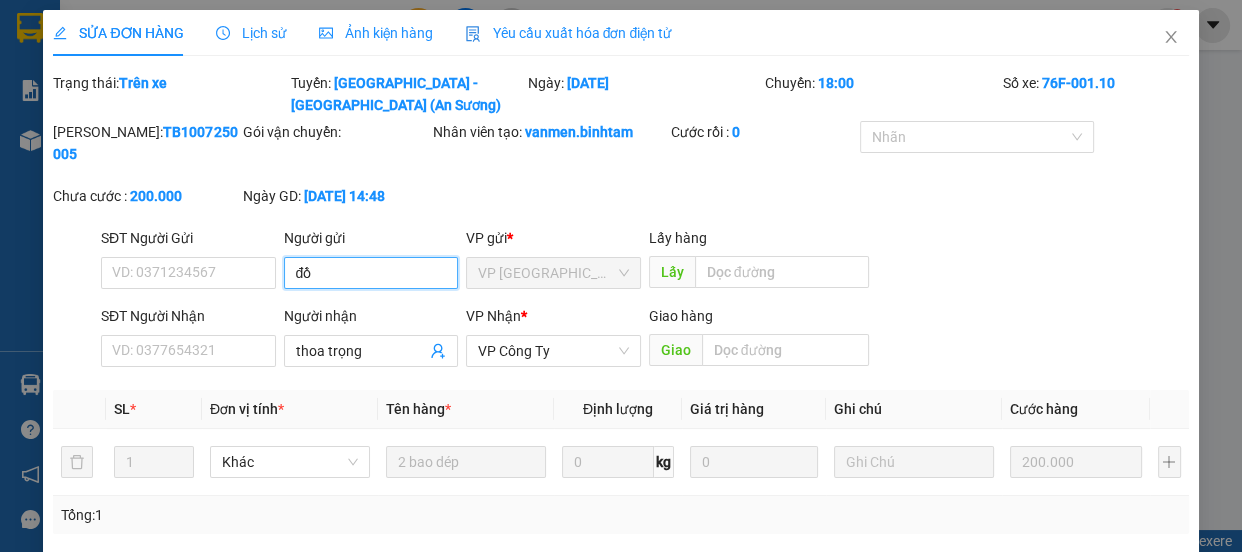 type on "đ" 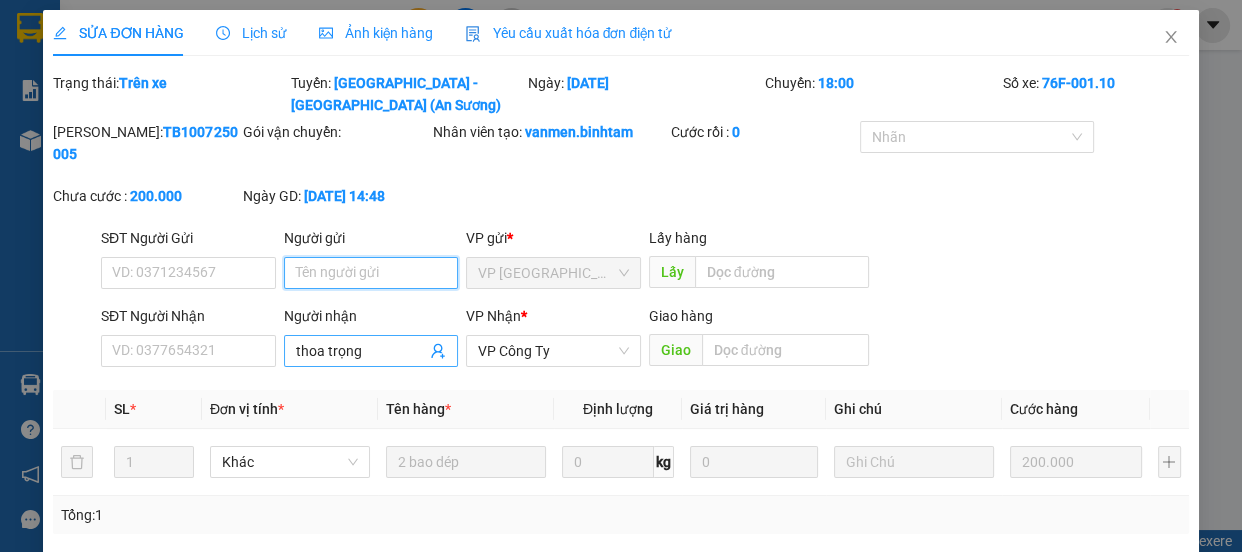 type 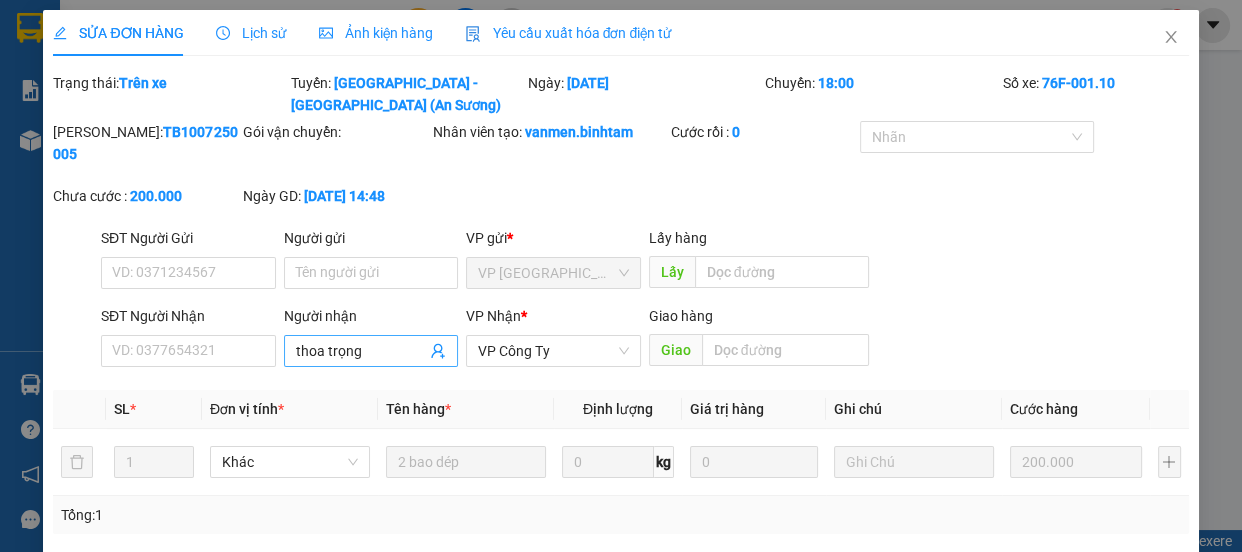 click on "thoa trọng" at bounding box center [361, 351] 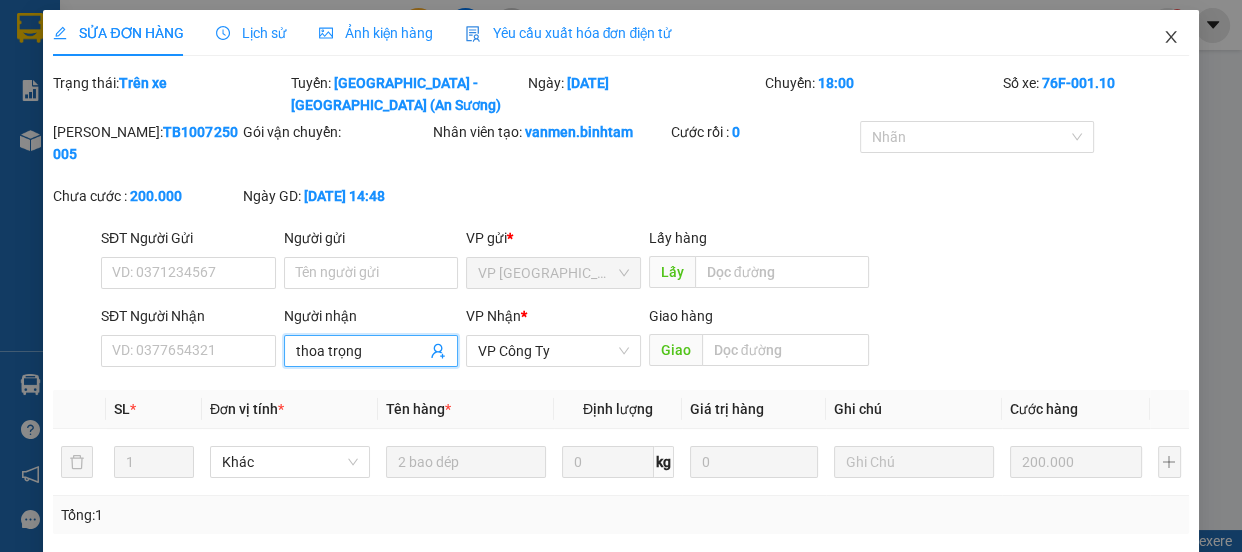 click 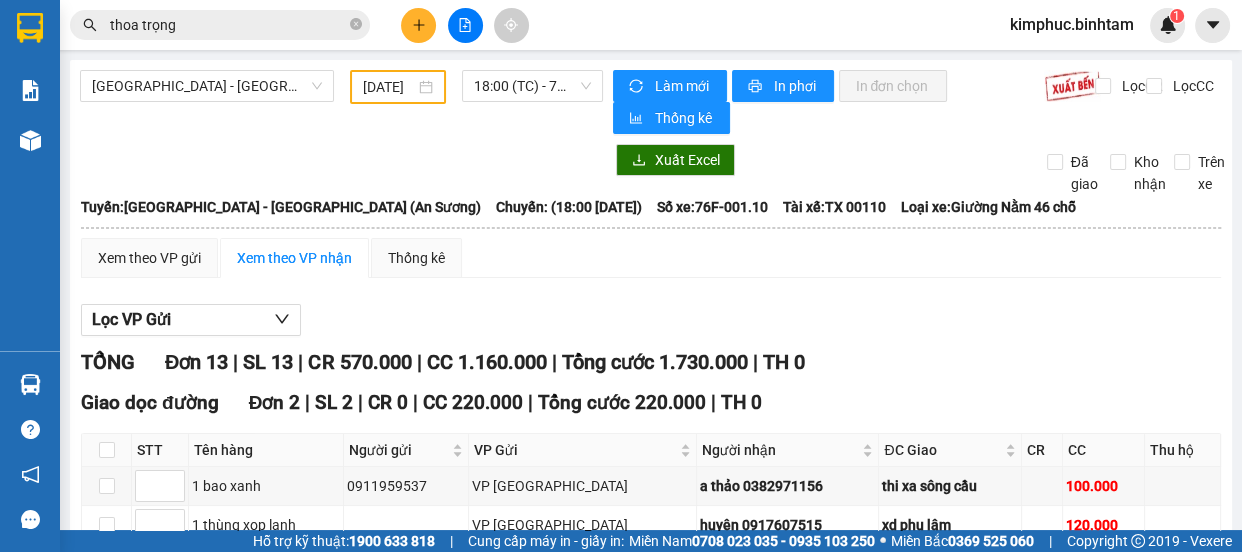 click on "thoa trọng" at bounding box center (228, 25) 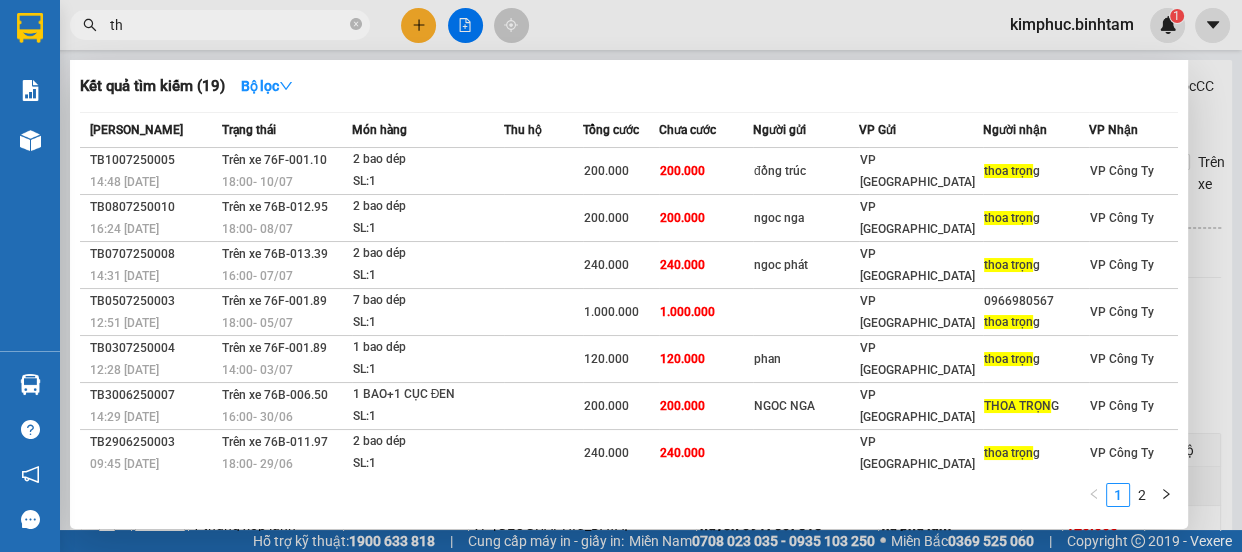 type on "t" 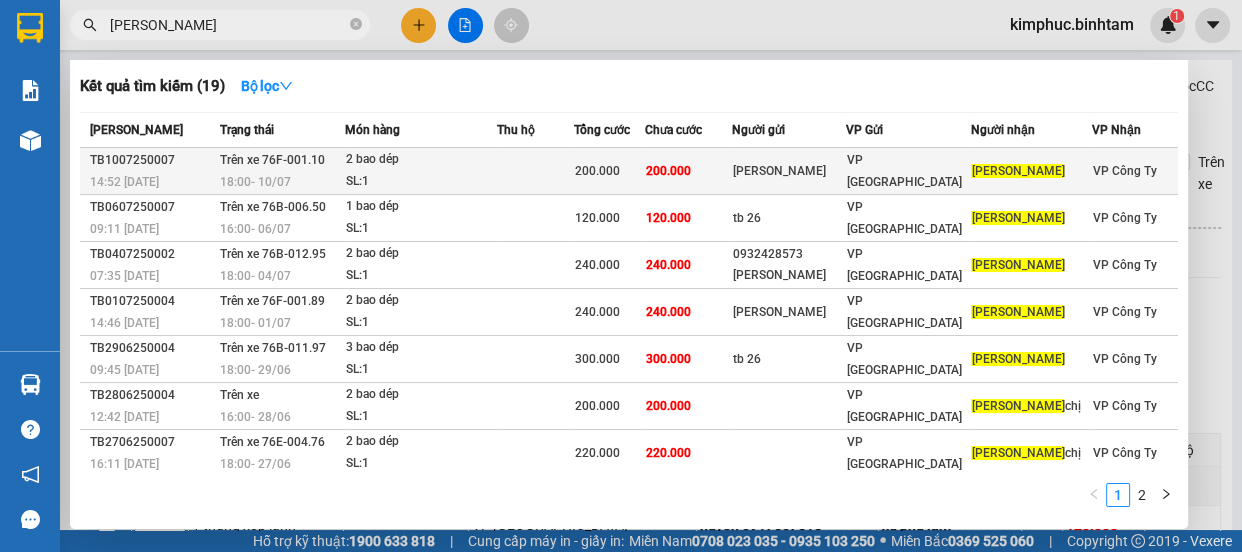 type on "minh hiền" 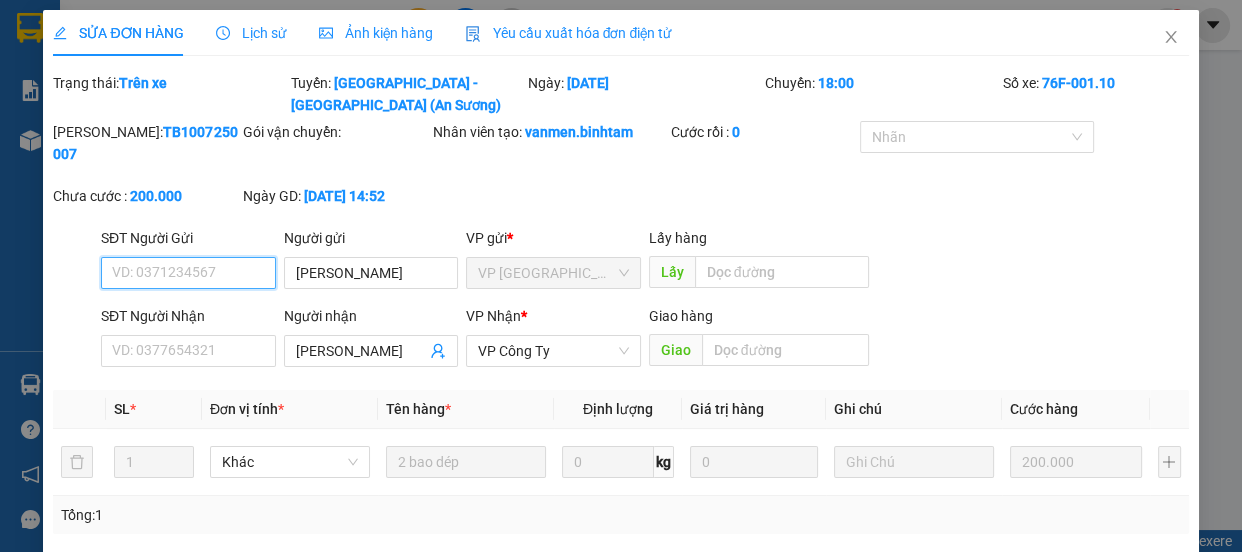 type on "ngoc huong" 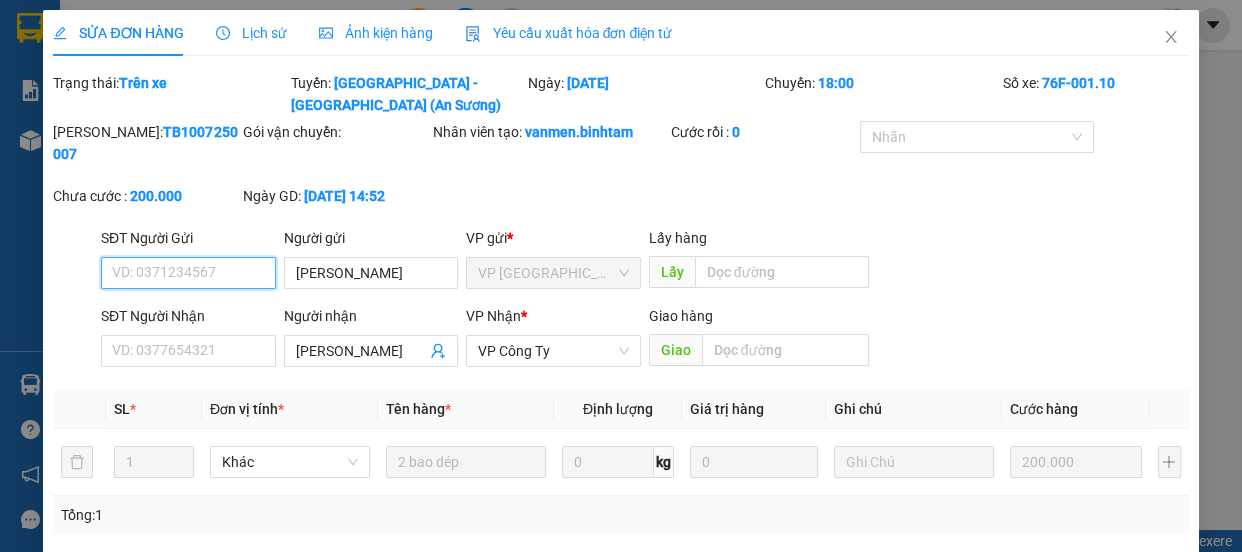 scroll, scrollTop: 90, scrollLeft: 0, axis: vertical 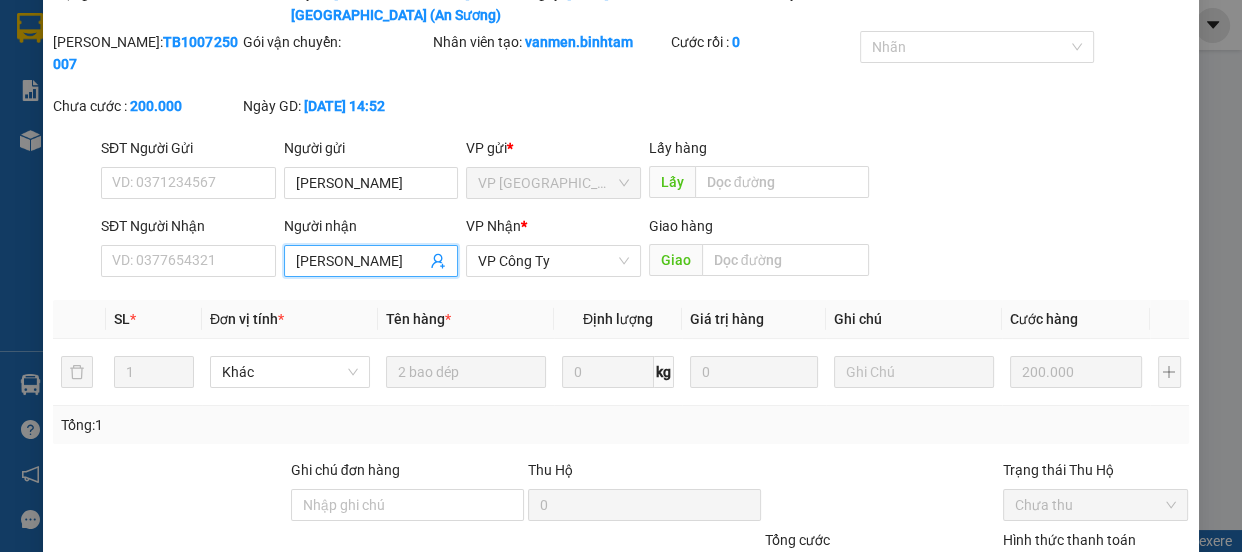 click on "minh hiền" at bounding box center (361, 261) 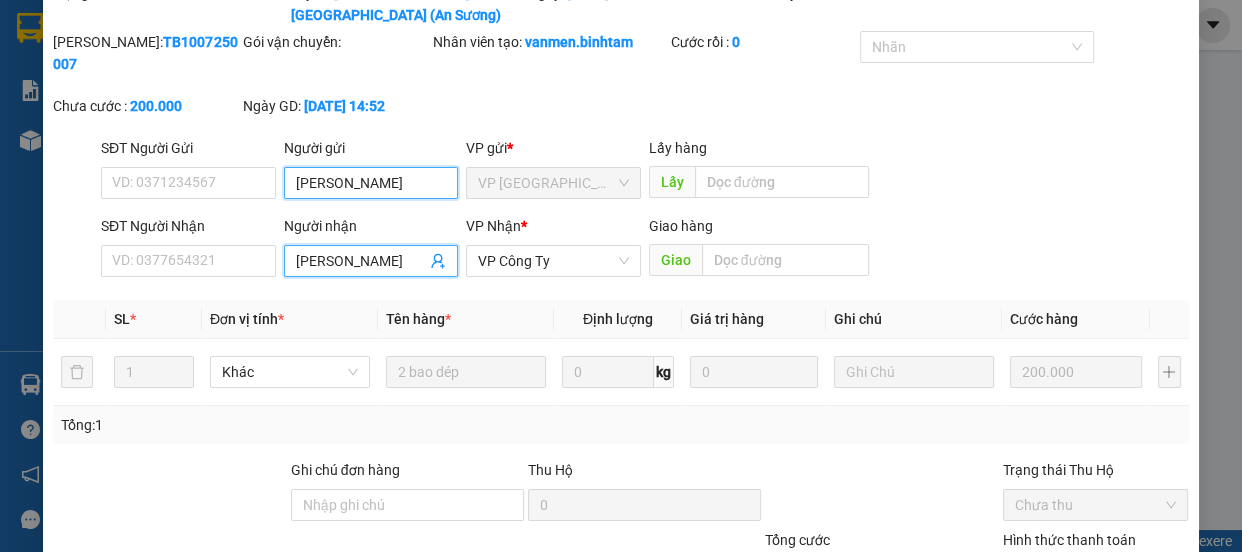 click on "ngoc huong" at bounding box center [371, 183] 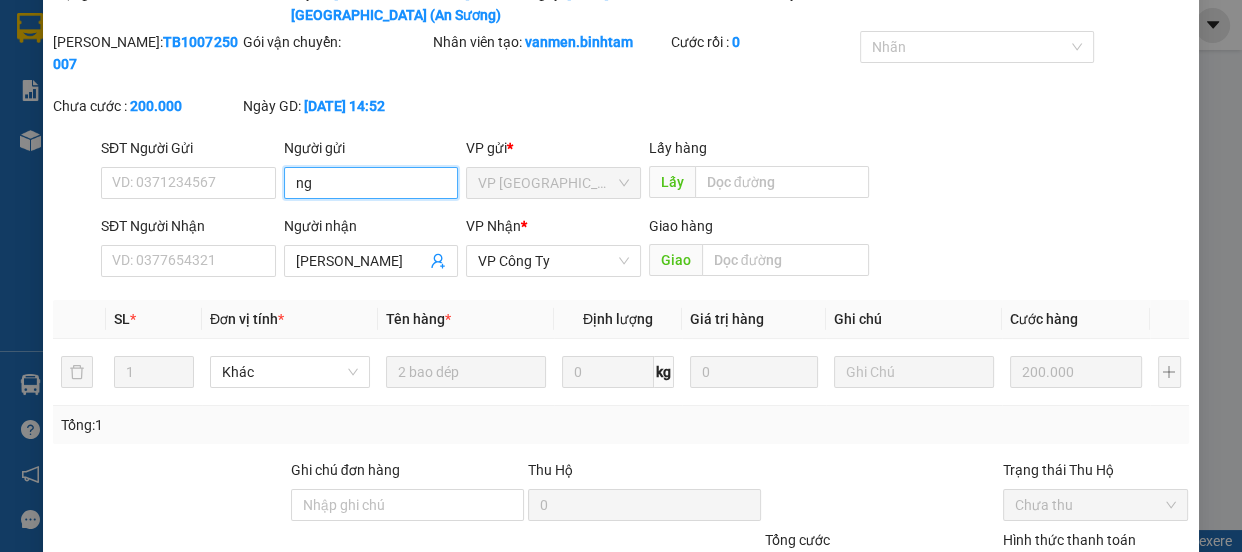 type on "n" 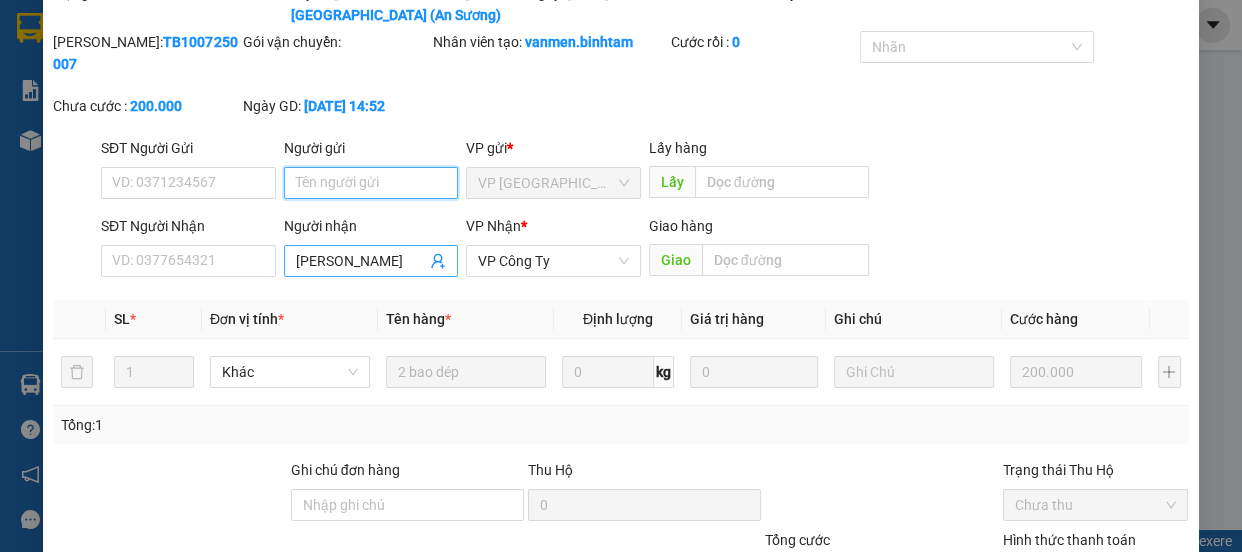 type 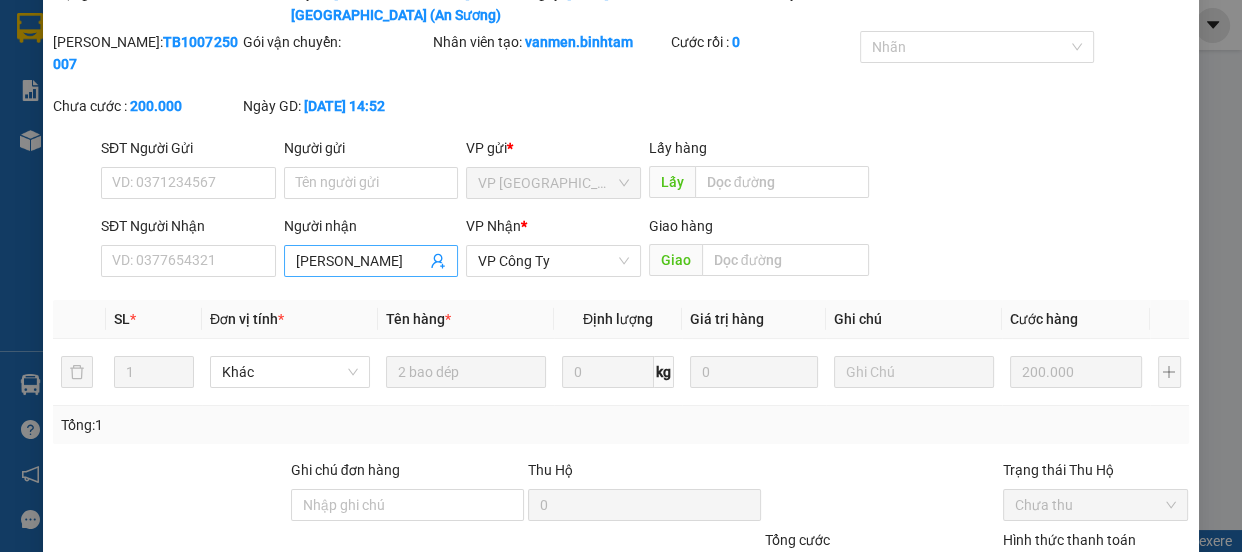 click on "minh hiền" at bounding box center (361, 261) 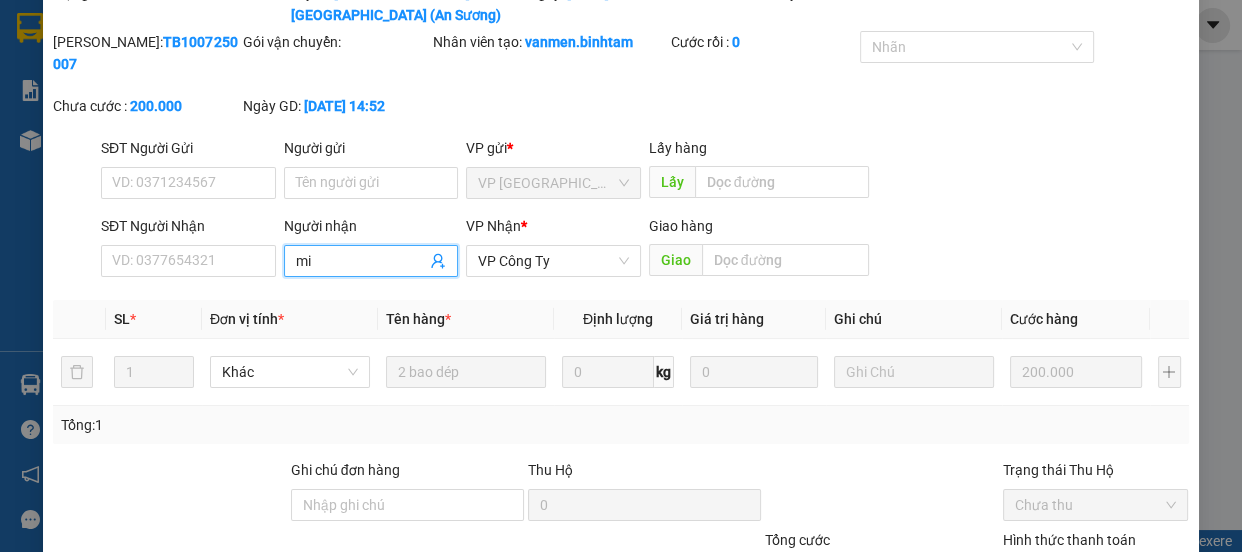 type on "m" 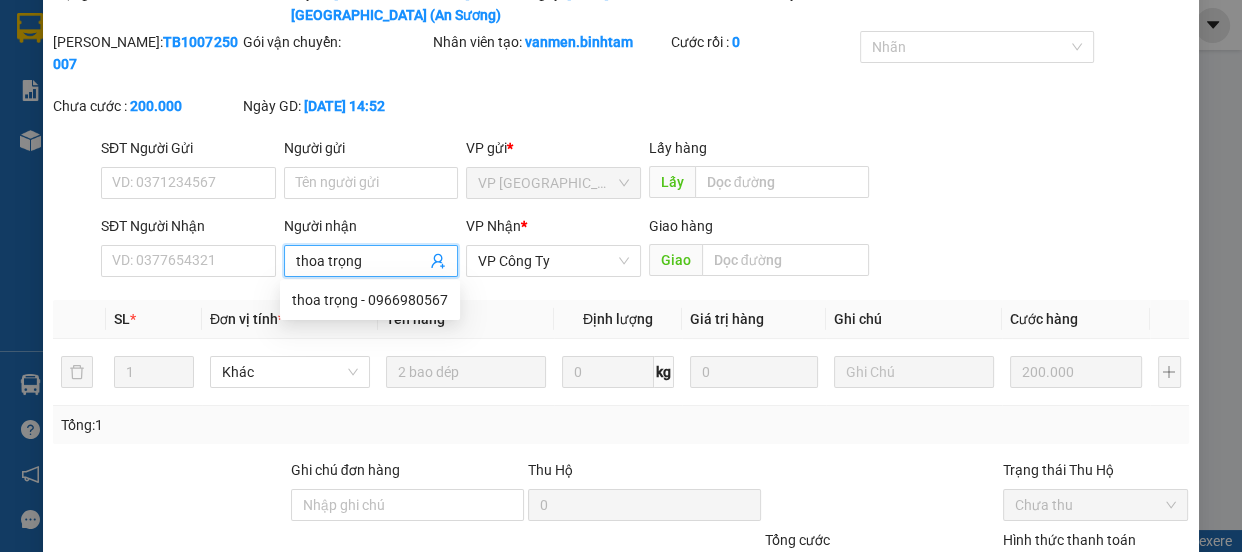 scroll, scrollTop: 262, scrollLeft: 0, axis: vertical 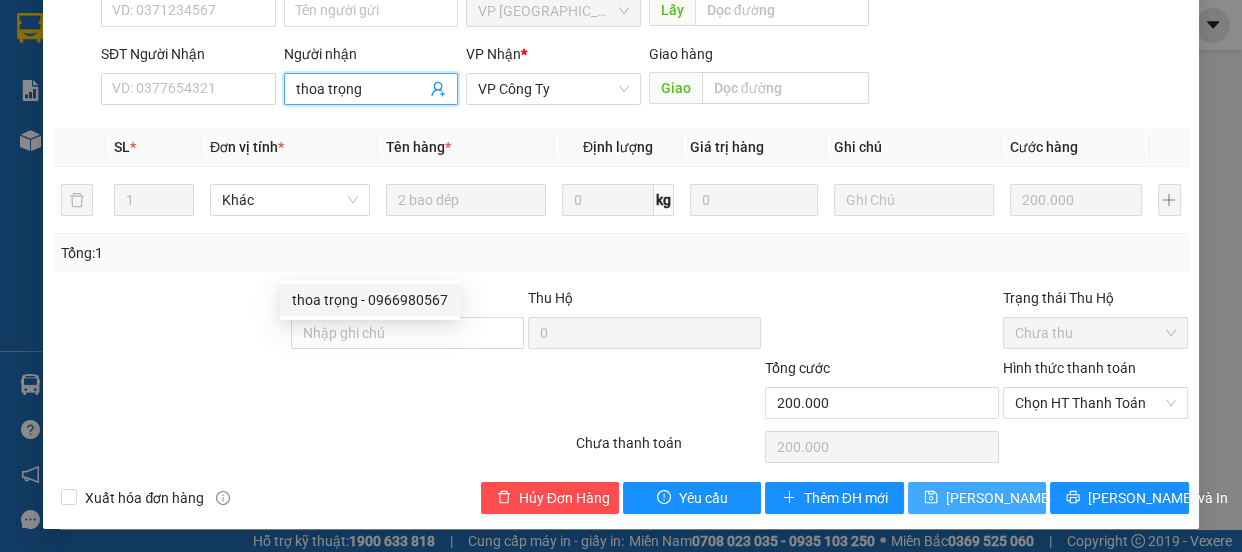type on "thoa trọng" 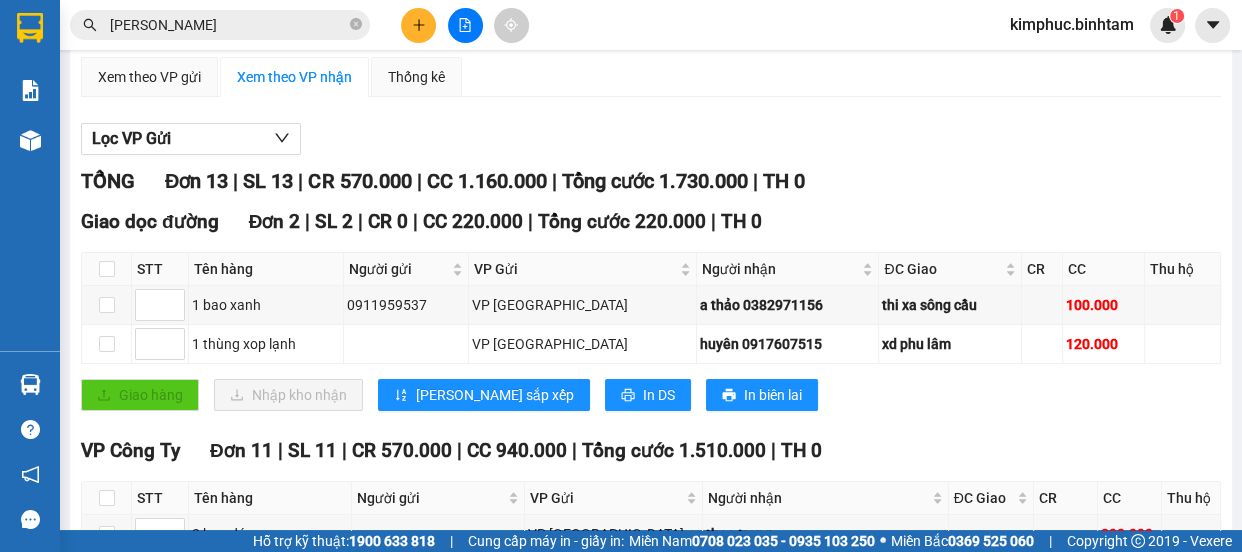 scroll, scrollTop: 0, scrollLeft: 0, axis: both 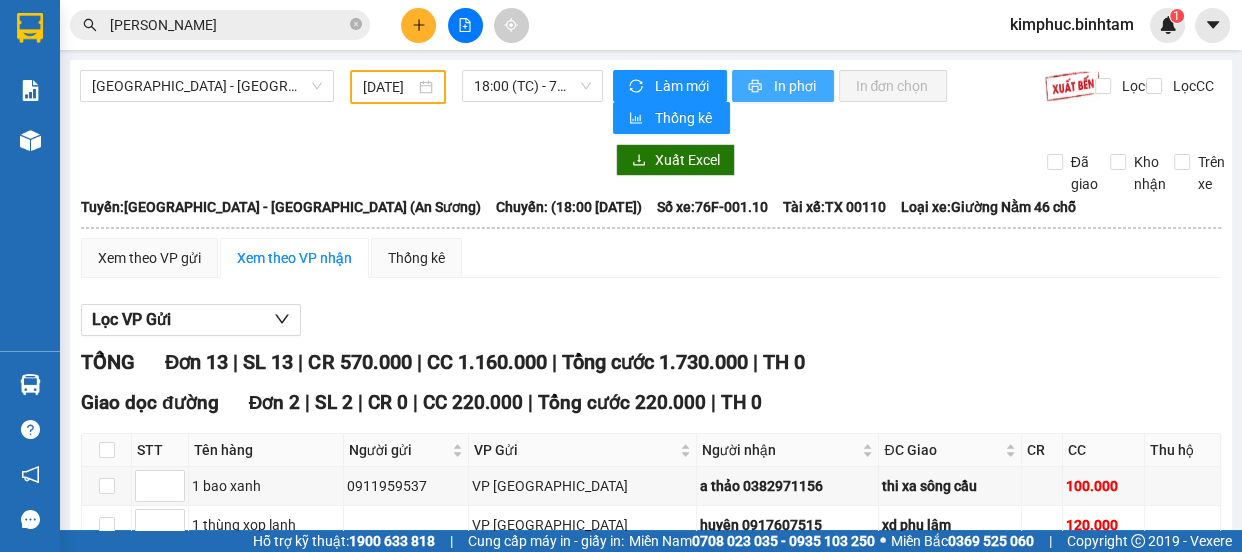 click on "In phơi" at bounding box center (795, 86) 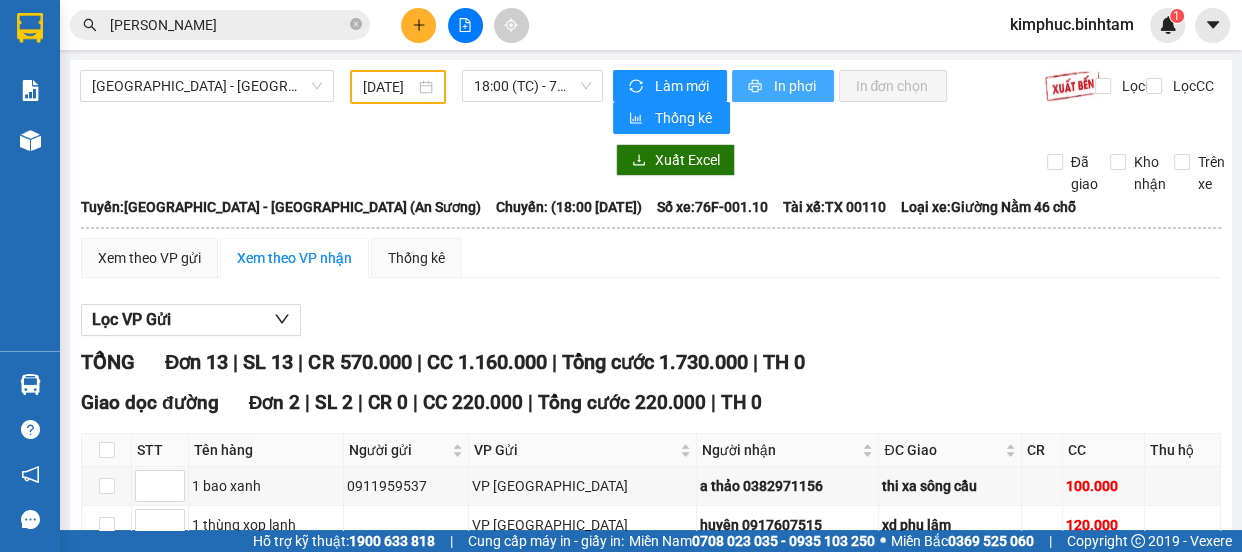 scroll, scrollTop: 0, scrollLeft: 0, axis: both 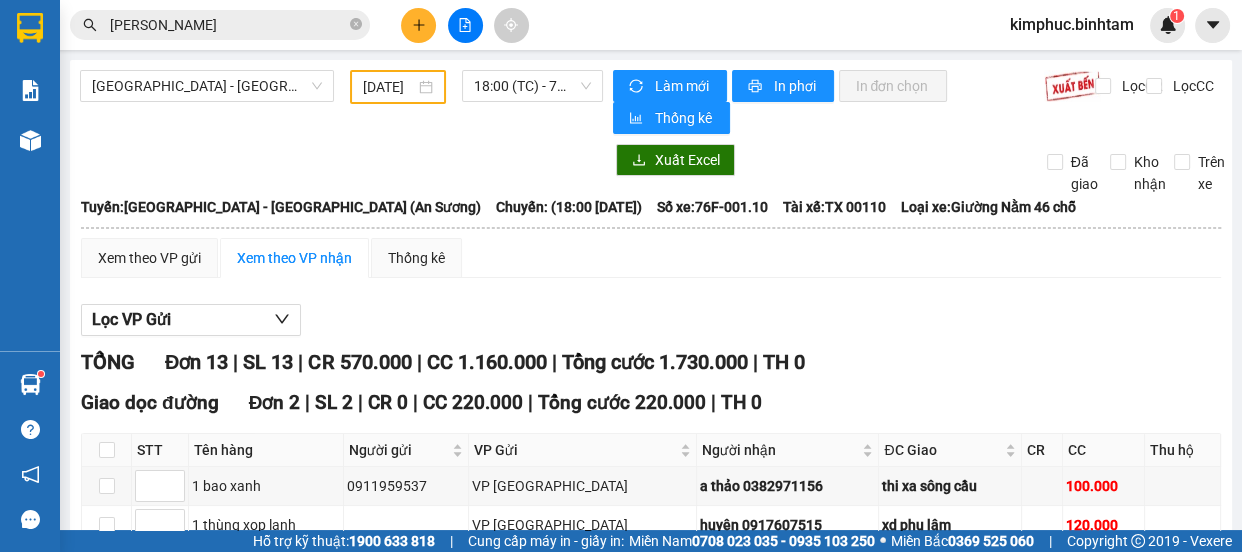 click 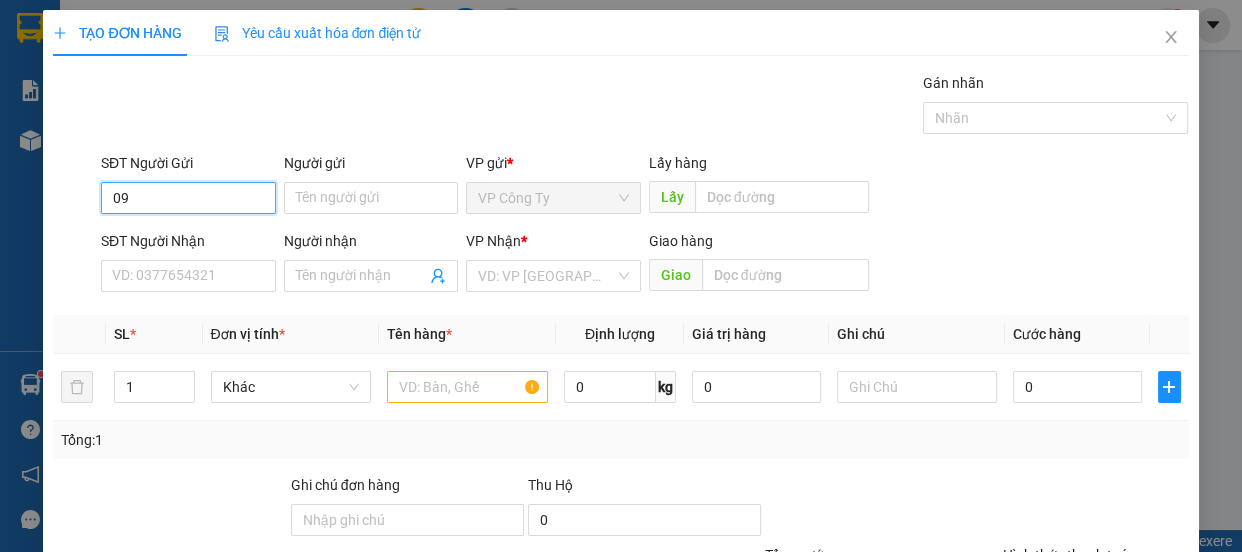 type on "0" 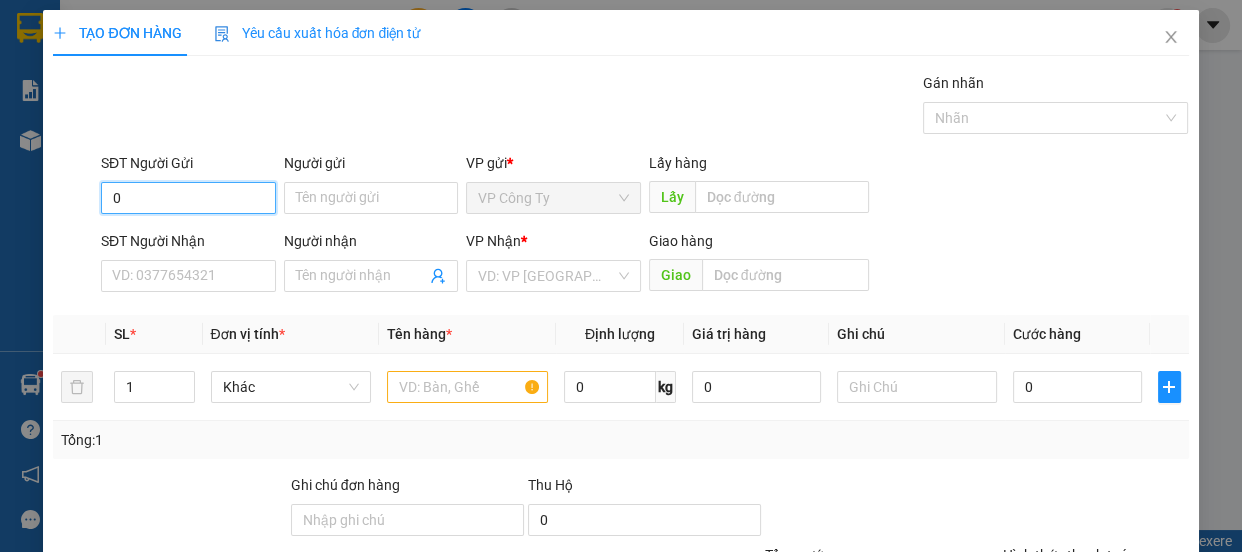 type 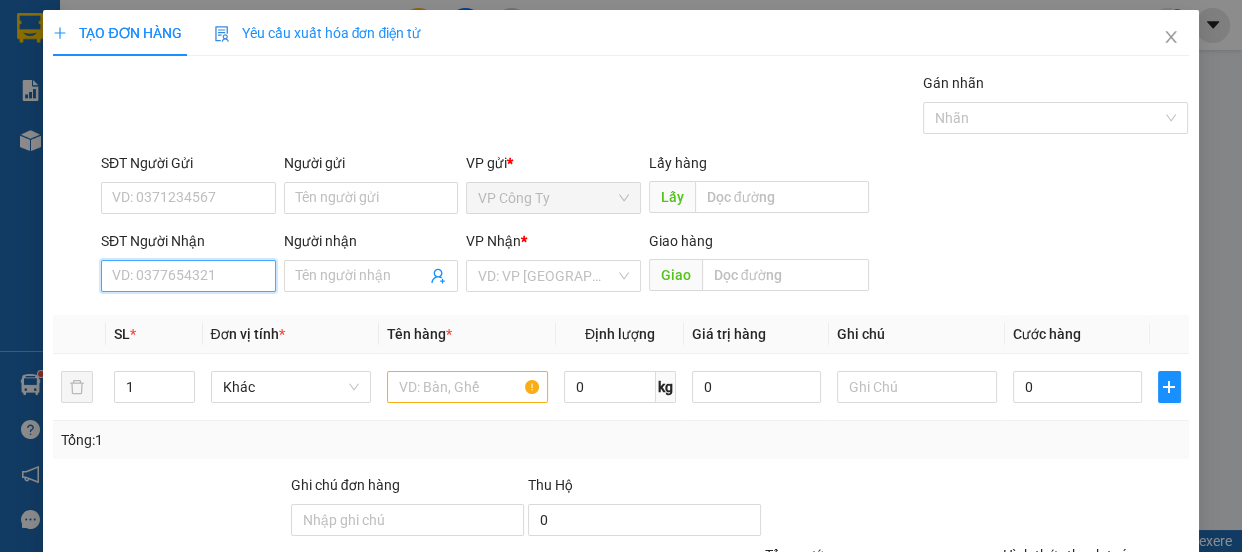 click on "SĐT Người Nhận" at bounding box center (188, 276) 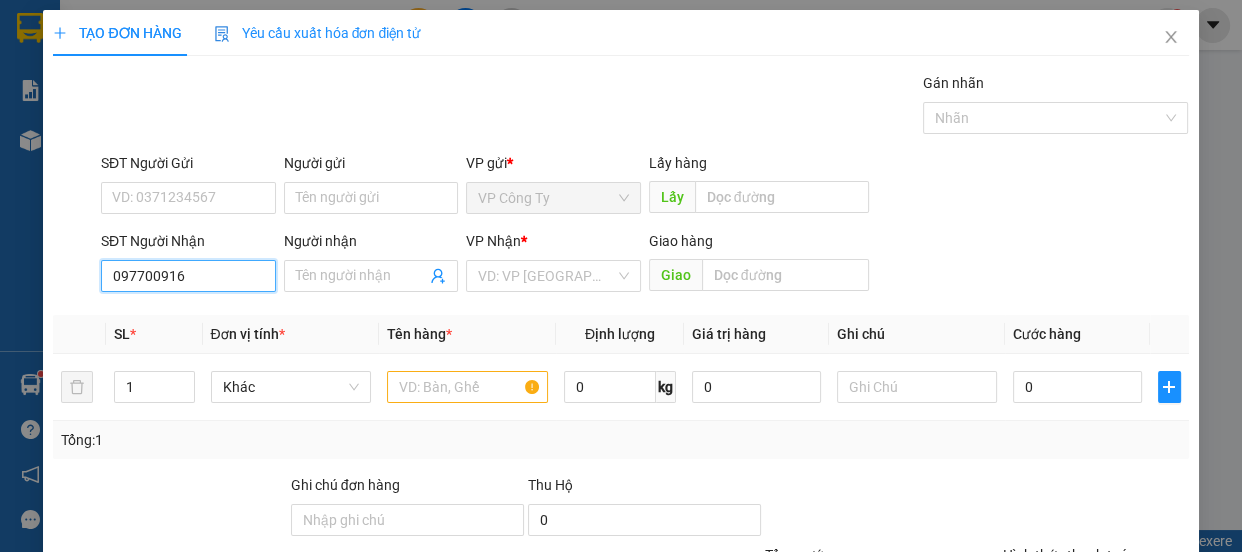 click on "097700916" at bounding box center (188, 276) 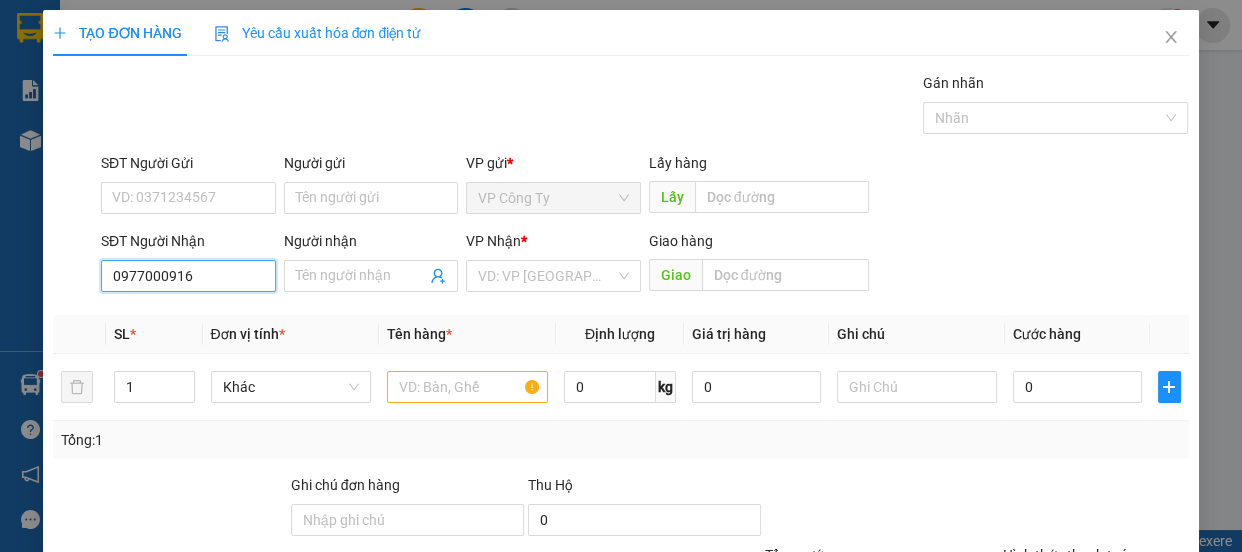 click on "0977000916" at bounding box center (188, 276) 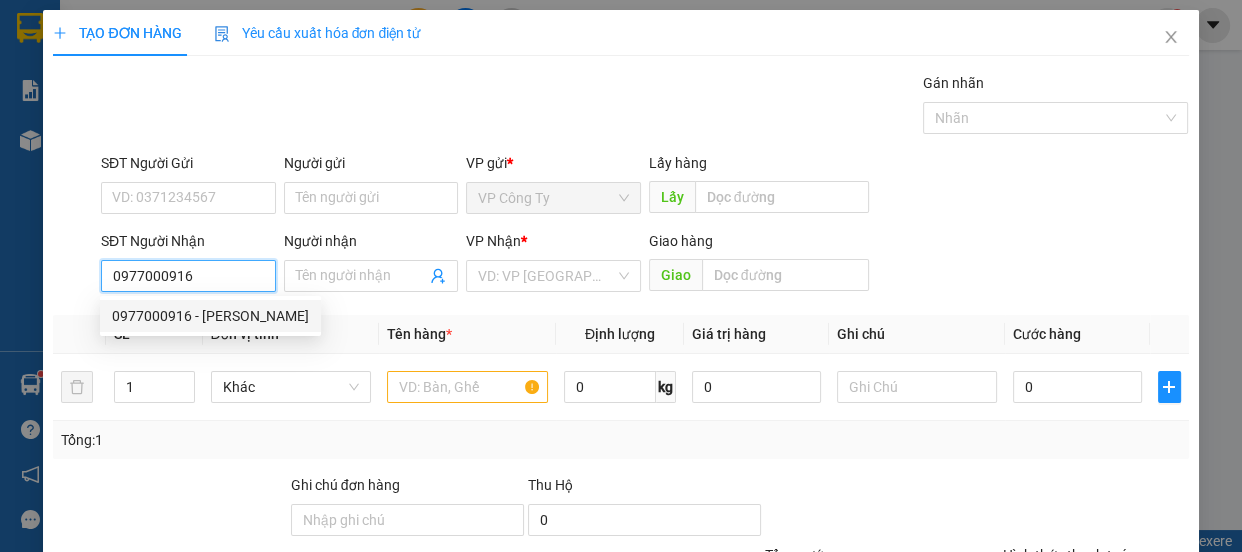 click on "0977000916 - thúy khánh" at bounding box center (210, 316) 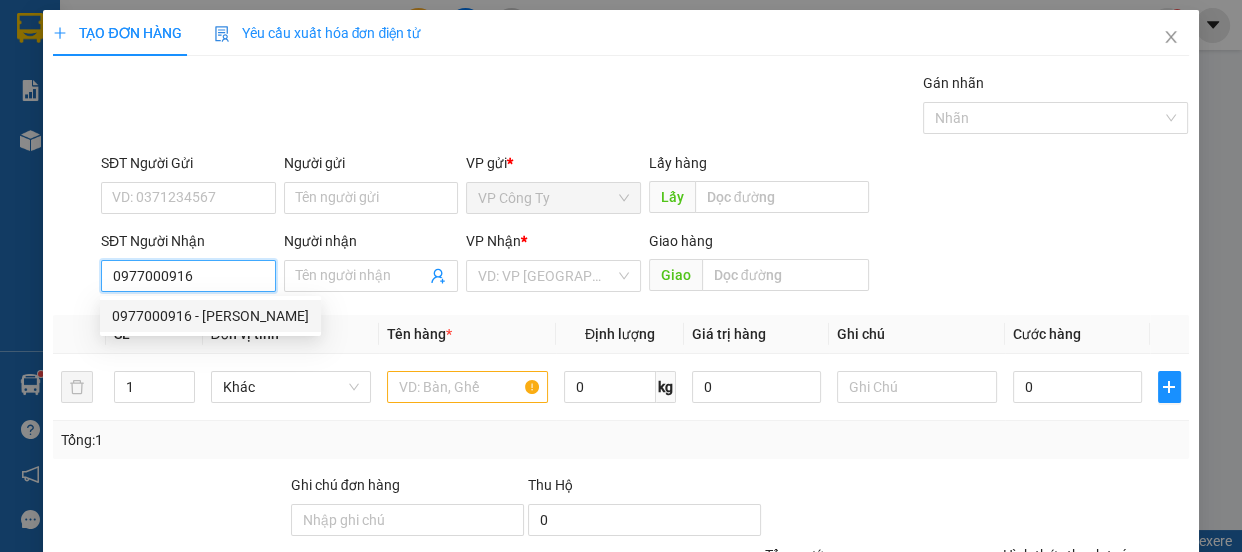 type on "thúy khánh" 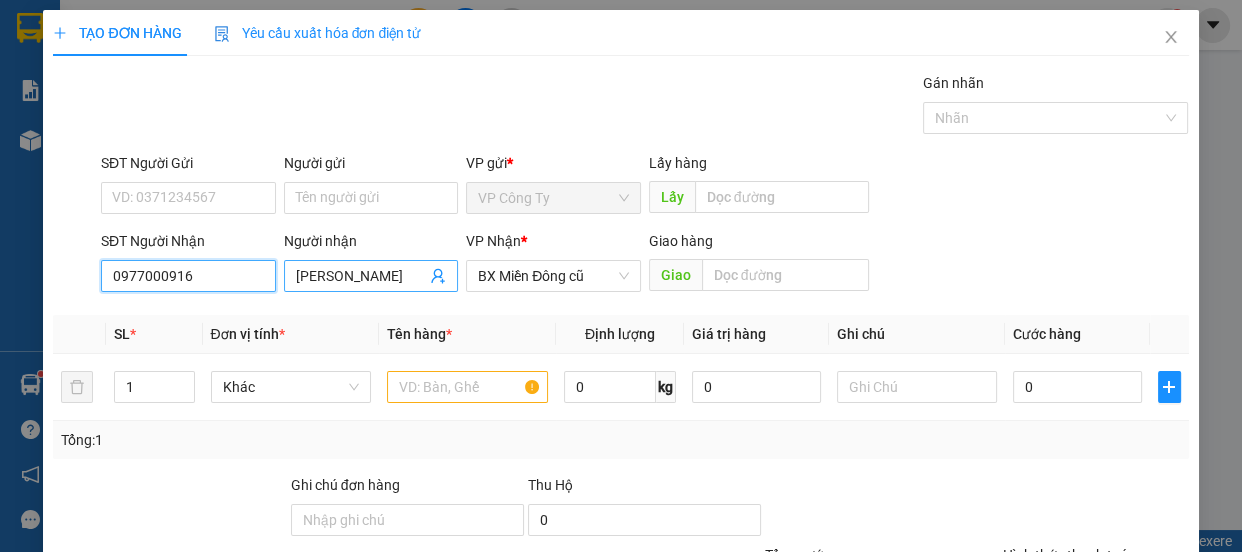 type on "0977000916" 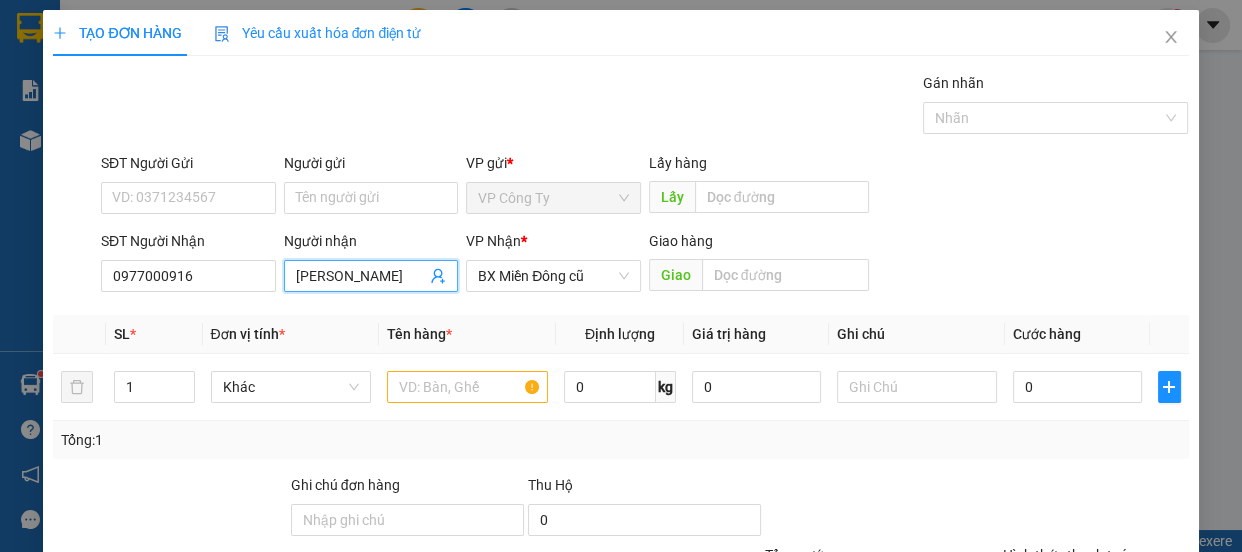 click on "thúy khánh" at bounding box center (361, 276) 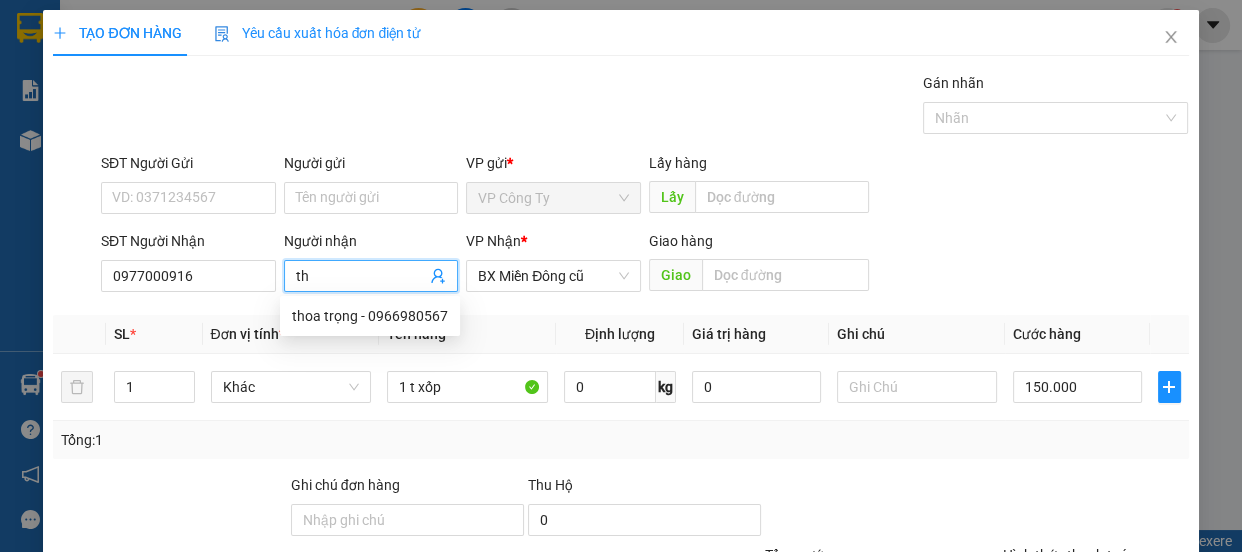 type on "t" 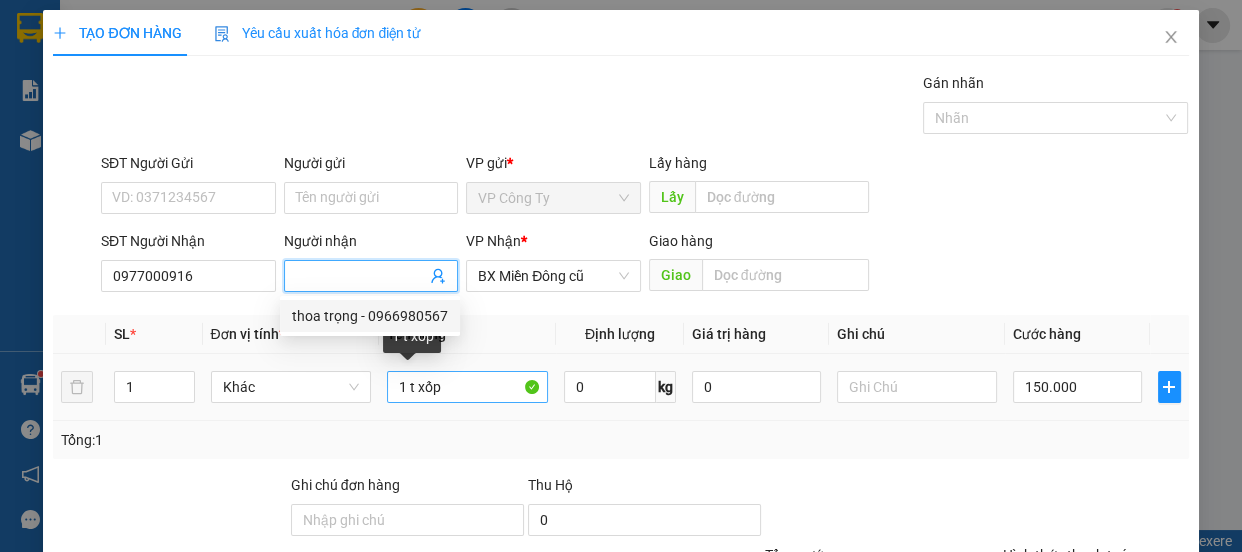 type 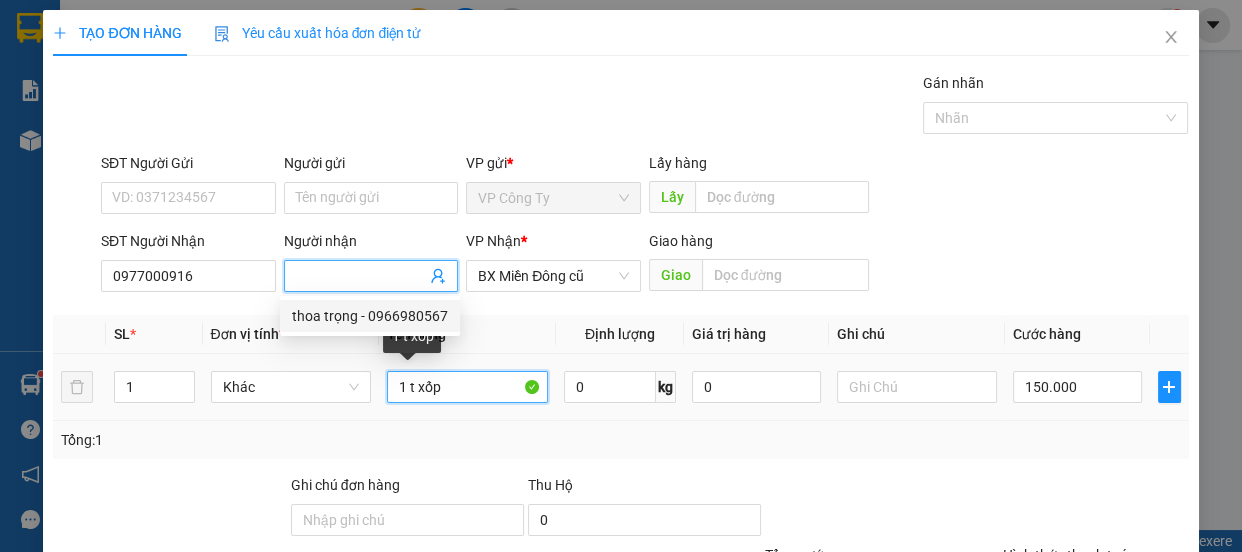 click on "1 t xốp" at bounding box center [467, 387] 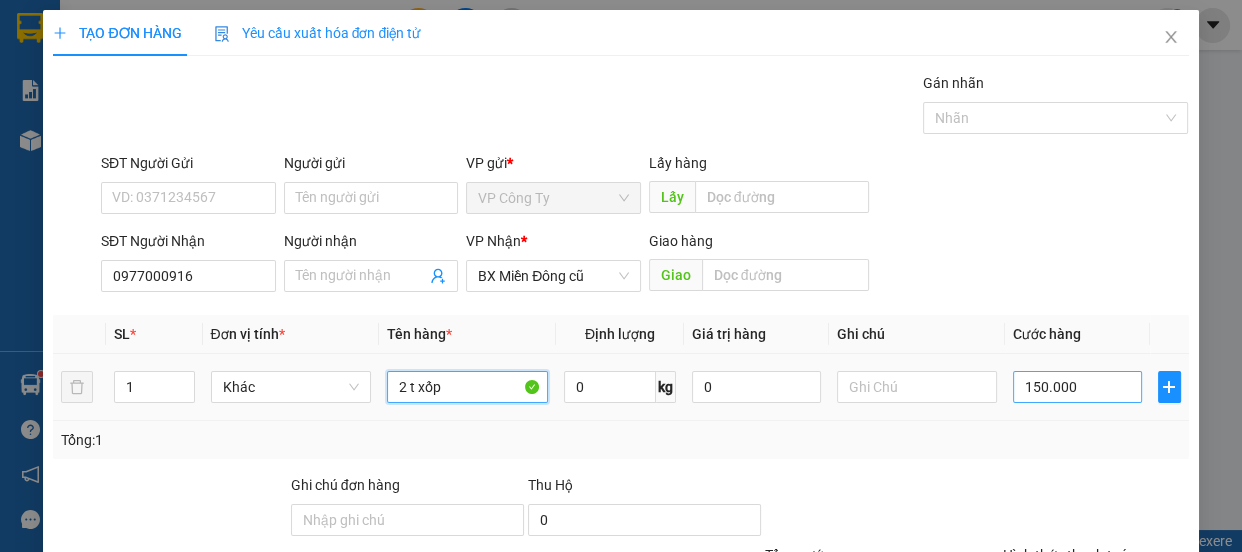 type on "2 t xốp" 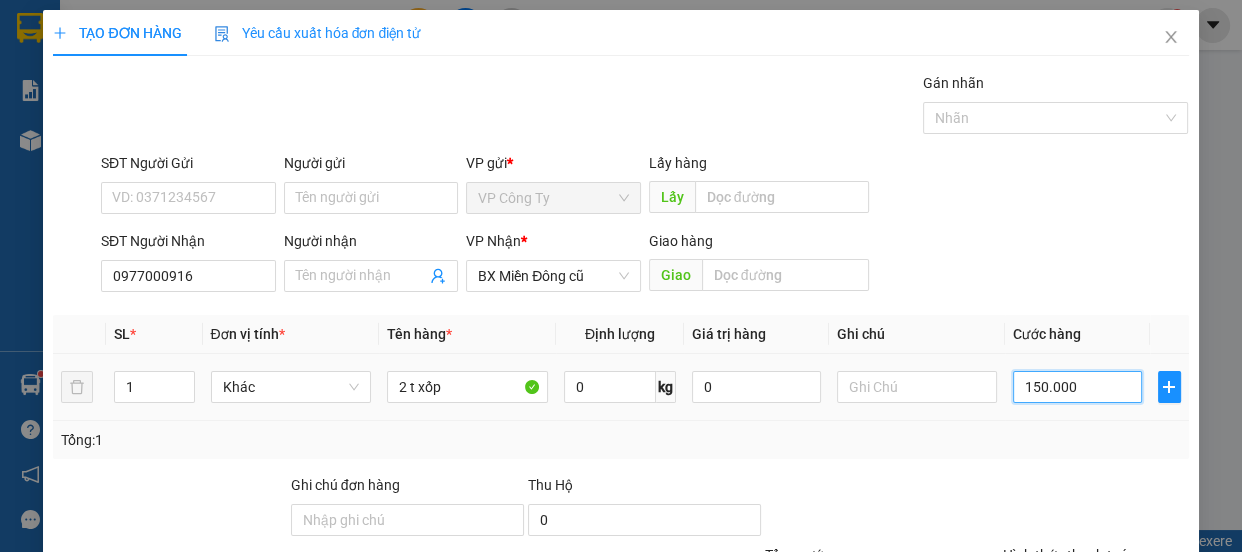 click on "150.000" at bounding box center (1077, 387) 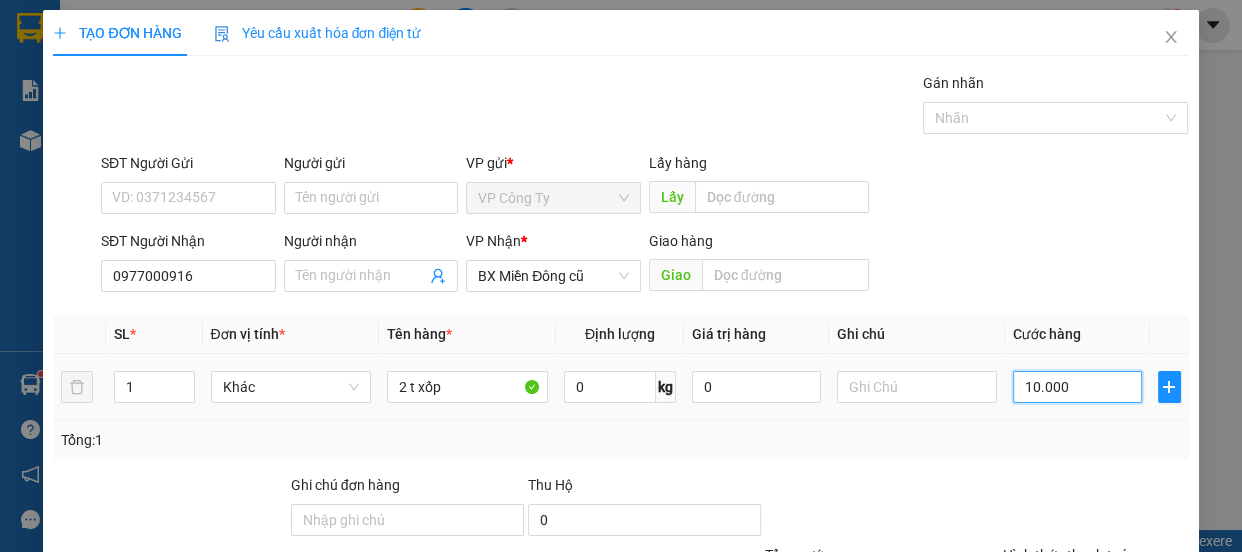 type on "130.000" 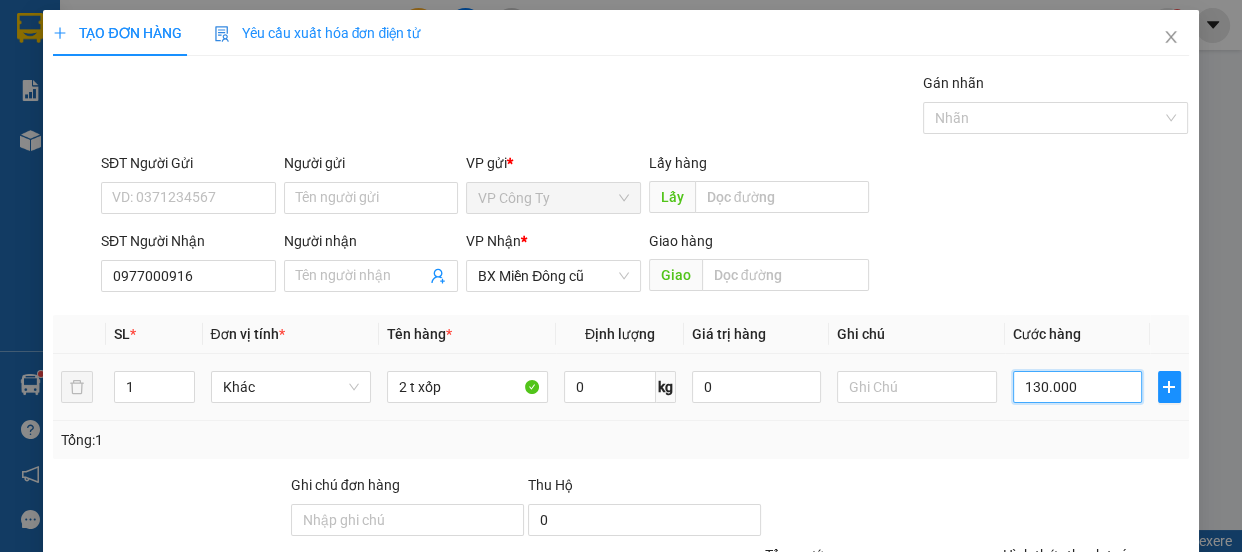 type on "1.300.000" 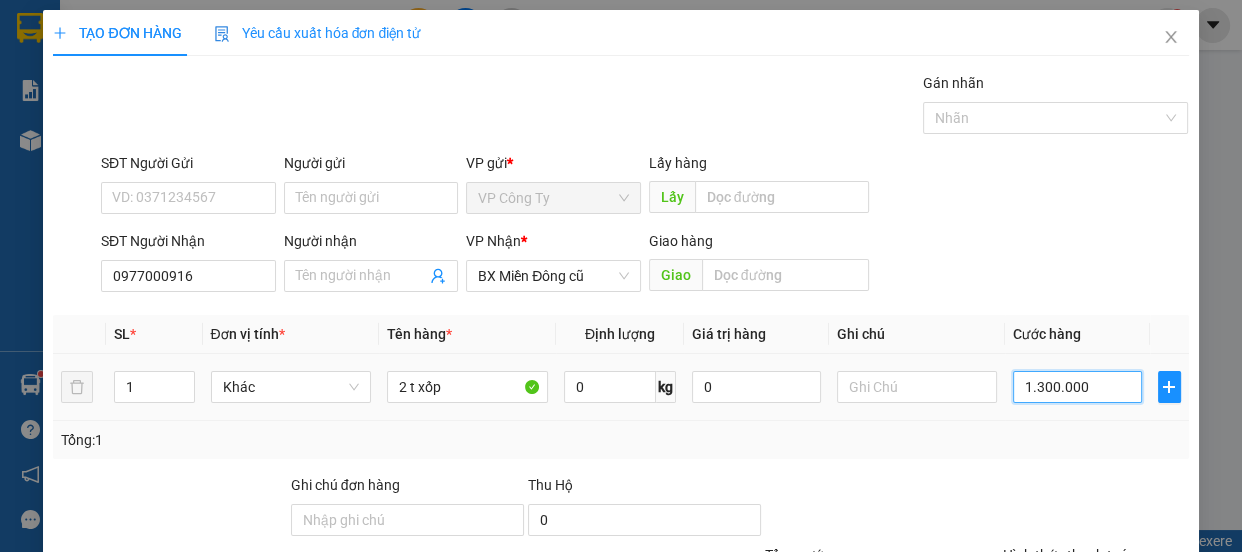 type on "1.300.000" 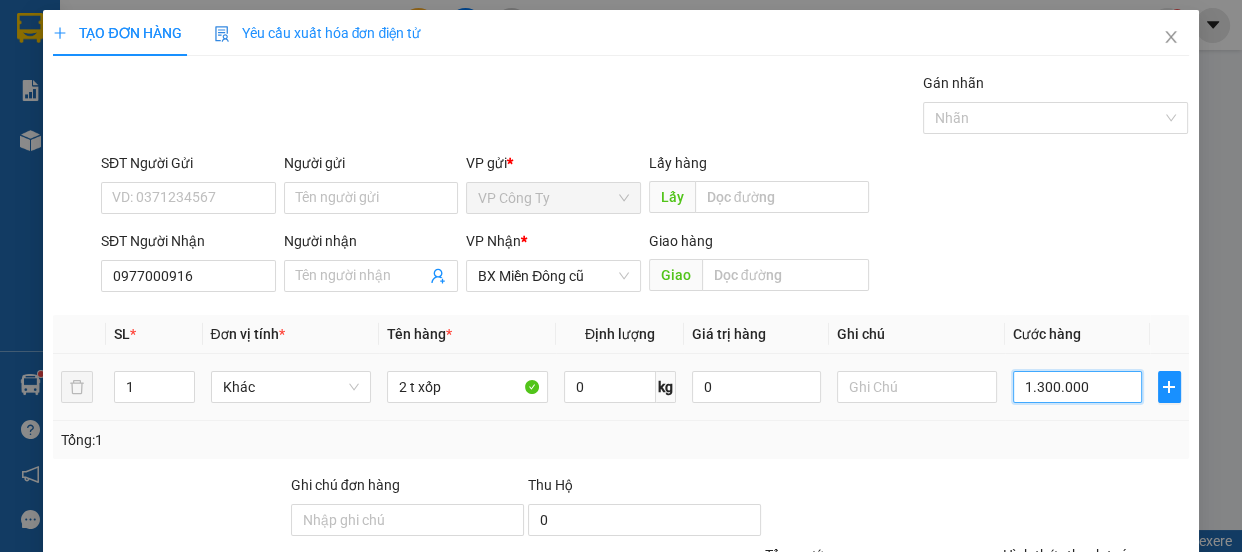 click on "1.300.000" at bounding box center [1077, 387] 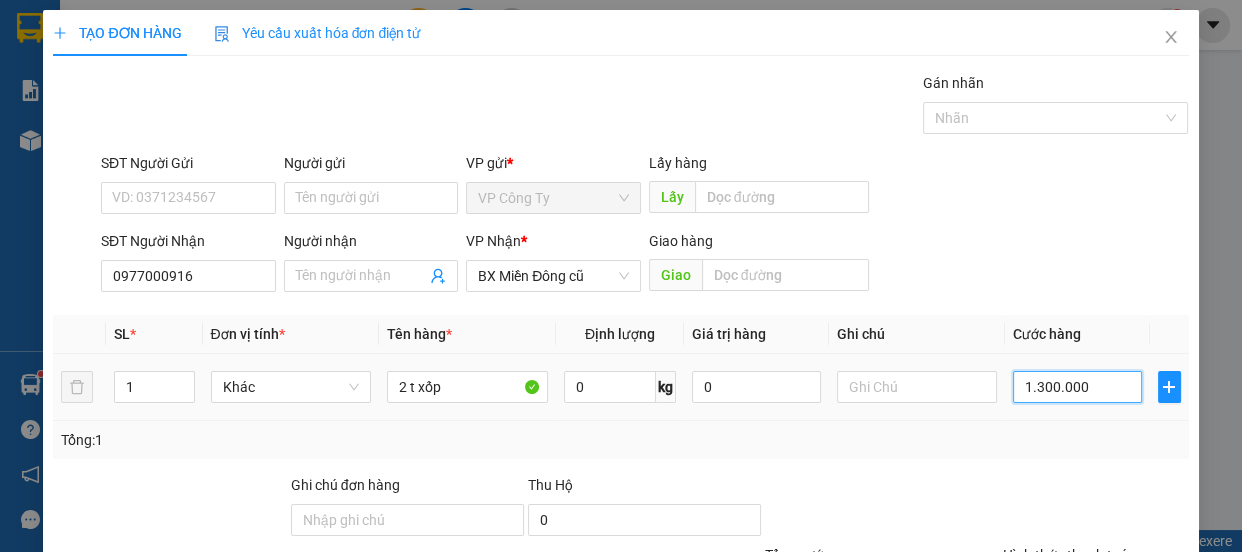type on "1.300.000" 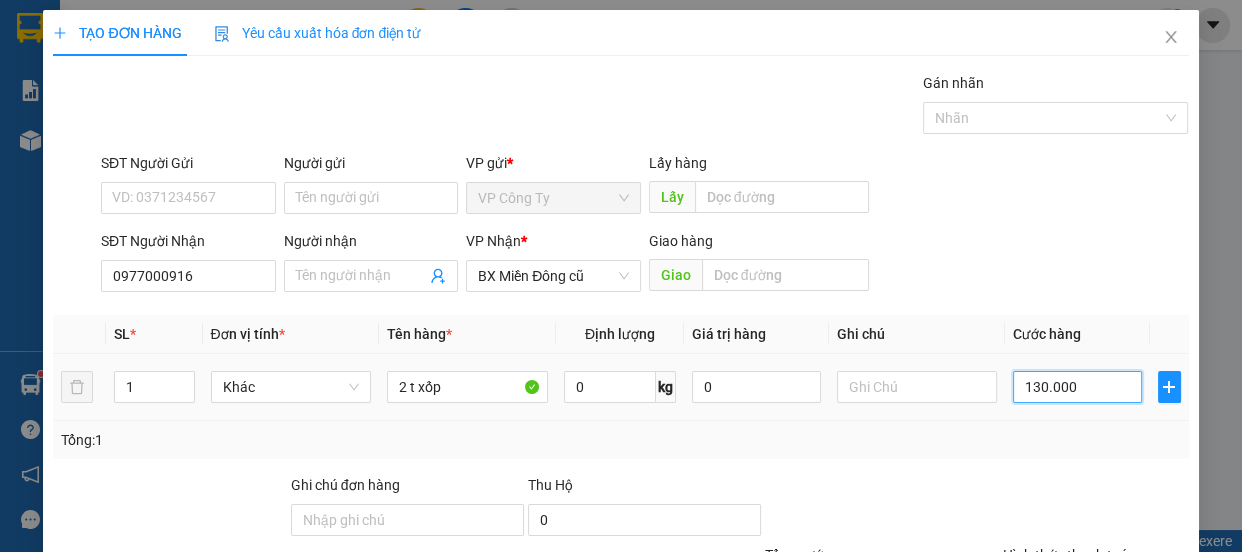 type on "13.000" 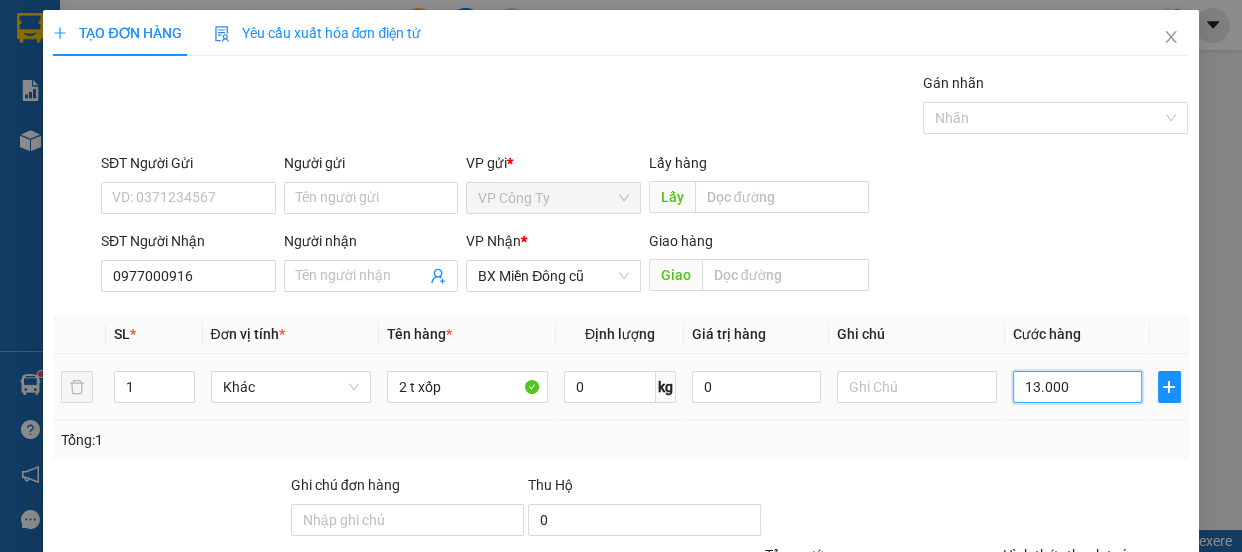 type on "13.000" 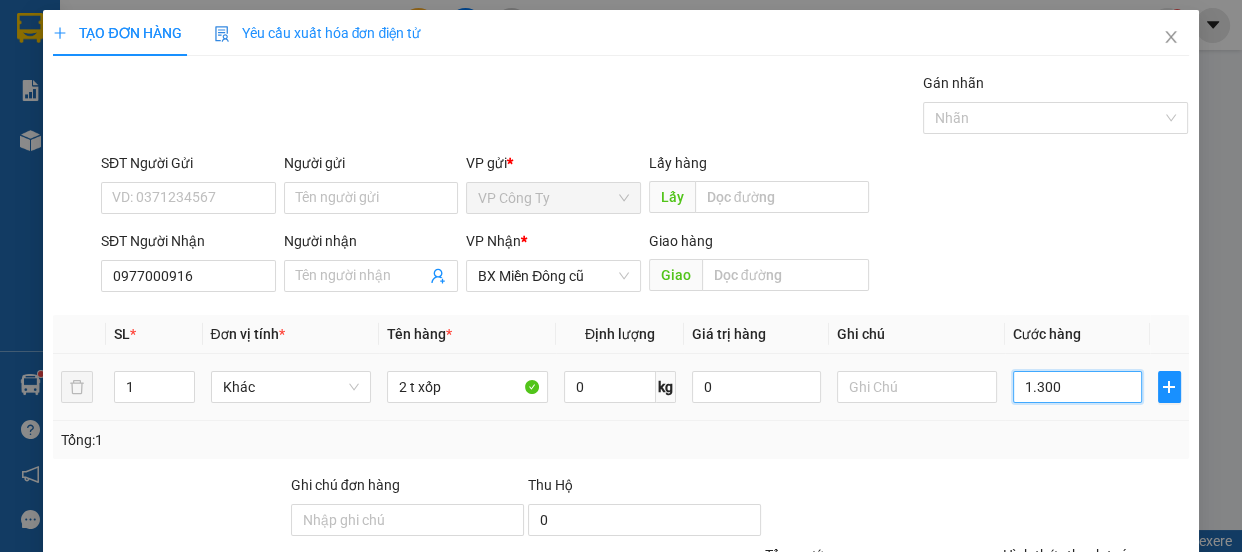 type on "130" 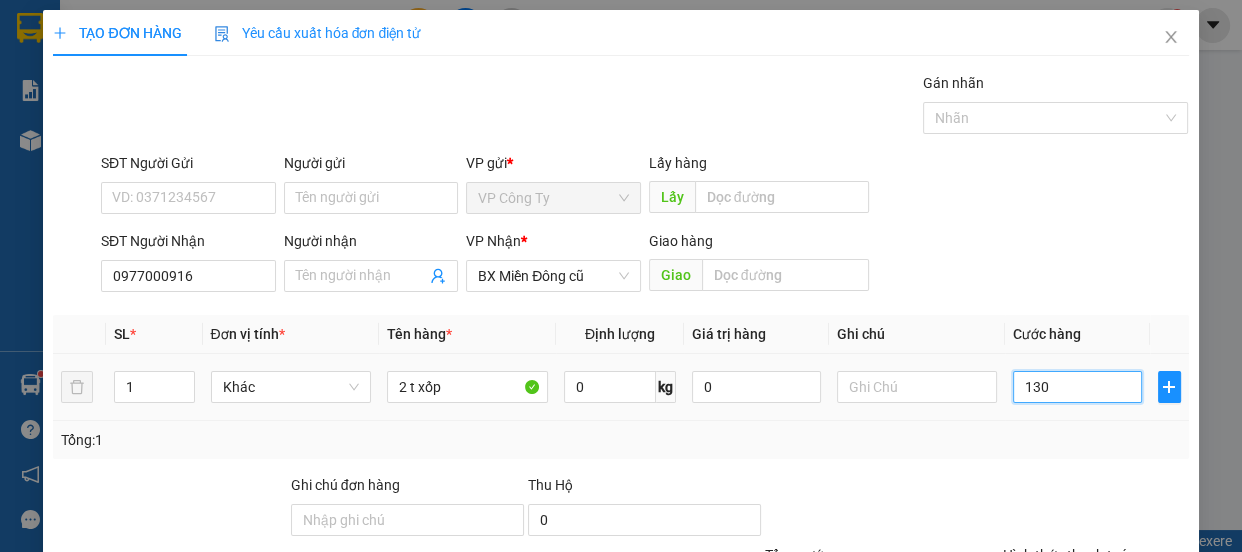 type on "13" 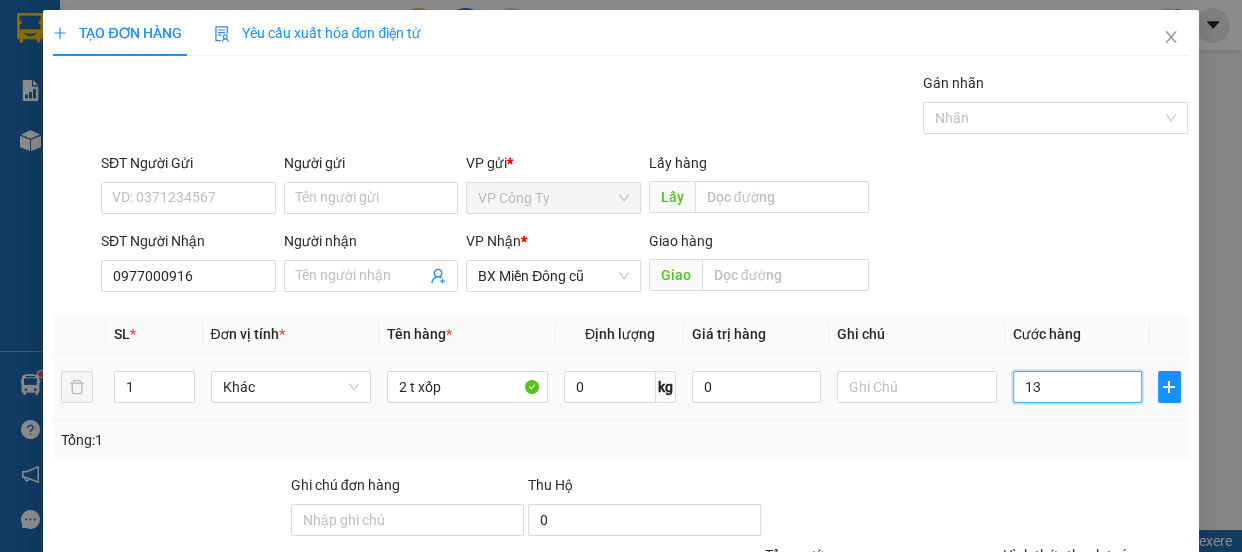 type on "1" 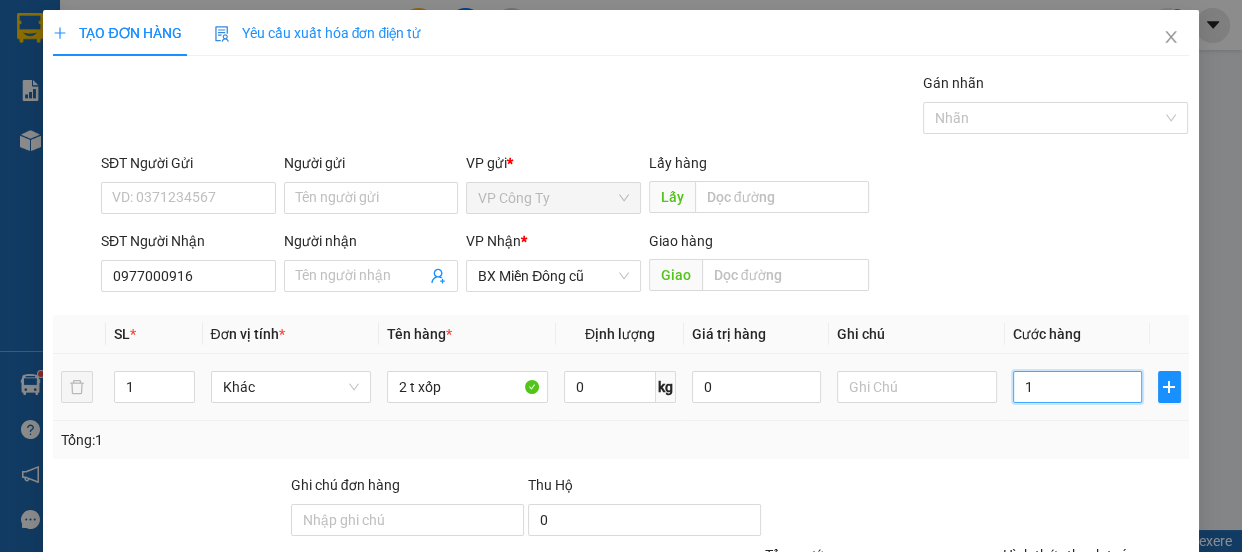 type on "0" 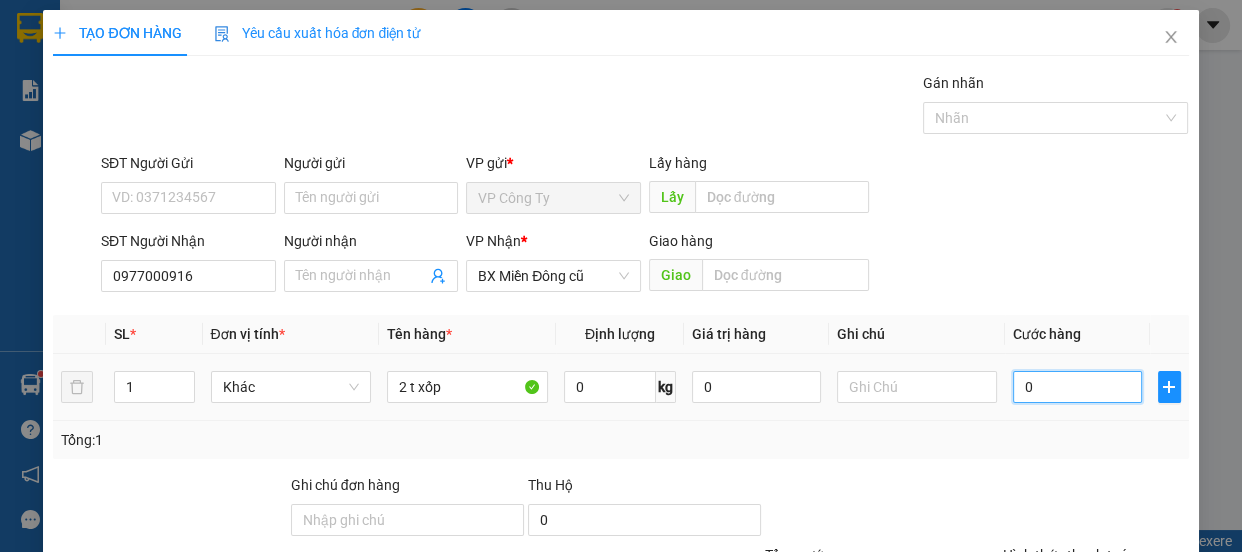 type on "0" 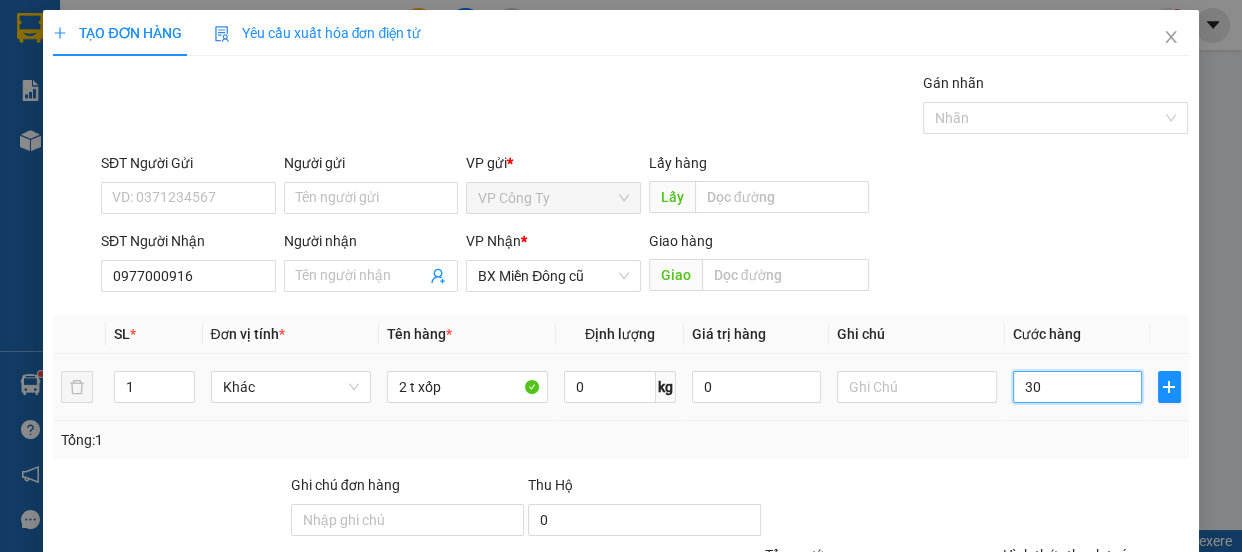 type on "300" 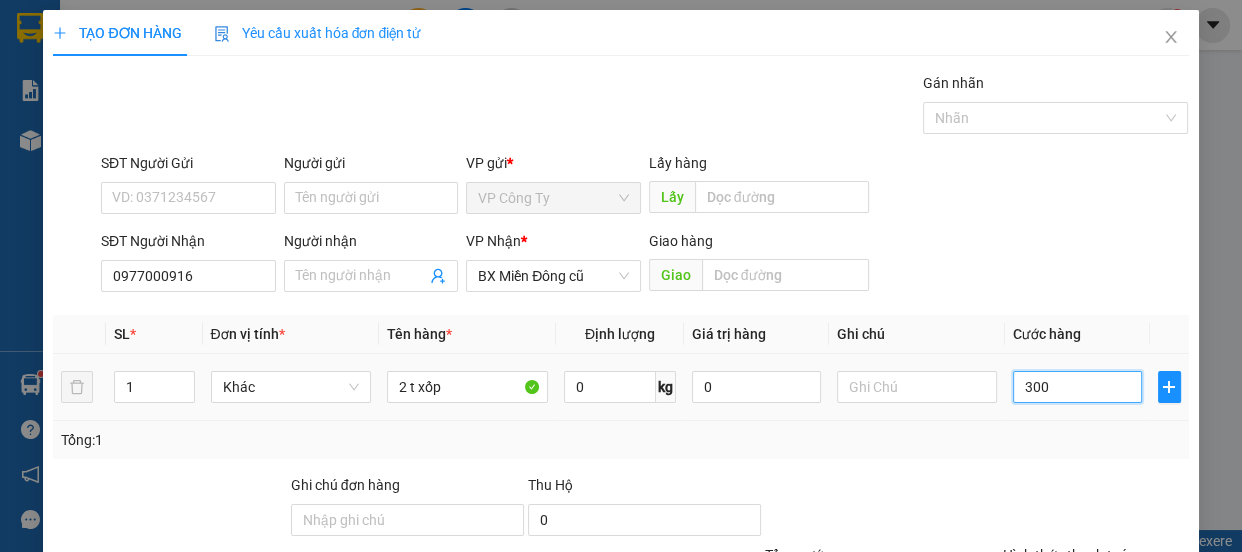 type on "3.000" 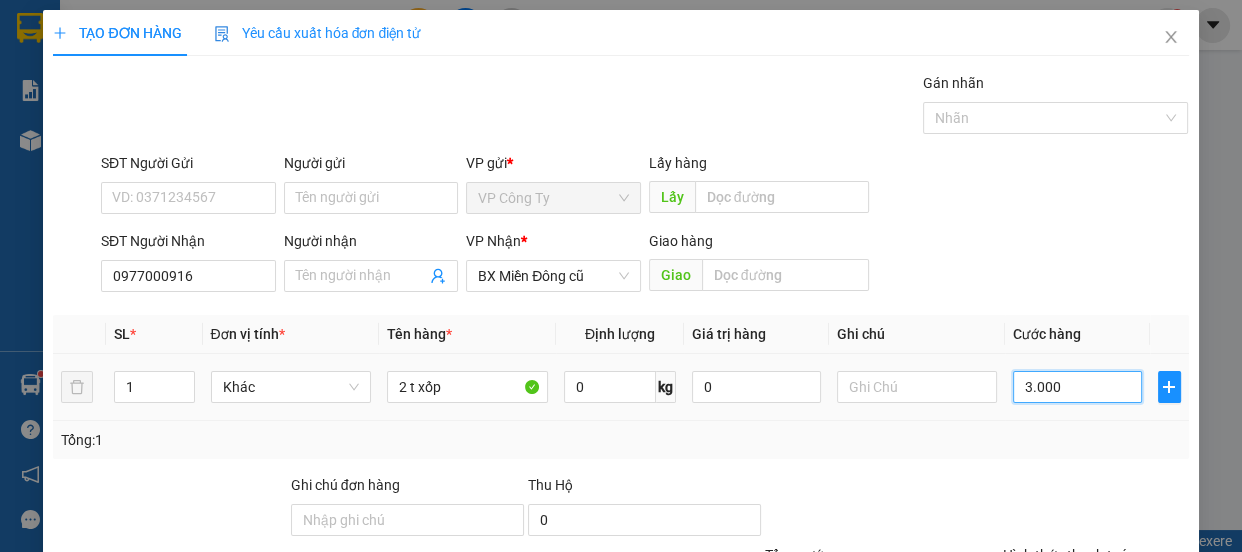 type on "30.000" 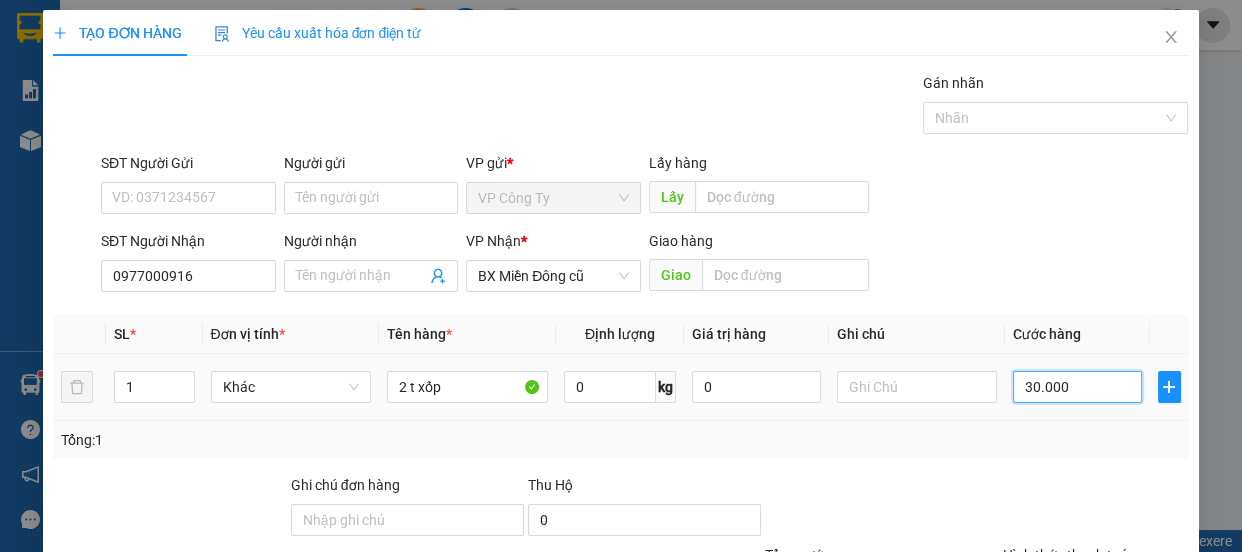 type on "300.000" 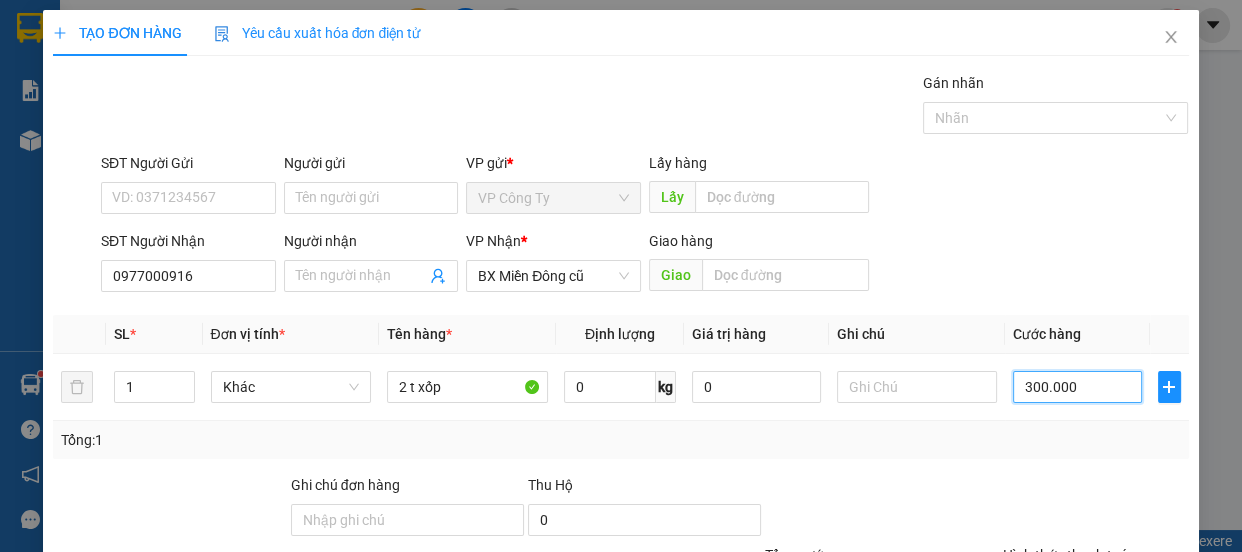 scroll, scrollTop: 187, scrollLeft: 0, axis: vertical 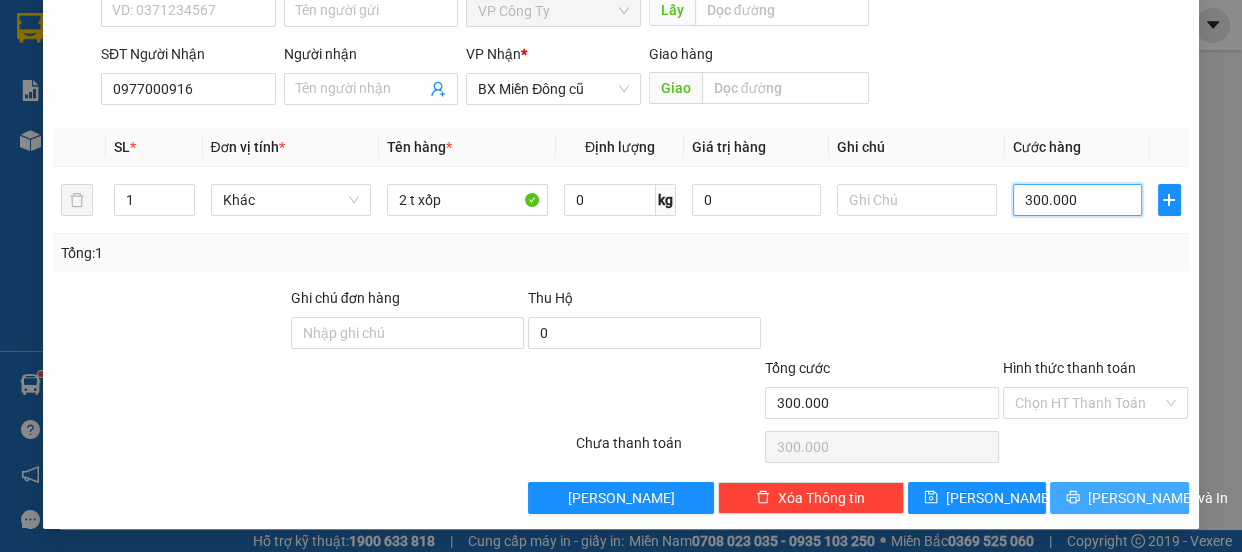 type on "300.000" 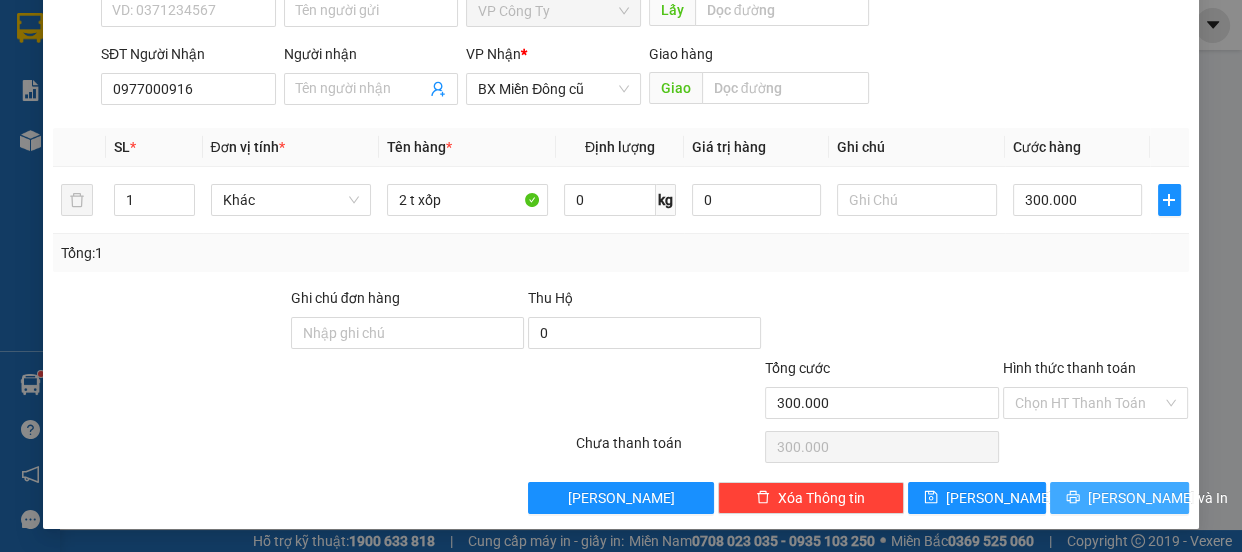 click on "[PERSON_NAME] và In" at bounding box center [1119, 498] 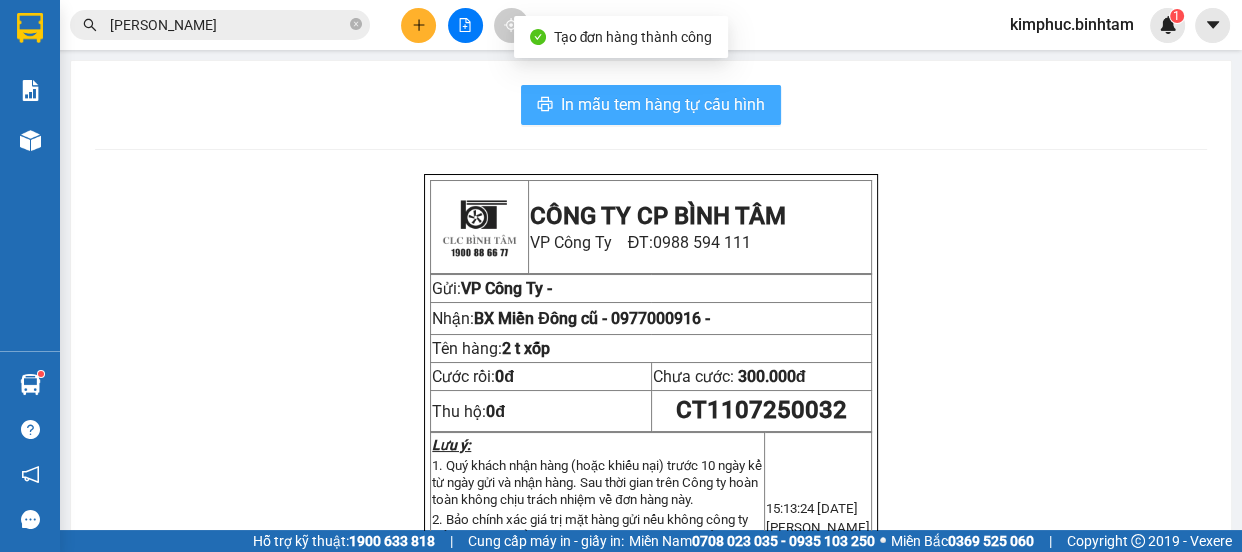click on "In mẫu tem hàng tự cấu hình" at bounding box center [663, 104] 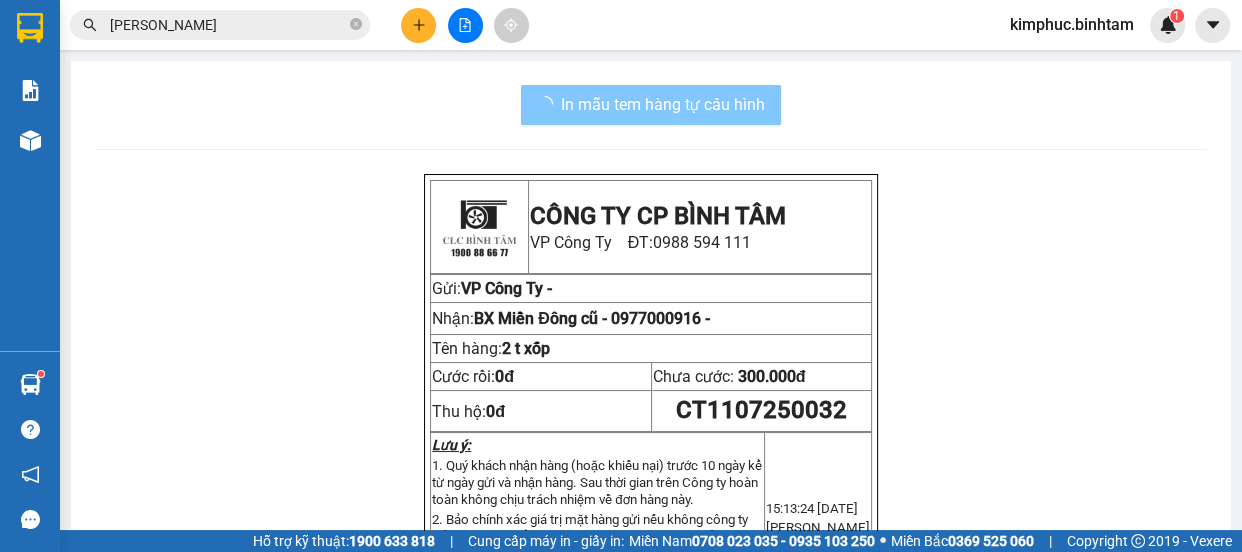 scroll, scrollTop: 0, scrollLeft: 0, axis: both 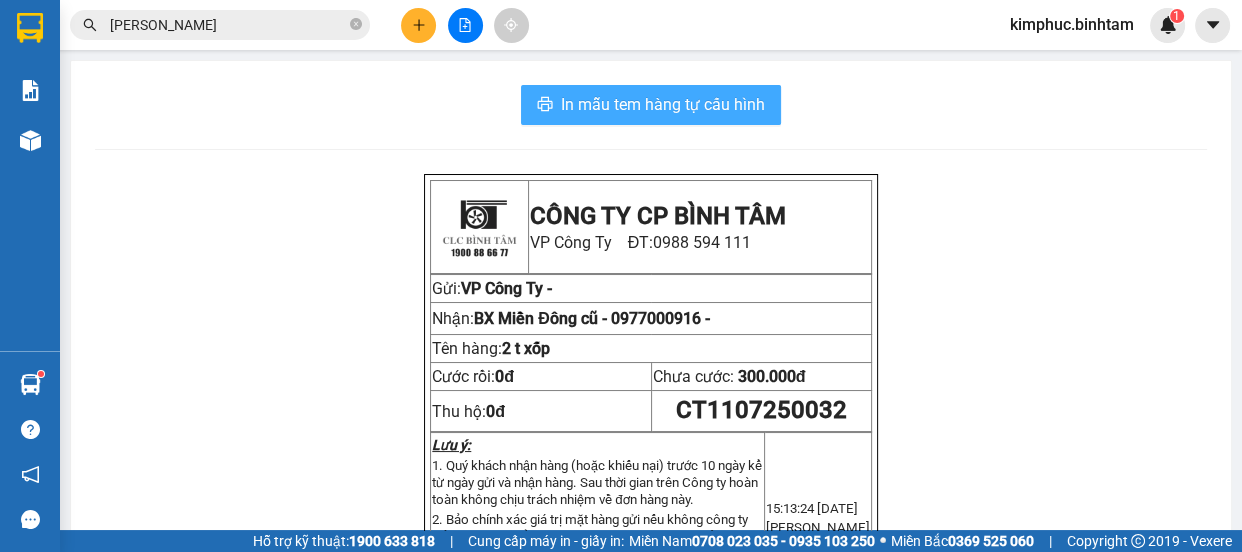 click on "In mẫu tem hàng tự cấu hình" at bounding box center [663, 104] 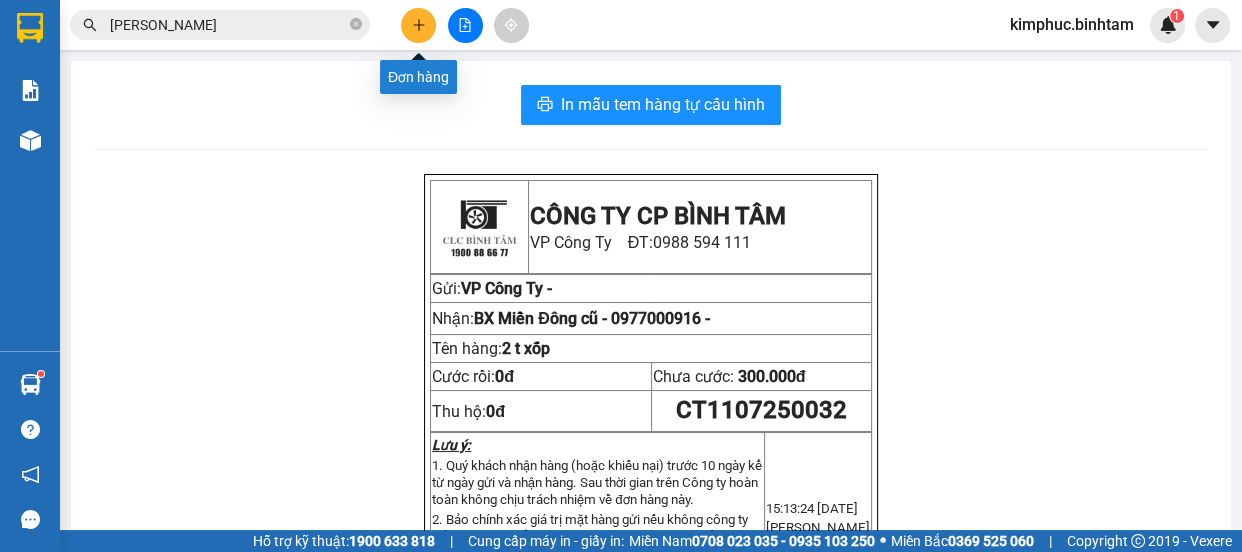 click at bounding box center [418, 25] 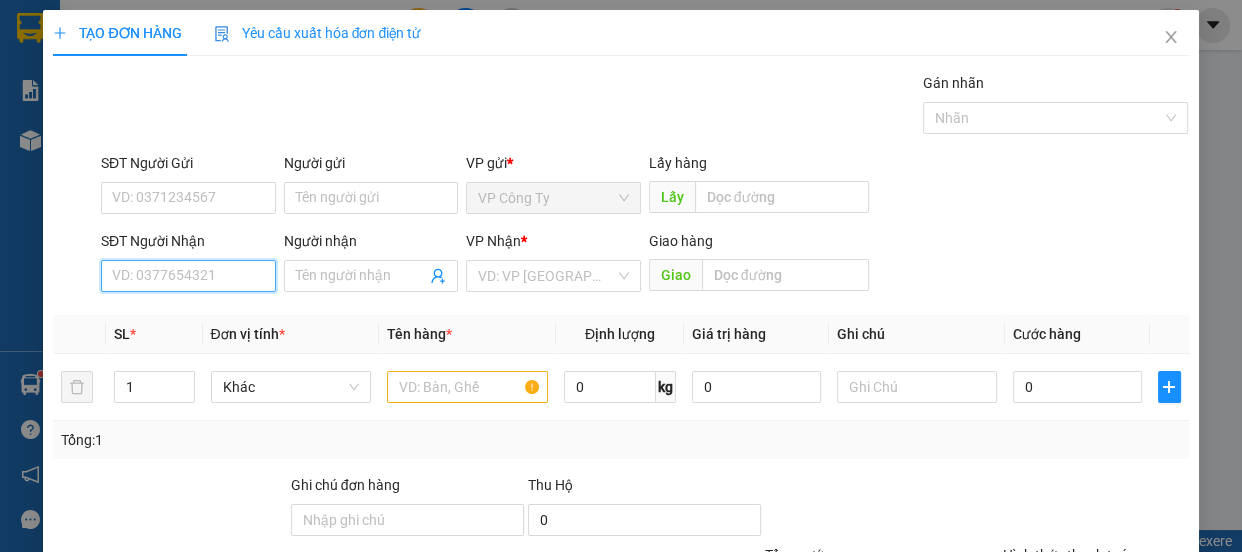 click on "SĐT Người Nhận" at bounding box center [188, 276] 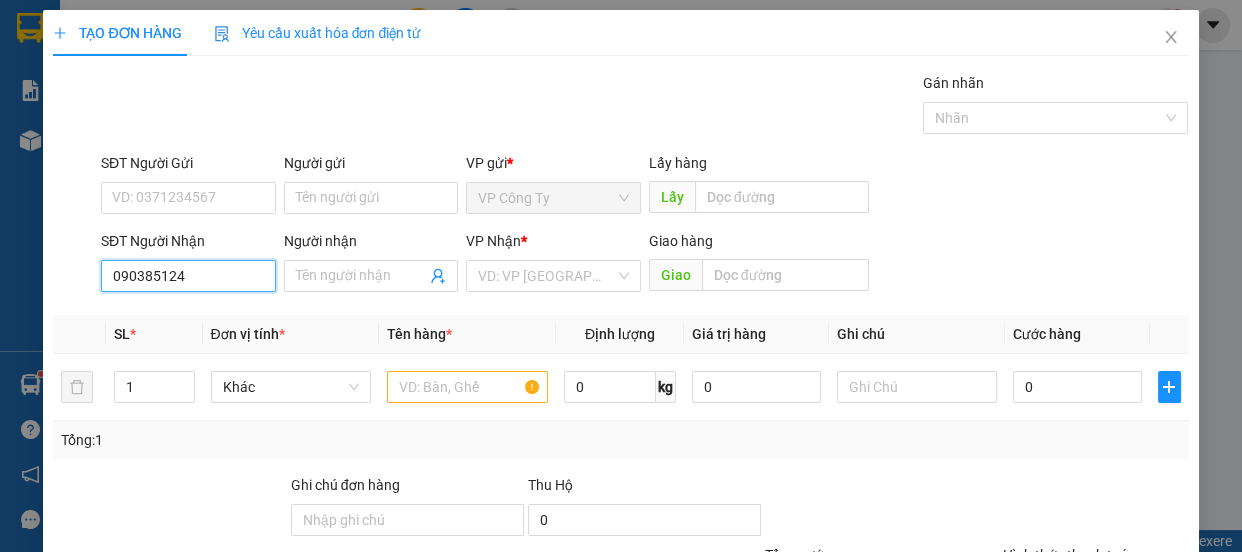 type on "0903851241" 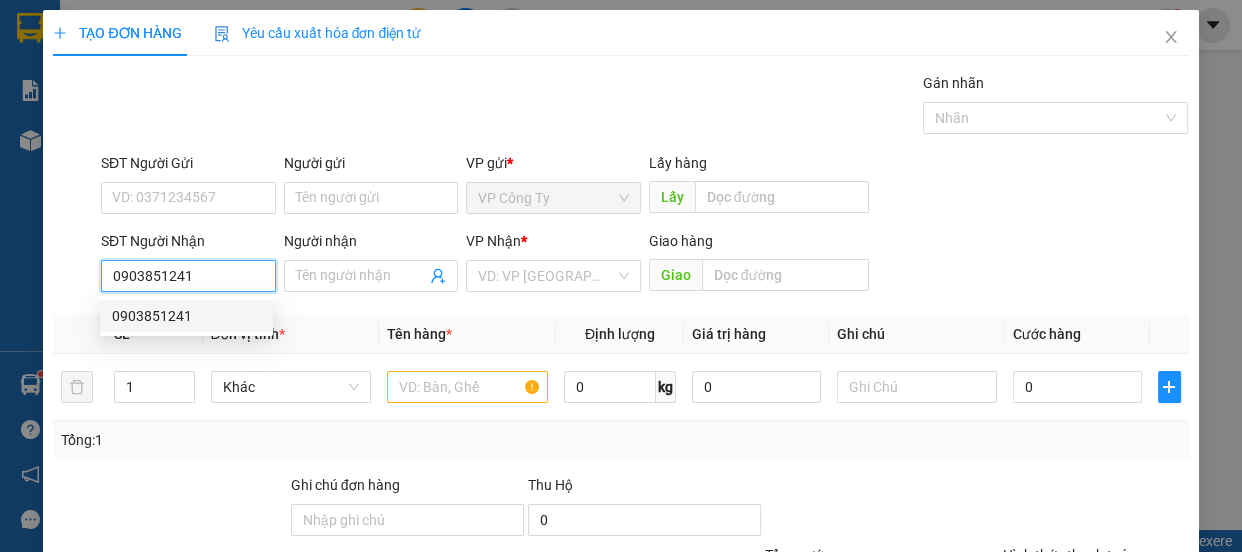 click on "0903851241" at bounding box center (188, 276) 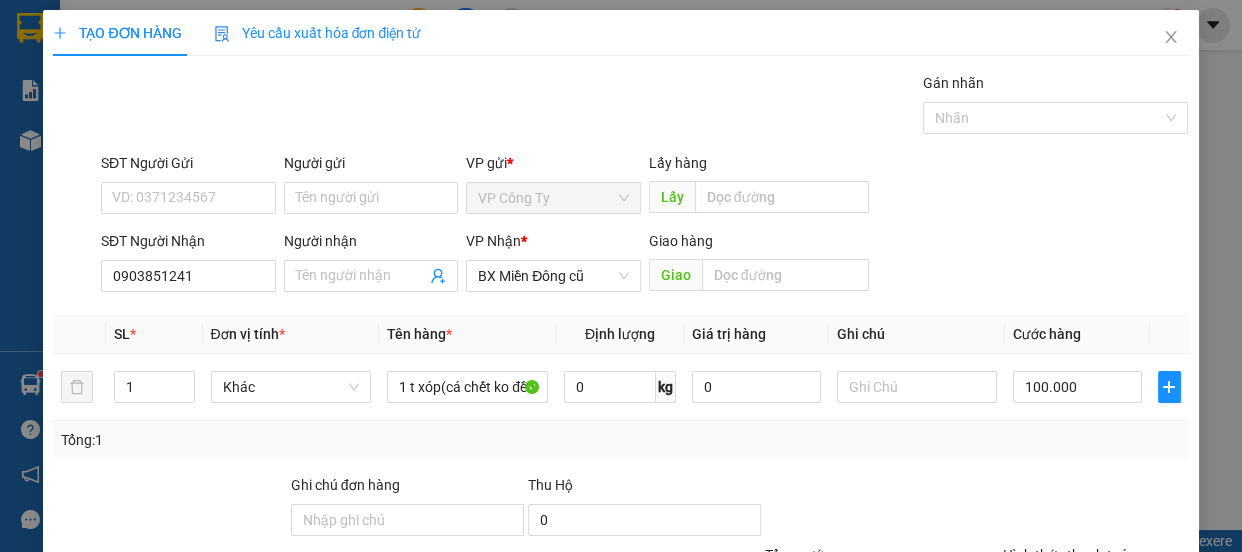 click on "[PERSON_NAME] và In" at bounding box center [1119, 685] 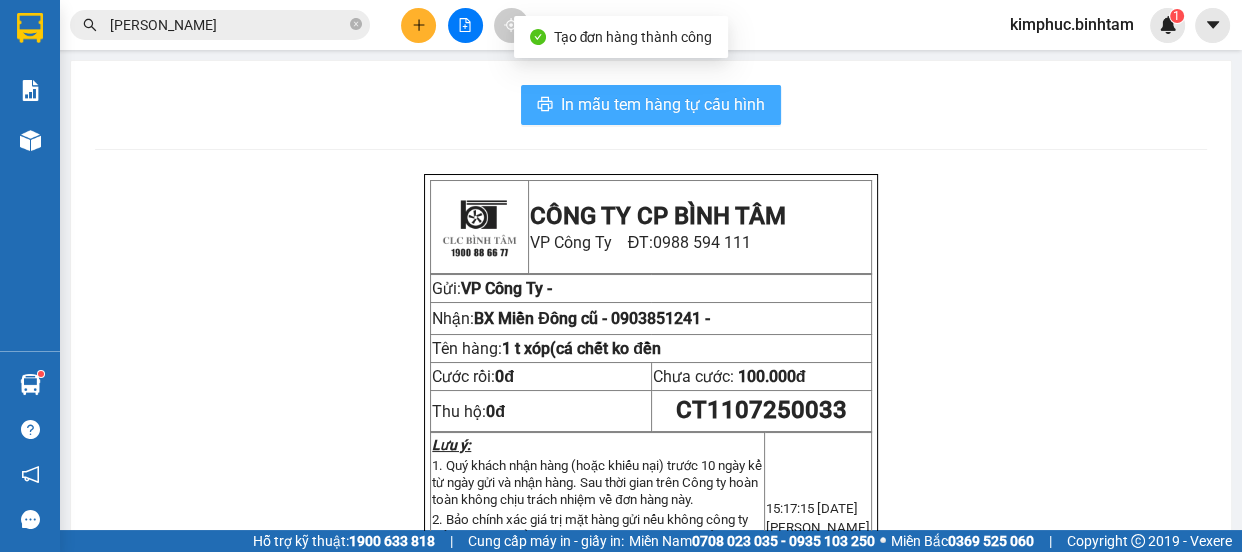 click on "In mẫu tem hàng tự cấu hình" at bounding box center [663, 104] 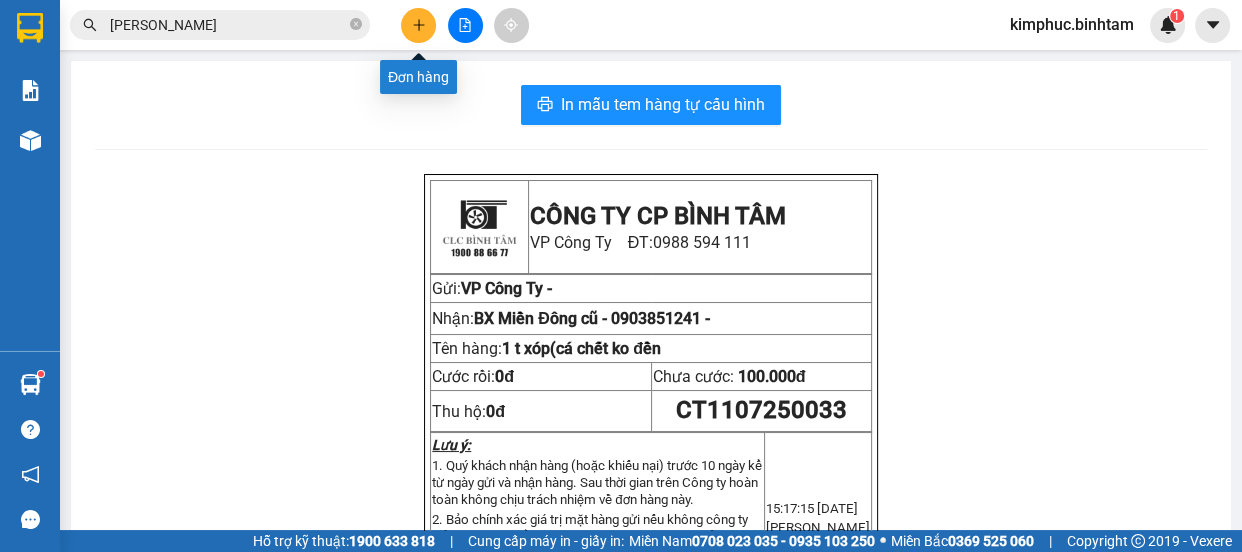 click at bounding box center (418, 25) 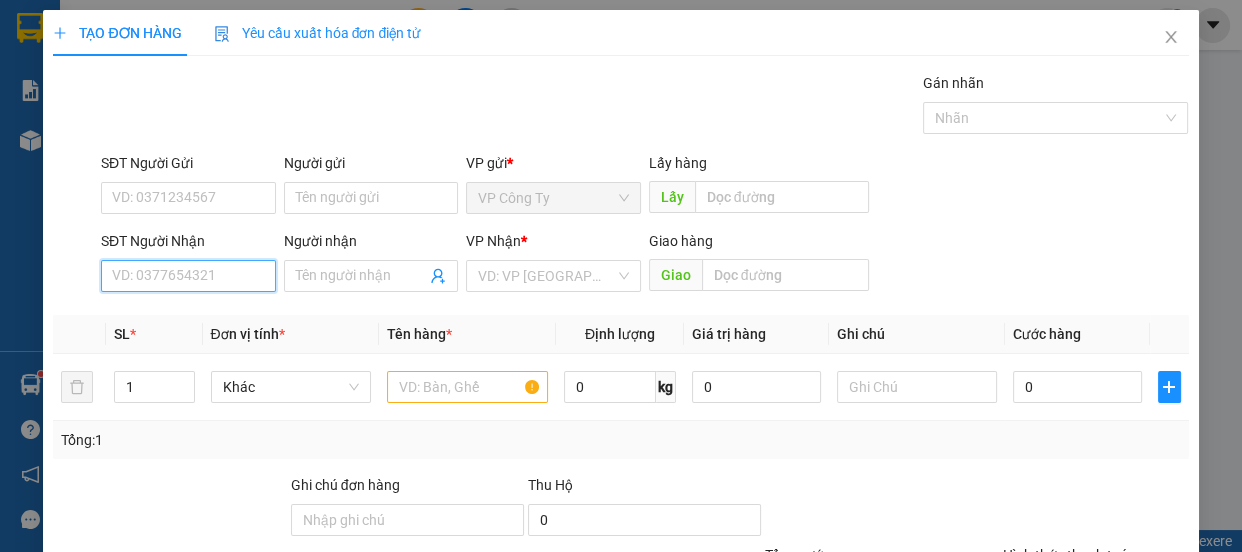 click on "SĐT Người Nhận" at bounding box center [188, 276] 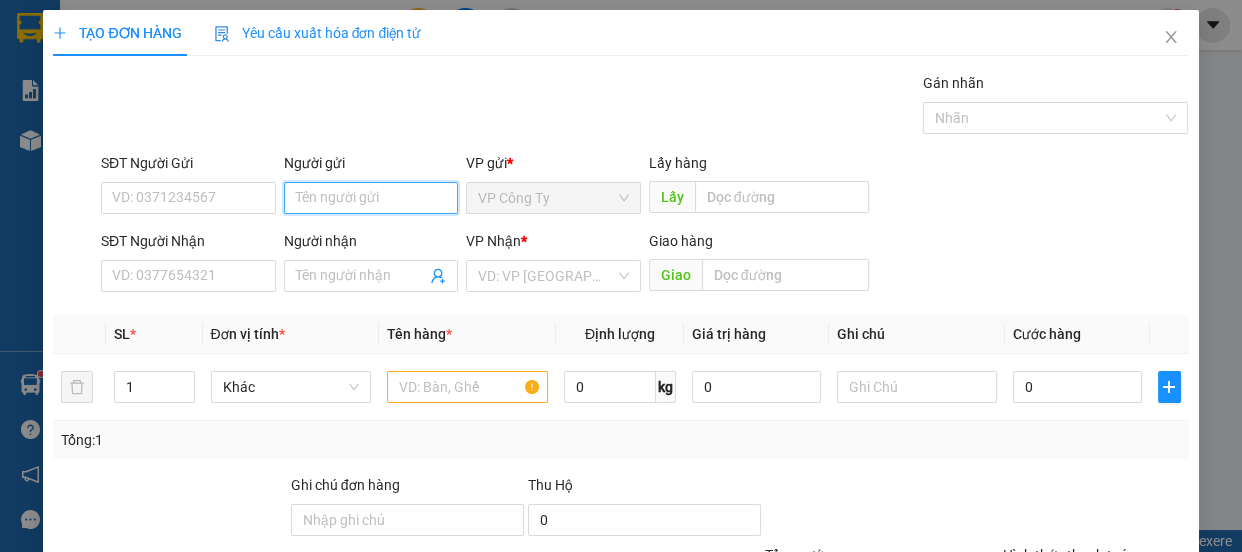 click on "Người gửi" at bounding box center [371, 198] 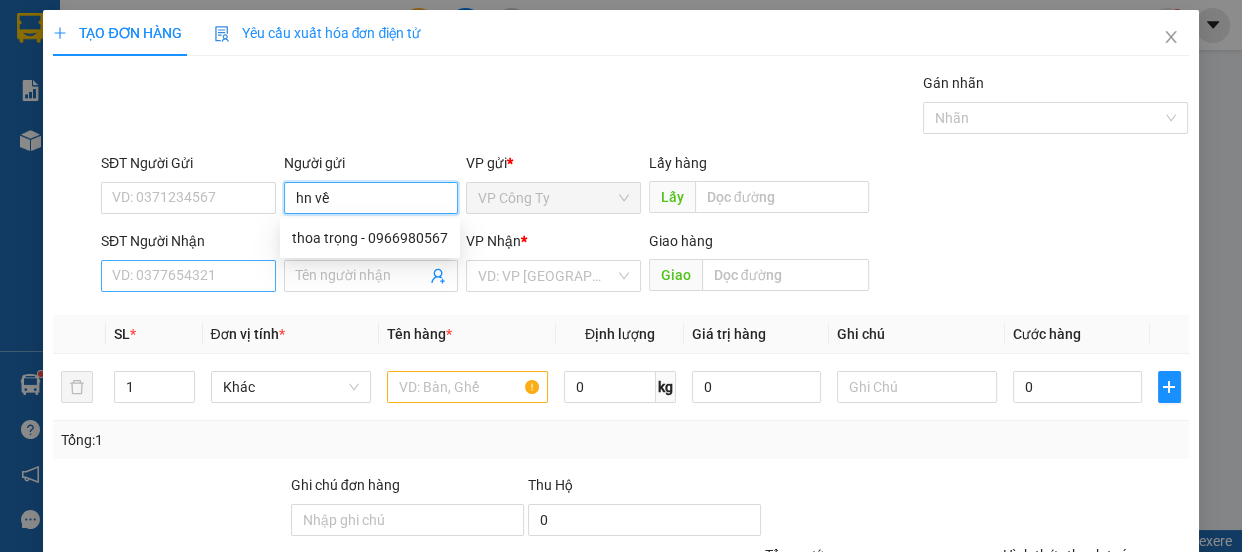 type on "hn về" 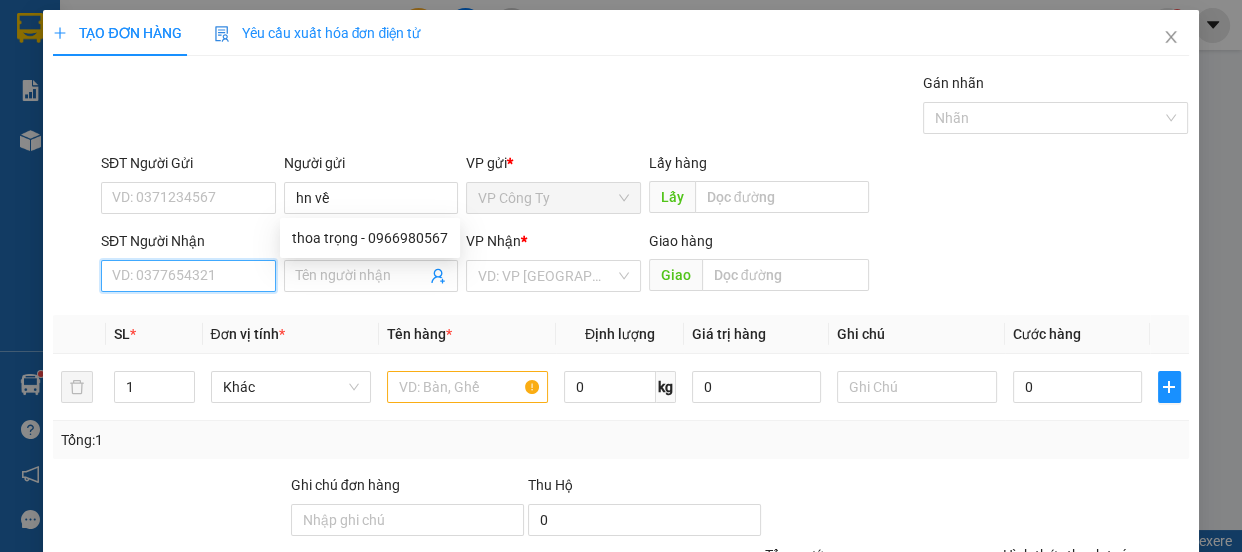 click on "SĐT Người Nhận" at bounding box center [188, 276] 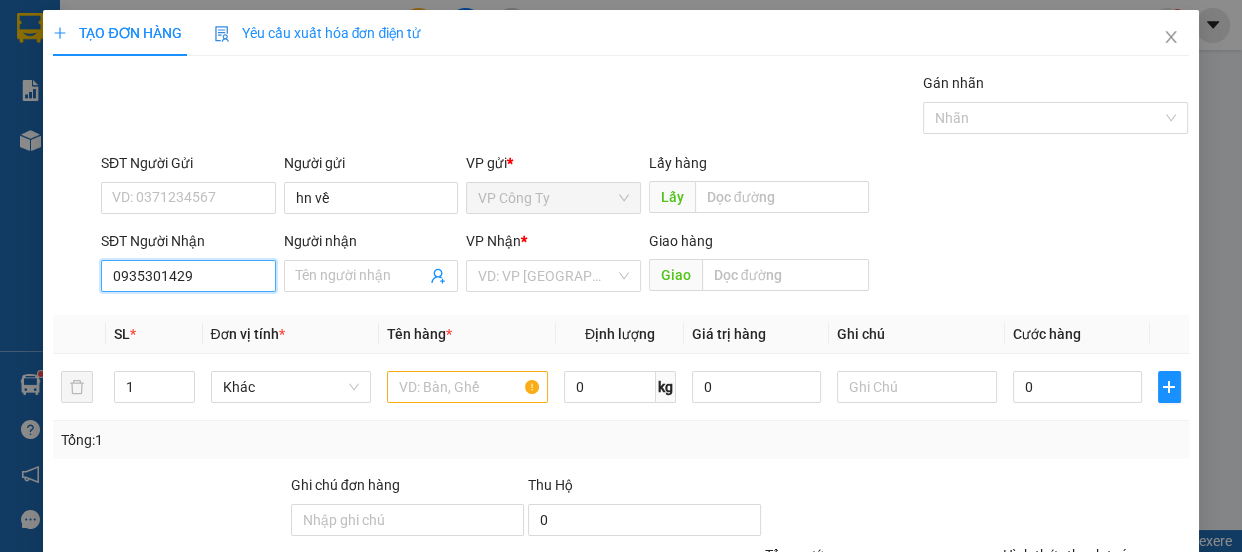 click on "0935301429" at bounding box center (188, 276) 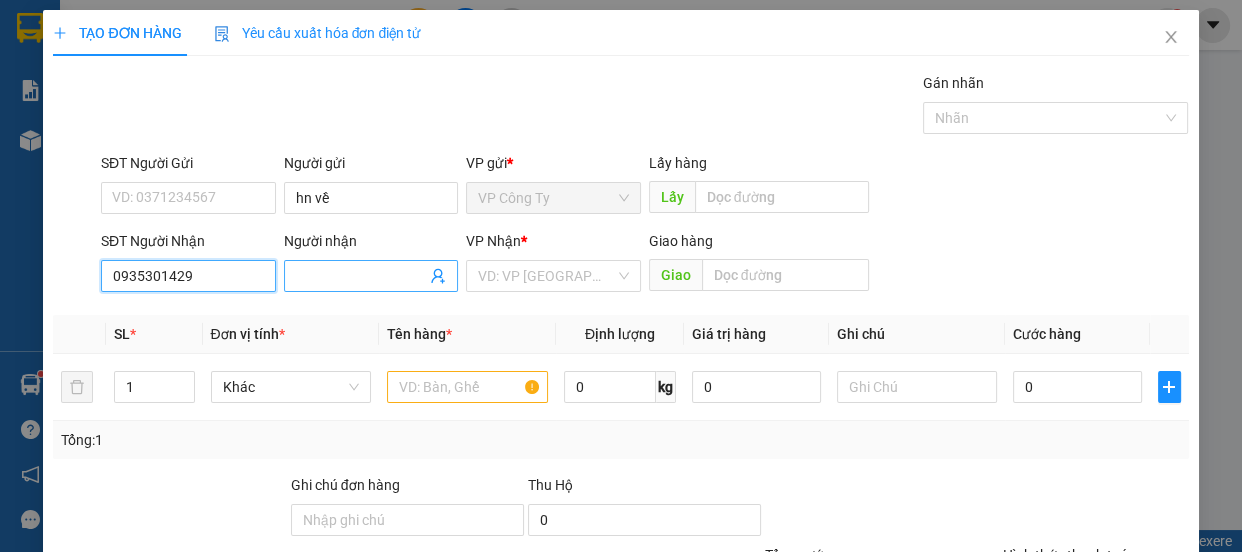 type on "0935301429" 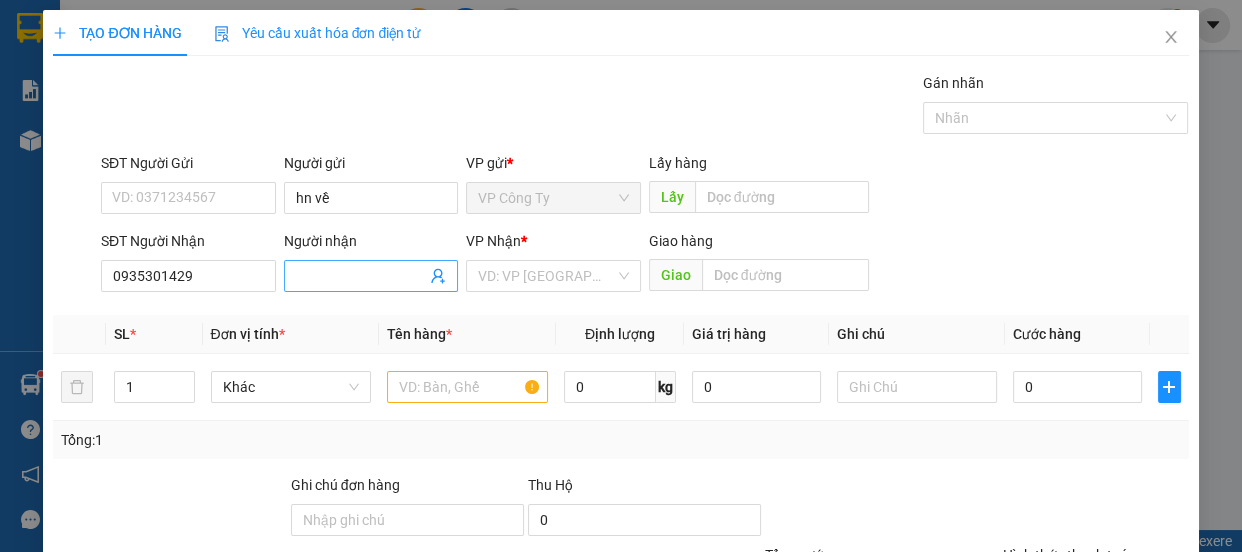 click on "Người nhận" at bounding box center [361, 276] 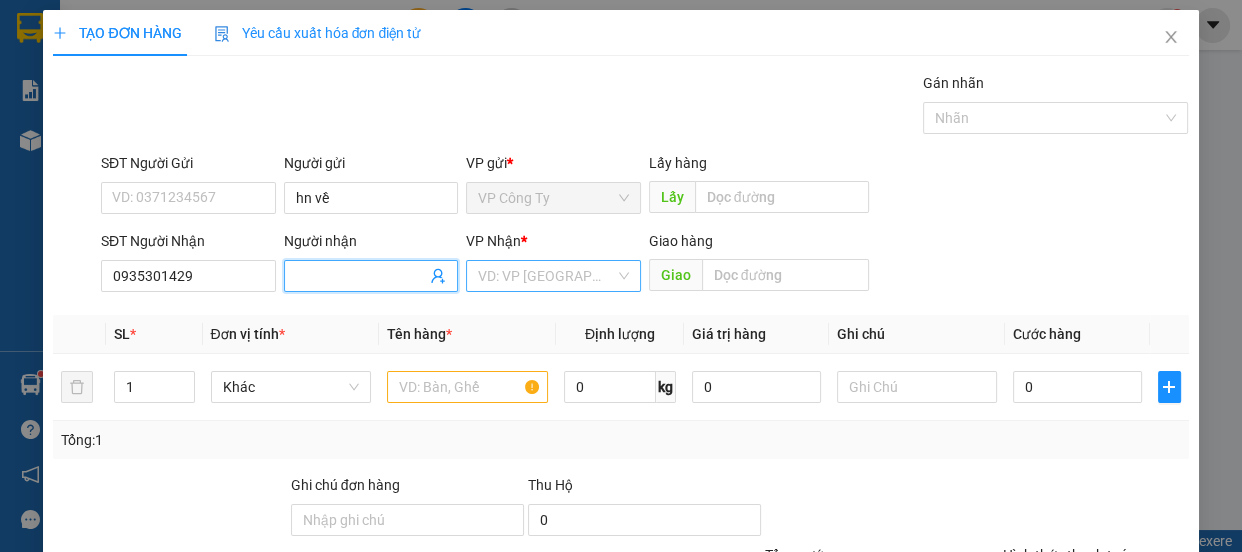 click at bounding box center [546, 276] 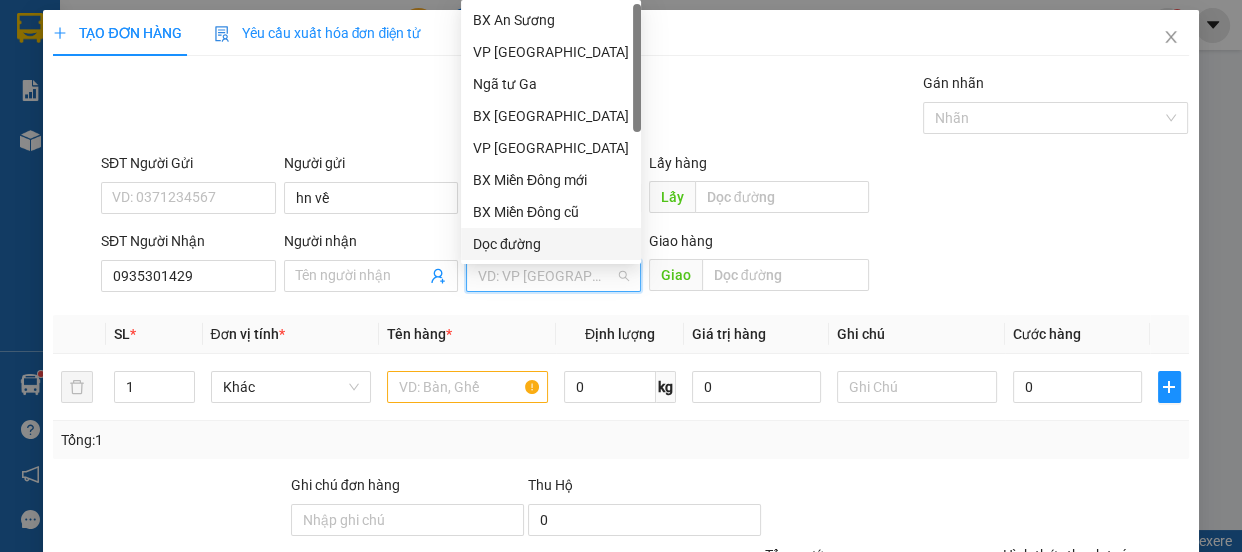 click on "Dọc đường" at bounding box center (551, 244) 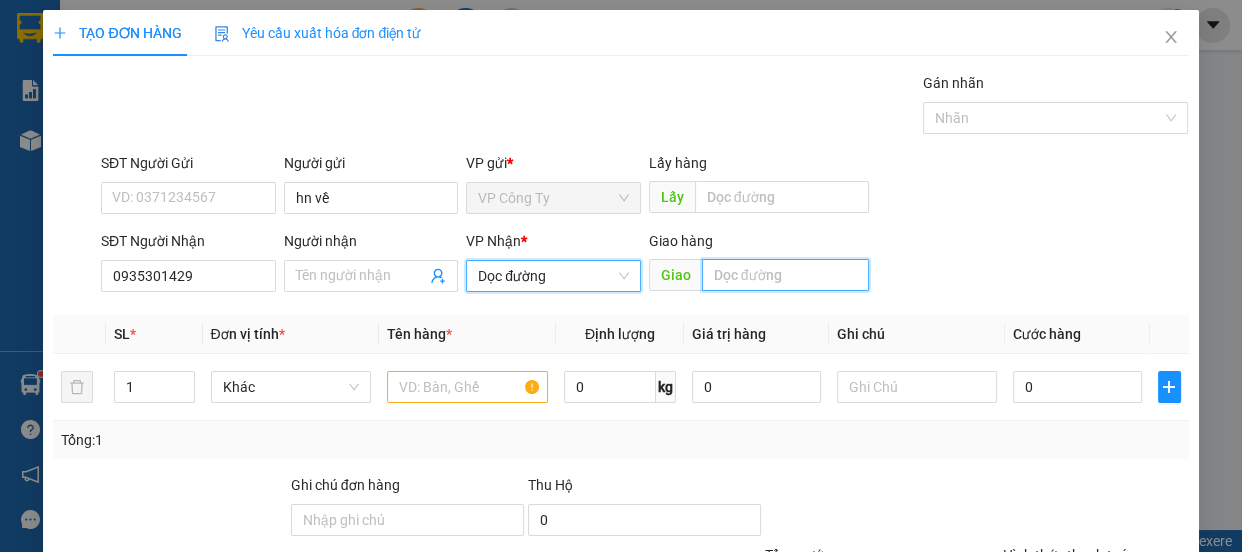 click at bounding box center [785, 275] 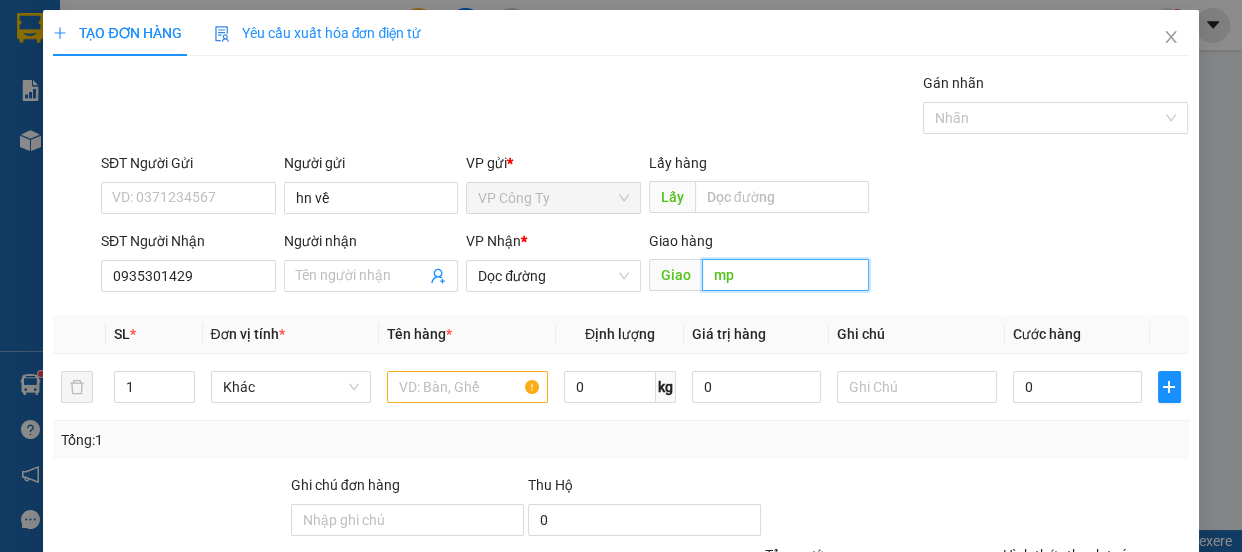 type on "m" 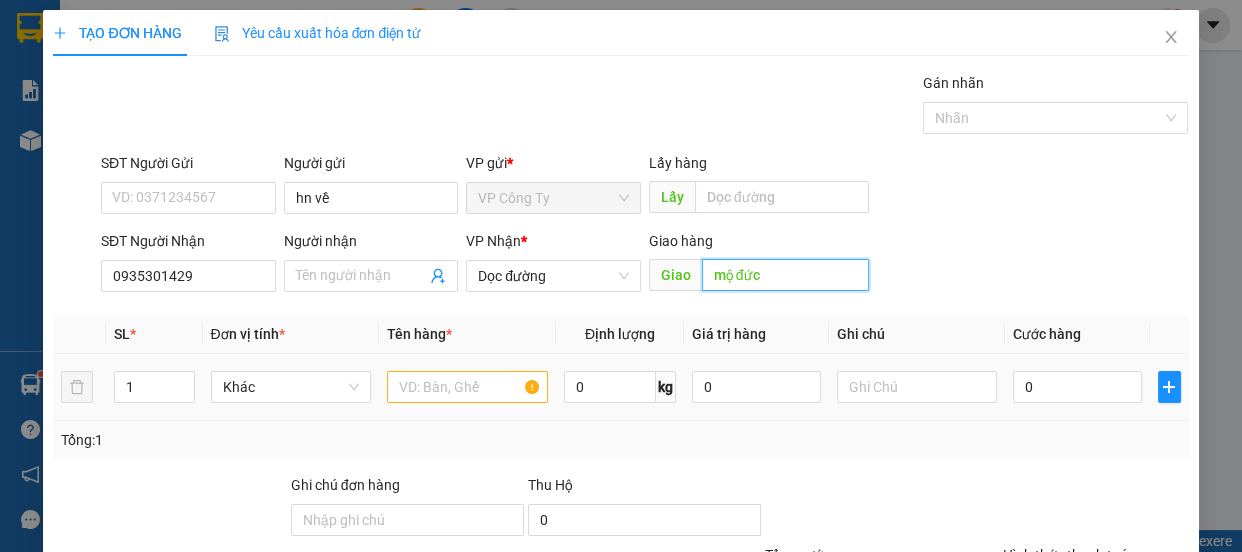 type on "mộ đức" 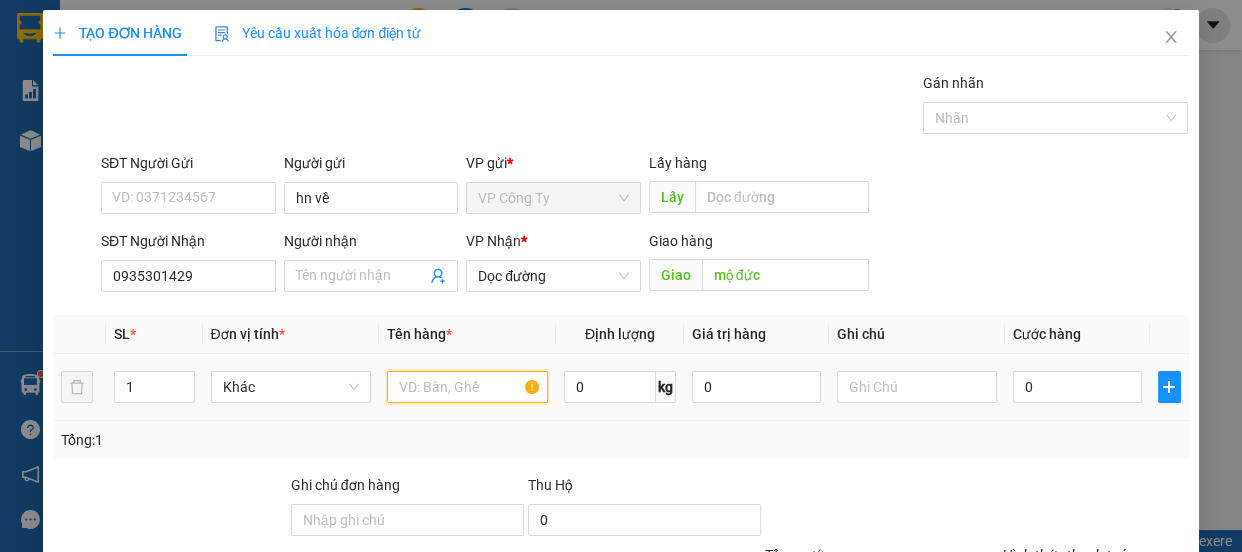 click at bounding box center [467, 387] 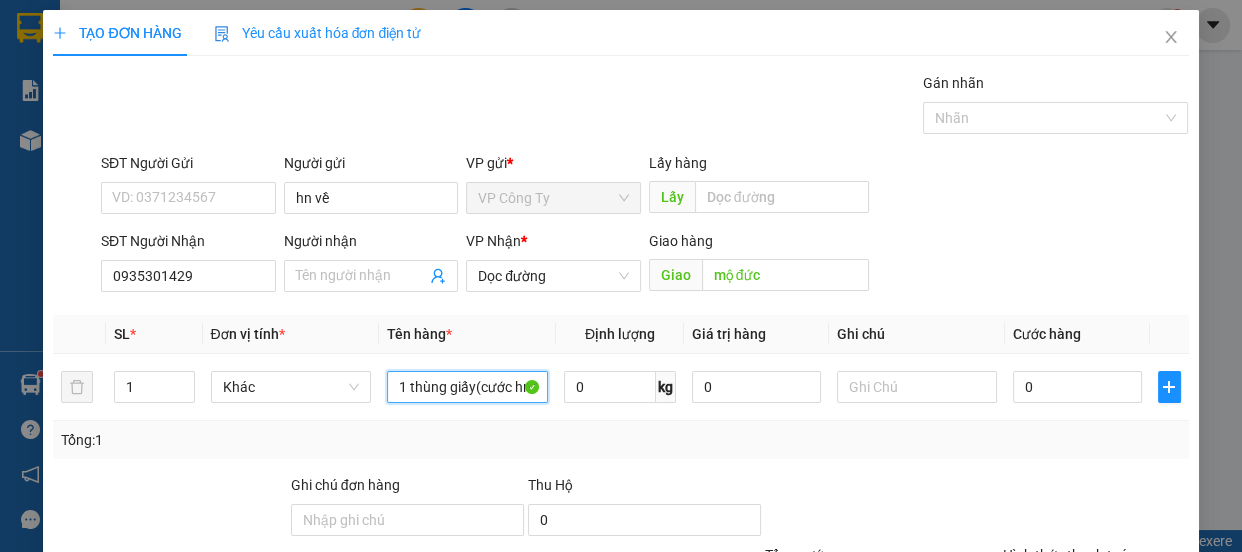 type on "1 thùng giấy(cước hn thu rồi)" 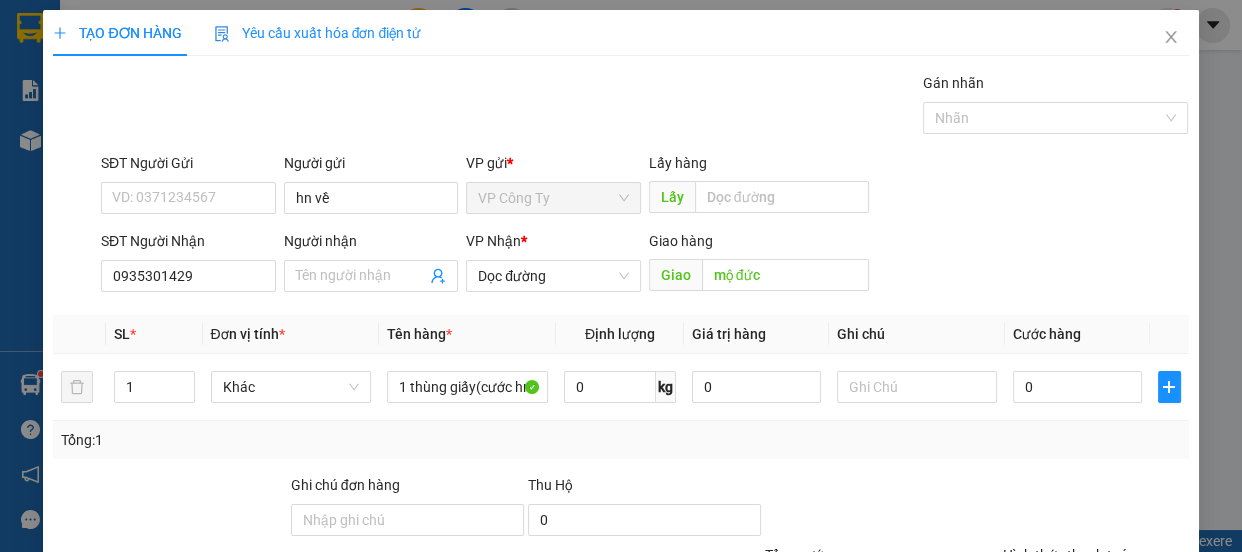 click on "Hình thức thanh toán" at bounding box center [1069, 555] 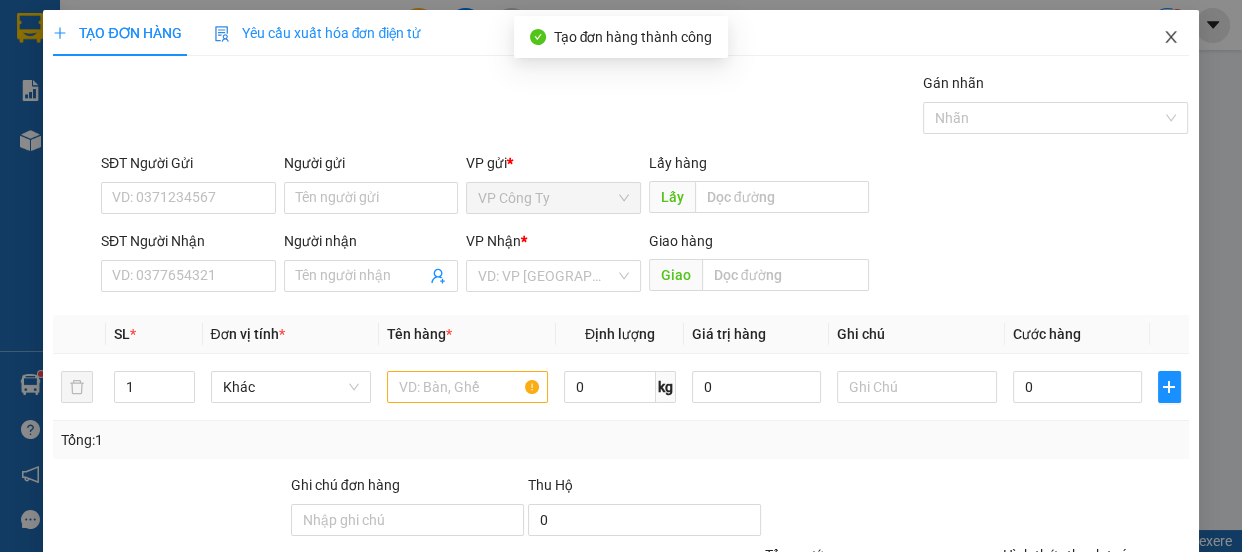 click at bounding box center (1171, 38) 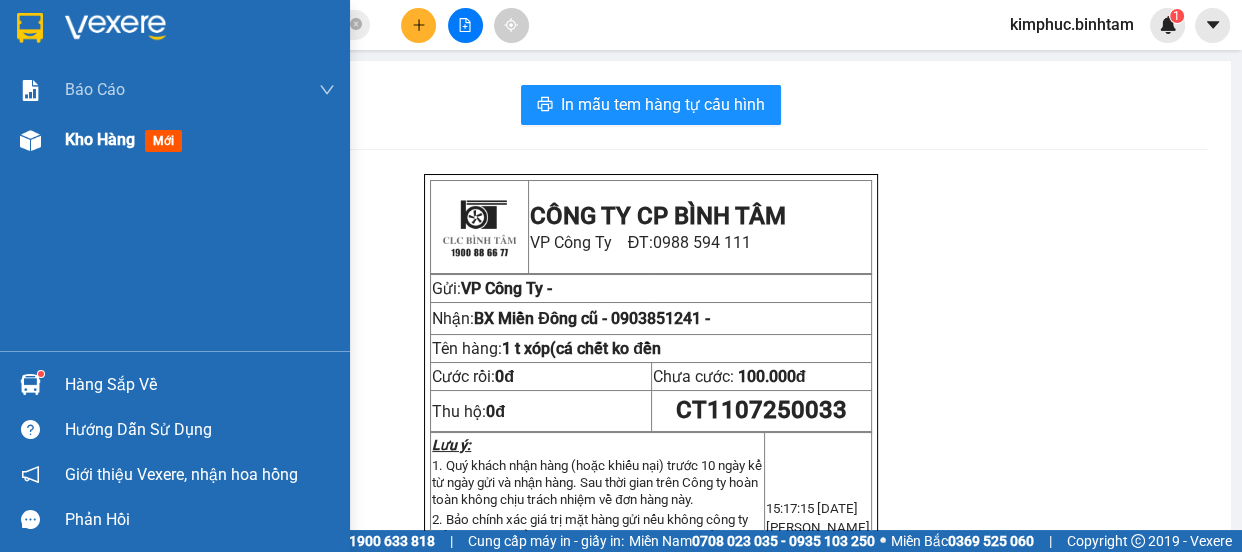 click on "Kho hàng" at bounding box center (100, 139) 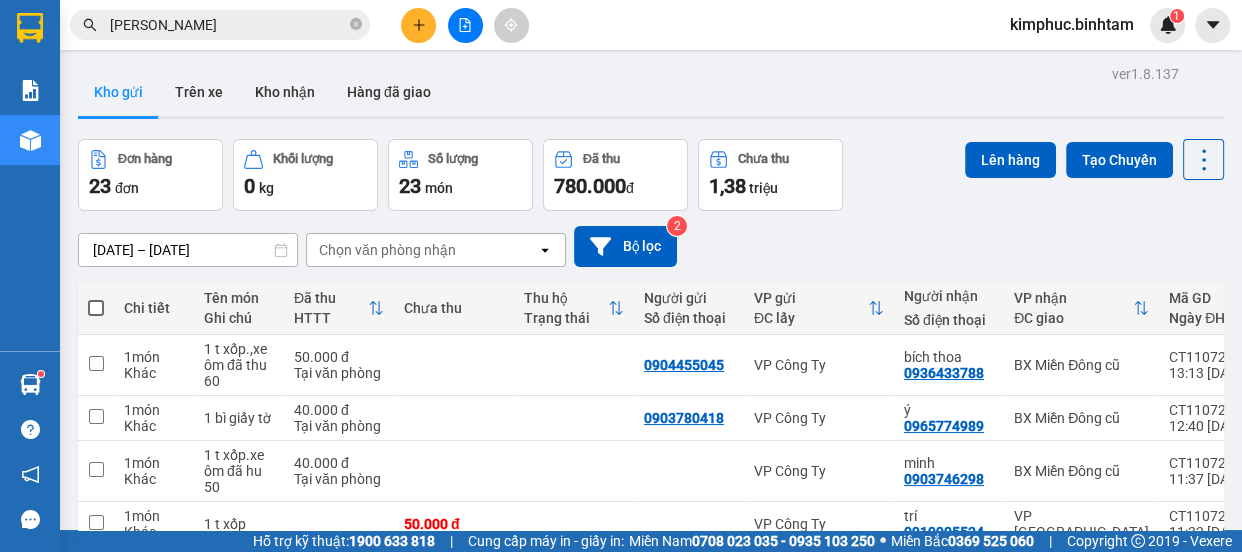 click at bounding box center (96, 704) 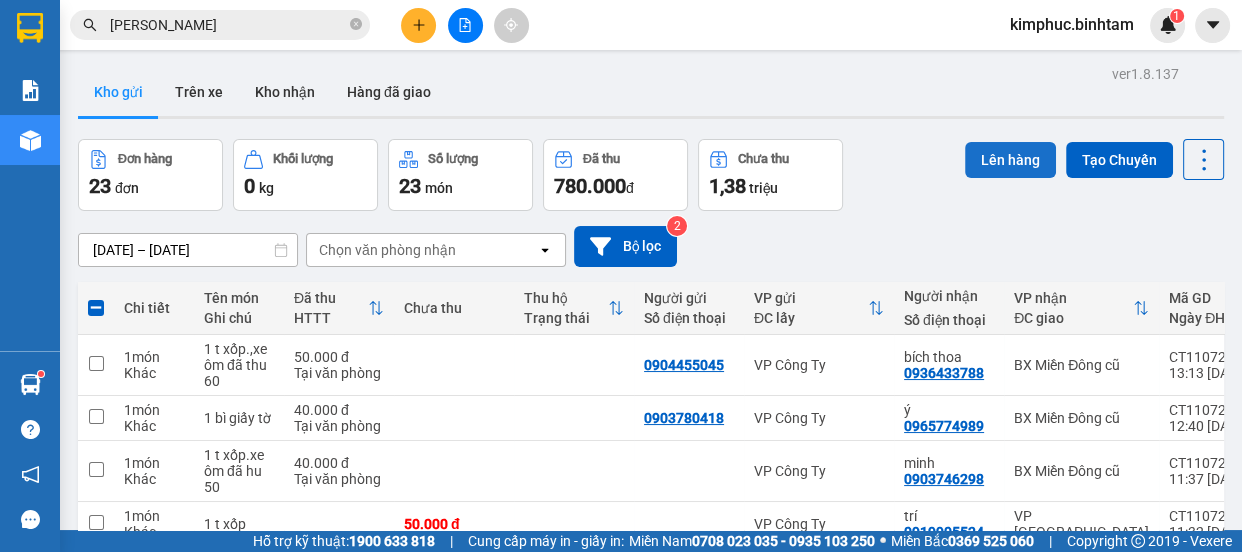 click on "Lên hàng" at bounding box center (1010, 160) 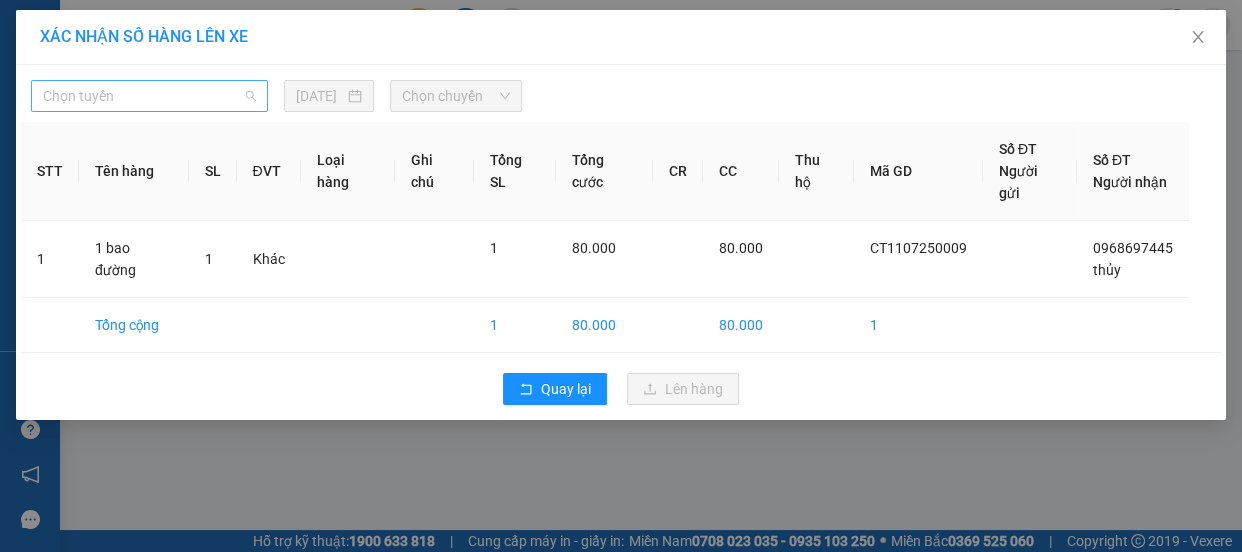 click on "Chọn tuyến" at bounding box center (149, 96) 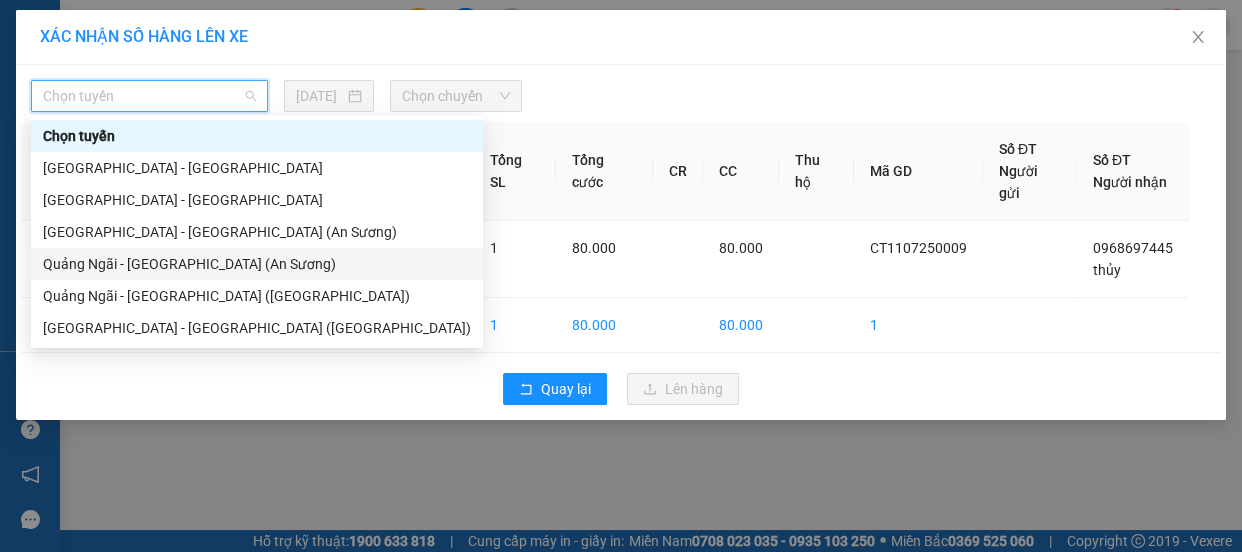 click on "Quảng Ngãi - [GEOGRAPHIC_DATA] (An Sương)" at bounding box center [257, 264] 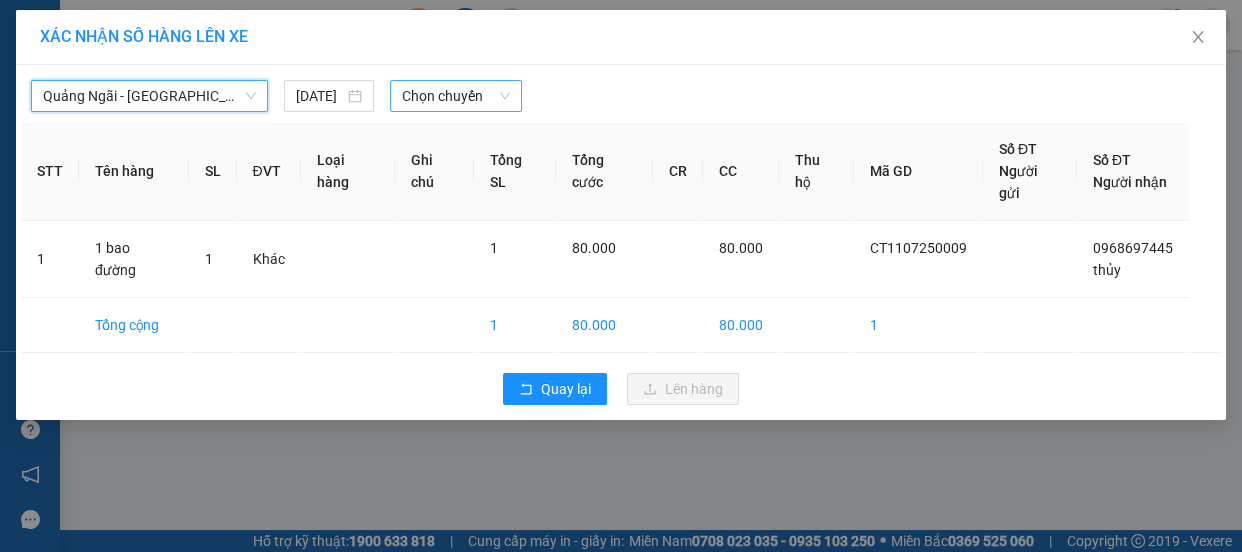 click on "Chọn chuyến" at bounding box center [456, 96] 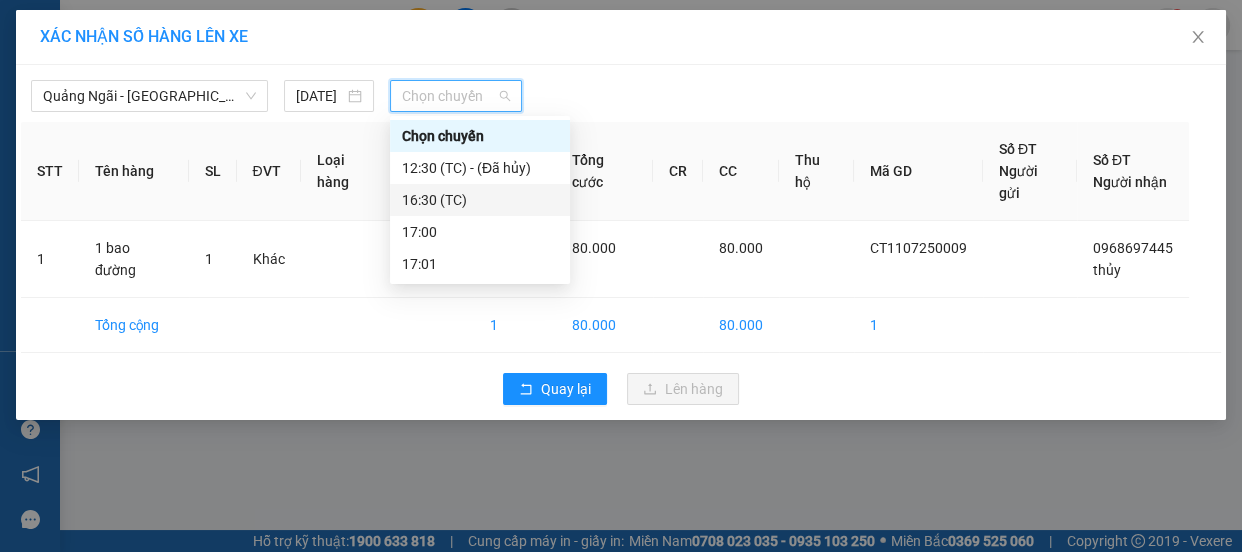 click on "16:30   (TC)" at bounding box center [480, 200] 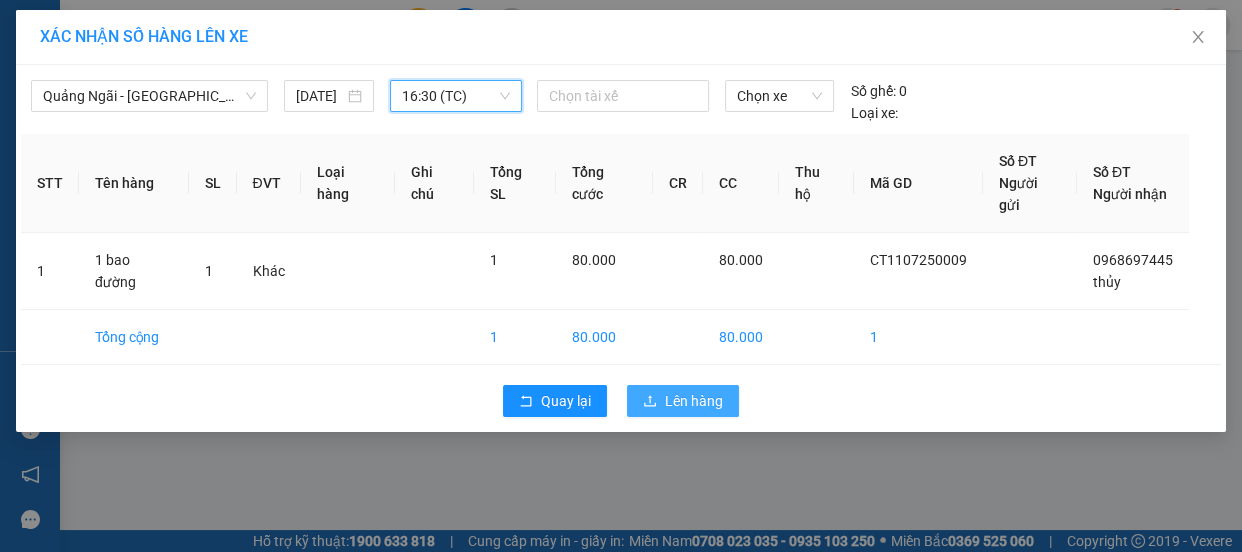 click on "Lên hàng" at bounding box center [694, 401] 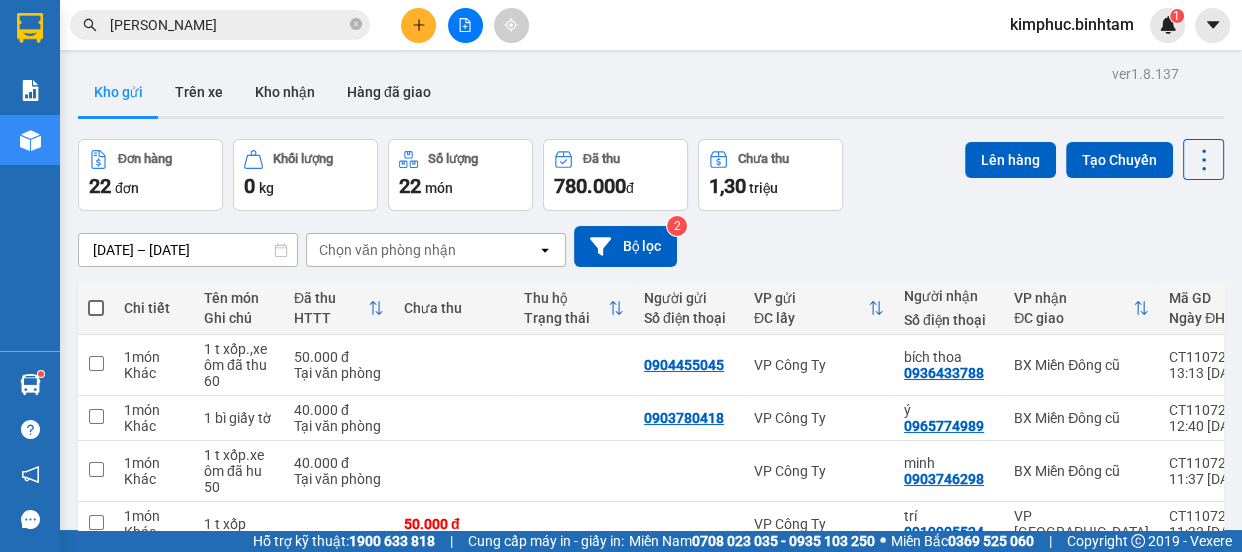click on "1" at bounding box center [936, 865] 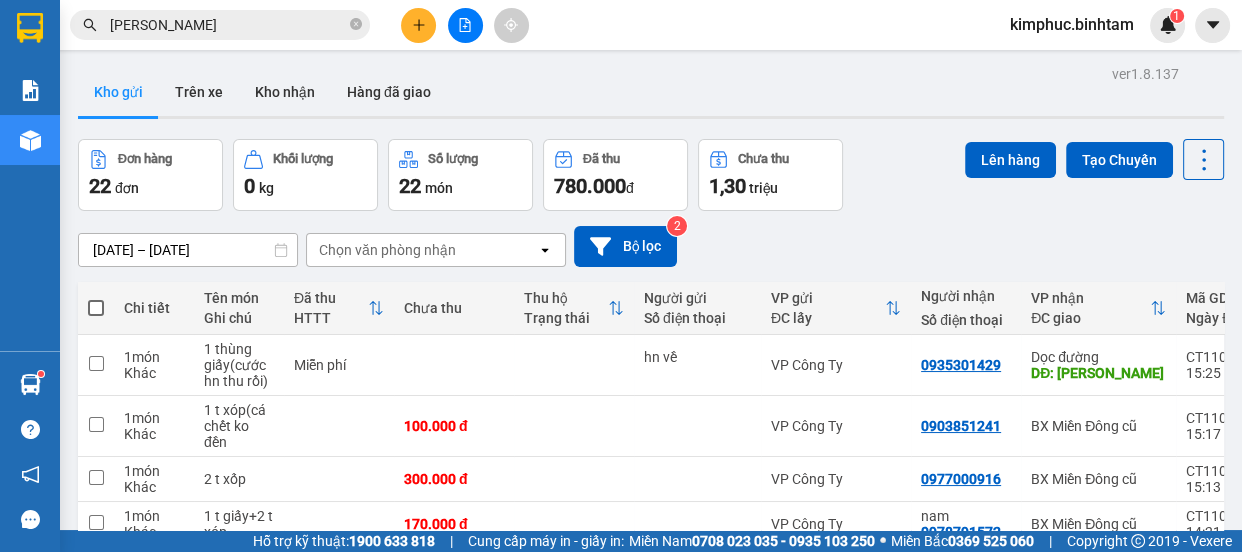 click at bounding box center [96, 657] 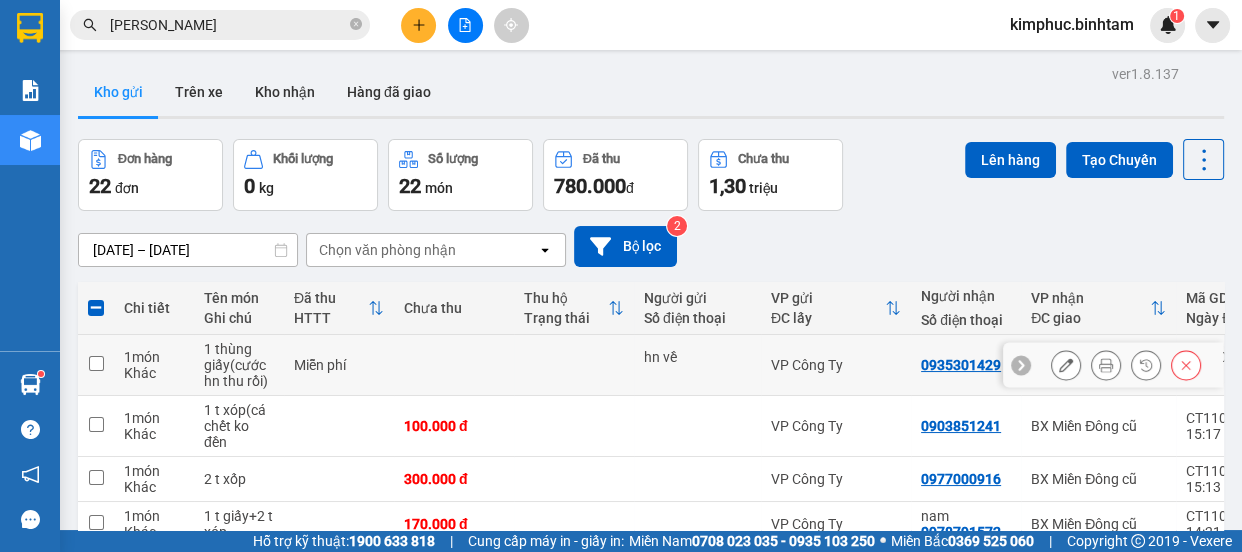 click at bounding box center (96, 363) 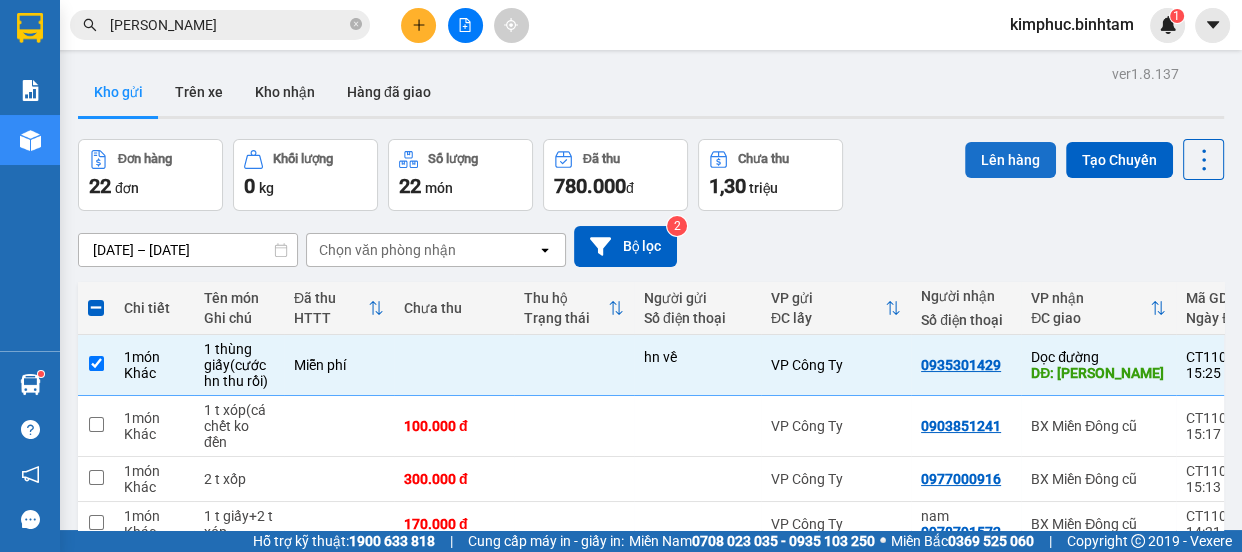 click on "Lên hàng" at bounding box center [1010, 160] 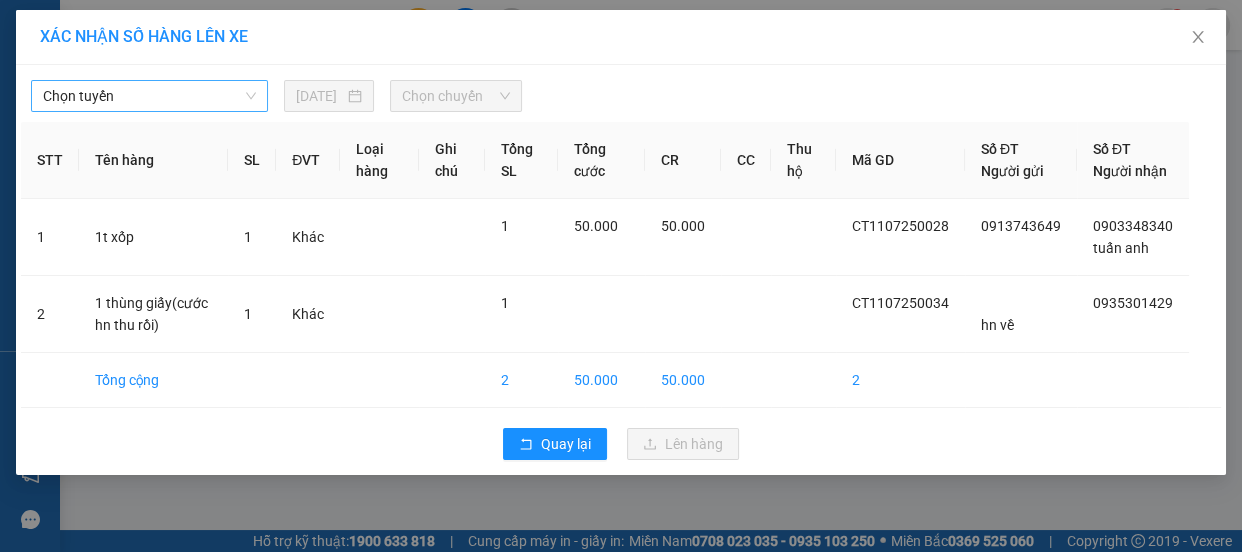 click on "Chọn tuyến" at bounding box center (149, 96) 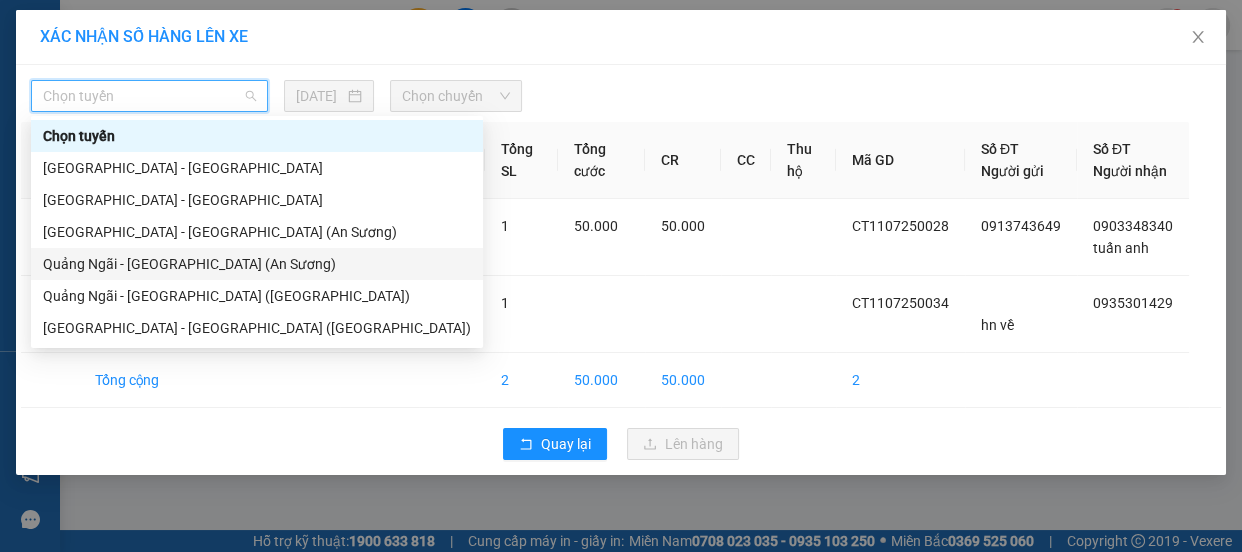 click on "Quảng Ngãi - [GEOGRAPHIC_DATA] (An Sương)" at bounding box center [257, 264] 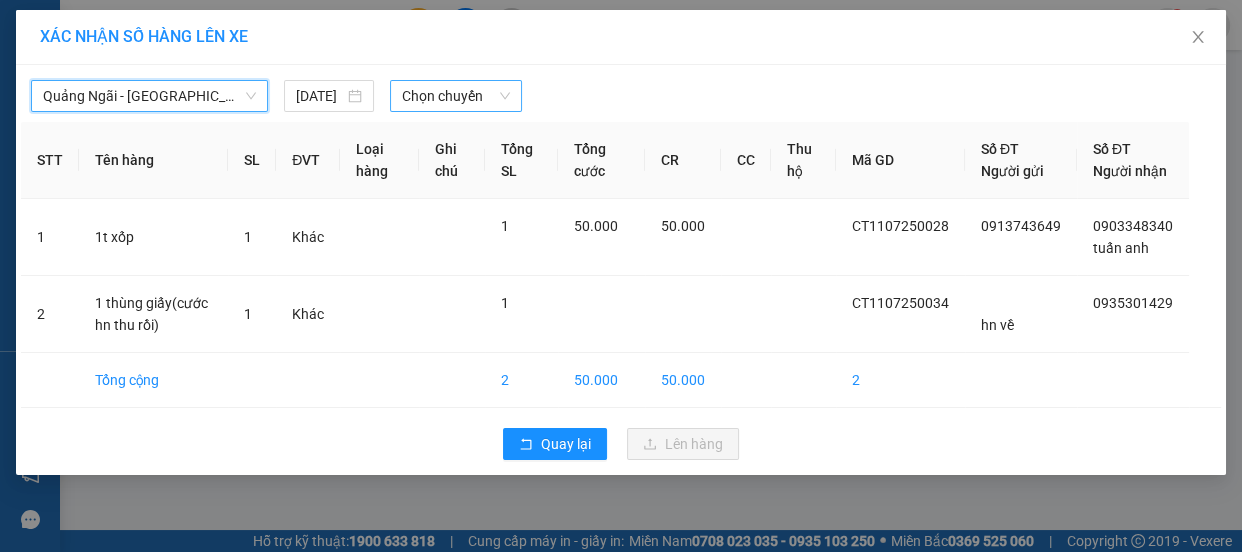 click on "Chọn chuyến" at bounding box center [456, 96] 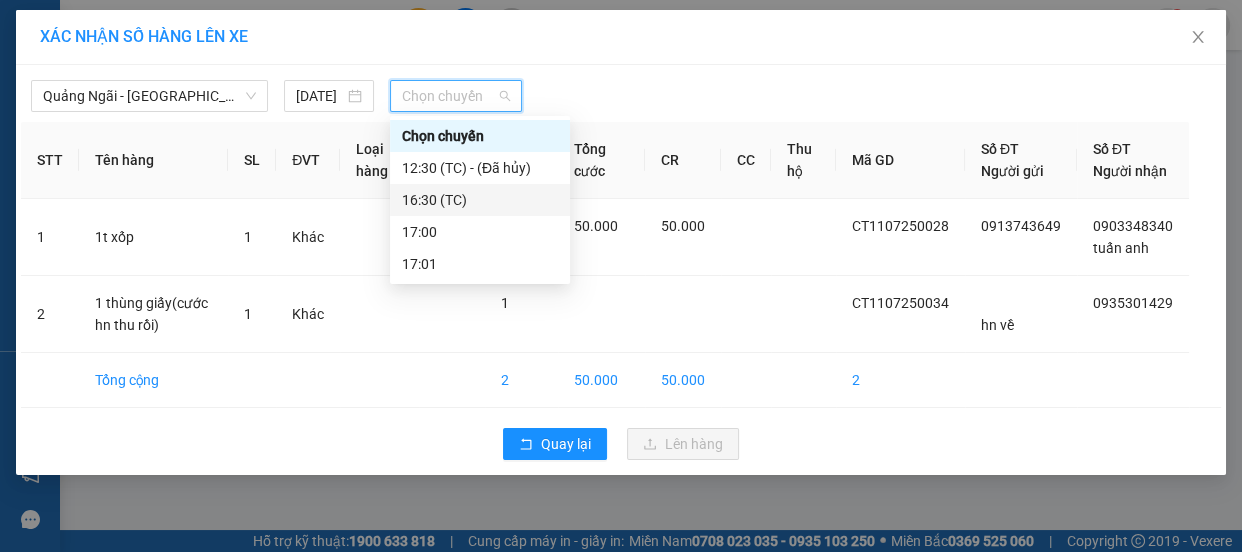 click on "16:30   (TC)" at bounding box center (480, 200) 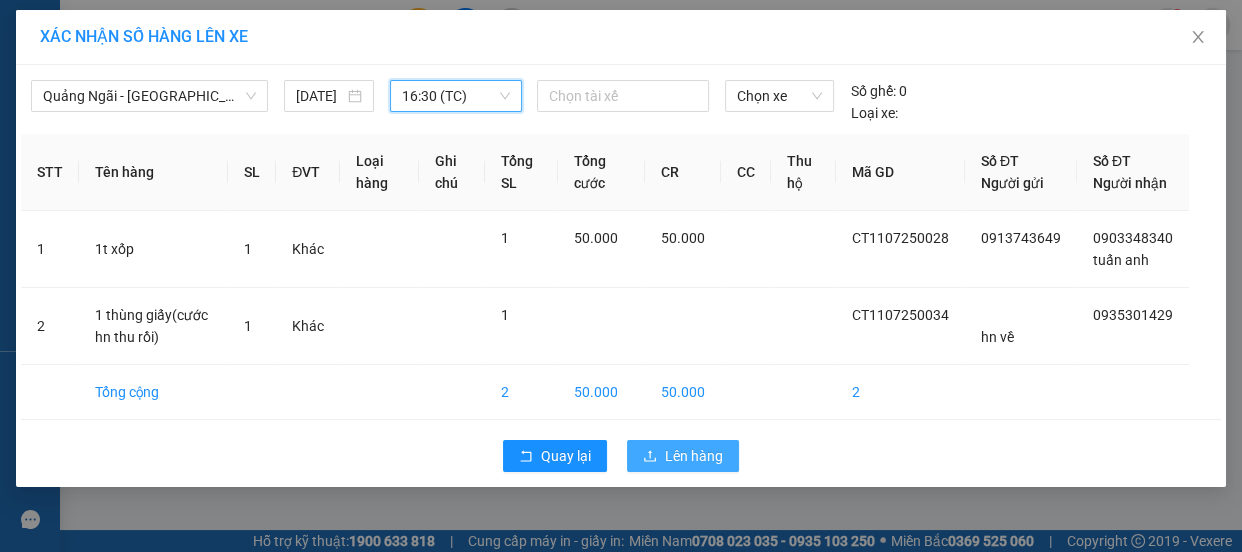 click on "Lên hàng" at bounding box center (694, 456) 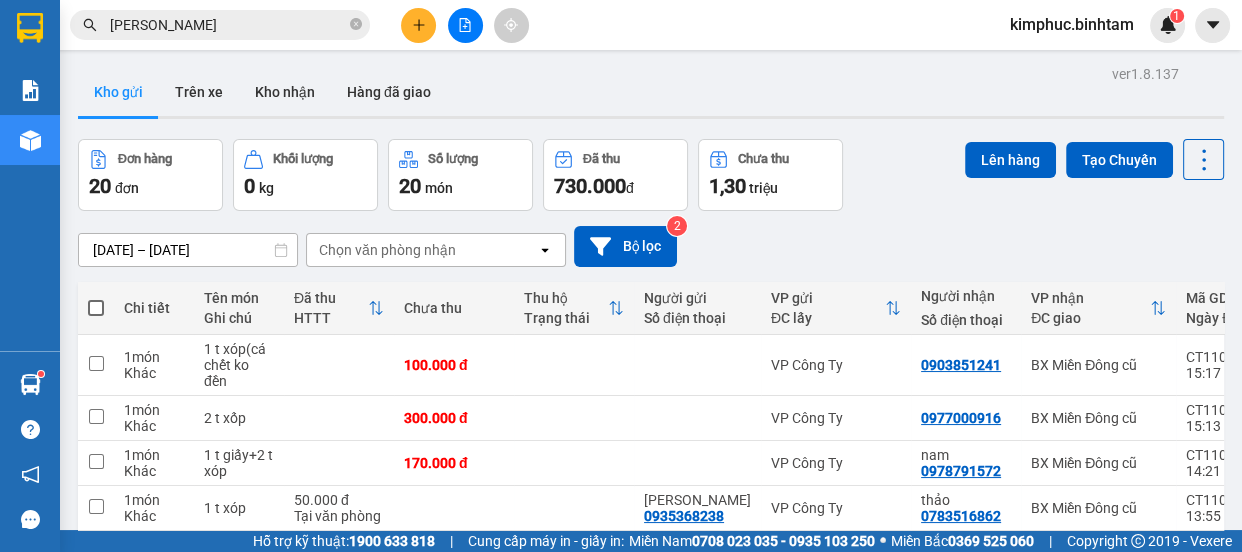 click on "2" at bounding box center [1006, 865] 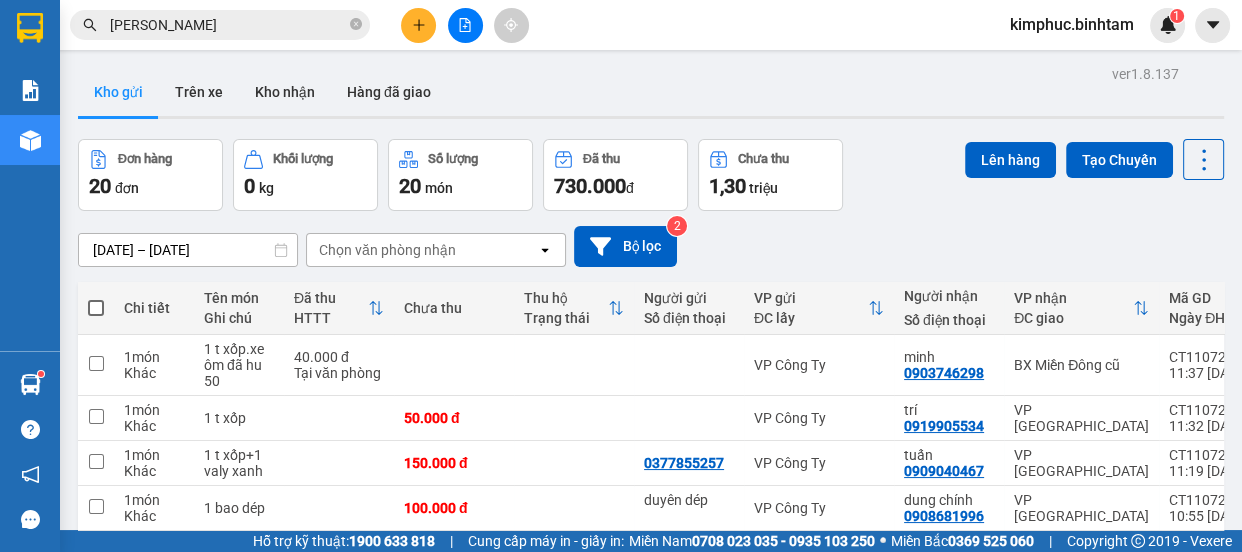 click on "1" at bounding box center [971, 849] 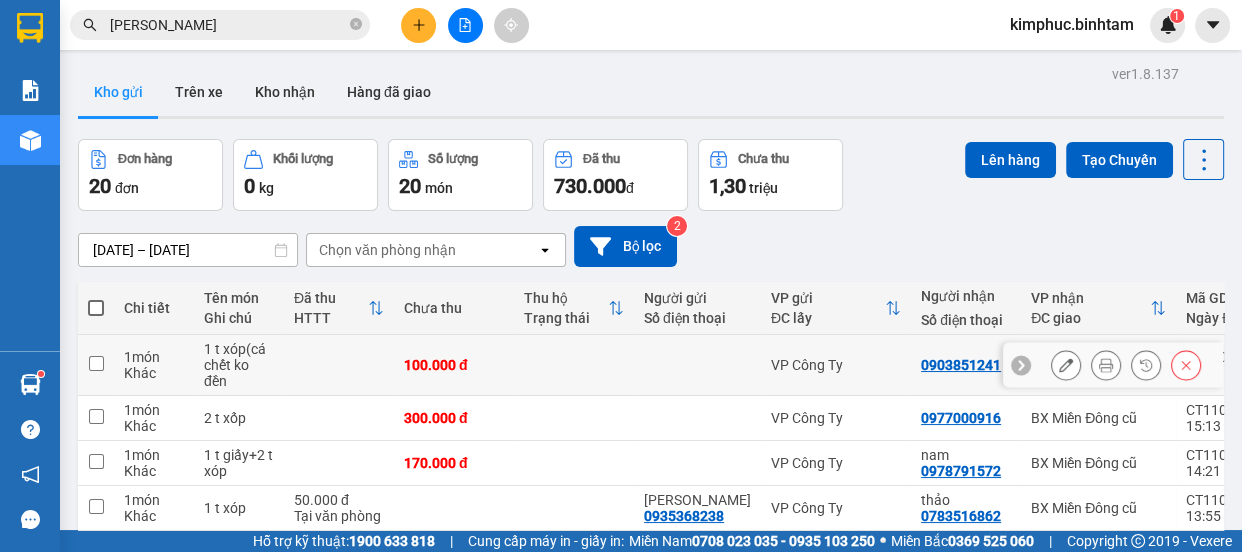 click at bounding box center [96, 365] 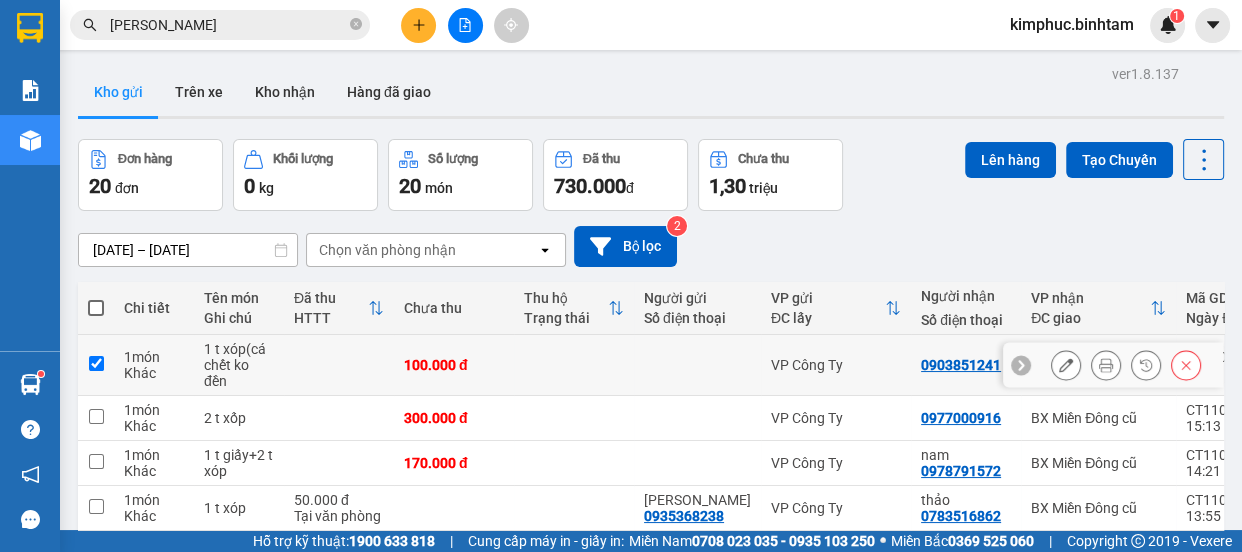 checkbox on "true" 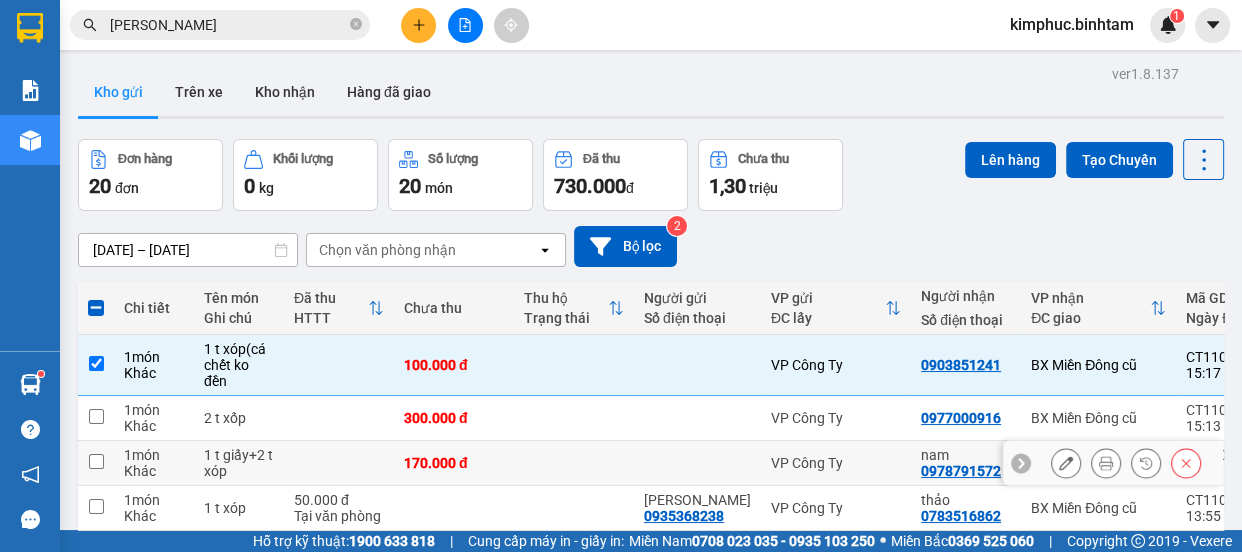 click at bounding box center [96, 463] 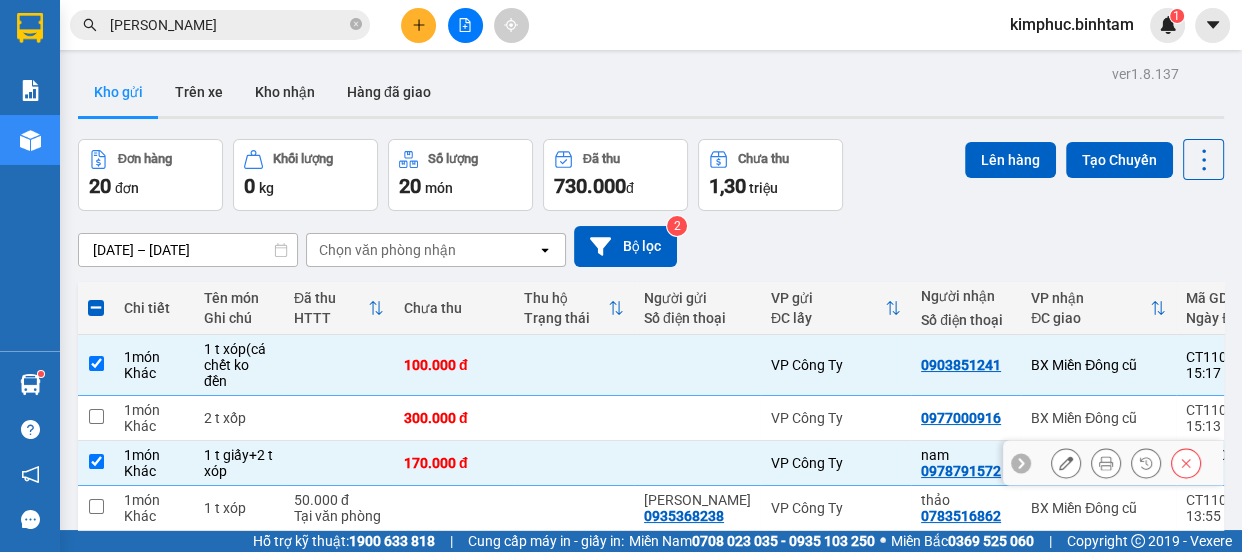 click at bounding box center [96, 463] 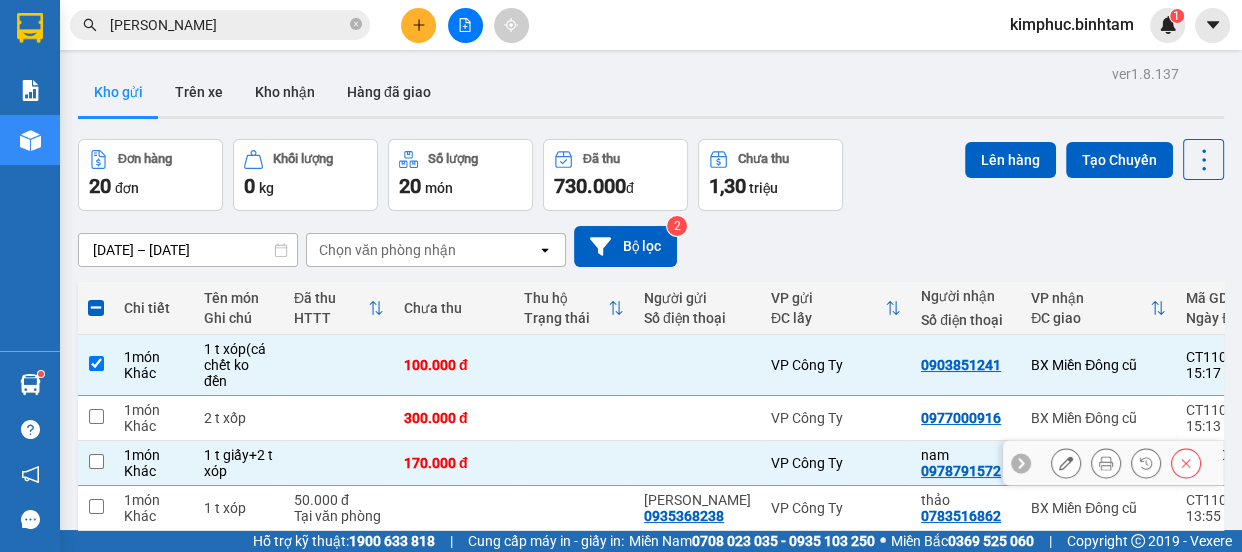 checkbox on "false" 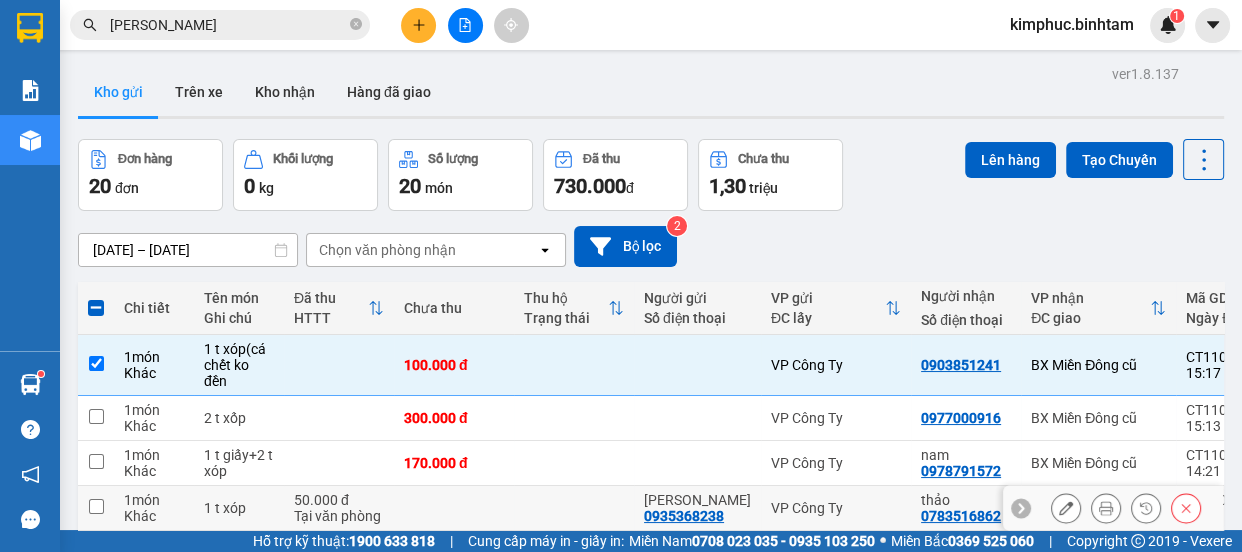 click at bounding box center [96, 506] 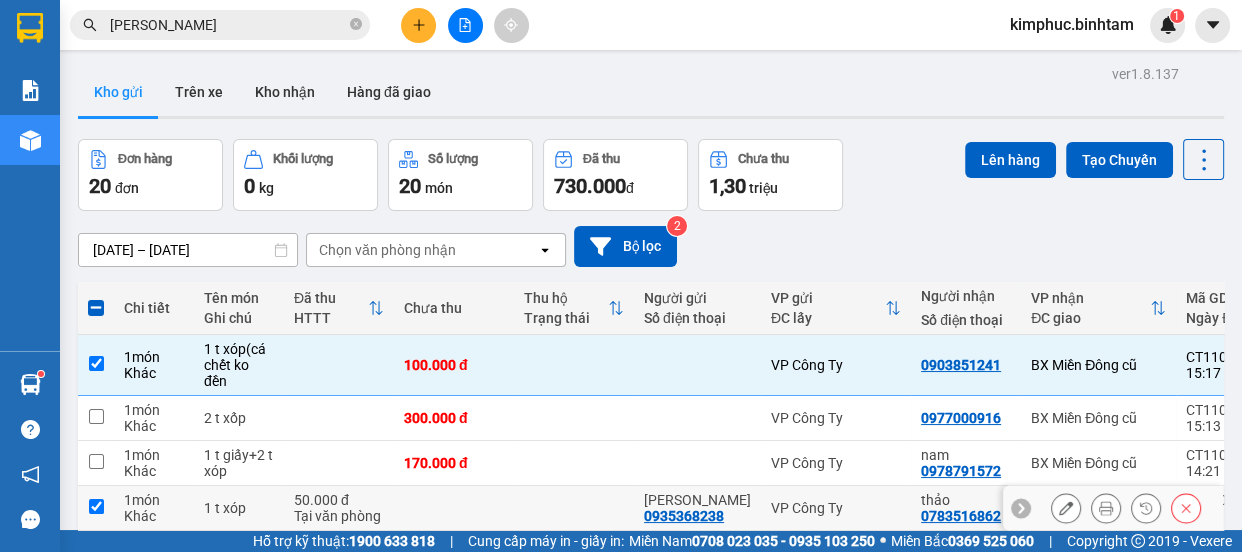 checkbox on "true" 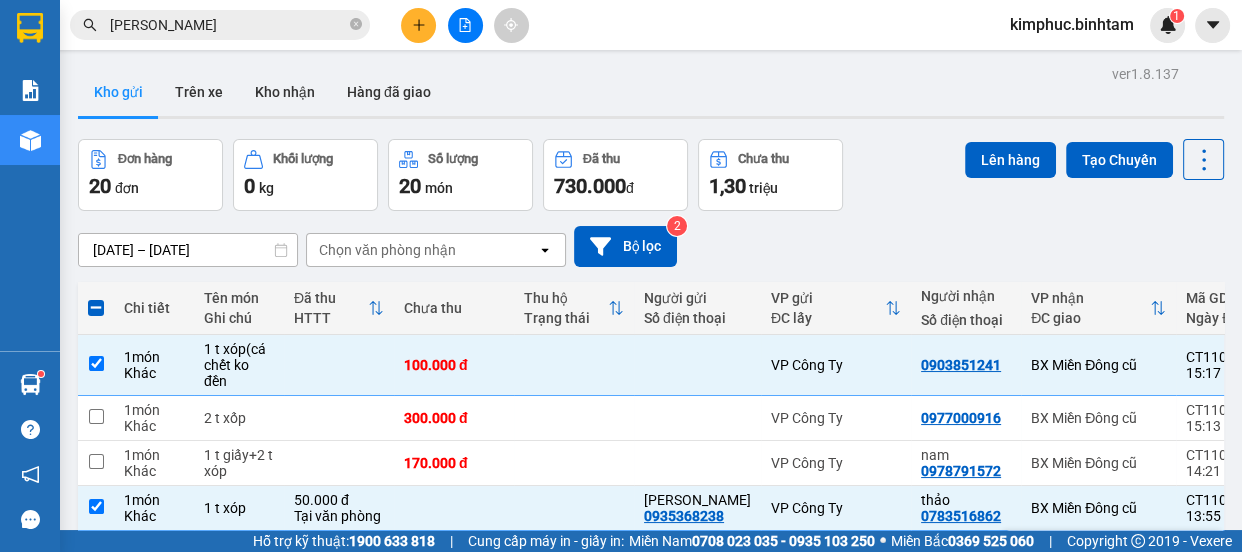 click at bounding box center (96, 551) 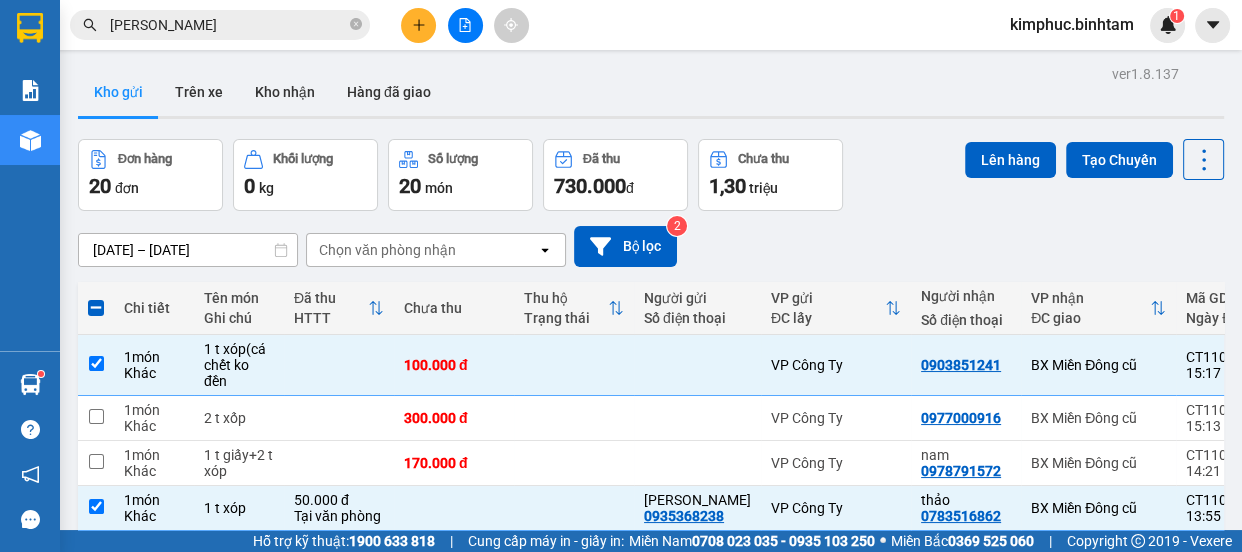 click at bounding box center [96, 598] 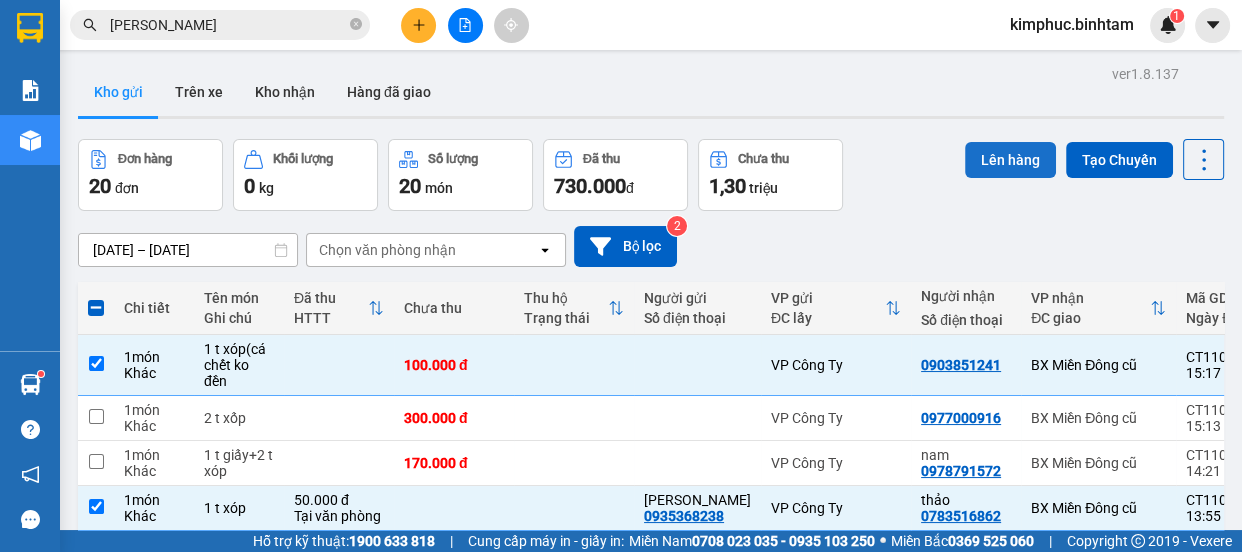 click on "Lên hàng" at bounding box center (1010, 160) 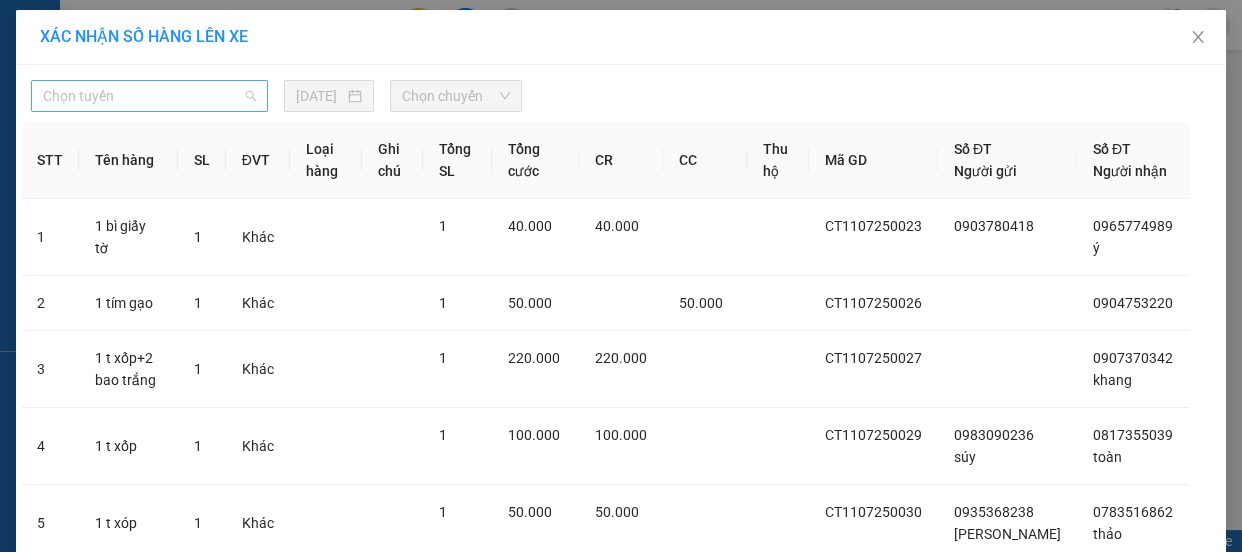 click on "Chọn tuyến" at bounding box center (149, 96) 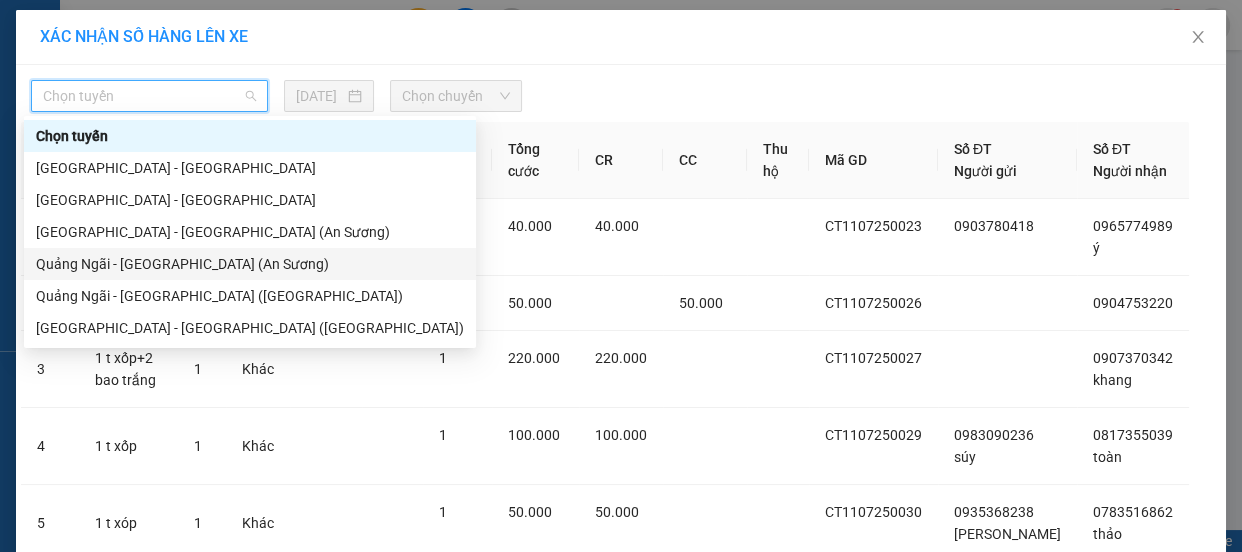 click on "Quảng Ngãi - [GEOGRAPHIC_DATA] (An Sương)" at bounding box center [250, 264] 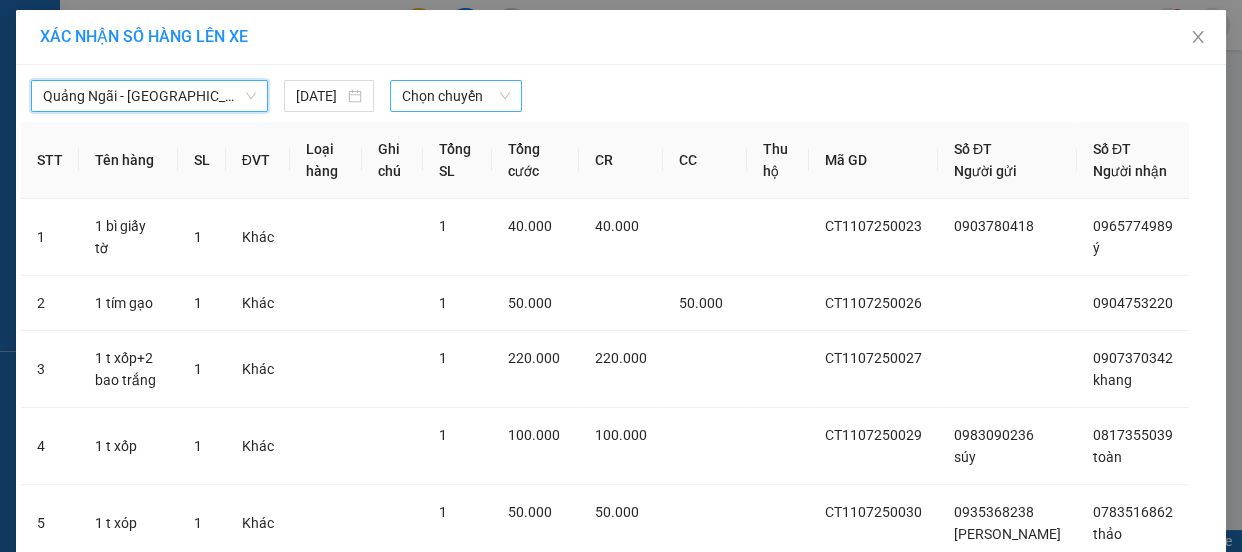 click on "Chọn chuyến" at bounding box center [456, 96] 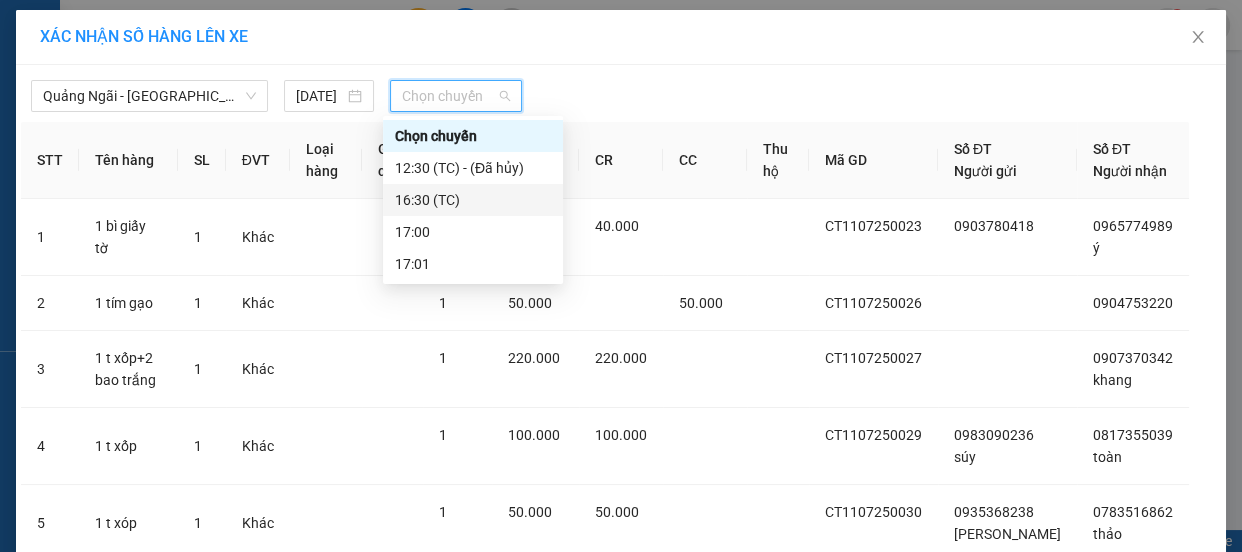 click on "16:30   (TC)" at bounding box center [473, 200] 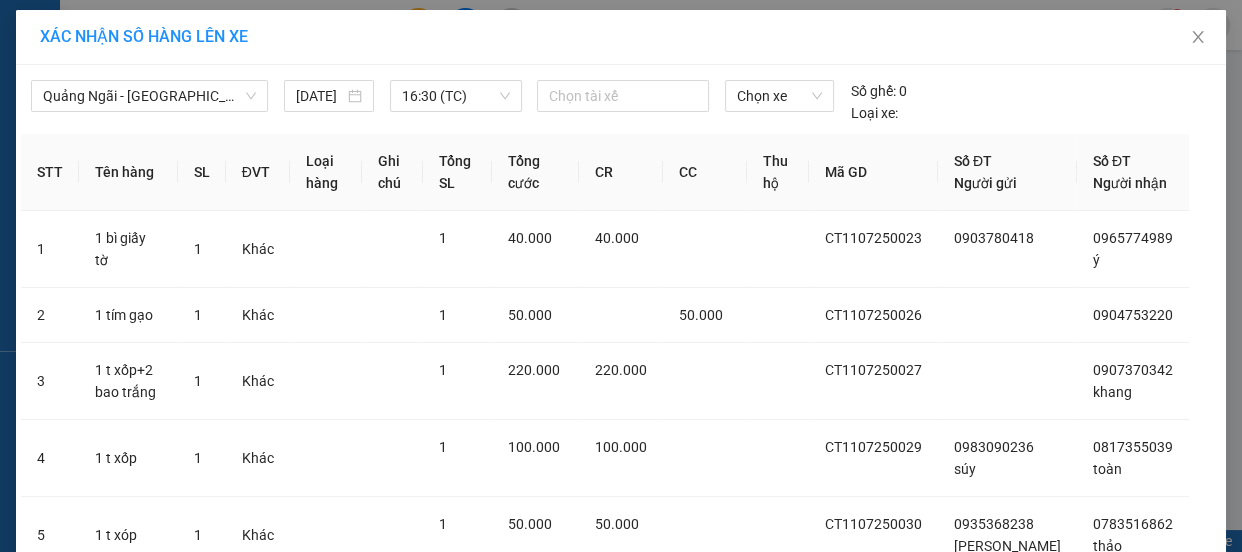 click on "Lên hàng" at bounding box center [694, 764] 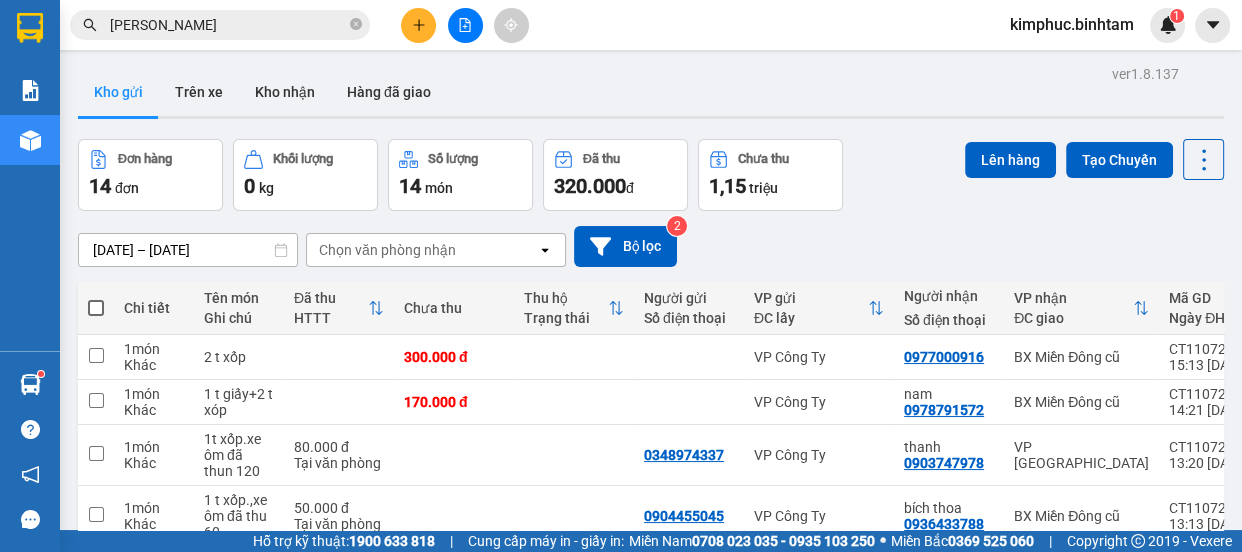 click at bounding box center [96, 808] 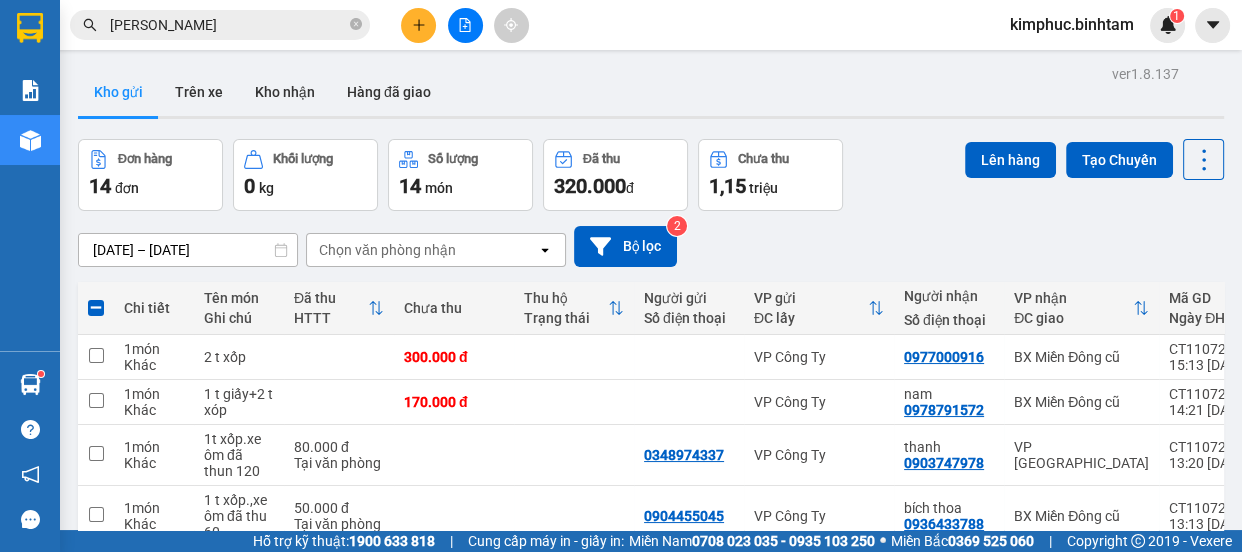 click at bounding box center [96, 575] 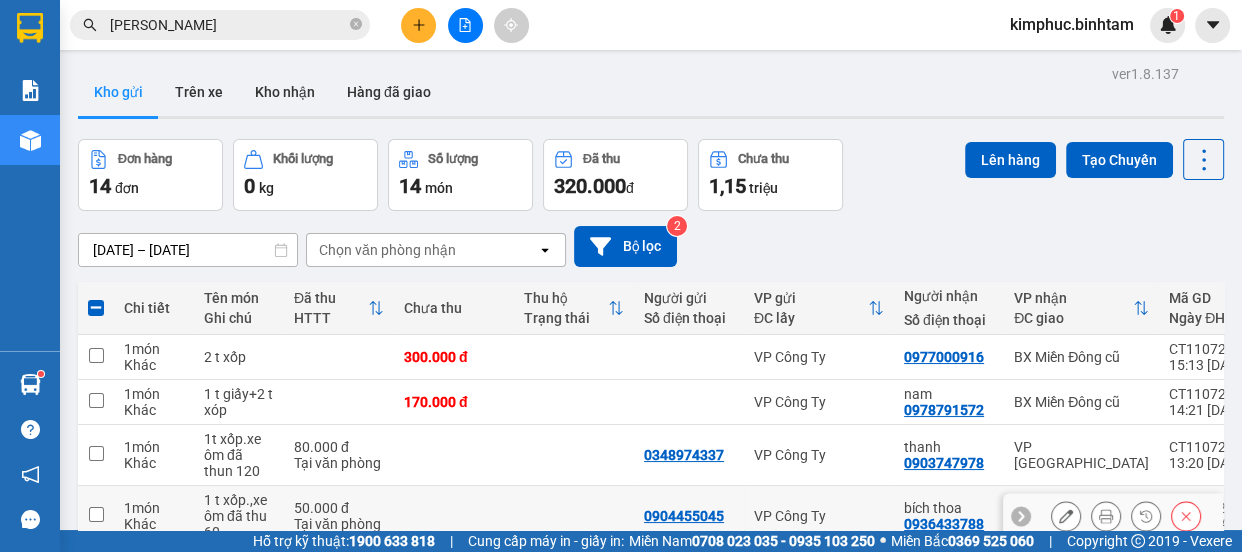 click at bounding box center [96, 516] 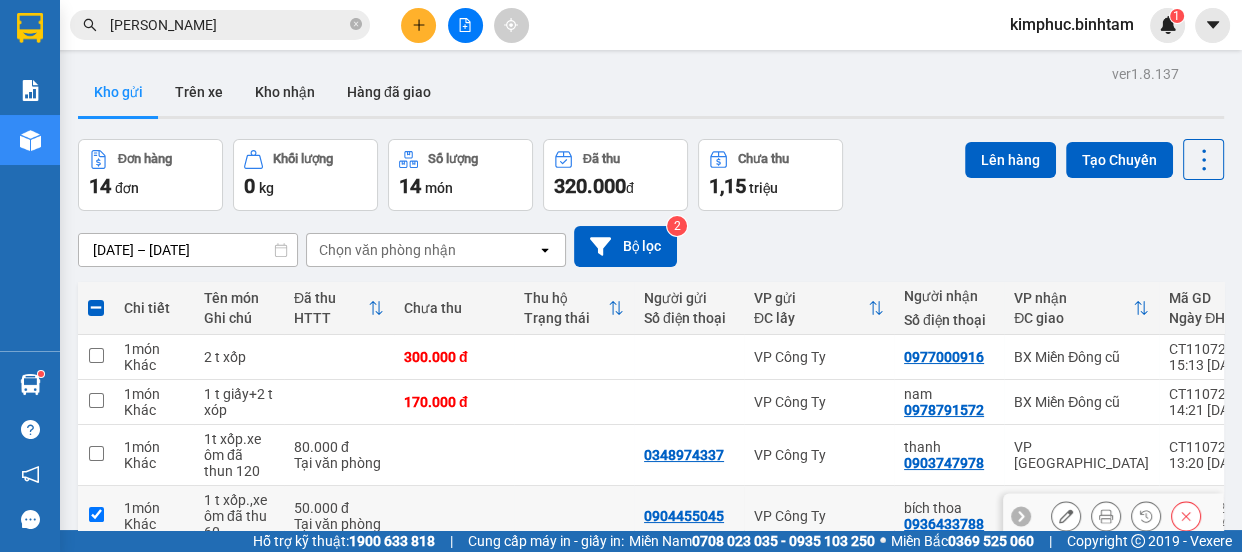 checkbox on "true" 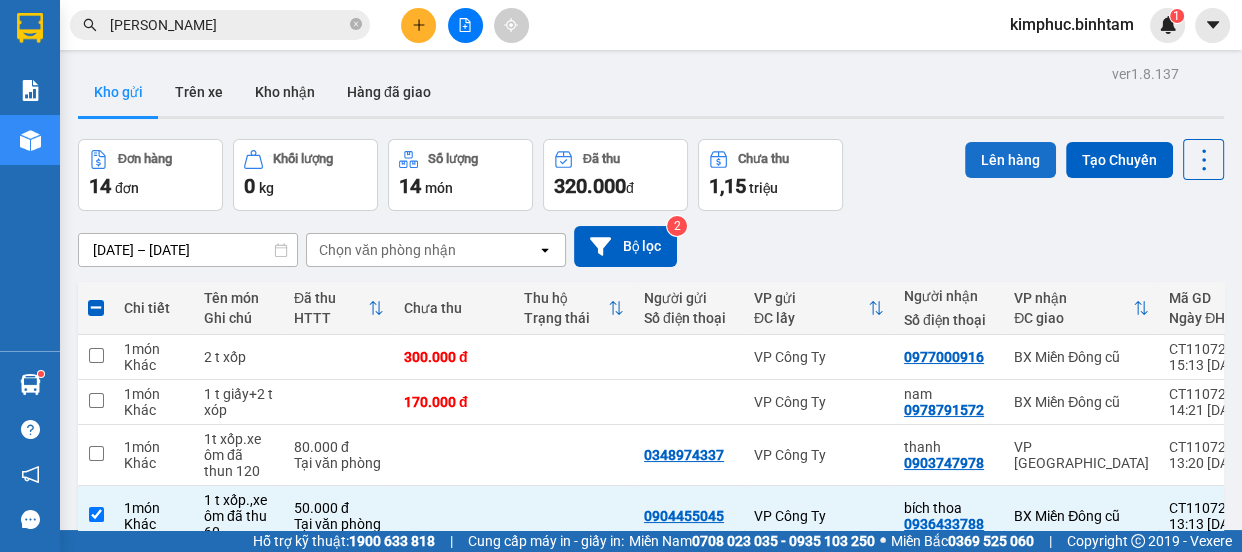 click on "Lên hàng" at bounding box center (1010, 160) 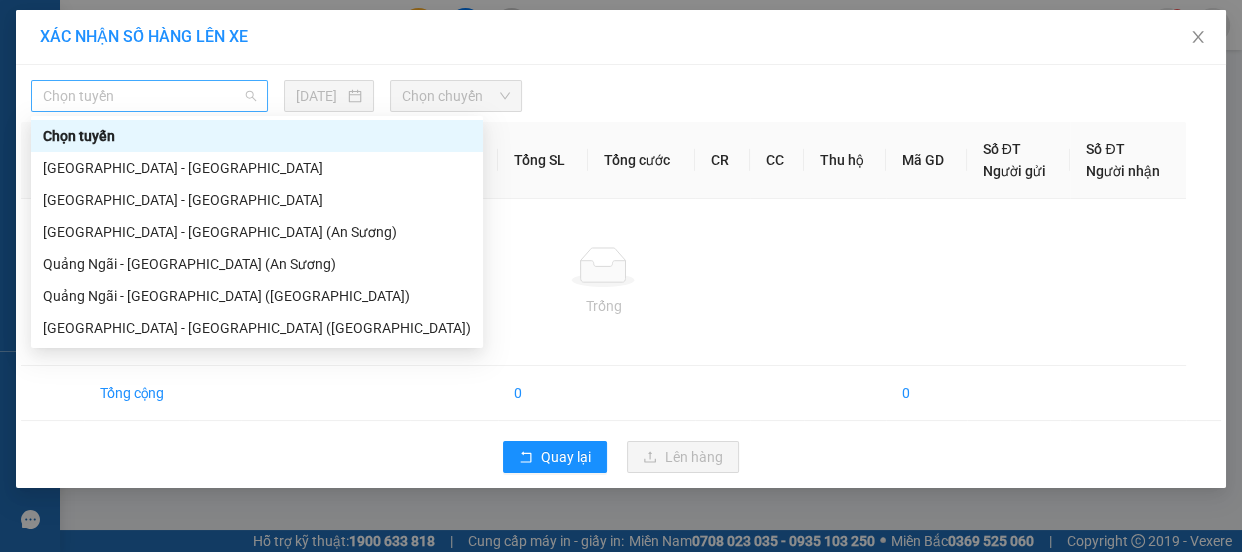 click on "Chọn tuyến" at bounding box center (149, 96) 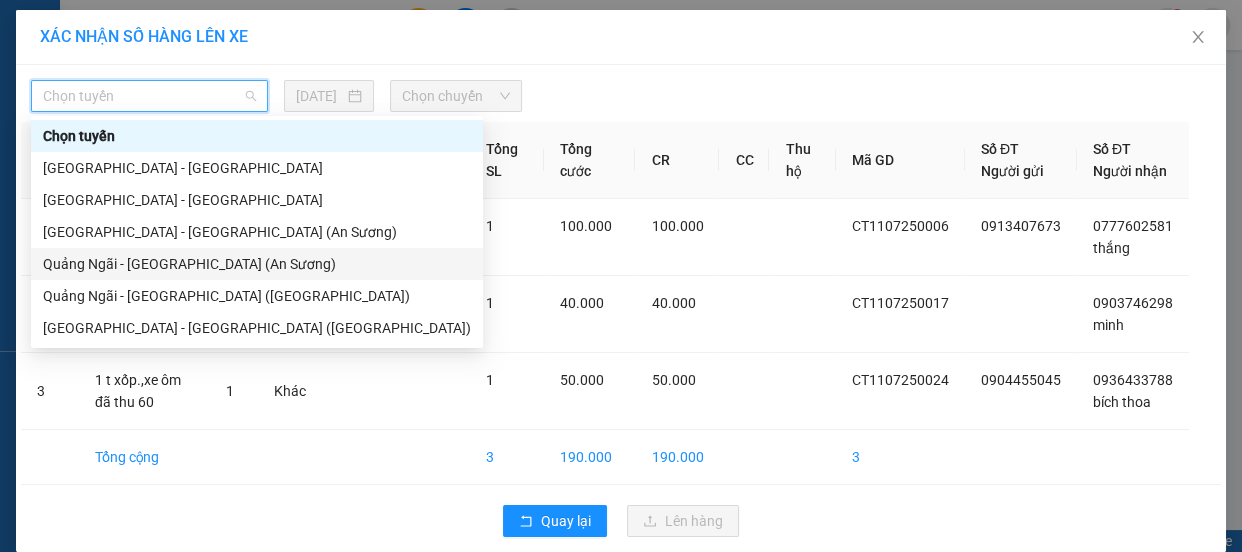 click on "Quảng Ngãi - [GEOGRAPHIC_DATA] (An Sương)" at bounding box center (257, 264) 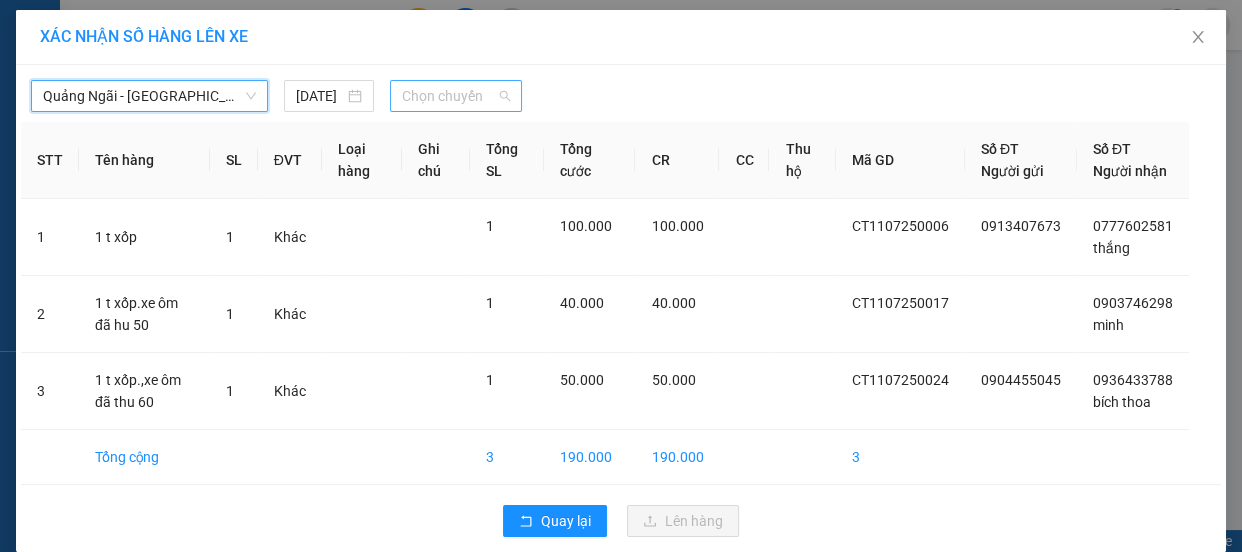 click on "Chọn chuyến" at bounding box center [456, 96] 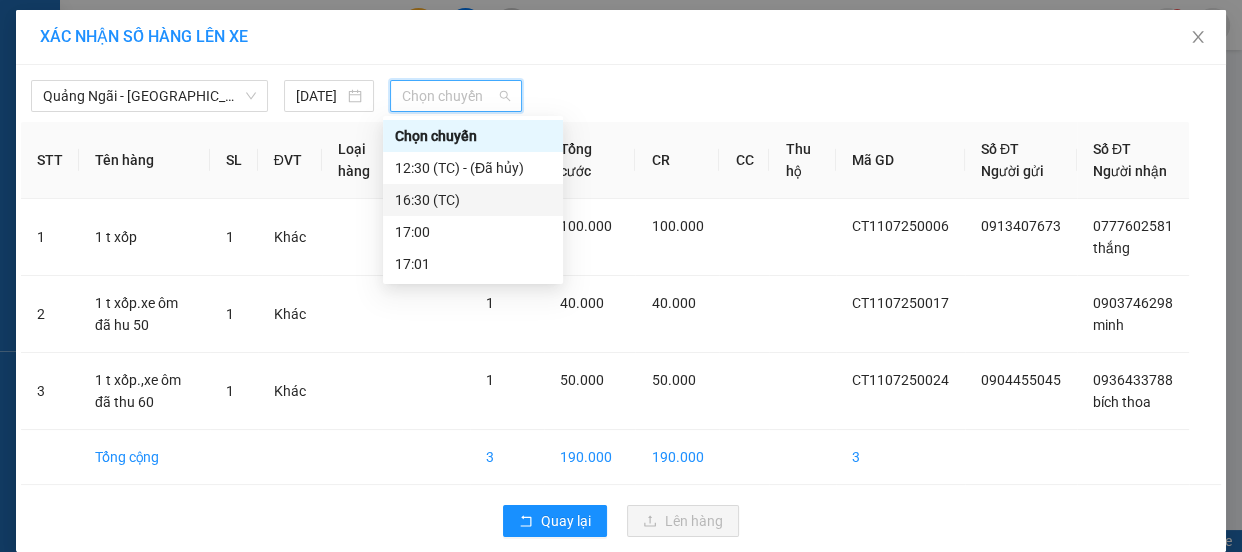 click on "16:30   (TC)" at bounding box center (473, 200) 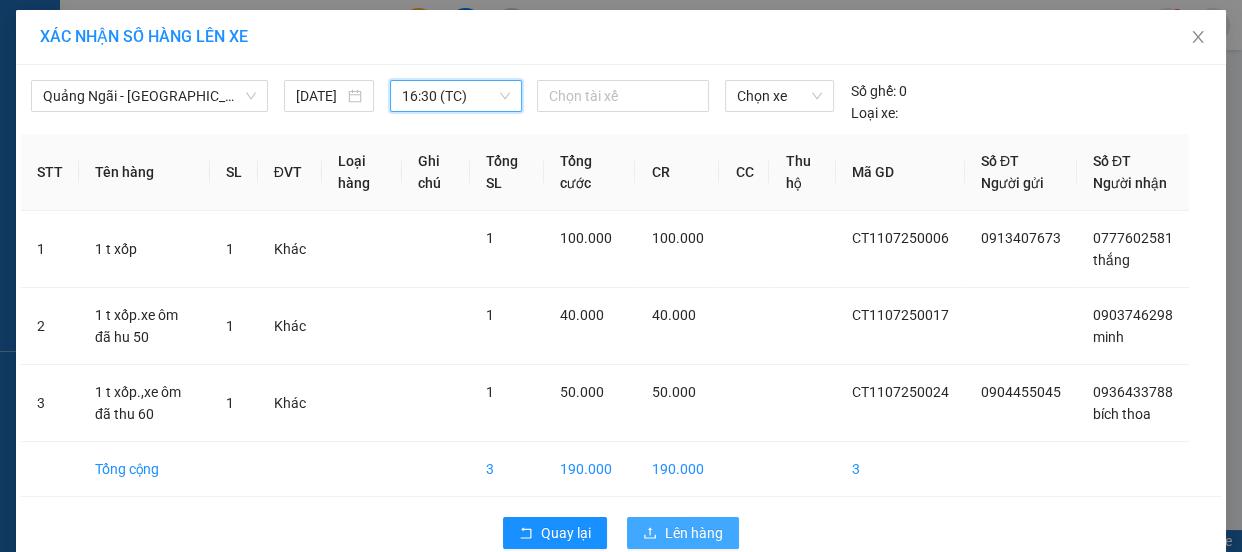 click on "Lên hàng" at bounding box center (694, 533) 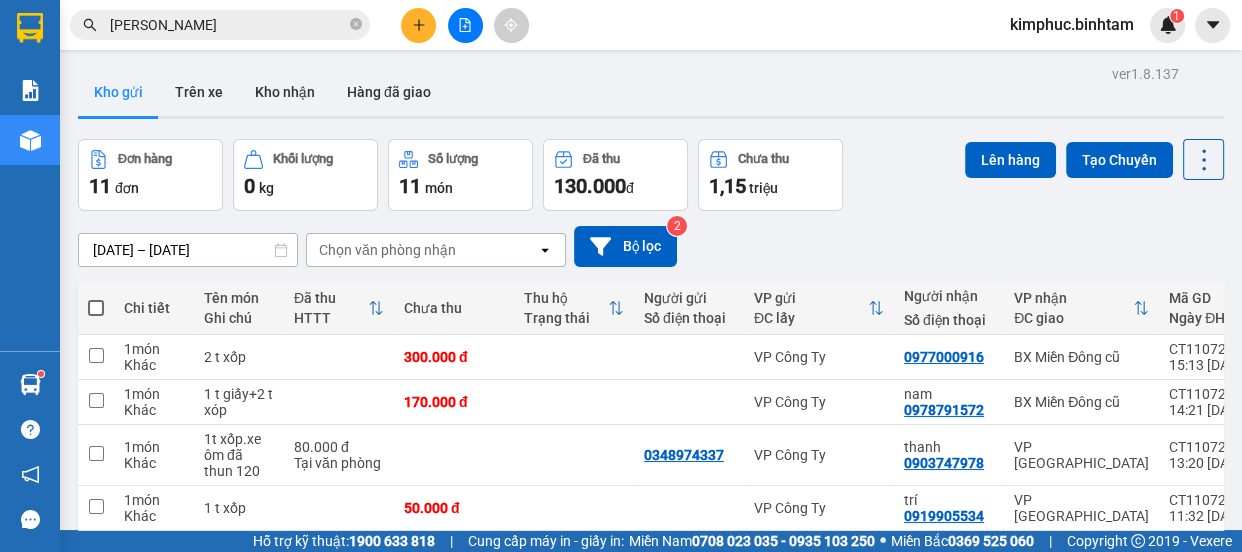 click at bounding box center (96, 792) 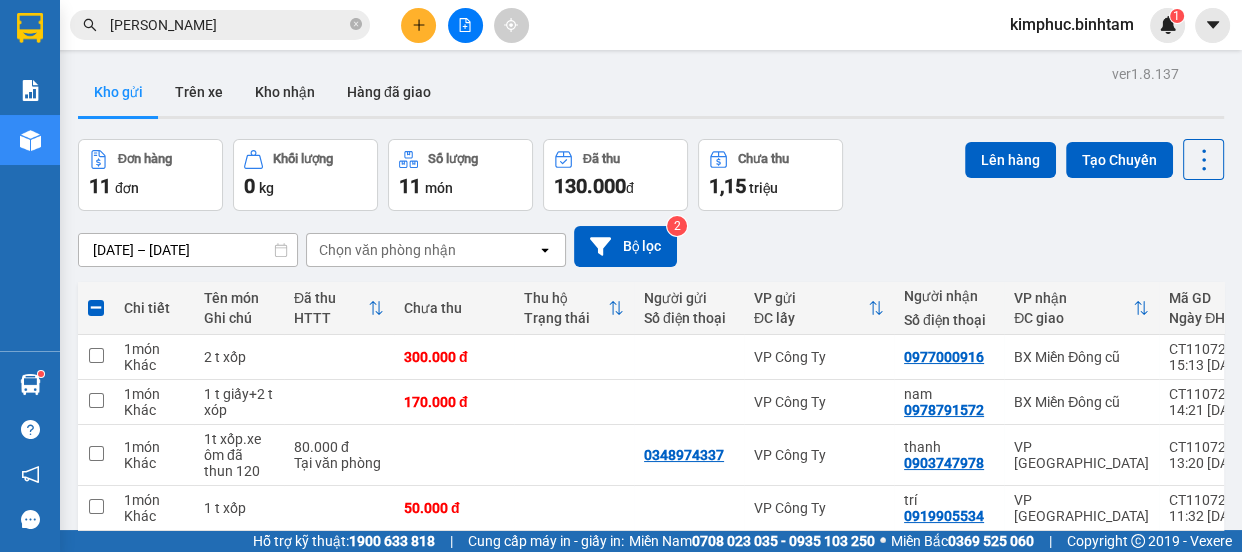 click at bounding box center (96, 749) 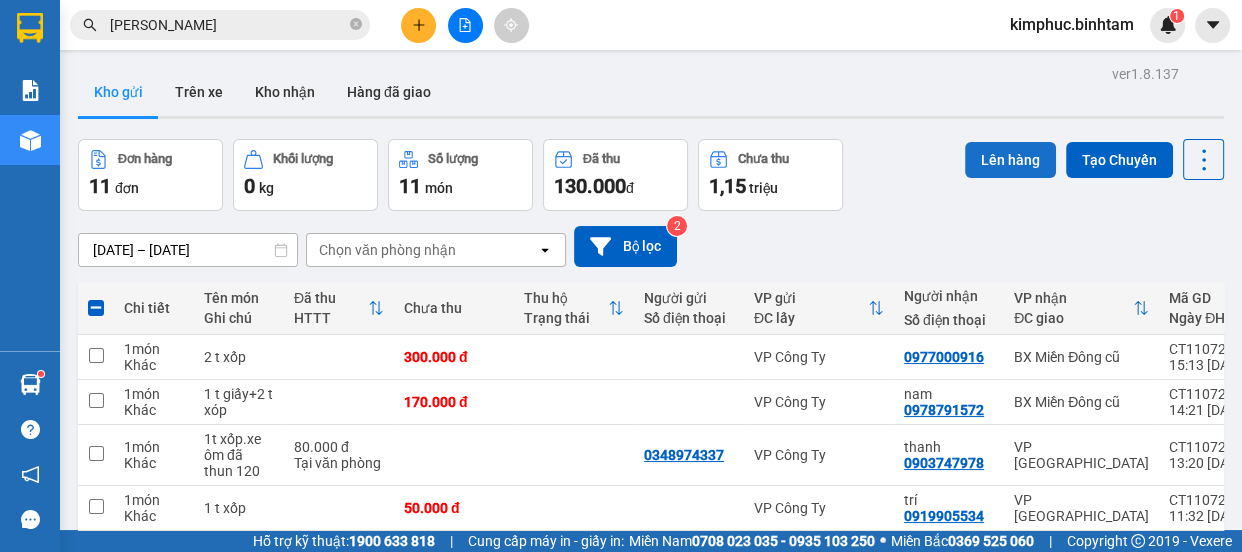 click on "Lên hàng" at bounding box center [1010, 160] 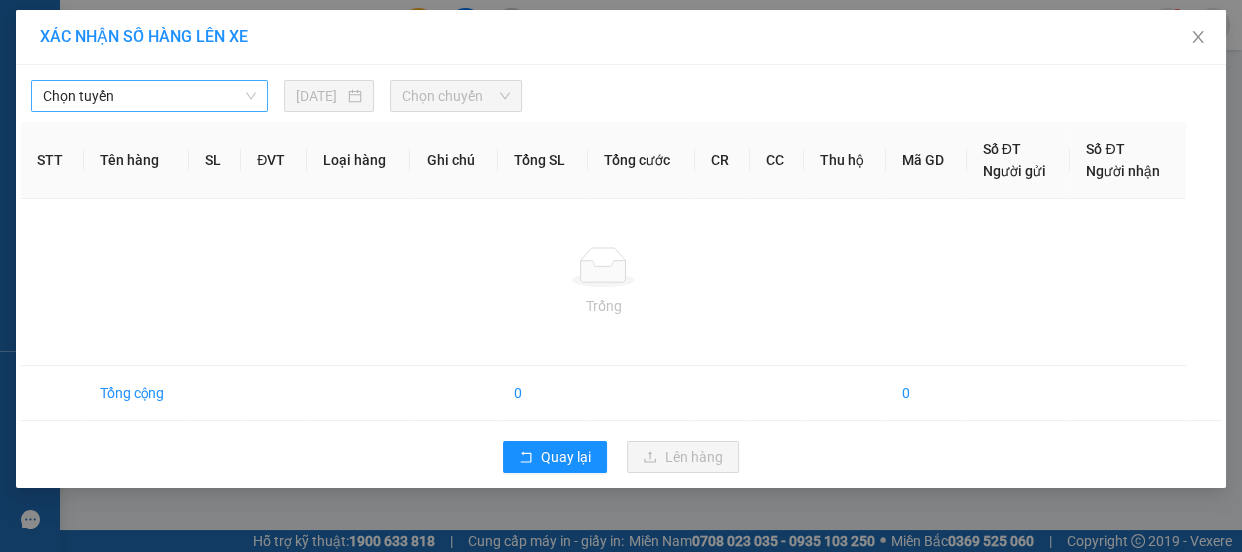 click on "Chọn tuyến" at bounding box center [149, 96] 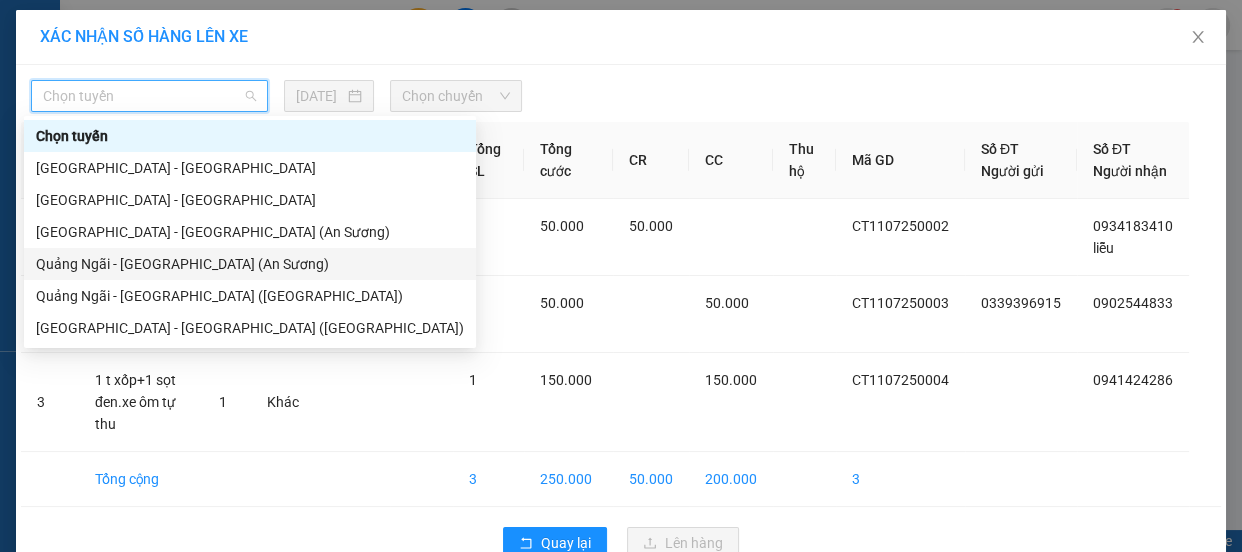 click on "Quảng Ngãi - [GEOGRAPHIC_DATA] (An Sương)" at bounding box center [250, 264] 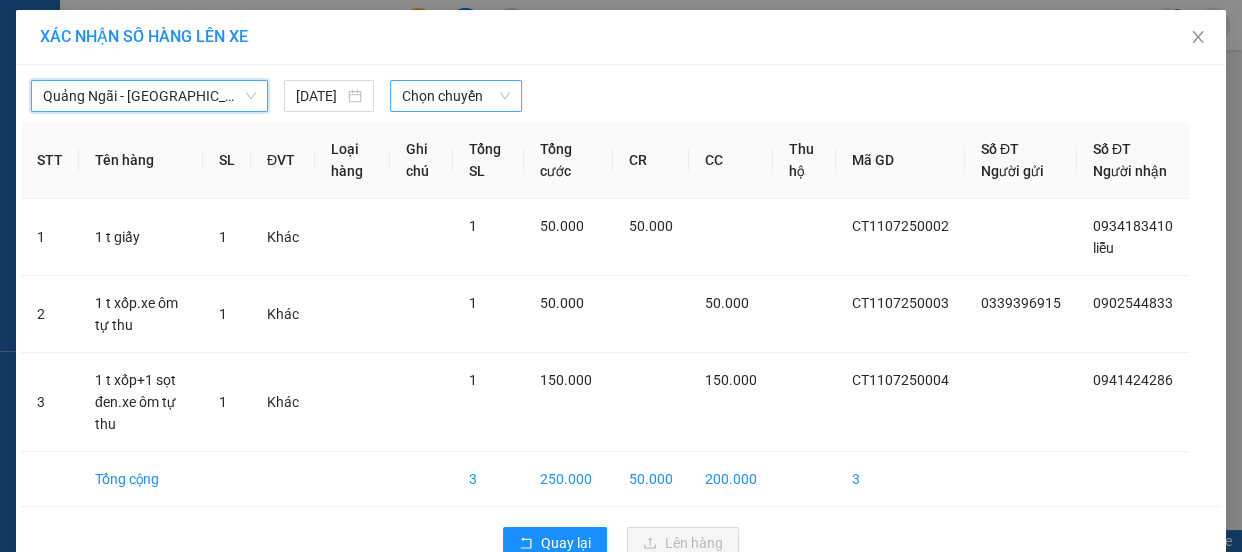 click on "Chọn chuyến" at bounding box center [456, 96] 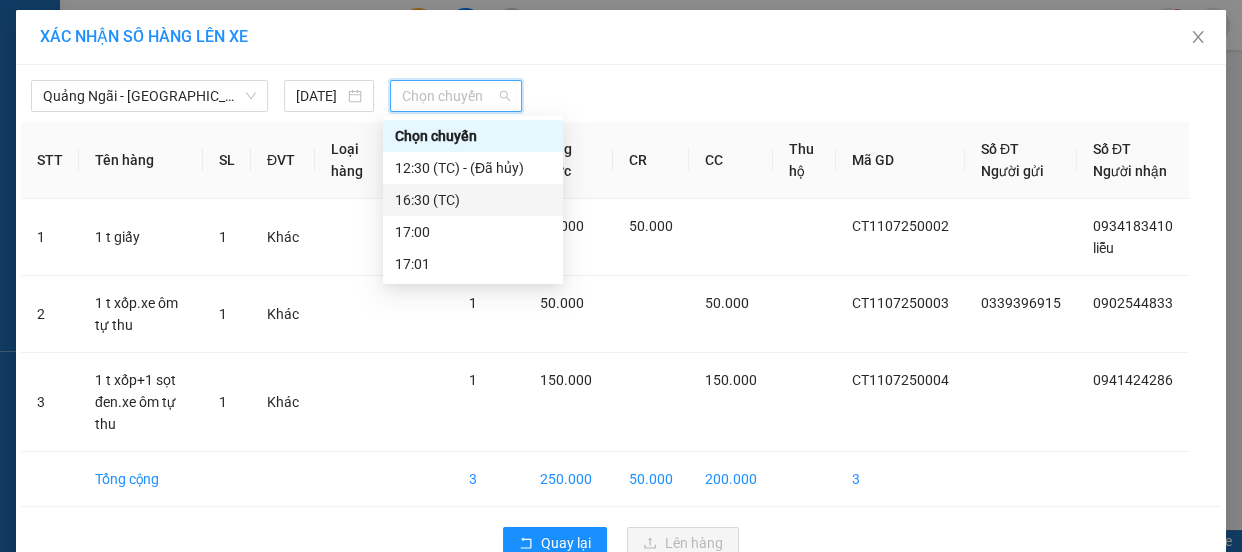 click on "16:30   (TC)" at bounding box center [473, 200] 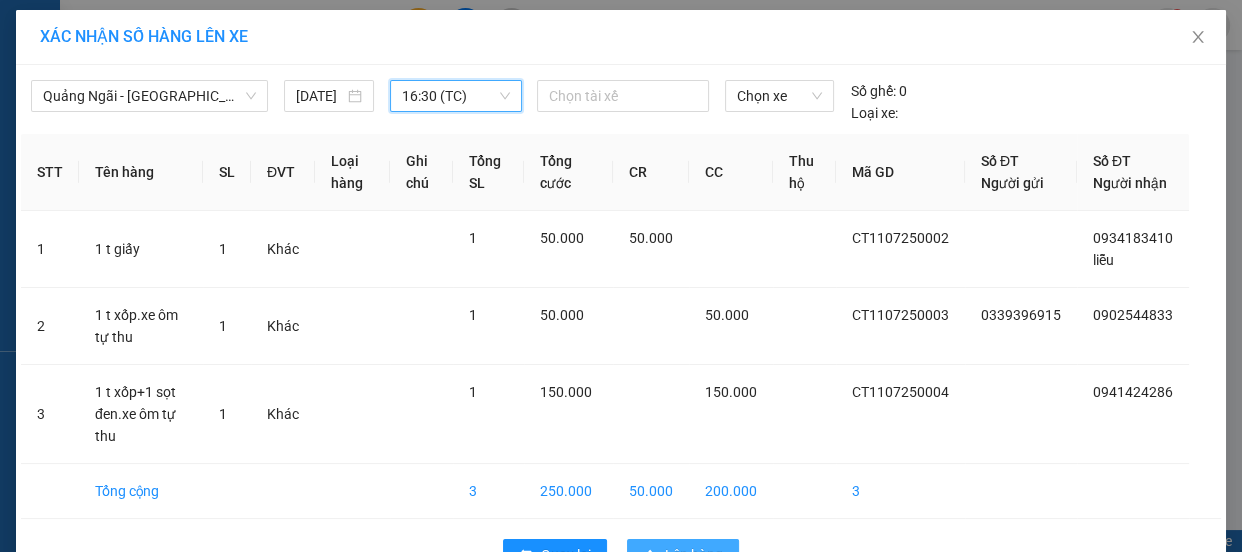 click on "Lên hàng" at bounding box center (683, 555) 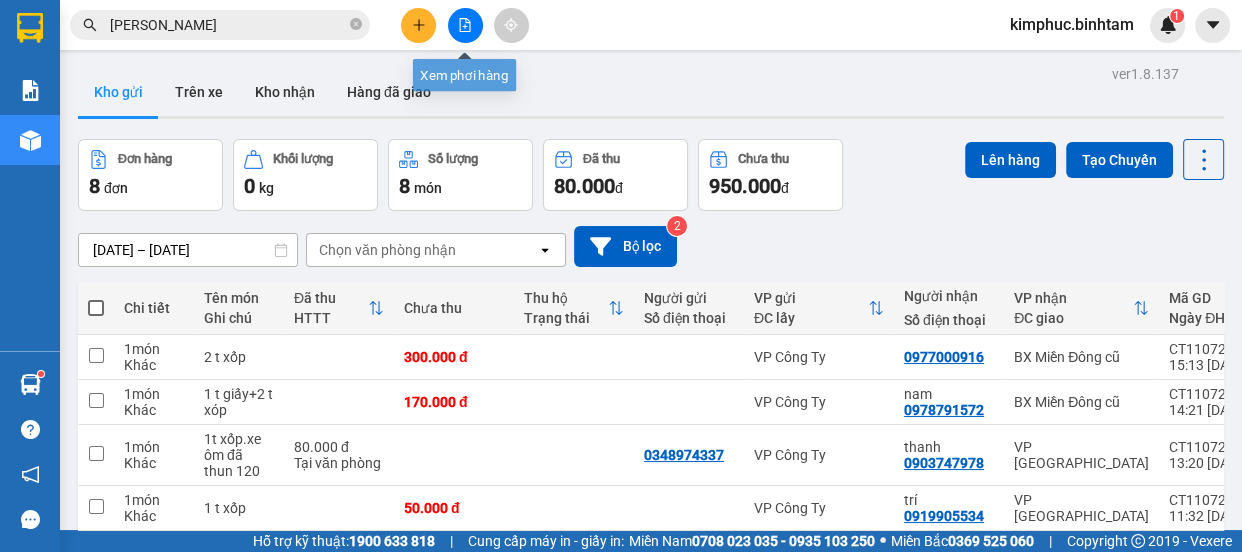 click at bounding box center [465, 25] 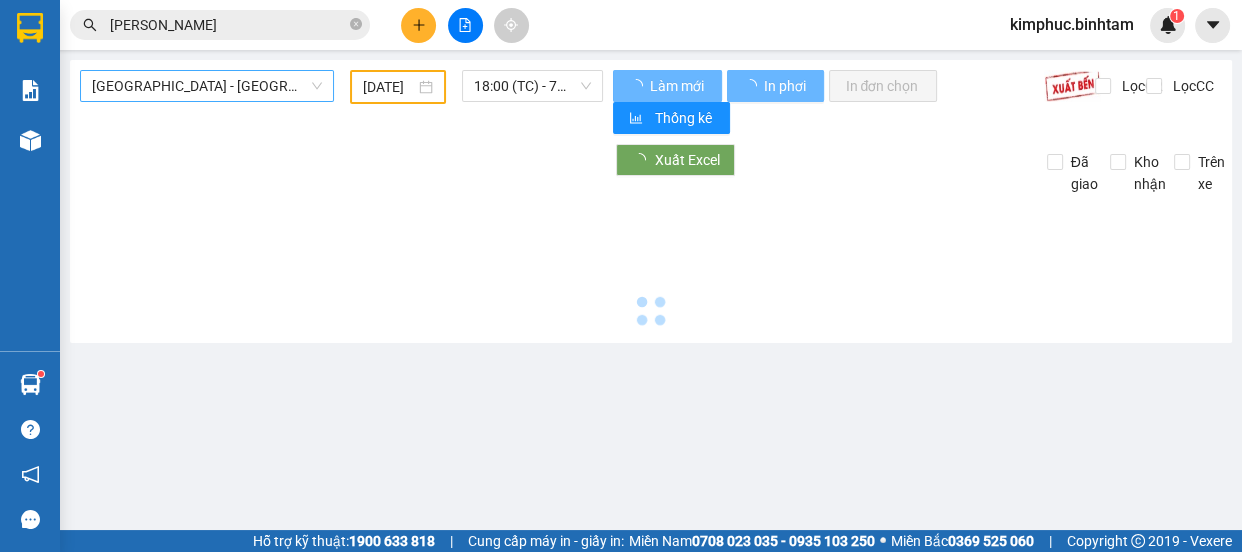 click on "[GEOGRAPHIC_DATA] - [GEOGRAPHIC_DATA]" at bounding box center (207, 86) 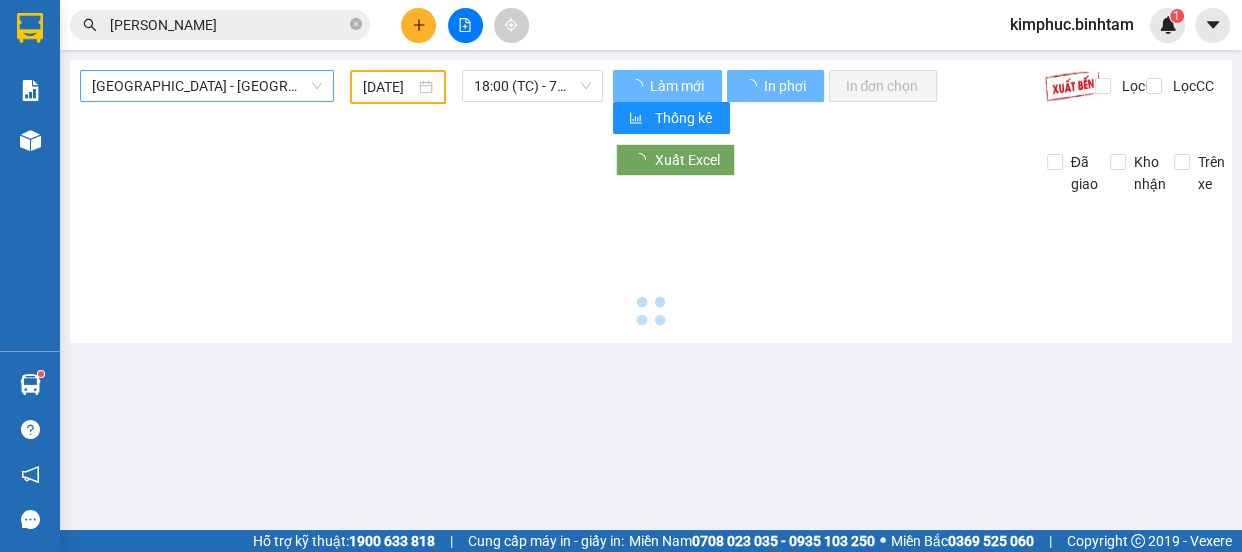 type on "[DATE]" 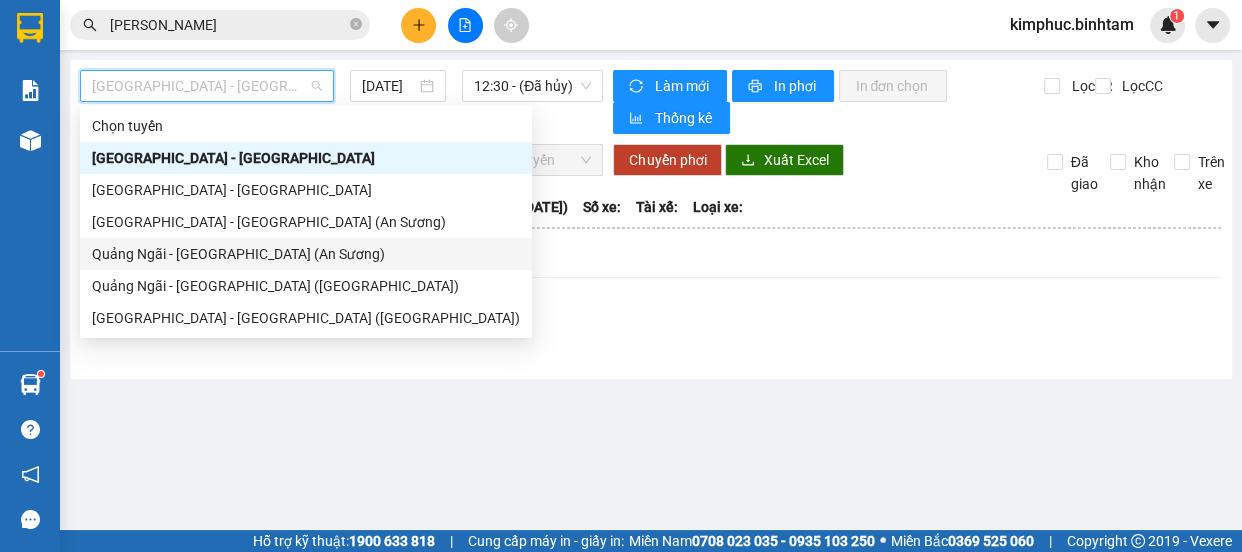 click on "Quảng Ngãi - [GEOGRAPHIC_DATA] (An Sương)" at bounding box center (306, 254) 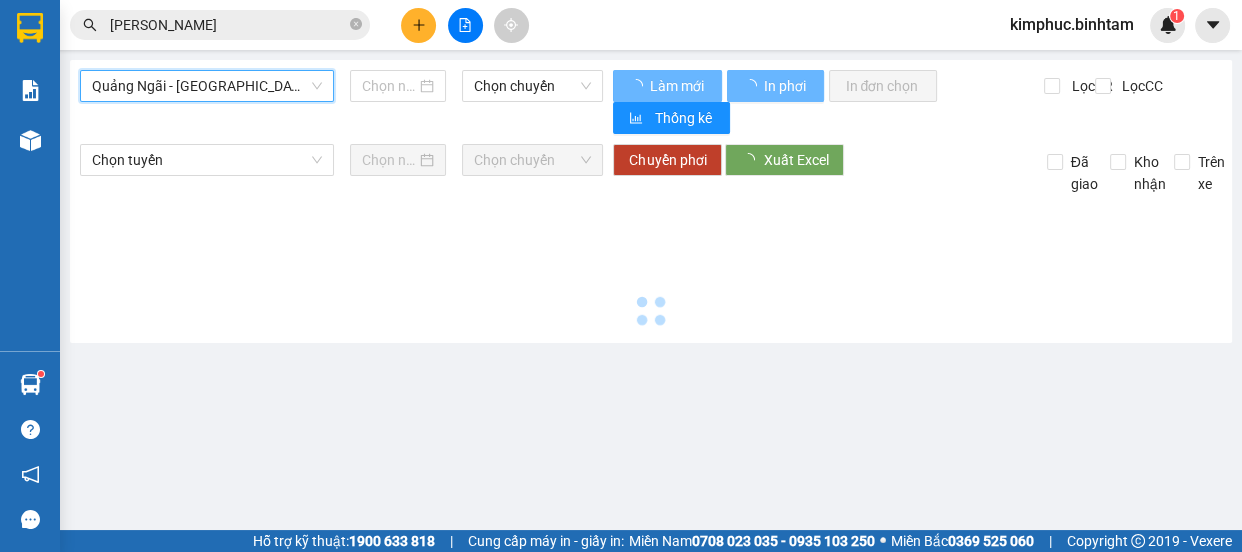 type on "[DATE]" 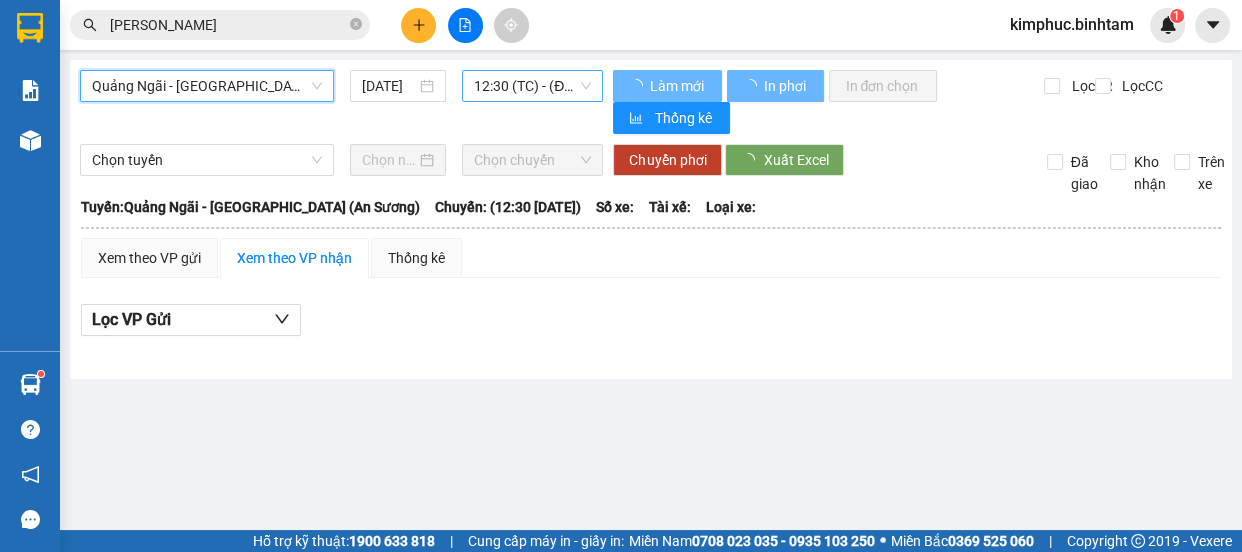 click on "12:30   (TC)   - (Đã hủy)" at bounding box center [532, 86] 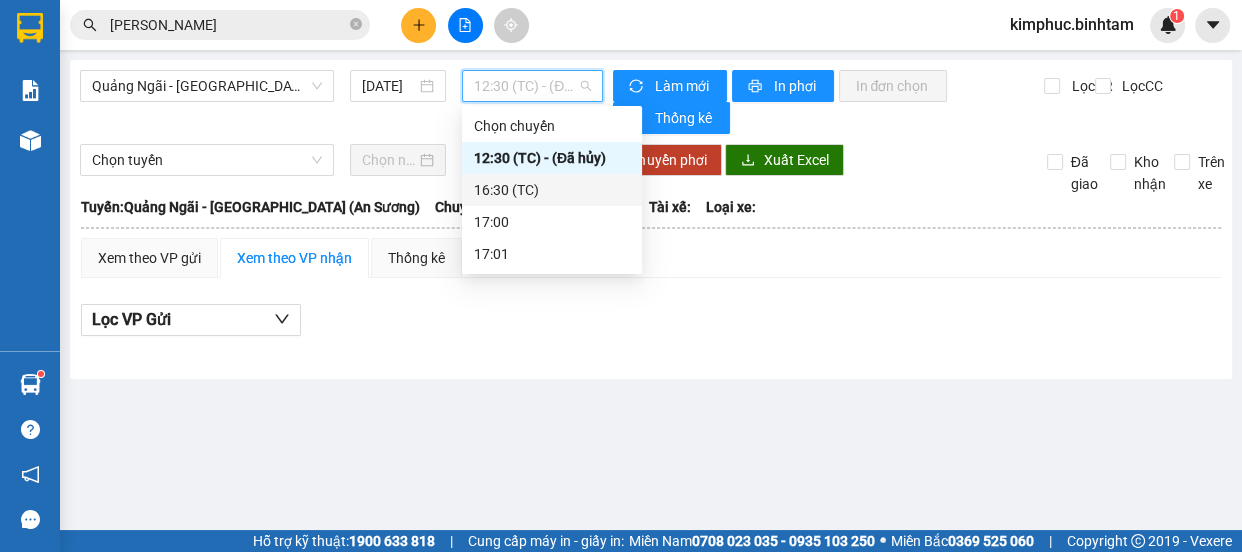 click on "16:30   (TC)" at bounding box center (552, 190) 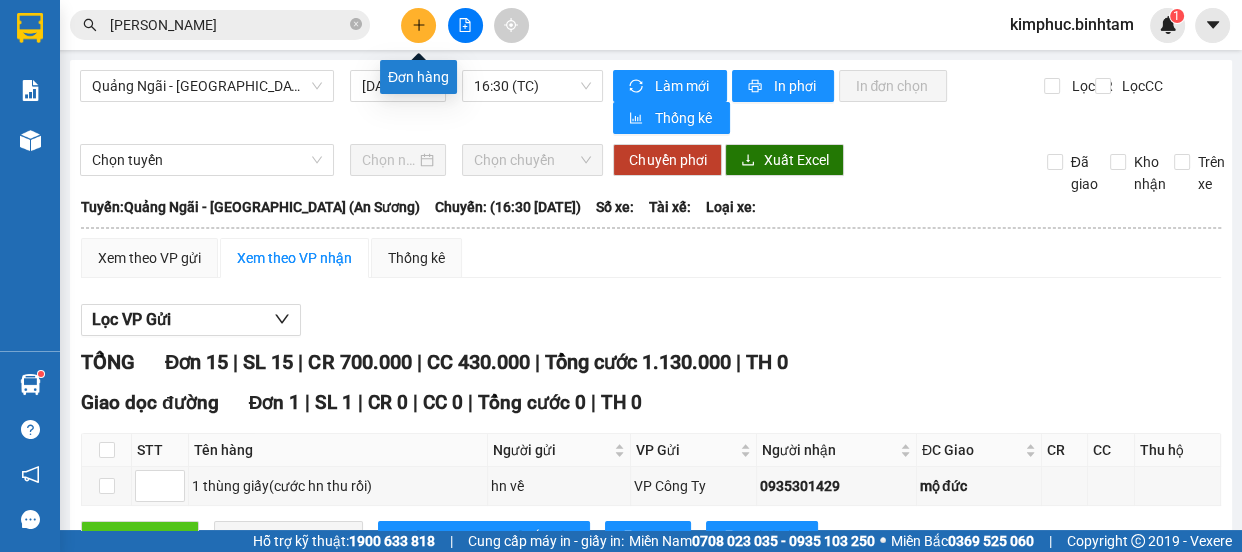 click 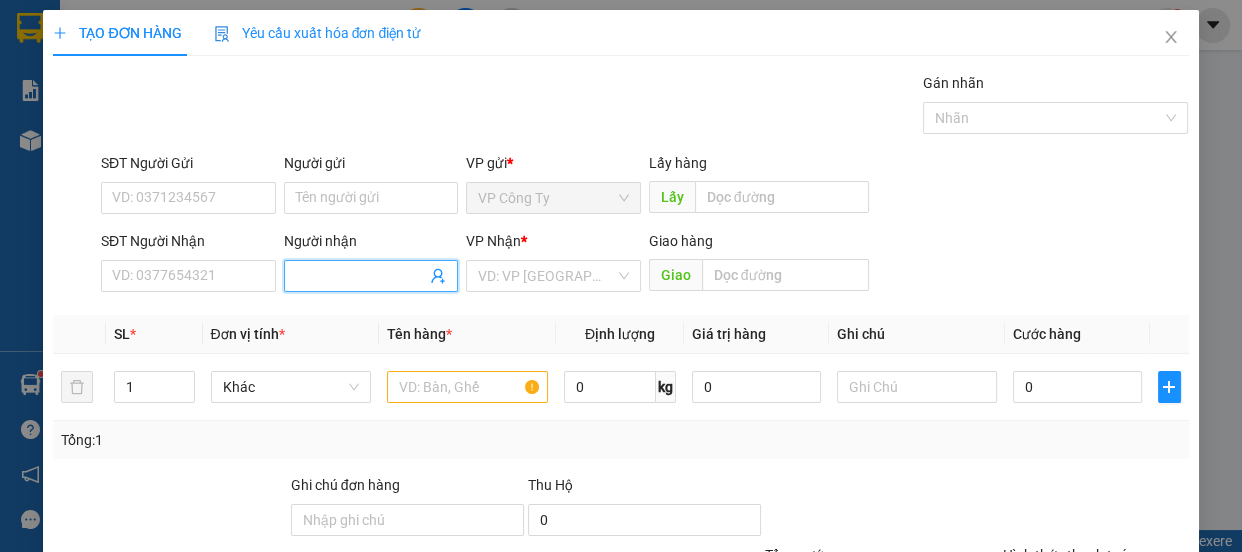 click on "Người nhận" at bounding box center (361, 276) 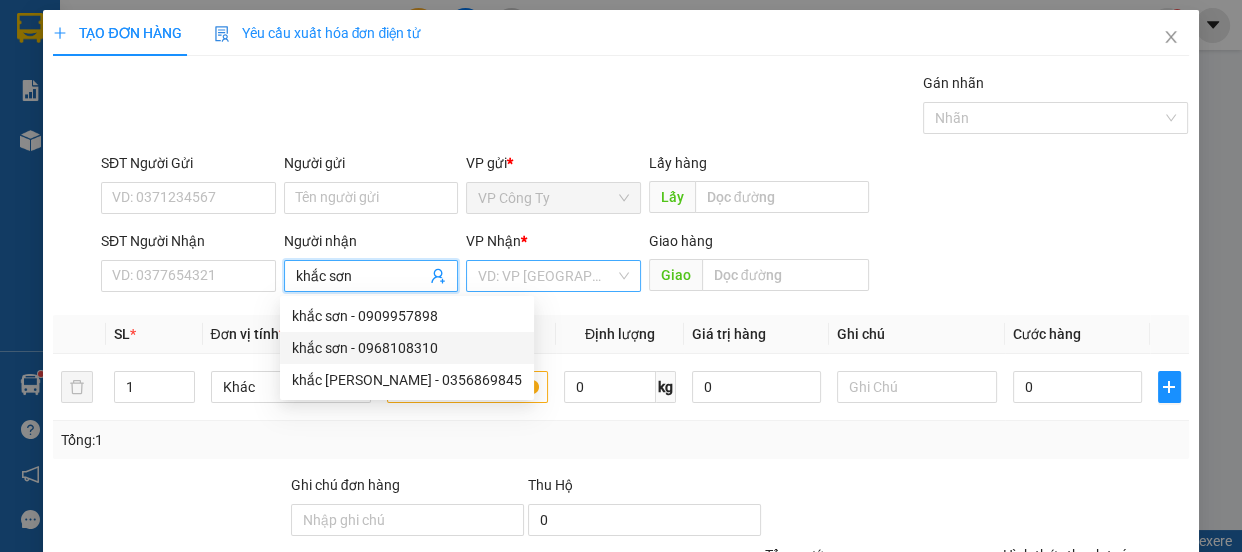 type on "khắc sơn" 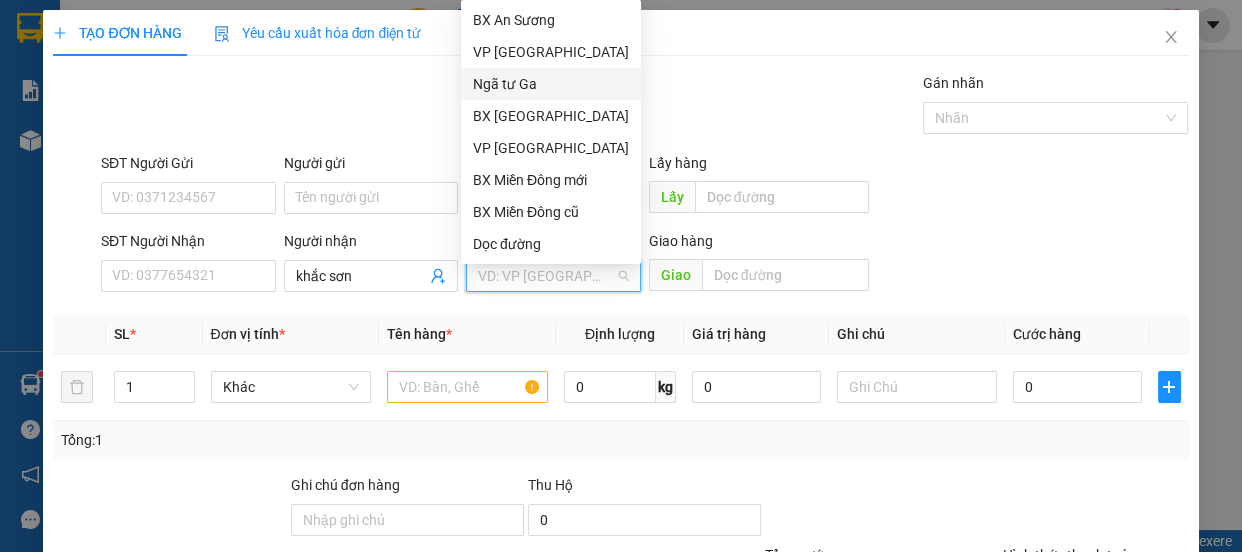 click on "Ngã tư Ga" at bounding box center [551, 84] 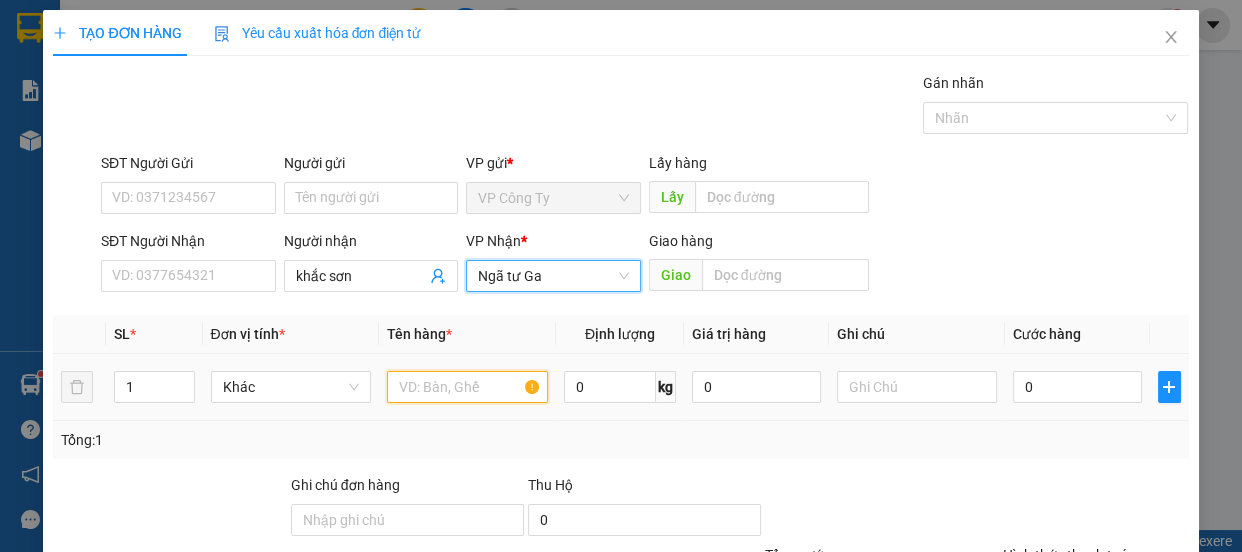 click at bounding box center (467, 387) 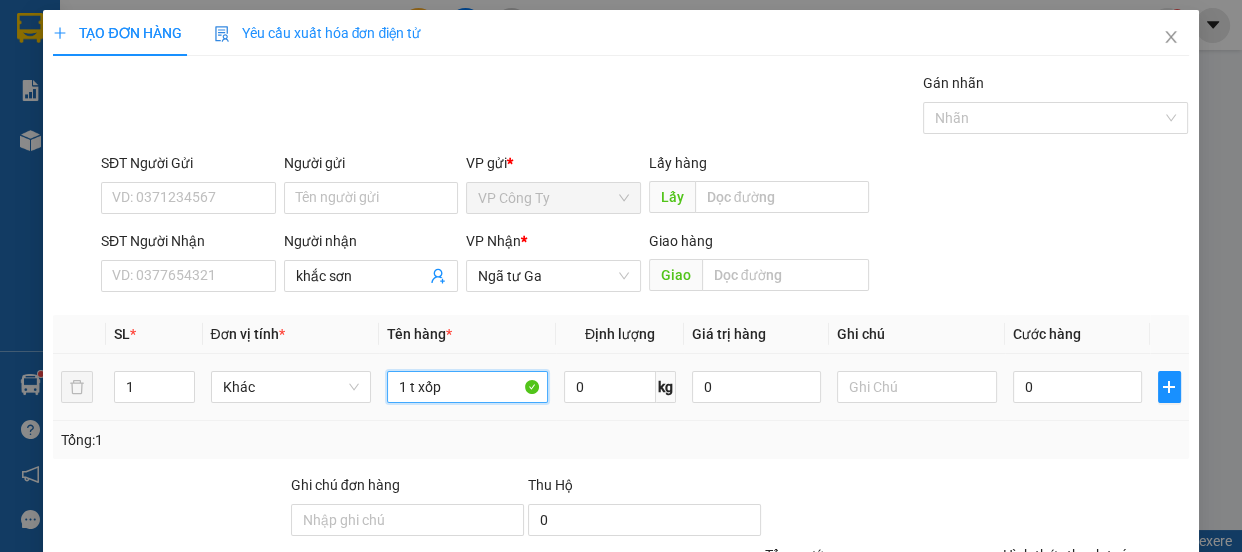 type on "1 t xốp" 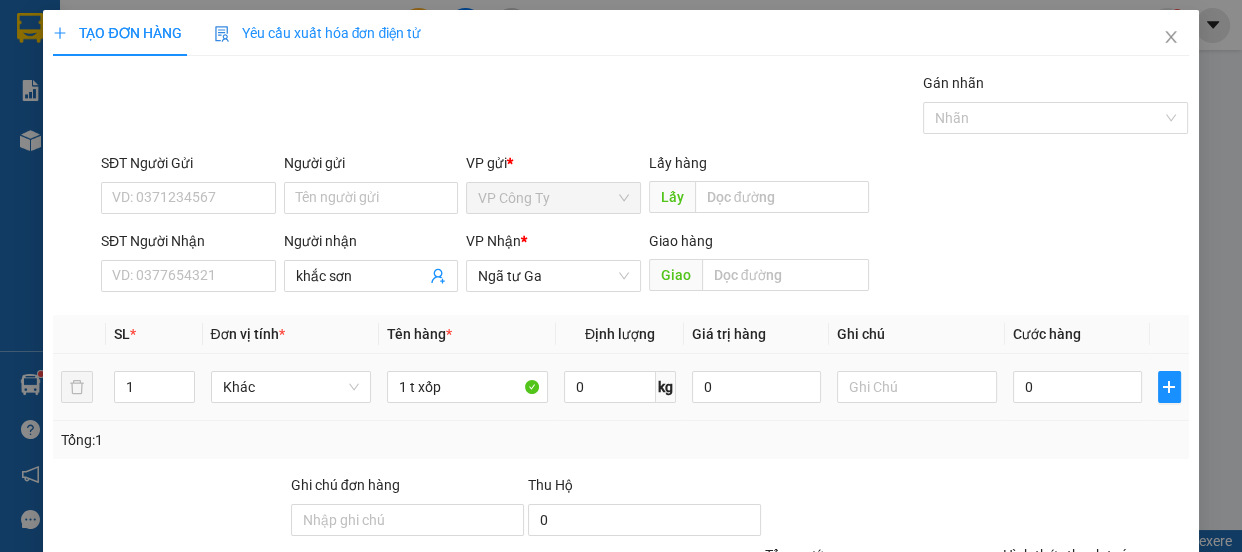 click on "0" at bounding box center (1077, 387) 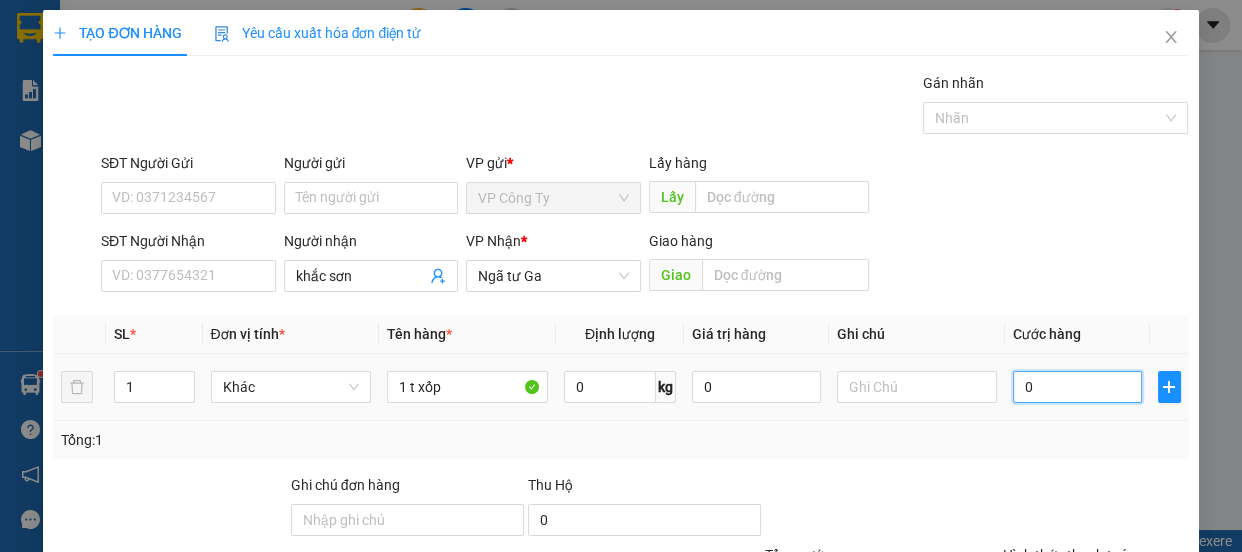 click on "0" at bounding box center (1077, 387) 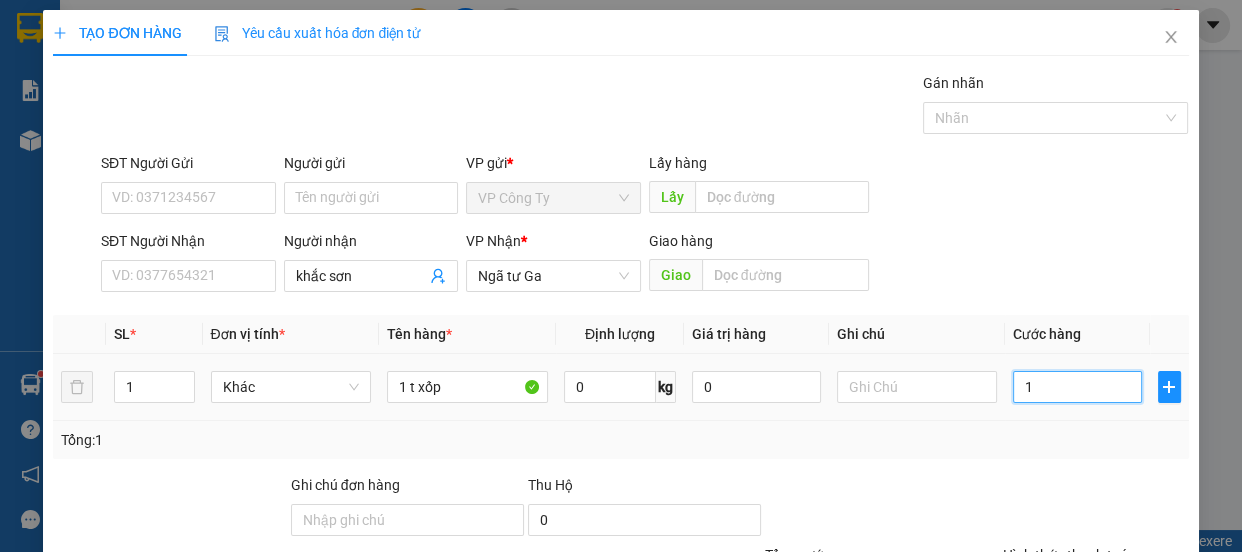 type on "1" 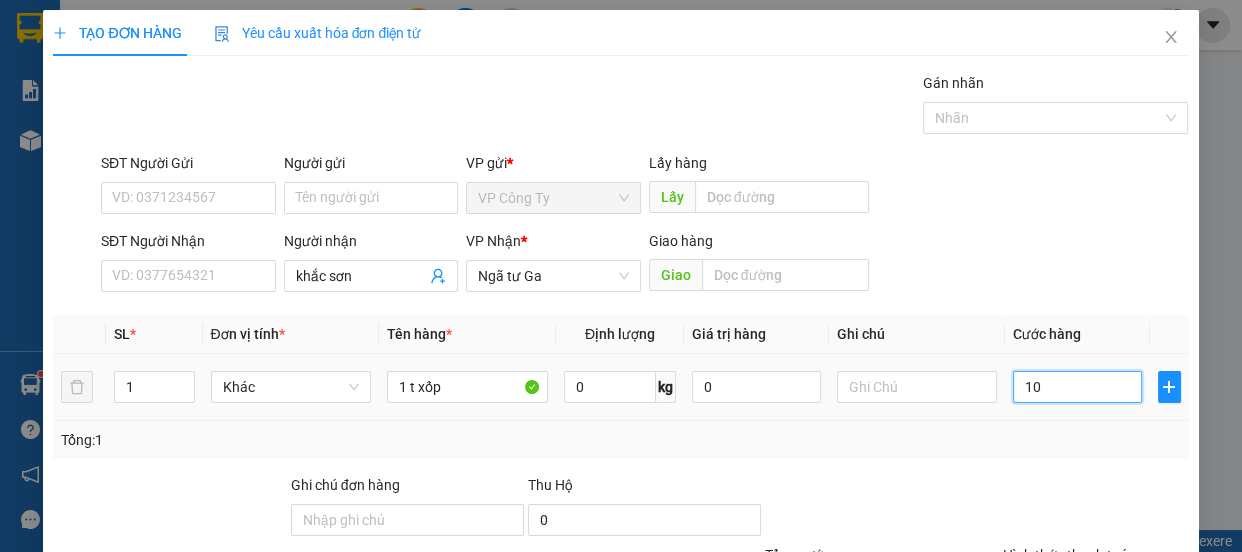 type on "100" 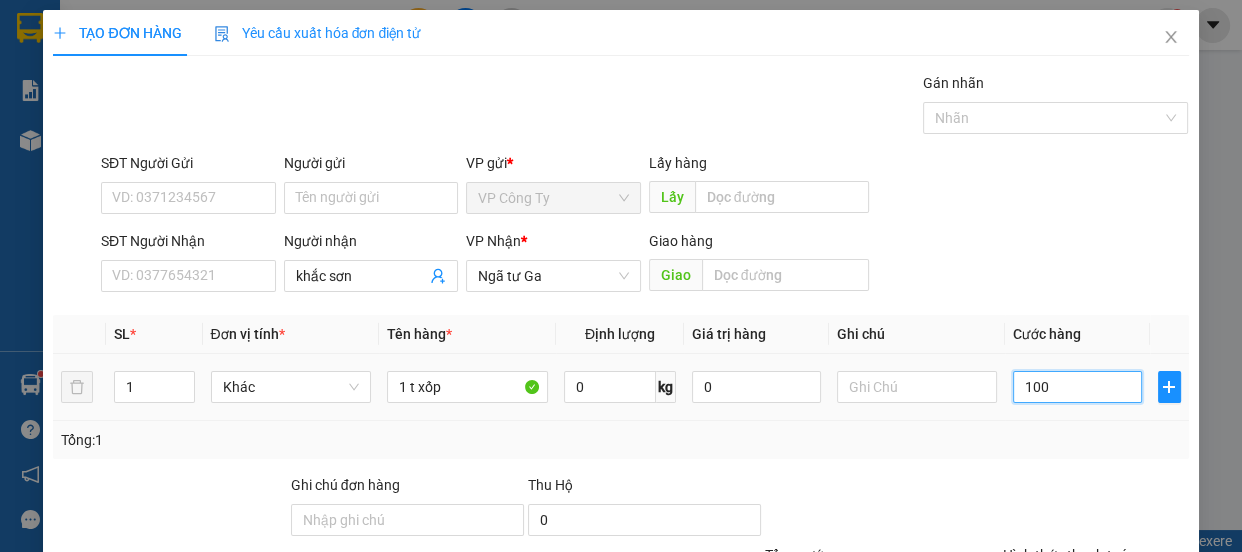 type on "1.000" 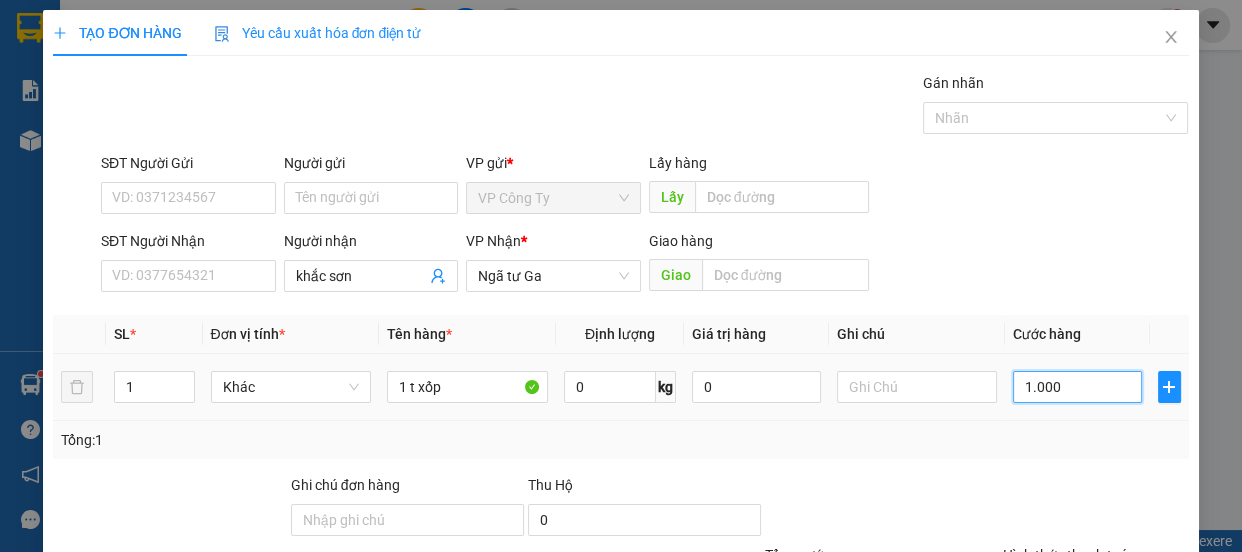 type on "1.000" 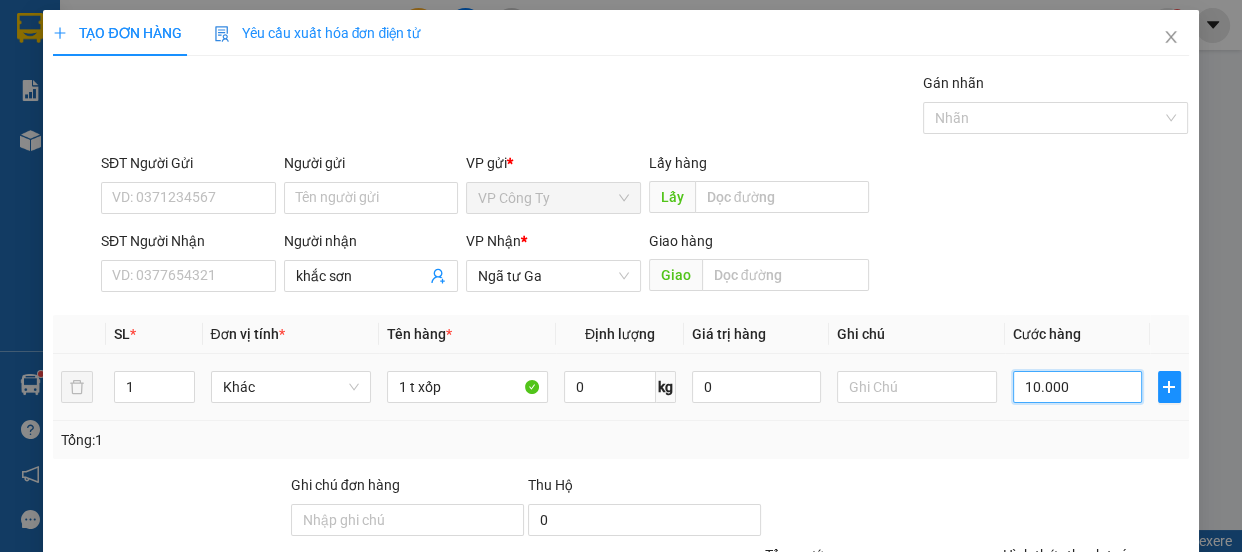 type on "10.000" 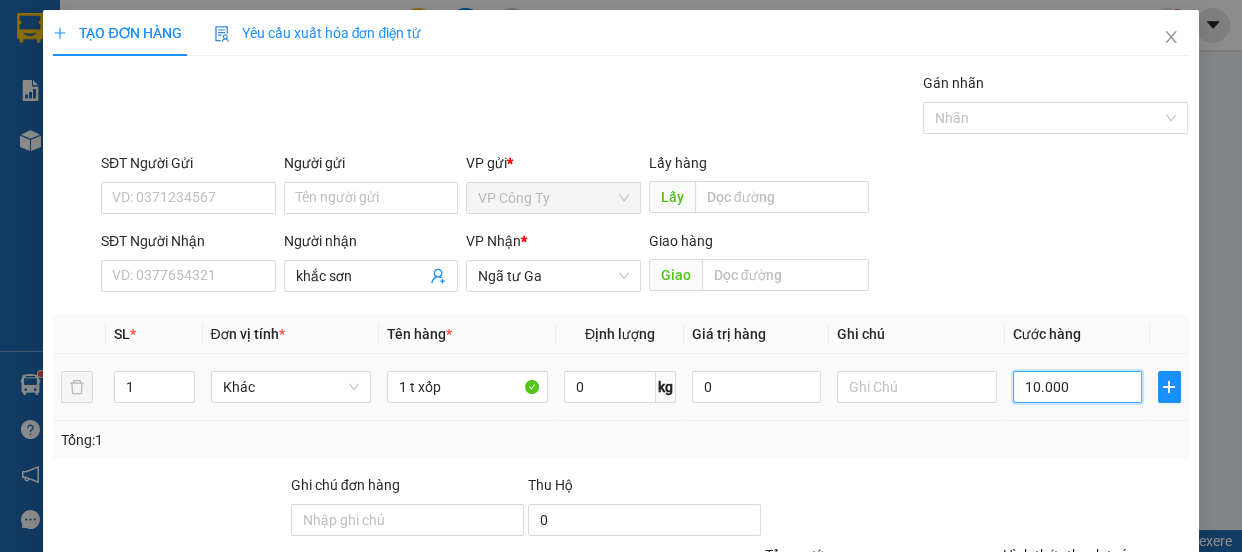type on "100.000" 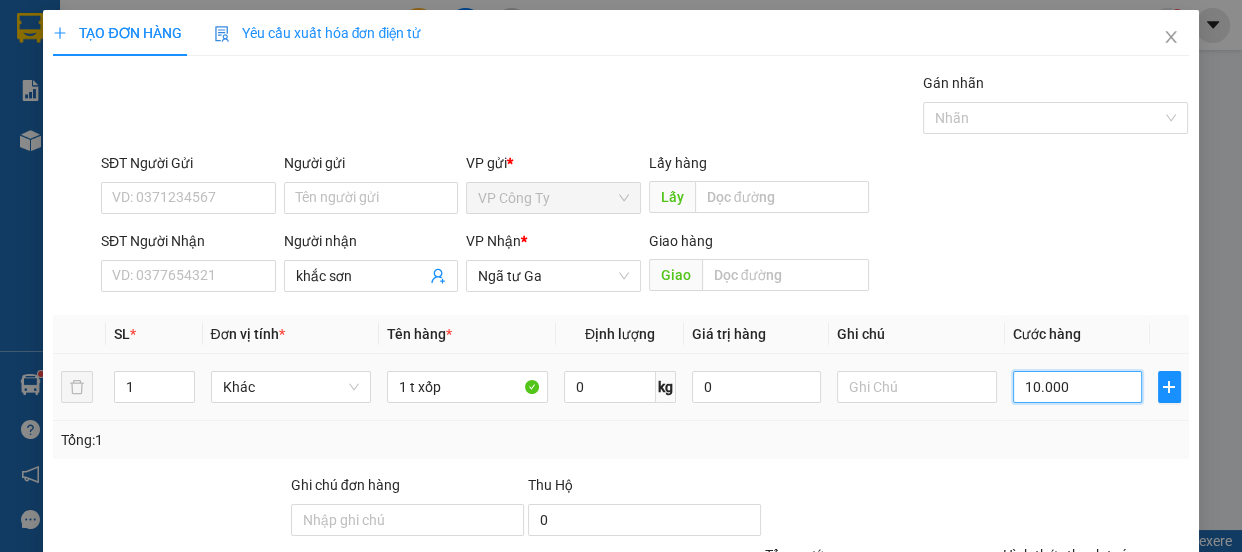 type on "100.000" 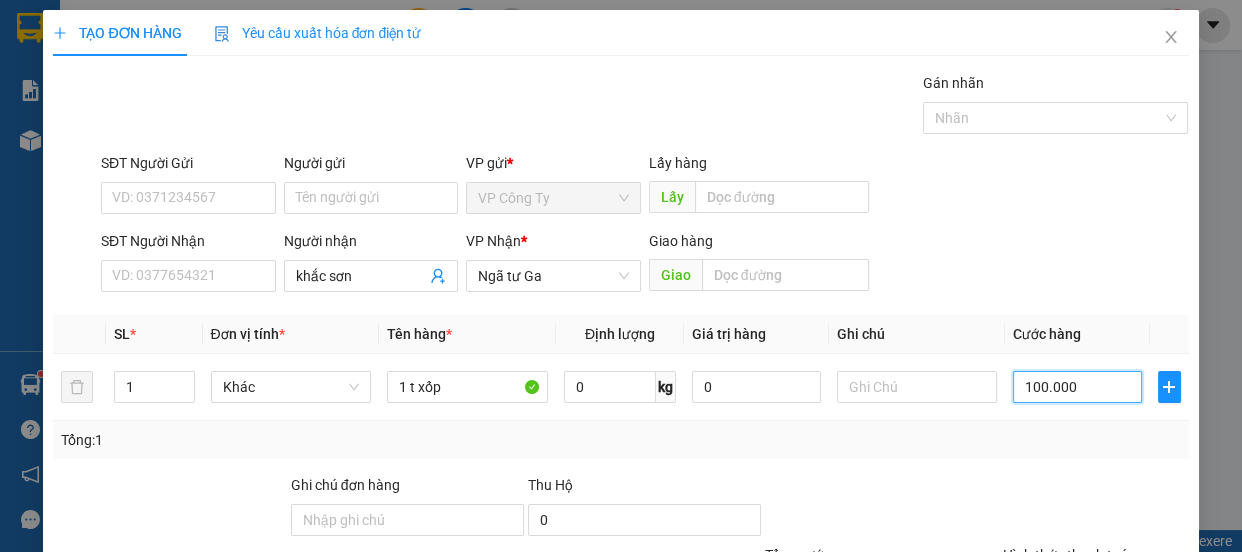 type on "100.000" 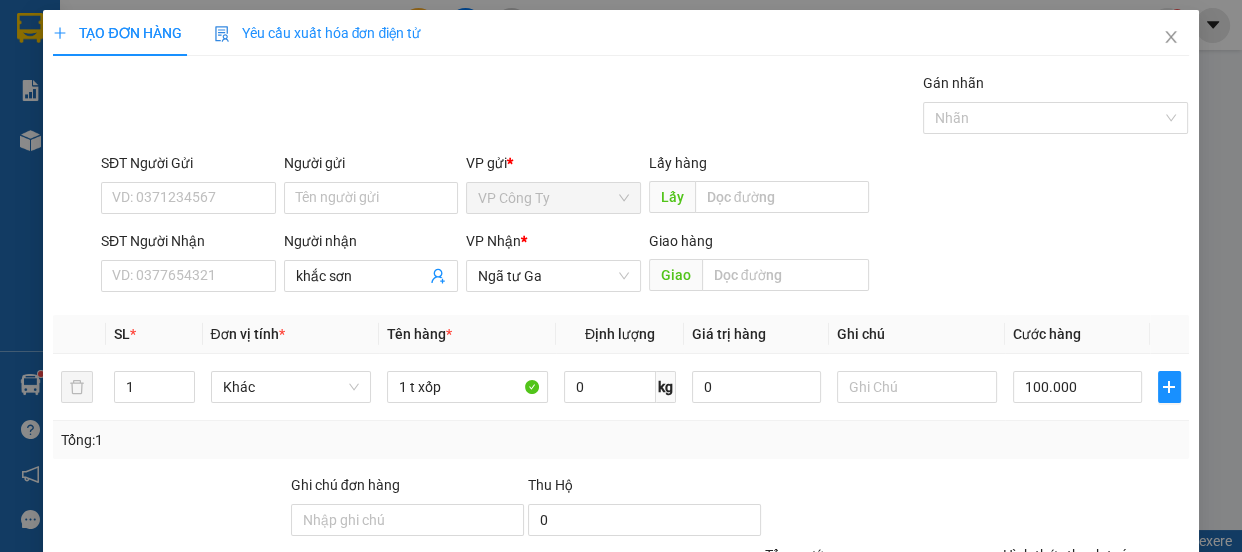 click at bounding box center [1096, 509] 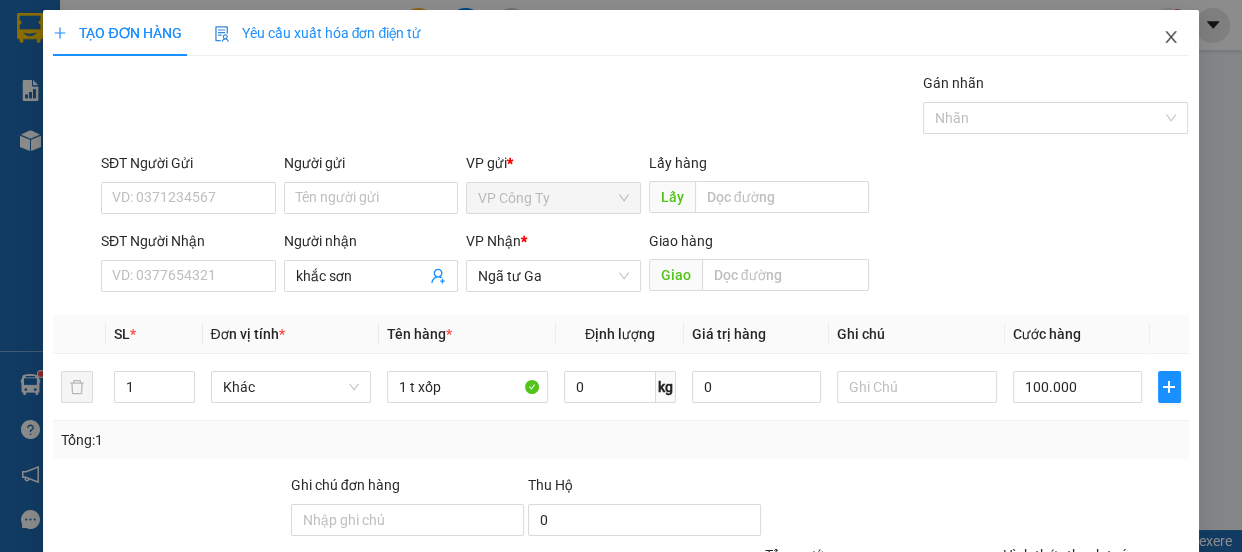click 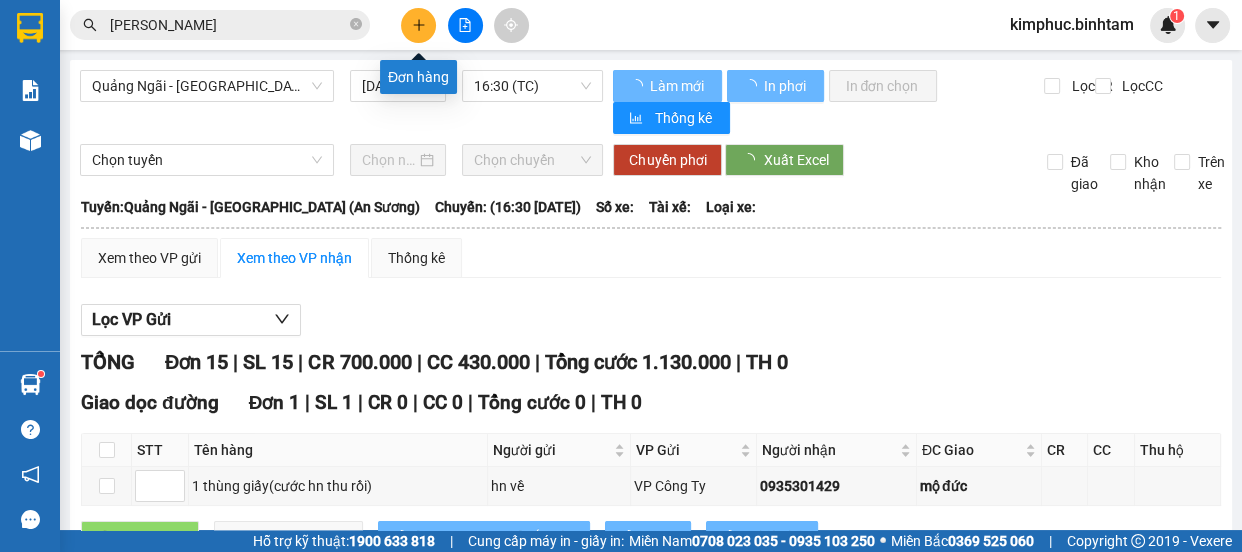 click 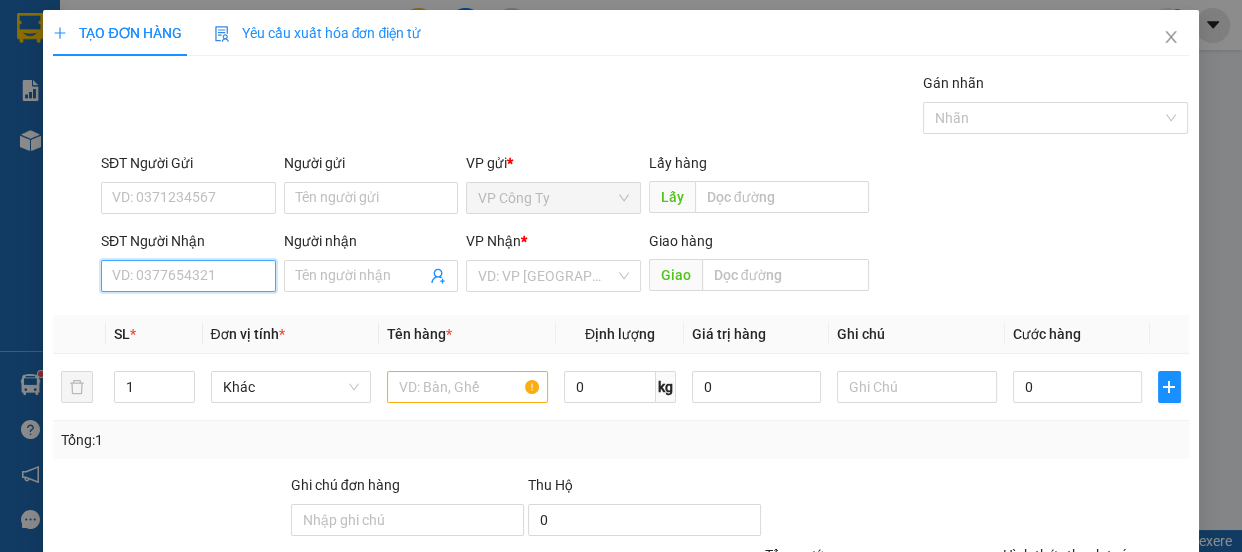 click on "SĐT Người Nhận" at bounding box center [188, 276] 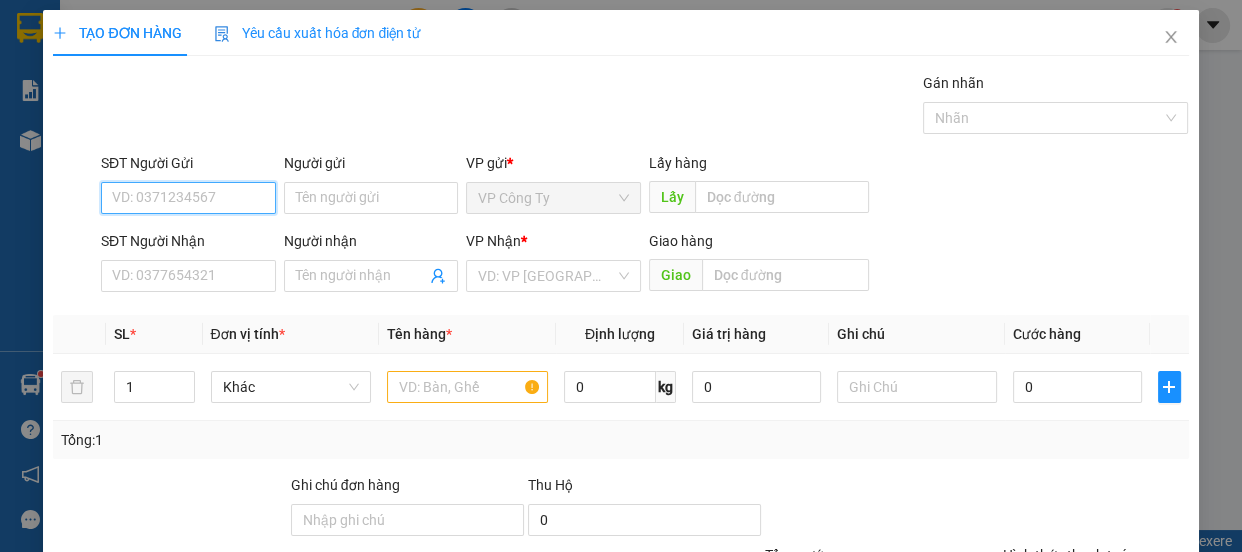 click on "SĐT Người Gửi" at bounding box center (188, 198) 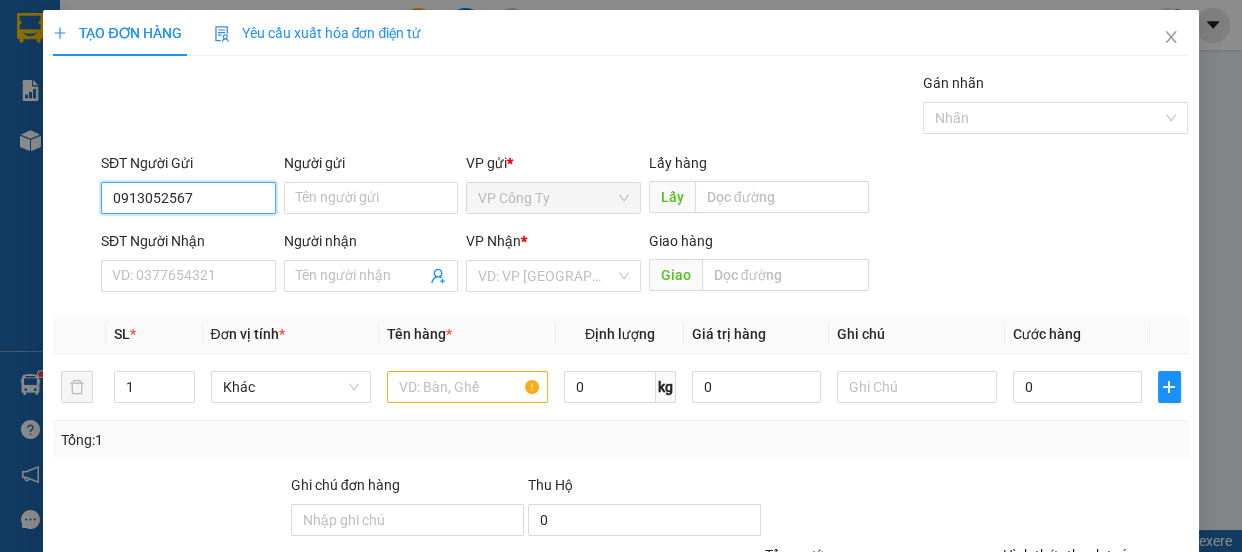 click on "0913052567" at bounding box center (188, 198) 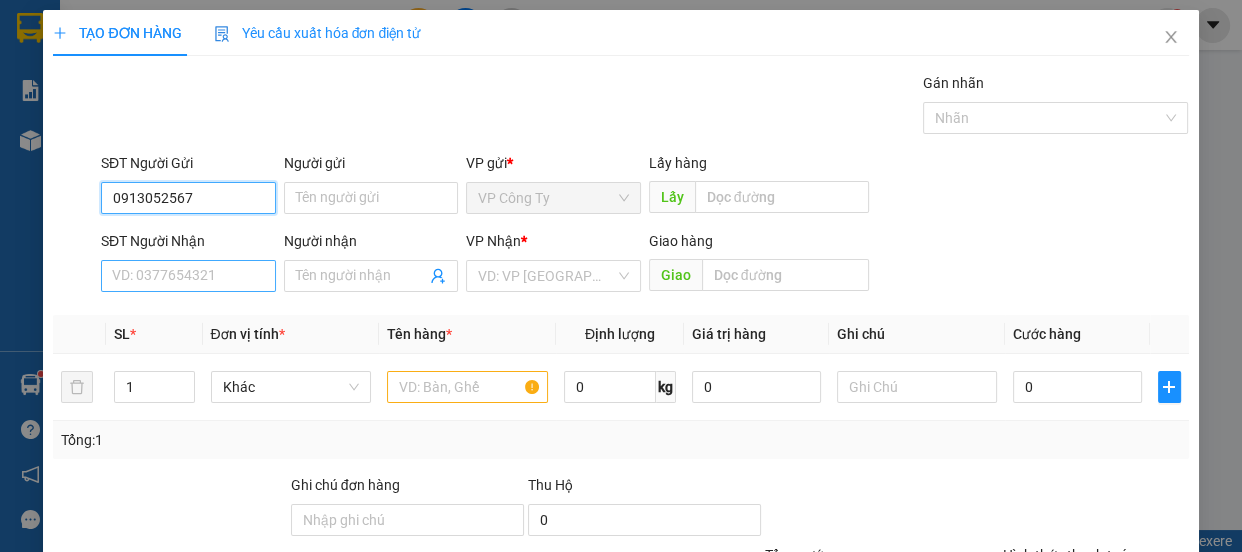 type on "0913052567" 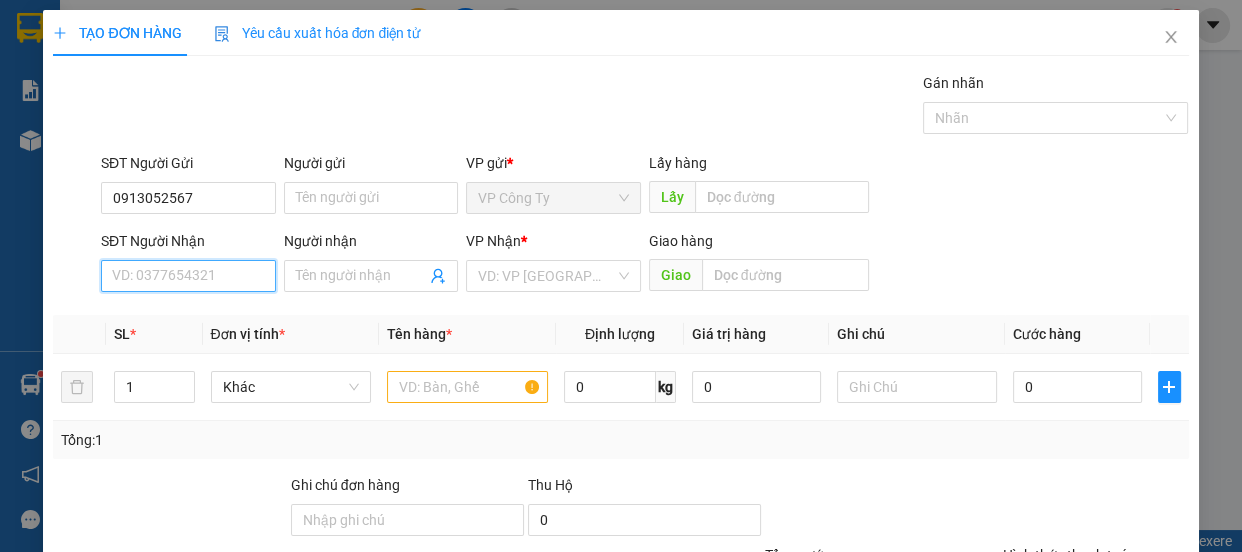 click on "SĐT Người Nhận" at bounding box center (188, 276) 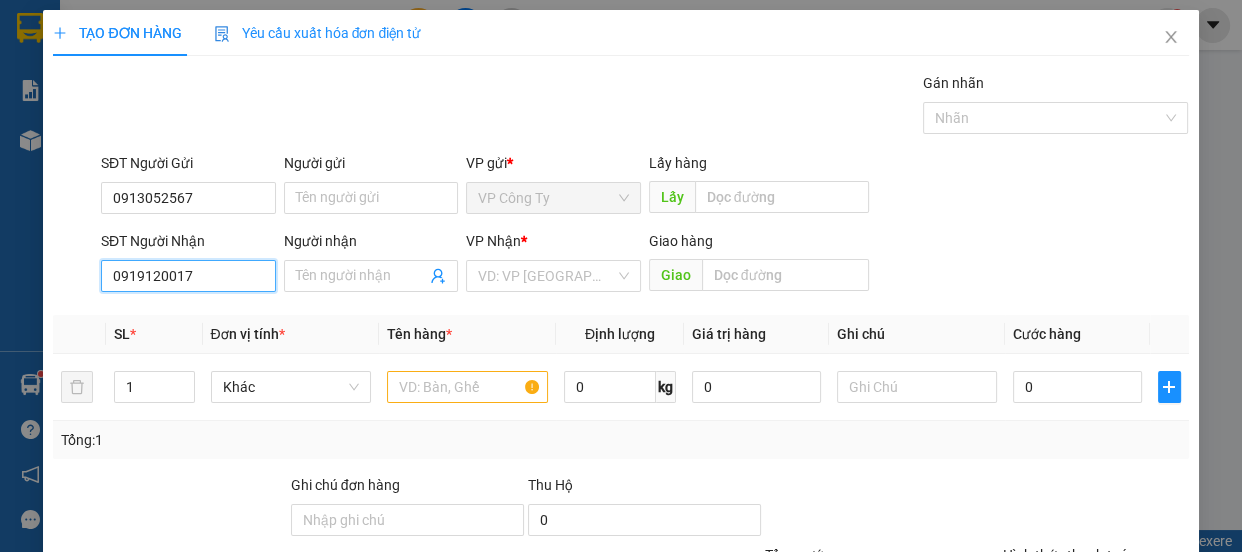 click on "0919120017" at bounding box center (188, 276) 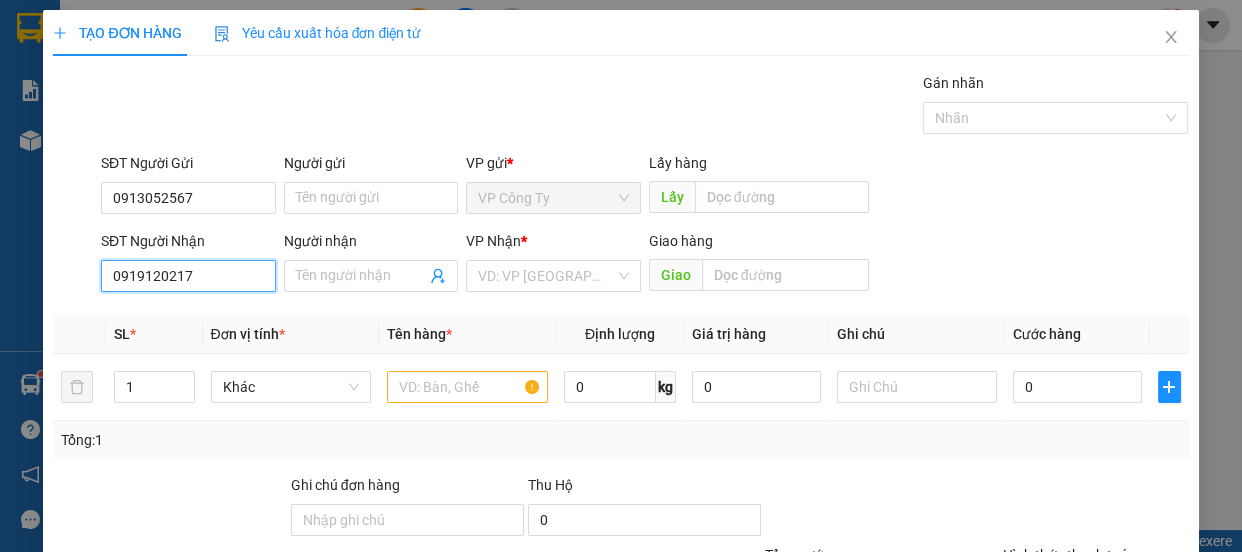 click on "0919120217" at bounding box center [188, 276] 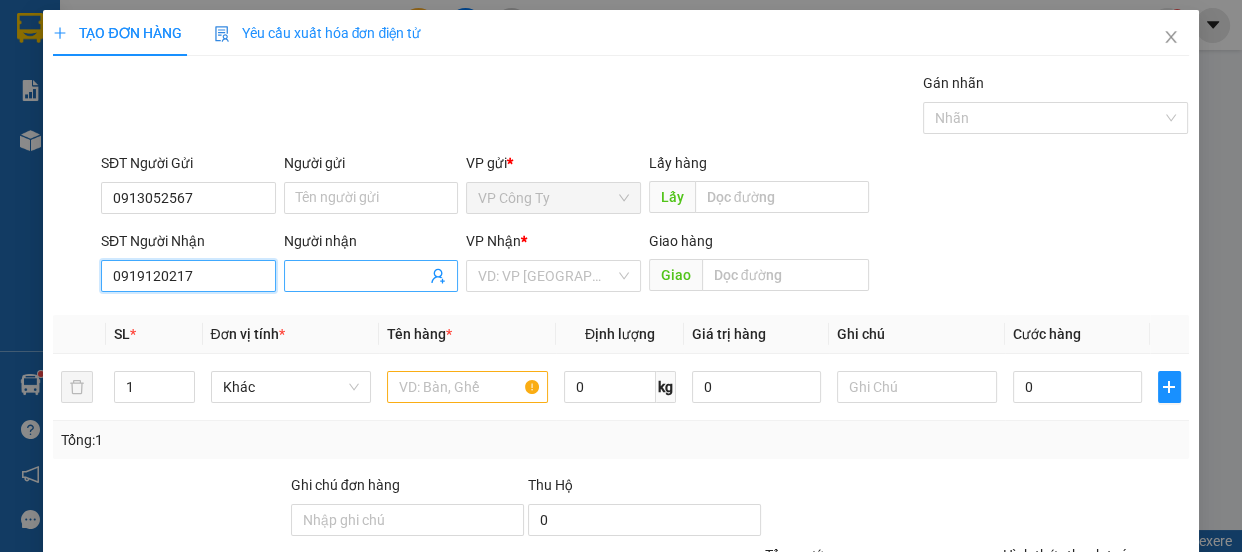 type on "0919120217" 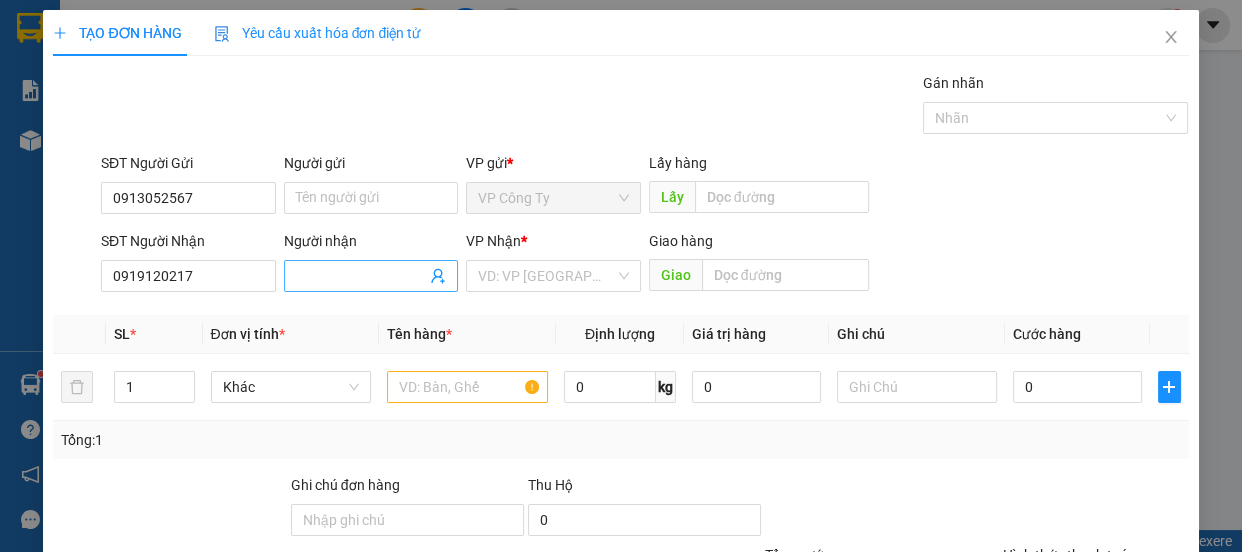 click on "Người nhận" at bounding box center (361, 276) 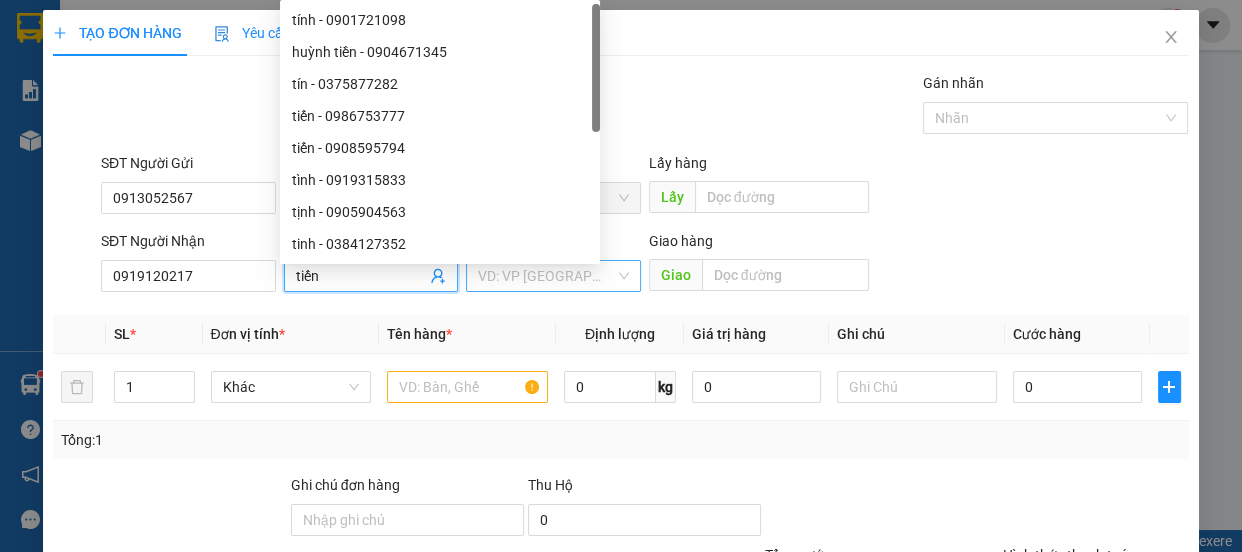 type on "tiến" 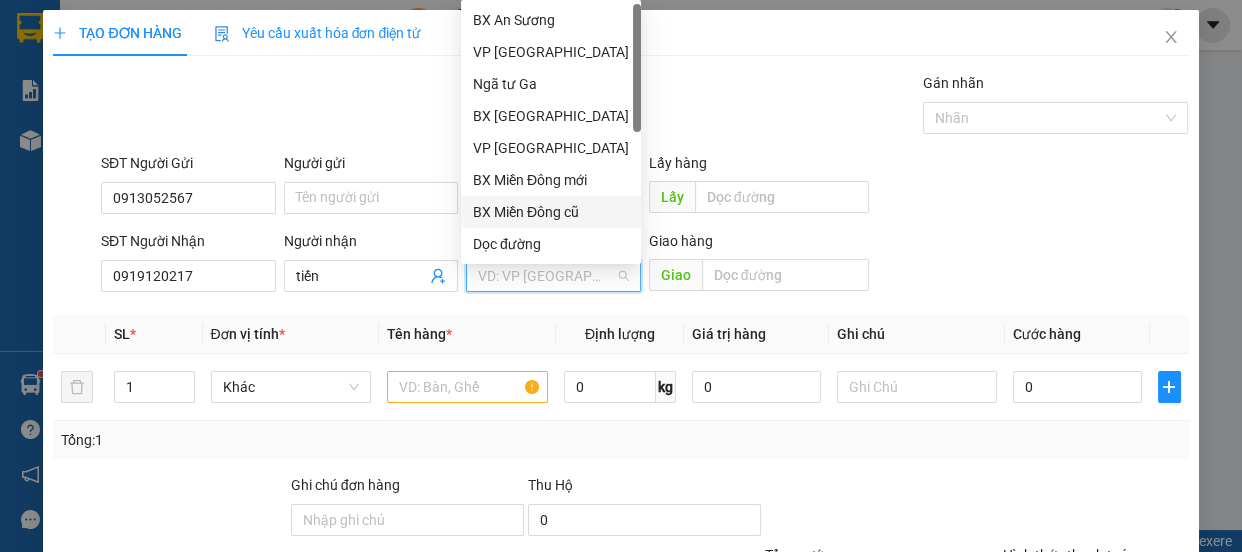 click on "BX Miền Đông cũ" at bounding box center [551, 212] 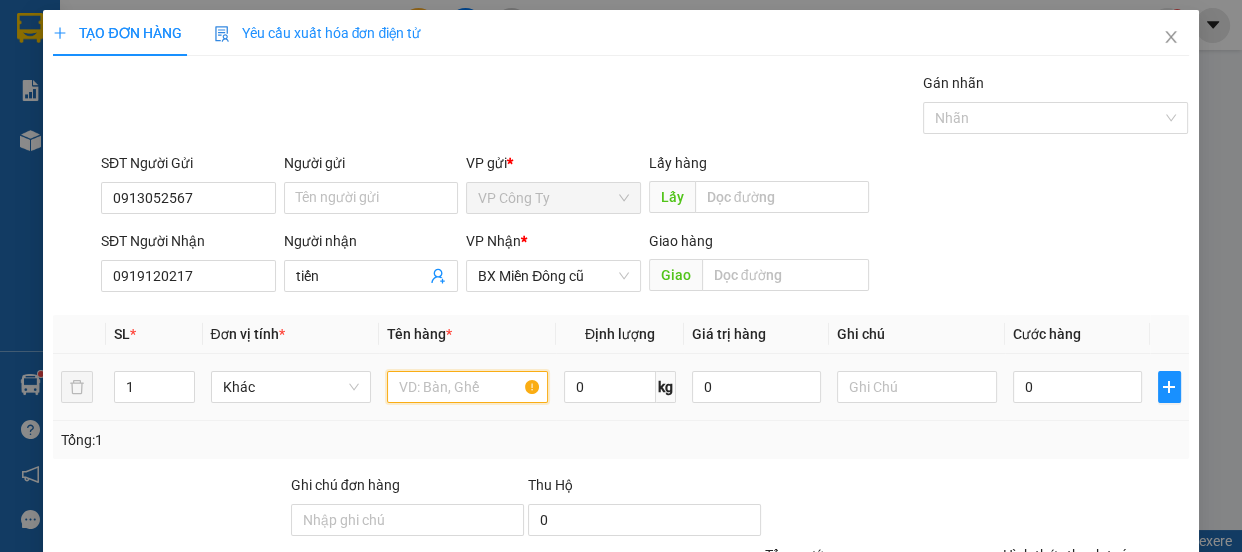 click at bounding box center [467, 387] 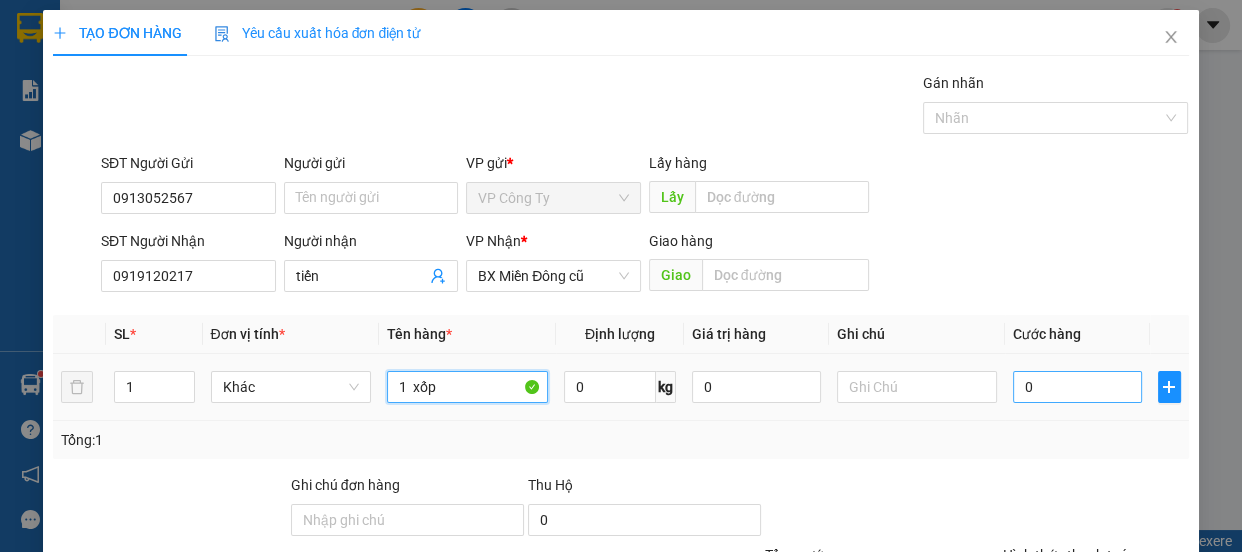 type on "1  xốp" 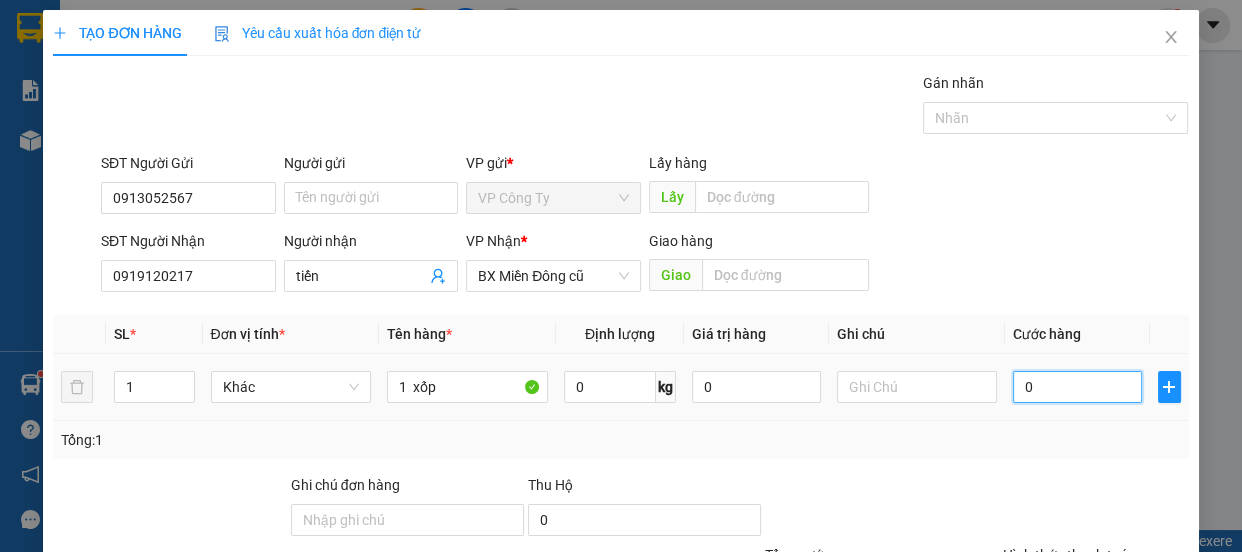 click on "0" at bounding box center (1077, 387) 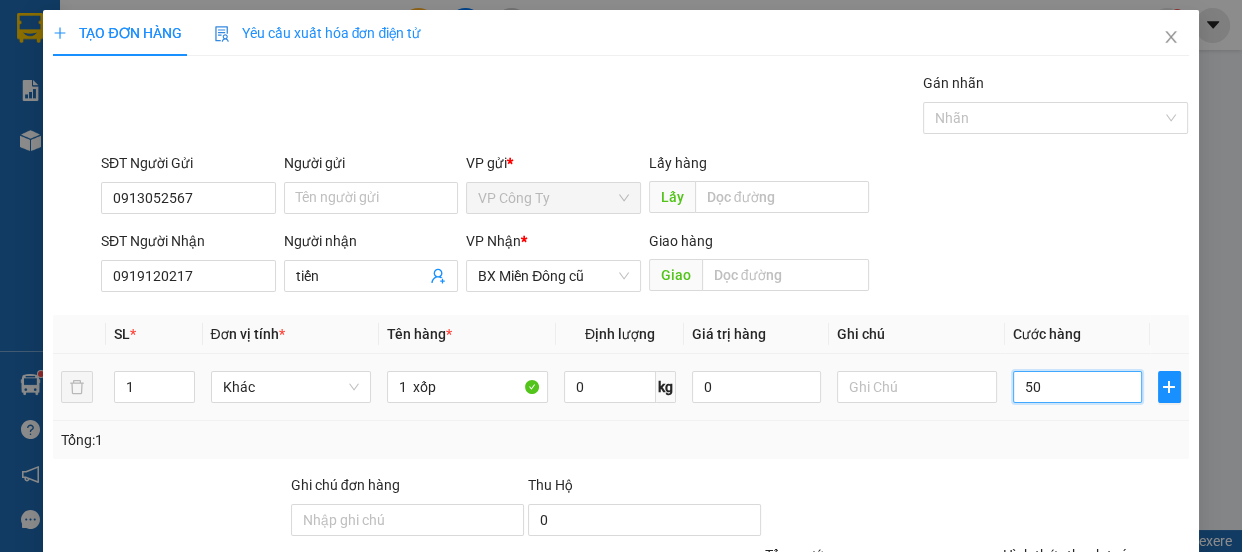 type on "500" 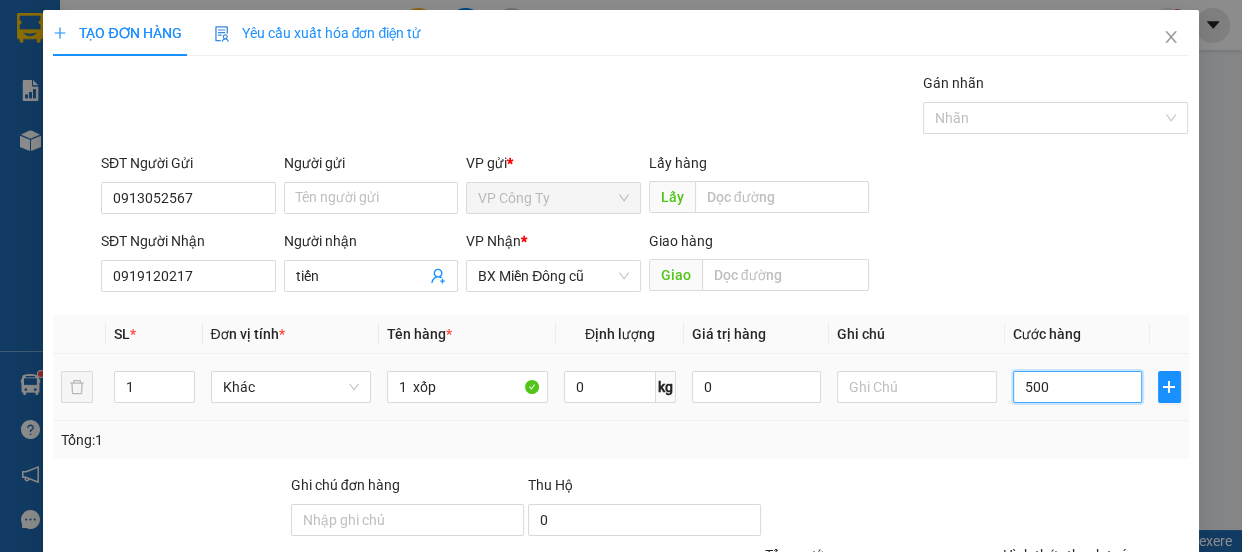 type on "5.000" 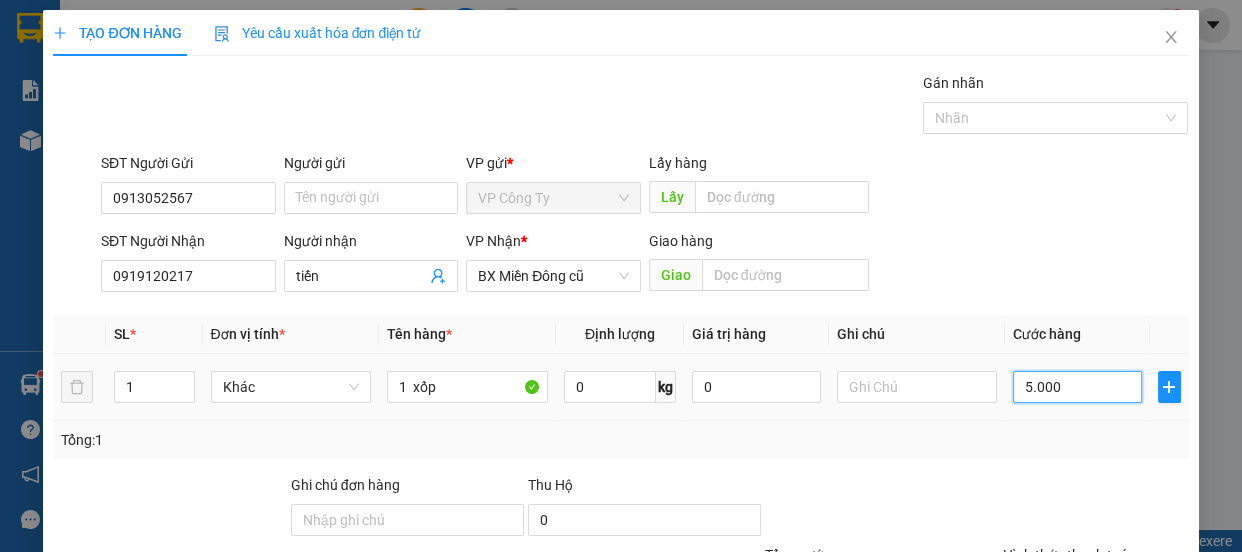type on "50.000" 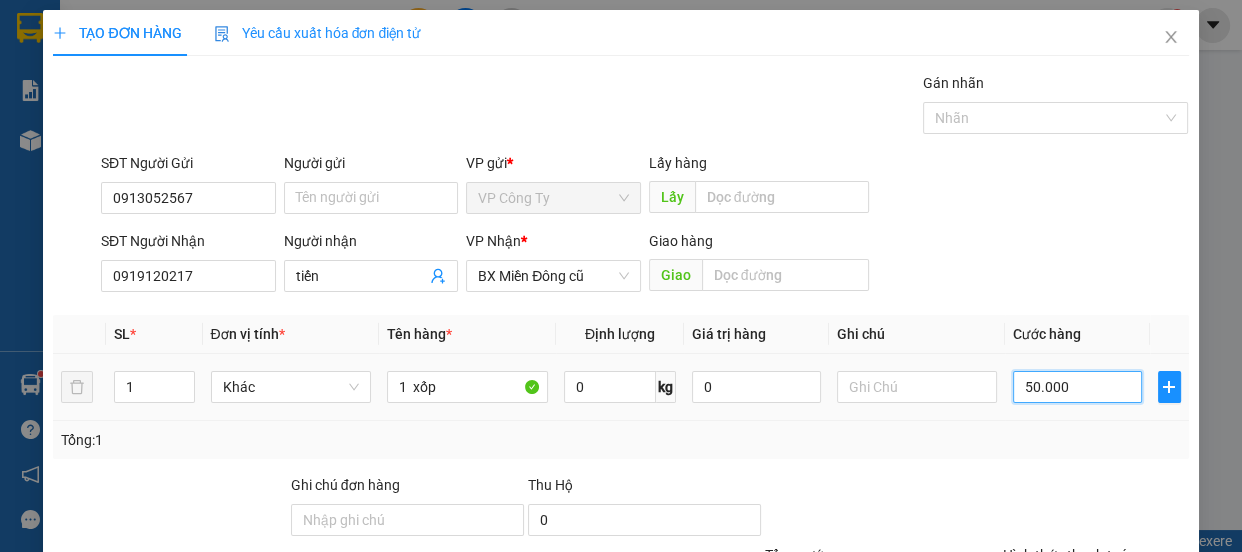 type on "500.000" 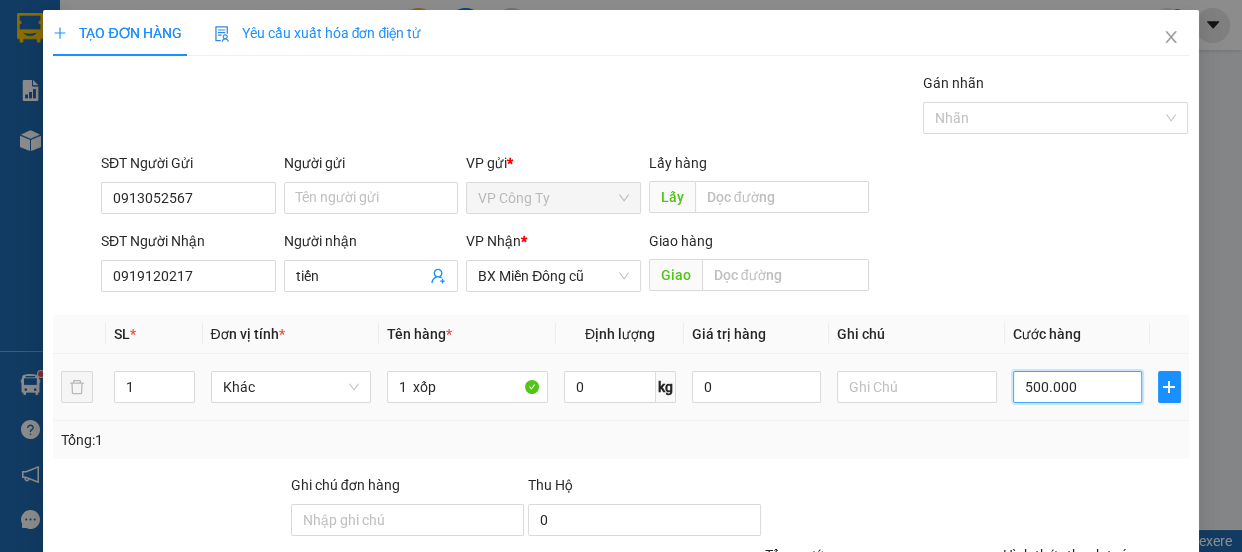 type on "500.000" 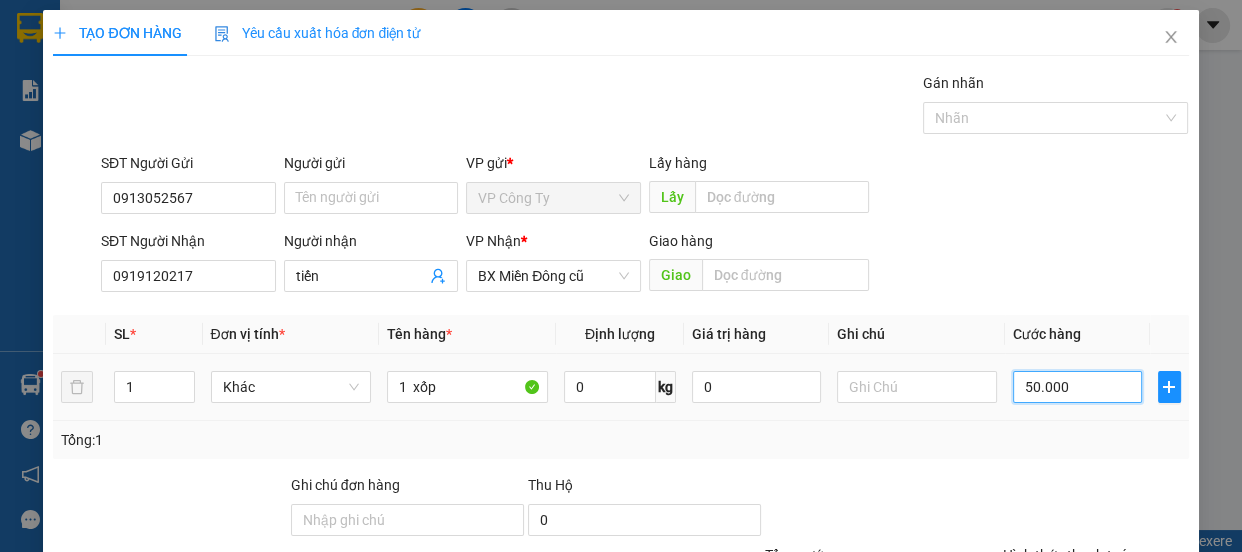 type on "50.000" 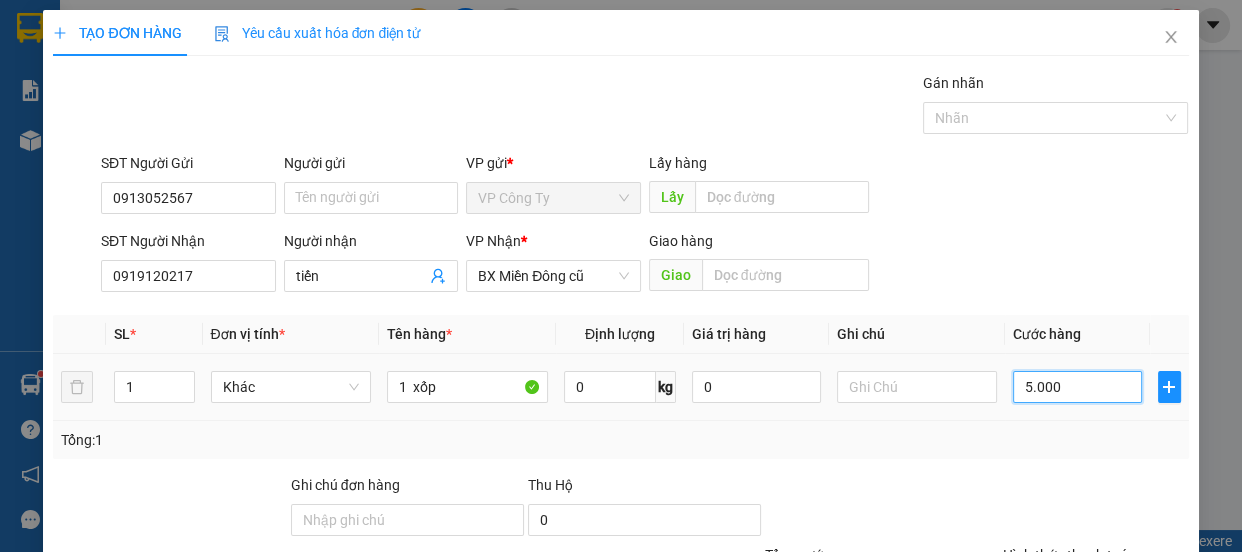 type on "5.000" 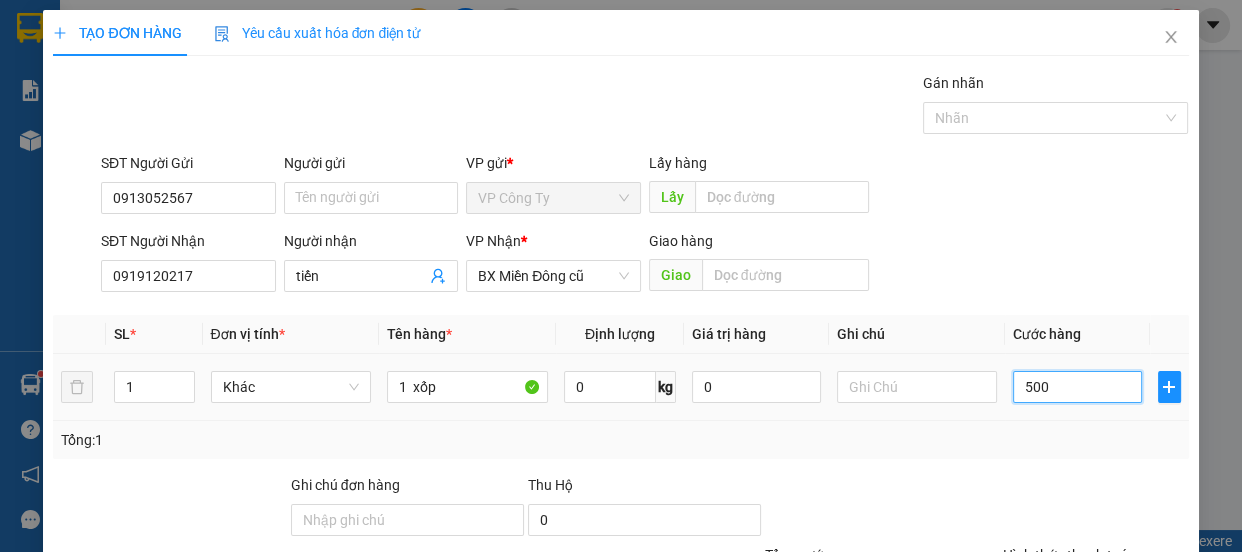 type on "500" 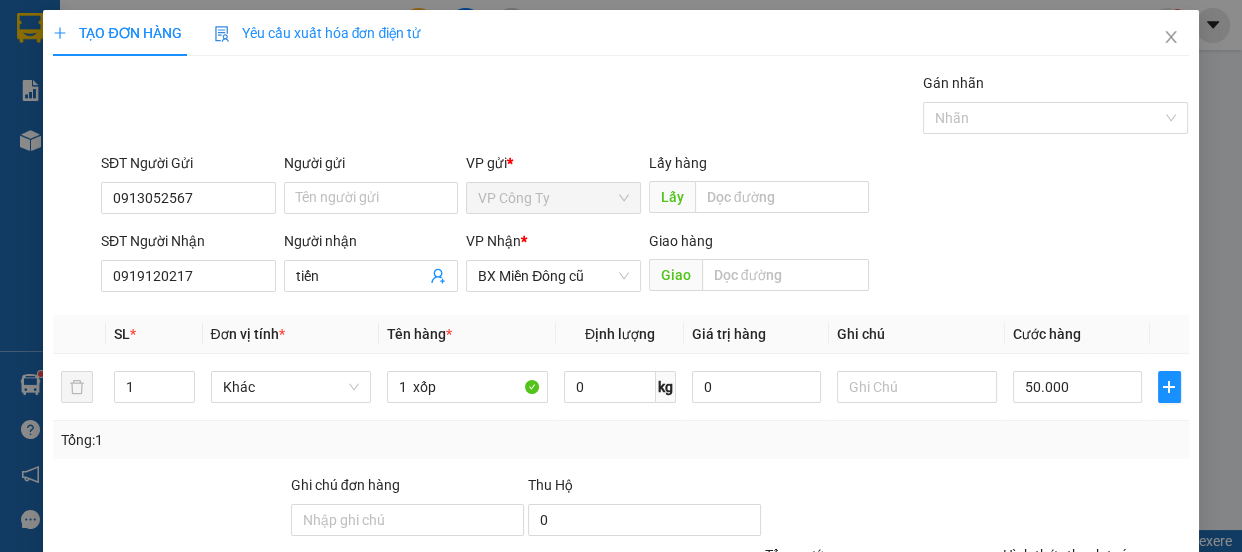 click on "Hình thức thanh toán" at bounding box center [1069, 555] 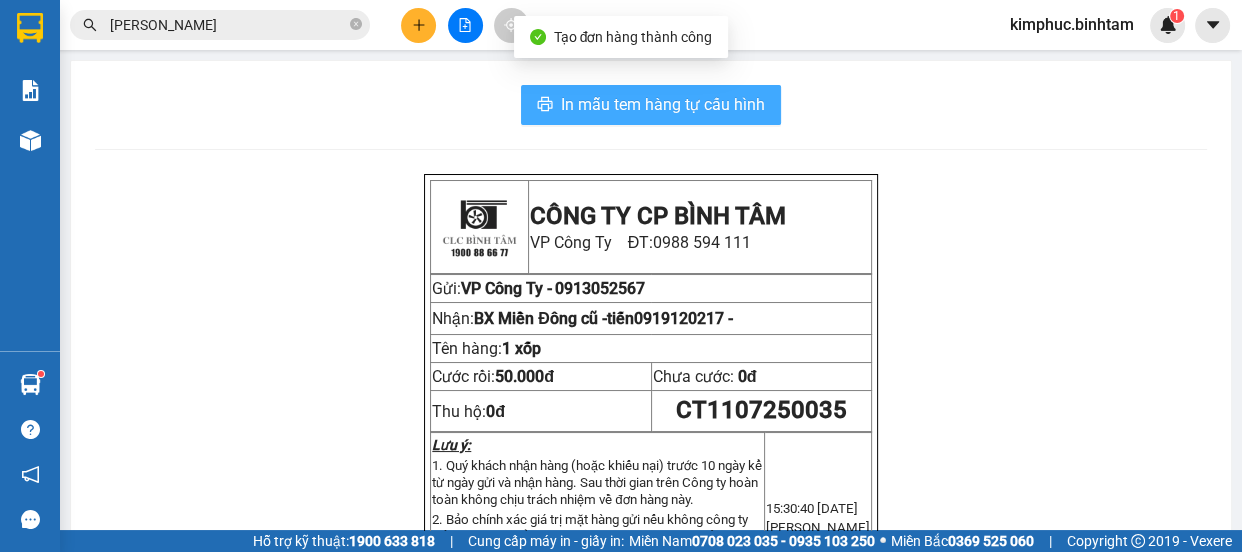 click on "In mẫu tem hàng tự cấu hình" at bounding box center (663, 104) 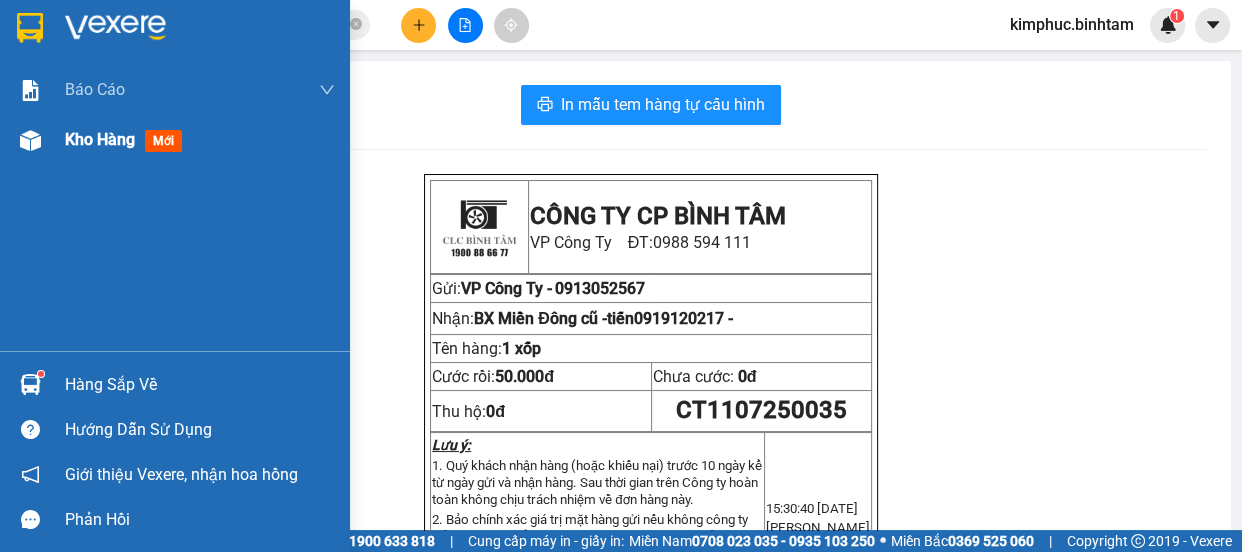 click on "Kho hàng" at bounding box center (100, 139) 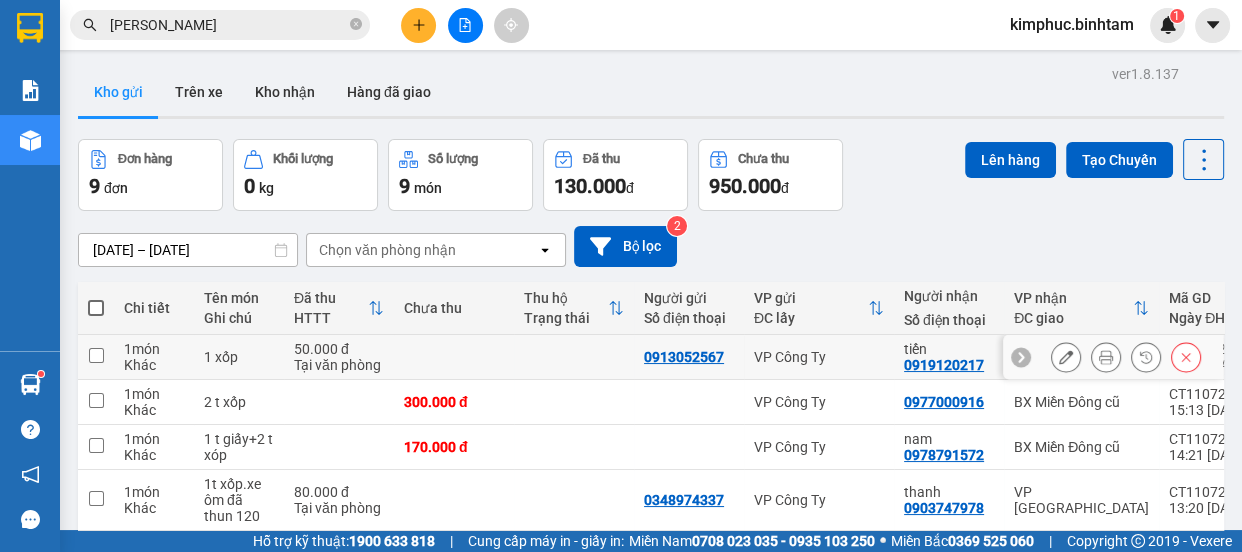 click at bounding box center (96, 355) 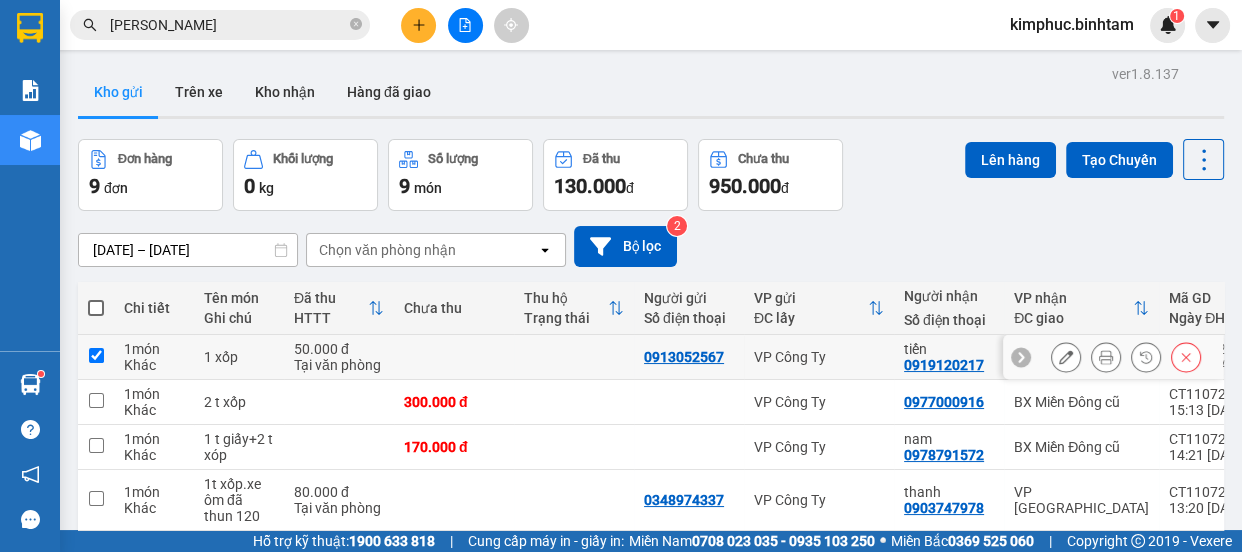 click at bounding box center (96, 355) 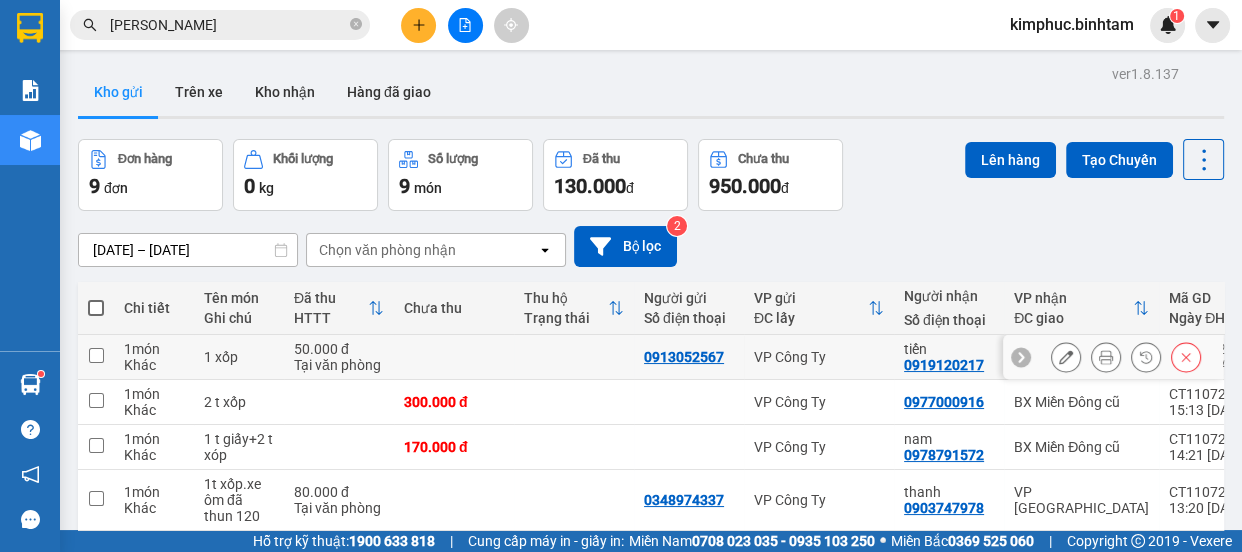 click at bounding box center [96, 355] 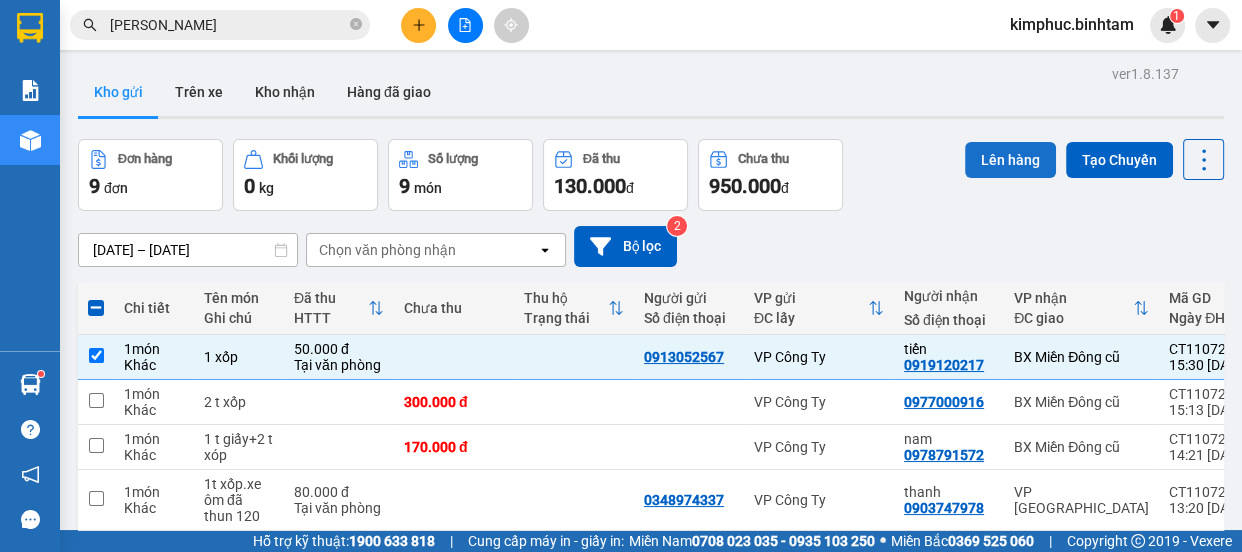 click on "Lên hàng" at bounding box center (1010, 160) 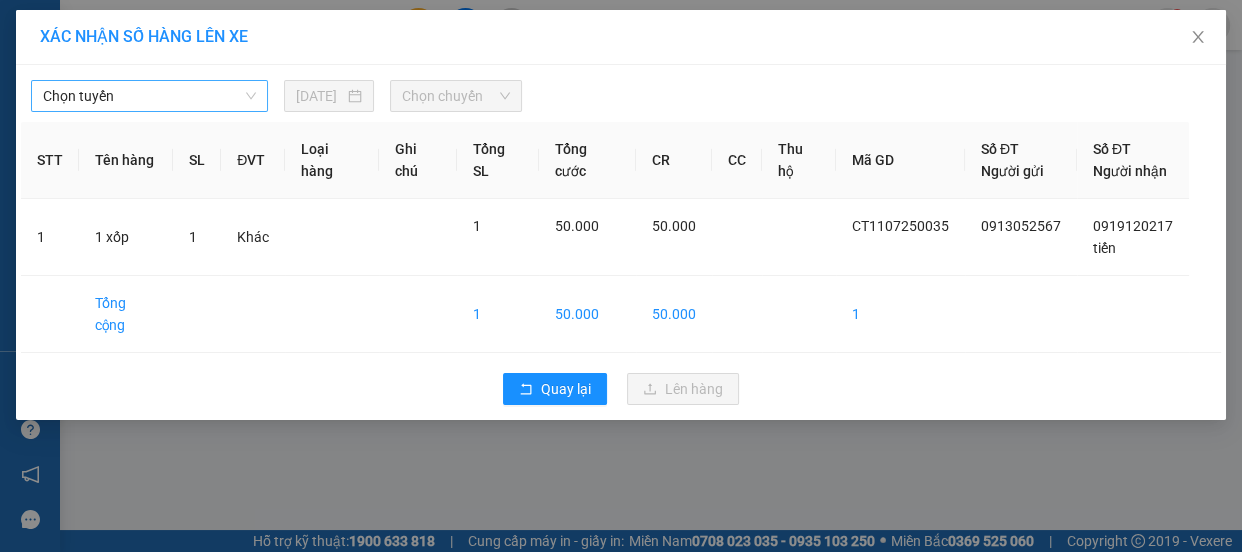 click on "Chọn tuyến" at bounding box center [149, 96] 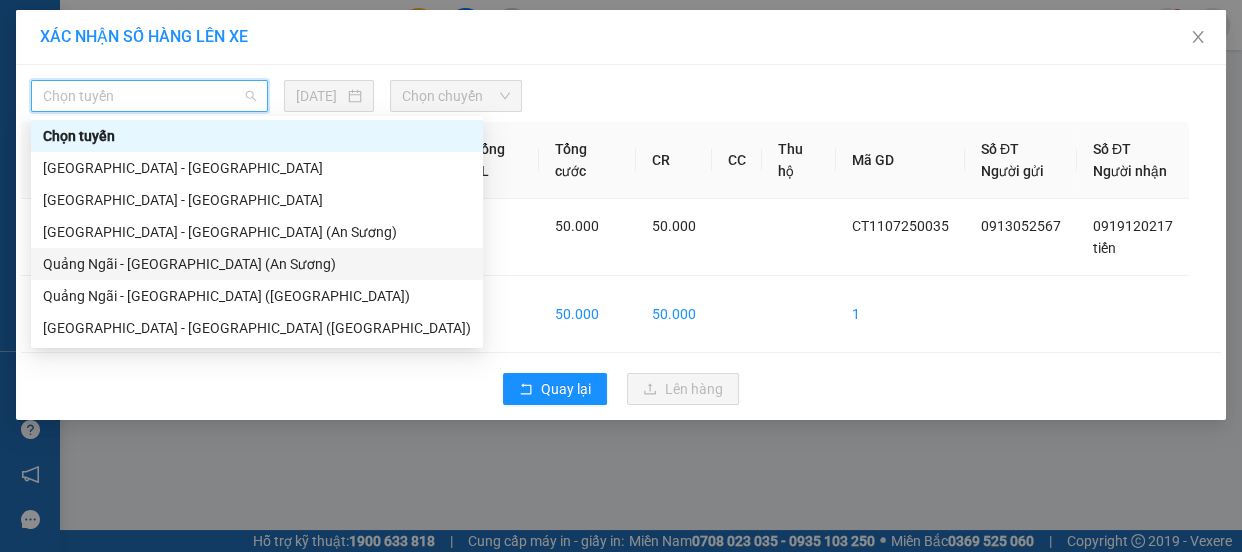click on "Quảng Ngãi - [GEOGRAPHIC_DATA] (An Sương)" at bounding box center [257, 264] 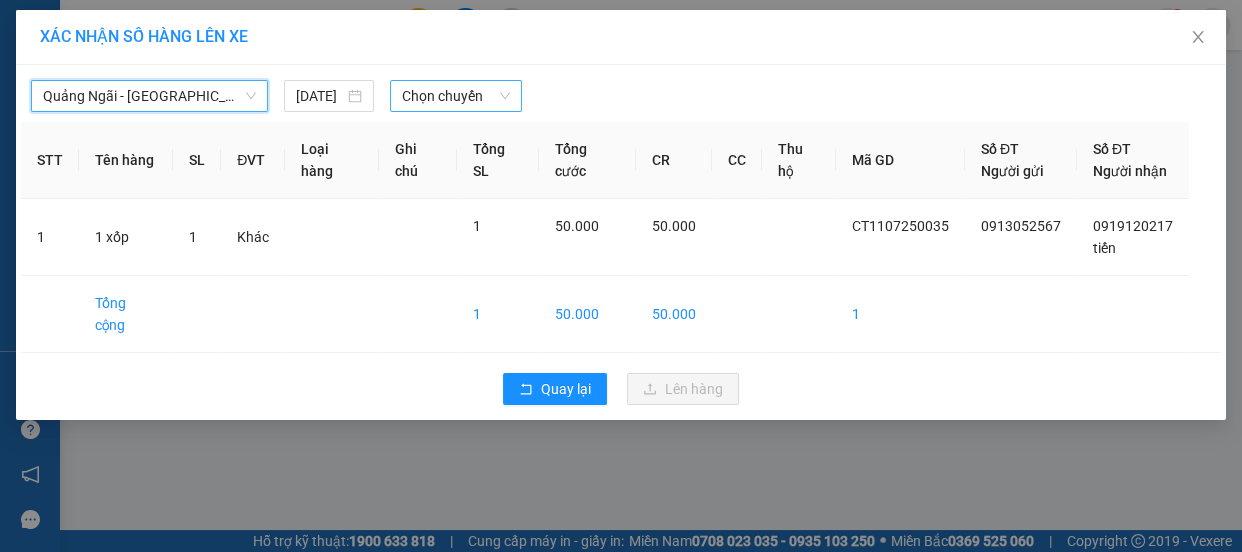 click on "Chọn chuyến" at bounding box center [456, 96] 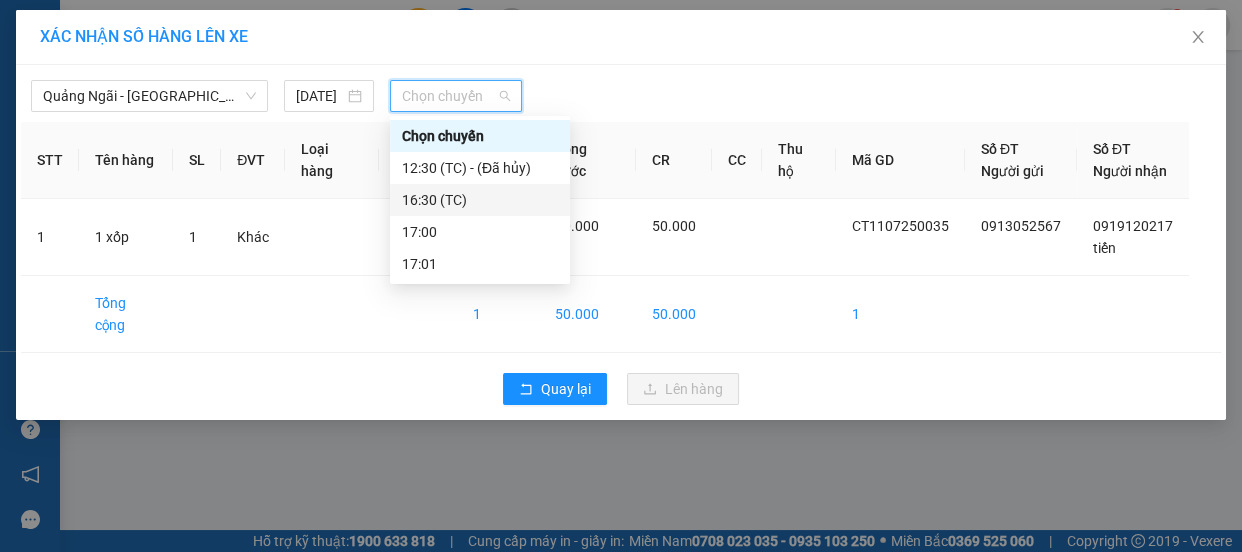click on "16:30   (TC)" at bounding box center (480, 200) 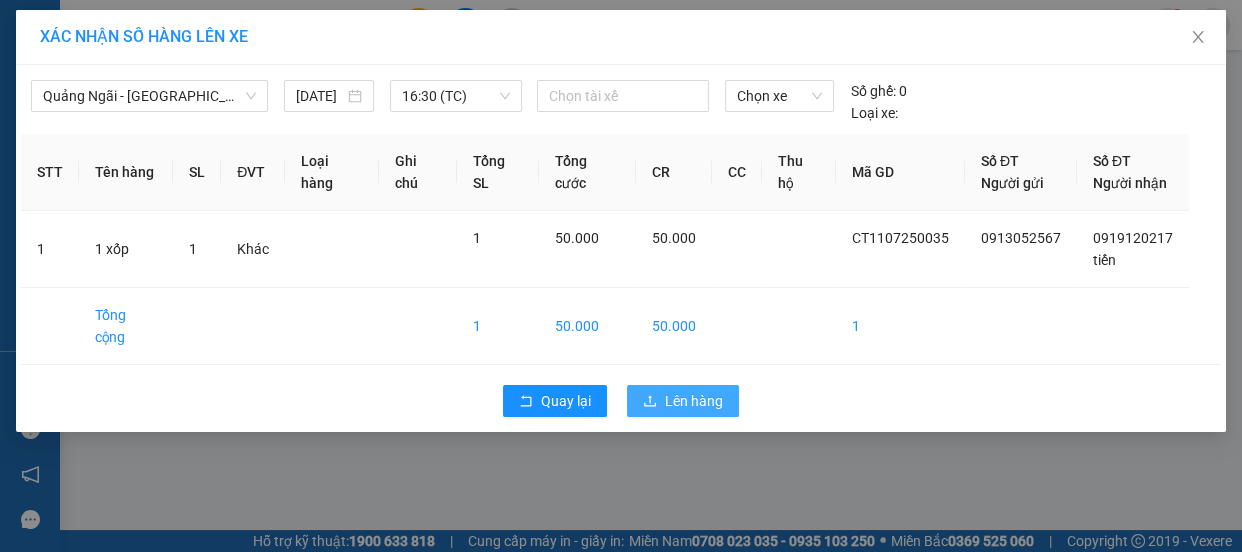 click on "Lên hàng" at bounding box center [683, 401] 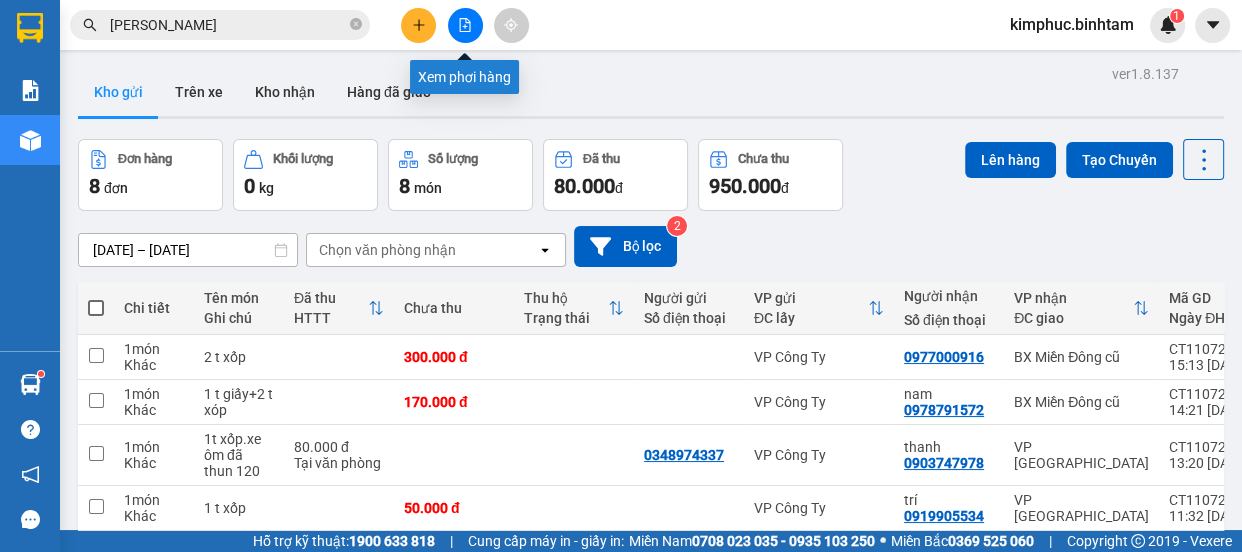 click at bounding box center [465, 25] 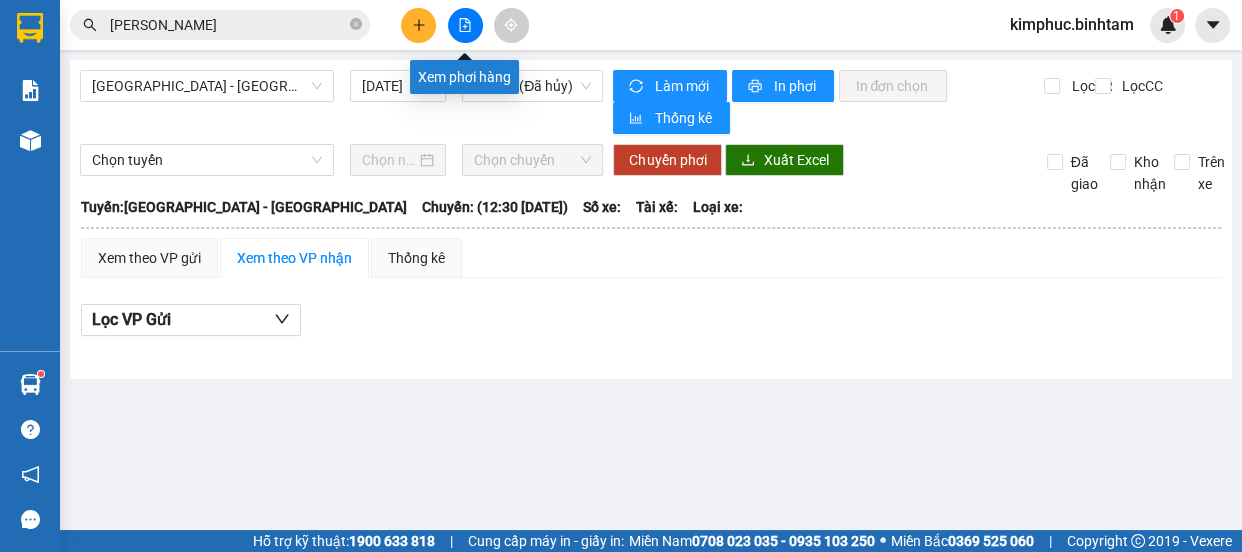 click 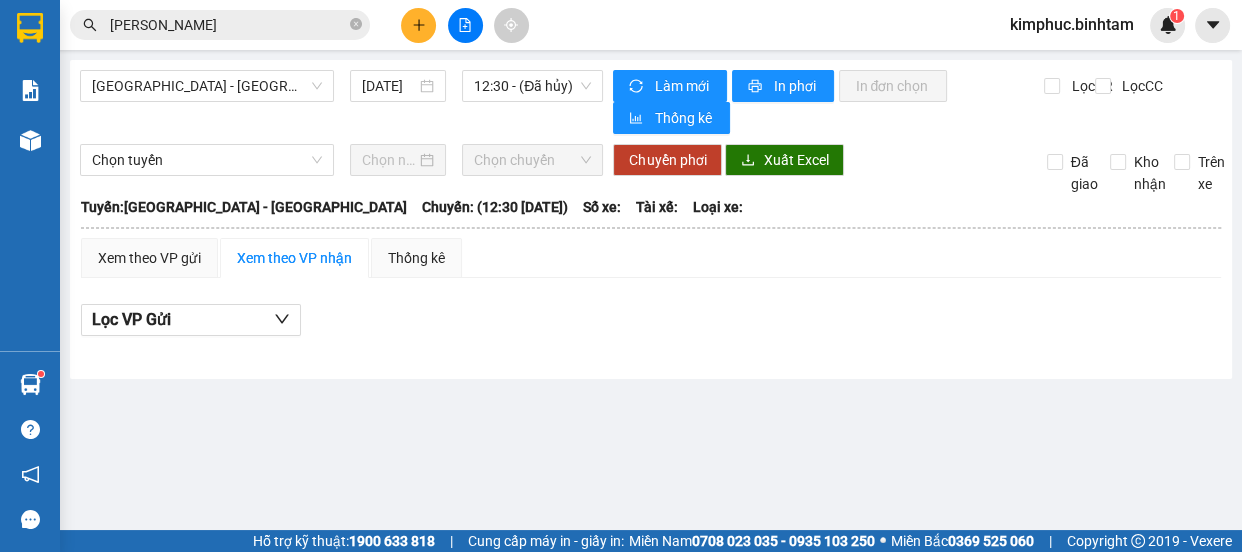 click at bounding box center [465, 25] 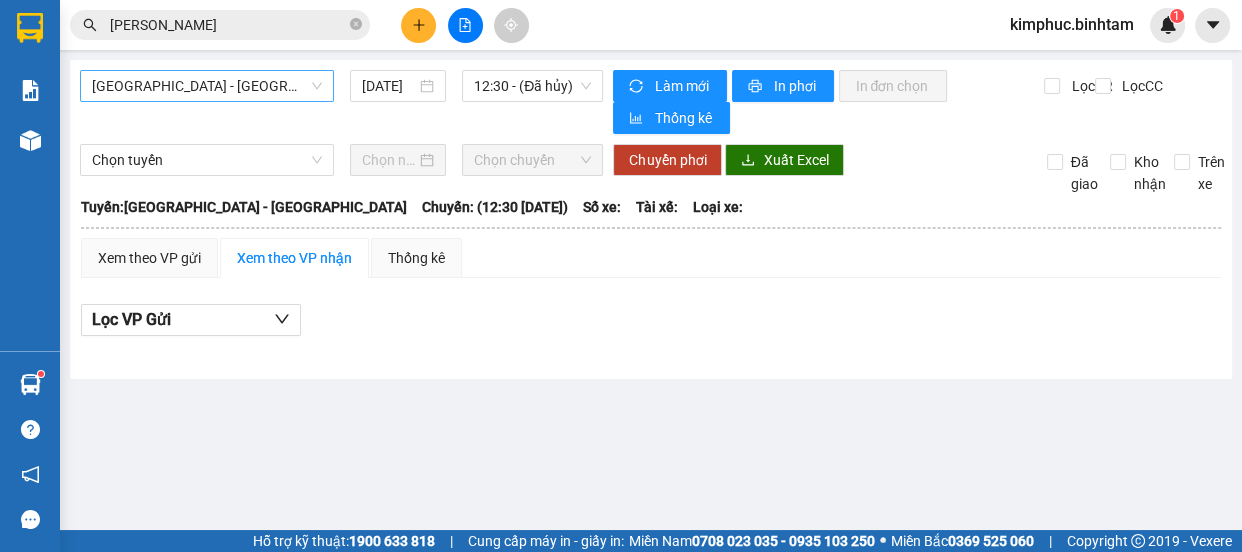 click on "[GEOGRAPHIC_DATA] - [GEOGRAPHIC_DATA]" at bounding box center [207, 86] 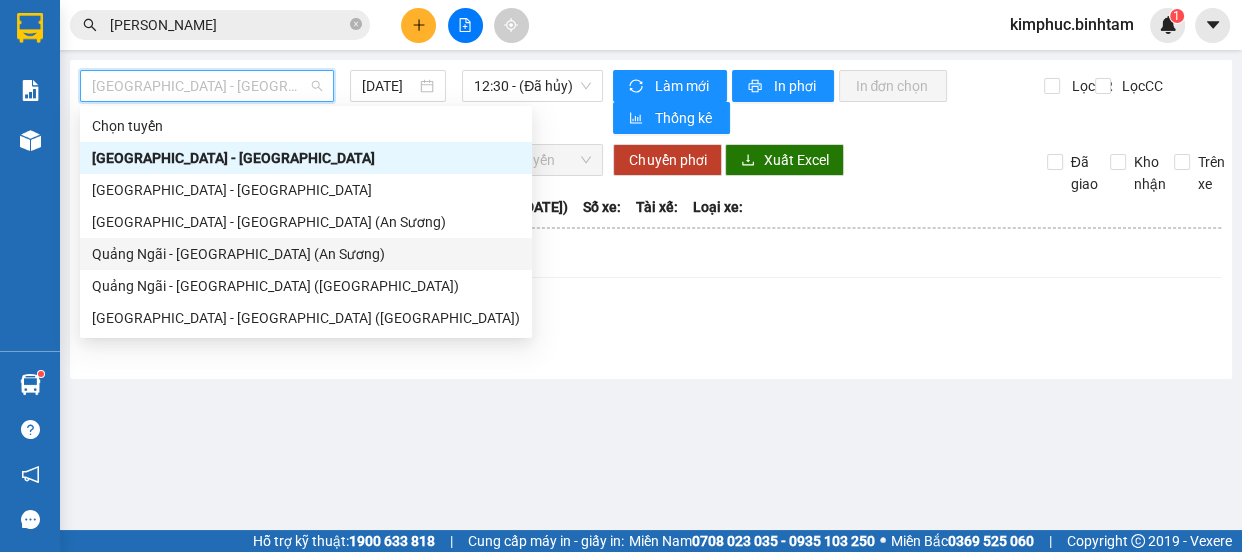 click on "Quảng Ngãi - [GEOGRAPHIC_DATA] (An Sương)" at bounding box center (306, 254) 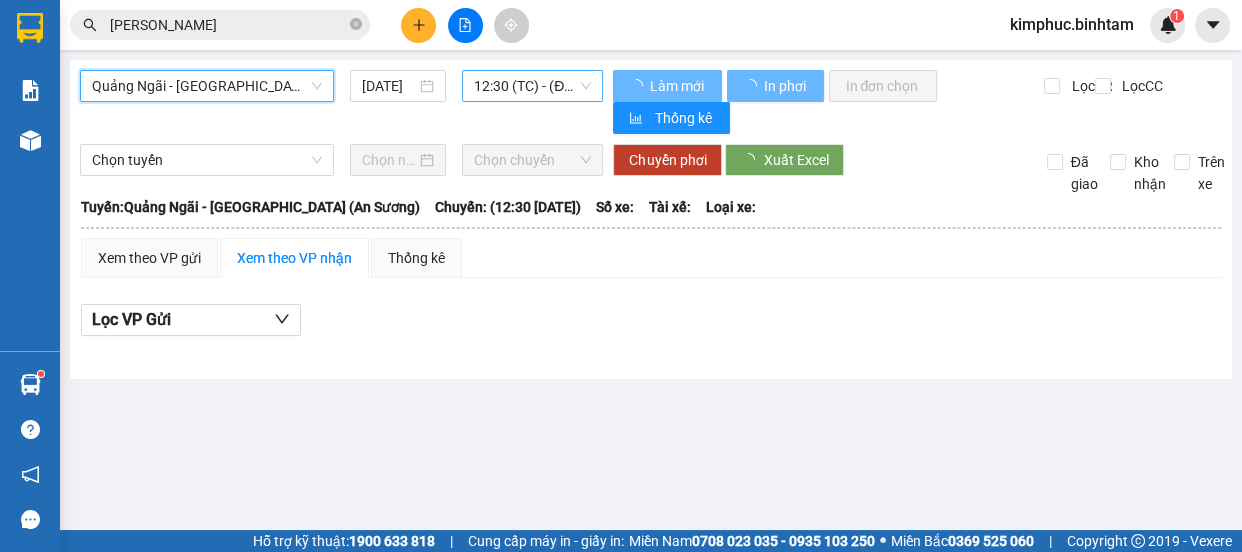 click on "12:30   (TC)   - (Đã hủy)" at bounding box center [532, 86] 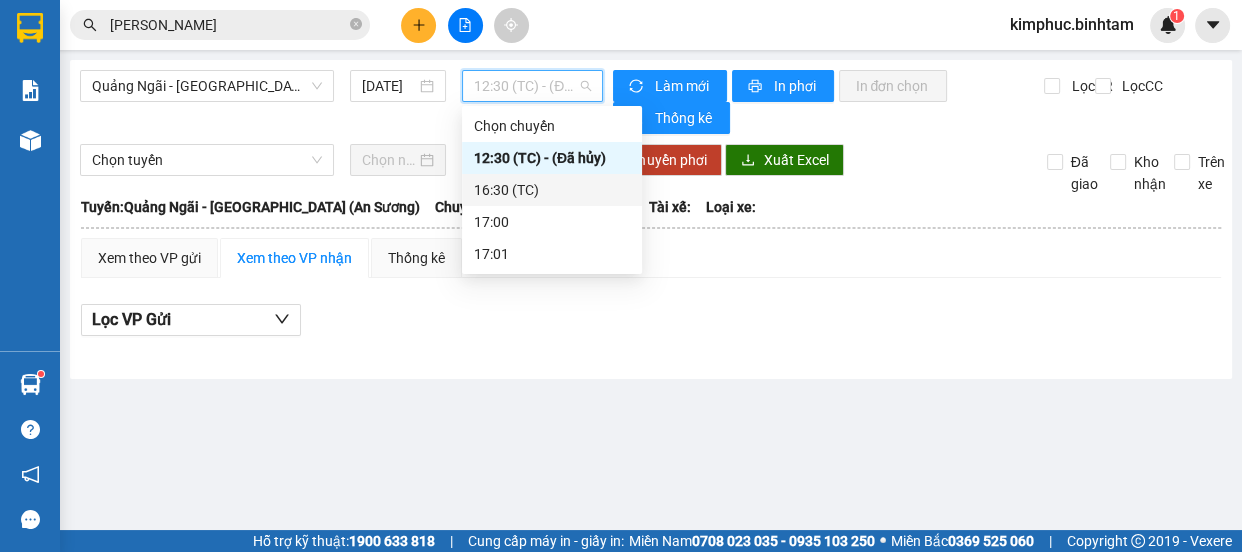 click on "16:30   (TC)" at bounding box center [552, 190] 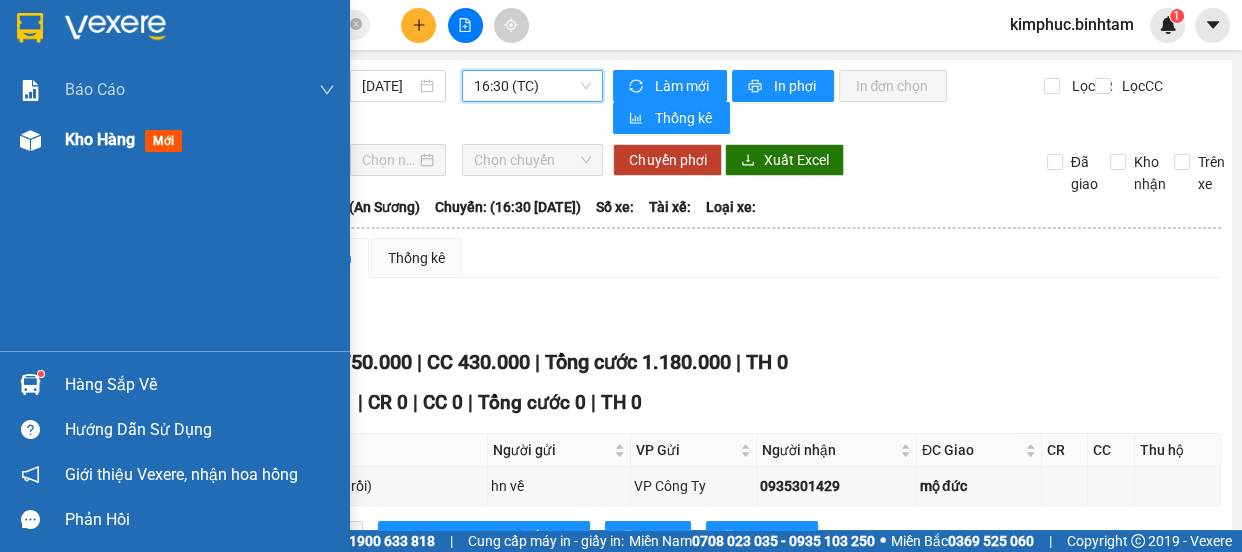 click on "Kho hàng" at bounding box center (100, 139) 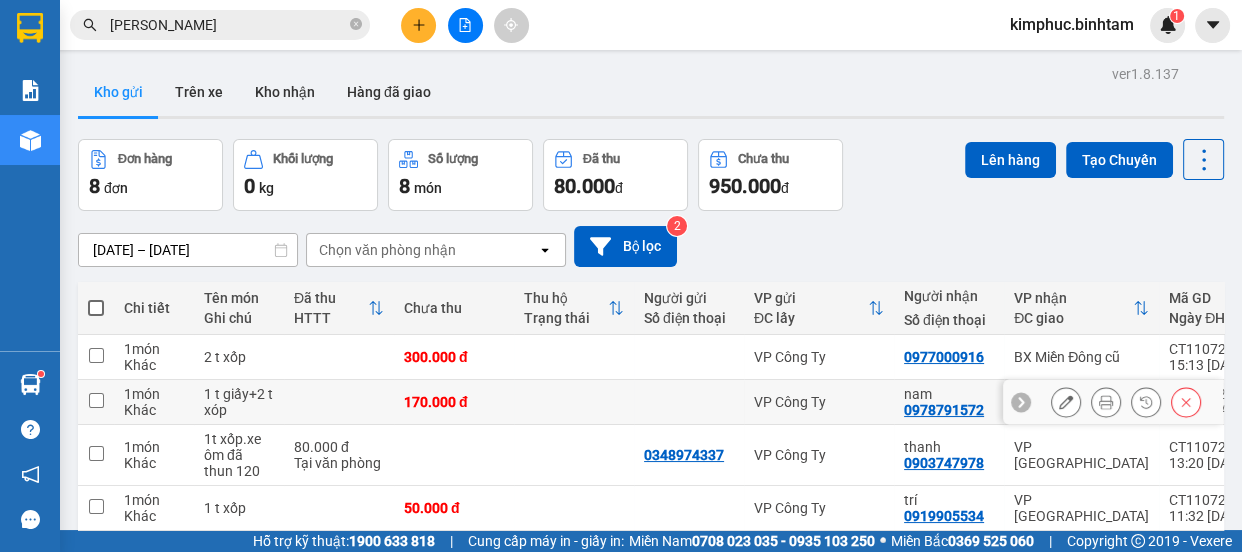 click 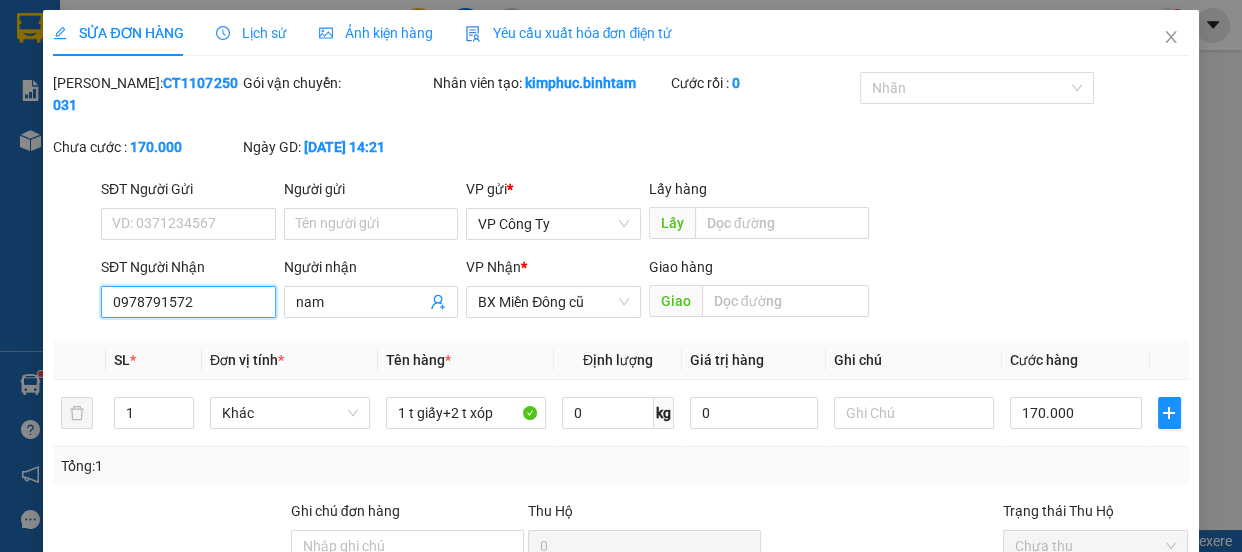 click on "0978791572" at bounding box center [188, 302] 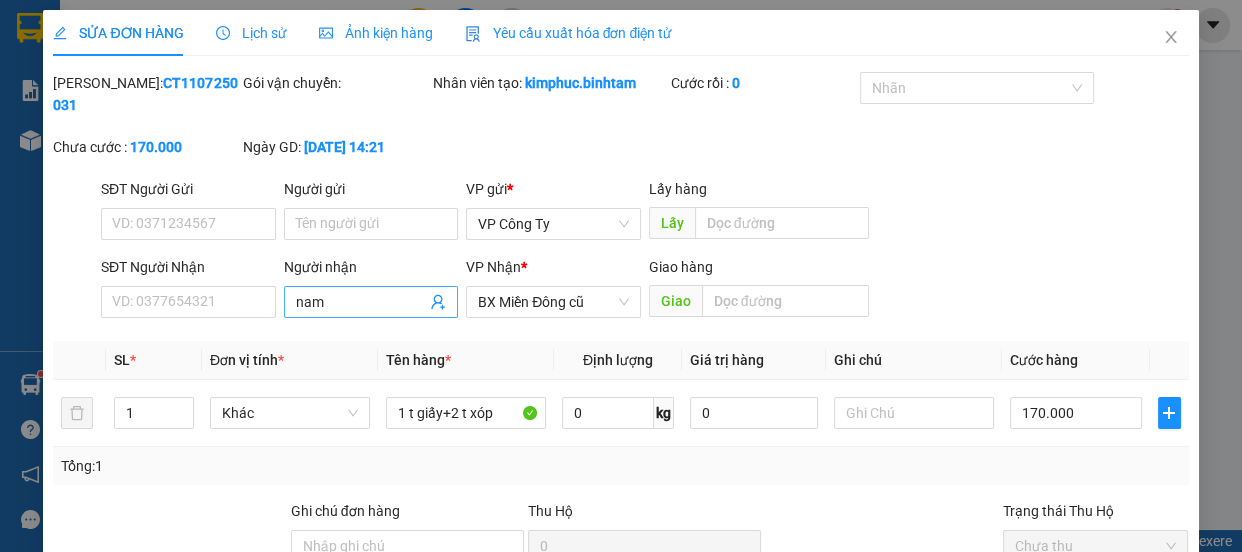 click on "nam" at bounding box center [361, 302] 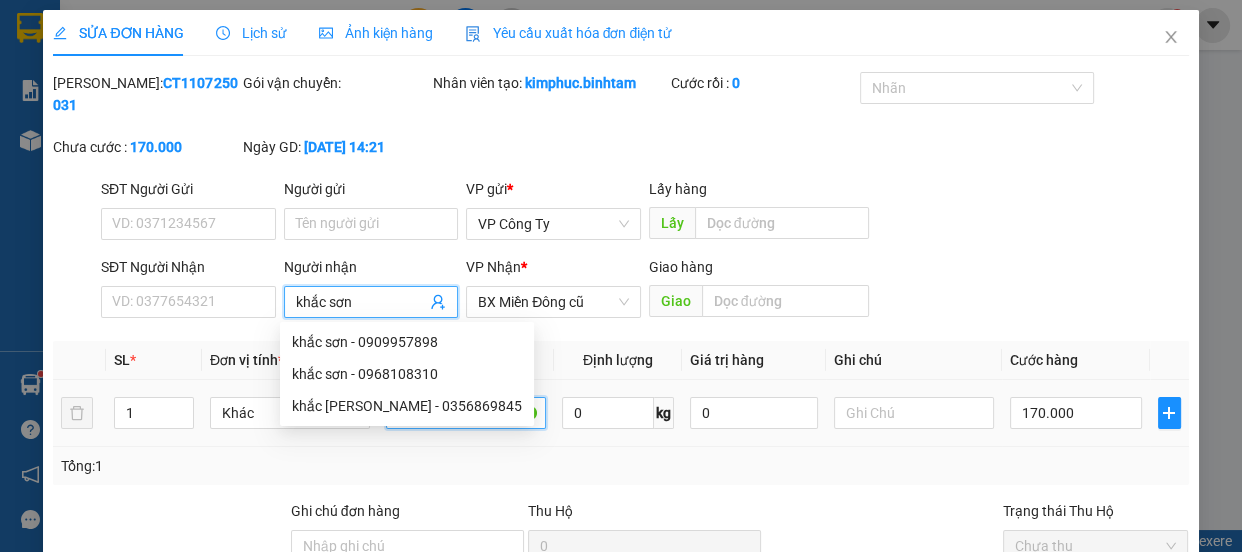 click on "1 t giấy+2 t xóp" at bounding box center [466, 413] 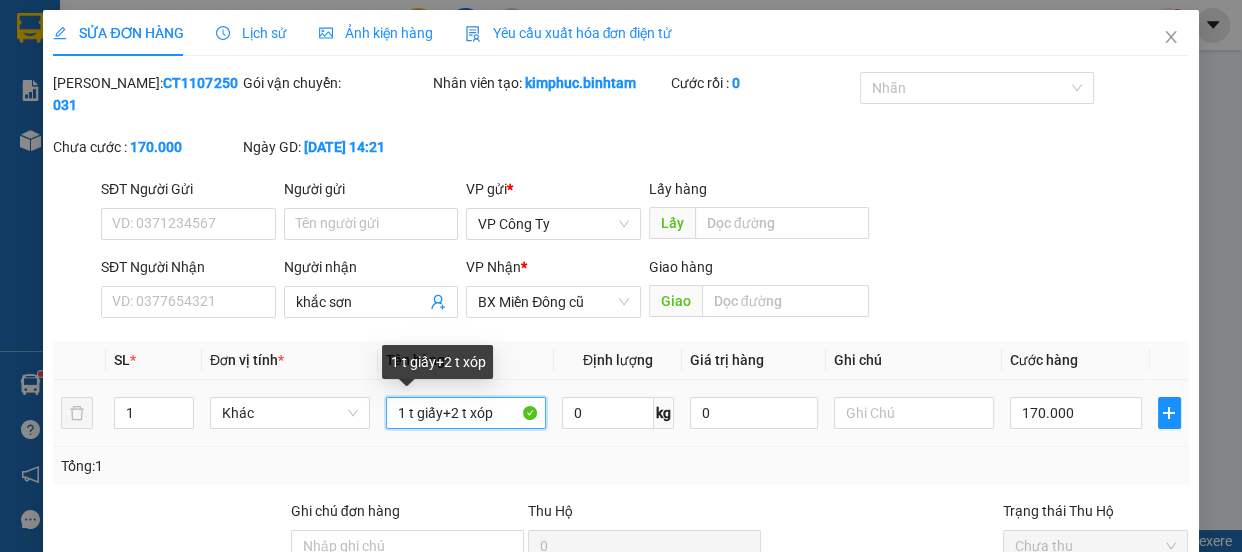 click on "1 t giấy+2 t xóp" at bounding box center (466, 413) 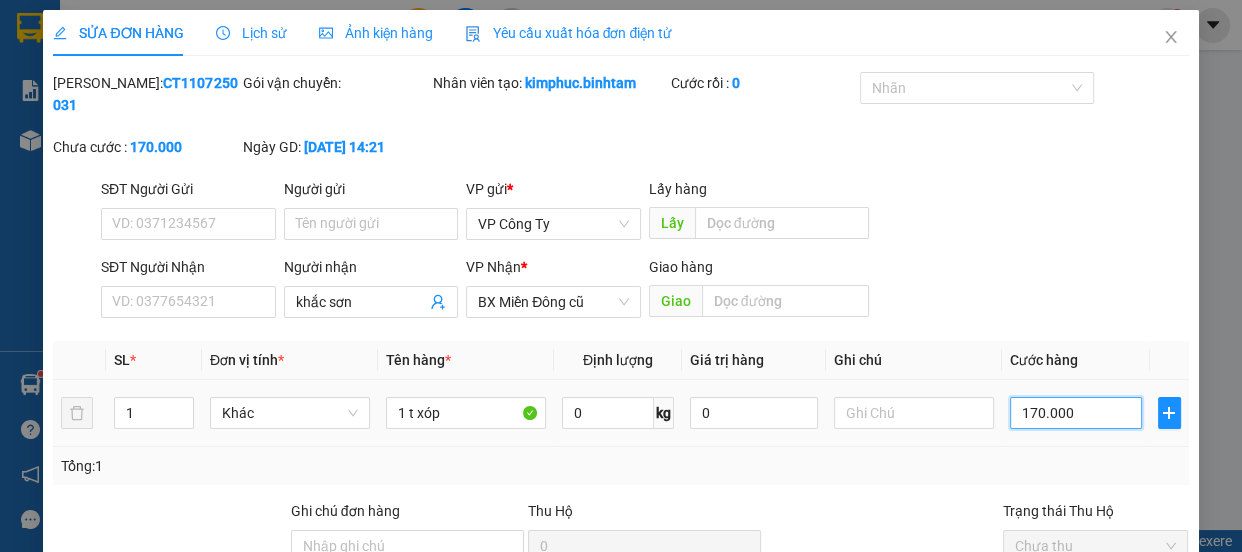 click on "170.000" at bounding box center (1076, 413) 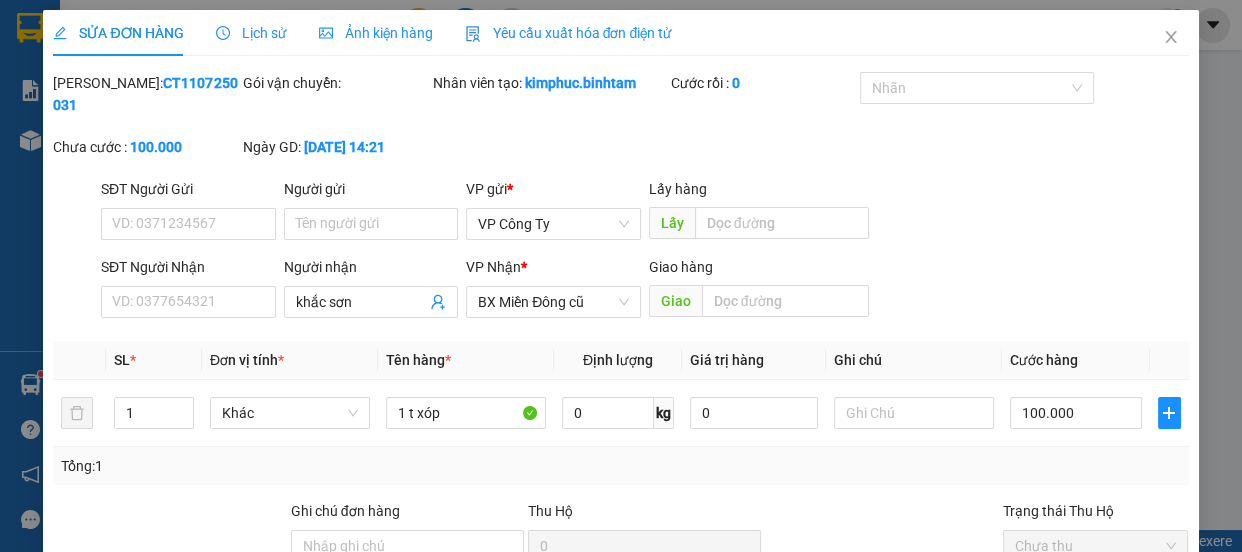 click on "Hình thức thanh toán" at bounding box center (1069, 581) 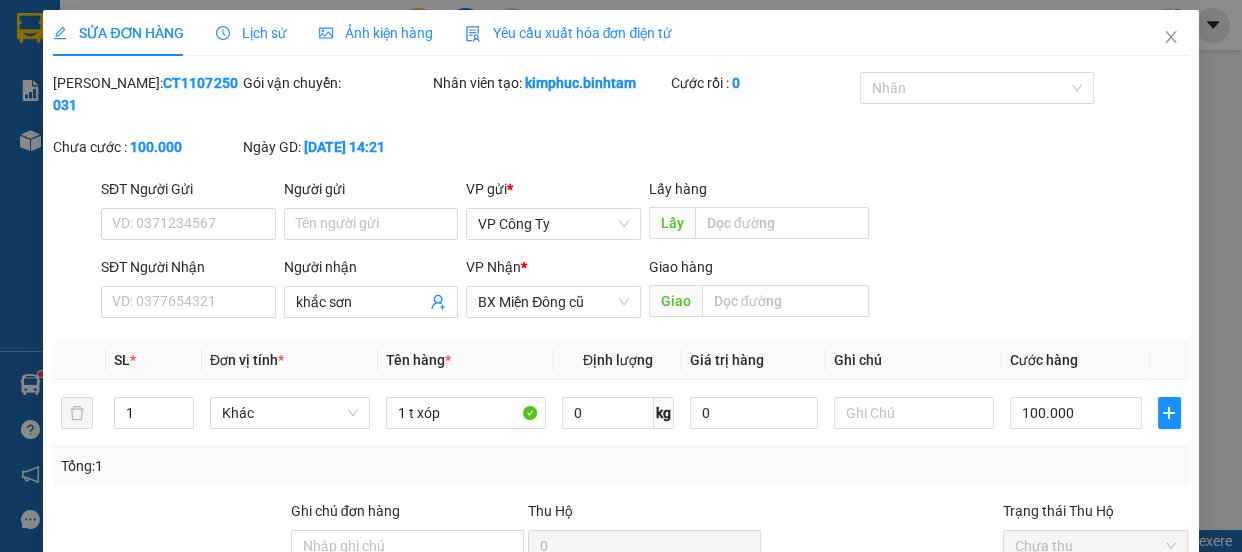 click on "Tại văn phòng" at bounding box center (1083, 656) 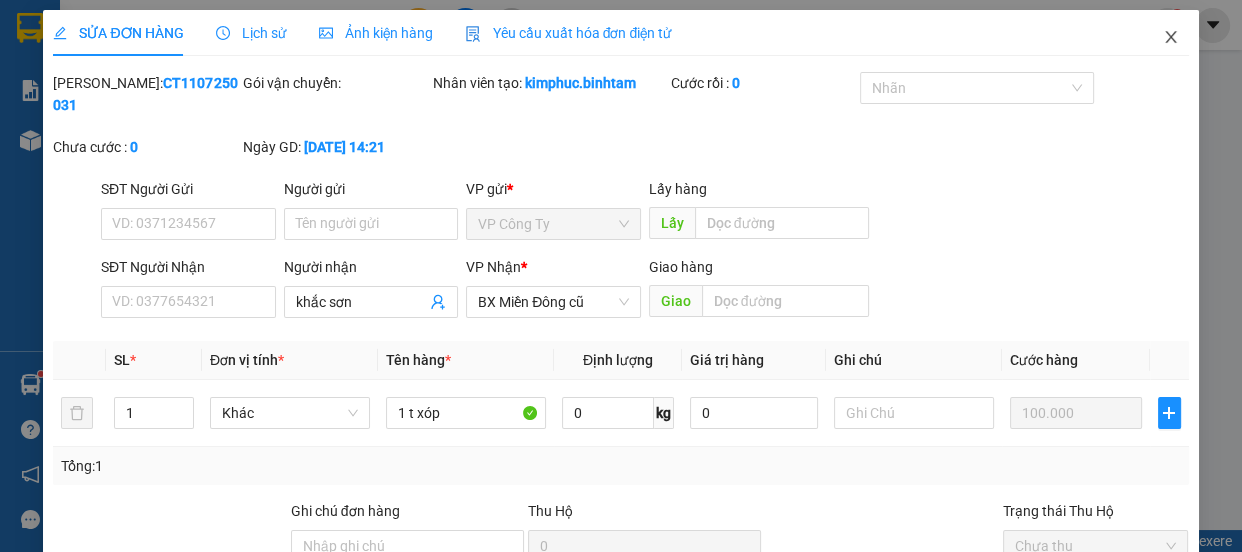 click 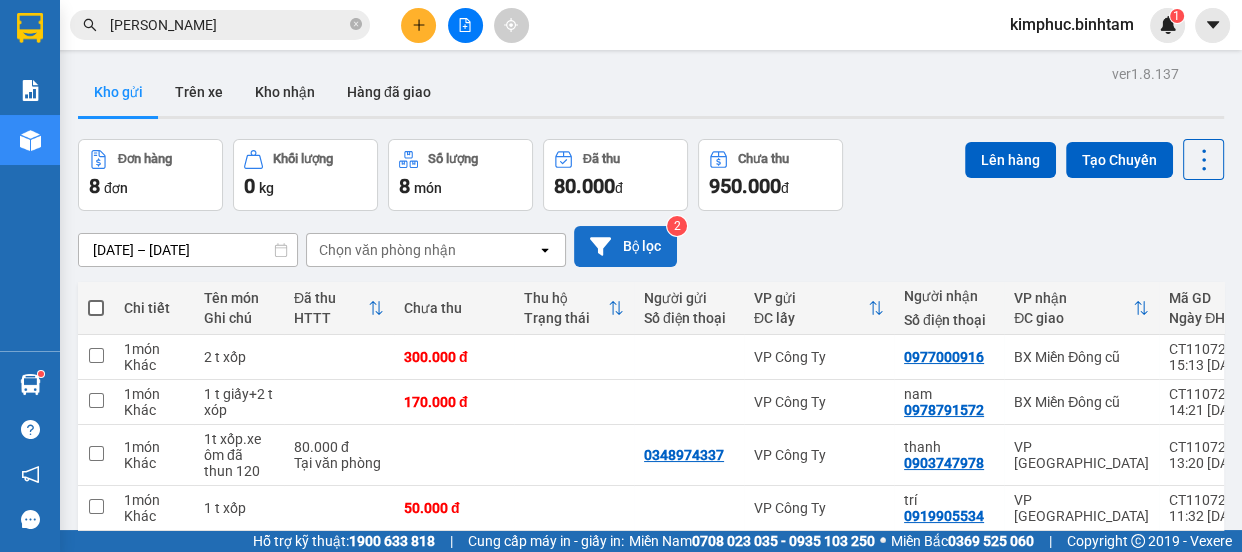 click on "Bộ lọc" at bounding box center [625, 246] 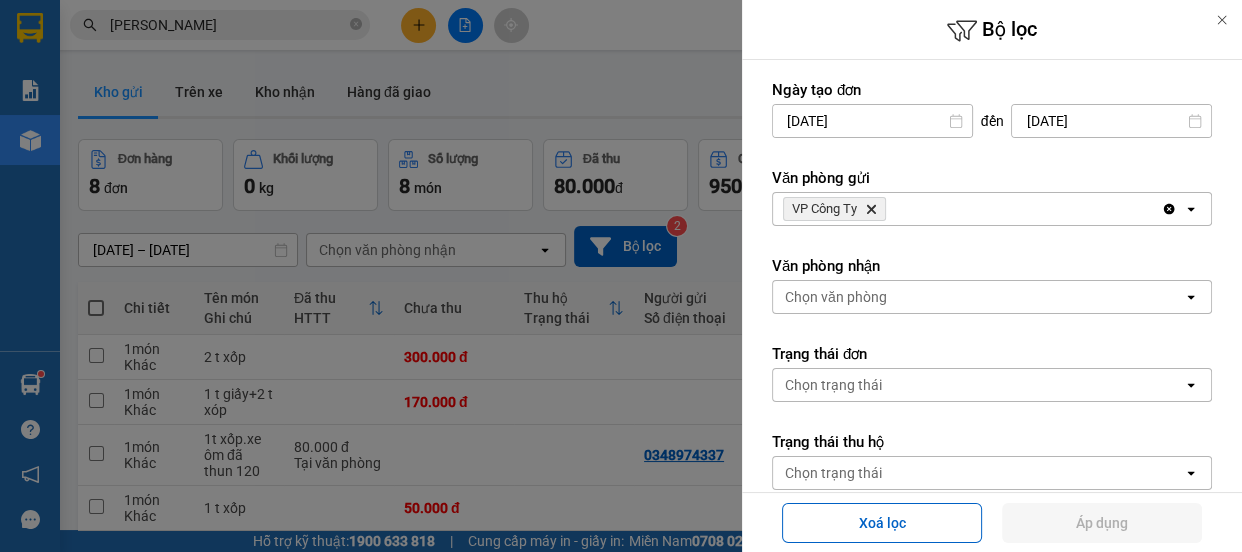 click on "VP Công Ty Delete" at bounding box center (834, 209) 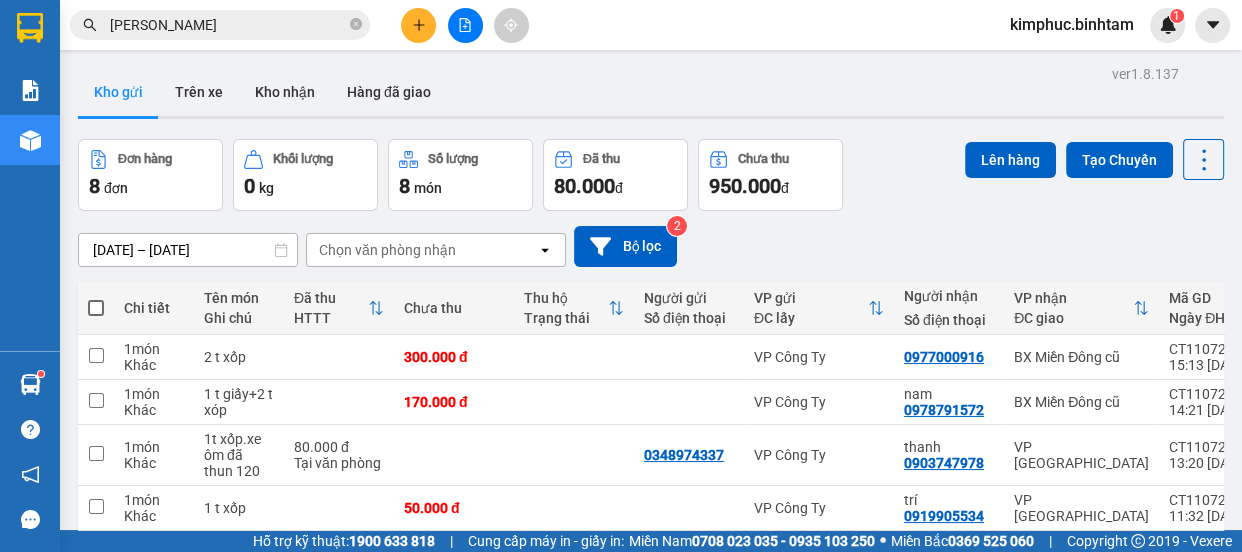 click on "1 10 / trang open" at bounding box center (651, 743) 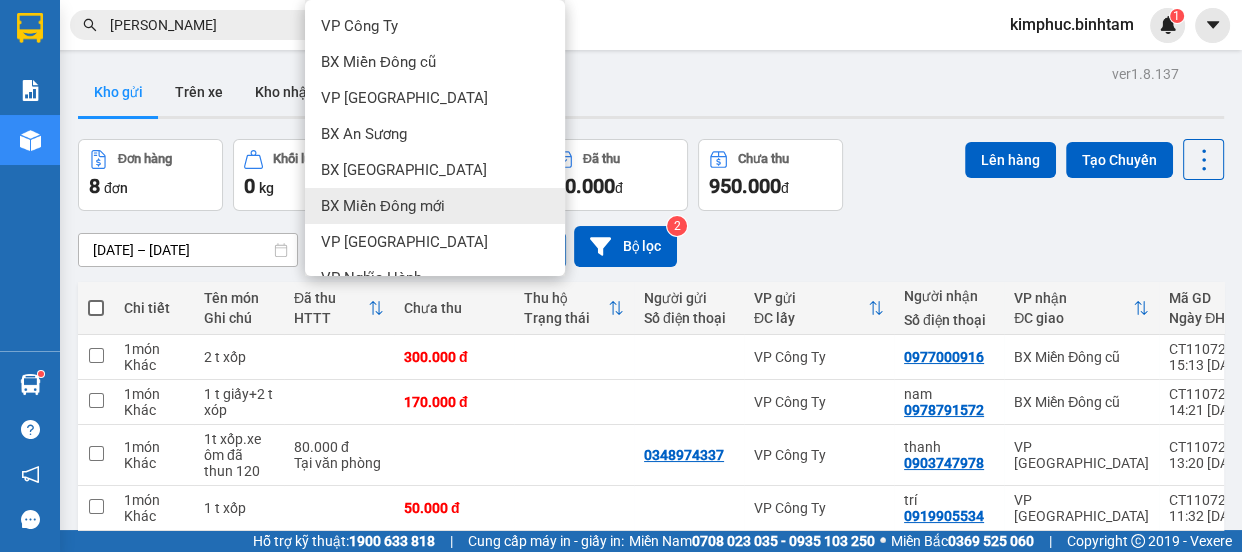 click on "Kho gửi Trên xe Kho nhận Hàng đã giao" at bounding box center (651, 94) 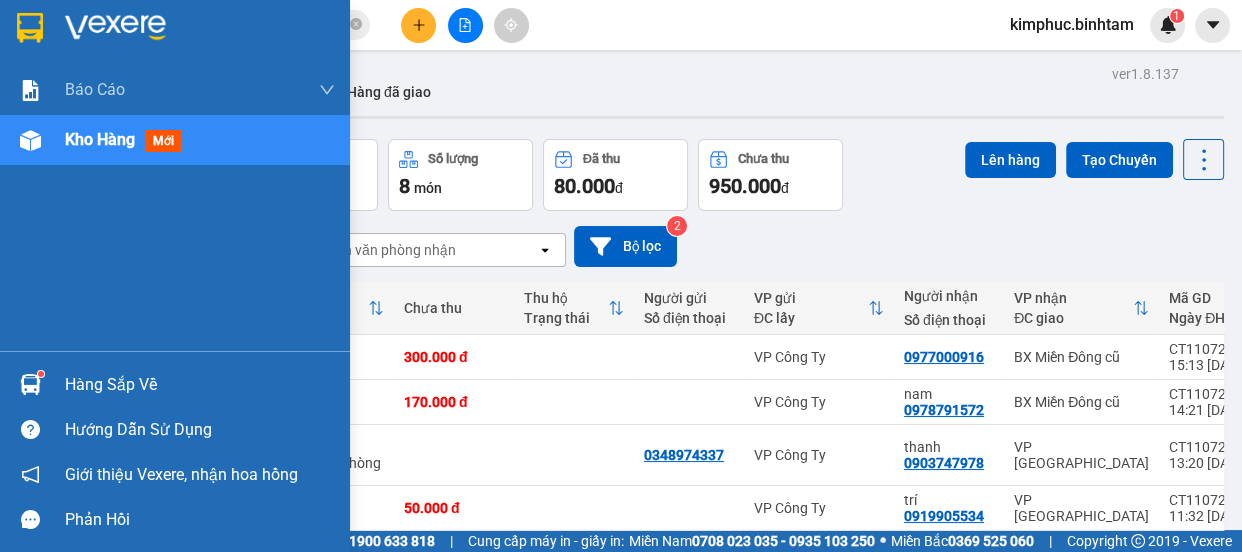 click on "Kho hàng" at bounding box center [100, 139] 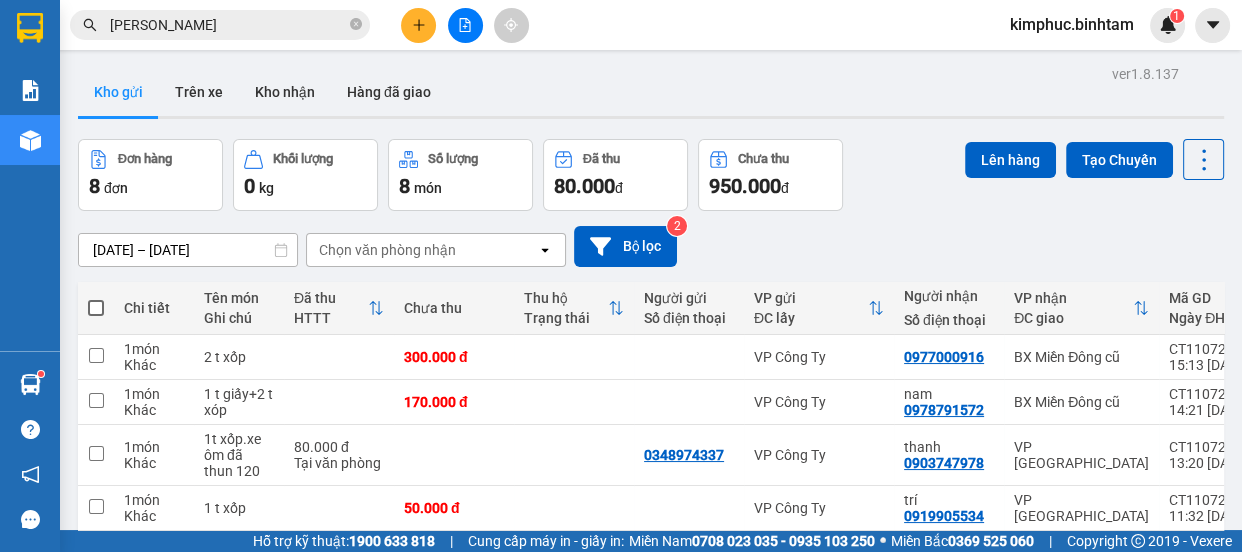 click 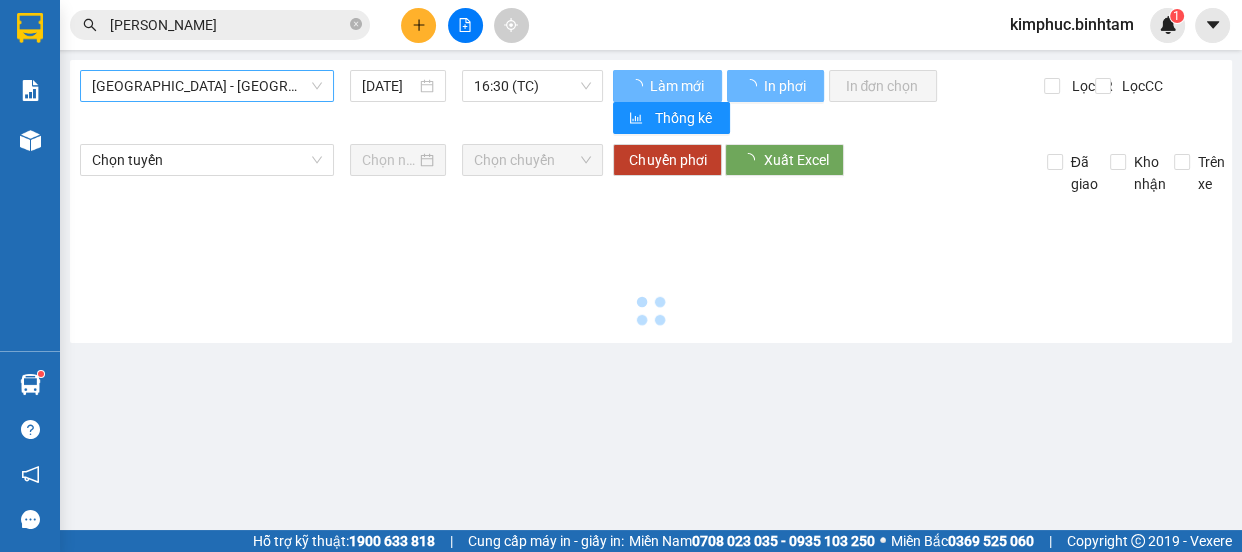 click on "[GEOGRAPHIC_DATA] - [GEOGRAPHIC_DATA]" at bounding box center (207, 86) 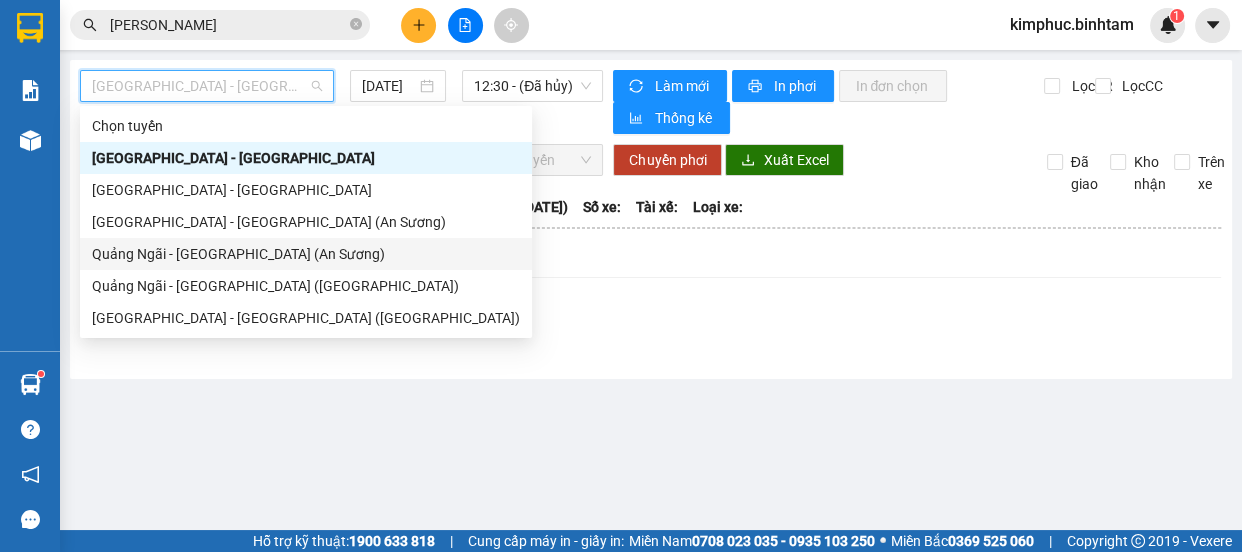 click on "Quảng Ngãi - [GEOGRAPHIC_DATA] (An Sương)" at bounding box center (306, 254) 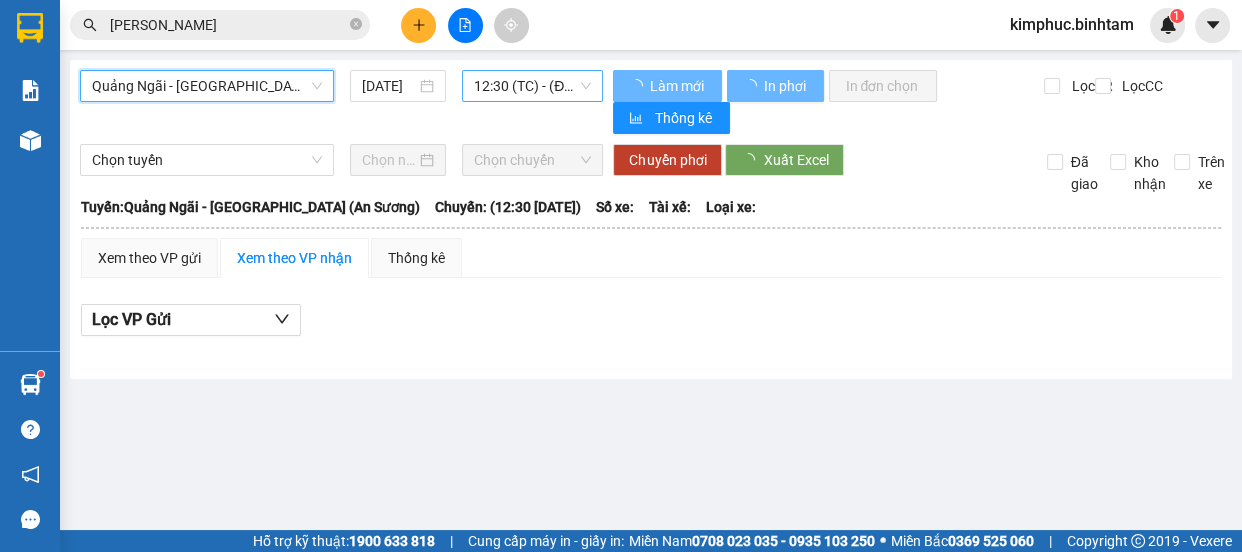 click on "12:30   (TC)   - (Đã hủy)" at bounding box center (532, 86) 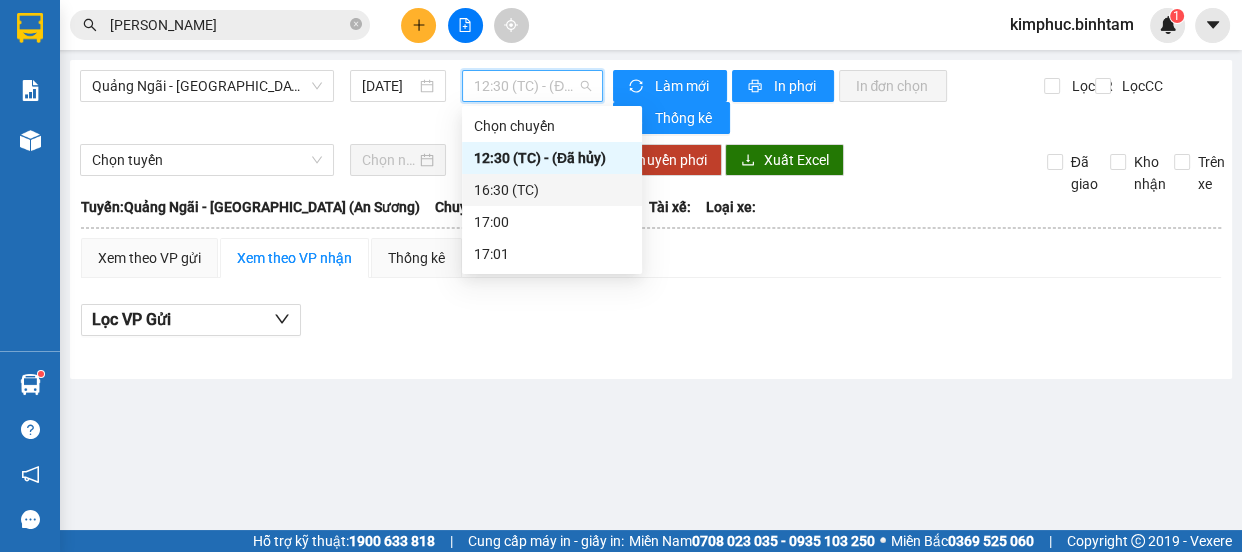 click on "16:30   (TC)" at bounding box center [552, 190] 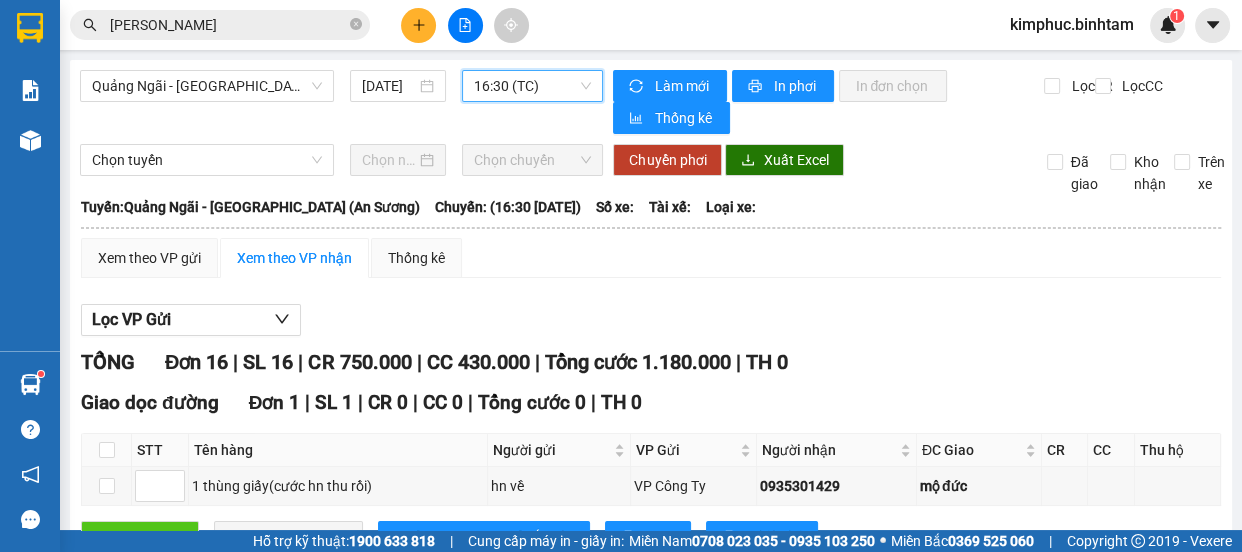click on "In DS" at bounding box center (362, 1195) 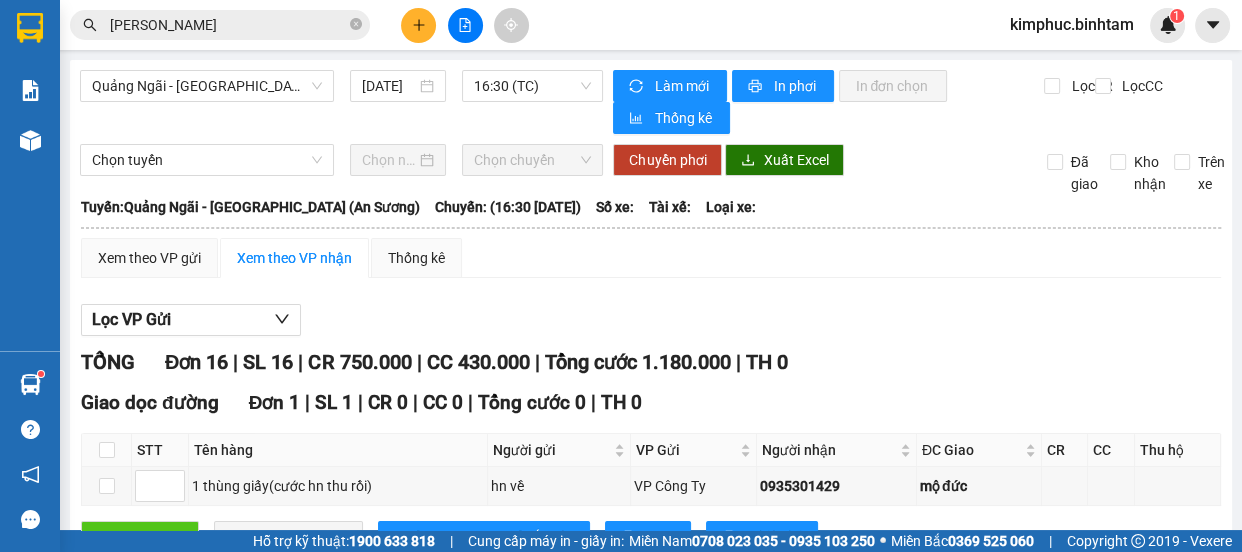 click on "In DS" at bounding box center [362, 1195] 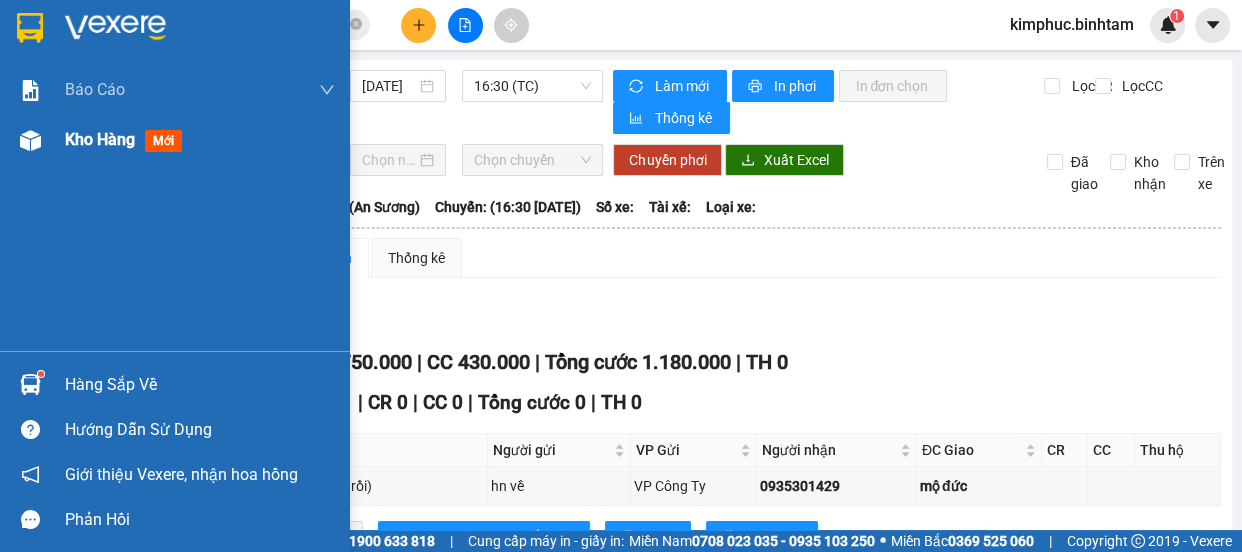 click on "Kho hàng" at bounding box center (100, 139) 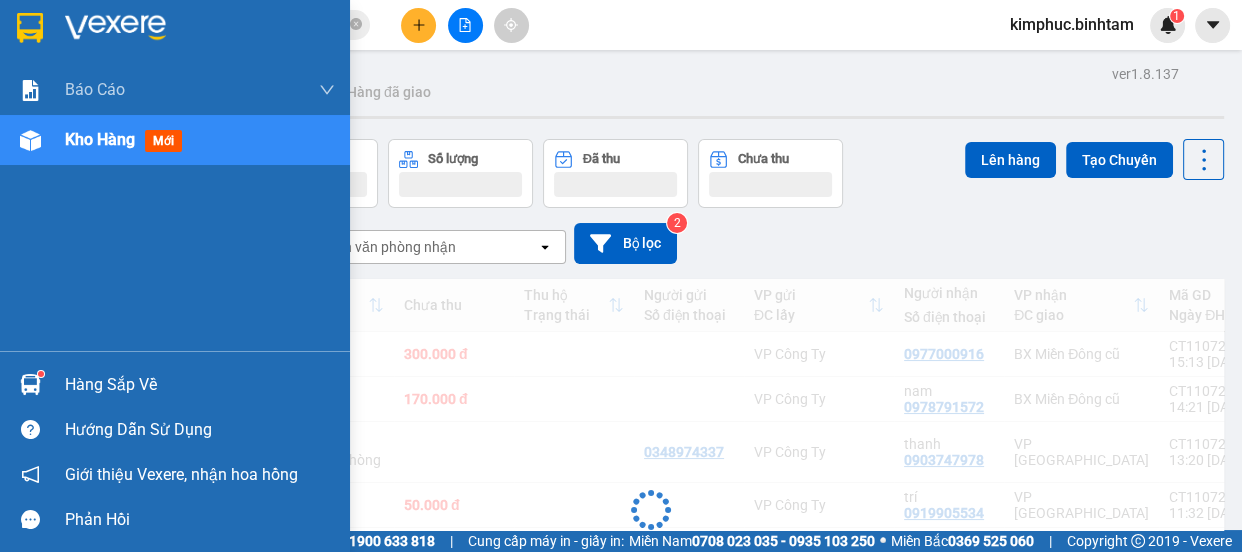 click on "Kho hàng" at bounding box center [100, 139] 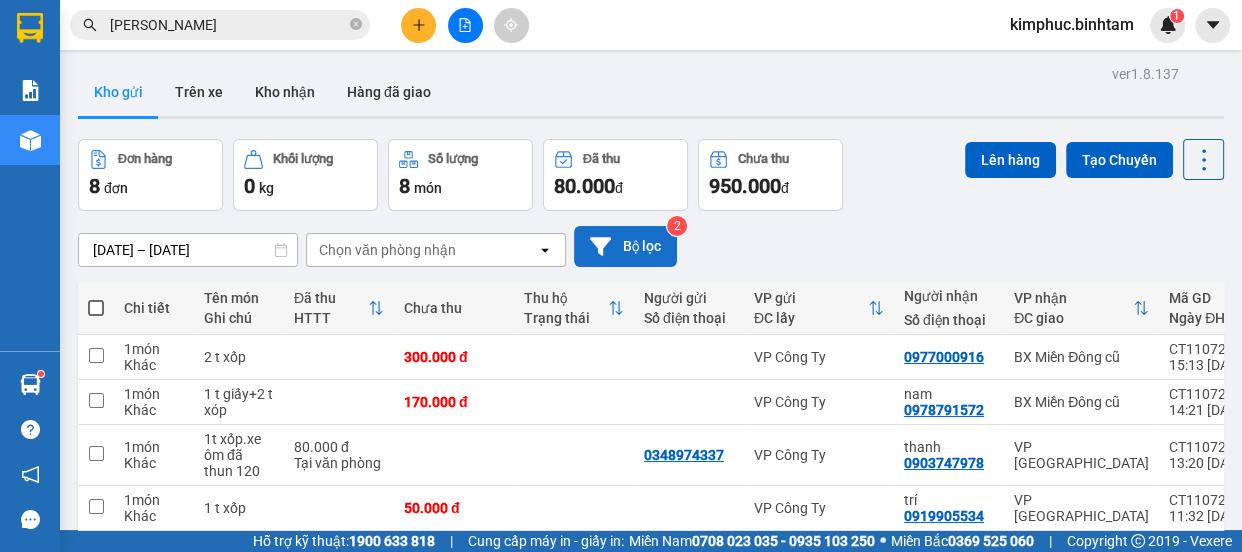 click on "Bộ lọc" at bounding box center (625, 246) 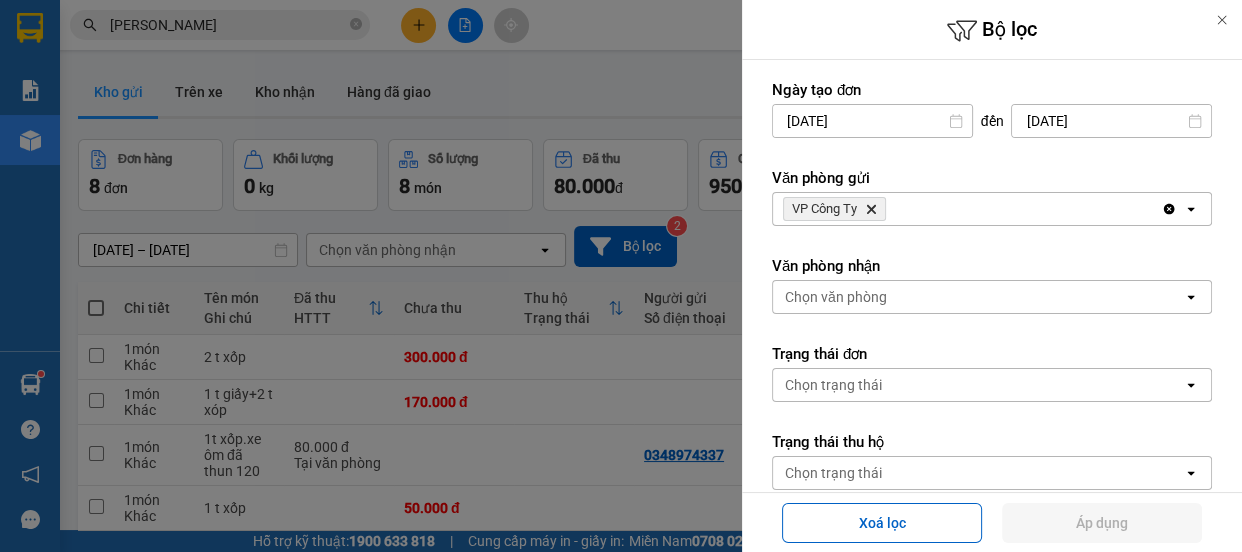 click 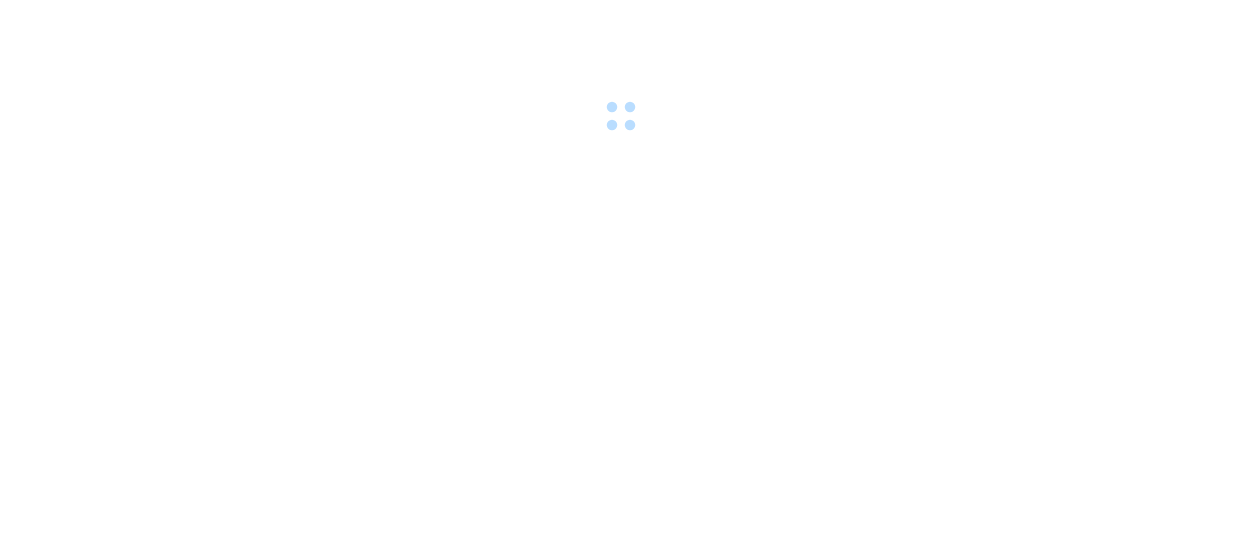 scroll, scrollTop: 0, scrollLeft: 0, axis: both 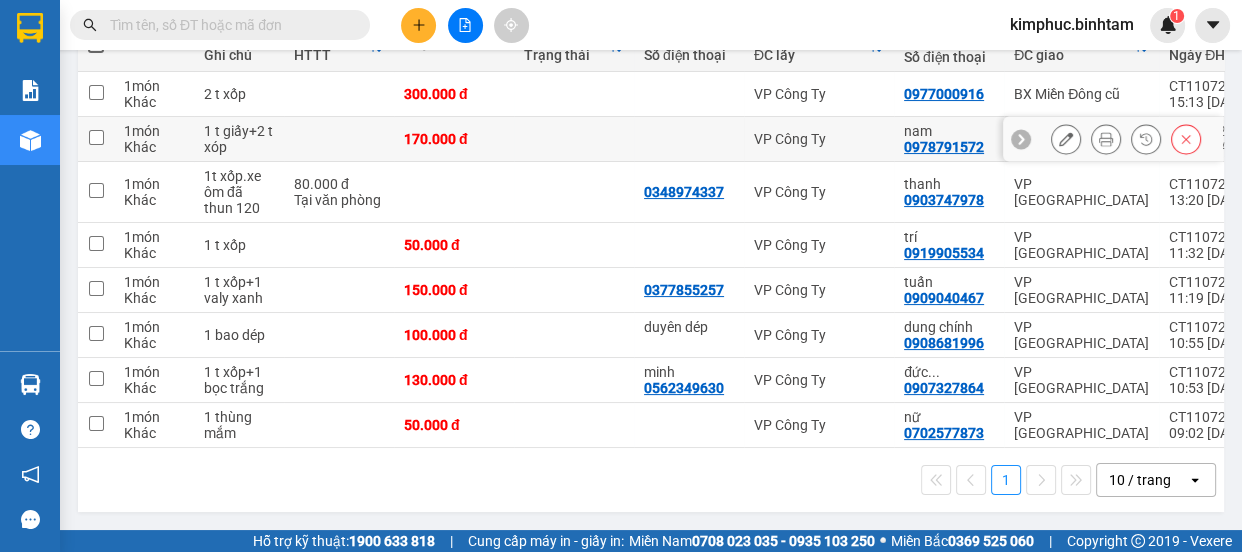 click 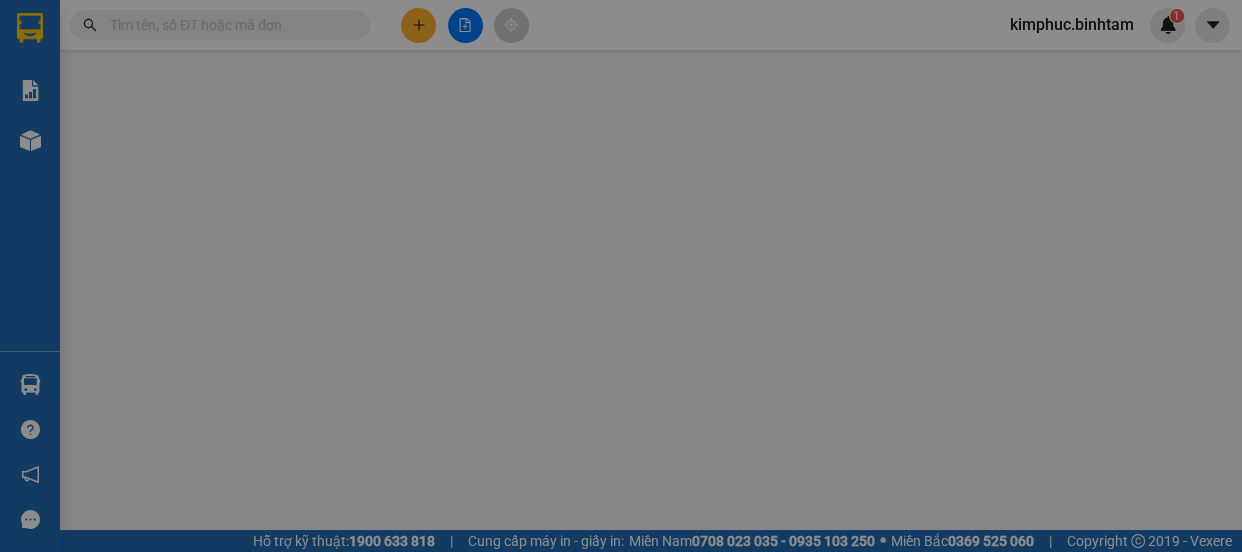 scroll, scrollTop: 0, scrollLeft: 0, axis: both 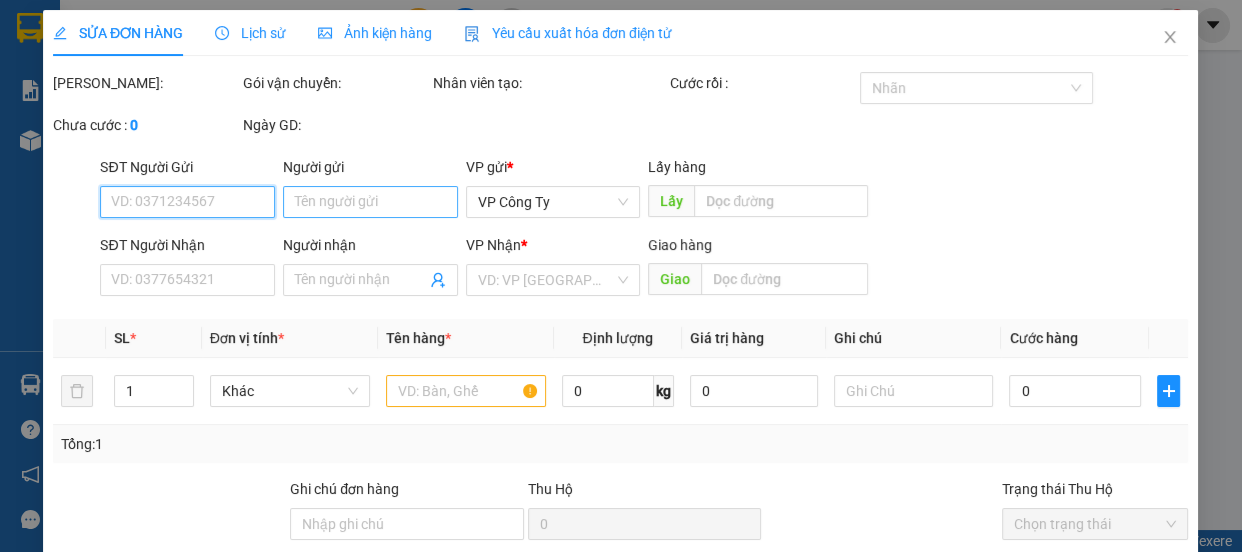 type on "0978791572" 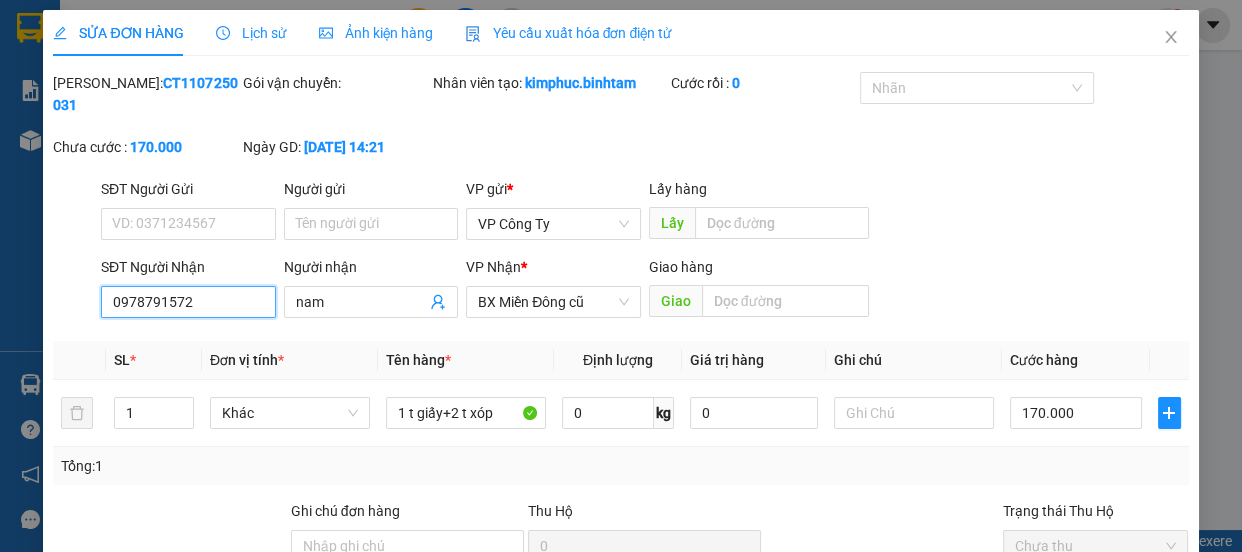 click on "0978791572" at bounding box center [188, 302] 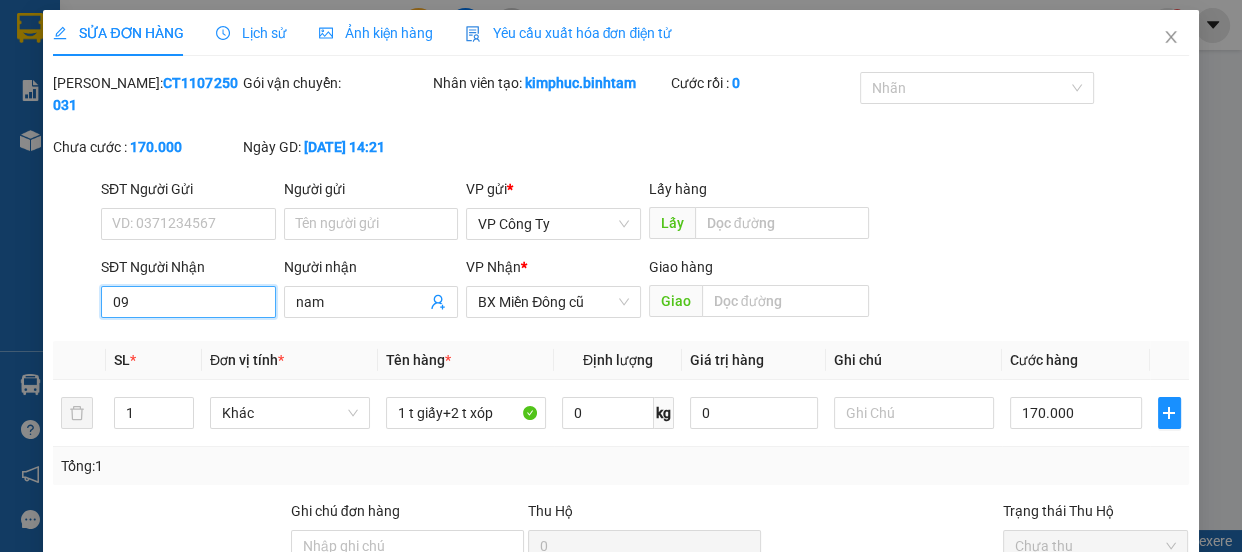 type on "0" 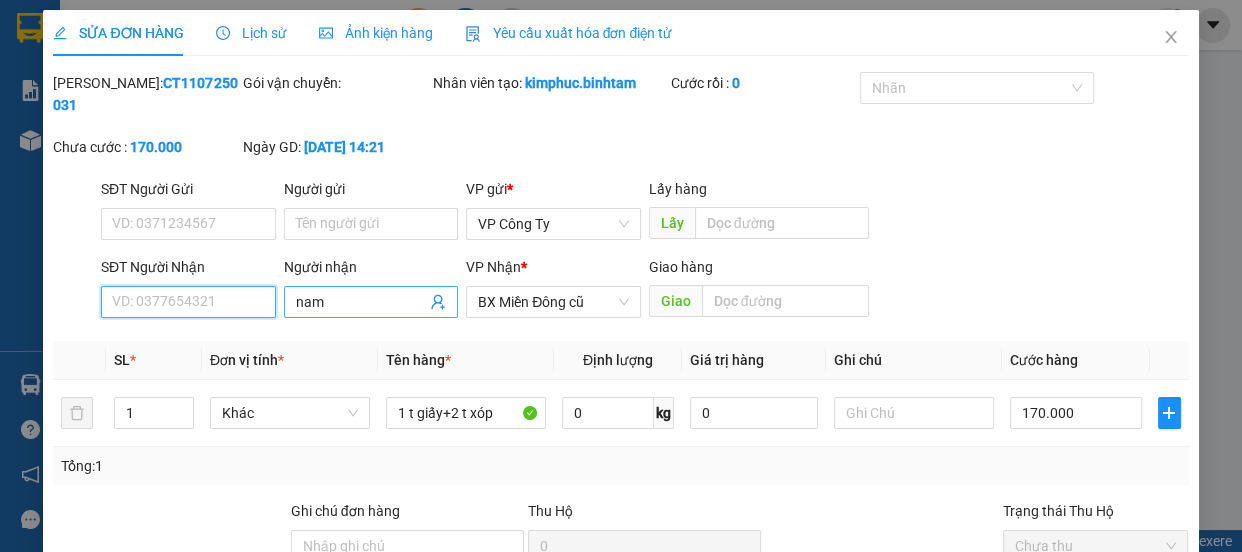 type 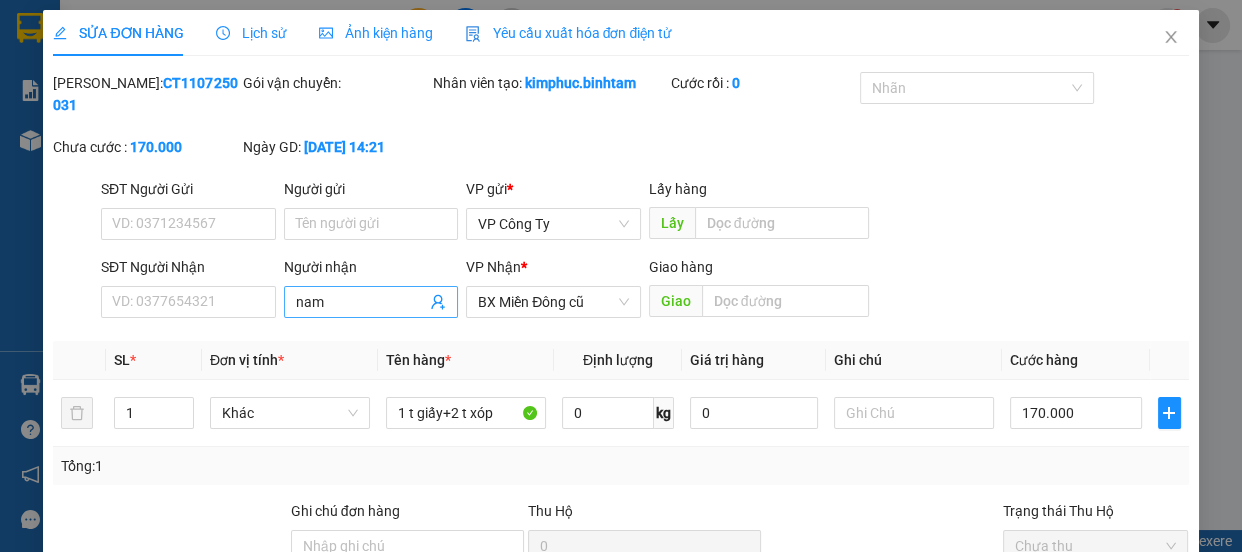 click on "nam" at bounding box center [361, 302] 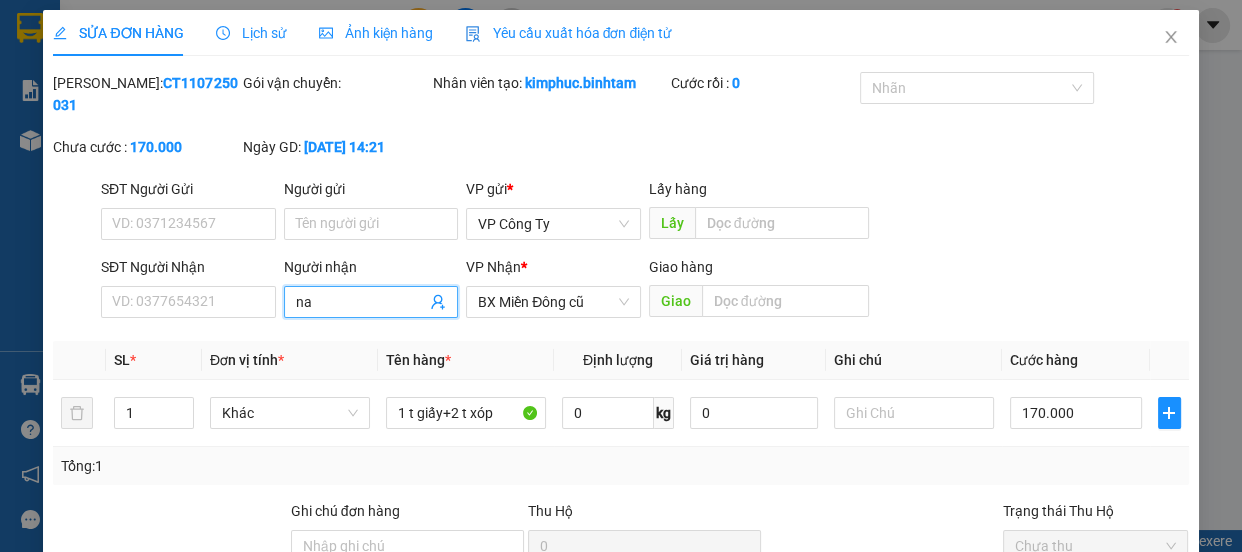 type on "n" 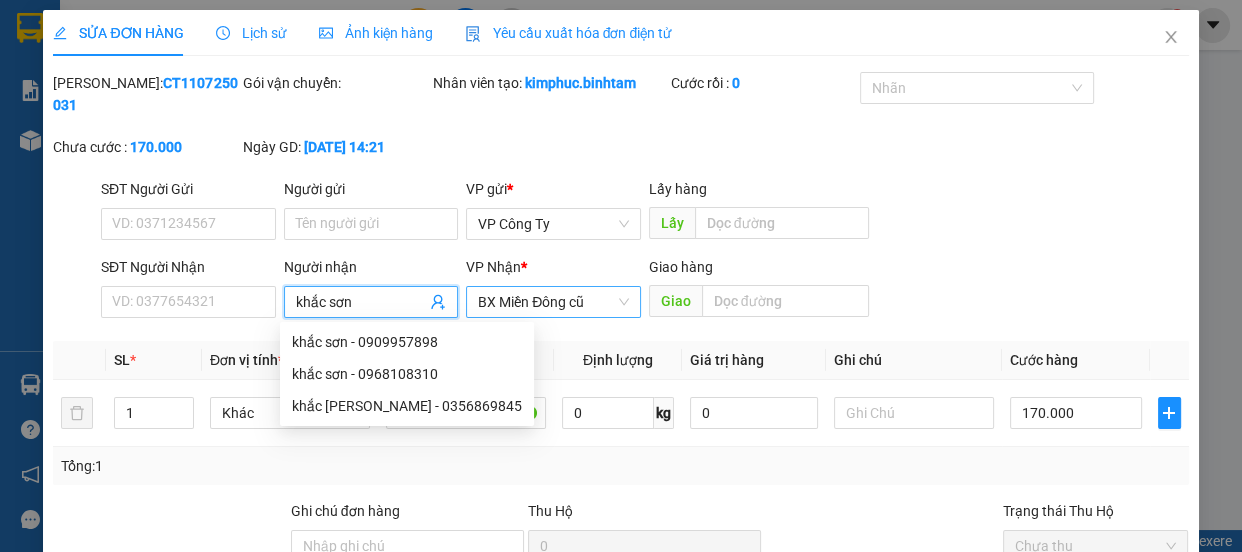 click on "BX Miền Đông cũ" at bounding box center [553, 302] 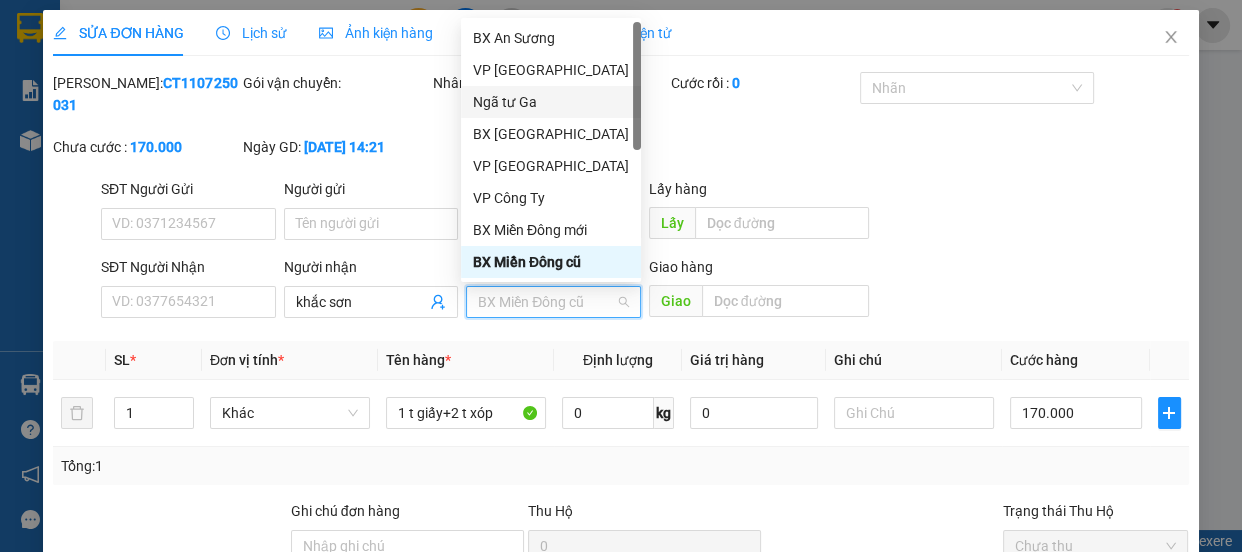 click on "Ngã tư Ga" at bounding box center [551, 102] 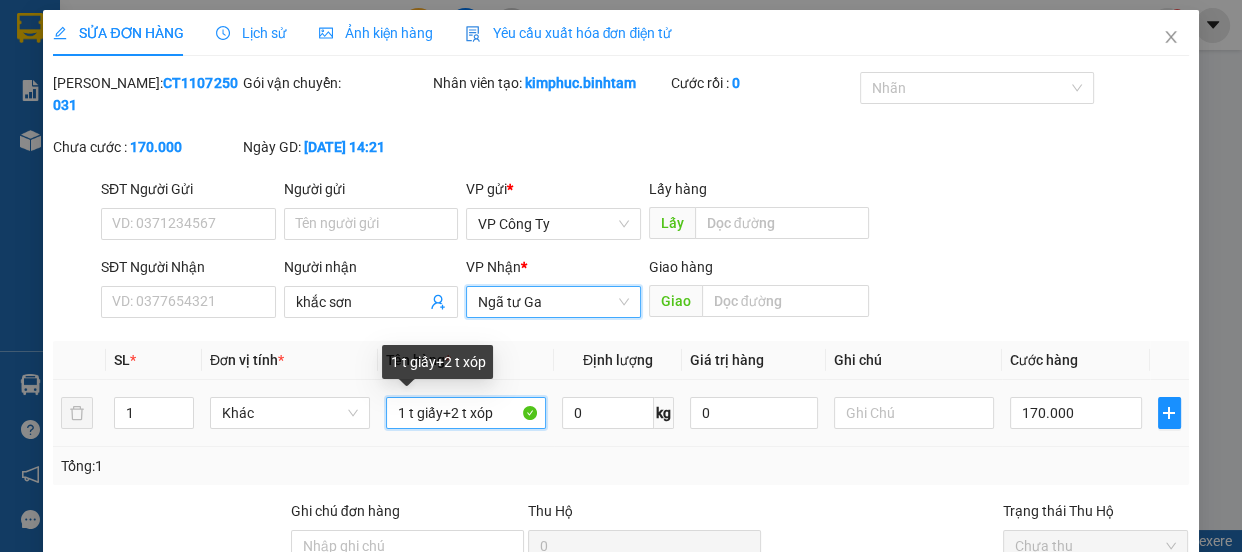 click on "1 t giấy+2 t xóp" at bounding box center (466, 413) 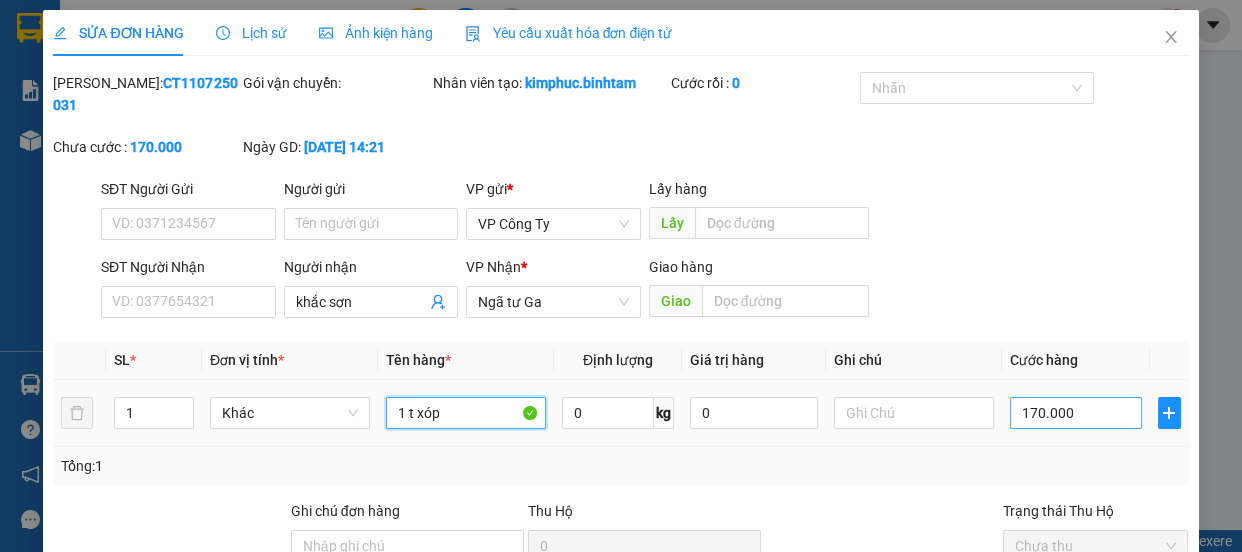 type on "1 t xóp" 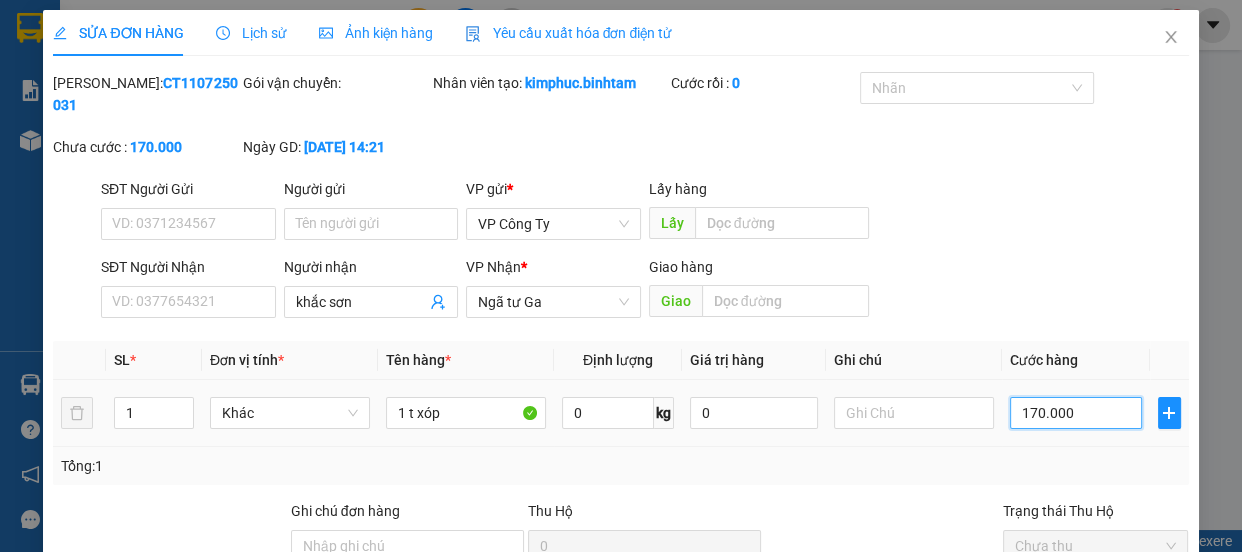 click on "170.000" at bounding box center [1076, 413] 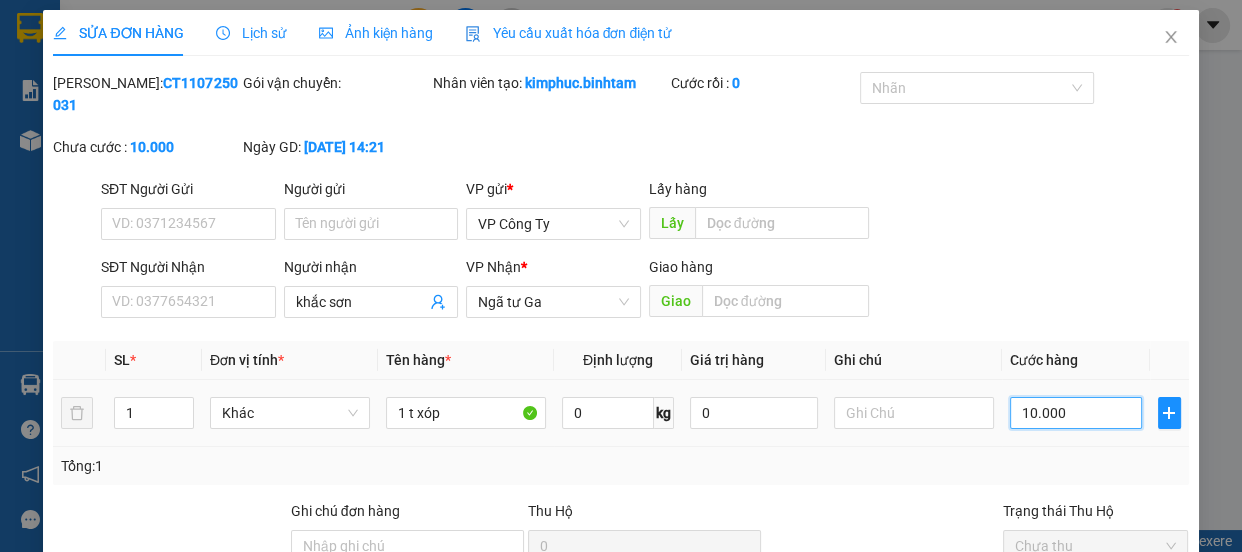 type on "100.000" 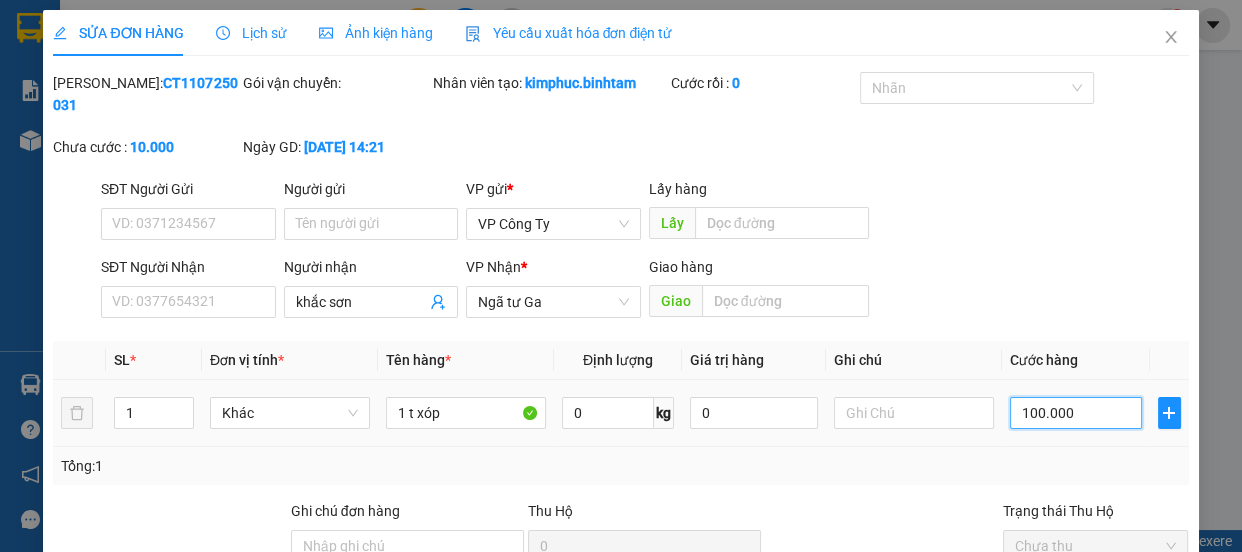 type on "100.000" 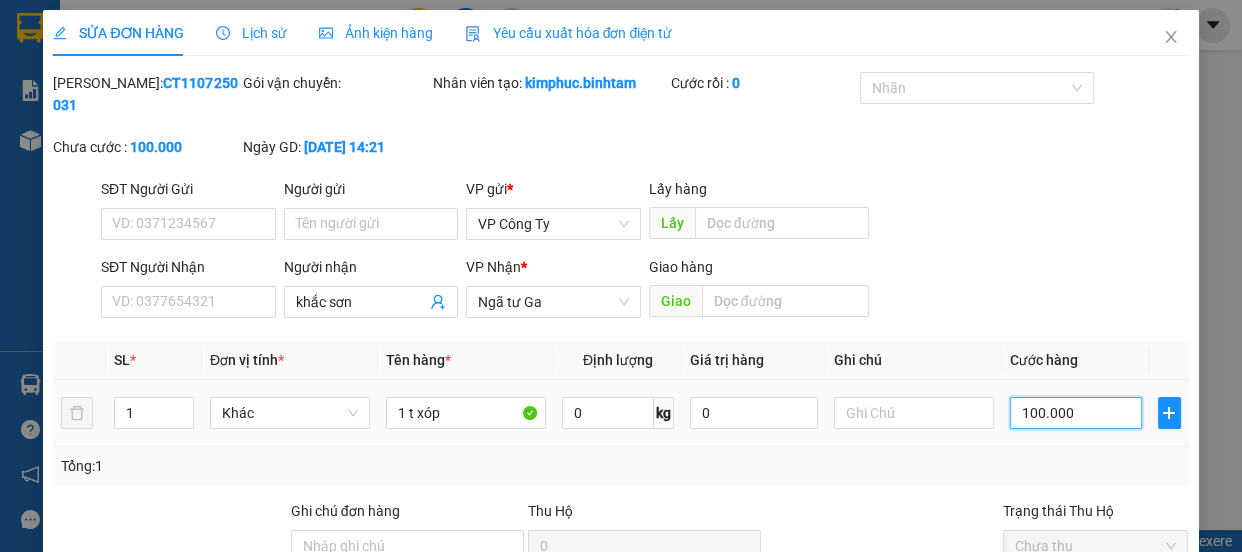 scroll, scrollTop: 213, scrollLeft: 0, axis: vertical 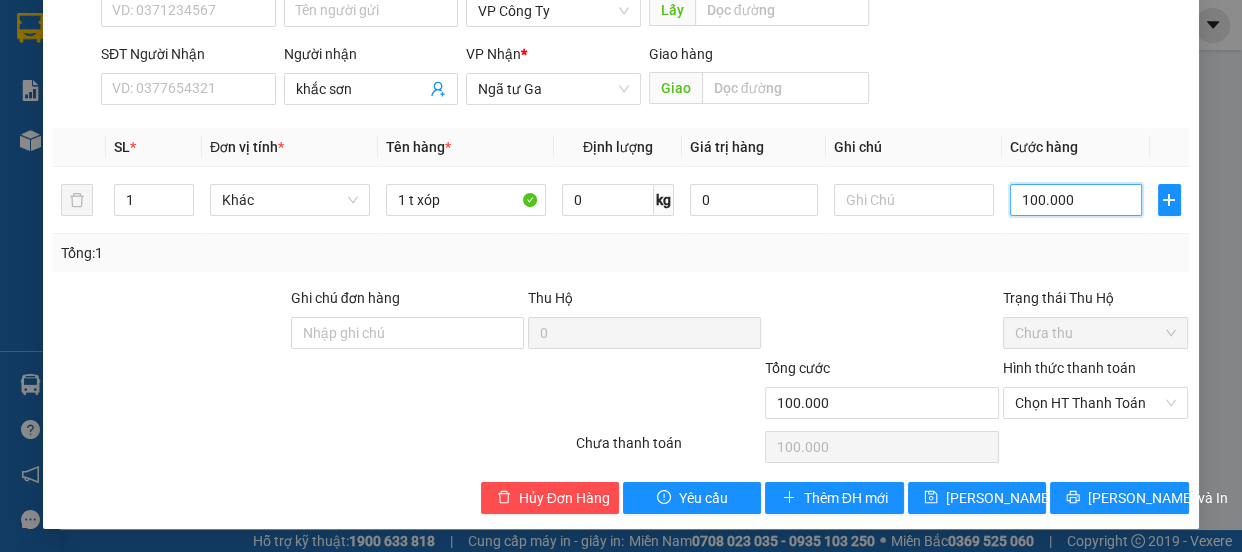 type on "100.000" 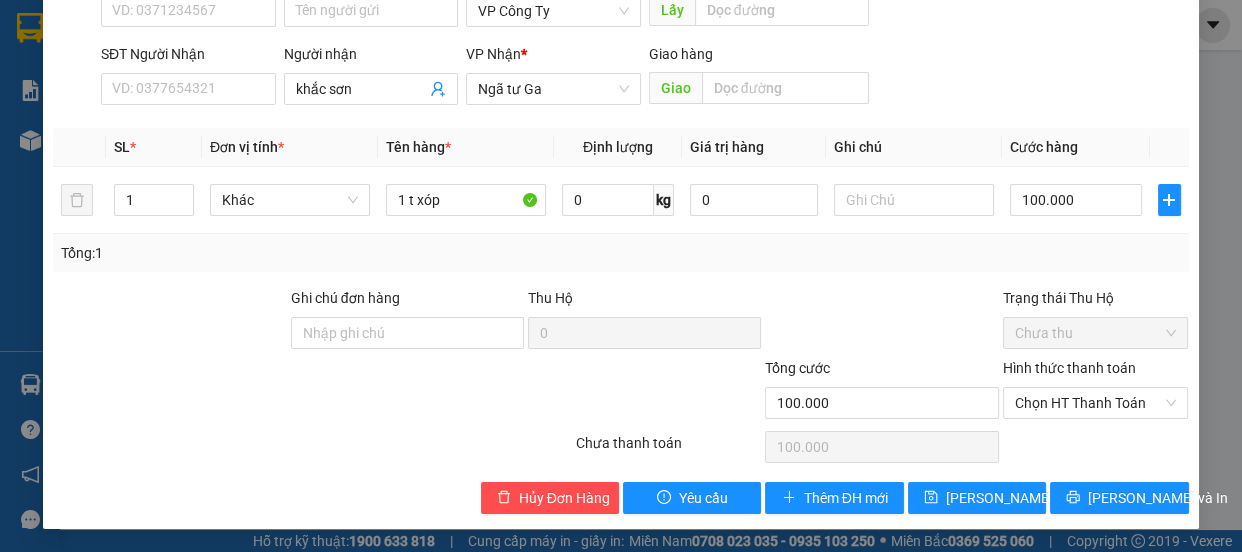 click on "Hình thức thanh toán" at bounding box center [1069, 368] 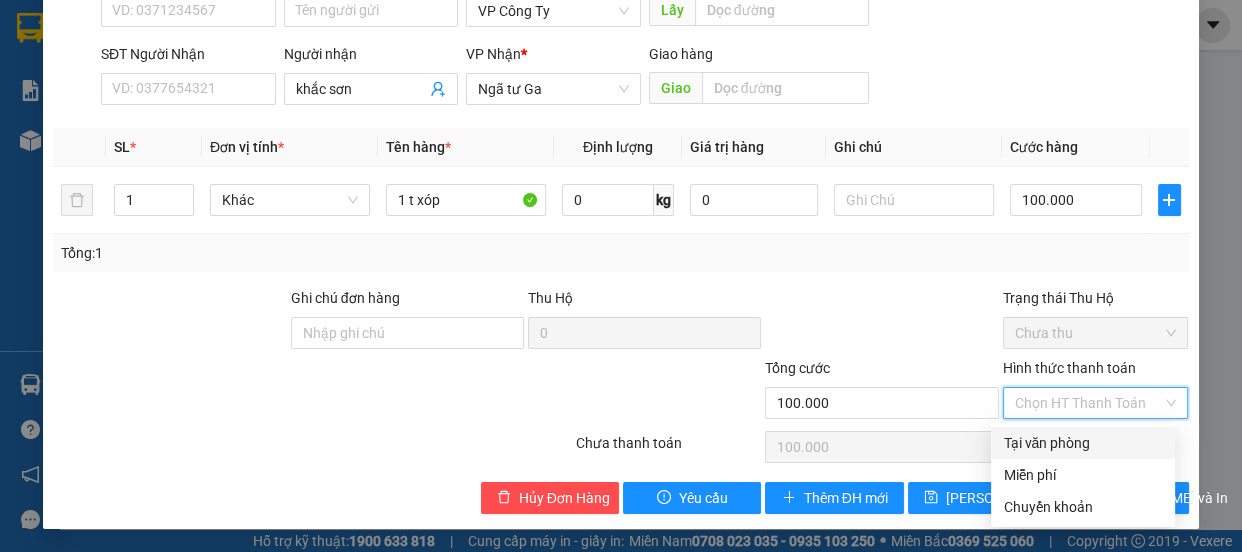 click on "Tại văn phòng" at bounding box center (1083, 443) 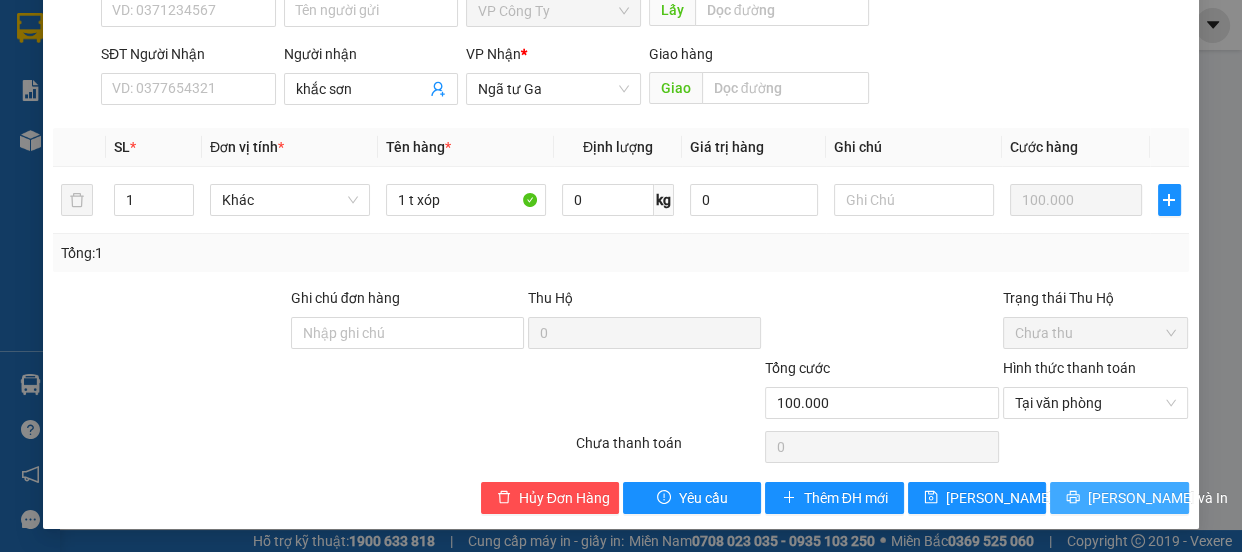 click on "[PERSON_NAME] và In" at bounding box center [1158, 498] 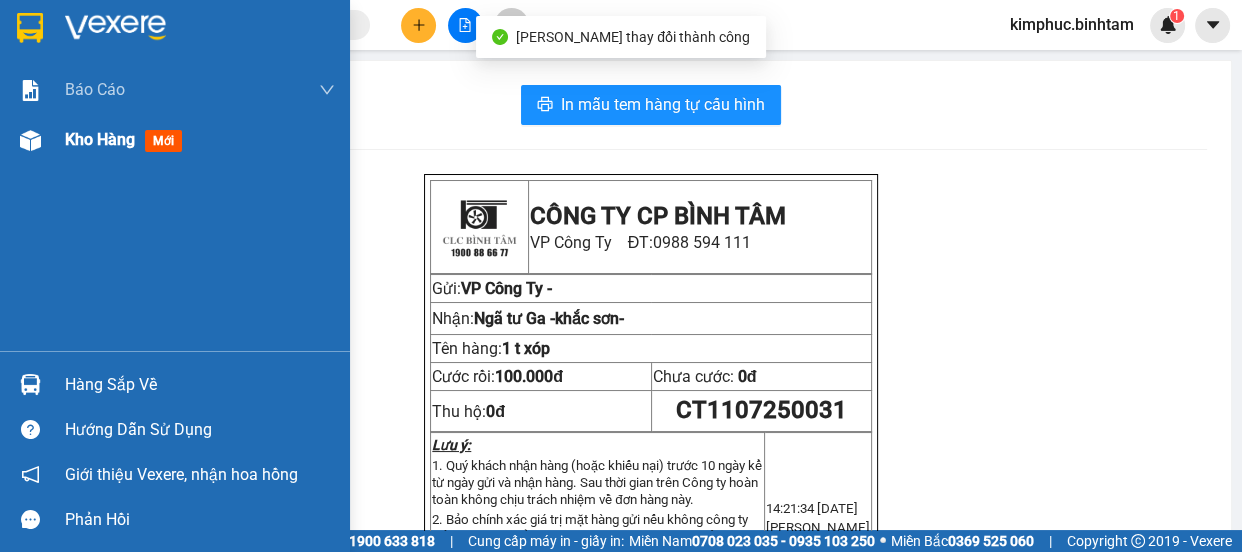 click on "Kho hàng mới" at bounding box center [127, 139] 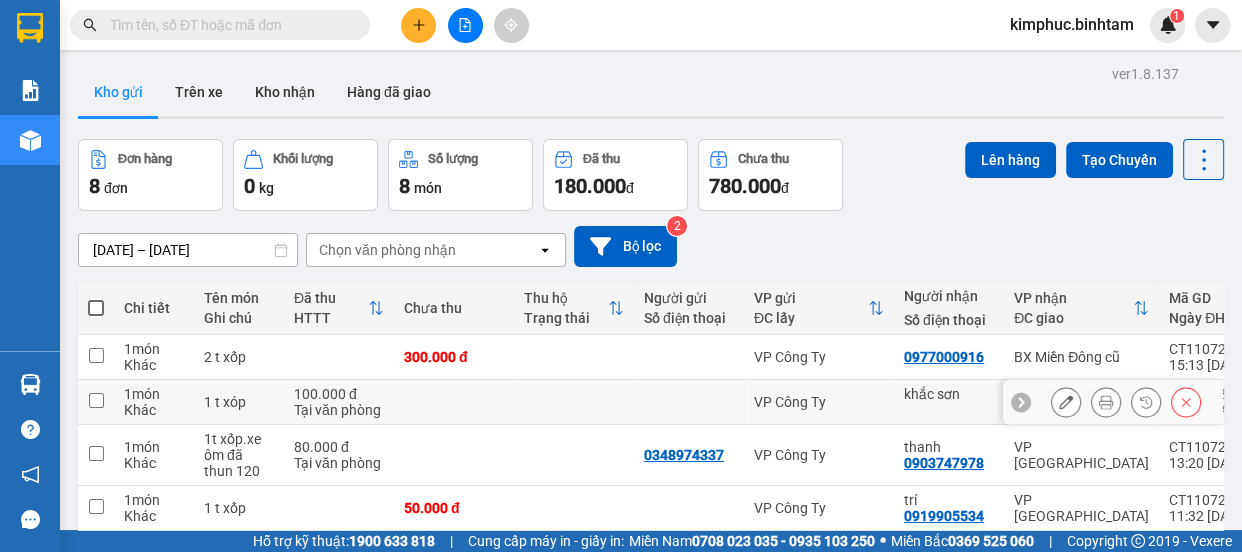 click at bounding box center (96, 402) 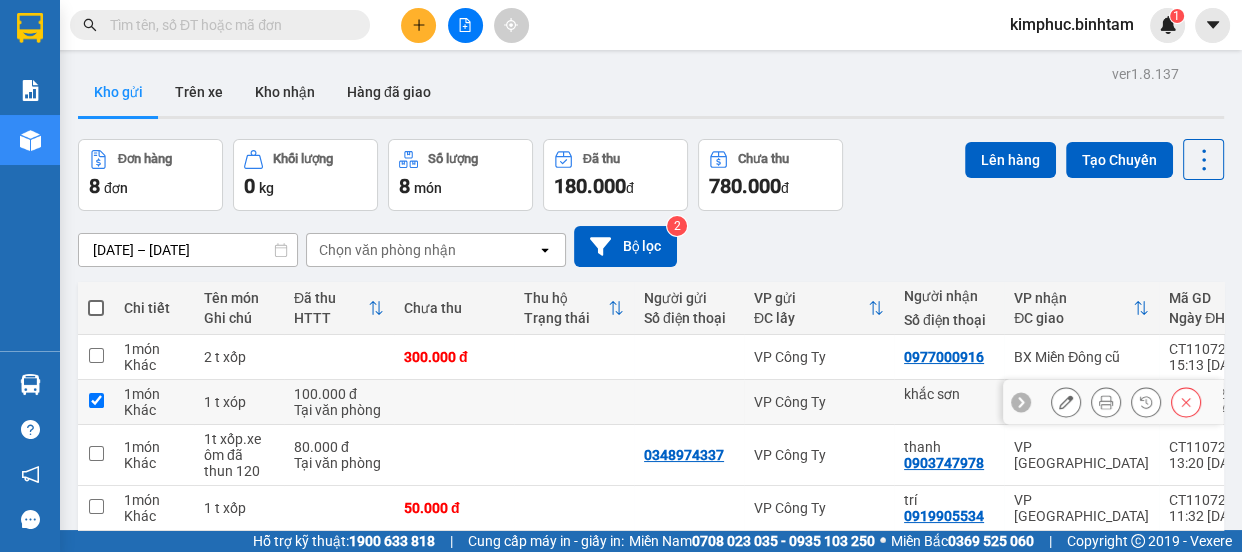 checkbox on "true" 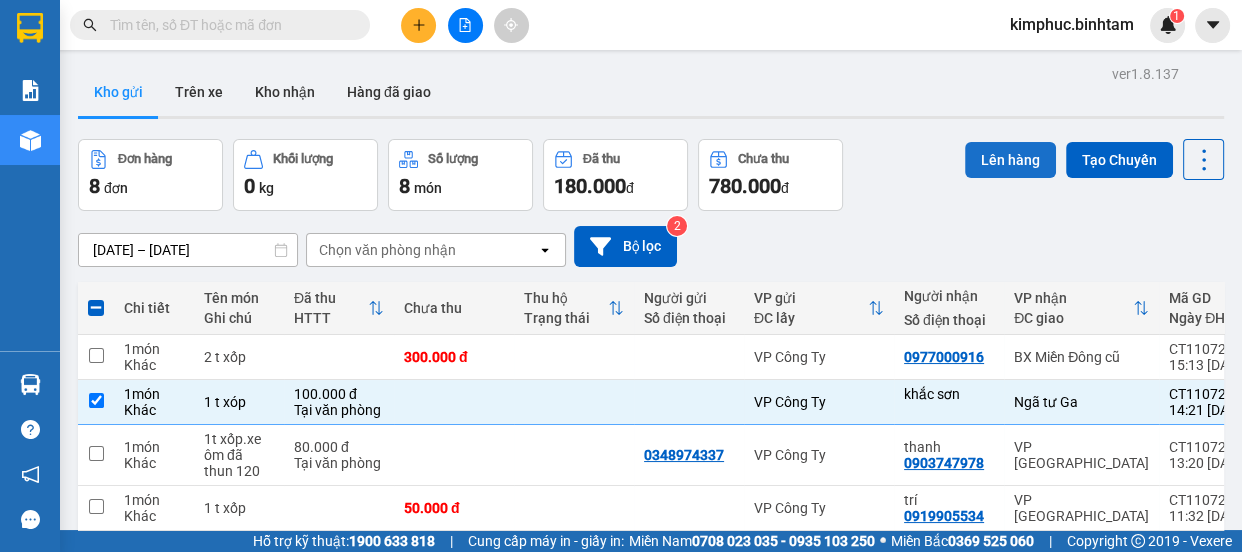 click on "Lên hàng" at bounding box center (1010, 160) 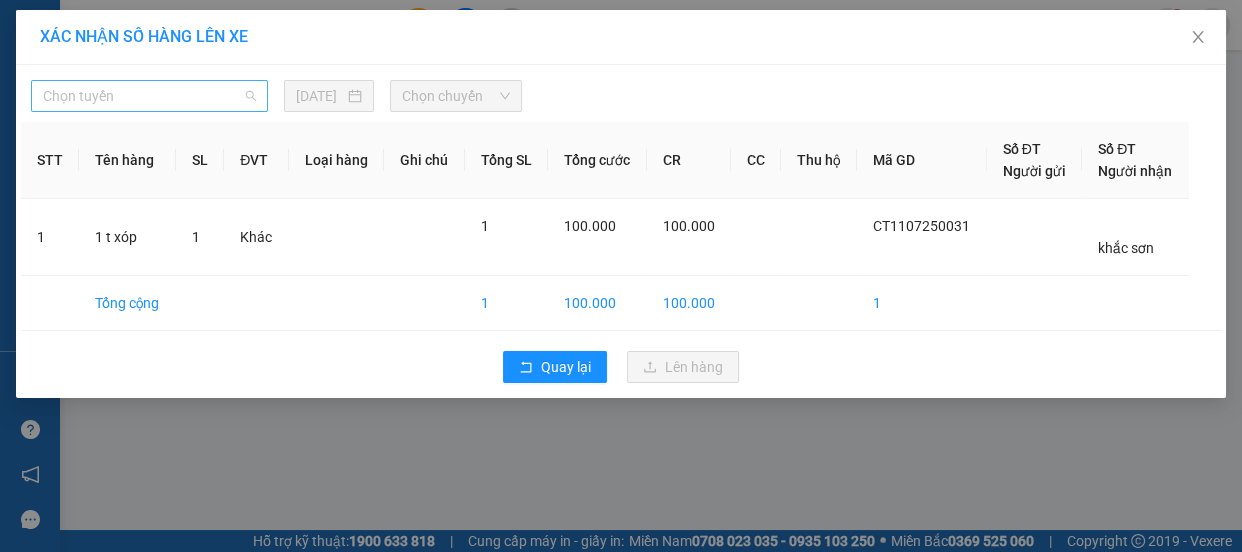 click on "Chọn tuyến" at bounding box center (149, 96) 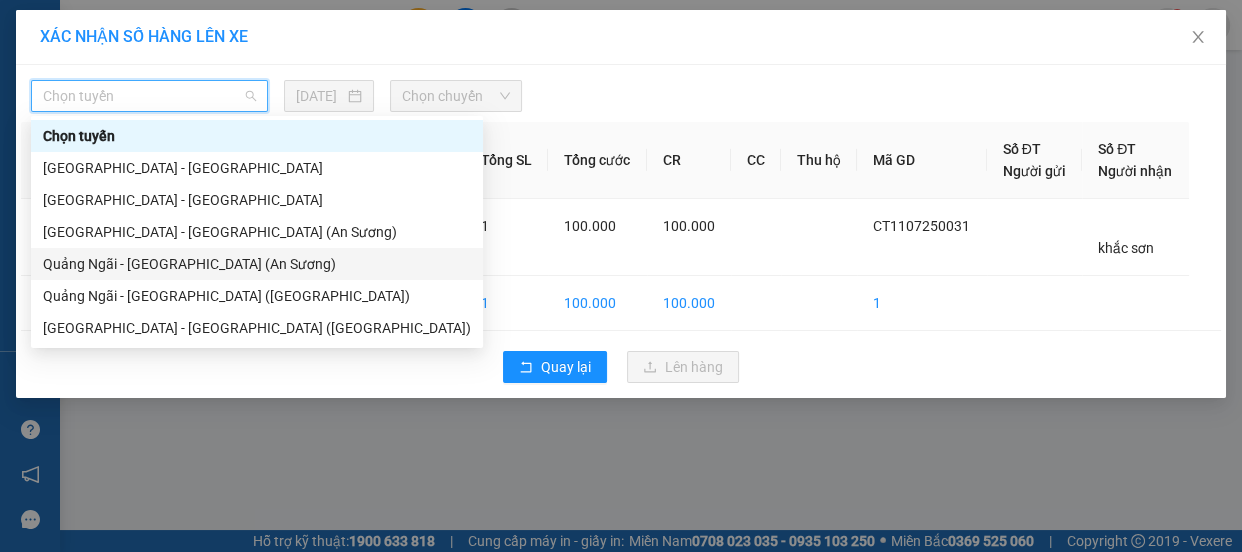 click on "Quảng Ngãi - [GEOGRAPHIC_DATA] (An Sương)" at bounding box center [257, 264] 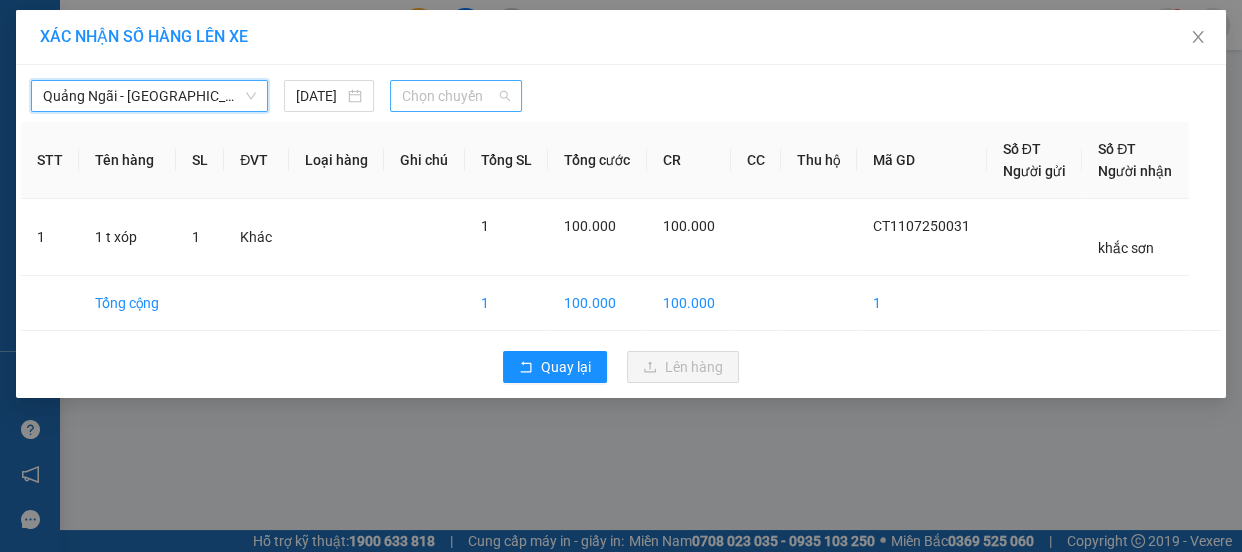 click on "Chọn chuyến" at bounding box center [456, 96] 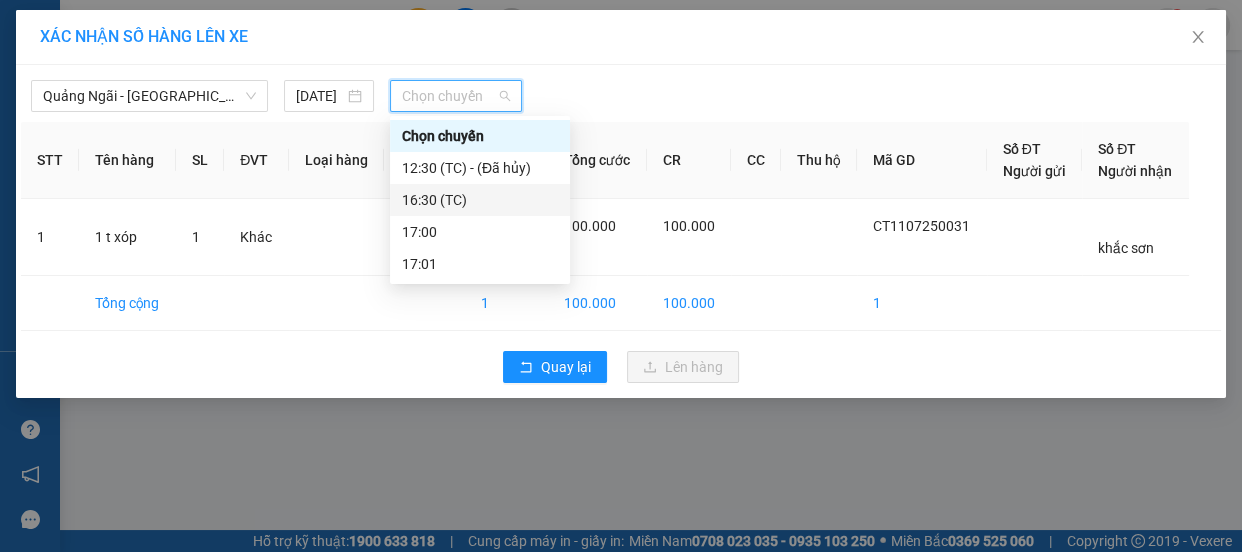 click on "16:30   (TC)" at bounding box center [480, 200] 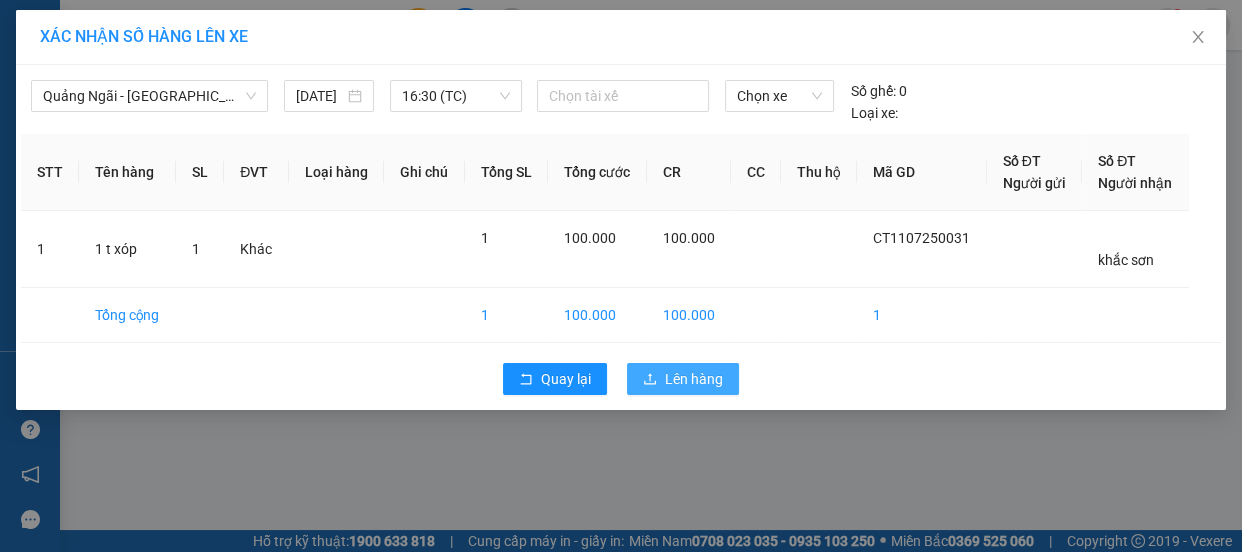click on "Lên hàng" at bounding box center [683, 379] 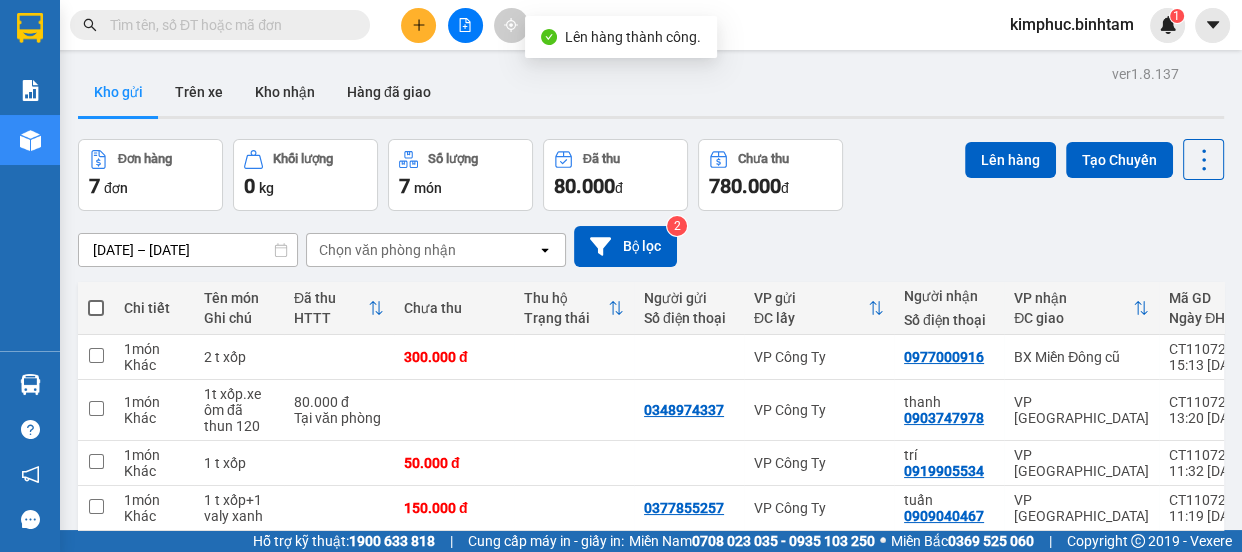 click 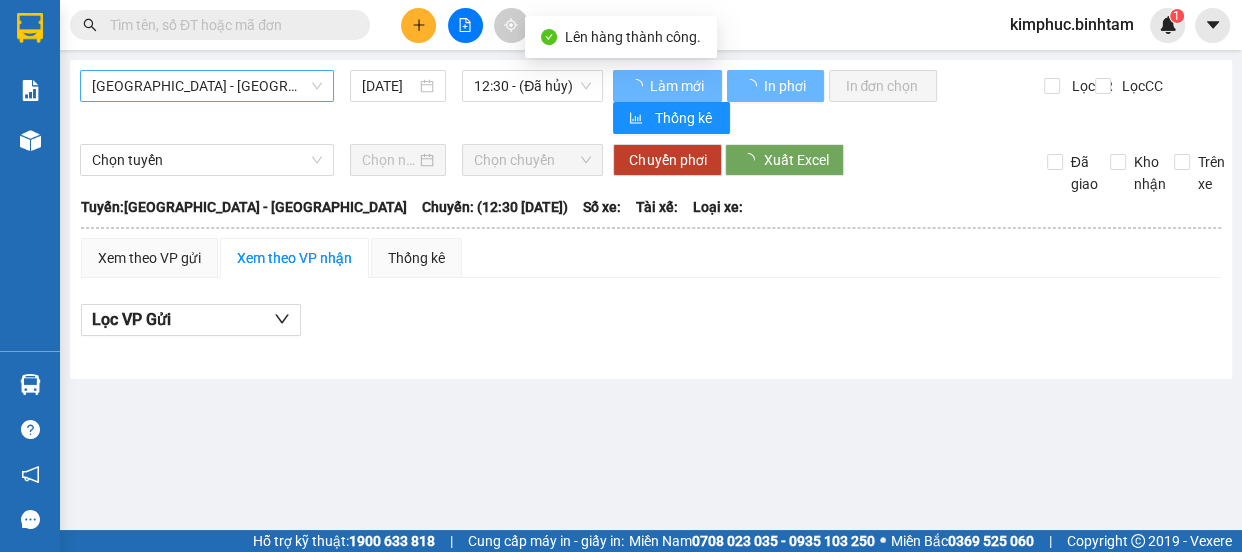 click on "[GEOGRAPHIC_DATA] - [GEOGRAPHIC_DATA]" at bounding box center [207, 86] 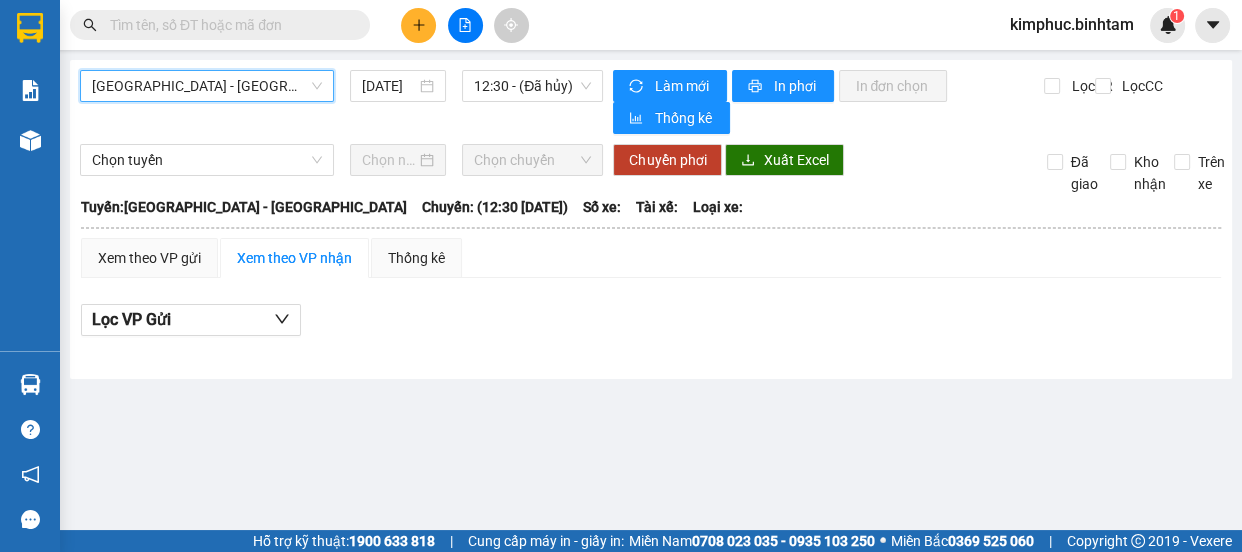 click on "[GEOGRAPHIC_DATA] - [GEOGRAPHIC_DATA]" at bounding box center [207, 86] 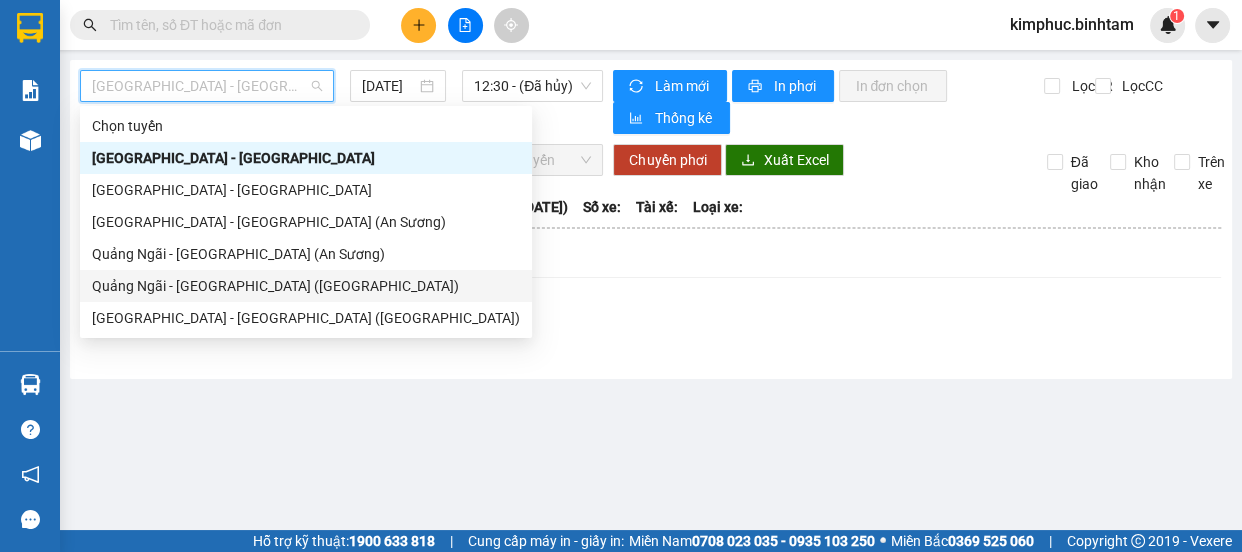 click on "Quảng Ngãi - [GEOGRAPHIC_DATA] (An Sương)" at bounding box center [306, 254] 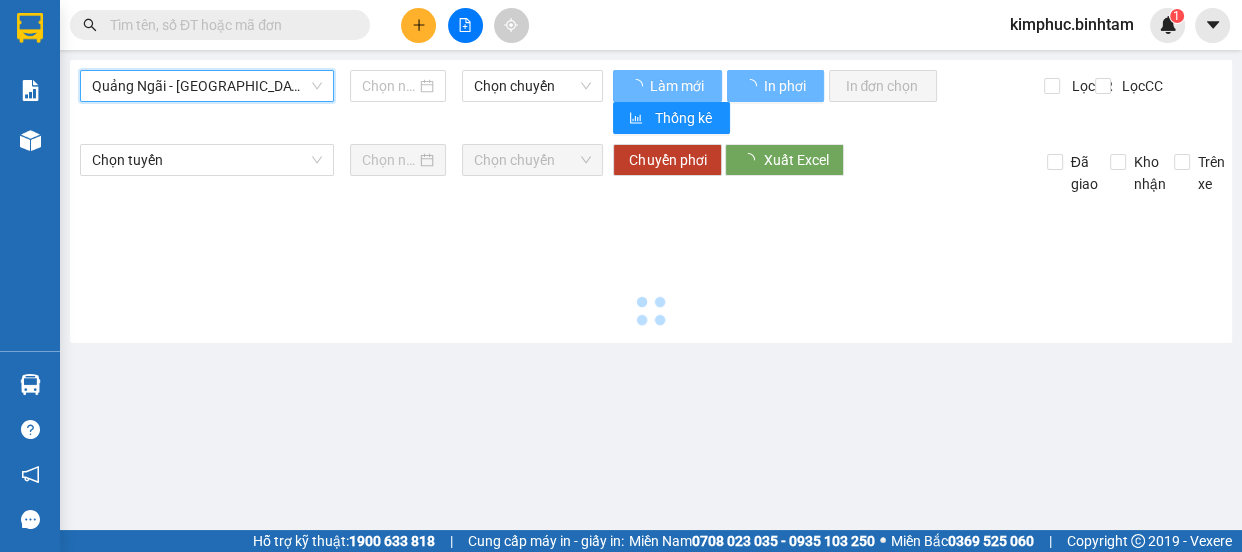 type on "[DATE]" 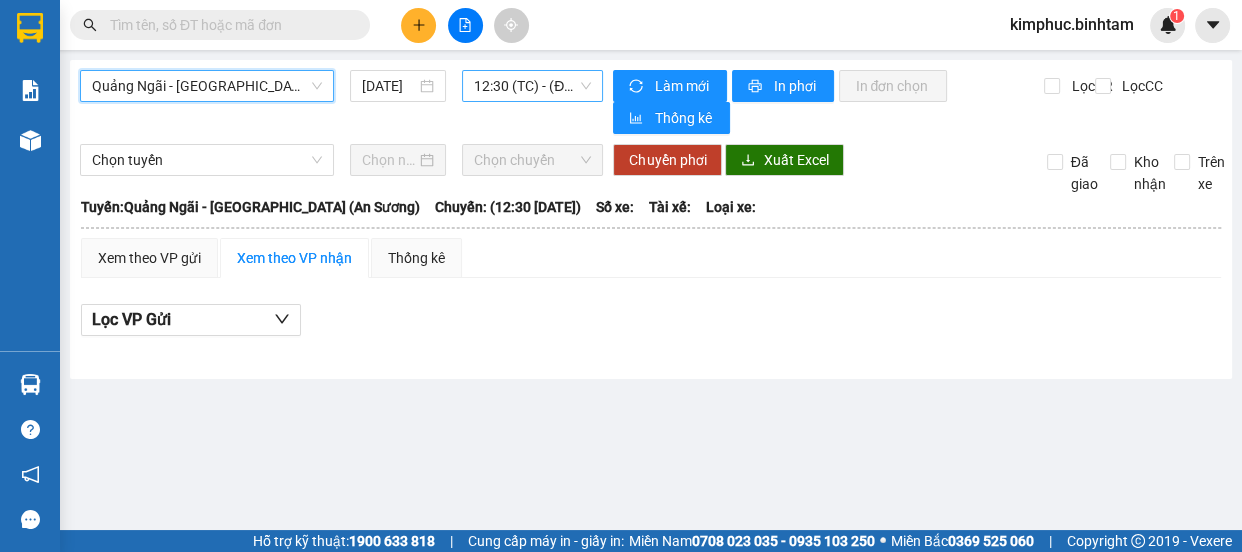 click on "12:30   (TC)   - (Đã hủy)" at bounding box center (532, 86) 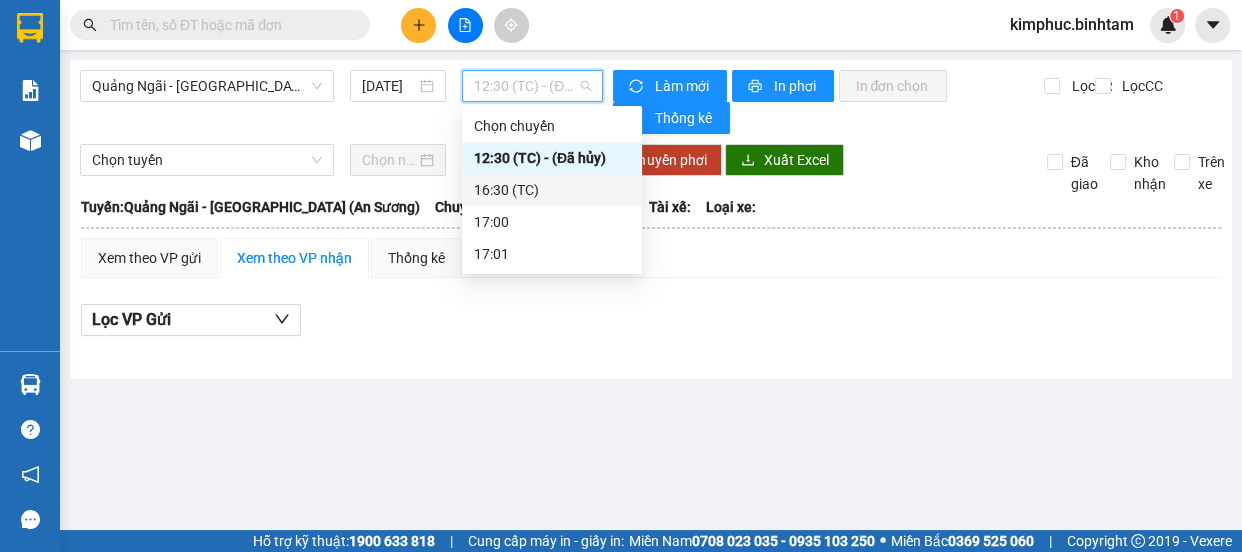 click on "16:30   (TC)" at bounding box center [552, 190] 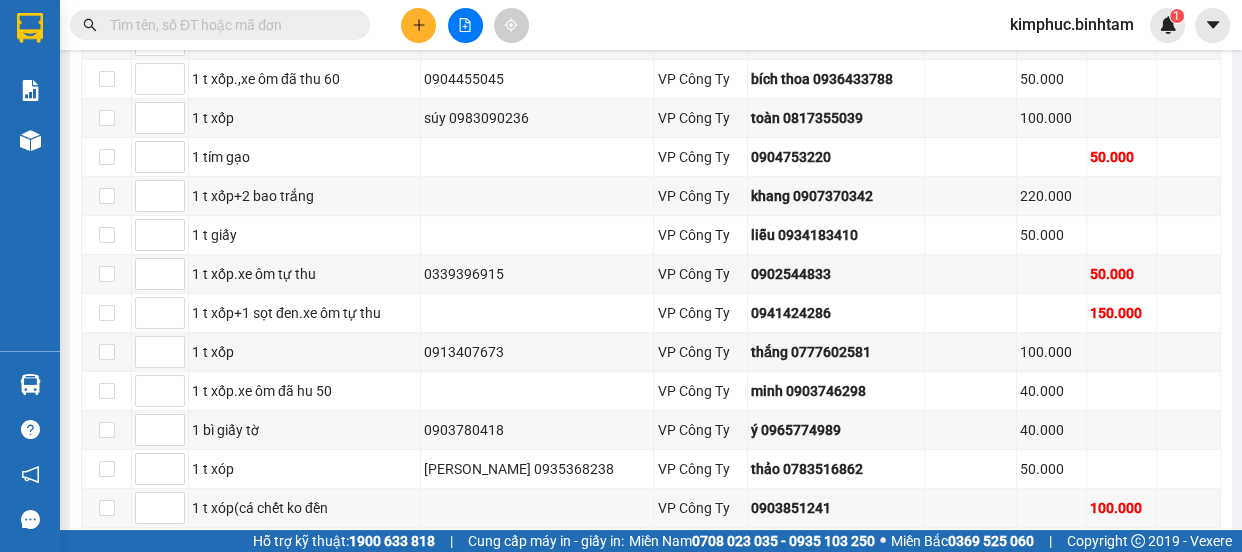 scroll, scrollTop: 999, scrollLeft: 0, axis: vertical 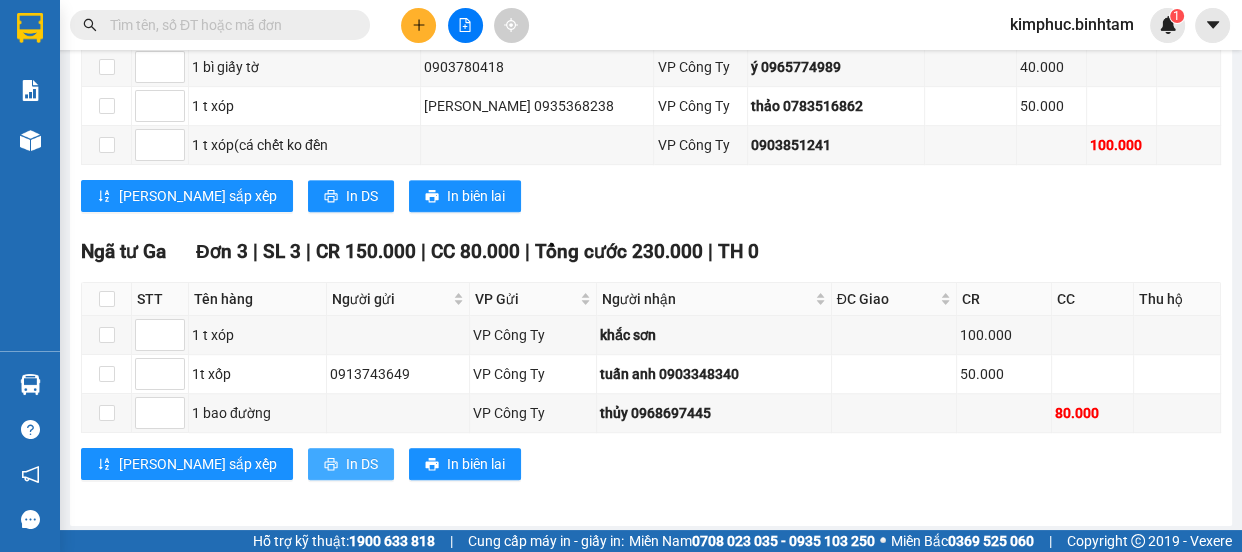 click on "In DS" at bounding box center [351, 464] 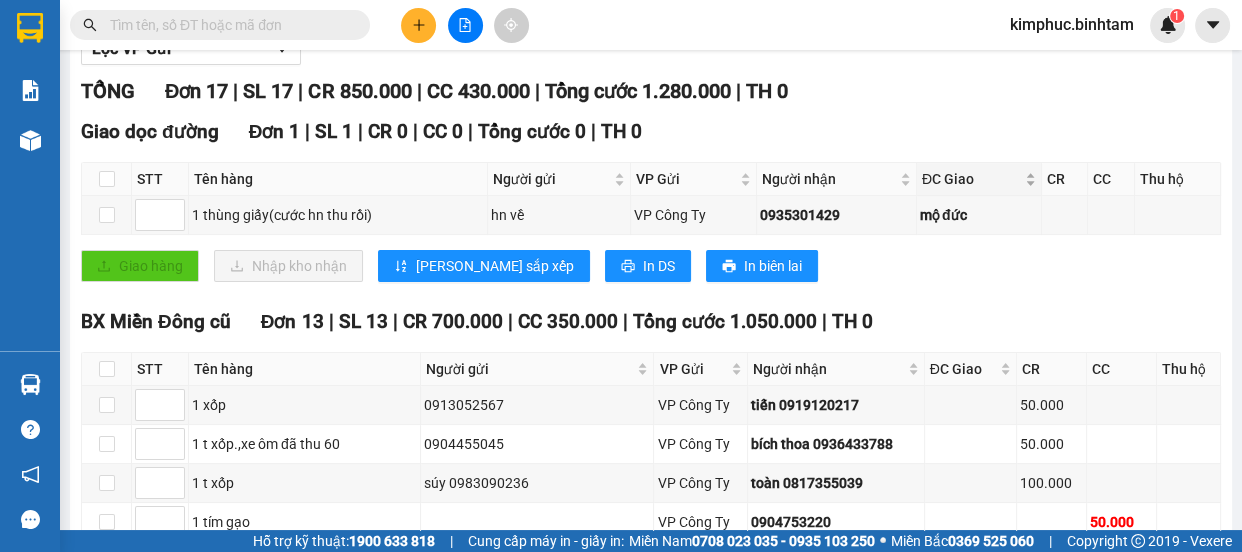 scroll, scrollTop: 0, scrollLeft: 0, axis: both 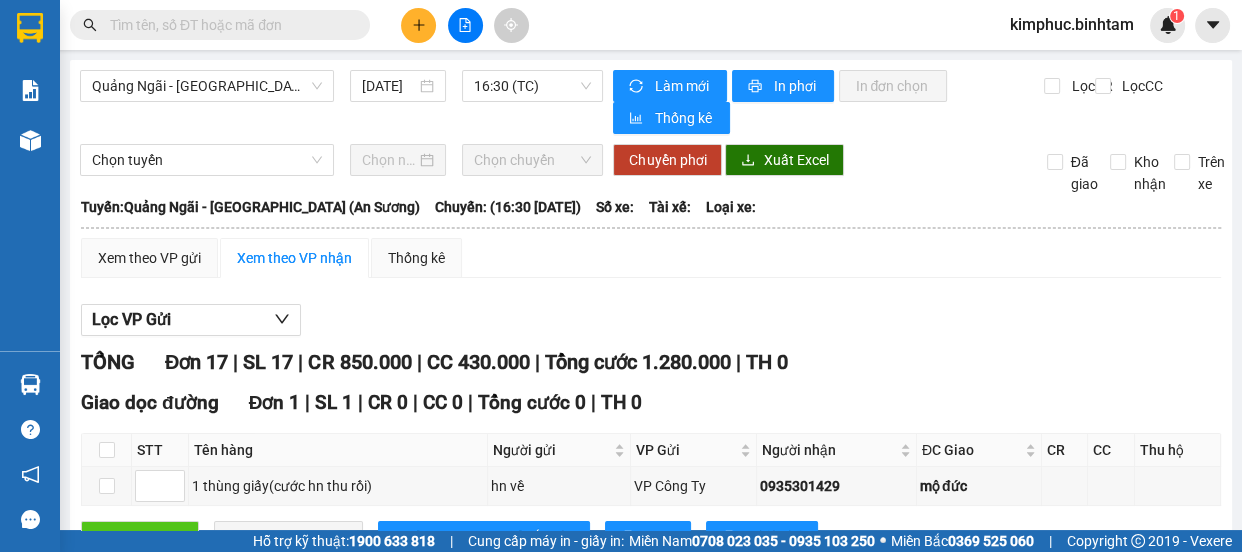 click on "Lọc VP Gửi TỔNG Đơn   17 | SL   17 | CR   850.000 | CC   430.000 | Tổng cước   1.280.000 | TH   0 Giao dọc đường Đơn   1 | SL   1 | CR   0 | CC   0 | Tổng cước   0 | TH   0 STT Tên hàng Người gửi VP Gửi Người nhận ĐC Giao CR CC Thu hộ Ký nhận                       1 thùng giấy(cước hn thu rồi) hn về  VP Công Ty  0935301429 mộ đức Giao hàng Nhập kho nhận Lưu sắp xếp In DS In biên lai Công Ty CP Bình Tâm   0968455455   02 [PERSON_NAME] VP Công Ty  -  15:38 [DATE] [GEOGRAPHIC_DATA]:  [GEOGRAPHIC_DATA] - [GEOGRAPHIC_DATA] (An Sương) [GEOGRAPHIC_DATA]:   (16:30 [DATE]) STT Tên hàng Người gửi VP Gửi Người nhận ĐC Giao CR CC Thu hộ Ký nhận Giao dọc đường Đơn   1 | SL   1 | CR   0 | CC   0 | Tổng cước   0 | TH   0 1 1 thùng giấy(cước hn thu rồi) hn về  VP Công Ty  0935301429 mộ đức Tổng 0 0 0 Cước rồi :   0  VNĐ Chưa cước :   0  VNĐ Thu hộ:  0  VNĐ VP Gửi Tài xế VP Nhận" at bounding box center [651, 899] 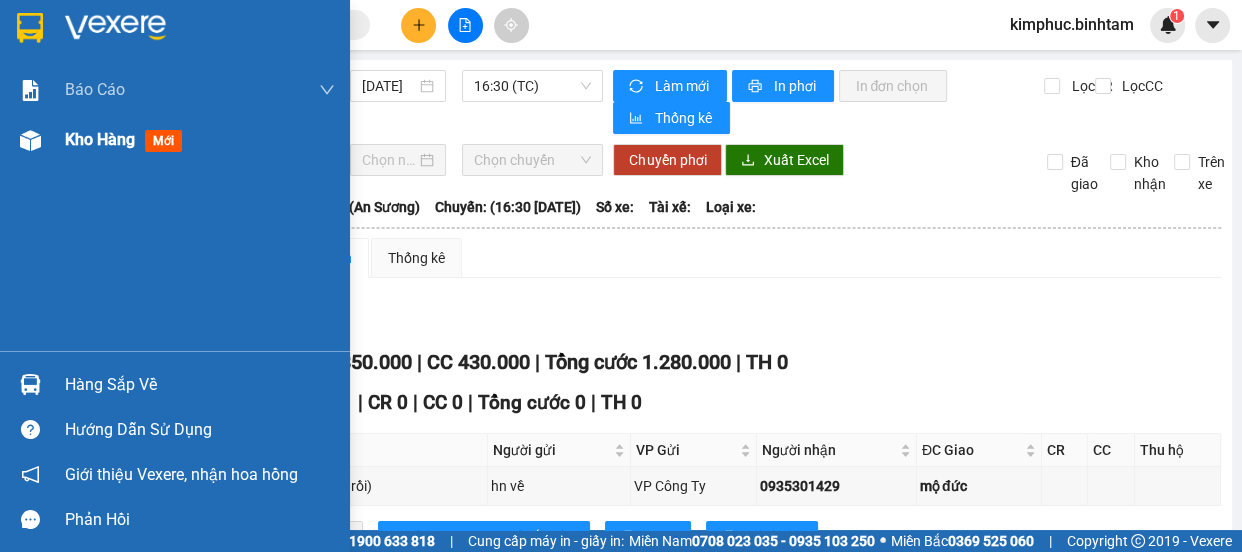 click on "Kho hàng" at bounding box center [100, 139] 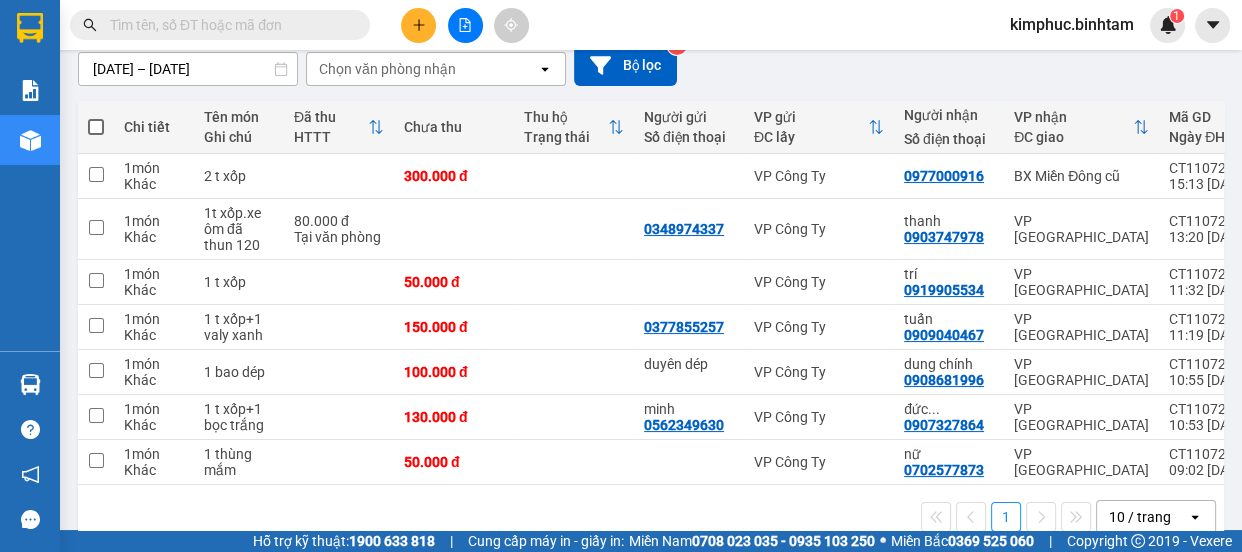 scroll, scrollTop: 224, scrollLeft: 0, axis: vertical 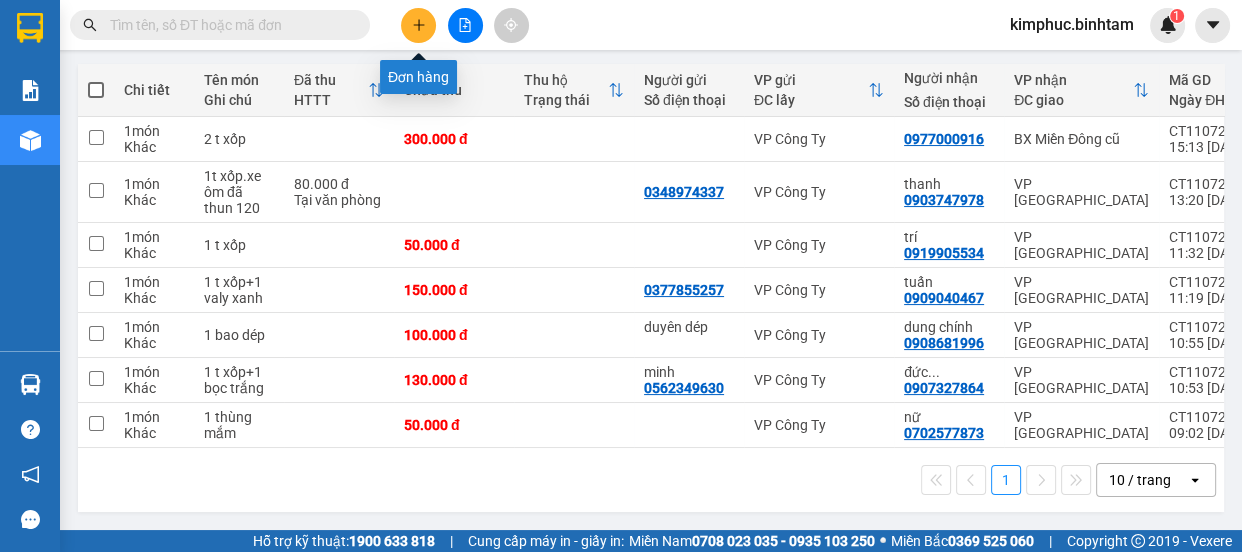 click 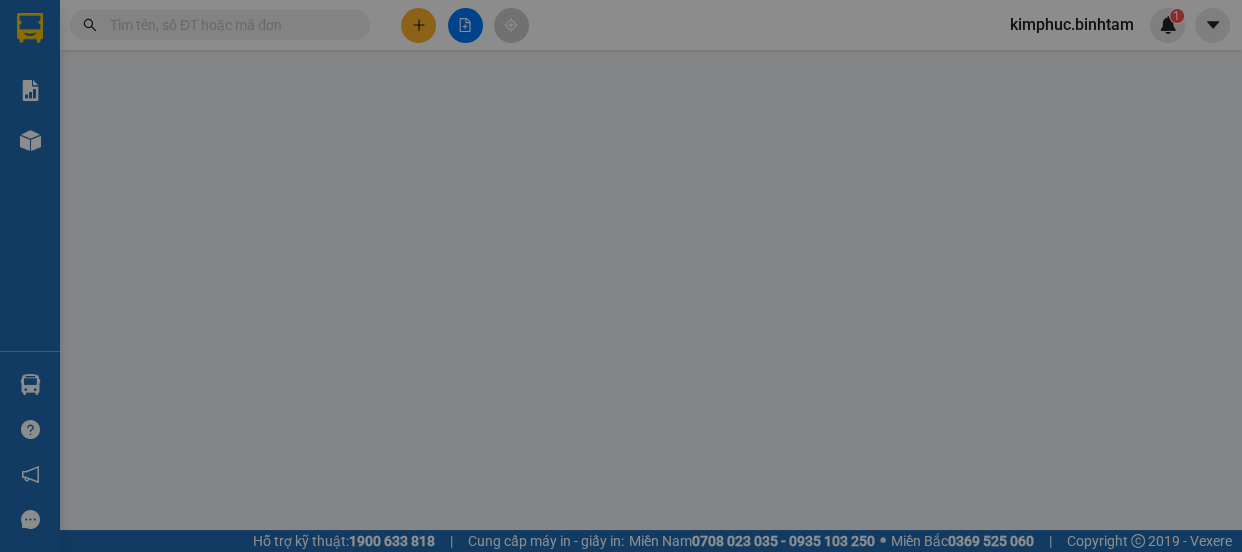 scroll, scrollTop: 0, scrollLeft: 0, axis: both 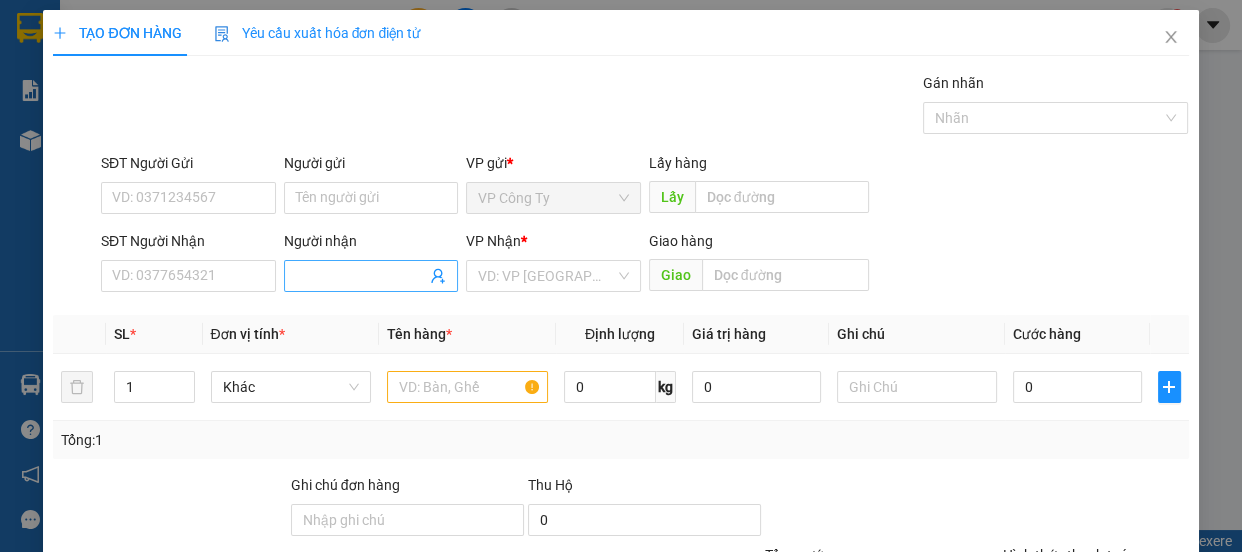 click on "Người nhận" at bounding box center [361, 276] 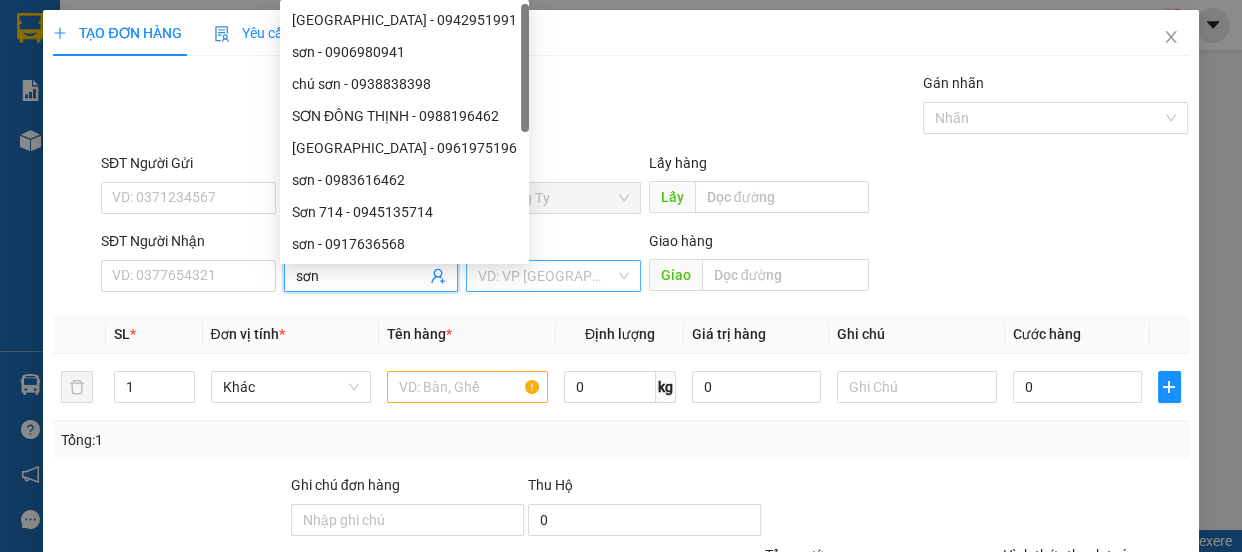 type on "sơn" 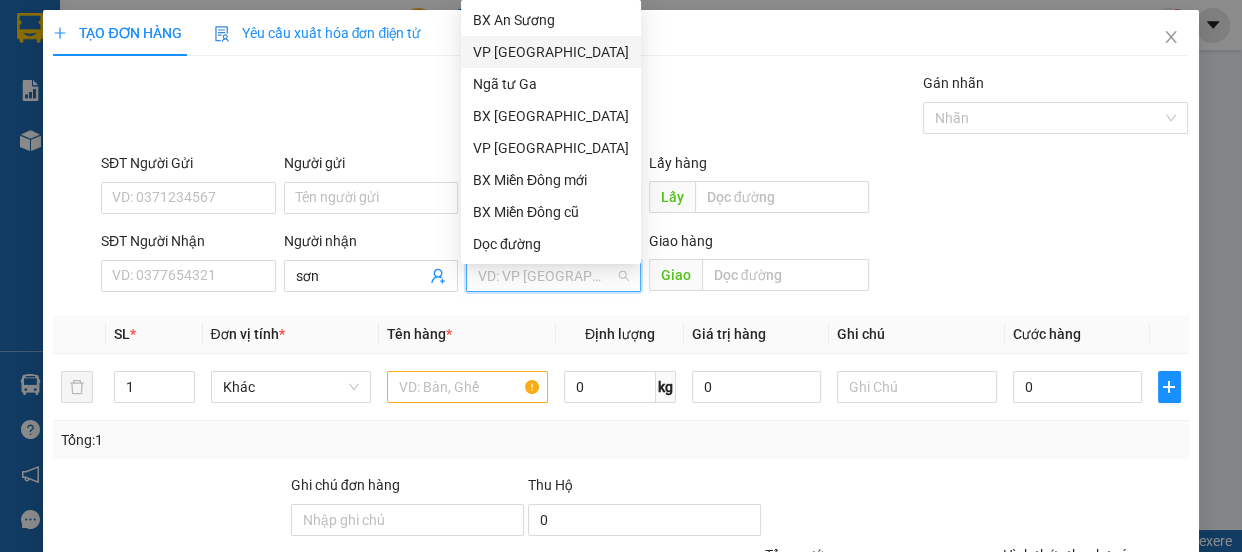 click on "VP [GEOGRAPHIC_DATA]" at bounding box center [551, 52] 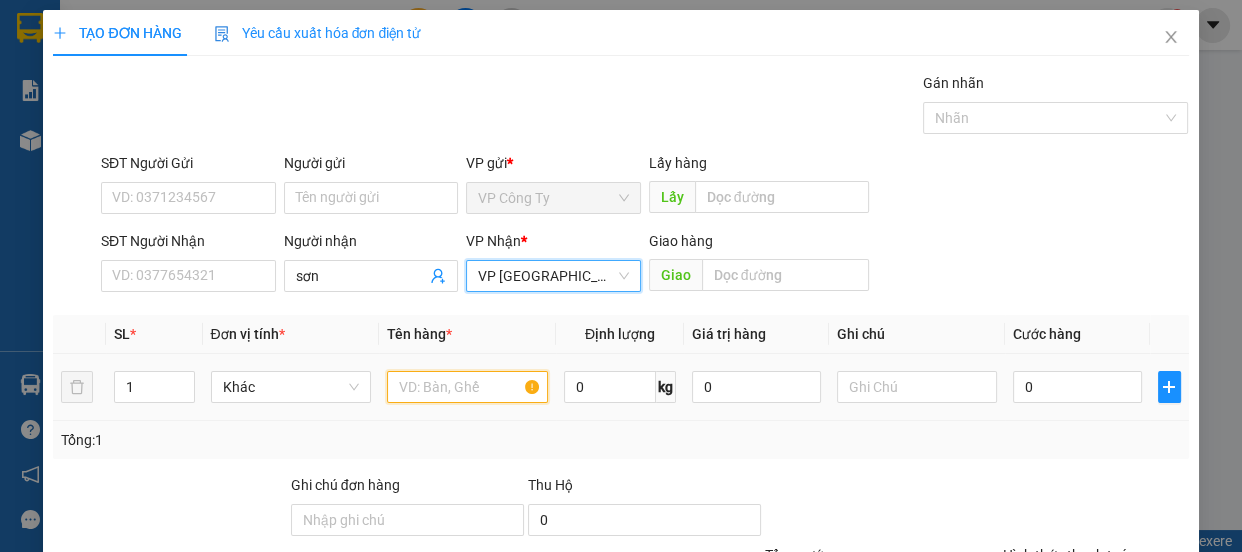 click at bounding box center (467, 387) 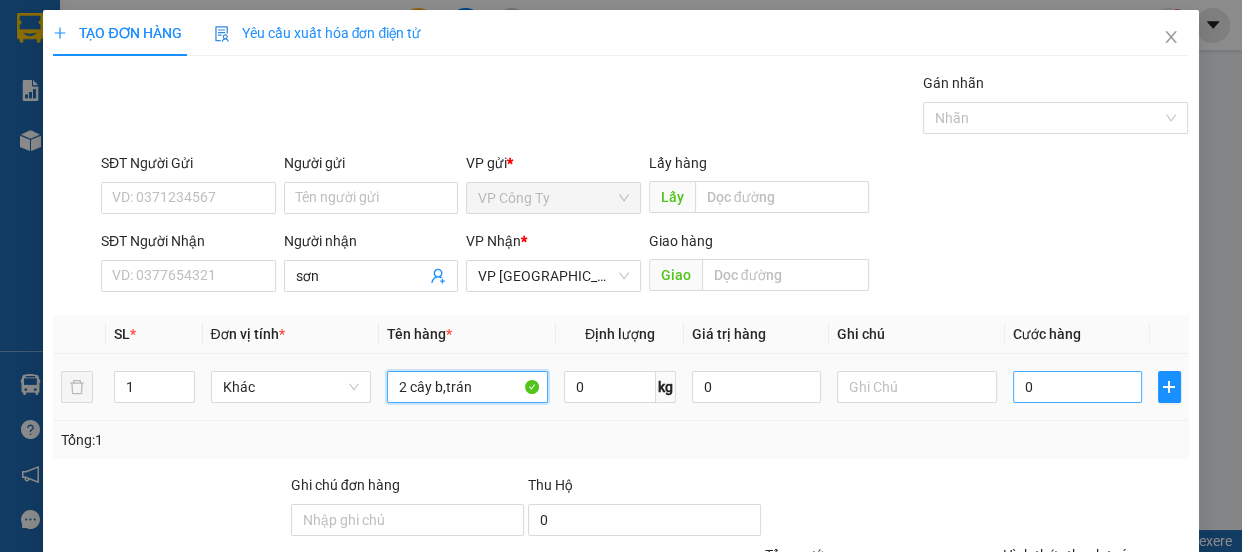 type on "2 cây b,trán" 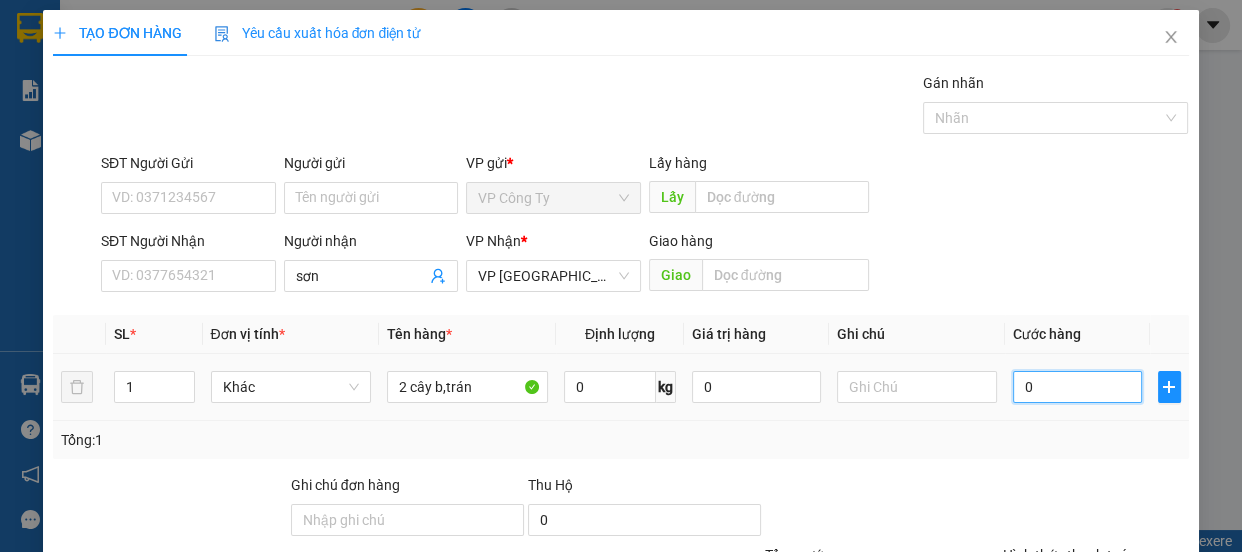 click on "0" at bounding box center (1077, 387) 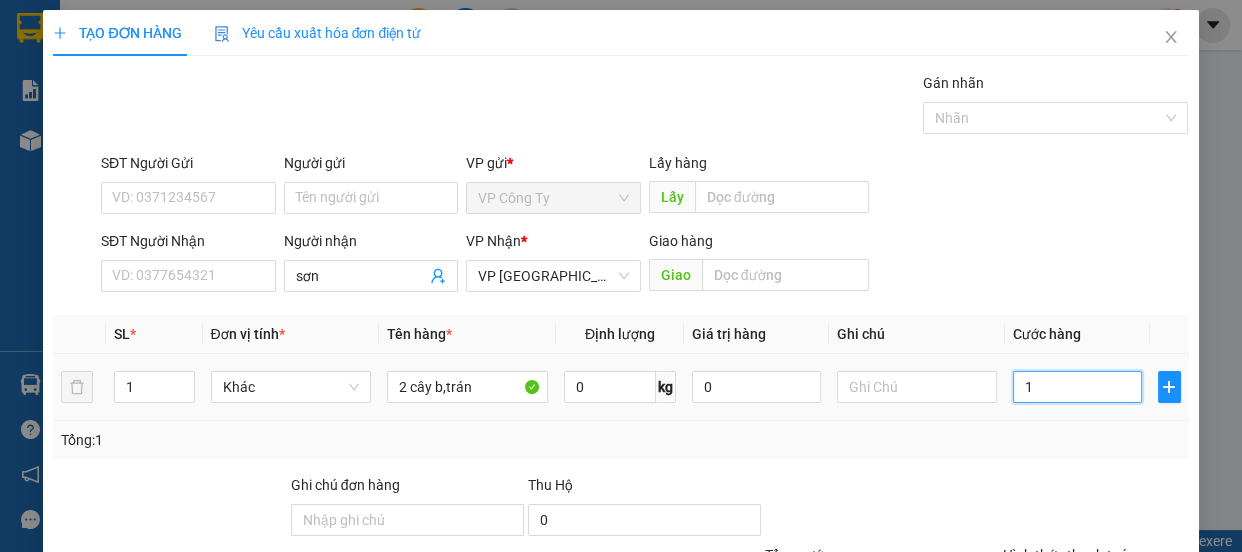 type on "12" 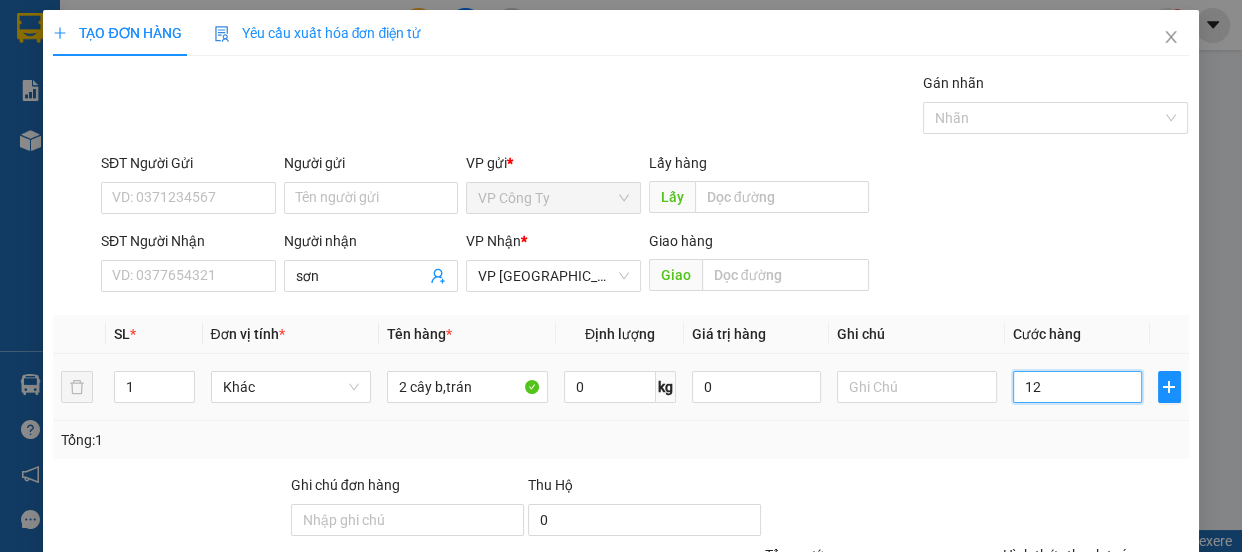 type on "120" 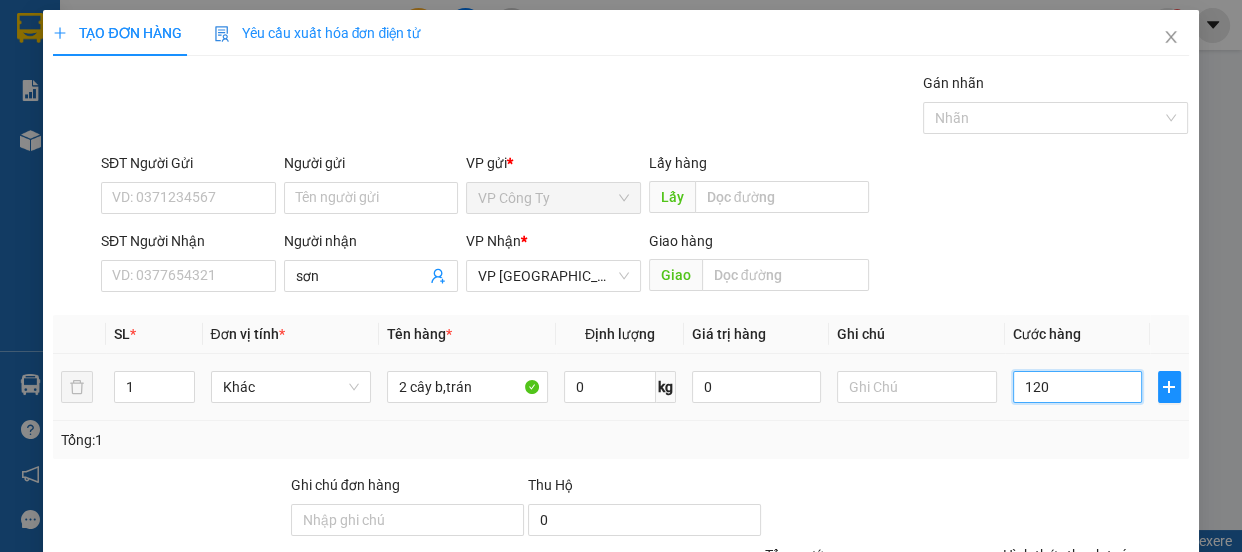 type on "1.200" 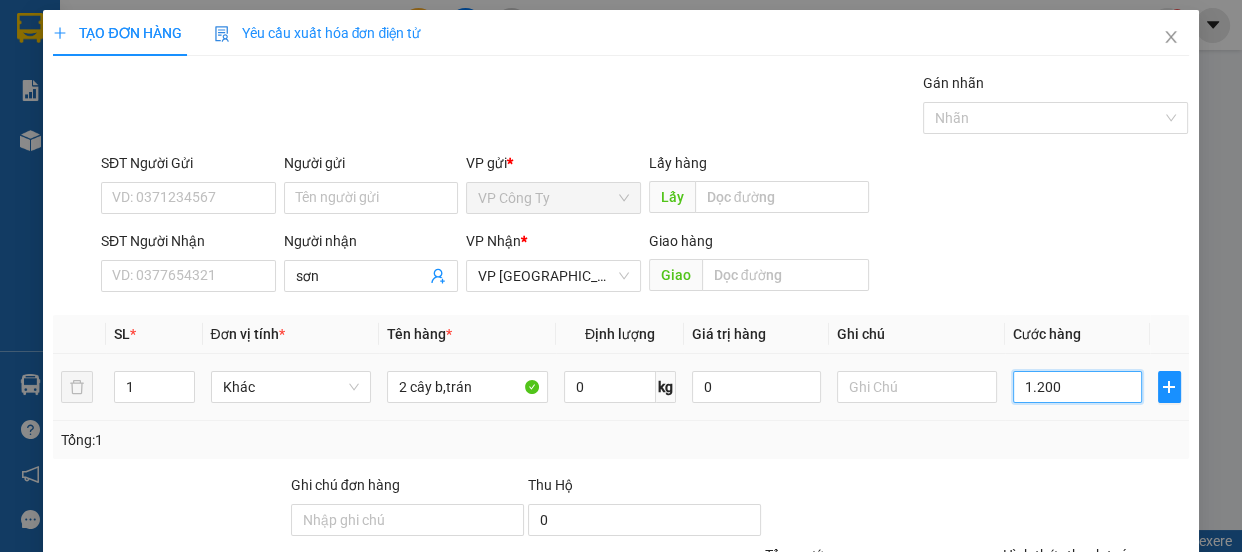 type on "12.000" 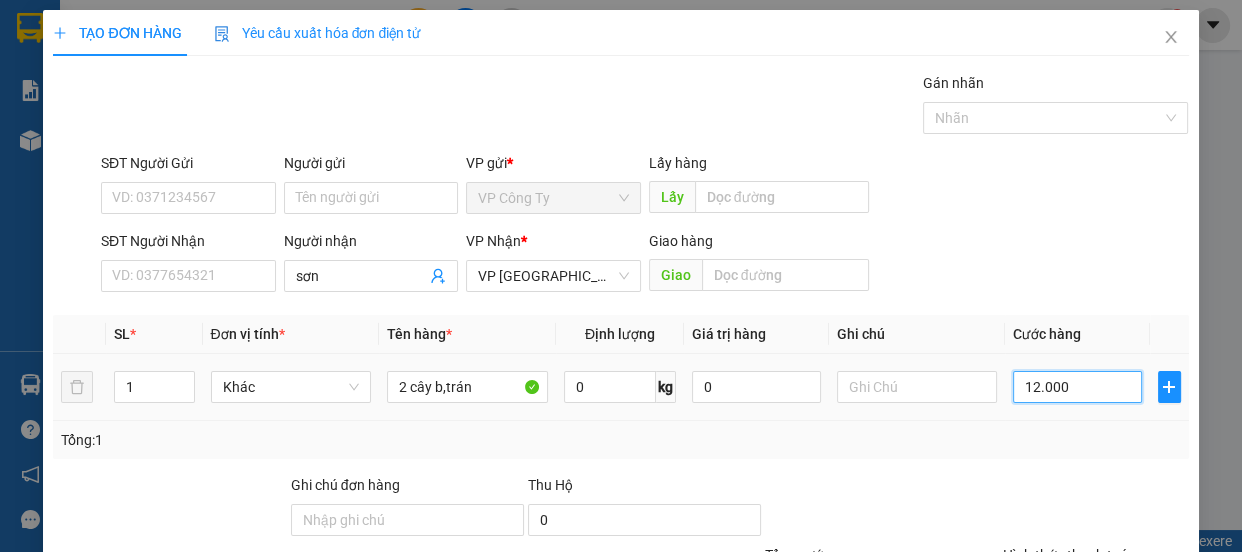 type on "120.000" 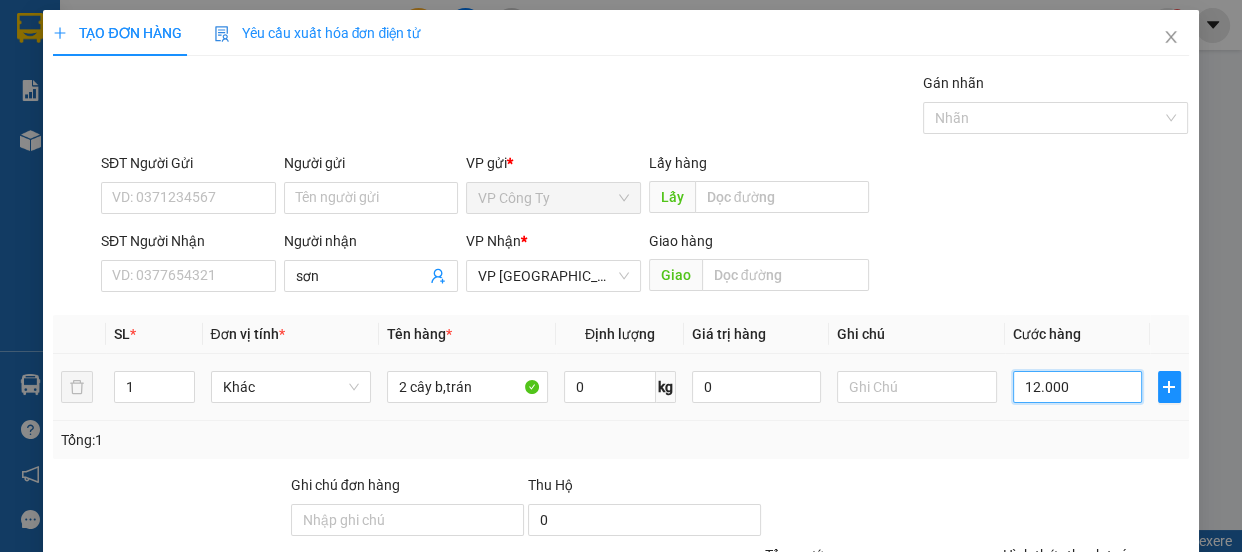 type on "120.000" 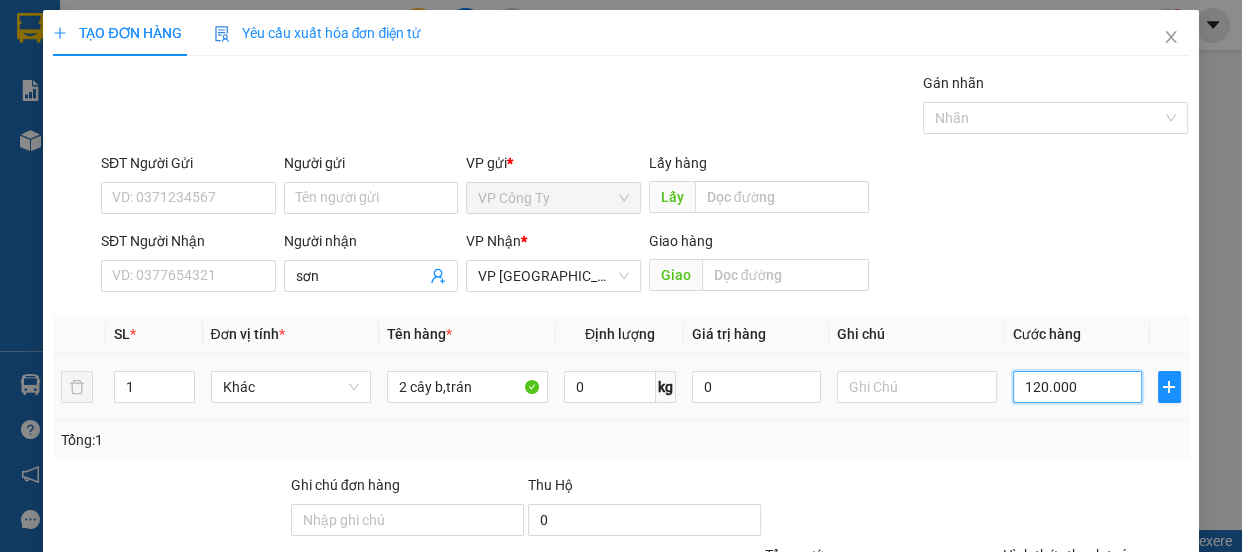 scroll, scrollTop: 187, scrollLeft: 0, axis: vertical 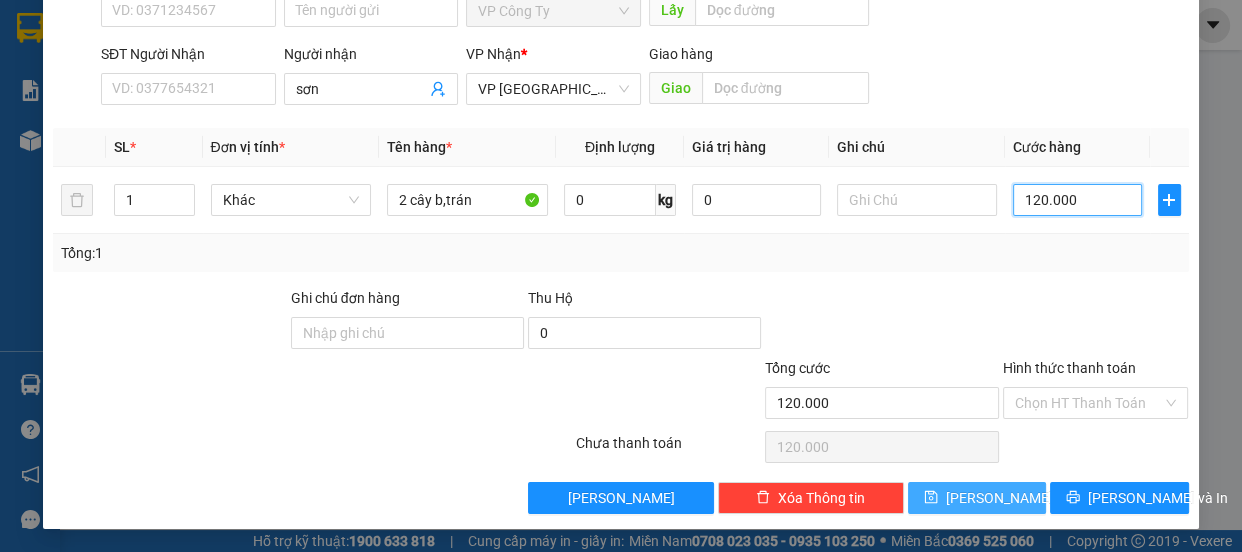 type on "120.000" 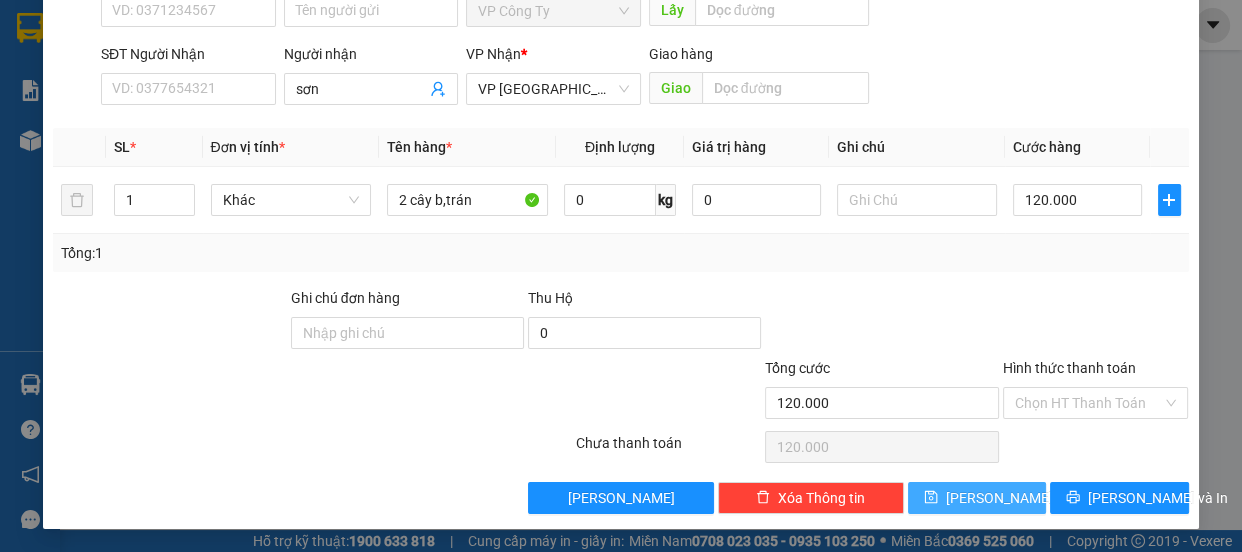 click on "[PERSON_NAME]" at bounding box center (977, 498) 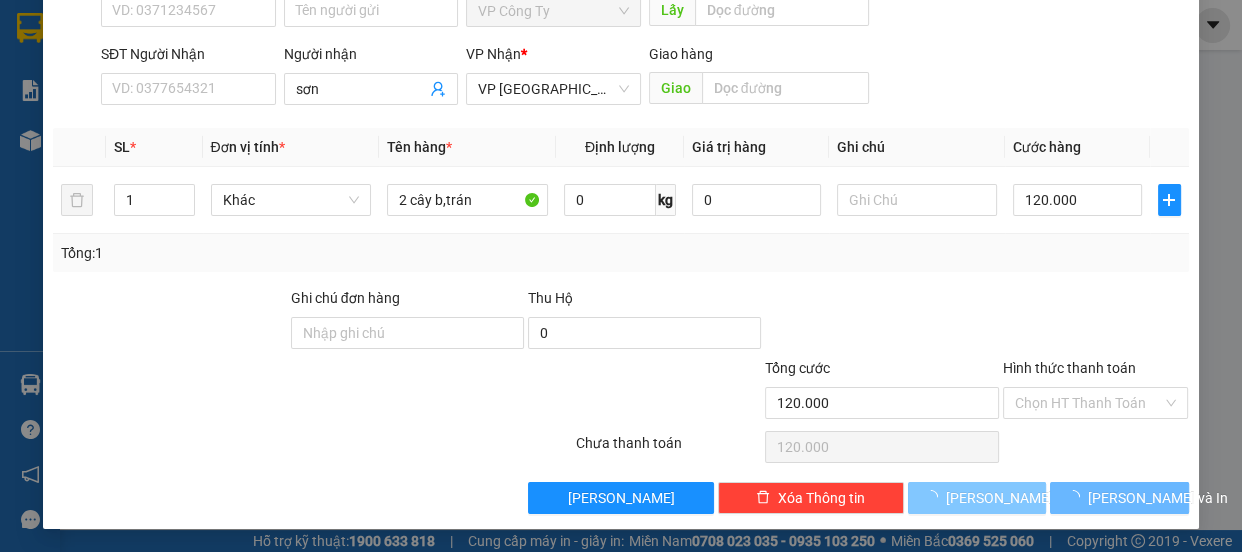 type 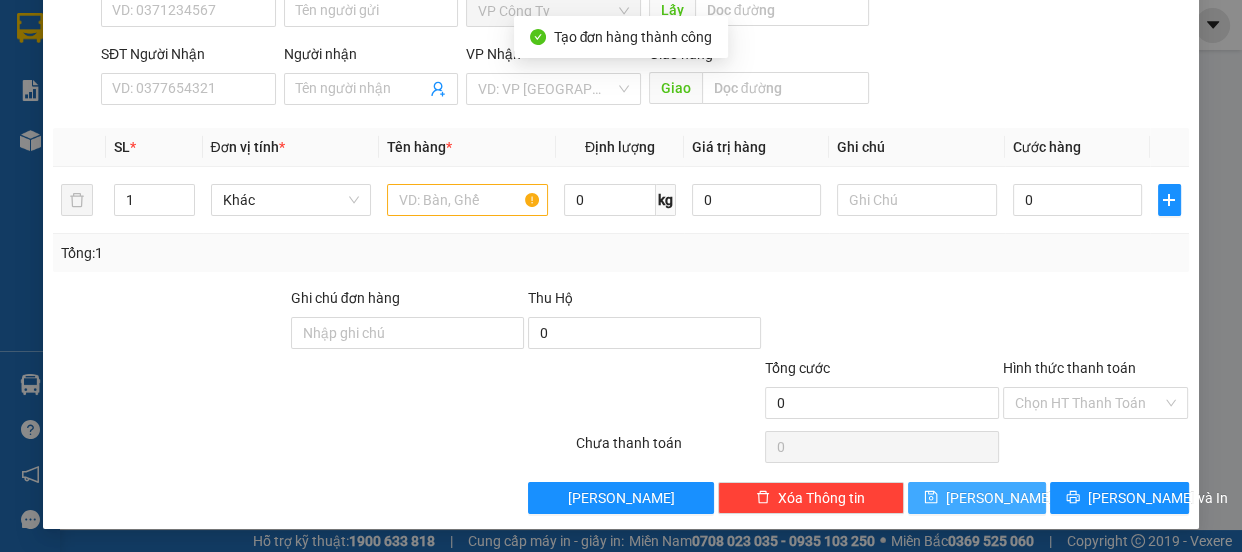 scroll, scrollTop: 0, scrollLeft: 0, axis: both 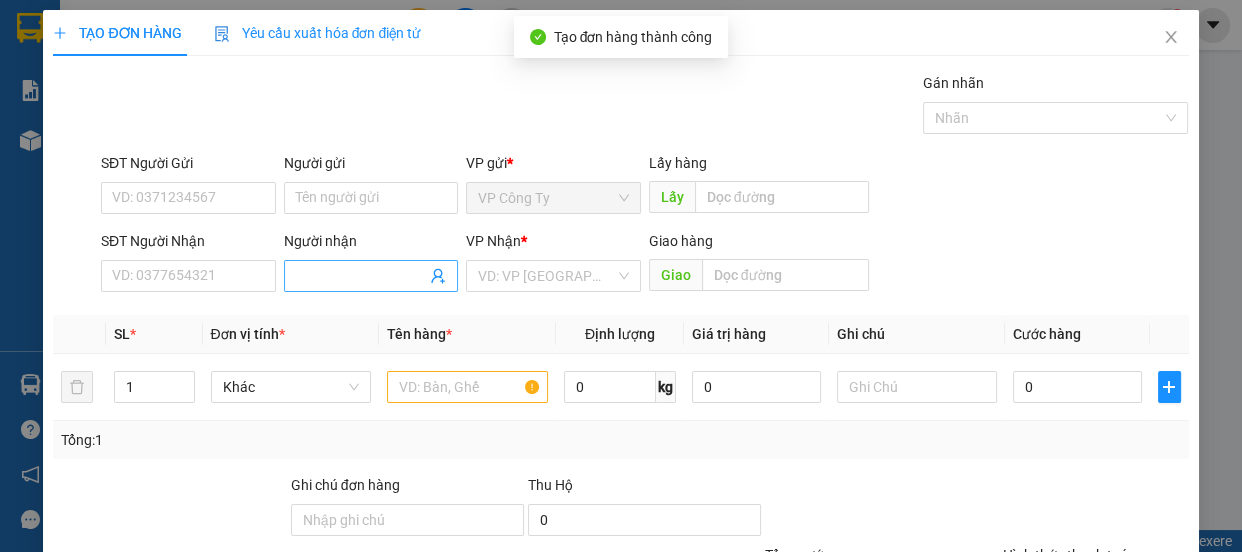 click on "Người nhận" at bounding box center (361, 276) 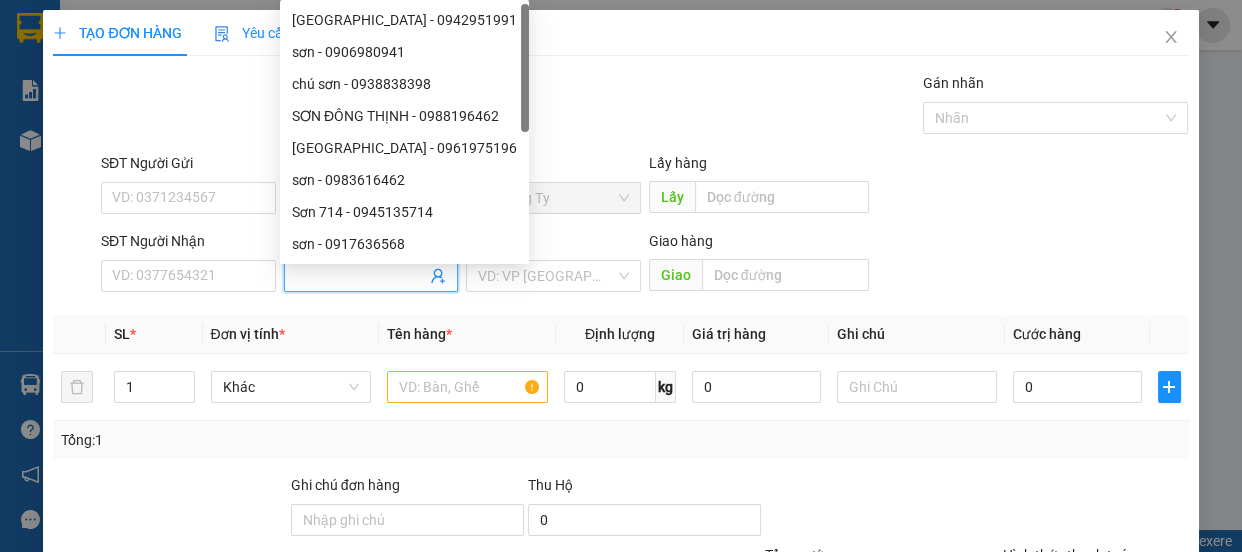 type on "d" 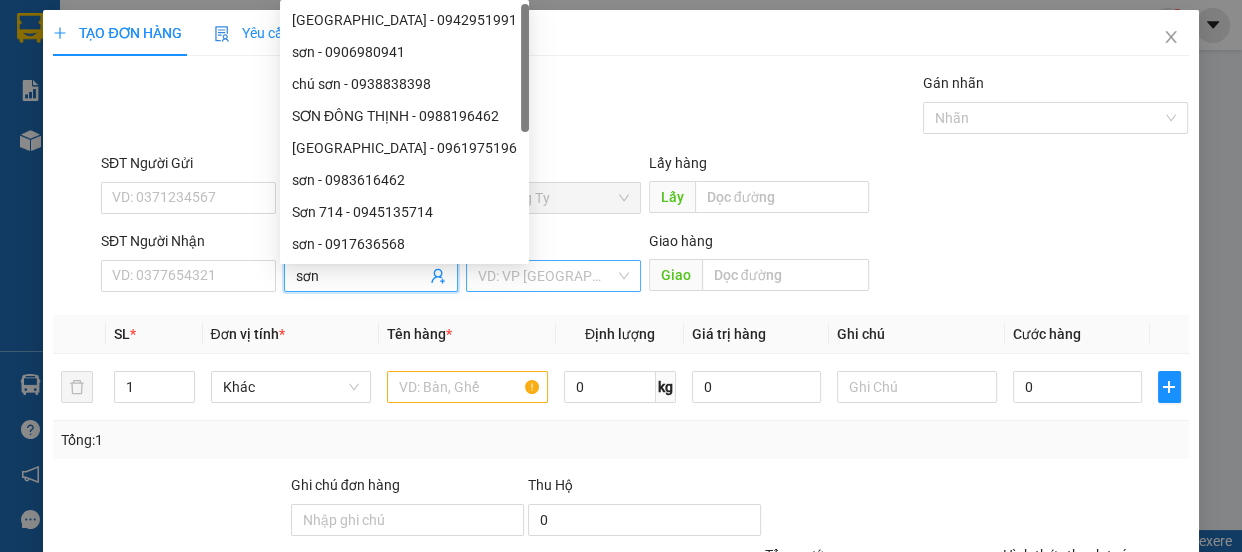 type on "sơn" 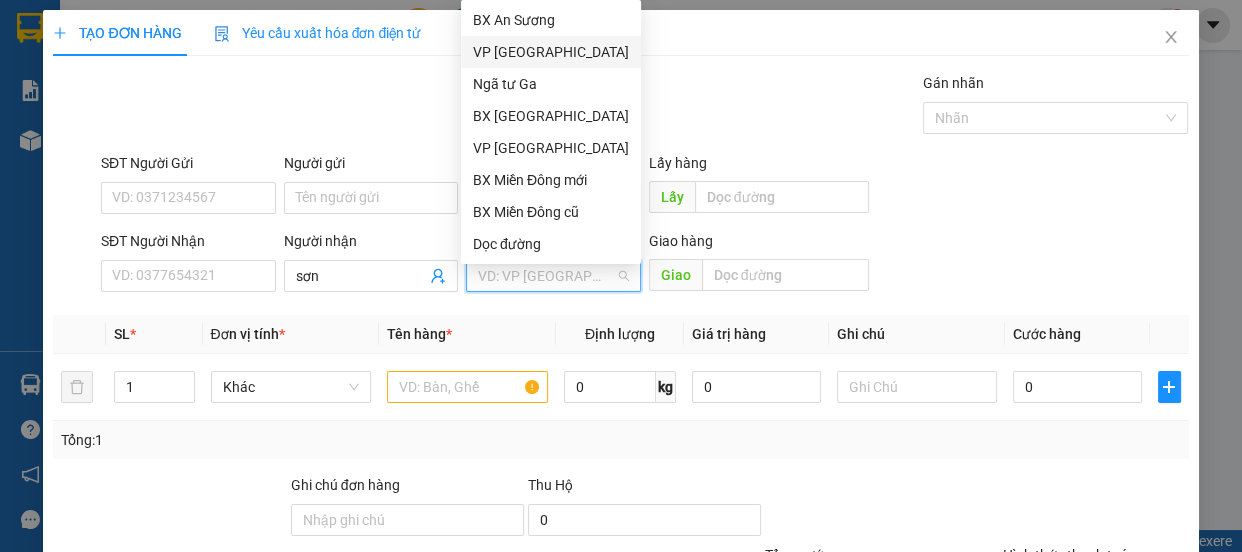click on "VP [GEOGRAPHIC_DATA]" at bounding box center (551, 52) 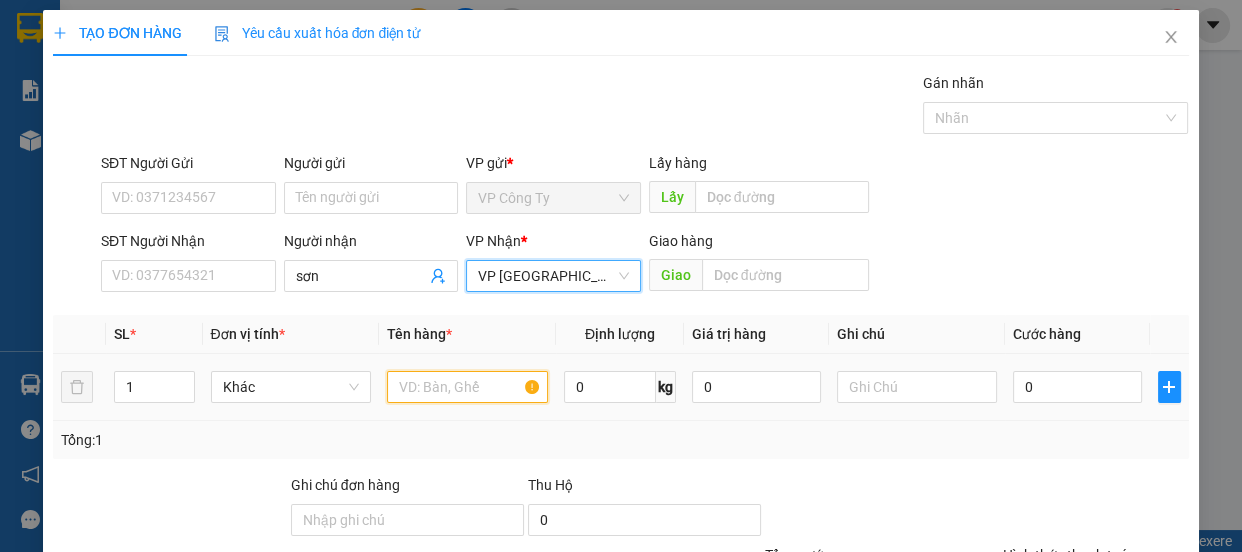 click at bounding box center [467, 387] 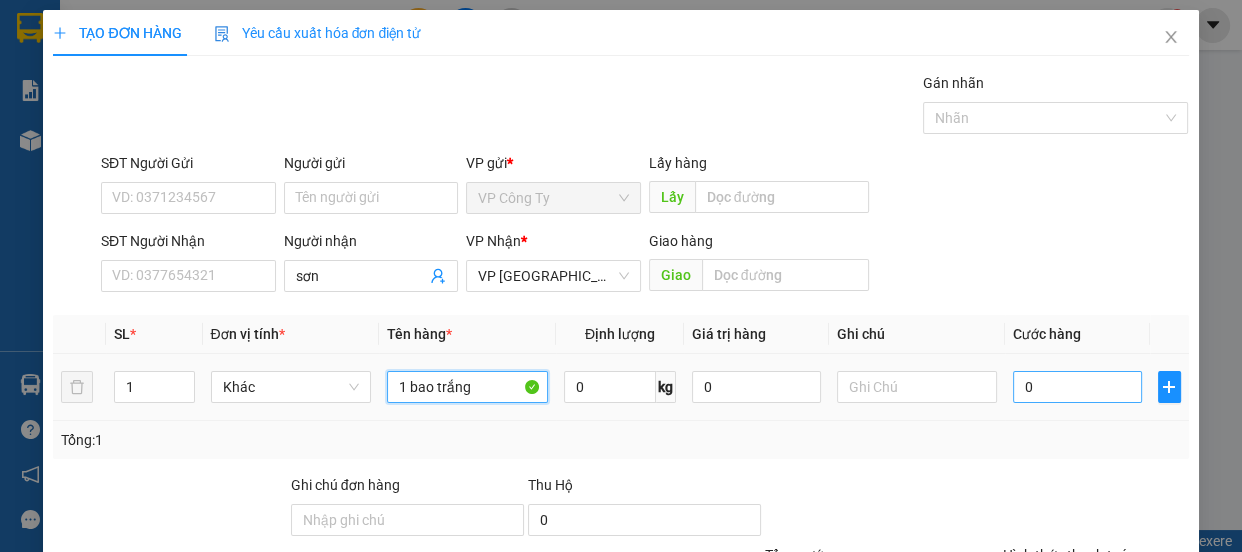 type on "1 bao trắng" 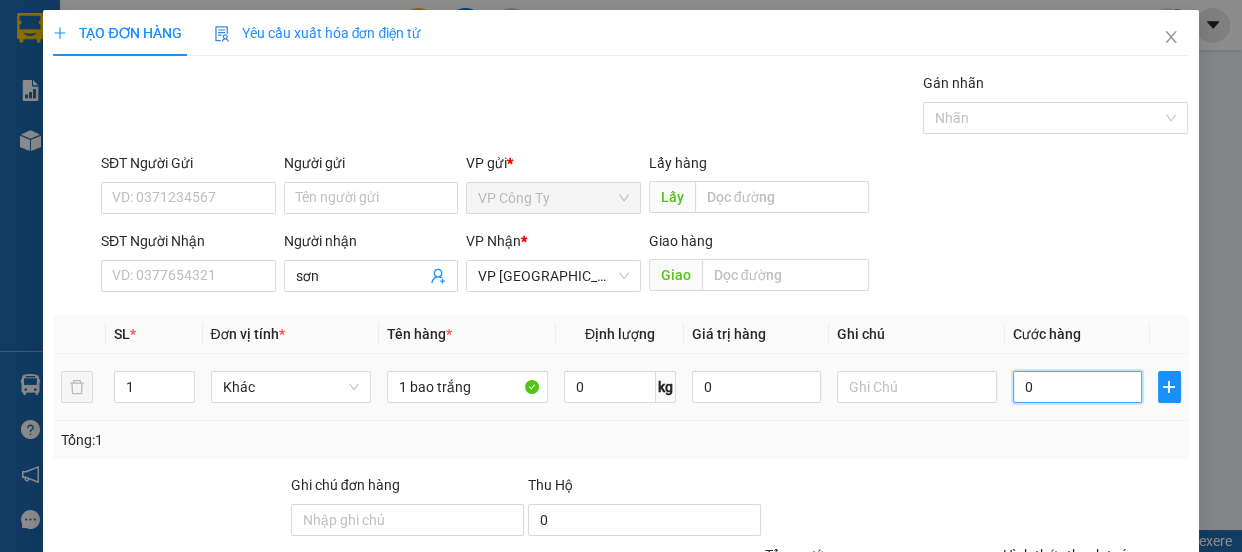click on "0" at bounding box center (1077, 387) 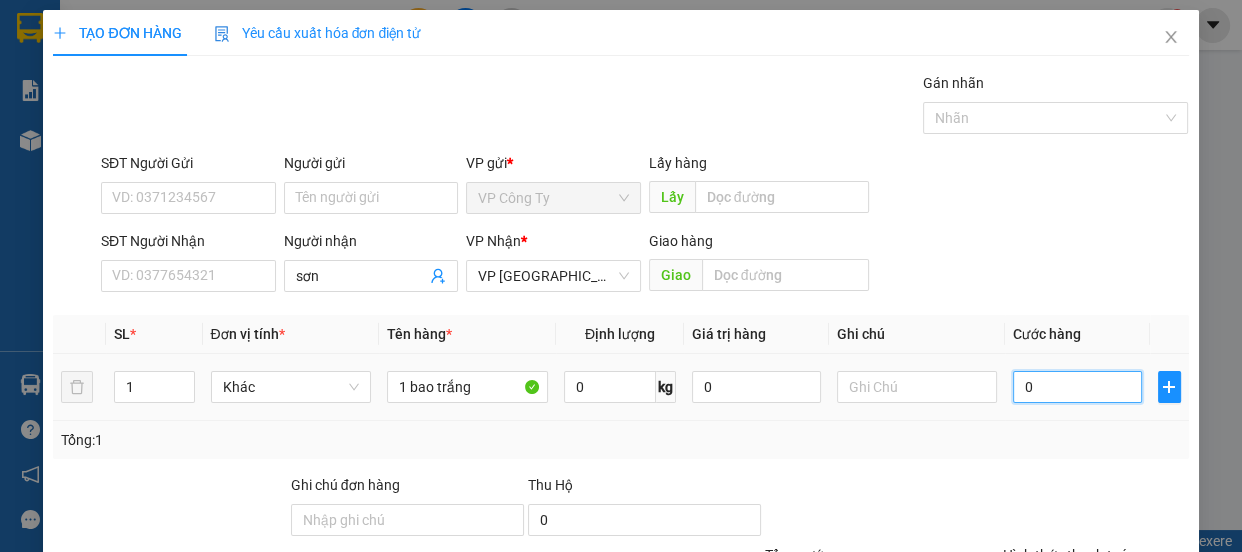 type on "60" 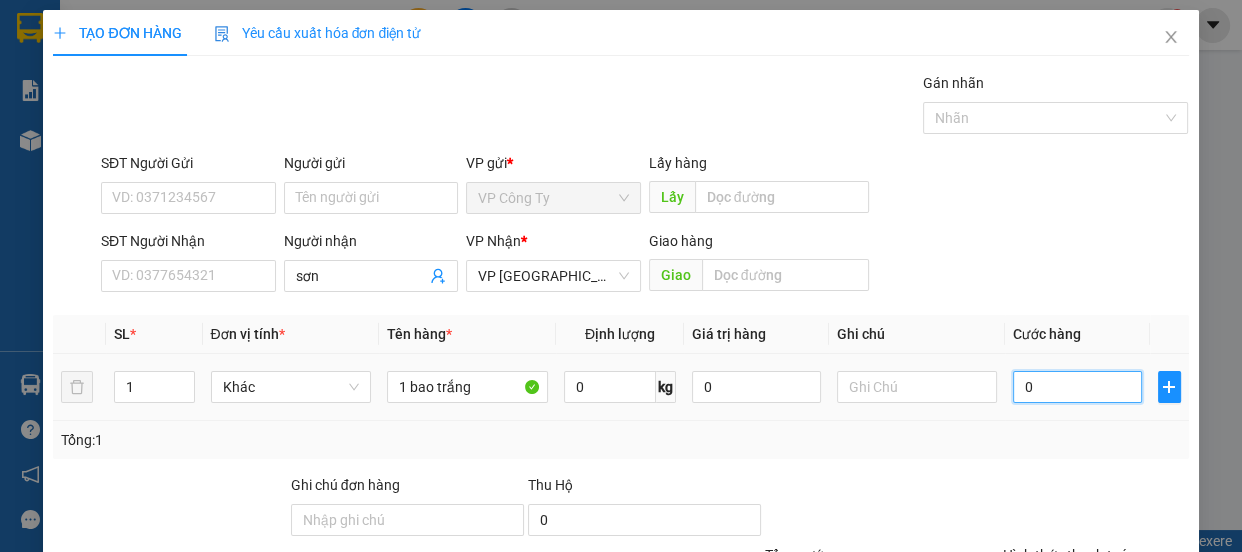 type on "60" 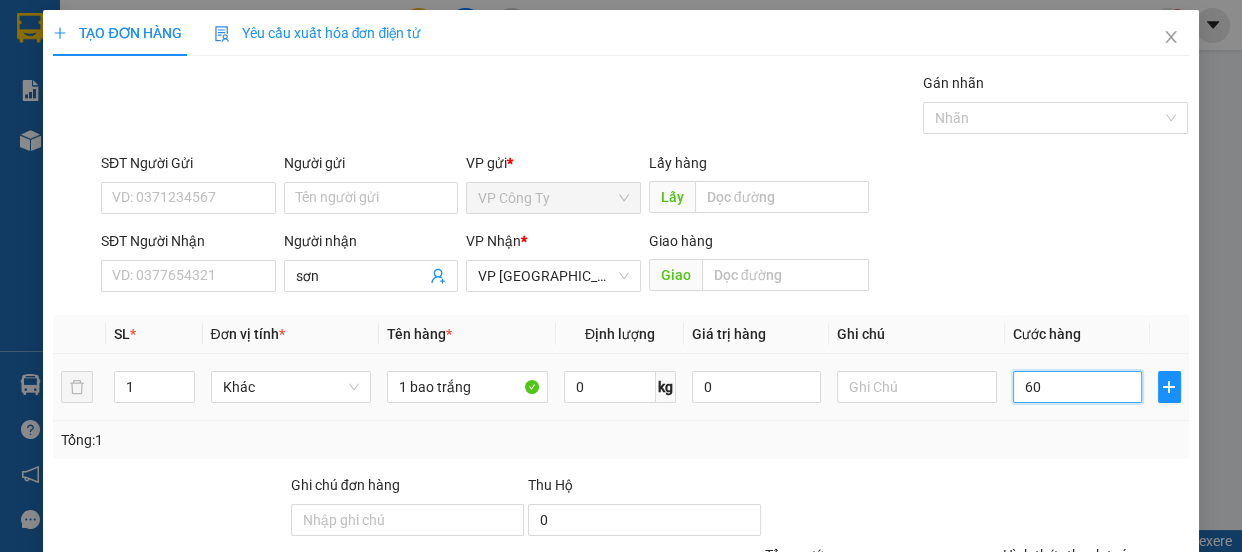 type on "600" 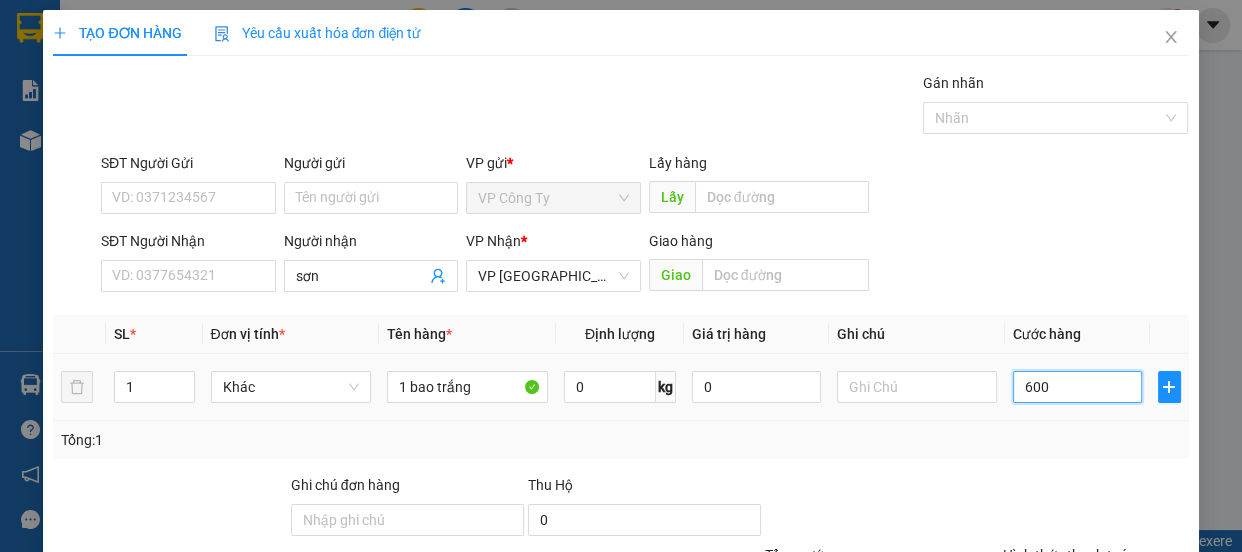 type on "6.000" 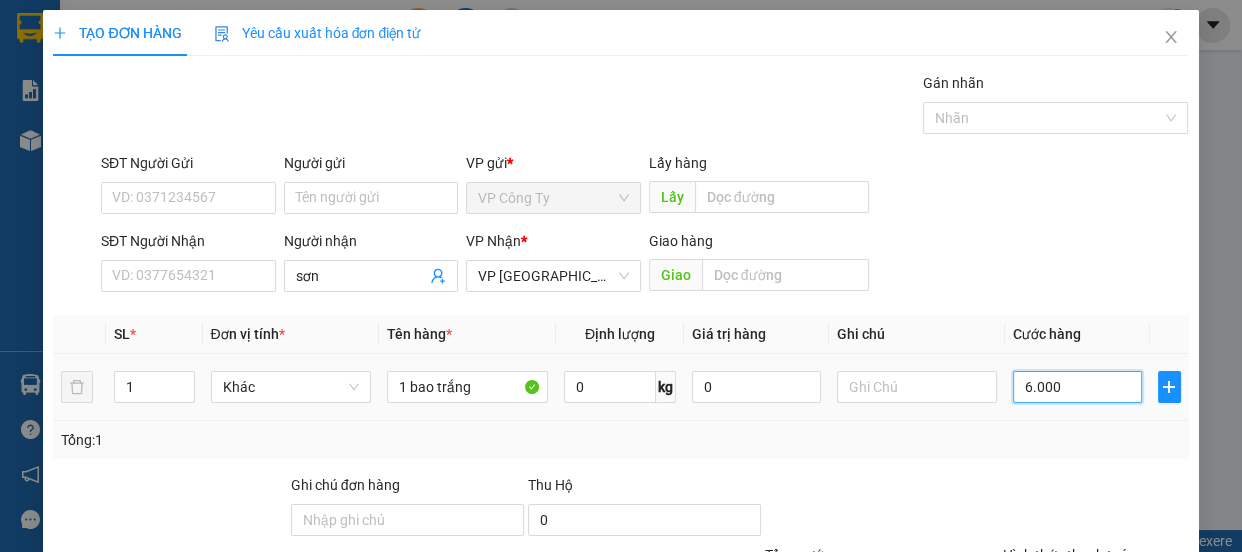 type on "60.000" 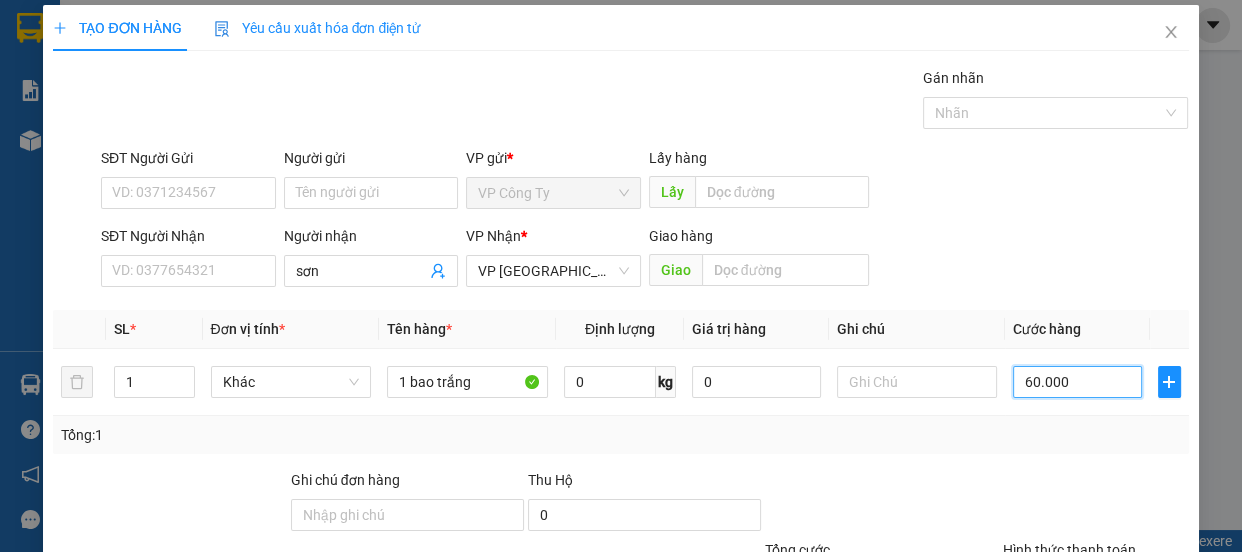 scroll, scrollTop: 0, scrollLeft: 0, axis: both 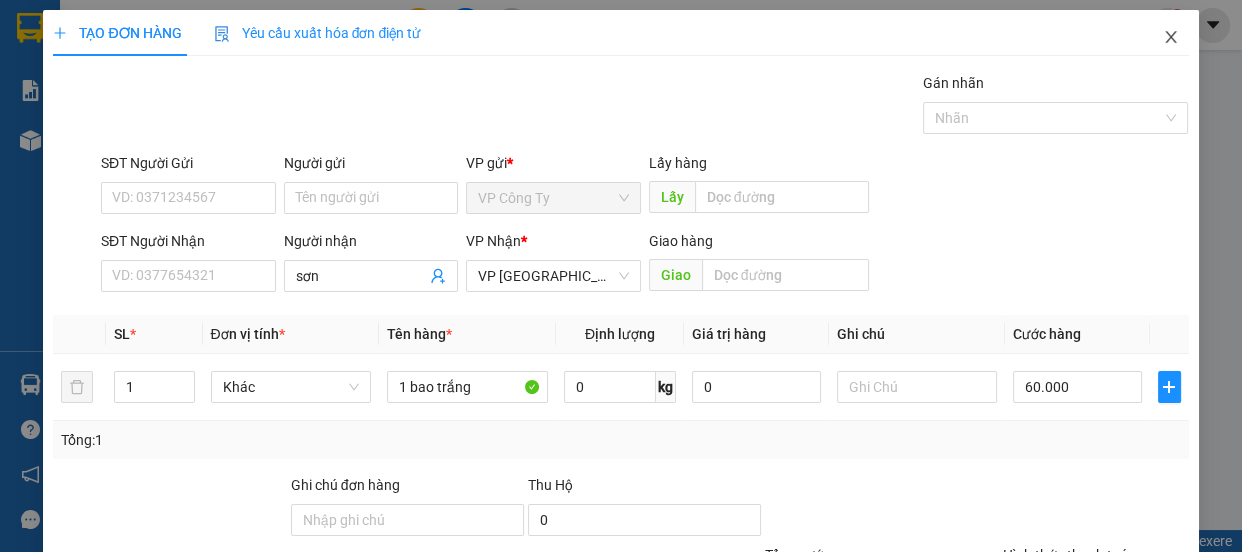 click at bounding box center [1171, 38] 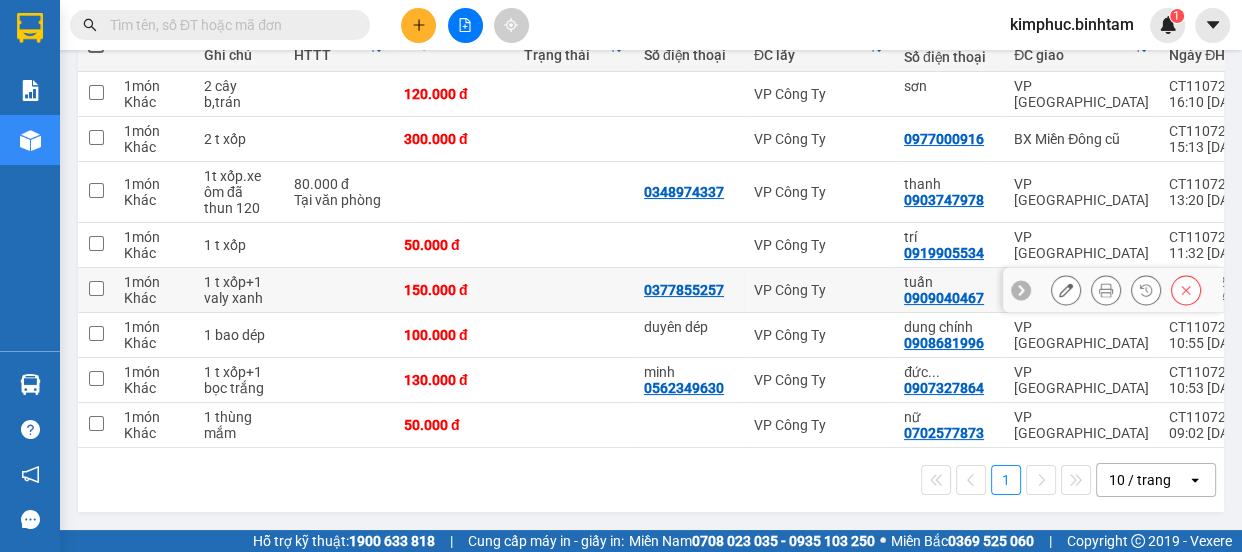 scroll, scrollTop: 0, scrollLeft: 0, axis: both 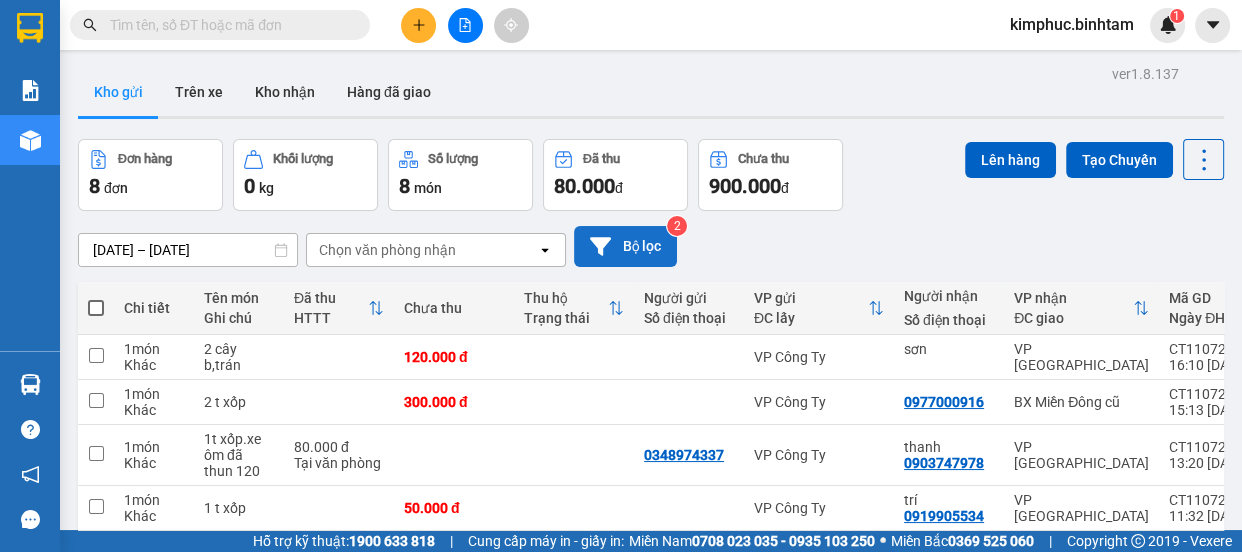 click on "Bộ lọc" at bounding box center (625, 246) 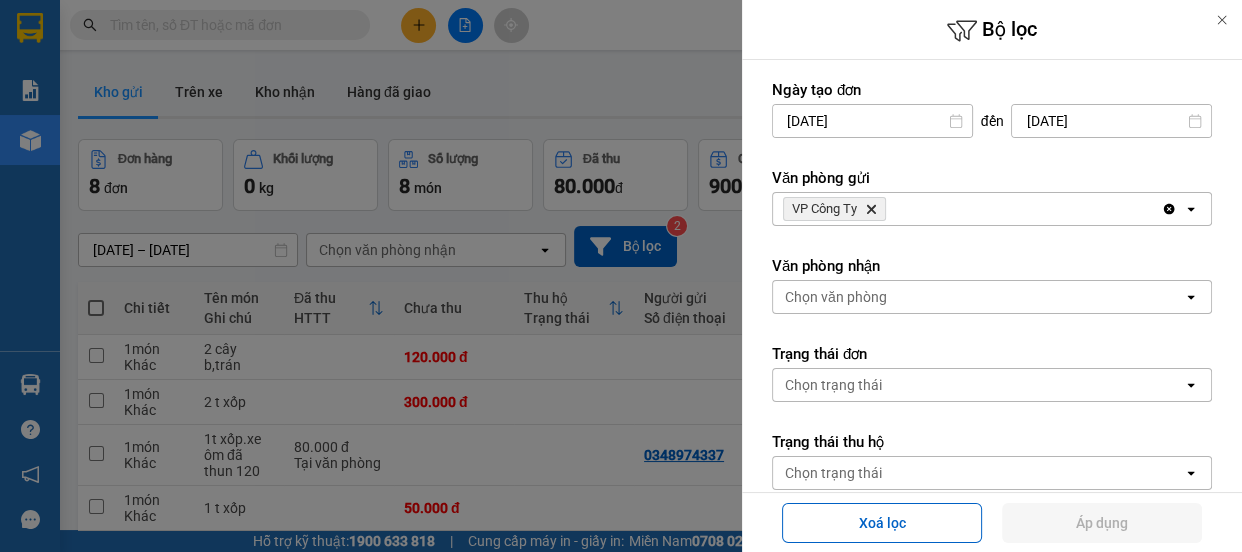 click 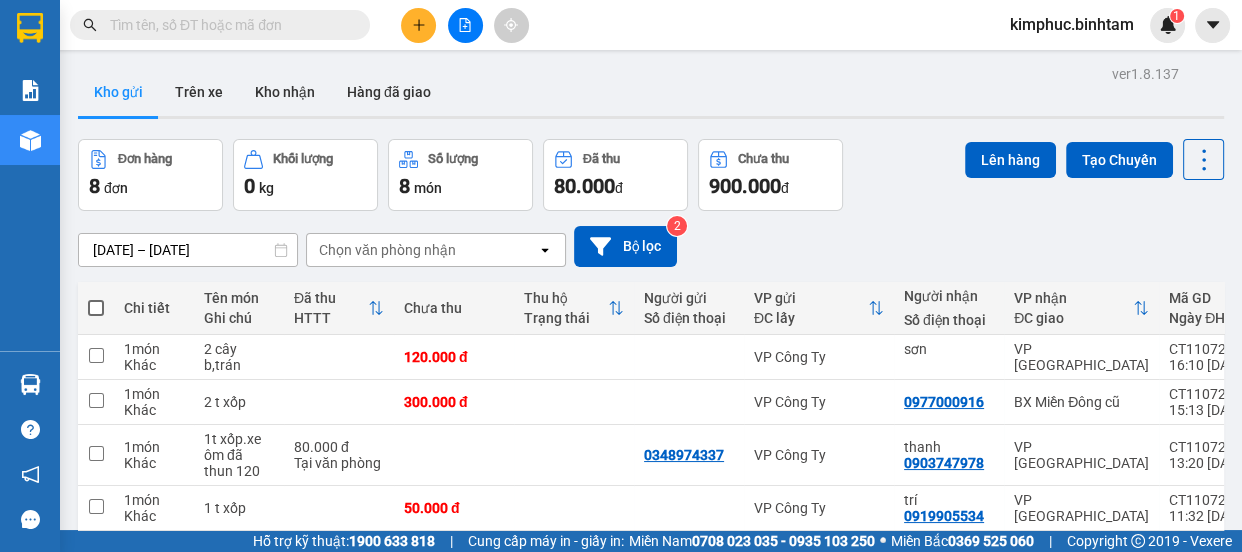 scroll, scrollTop: 90, scrollLeft: 0, axis: vertical 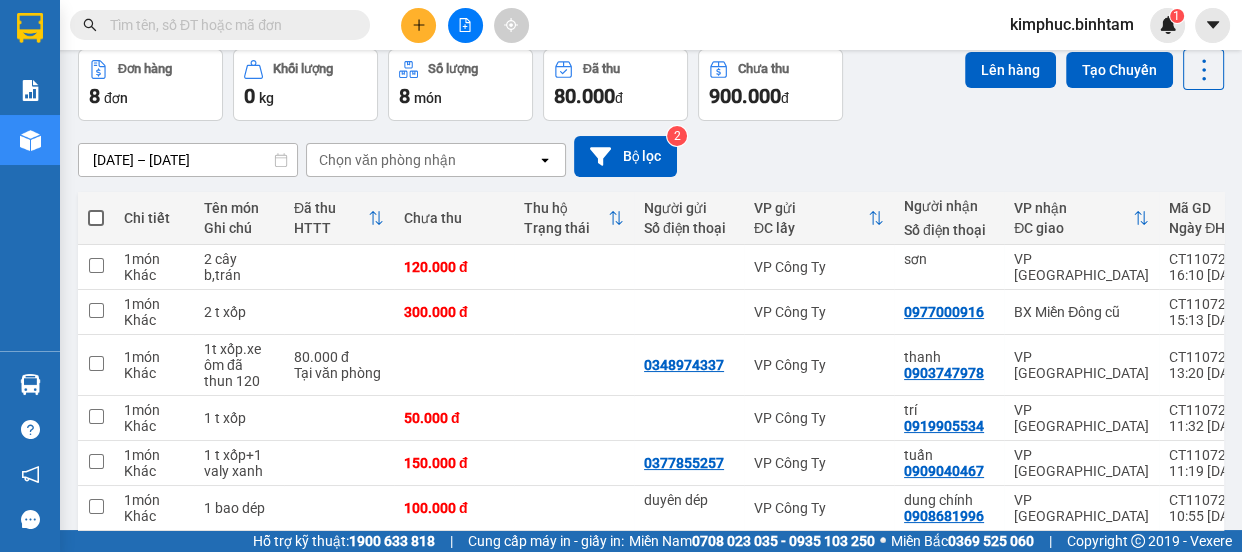 click at bounding box center (96, 218) 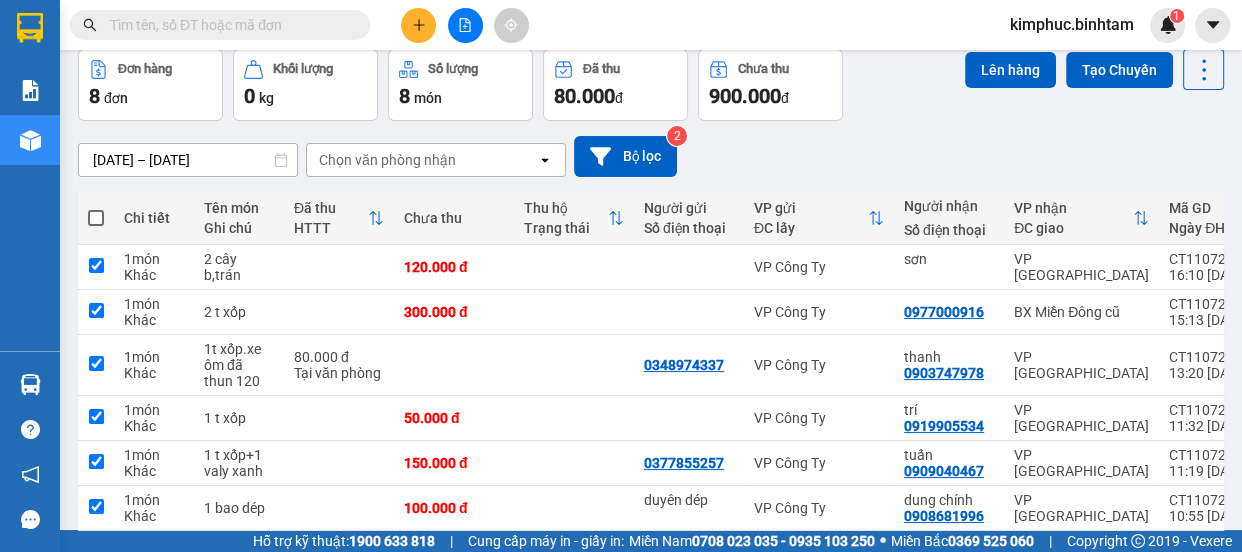 checkbox on "true" 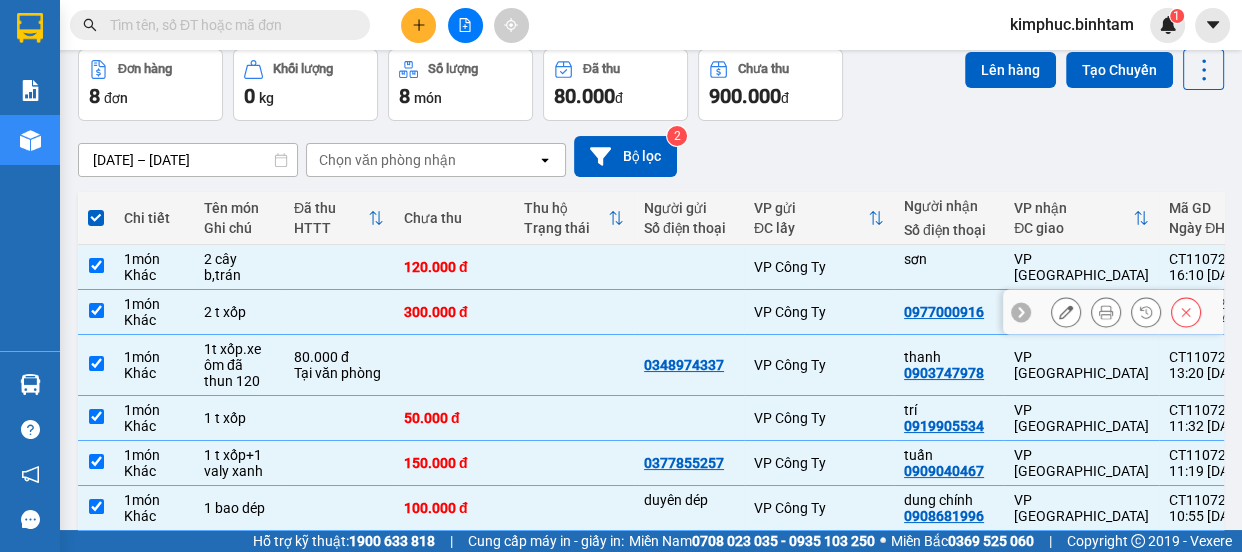 click at bounding box center [96, 310] 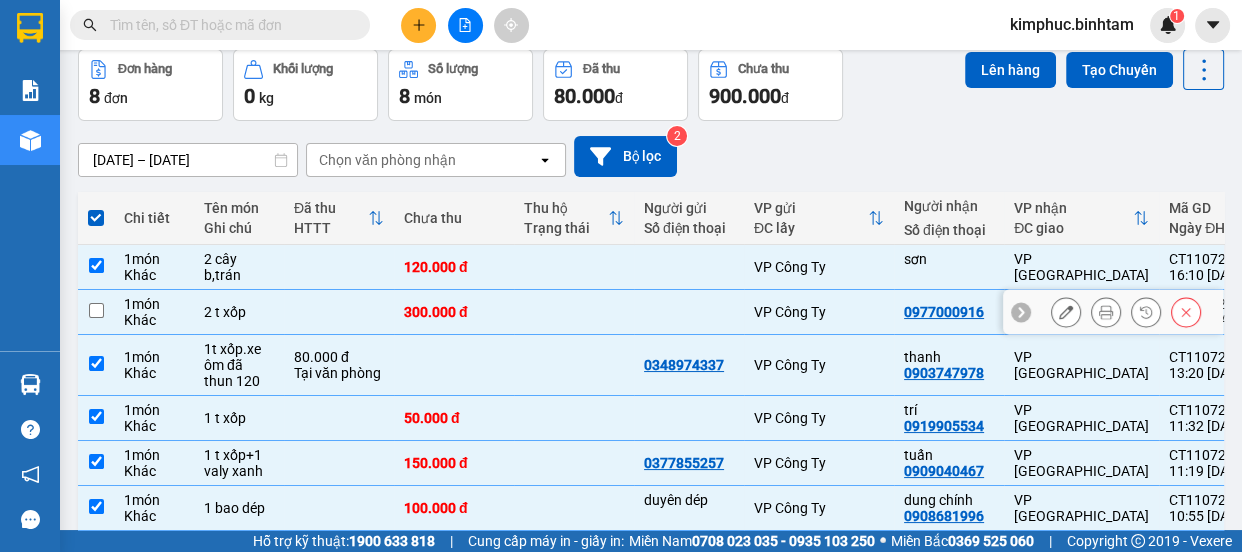 checkbox on "false" 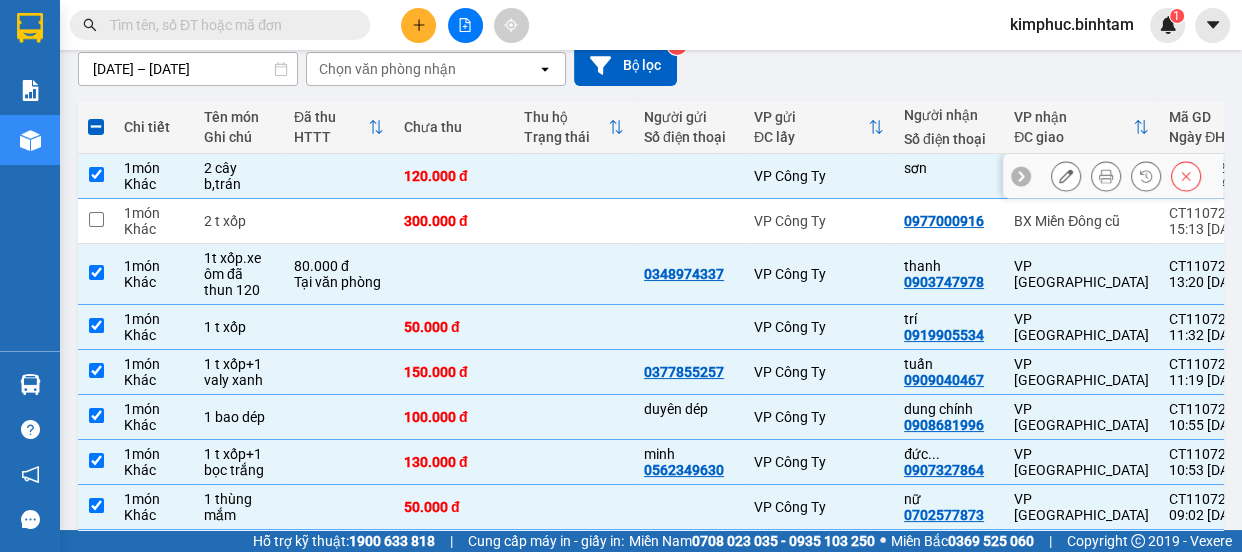 scroll, scrollTop: 0, scrollLeft: 0, axis: both 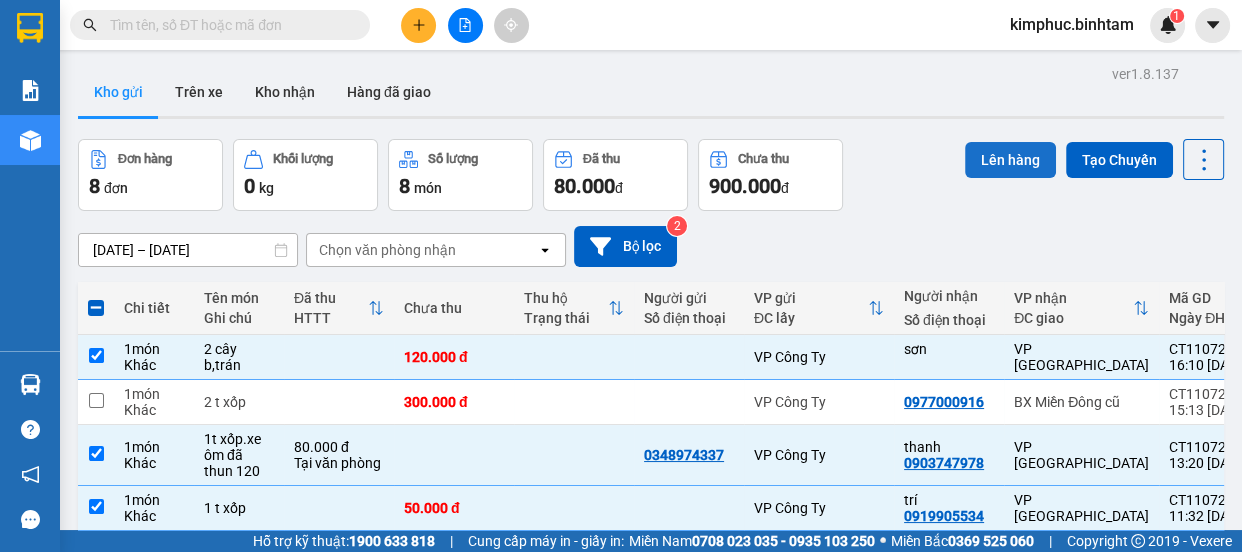 click on "Lên hàng" at bounding box center [1010, 160] 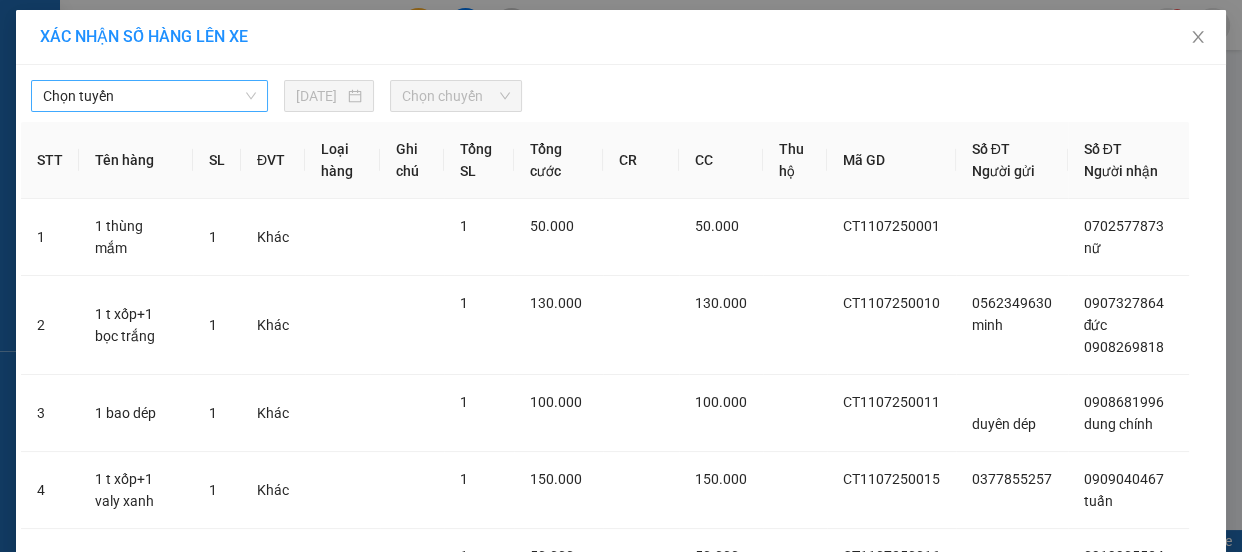 click on "Chọn tuyến" at bounding box center [149, 96] 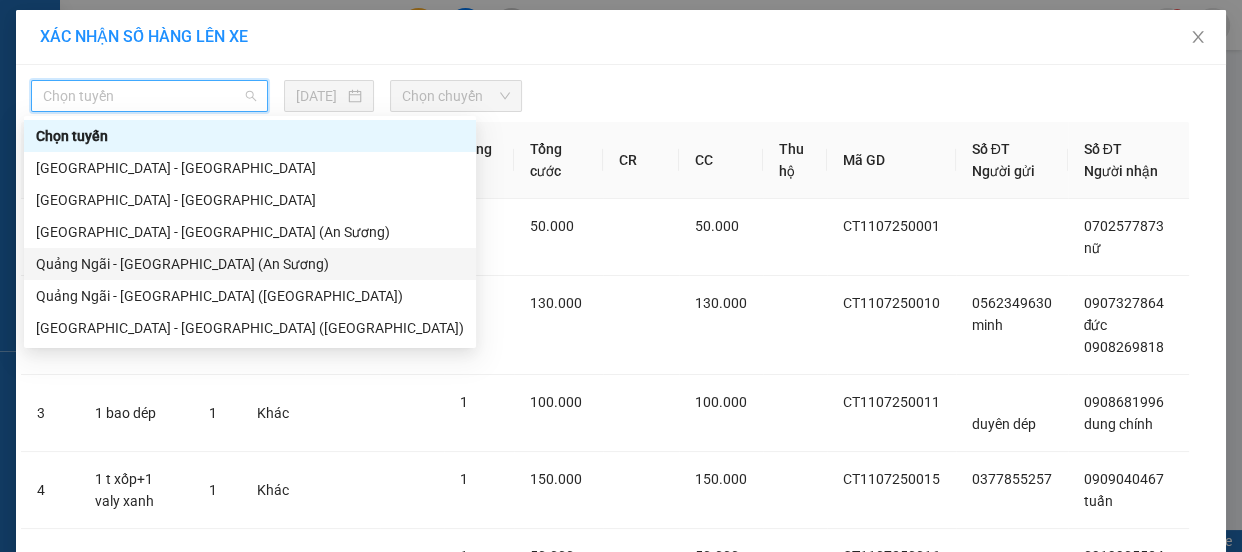 click on "Quảng Ngãi - [GEOGRAPHIC_DATA] (An Sương)" at bounding box center (250, 264) 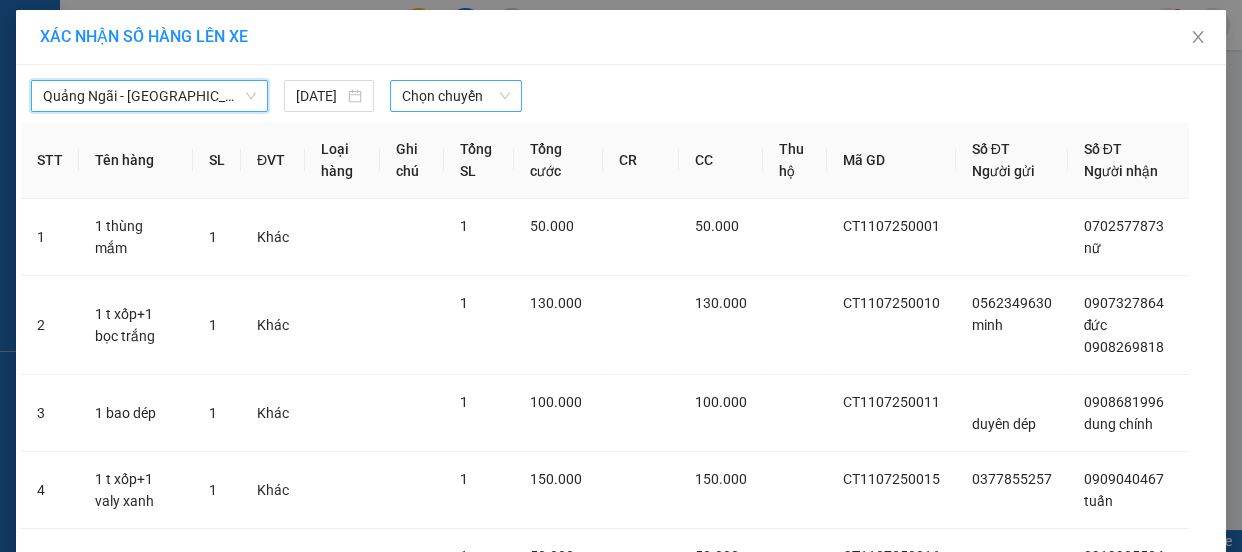 click on "Chọn chuyến" at bounding box center (456, 96) 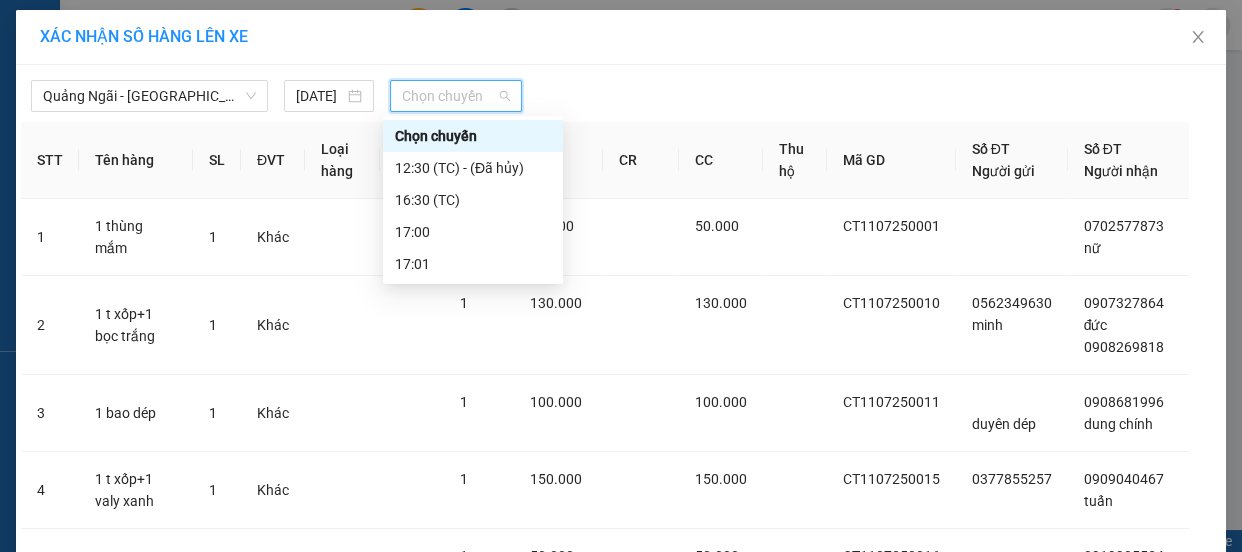 click at bounding box center [775, 96] 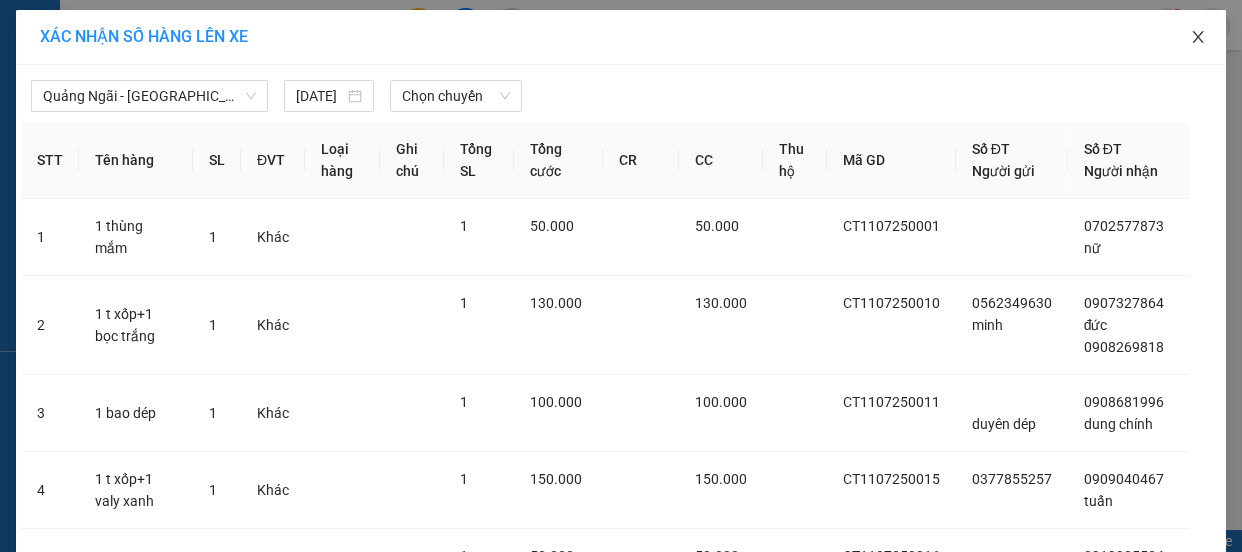 click 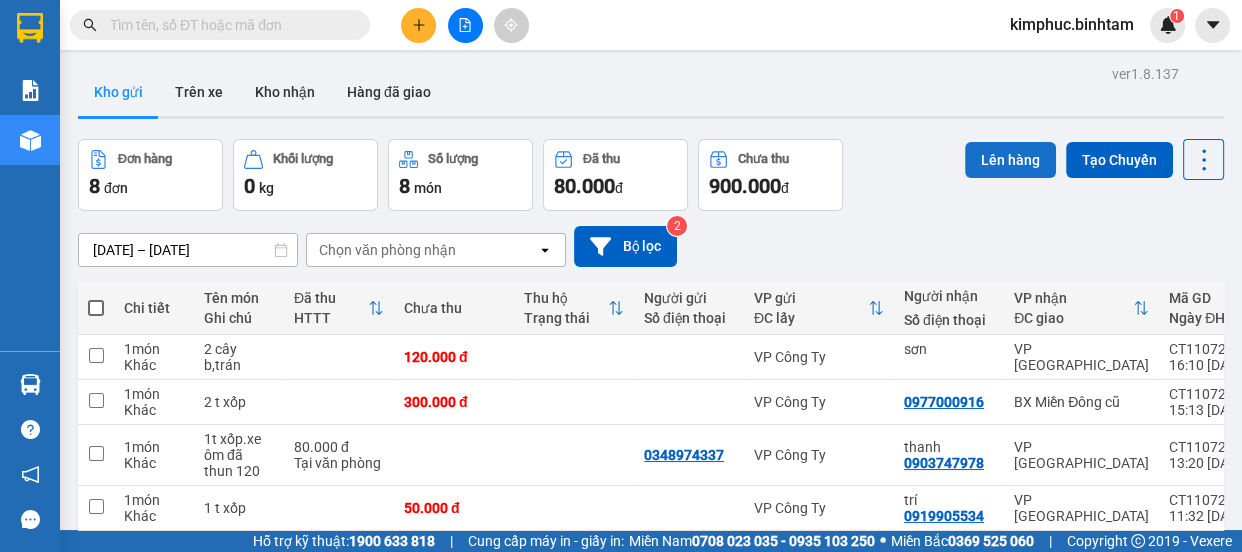 click on "Lên hàng" at bounding box center [1010, 160] 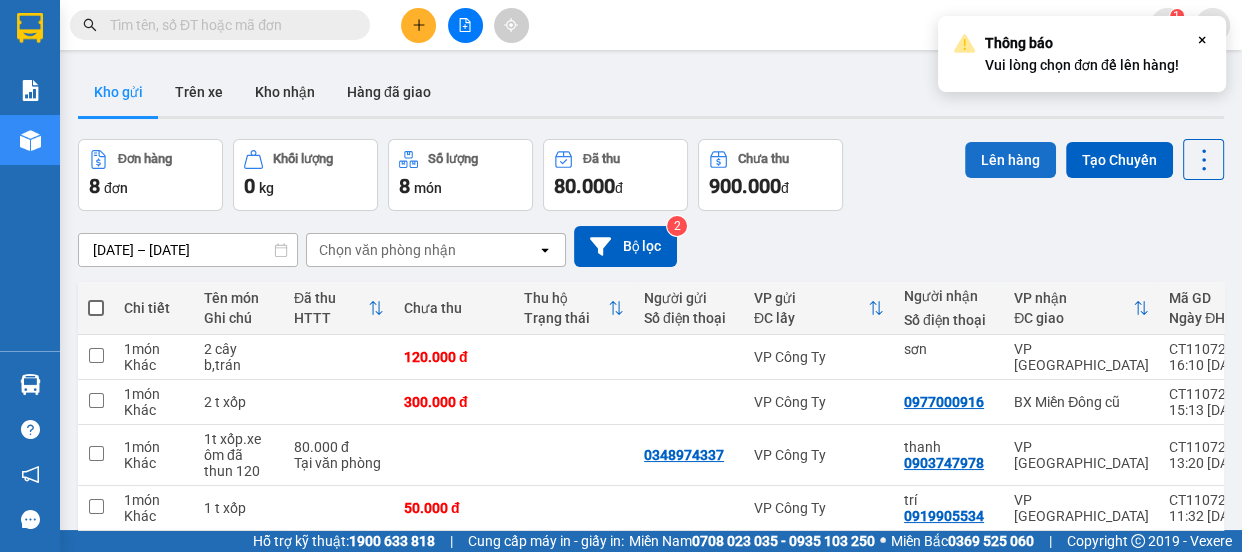 click on "Lên hàng" at bounding box center [1010, 160] 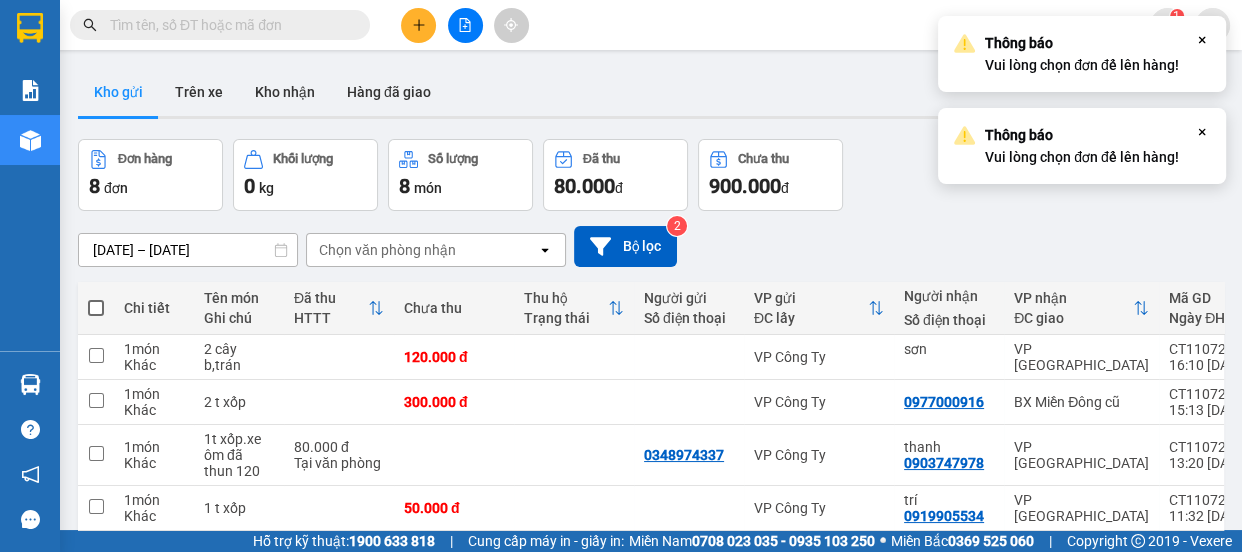 click on "[DATE] – [DATE] Press the down arrow key to interact with the calendar and select a date. Press the escape button to close the calendar. Selected date range is from [DATE] to [DATE]. Chọn văn phòng nhận open Bộ lọc 2" at bounding box center (651, 246) 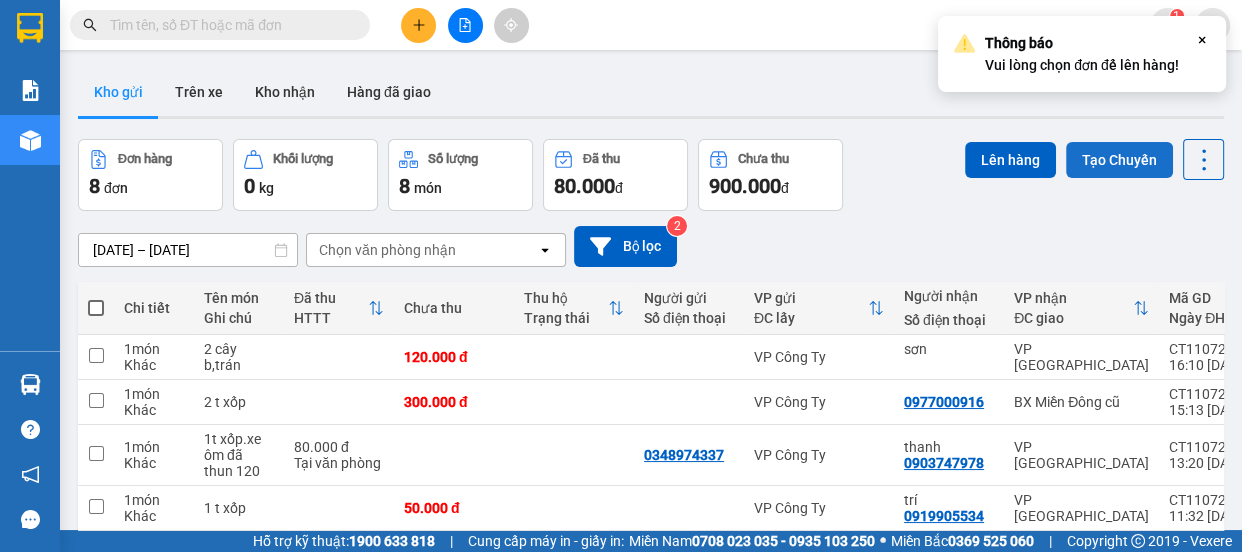 click on "Tạo Chuyến" at bounding box center [1119, 160] 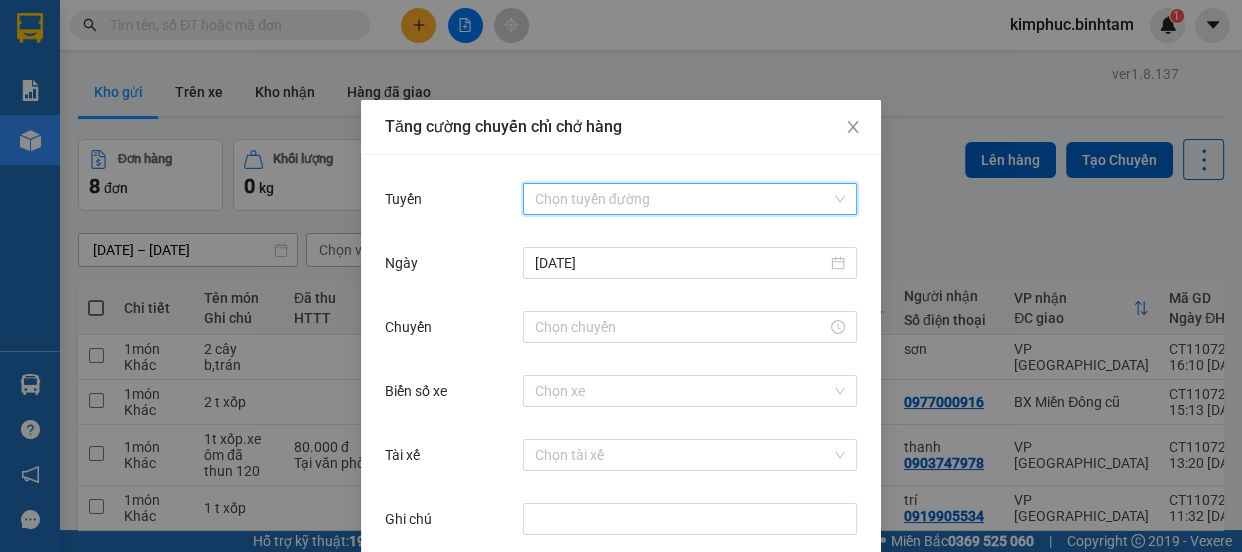 click on "Tuyến" at bounding box center (683, 199) 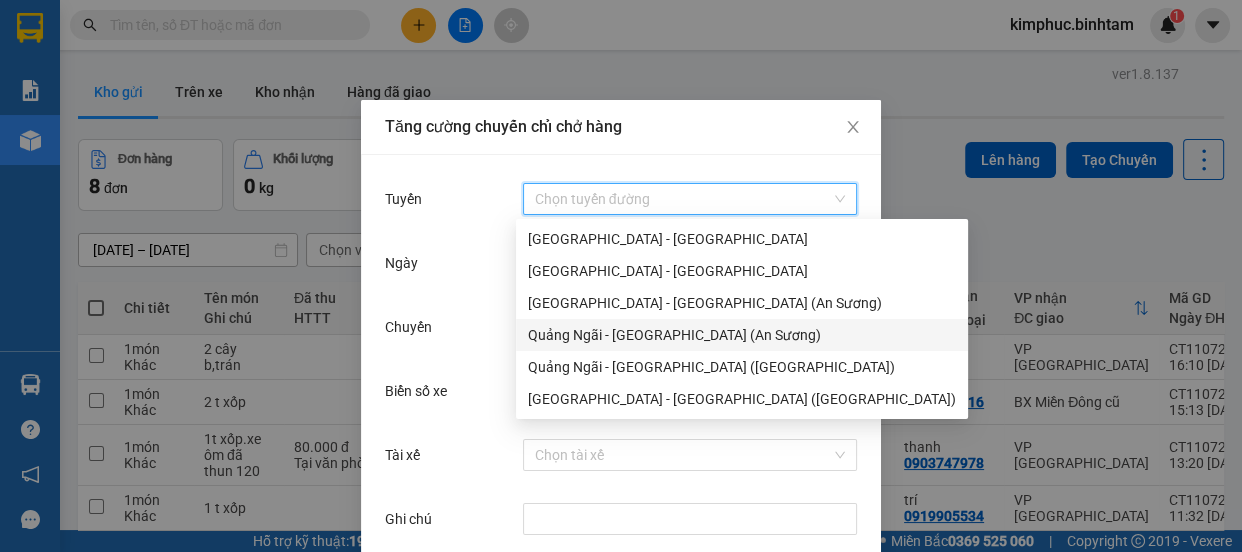 click on "Quảng Ngãi - [GEOGRAPHIC_DATA] (An Sương)" at bounding box center (742, 335) 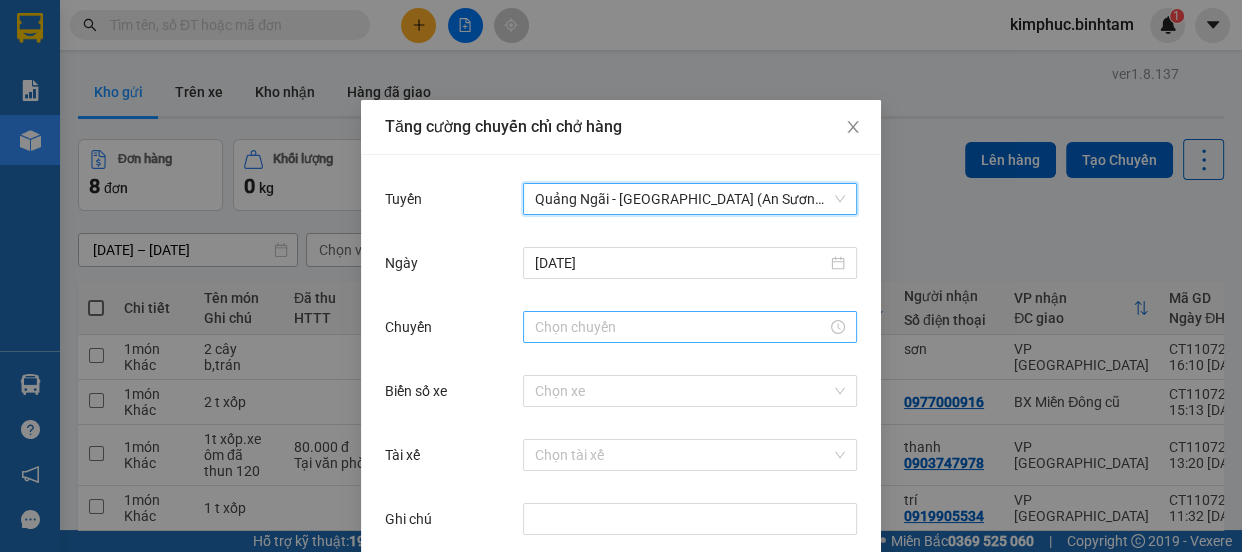 click on "Chuyến" at bounding box center (681, 327) 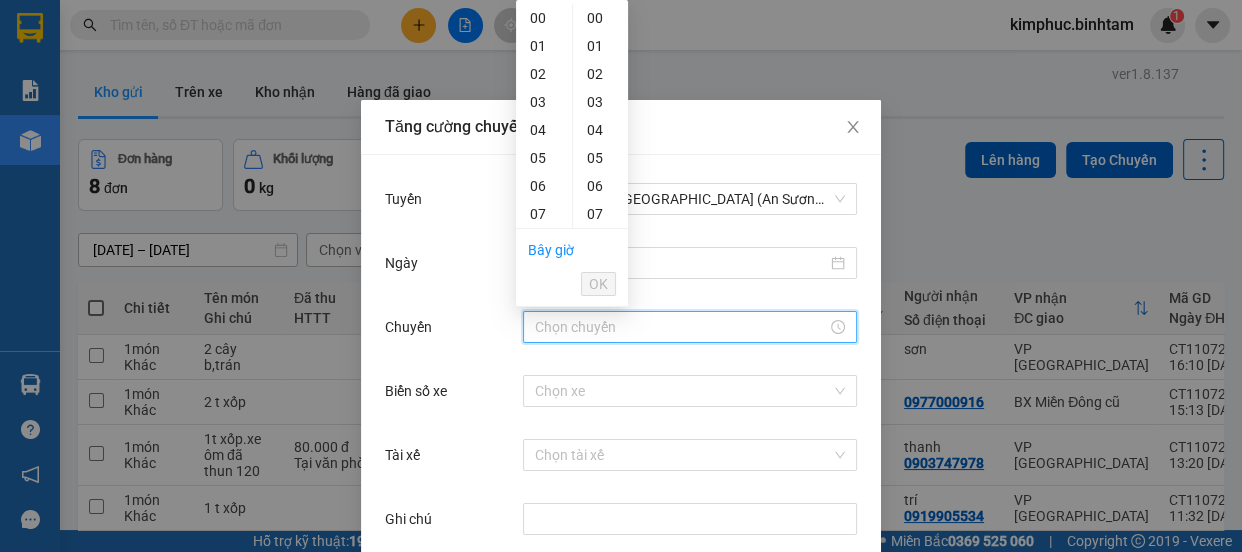 scroll, scrollTop: 90, scrollLeft: 0, axis: vertical 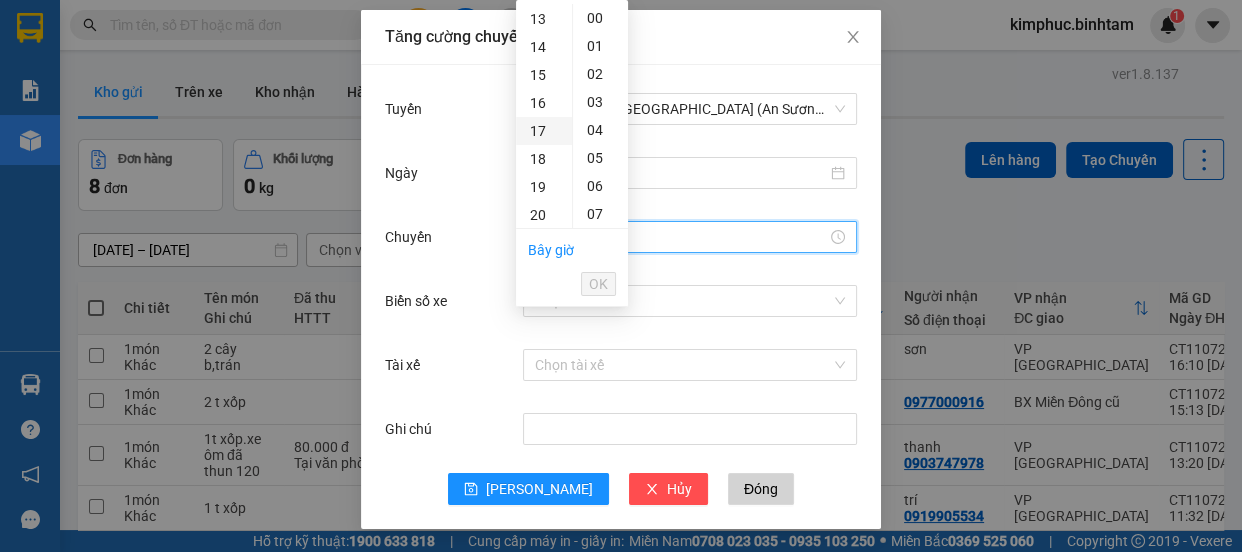 click on "17" at bounding box center (544, 131) 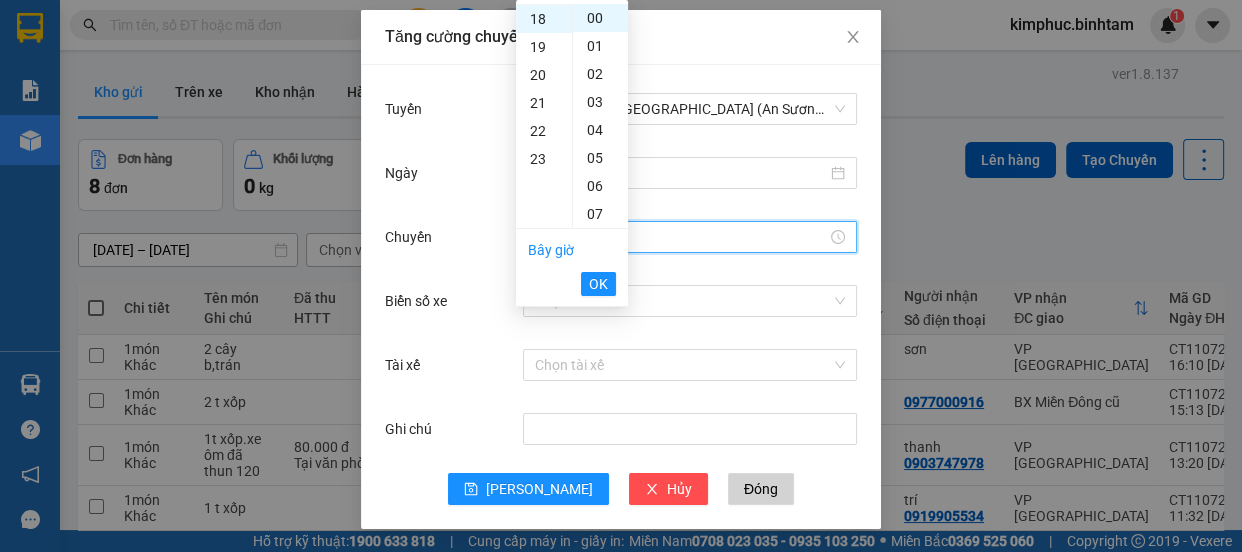 scroll, scrollTop: 503, scrollLeft: 0, axis: vertical 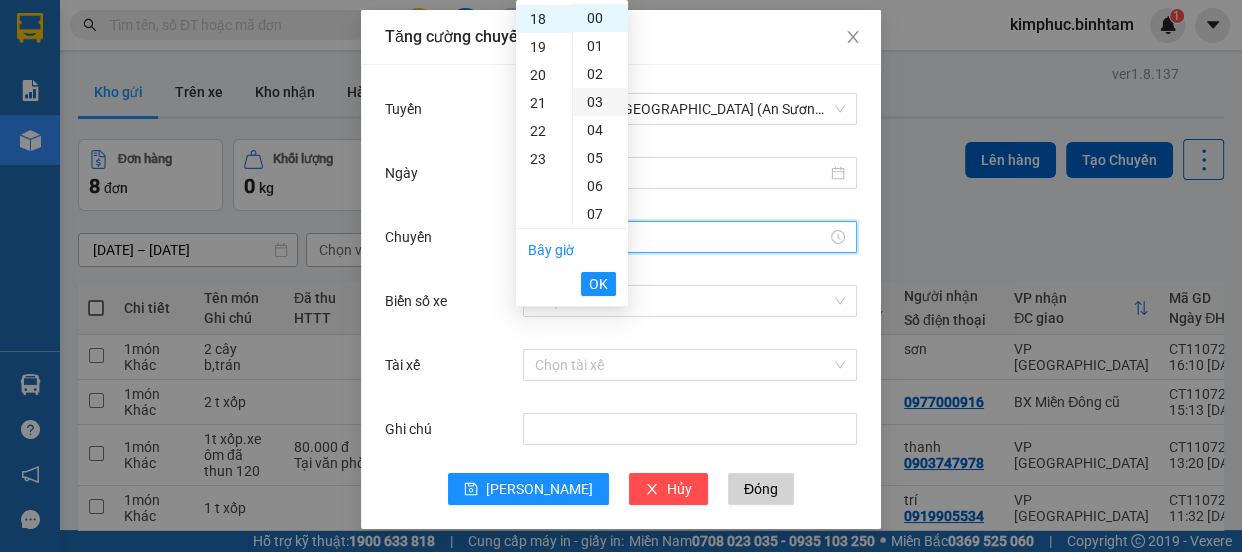 click on "03" at bounding box center [600, 102] 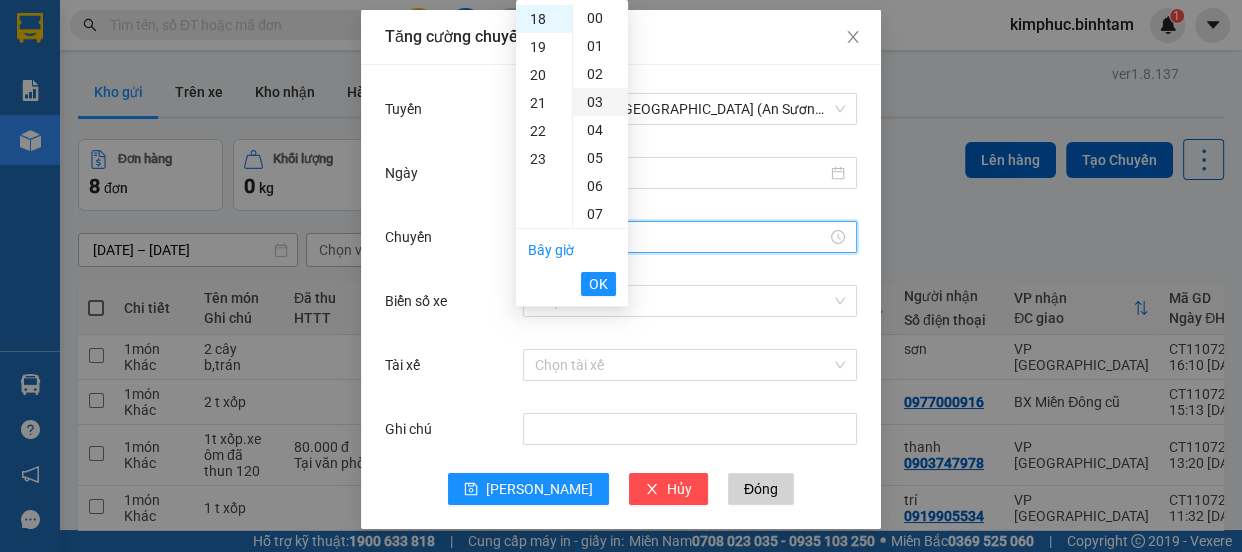 scroll, scrollTop: 83, scrollLeft: 0, axis: vertical 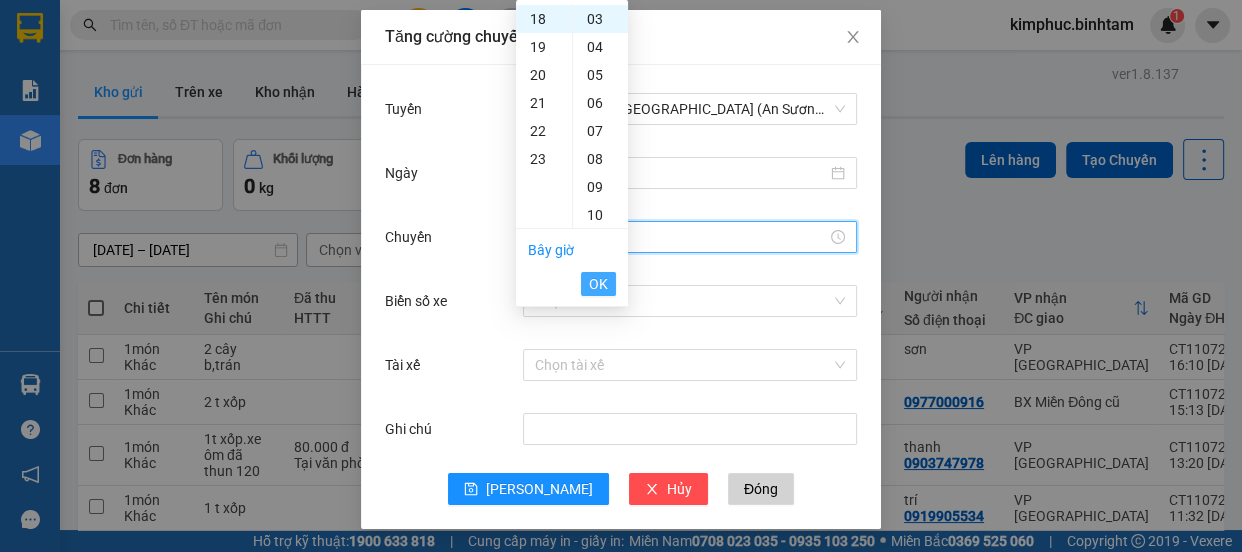 click on "OK" at bounding box center (598, 284) 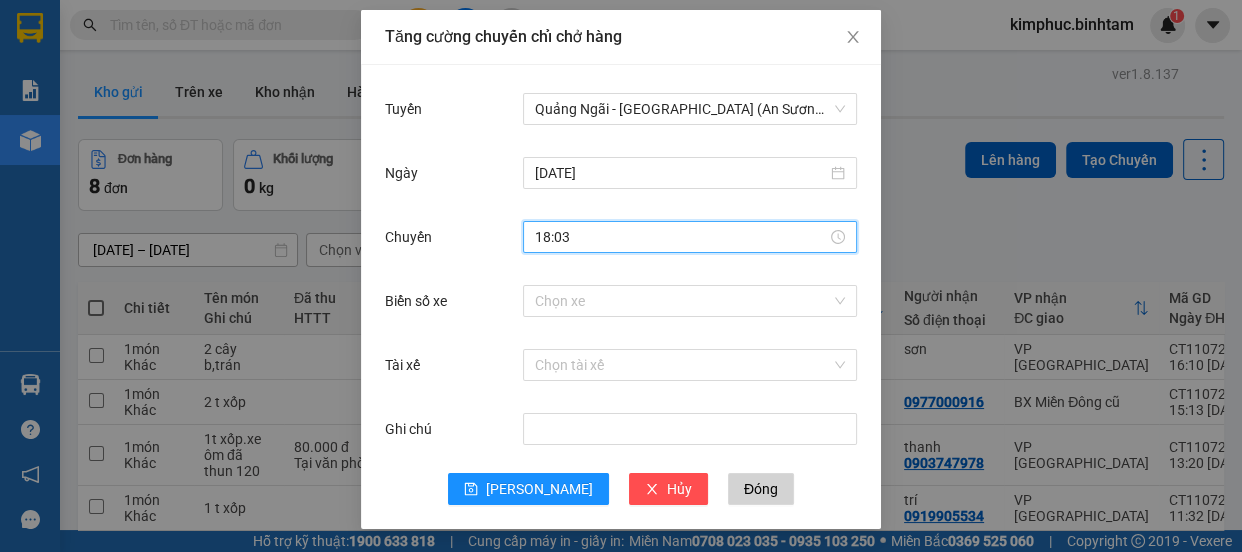 click on "Kết quả tìm kiếm ( 0 )  Bộ lọc  No Data kimphuc.binhtam 1     Báo cáo Báo cáo dòng tiền (nhân viên) Báo cáo thống kê đơn huỷ  Doanh số tạo đơn theo VP gửi (nhân viên)     Kho hàng mới Hàng sắp về Hướng dẫn sử dụng Giới thiệu [PERSON_NAME], nhận hoa hồng Phản hồi Phần mềm hỗ trợ bạn tốt chứ? ver  1.8.137 Kho gửi Trên xe Kho nhận Hàng đã giao Đơn hàng 8 đơn Khối lượng 0 kg Số lượng 8 món Đã thu 80.000  đ Chưa thu 900.000  đ Lên hàng Tạo Chuyến [DATE] – [DATE] Press the down arrow key to interact with the calendar and select a date. Press the escape button to close the calendar. Selected date range is from [DATE] to [DATE]. Chọn văn phòng nhận open Bộ lọc 2 Chi tiết Tên món Ghi chú Đã thu HTTT Chưa thu Thu hộ Trạng thái Người gửi Số điện thoại VP gửi ĐC lấy Người nhận Số điện thoại VP nhận ĐC giao Mã GD Ngày ĐH Nhân viên 1 sơn" at bounding box center (621, 276) 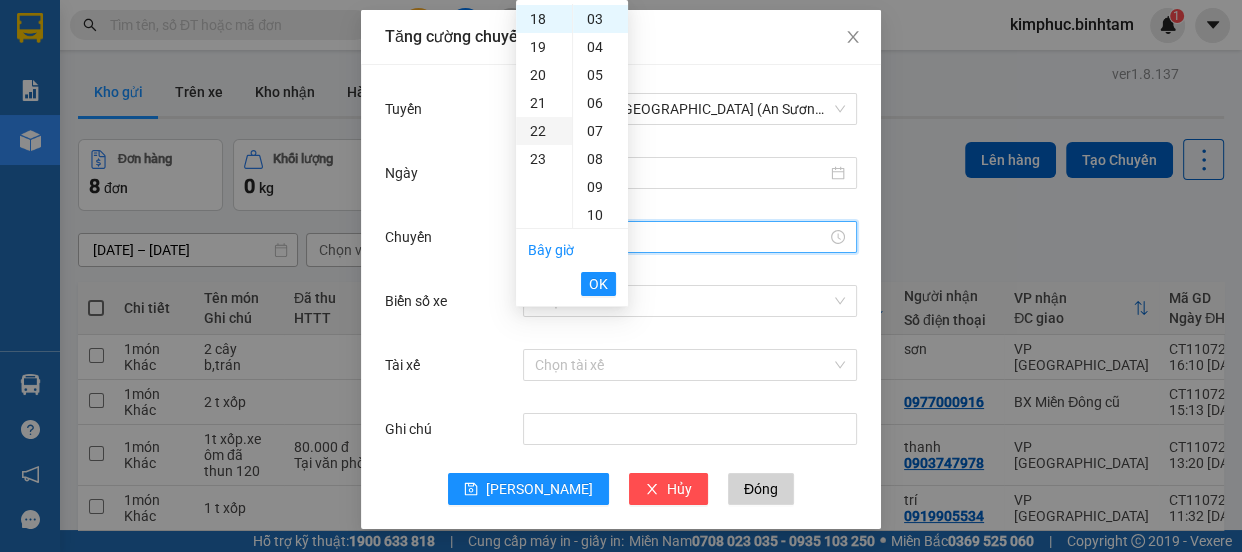 scroll, scrollTop: 321, scrollLeft: 0, axis: vertical 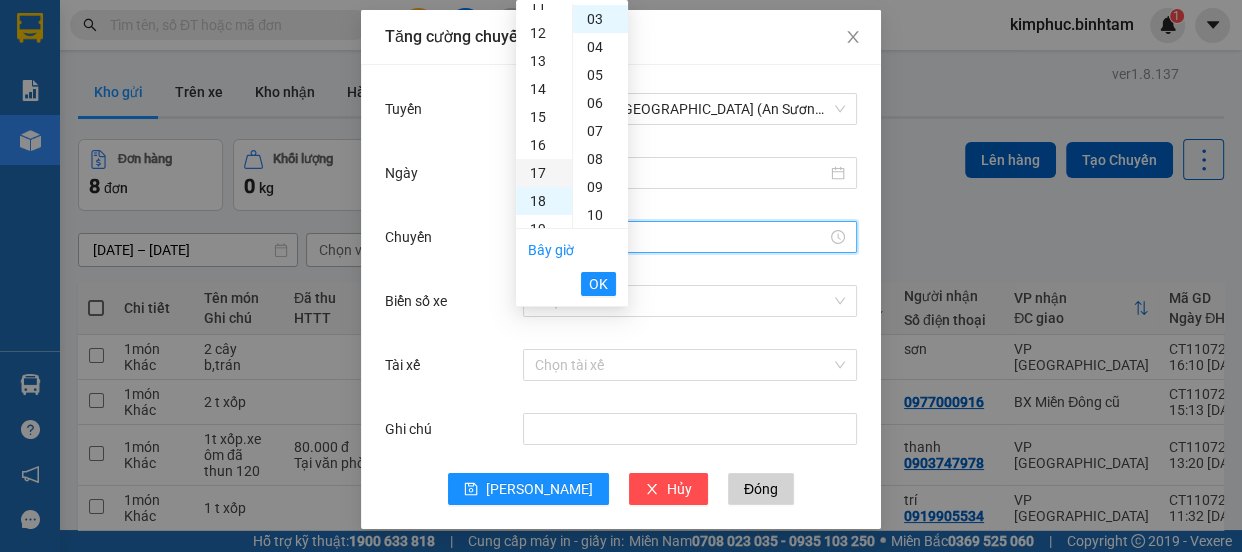 click on "17" at bounding box center [544, 173] 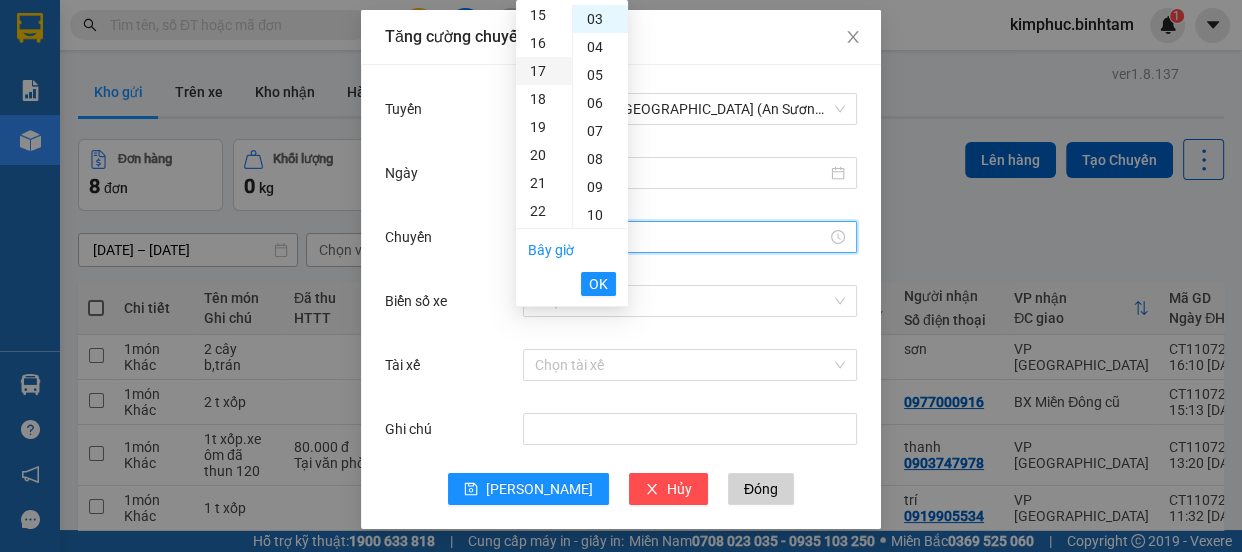 scroll, scrollTop: 476, scrollLeft: 0, axis: vertical 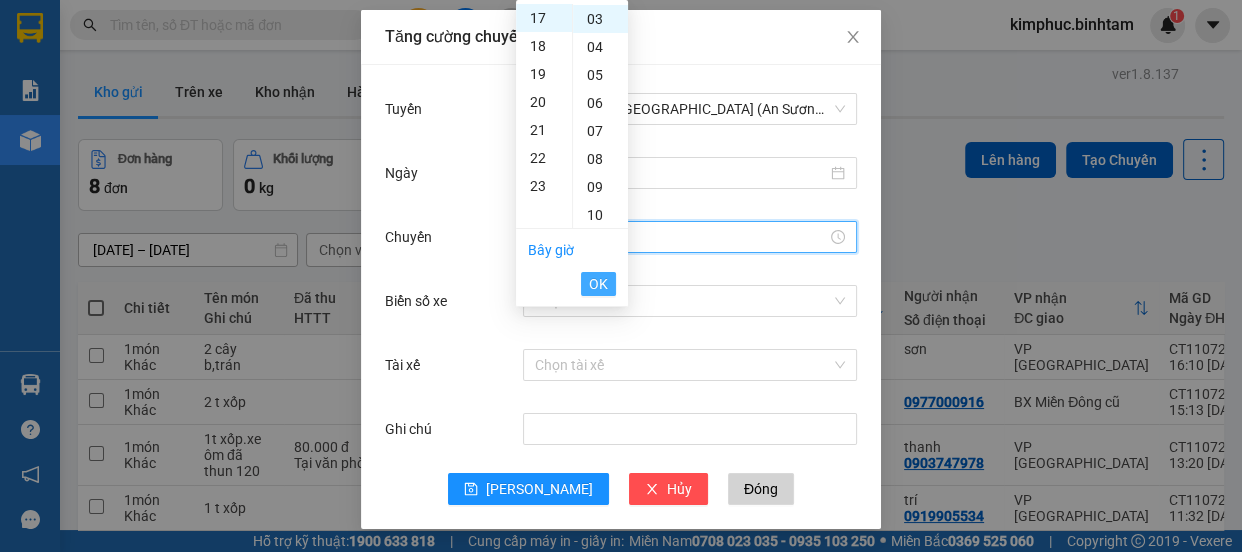 click on "OK" at bounding box center [598, 284] 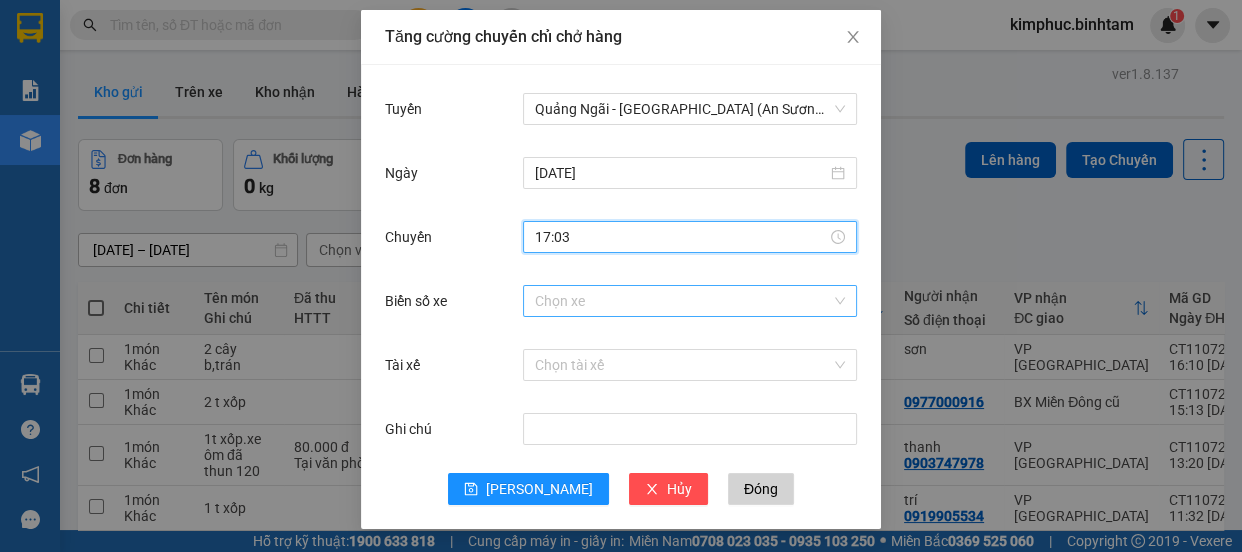 click on "Biển số xe" at bounding box center (683, 301) 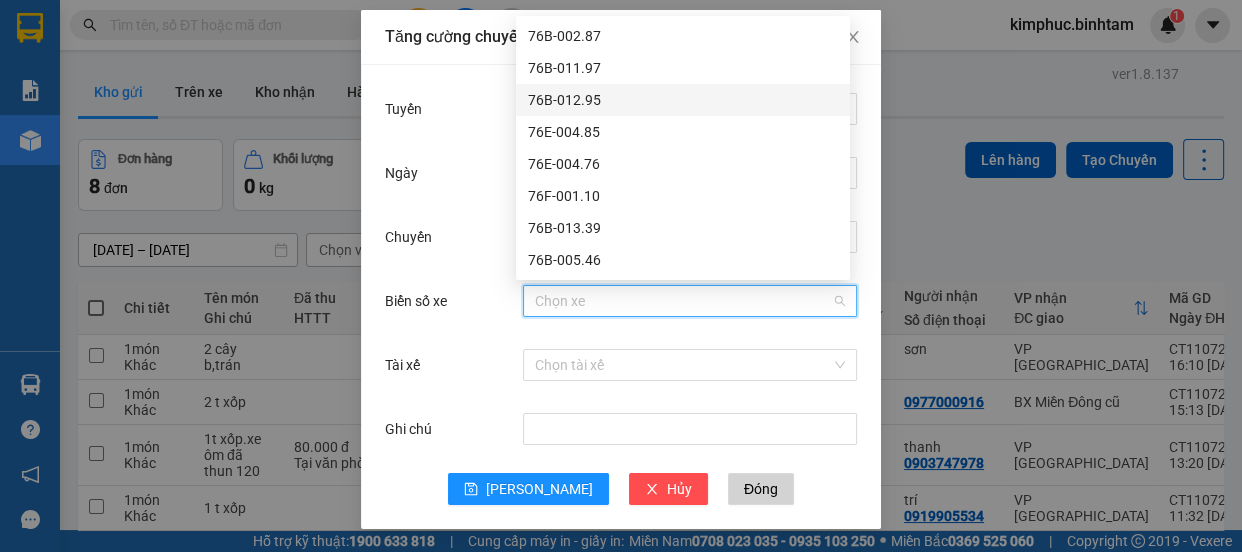 click on "76B-012.95" at bounding box center [683, 100] 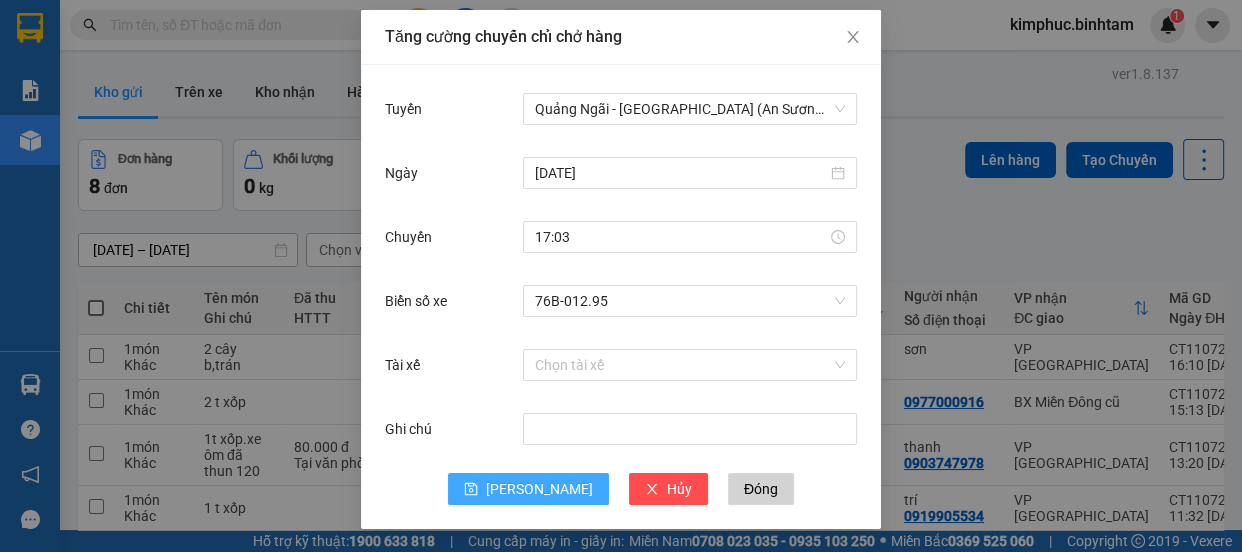 click on "[PERSON_NAME]" at bounding box center (539, 489) 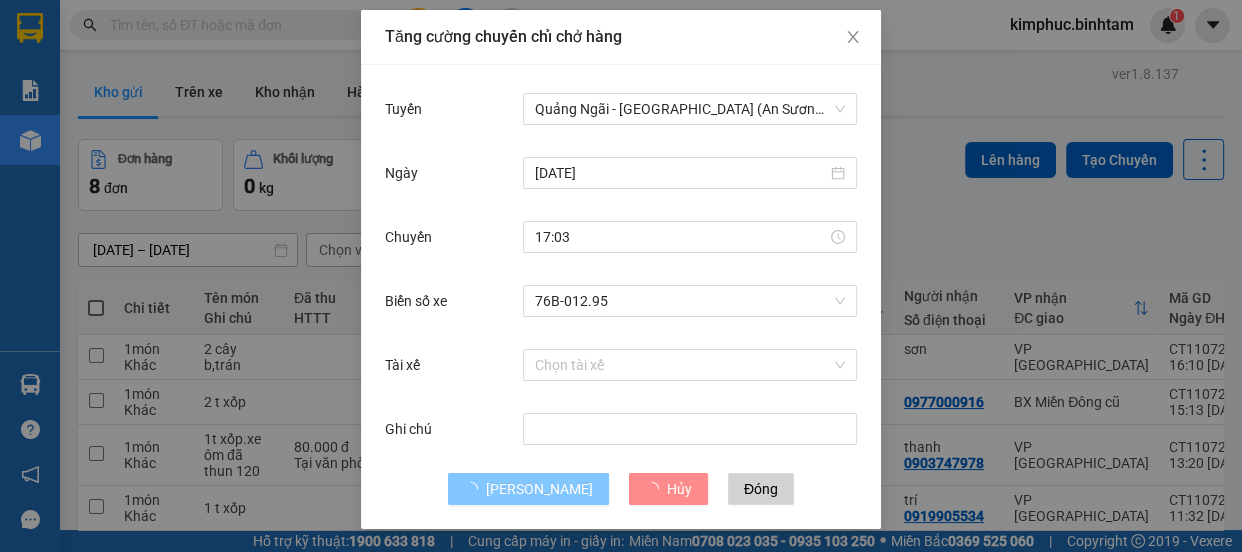 type 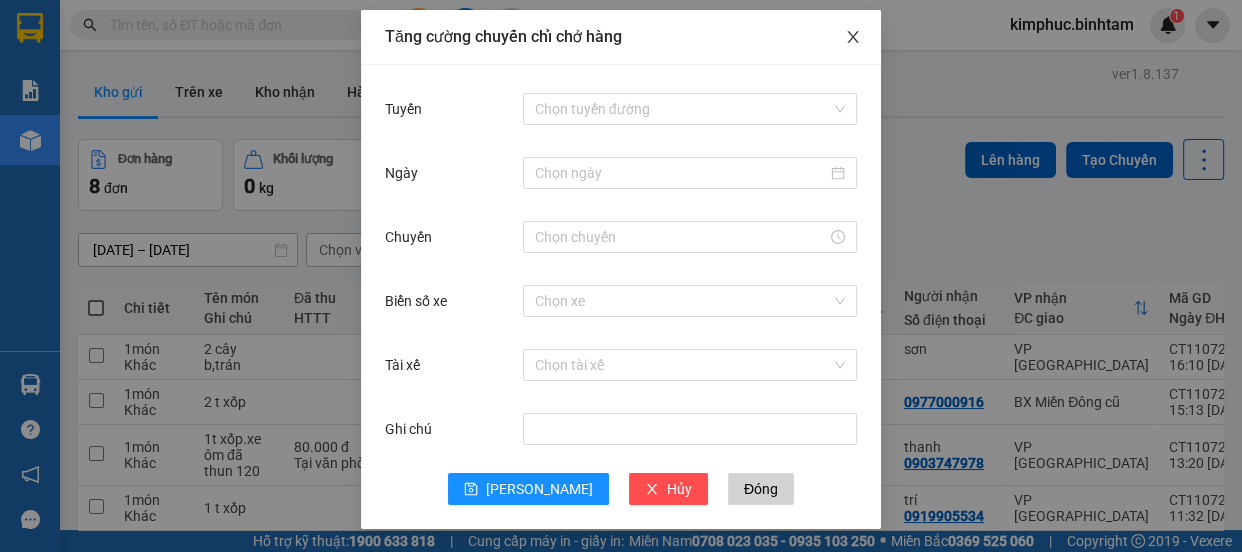 click 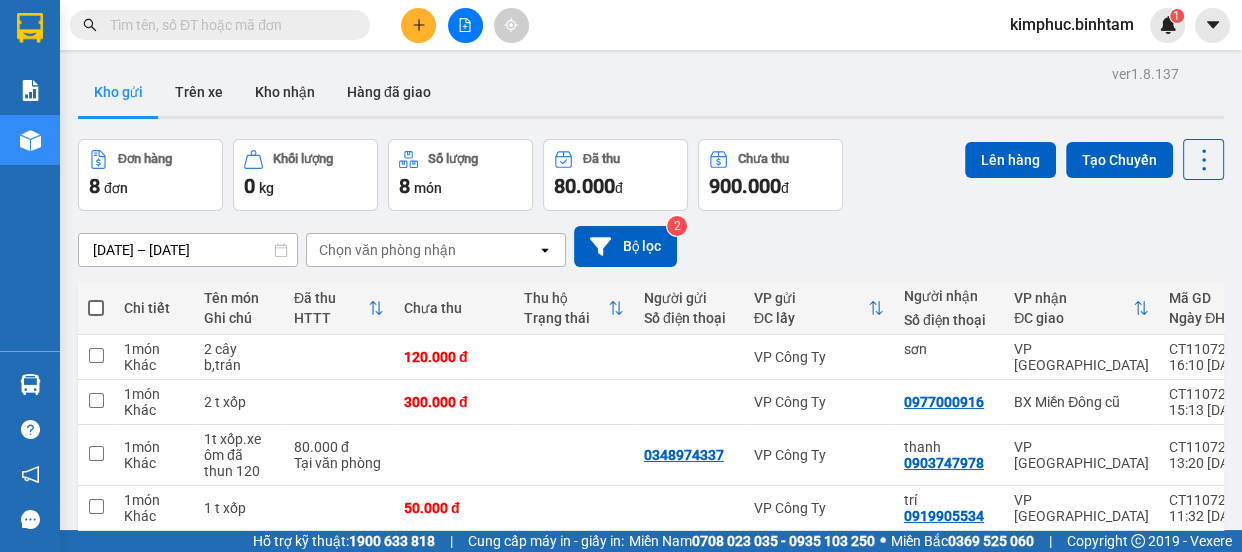 scroll, scrollTop: 0, scrollLeft: 0, axis: both 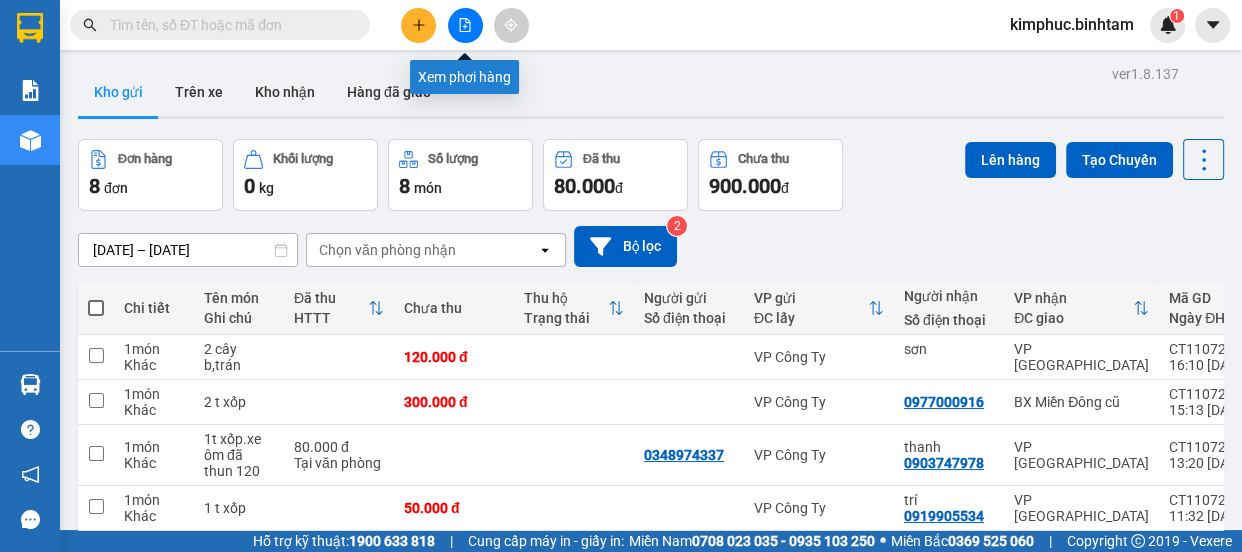 click at bounding box center [465, 25] 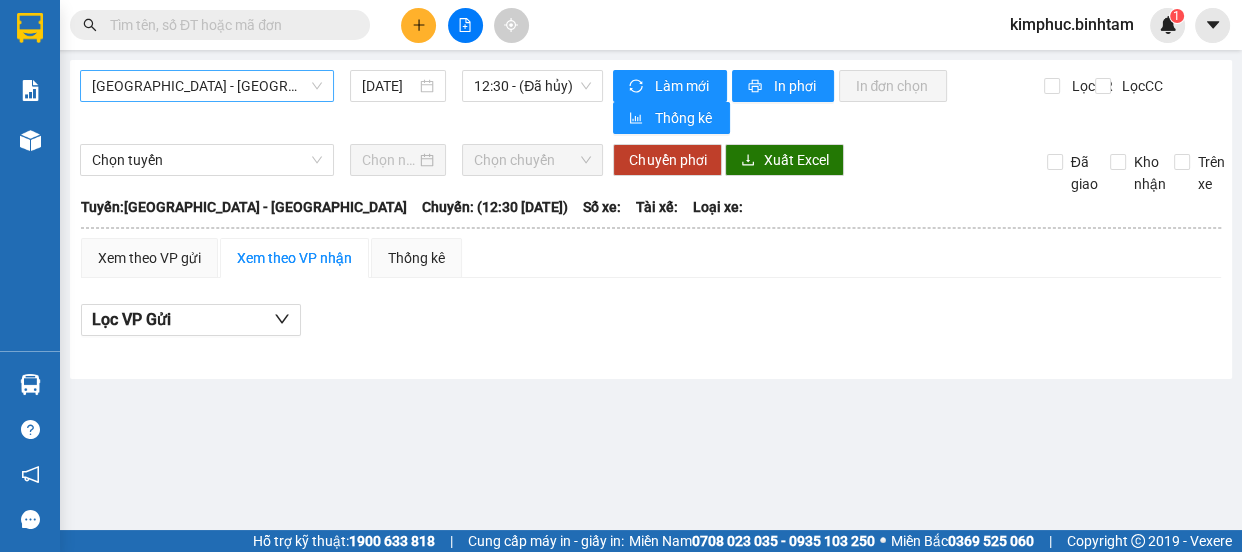 click on "[GEOGRAPHIC_DATA] - [GEOGRAPHIC_DATA]" at bounding box center (207, 86) 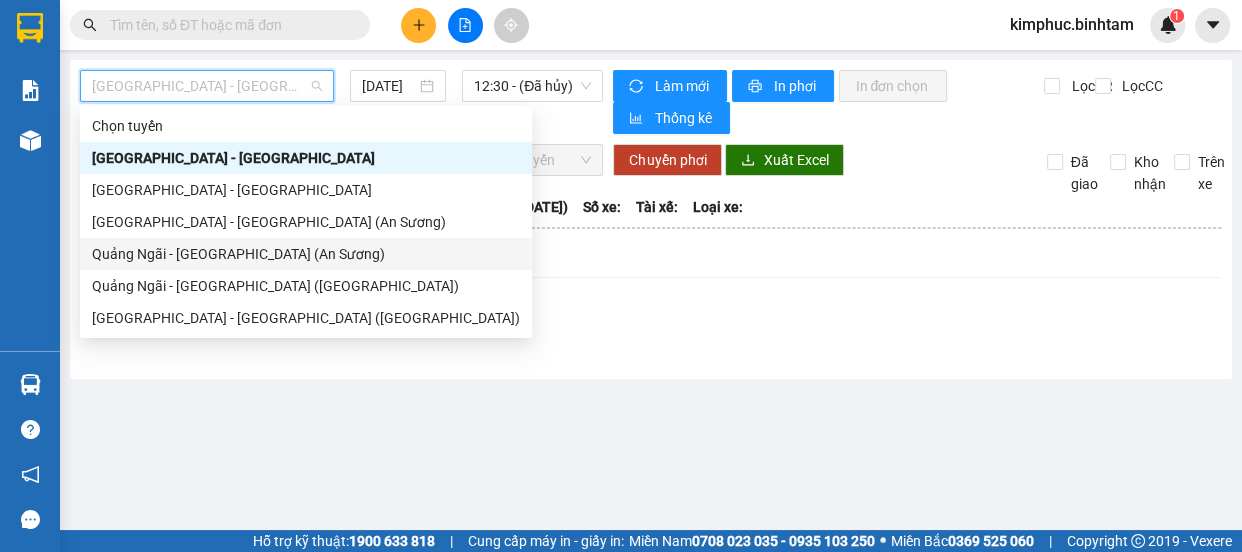 click on "Quảng Ngãi - [GEOGRAPHIC_DATA] (An Sương)" at bounding box center [306, 254] 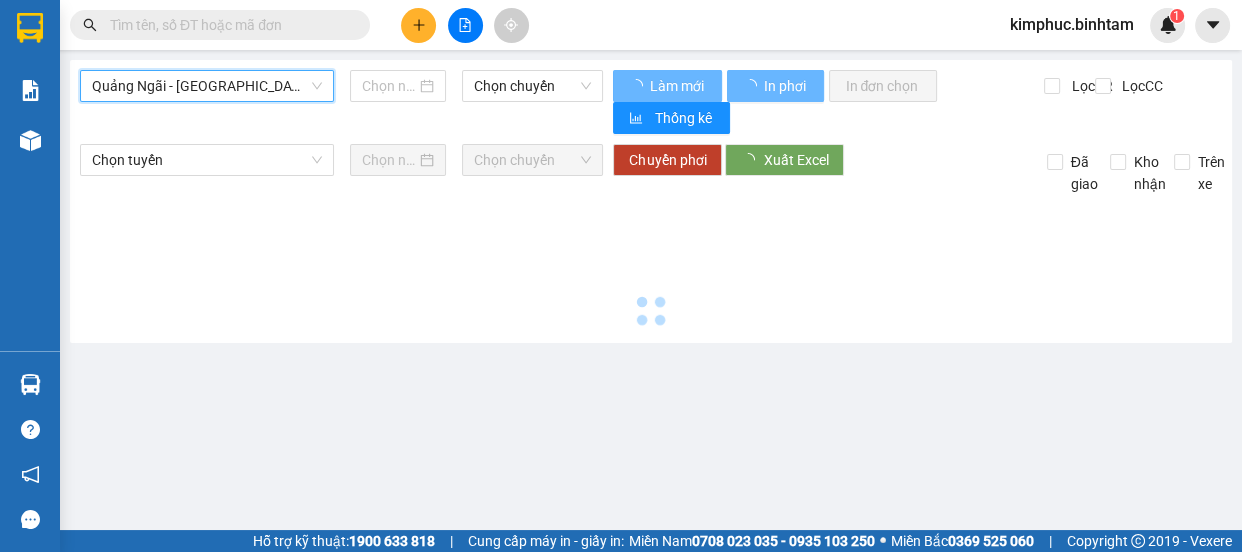 type on "[DATE]" 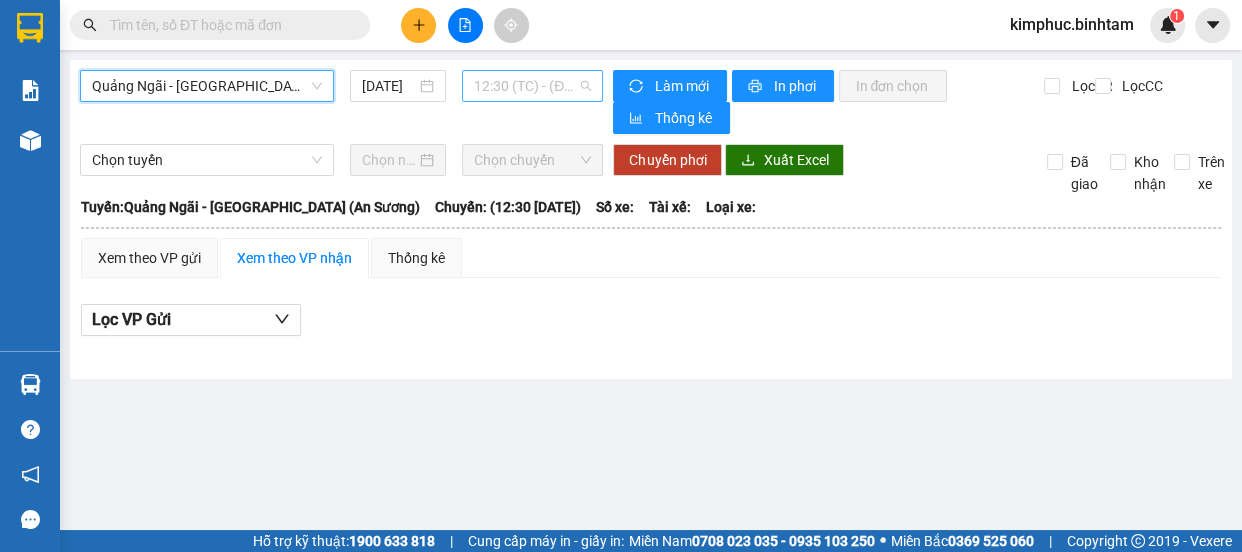 click on "12:30   (TC)   - (Đã hủy)" at bounding box center [532, 86] 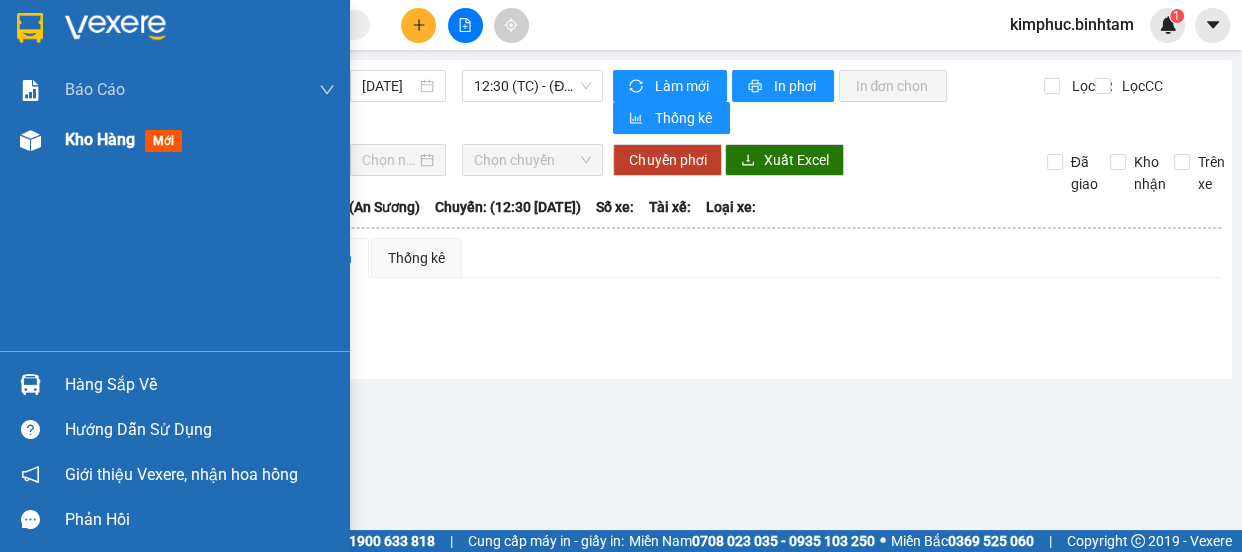 click on "Kho hàng" at bounding box center [100, 139] 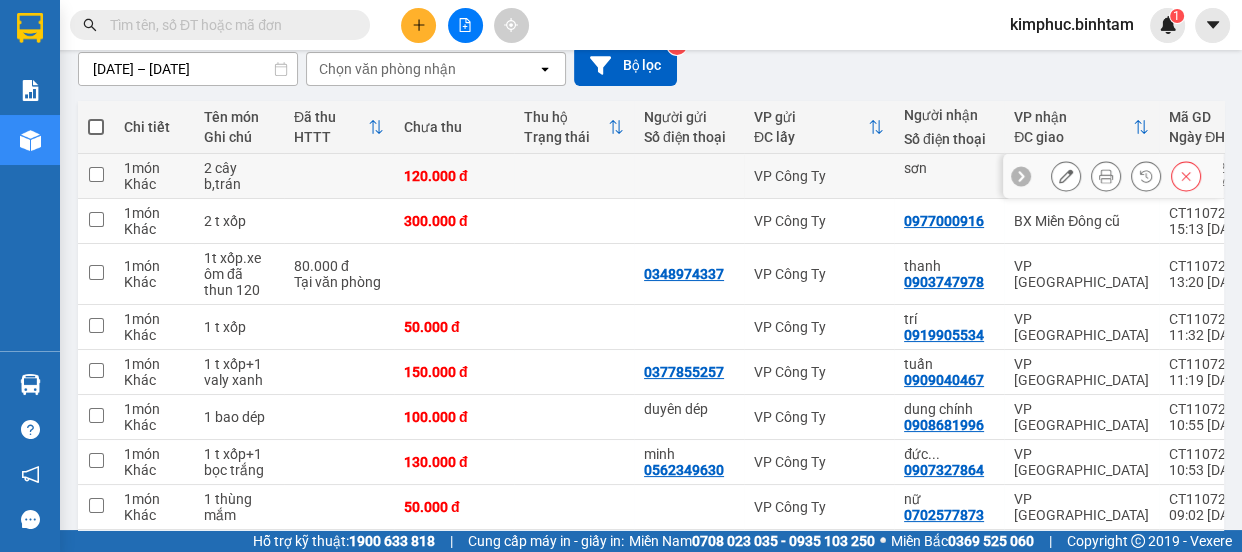 scroll, scrollTop: 0, scrollLeft: 0, axis: both 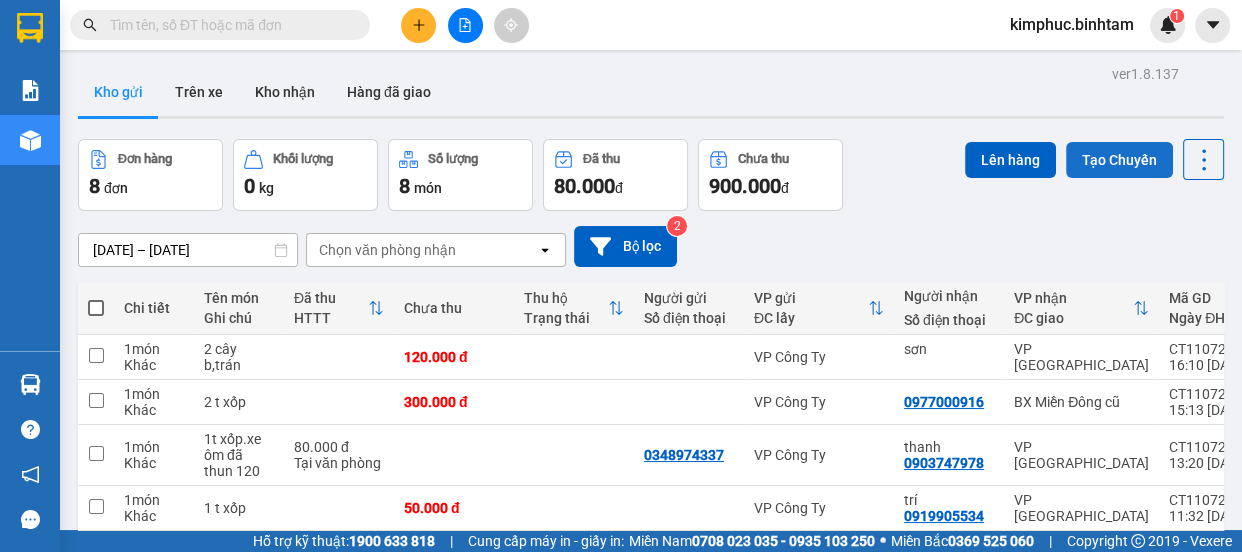 click on "Tạo Chuyến" at bounding box center [1119, 160] 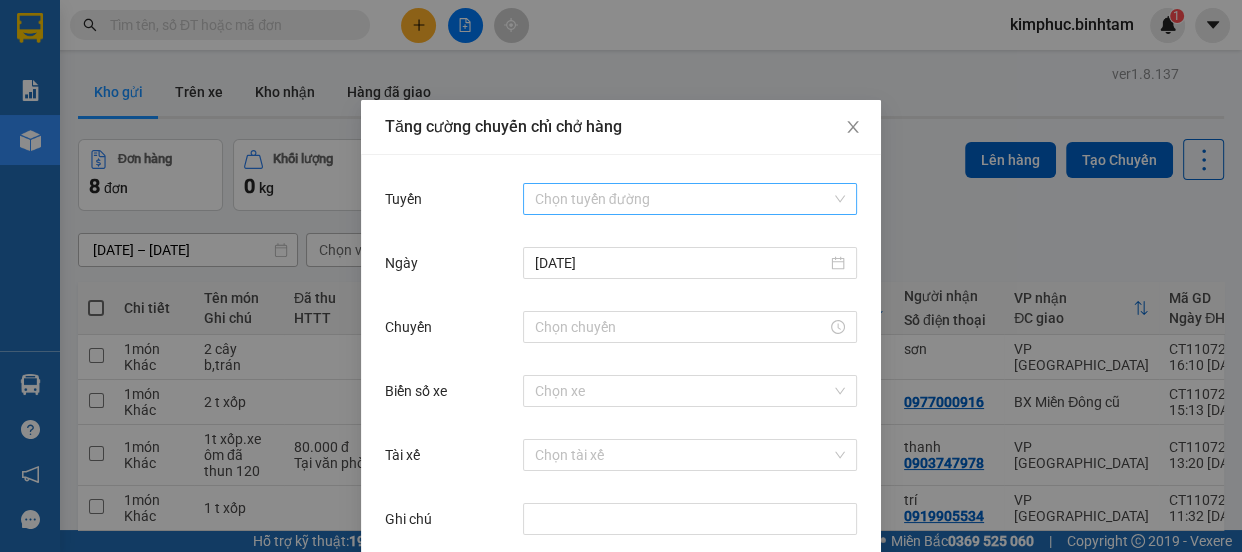 click on "Tuyến" at bounding box center [683, 199] 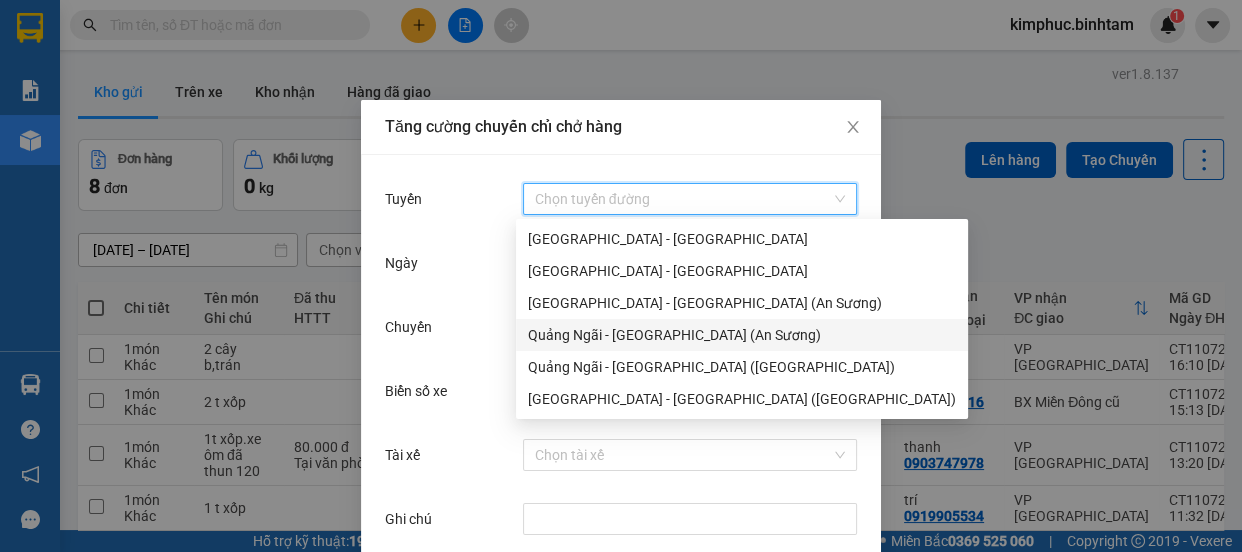 click on "Quảng Ngãi - [GEOGRAPHIC_DATA] (An Sương)" at bounding box center (742, 335) 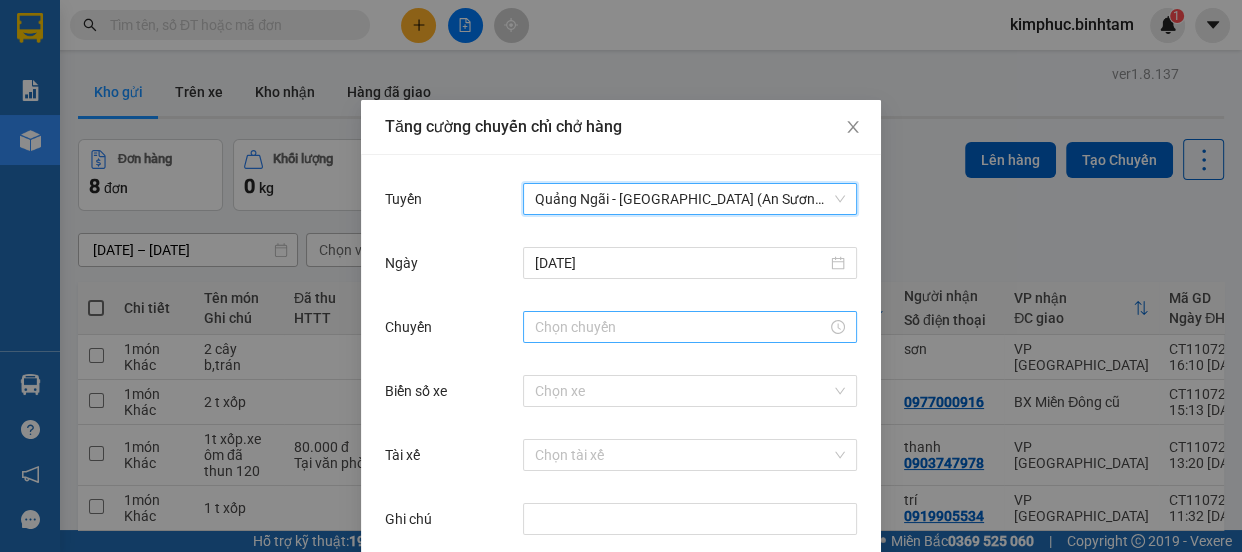 click on "Chuyến" at bounding box center (681, 327) 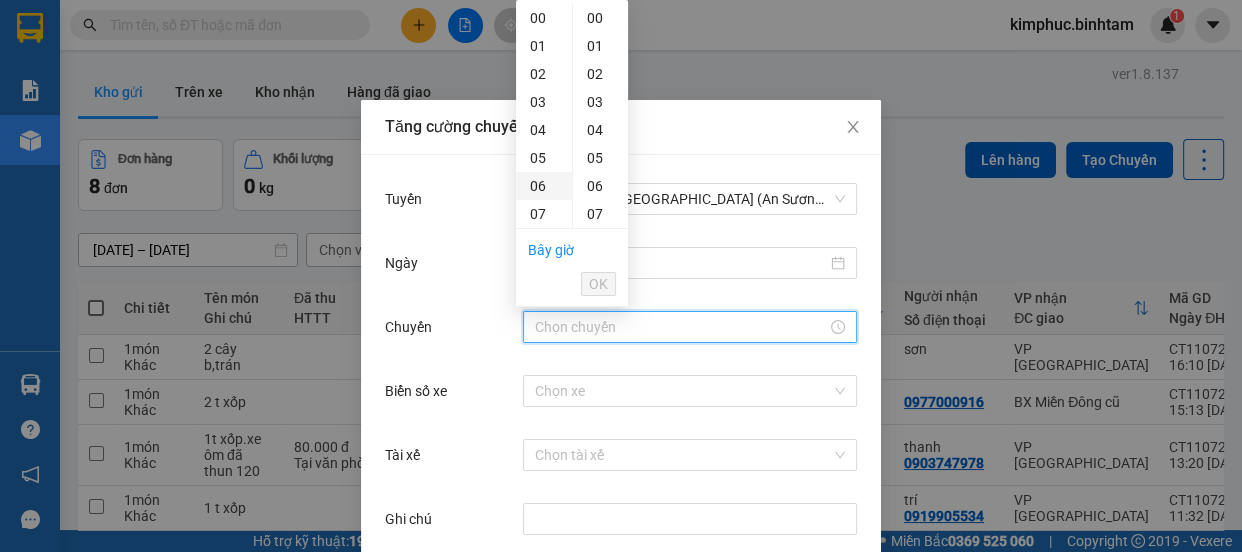 scroll, scrollTop: 272, scrollLeft: 0, axis: vertical 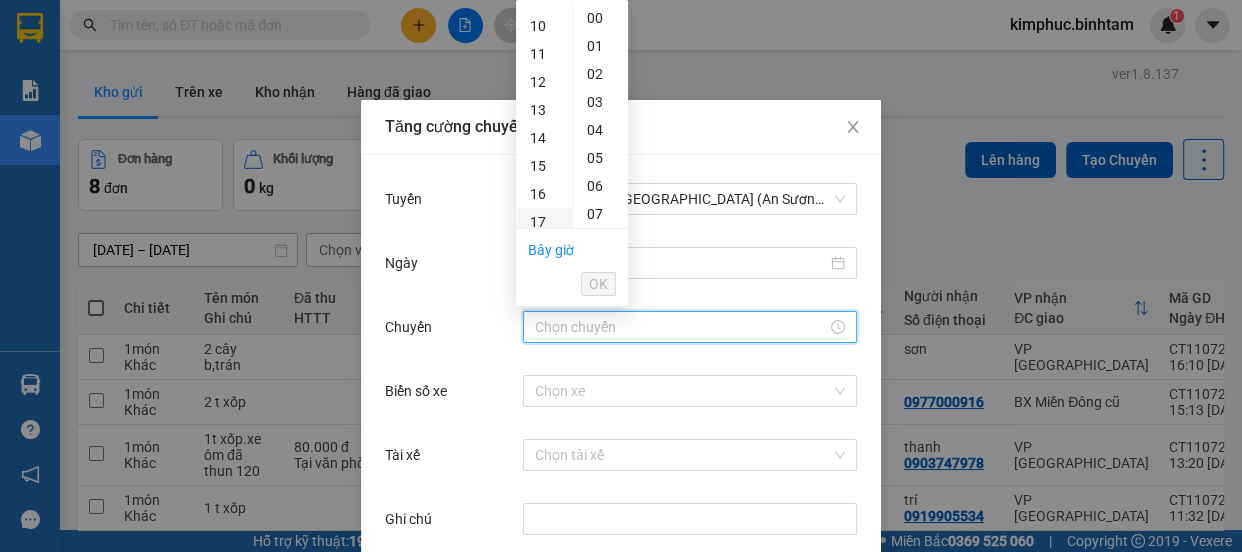 click on "17" at bounding box center [544, 222] 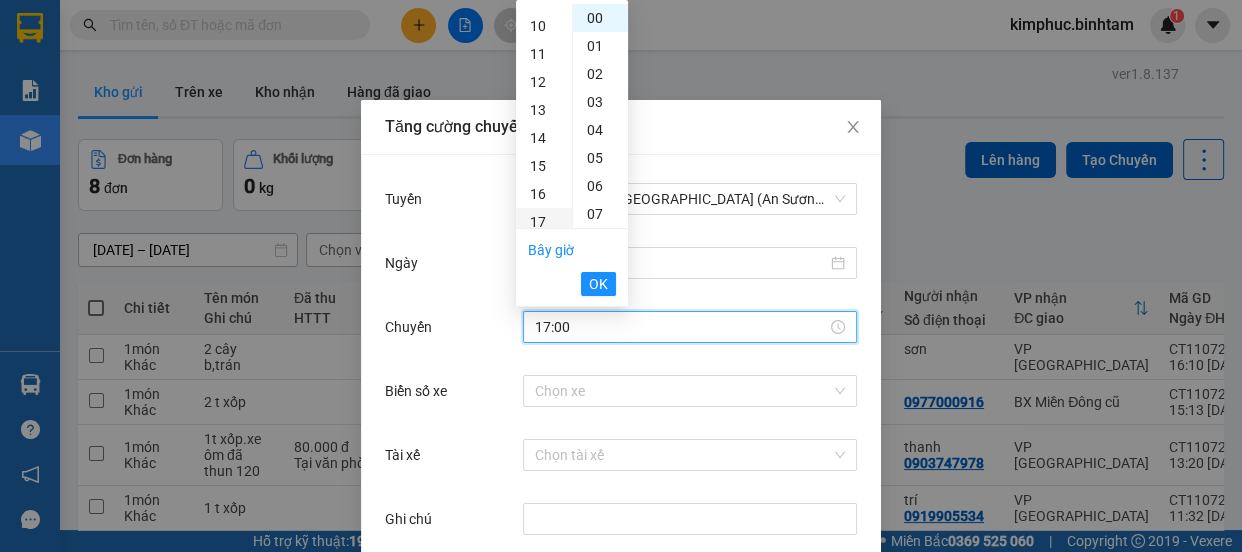scroll, scrollTop: 476, scrollLeft: 0, axis: vertical 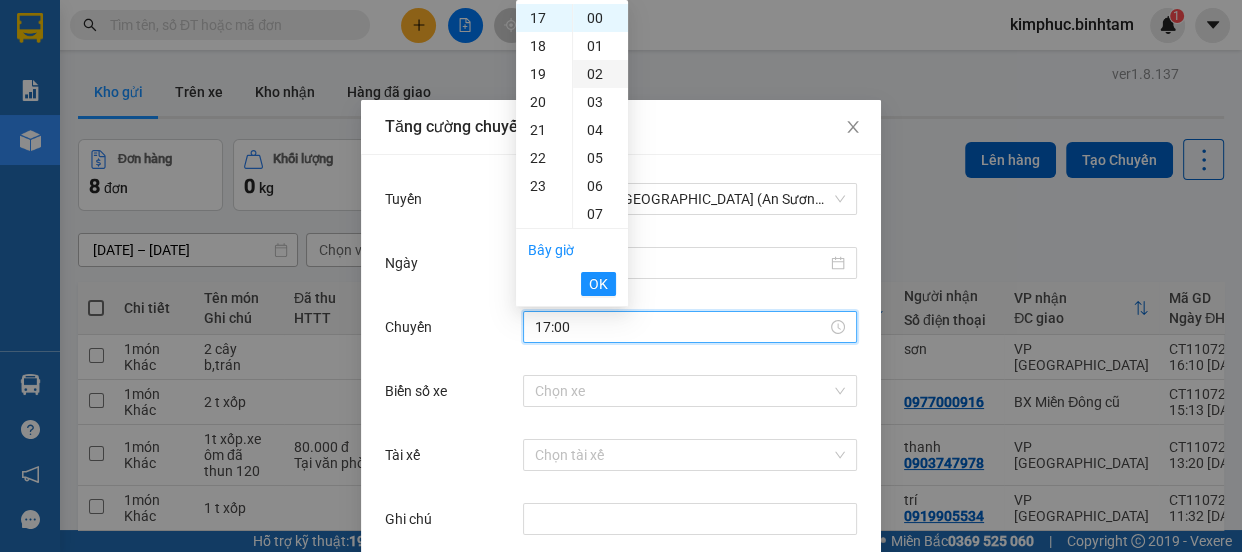 click on "02" at bounding box center (600, 74) 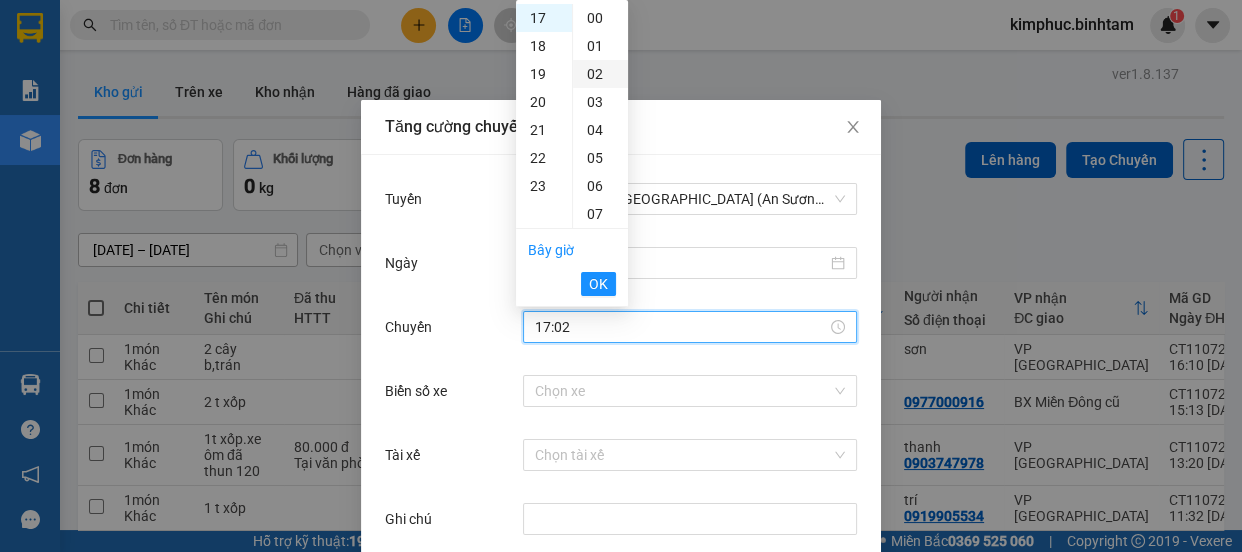 scroll, scrollTop: 56, scrollLeft: 0, axis: vertical 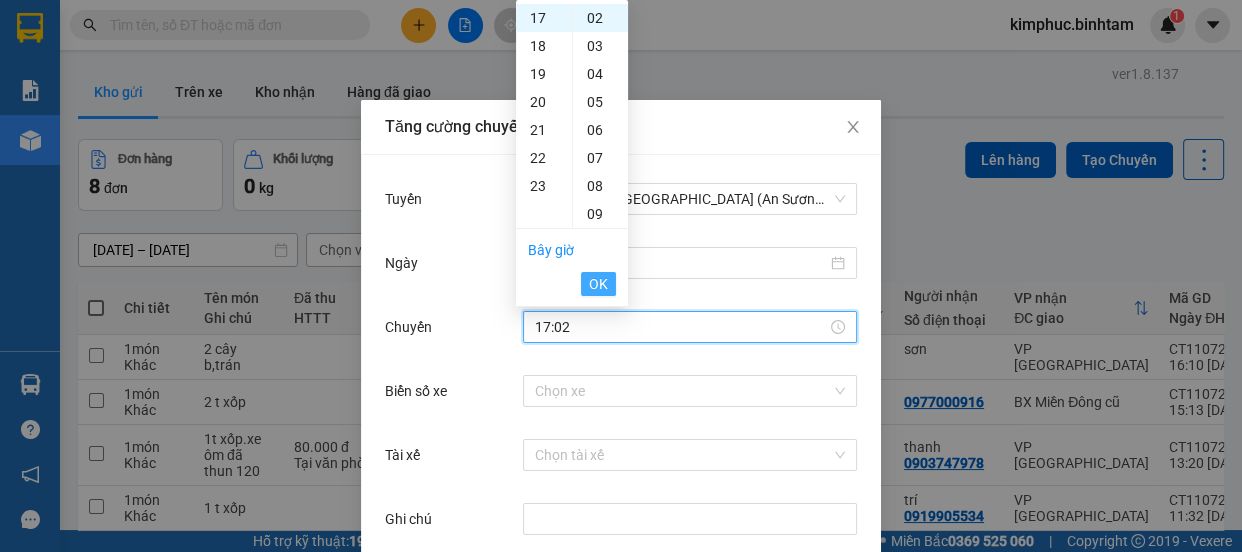 click on "OK" at bounding box center (598, 284) 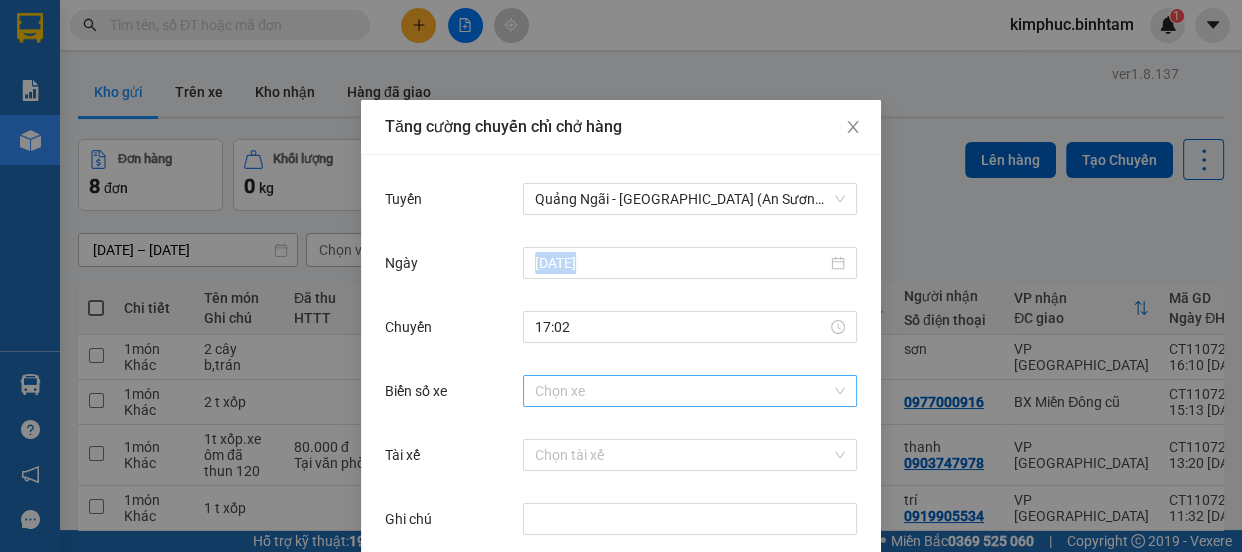 scroll, scrollTop: 90, scrollLeft: 0, axis: vertical 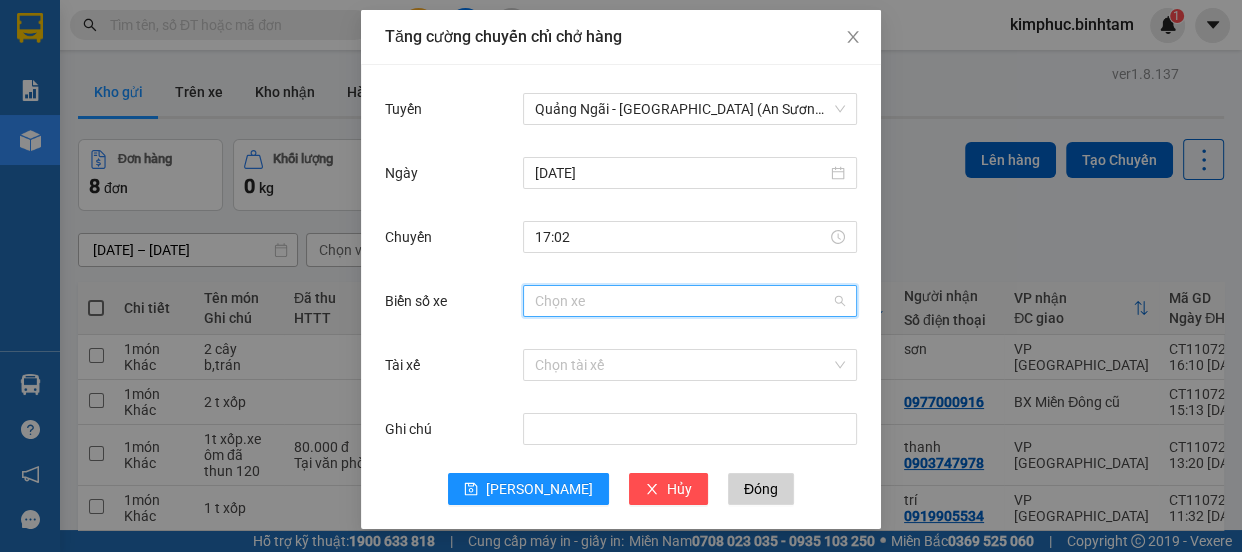 click on "Biển số xe" at bounding box center (683, 301) 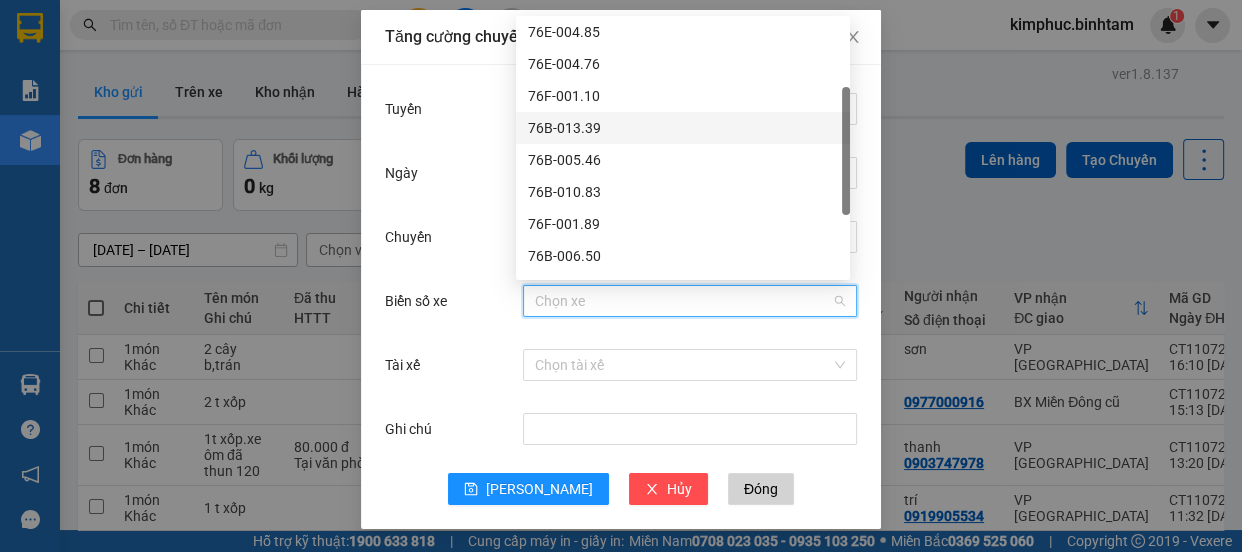 scroll, scrollTop: 0, scrollLeft: 0, axis: both 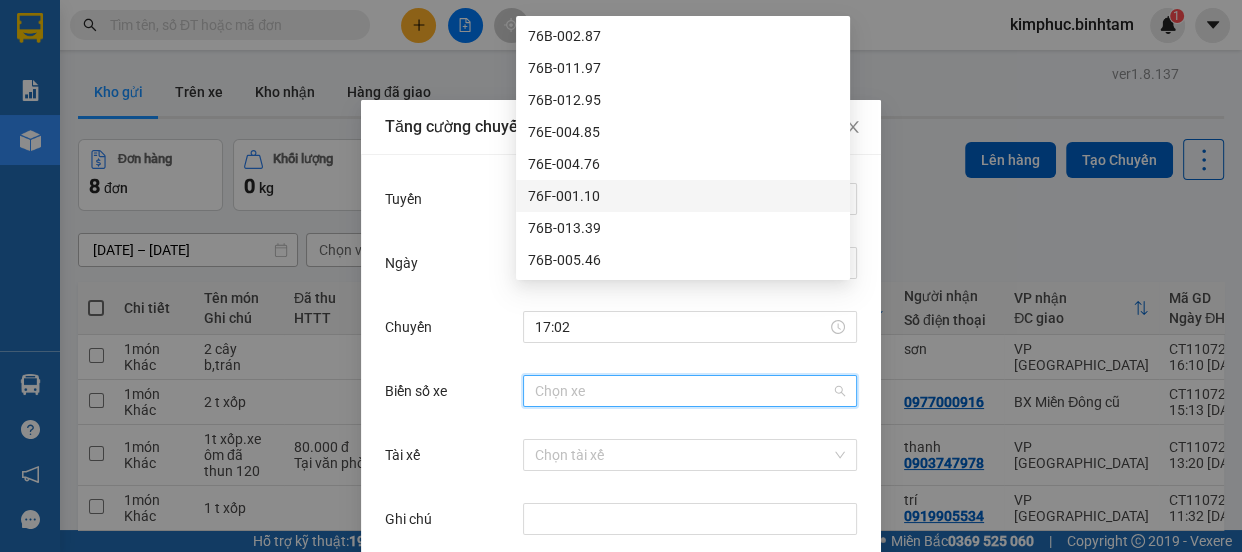 click on "76F-001.10" at bounding box center (683, 196) 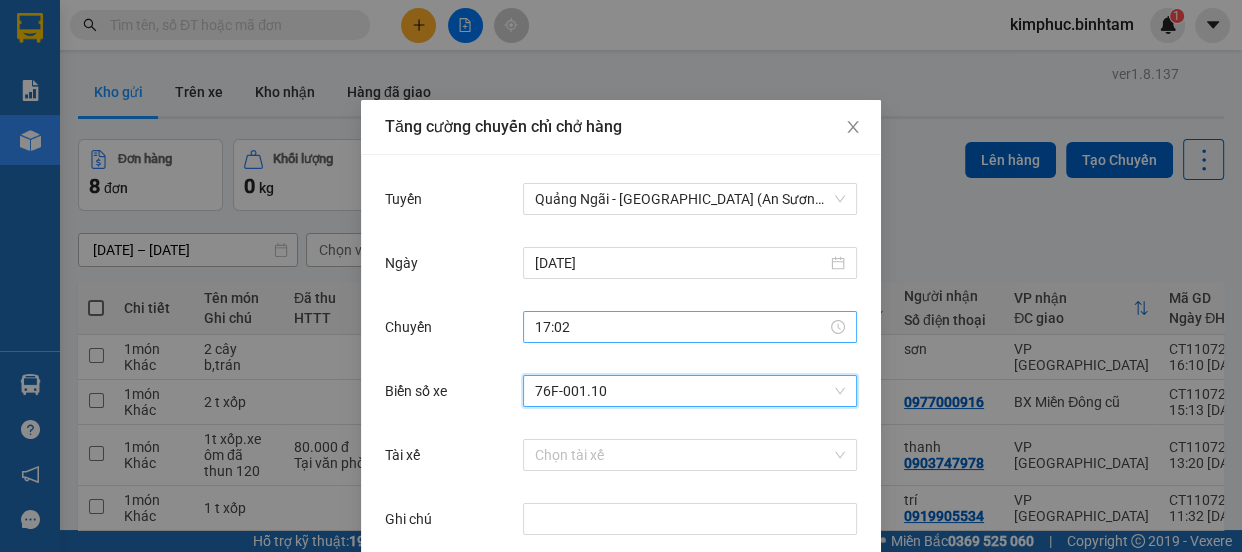 scroll, scrollTop: 90, scrollLeft: 0, axis: vertical 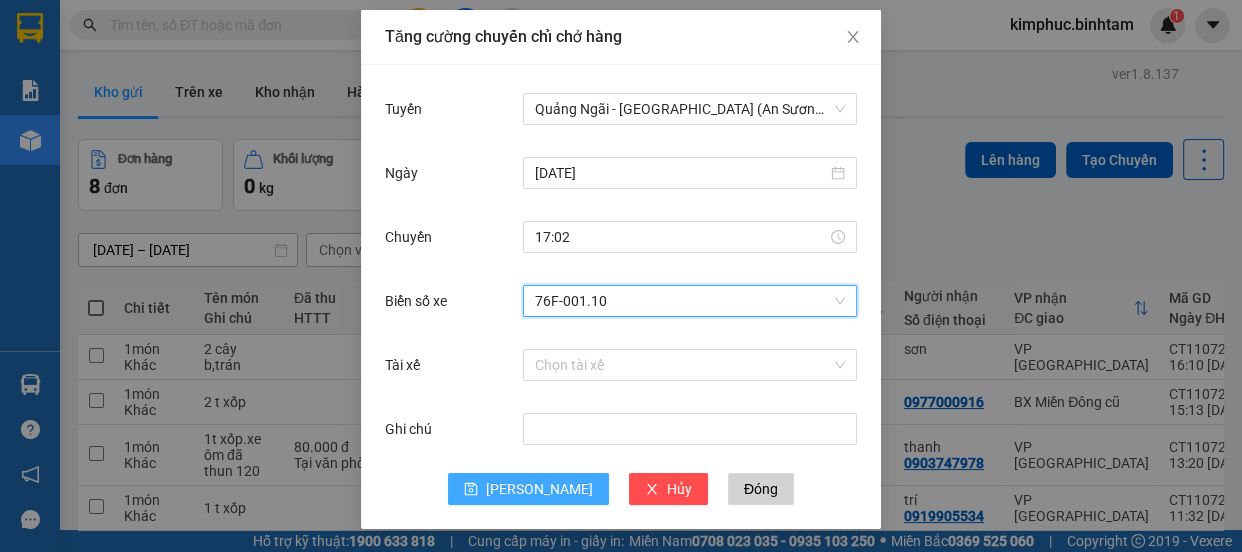 click on "[PERSON_NAME]" at bounding box center [539, 489] 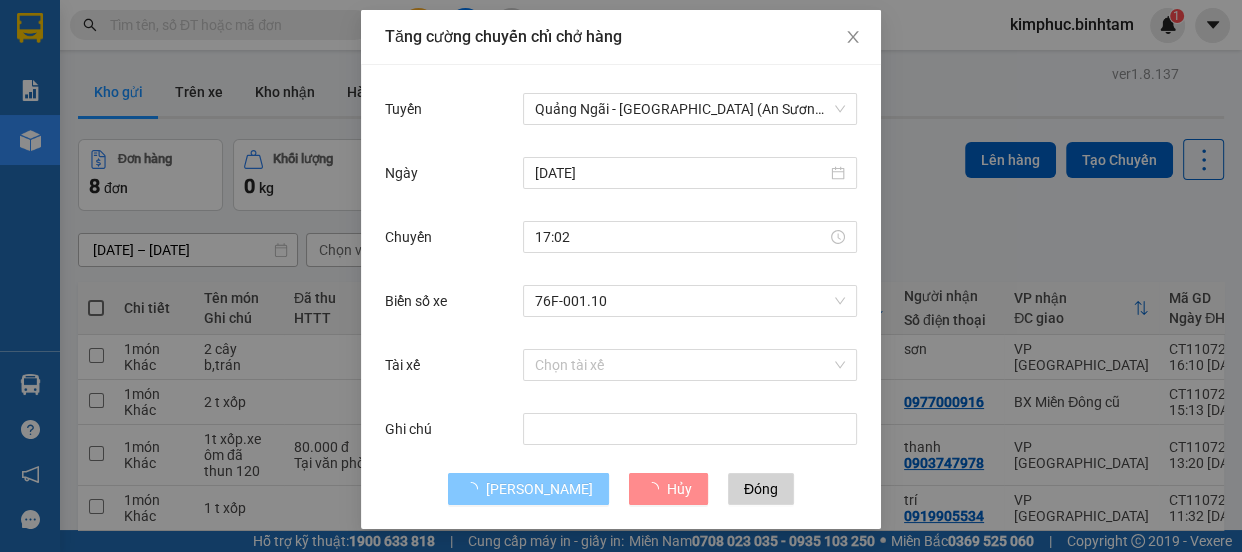 type 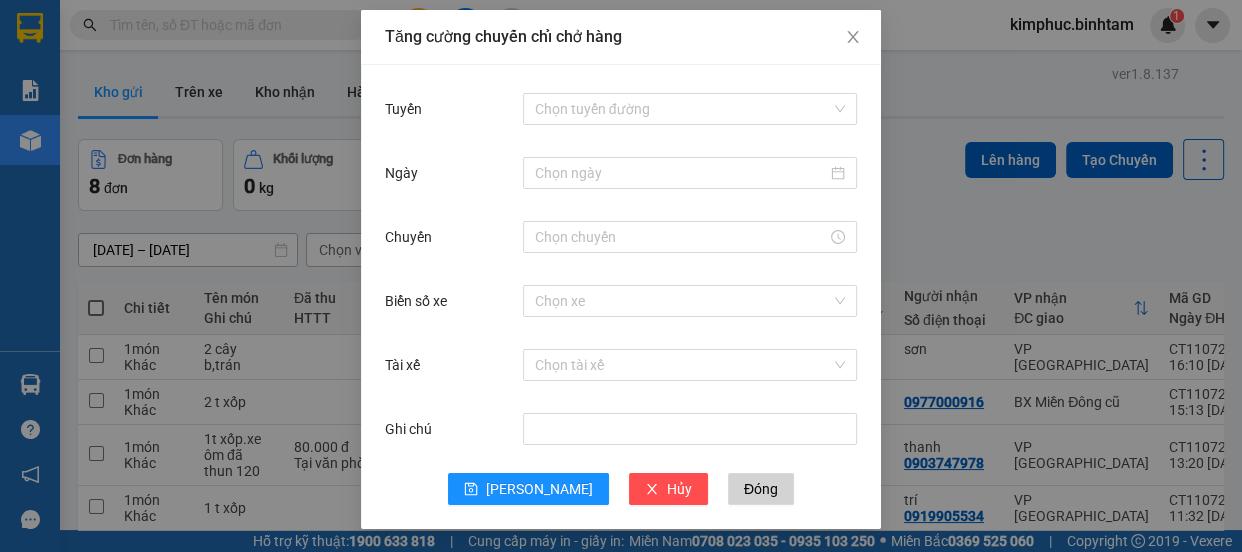 click on "Tăng cường chuyến chỉ chở hàng Tuyến Chọn tuyến đường Ngày Chuyến Biển số xe Chọn xe Tài xế Chọn tài xế Ghi chú [PERSON_NAME] Đóng" at bounding box center (621, 276) 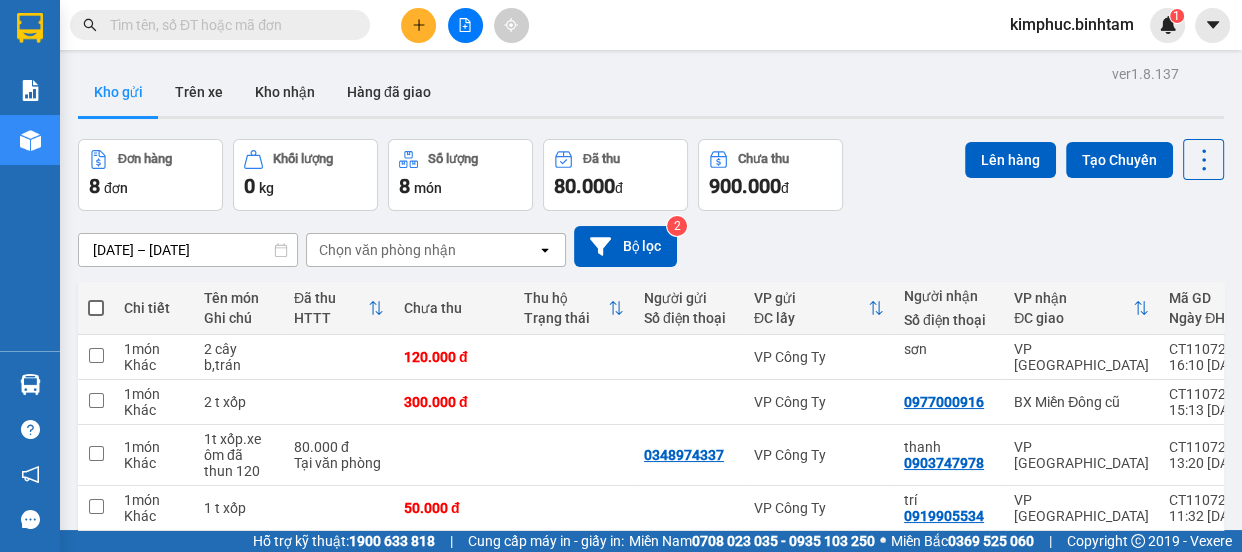 scroll, scrollTop: 0, scrollLeft: 0, axis: both 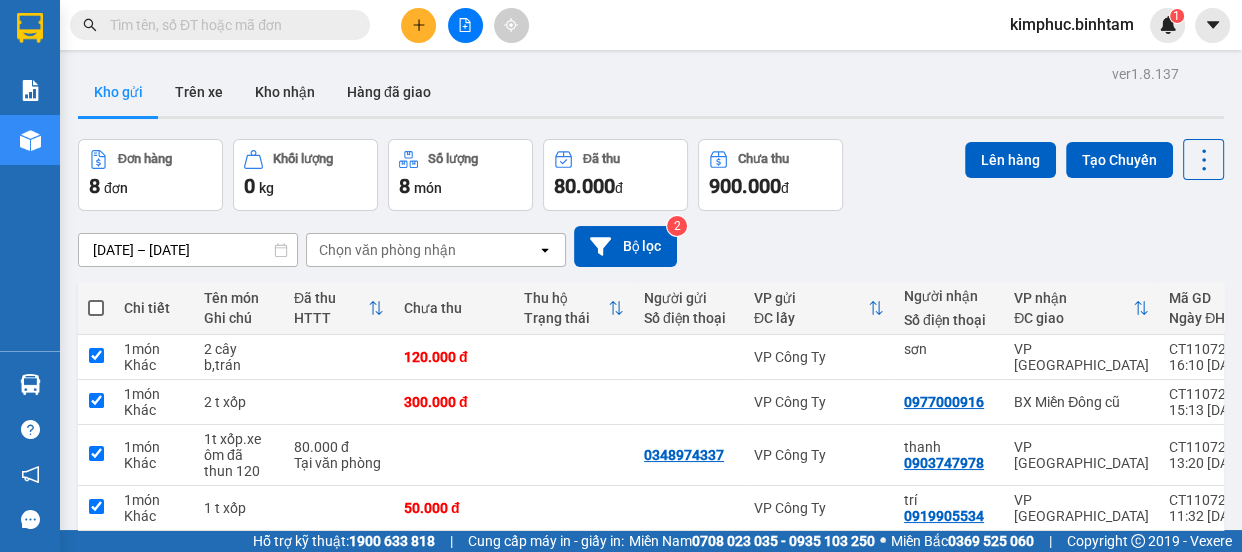 checkbox on "true" 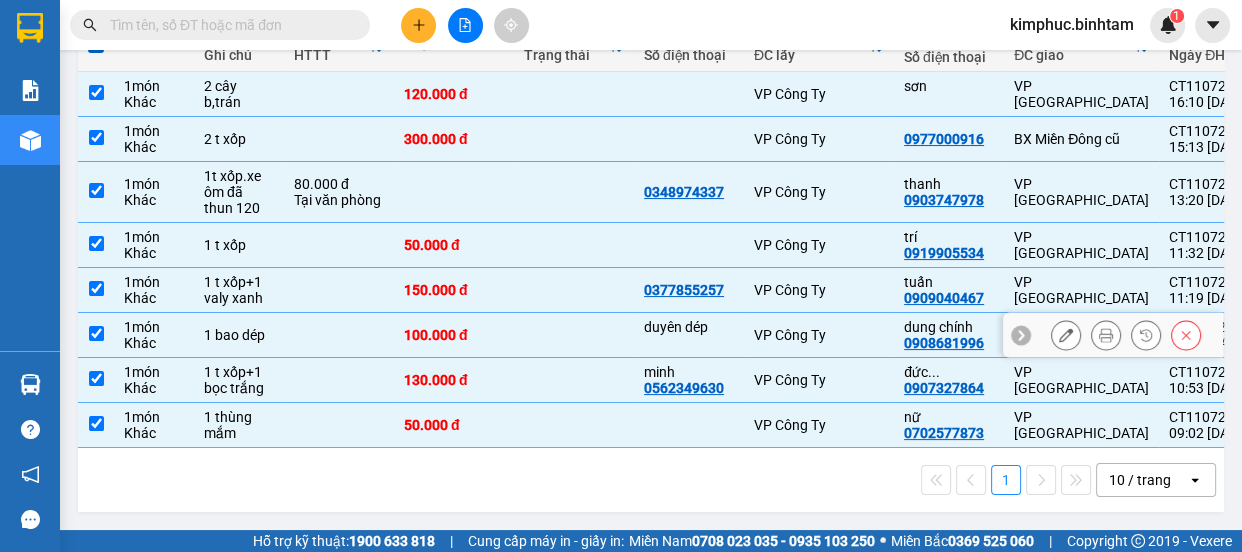 scroll, scrollTop: 0, scrollLeft: 0, axis: both 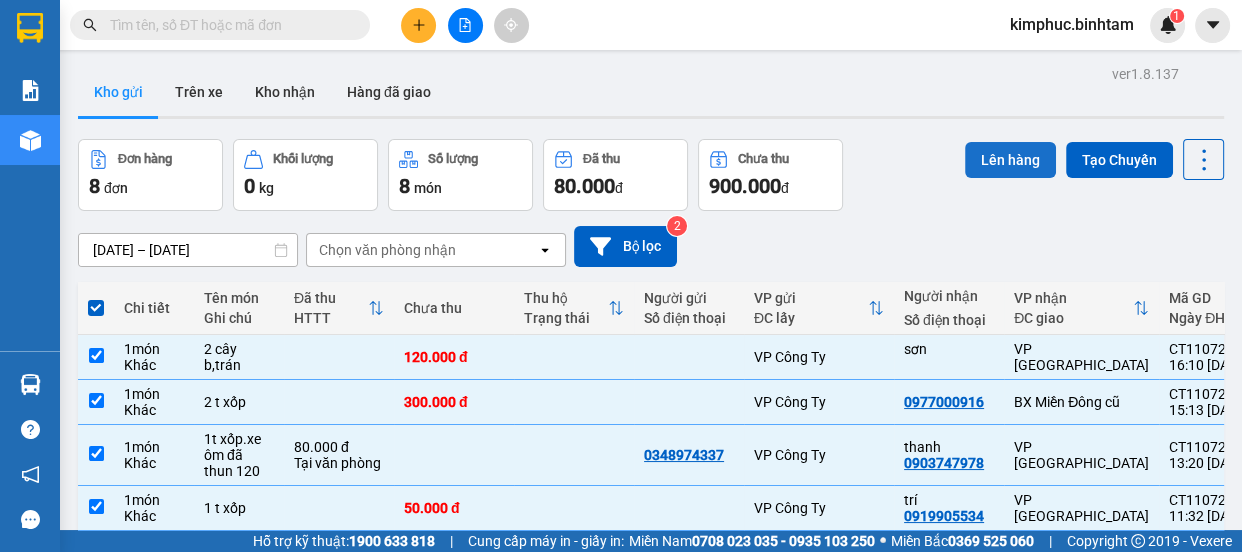 click on "Lên hàng" at bounding box center (1010, 160) 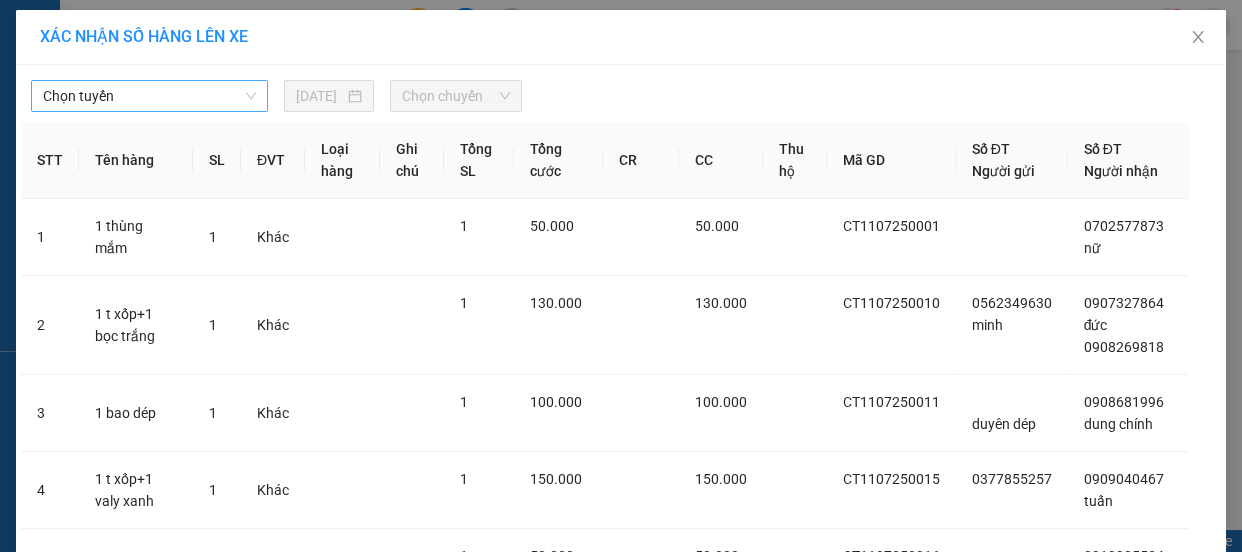 click on "Chọn tuyến" at bounding box center [149, 96] 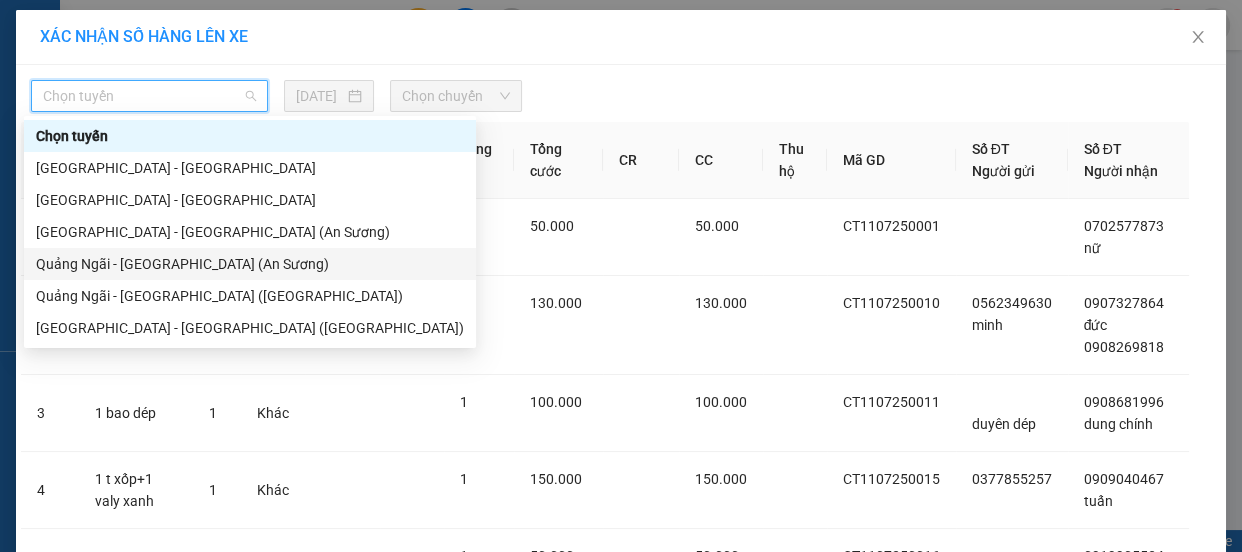 click on "Quảng Ngãi - [GEOGRAPHIC_DATA] (An Sương)" at bounding box center (250, 264) 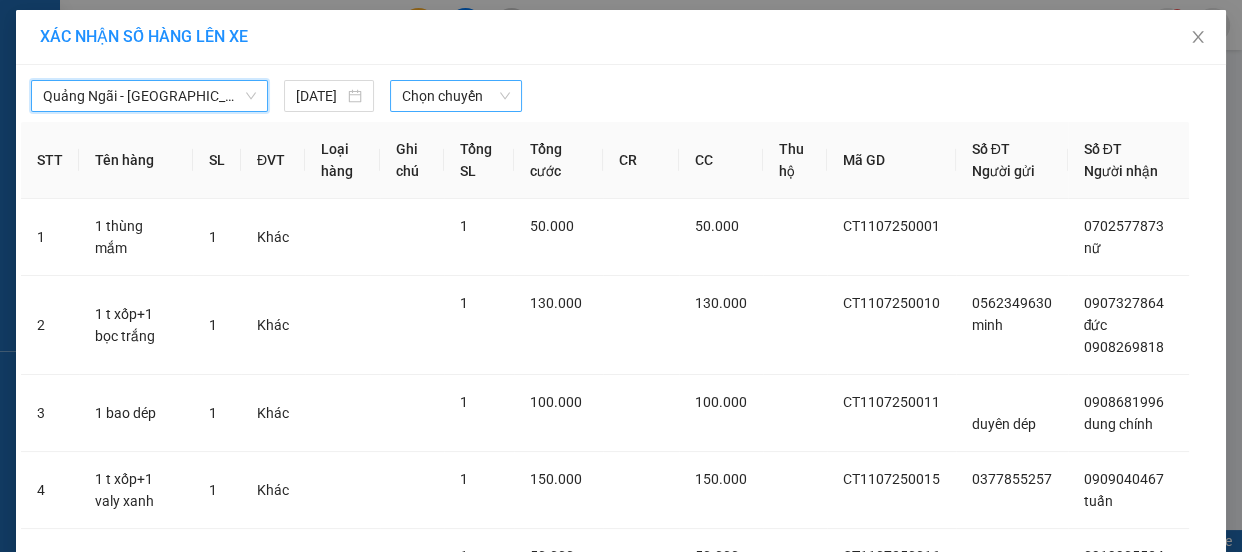 click on "Chọn chuyến" at bounding box center (456, 96) 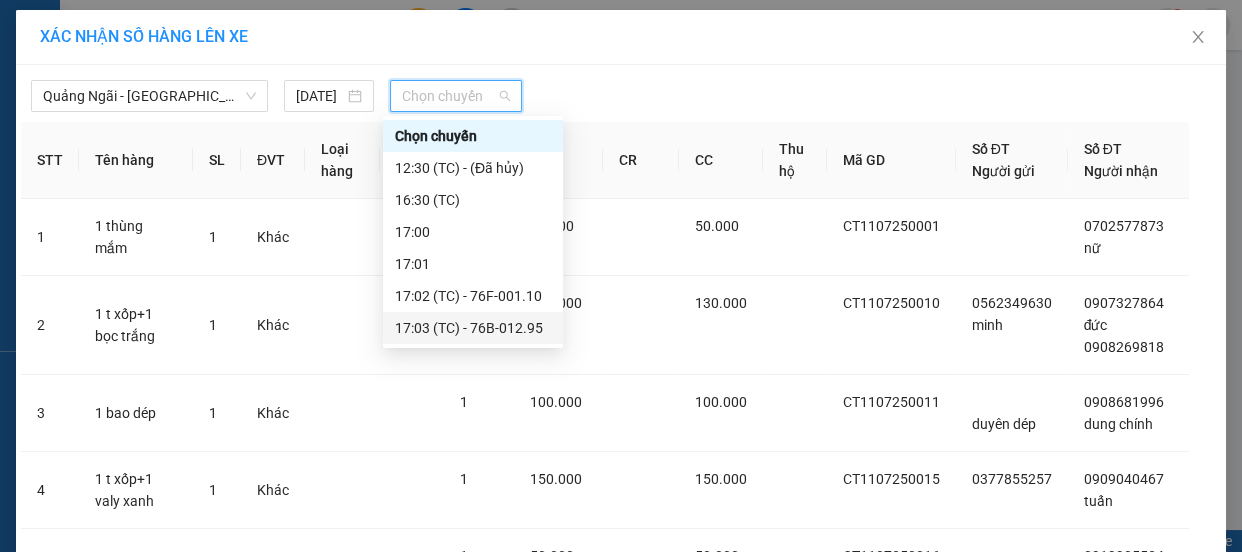 click on "17:03   (TC)   - 76B-012.95" at bounding box center [473, 328] 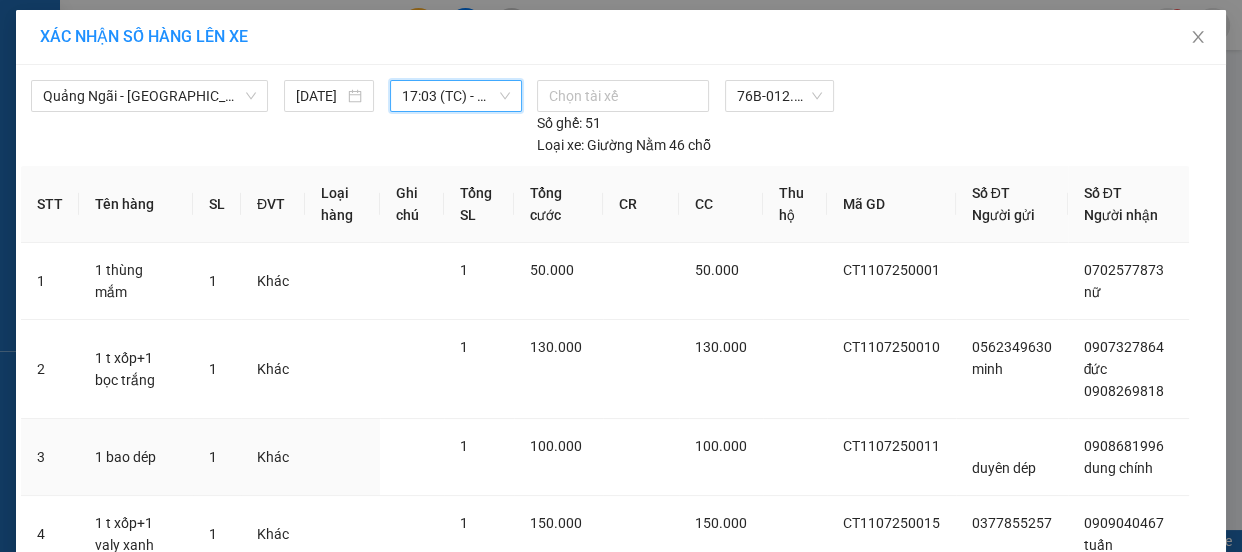 scroll, scrollTop: 451, scrollLeft: 0, axis: vertical 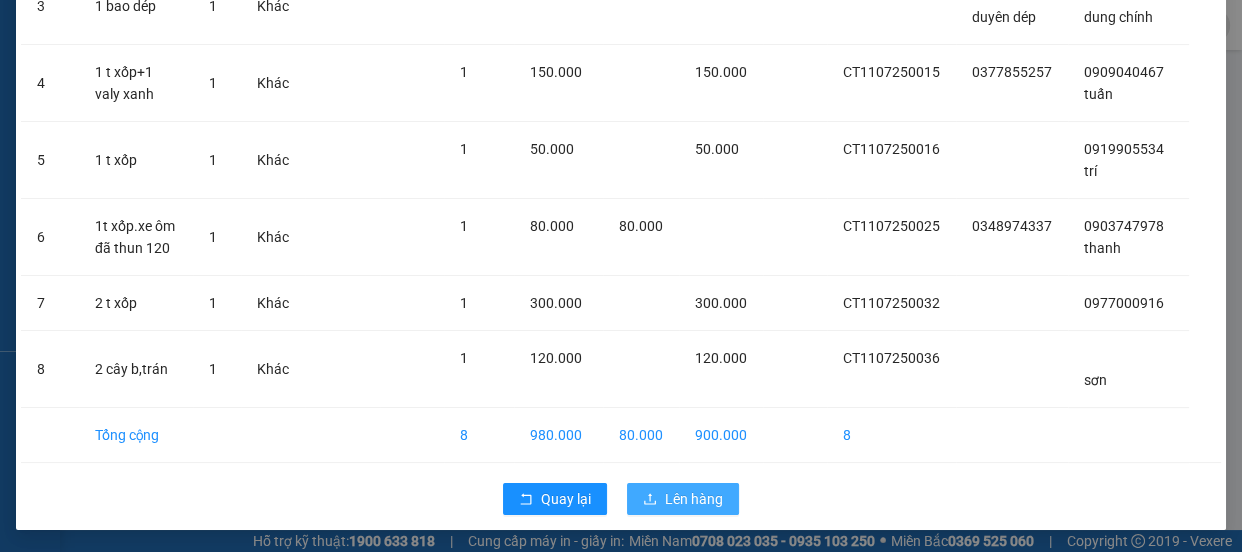 click on "Lên hàng" at bounding box center [683, 499] 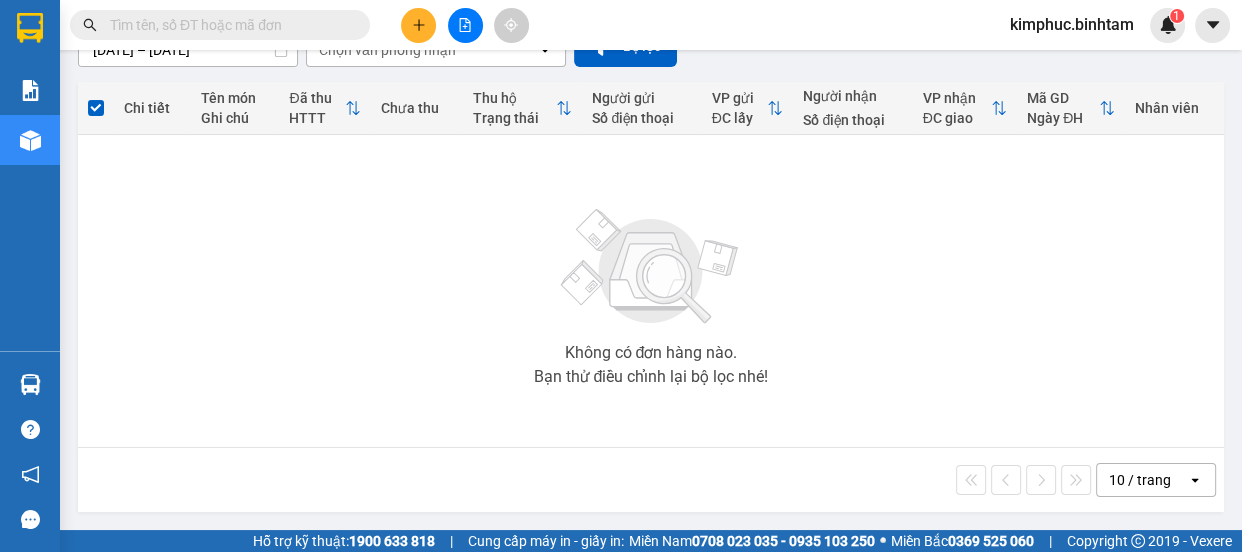 scroll, scrollTop: 0, scrollLeft: 0, axis: both 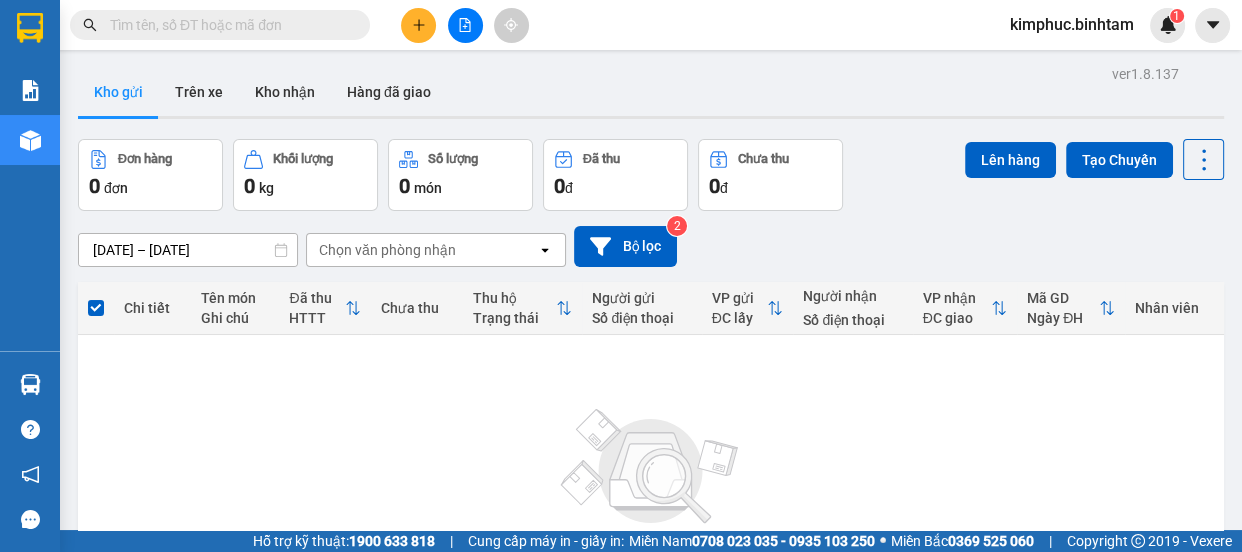 click at bounding box center (465, 25) 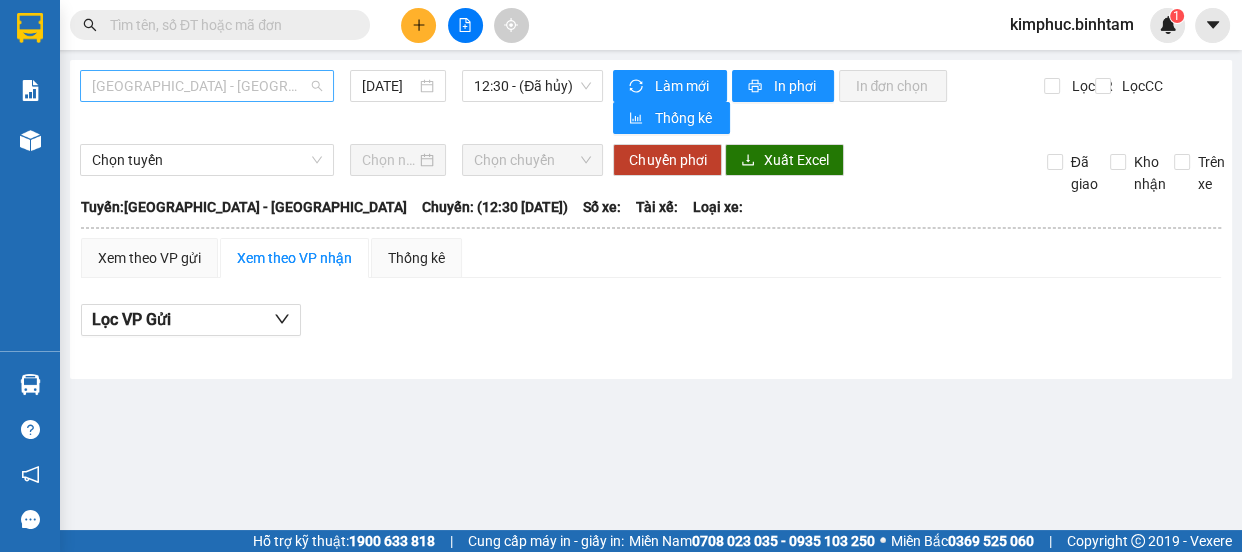 click on "[GEOGRAPHIC_DATA] - [GEOGRAPHIC_DATA]" at bounding box center (207, 86) 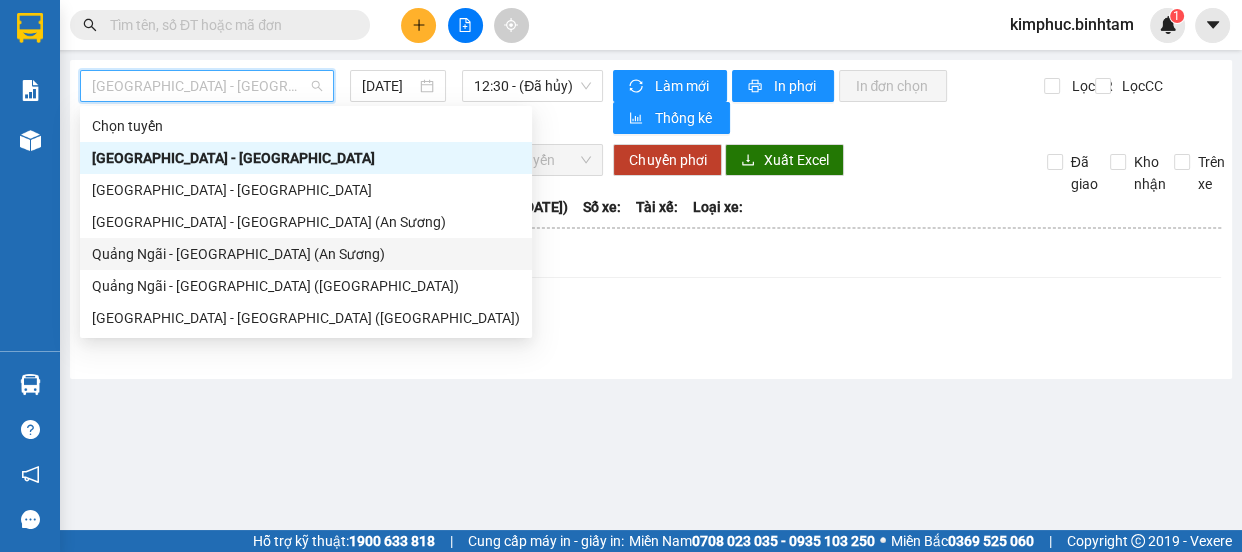 click on "Quảng Ngãi - [GEOGRAPHIC_DATA] (An Sương)" at bounding box center [306, 254] 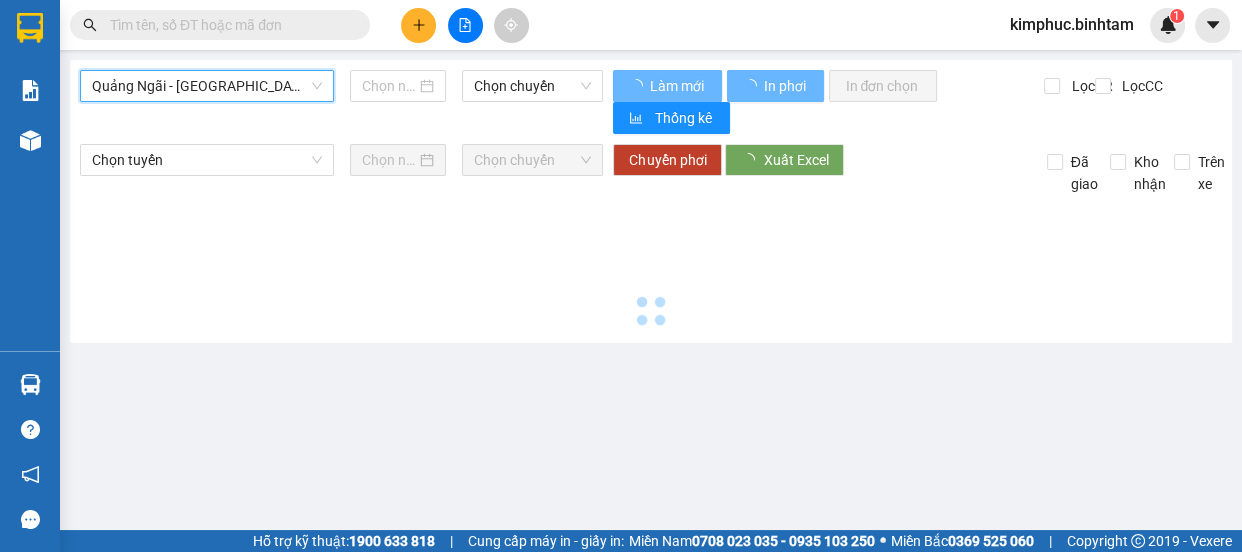 type on "[DATE]" 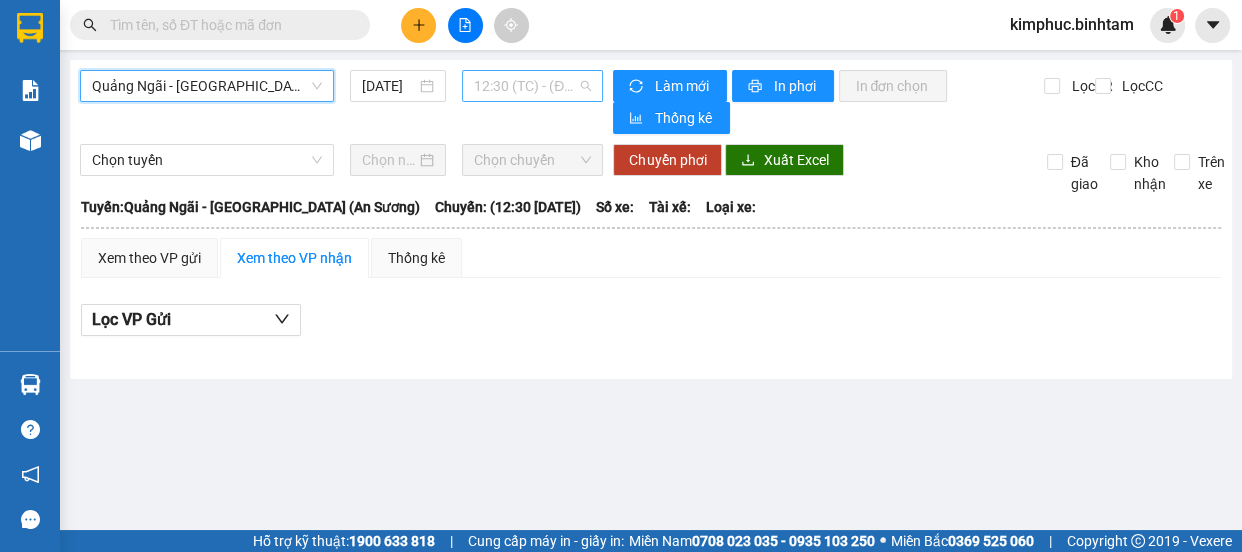 click on "12:30   (TC)   - (Đã hủy)" at bounding box center [532, 86] 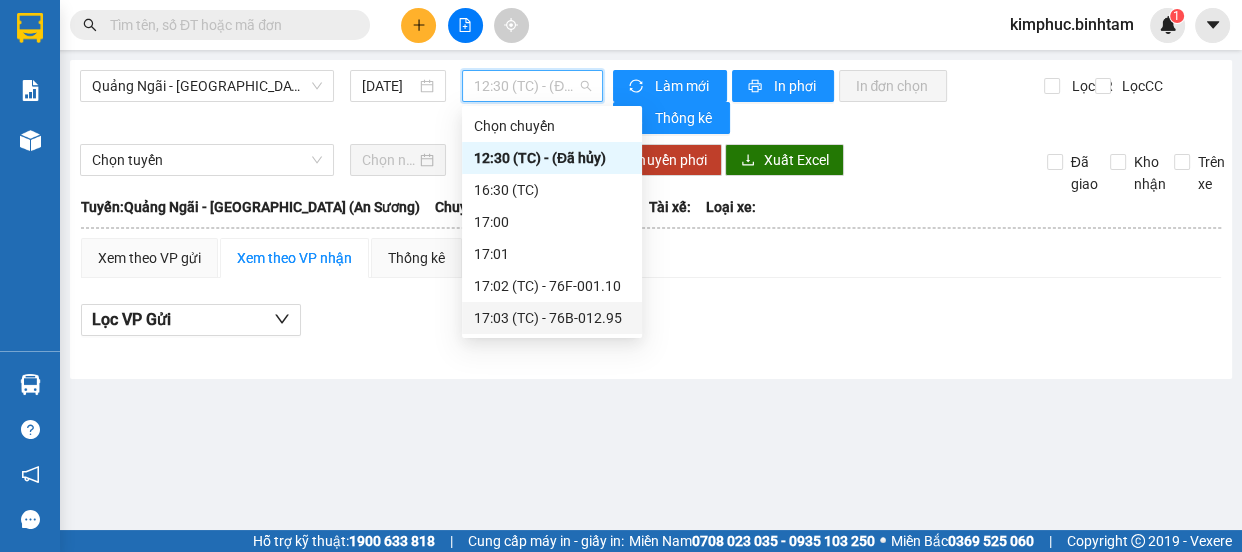 click on "17:03   (TC)   - 76B-012.95" at bounding box center [552, 318] 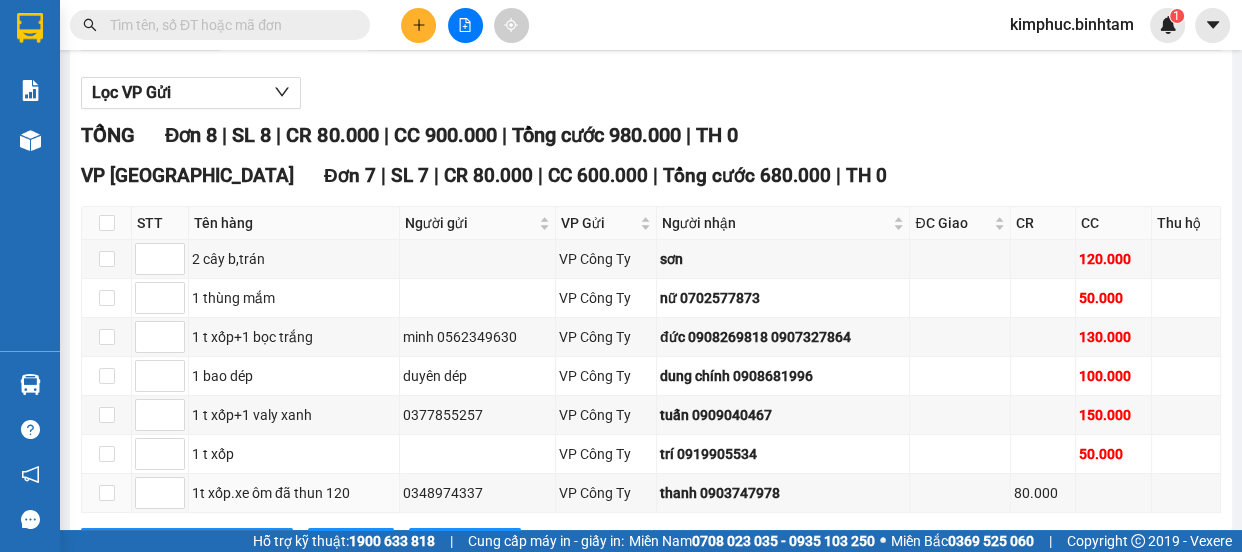 scroll, scrollTop: 0, scrollLeft: 0, axis: both 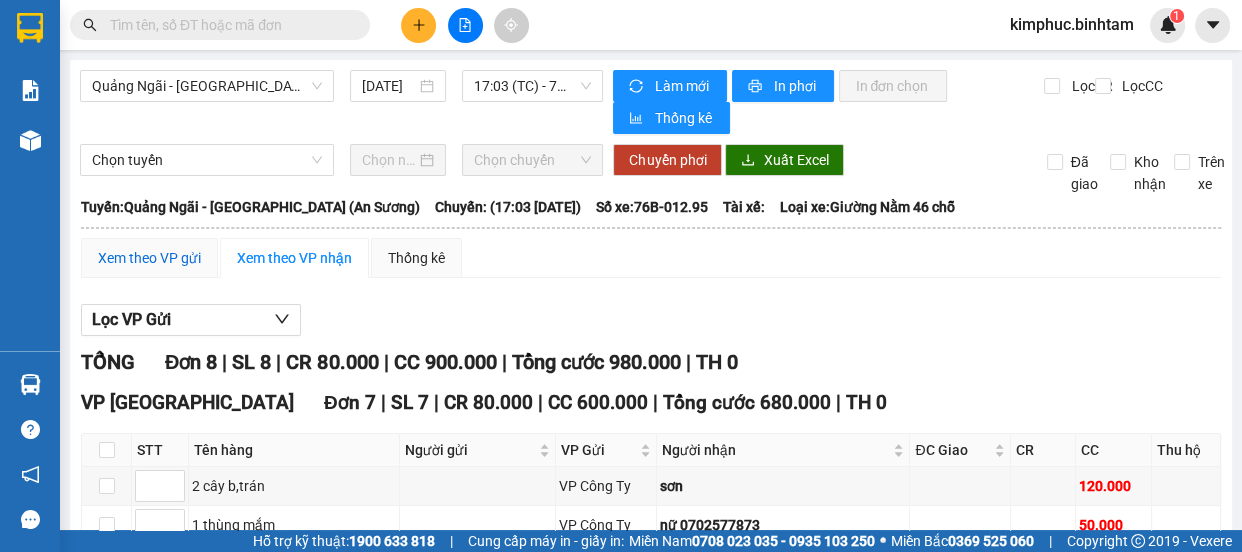 click on "Xem theo VP gửi" at bounding box center (149, 258) 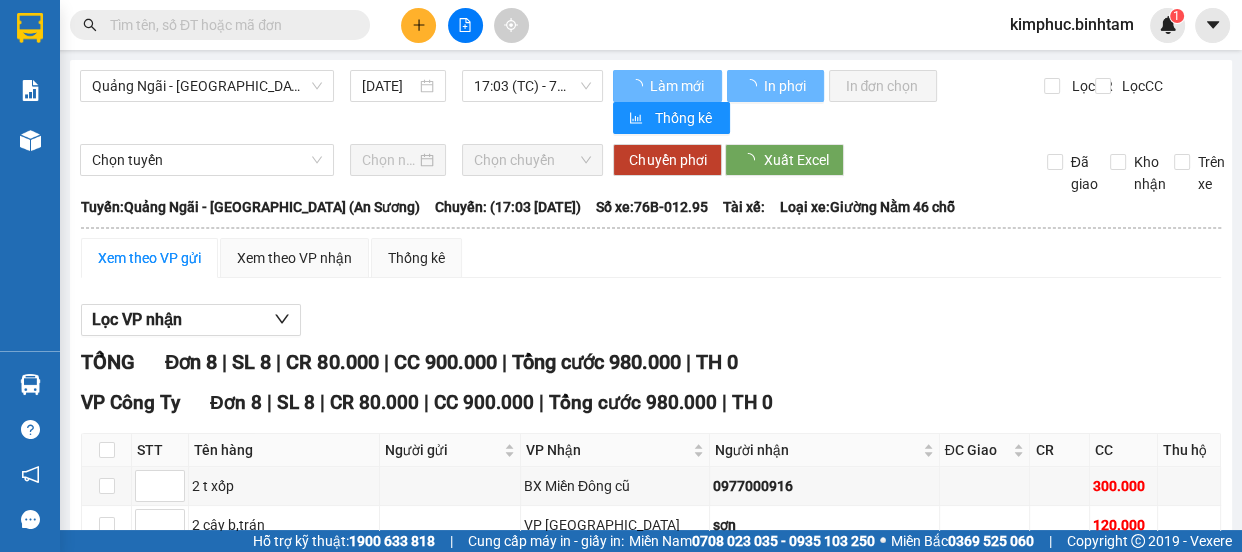 scroll, scrollTop: 349, scrollLeft: 0, axis: vertical 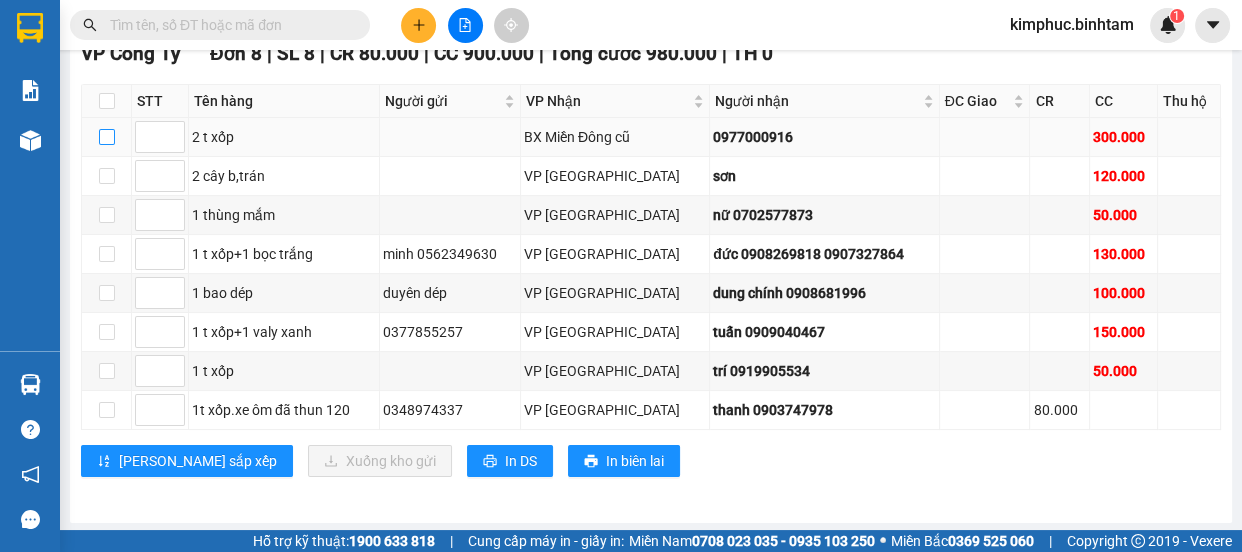 click at bounding box center (107, 137) 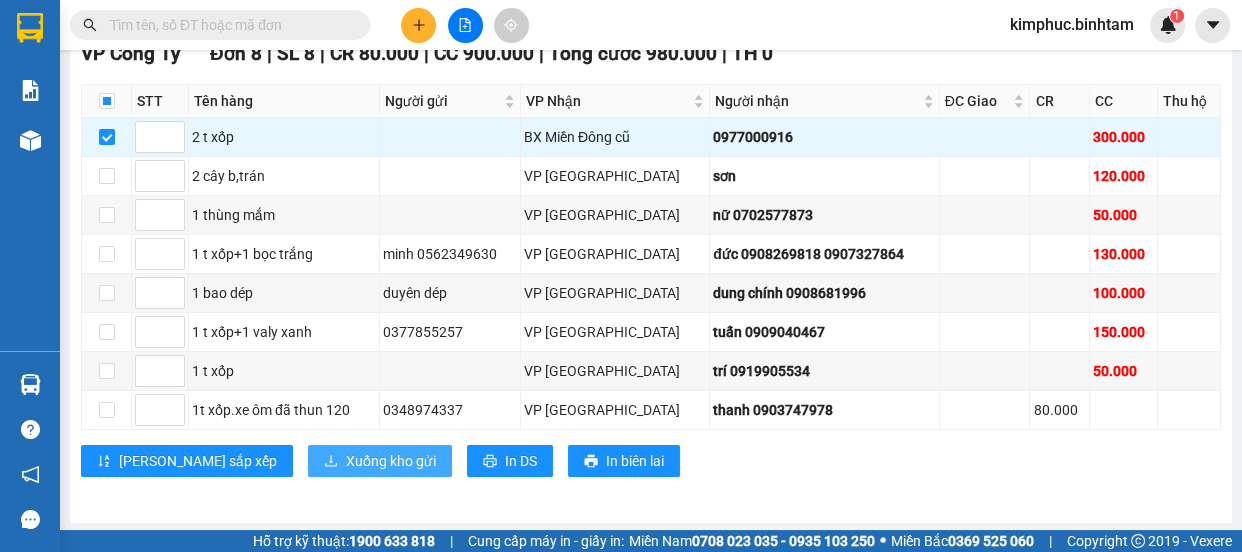 click on "Xuống kho gửi" at bounding box center (391, 461) 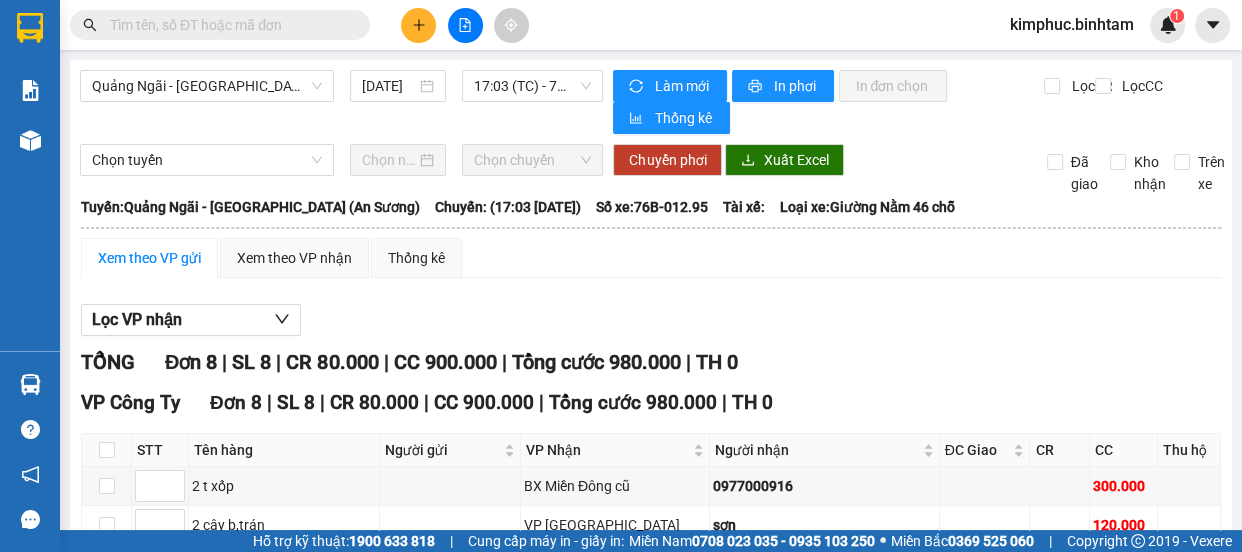 scroll, scrollTop: 349, scrollLeft: 0, axis: vertical 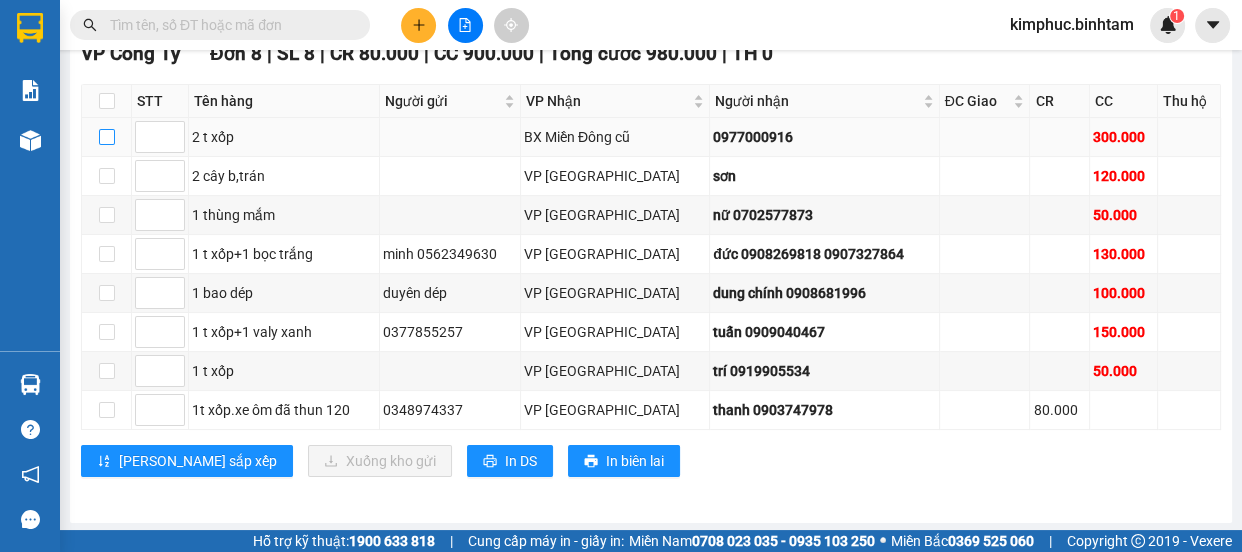click at bounding box center (107, 137) 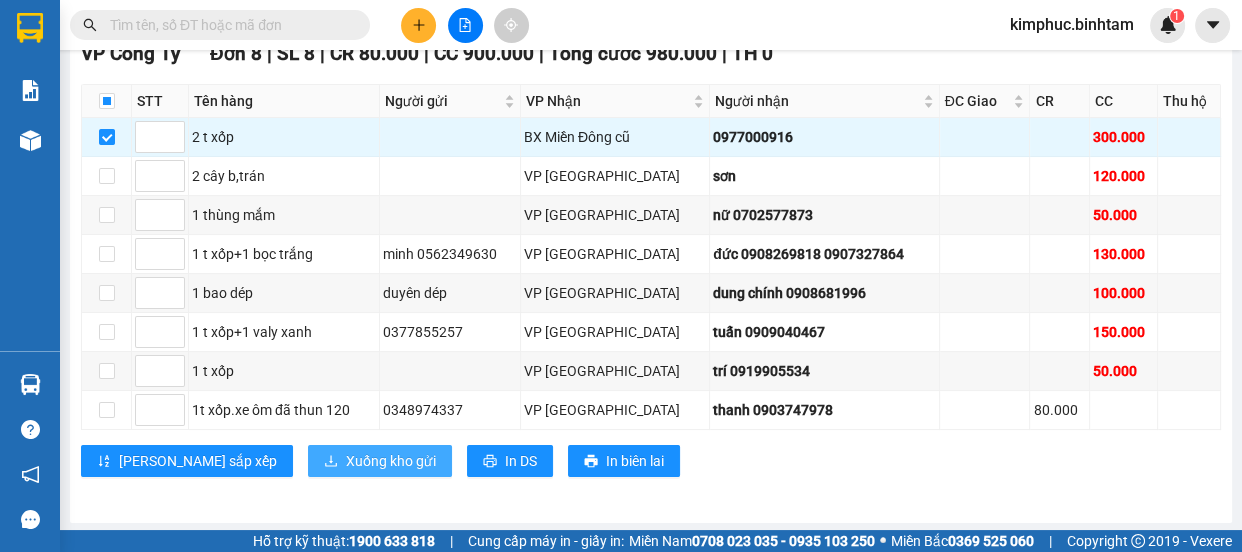 click on "Xuống kho gửi" at bounding box center (391, 461) 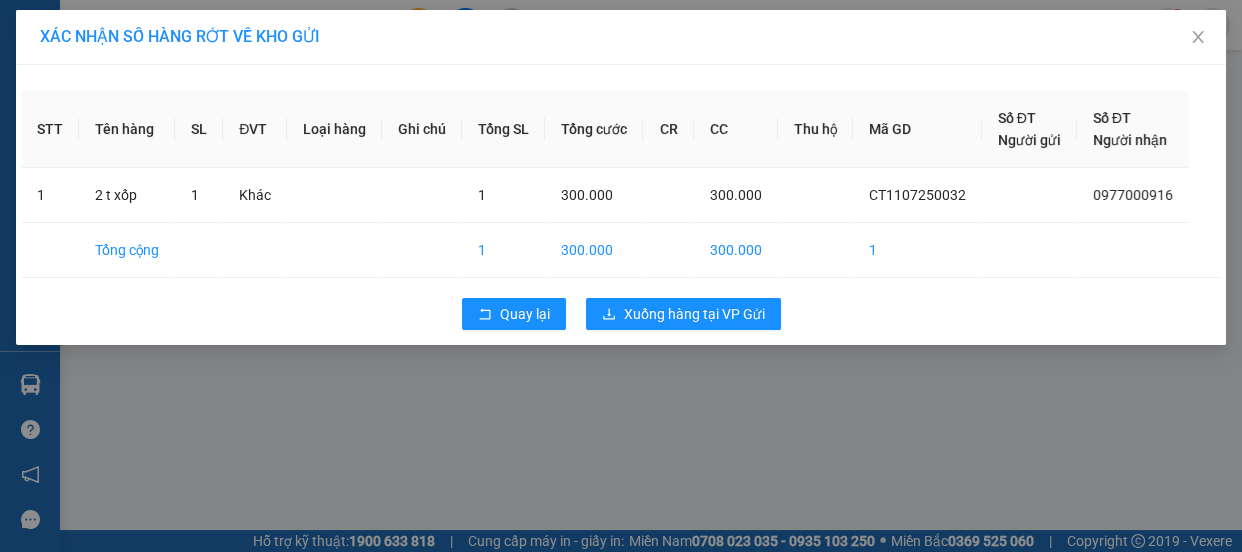 scroll, scrollTop: 0, scrollLeft: 0, axis: both 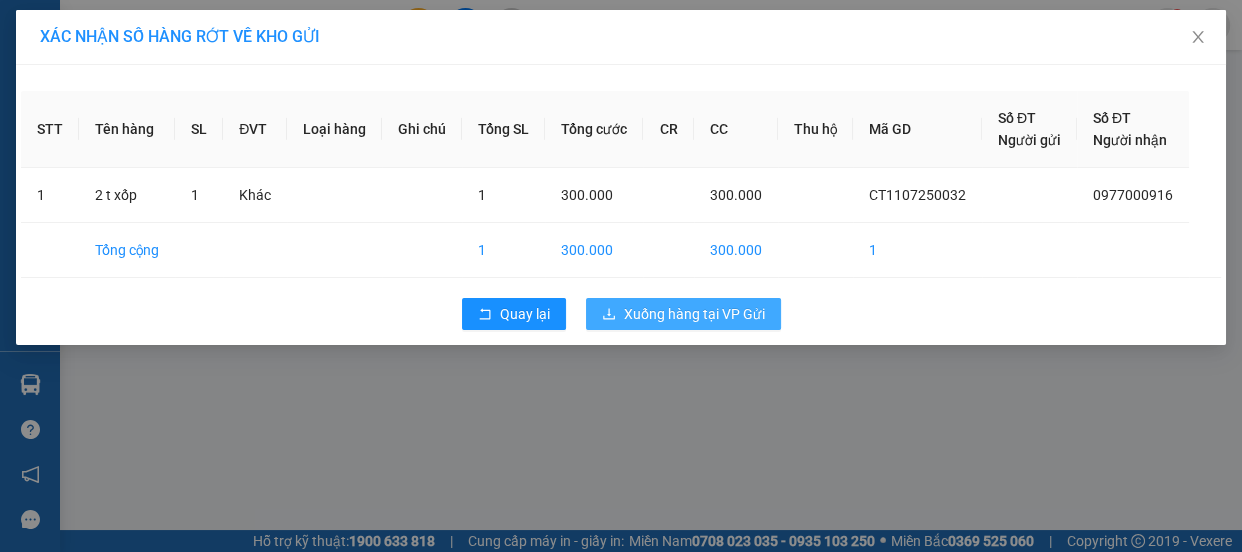 click on "Xuống hàng tại VP Gửi" at bounding box center (694, 314) 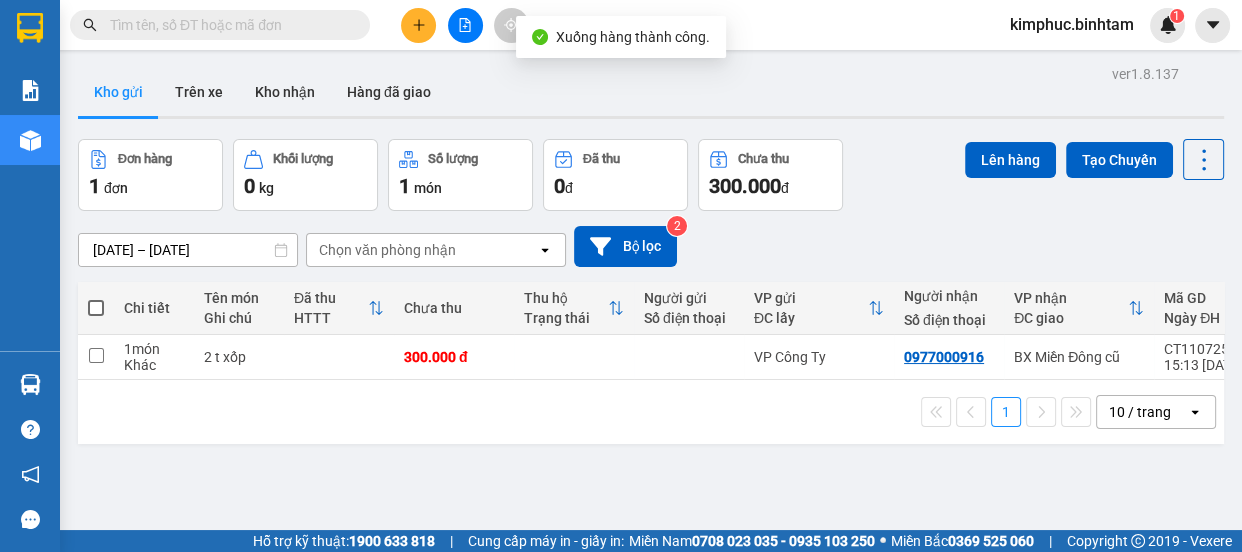 click 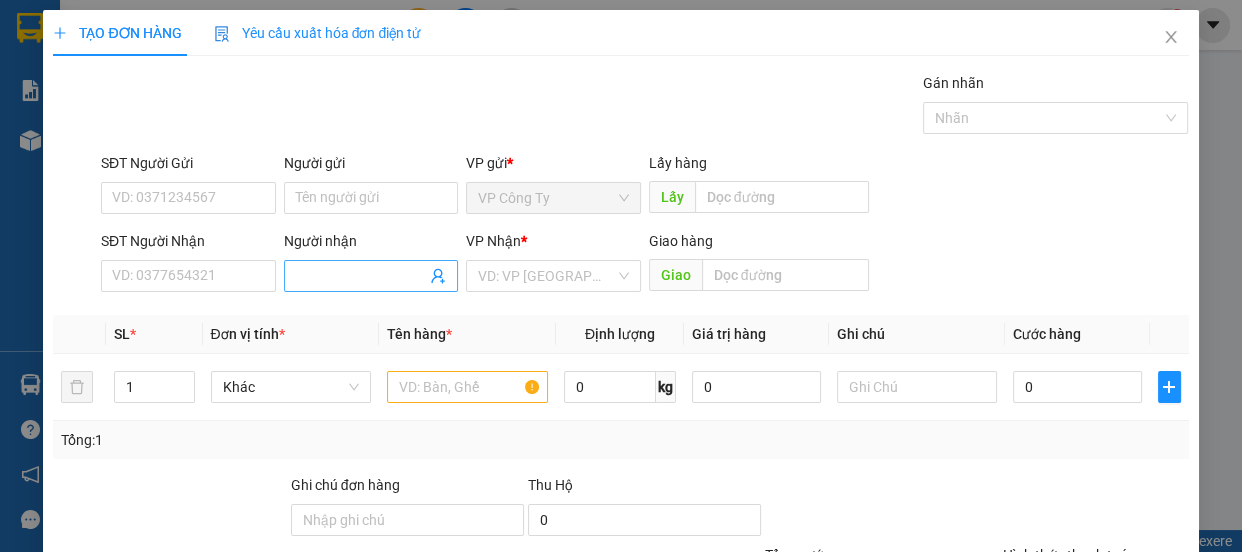 click at bounding box center (371, 276) 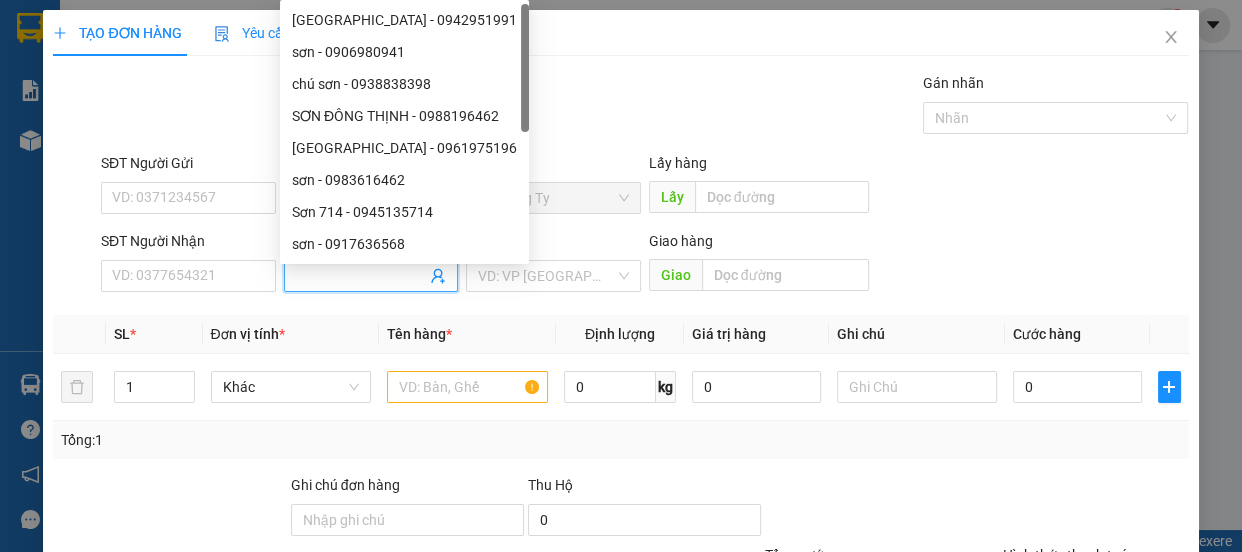 click on "Người nhận" at bounding box center (361, 276) 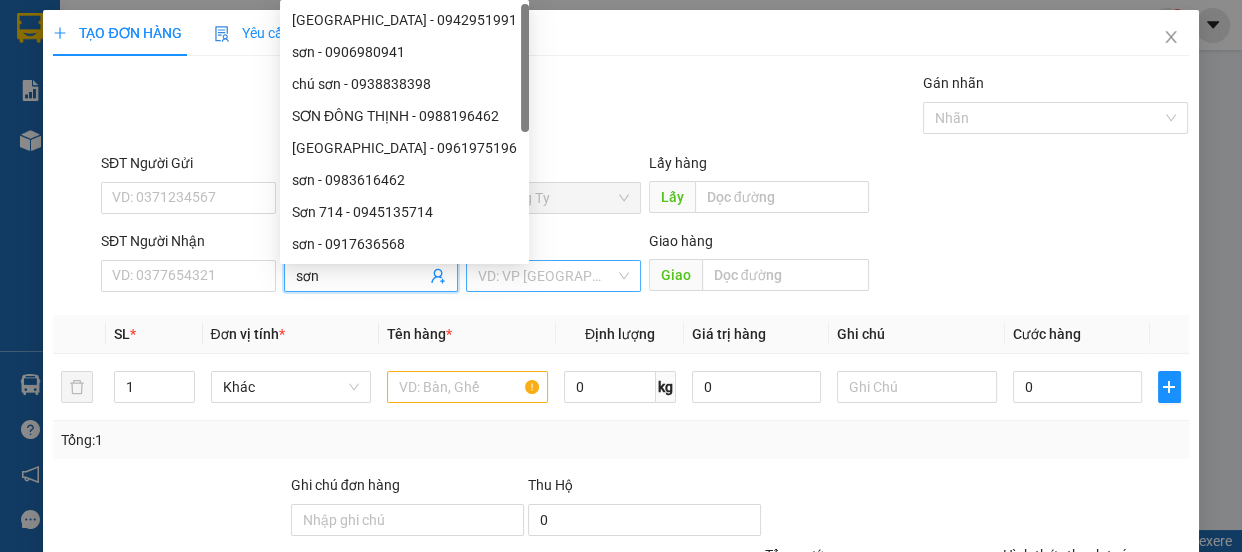 type on "sơn" 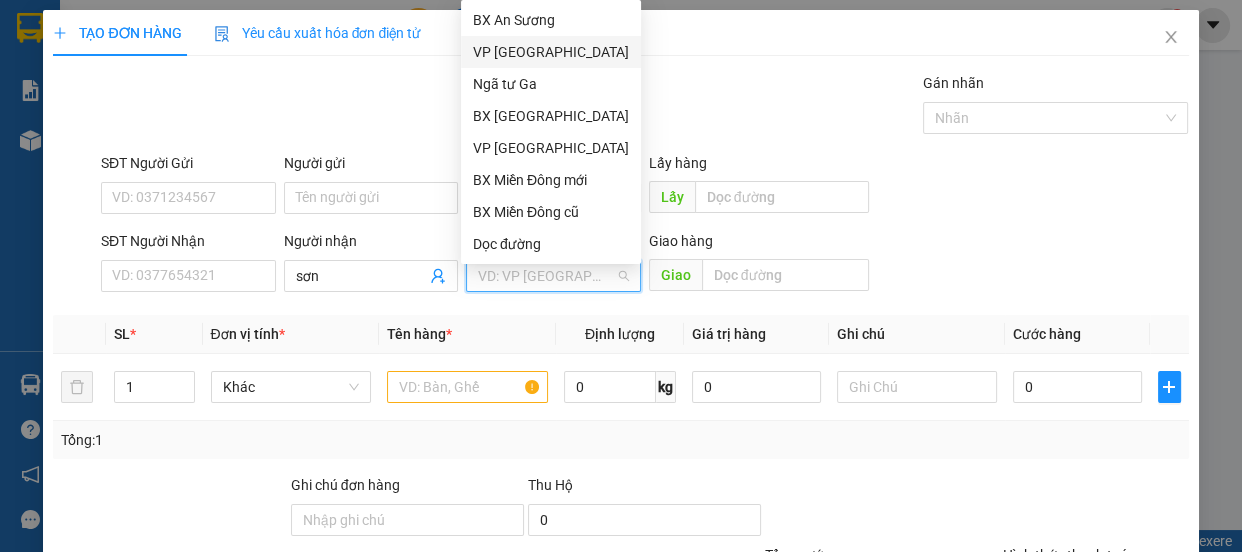 click on "VP [GEOGRAPHIC_DATA]" at bounding box center [551, 52] 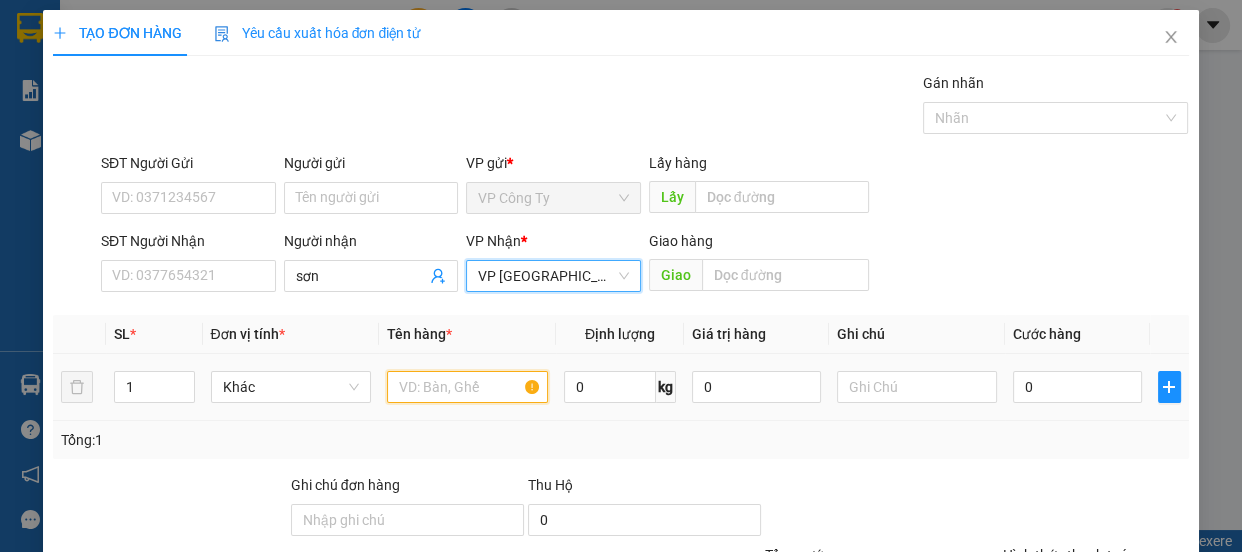click at bounding box center [467, 387] 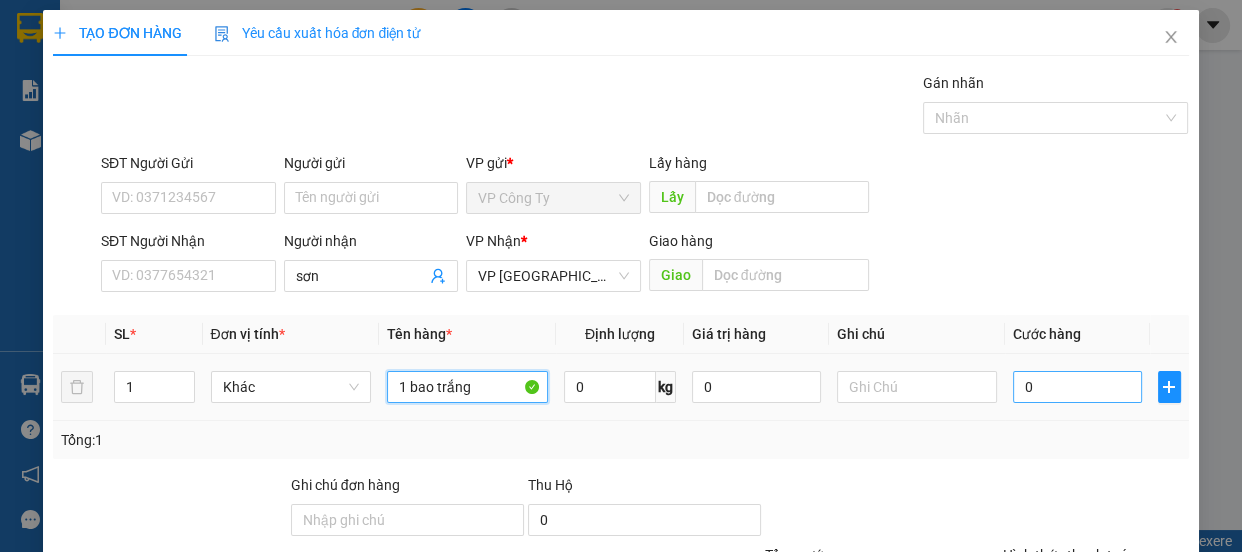 type on "1 bao trắng" 